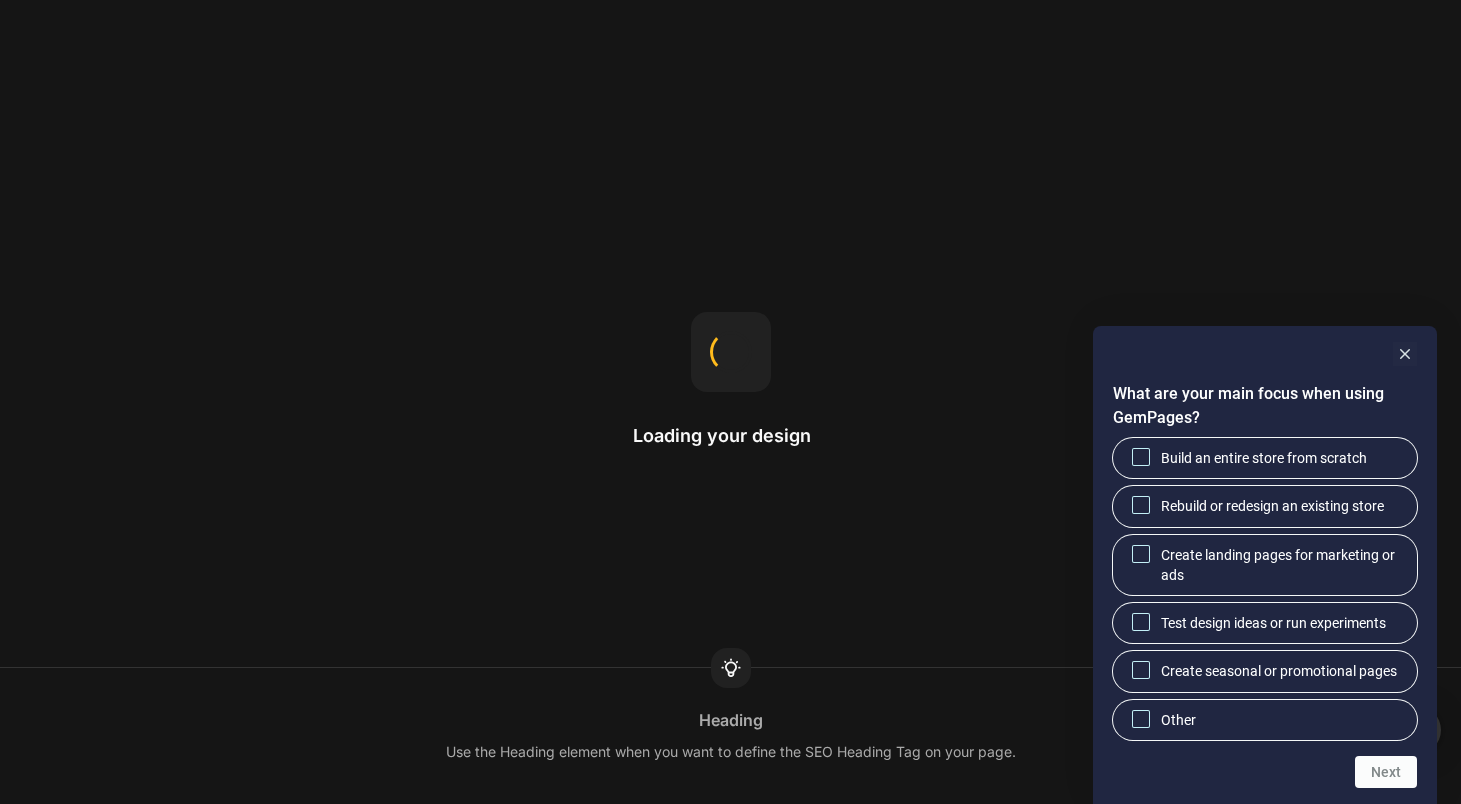 scroll, scrollTop: 0, scrollLeft: 0, axis: both 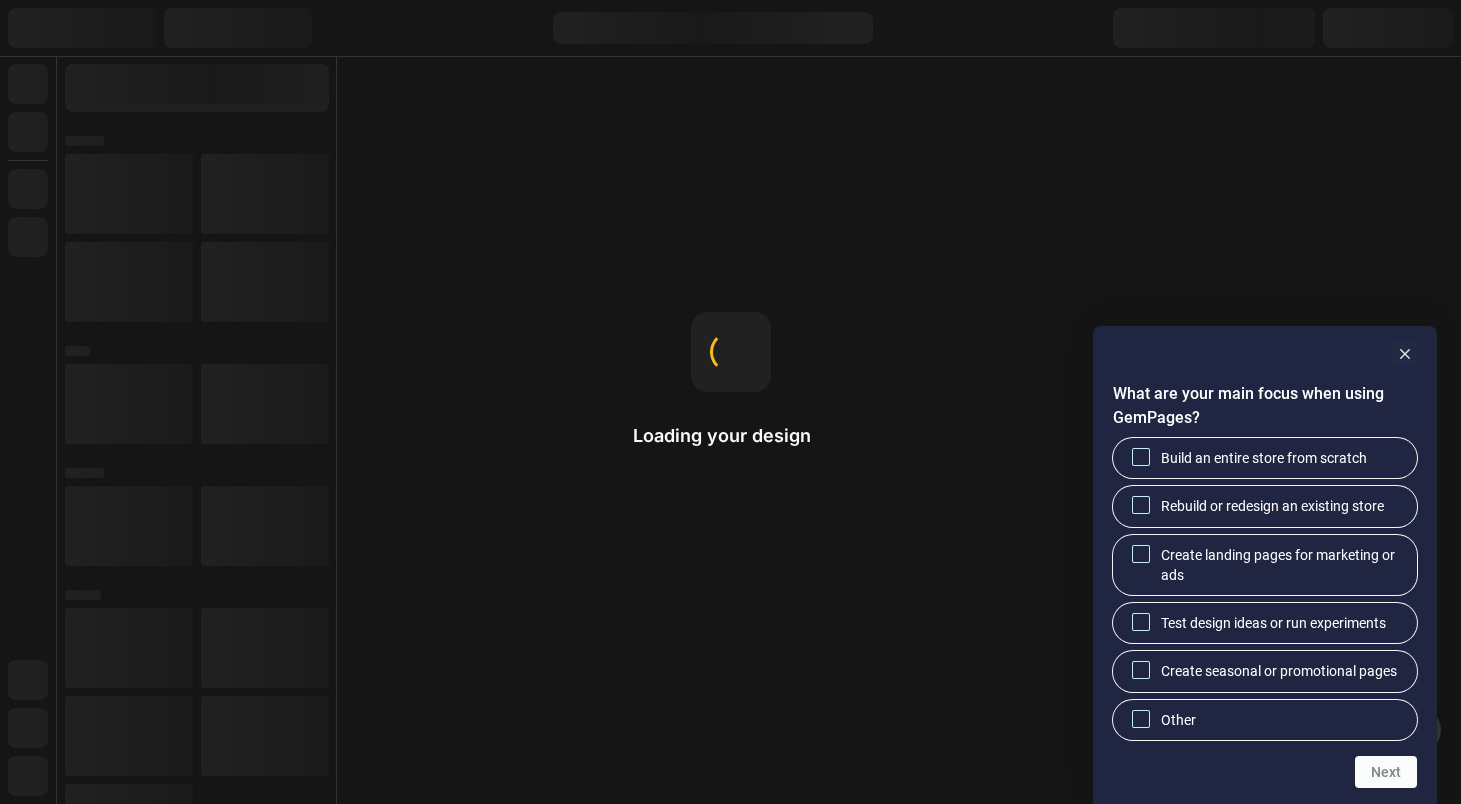 click at bounding box center [1265, 354] 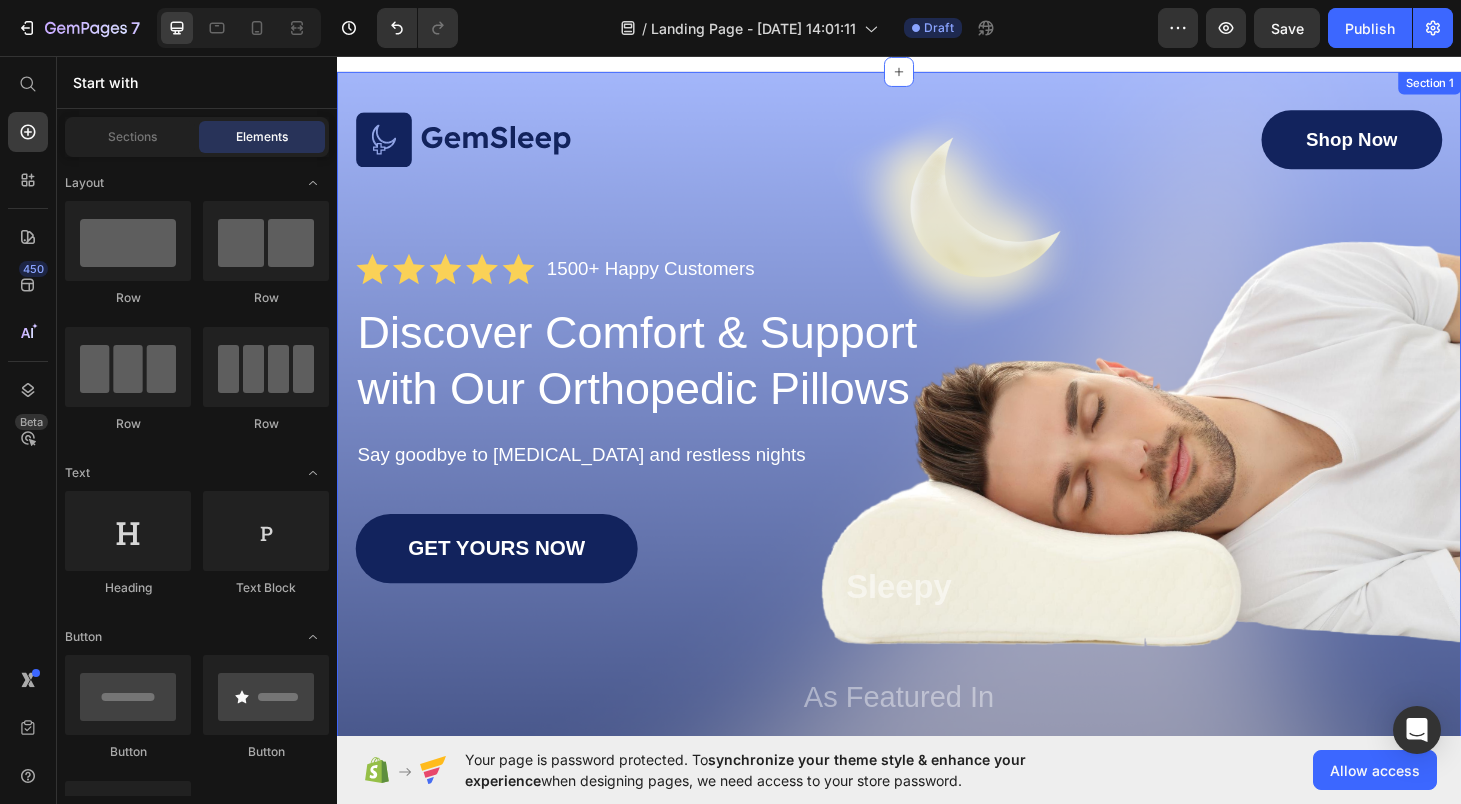 scroll, scrollTop: 31, scrollLeft: 0, axis: vertical 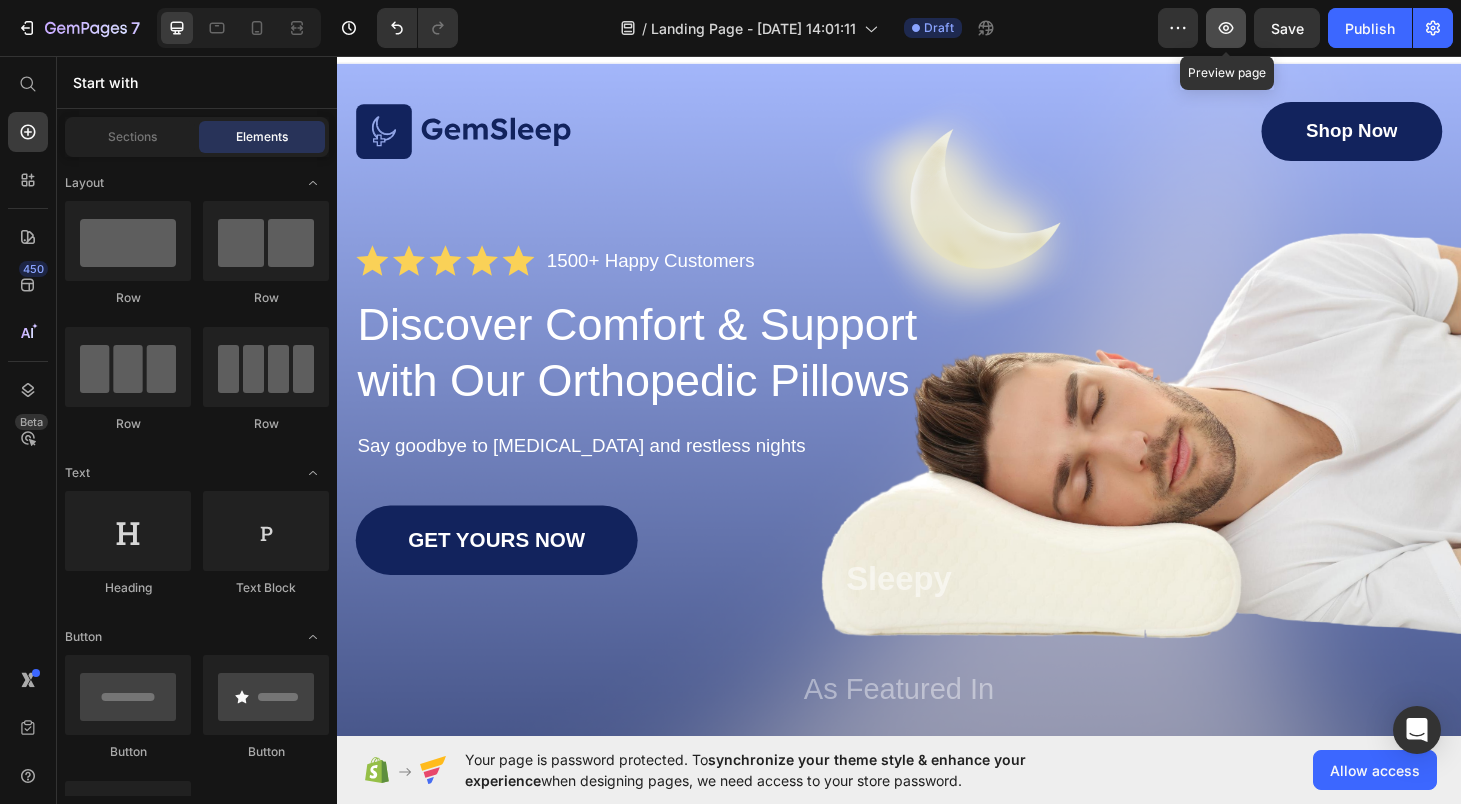 click 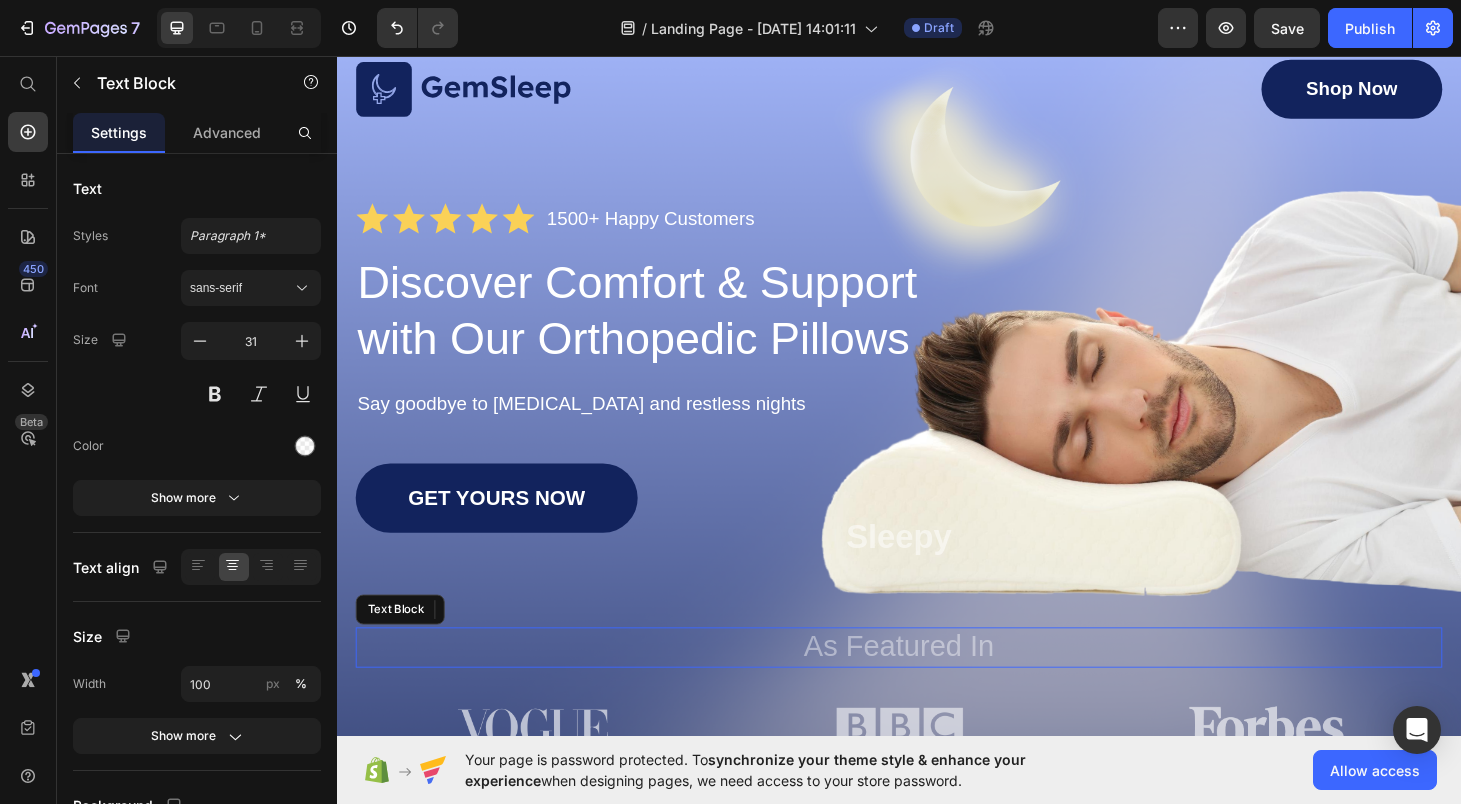 click on "As Featured In" at bounding box center [937, 686] 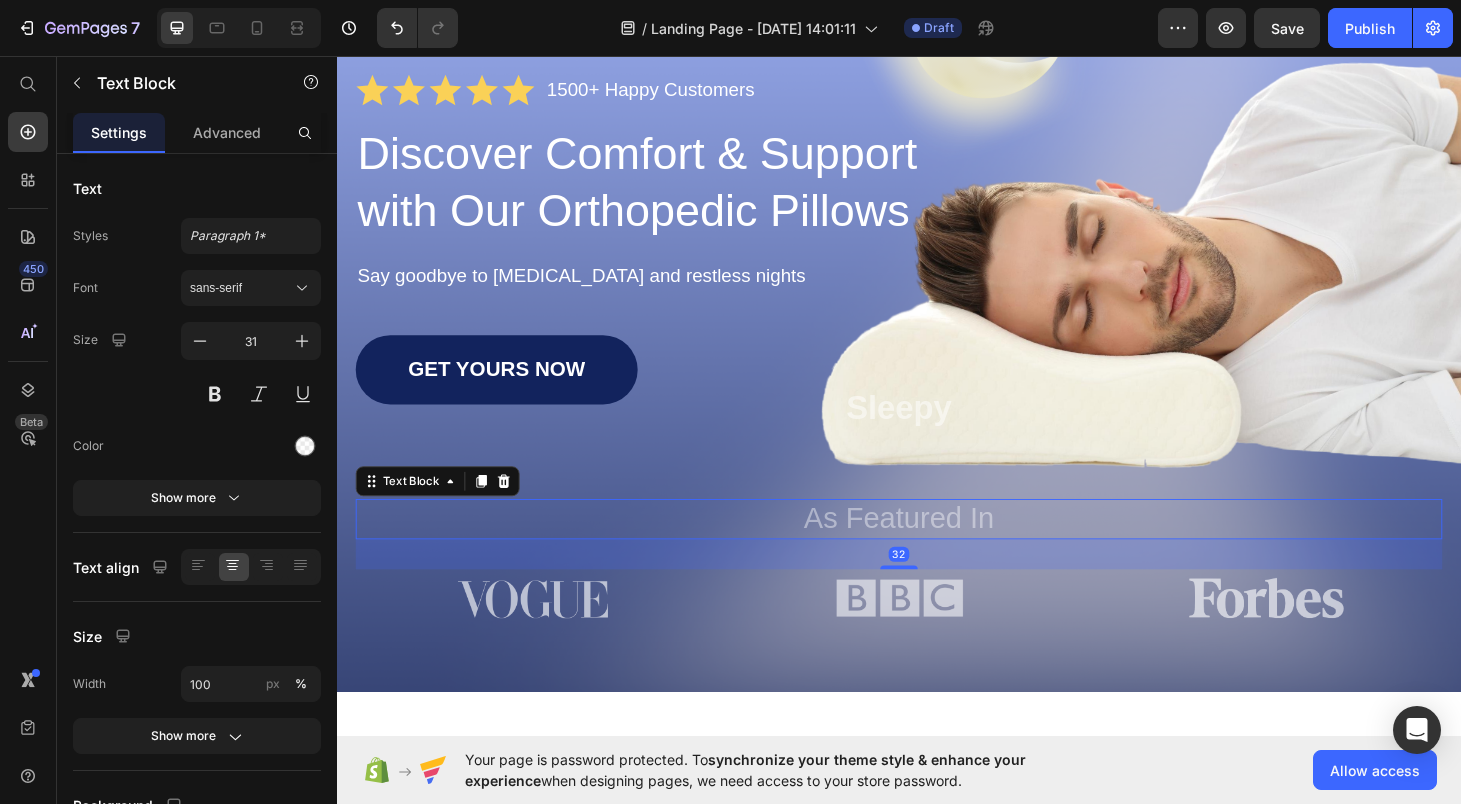 scroll, scrollTop: 514, scrollLeft: 0, axis: vertical 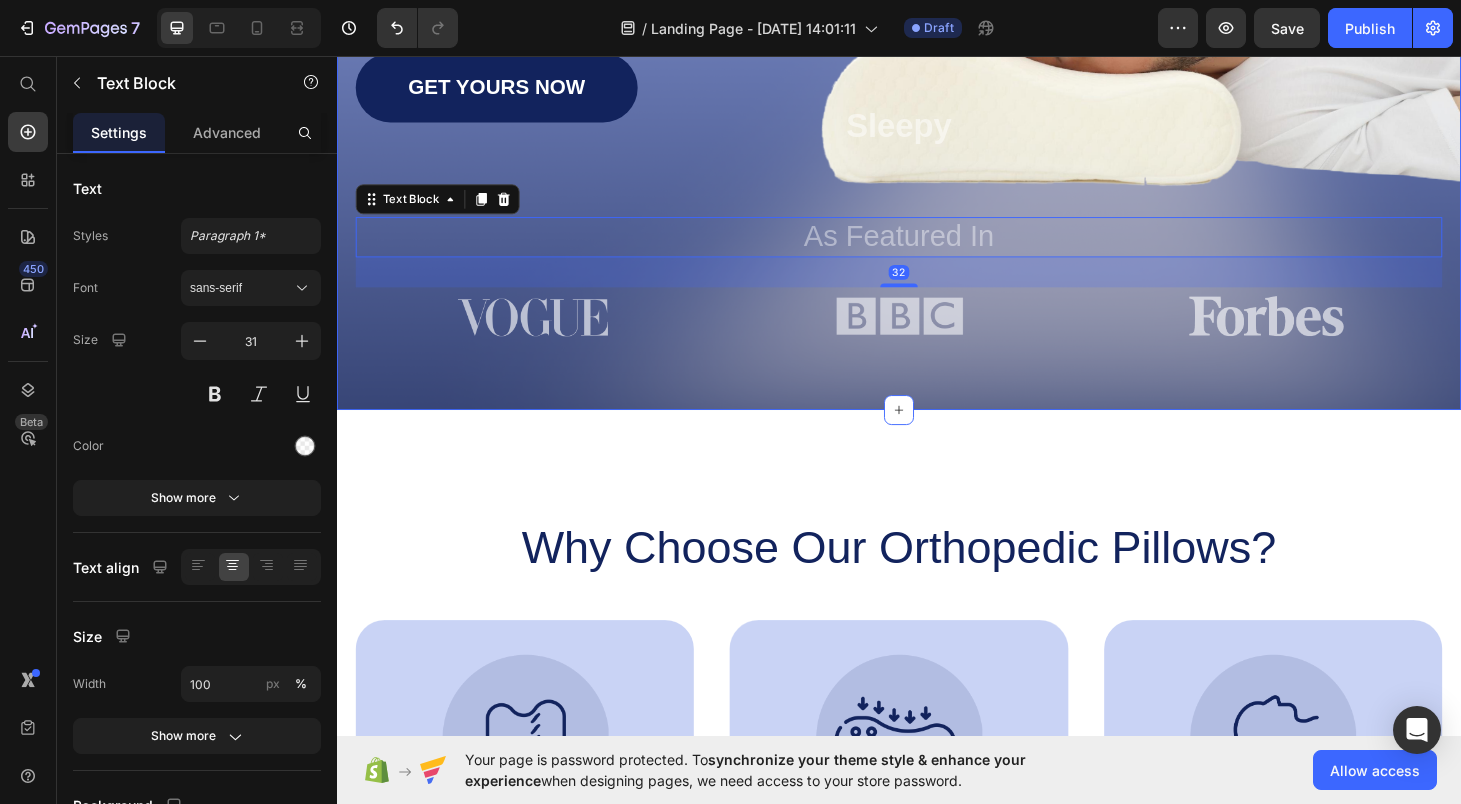 click on "Image Shop Now Button Row
Icon
Icon
Icon
Icon
Icon Icon List 1500+ Happy Customers Text Block Row Discover Comfort & Support with Our Orthopedic Pillows Heading Say goodbye to [MEDICAL_DATA] and restless nights Text Block GET YOURS NOW Button Sleepy Text Block As Featured In Text Block   32 Image Image Image Row Row Section 1" at bounding box center (937, 6) 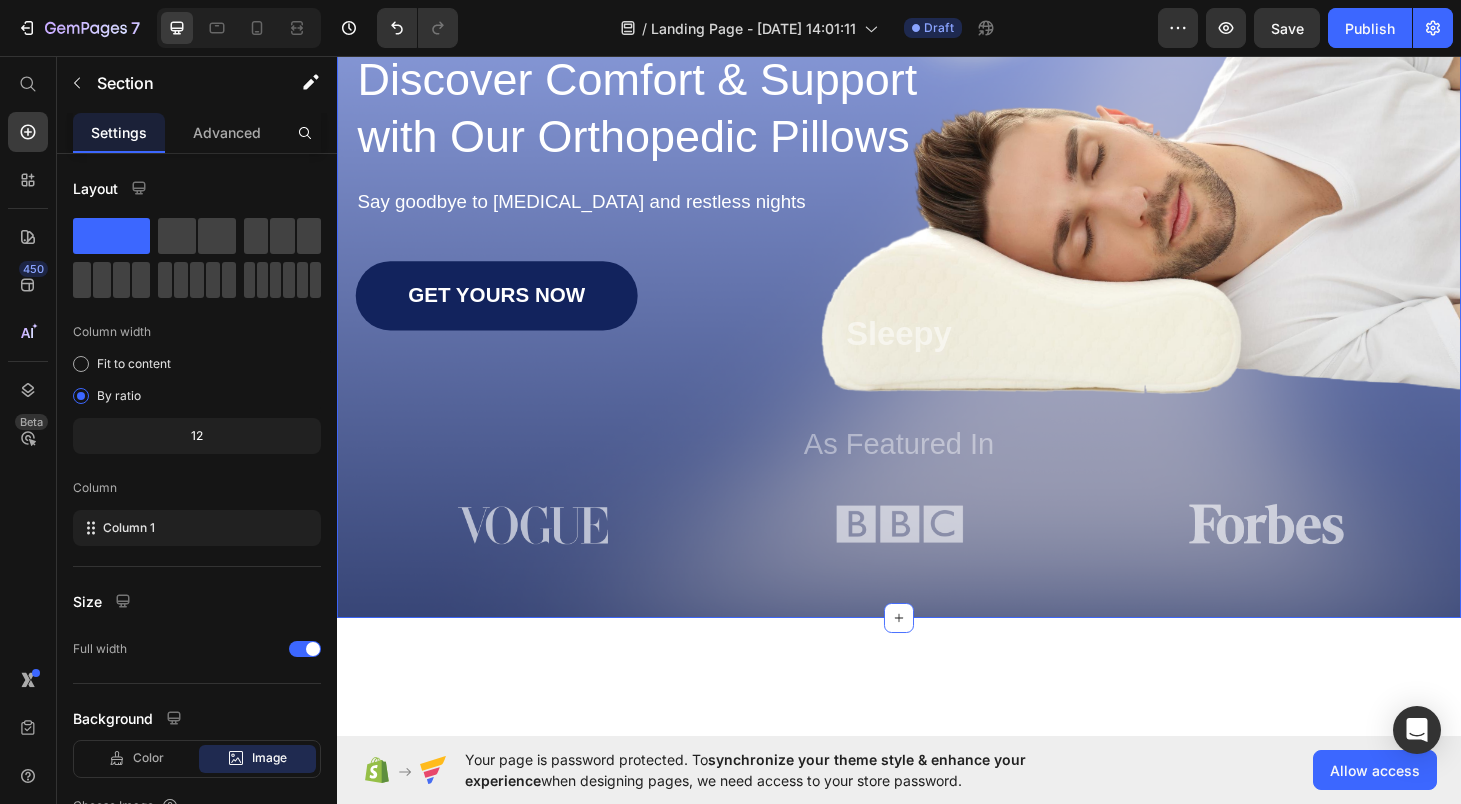 scroll, scrollTop: 407, scrollLeft: 0, axis: vertical 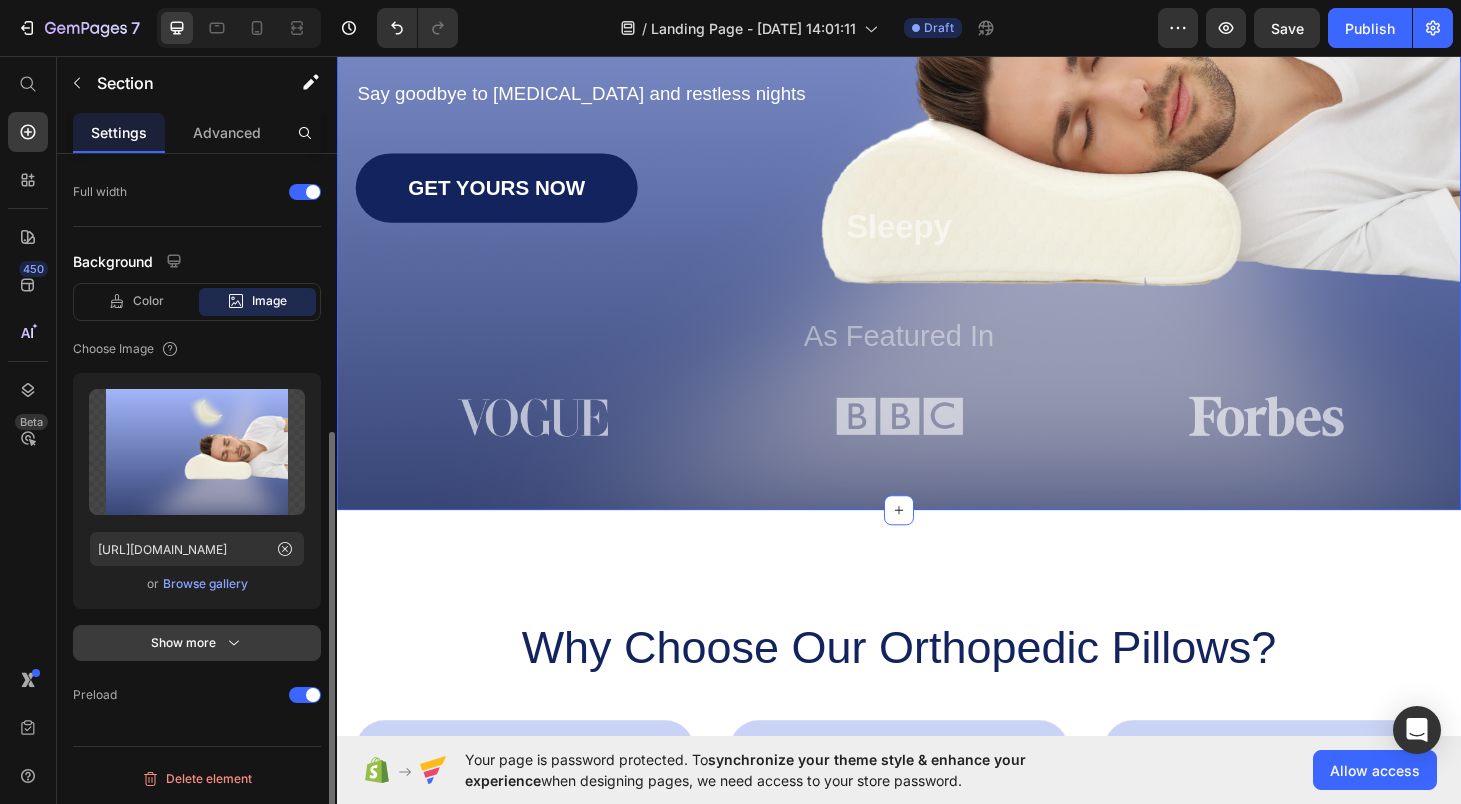 click on "Show more" at bounding box center [197, 643] 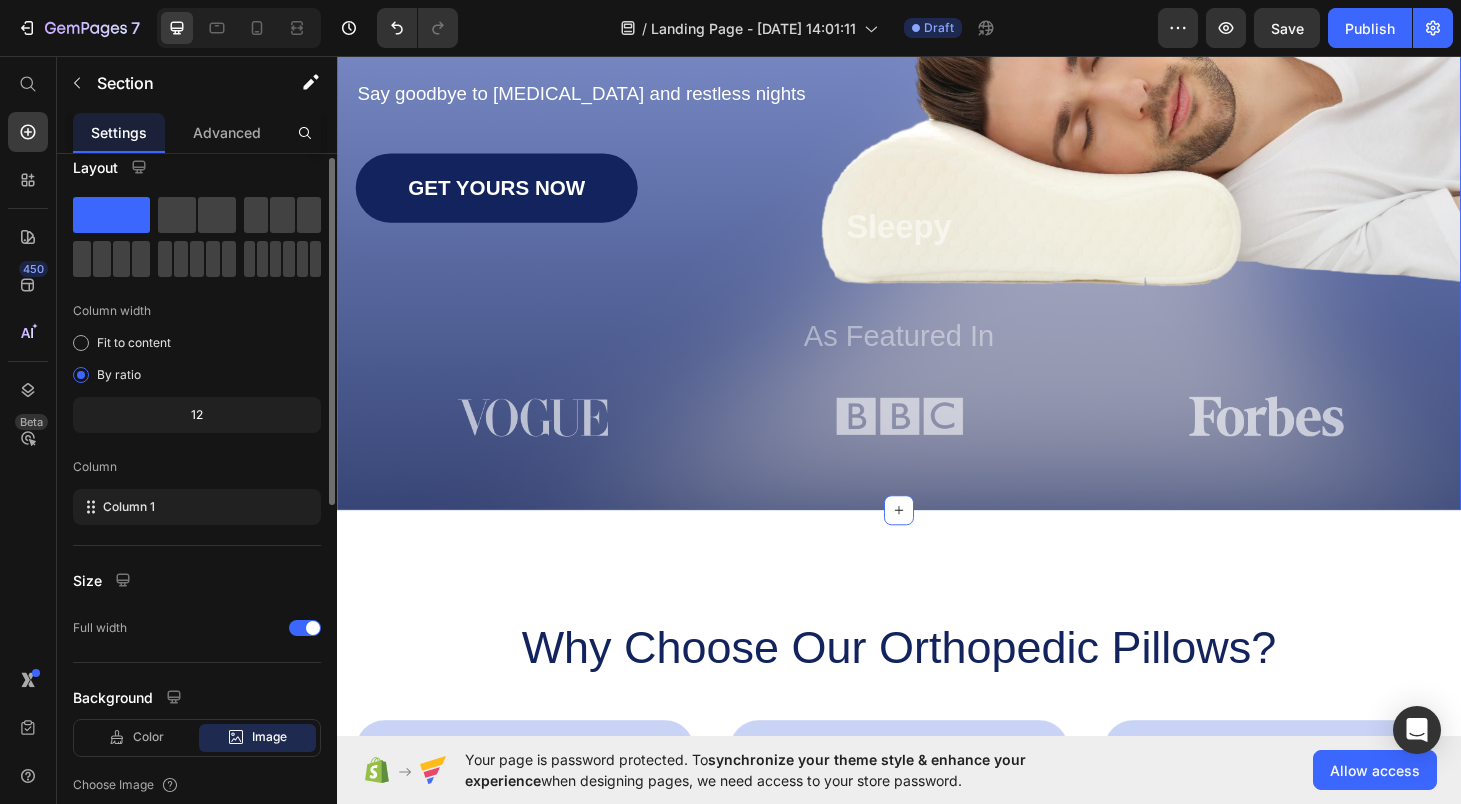 scroll, scrollTop: 0, scrollLeft: 0, axis: both 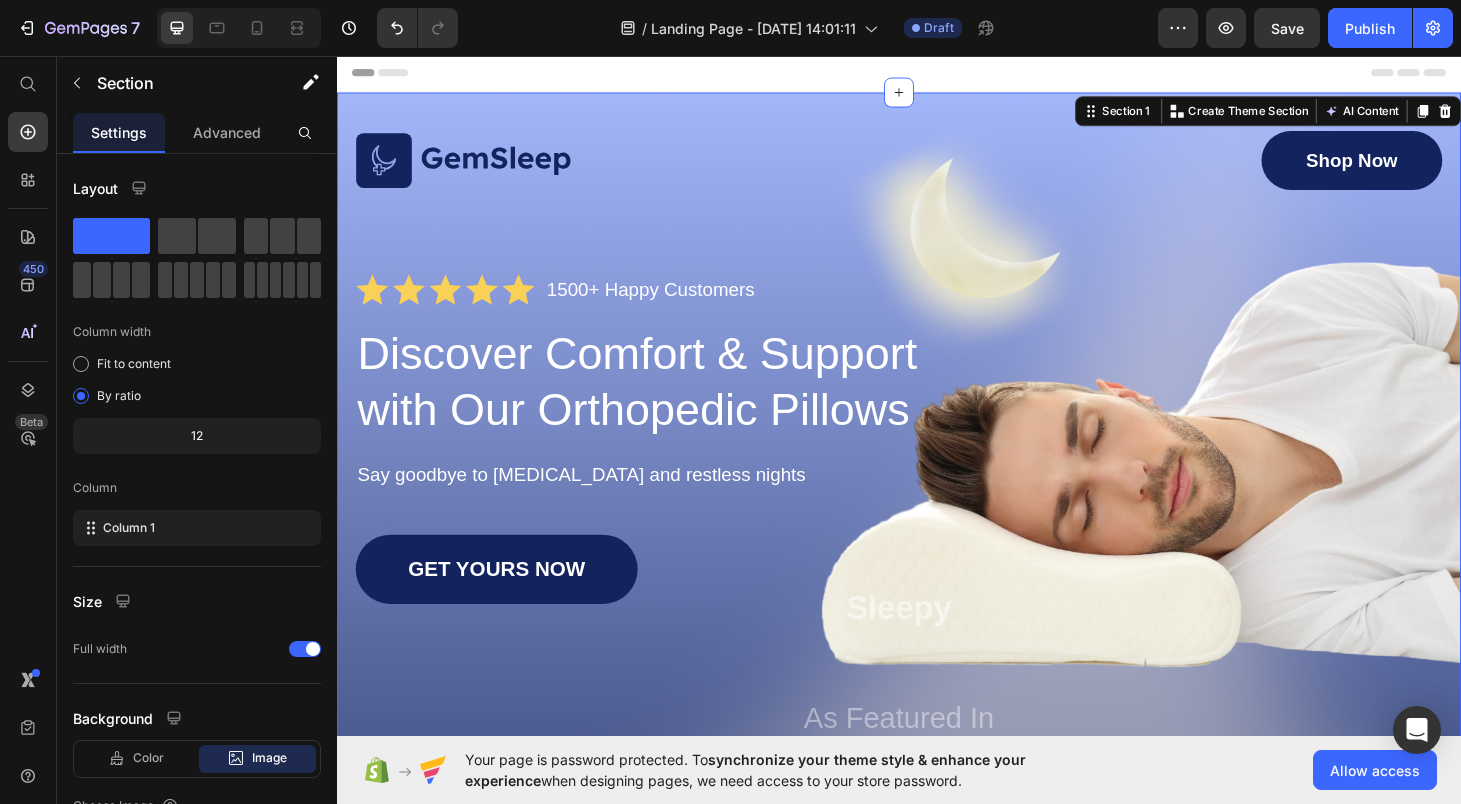 click on "Image Shop Now Button Row
Icon
Icon
Icon
Icon
Icon Icon List 1500+ Happy Customers Text Block Row Discover Comfort & Support with Our Orthopedic Pillows Heading Say goodbye to [MEDICAL_DATA] and restless nights Text Block GET YOURS NOW Button Sleepy Text Block As Featured In Text Block Image Image Image Row Row Section 1   You can create reusable sections Create Theme Section AI Content Write with GemAI What would you like to describe here? Tone and Voice Persuasive Product Show more Generate" at bounding box center [937, 520] 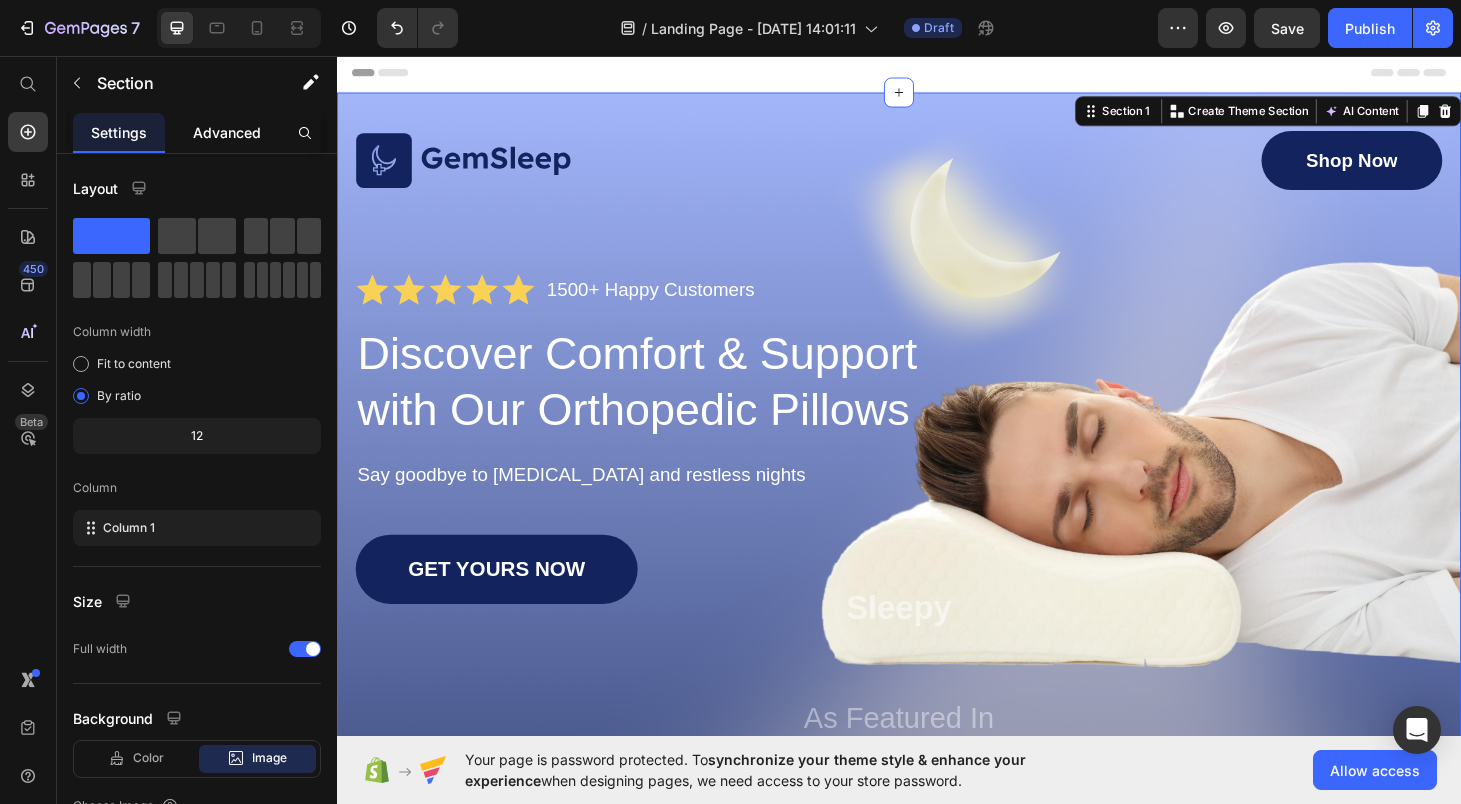 click on "Advanced" at bounding box center (227, 132) 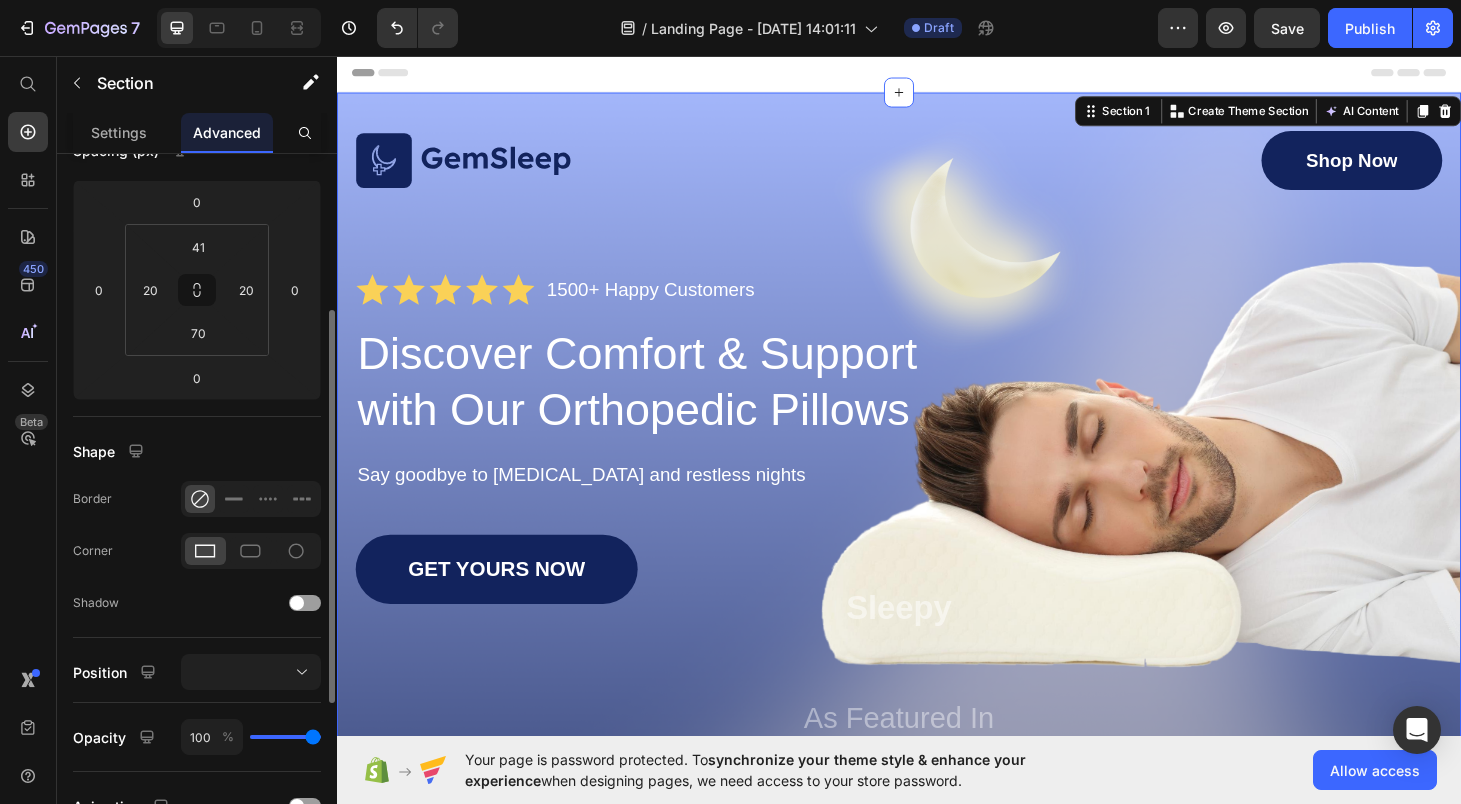 scroll, scrollTop: 220, scrollLeft: 0, axis: vertical 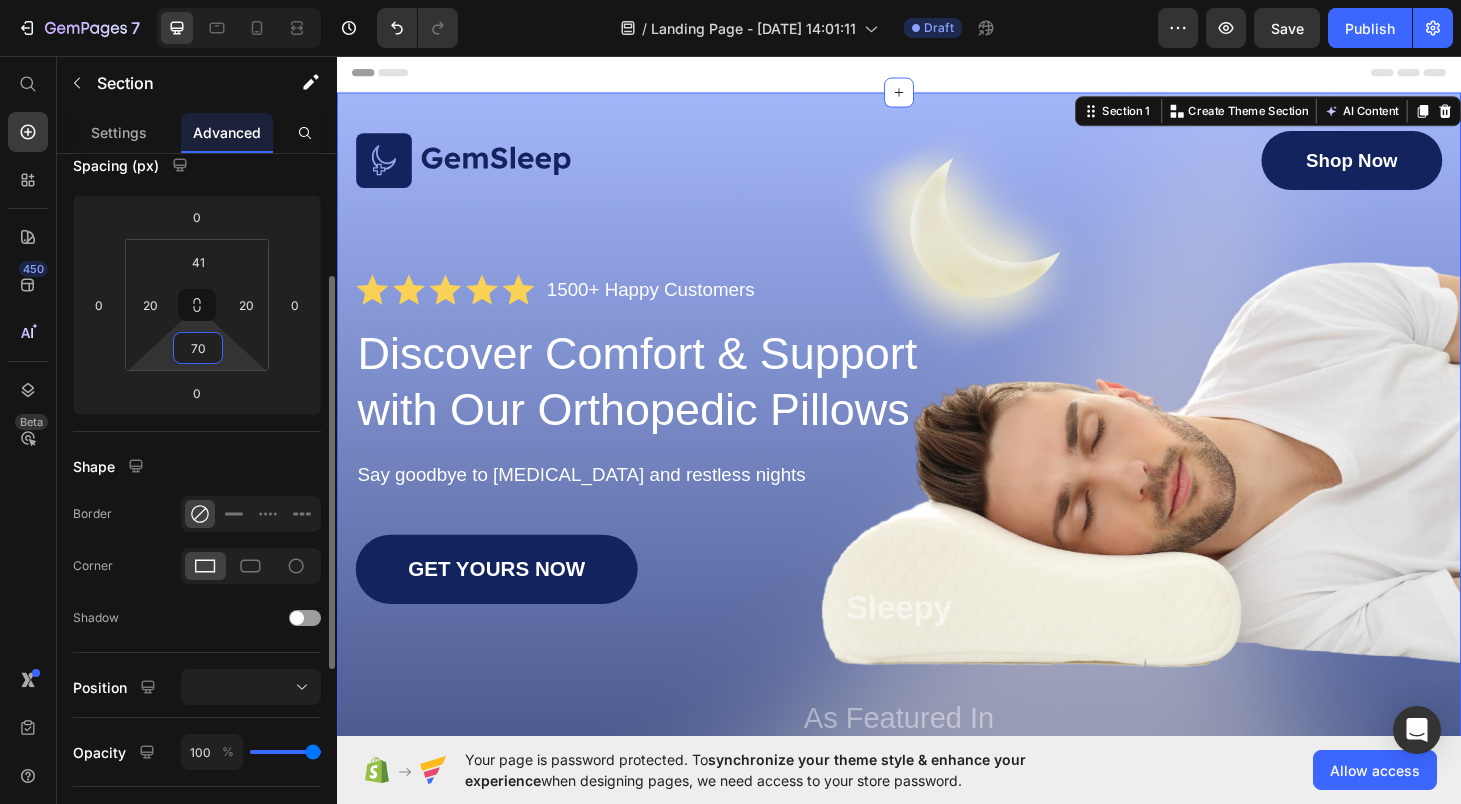 click on "70" at bounding box center (198, 348) 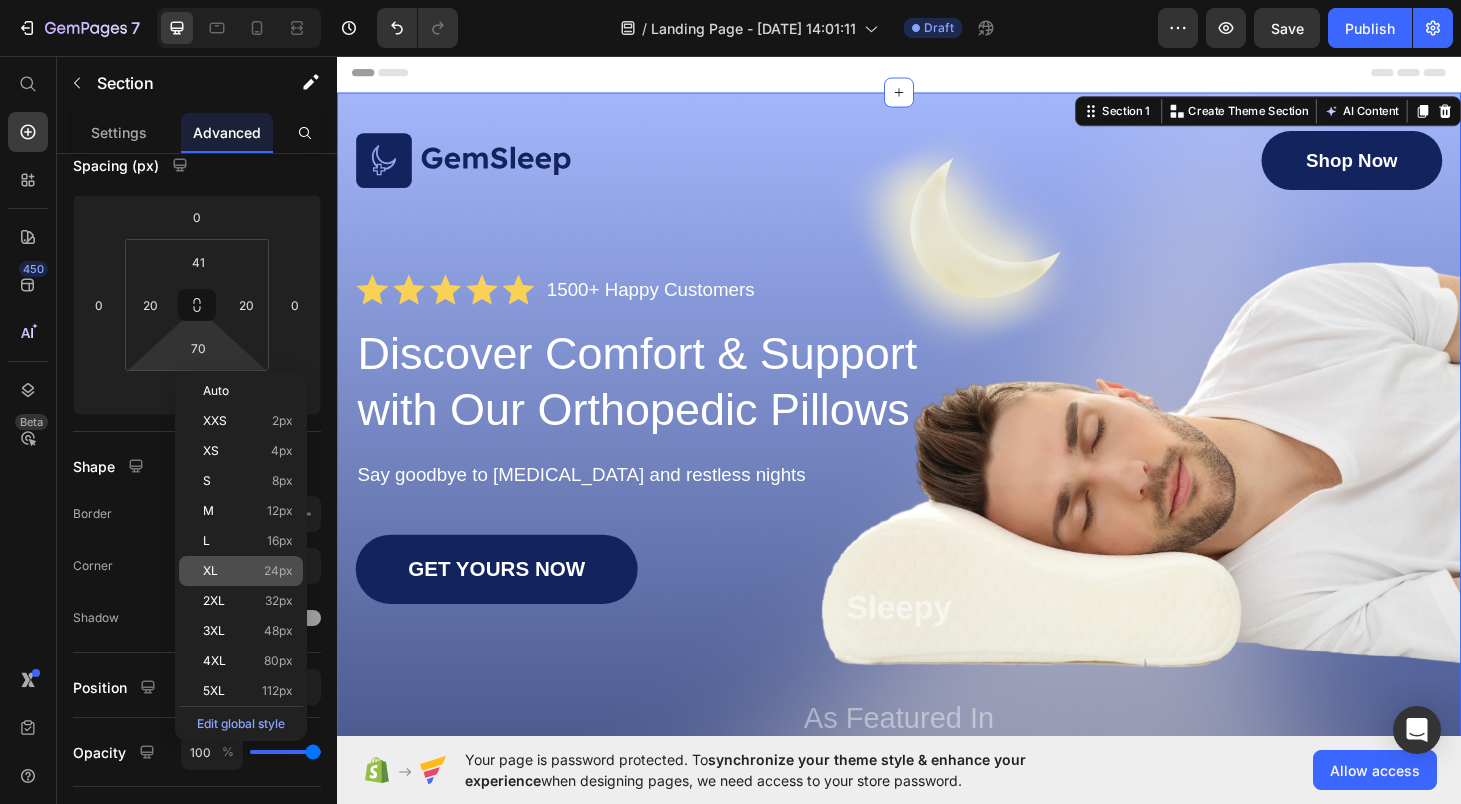 click on "XL 24px" at bounding box center (248, 571) 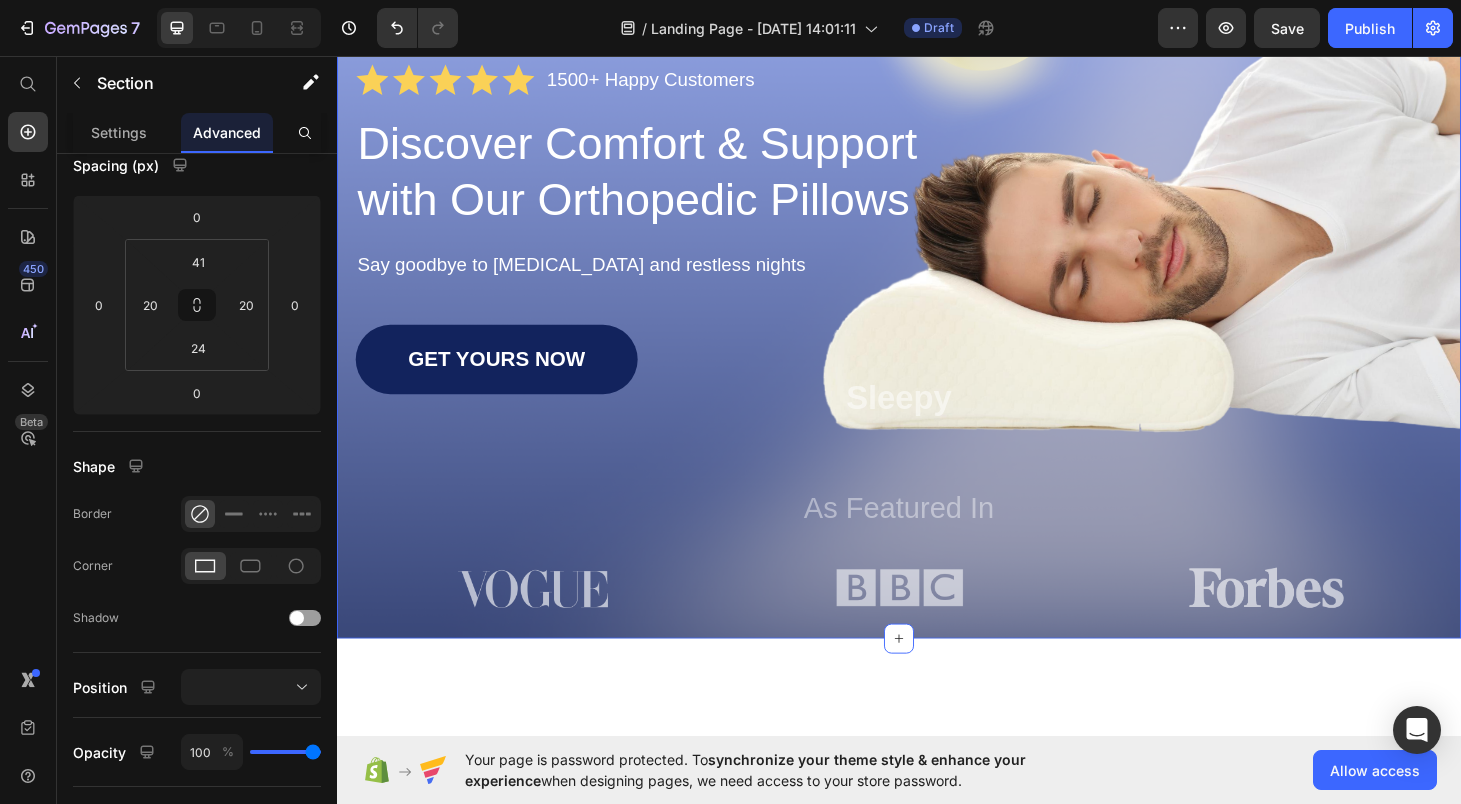 scroll, scrollTop: 210, scrollLeft: 0, axis: vertical 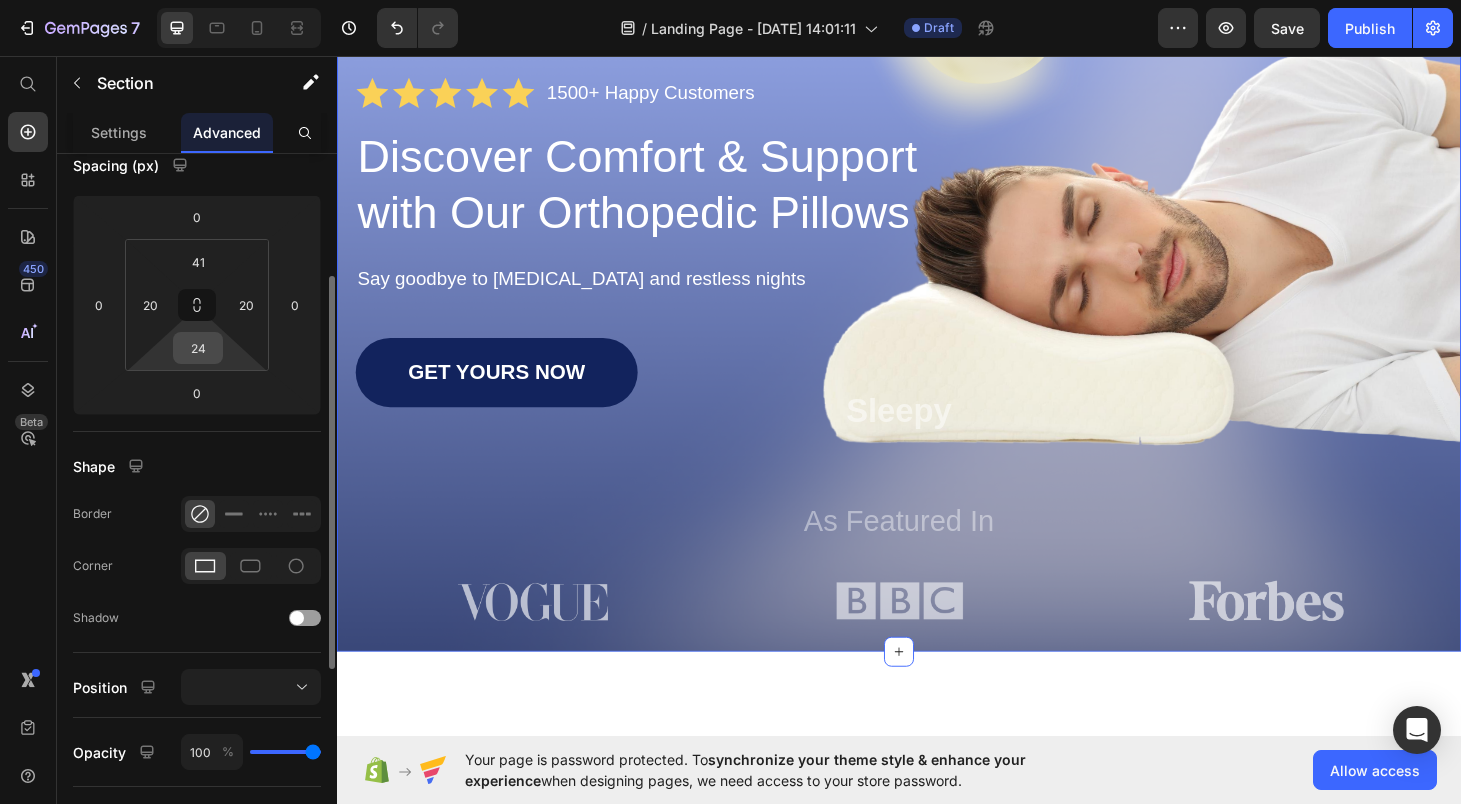 click on "24" at bounding box center (198, 348) 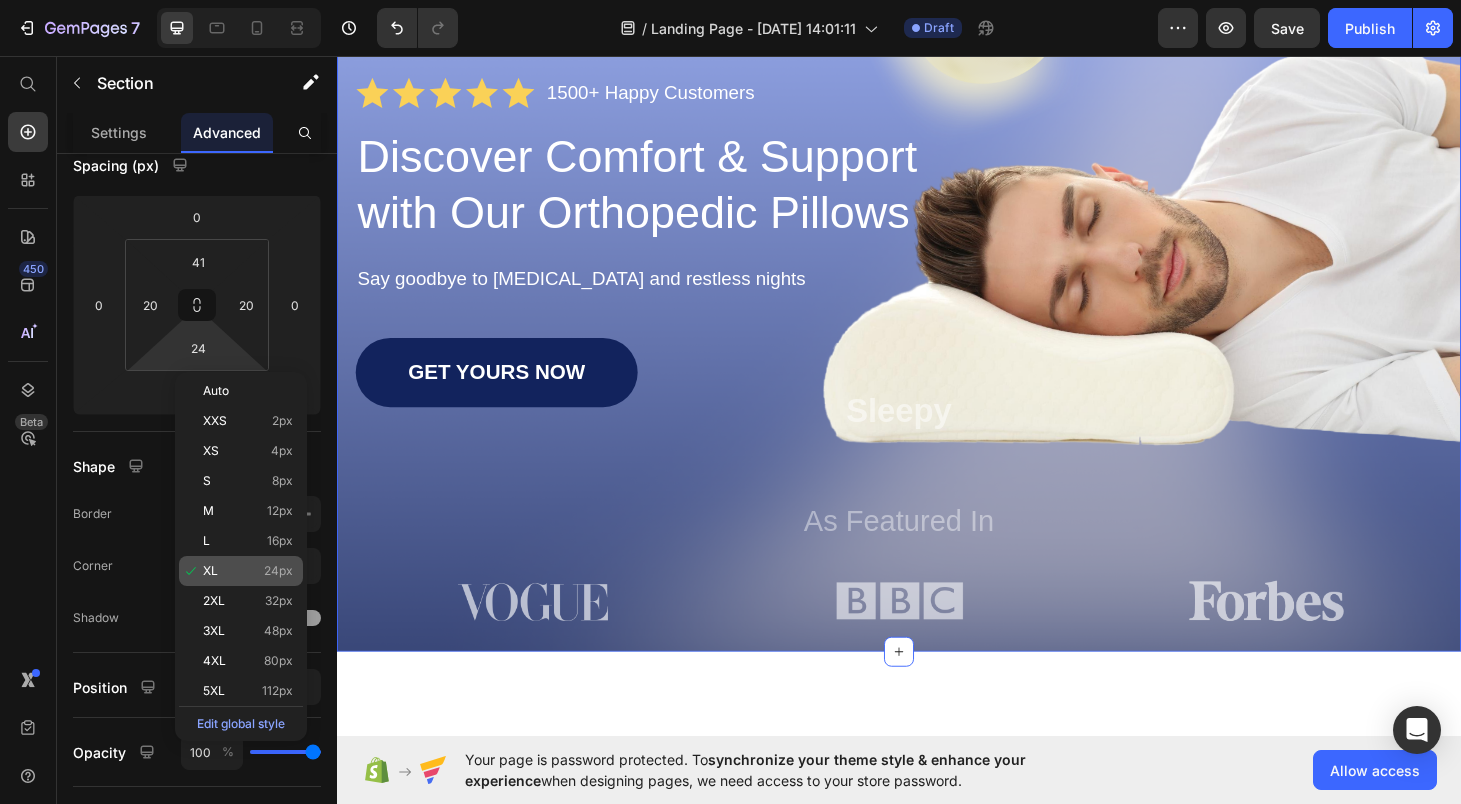 click on "XL 24px" at bounding box center [248, 571] 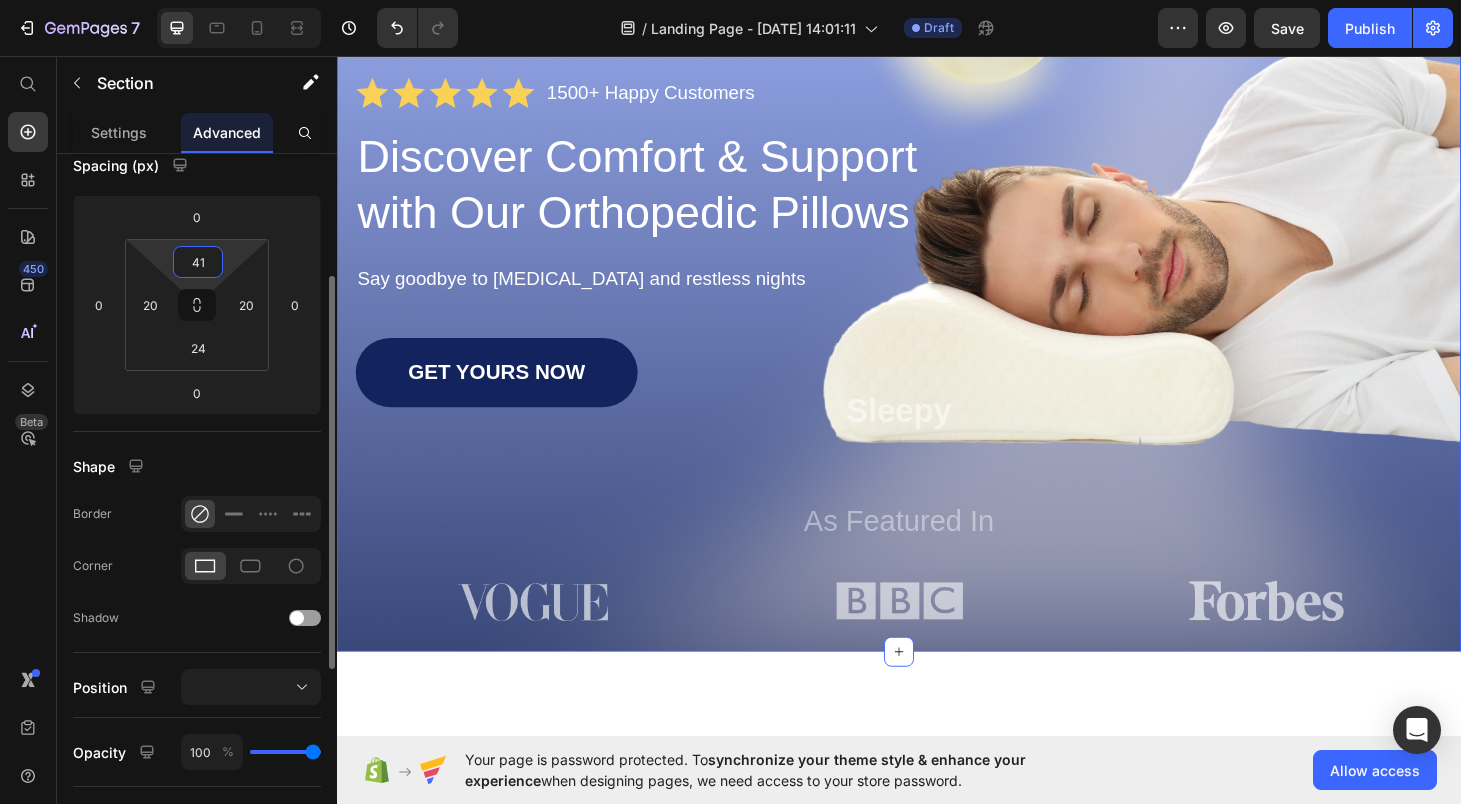 click on "41" at bounding box center (198, 262) 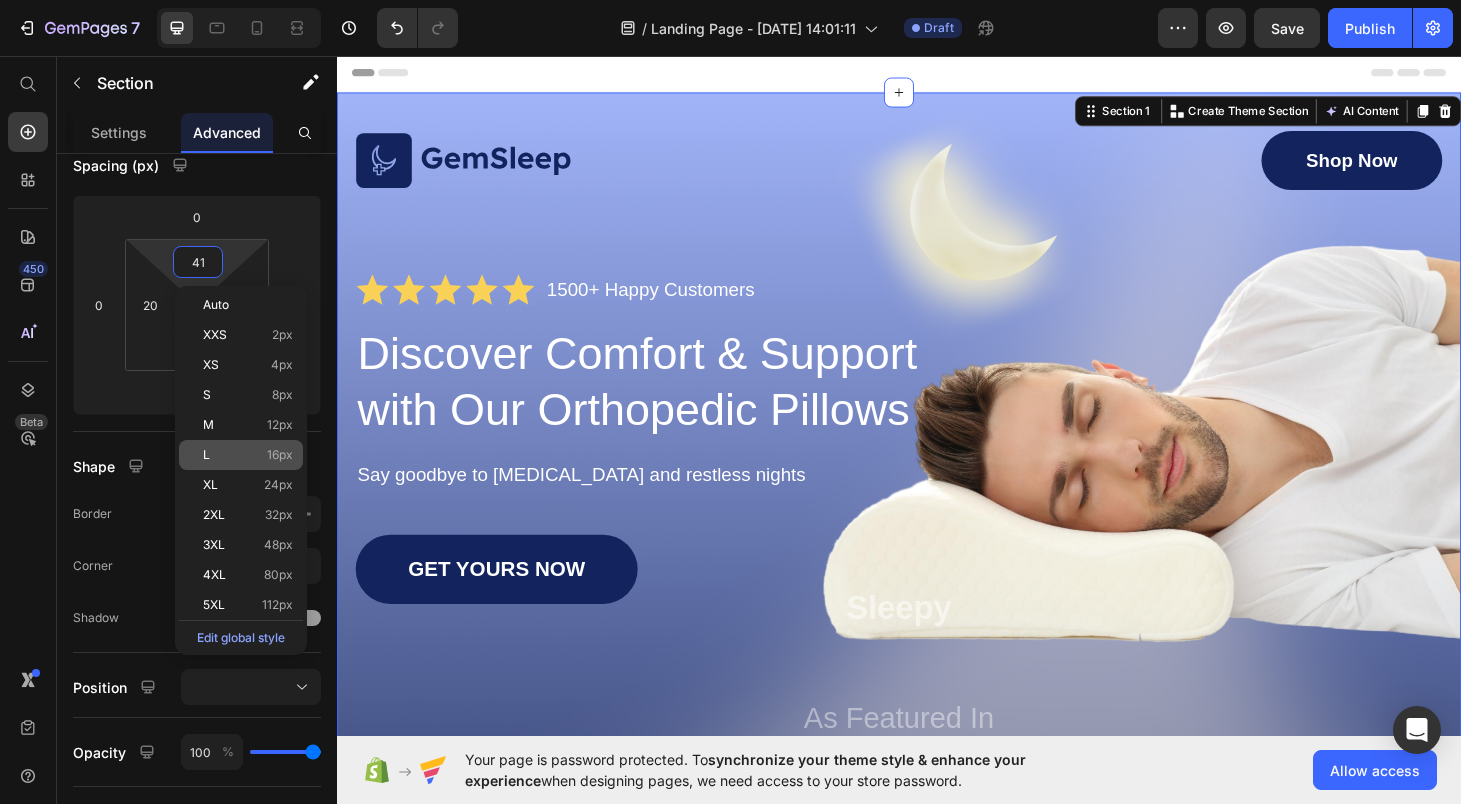 scroll, scrollTop: 0, scrollLeft: 0, axis: both 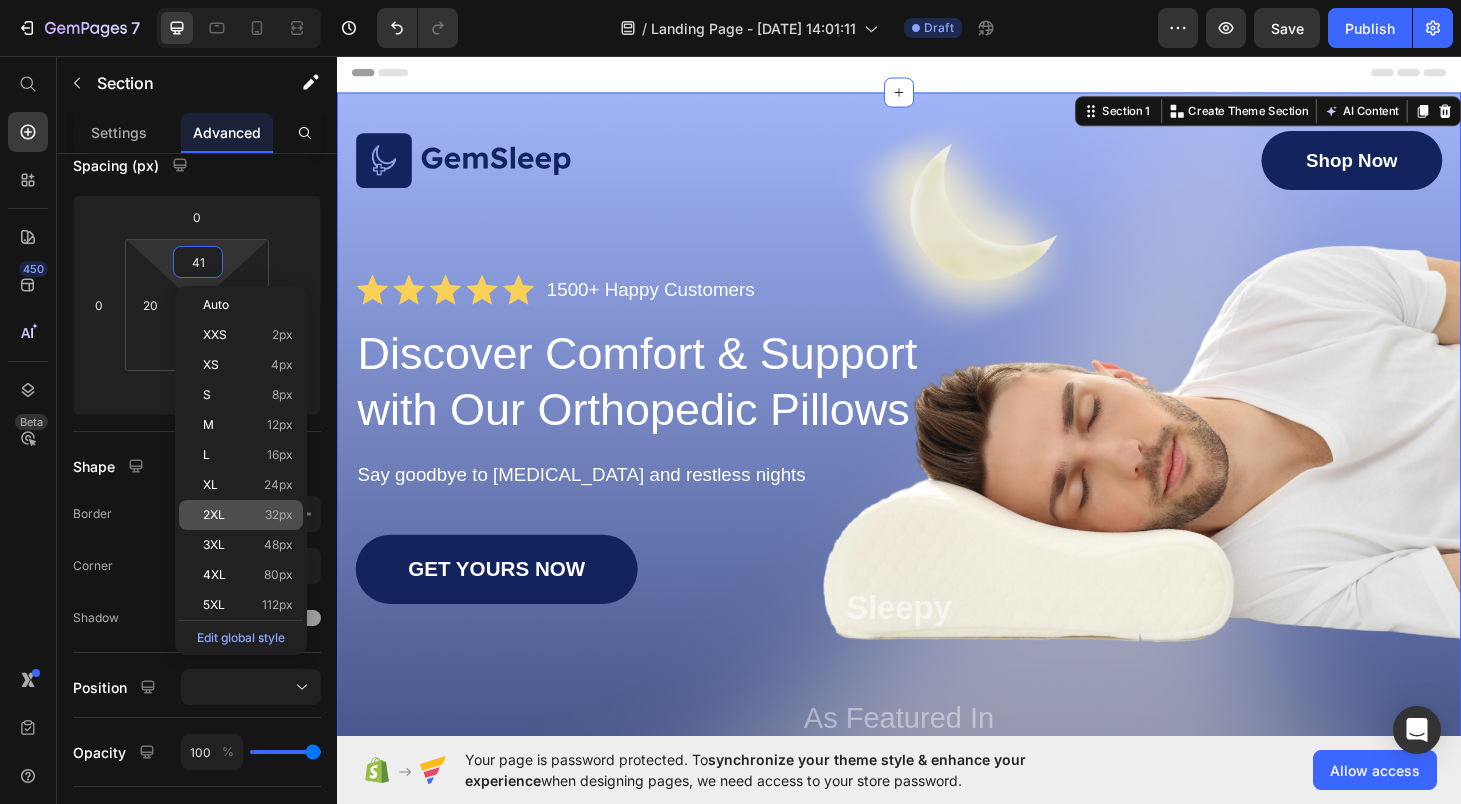 click on "2XL 32px" at bounding box center (248, 515) 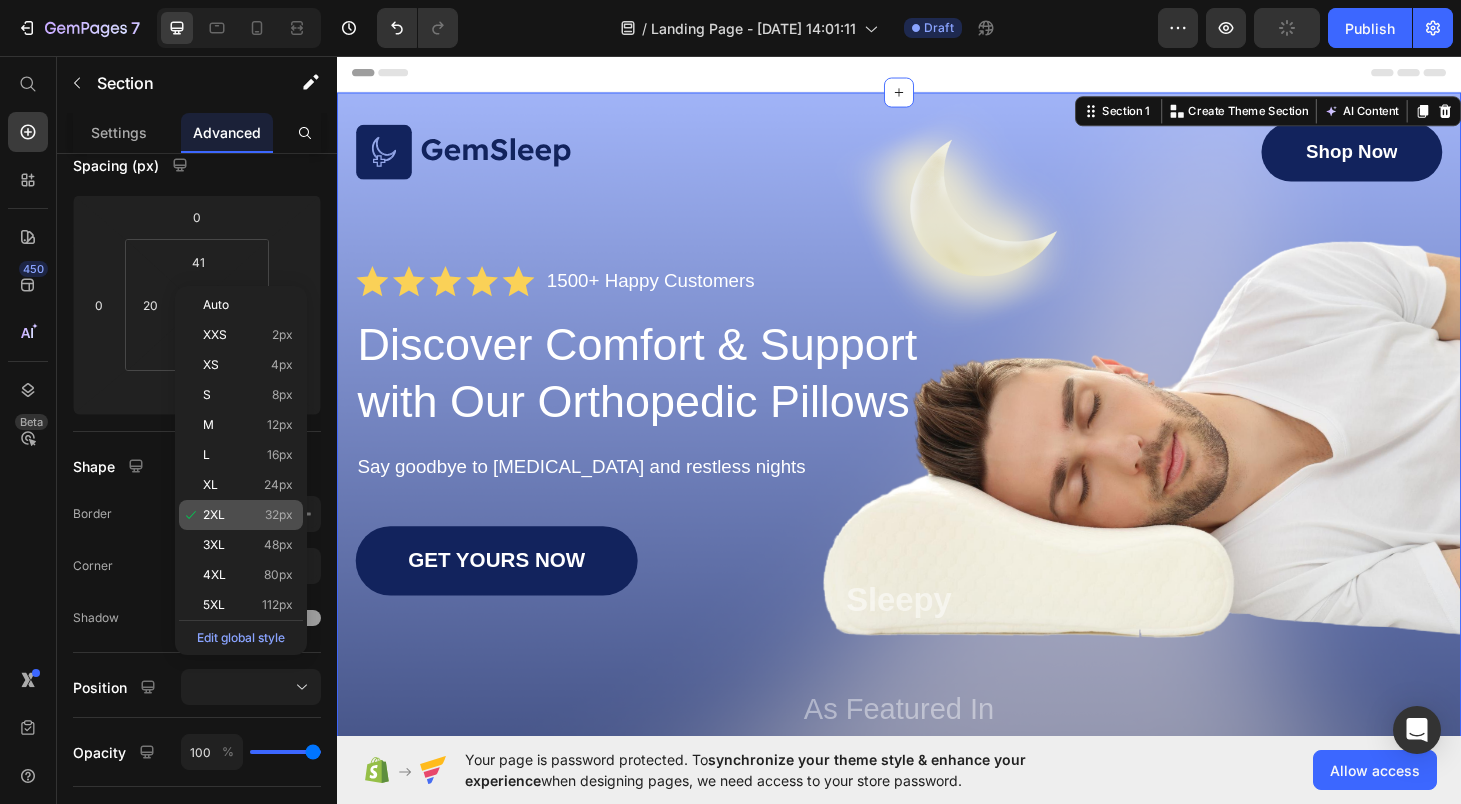 type on "32" 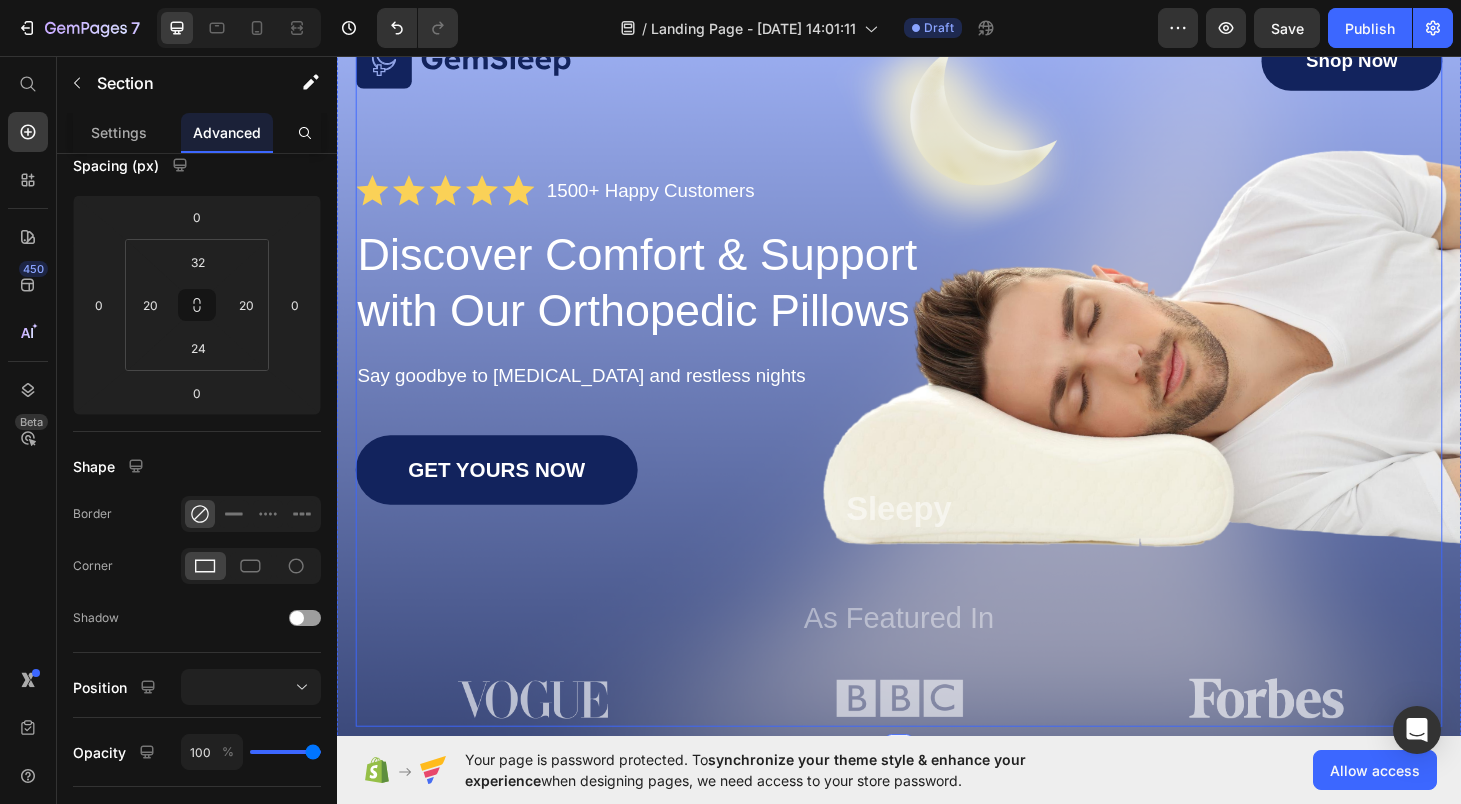 scroll, scrollTop: 0, scrollLeft: 0, axis: both 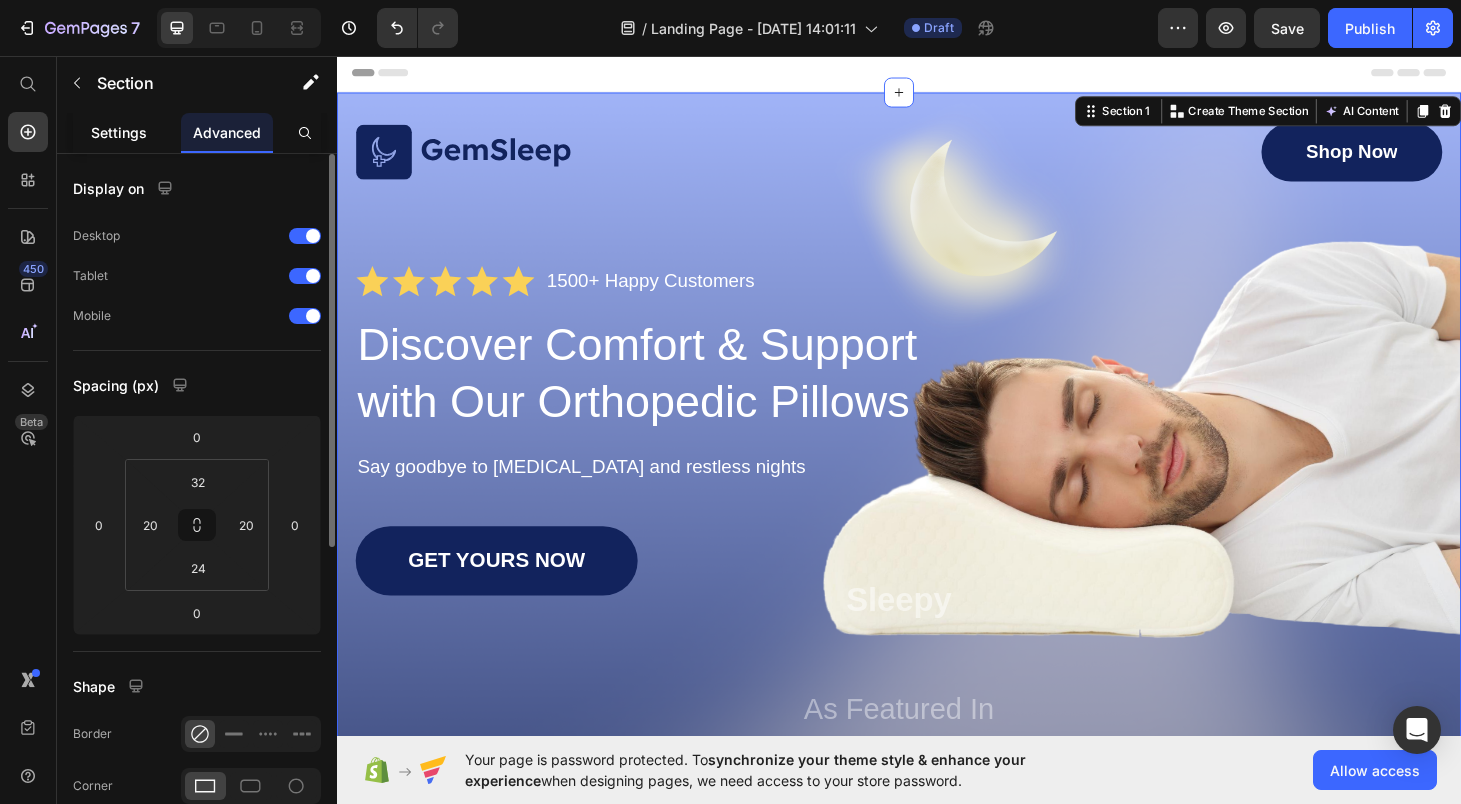 click on "Settings" 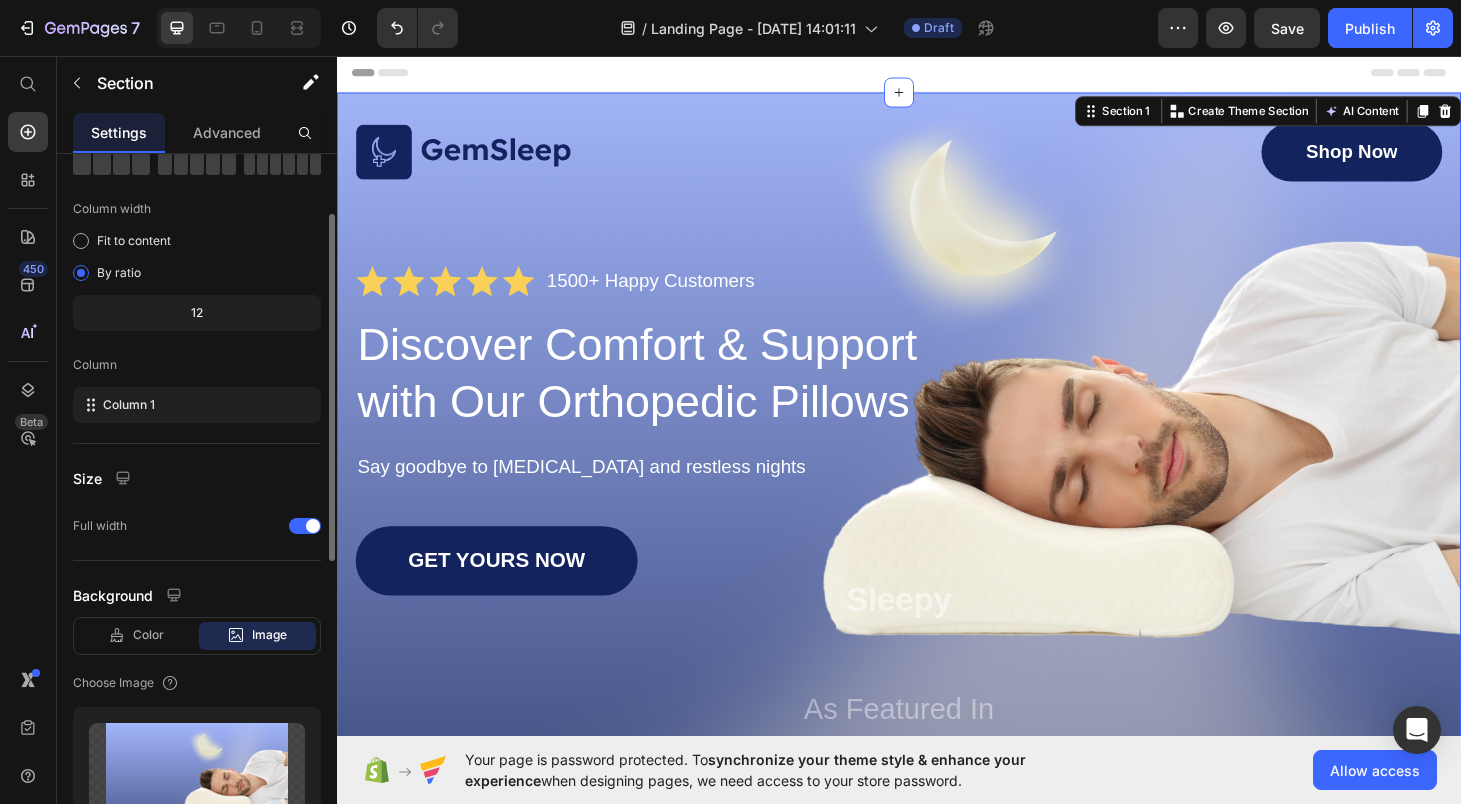 scroll, scrollTop: 0, scrollLeft: 0, axis: both 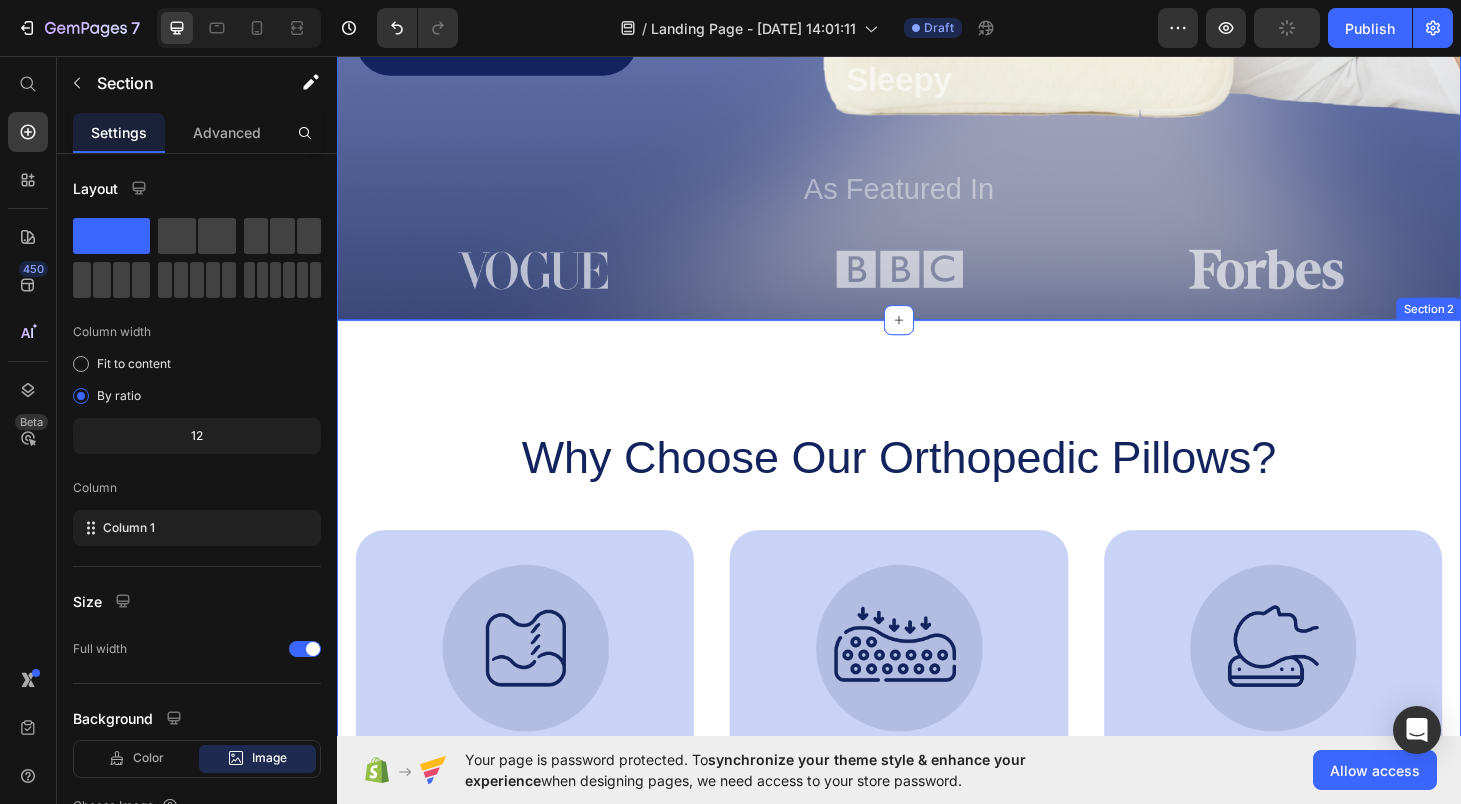 click on "Why Choose Our Orthopedic Pillows? Heading Image Supportive Design Text Block Ergonomically engineered for optimal spinal alignment Text Block Hero Banner Image Pressure Relief Text Block Reduces neck and shoulder discomfort Text Block Hero Banner Image Breathable Materials Text Block Ensures cool, comfortable sleep Text Block Hero Banner Row Image Supportive Design Text Block Ergonomically engineered for optimal spinal alignment Text Block Hero Banner Image Pressure Relief Text Block Reduces neck and shoulder discomfort Text Block Hero Banner Row Image Breathable Materials Text Block Ensures cool, comfortable sleep Text Block Hero Banner Row Section 2" at bounding box center (937, 707) 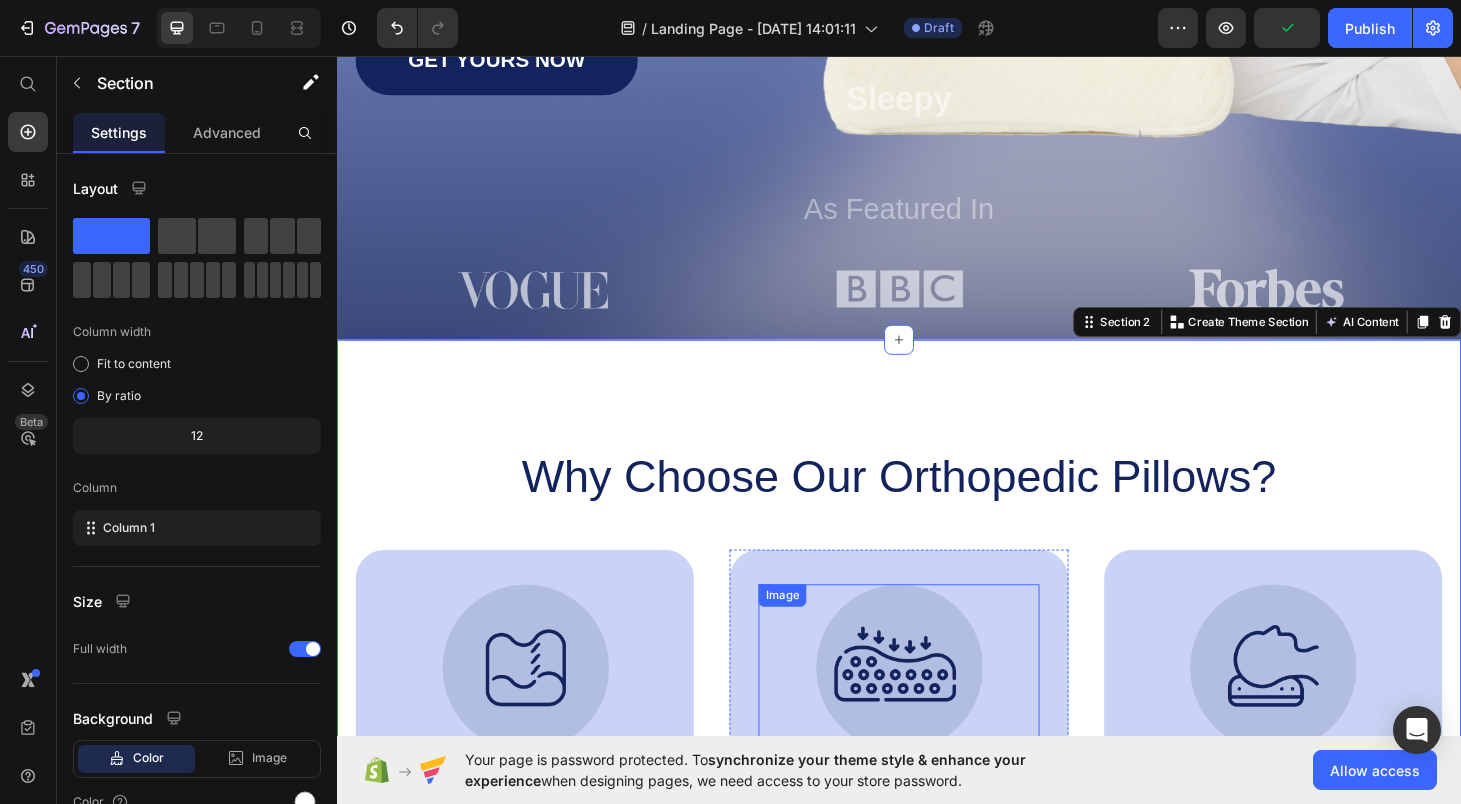 scroll, scrollTop: 526, scrollLeft: 0, axis: vertical 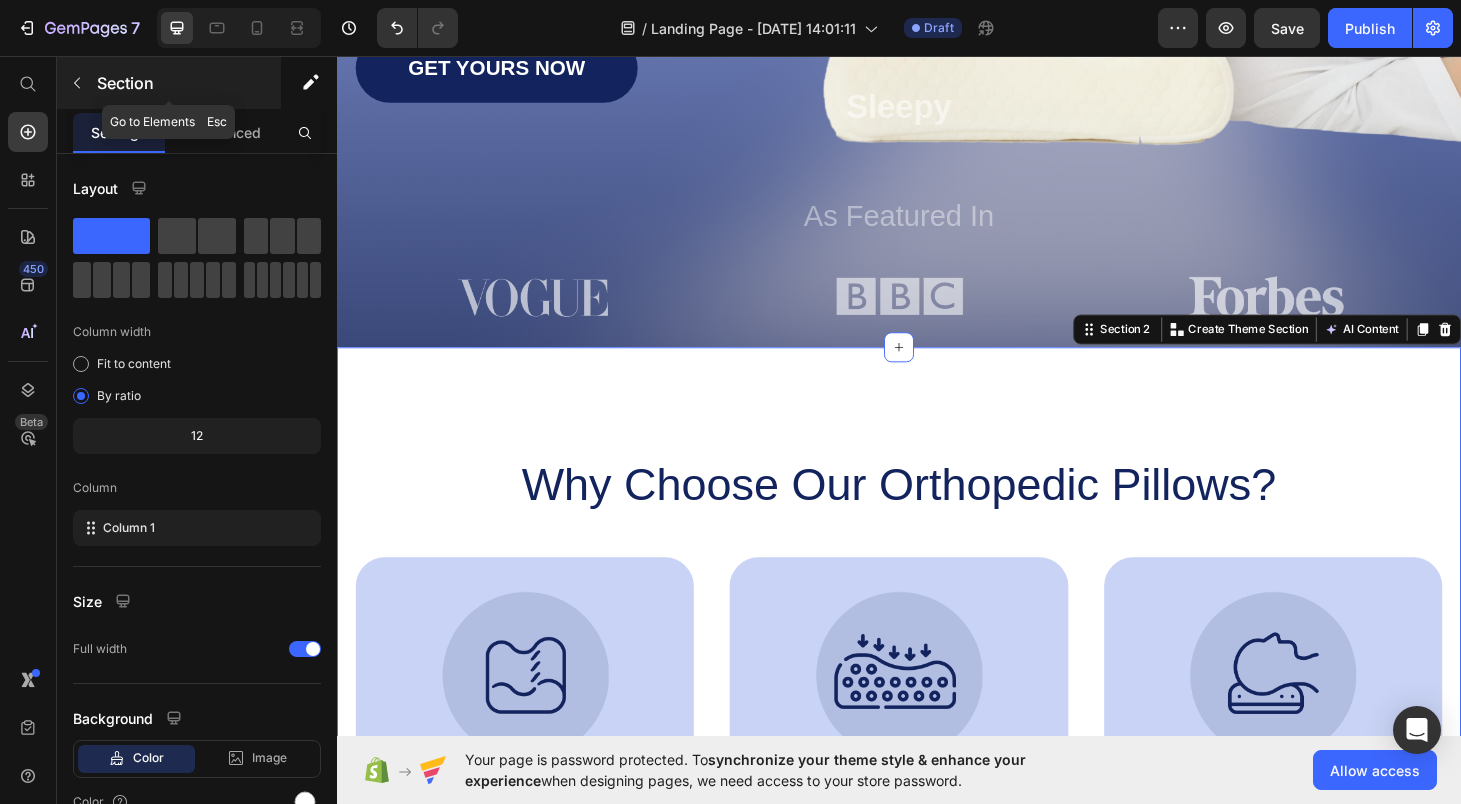 click at bounding box center [77, 83] 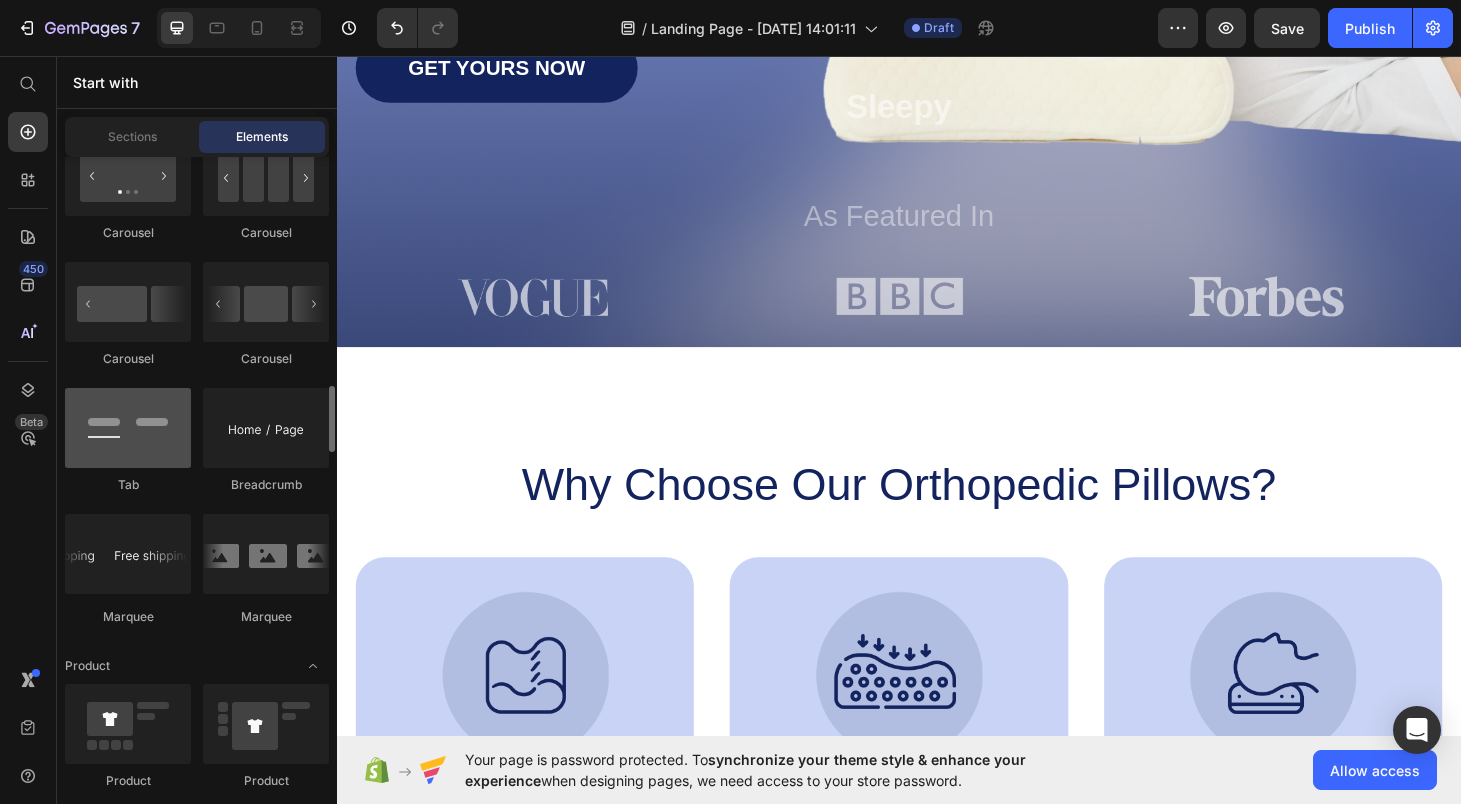 scroll, scrollTop: 2192, scrollLeft: 0, axis: vertical 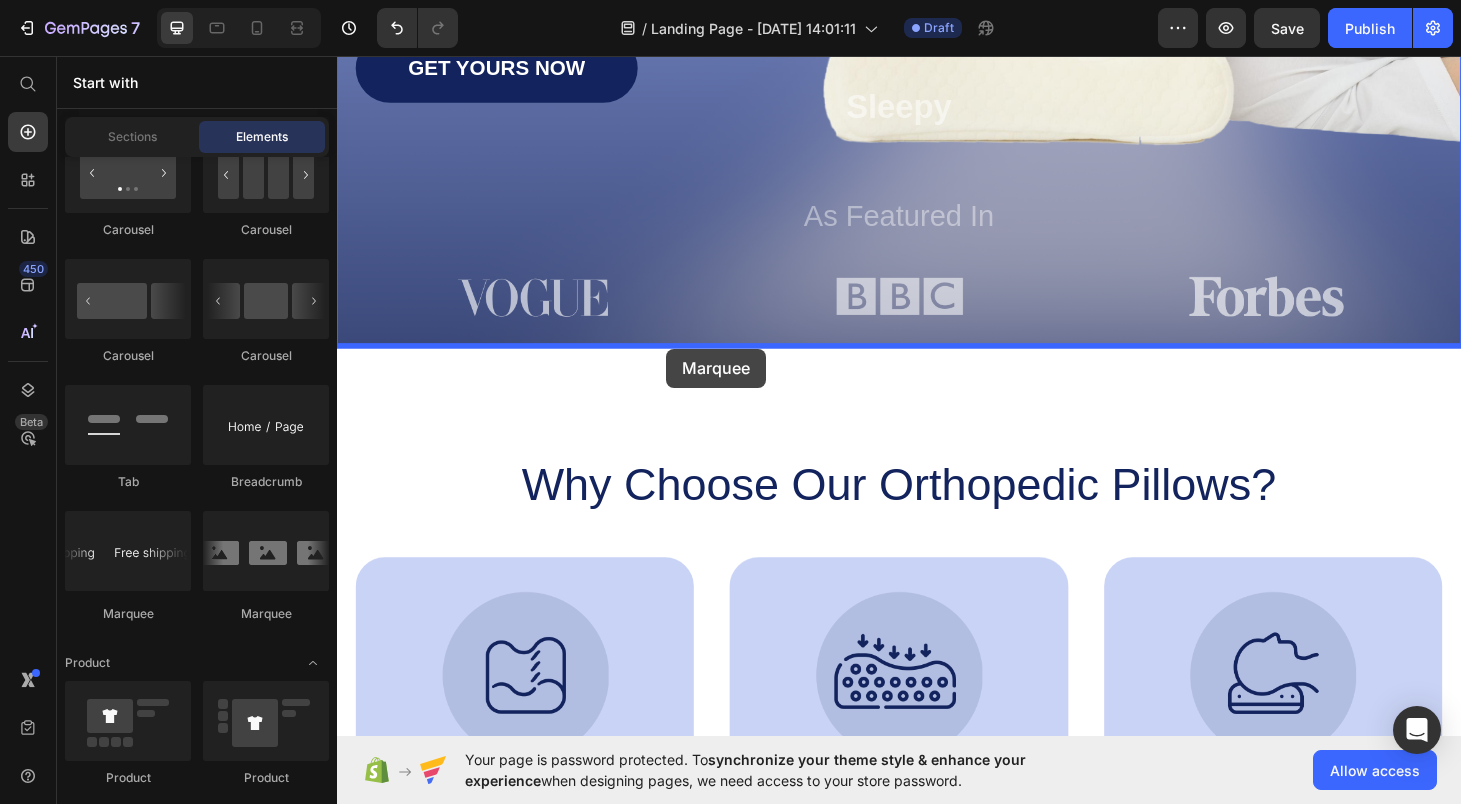 drag, startPoint x: 575, startPoint y: 638, endPoint x: 688, endPoint y: 368, distance: 292.69266 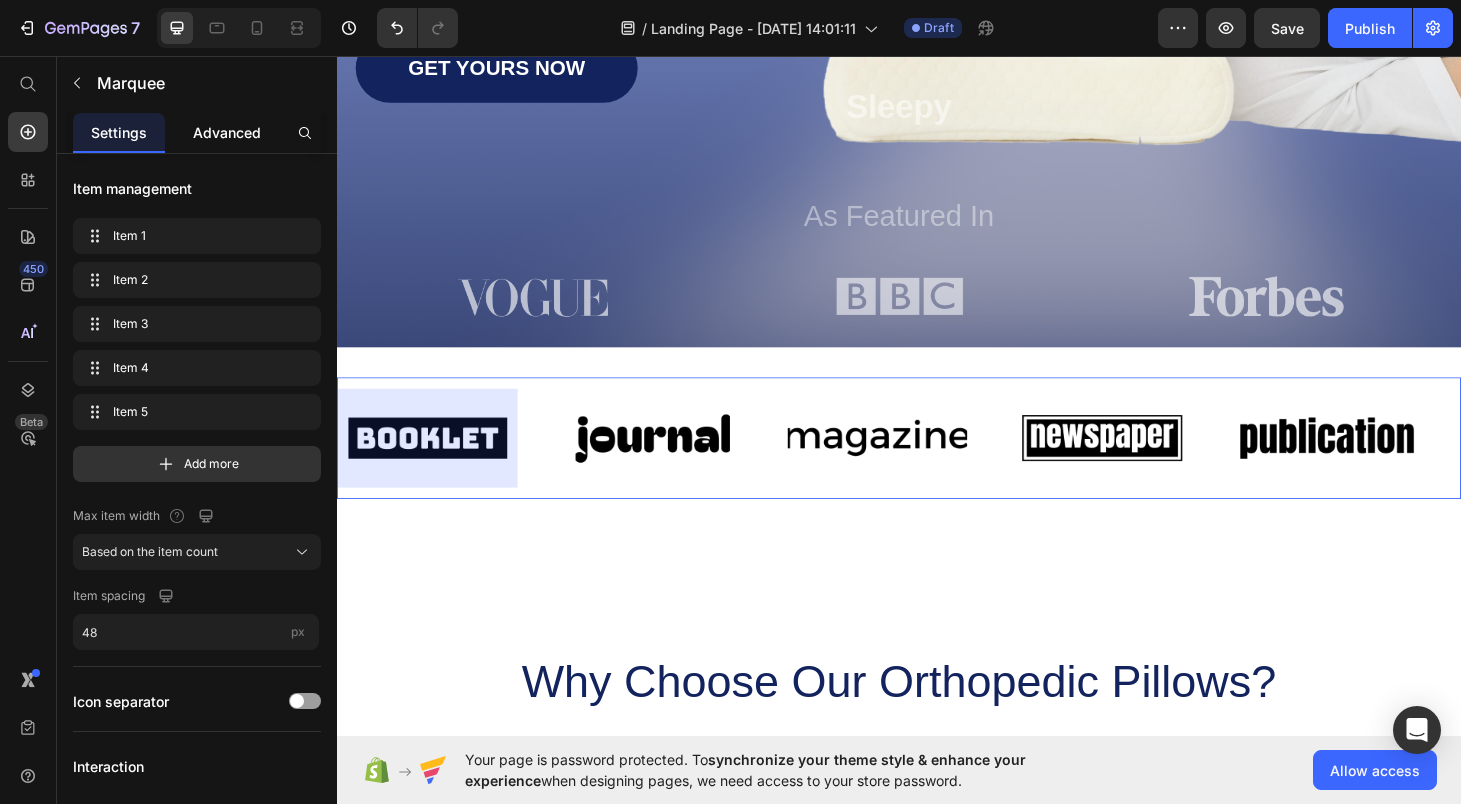 click on "Advanced" 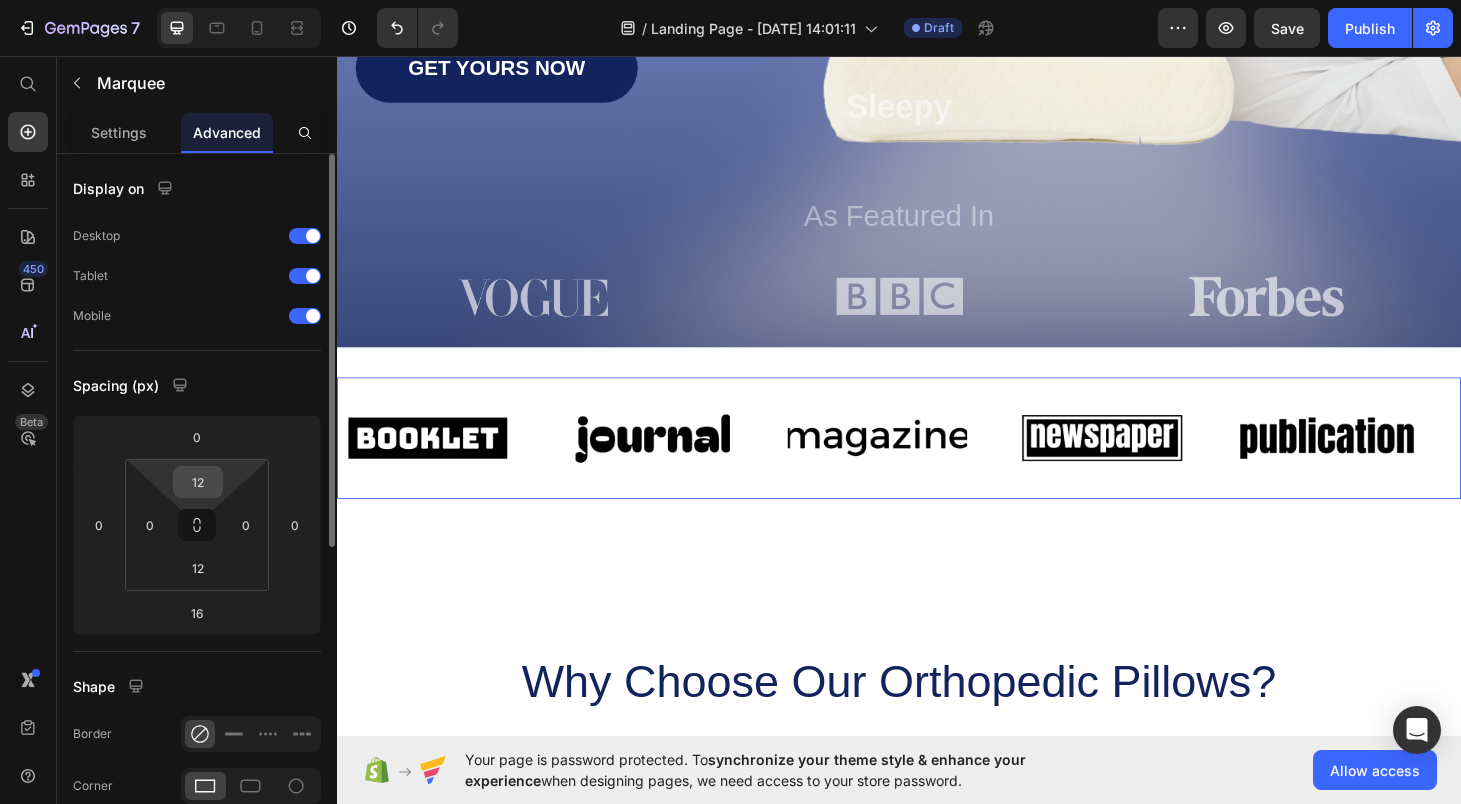 click on "12" at bounding box center [198, 482] 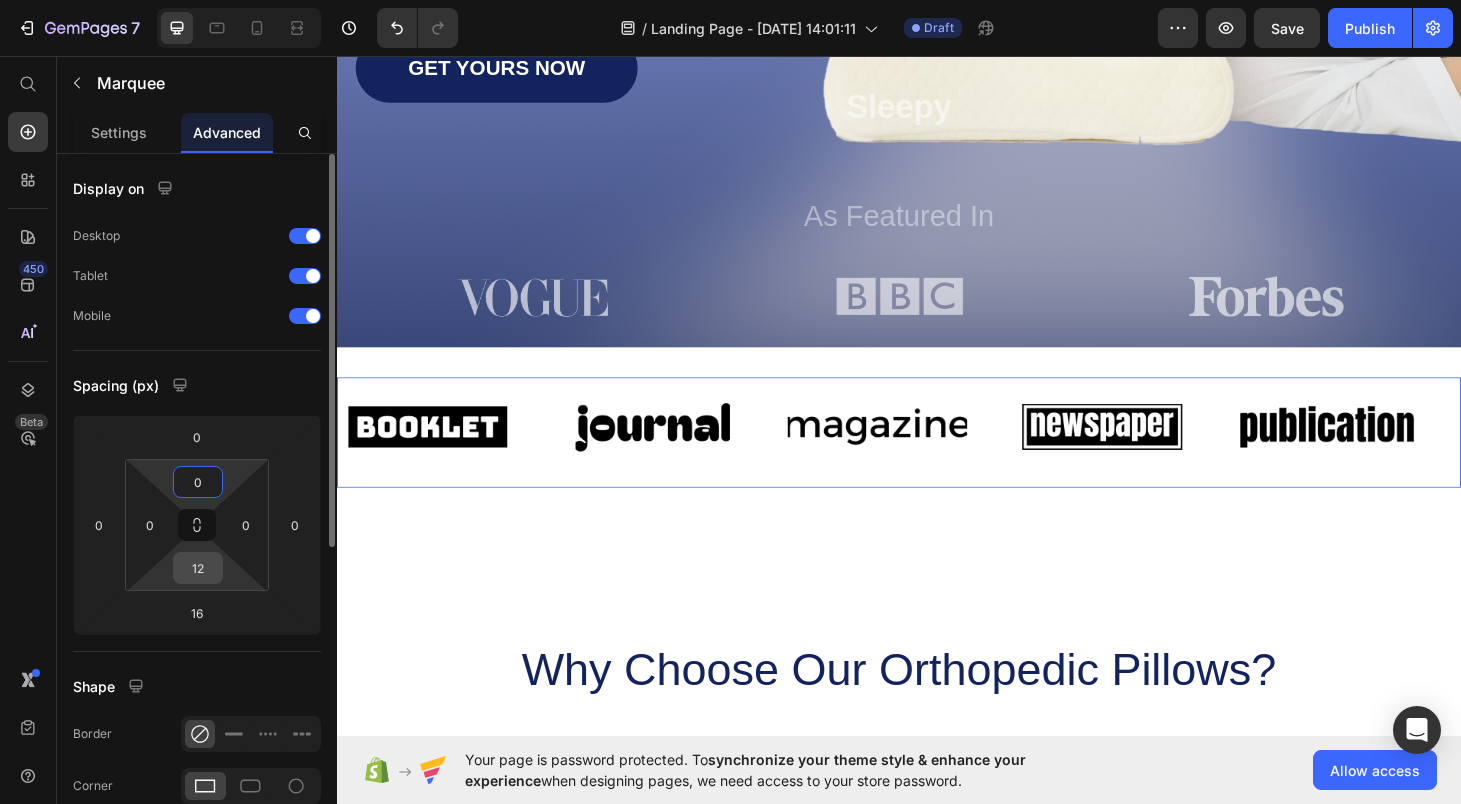 type on "0" 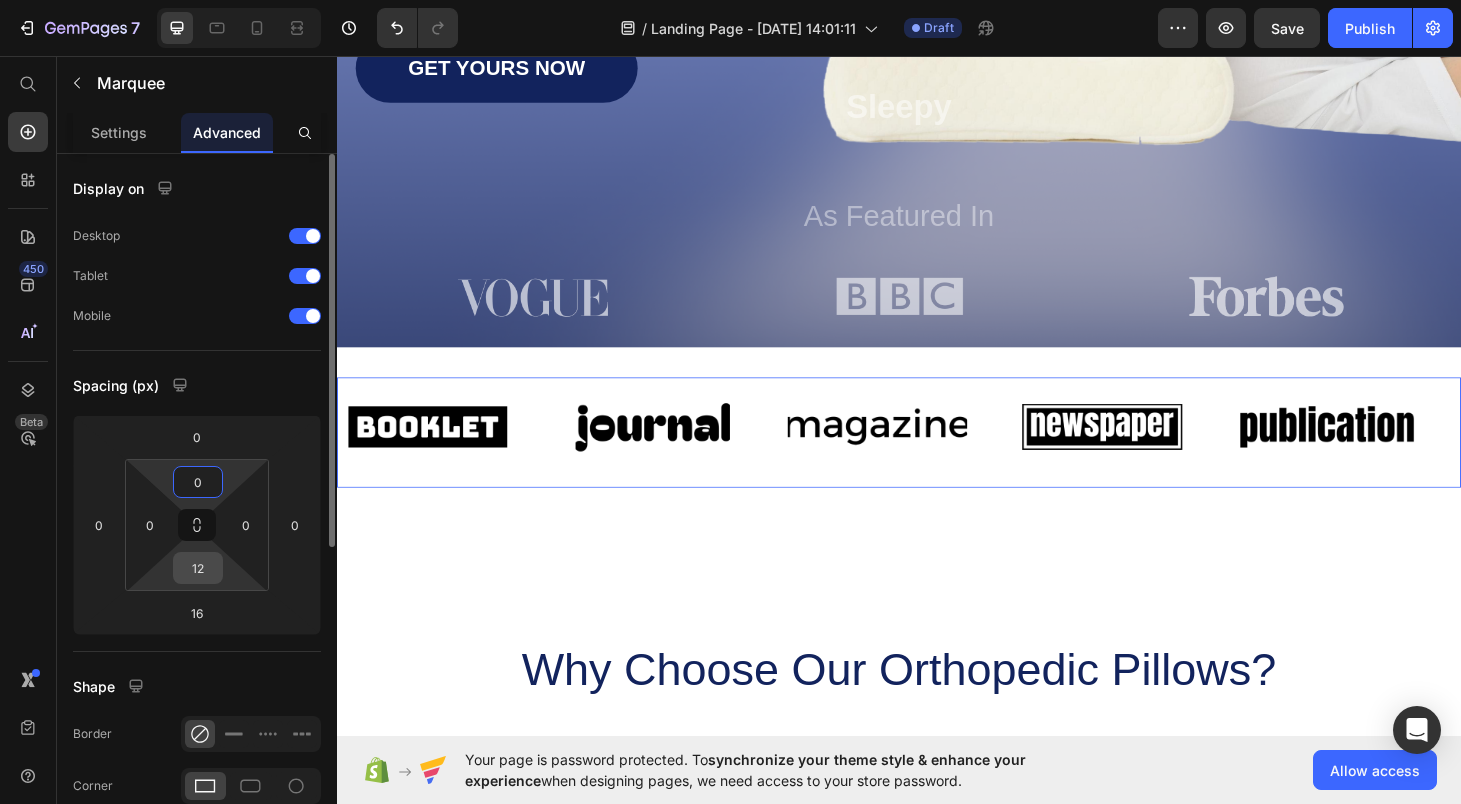 click on "12" at bounding box center (198, 568) 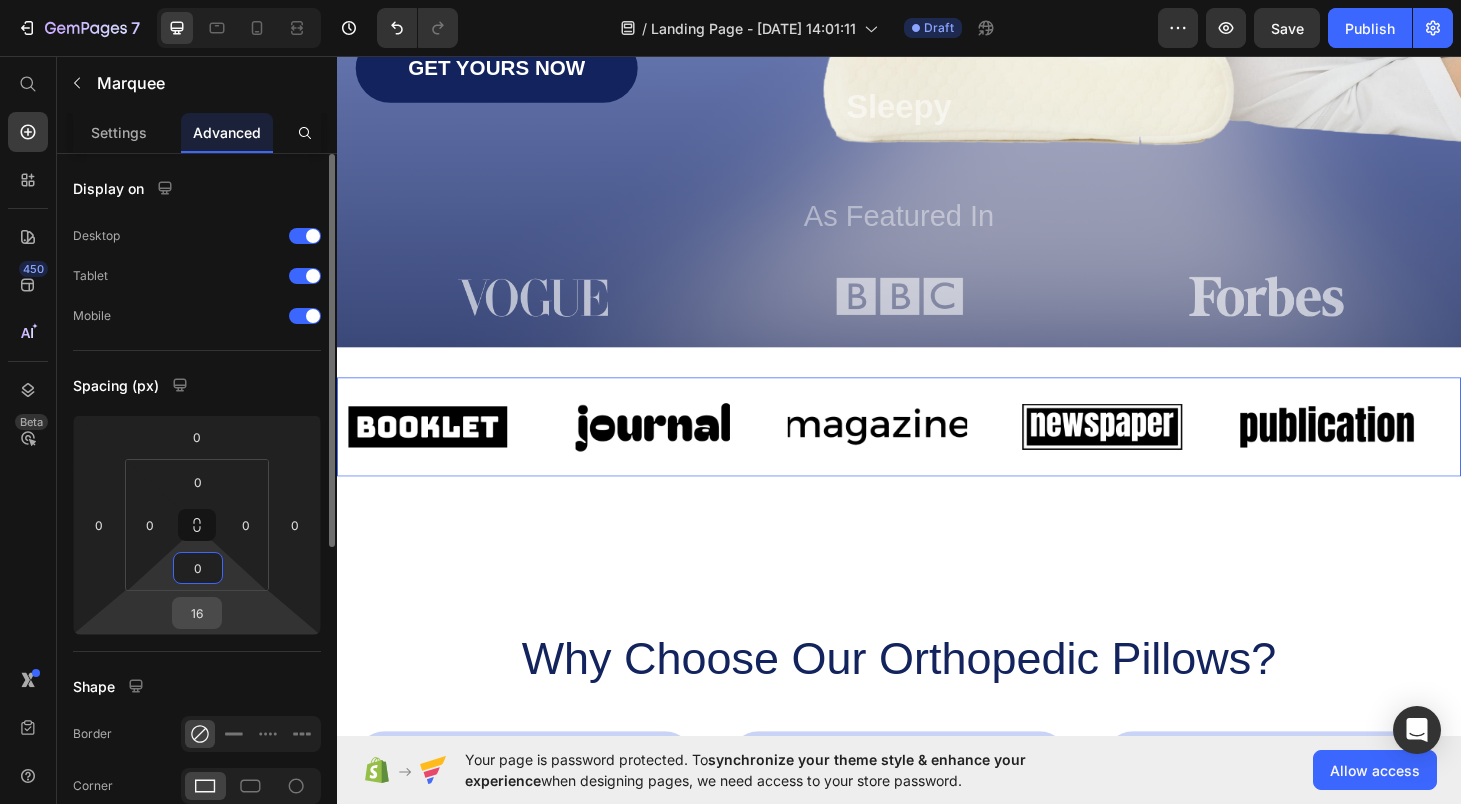 type on "0" 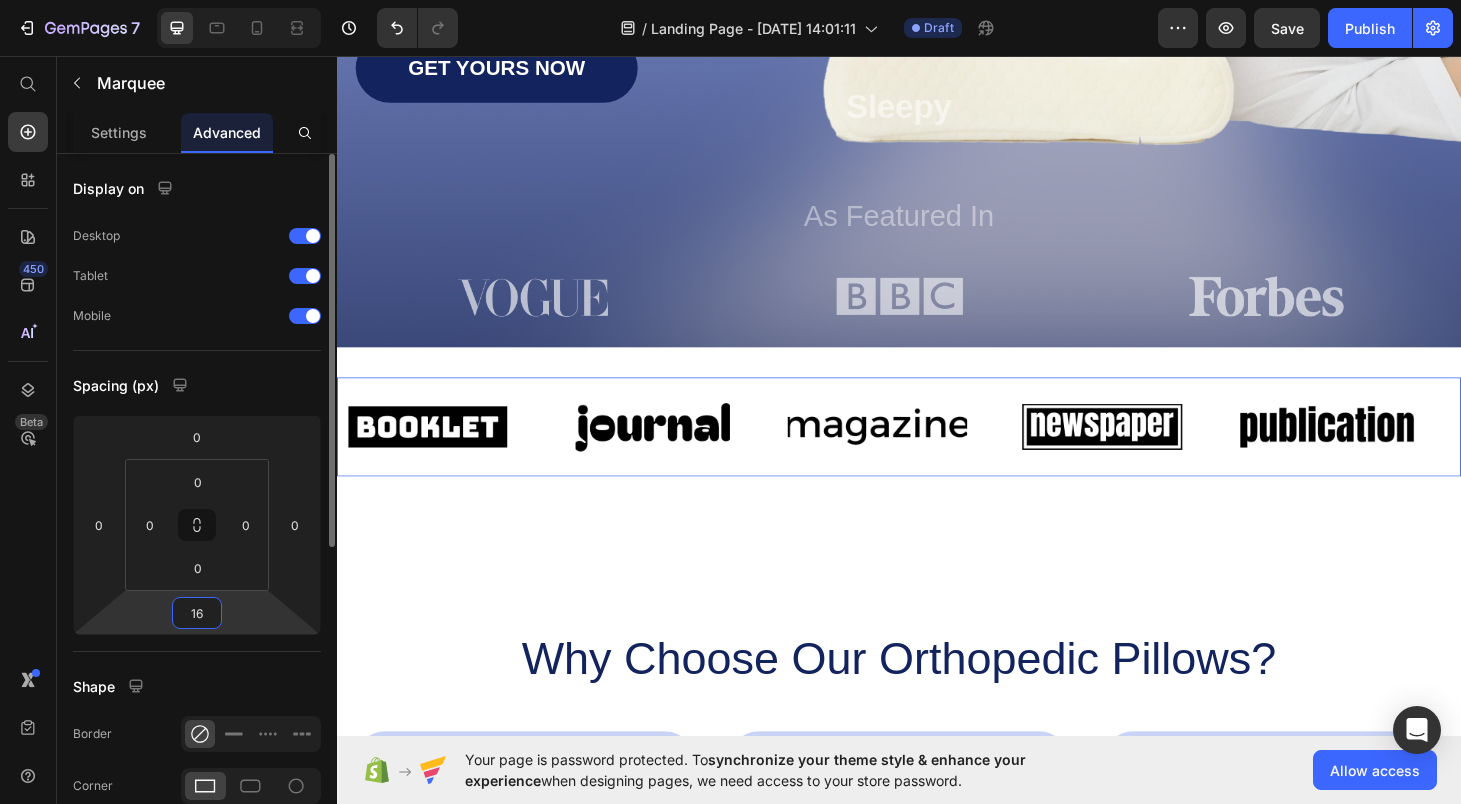 click on "16" at bounding box center (197, 613) 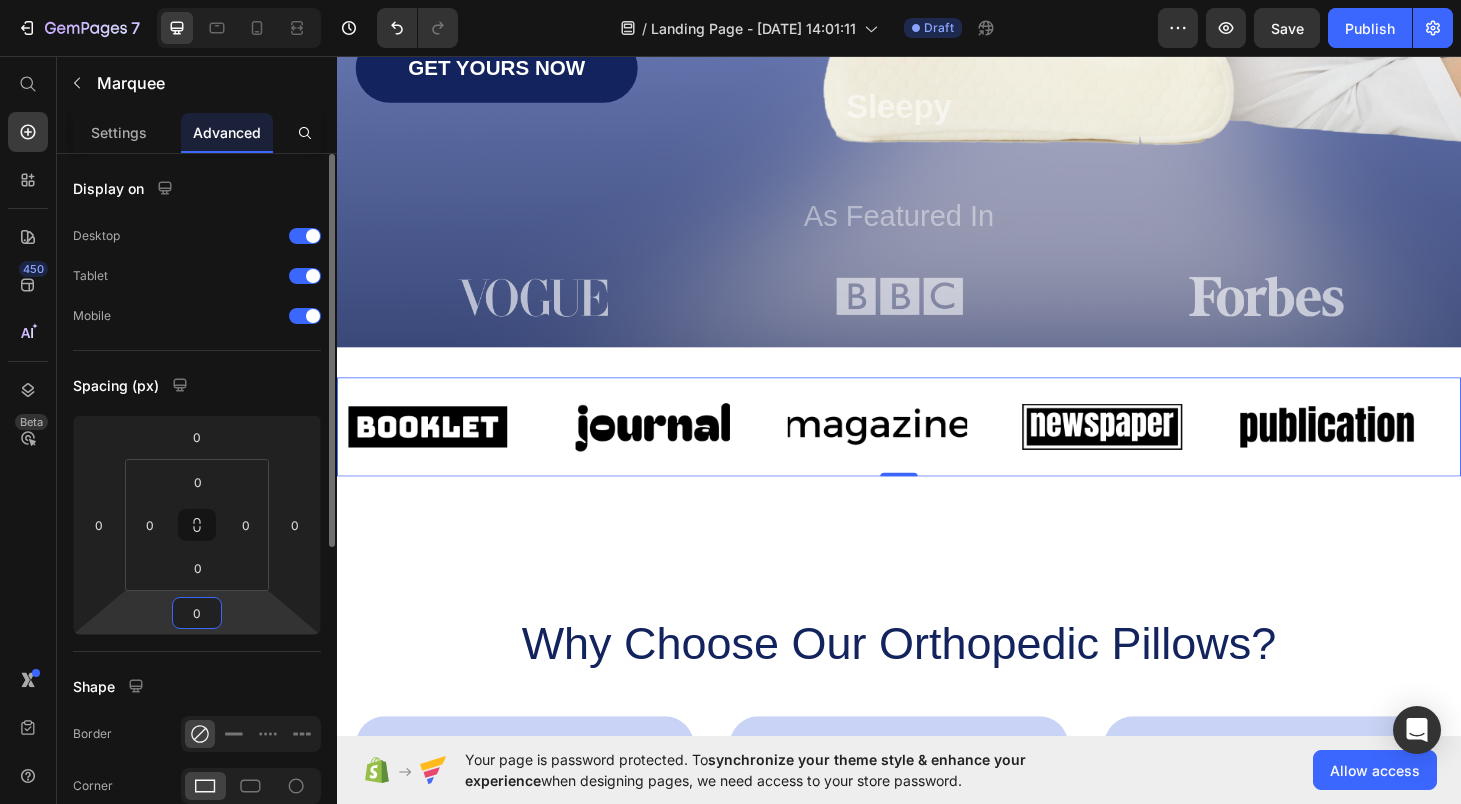 type on "0" 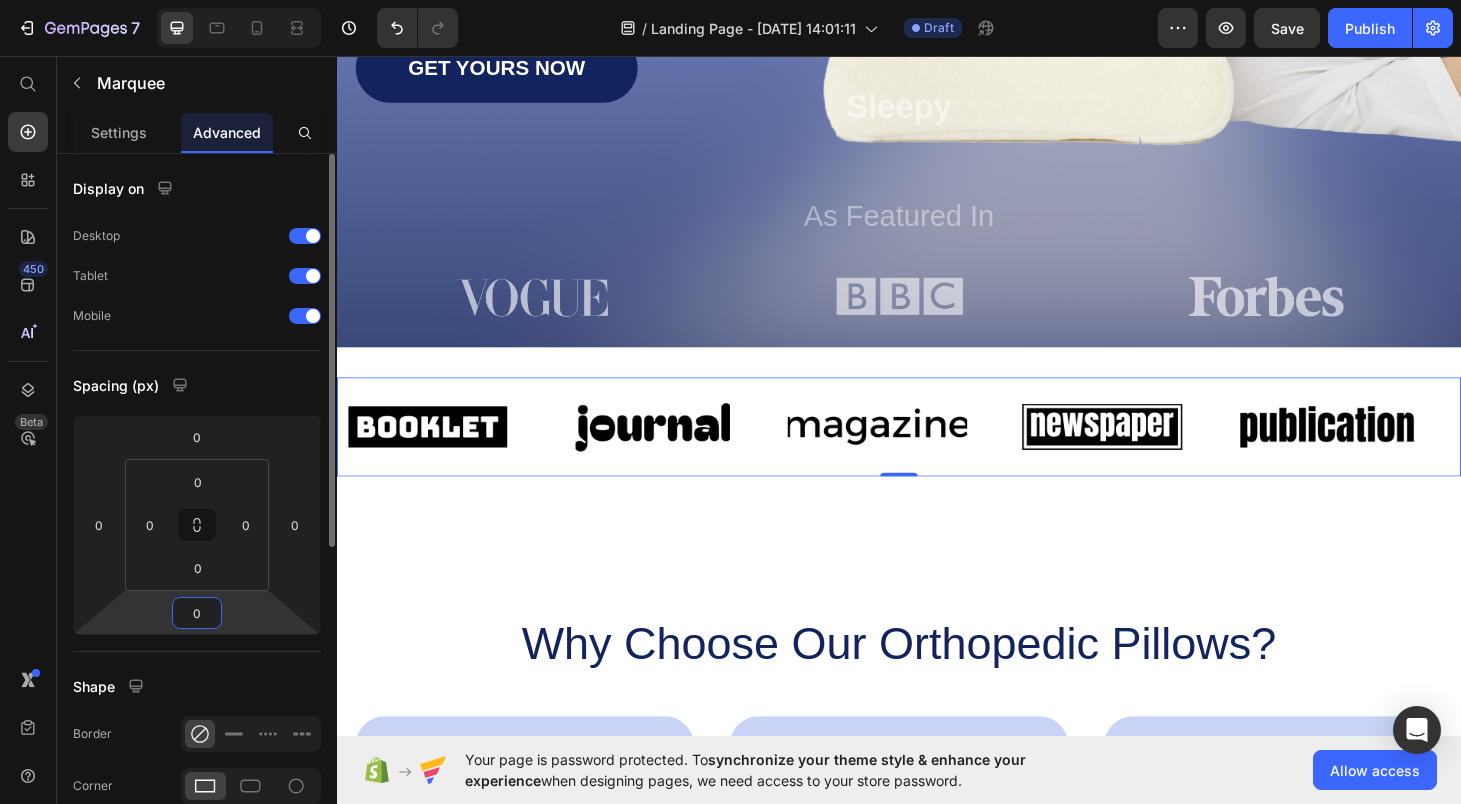 click on "Spacing (px) 0 0 0 0 0 0 0 0" 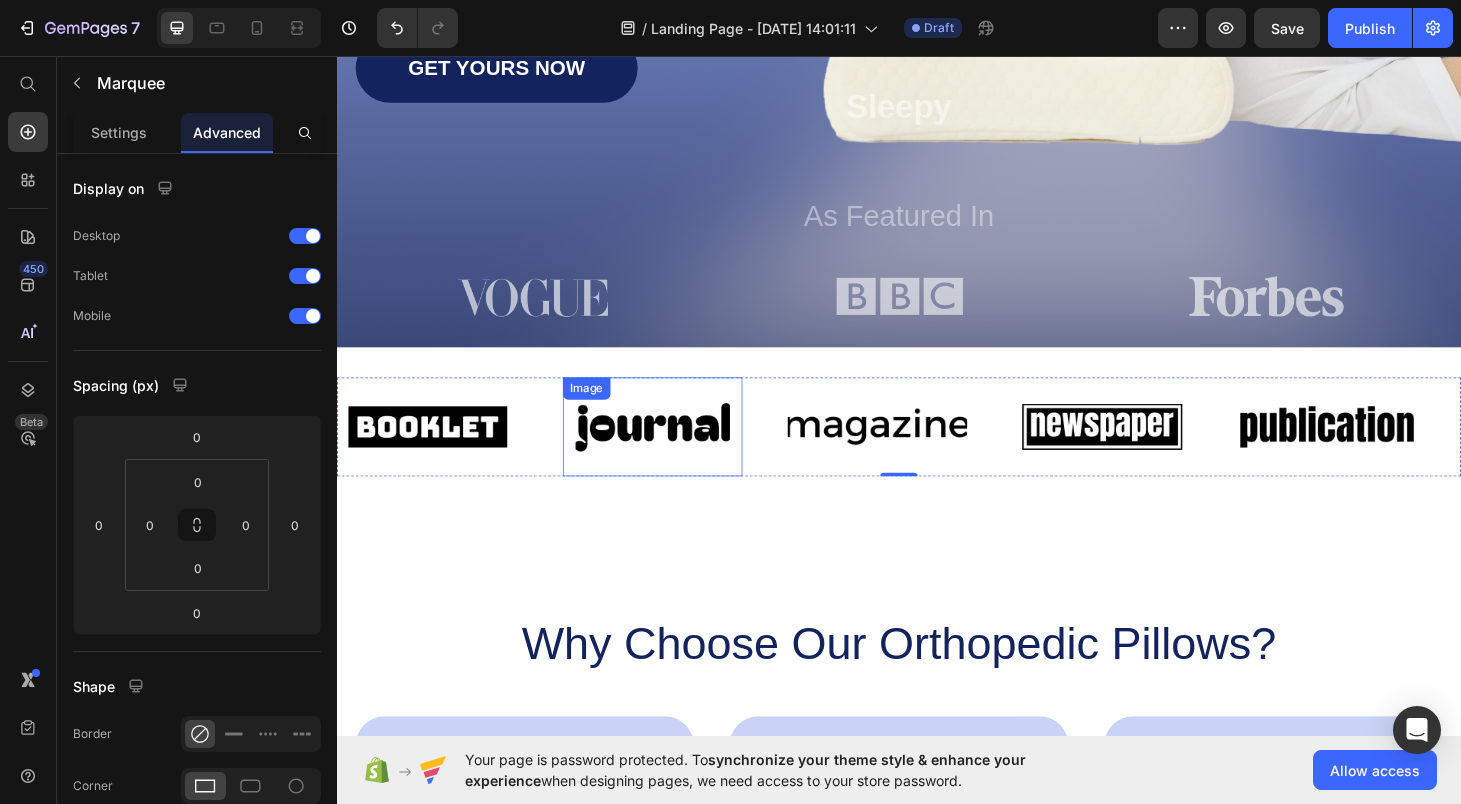 click at bounding box center (674, 450) 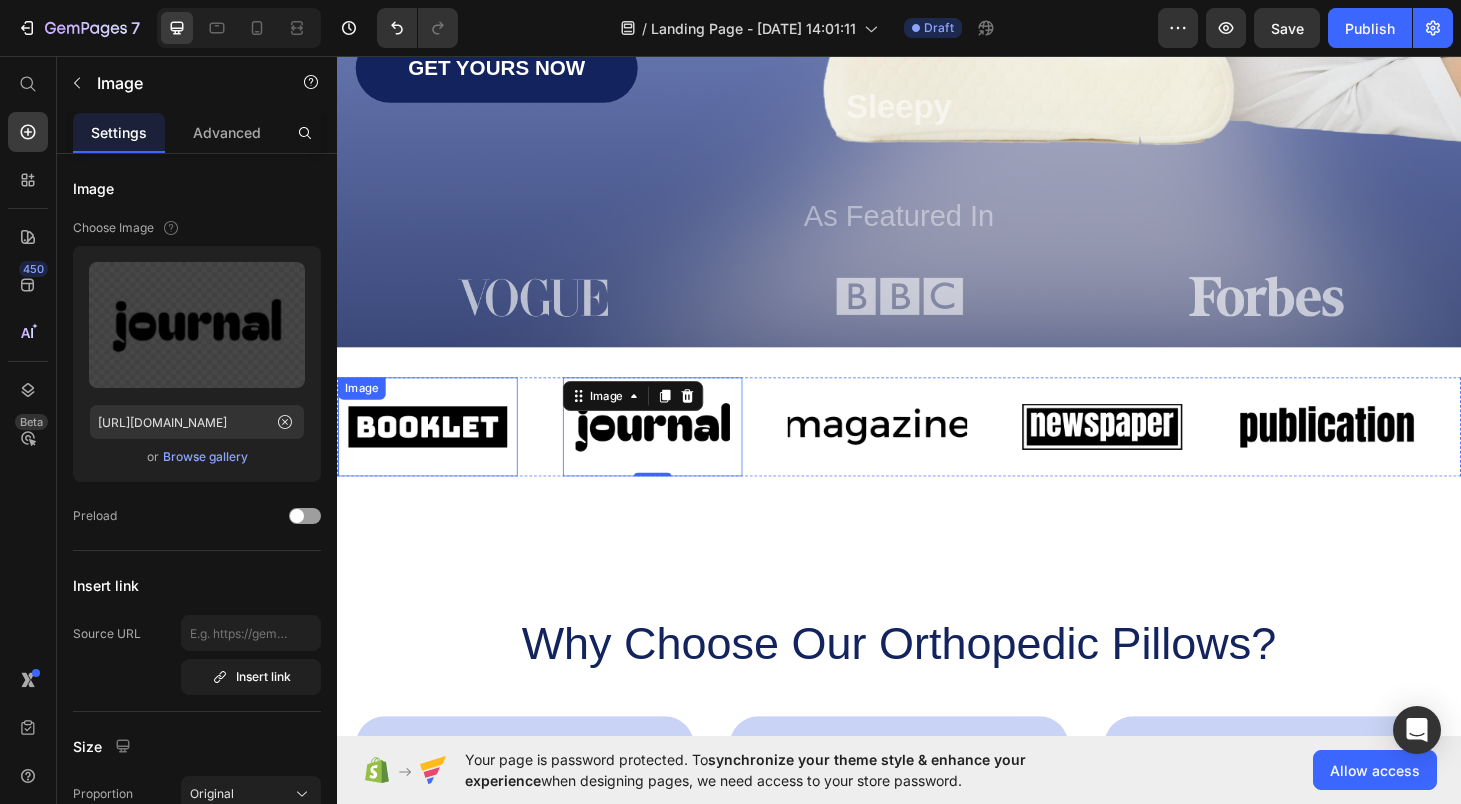click at bounding box center (434, 450) 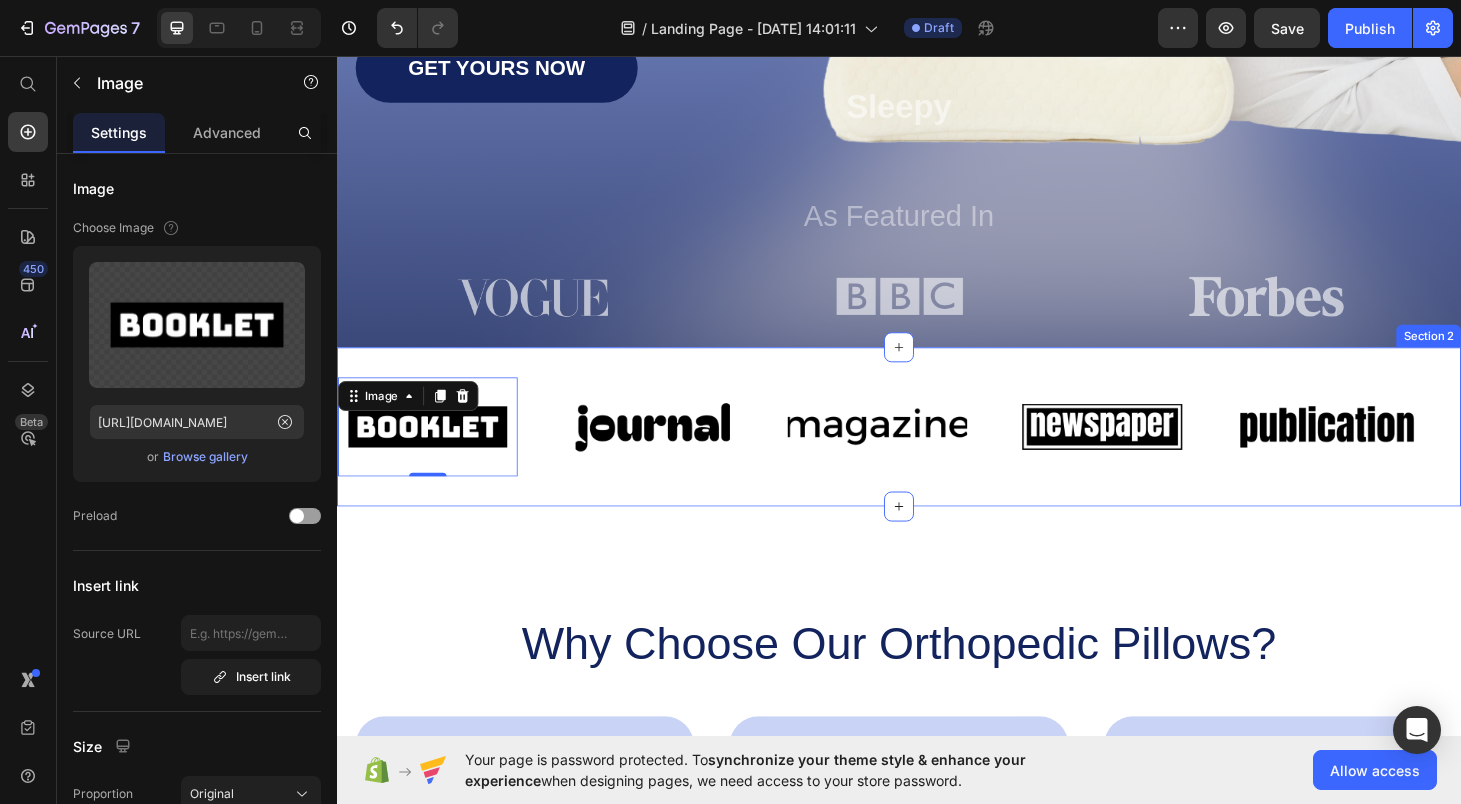 click on "Image   0 Image Image Image Image Image   0 Image Image Image Image Marquee Section 2" at bounding box center (937, 450) 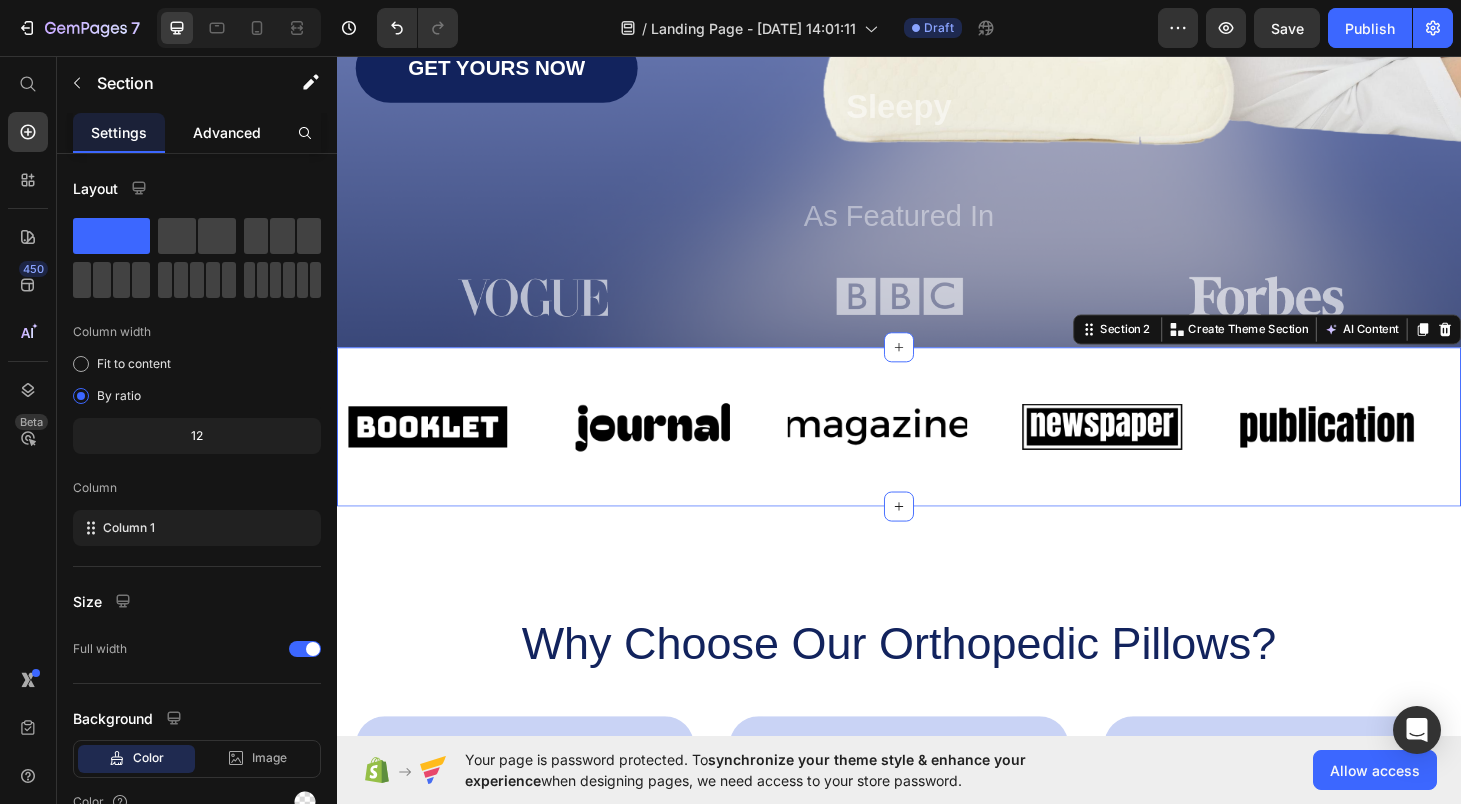 click on "Advanced" at bounding box center [227, 132] 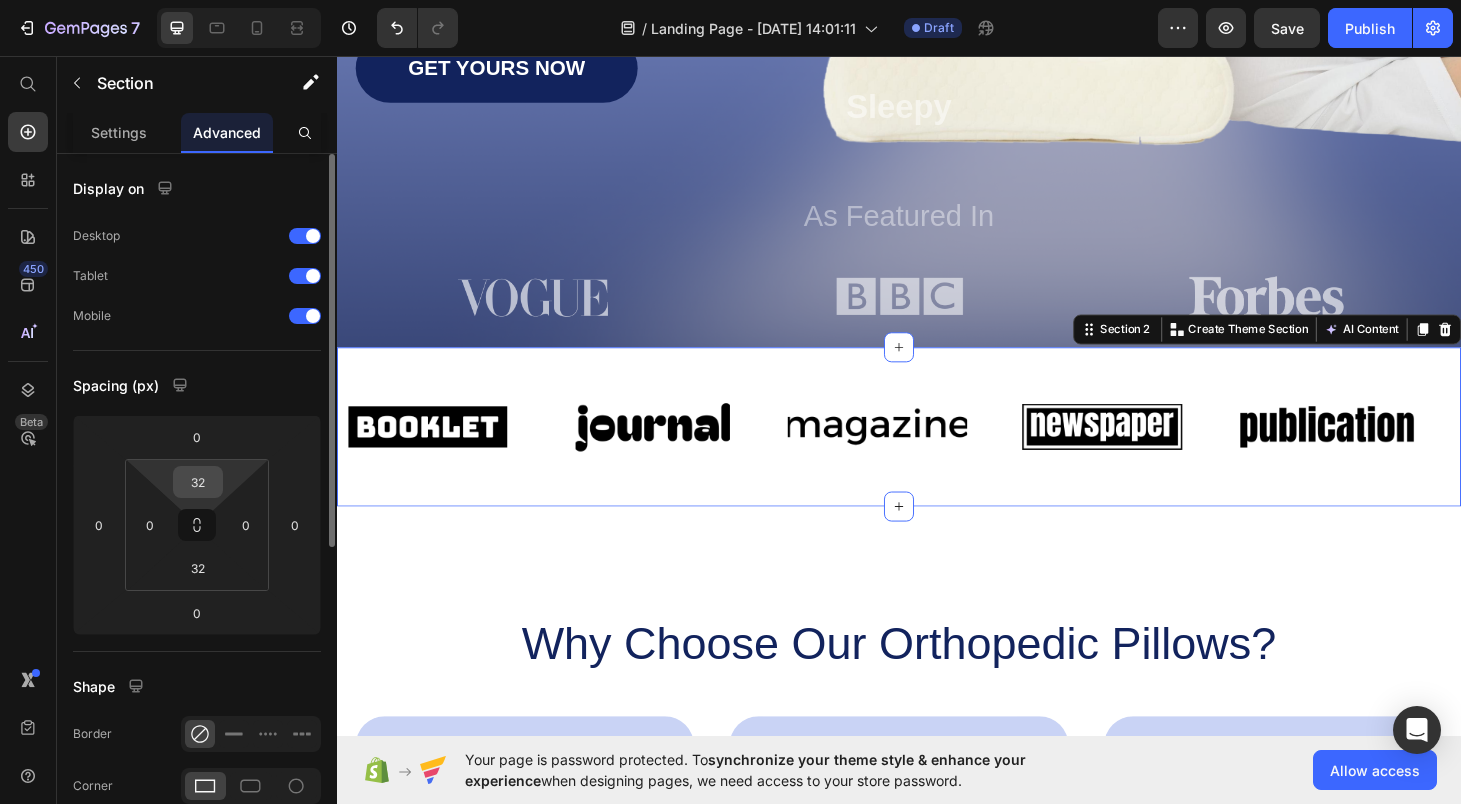 click on "32" at bounding box center [198, 482] 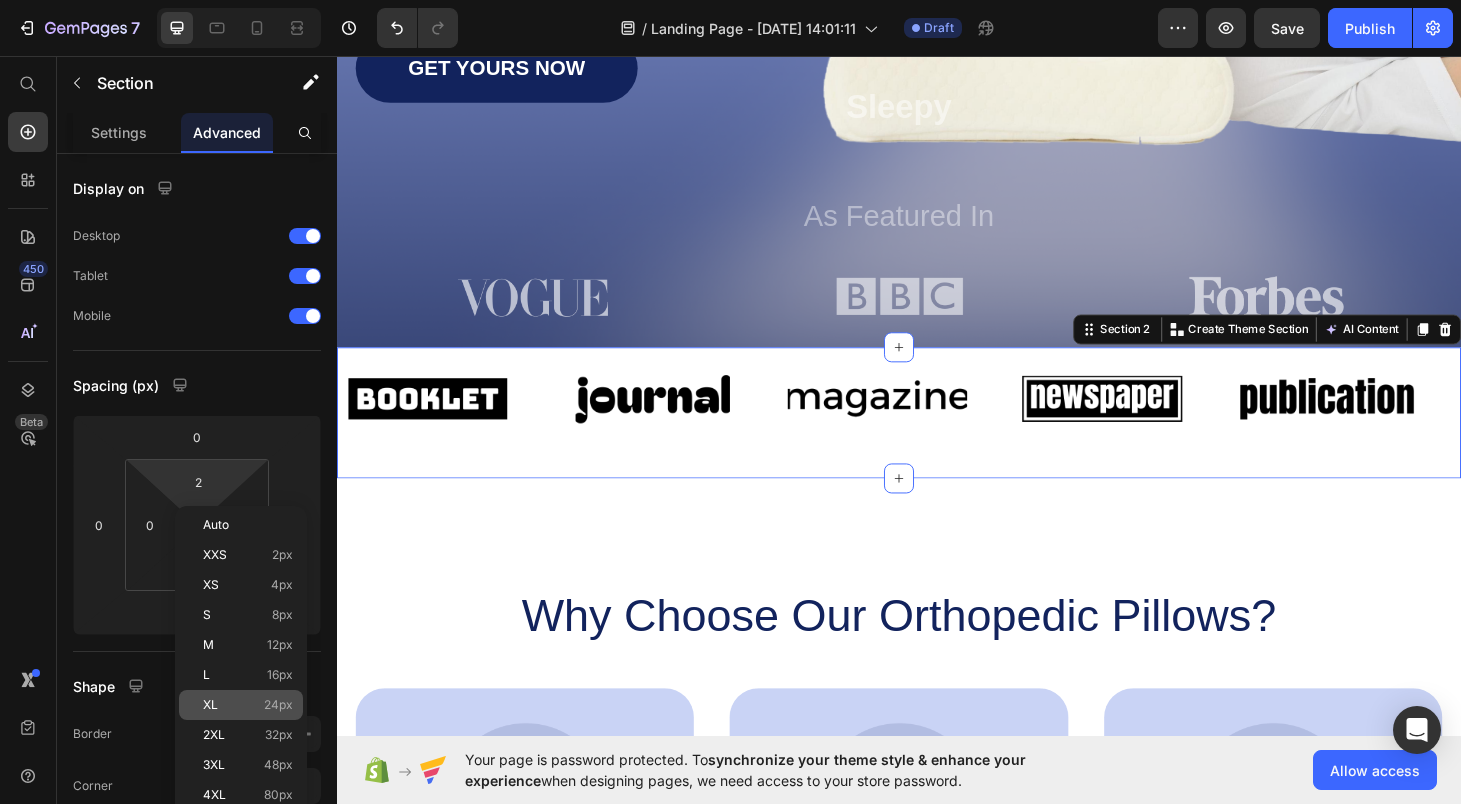 click on "XL 24px" 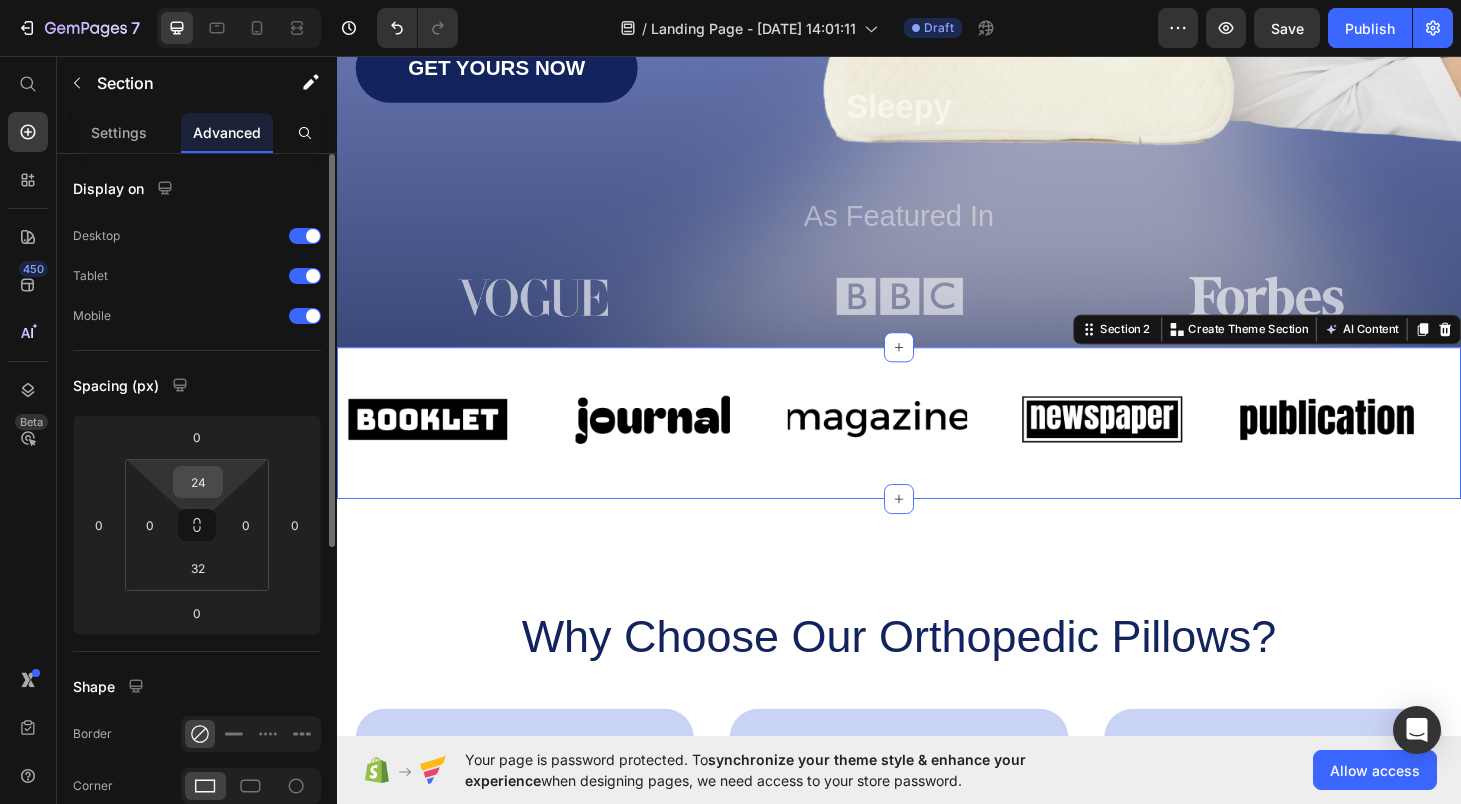 click on "24" at bounding box center [198, 482] 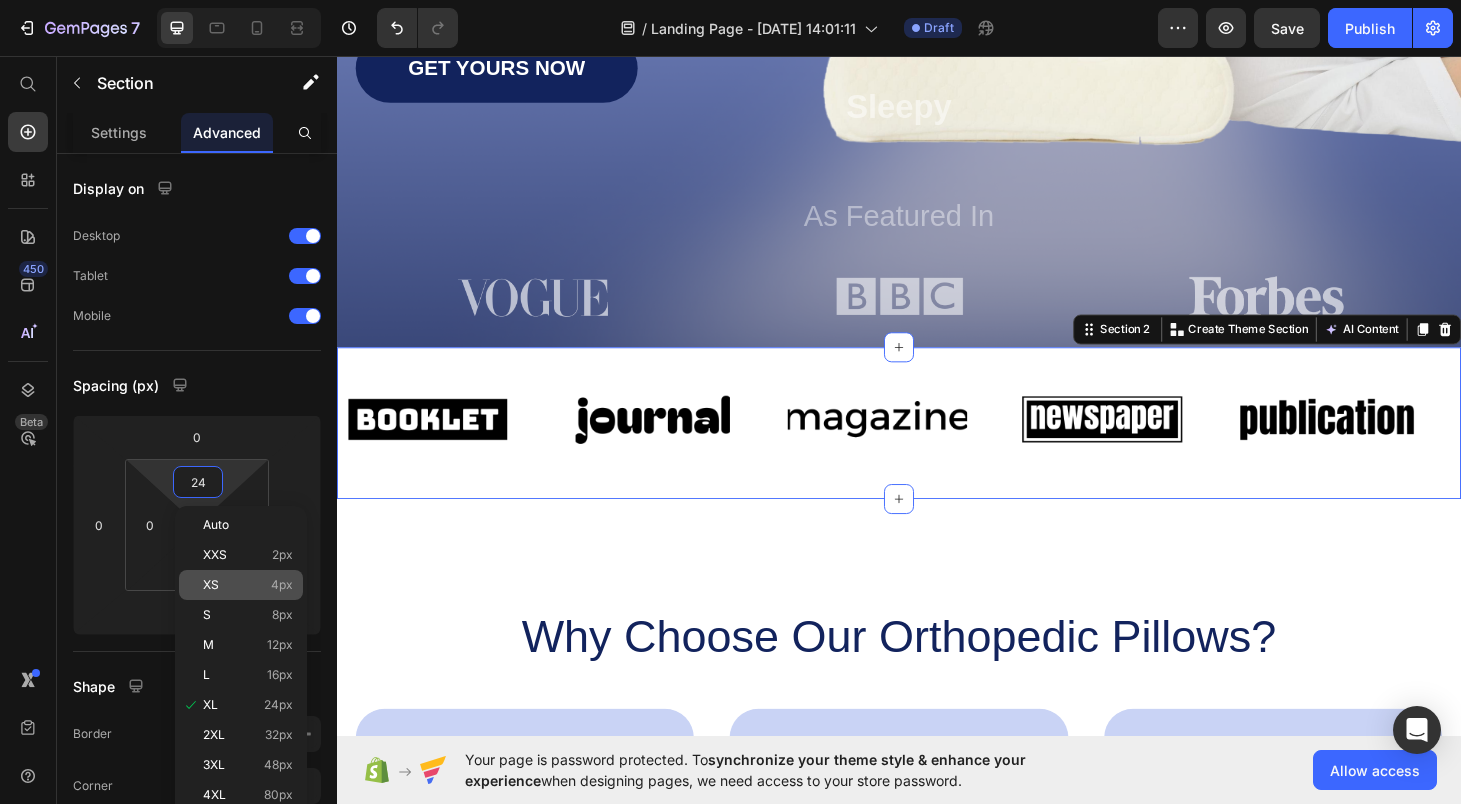 click on "XS 4px" at bounding box center (248, 585) 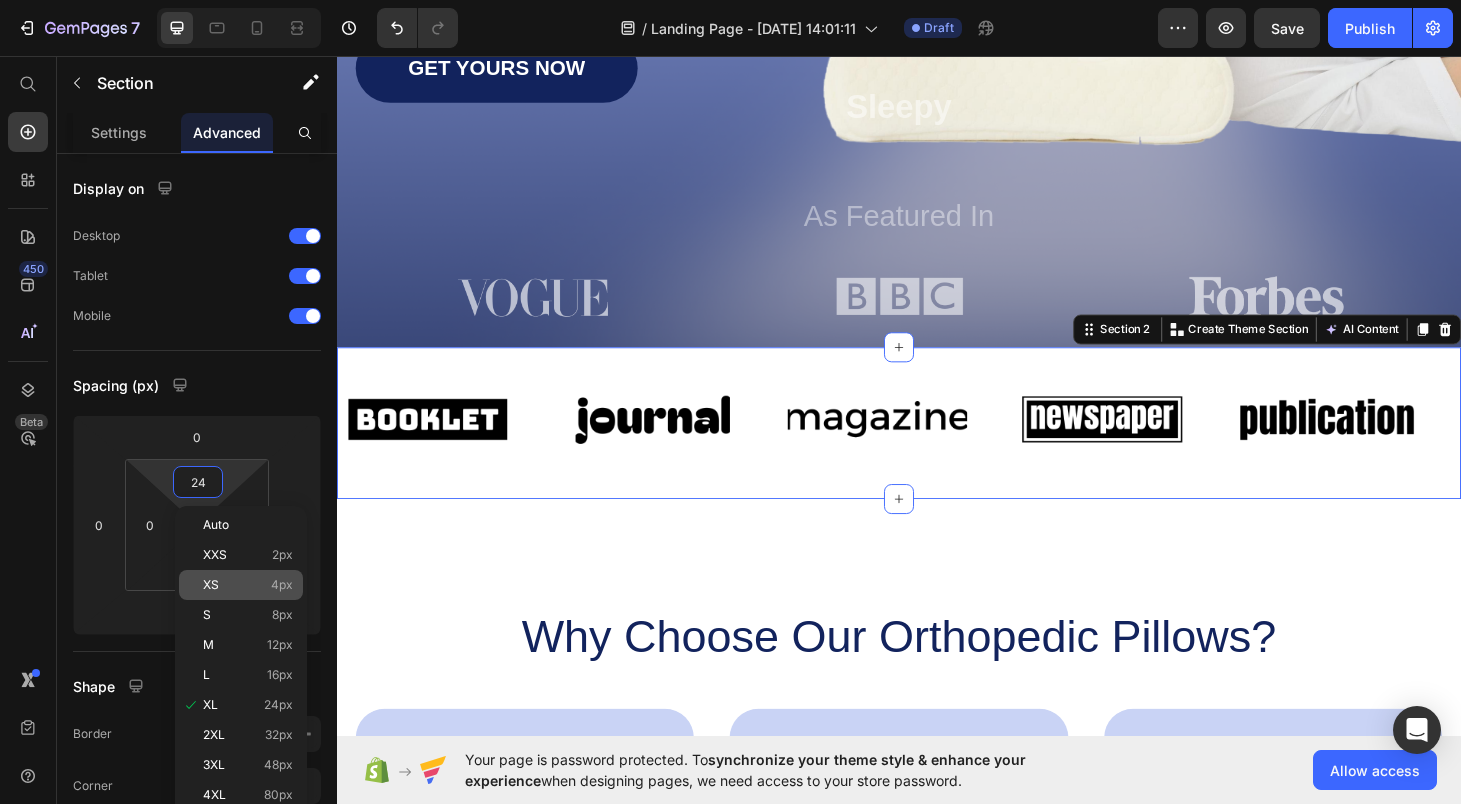 type on "4" 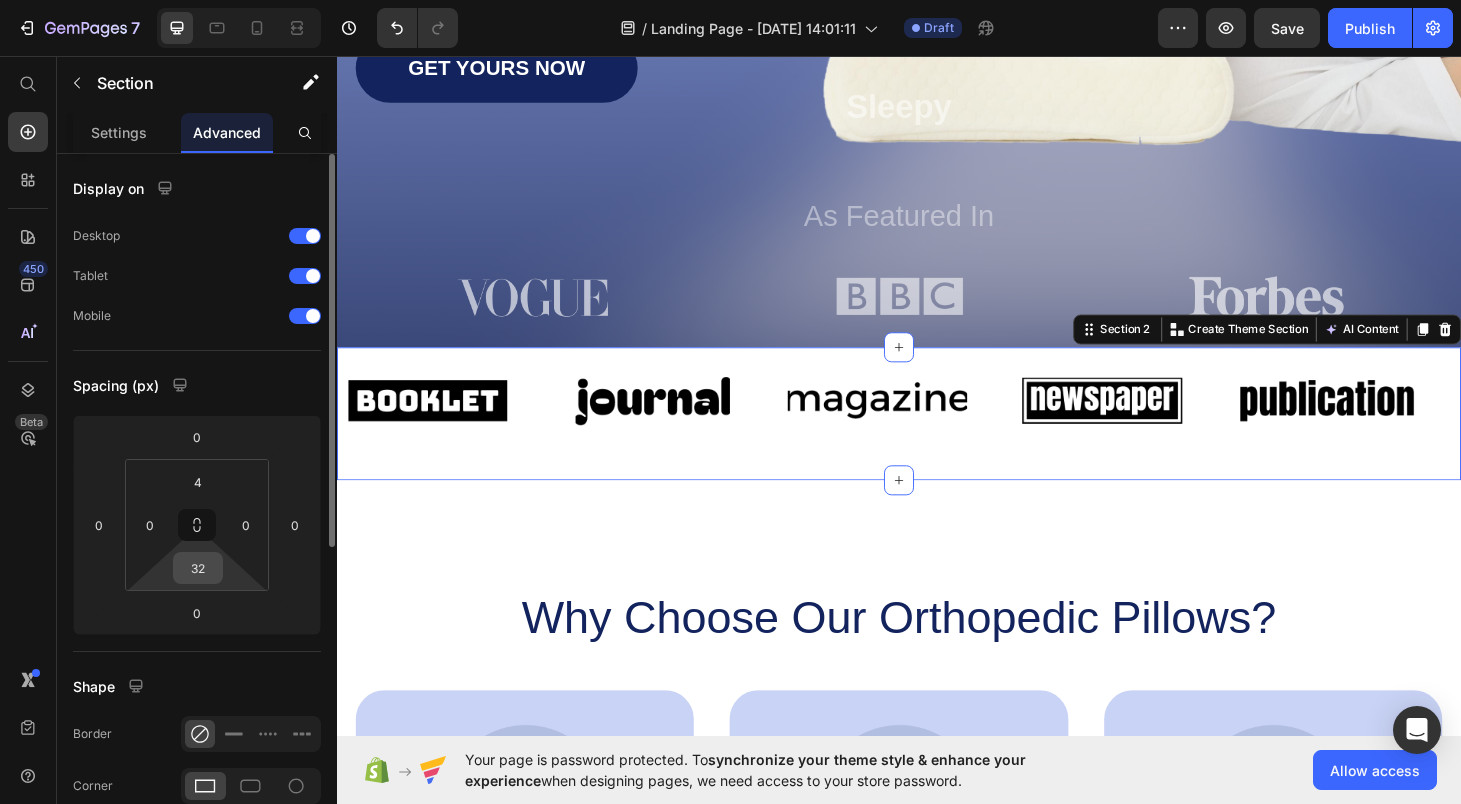 click on "32" at bounding box center [198, 568] 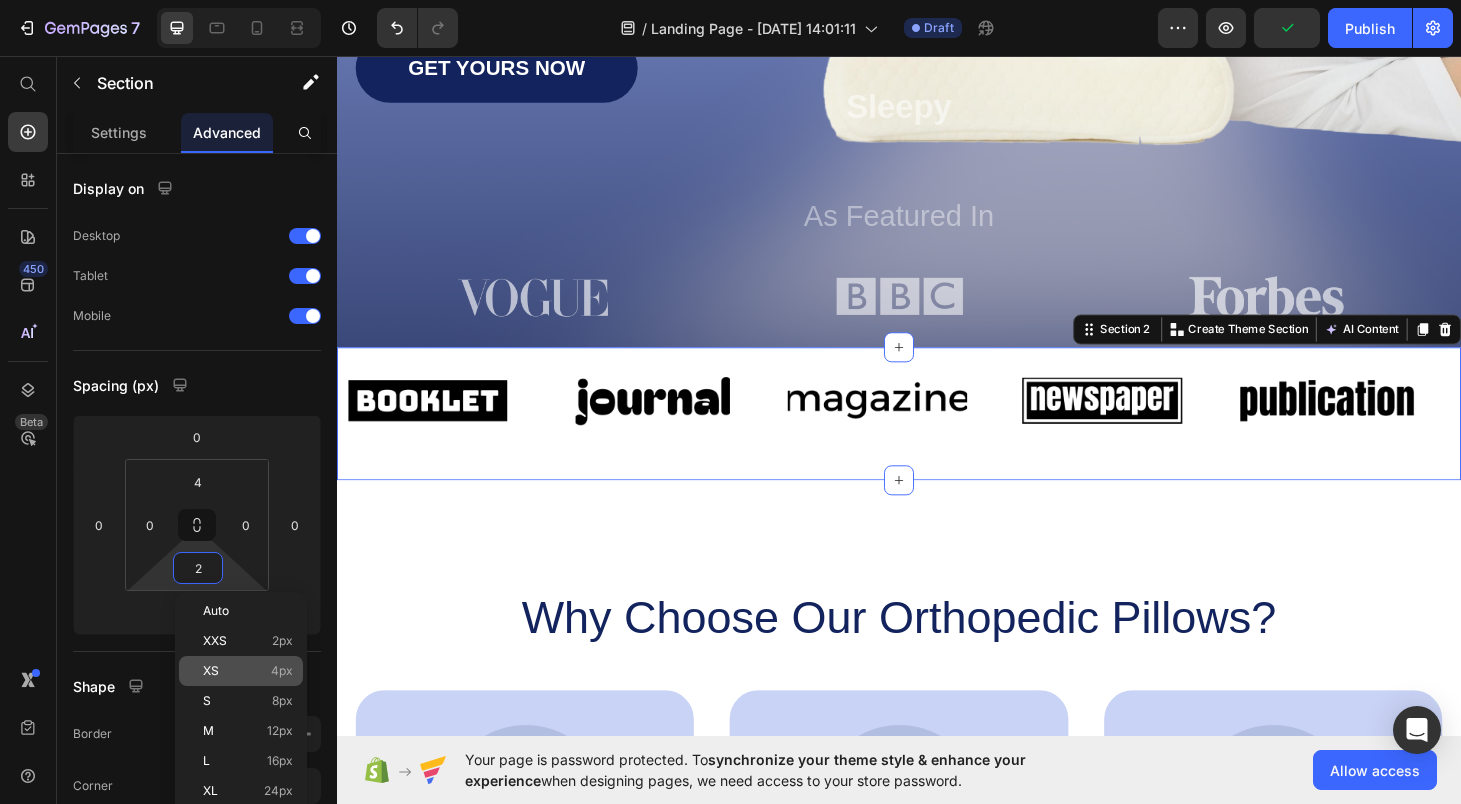 click on "XS 4px" 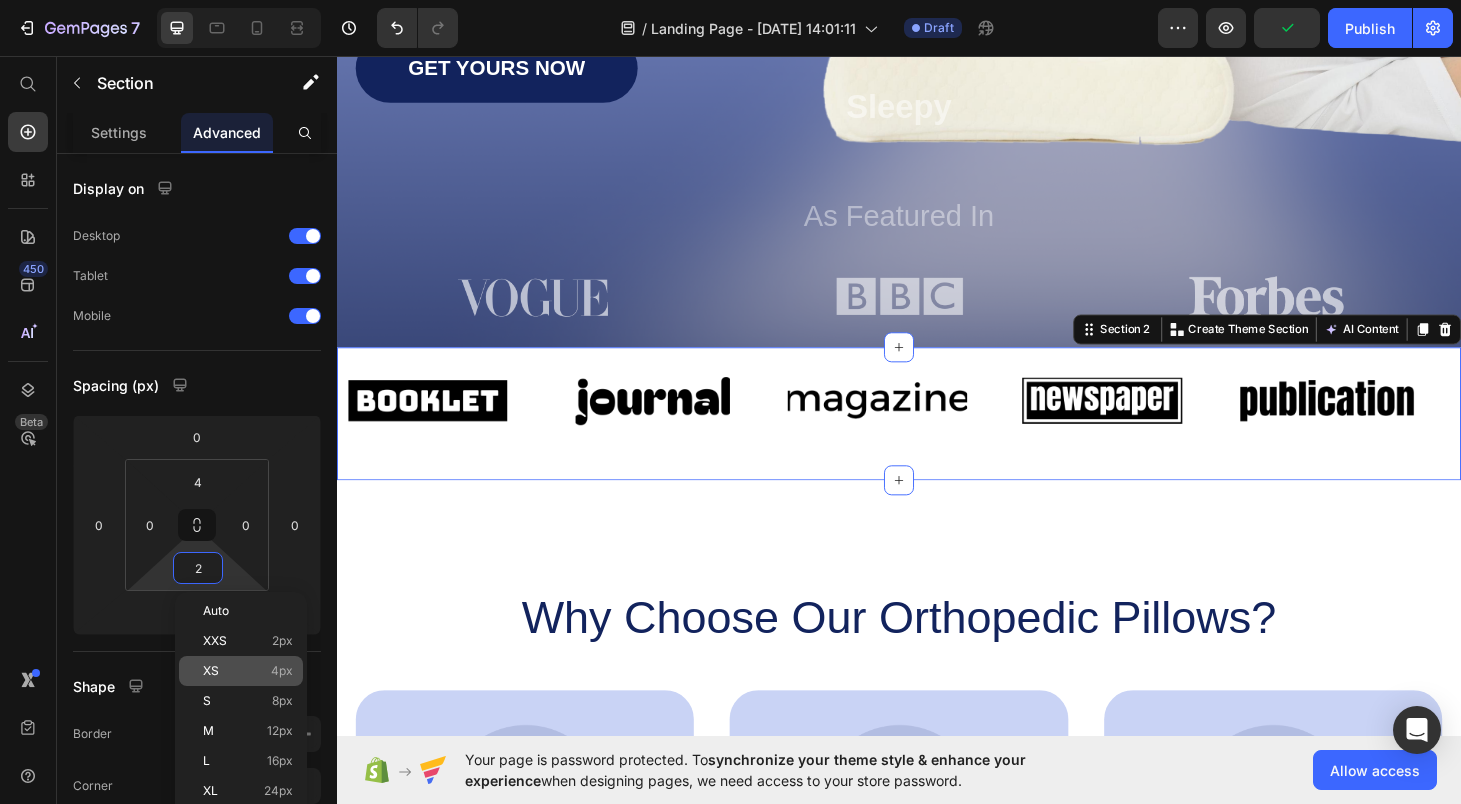 type on "4" 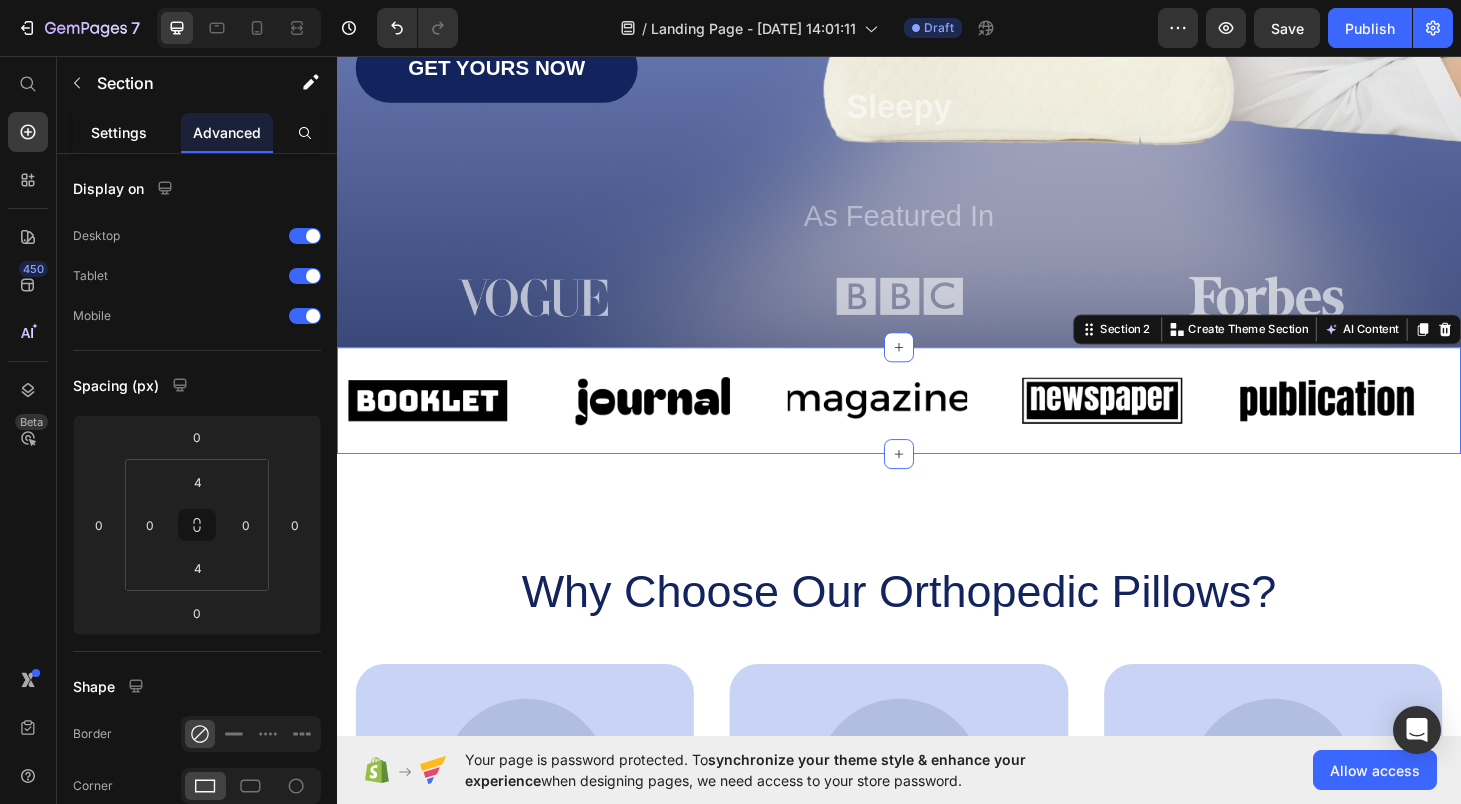 click on "Settings" 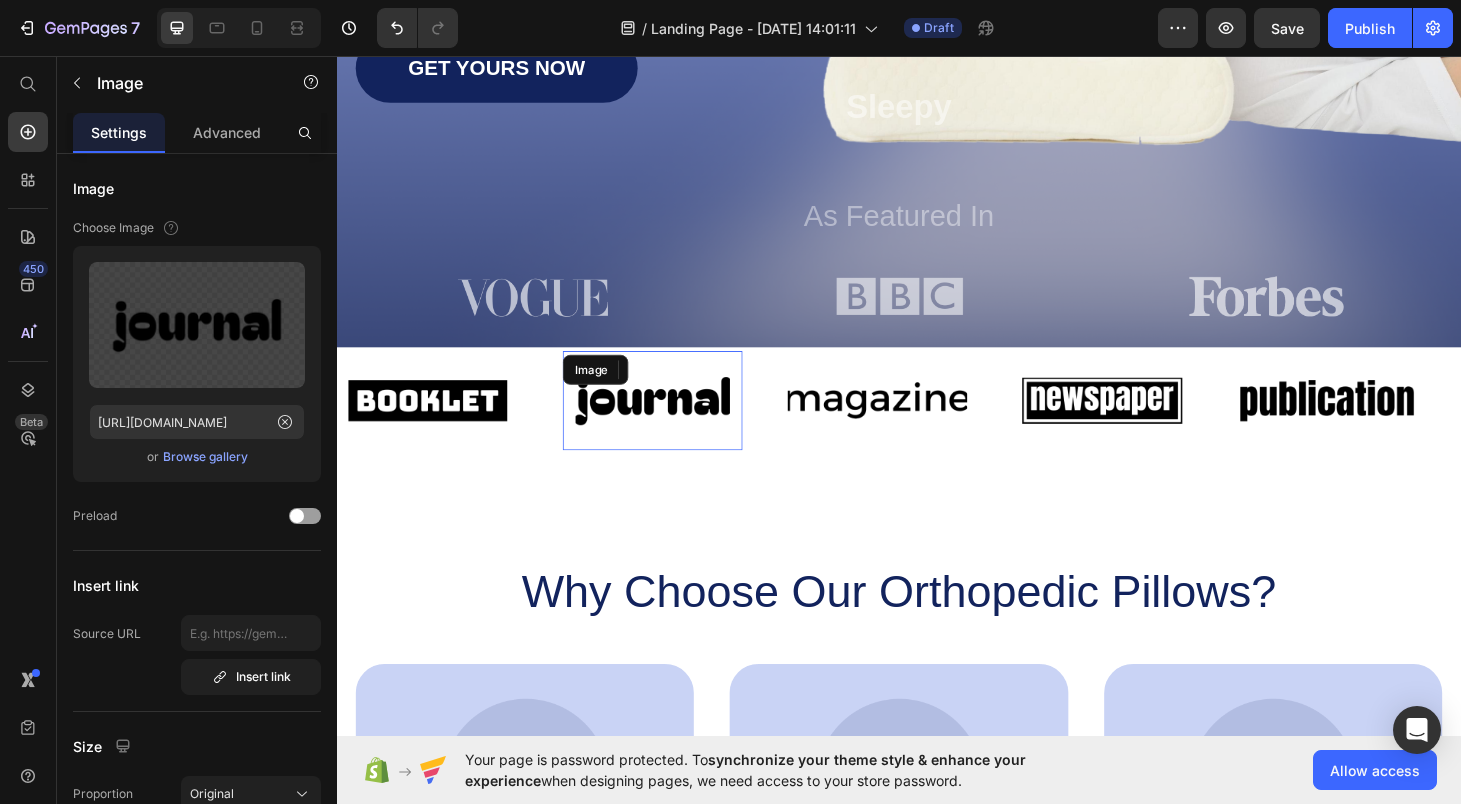 click at bounding box center (674, 422) 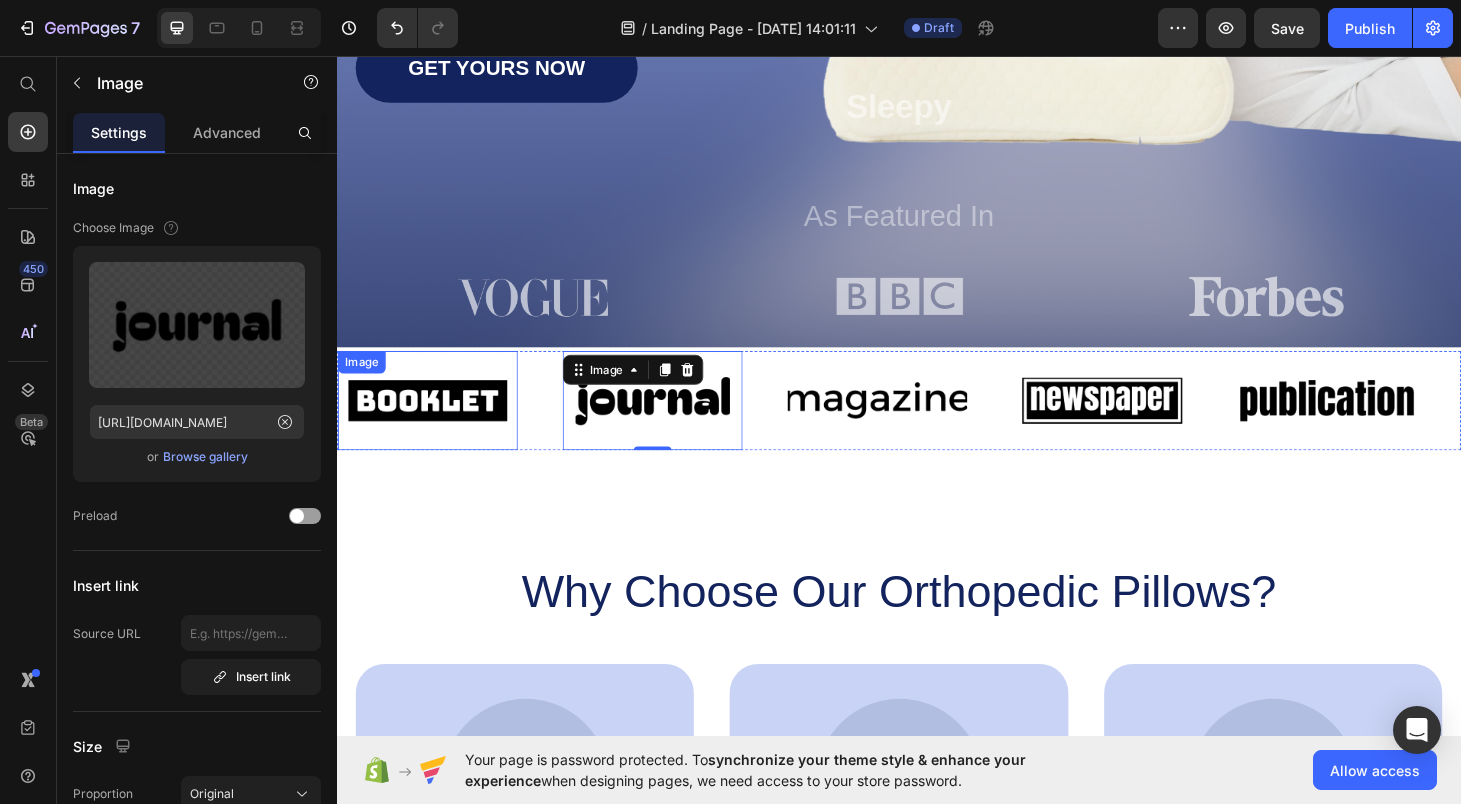 click at bounding box center [434, 422] 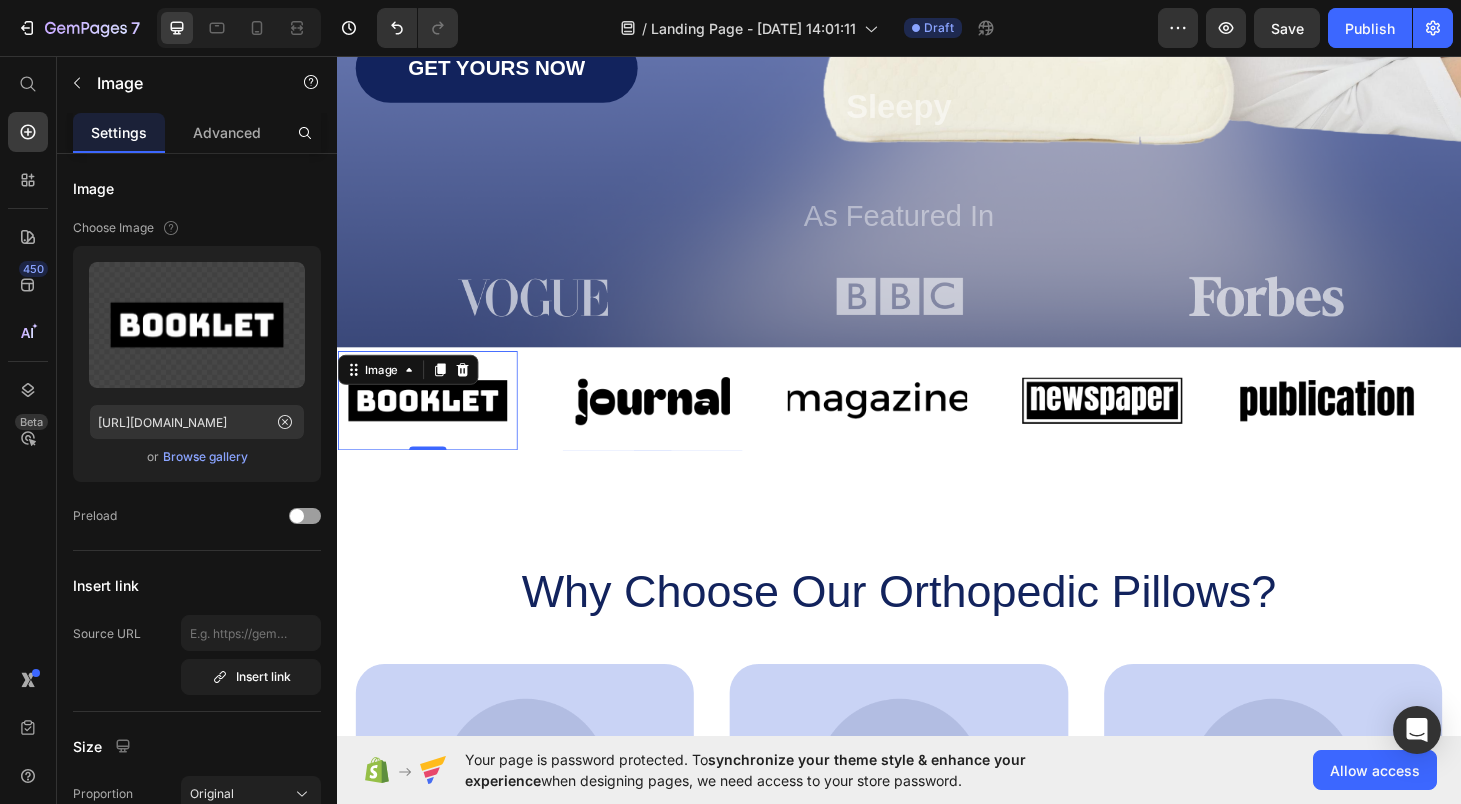 click on "Image   0" at bounding box center [458, 422] 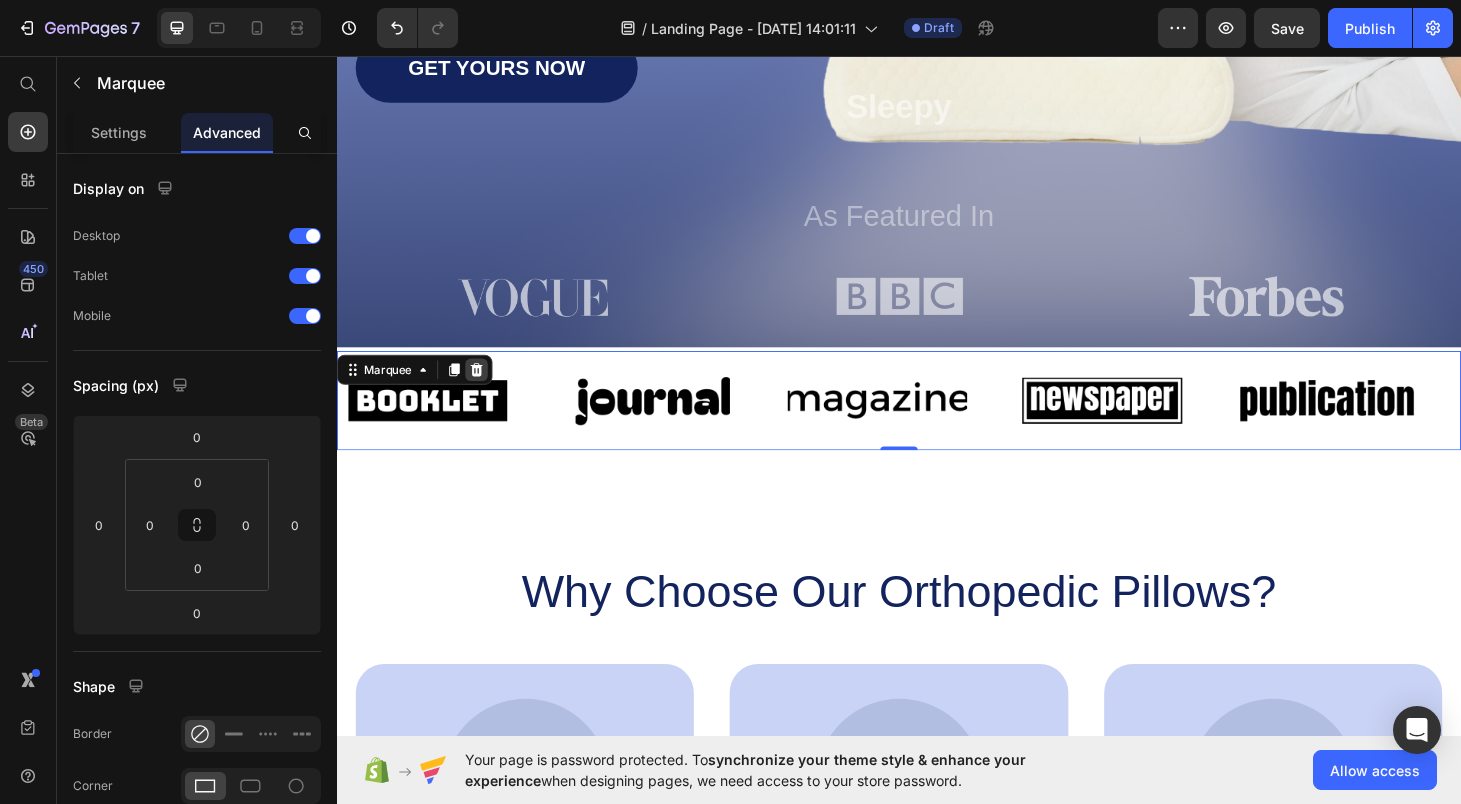 click 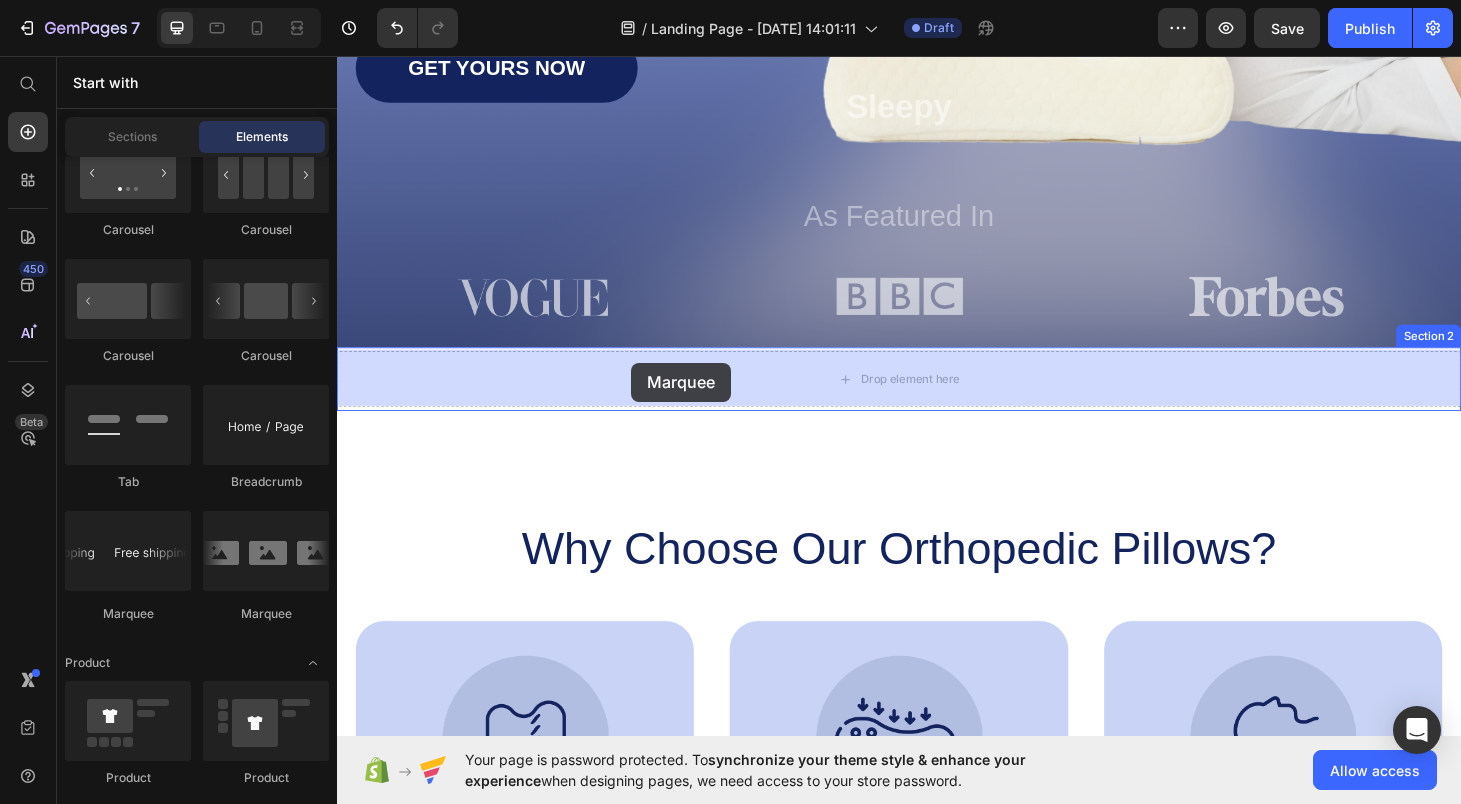 drag, startPoint x: 482, startPoint y: 607, endPoint x: 651, endPoint y: 383, distance: 280.60114 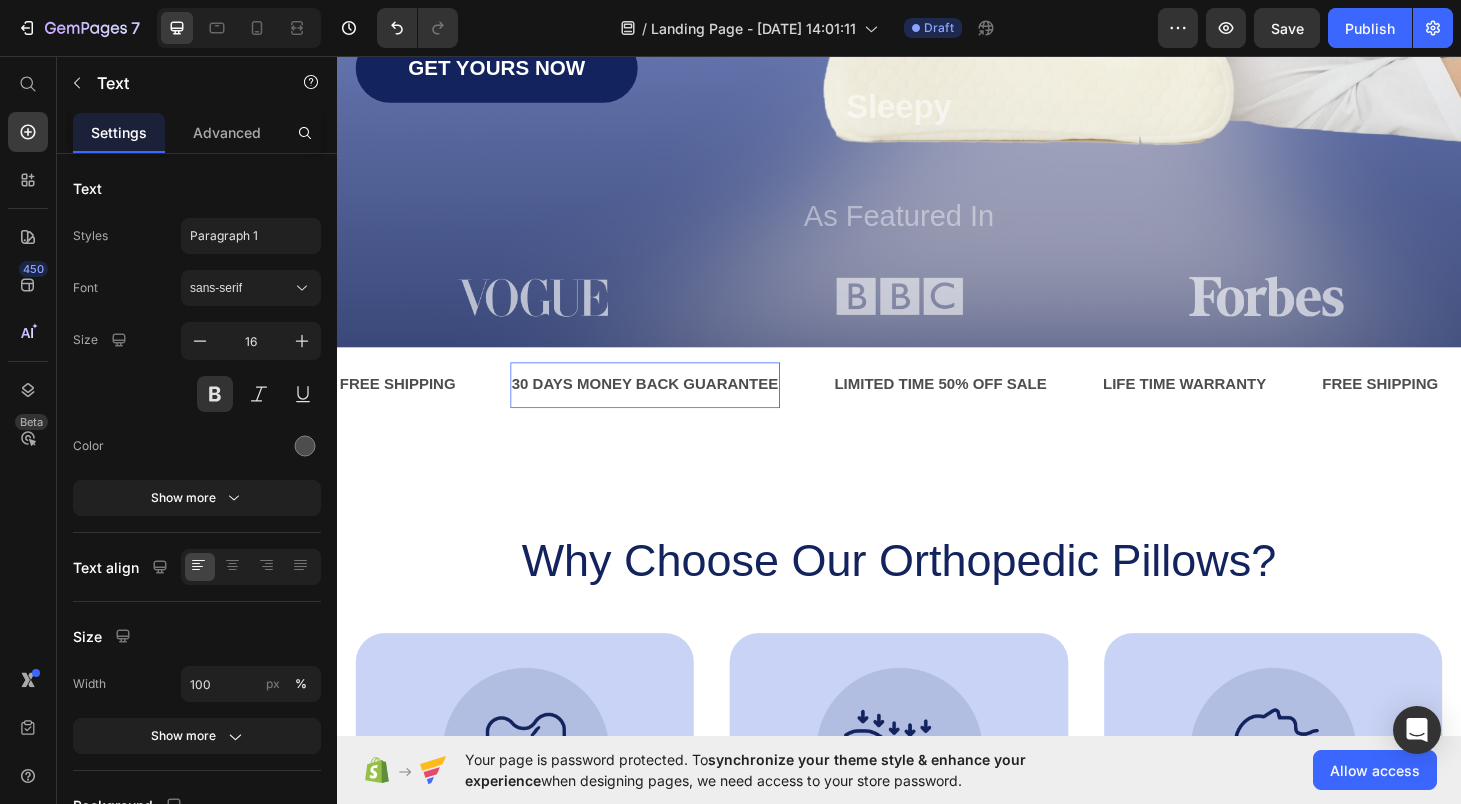 click on "30 DAYS MONEY BACK GUARANTEE" at bounding box center (666, 406) 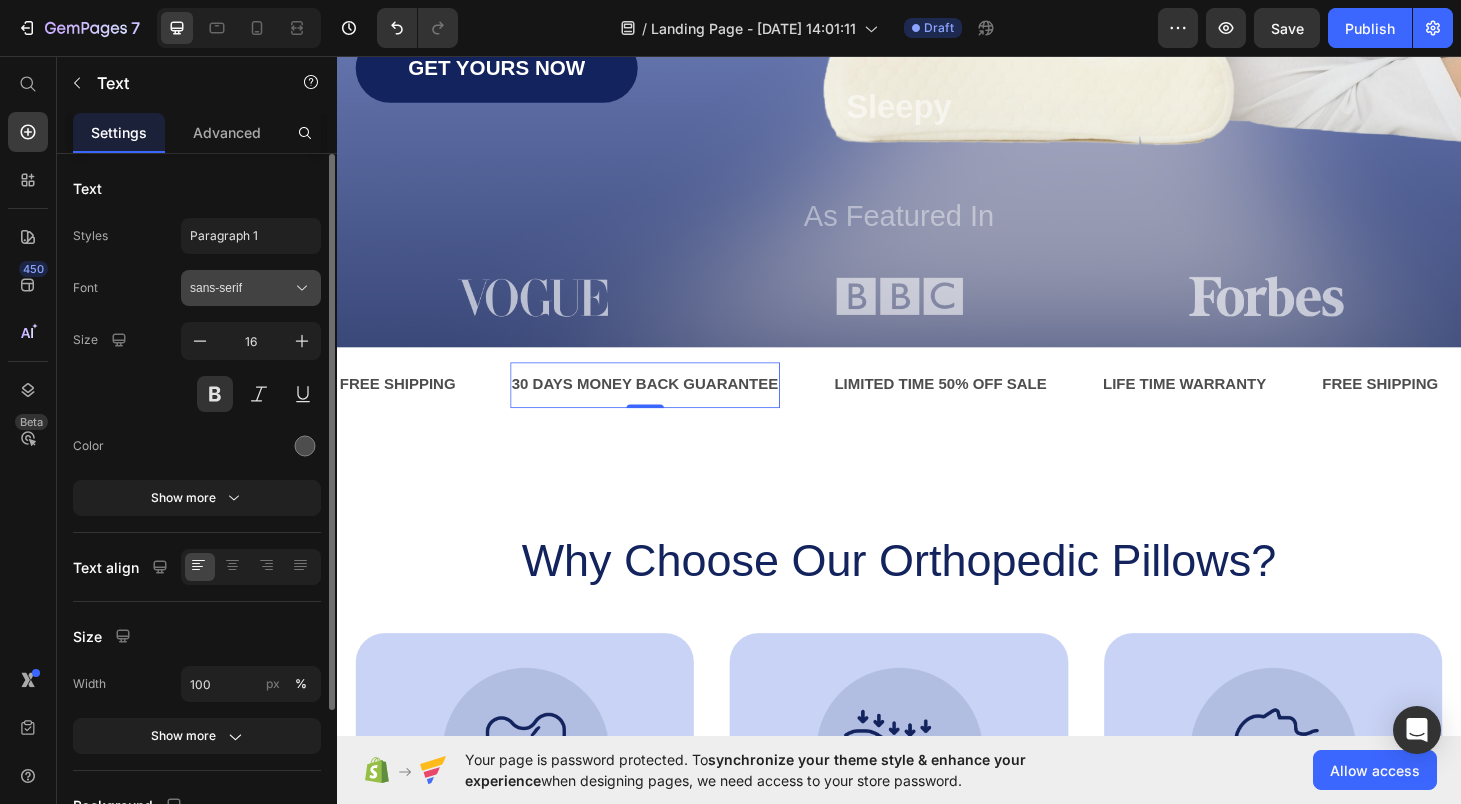click on "sans-serif" at bounding box center (241, 288) 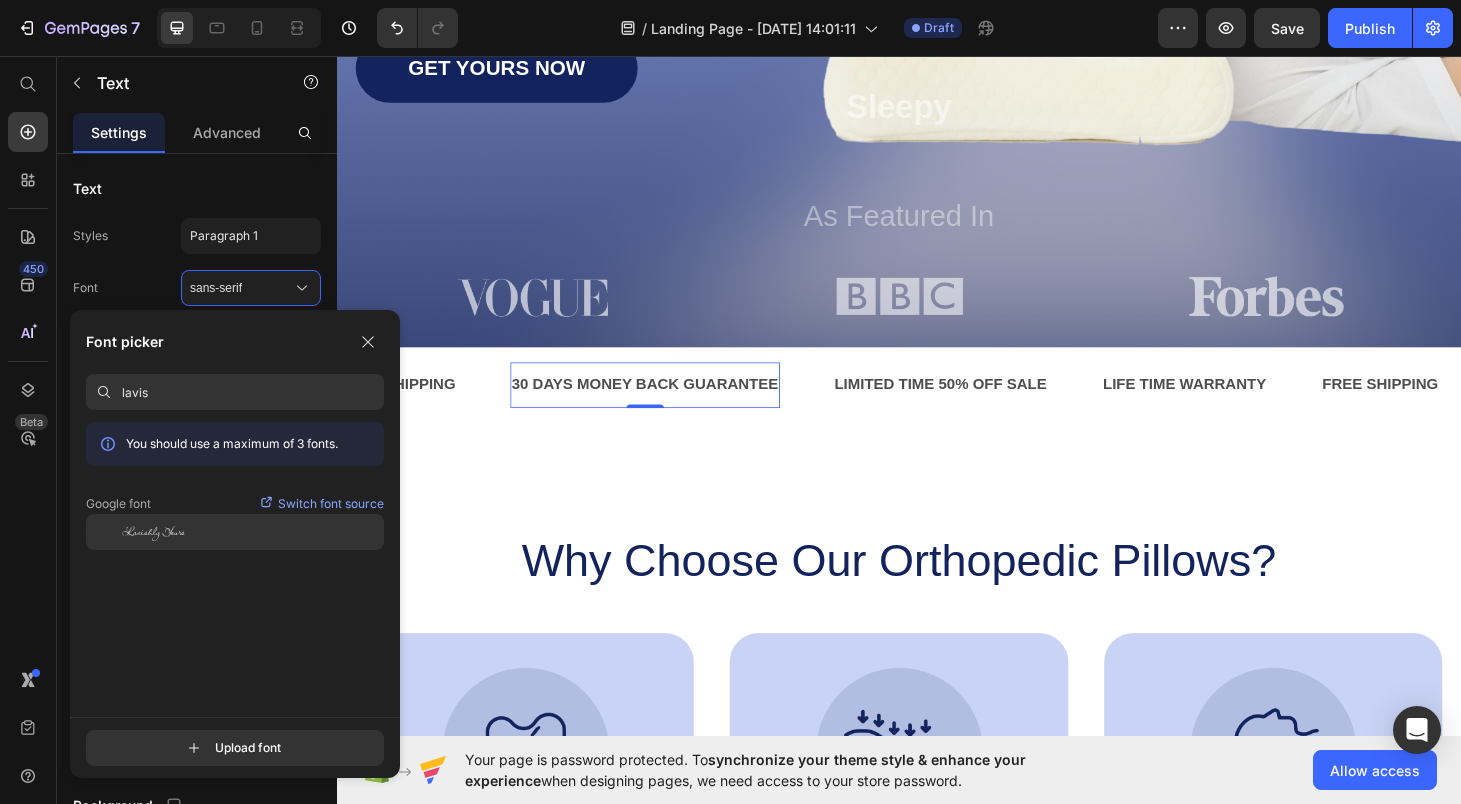 type on "lavis" 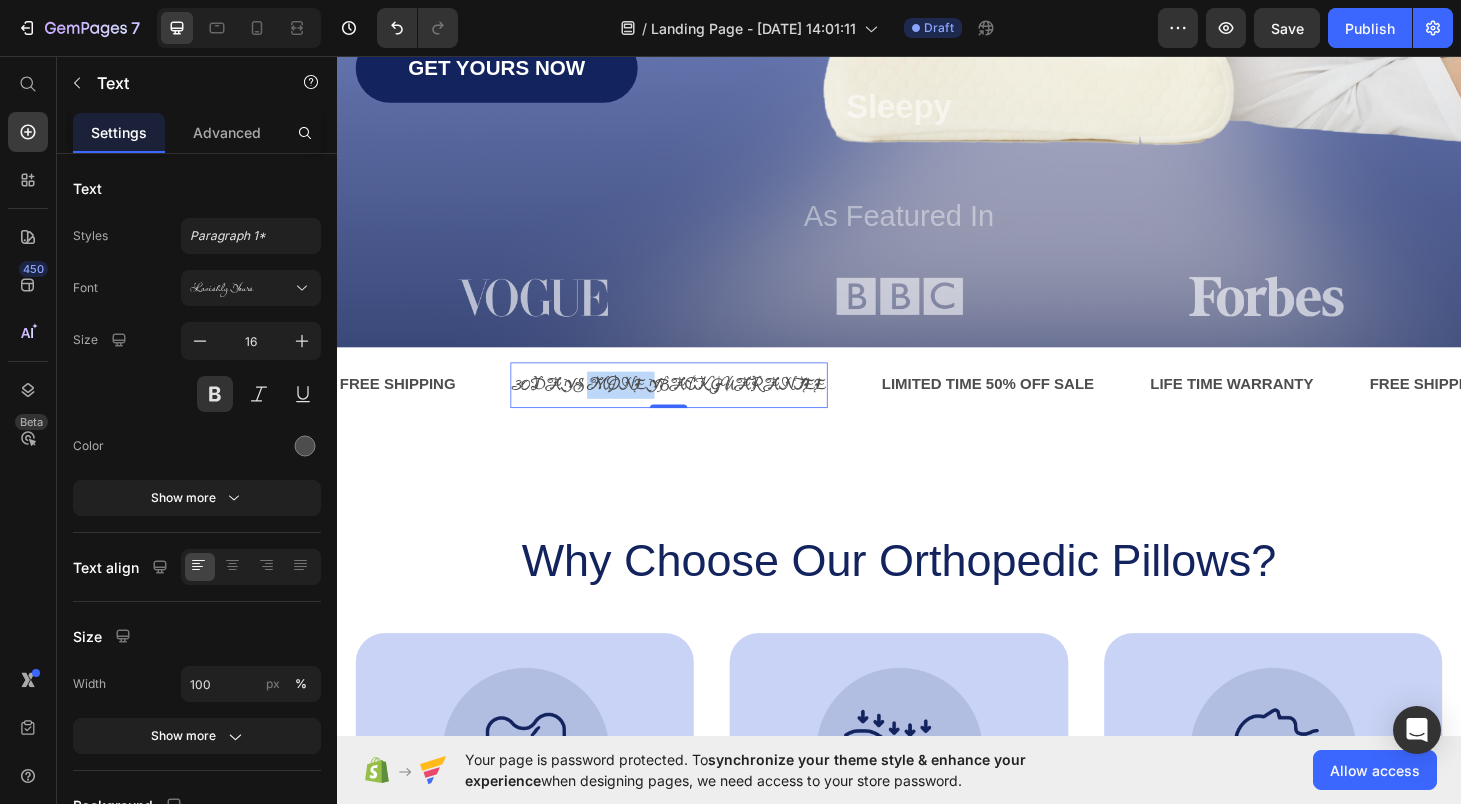 click on "30 DAYS MONEY BACK GUARANTEE" at bounding box center [691, 406] 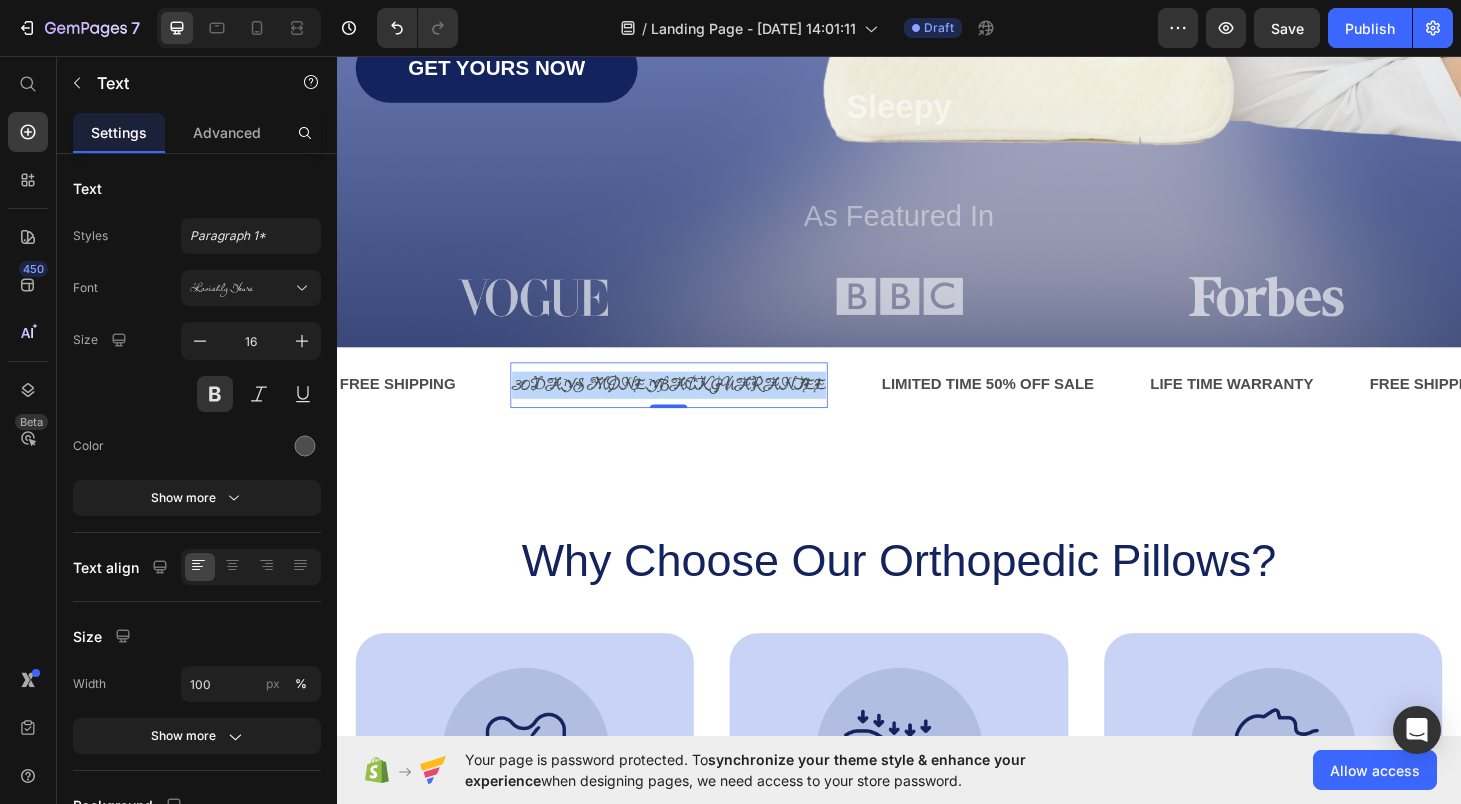click on "30 DAYS MONEY BACK GUARANTEE" at bounding box center [691, 406] 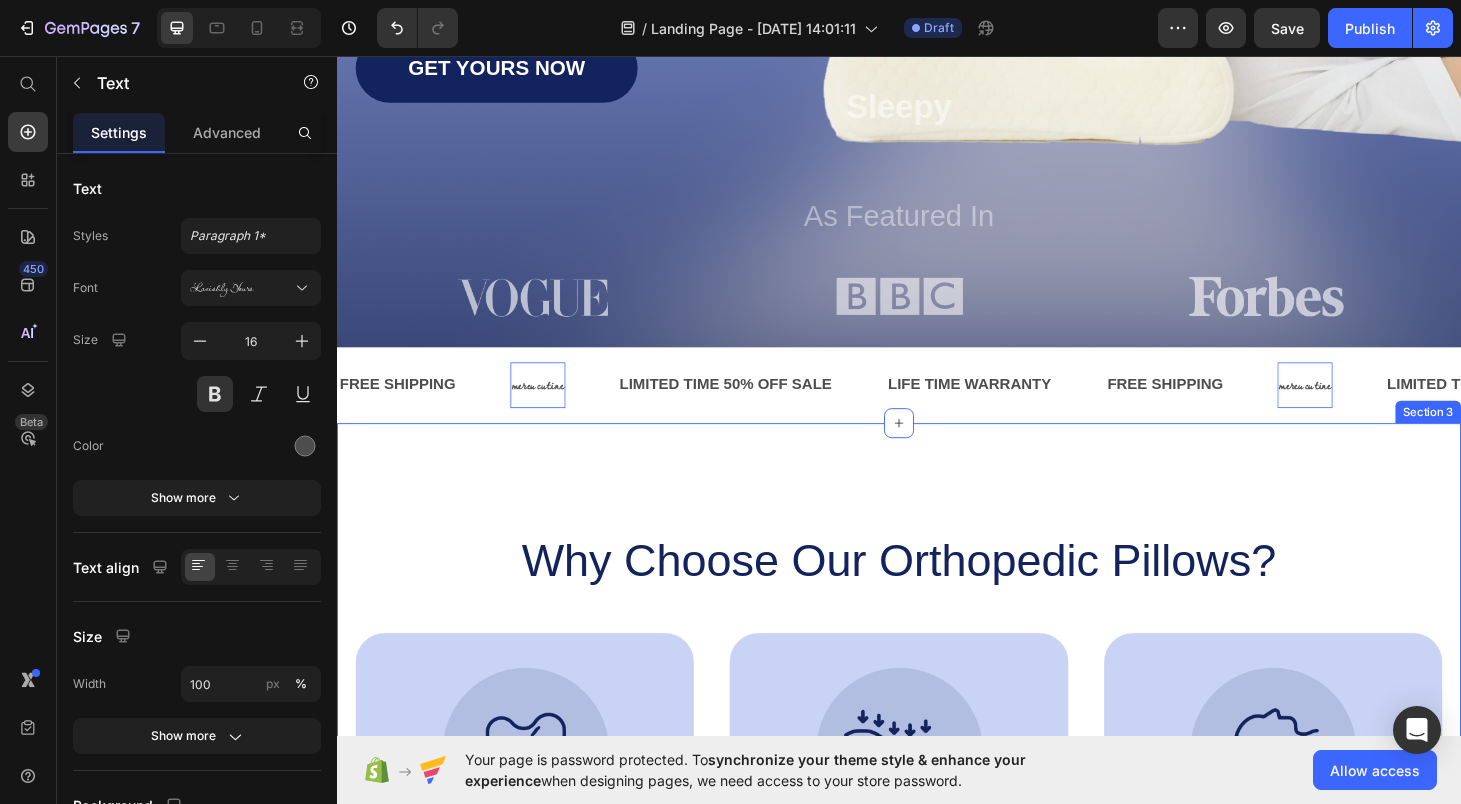 click on "Why Choose Our Orthopedic Pillows? Heading Image Supportive Design Text Block Ergonomically engineered for optimal spinal alignment Text Block Hero Banner Image Pressure Relief Text Block Reduces neck and shoulder discomfort Text Block Hero Banner Image Breathable Materials Text Block Ensures cool, comfortable sleep Text Block Hero Banner Row Image Supportive Design Text Block Ergonomically engineered for optimal spinal alignment Text Block Hero Banner Image Pressure Relief Text Block Reduces neck and shoulder discomfort Text Block Hero Banner Row Image Breathable Materials Text Block Ensures cool, comfortable sleep Text Block Hero Banner Row Section 3" at bounding box center (937, 817) 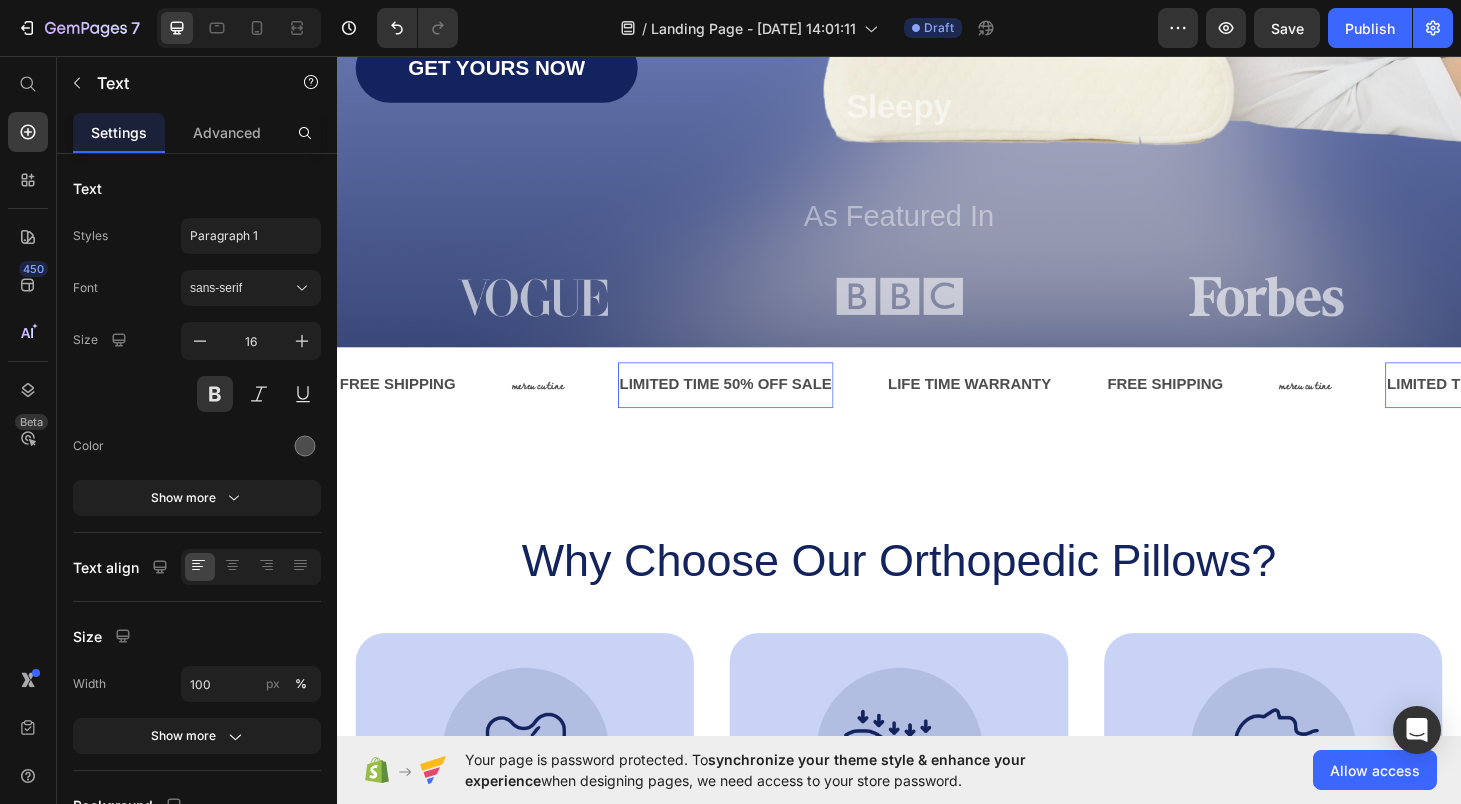 click on "LIMITED TIME 50% OFF SALE" at bounding box center [752, 406] 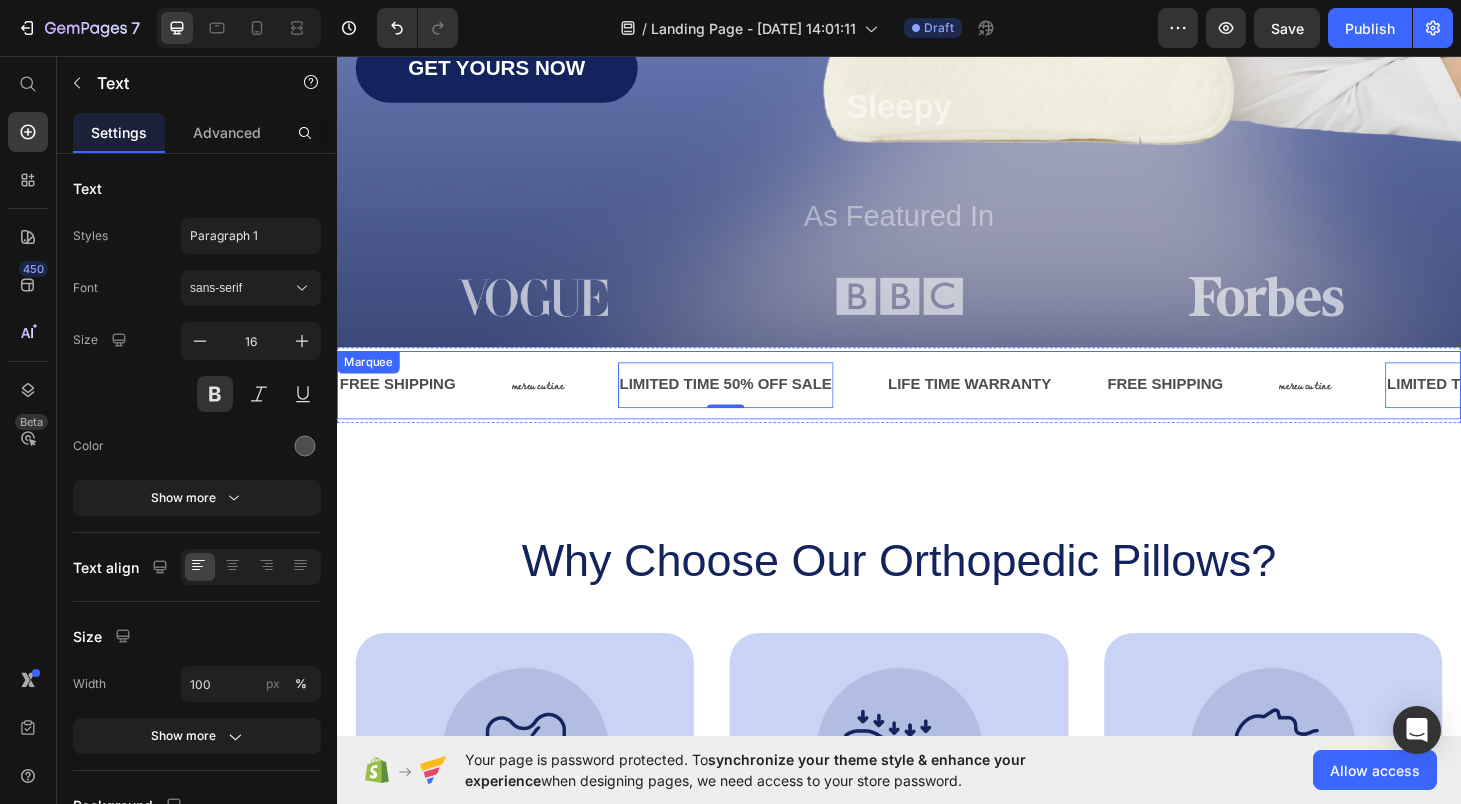 click on "mereu cu tine Text" at bounding box center [579, 406] 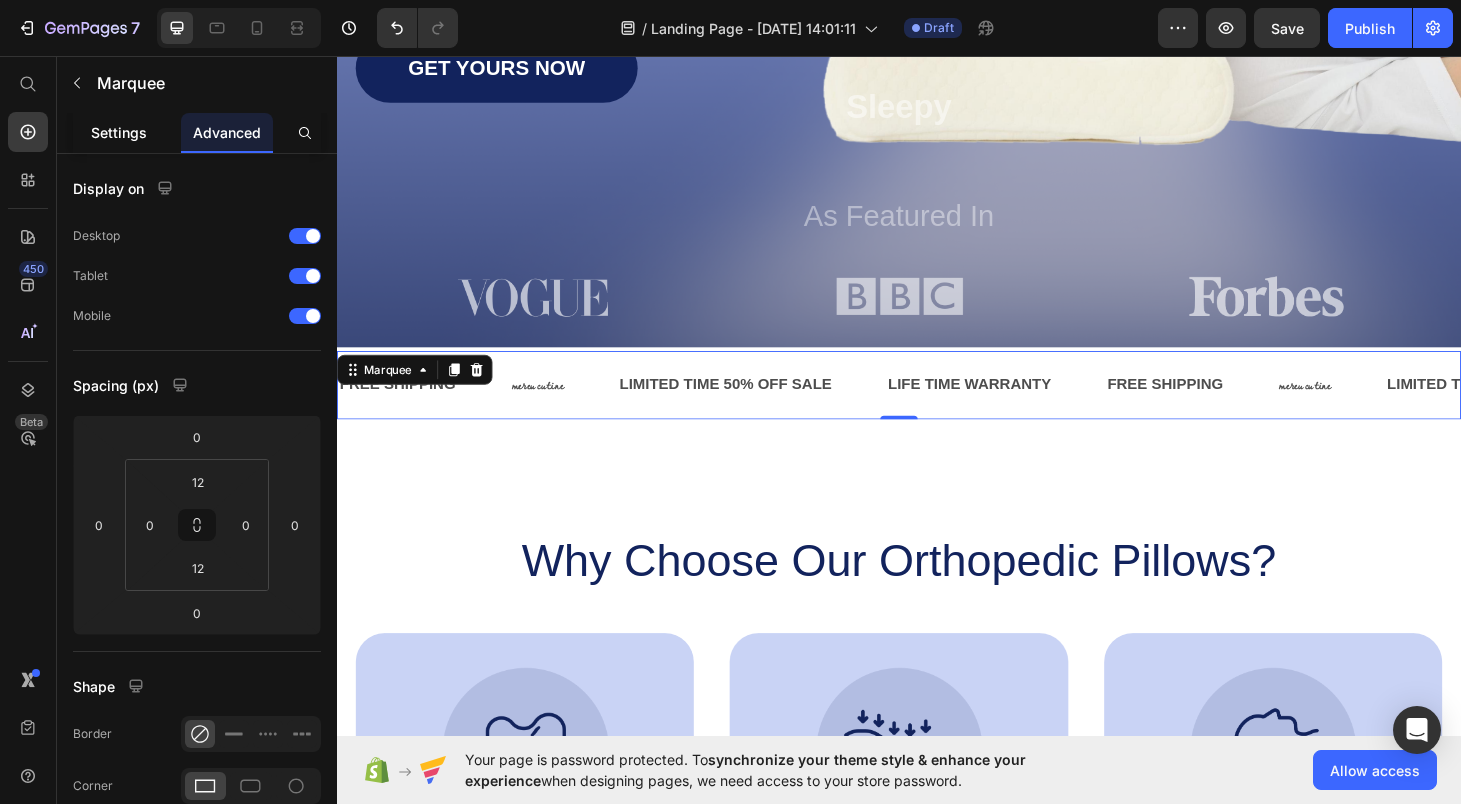 click on "Settings" at bounding box center [119, 132] 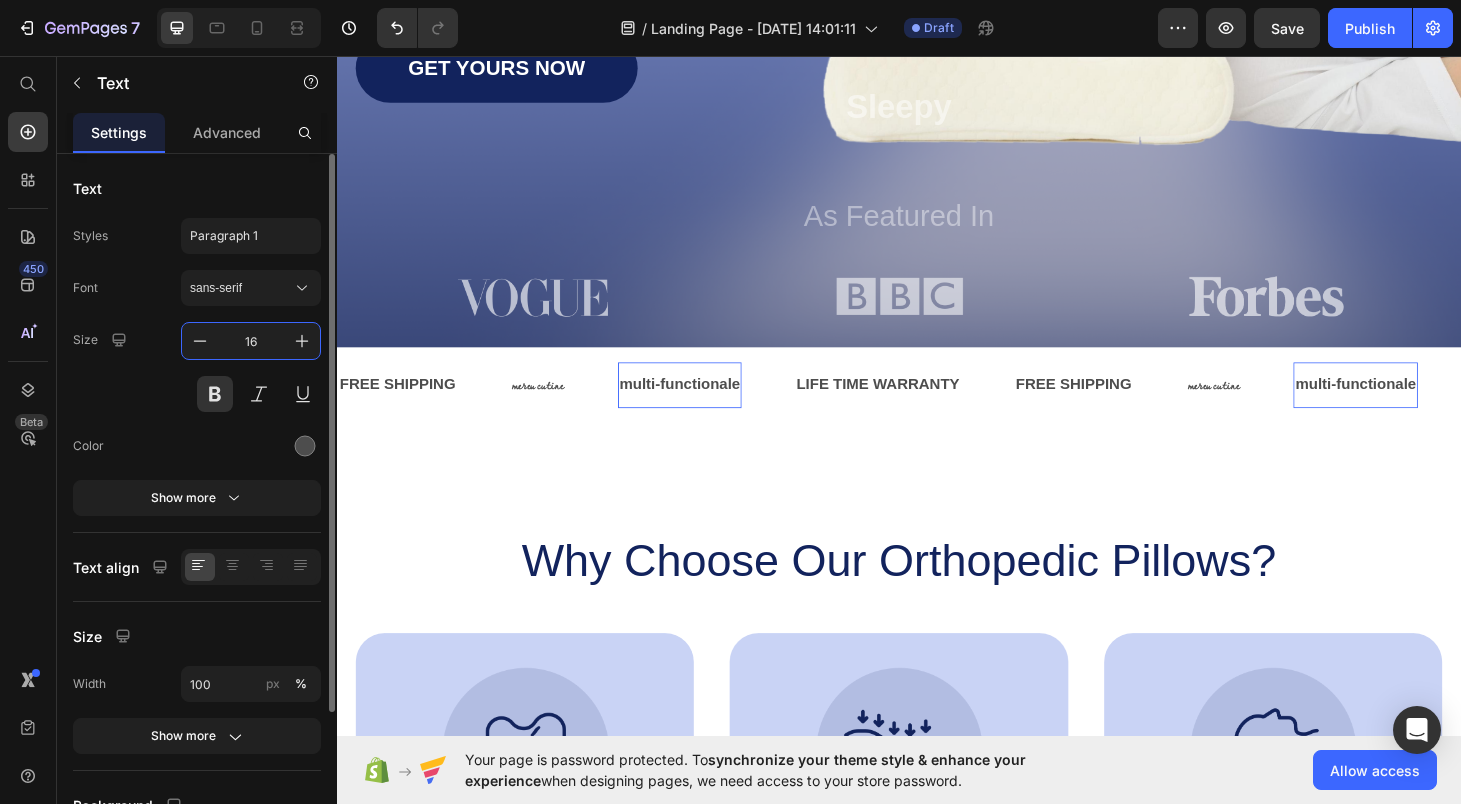 click on "16" at bounding box center (251, 341) 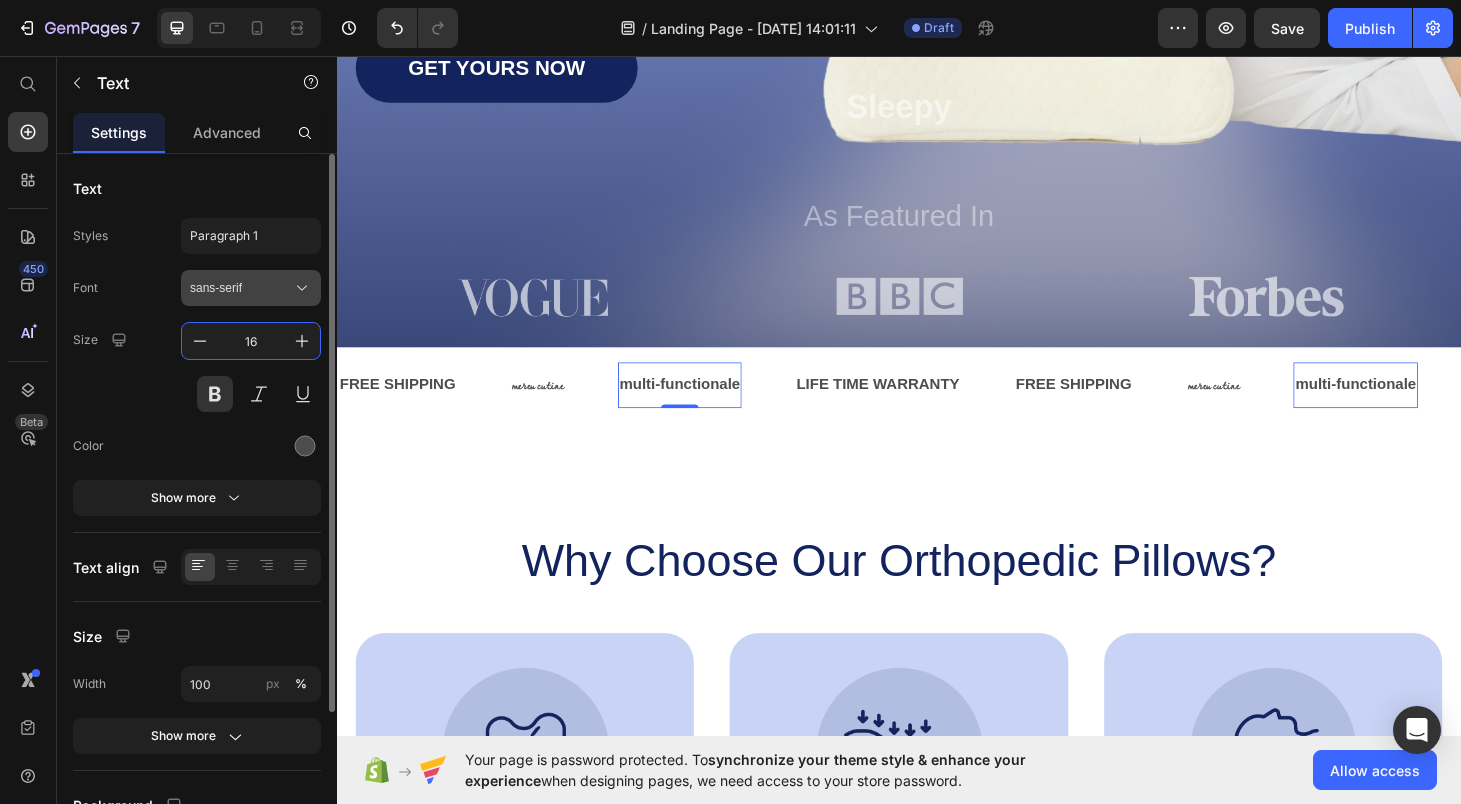 click on "sans-serif" at bounding box center [251, 288] 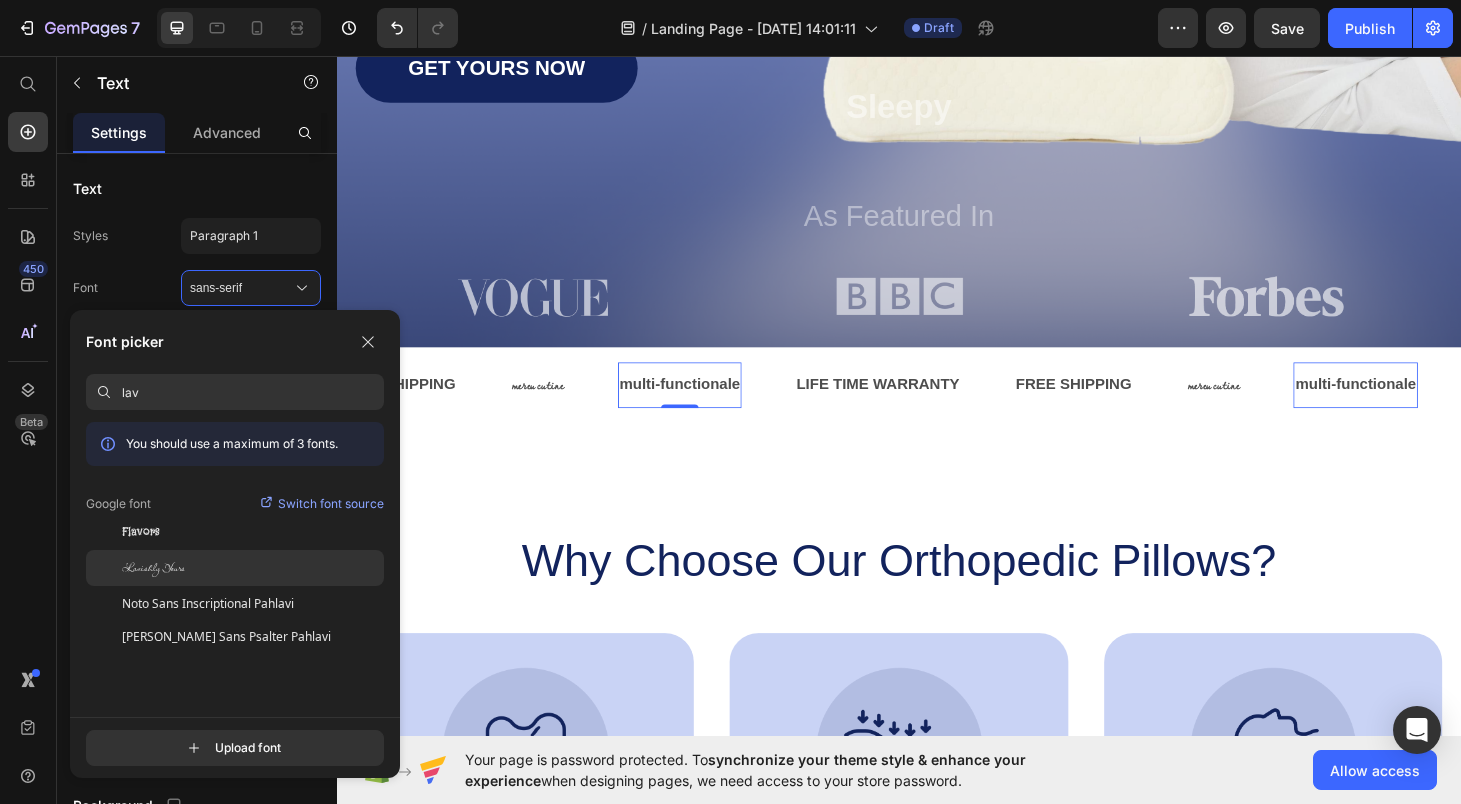 type on "lav" 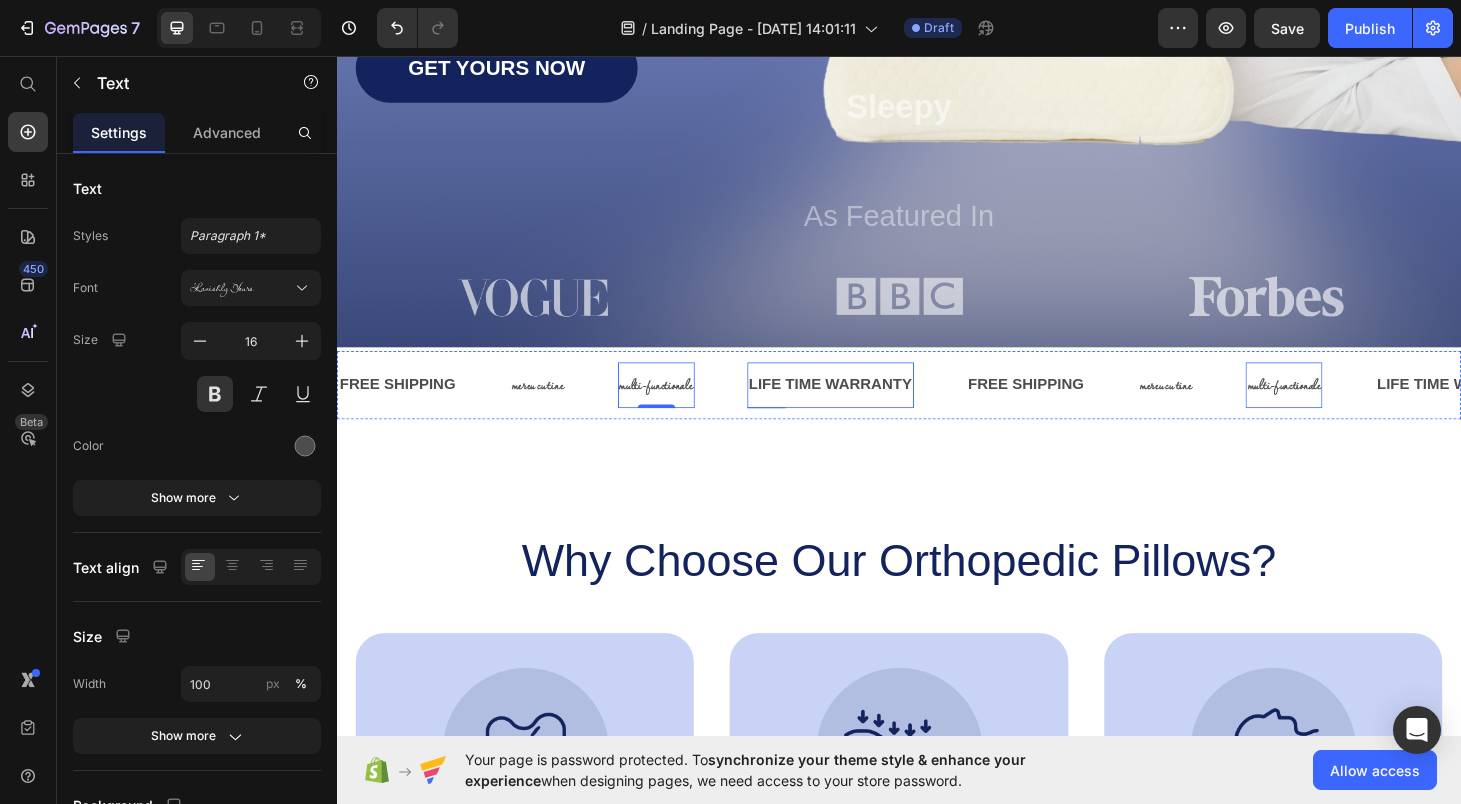 click on "LIFE TIME WARRANTY" at bounding box center [864, 406] 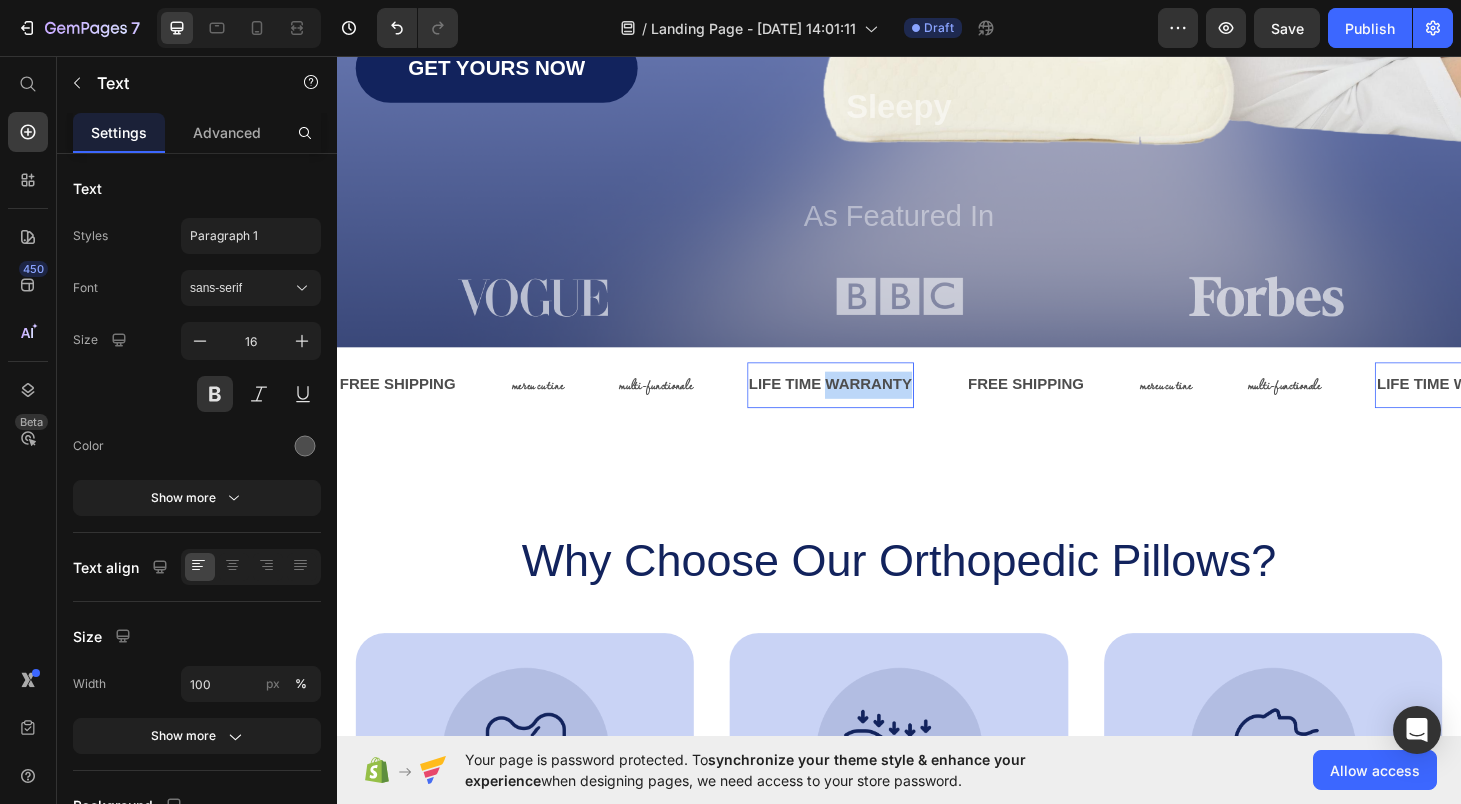 click on "LIFE TIME WARRANTY" at bounding box center (864, 406) 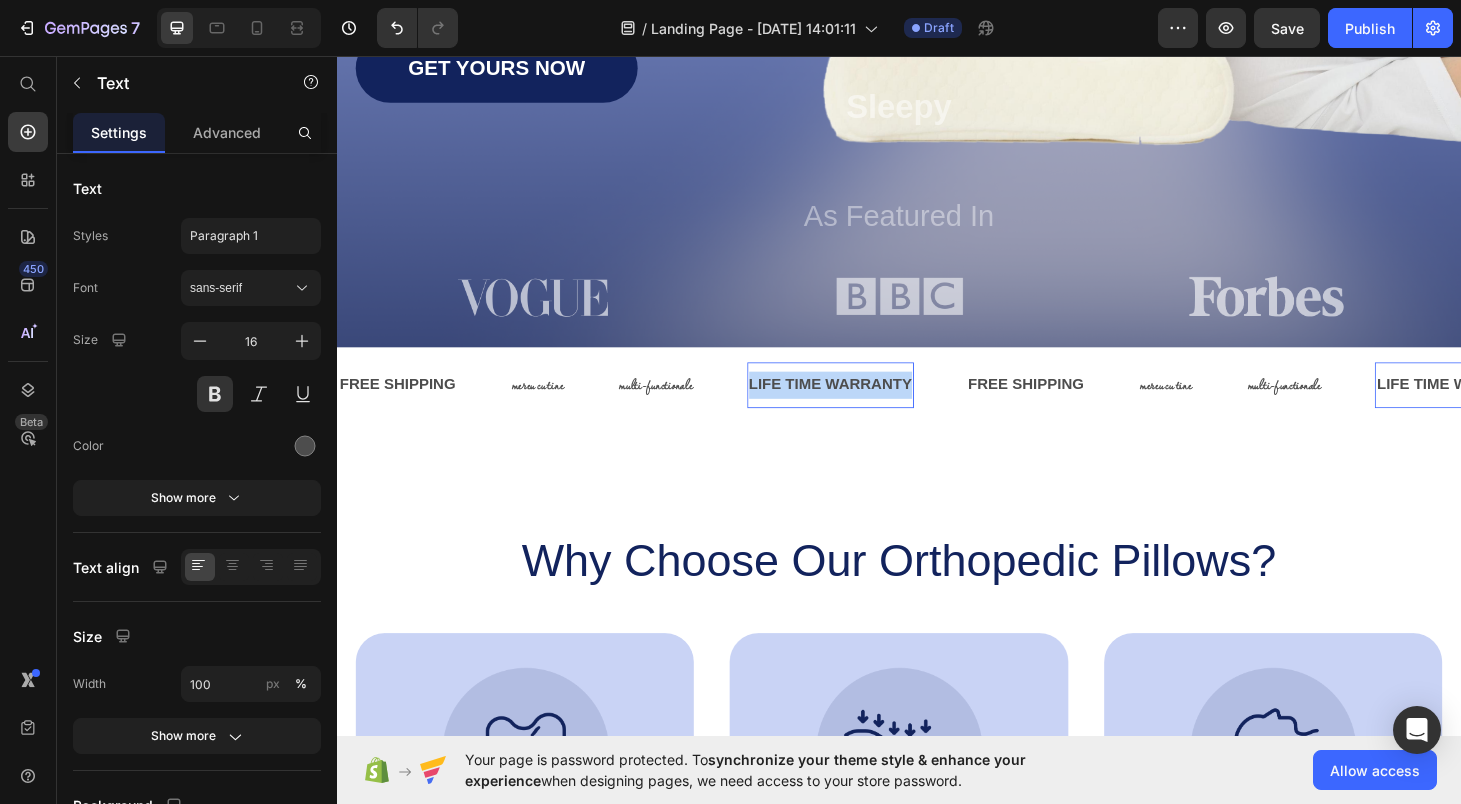 click on "LIFE TIME WARRANTY" at bounding box center [864, 406] 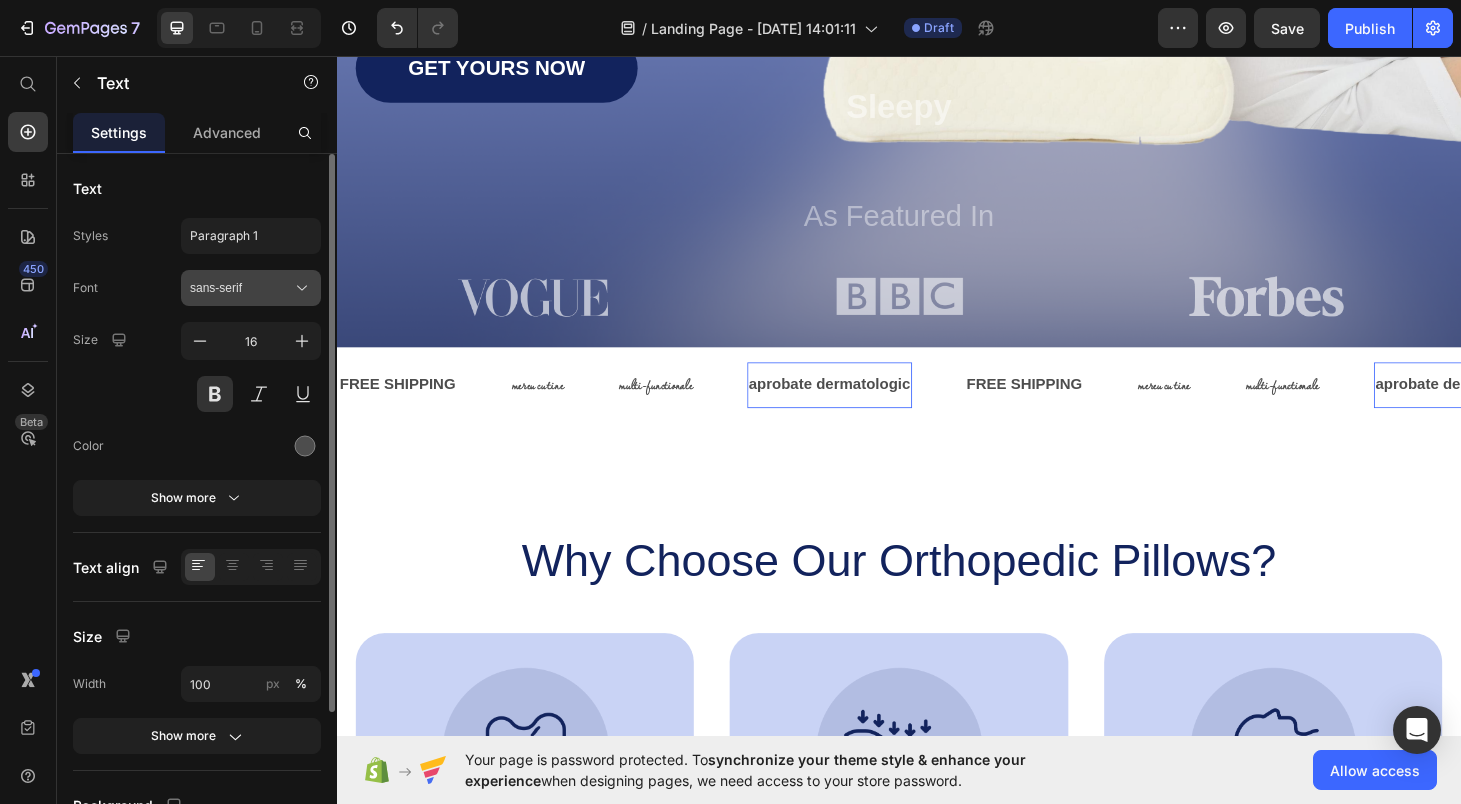 click on "sans-serif" at bounding box center (241, 288) 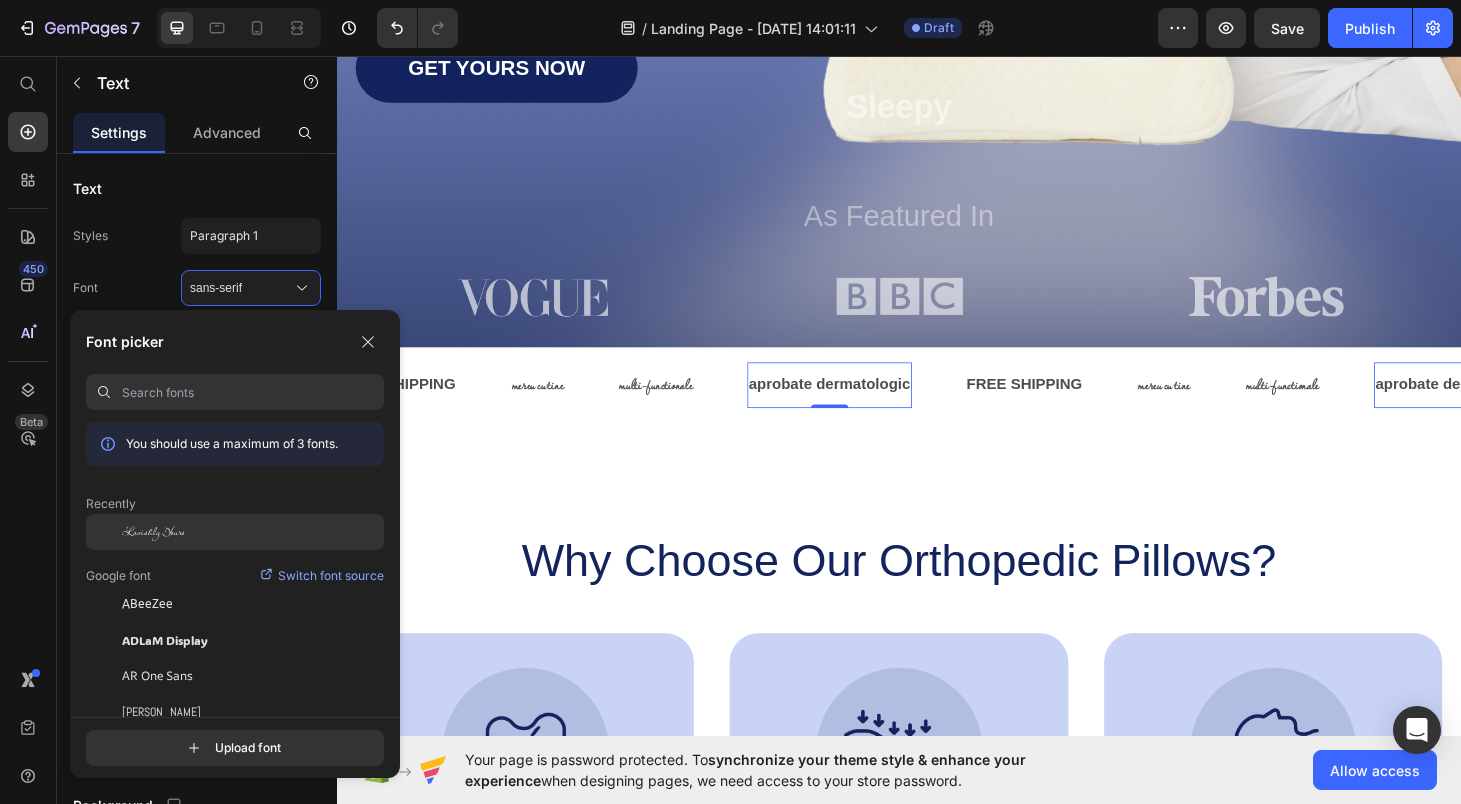click on "Lavishly Yours" 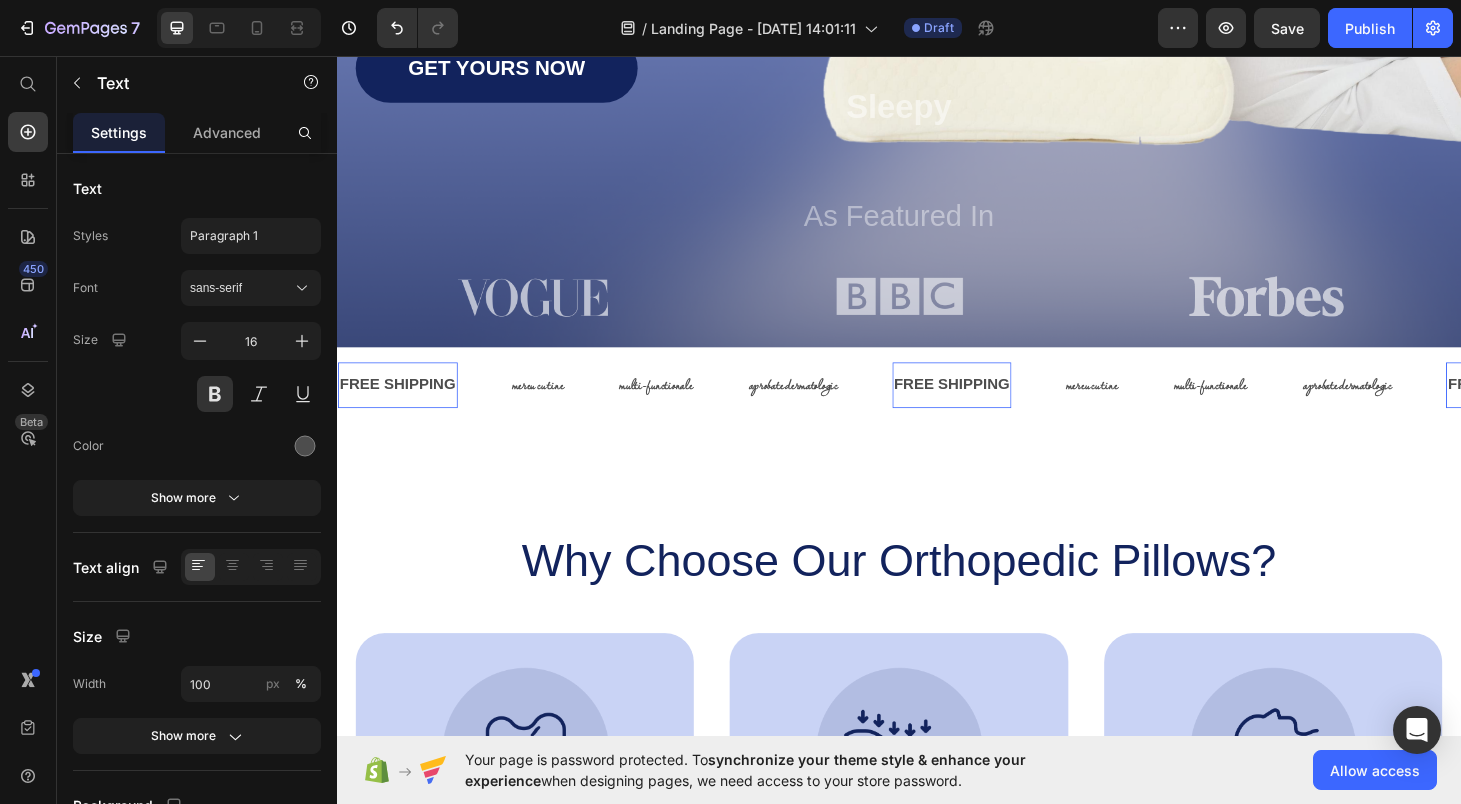 click on "FREE SHIPPING" at bounding box center [994, 406] 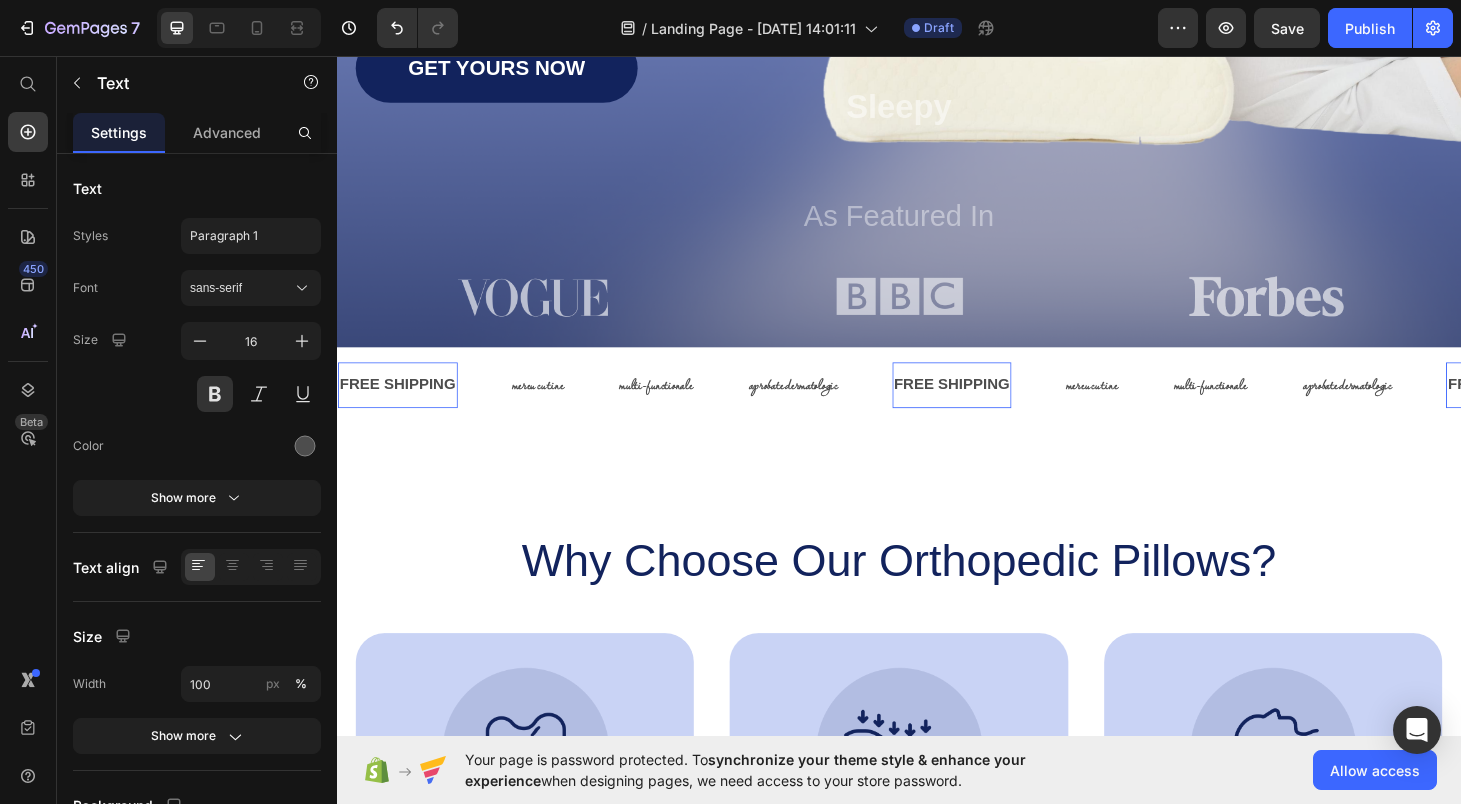 click on "FREE SHIPPING" at bounding box center (994, 406) 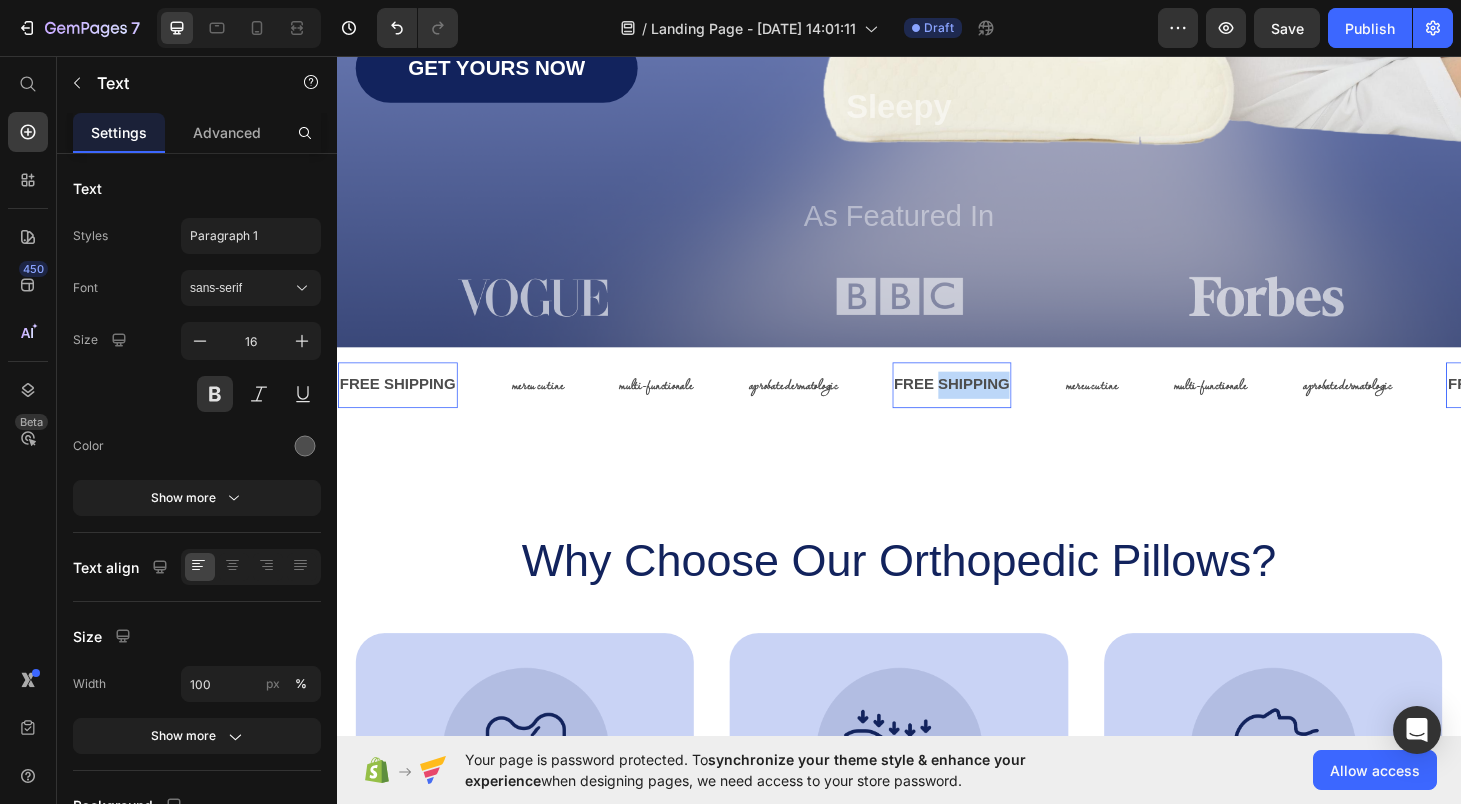 click on "FREE SHIPPING" at bounding box center (994, 406) 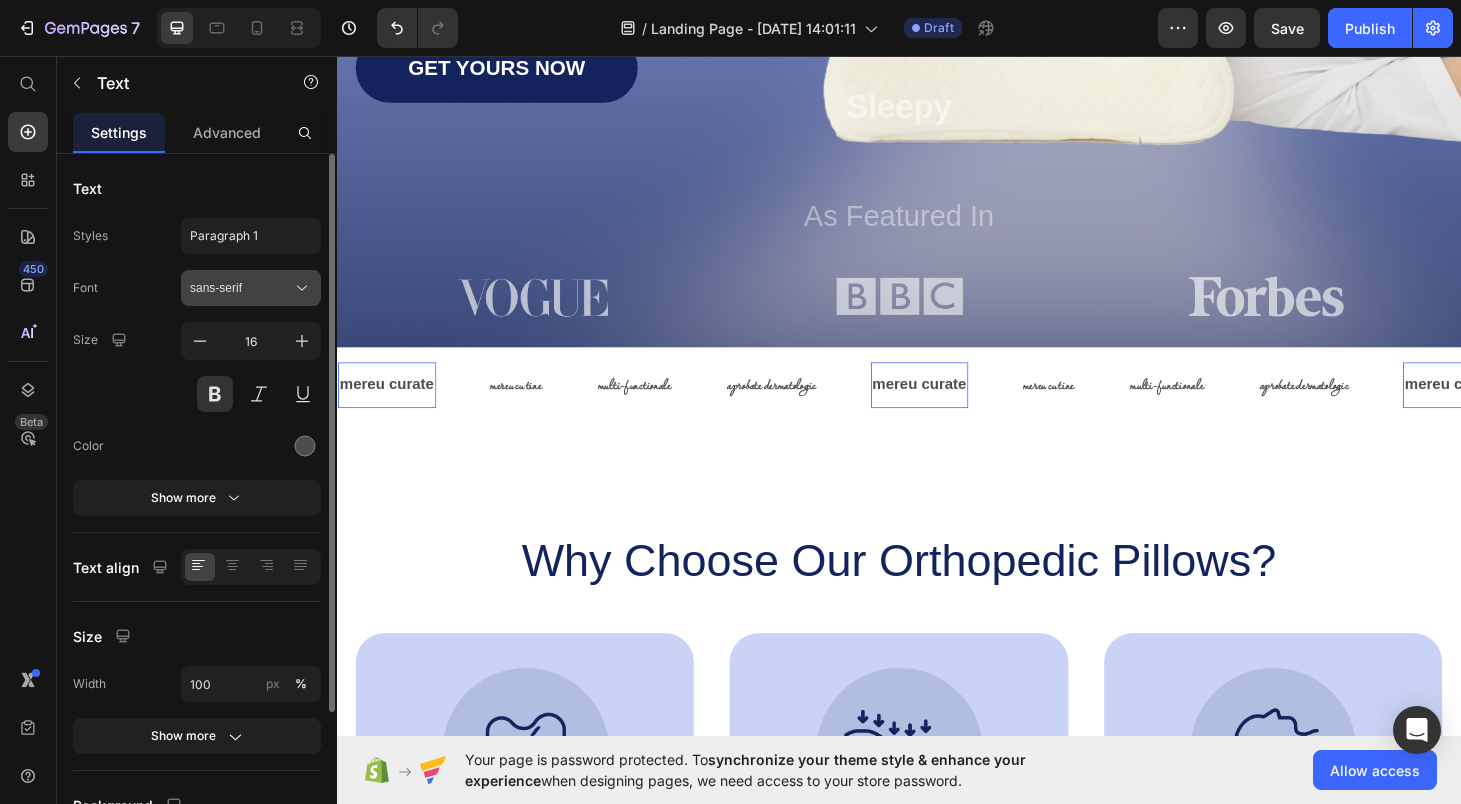 click on "sans-serif" at bounding box center (241, 288) 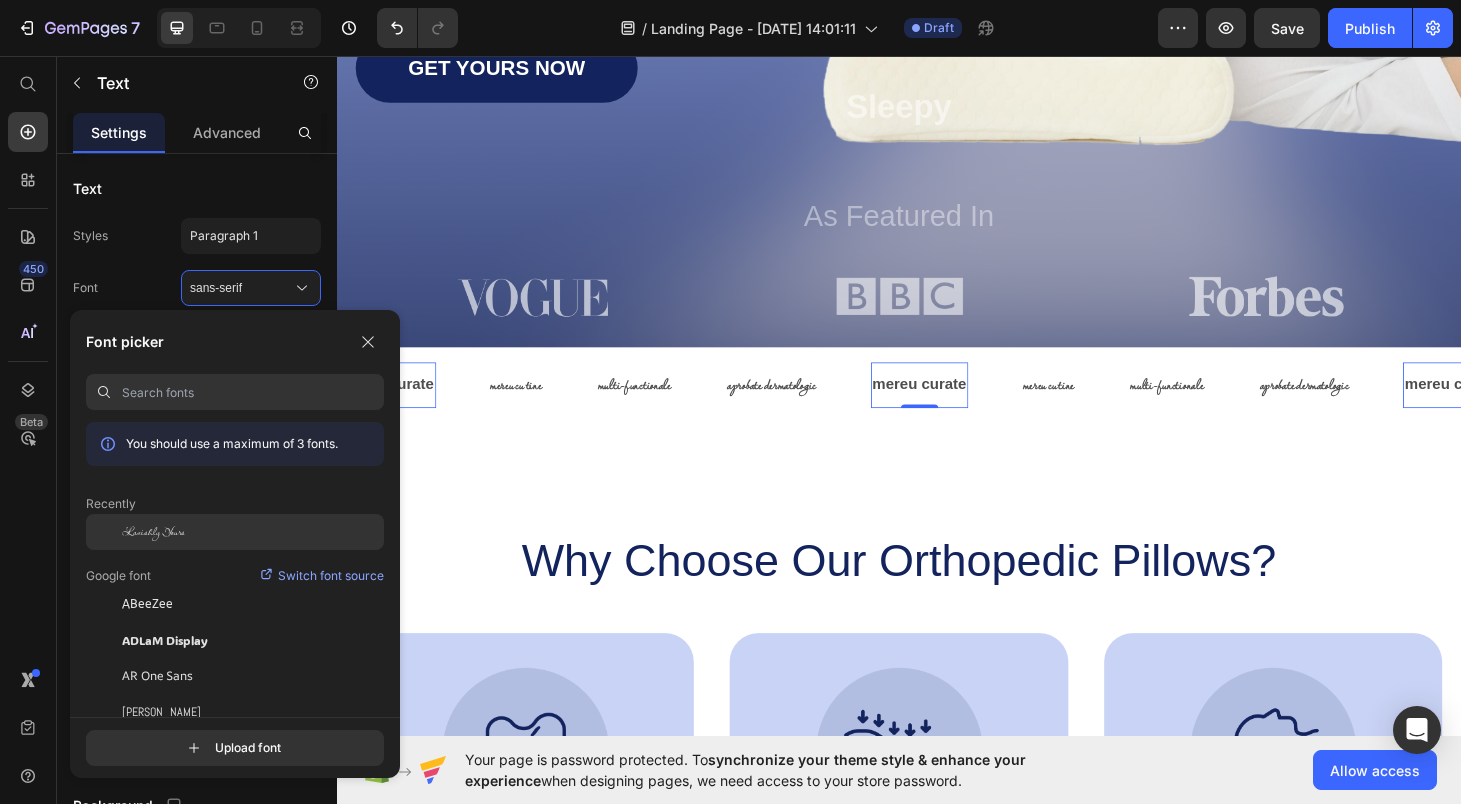 click on "Lavishly Yours" 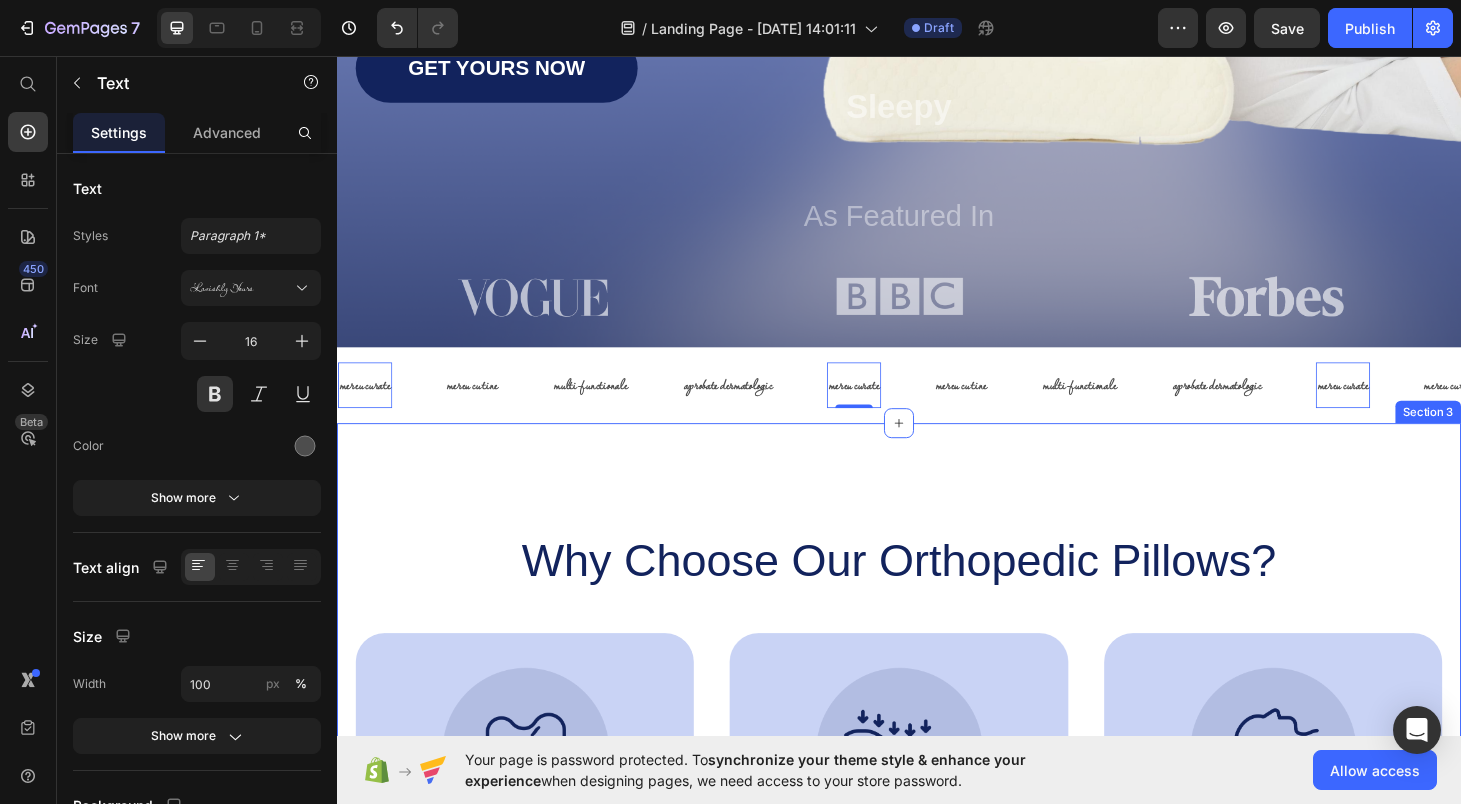 click on "Why Choose Our Orthopedic Pillows? Heading Image Supportive Design Text Block Ergonomically engineered for optimal spinal alignment Text Block Hero Banner Image Pressure Relief Text Block Reduces neck and shoulder discomfort Text Block Hero Banner Image Breathable Materials Text Block Ensures cool, comfortable sleep Text Block Hero Banner Row Image Supportive Design Text Block Ergonomically engineered for optimal spinal alignment Text Block Hero Banner Image Pressure Relief Text Block Reduces neck and shoulder discomfort Text Block Hero Banner Row Image Breathable Materials Text Block Ensures cool, comfortable sleep Text Block Hero Banner Row Section 3" at bounding box center (937, 817) 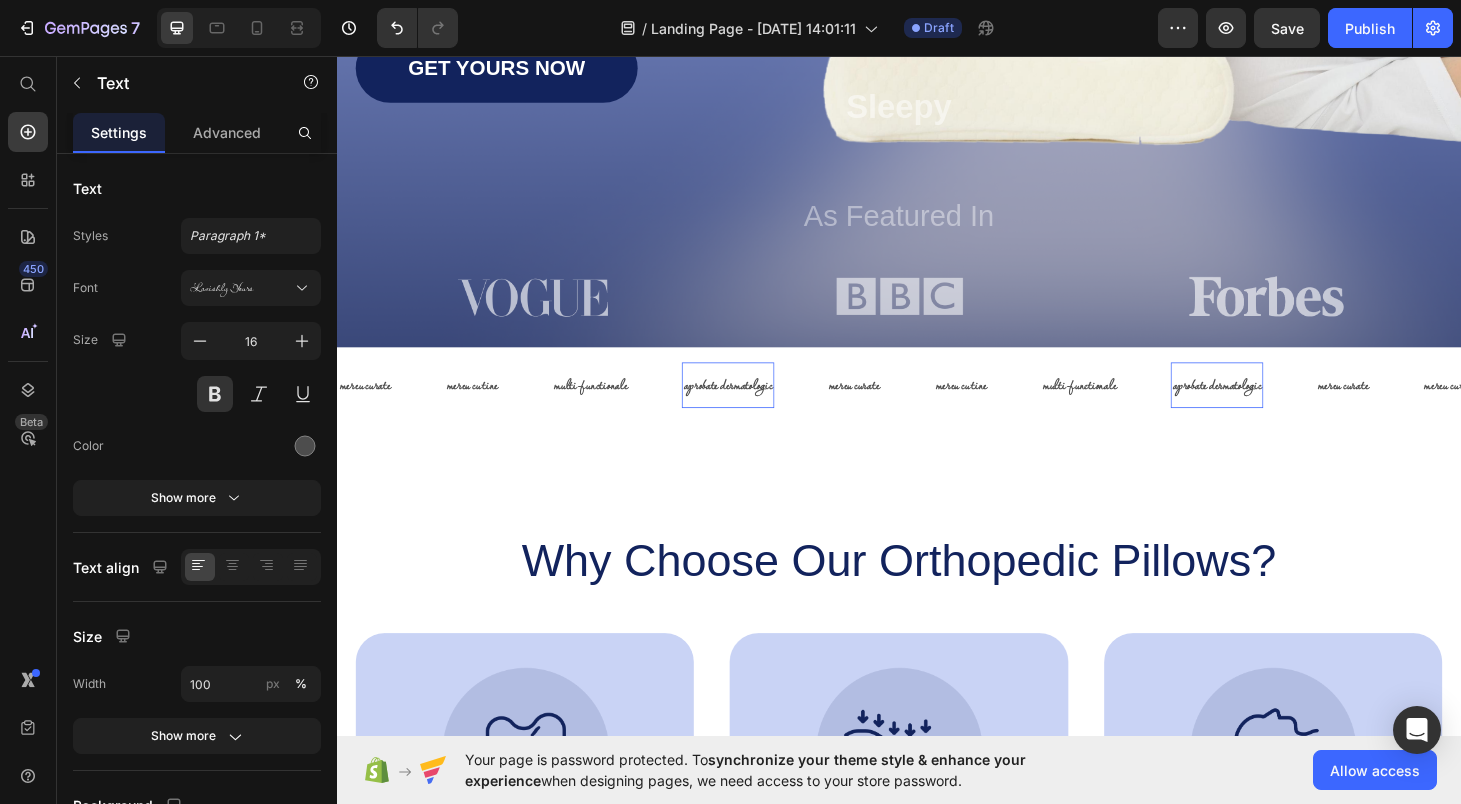 click on "aprobate dermatologic" at bounding box center (754, 406) 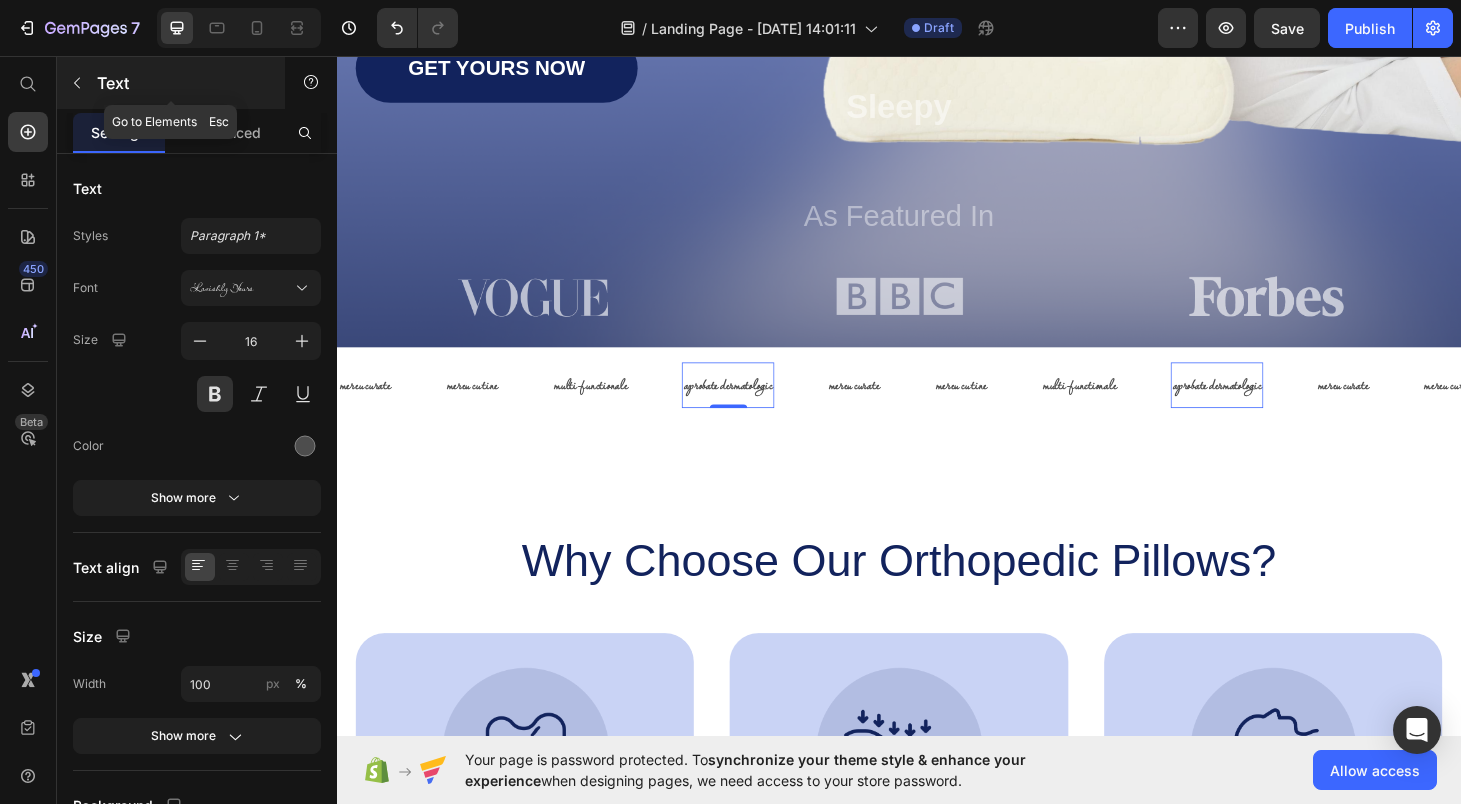 click at bounding box center (77, 83) 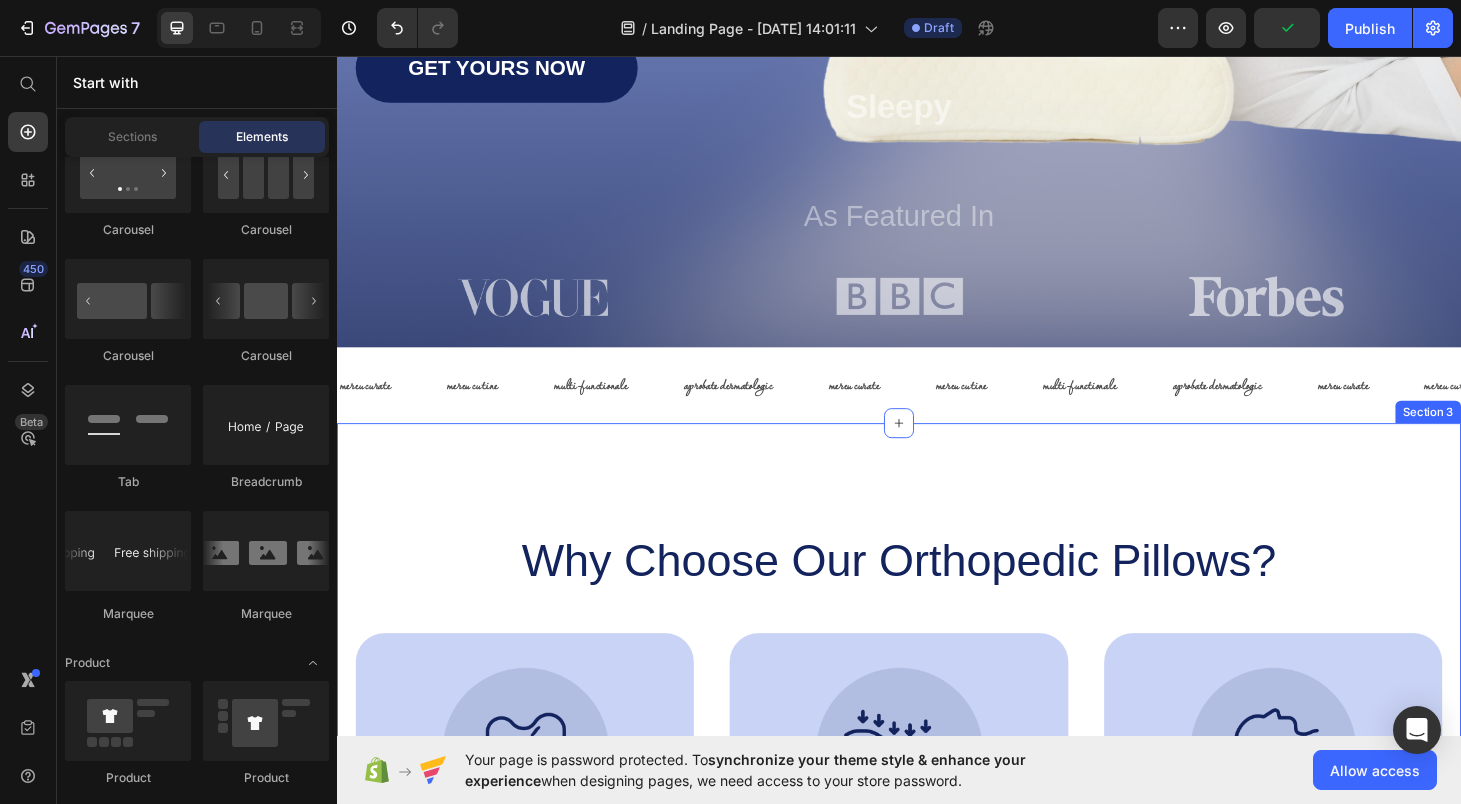 click on "multi-functionale Text" at bounding box center [608, 406] 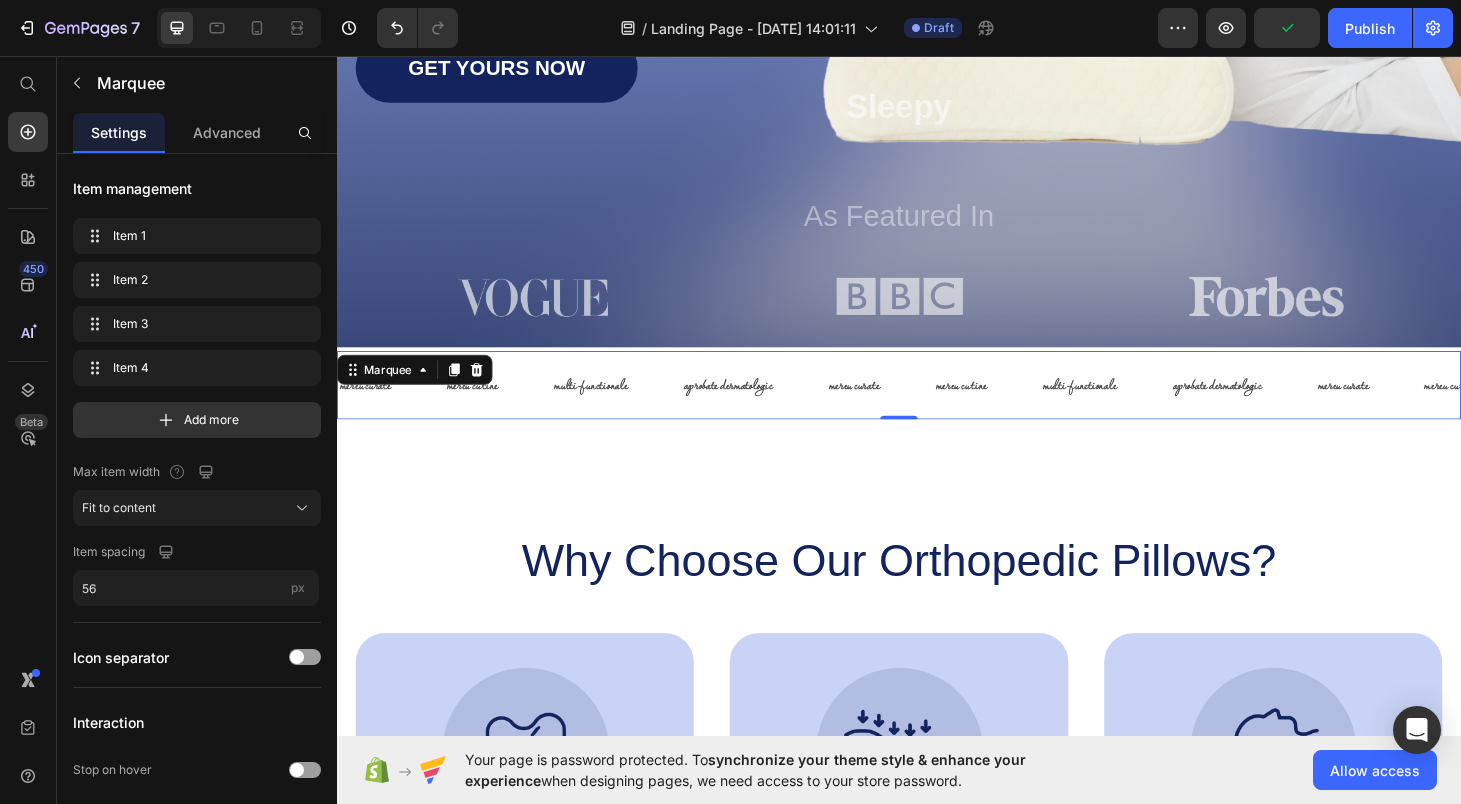 click on "mereu cu tine Text" at bounding box center (509, 406) 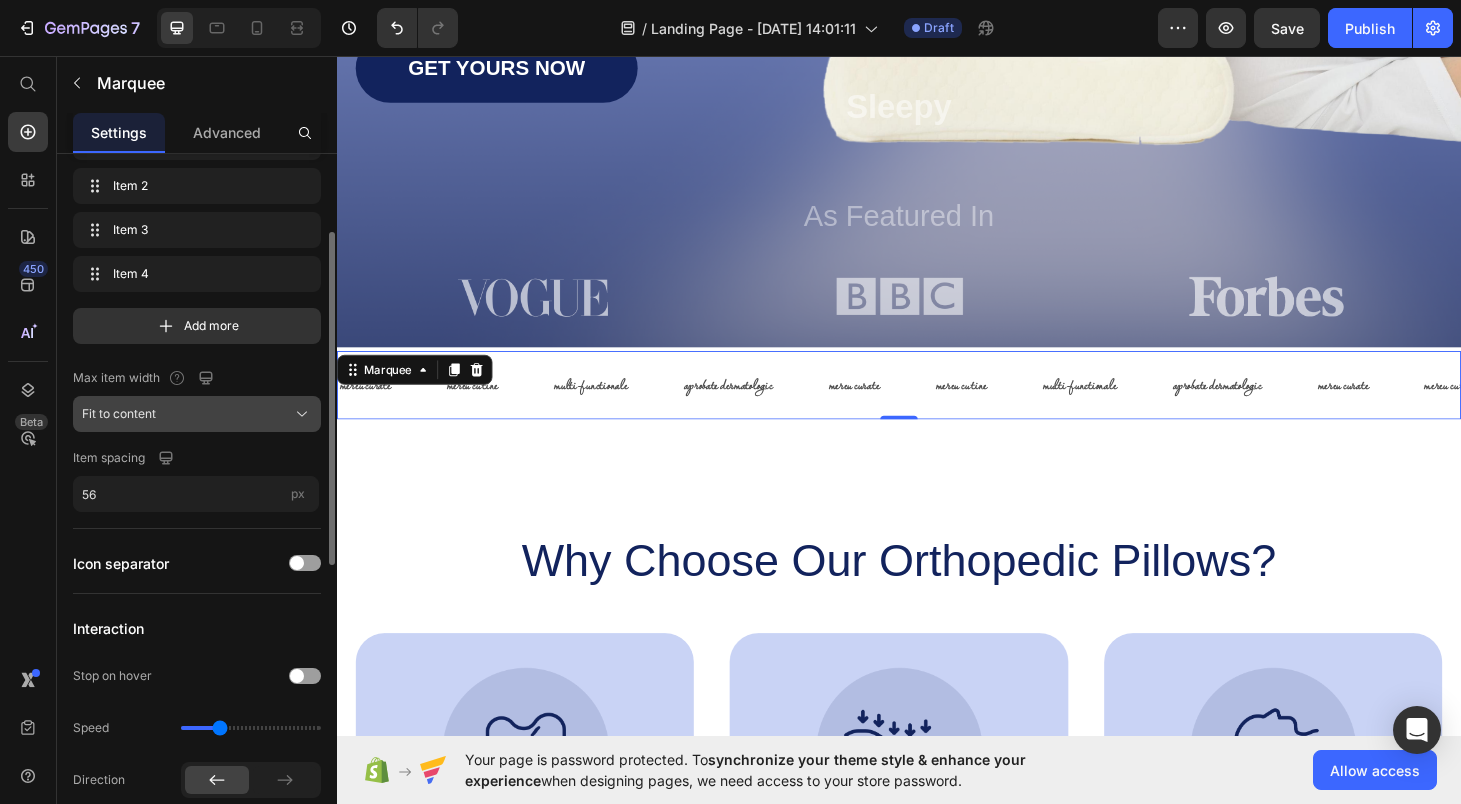 scroll, scrollTop: 124, scrollLeft: 0, axis: vertical 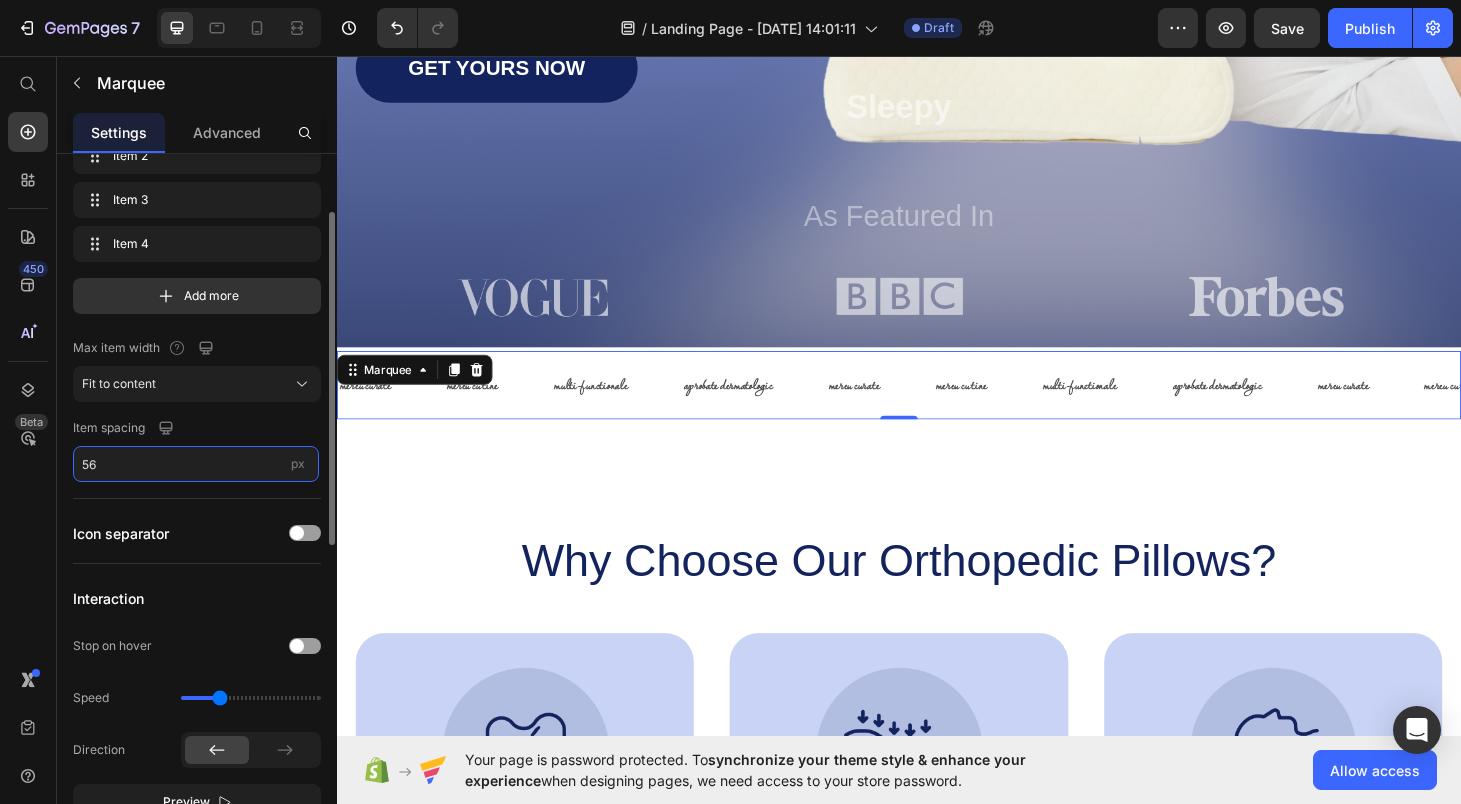 click on "56" at bounding box center [196, 464] 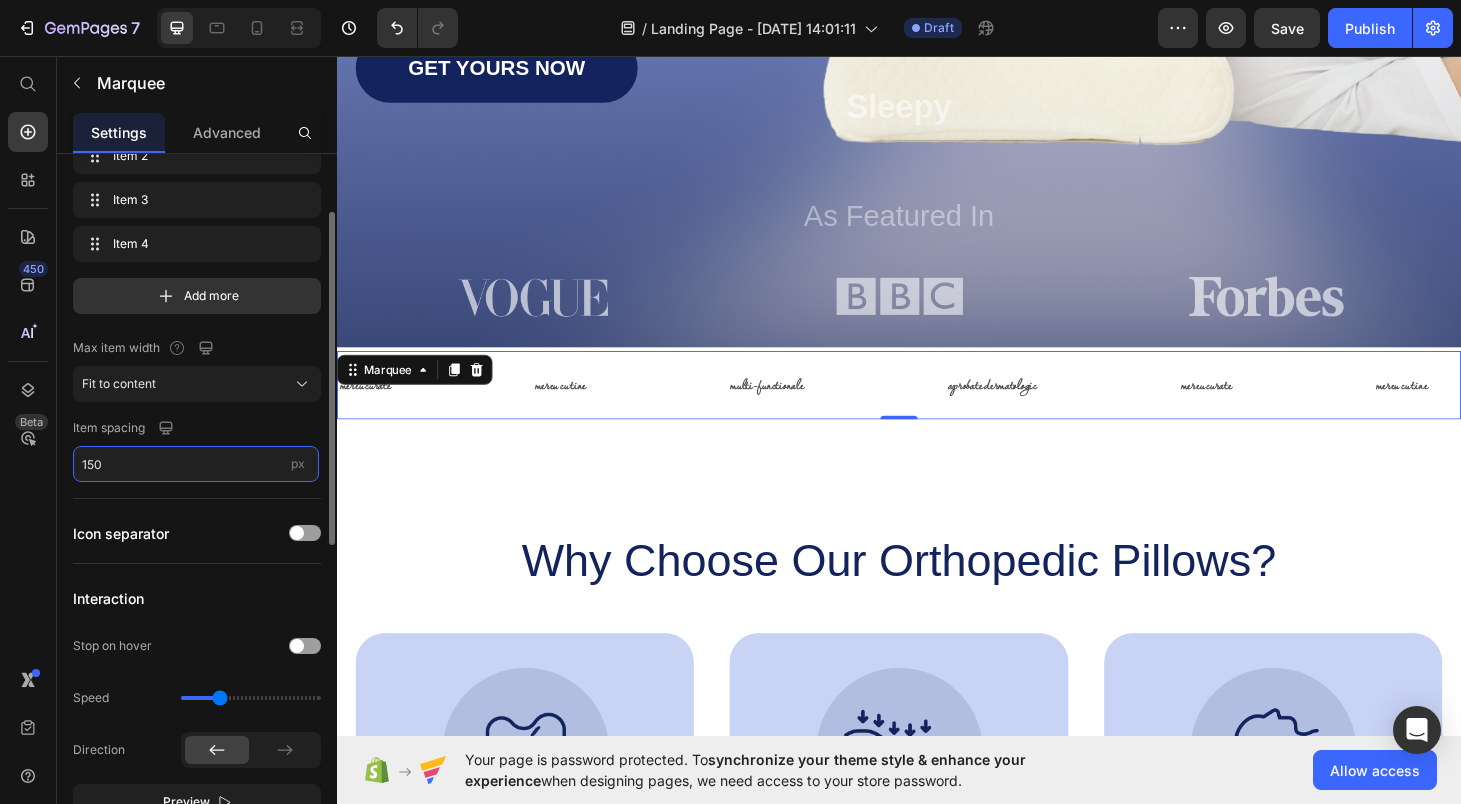 click on "150" at bounding box center [196, 464] 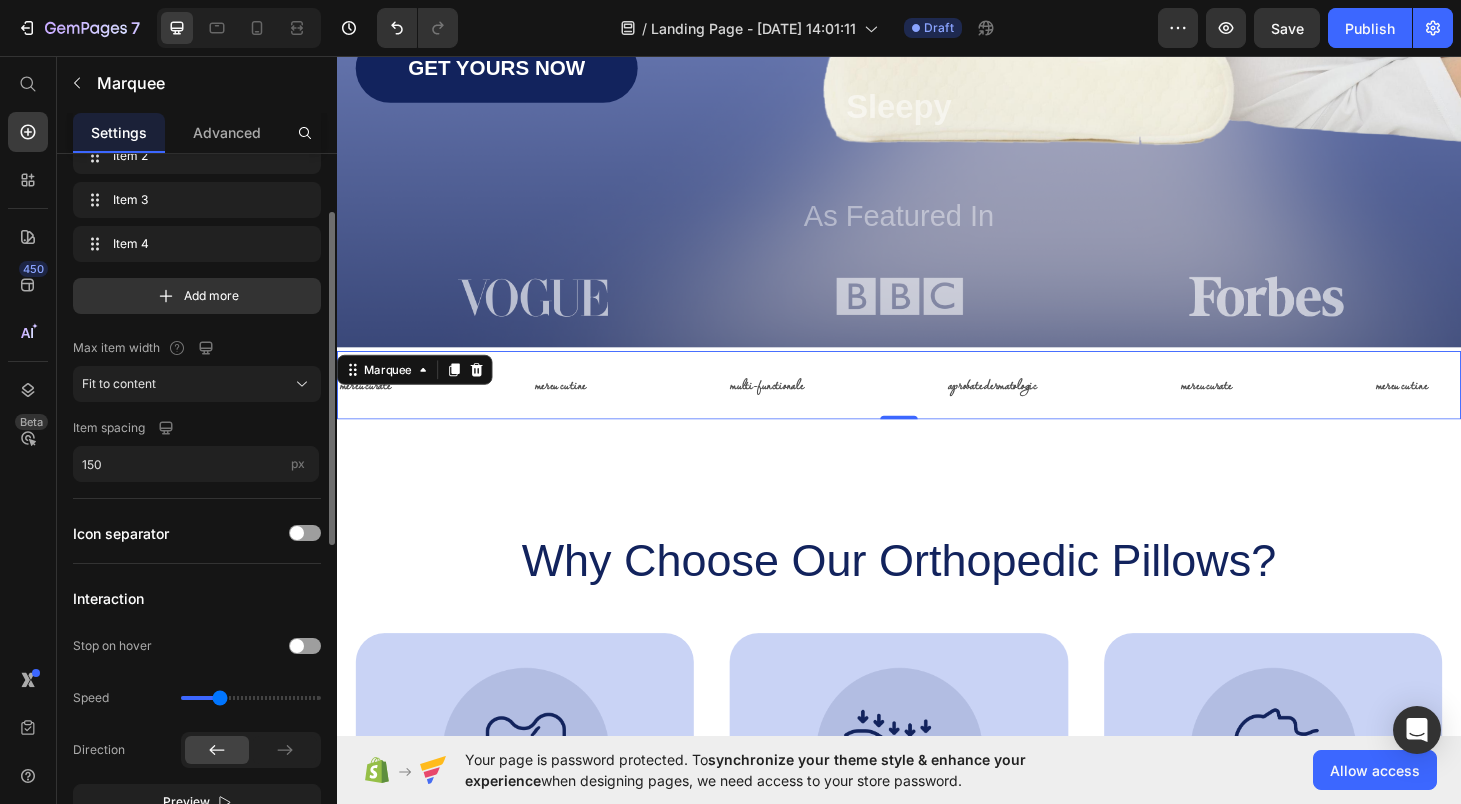 click on "Item management Item 1 Item 1 Item 2 Item 2 Item 3 Item 3 Item 4 Item 4 Add more Max item width Fit to content Item spacing 150 px" 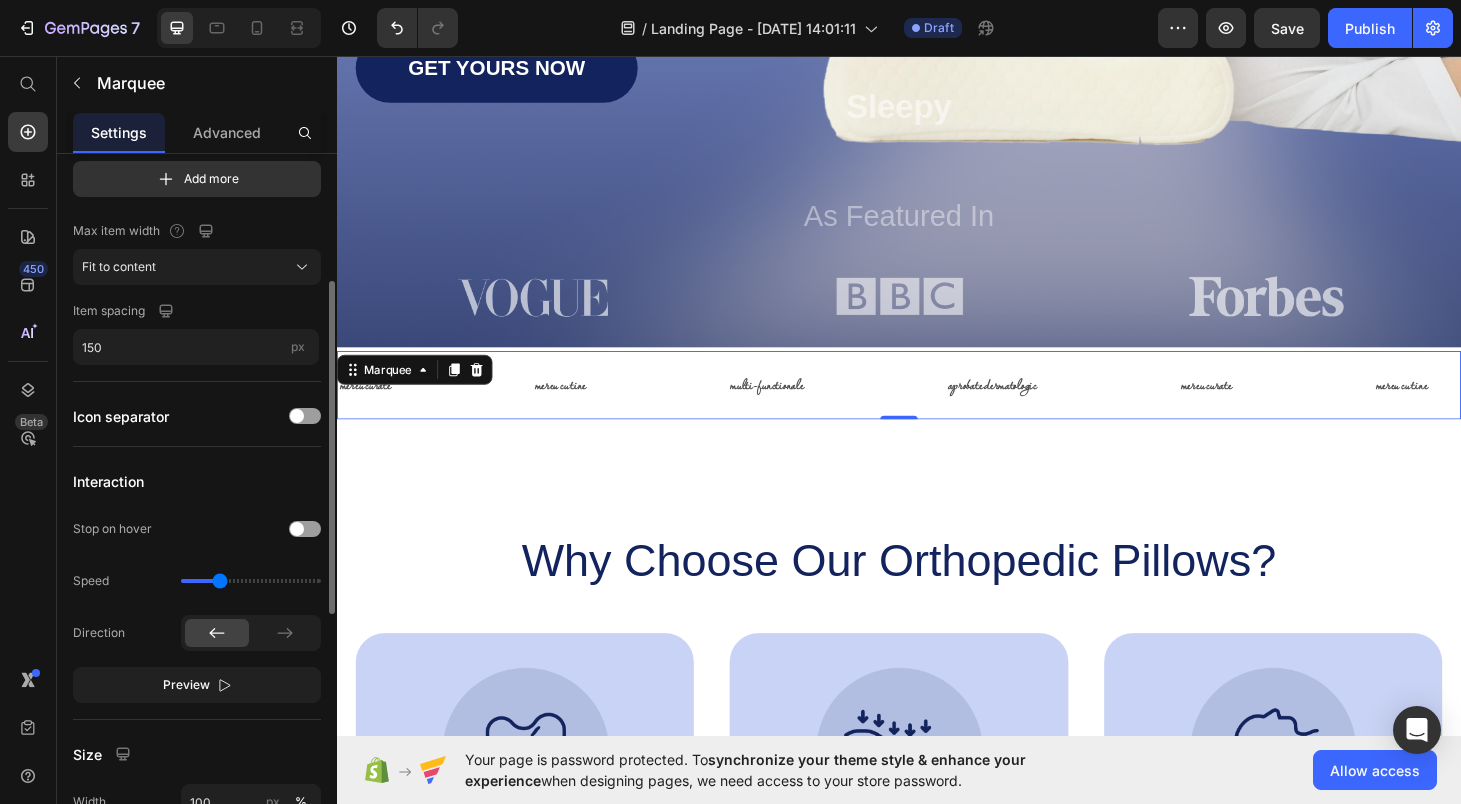 scroll, scrollTop: 225, scrollLeft: 0, axis: vertical 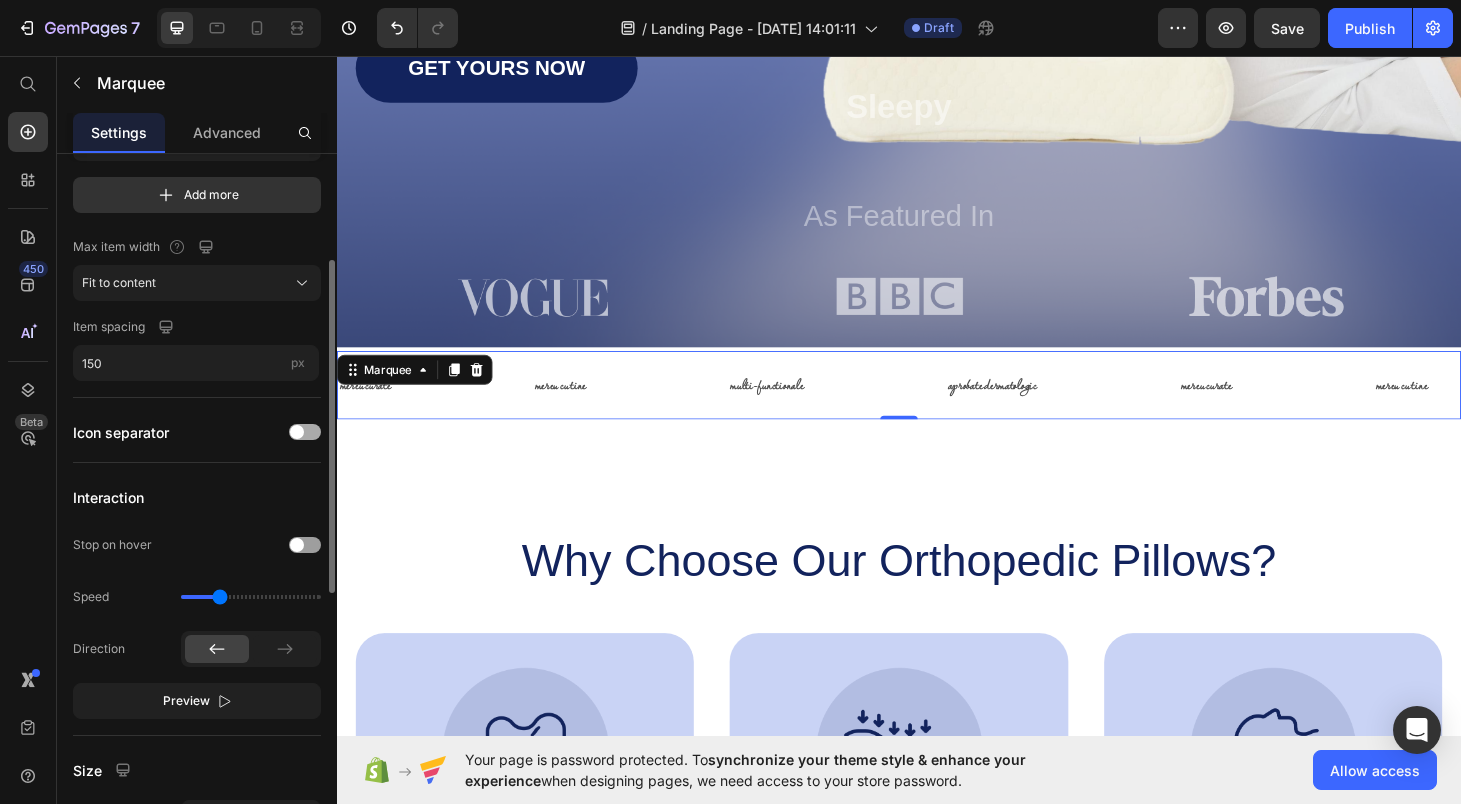 click at bounding box center [305, 432] 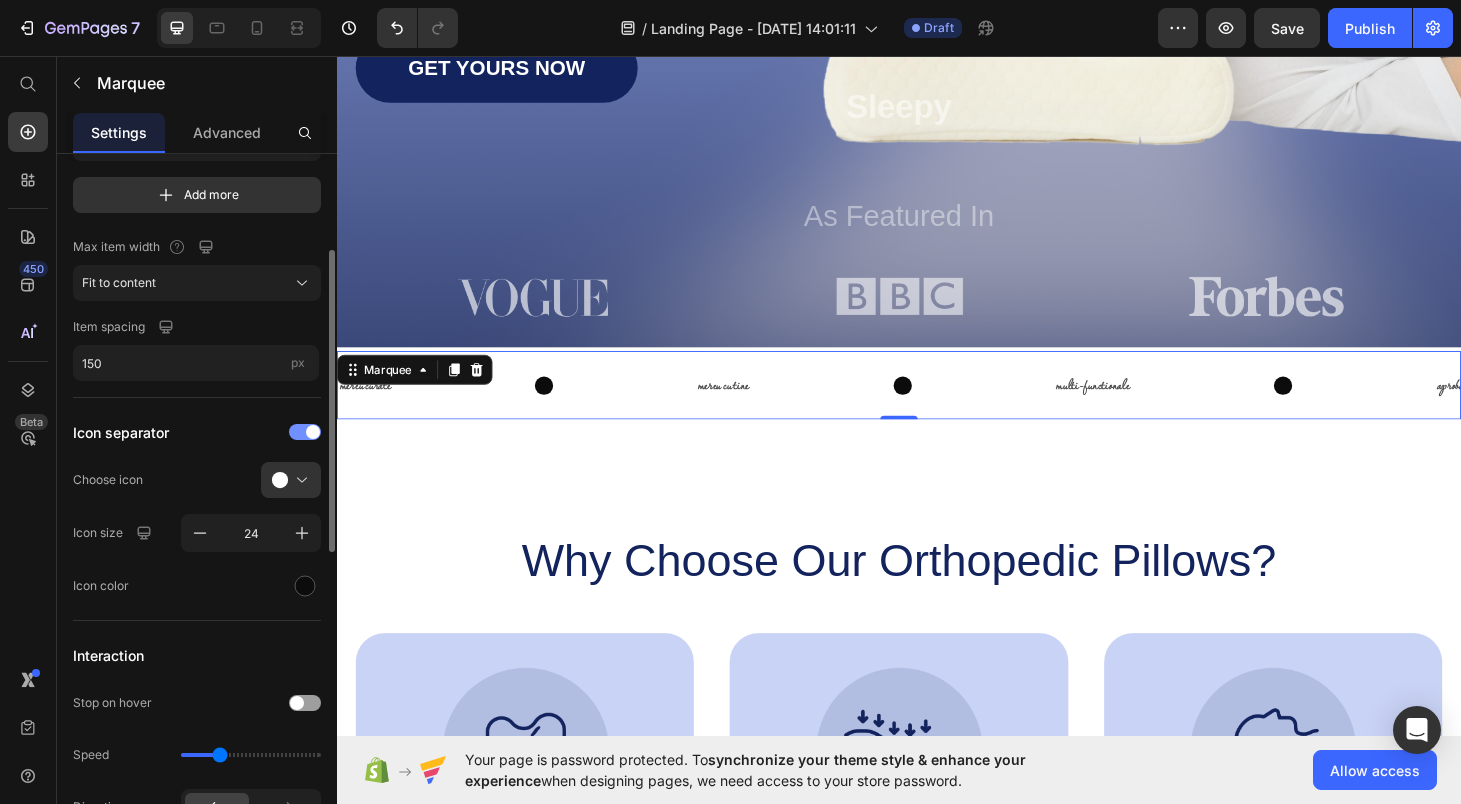 click at bounding box center (305, 432) 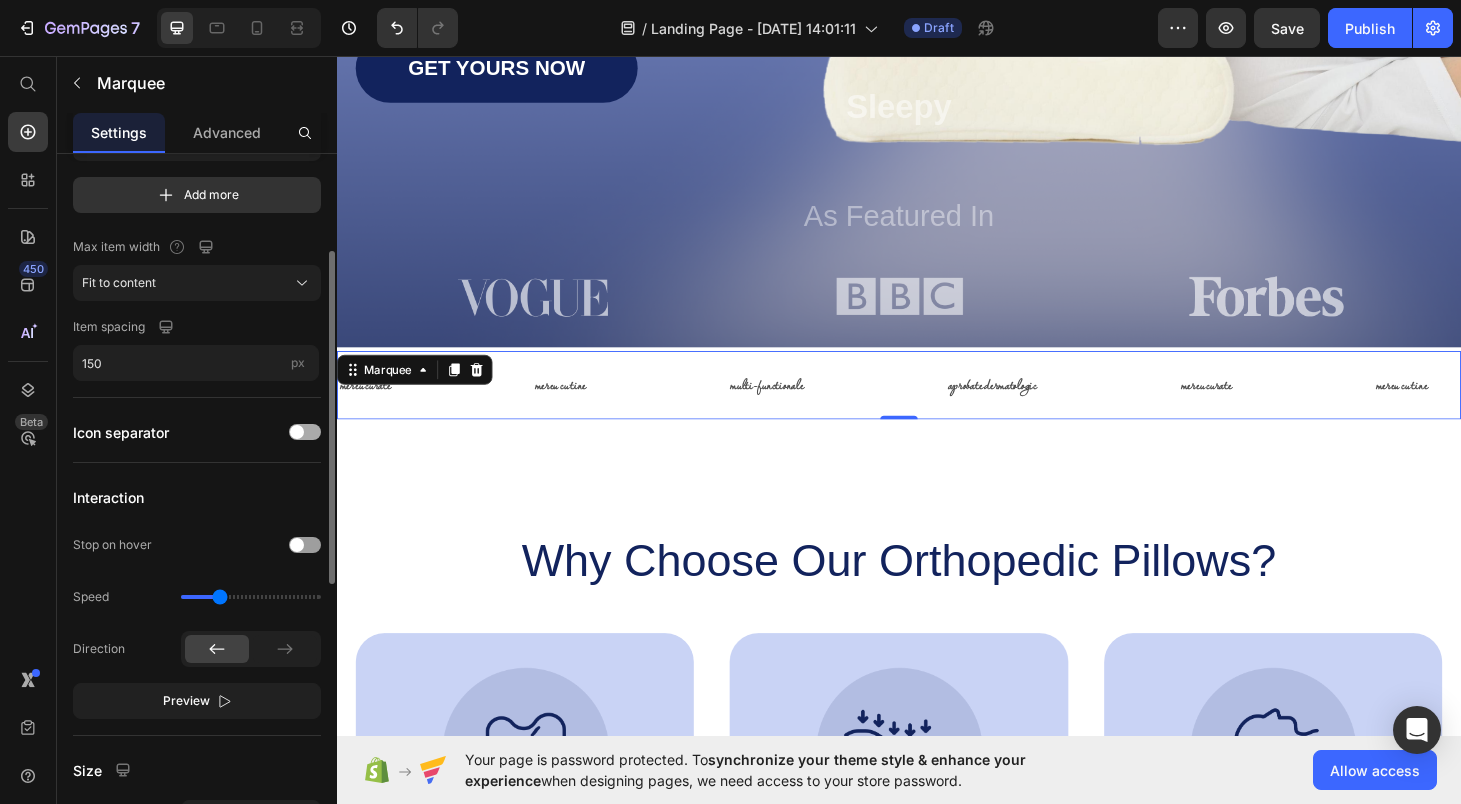 scroll, scrollTop: 219, scrollLeft: 0, axis: vertical 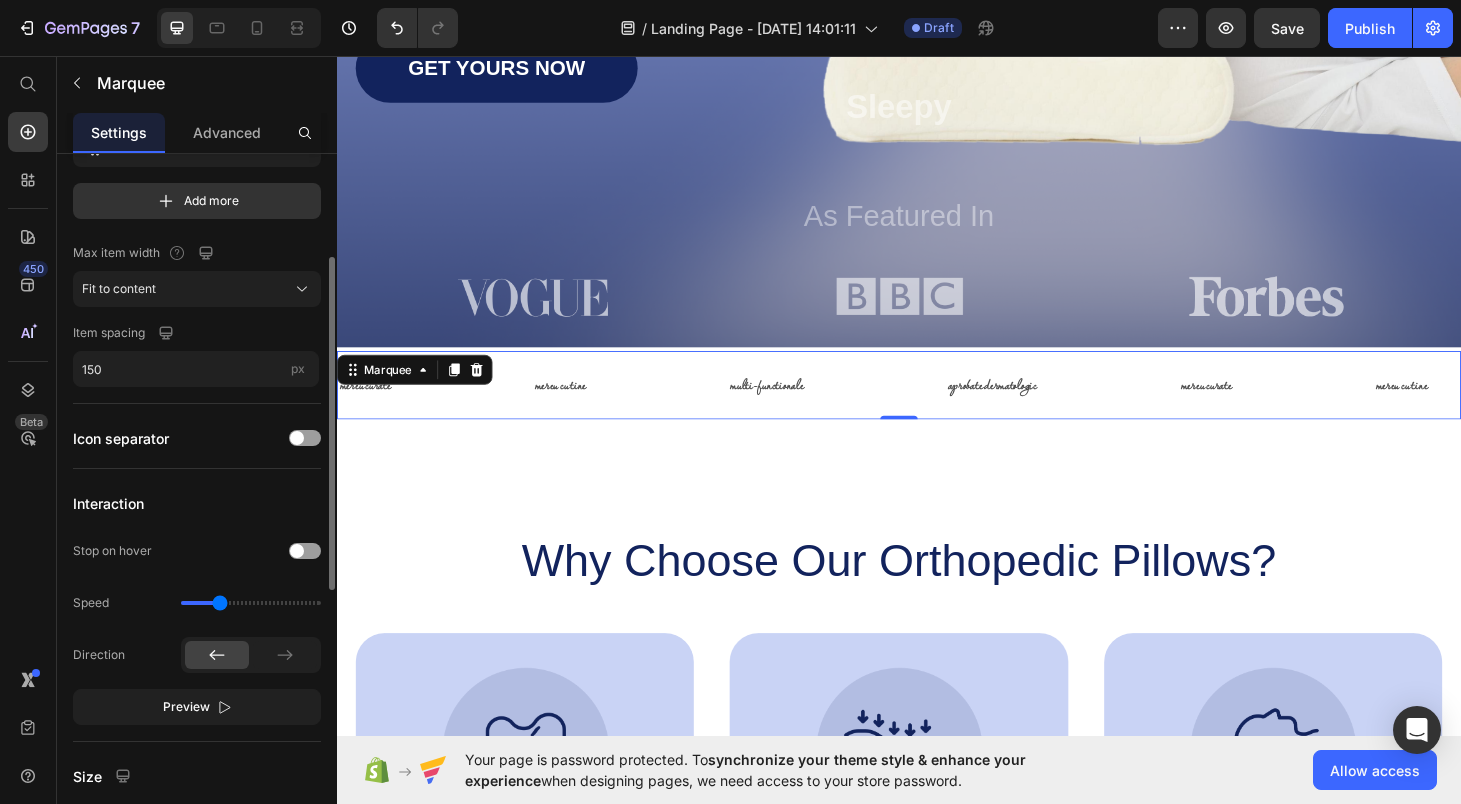 click on "Item management Item 1 Item 1 Item 2 Item 2 Item 3 Item 3 Item 4 Item 4 Add more Max item width Fit to content Item spacing 150 px" 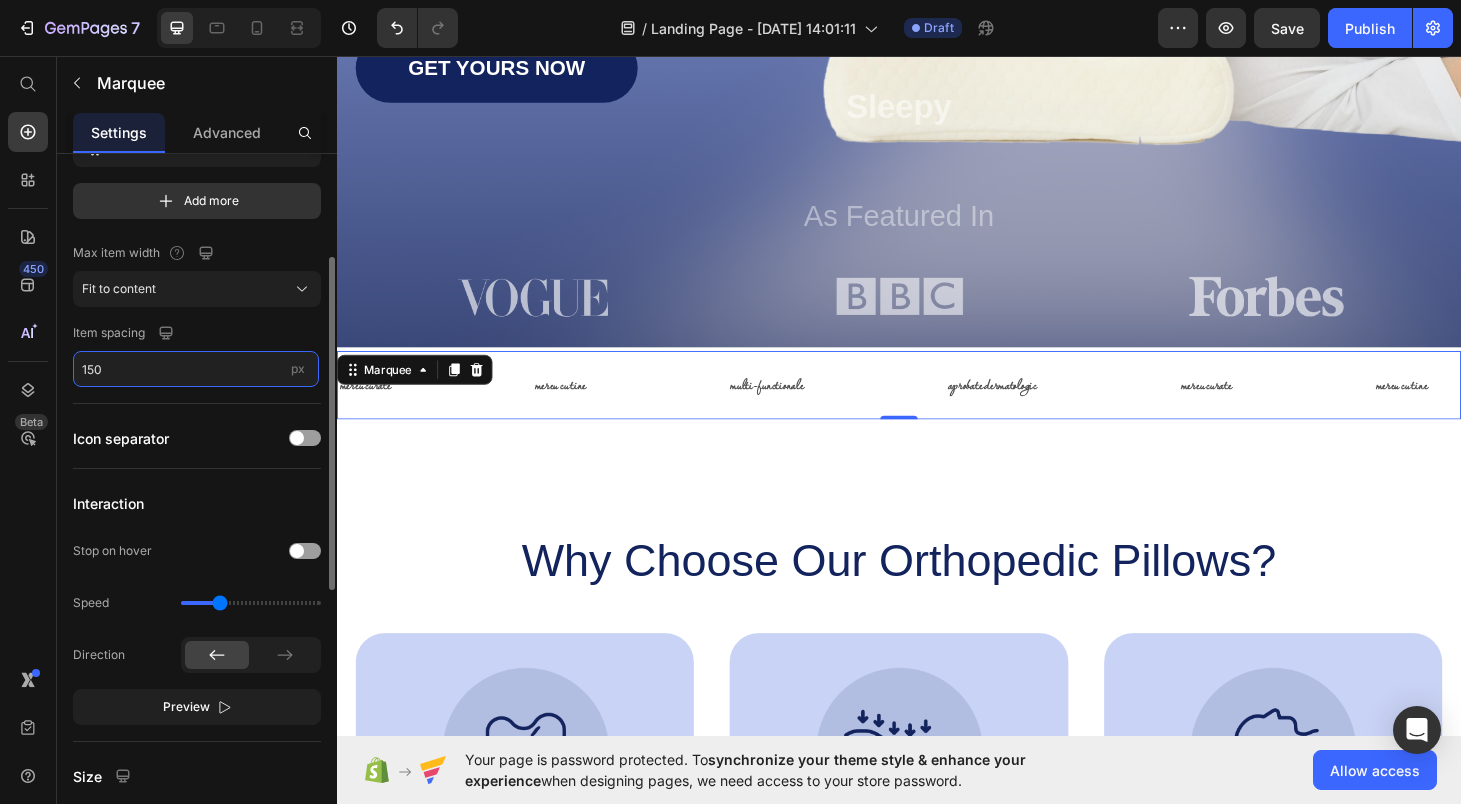 click on "150" at bounding box center [196, 369] 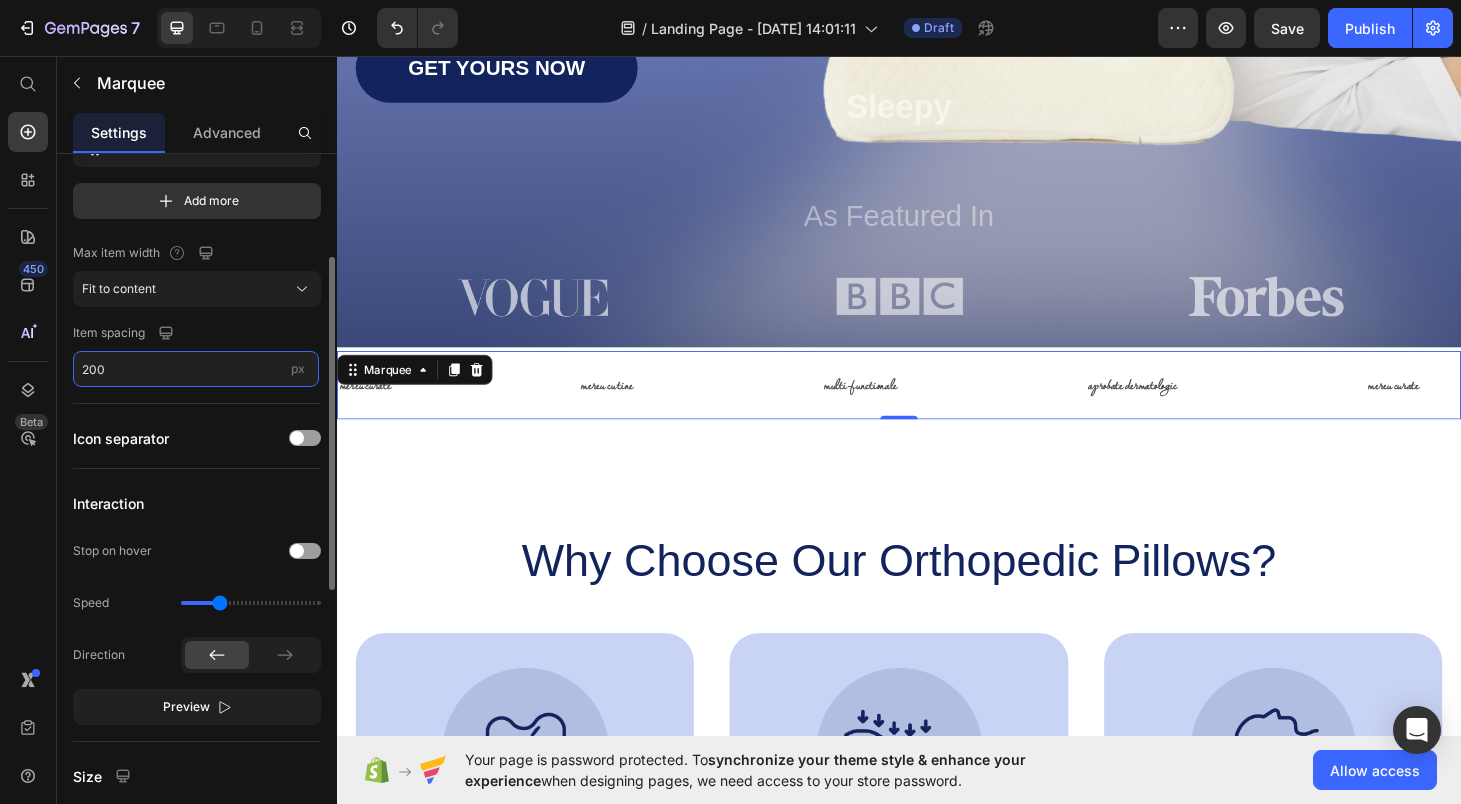 click on "200" at bounding box center [196, 369] 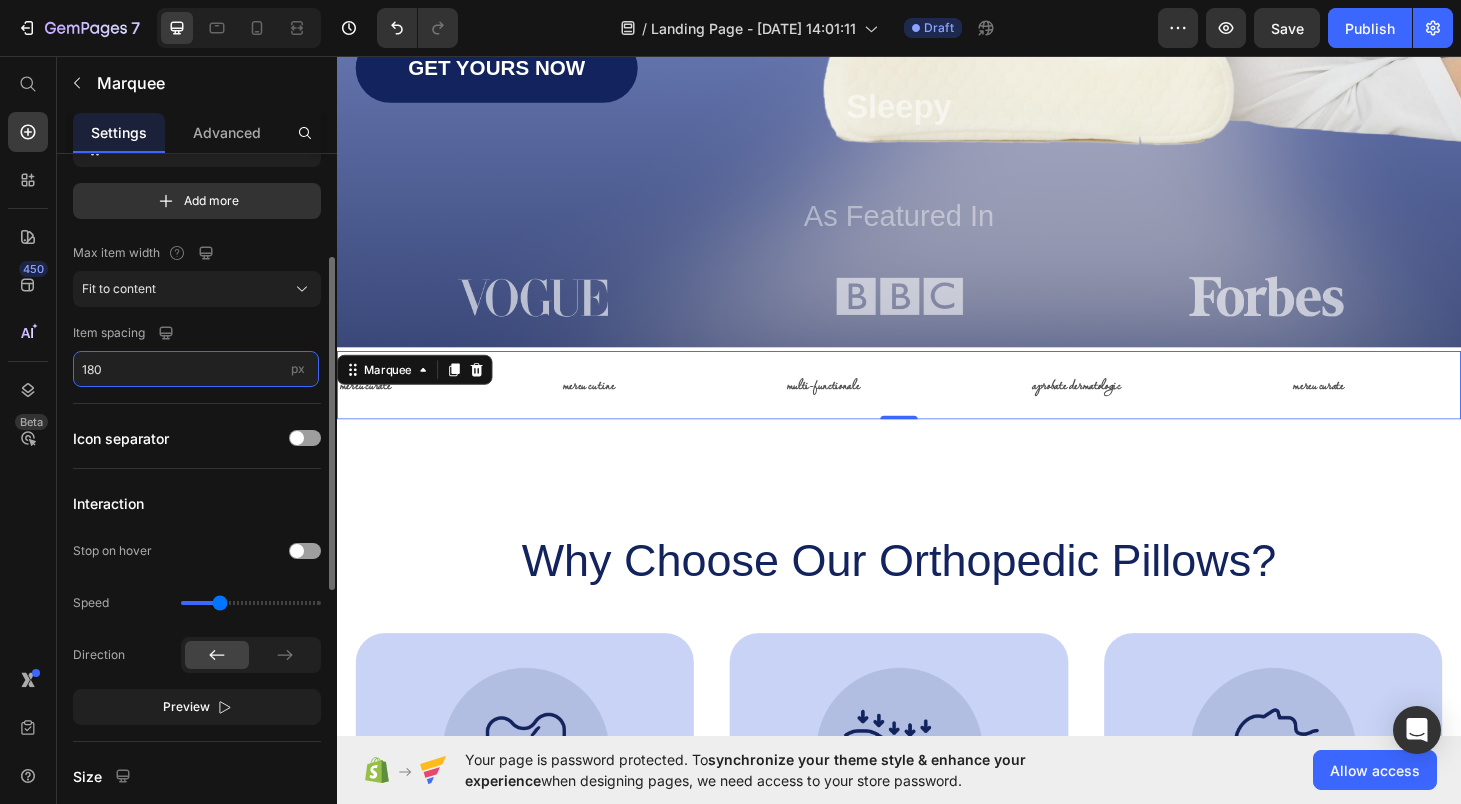 type on "180" 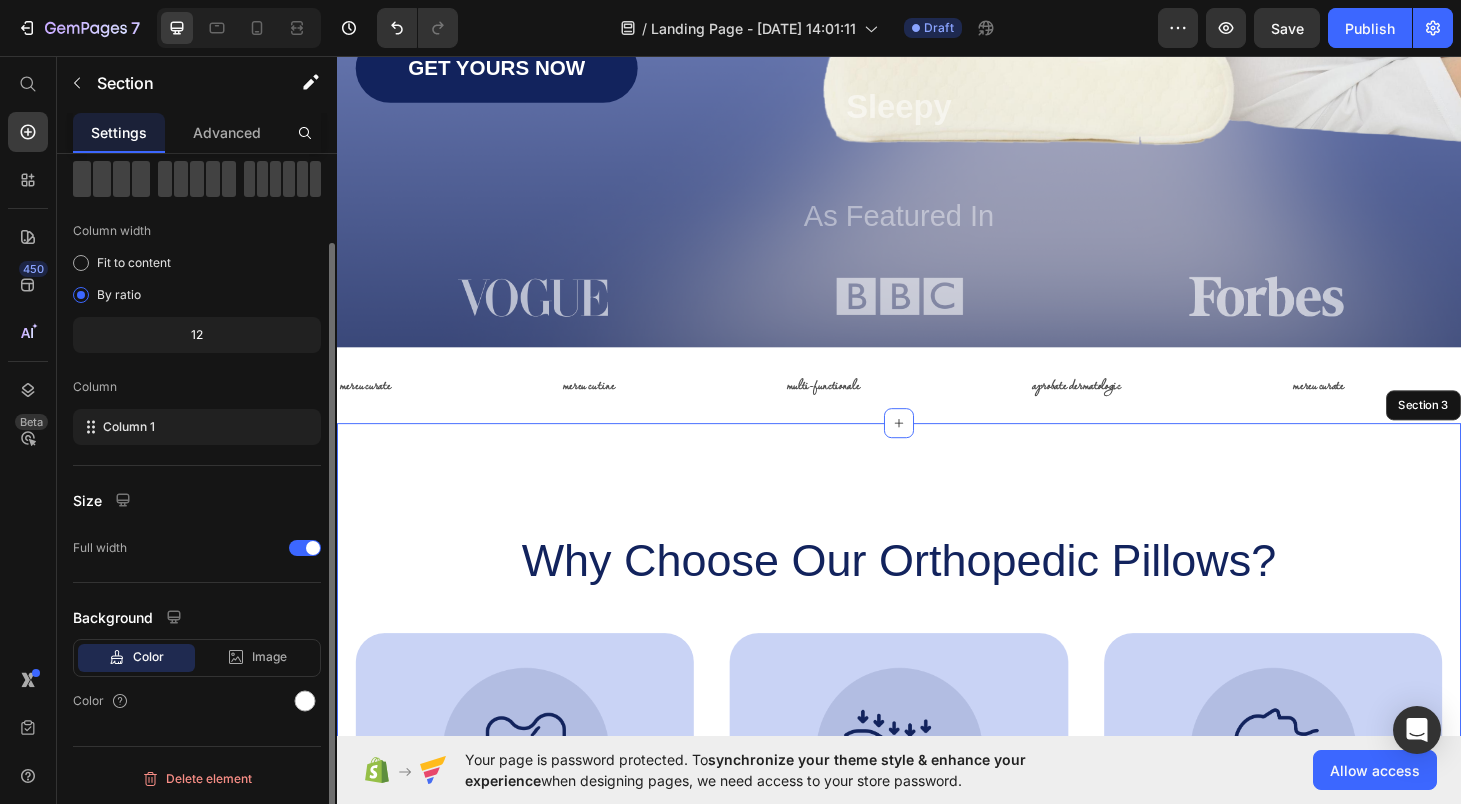 click on "Why Choose Our Orthopedic Pillows? Heading Image Supportive Design Text Block Ergonomically engineered for optimal spinal alignment Text Block Hero Banner Image Pressure Relief Text Block Reduces neck and shoulder discomfort Text Block Hero Banner Image Breathable Materials Text Block Ensures cool, comfortable sleep Text Block Hero Banner Row Image Supportive Design Text Block Ergonomically engineered for optimal spinal alignment Text Block Hero Banner Image Pressure Relief Text Block Reduces neck and shoulder discomfort Text Block Hero Banner Row Image Breathable Materials Text Block Ensures cool, comfortable sleep Text Block Hero Banner Row Section 3" at bounding box center [937, 817] 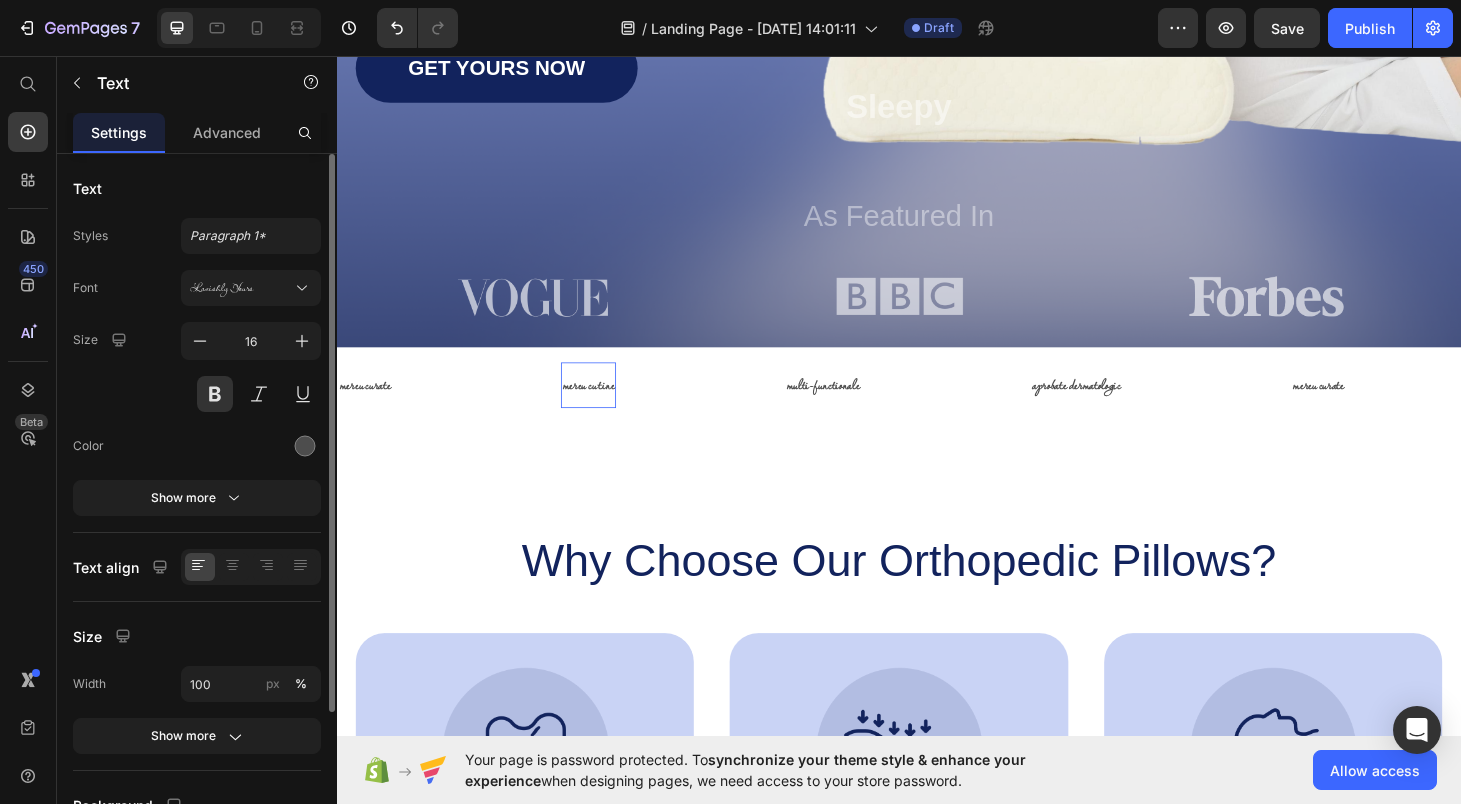 click on "mereu cu tine" at bounding box center (605, 406) 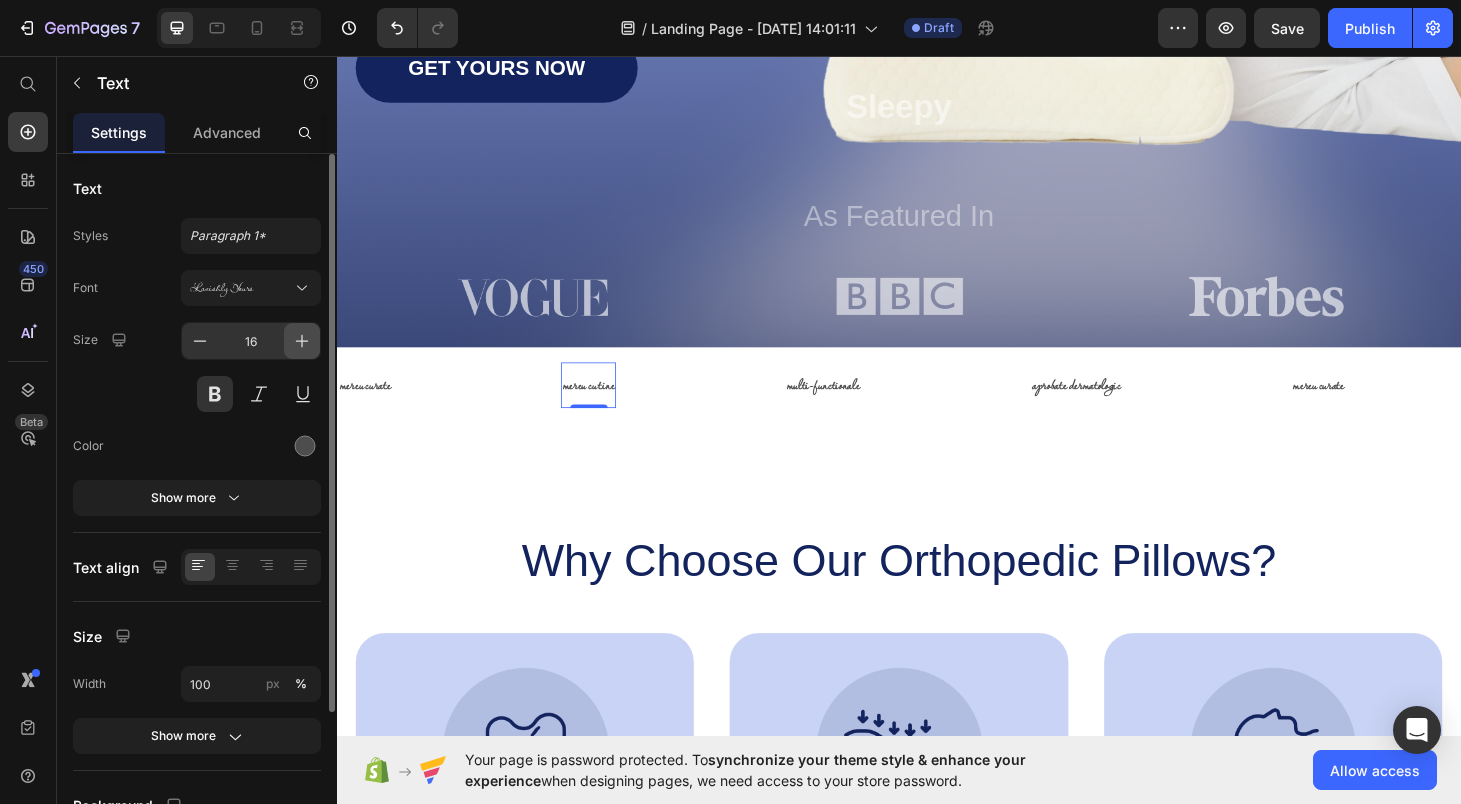 click 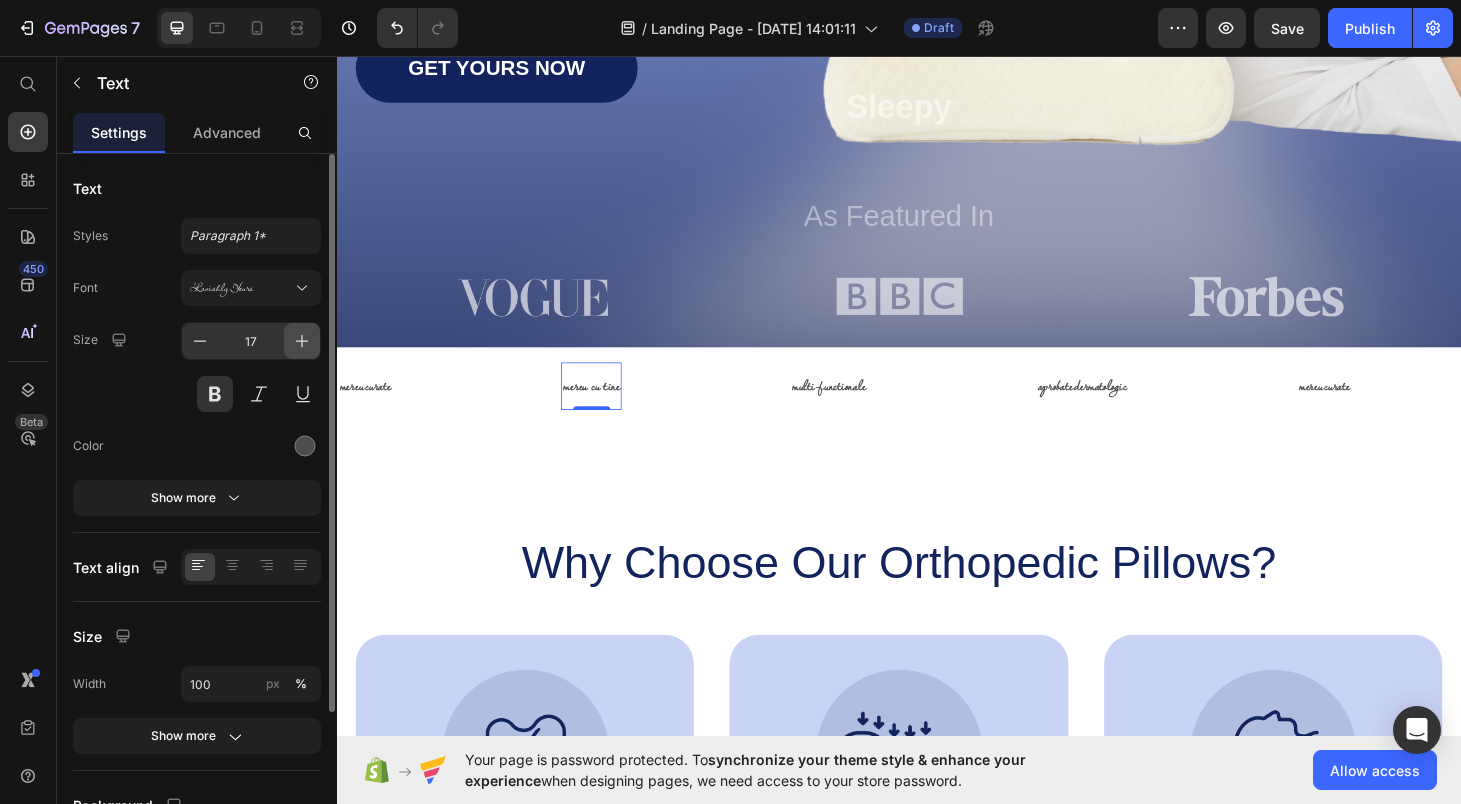 click 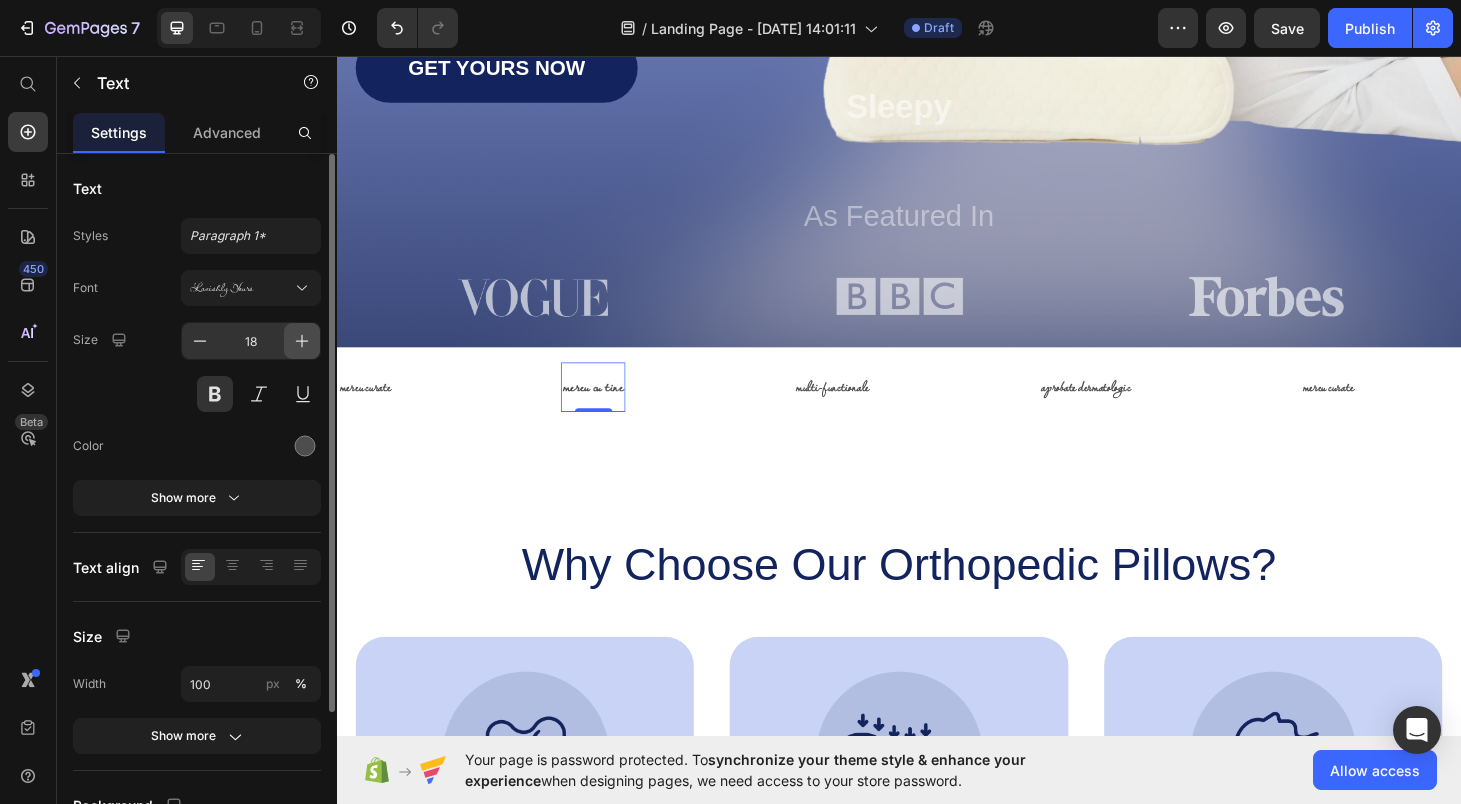 click 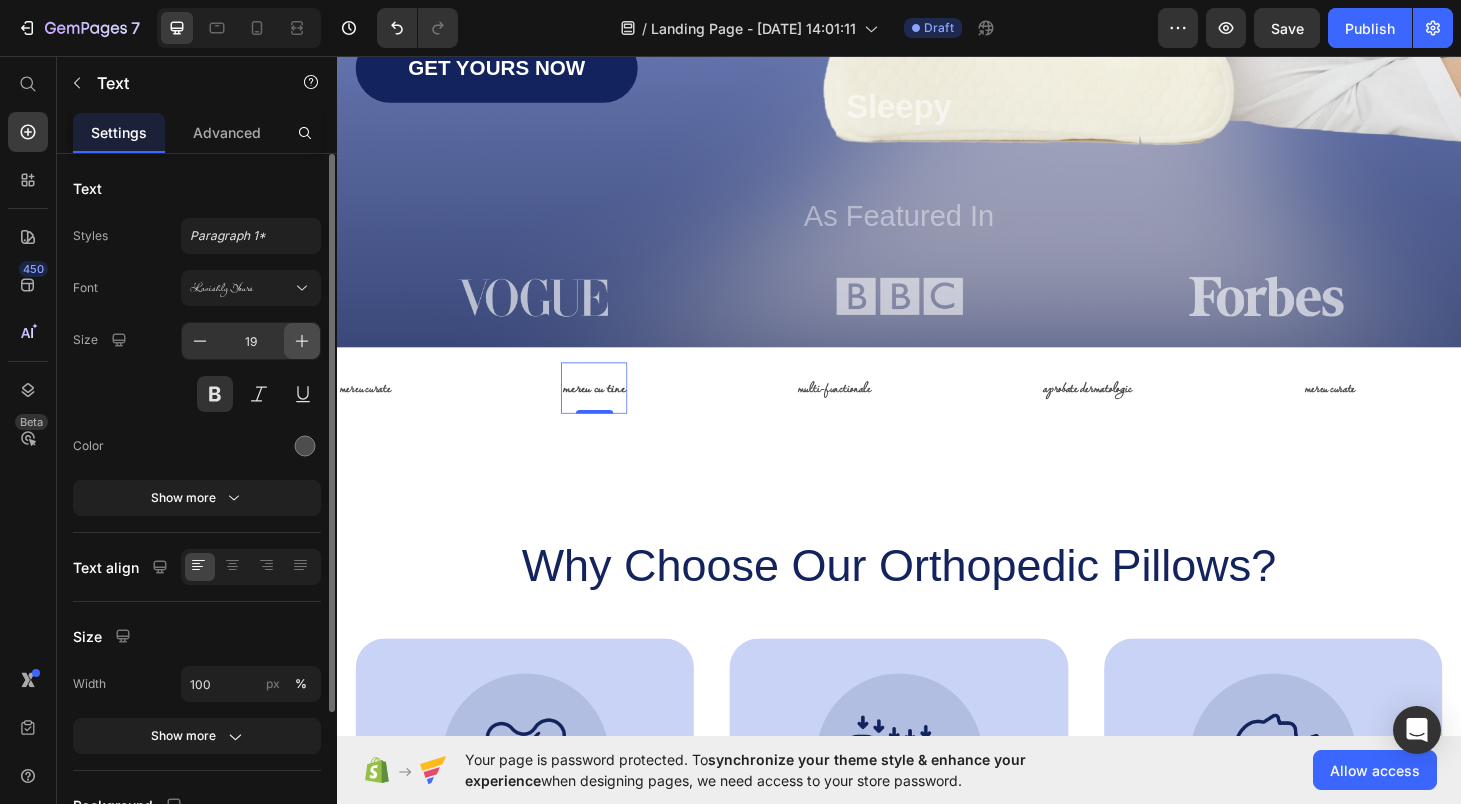 click 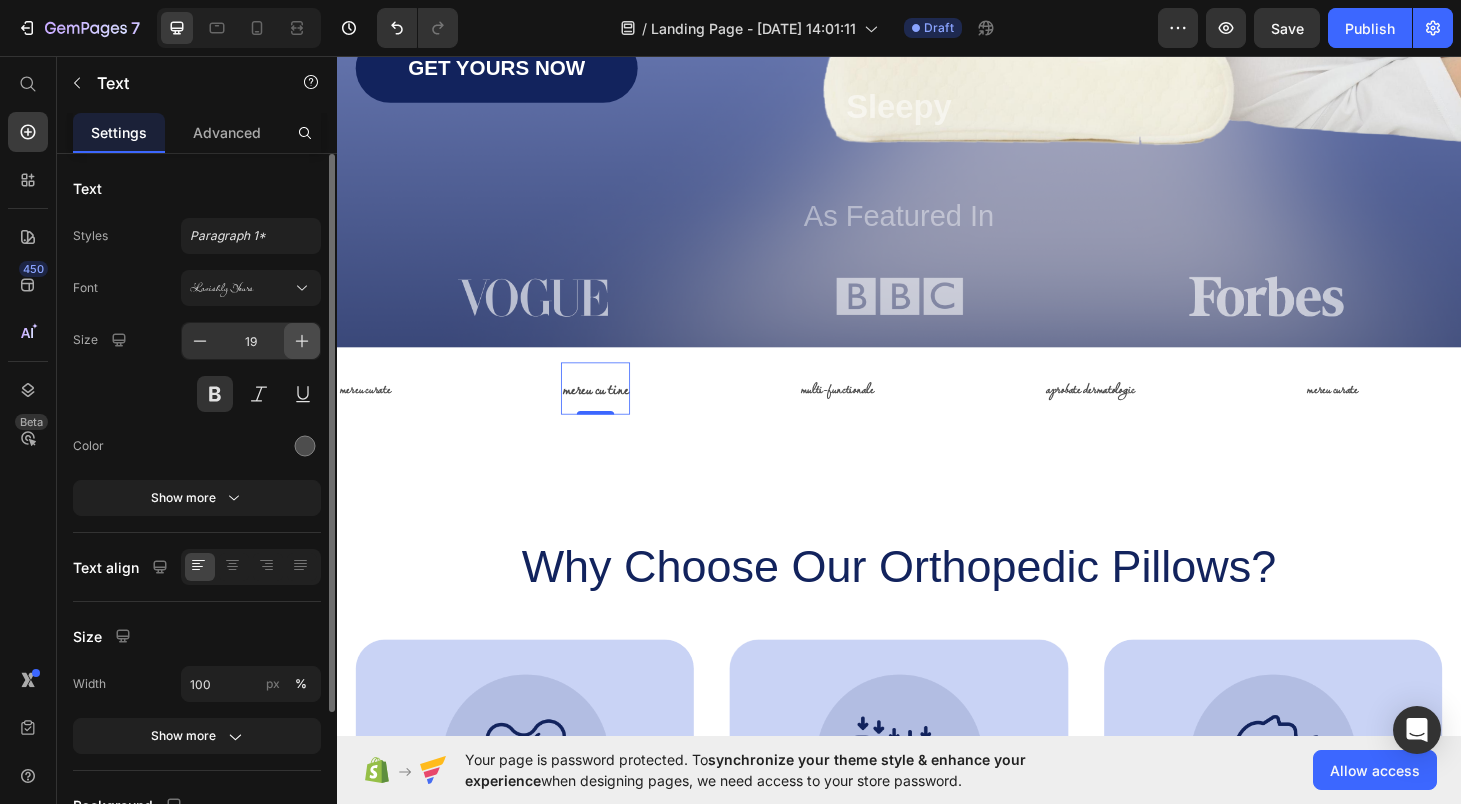 type on "20" 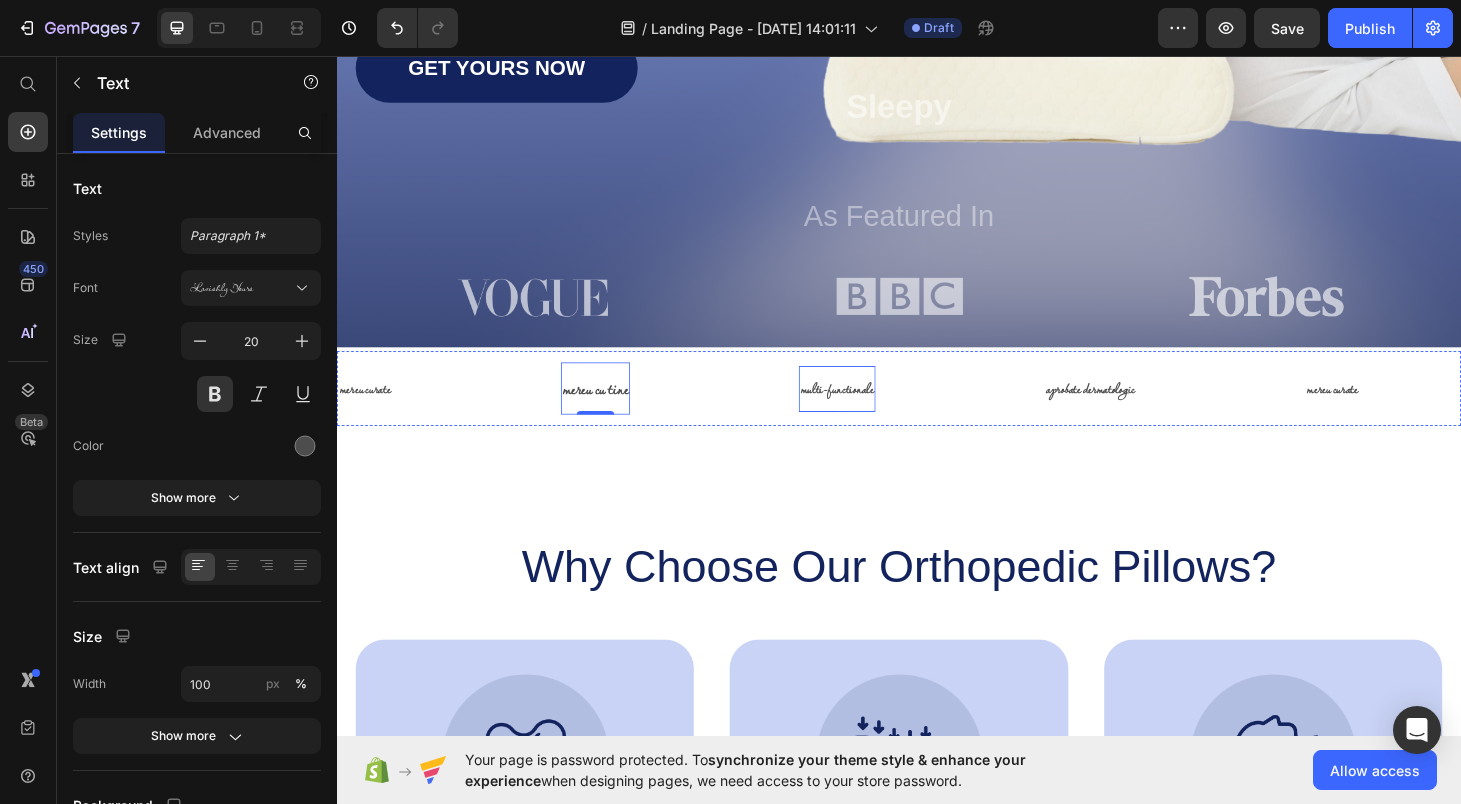 click on "multi-functionale" at bounding box center [871, 410] 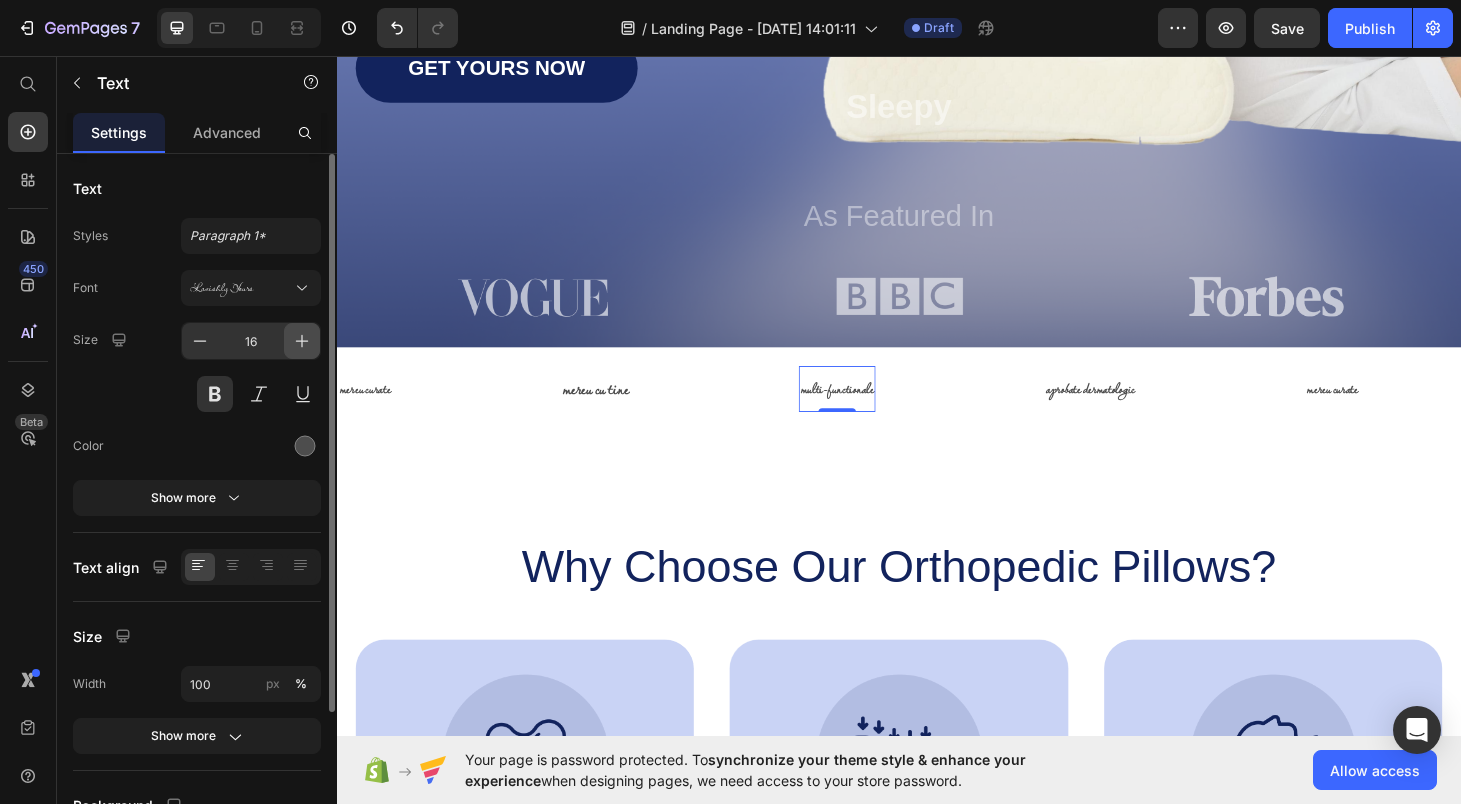 click 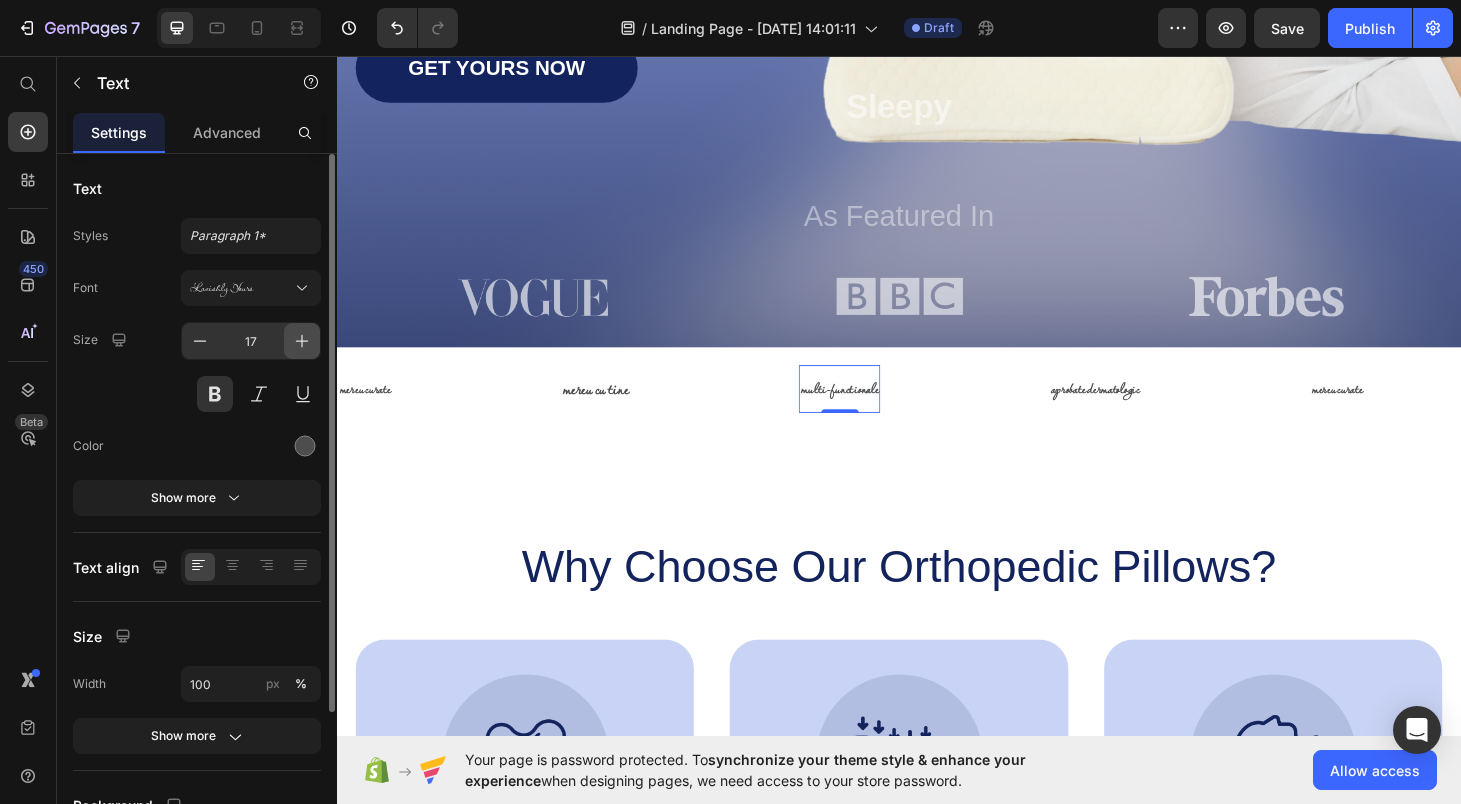 click 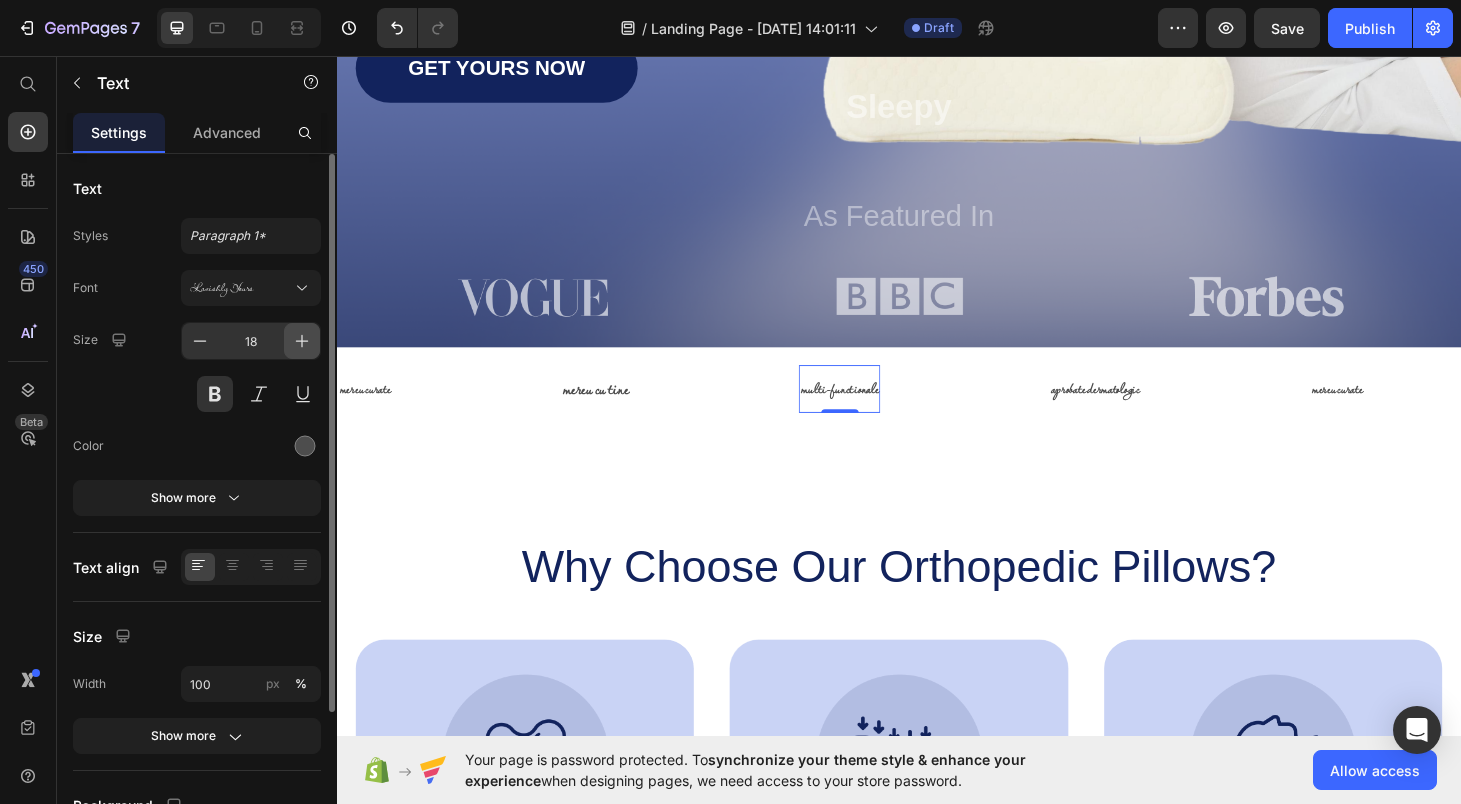 click 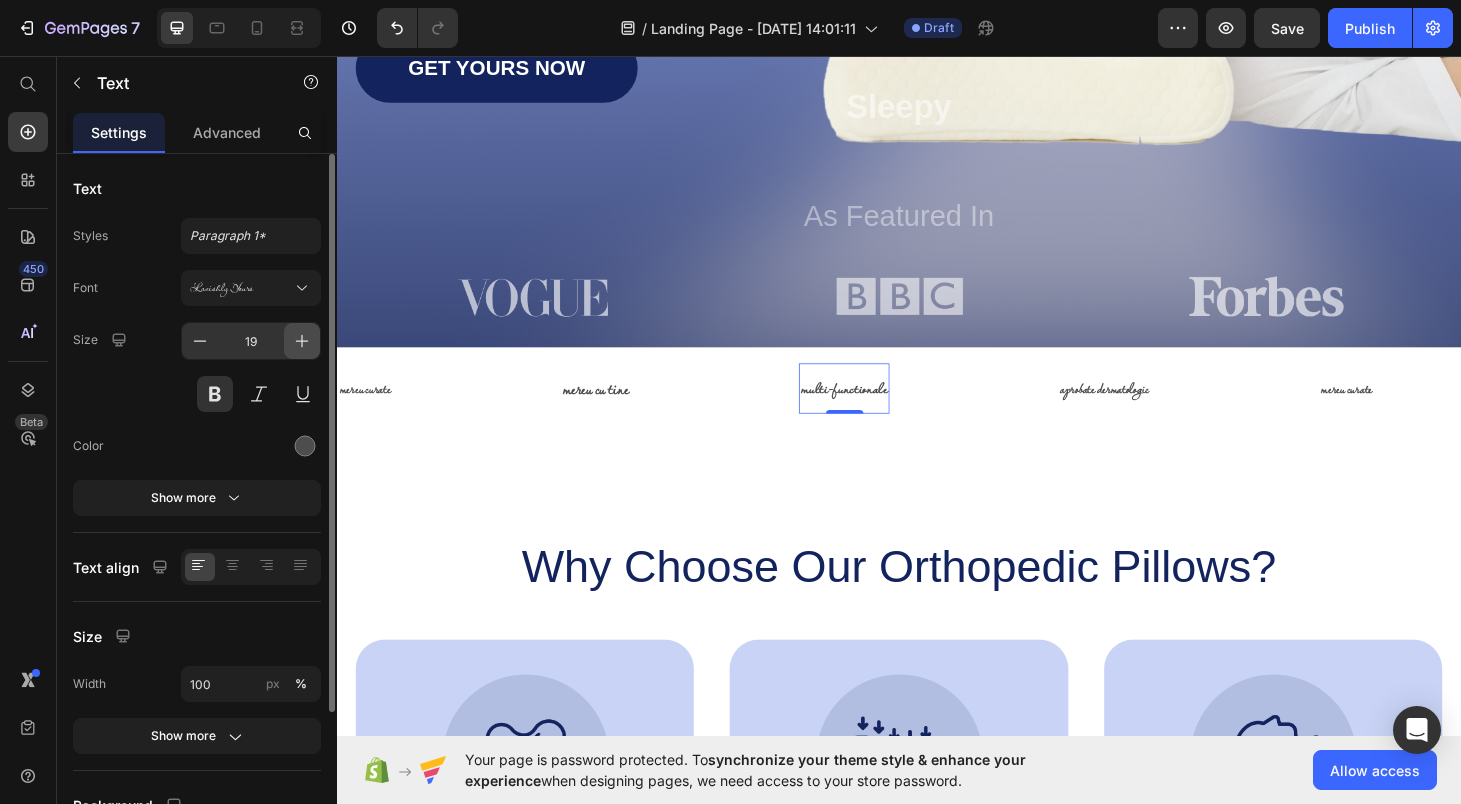 click 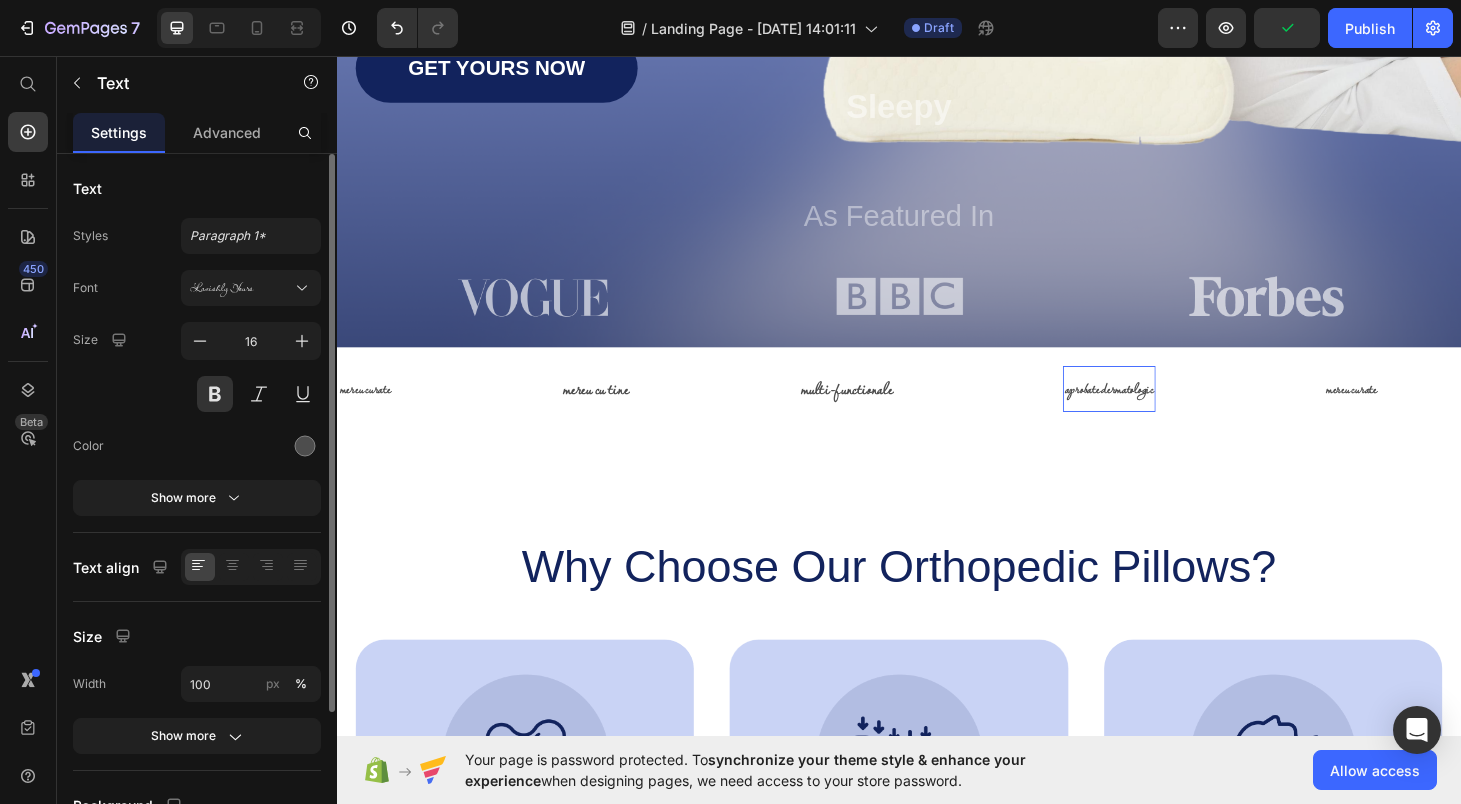 click on "aprobate dermatologic" at bounding box center (1161, 410) 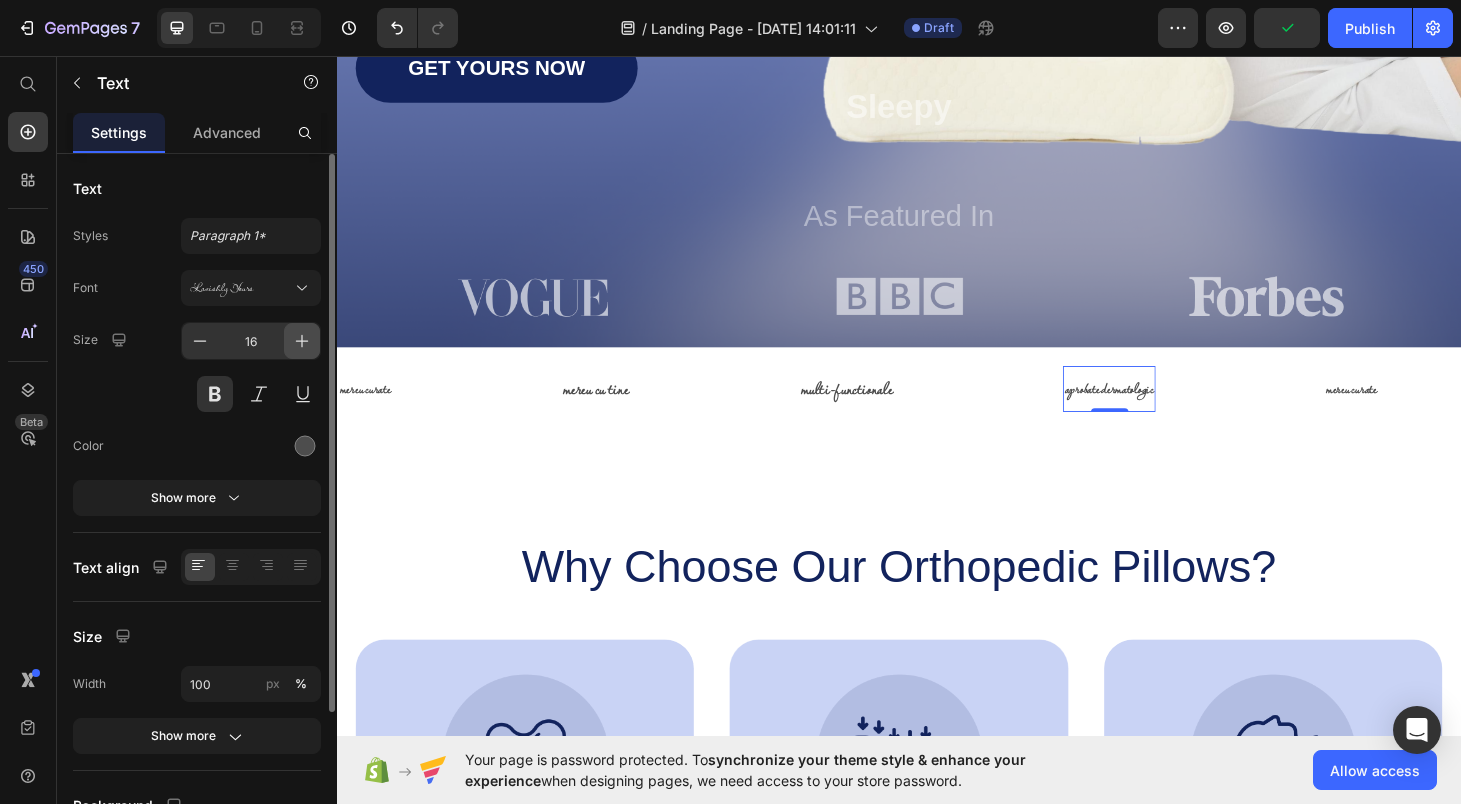 click at bounding box center (302, 341) 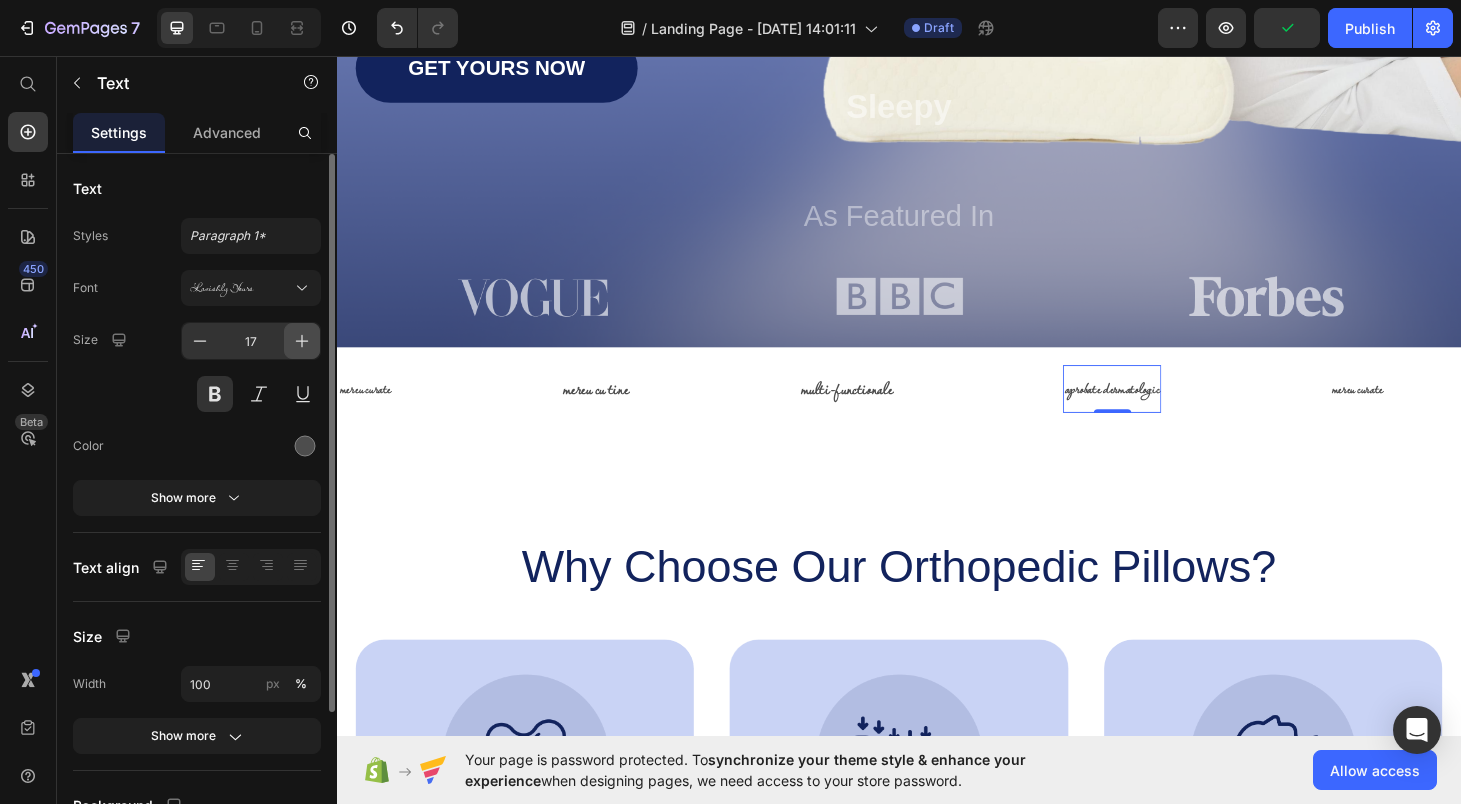 click at bounding box center [302, 341] 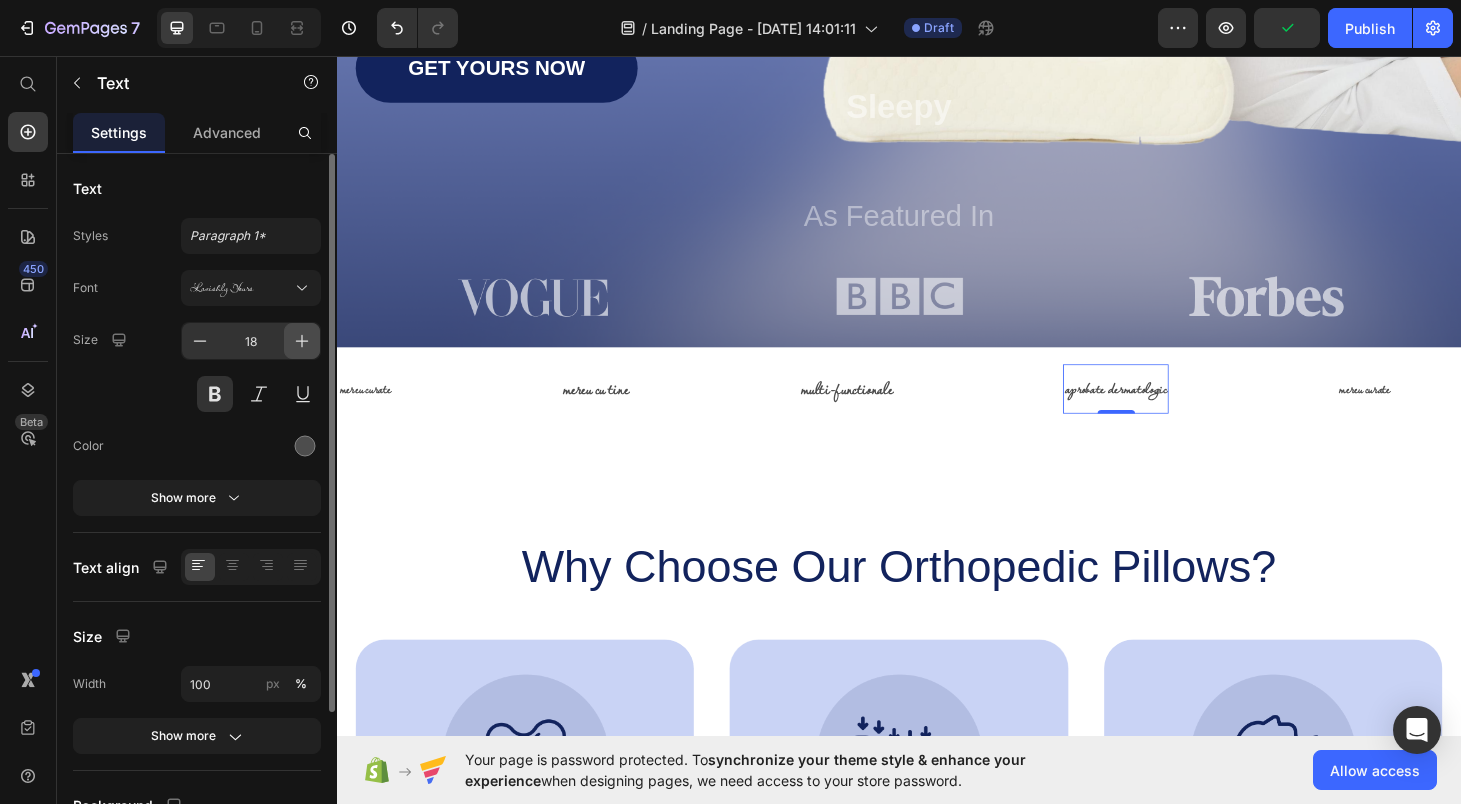 click at bounding box center (302, 341) 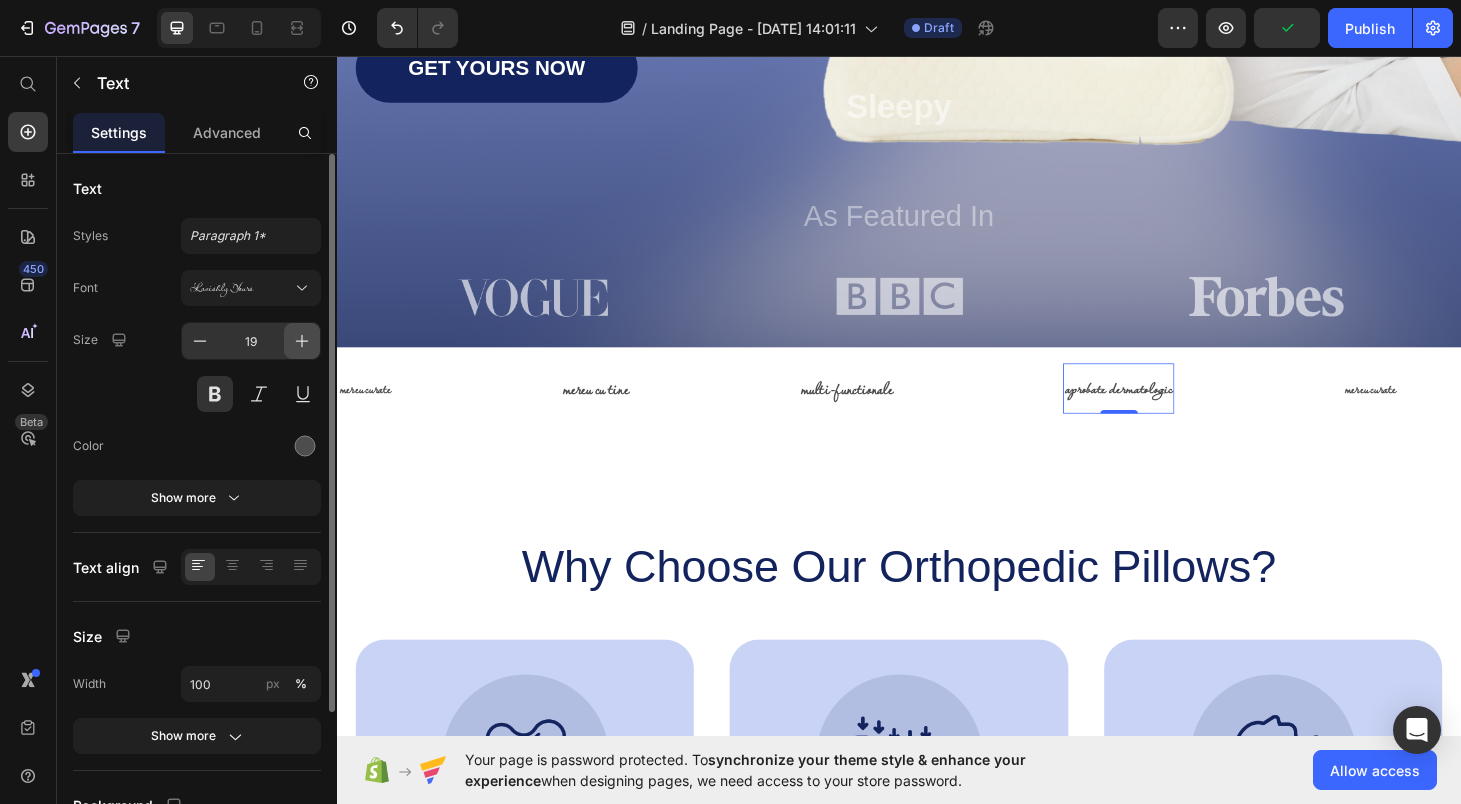 click at bounding box center [302, 341] 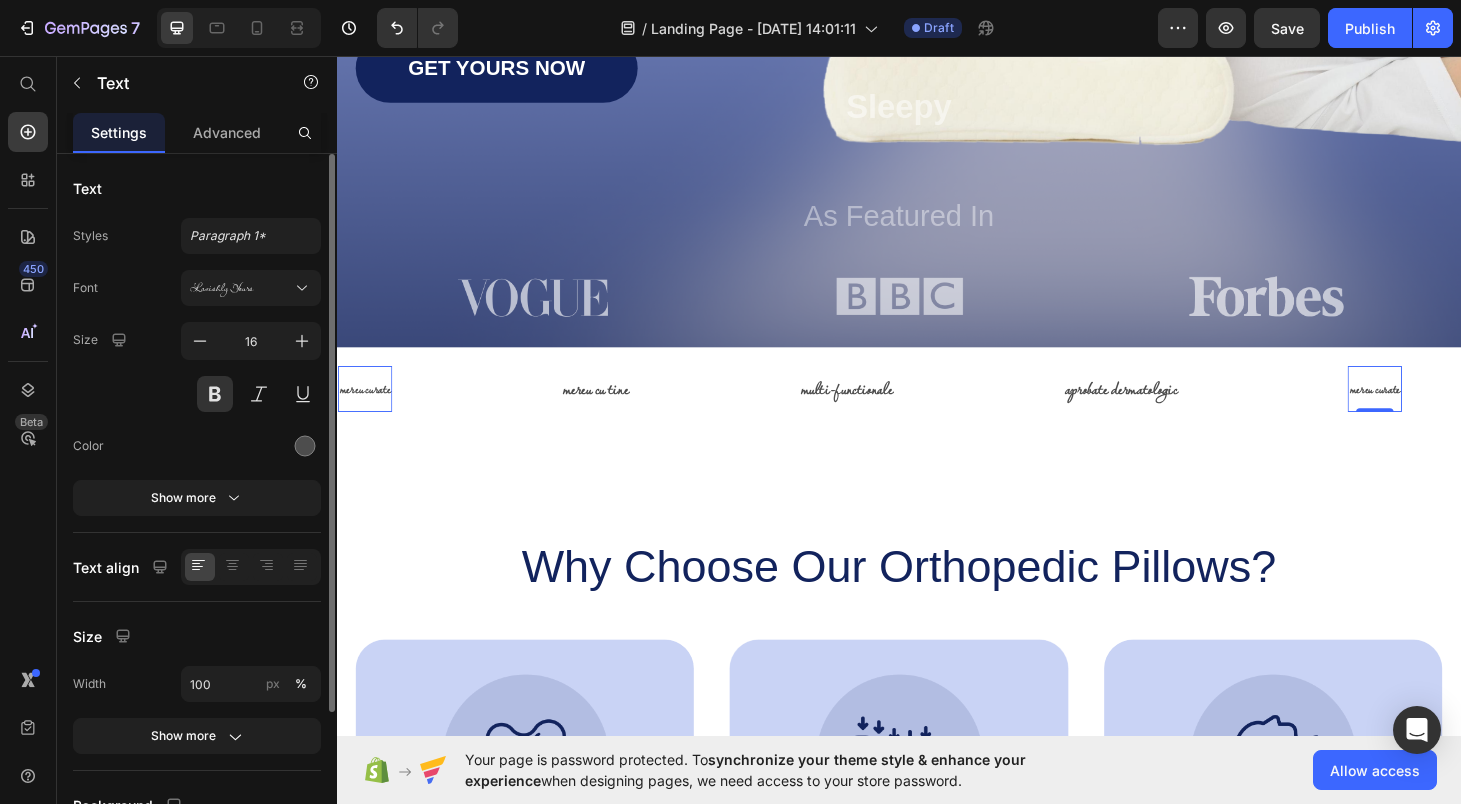 click on "mereu curate" at bounding box center (1445, 410) 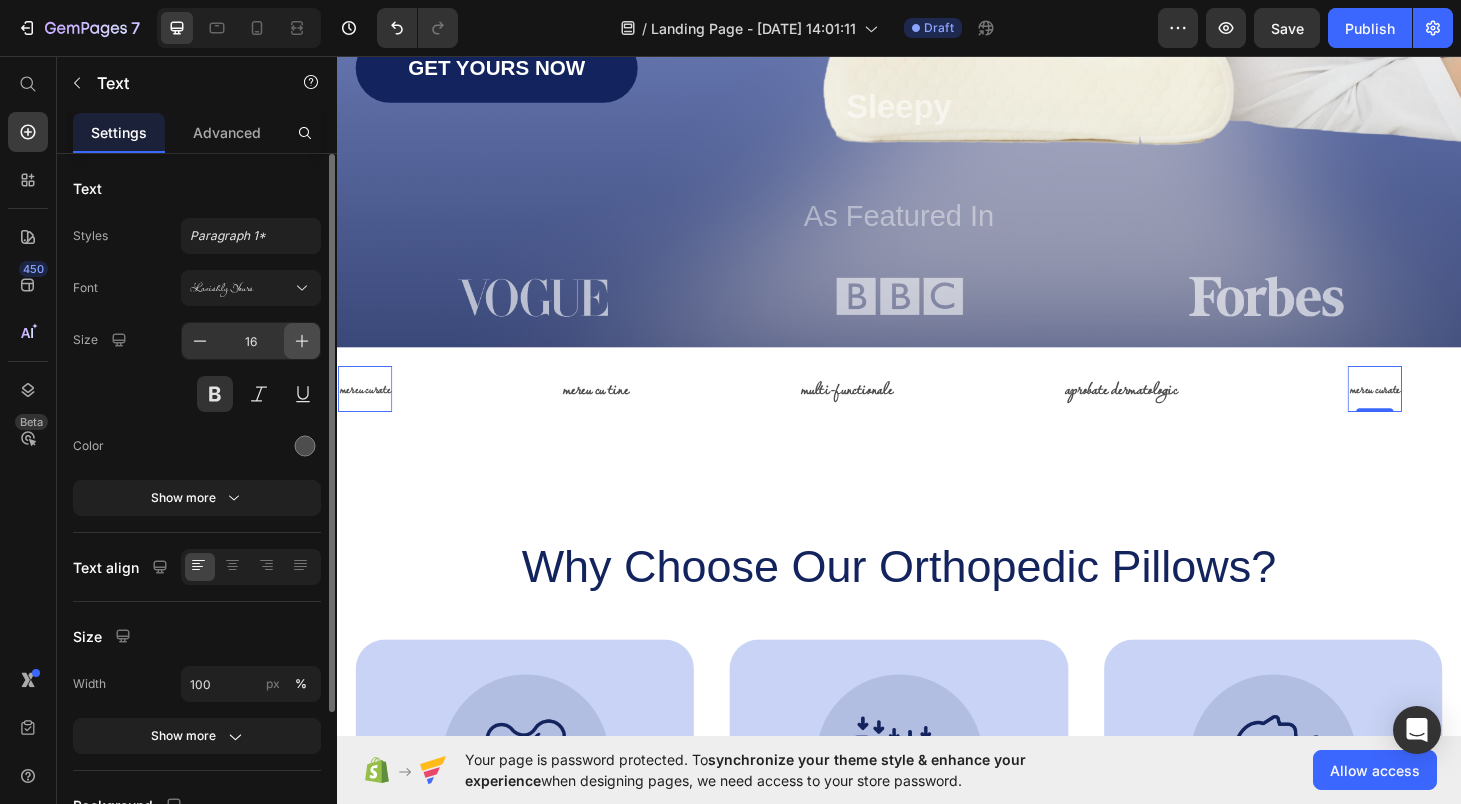 click 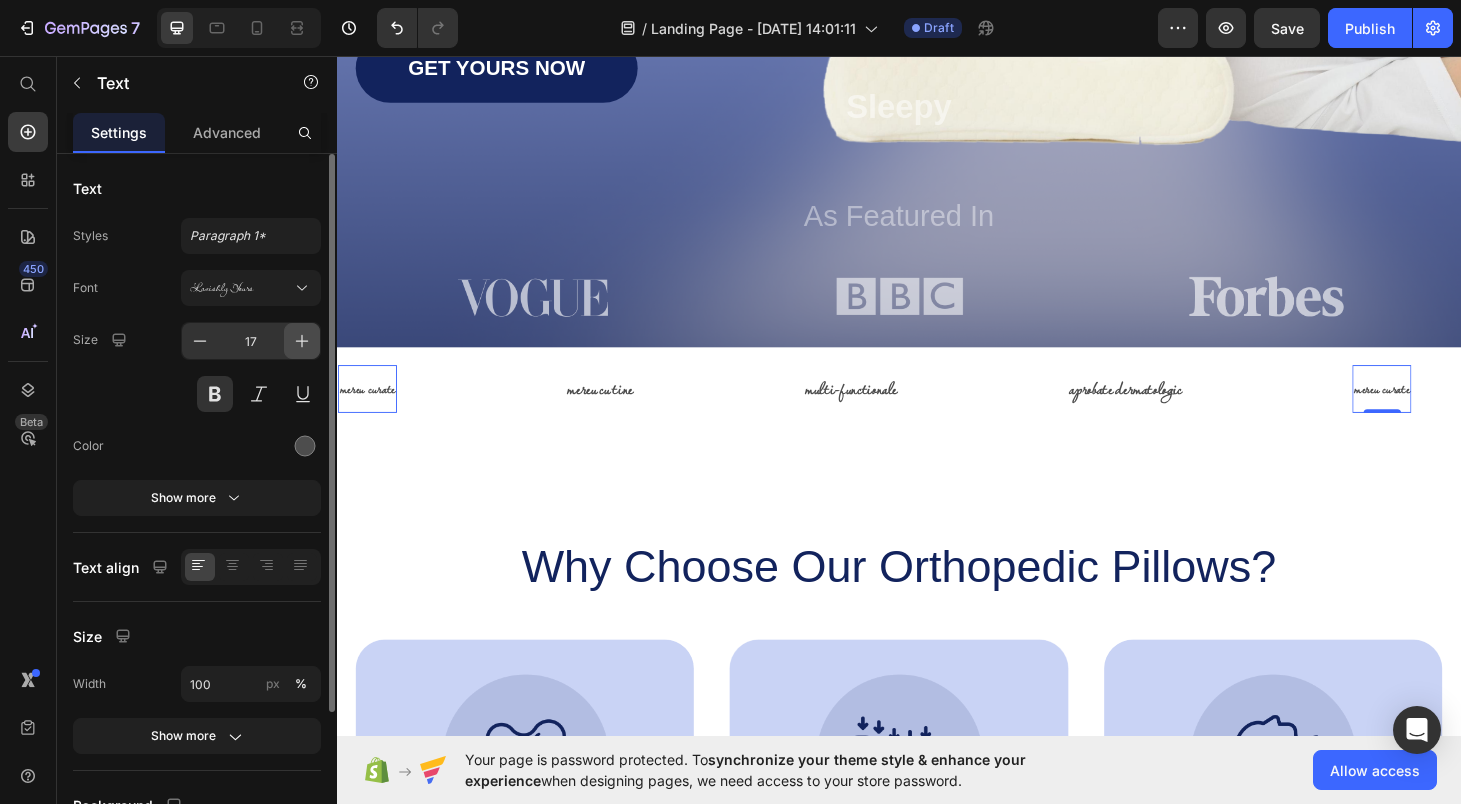 click 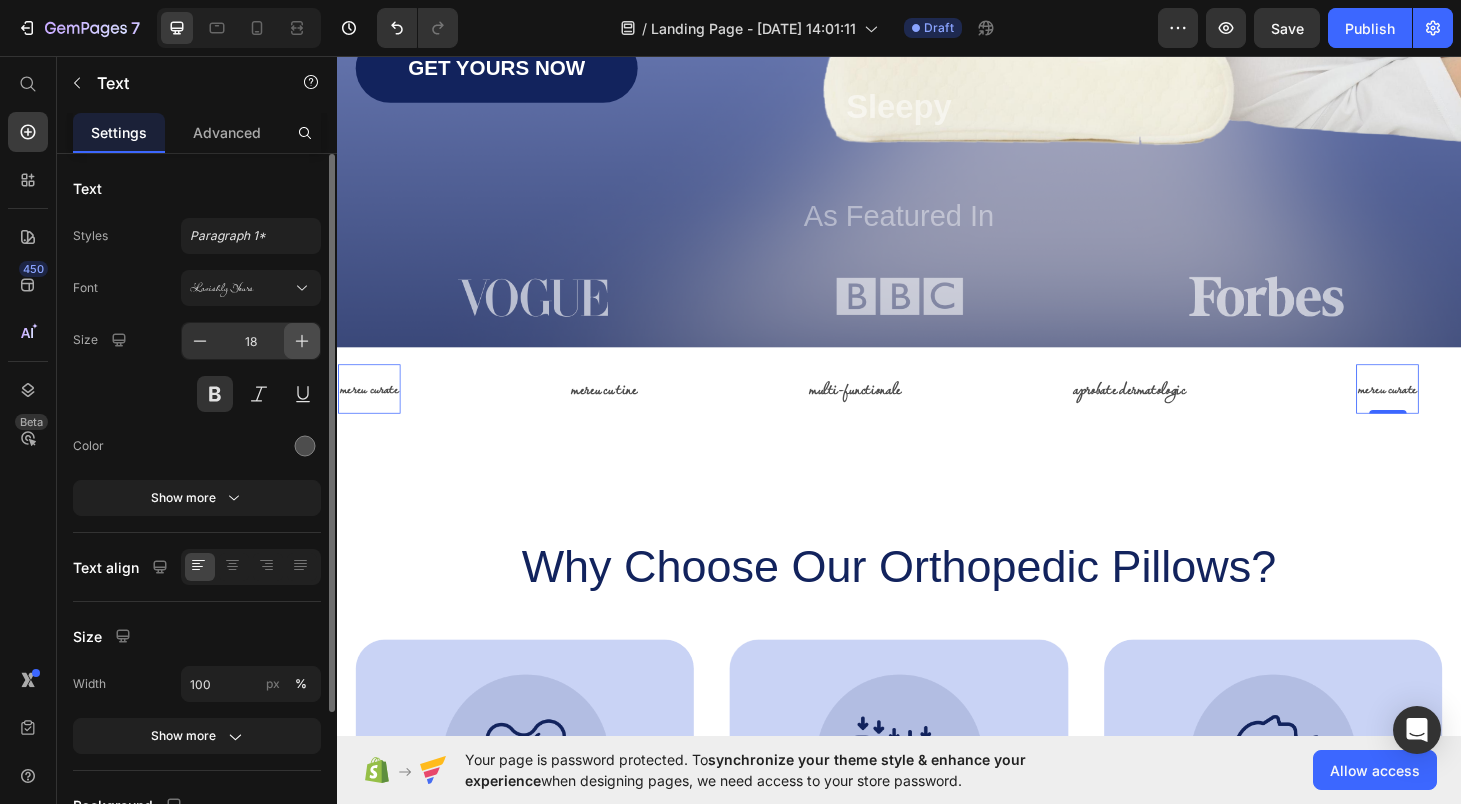 click 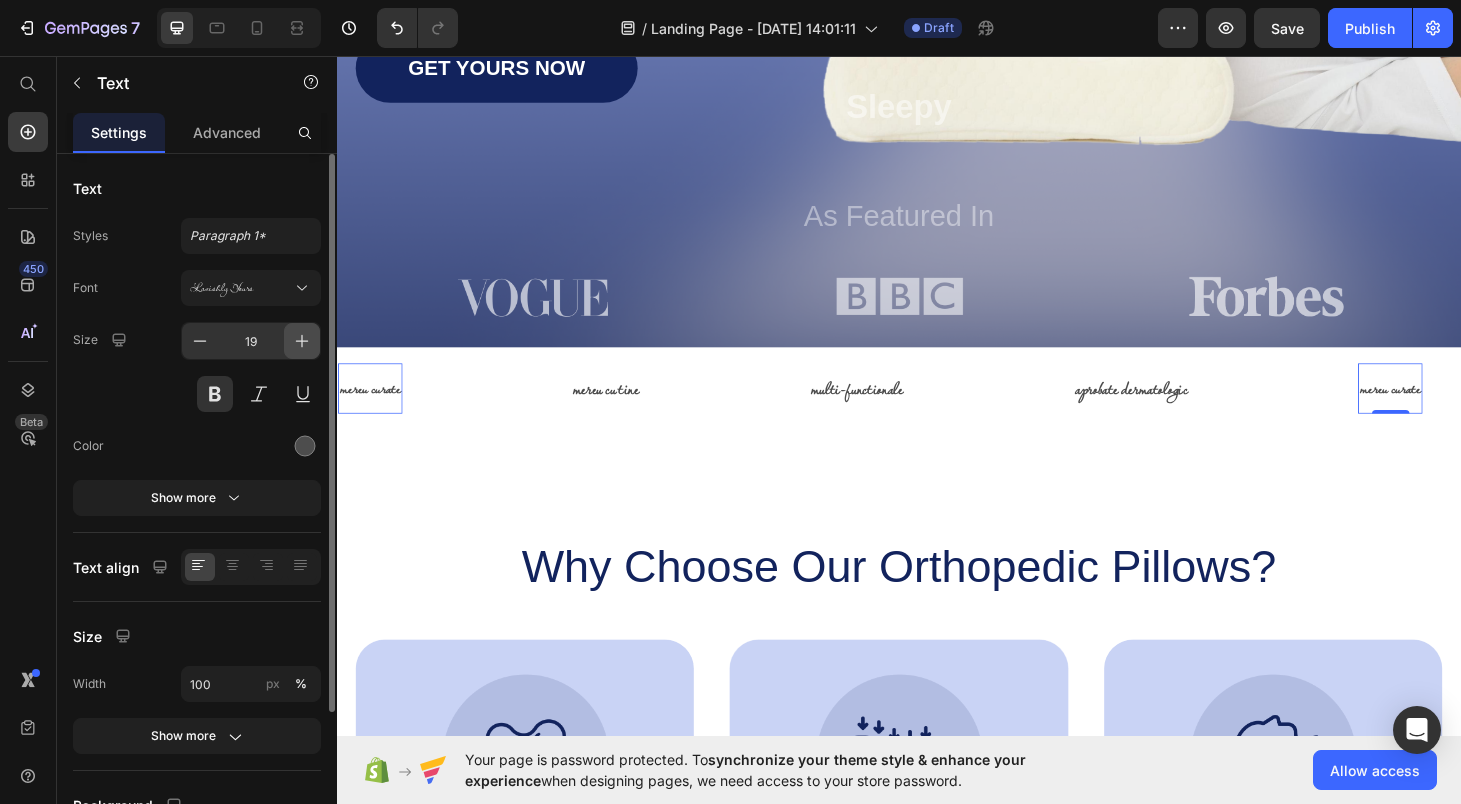 click 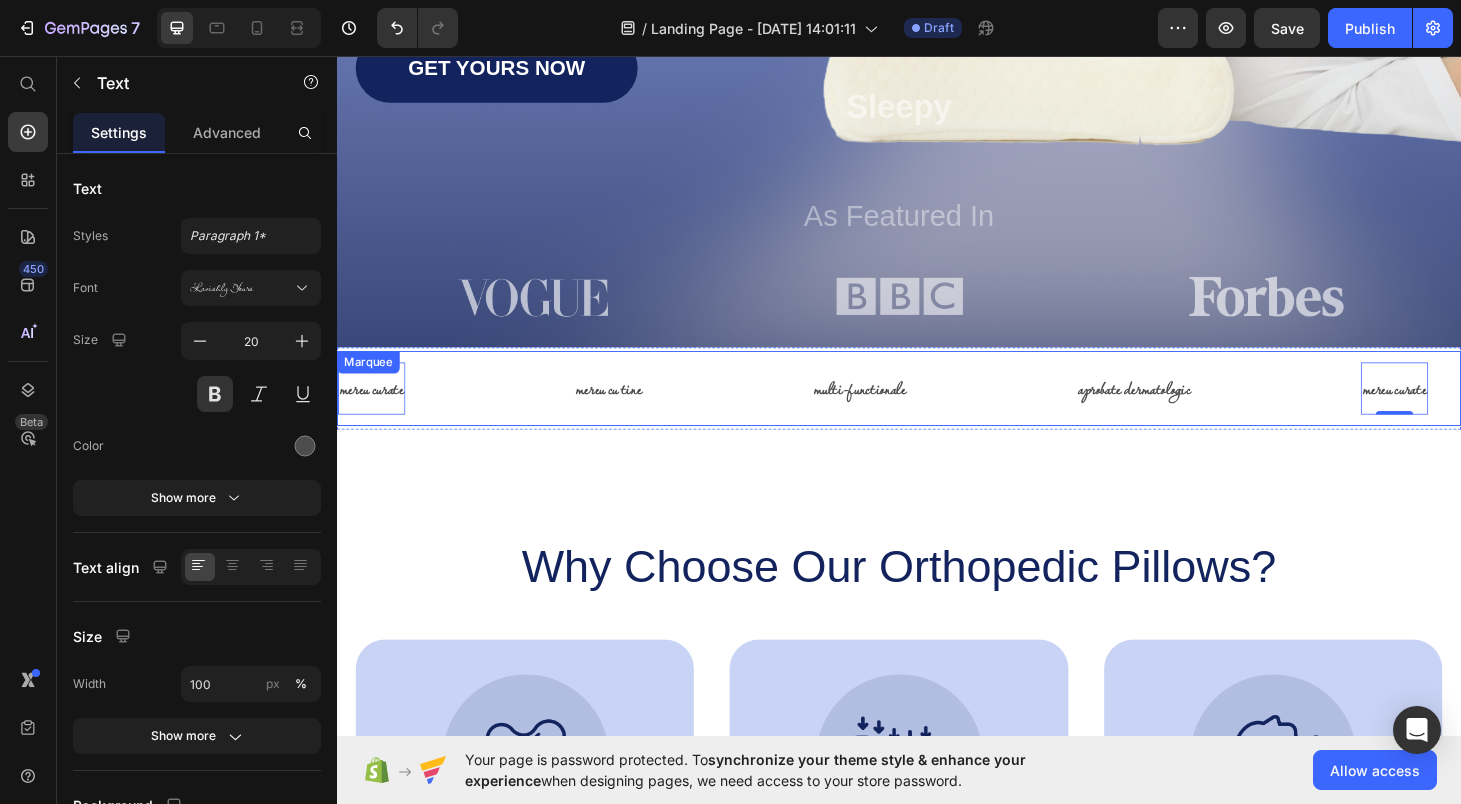 click on "mereu curate Text   0" at bounding box center (464, 410) 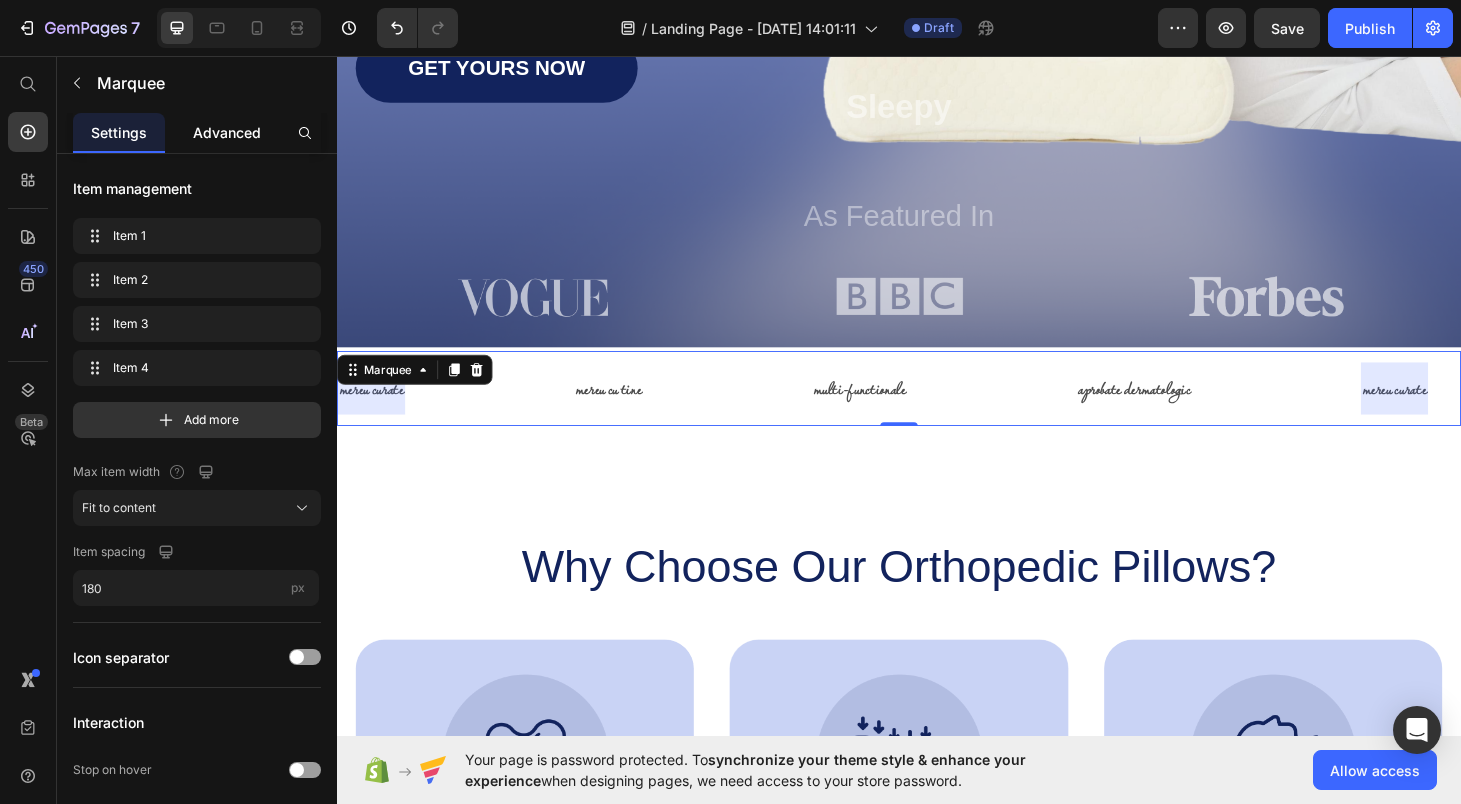 click on "Advanced" at bounding box center [227, 132] 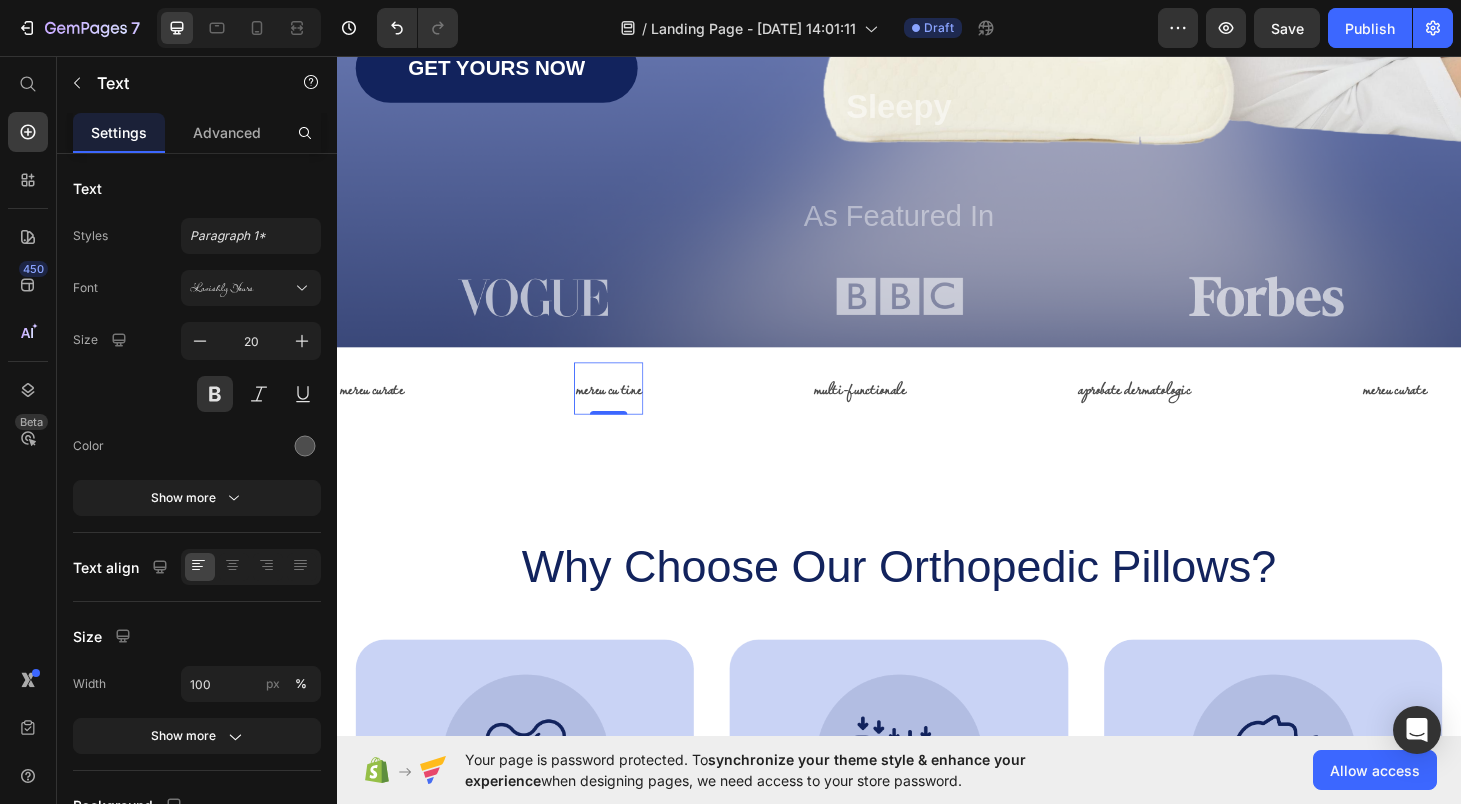 click on "mereu cu tine" at bounding box center [627, 410] 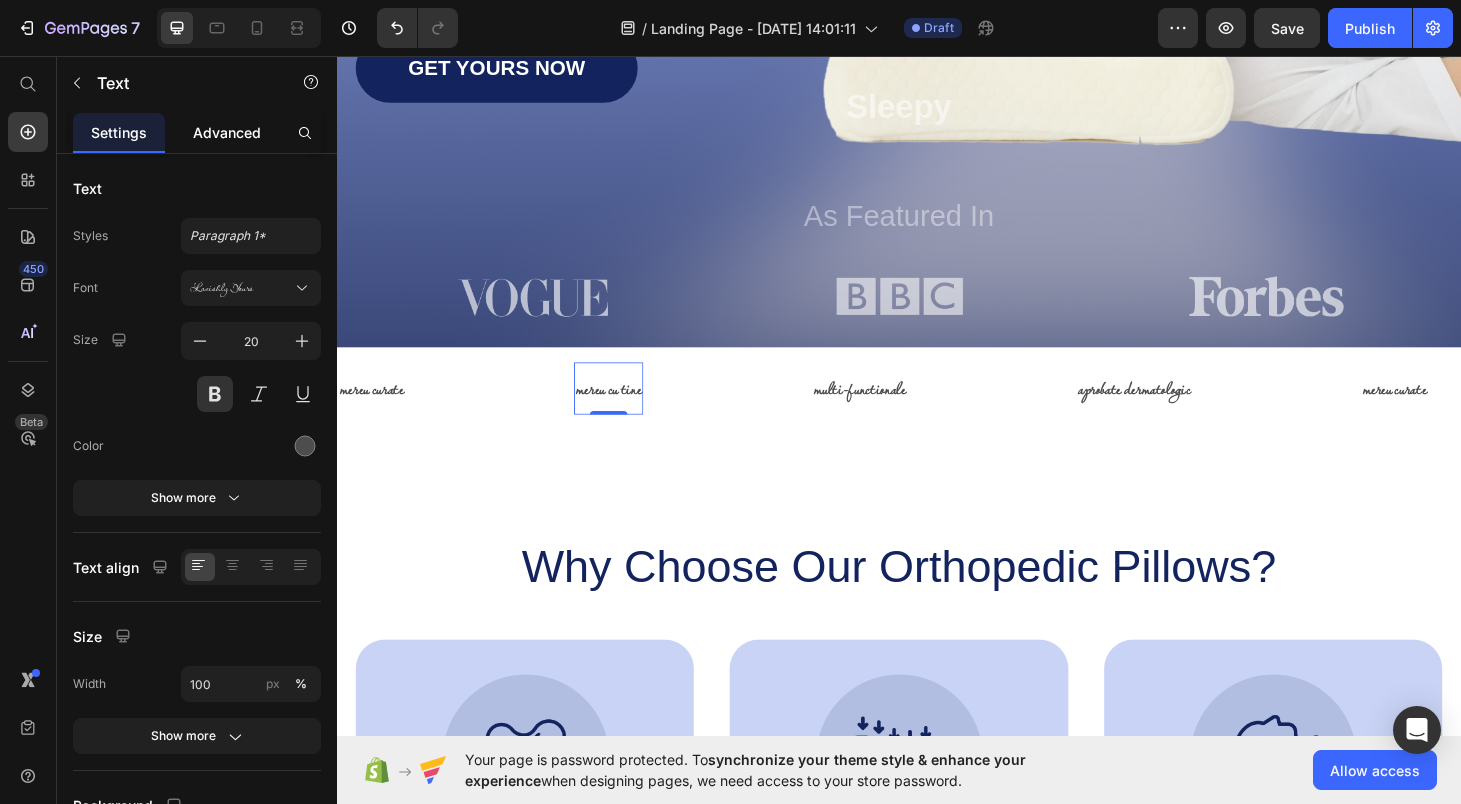 click on "Advanced" 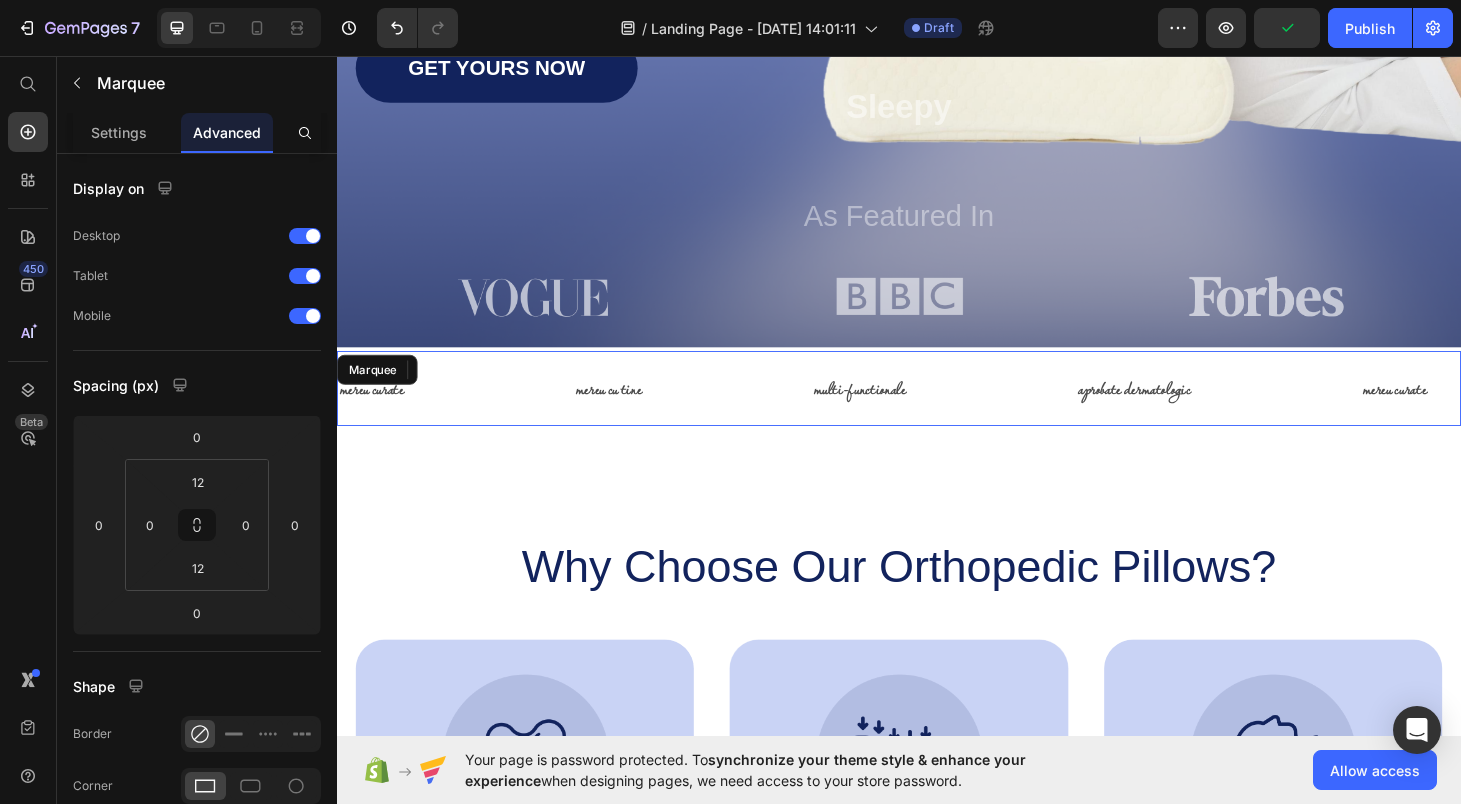 click on "mereu curate Text mereu cu tine Text   0 multi-functionale Text aprobate dermatologic Text mereu curate Text mereu cu tine Text   0 multi-functionale Text aprobate dermatologic Text mereu curate Text mereu cu tine Text   0 multi-functionale Text aprobate dermatologic Text mereu curate Text mereu cu tine Text   0 multi-functionale Text aprobate dermatologic Text mereu curate Text mereu cu tine Text   0 multi-functionale Text aprobate dermatologic Text mereu curate Text mereu cu tine Text   0 multi-functionale Text aprobate dermatologic Text Marquee" at bounding box center (937, 410) 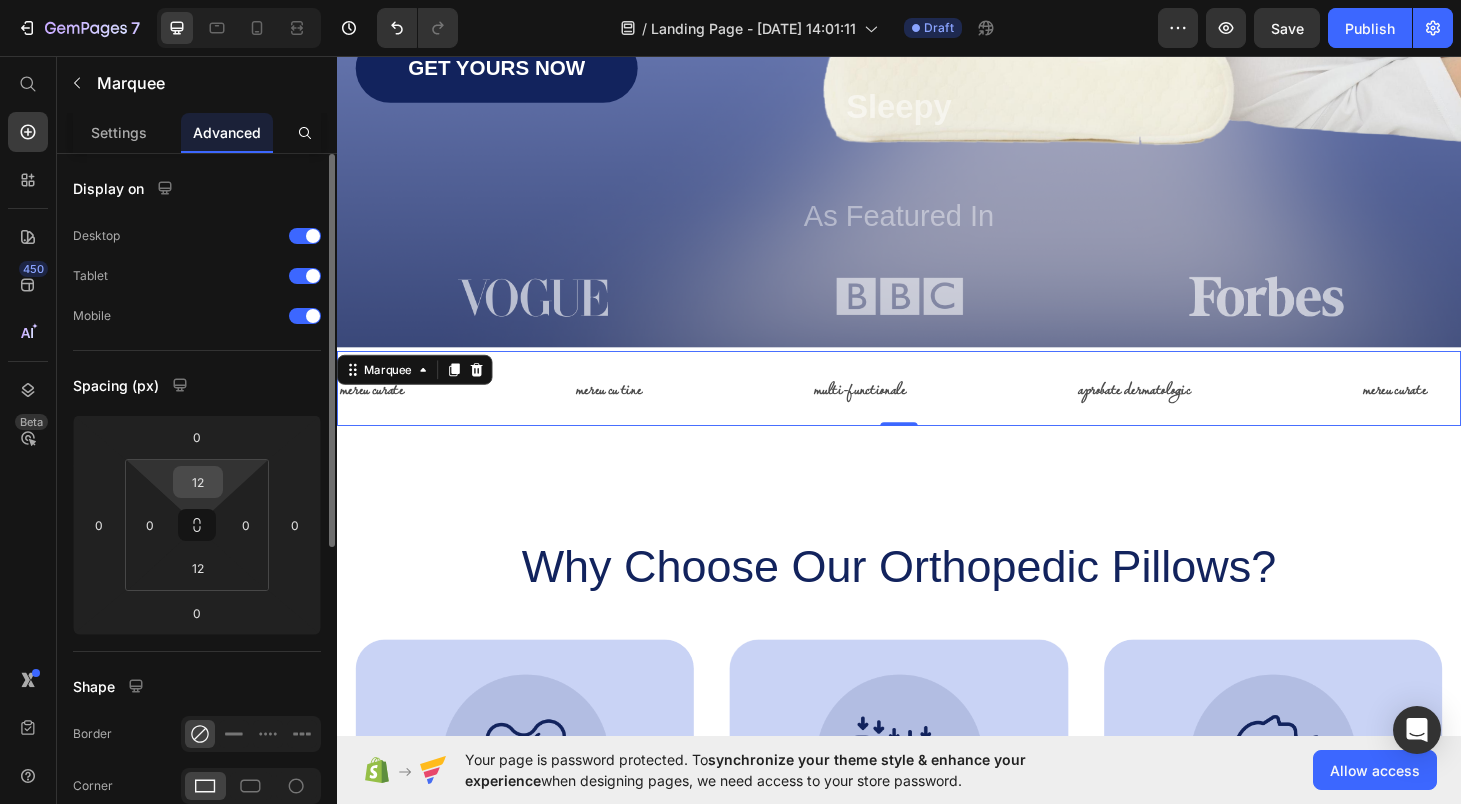 click on "12" at bounding box center (198, 482) 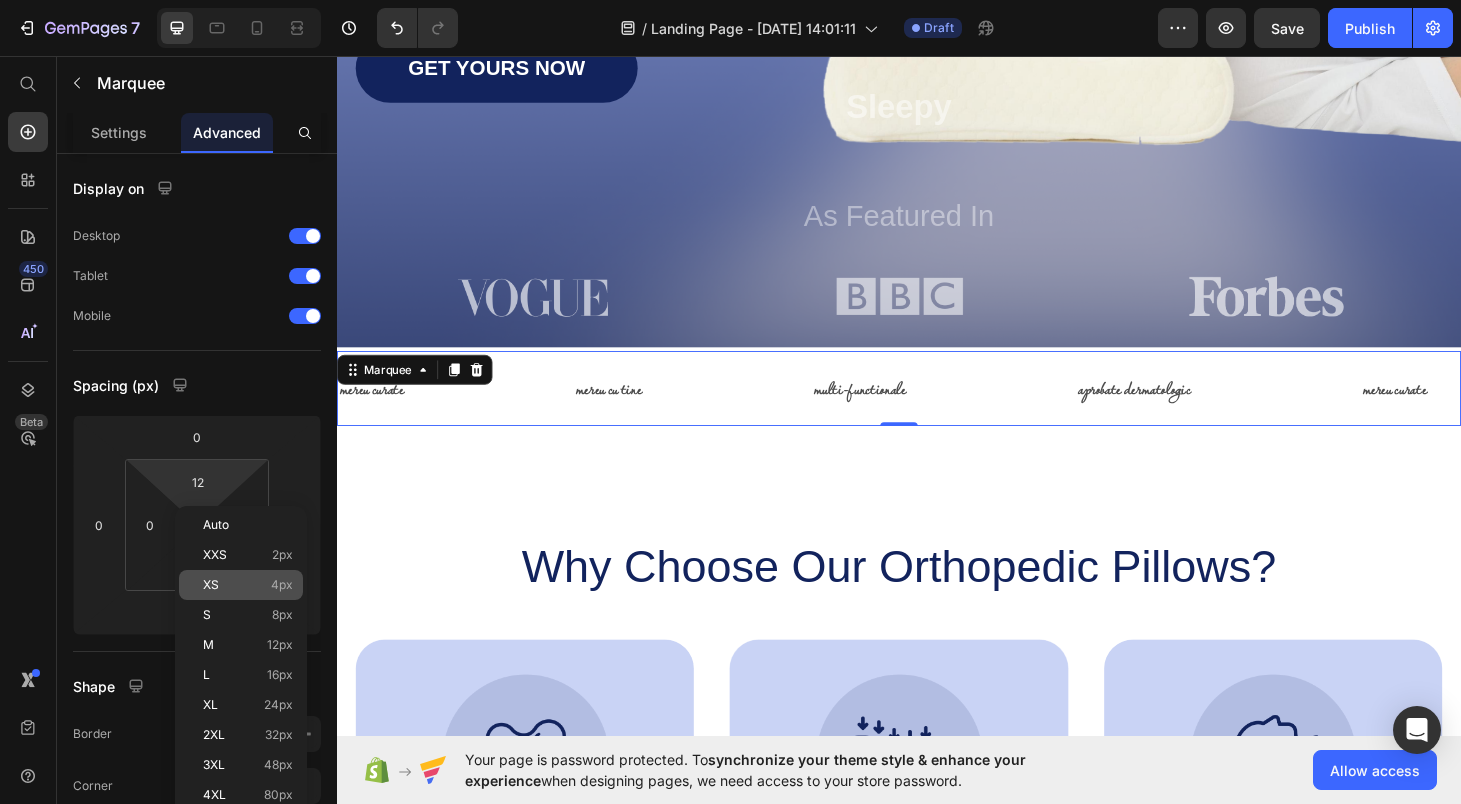 click on "XS 4px" at bounding box center [248, 585] 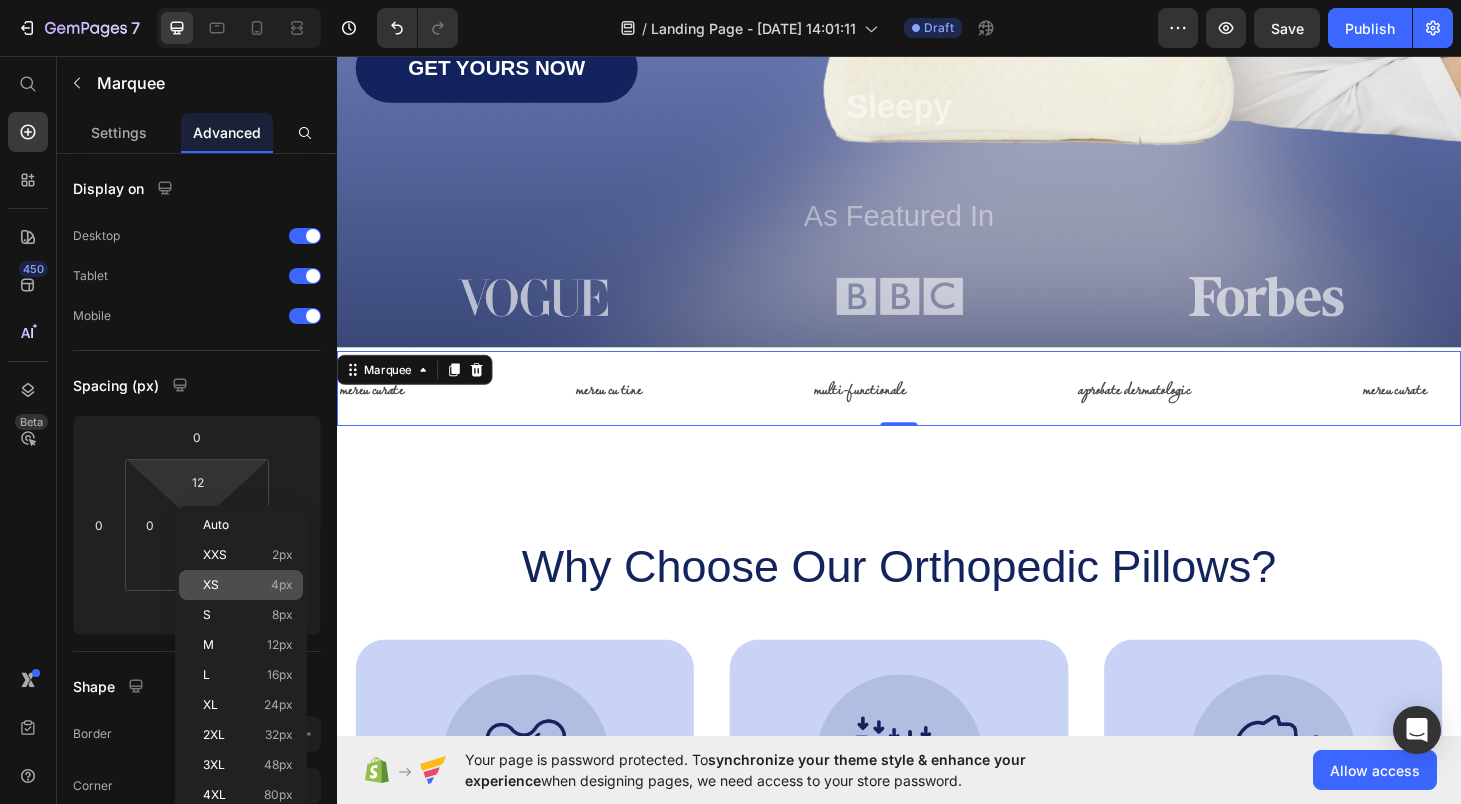type on "4" 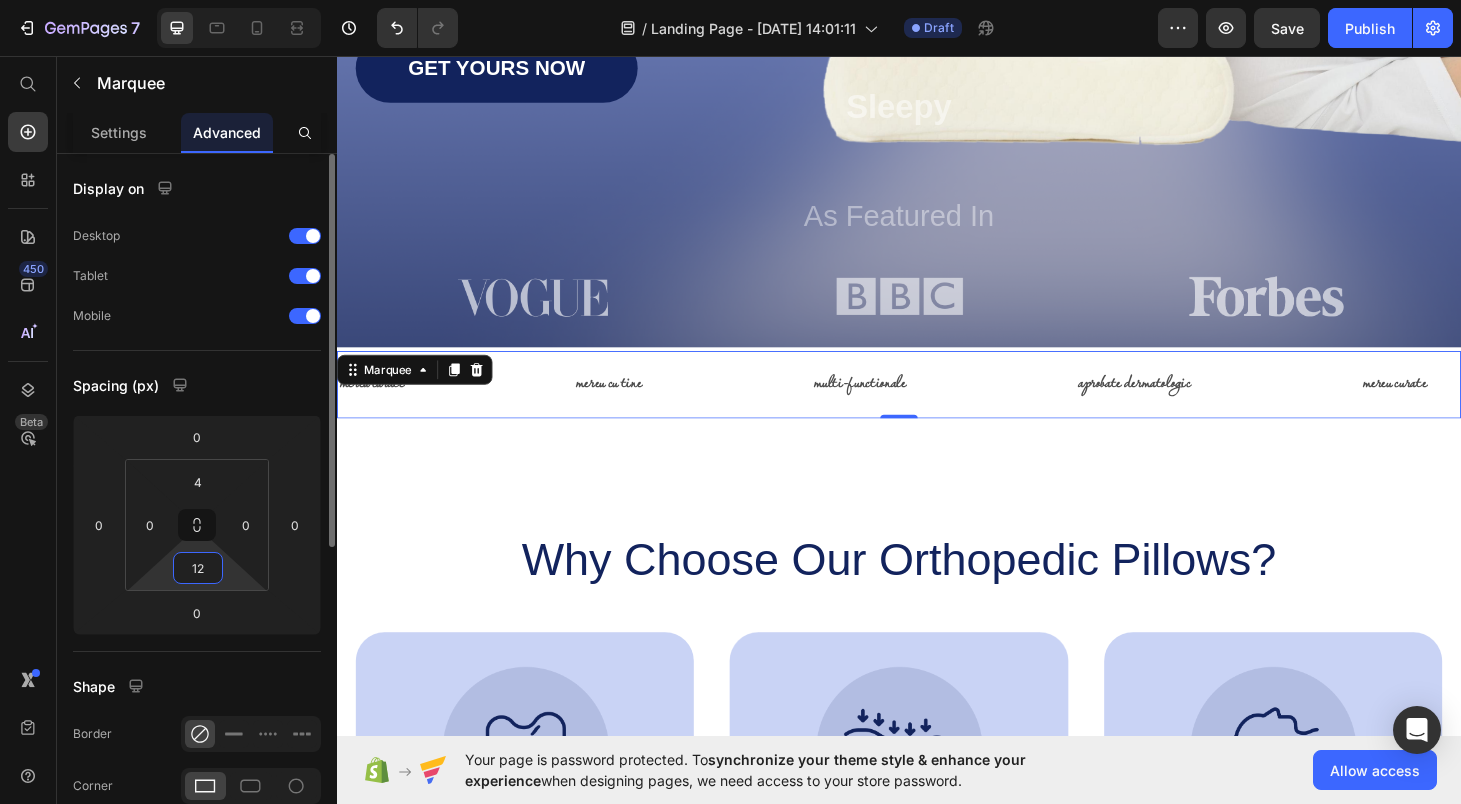 click on "12" at bounding box center [198, 568] 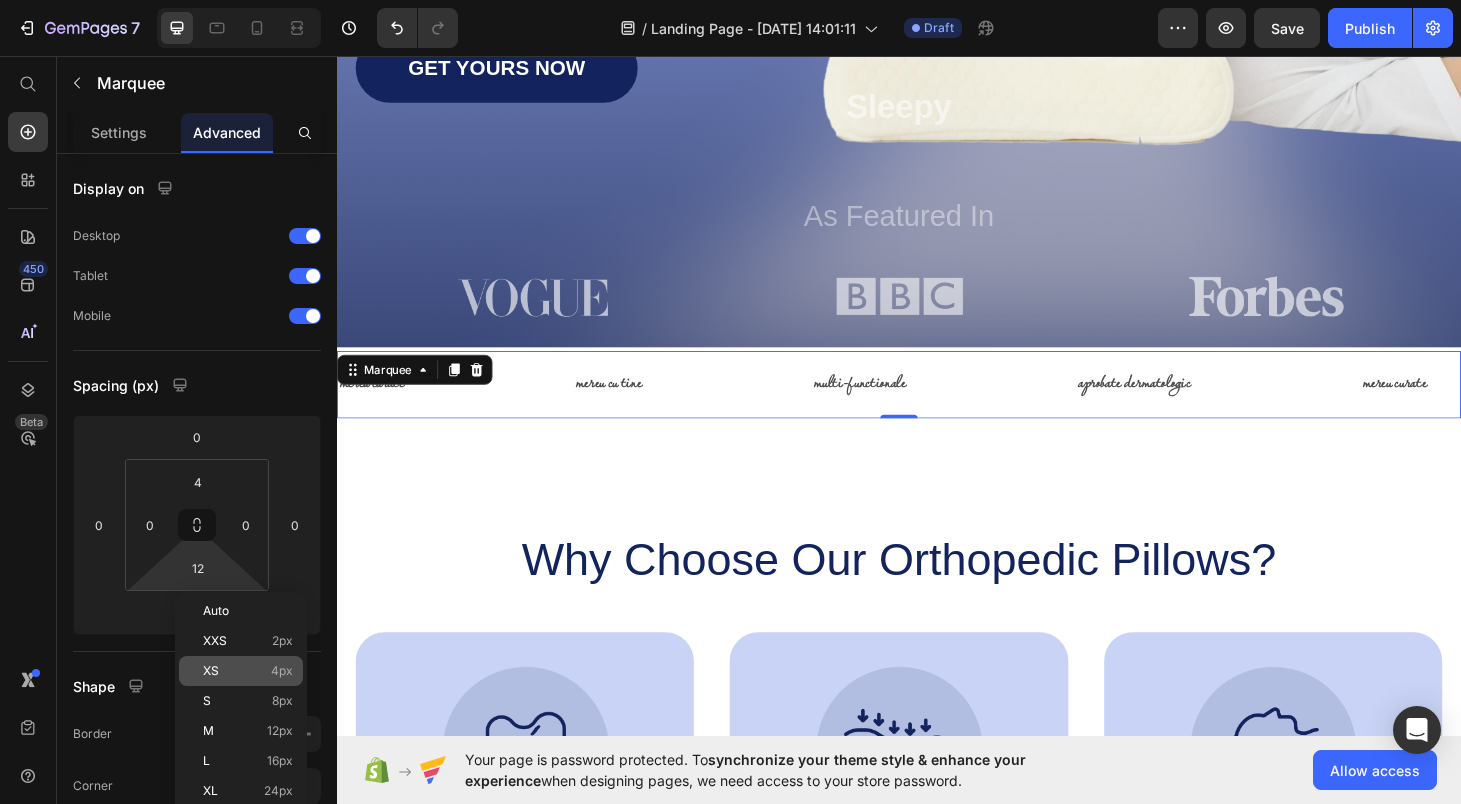 click on "XS 4px" at bounding box center [248, 671] 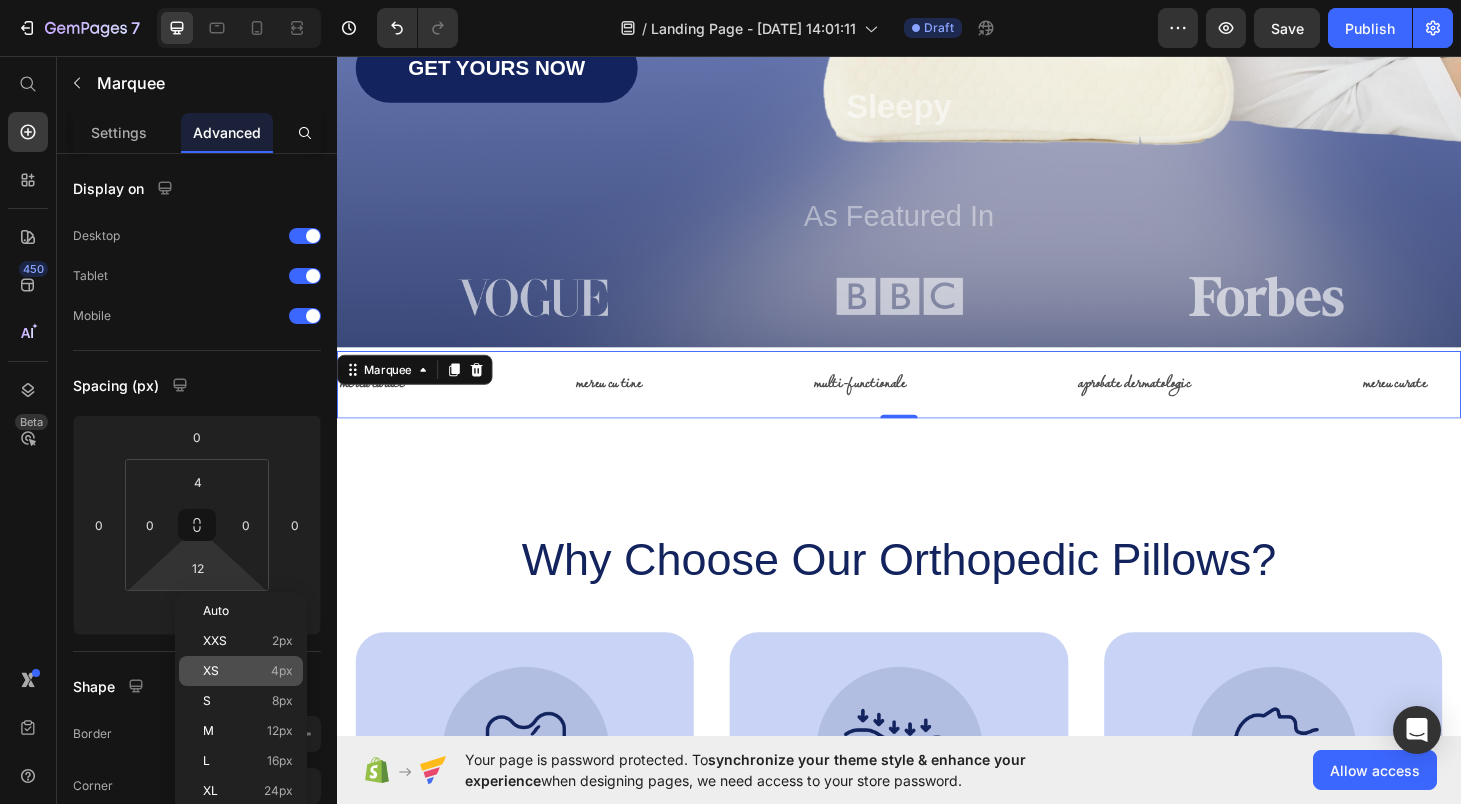 type on "4" 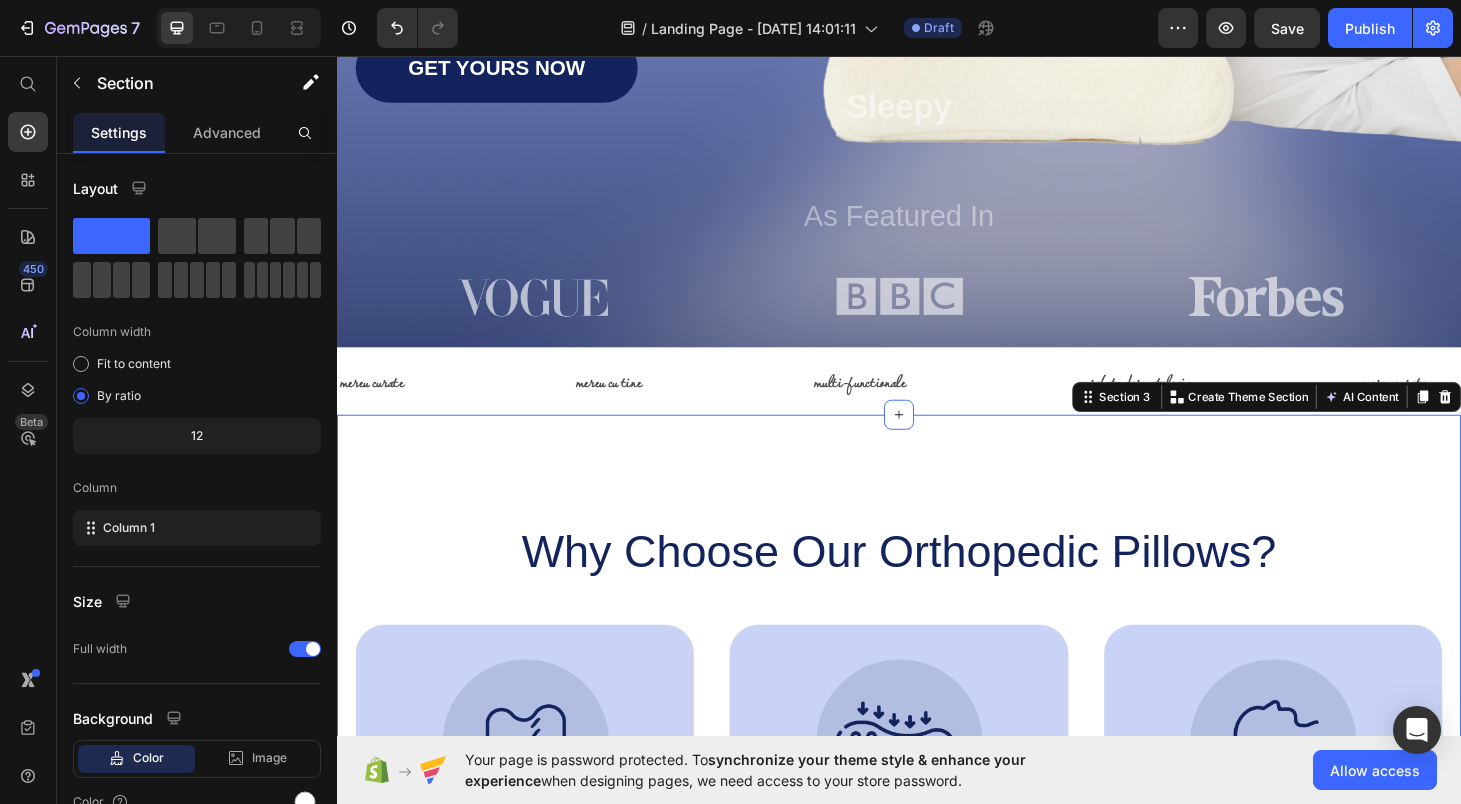 click on "Why Choose Our Orthopedic Pillows? Heading Image Supportive Design Text Block Ergonomically engineered for optimal spinal alignment Text Block Hero Banner Image Pressure Relief Text Block Reduces neck and shoulder discomfort Text Block Hero Banner Image Breathable Materials Text Block Ensures cool, comfortable sleep Text Block Hero Banner Row Image Supportive Design Text Block Ergonomically engineered for optimal spinal alignment Text Block Hero Banner Image Pressure Relief Text Block Reduces neck and shoulder discomfort Text Block Hero Banner Row Image Breathable Materials Text Block Ensures cool, comfortable sleep Text Block Hero Banner Row Section 3   You can create reusable sections Create Theme Section AI Content Write with GemAI What would you like to describe here? Tone and Voice Persuasive Product Show more Generate" at bounding box center (937, 808) 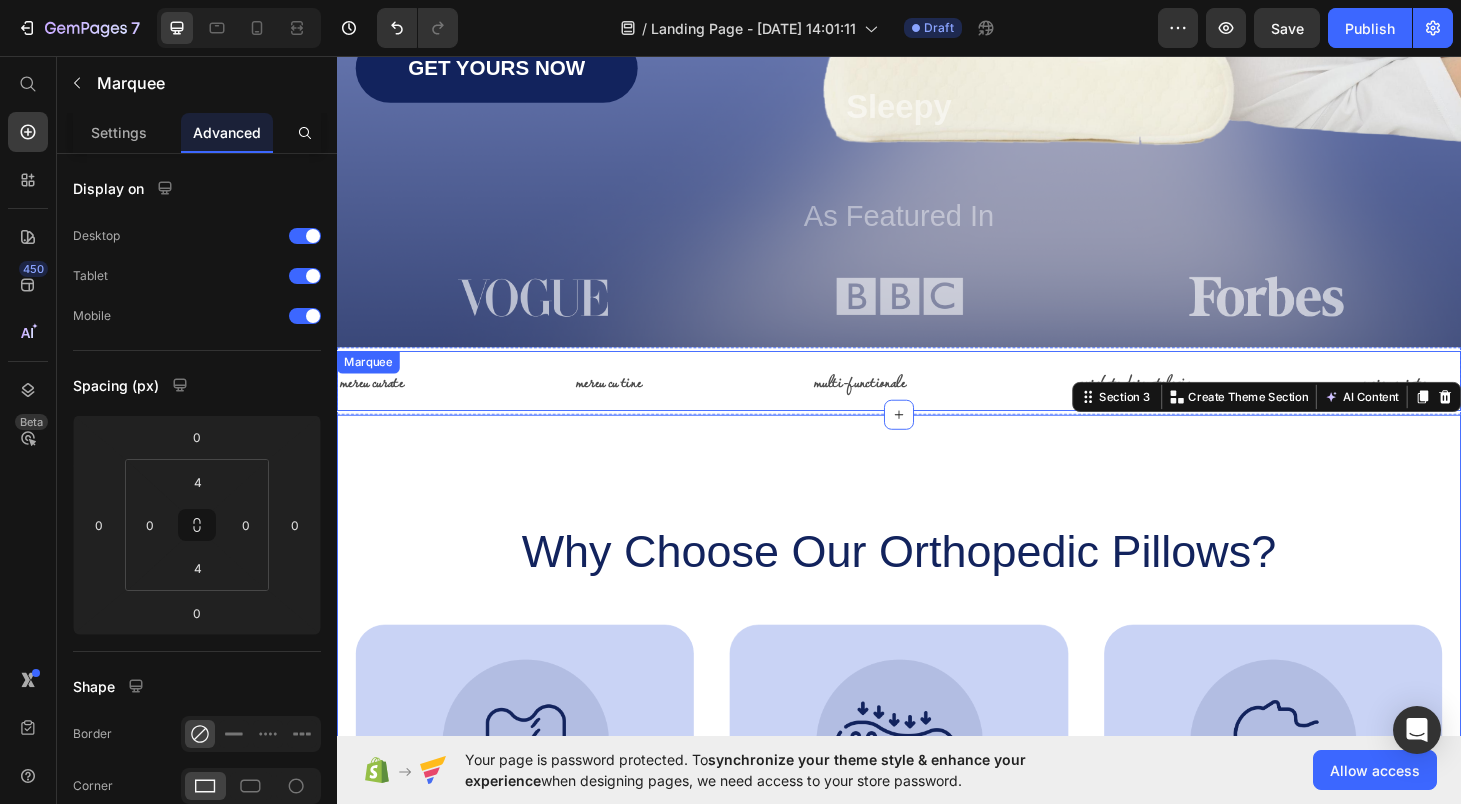 click on "multi-functionale Text" at bounding box center (985, 402) 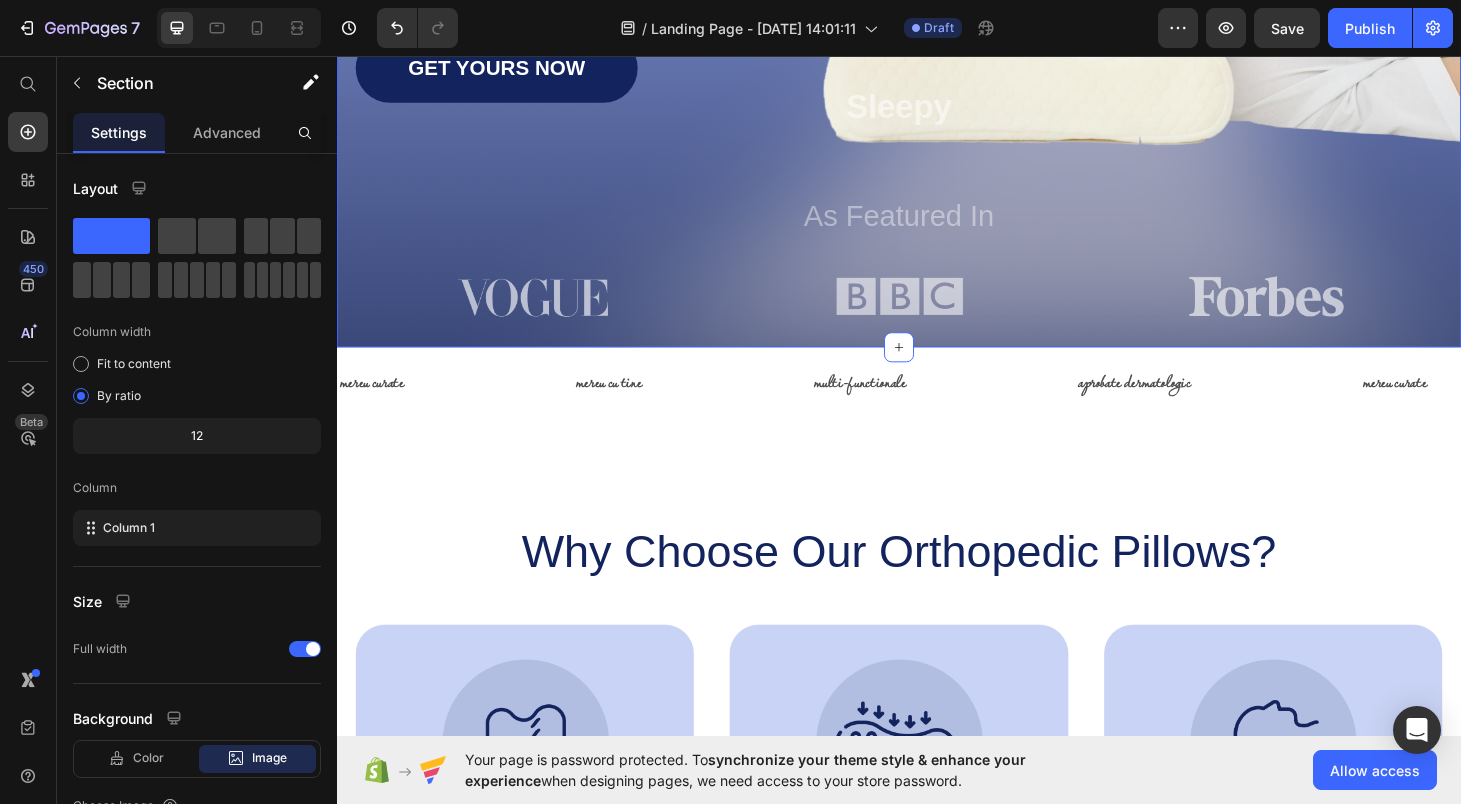click on "Image Shop Now Button Row
Icon
Icon
Icon
Icon
Icon Icon List 1500+ Happy Customers Text Block Row Discover Comfort & Support with Our Orthopedic Pillows Heading Say goodbye to [MEDICAL_DATA] and restless nights Text Block GET YOURS NOW Button Sleepy Text Block As Featured In Text Block Image Image Image Row Row Section 1   You can create reusable sections Create Theme Section AI Content Write with GemAI What would you like to describe here? Tone and Voice Persuasive Product Show more Generate" at bounding box center [937, -33] 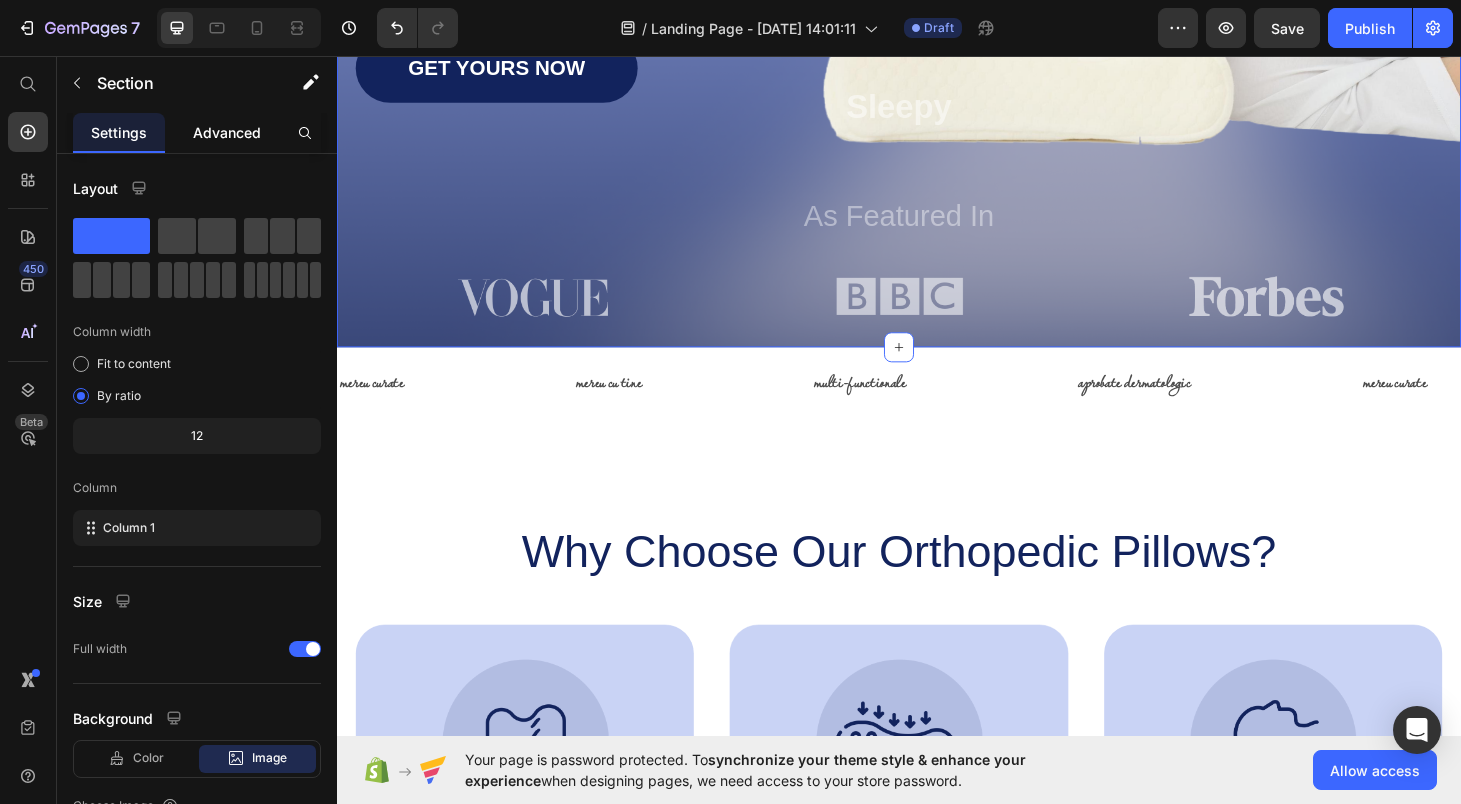 click on "Advanced" at bounding box center (227, 132) 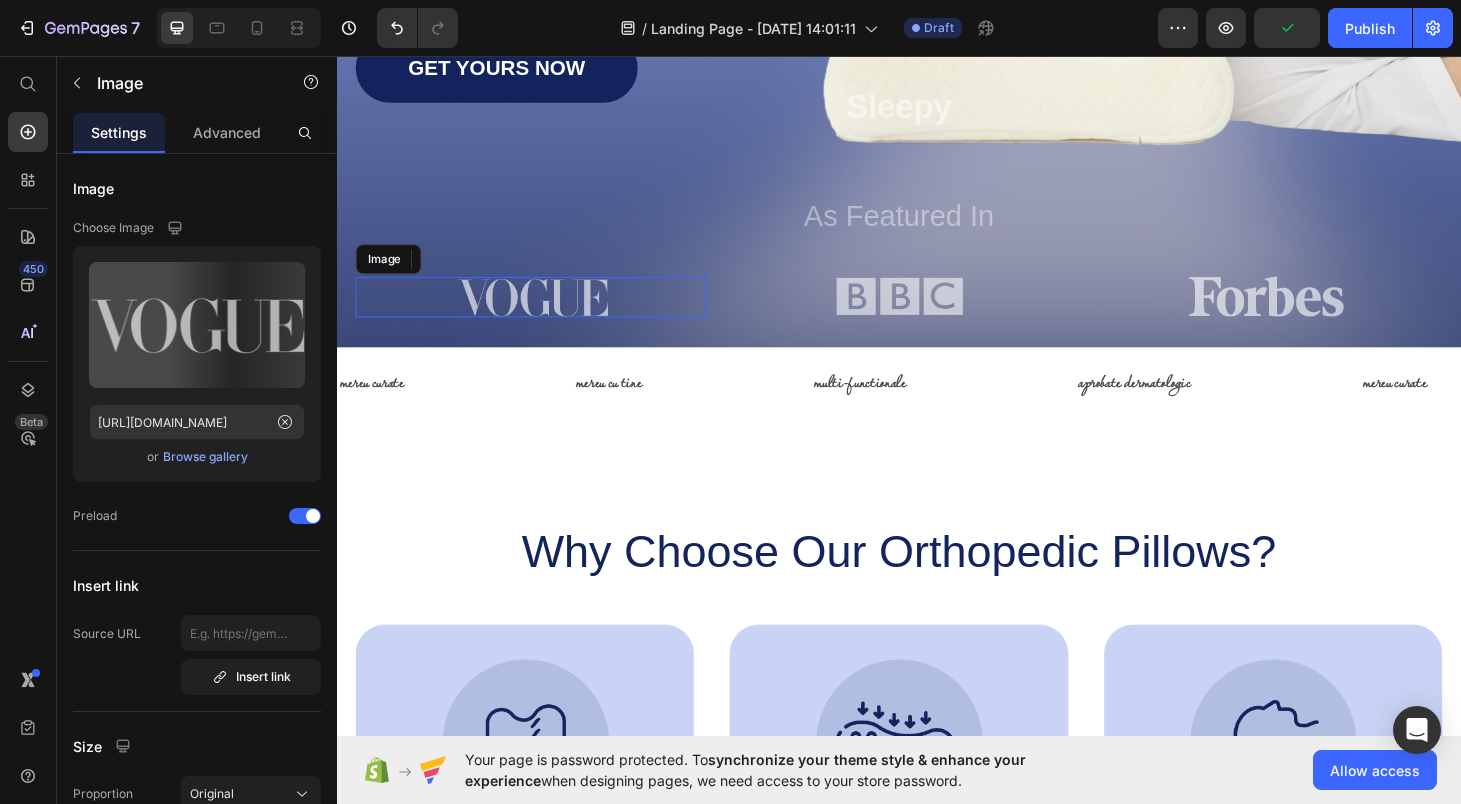click at bounding box center (545, 312) 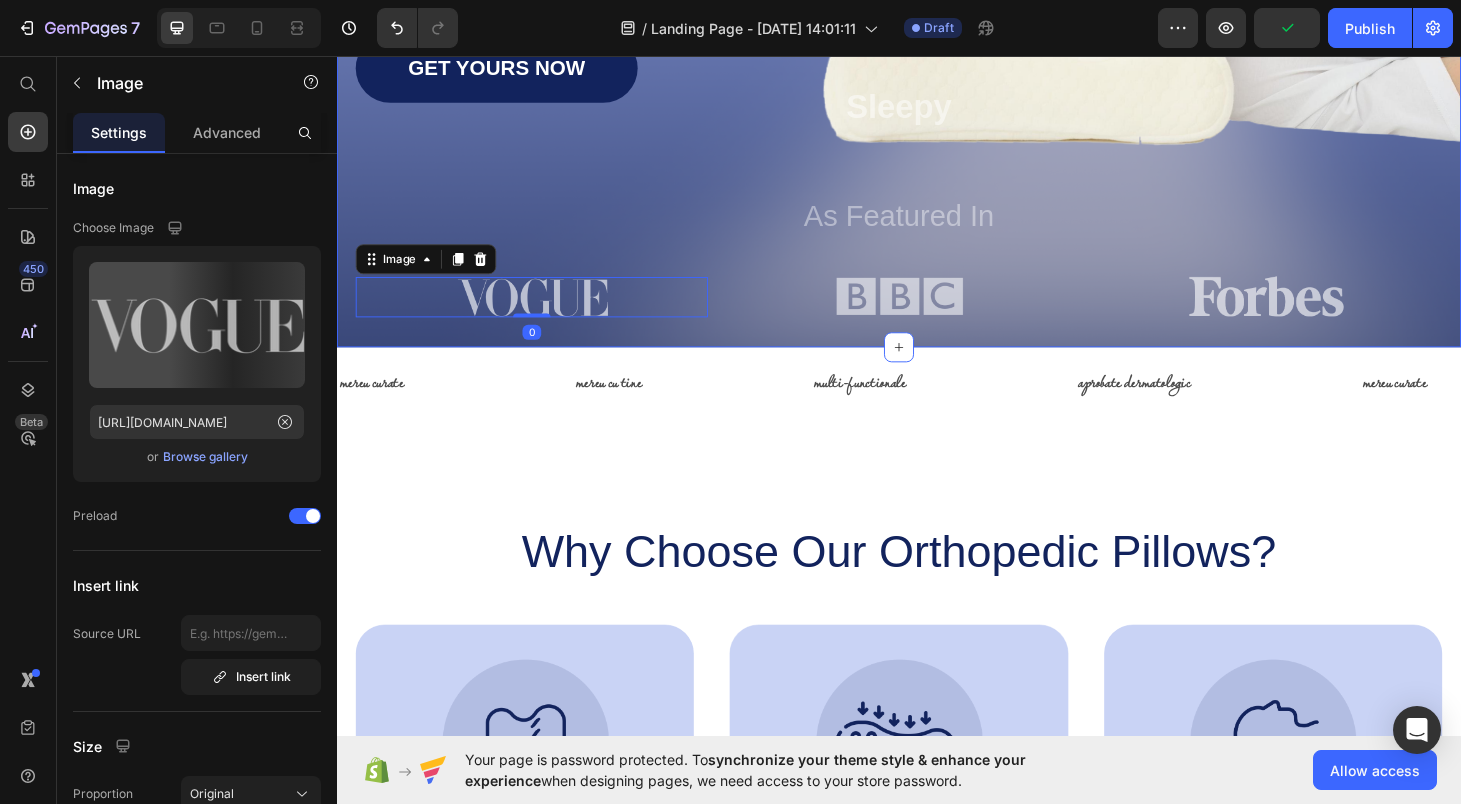 click on "Image Shop Now Button Row
Icon
Icon
Icon
Icon
Icon Icon List 1500+ Happy Customers Text Block Row Discover Comfort & Support with Our Orthopedic Pillows Heading Say goodbye to [MEDICAL_DATA] and restless nights Text Block GET YOURS NOW Button Sleepy Text Block As Featured In Text Block Image   0 Image Image Row Row Section 1" at bounding box center [937, -33] 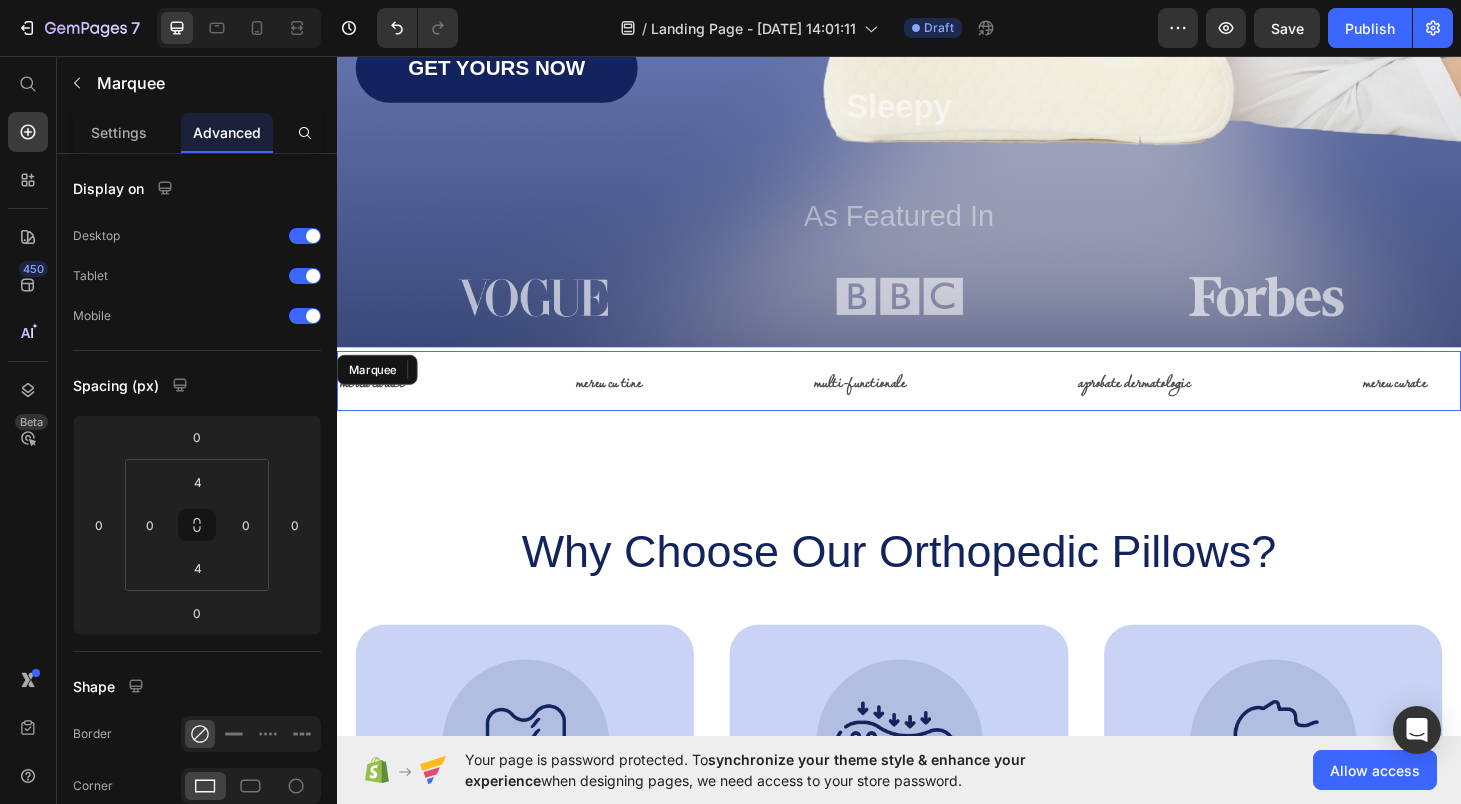click on "mereu curate Text mereu cu tine Text multi-functionale Text aprobate dermatologic Text mereu curate Text mereu cu tine Text multi-functionale Text aprobate dermatologic Text mereu curate Text mereu cu tine Text multi-functionale Text aprobate dermatologic Text mereu curate Text mereu cu tine Text multi-functionale Text aprobate dermatologic Text mereu curate Text mereu cu tine Text multi-functionale Text aprobate dermatologic Text mereu curate Text mereu cu tine Text multi-functionale Text aprobate dermatologic Text Marquee" at bounding box center (937, 402) 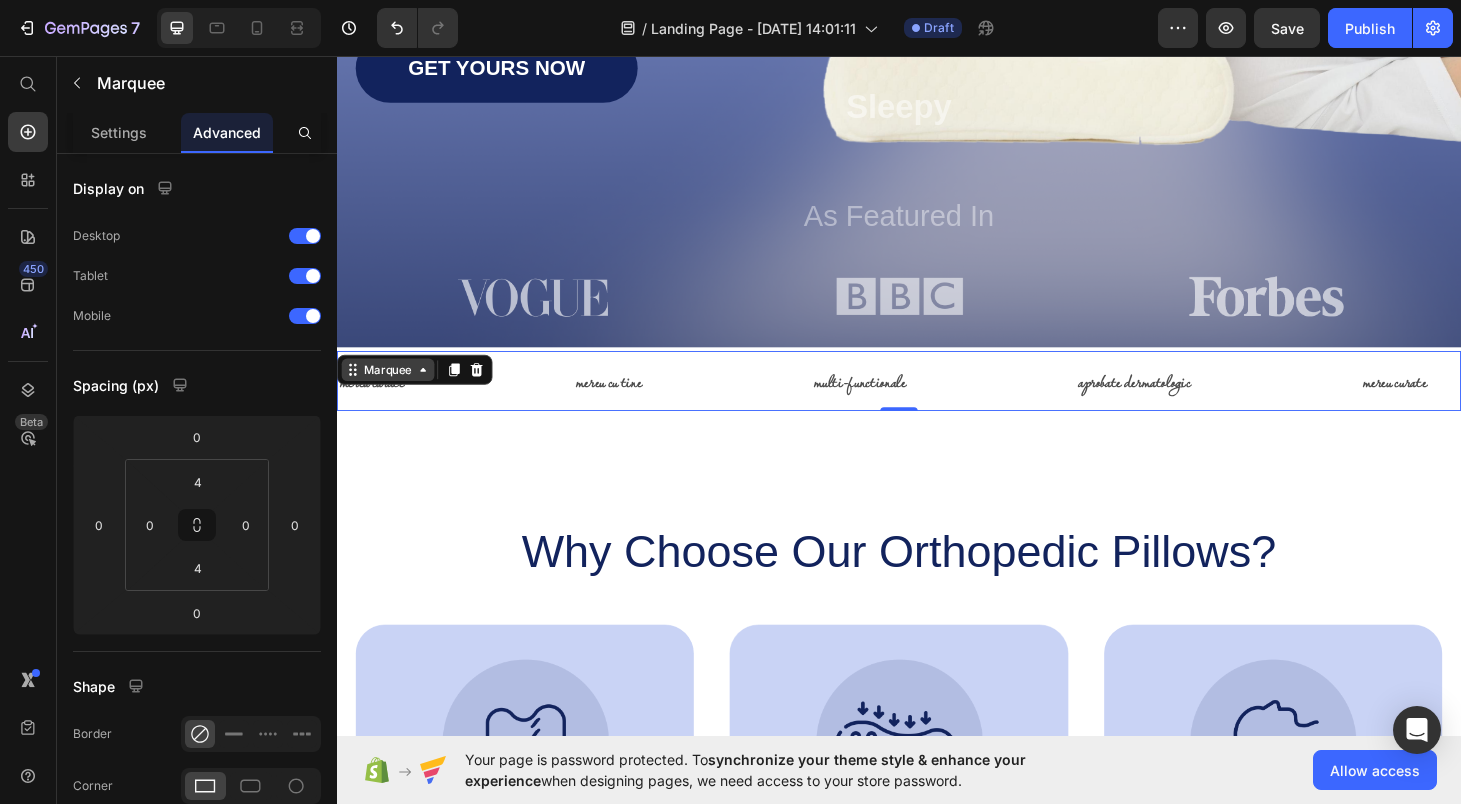 click on "Marquee" at bounding box center (391, 390) 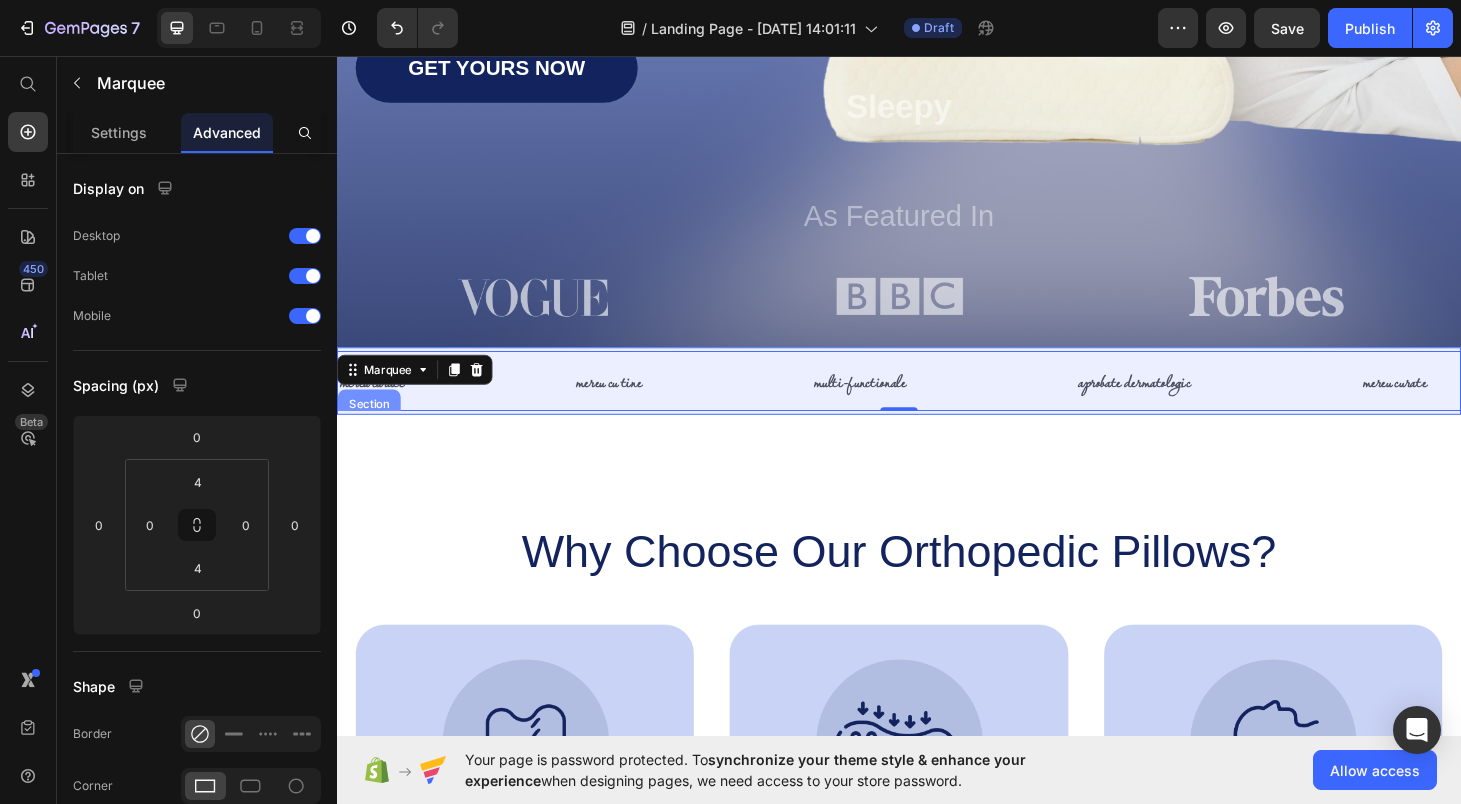 click on "Section" at bounding box center (371, 427) 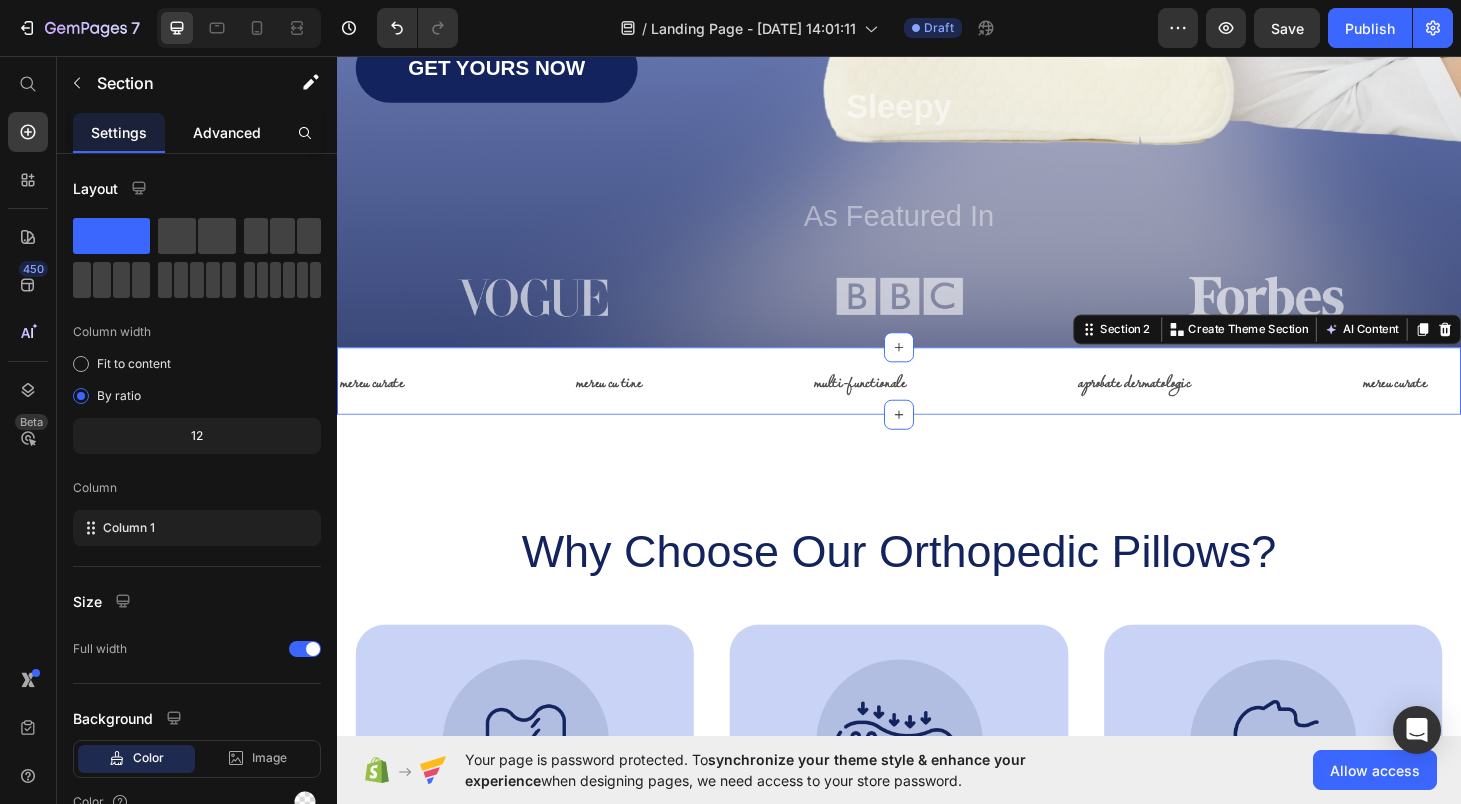 click on "Advanced" 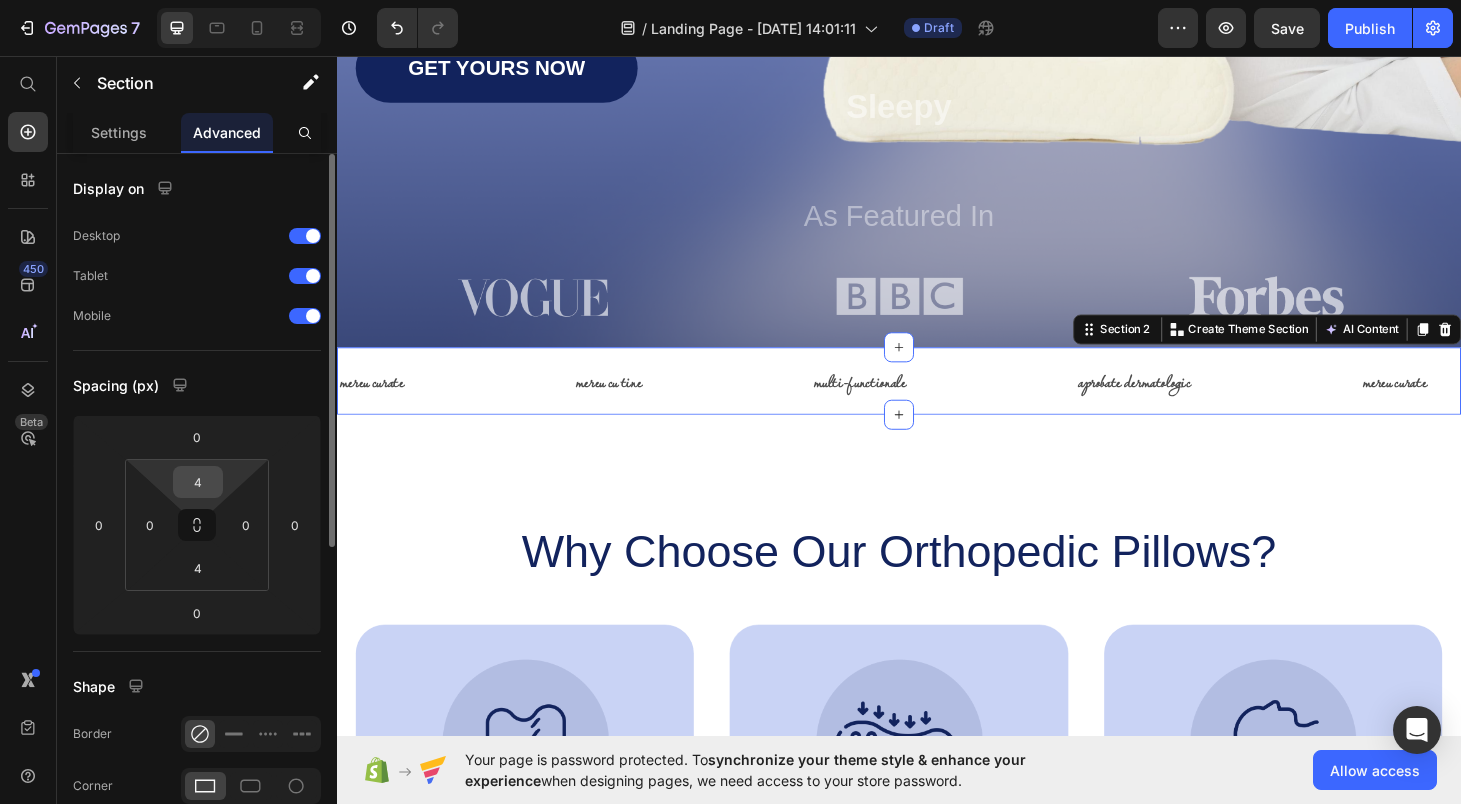 click on "4" at bounding box center (198, 482) 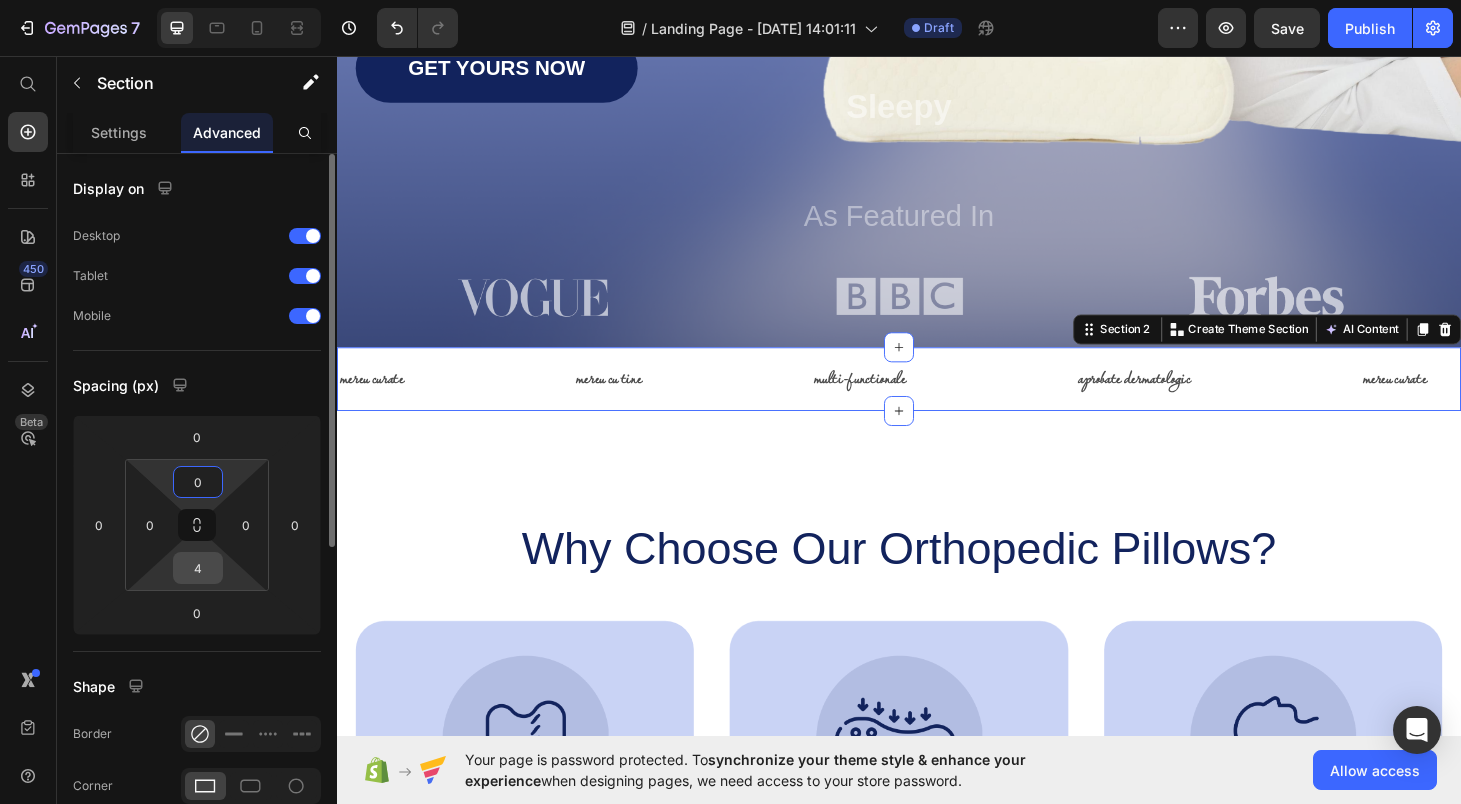 type on "0" 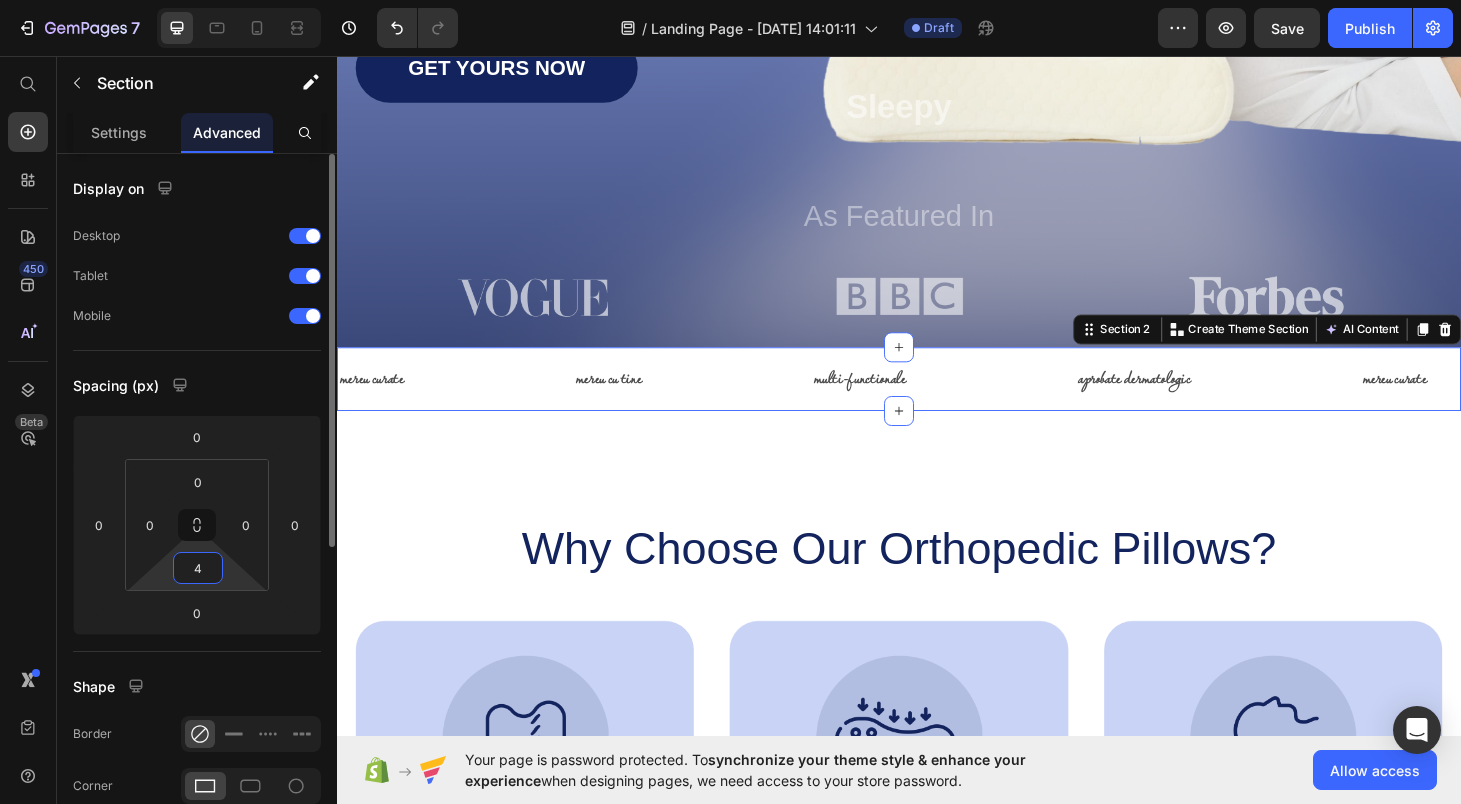 click on "4" at bounding box center [198, 568] 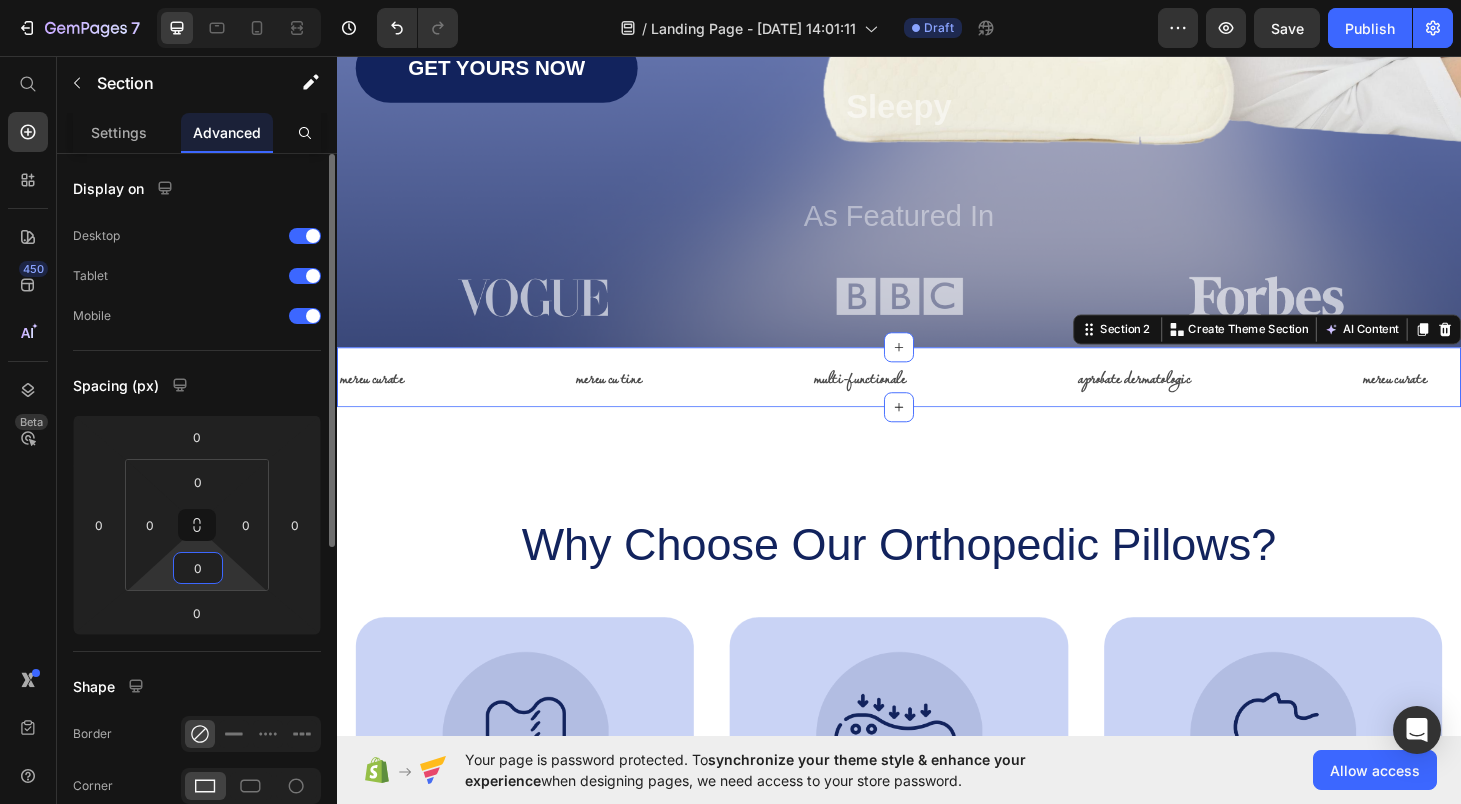 type on "0" 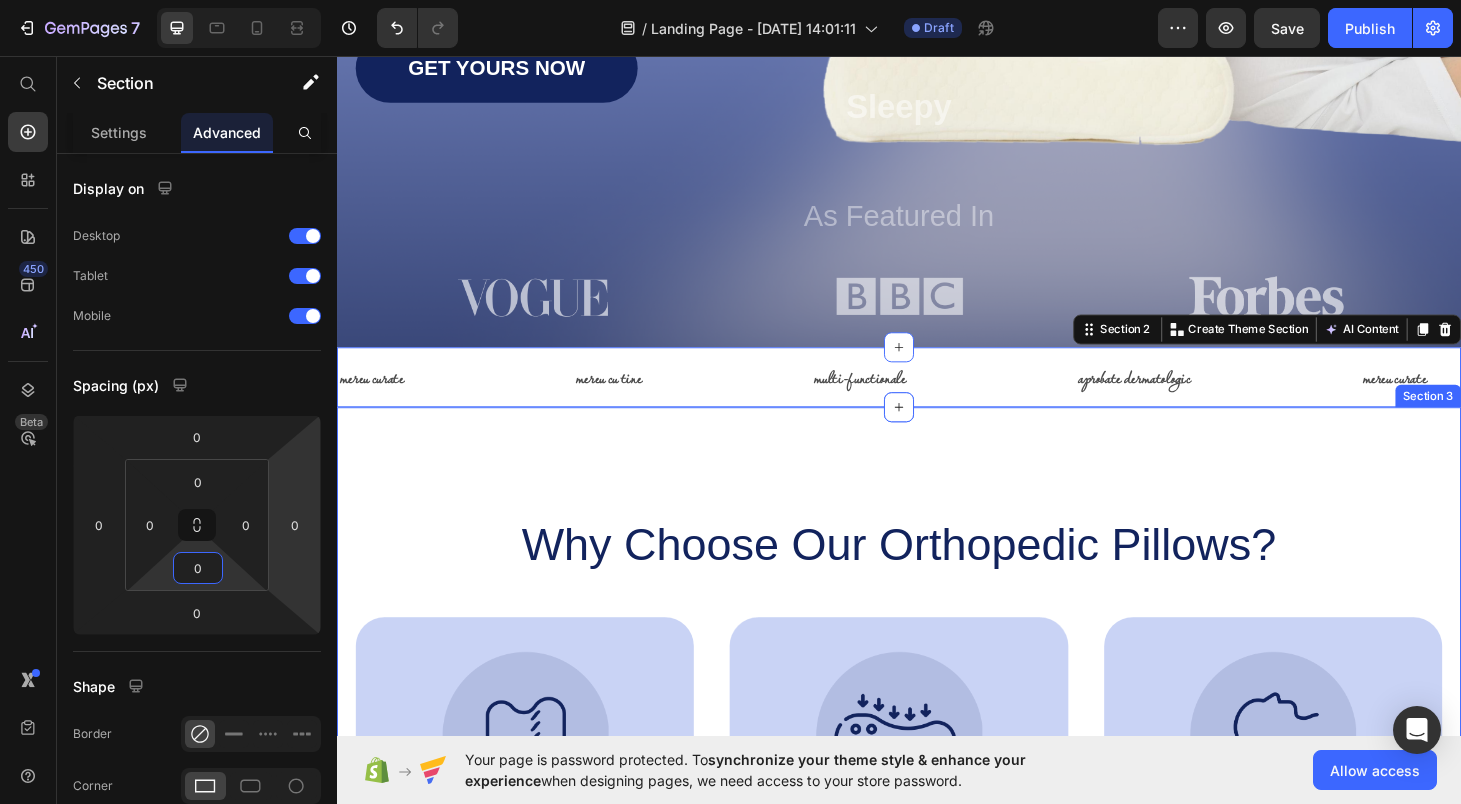 click on "Why Choose Our Orthopedic Pillows? Heading Image Supportive Design Text Block Ergonomically engineered for optimal spinal alignment Text Block Hero Banner Image Pressure Relief Text Block Reduces neck and shoulder discomfort Text Block Hero Banner Image Breathable Materials Text Block Ensures cool, comfortable sleep Text Block Hero Banner Row Image Supportive Design Text Block Ergonomically engineered for optimal spinal alignment Text Block Hero Banner Image Pressure Relief Text Block Reduces neck and shoulder discomfort Text Block Hero Banner Row Image Breathable Materials Text Block Ensures cool, comfortable sleep Text Block Hero Banner Row Section 3" at bounding box center (937, 800) 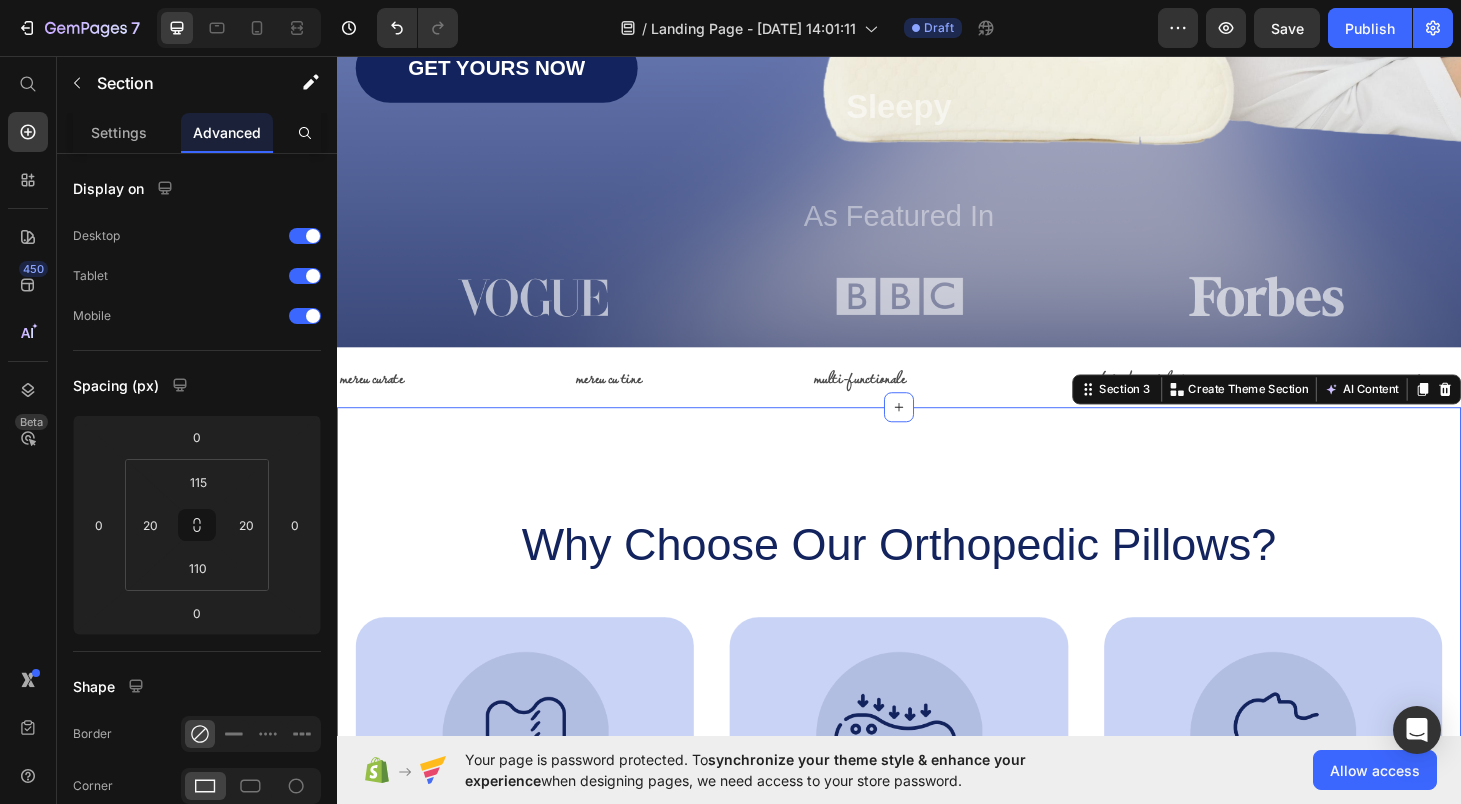 click on "Why Choose Our Orthopedic Pillows? Heading Image Supportive Design Text Block Ergonomically engineered for optimal spinal alignment Text Block Hero Banner Image Pressure Relief Text Block Reduces neck and shoulder discomfort Text Block Hero Banner Image Breathable Materials Text Block Ensures cool, comfortable sleep Text Block Hero Banner Row Image Supportive Design Text Block Ergonomically engineered for optimal spinal alignment Text Block Hero Banner Image Pressure Relief Text Block Reduces neck and shoulder discomfort Text Block Hero Banner Row Image Breathable Materials Text Block Ensures cool, comfortable sleep Text Block Hero Banner Row Section 3   You can create reusable sections Create Theme Section AI Content Write with GemAI What would you like to describe here? Tone and Voice Persuasive Product Show more Generate" at bounding box center [937, 800] 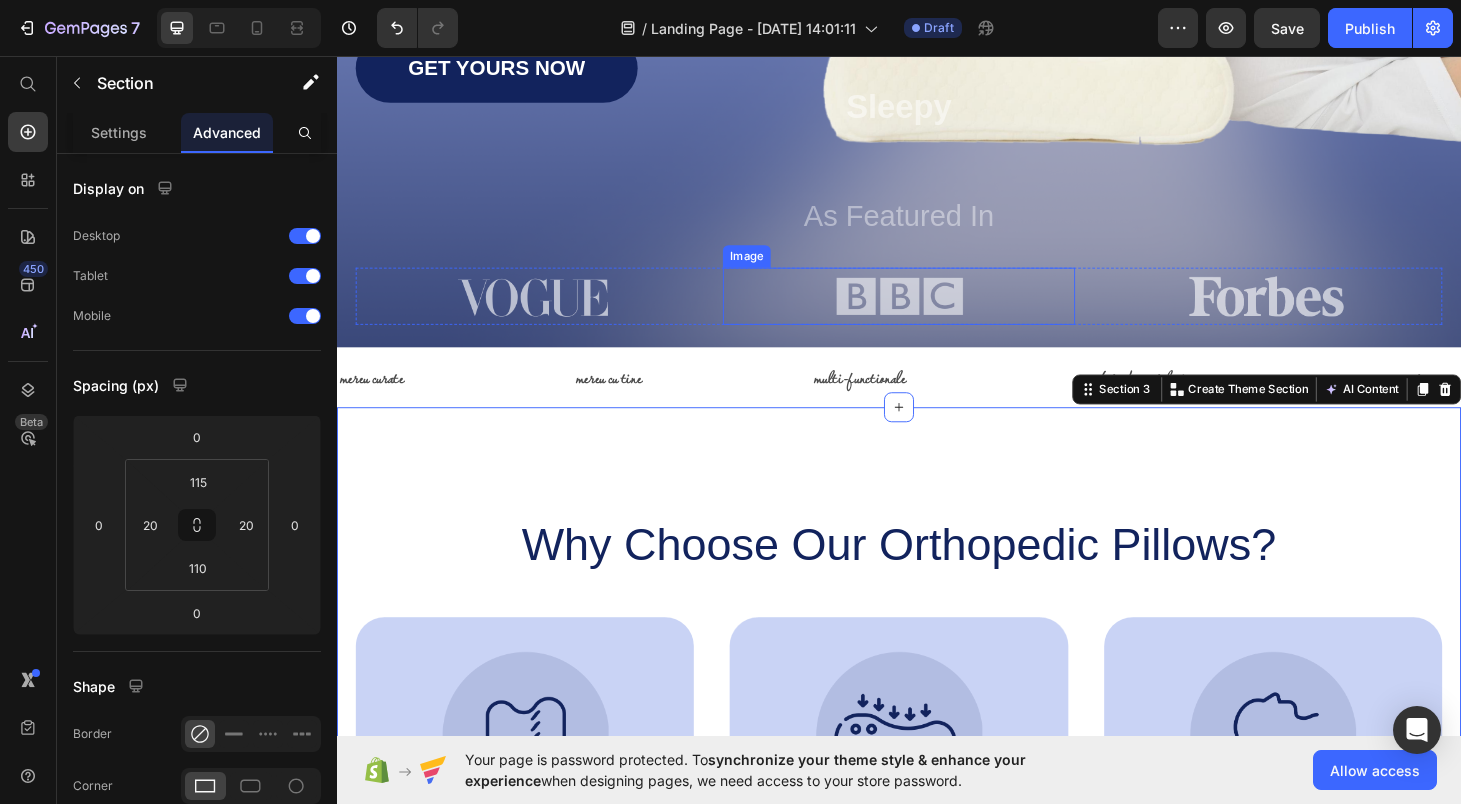 click at bounding box center [937, 312] 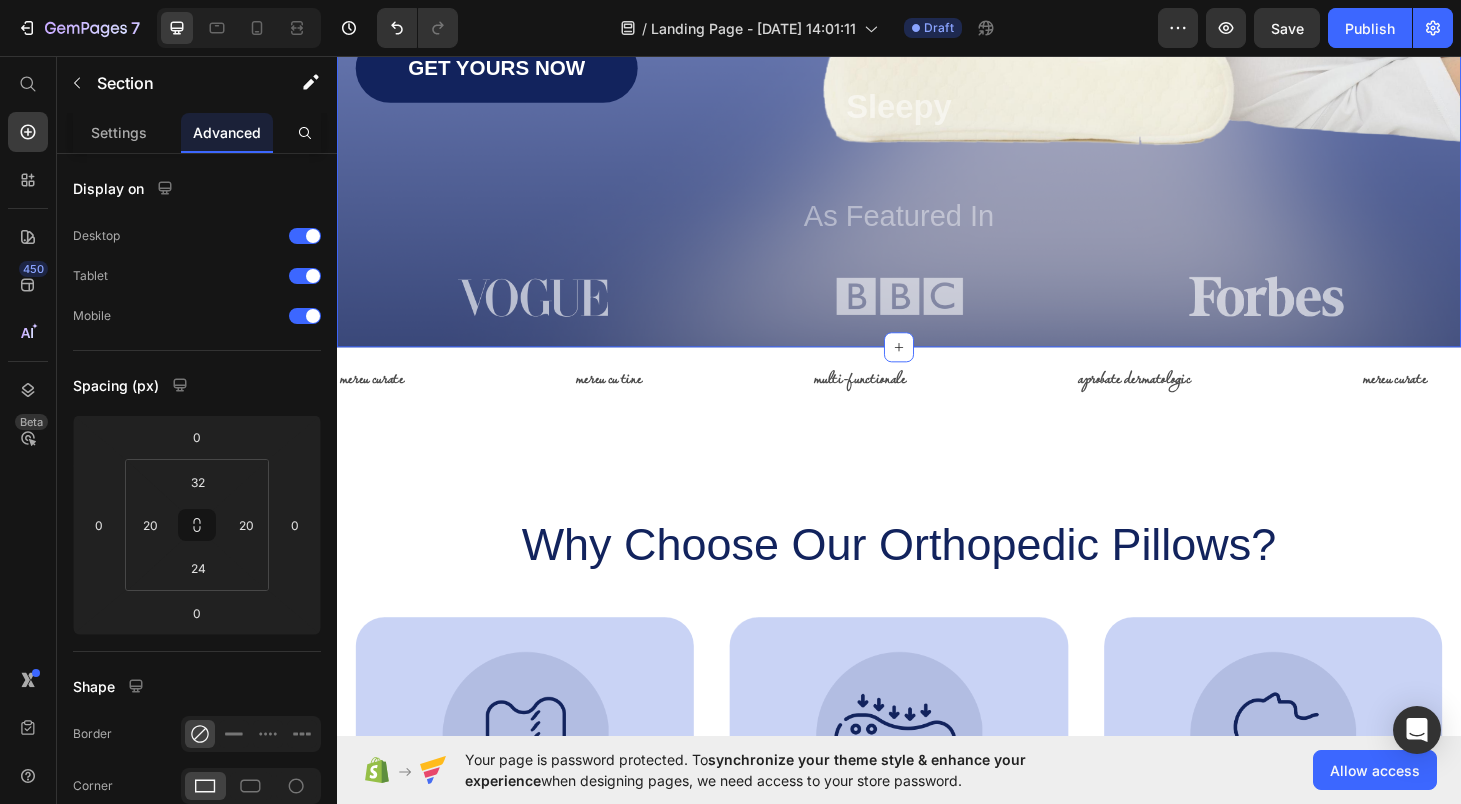 click on "Image Shop Now Button Row
Icon
Icon
Icon
Icon
Icon Icon List 1500+ Happy Customers Text Block Row Discover Comfort & Support with Our Orthopedic Pillows Heading Say goodbye to [MEDICAL_DATA] and restless nights Text Block GET YOURS NOW Button Sleepy Text Block As Featured In Text Block Image Image   0 Image Row Row Section 1" at bounding box center [937, -33] 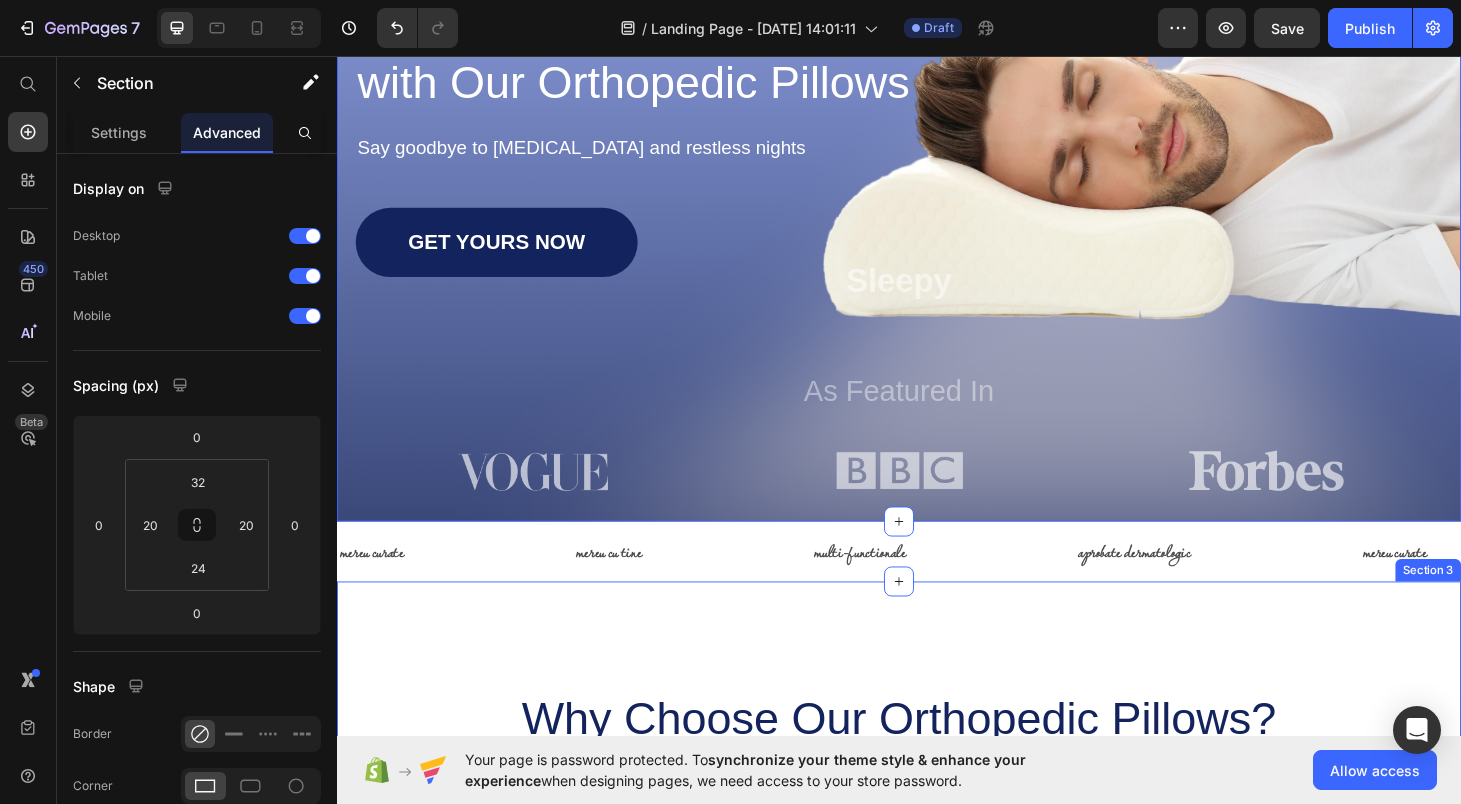 scroll, scrollTop: 0, scrollLeft: 0, axis: both 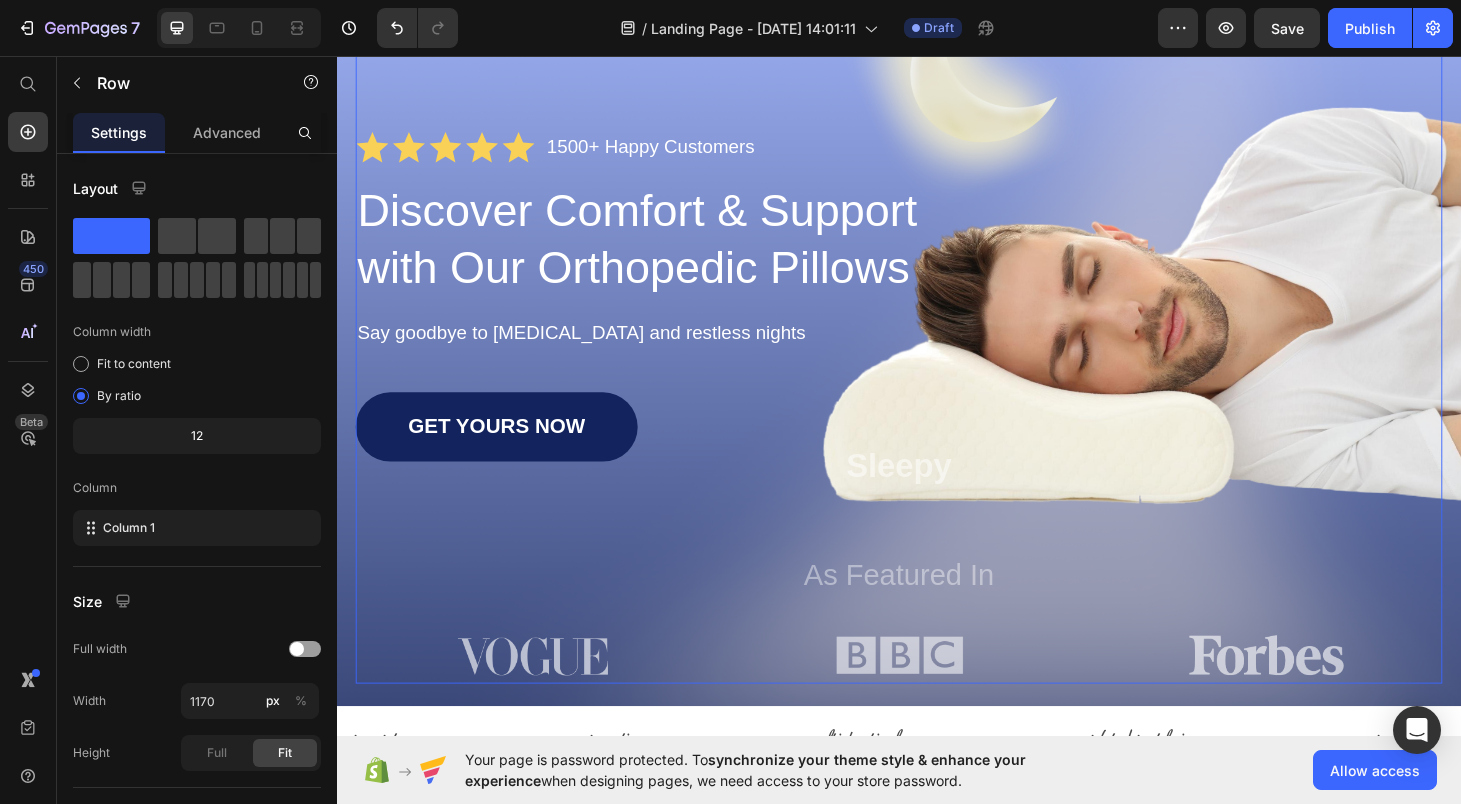 click on "Image Shop Now Button Row
Icon
Icon
Icon
Icon
Icon Icon List 1500+ Happy Customers Text Block Row Discover Comfort & Support with Our Orthopedic Pillows Heading Say goodbye to [MEDICAL_DATA] and restless nights Text Block GET YOURS NOW Button Sleepy Text Block As Featured In Text Block Image Image Image Row" at bounding box center [937, 354] 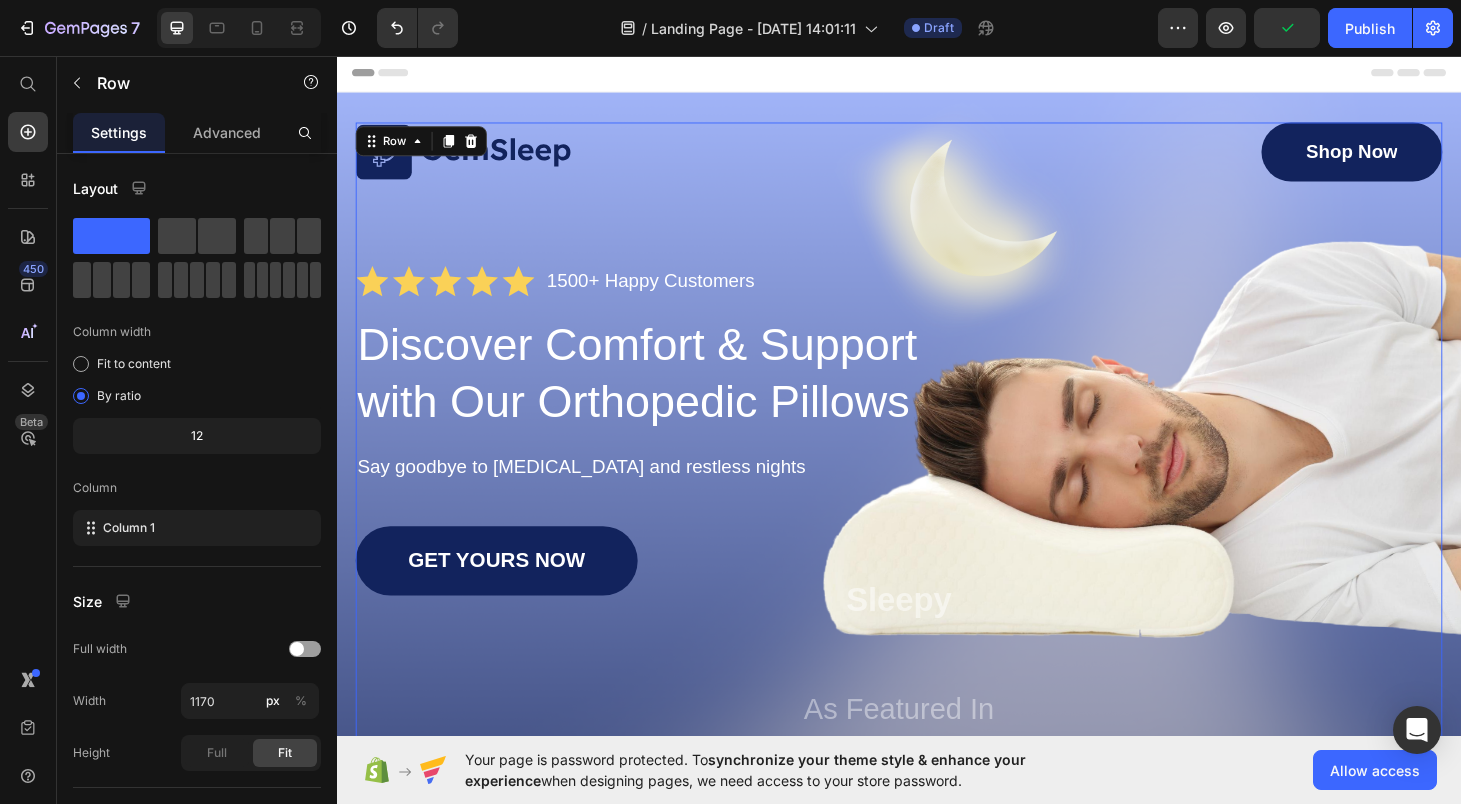 scroll, scrollTop: 0, scrollLeft: 0, axis: both 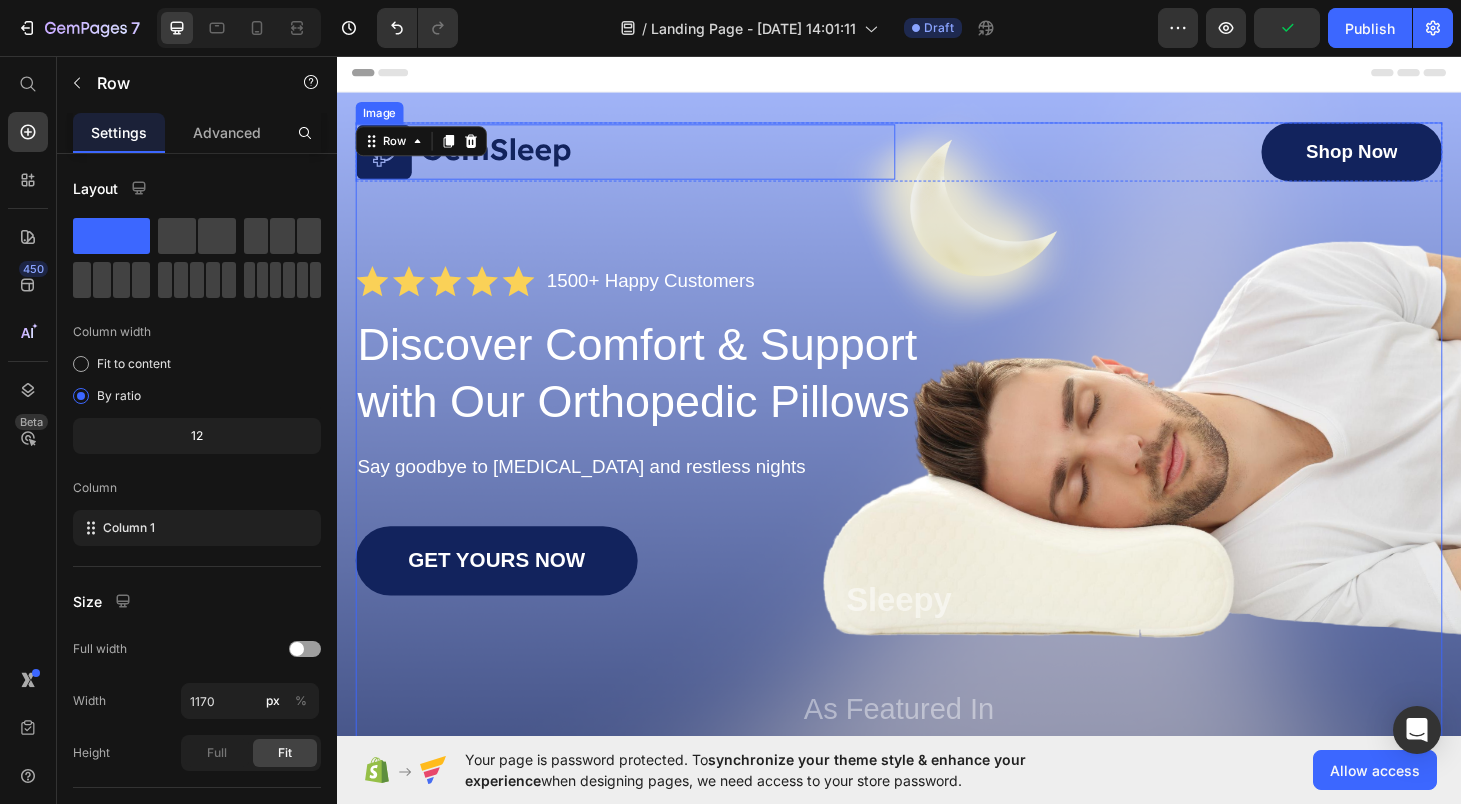 click at bounding box center (645, 158) 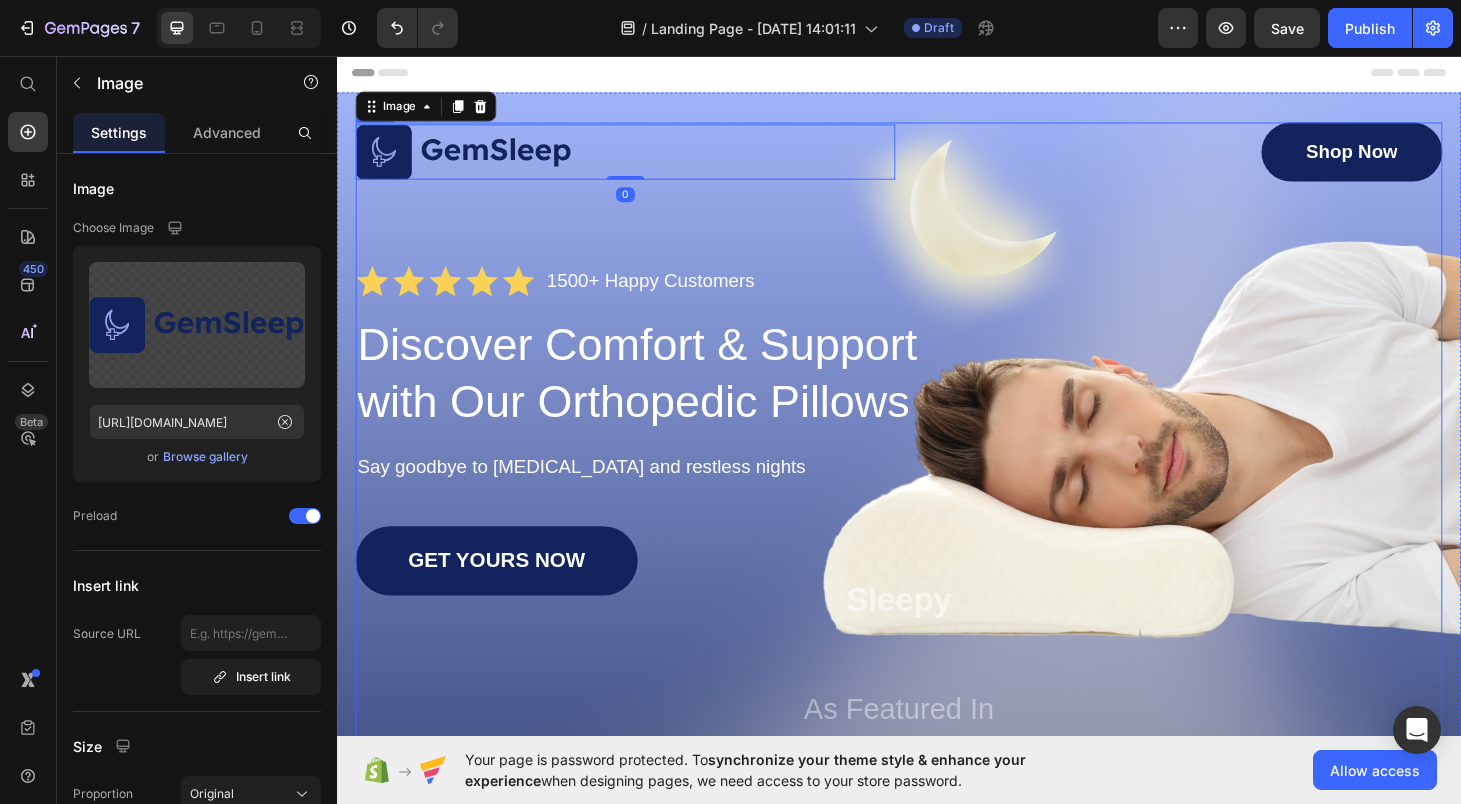 click on "Image   0 Shop Now Button Row
Icon
Icon
Icon
Icon
Icon Icon List 1500+ Happy Customers Text Block Row Discover Comfort & Support with Our Orthopedic Pillows Heading Say goodbye to [MEDICAL_DATA] and restless nights Text Block GET YOURS NOW Button Sleepy Text Block As Featured In Text Block Image Image Image Row" at bounding box center (937, 497) 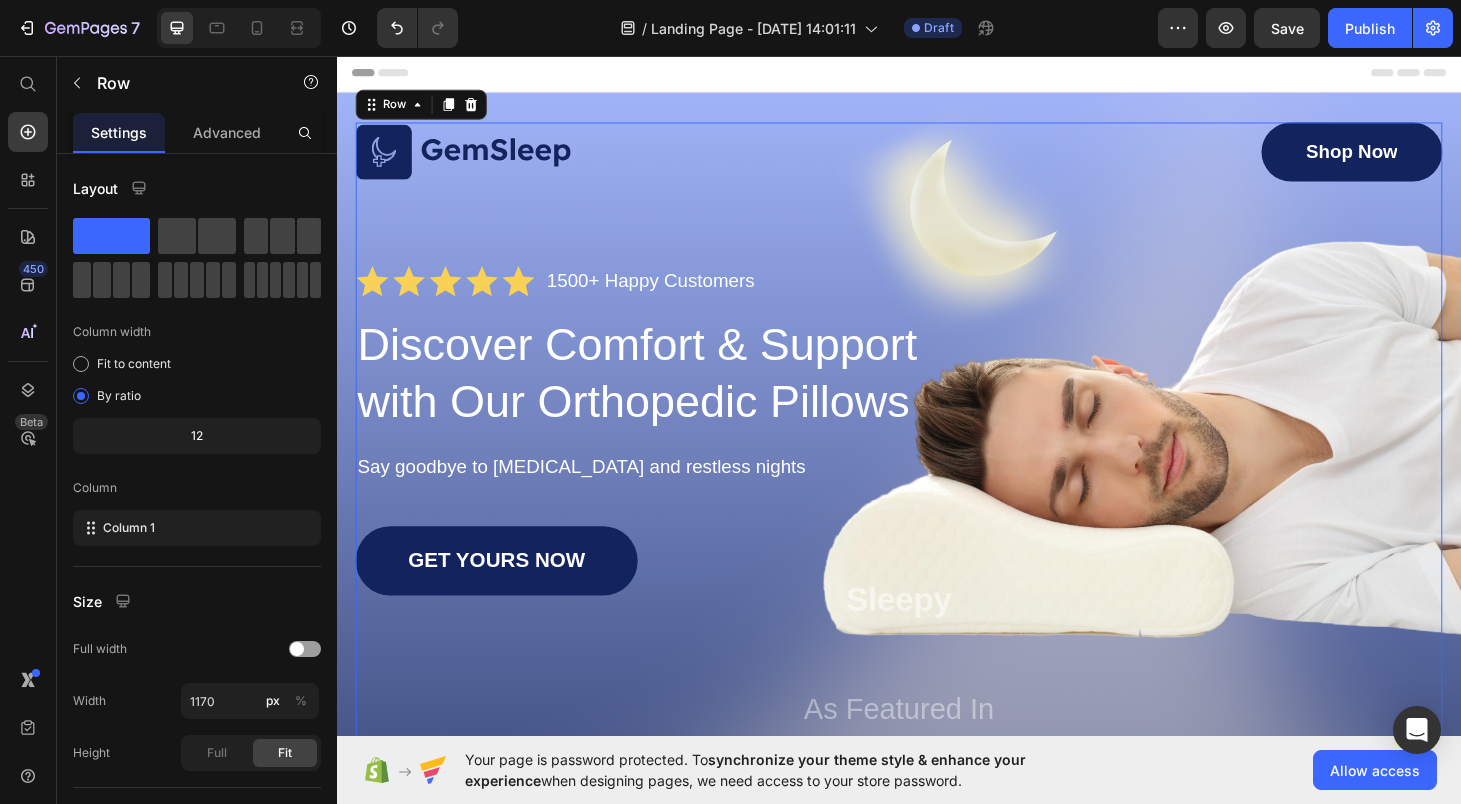 click on "Image Shop Now Button Row
Icon
Icon
Icon
Icon
Icon Icon List 1500+ Happy Customers Text Block Row Discover Comfort & Support with Our Orthopedic Pillows Heading Say goodbye to [MEDICAL_DATA] and restless nights Text Block GET YOURS NOW Button Sleepy Text Block As Featured In Text Block Image Image Image Row" at bounding box center [937, 497] 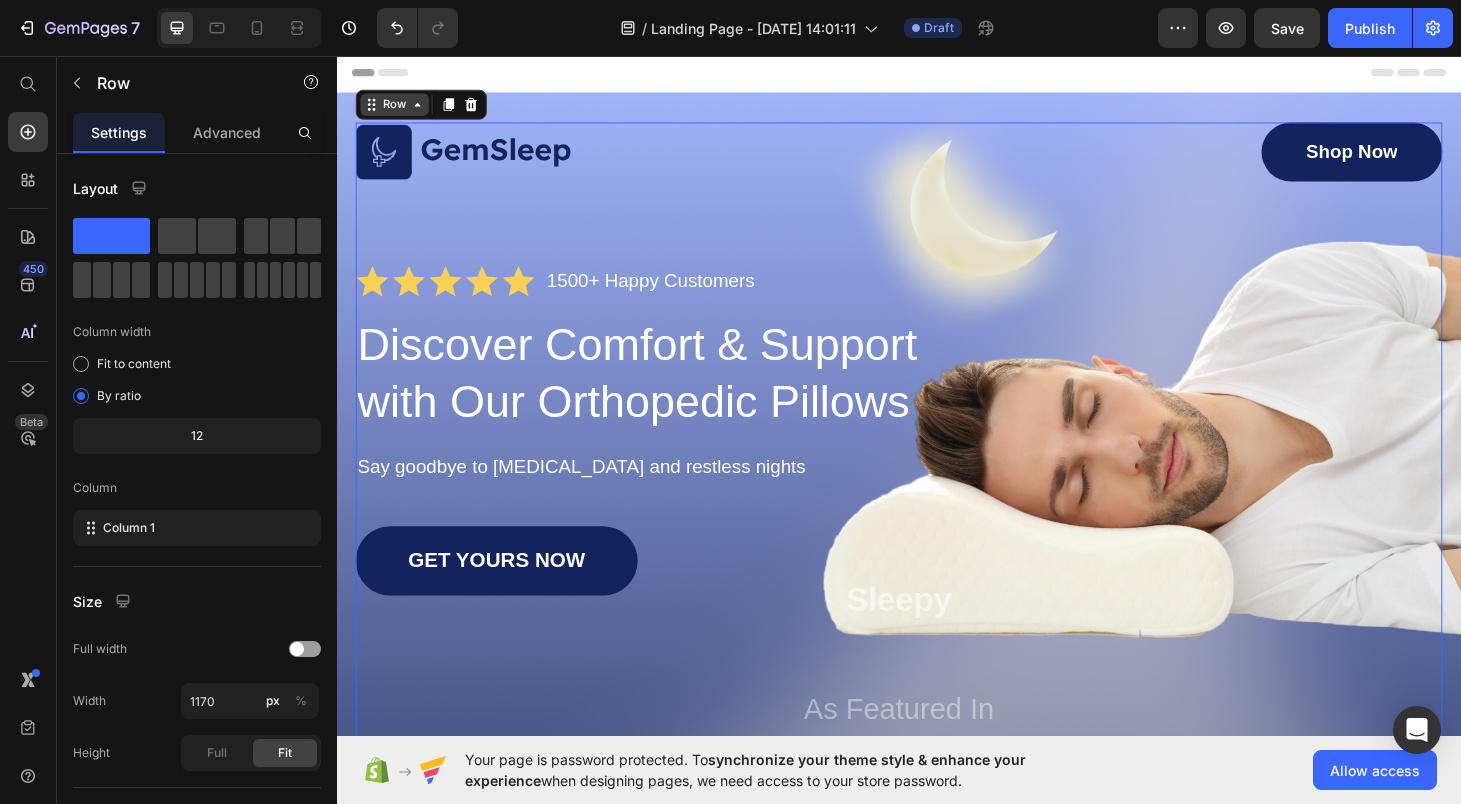 click on "Row" at bounding box center [398, 107] 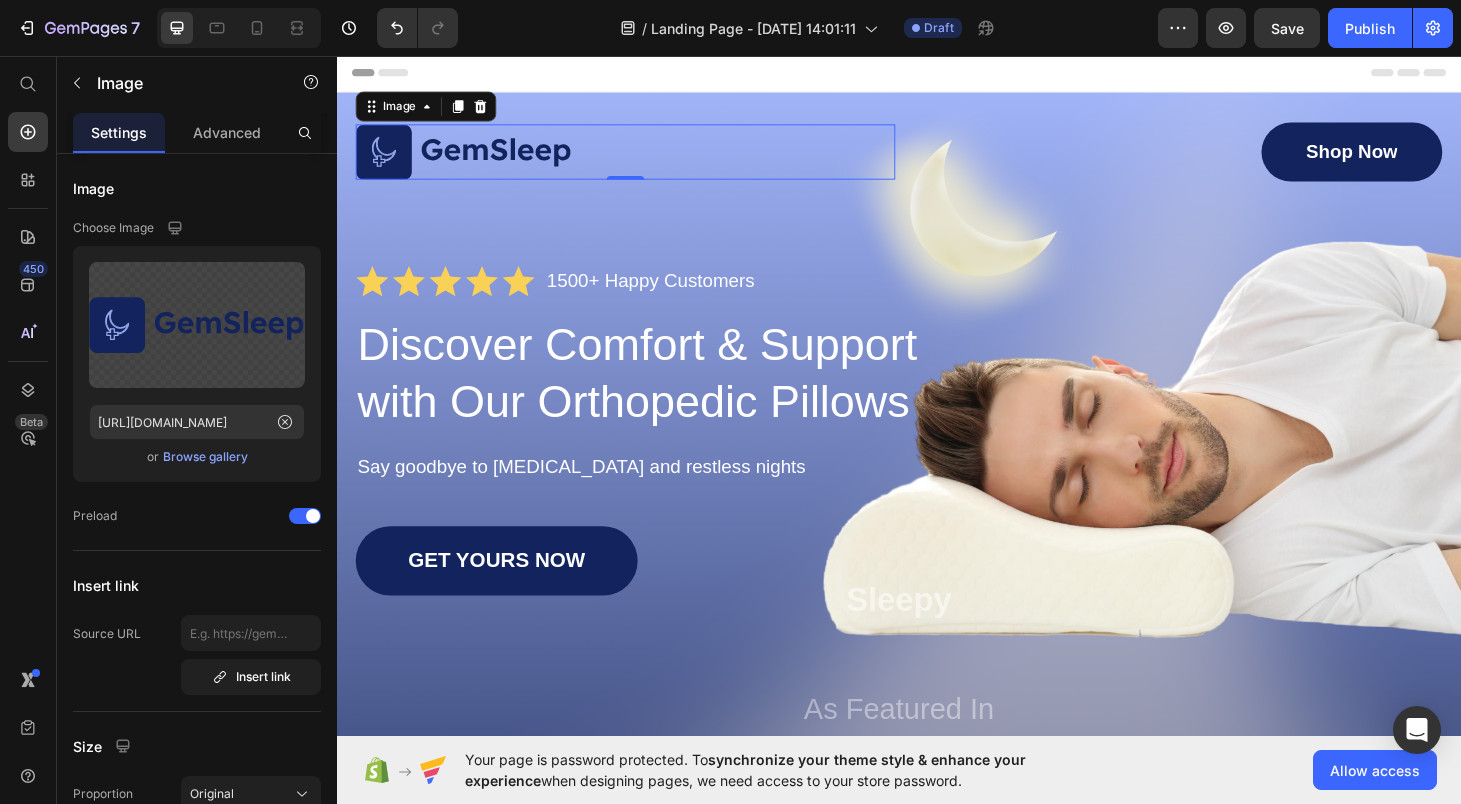 click at bounding box center [645, 158] 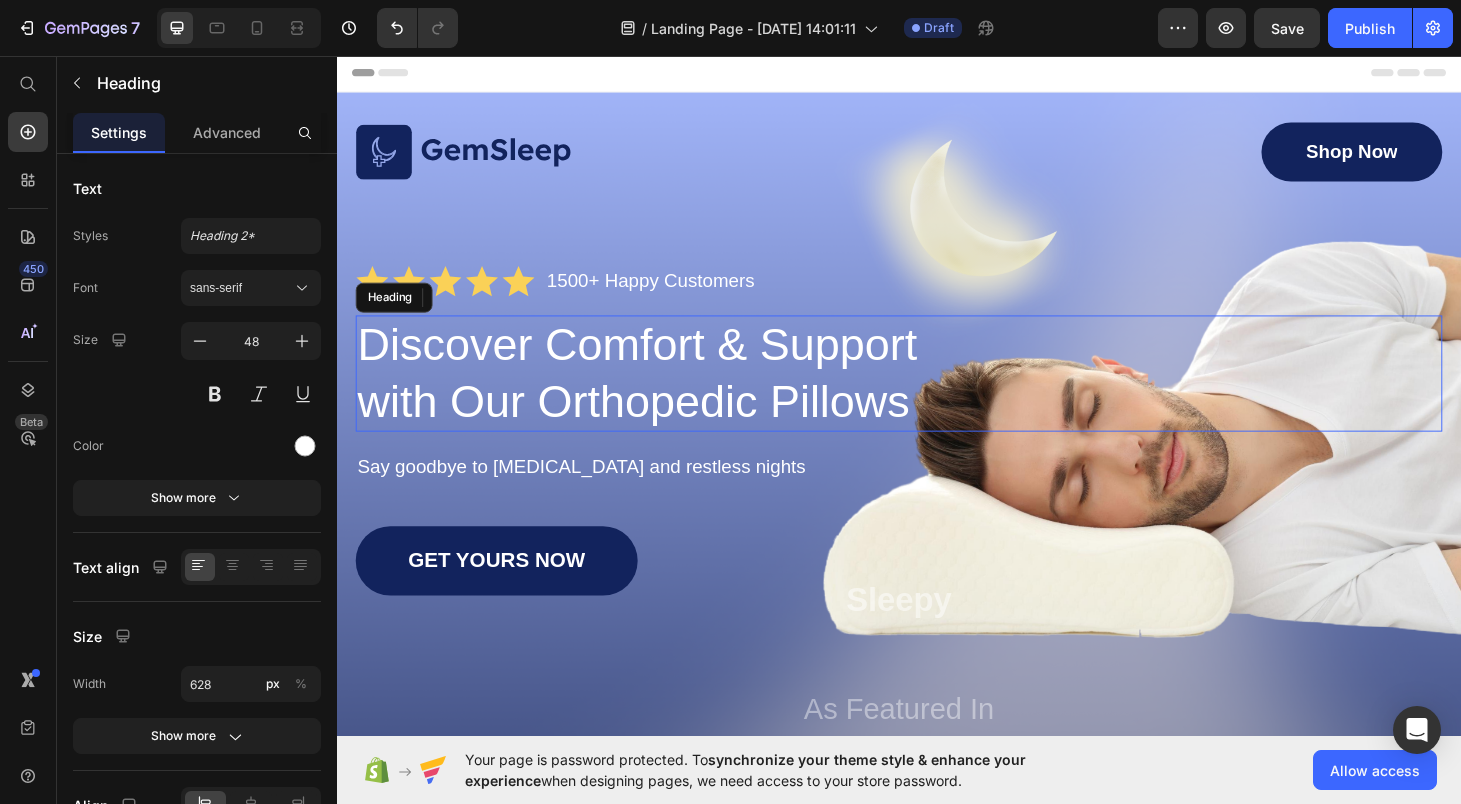 click on "Discover Comfort & Support with Our Orthopedic Pillows" at bounding box center (671, 394) 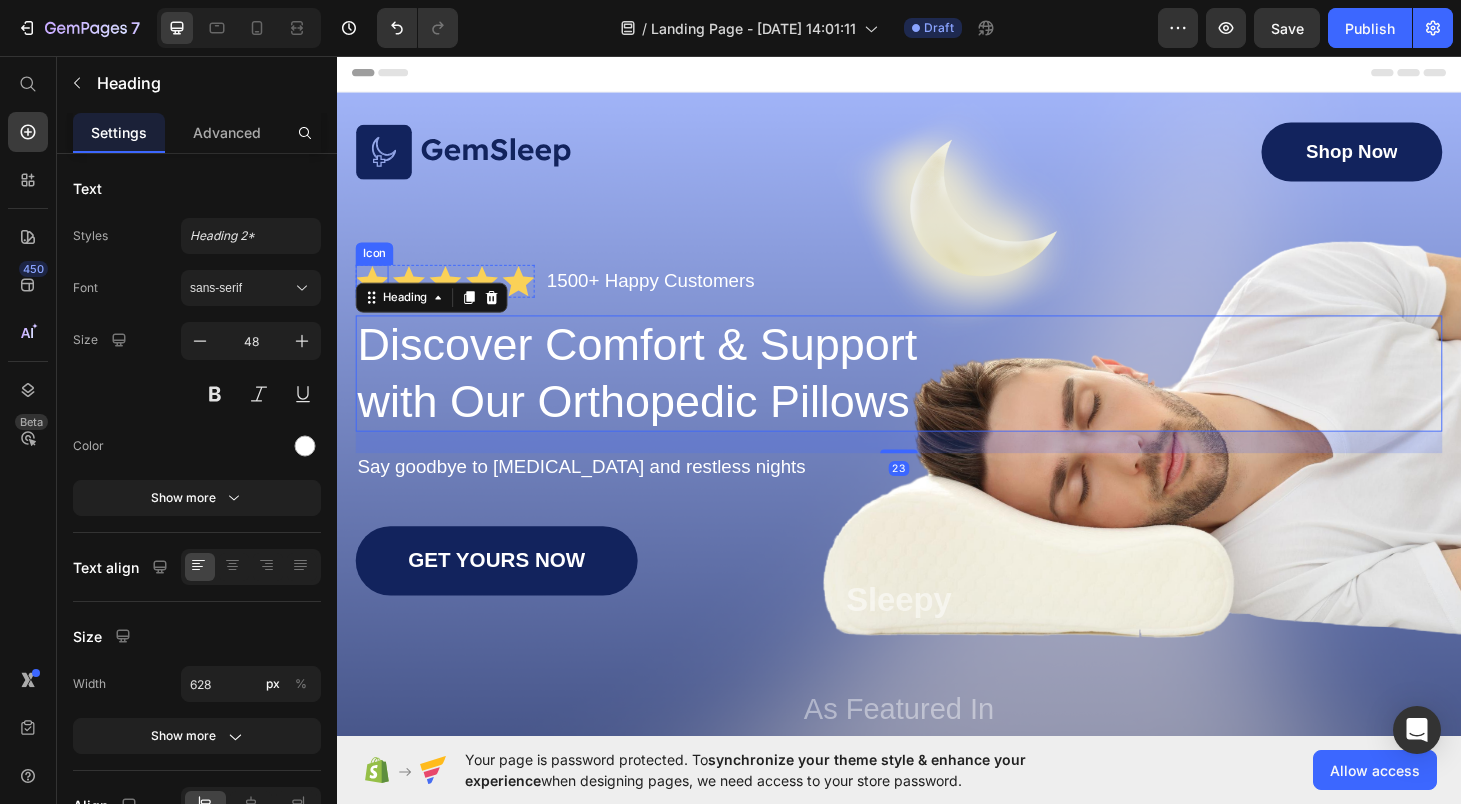 click 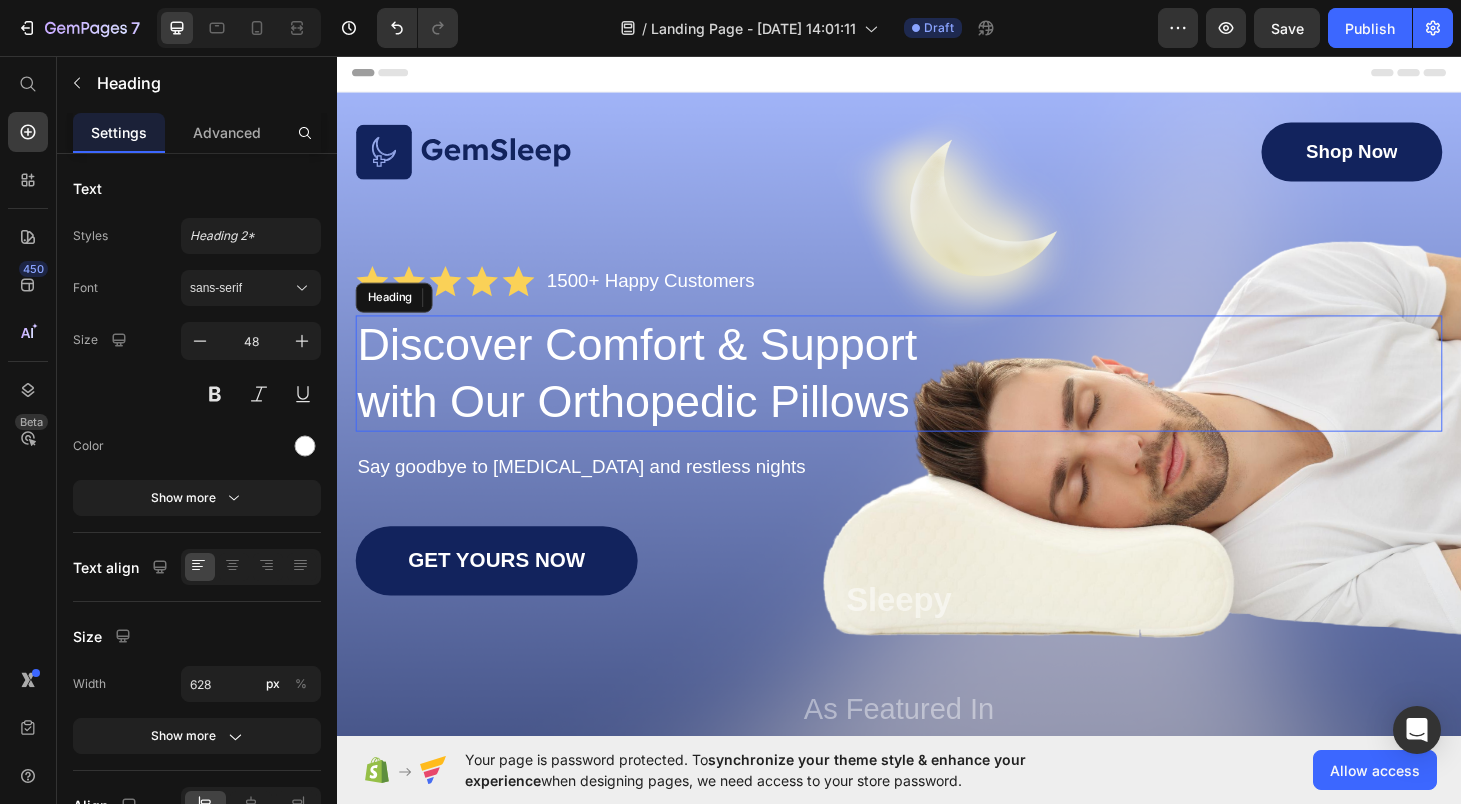 click on "Discover Comfort & Support with Our Orthopedic Pillows" at bounding box center (671, 394) 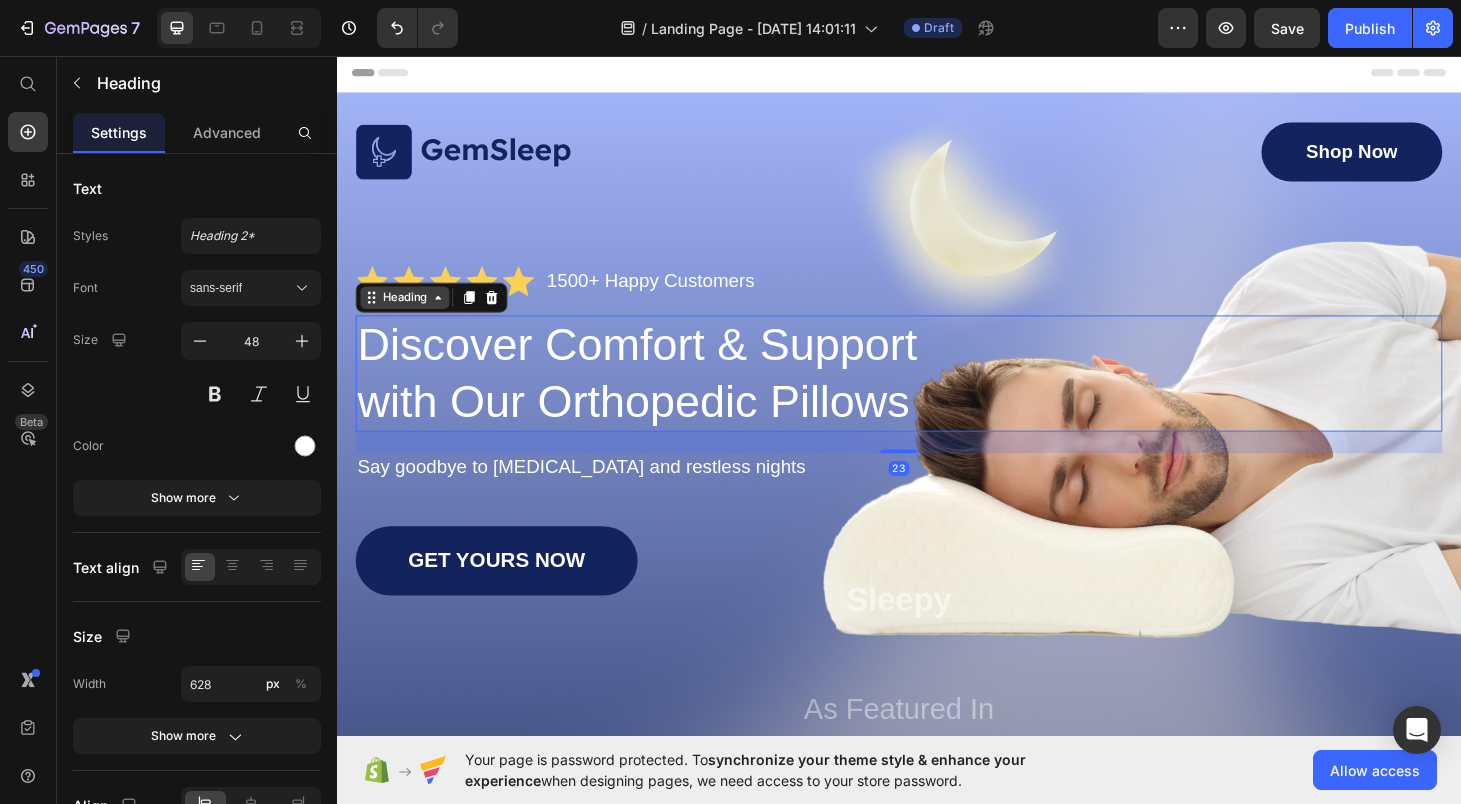click on "Heading" at bounding box center (409, 313) 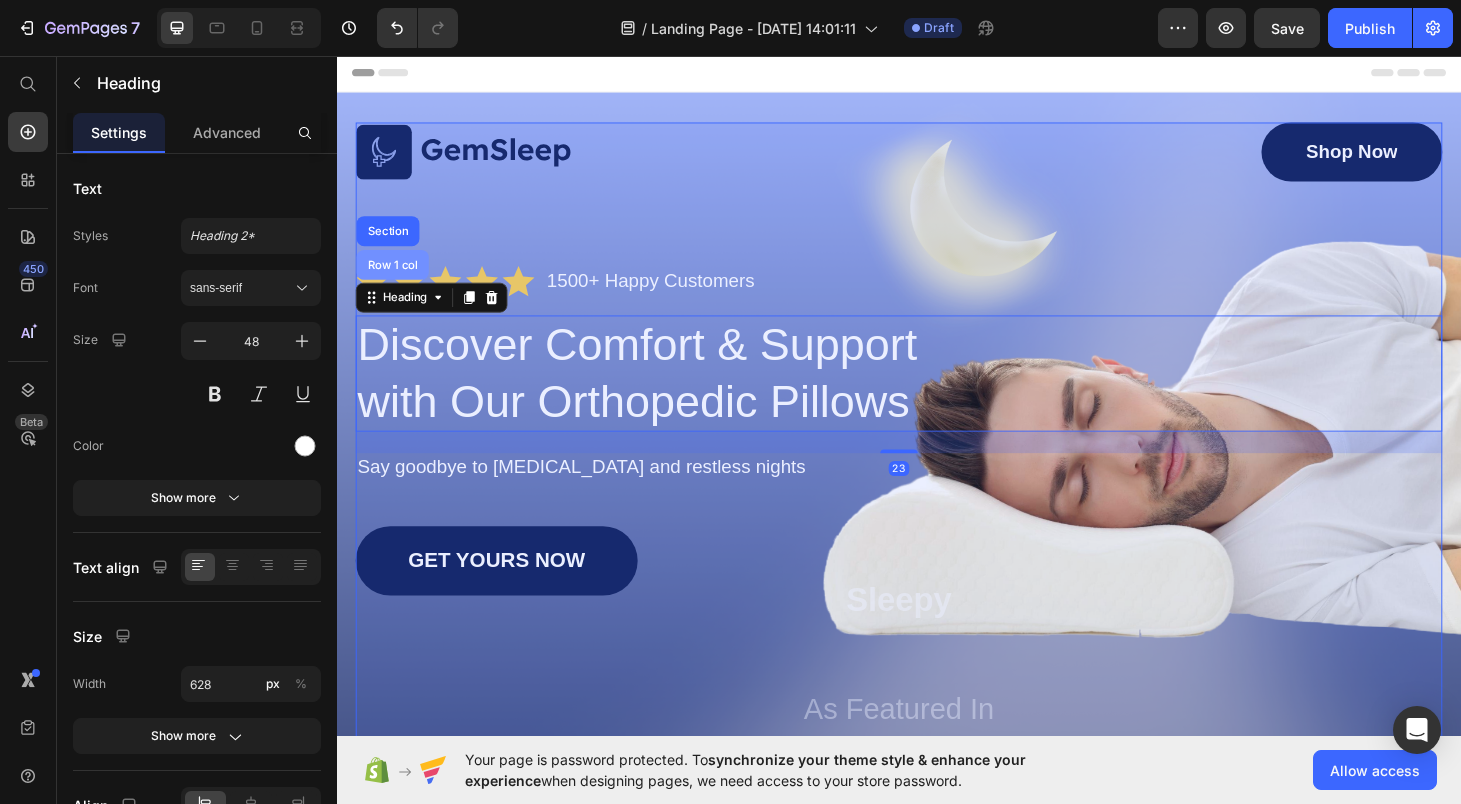 click on "Row 1 col" at bounding box center [396, 278] 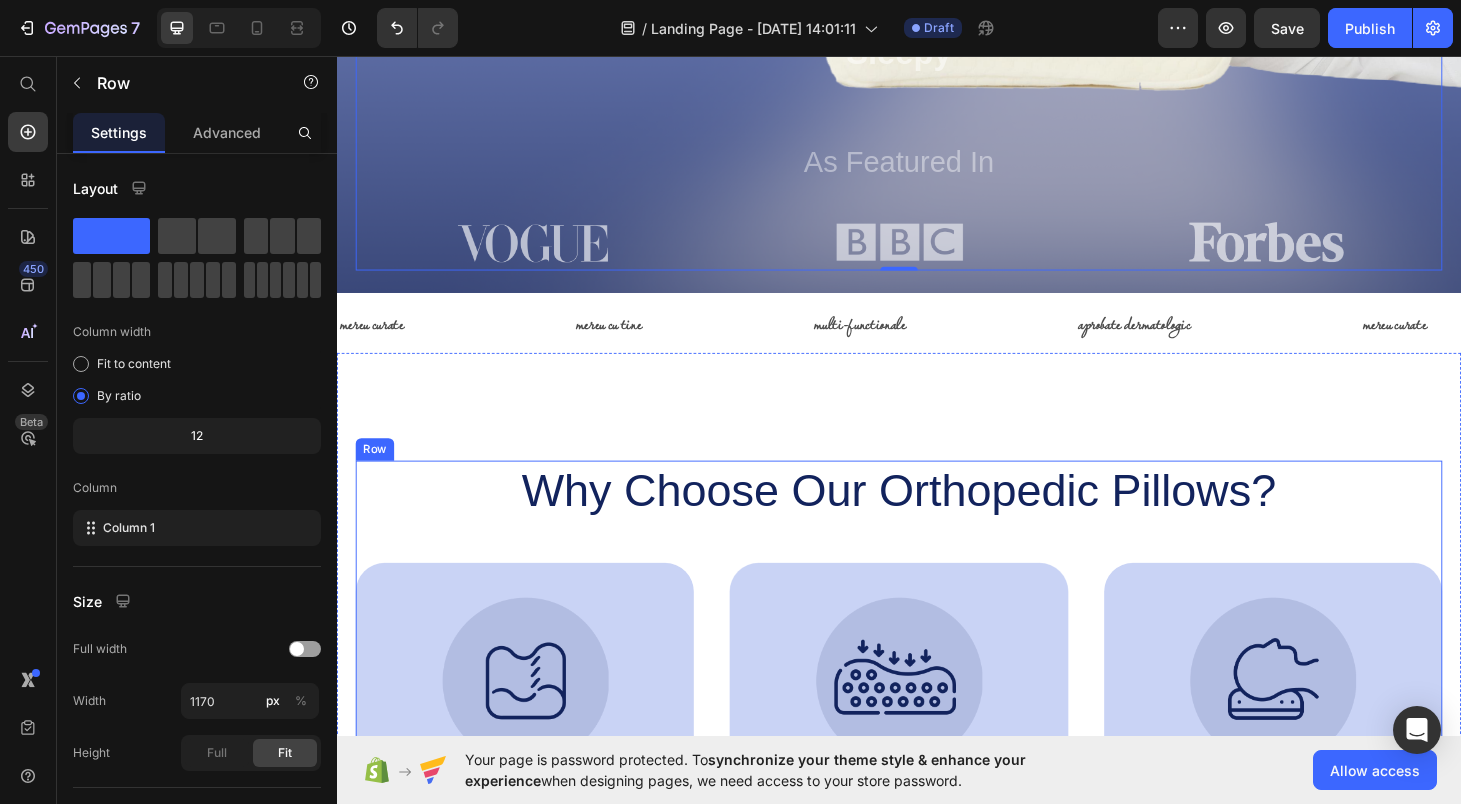 scroll, scrollTop: 576, scrollLeft: 0, axis: vertical 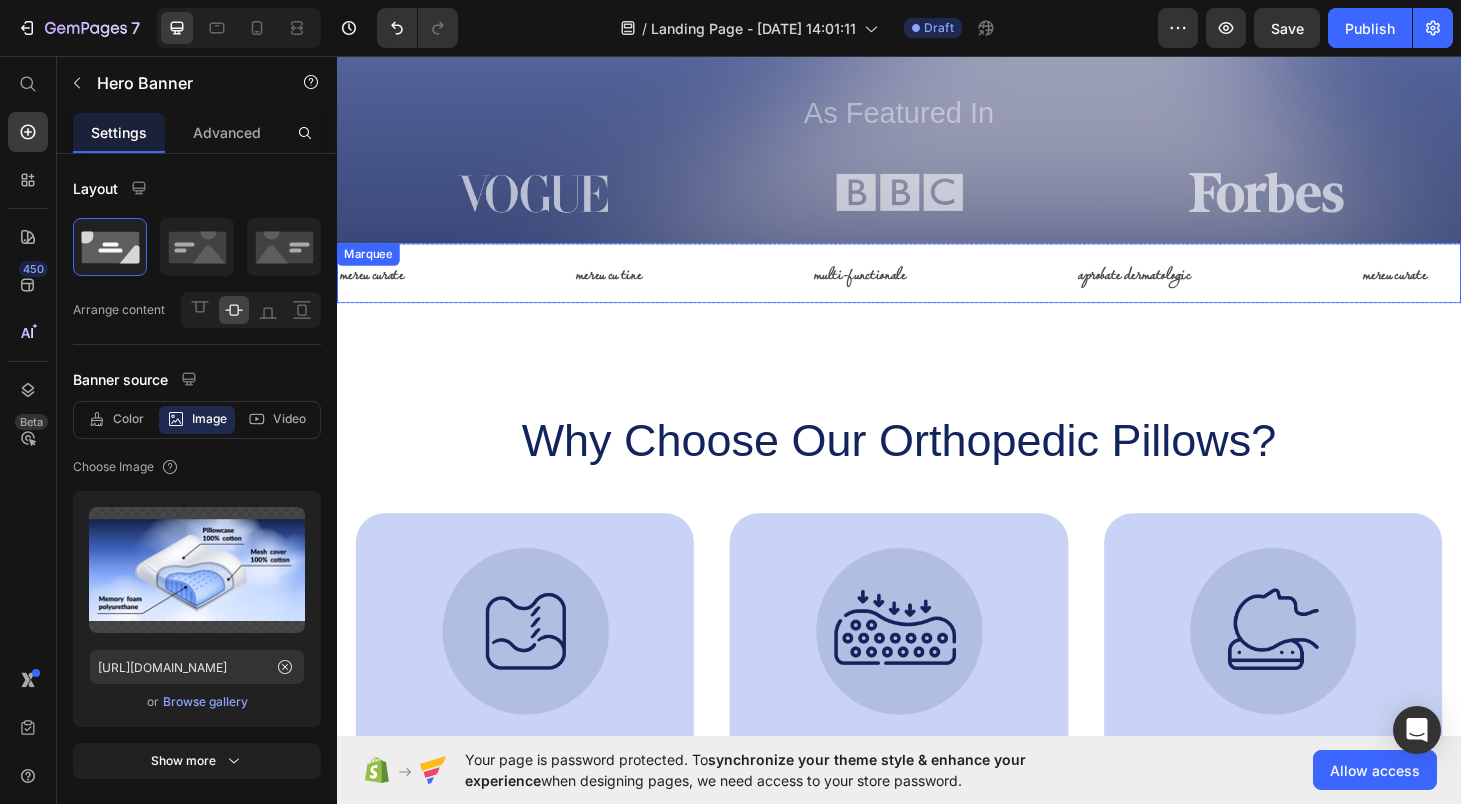 click on "multi-functionale Text" at bounding box center [985, 287] 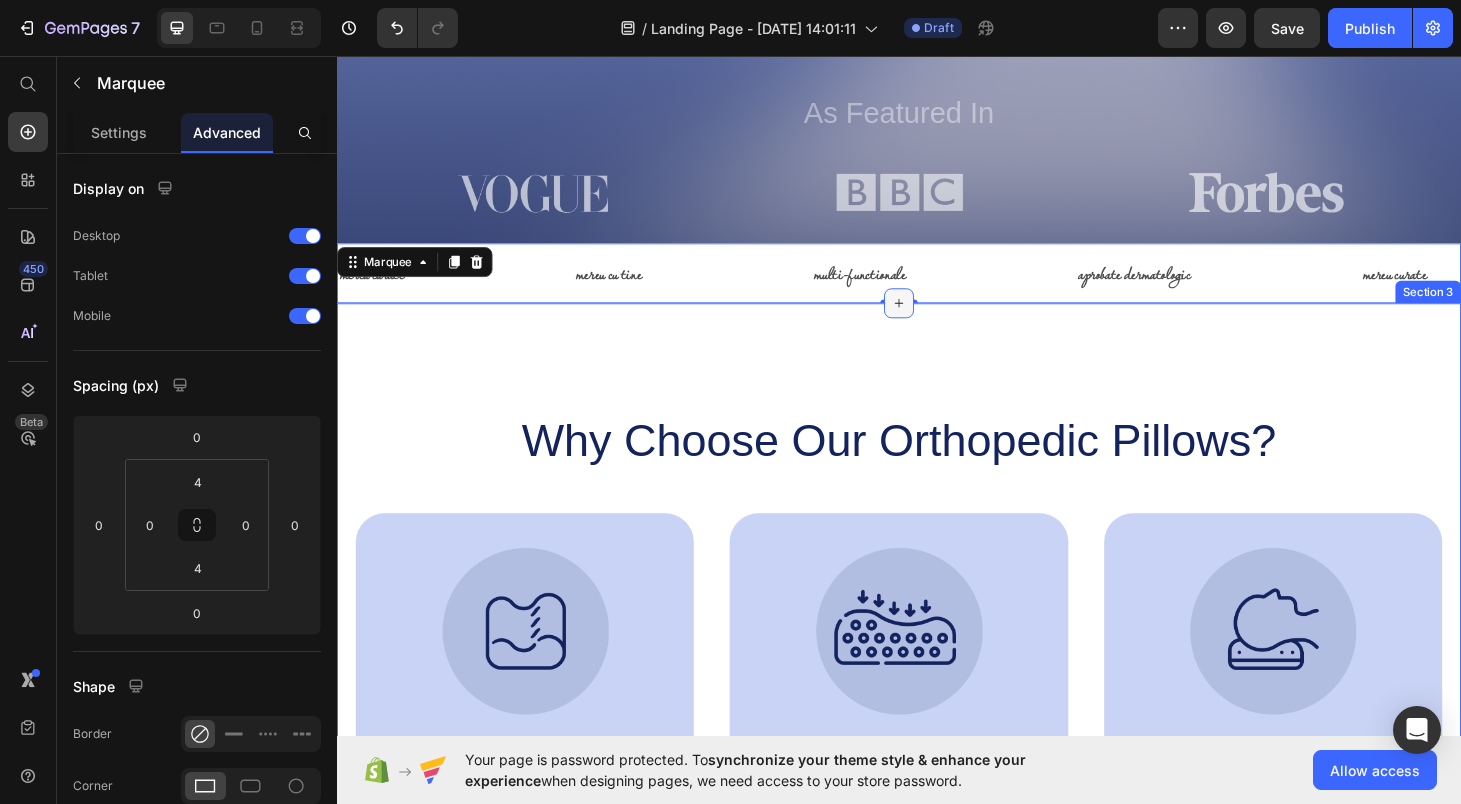 click 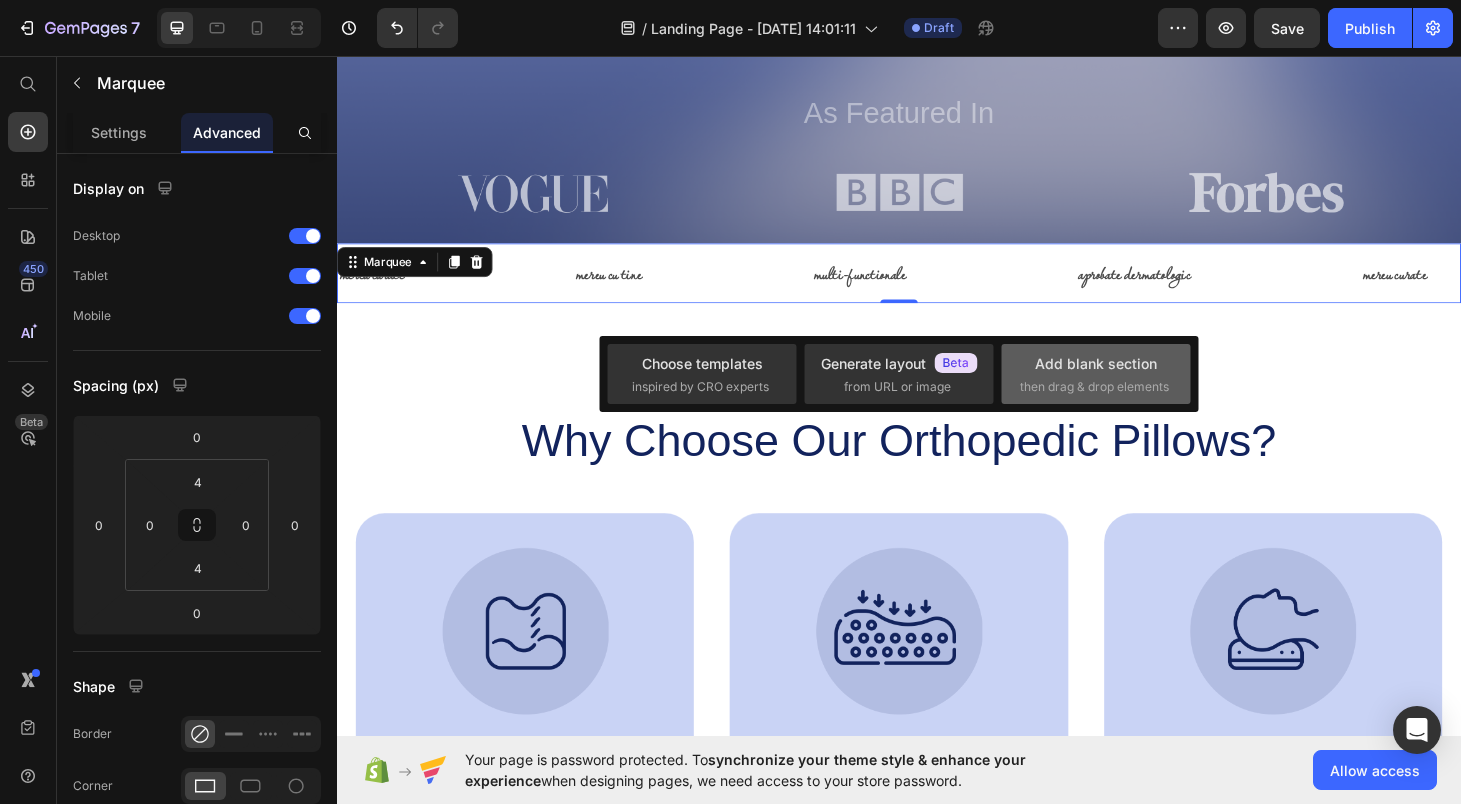 click on "then drag & drop elements" at bounding box center [1094, 387] 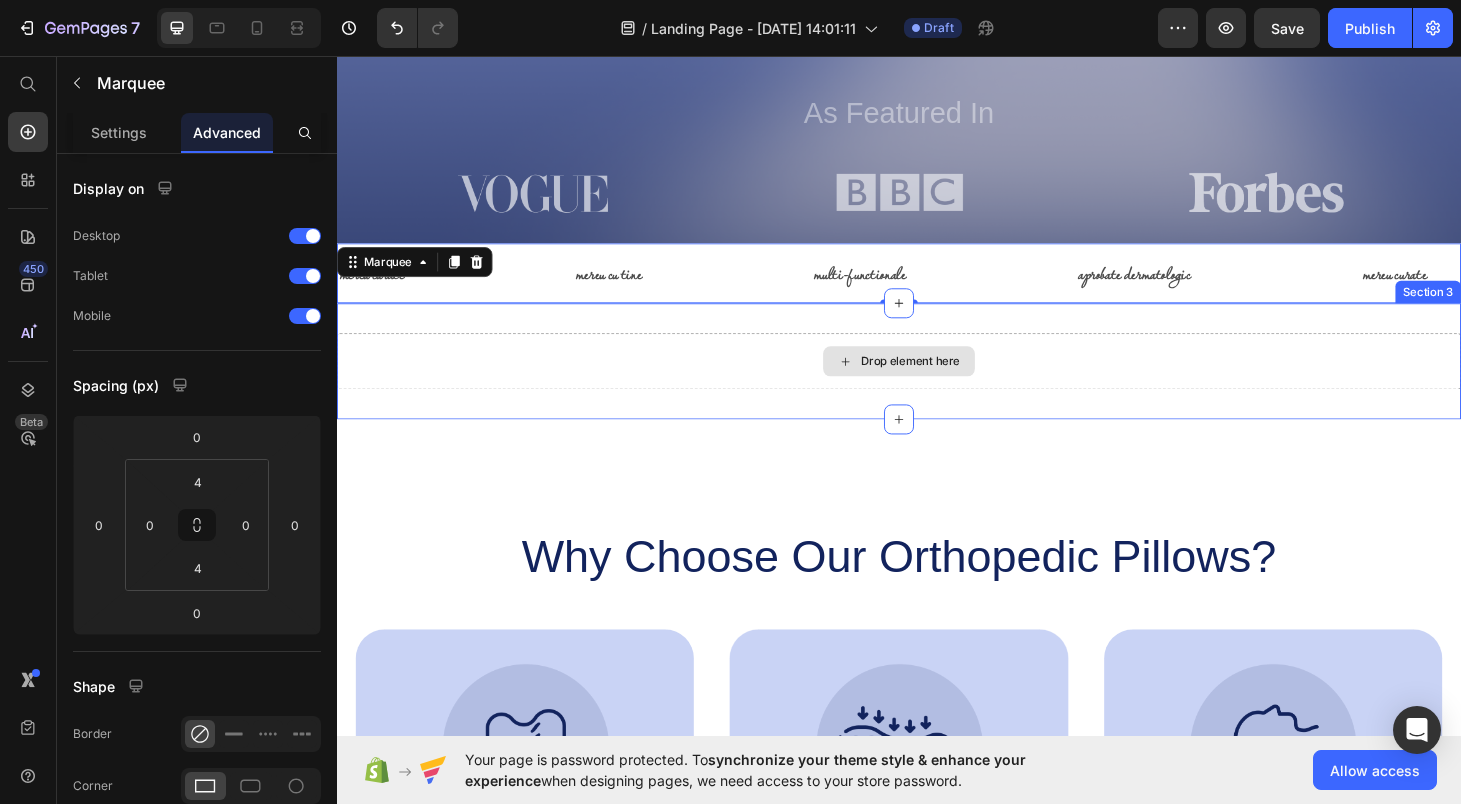 scroll, scrollTop: 683, scrollLeft: 0, axis: vertical 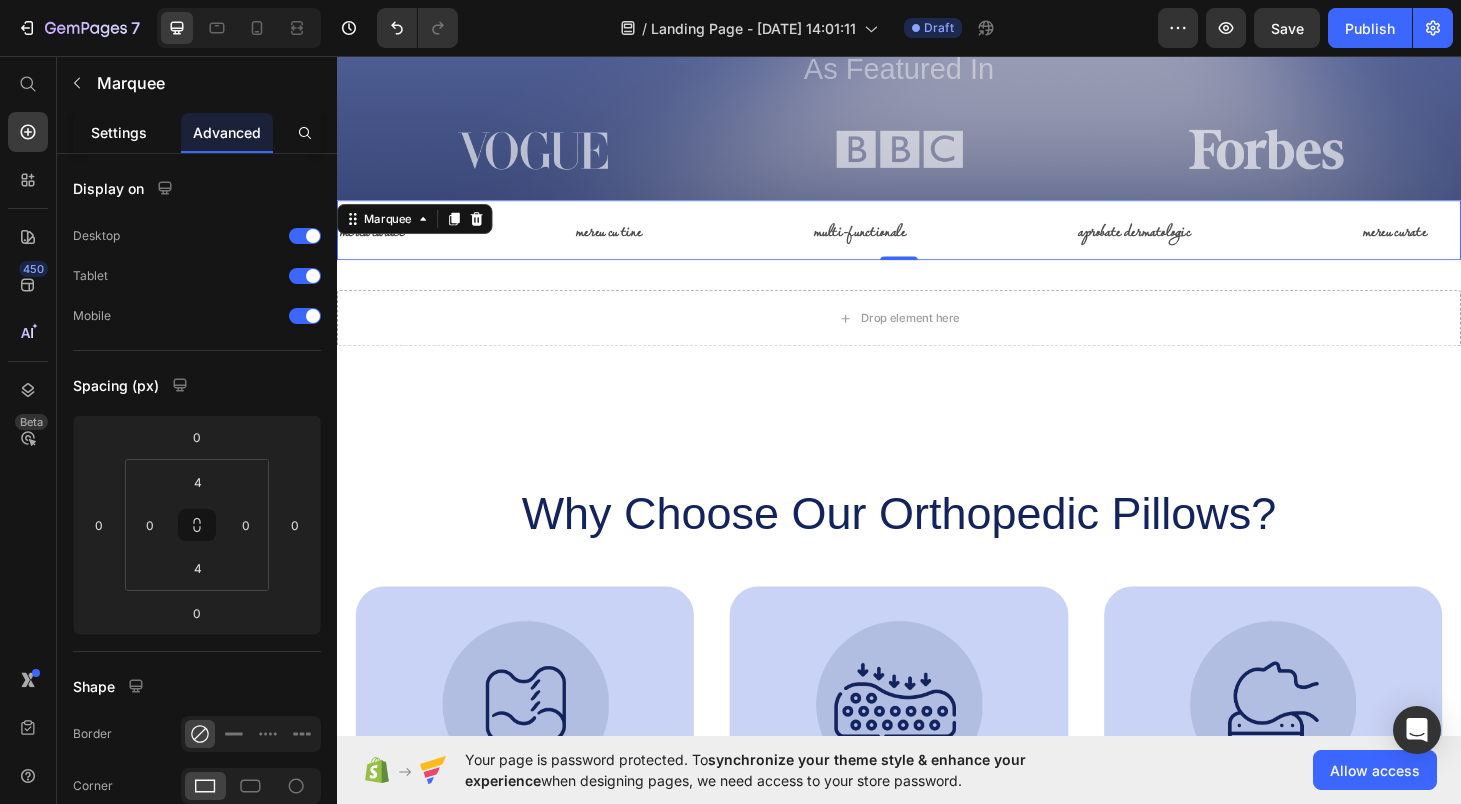 click on "Settings" at bounding box center [119, 132] 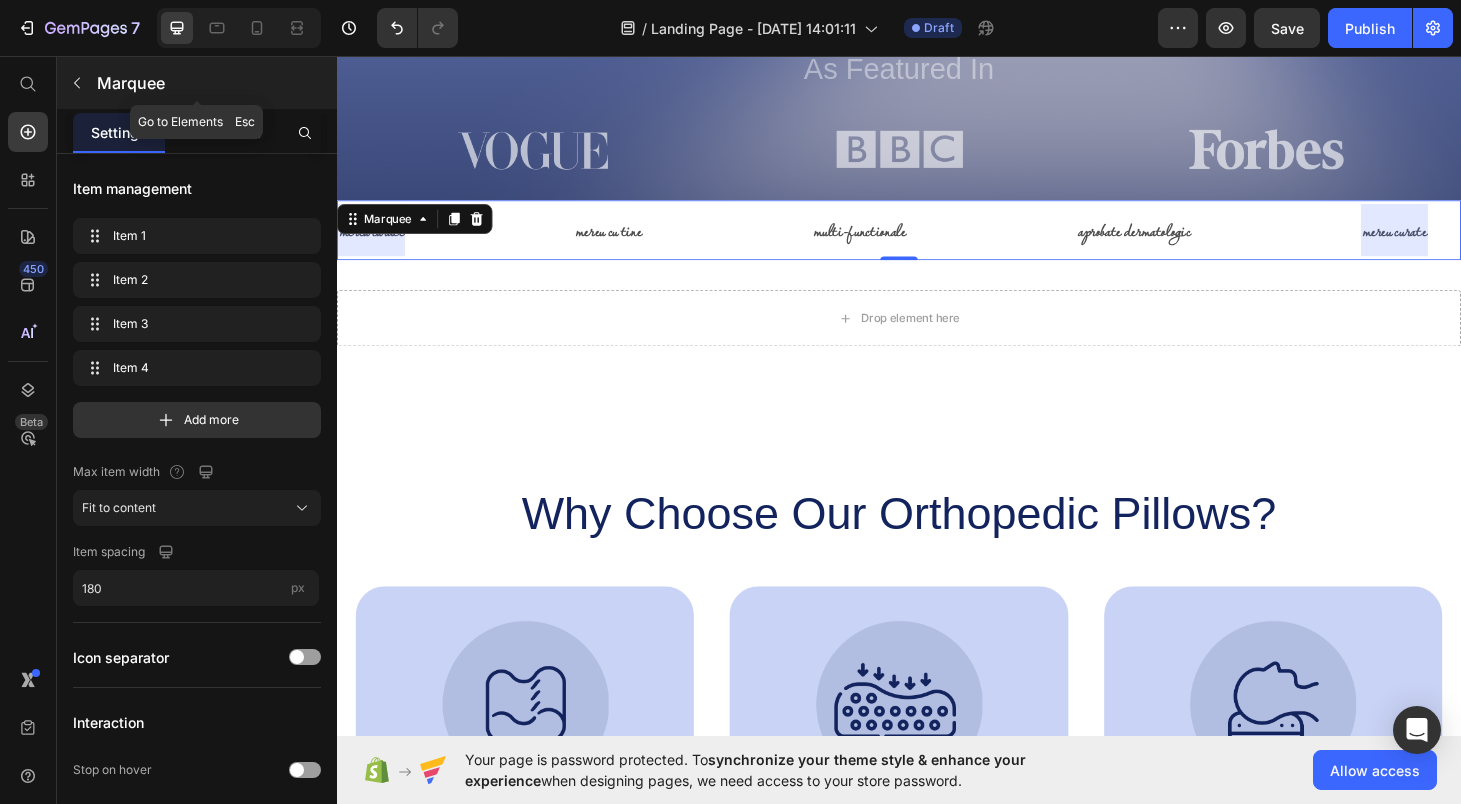 click at bounding box center [77, 83] 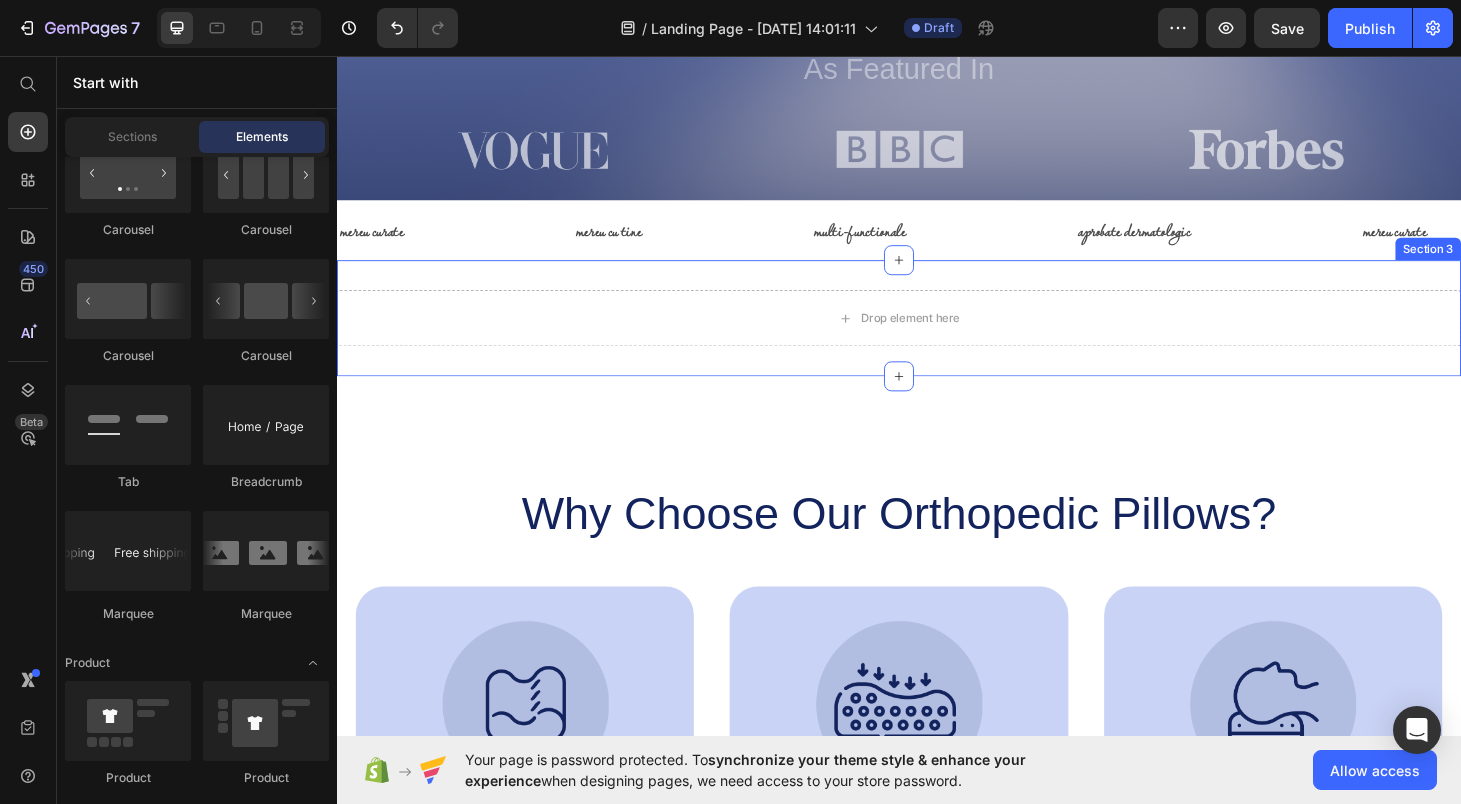 click on "Drop element here Section 3" at bounding box center (937, 335) 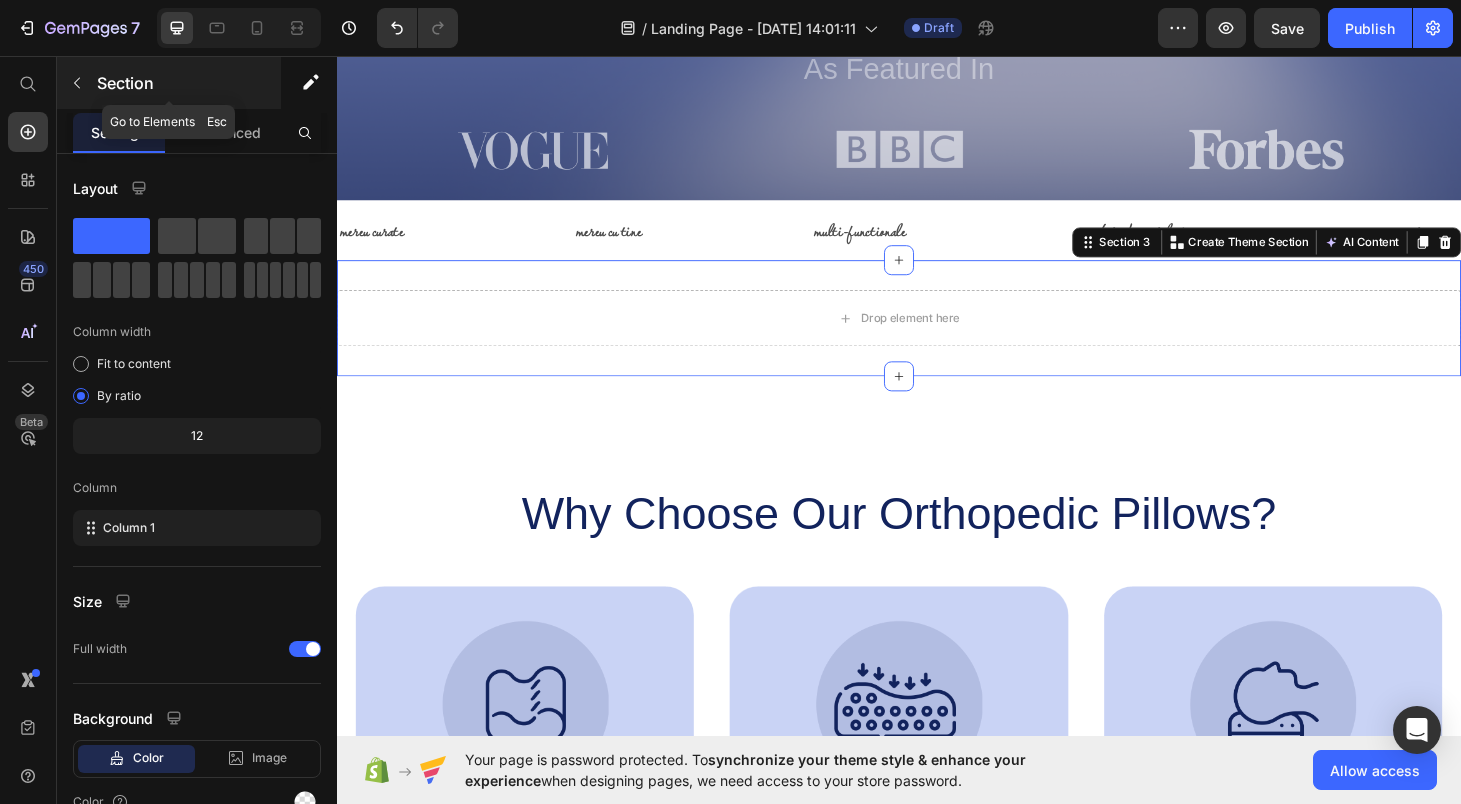 click at bounding box center [77, 83] 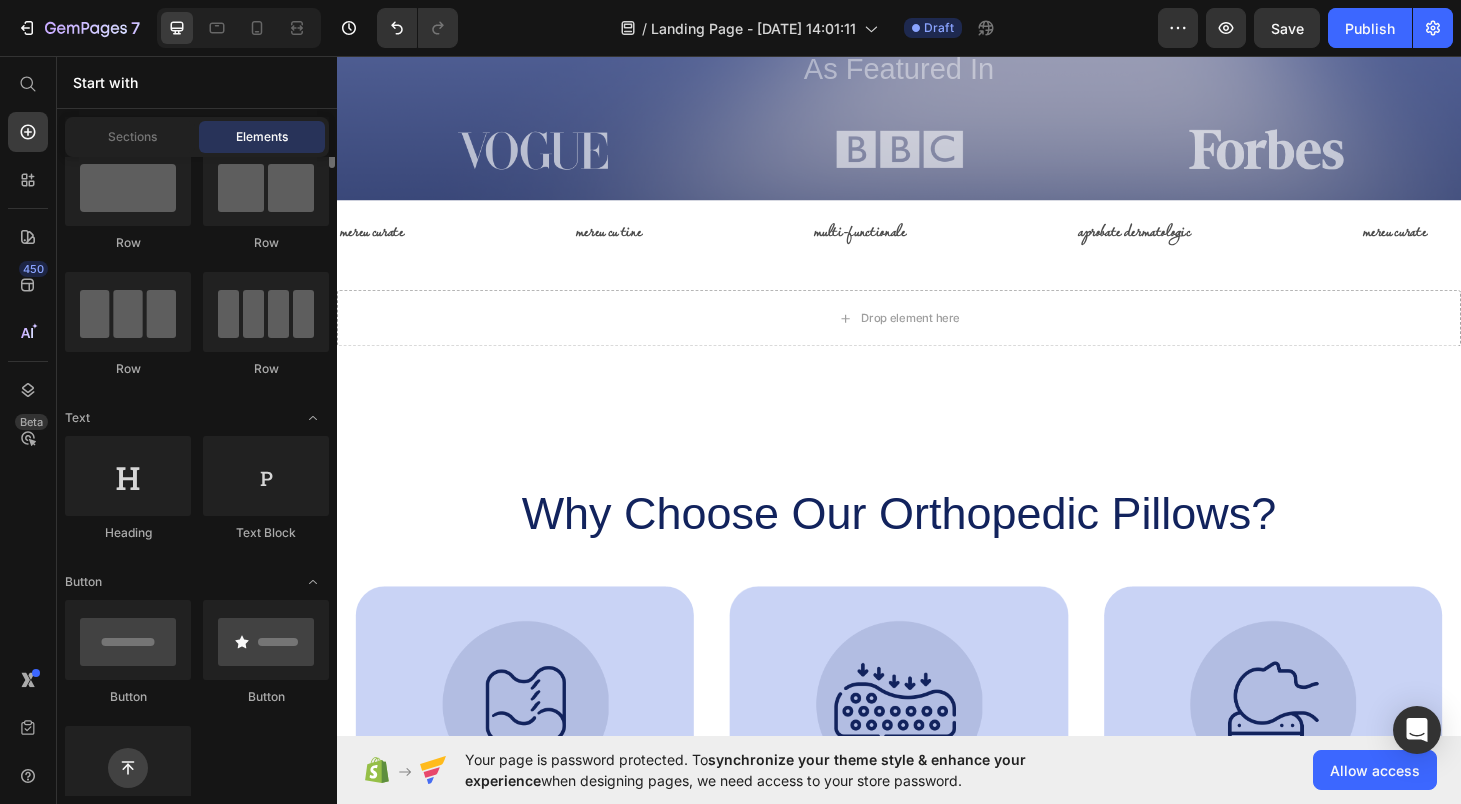 scroll, scrollTop: 0, scrollLeft: 0, axis: both 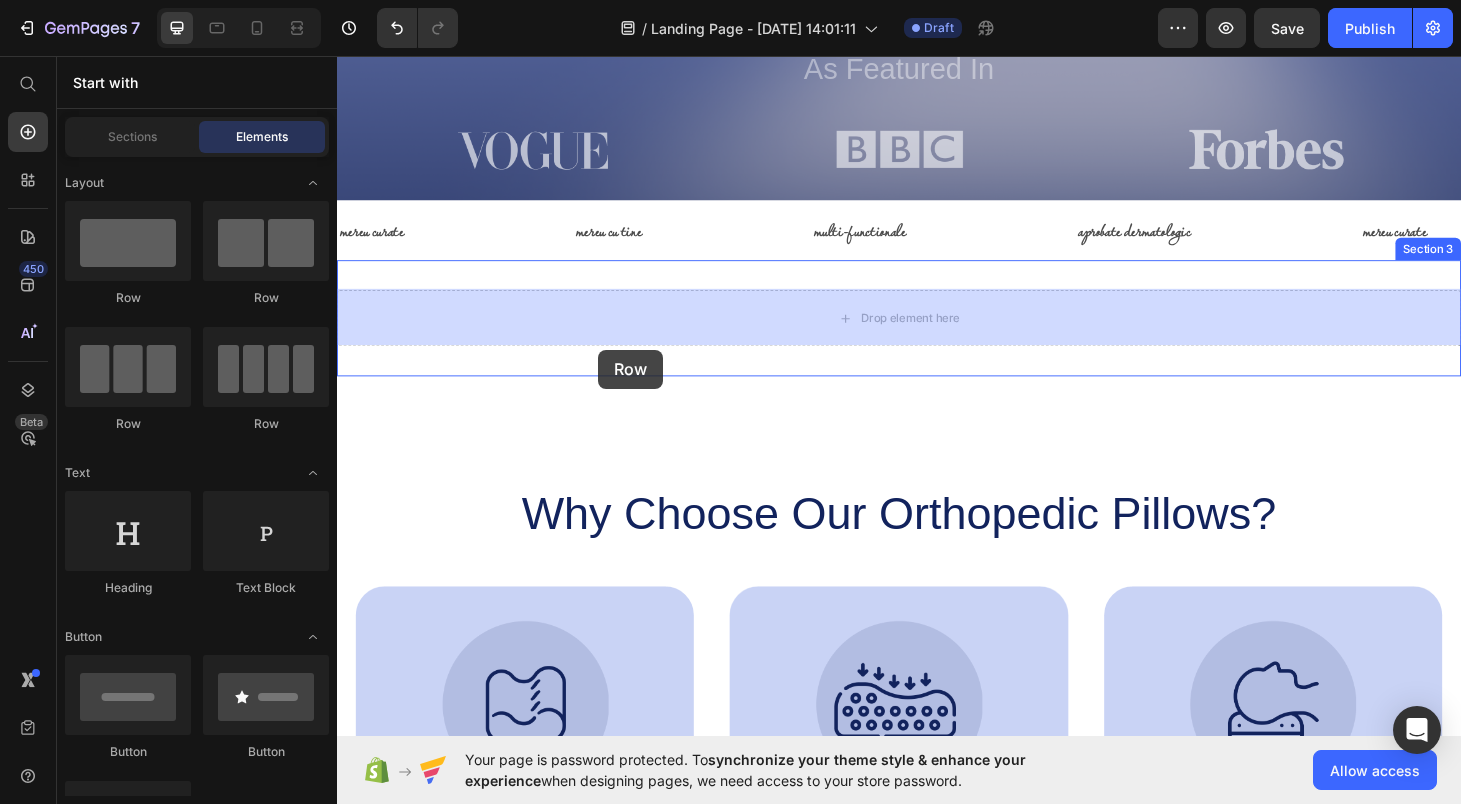 drag, startPoint x: 475, startPoint y: 311, endPoint x: 615, endPoint y: 367, distance: 150.78462 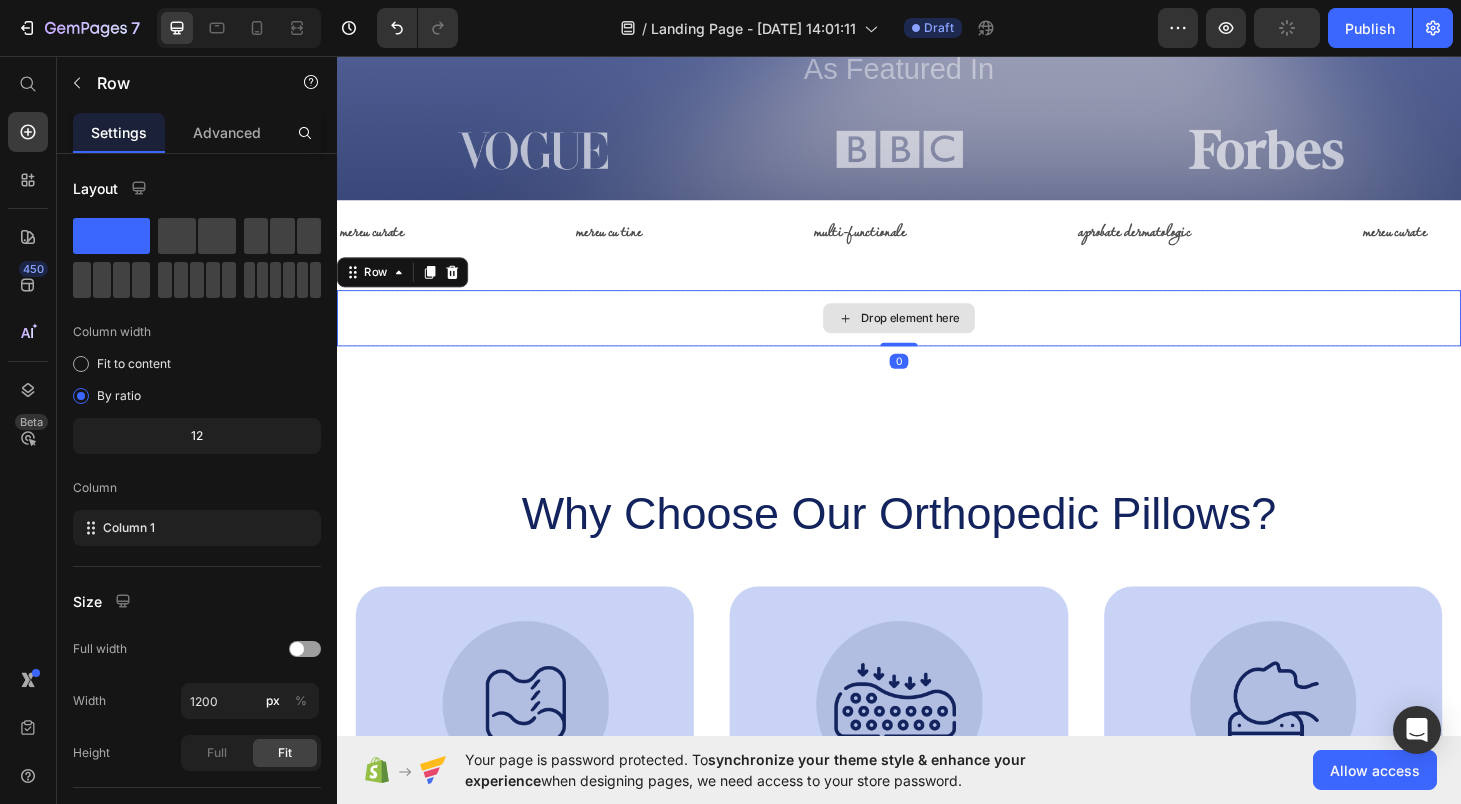 click on "Drop element here" at bounding box center [937, 335] 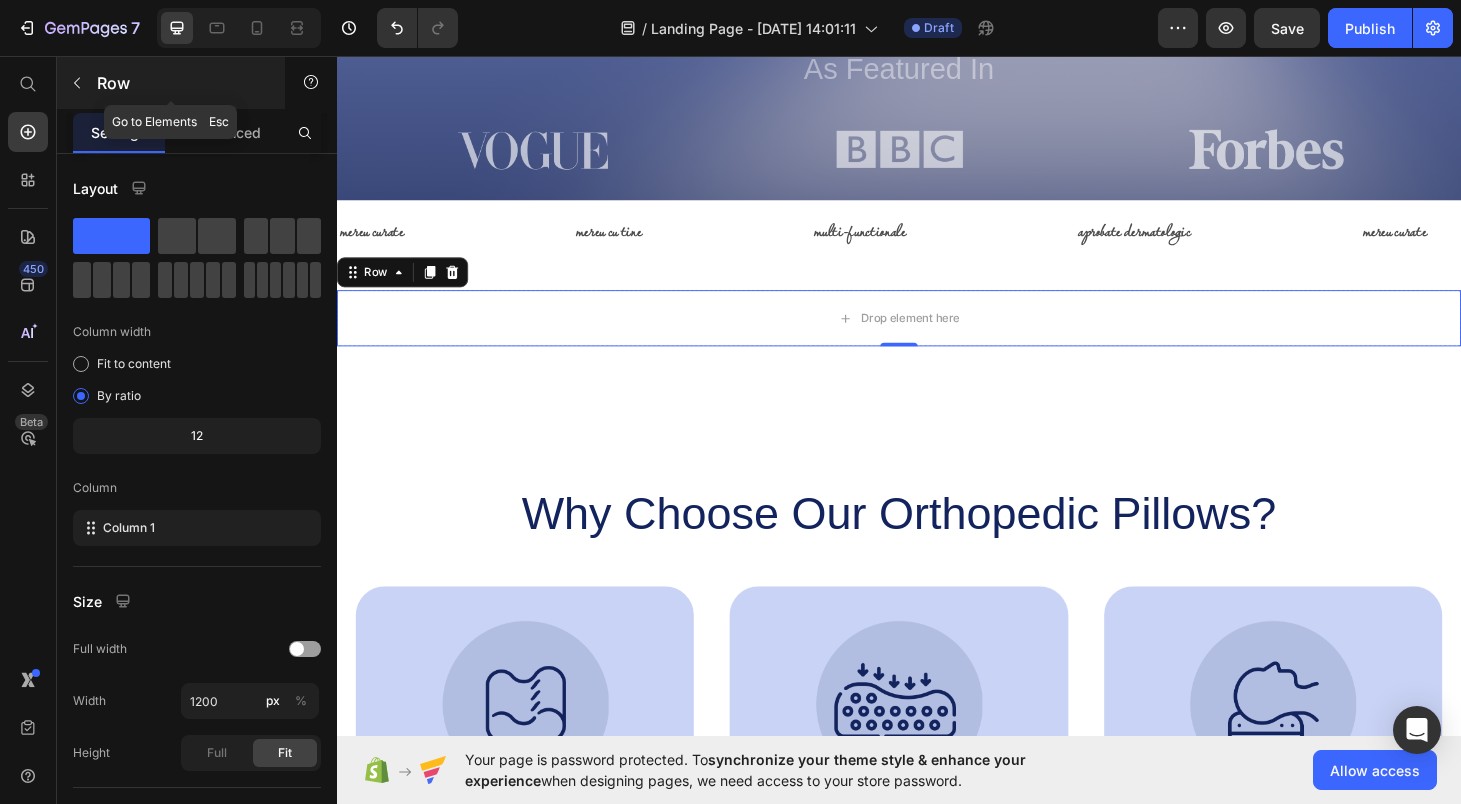 click at bounding box center (77, 83) 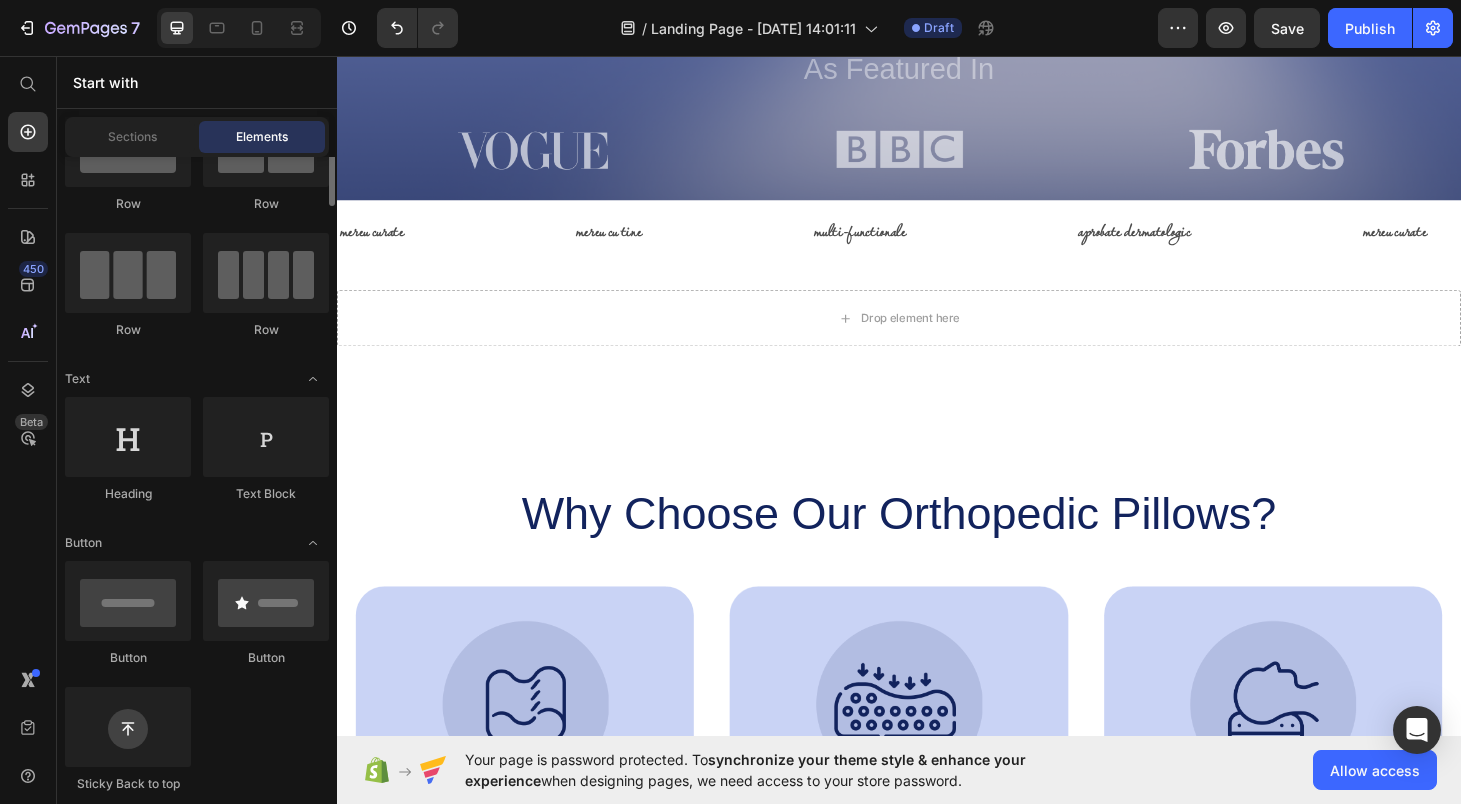 scroll, scrollTop: 39, scrollLeft: 0, axis: vertical 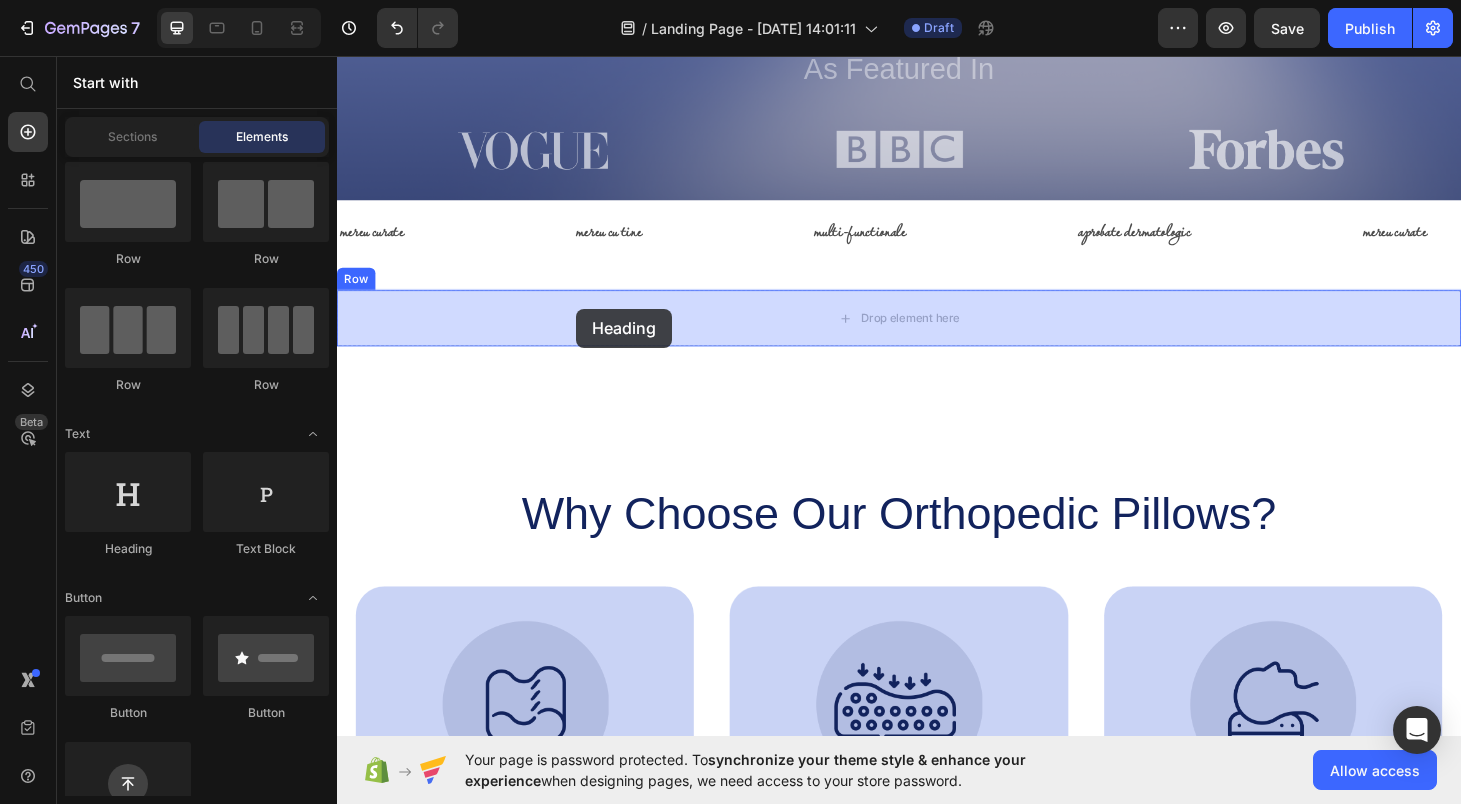 drag, startPoint x: 467, startPoint y: 542, endPoint x: 588, endPoint y: 326, distance: 247.5823 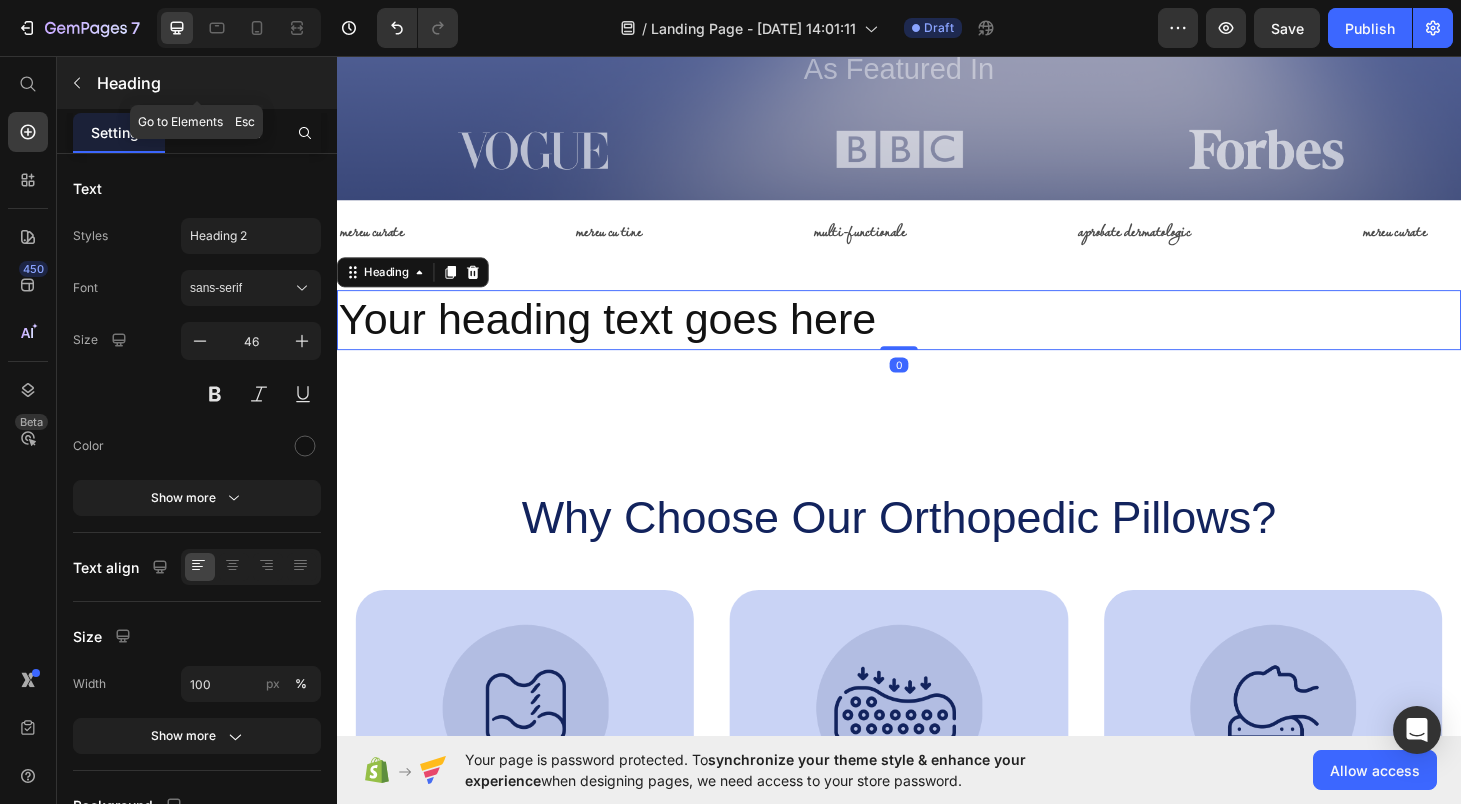 click on "Heading" at bounding box center [197, 83] 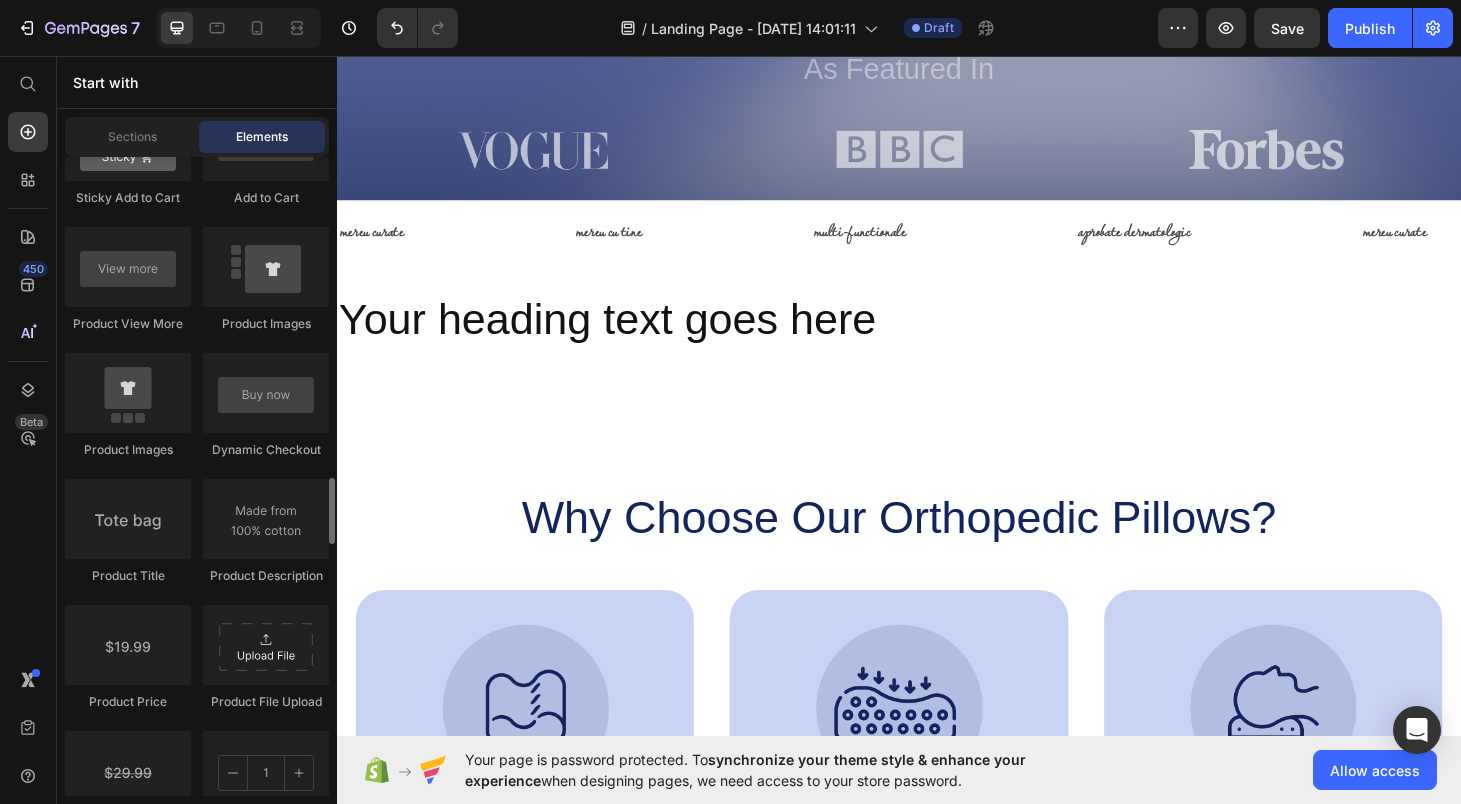 scroll, scrollTop: 3032, scrollLeft: 0, axis: vertical 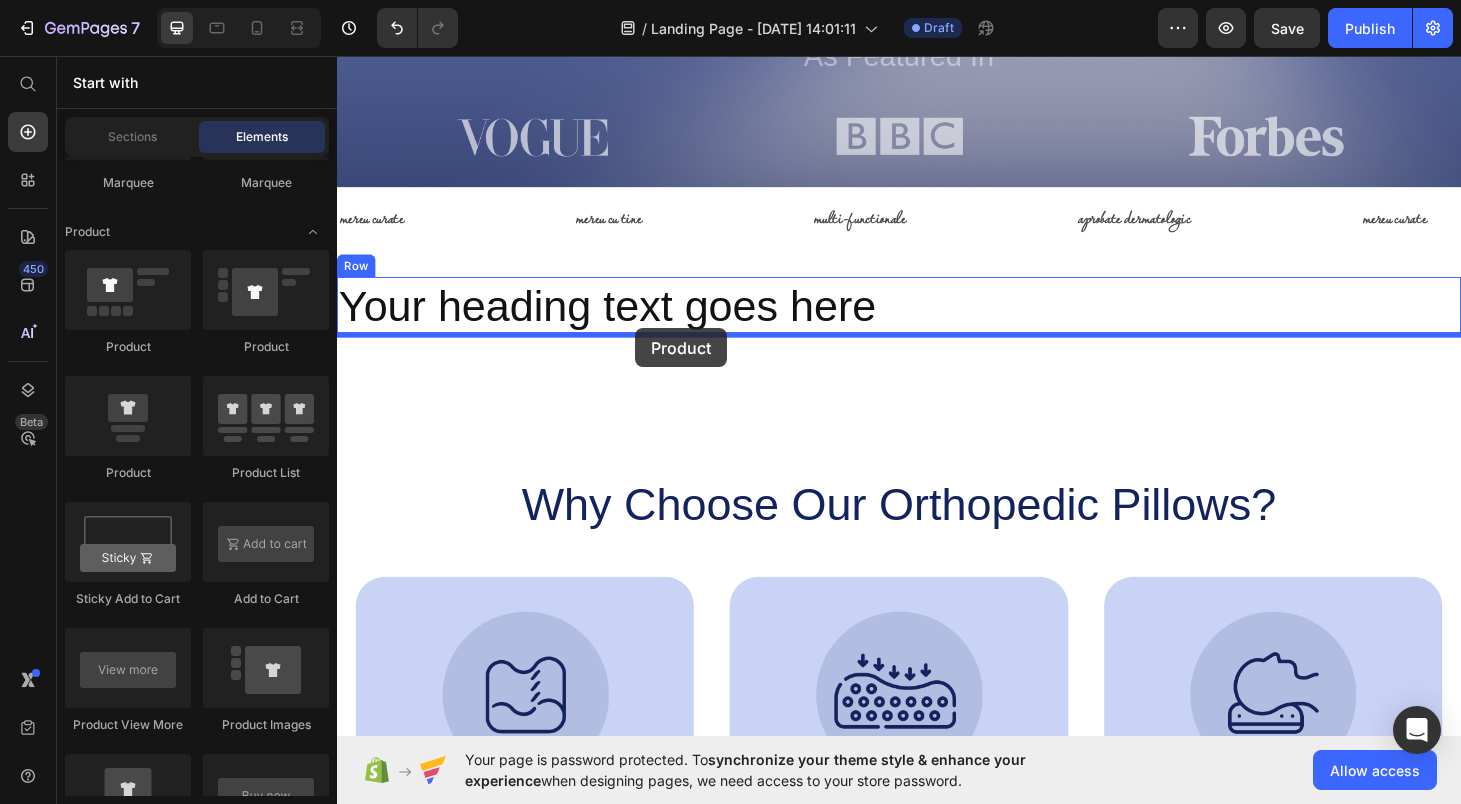 drag, startPoint x: 494, startPoint y: 468, endPoint x: 655, endPoint y: 346, distance: 202.00247 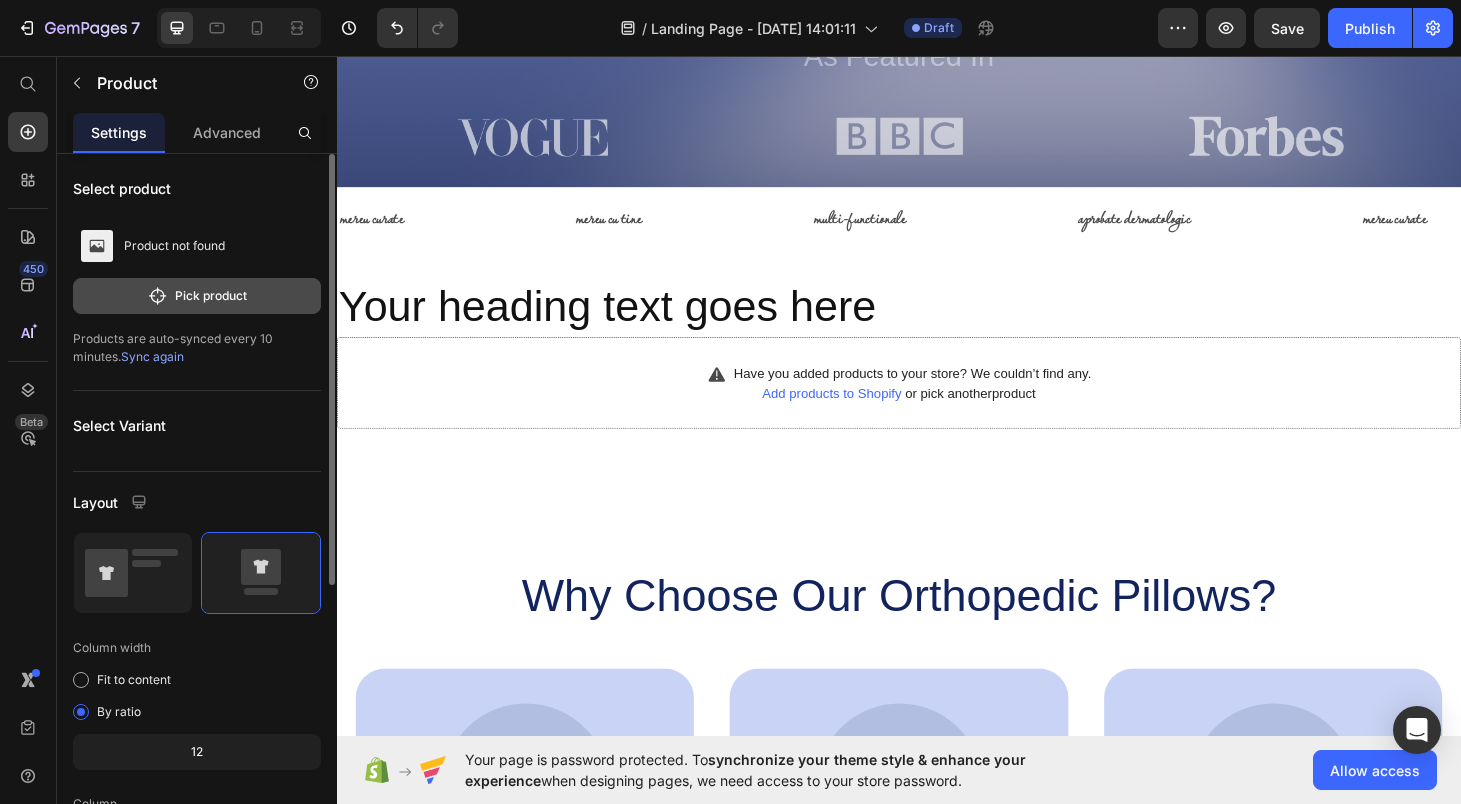 click on "Pick product" at bounding box center (197, 296) 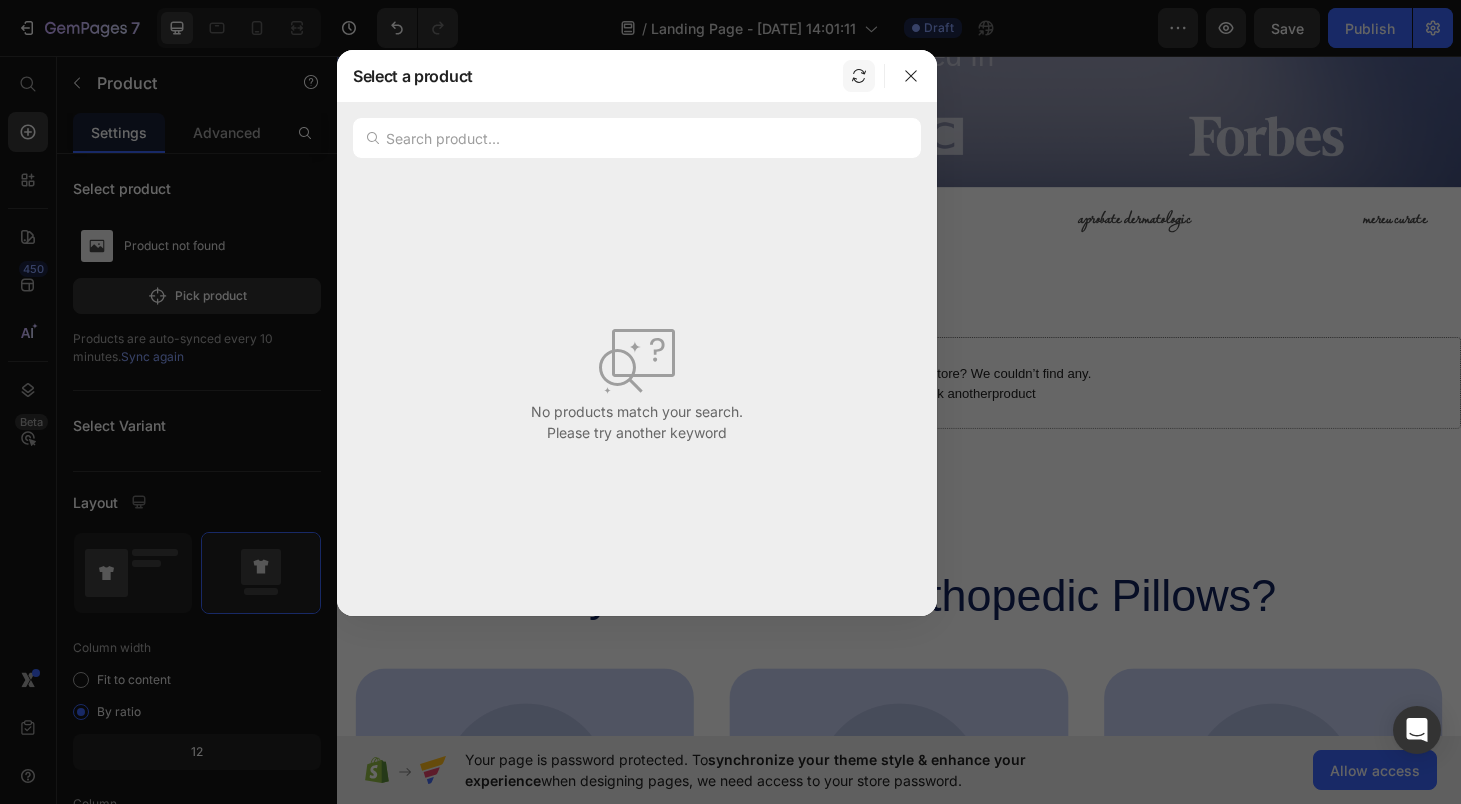 click at bounding box center [859, 76] 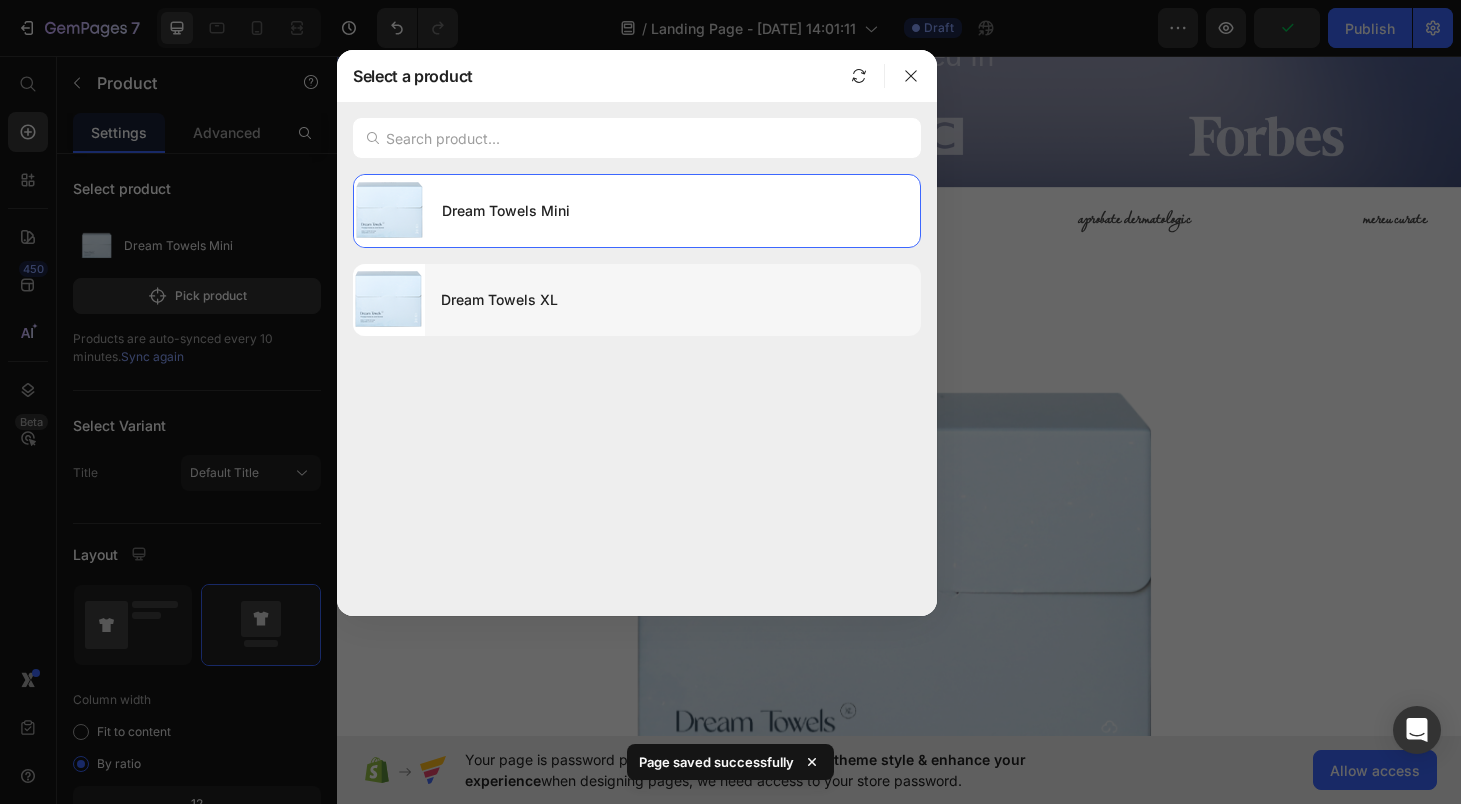 click on "Dream Towels XL" at bounding box center [673, 300] 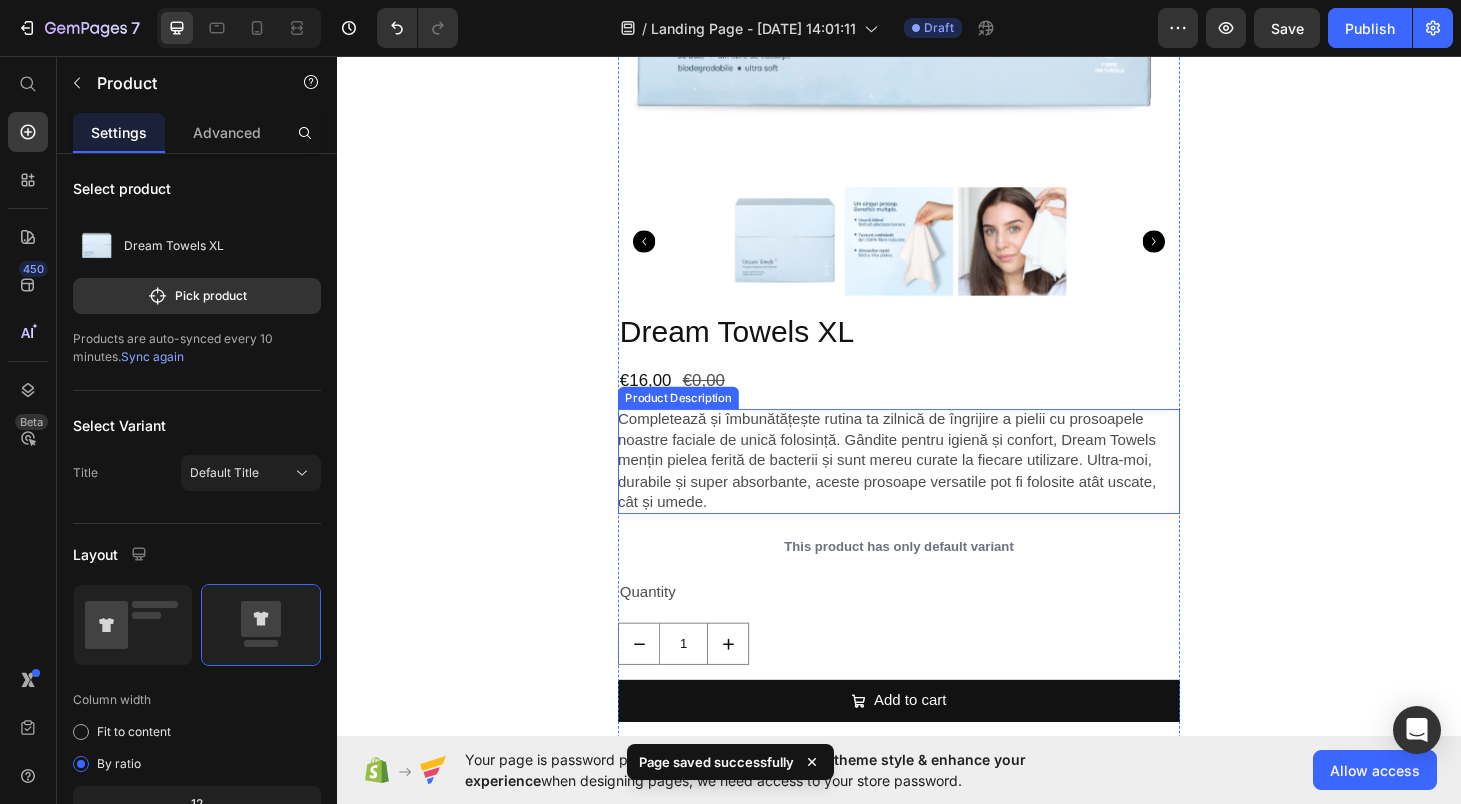 scroll, scrollTop: 1467, scrollLeft: 0, axis: vertical 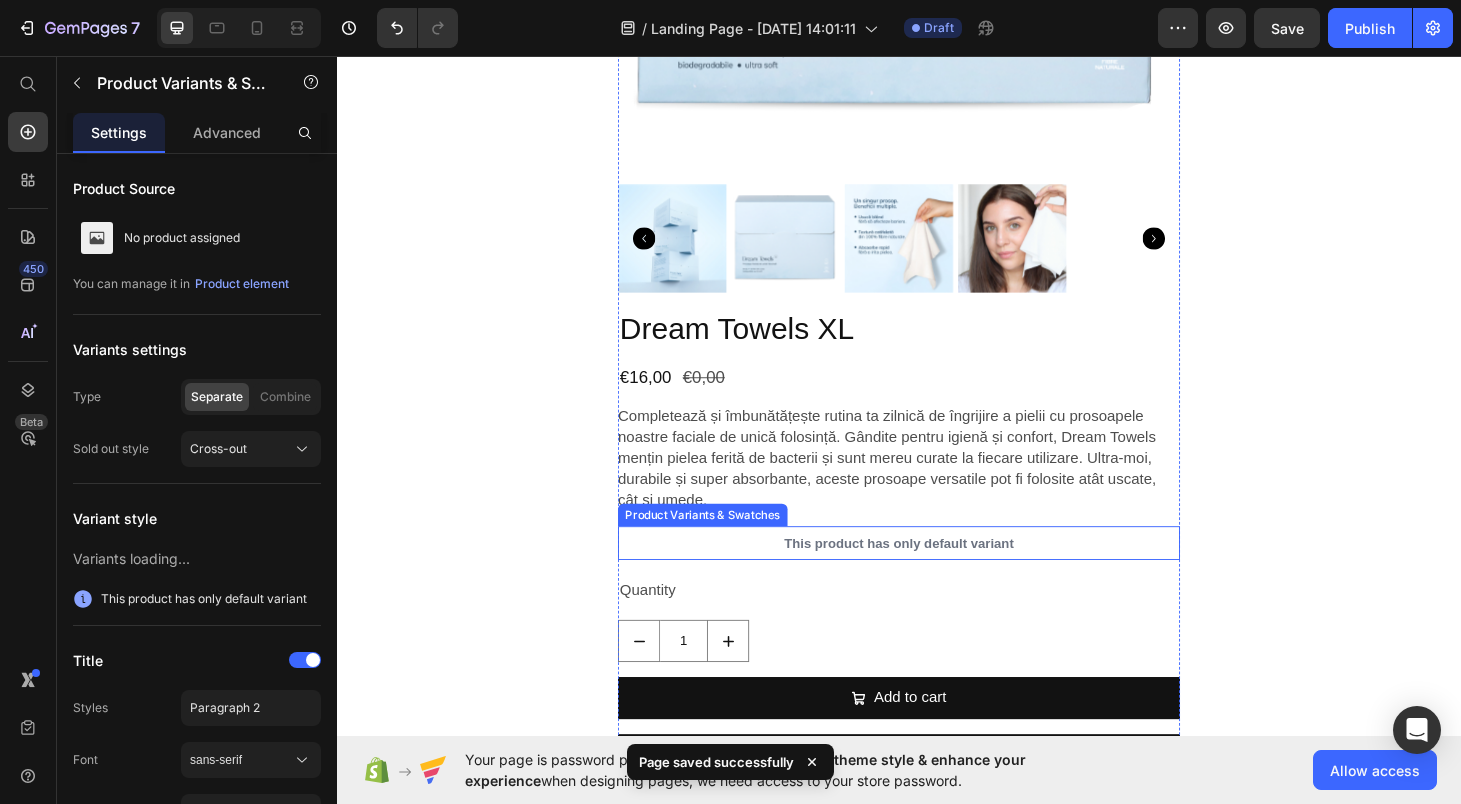 click on "This product has only default variant" at bounding box center (937, 575) 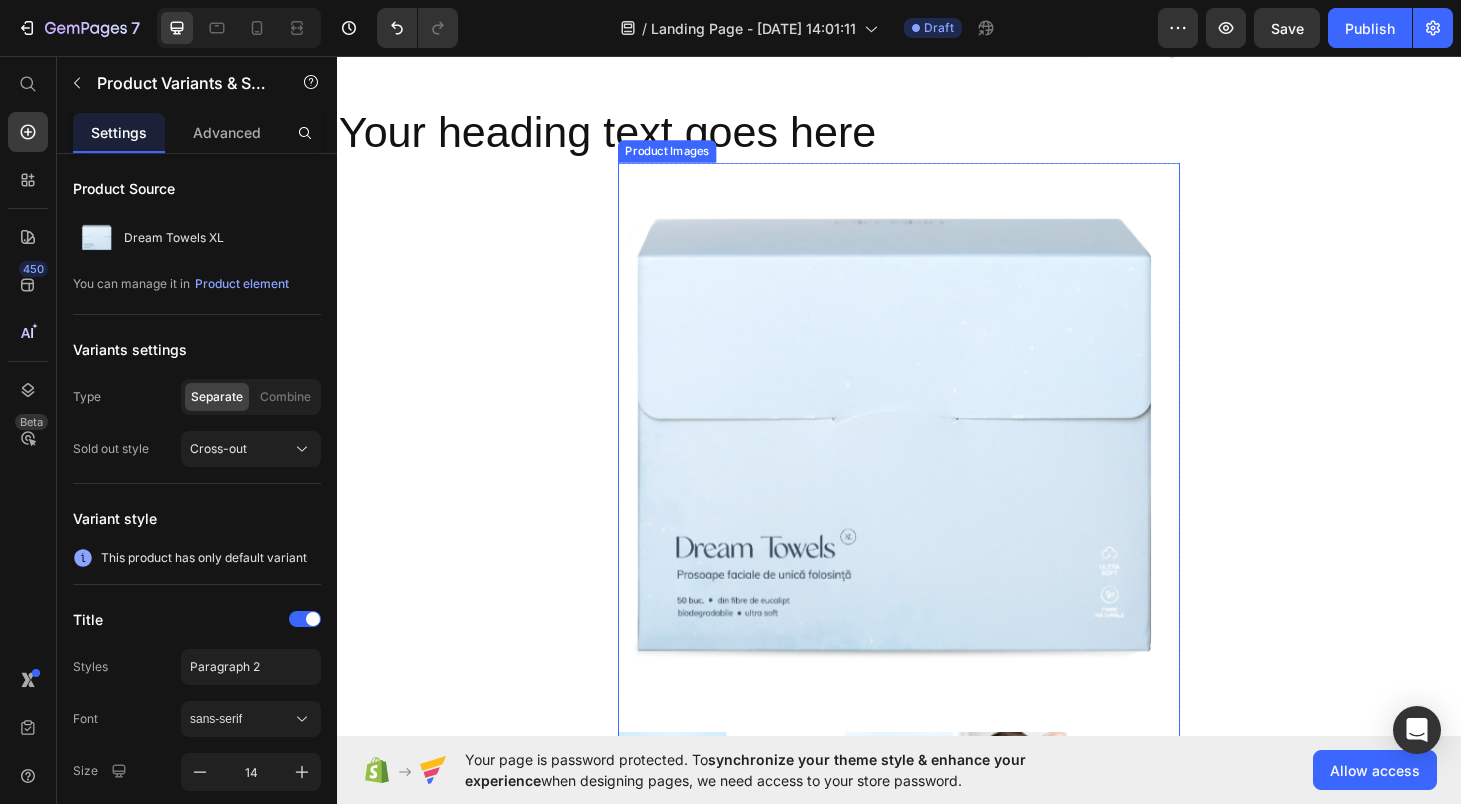scroll, scrollTop: 869, scrollLeft: 0, axis: vertical 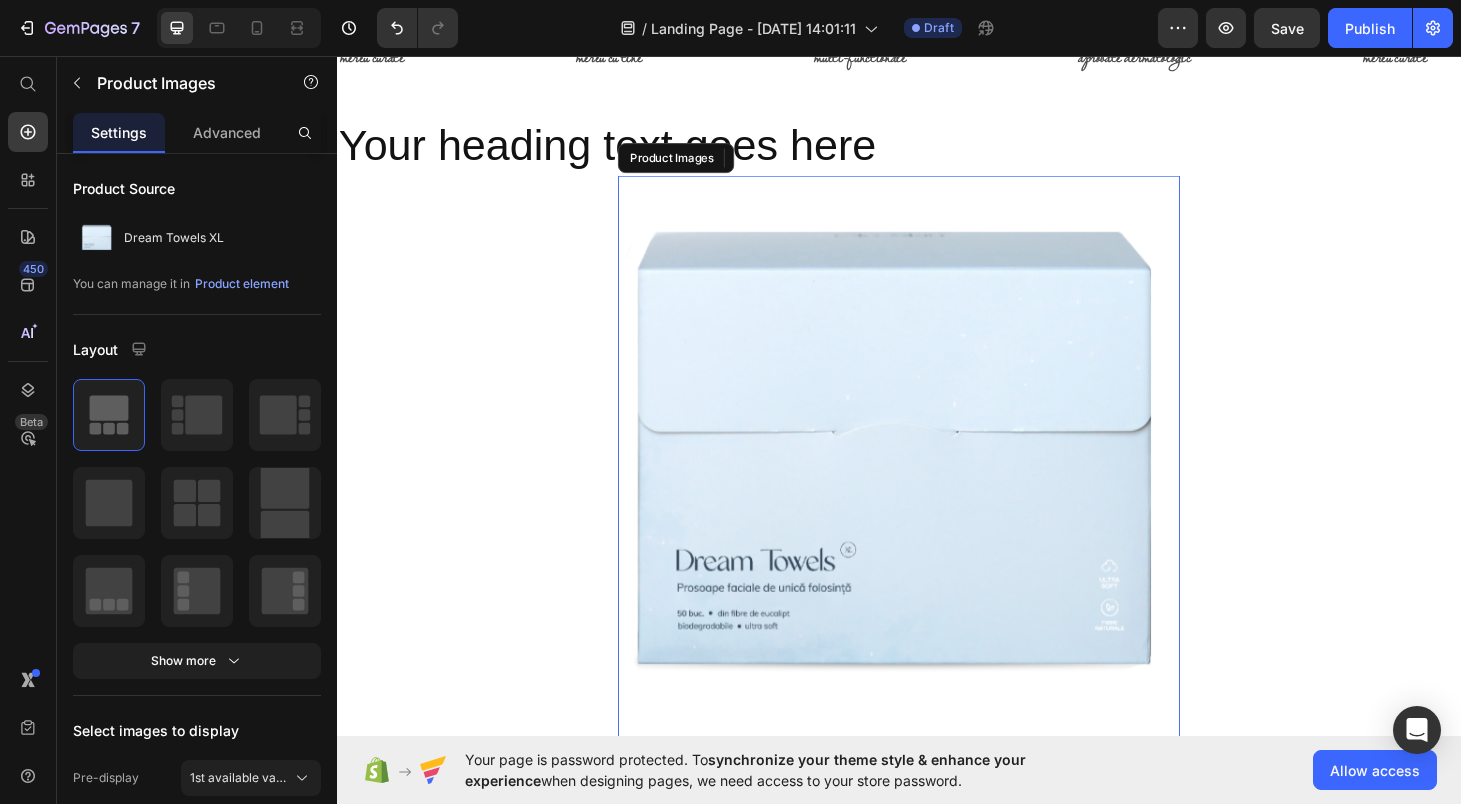 click at bounding box center [937, 483] 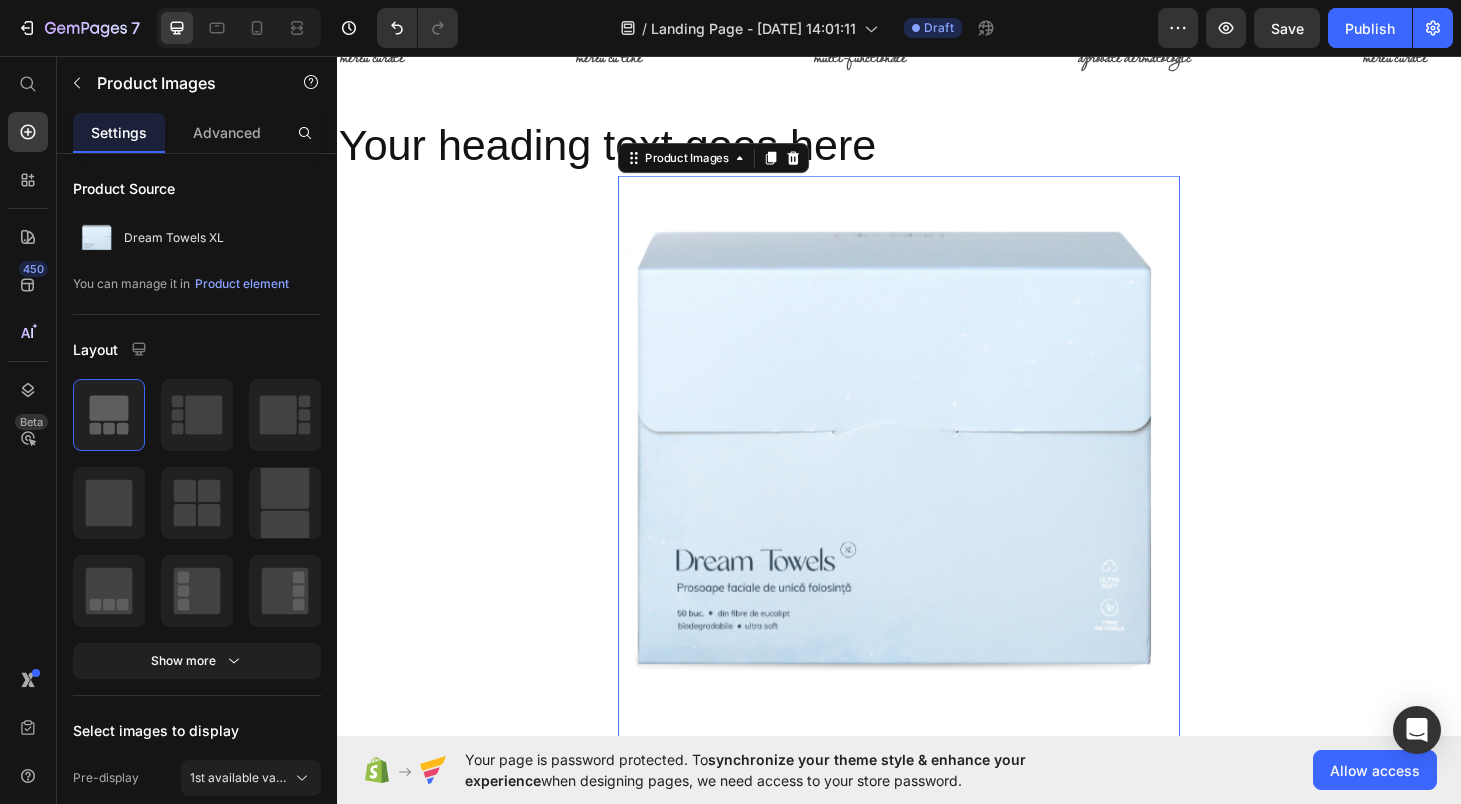 click at bounding box center (937, 483) 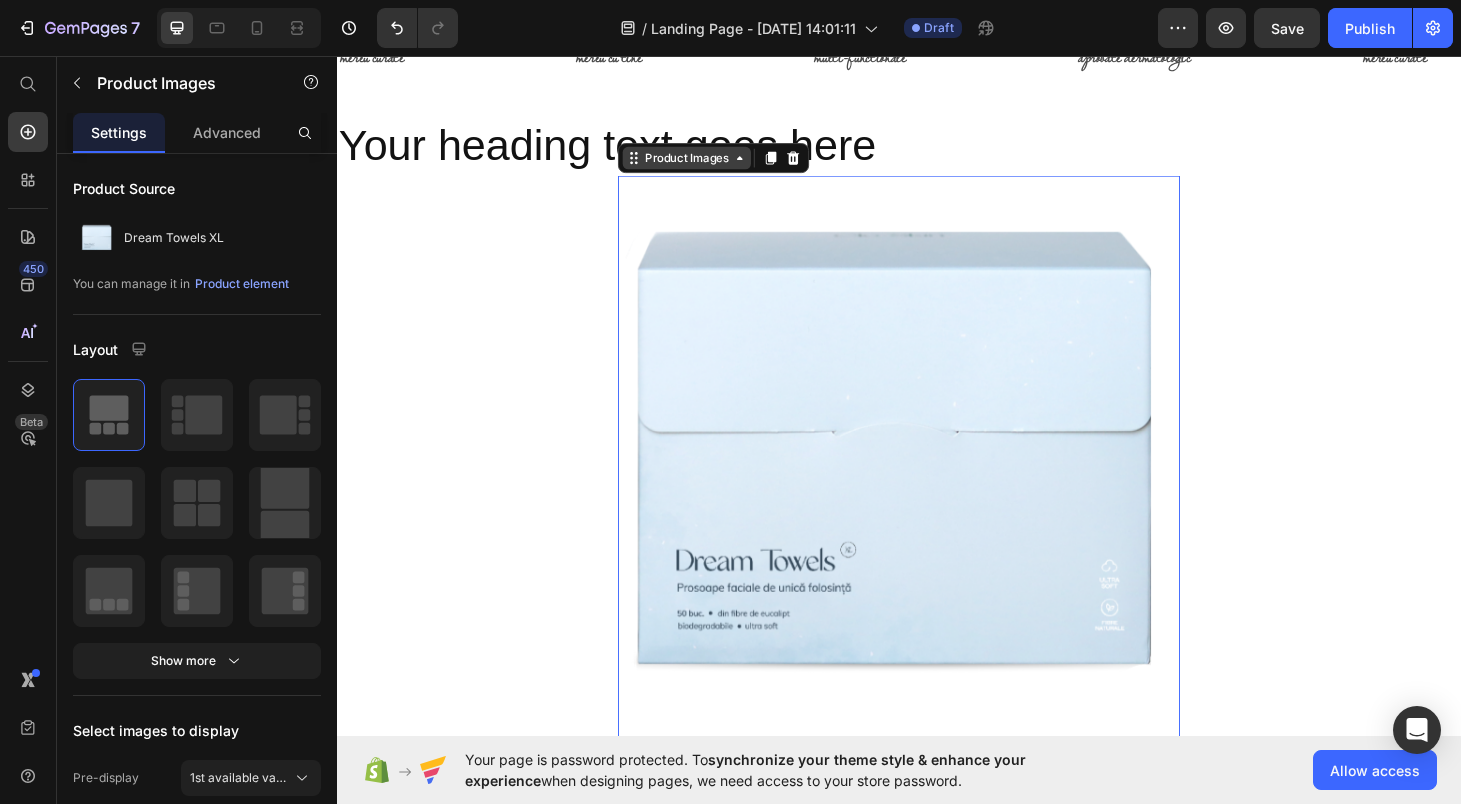 click on "Product Images" at bounding box center [710, 164] 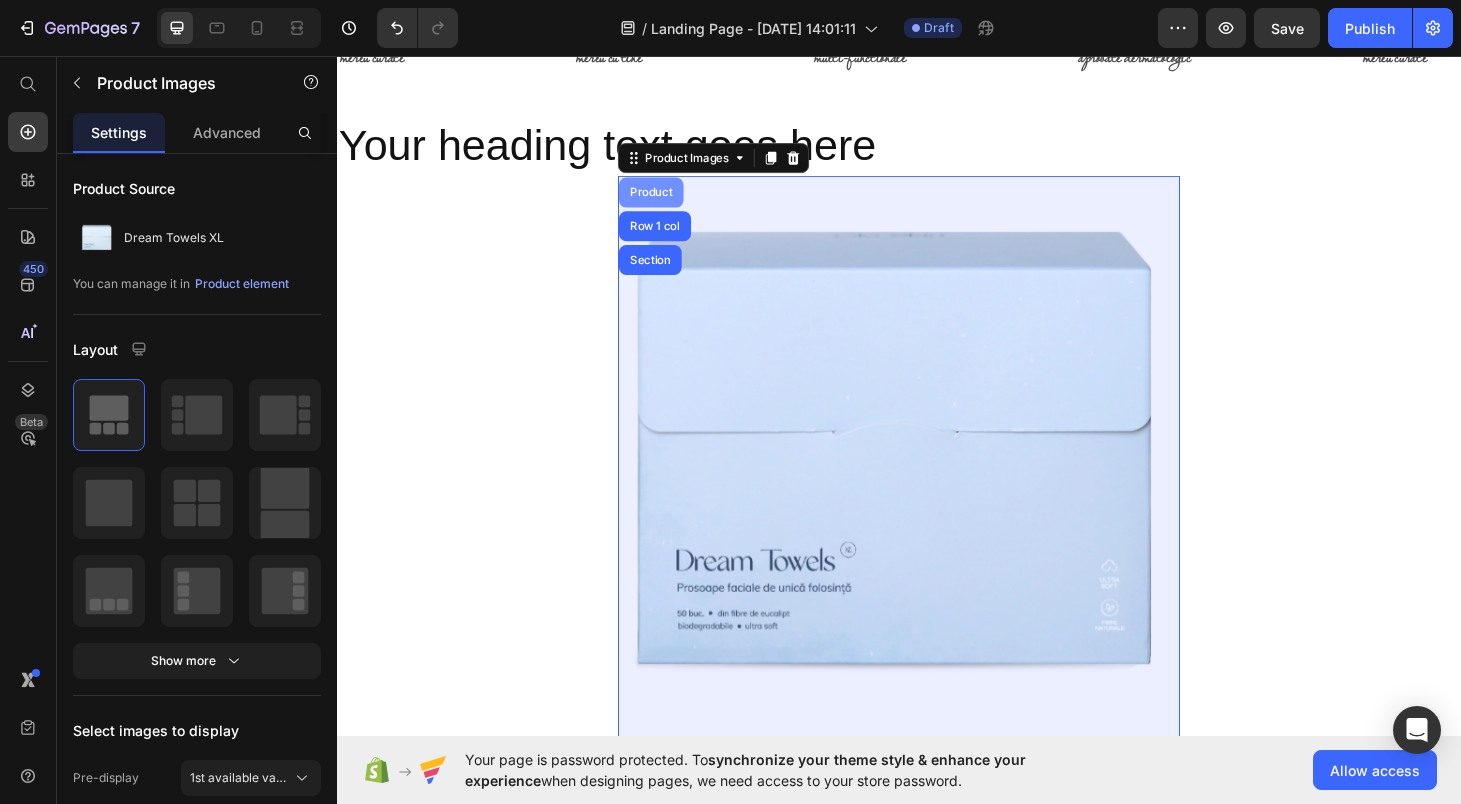 click on "Product" at bounding box center [672, 201] 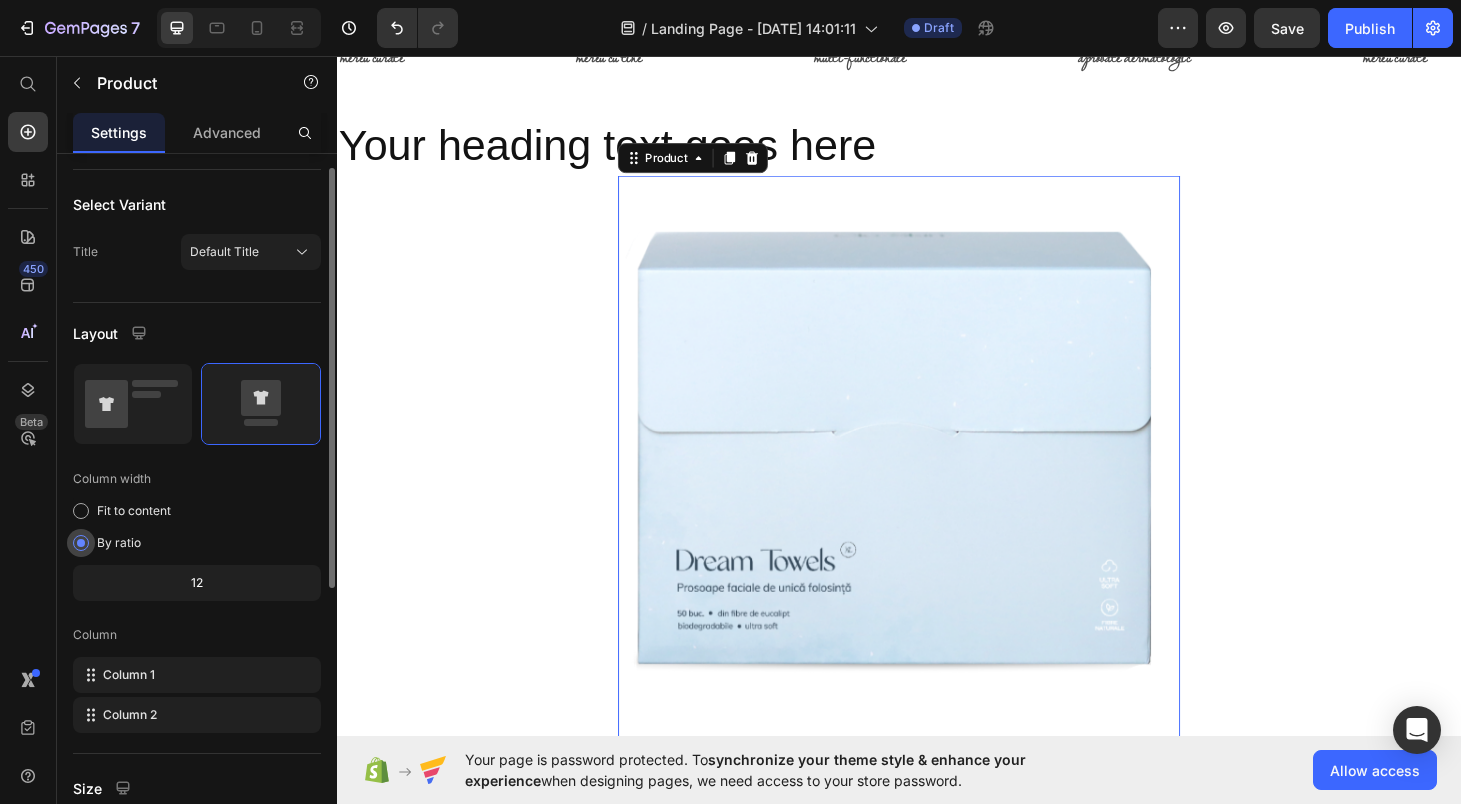 scroll, scrollTop: 148, scrollLeft: 0, axis: vertical 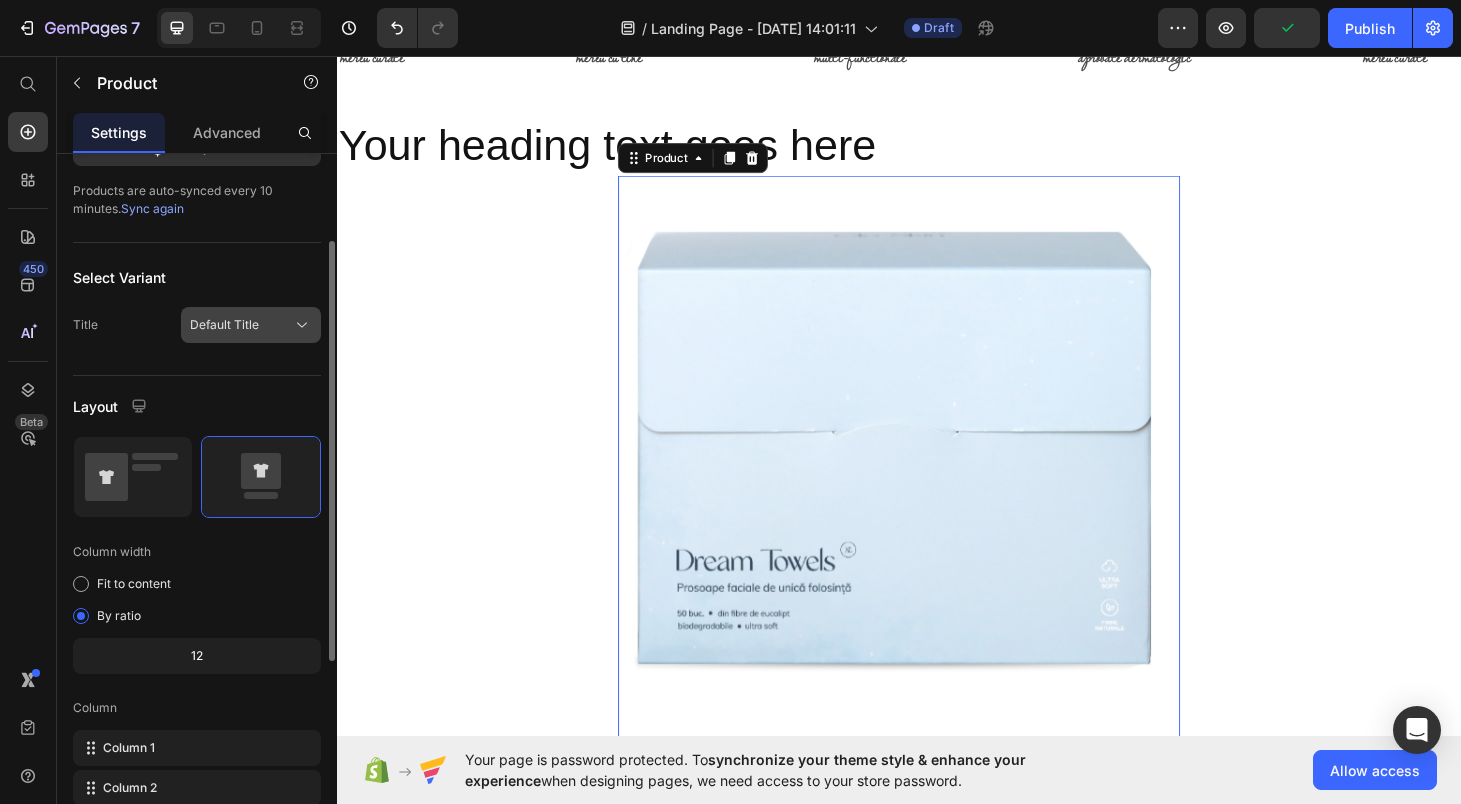 click on "Default Title" at bounding box center (251, 325) 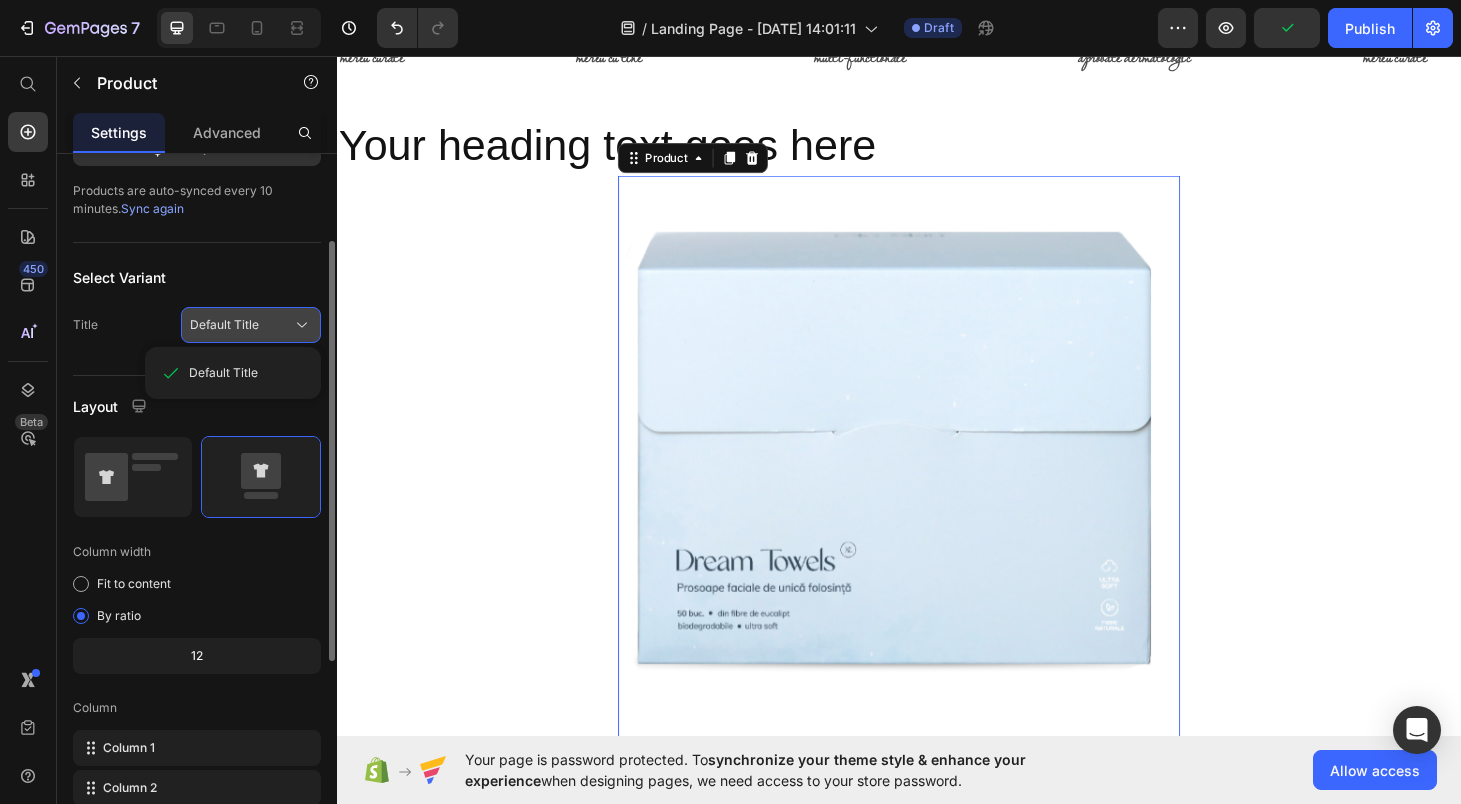 click on "Default Title" at bounding box center (251, 325) 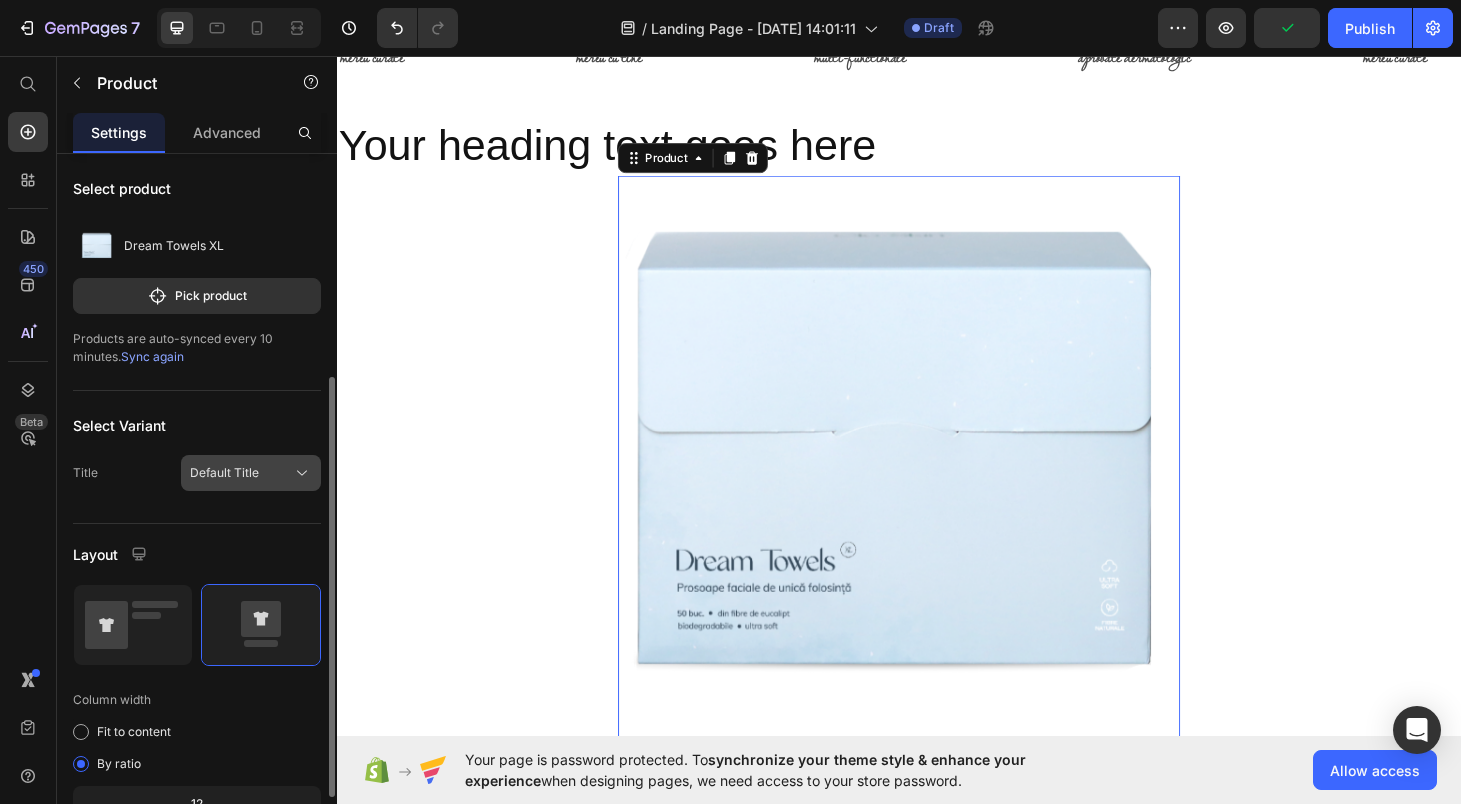 scroll, scrollTop: 483, scrollLeft: 0, axis: vertical 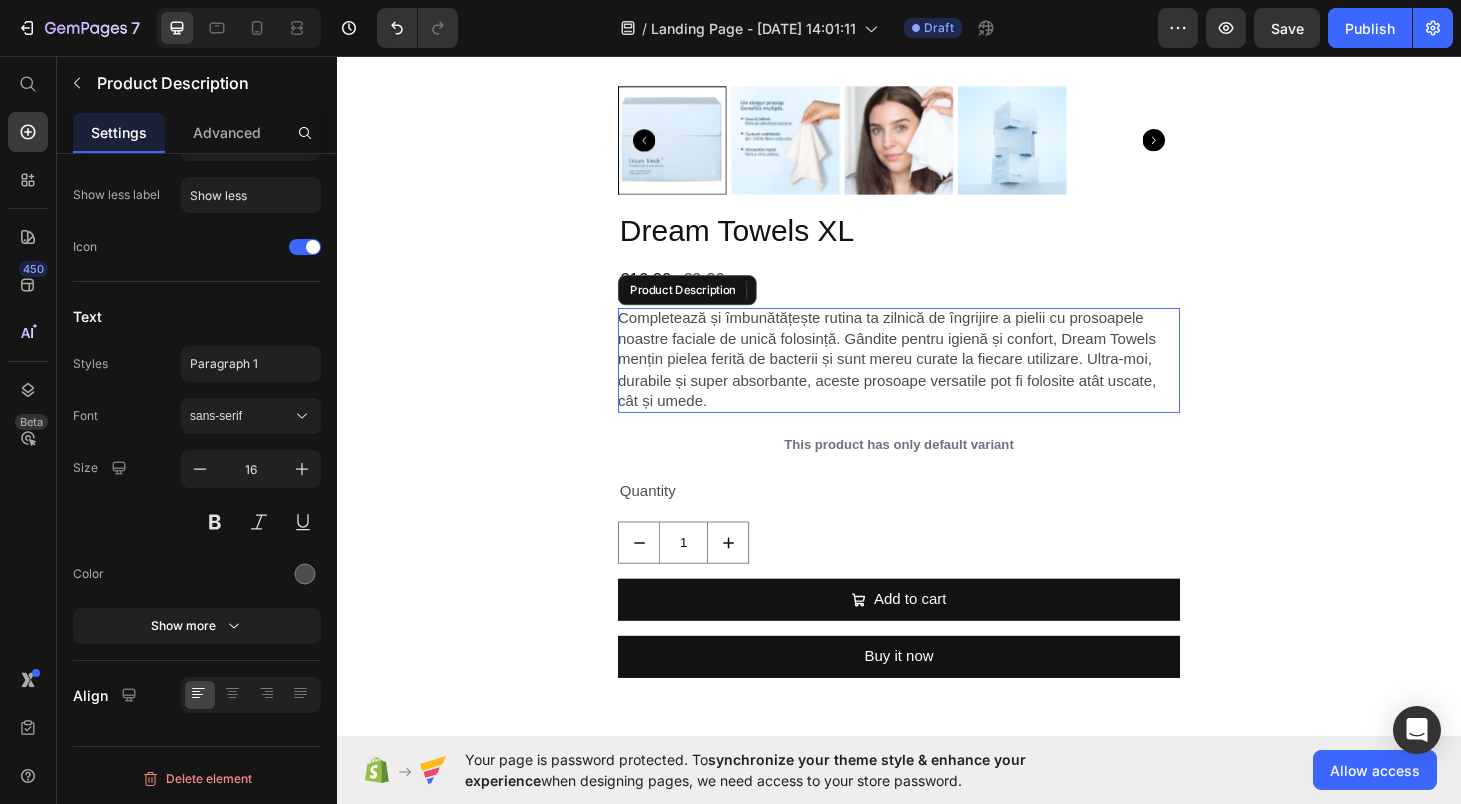 click on "Completează și îmbunătățește rutina ta zilnică de îngrijire a pielii cu prosoapele noastre faciale de unică folosință. Gândite pentru igienă și confort, Dream Towels mențin pielea ferită de bacterii și sunt mereu curate la fiecare utilizare. Ultra-moi, durabile și super absorbante, aceste prosoape versatile pot fi folosite atât uscate, cât și umede." at bounding box center (937, 380) 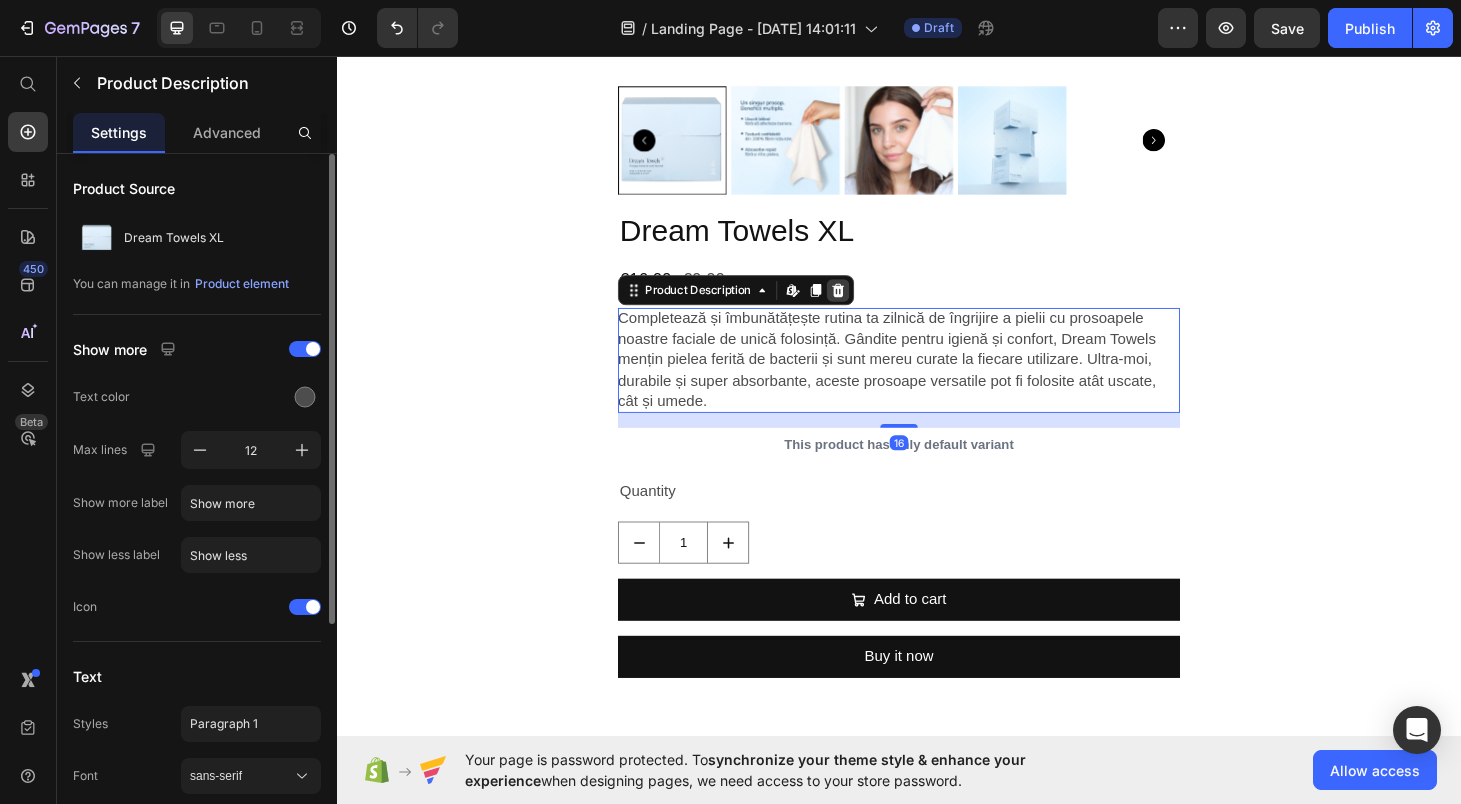 click 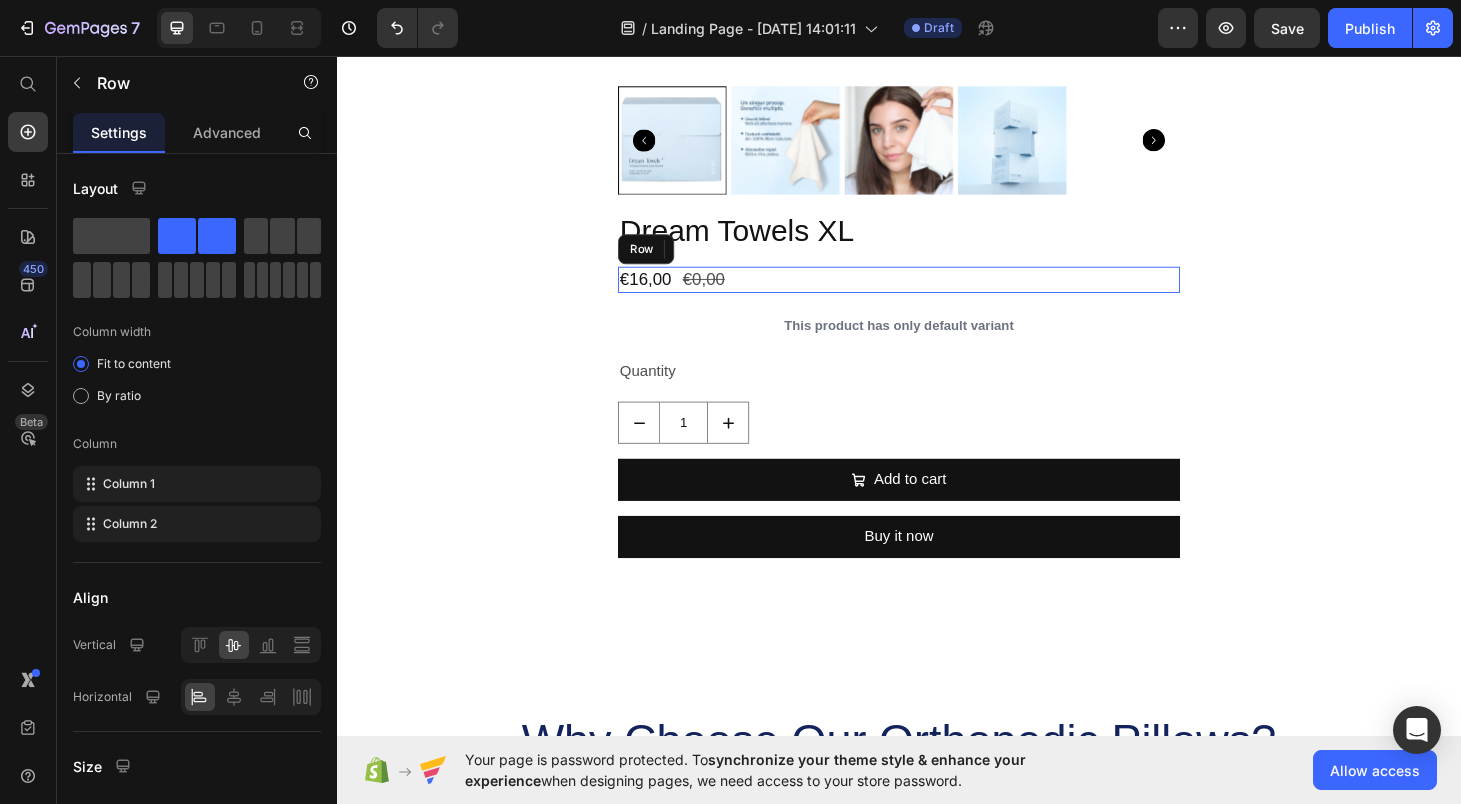 click on "€16,00 Product Price €0,00 Product Price Row" at bounding box center [937, 293] 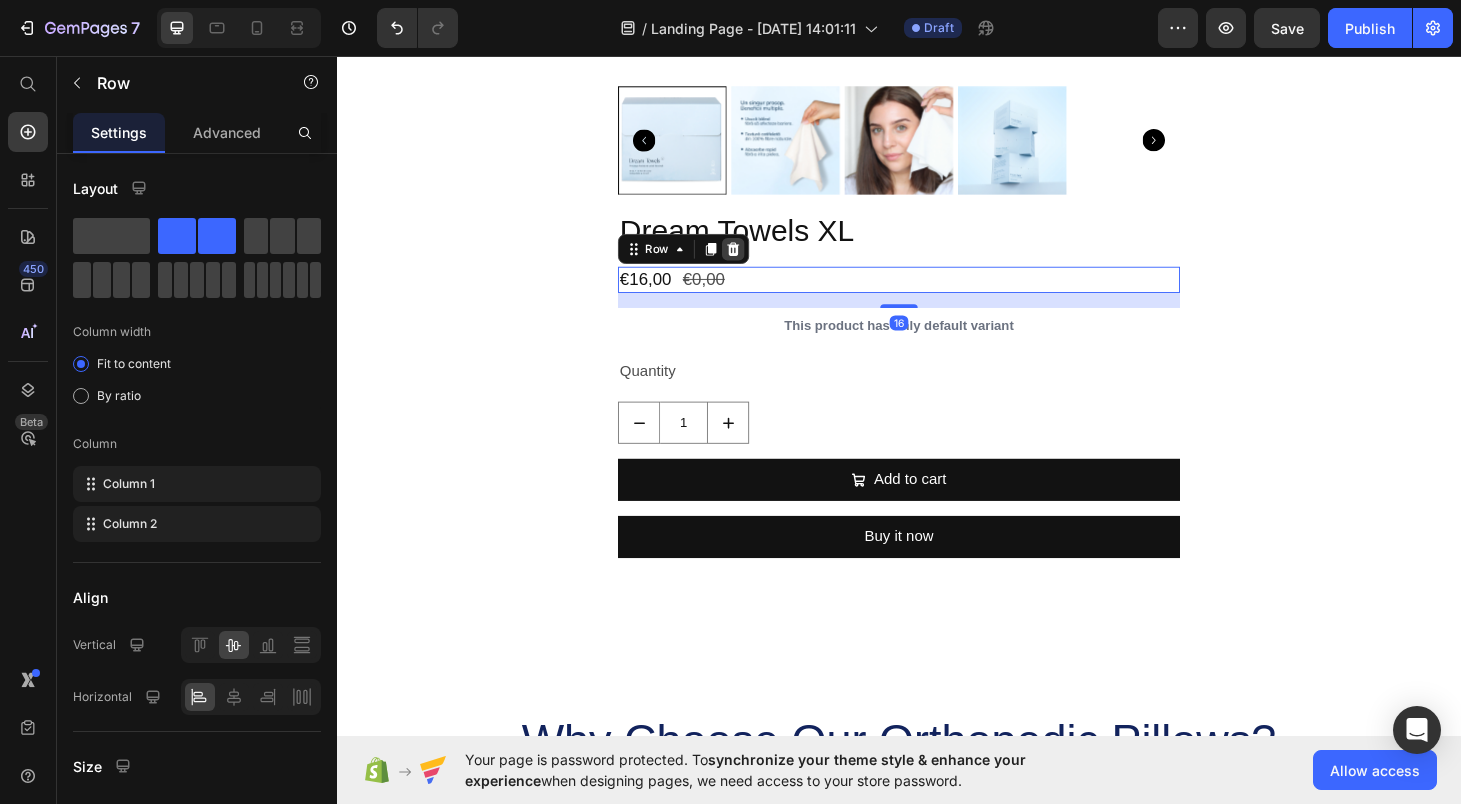 click 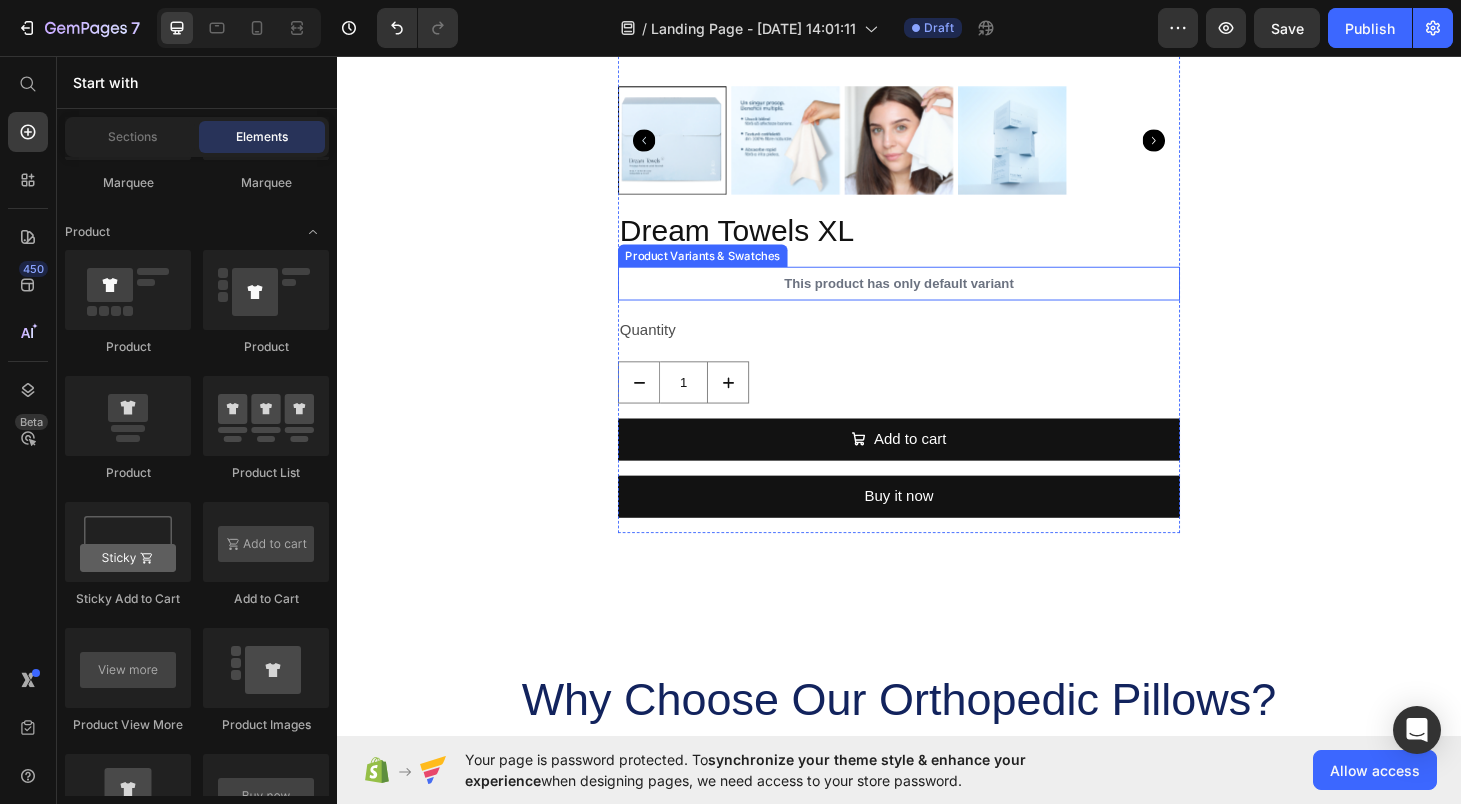 click on "This product has only default variant" at bounding box center (937, 298) 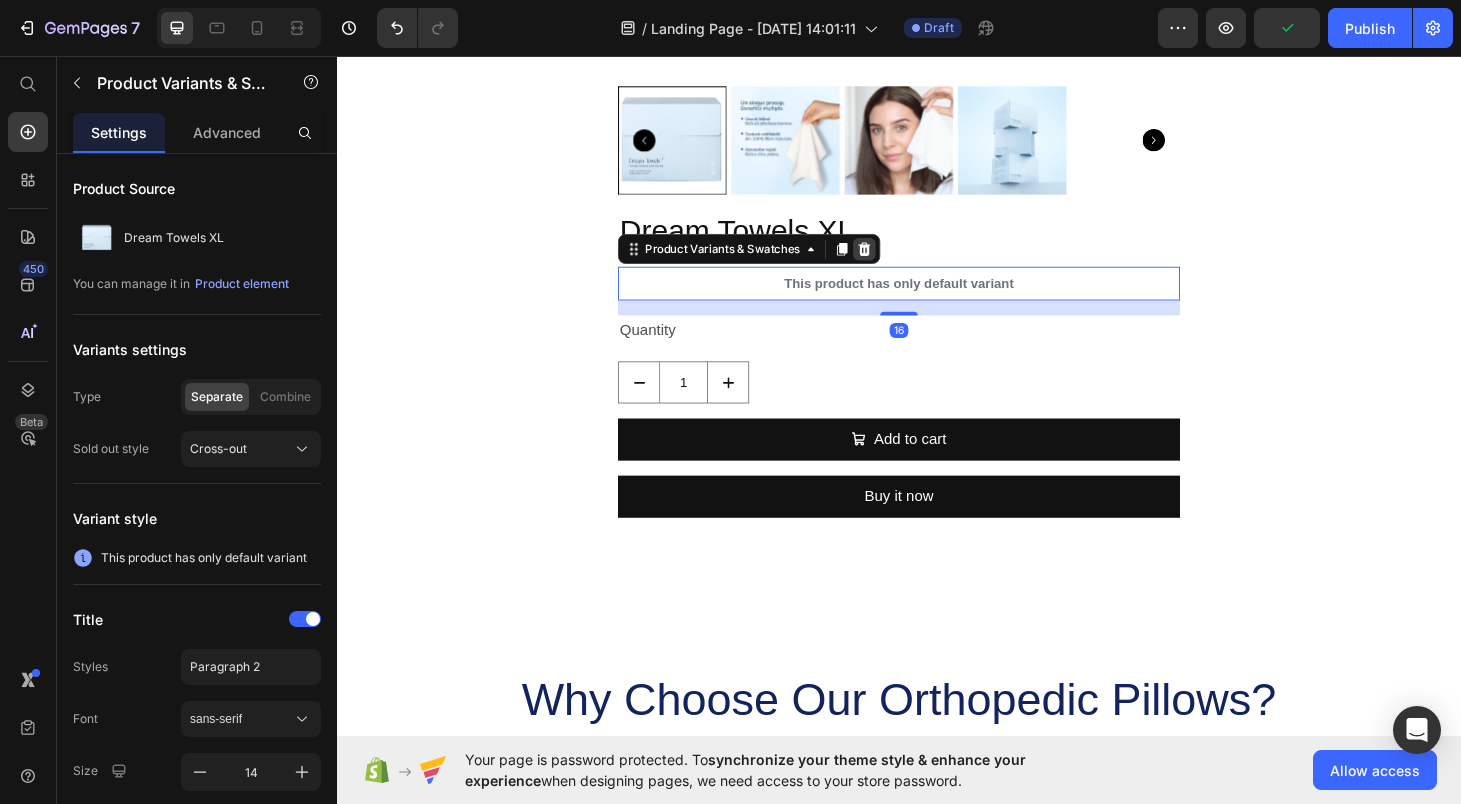 click 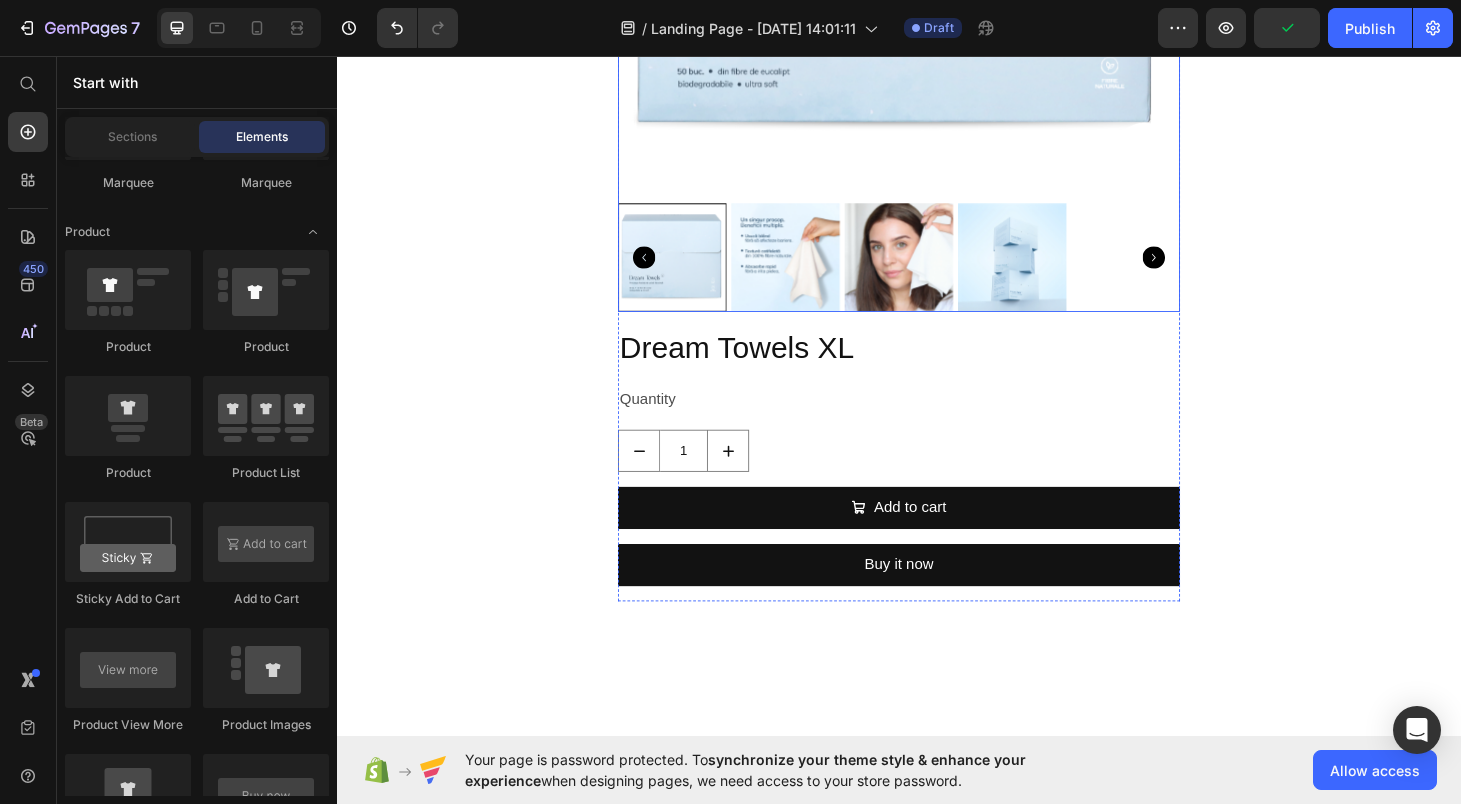 scroll, scrollTop: 1390, scrollLeft: 0, axis: vertical 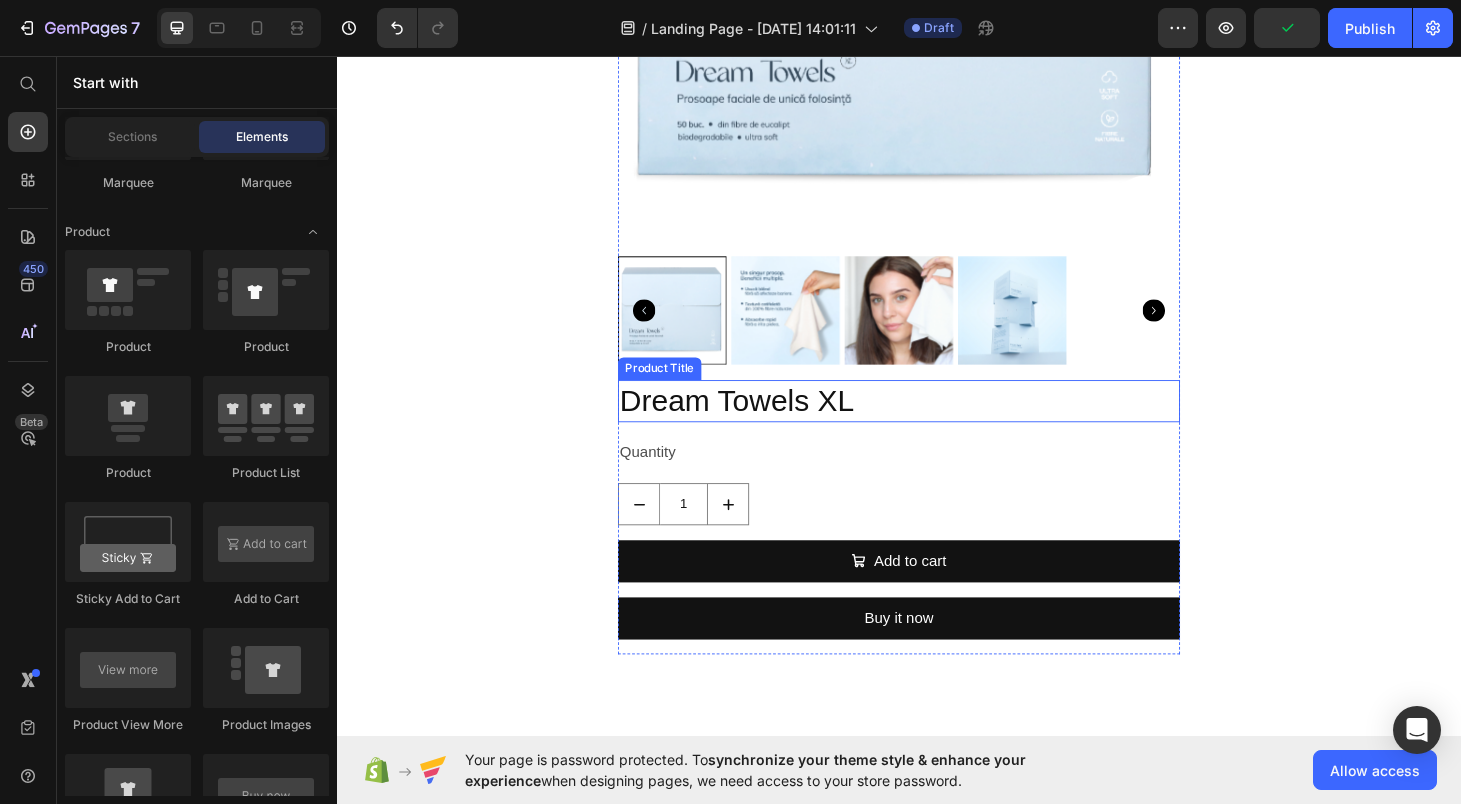click on "Dream Towels XL" at bounding box center (937, 424) 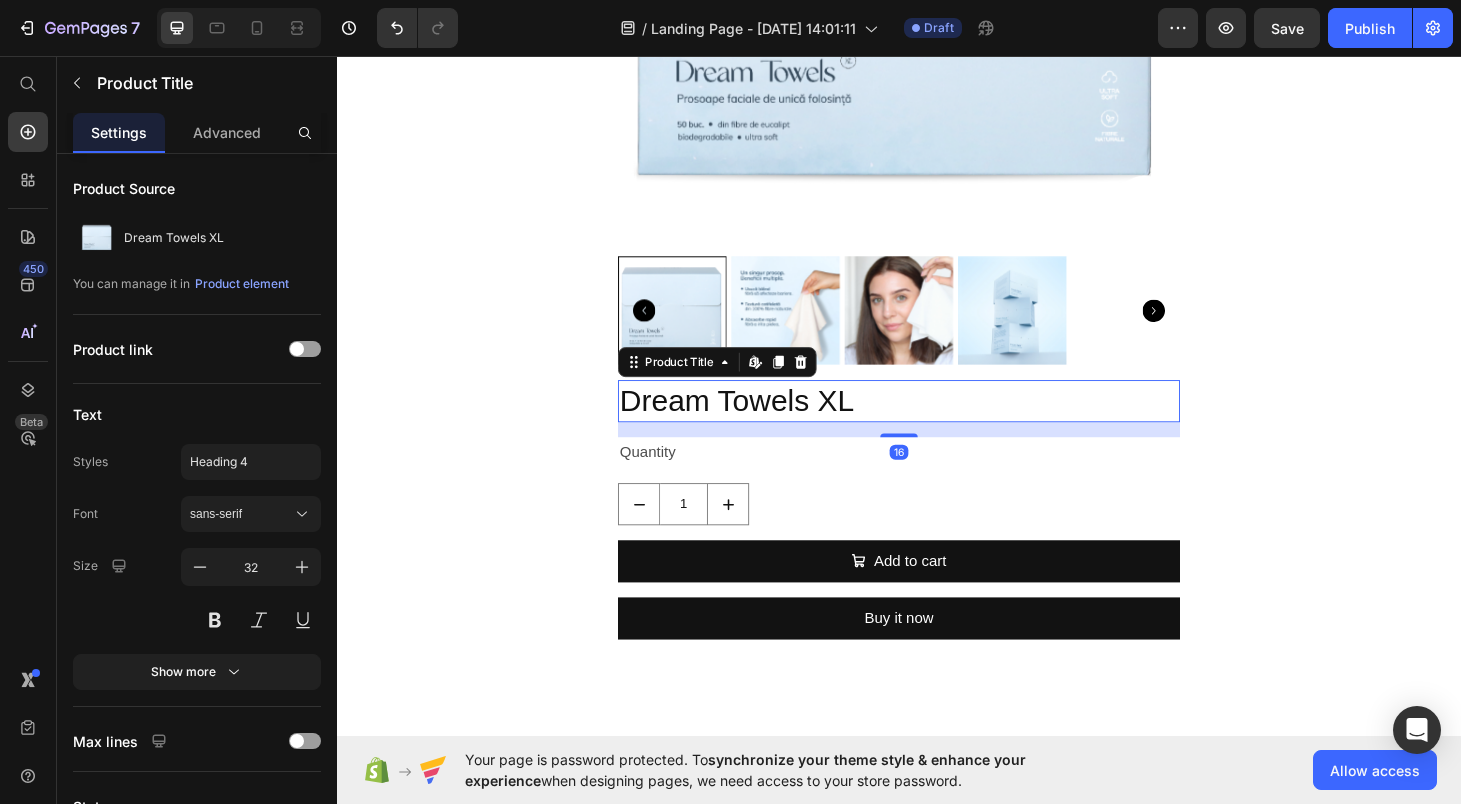 scroll, scrollTop: 1117, scrollLeft: 0, axis: vertical 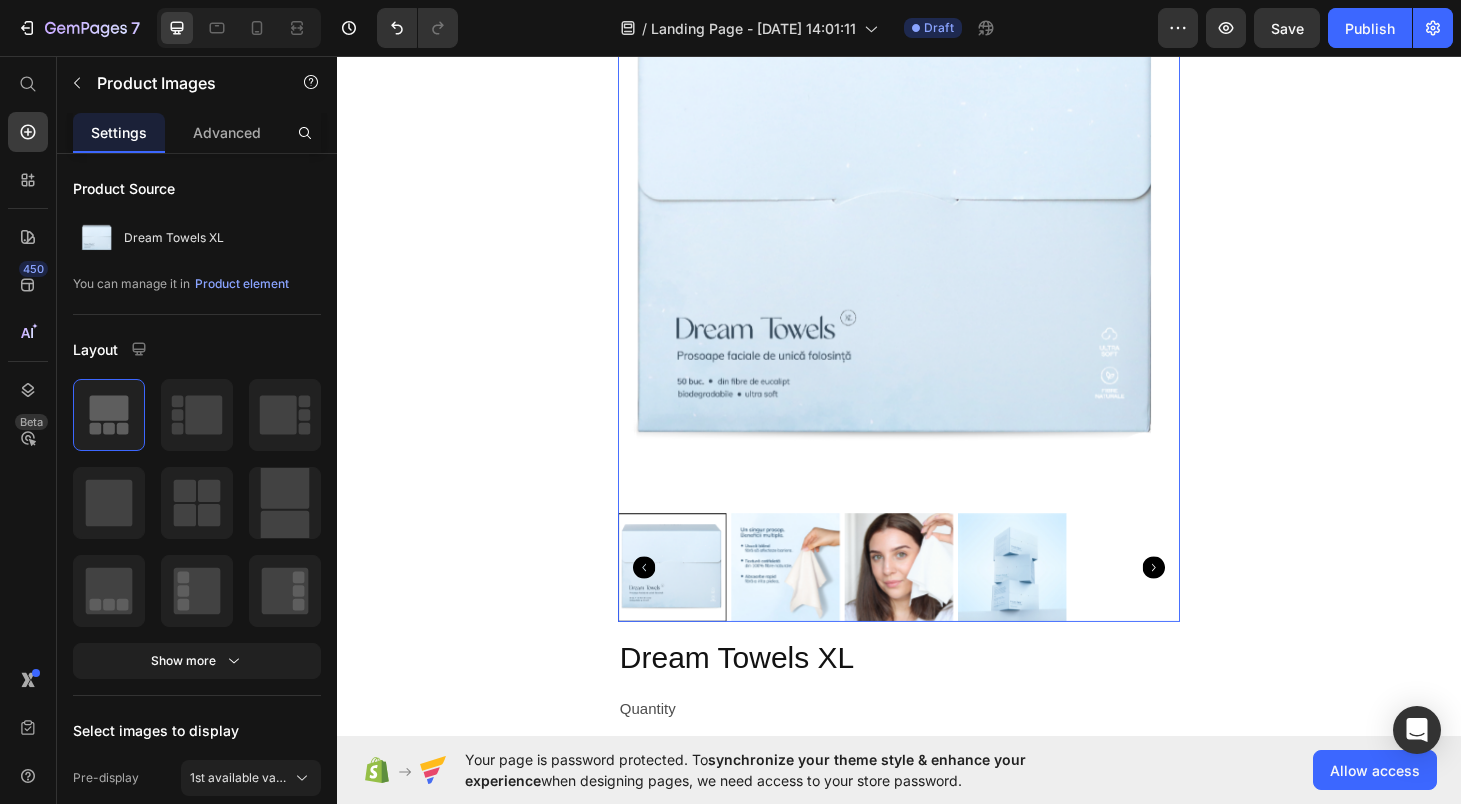 click at bounding box center (937, 235) 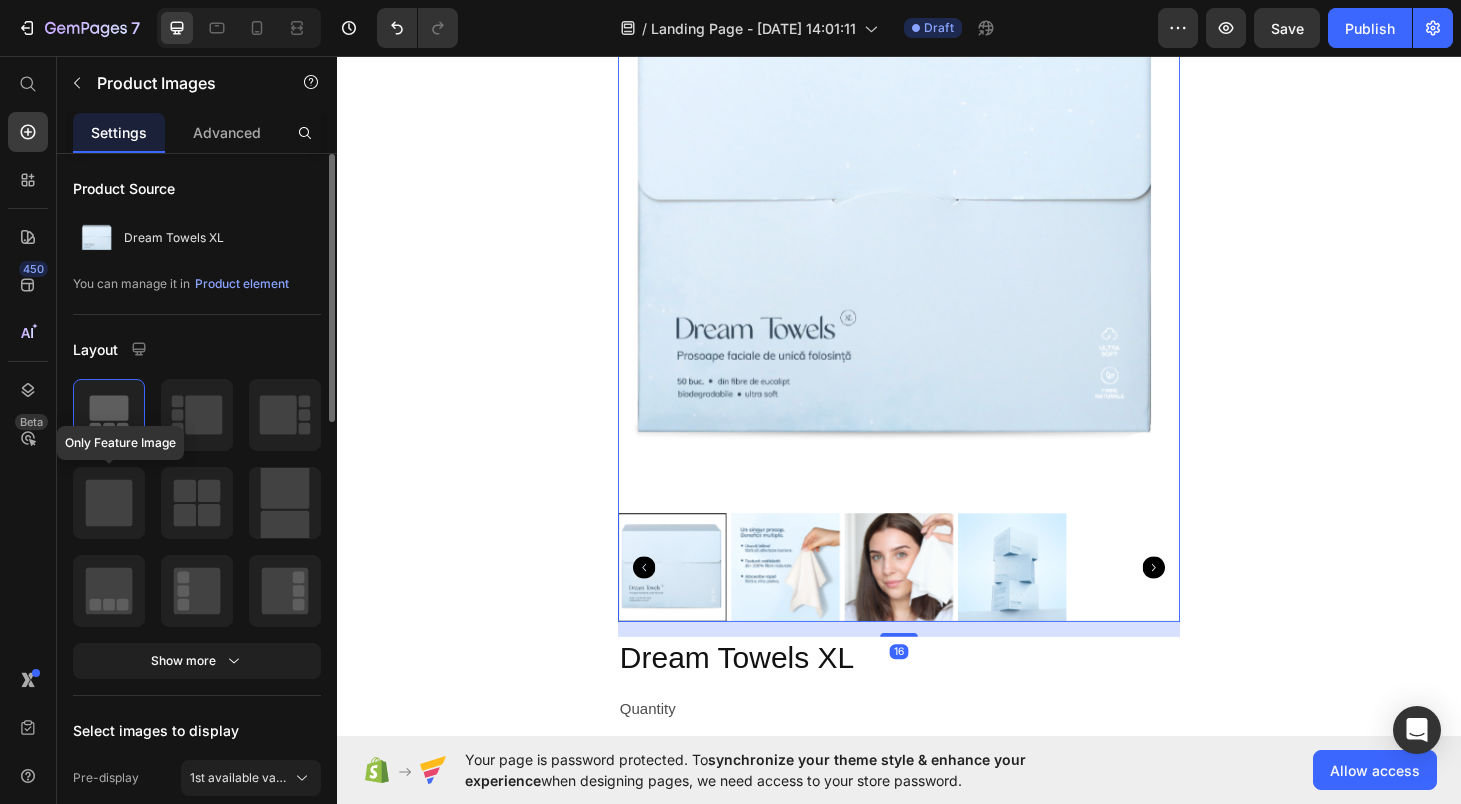 click 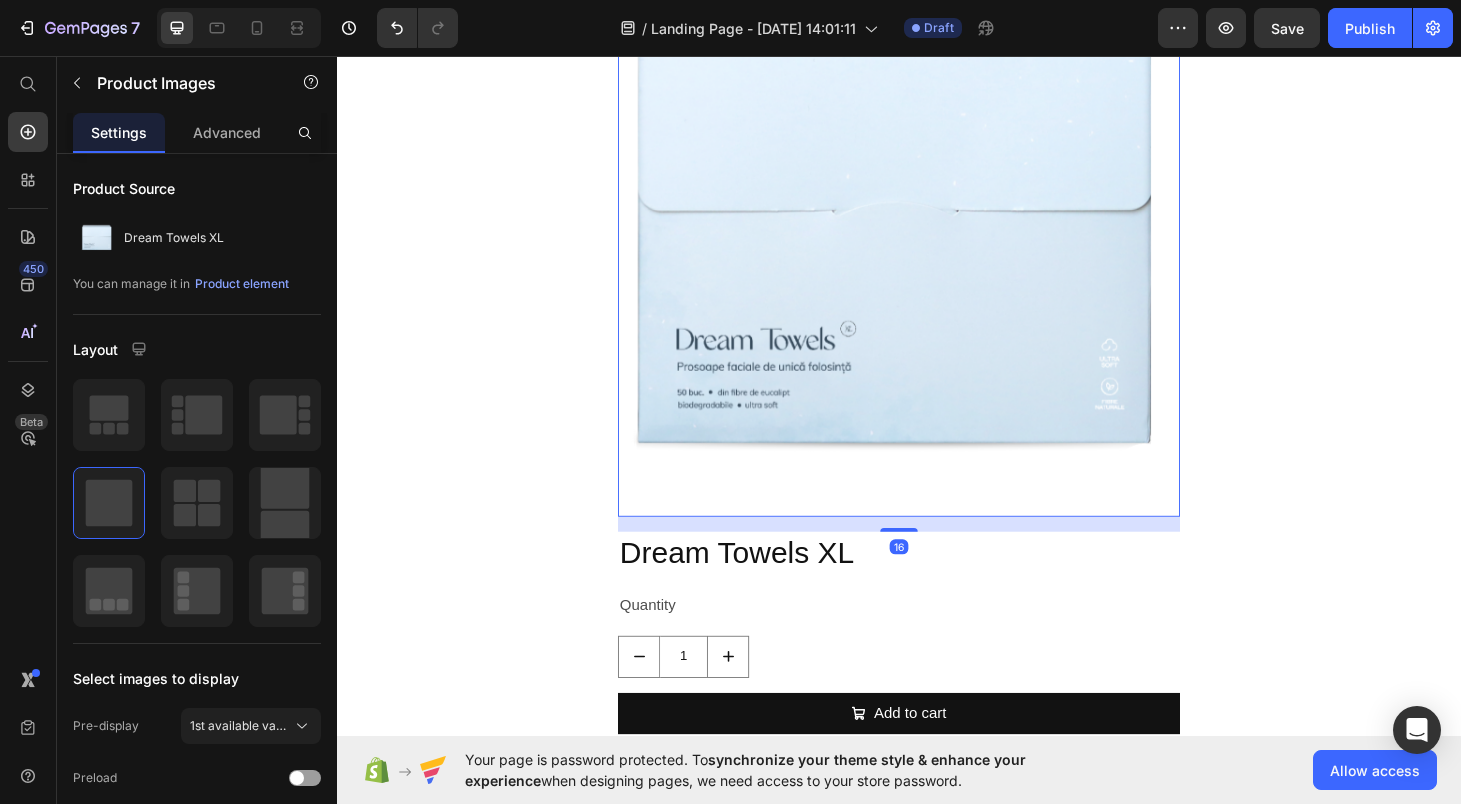 scroll, scrollTop: 1080, scrollLeft: 0, axis: vertical 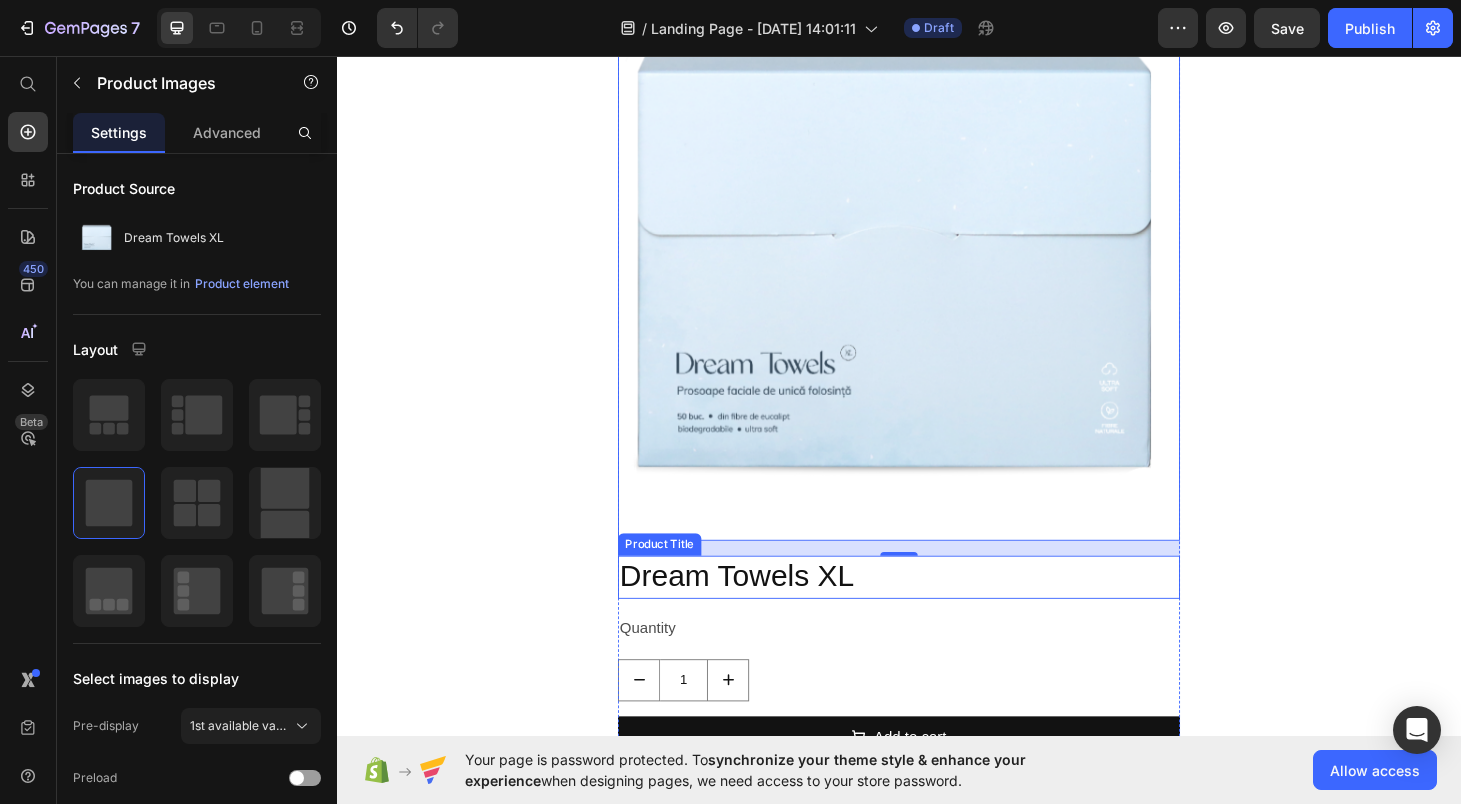 click on "Dream Towels XL" at bounding box center [937, 611] 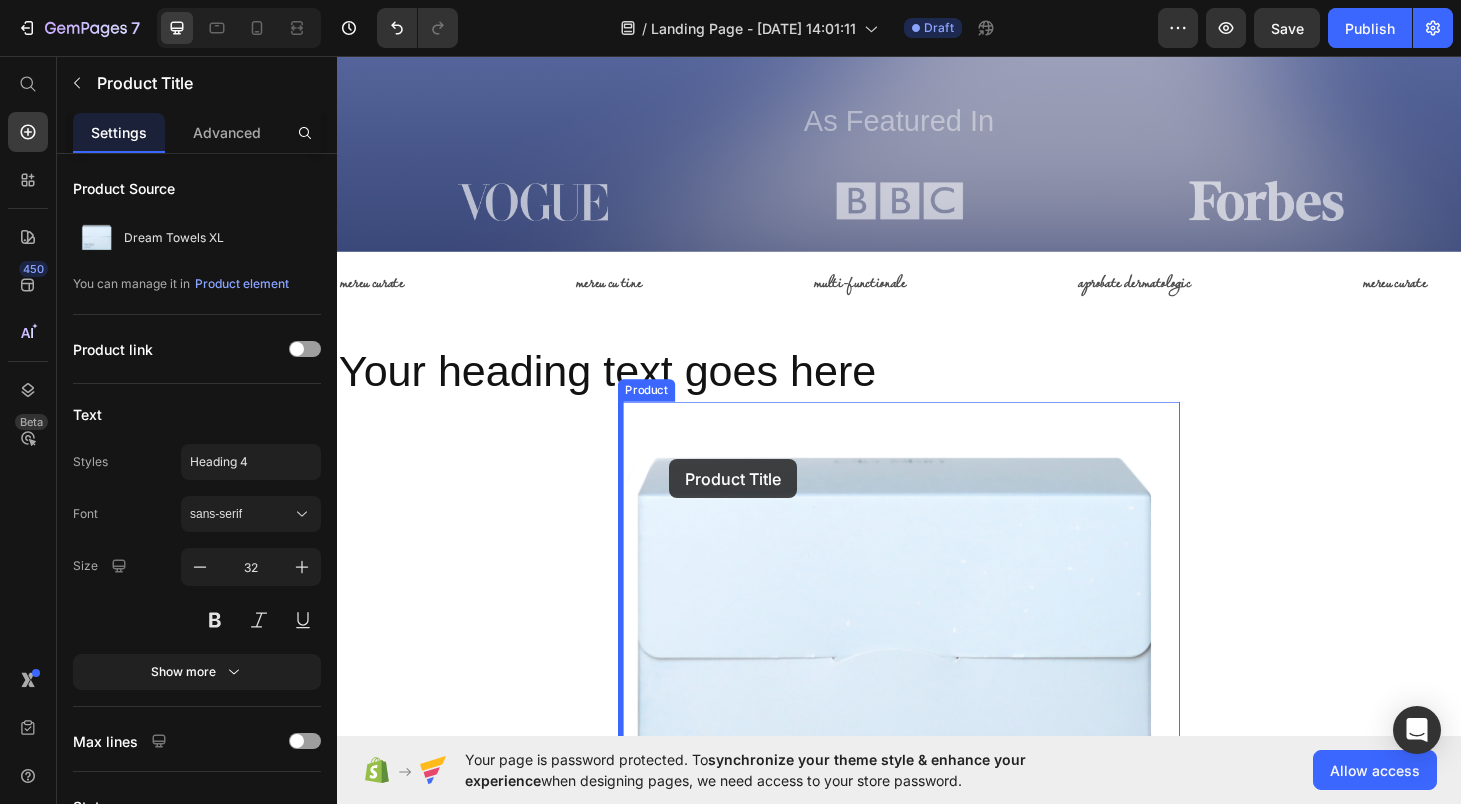 scroll, scrollTop: 590, scrollLeft: 0, axis: vertical 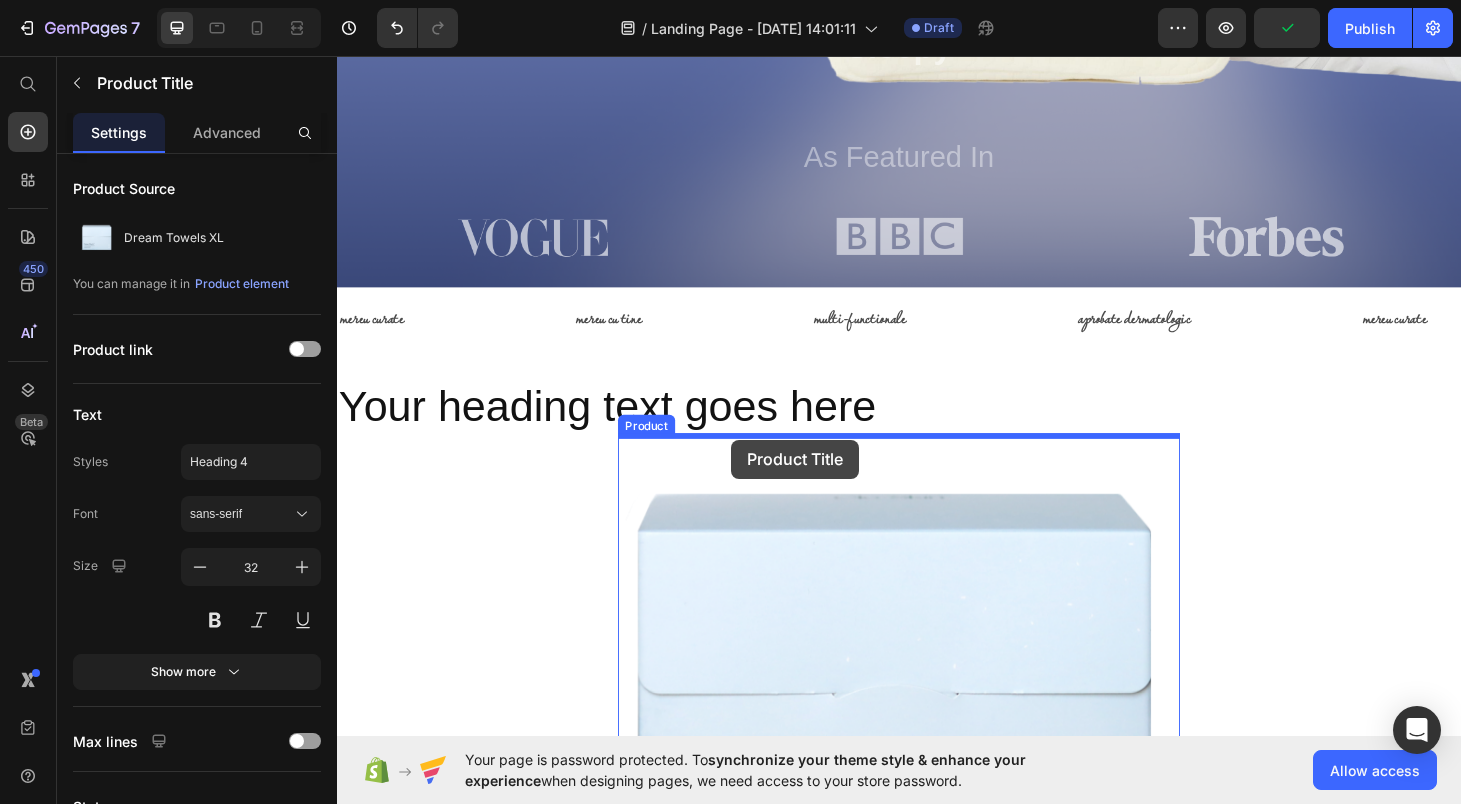 drag, startPoint x: 643, startPoint y: 573, endPoint x: 758, endPoint y: 465, distance: 157.76248 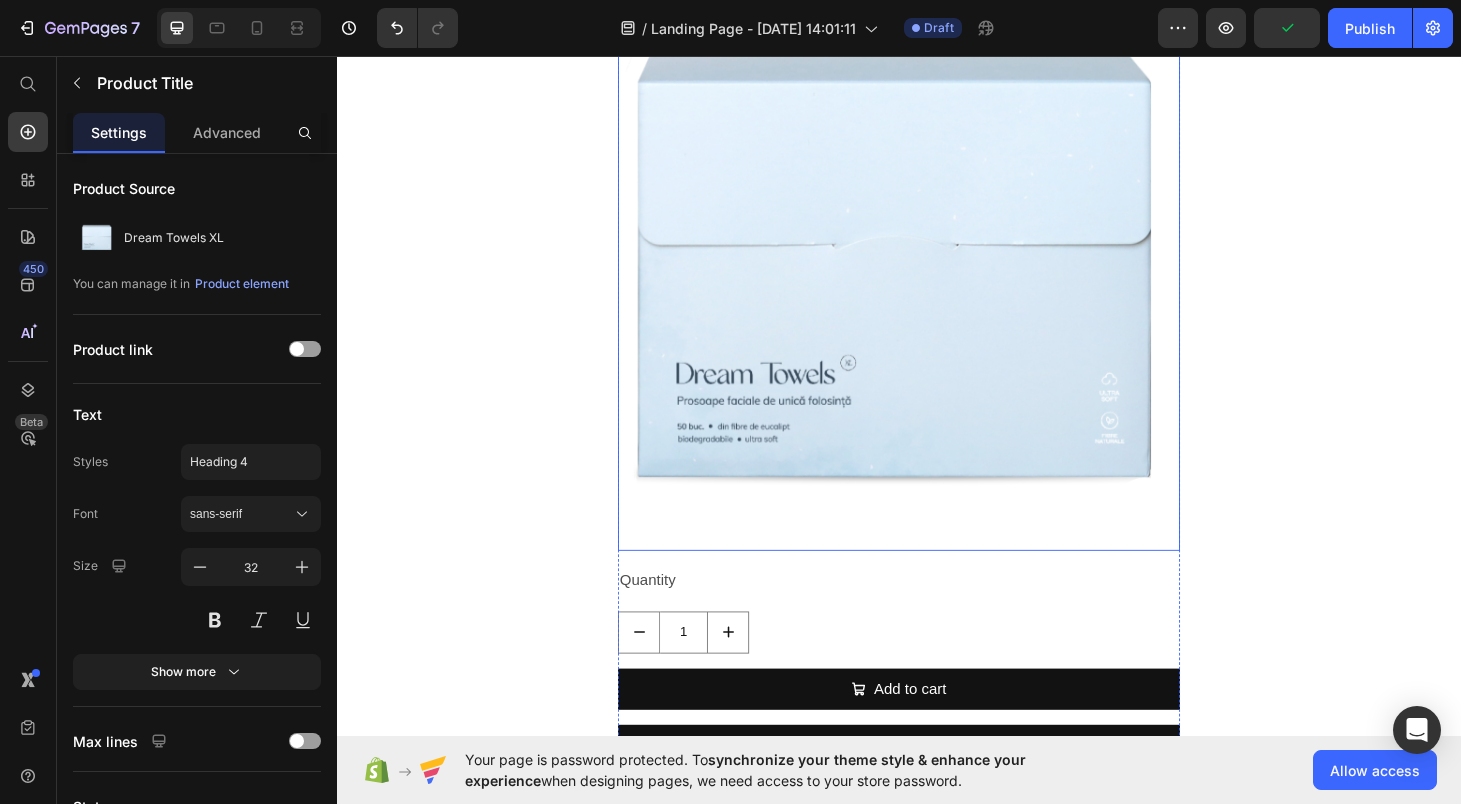 scroll, scrollTop: 1187, scrollLeft: 0, axis: vertical 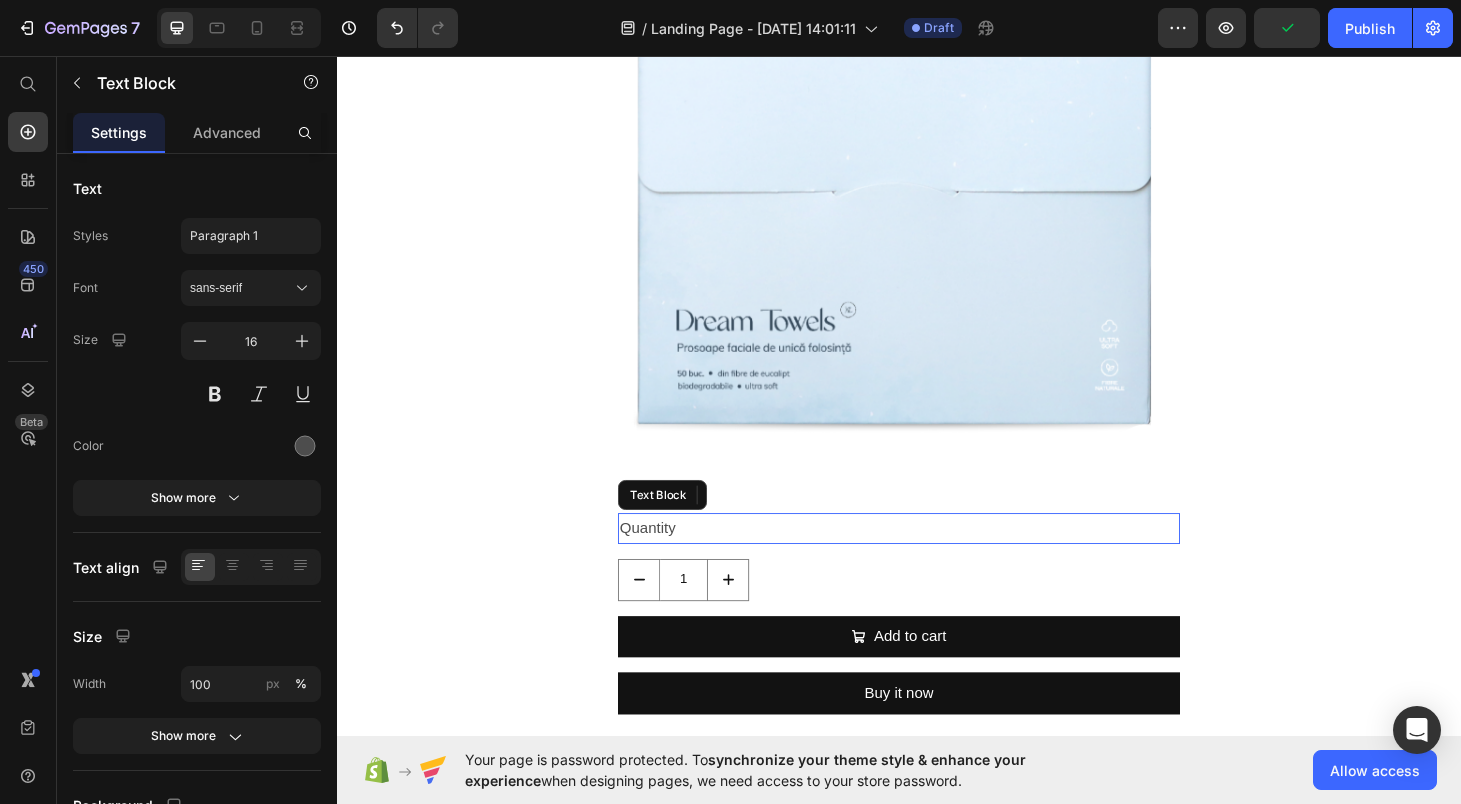 click on "Quantity" at bounding box center [937, 559] 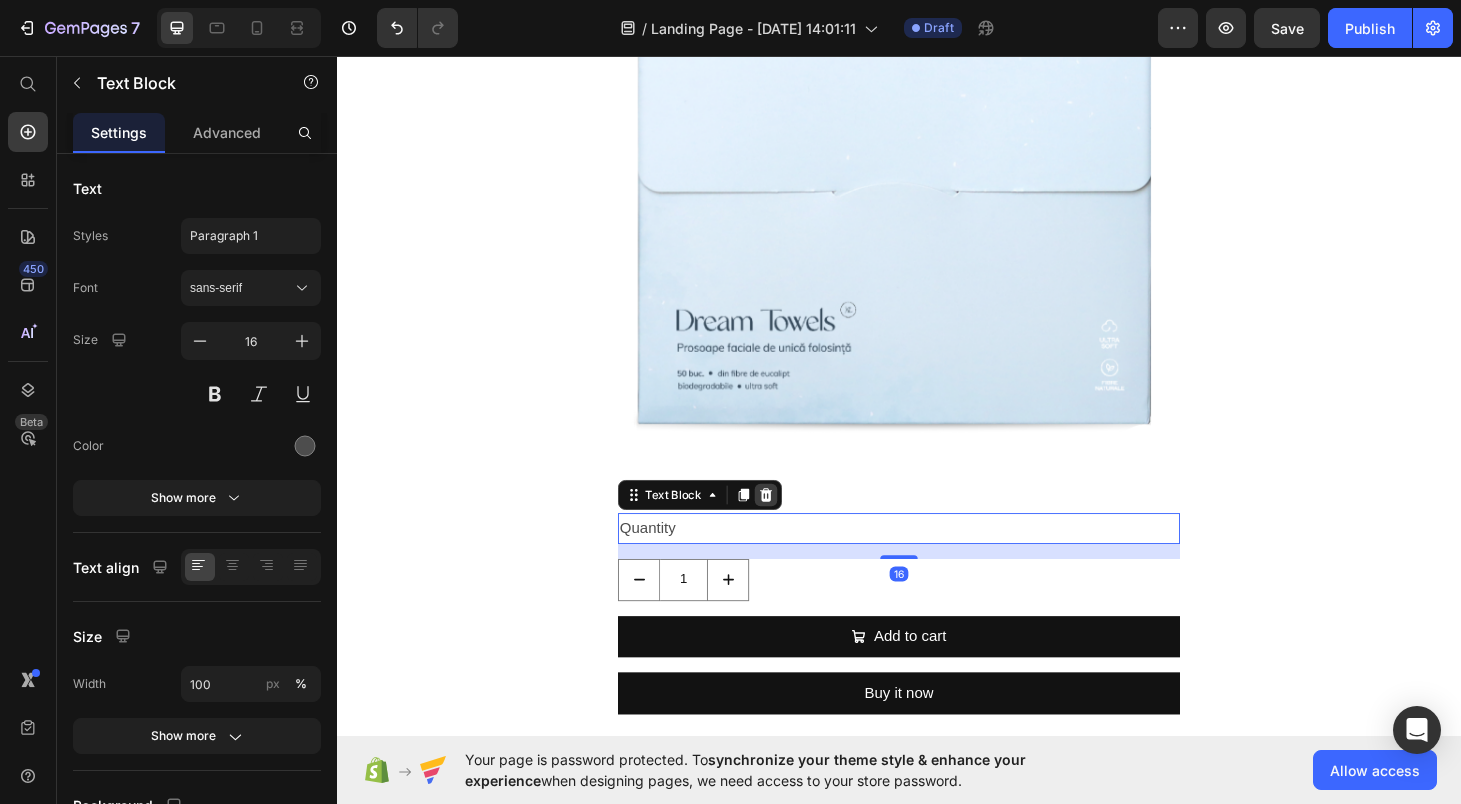 click 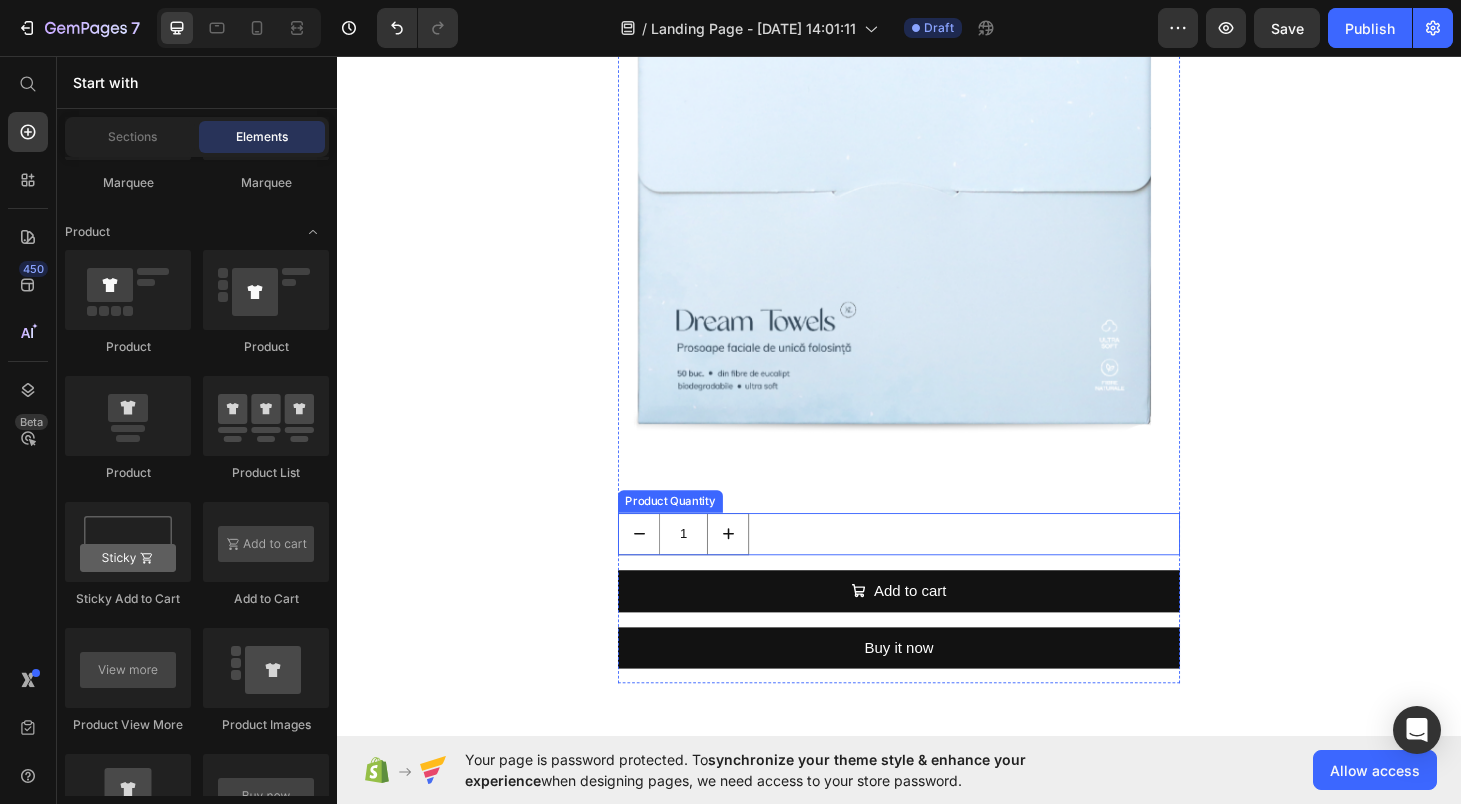 click on "1" at bounding box center (937, 565) 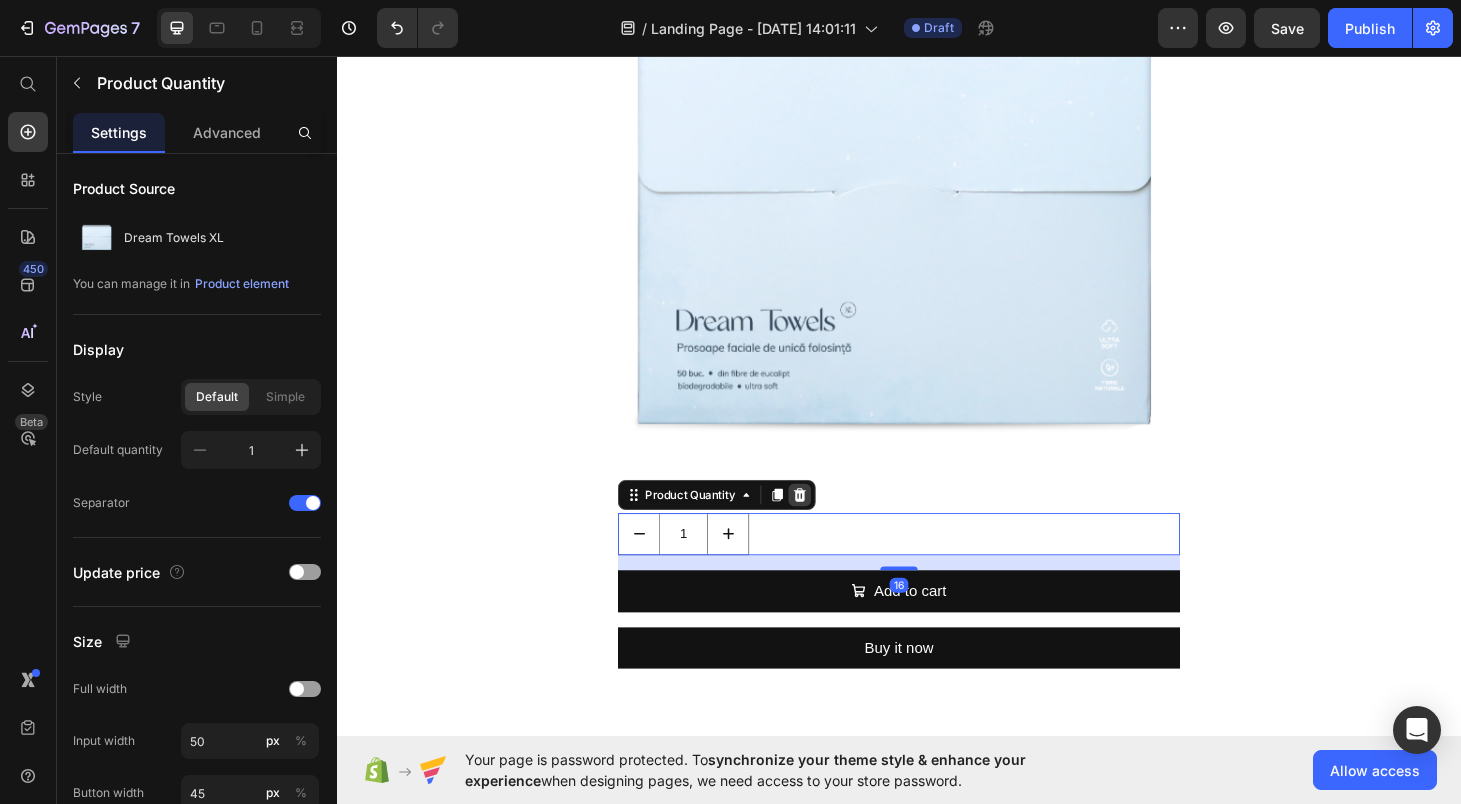 click 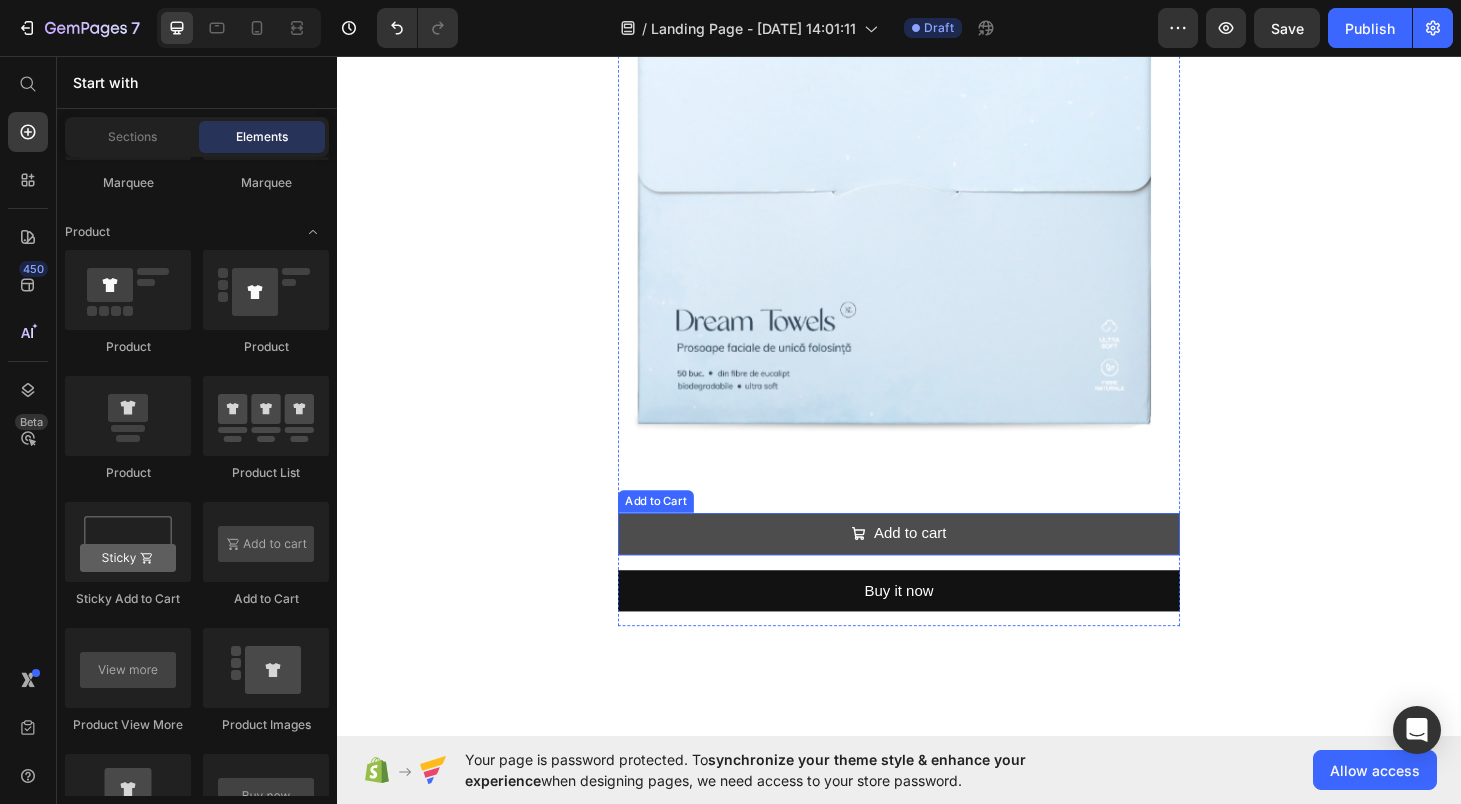 click on "Add to cart" at bounding box center (936, 565) 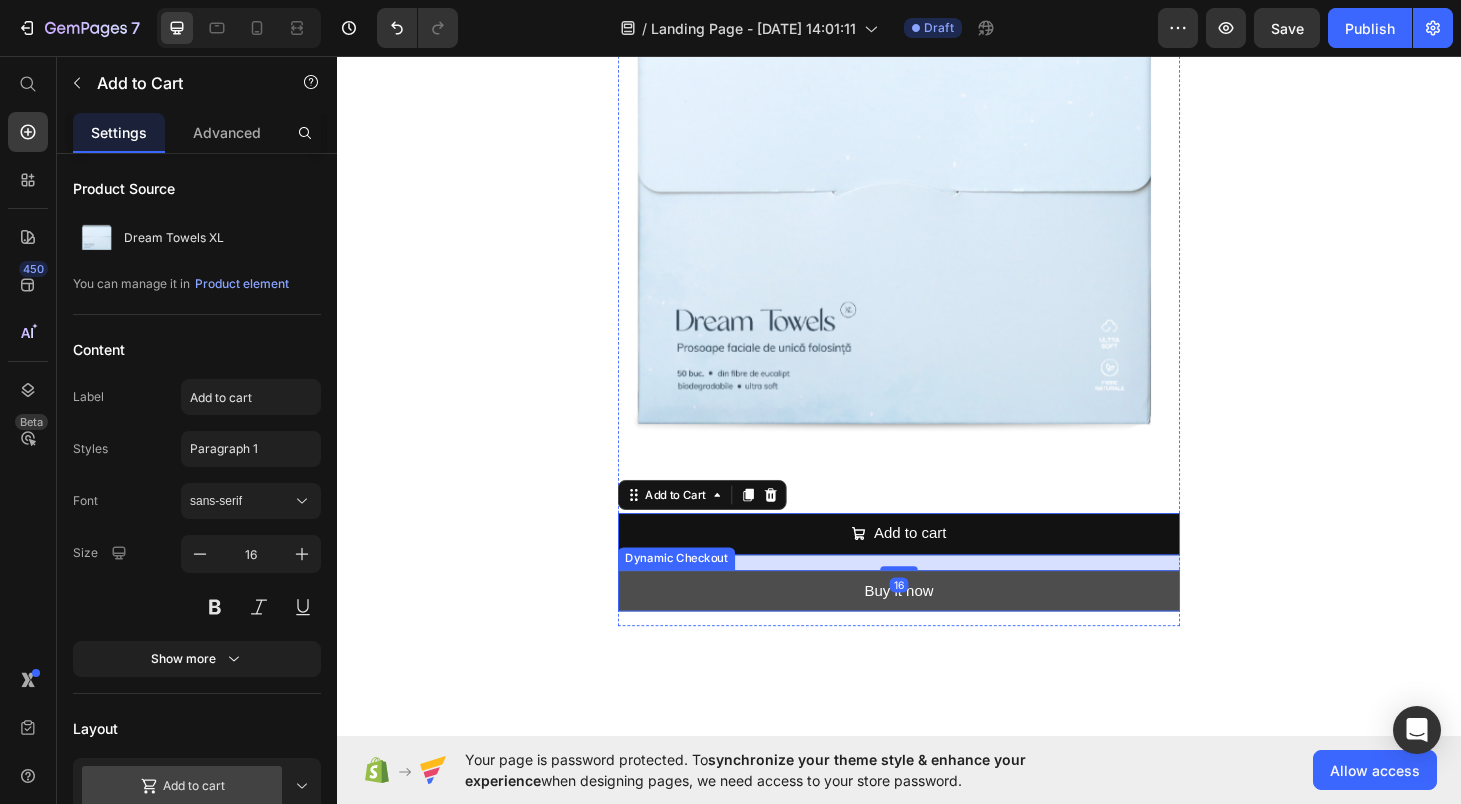 click on "Buy it now" at bounding box center [937, 626] 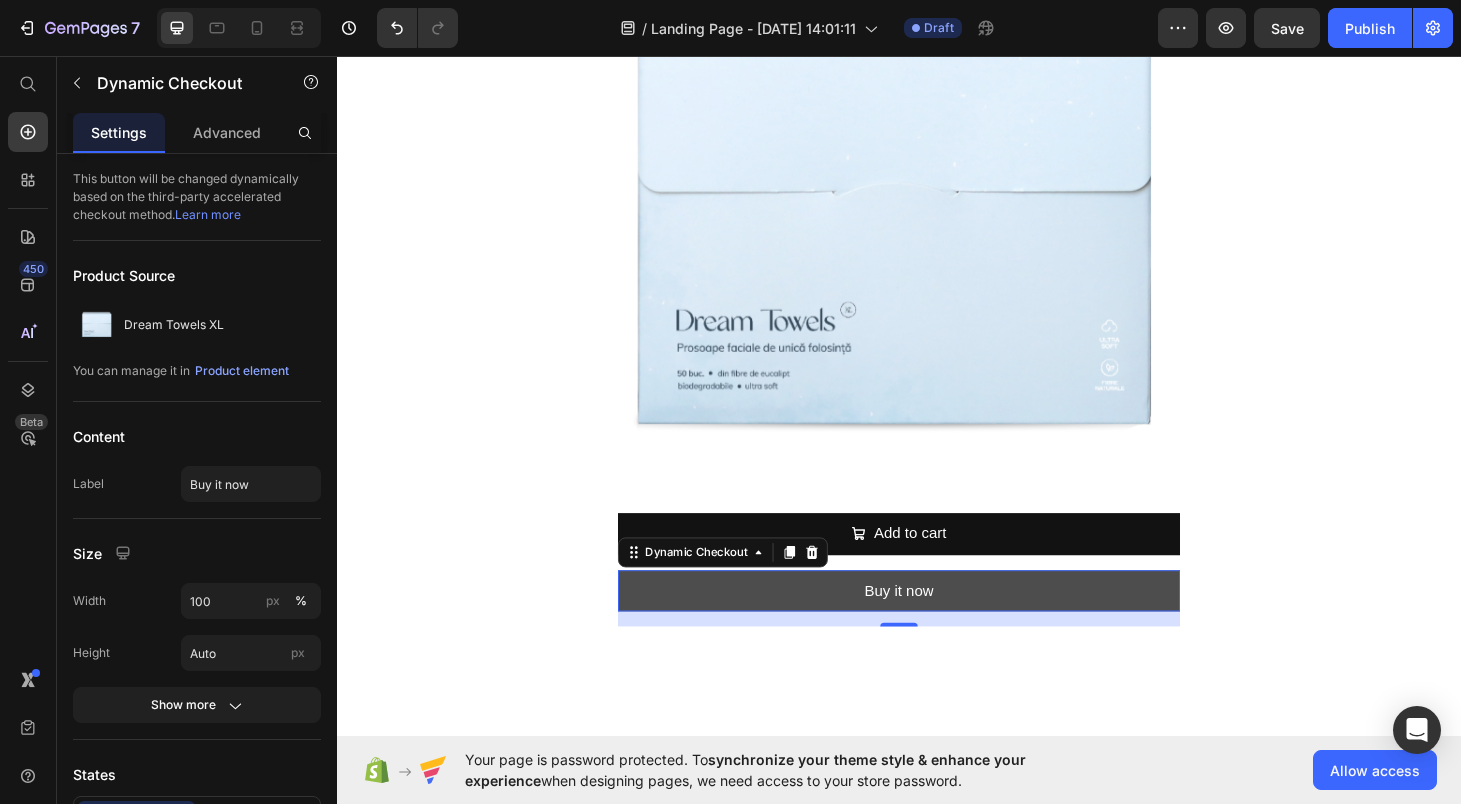drag, startPoint x: 846, startPoint y: 581, endPoint x: 932, endPoint y: 599, distance: 87.86353 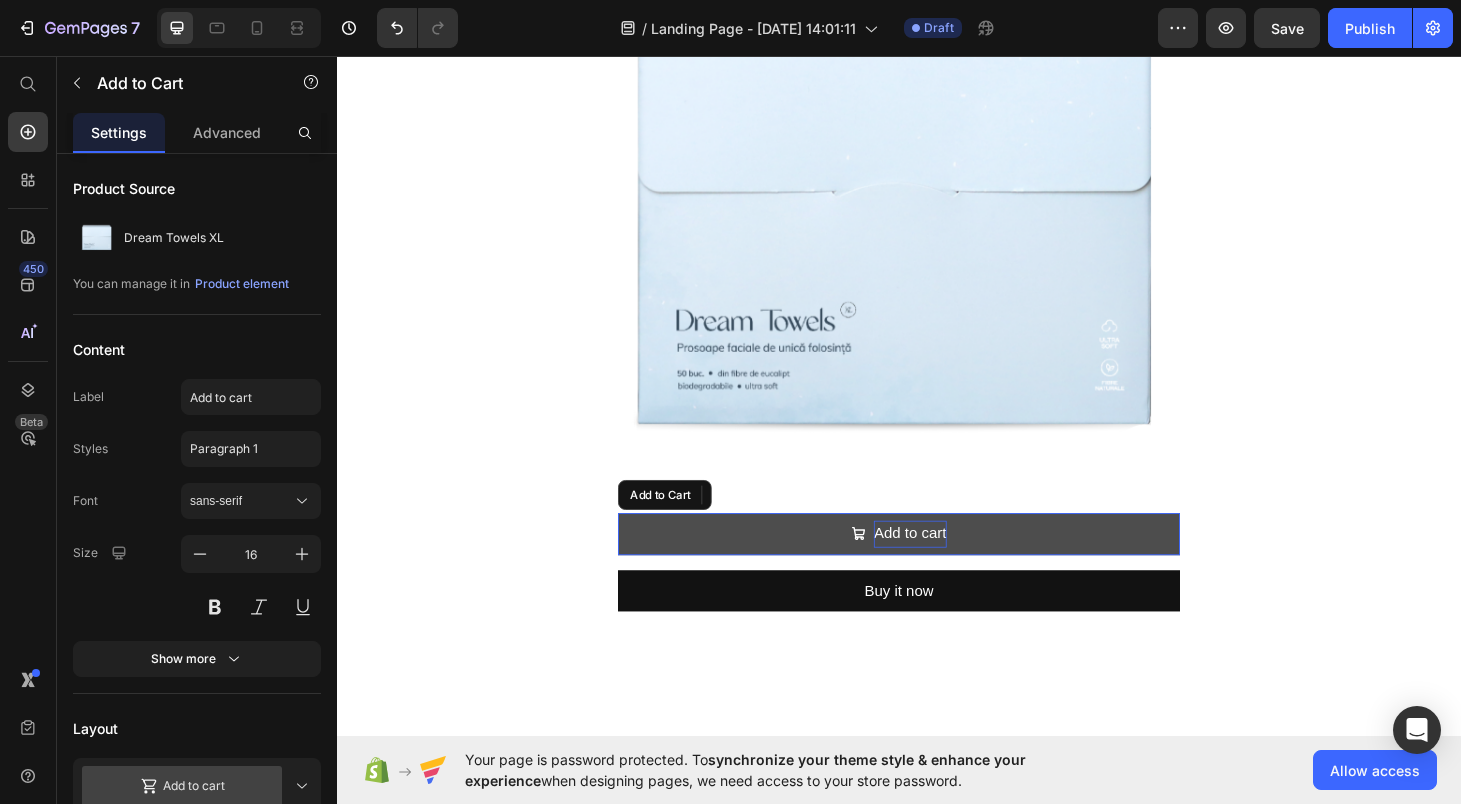 click on "Add to cart" at bounding box center [948, 565] 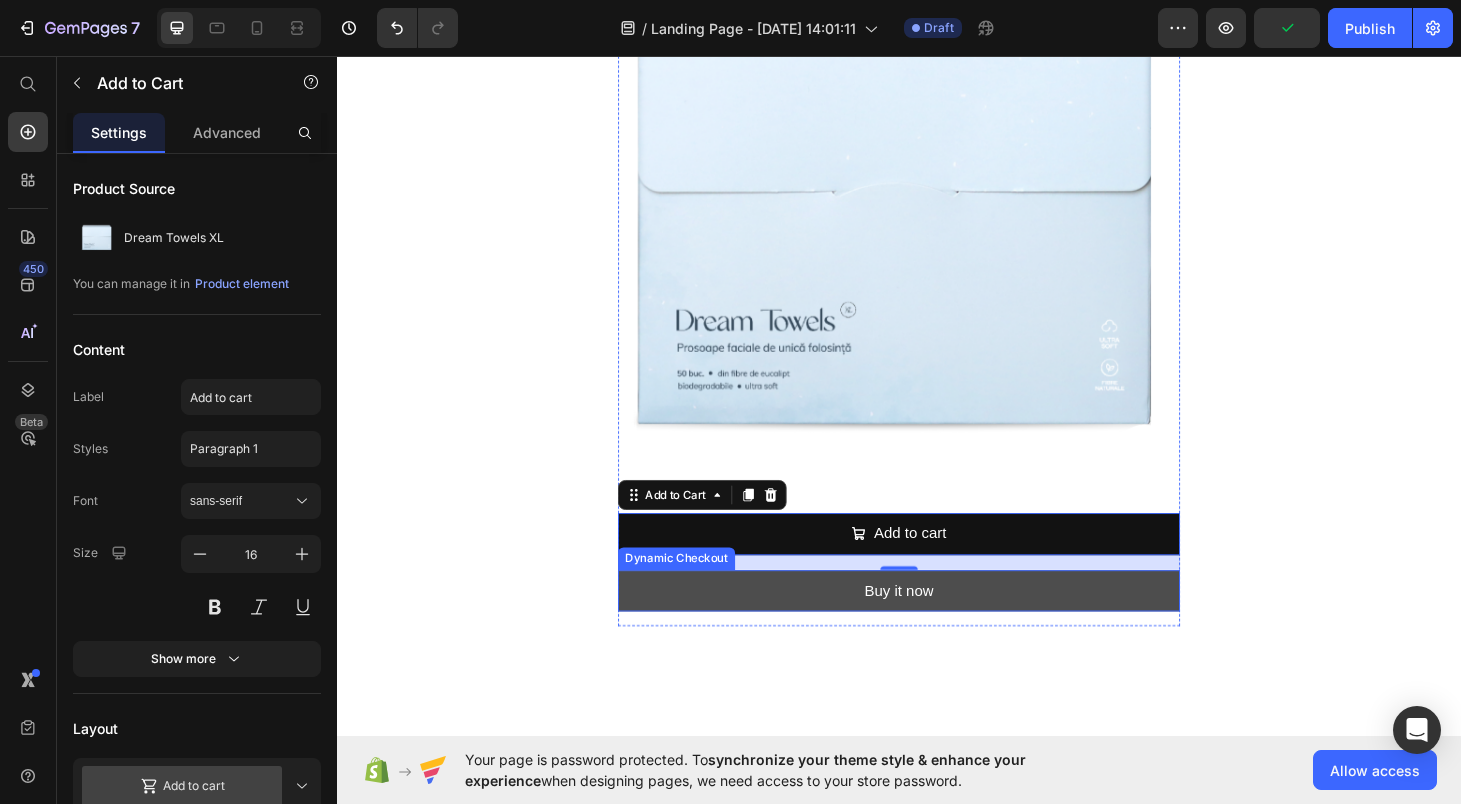 click on "Buy it now" at bounding box center (937, 626) 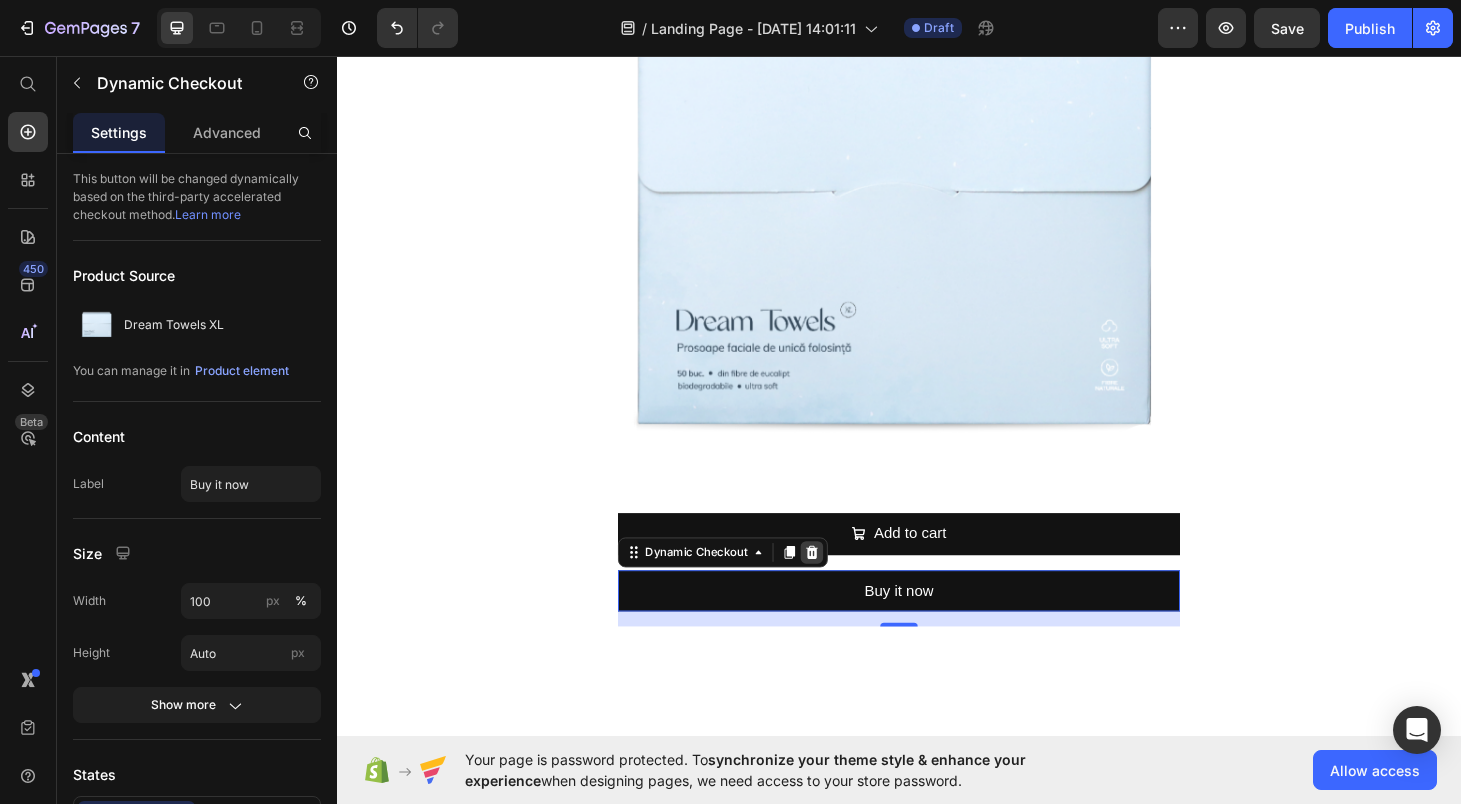 click 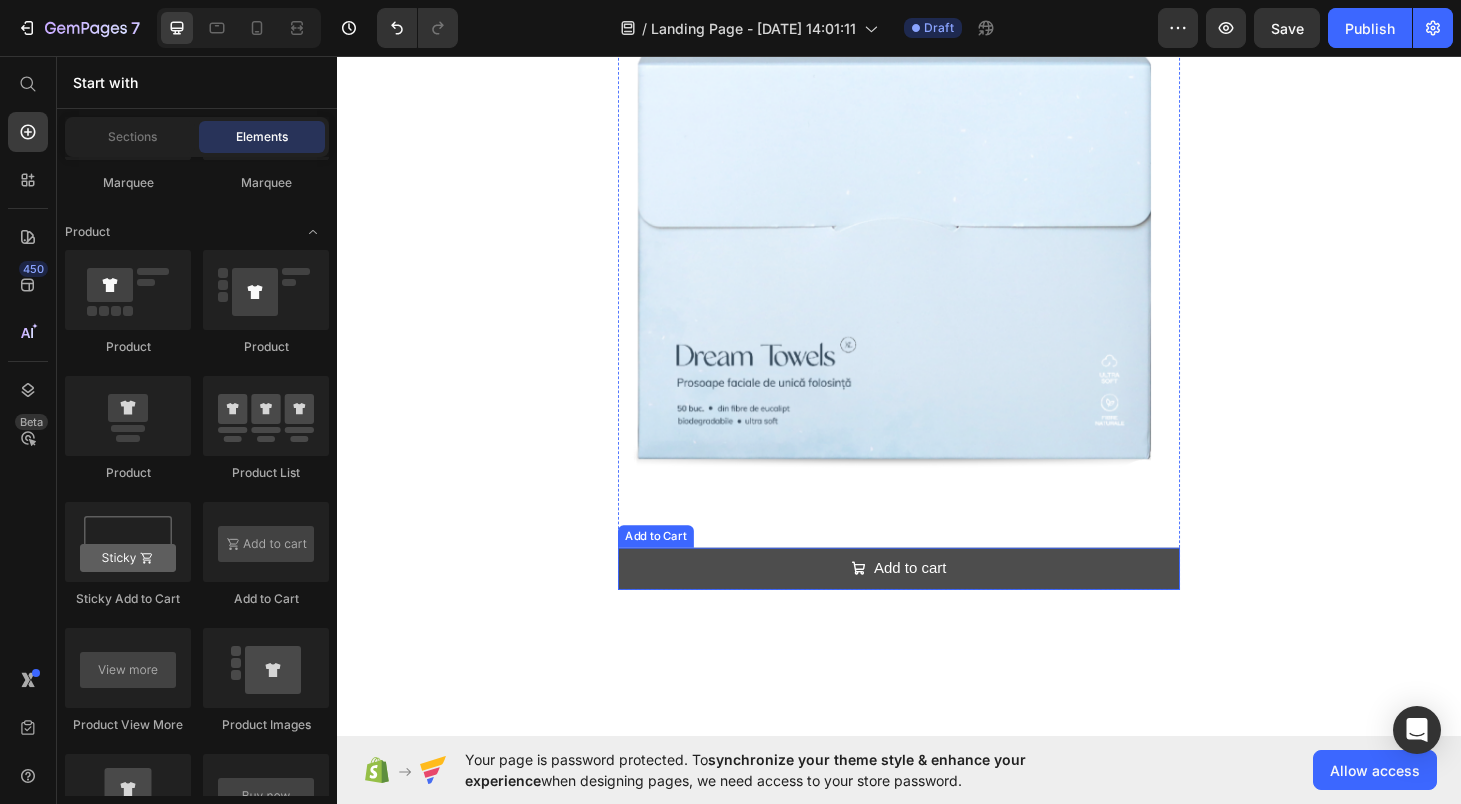 scroll, scrollTop: 1139, scrollLeft: 0, axis: vertical 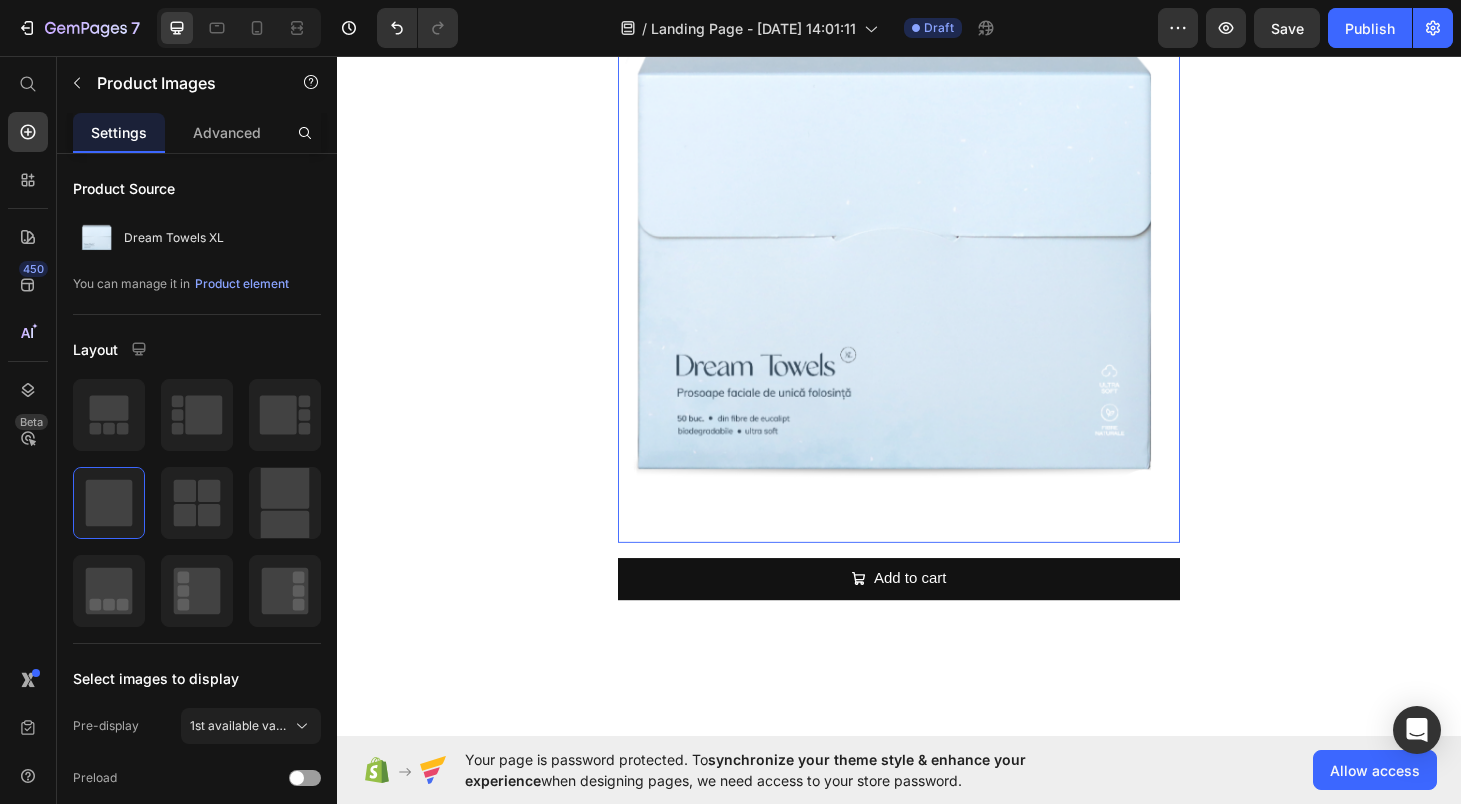 click at bounding box center (937, 275) 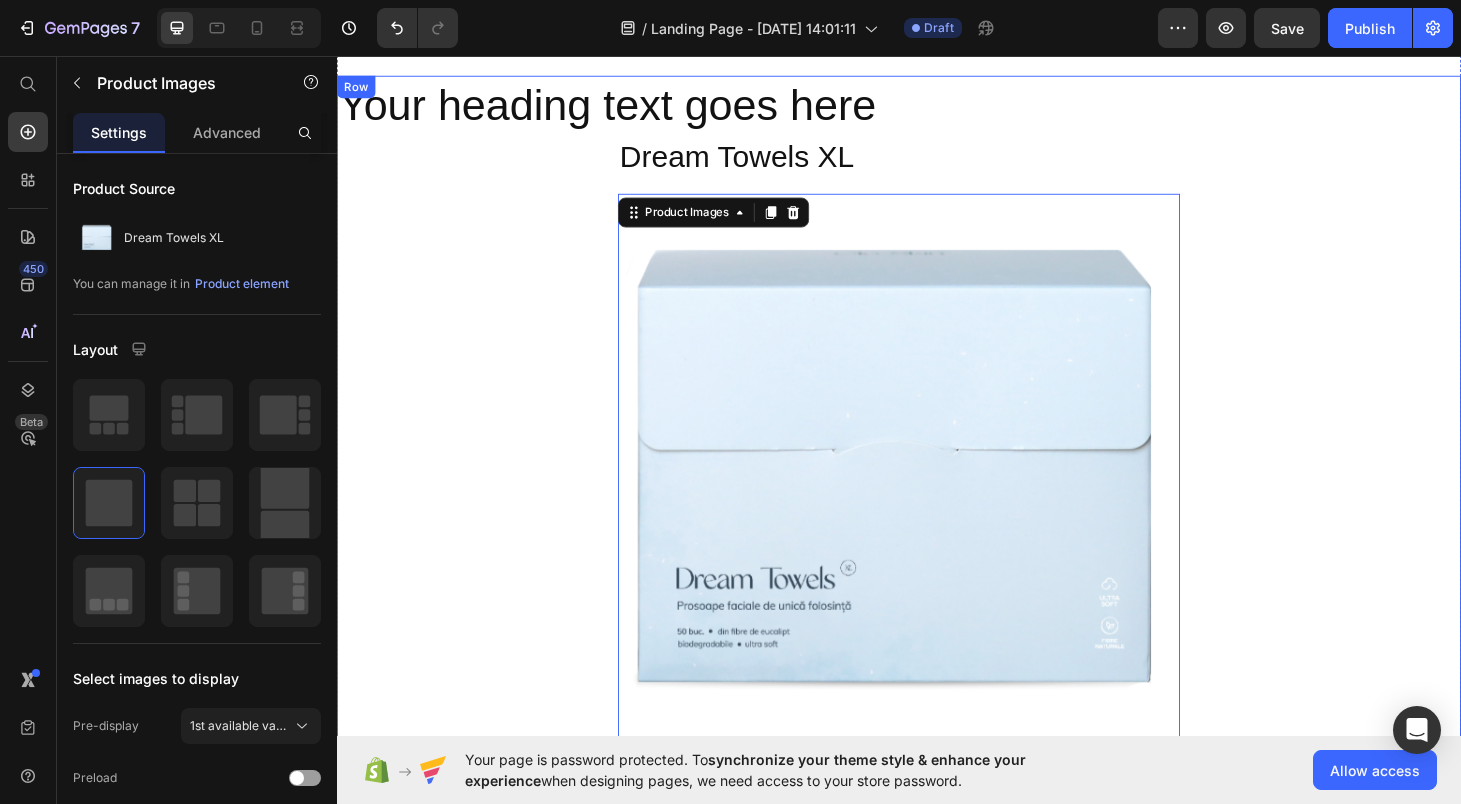 scroll, scrollTop: 867, scrollLeft: 0, axis: vertical 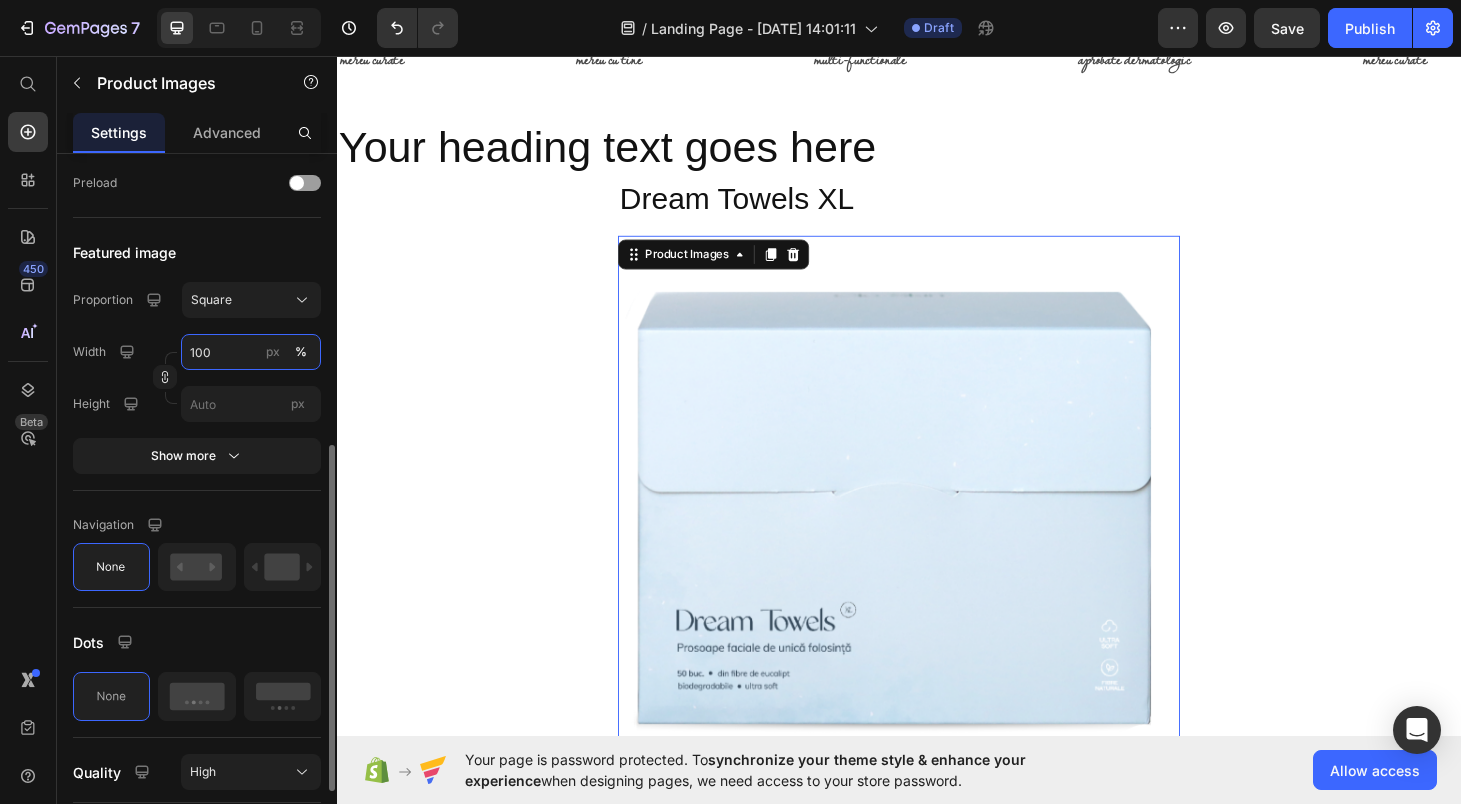 click on "100" at bounding box center [251, 352] 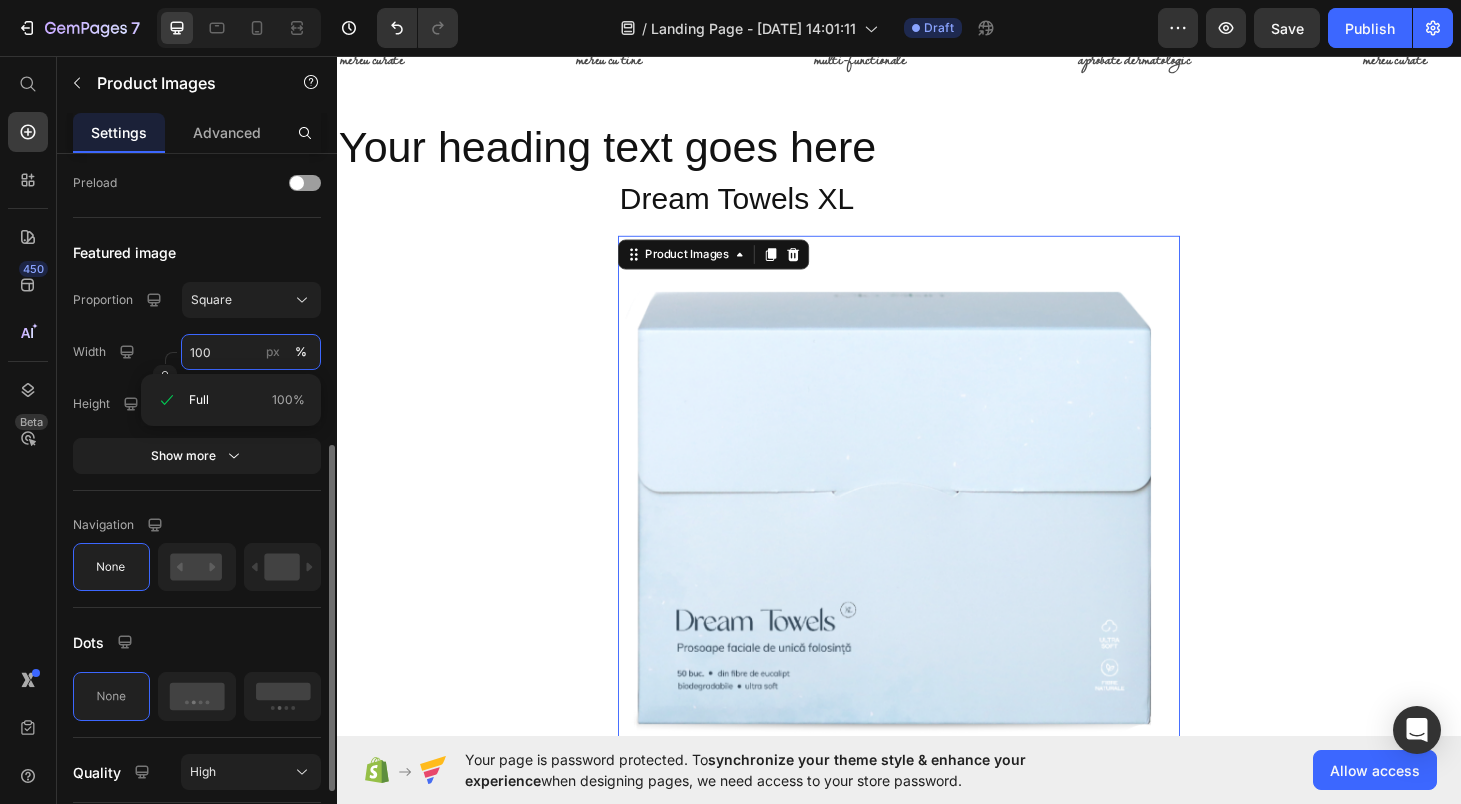 click on "100" at bounding box center [251, 352] 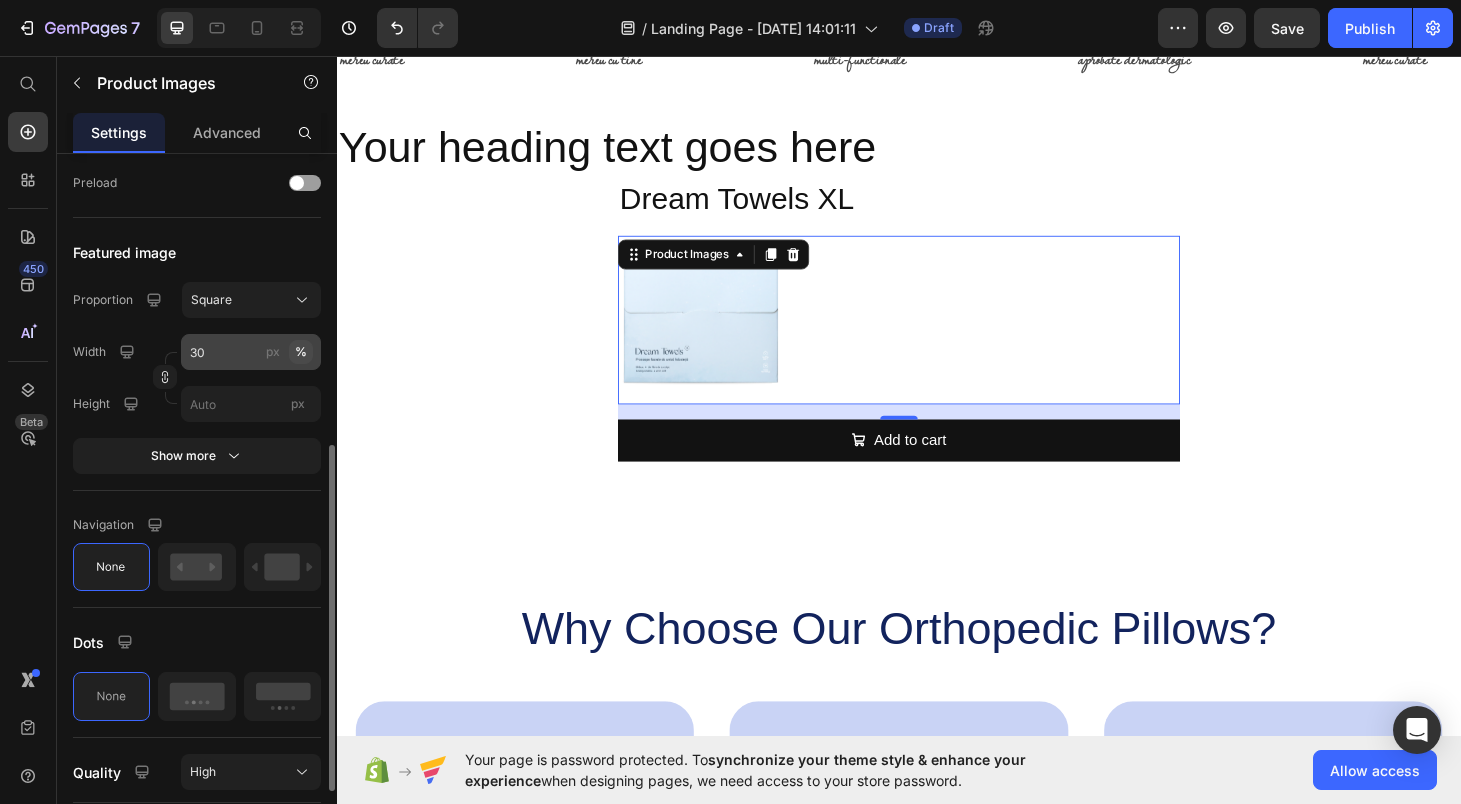 click on "%" 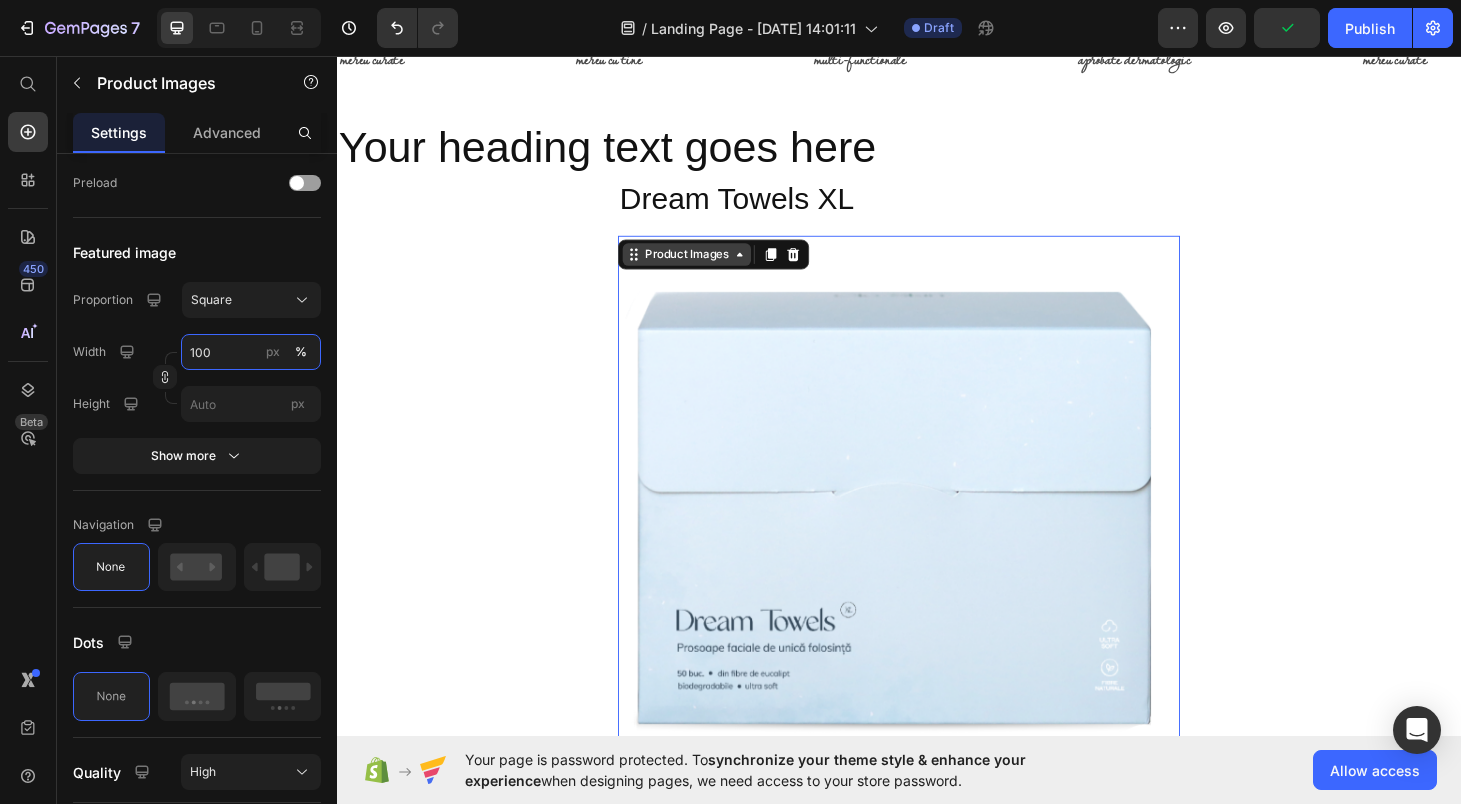 type on "100" 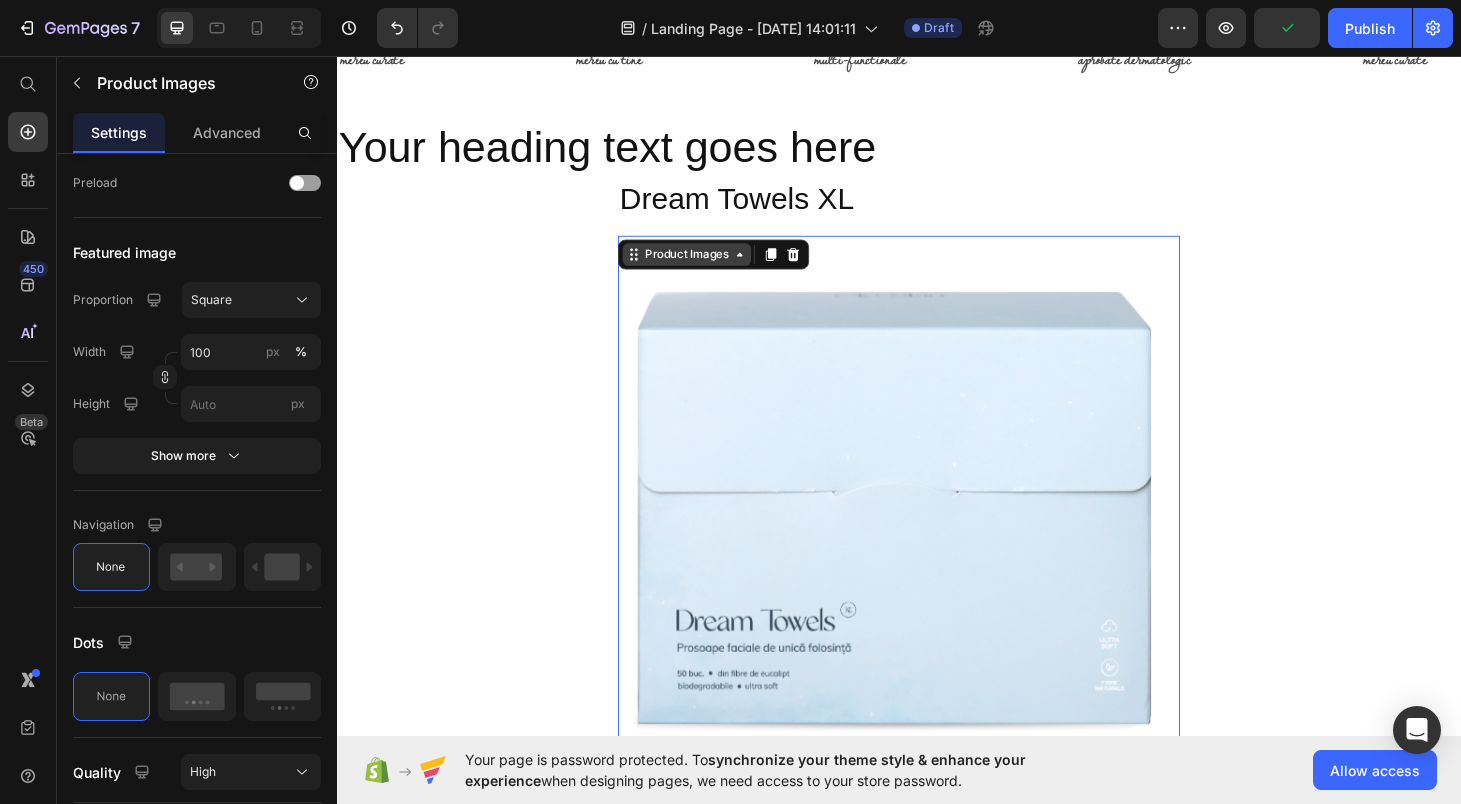 click on "Product Images" at bounding box center (710, 267) 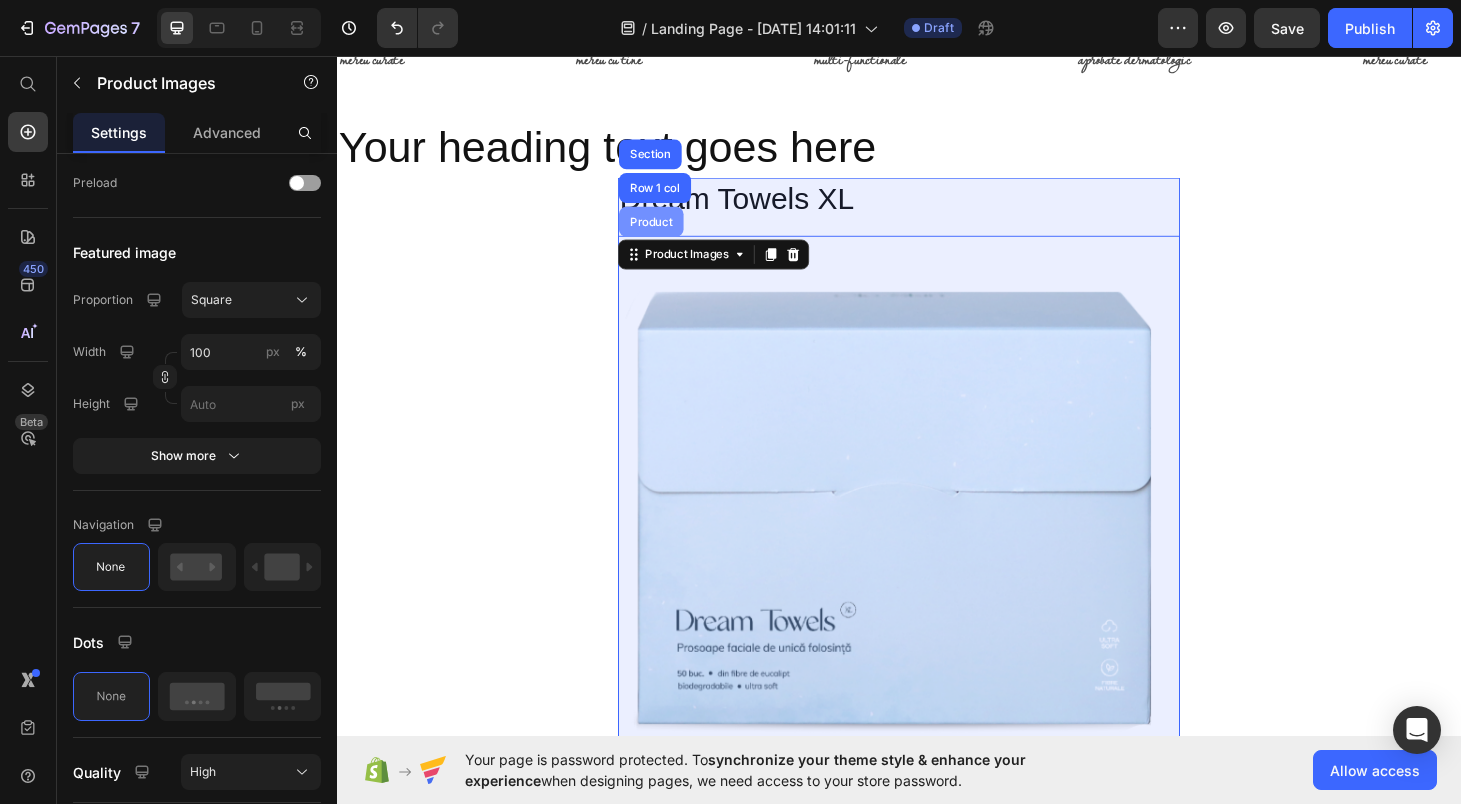 click on "Product" at bounding box center [672, 232] 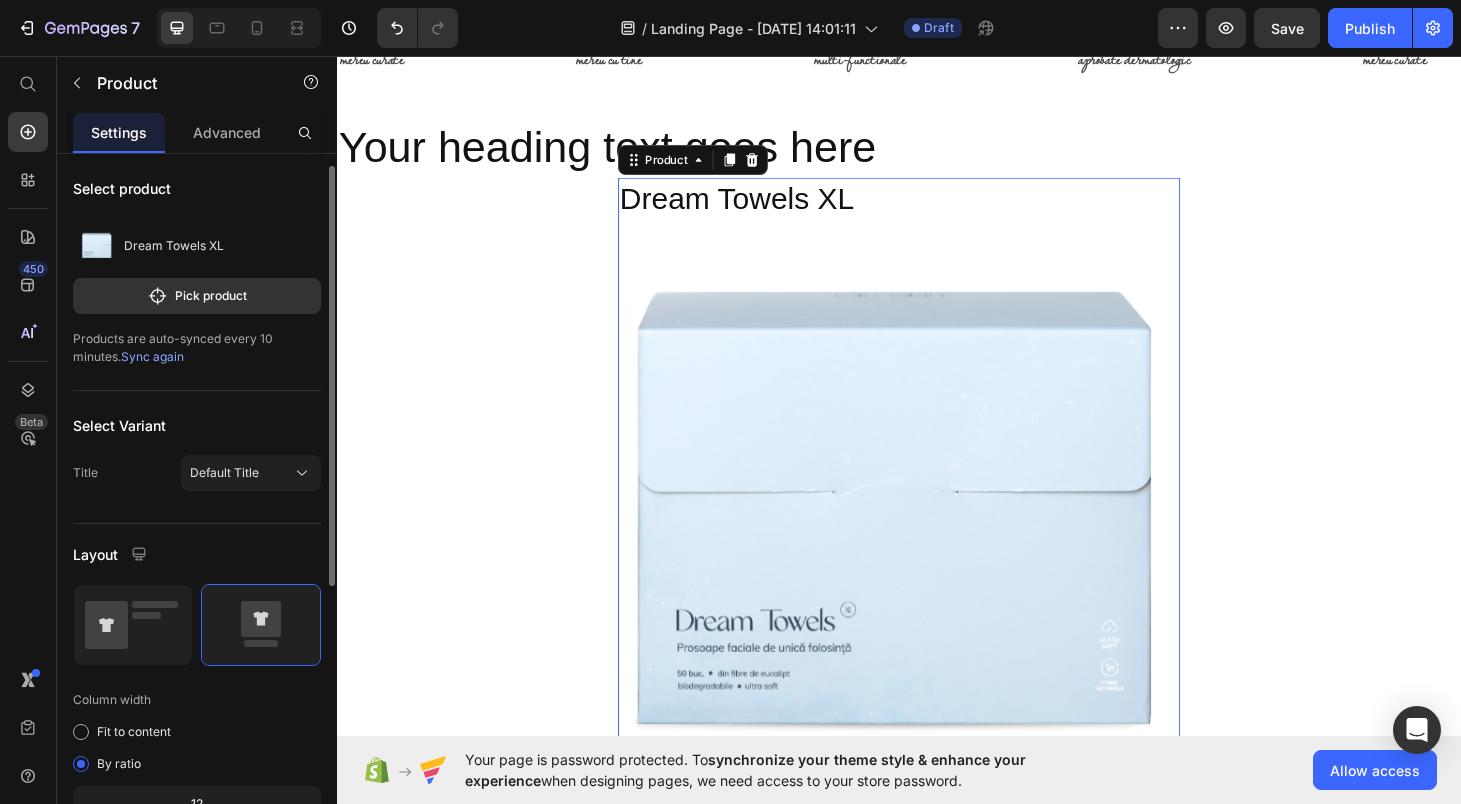 scroll, scrollTop: 483, scrollLeft: 0, axis: vertical 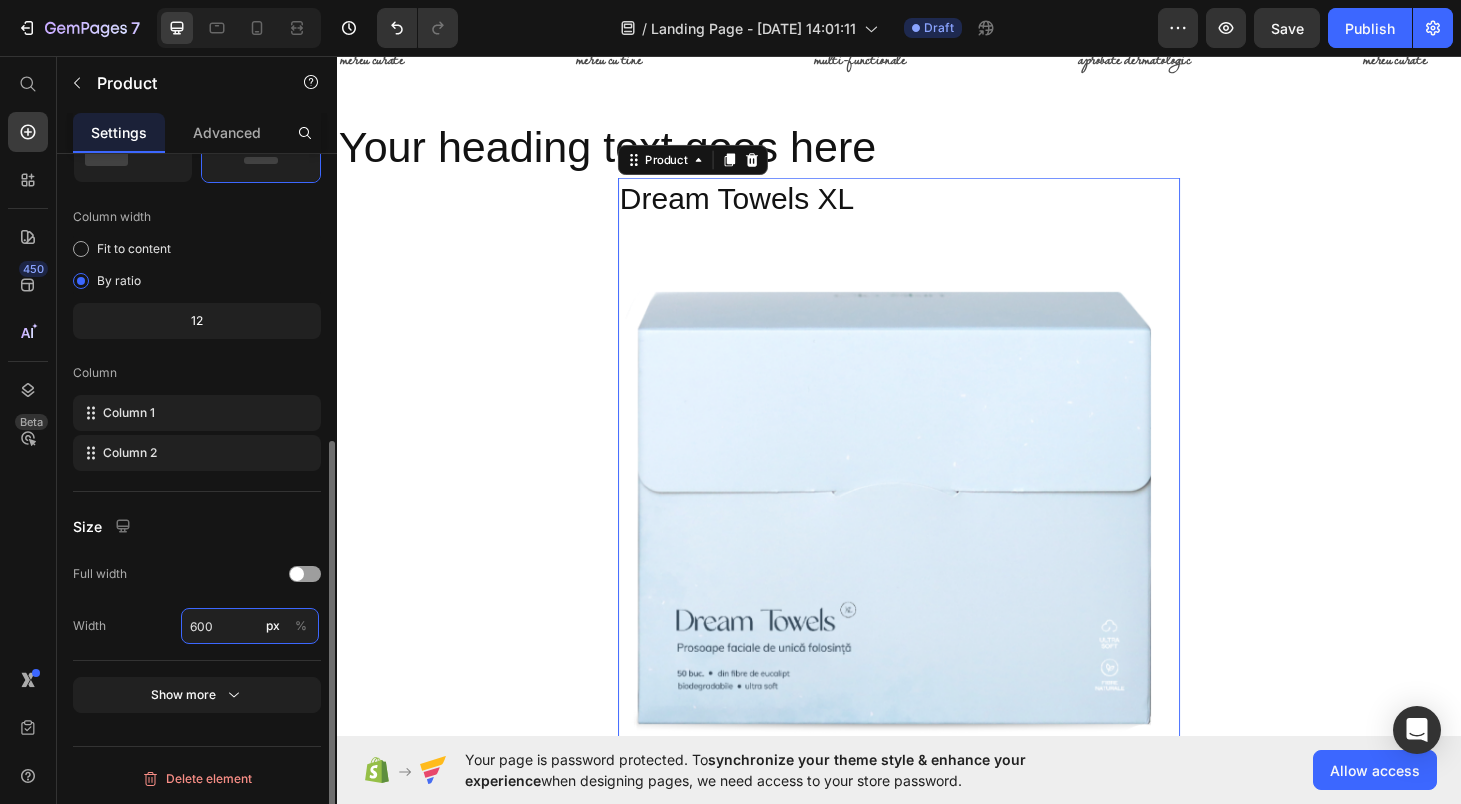 click on "600" at bounding box center (250, 626) 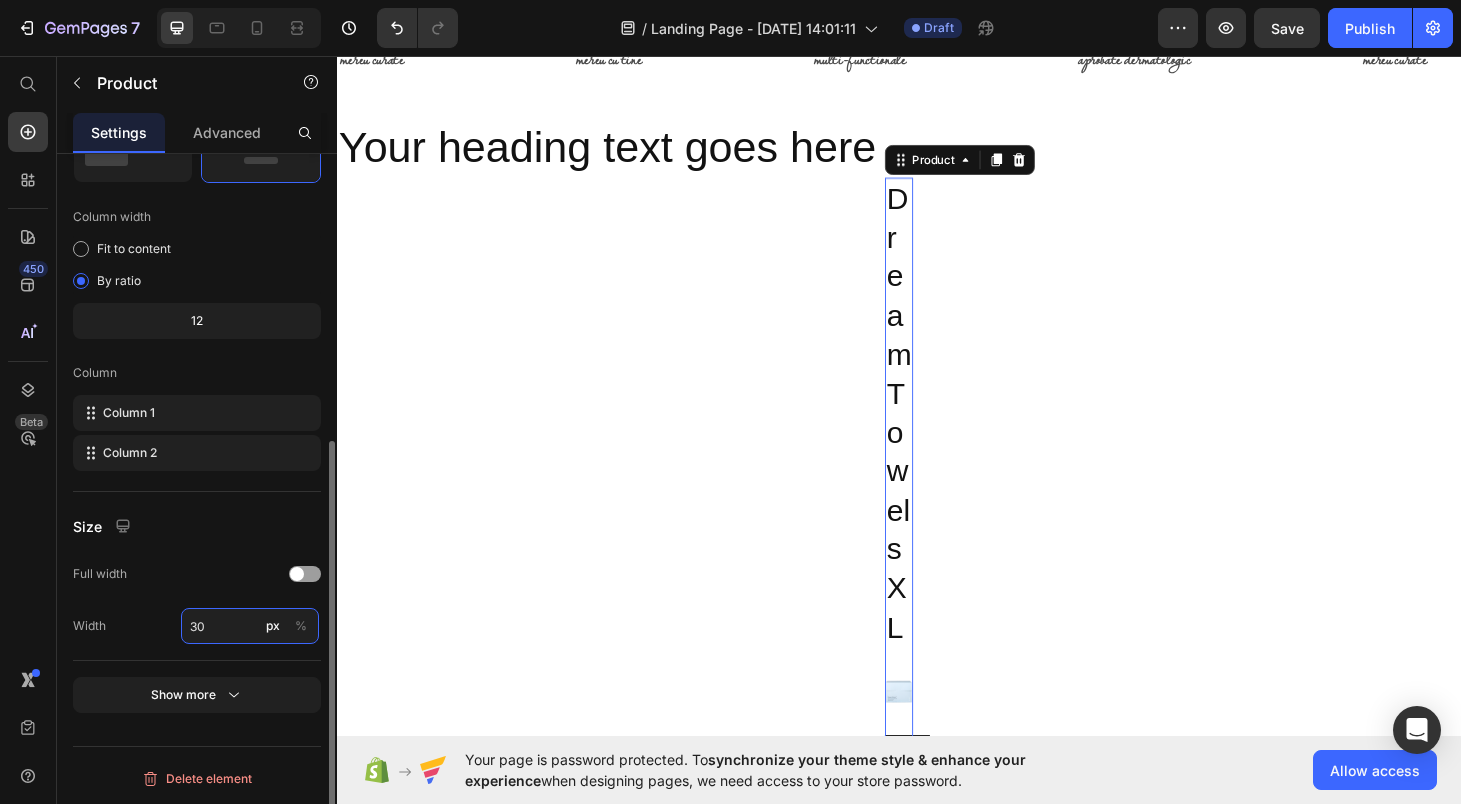 type on "3" 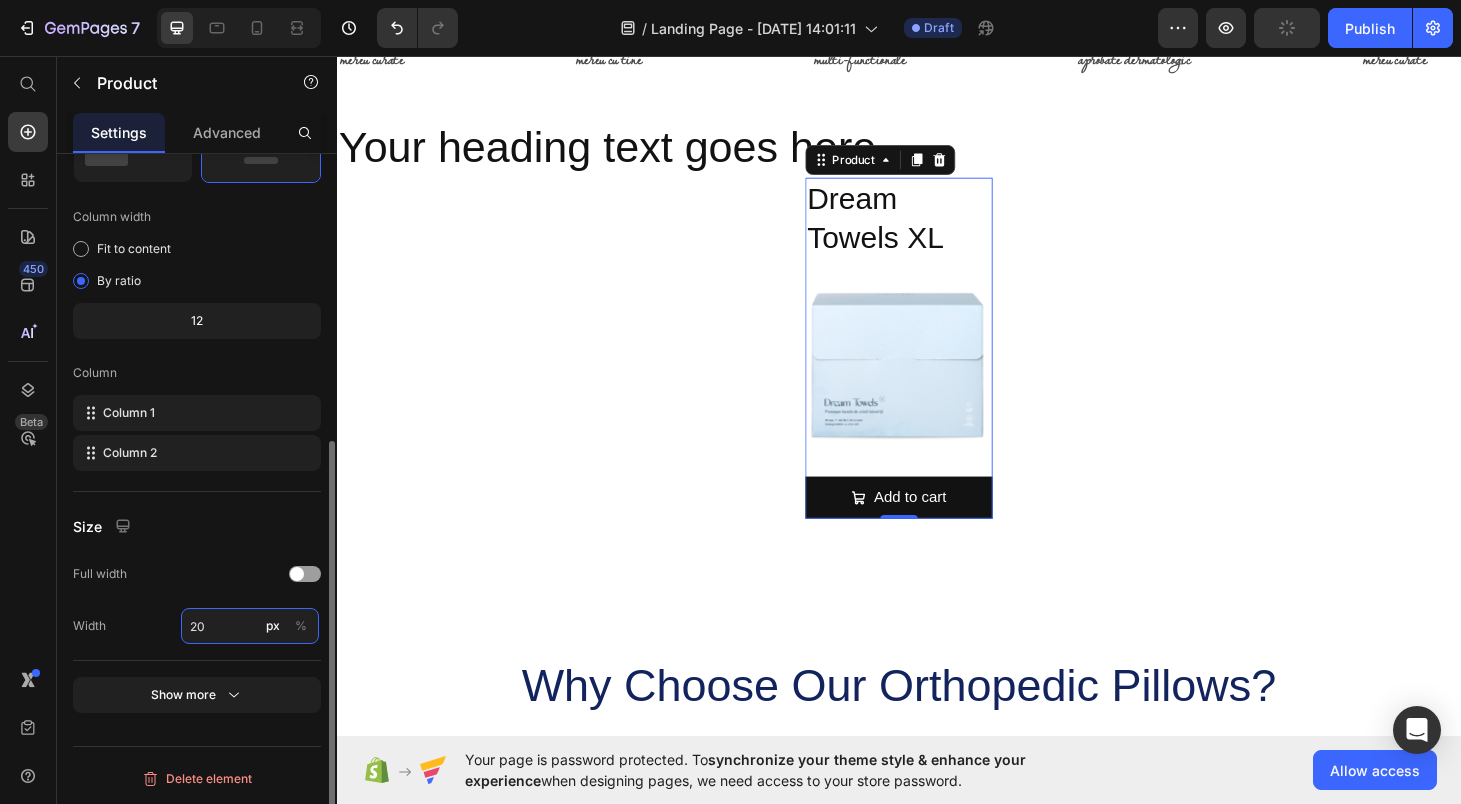 type on "2" 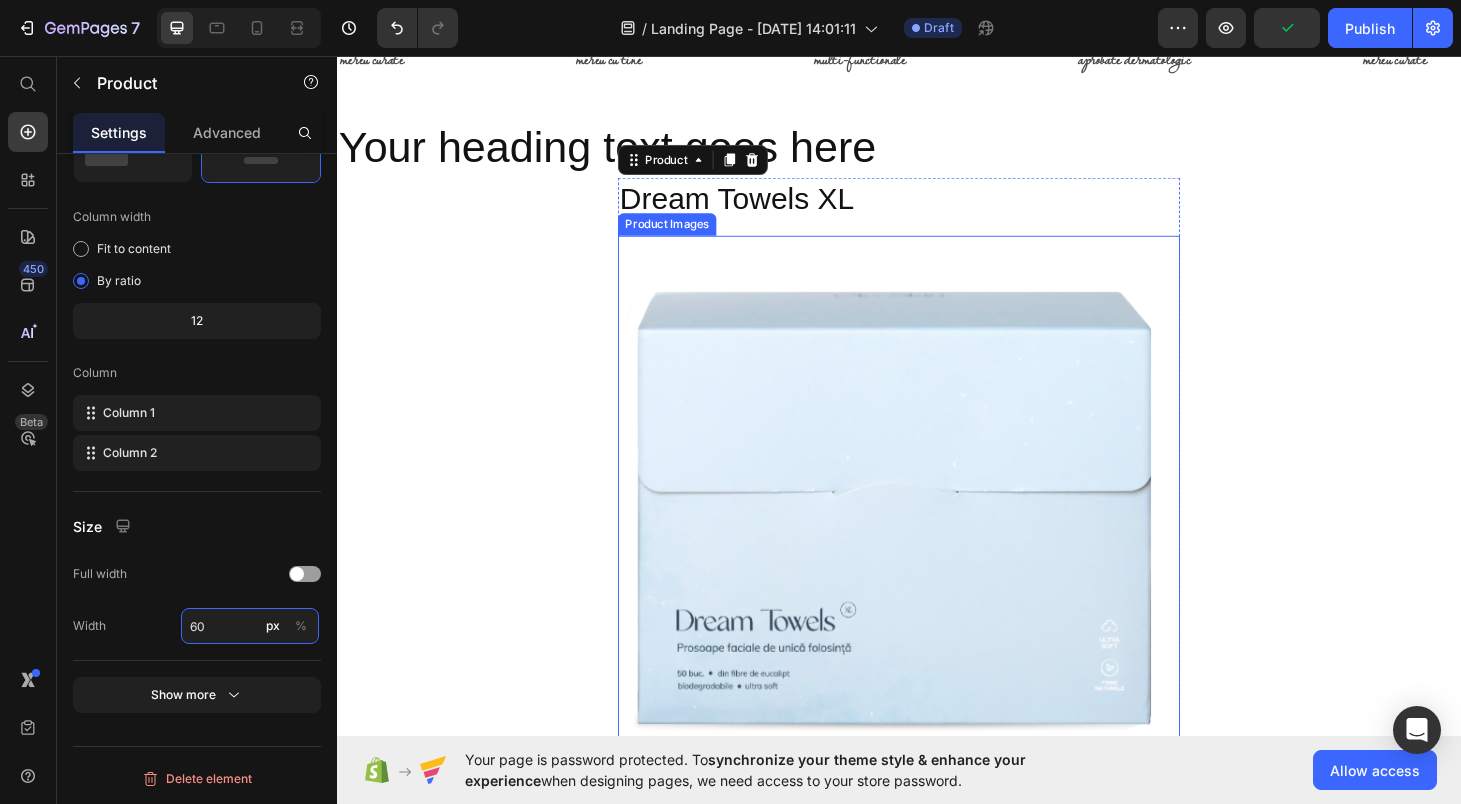 type on "6" 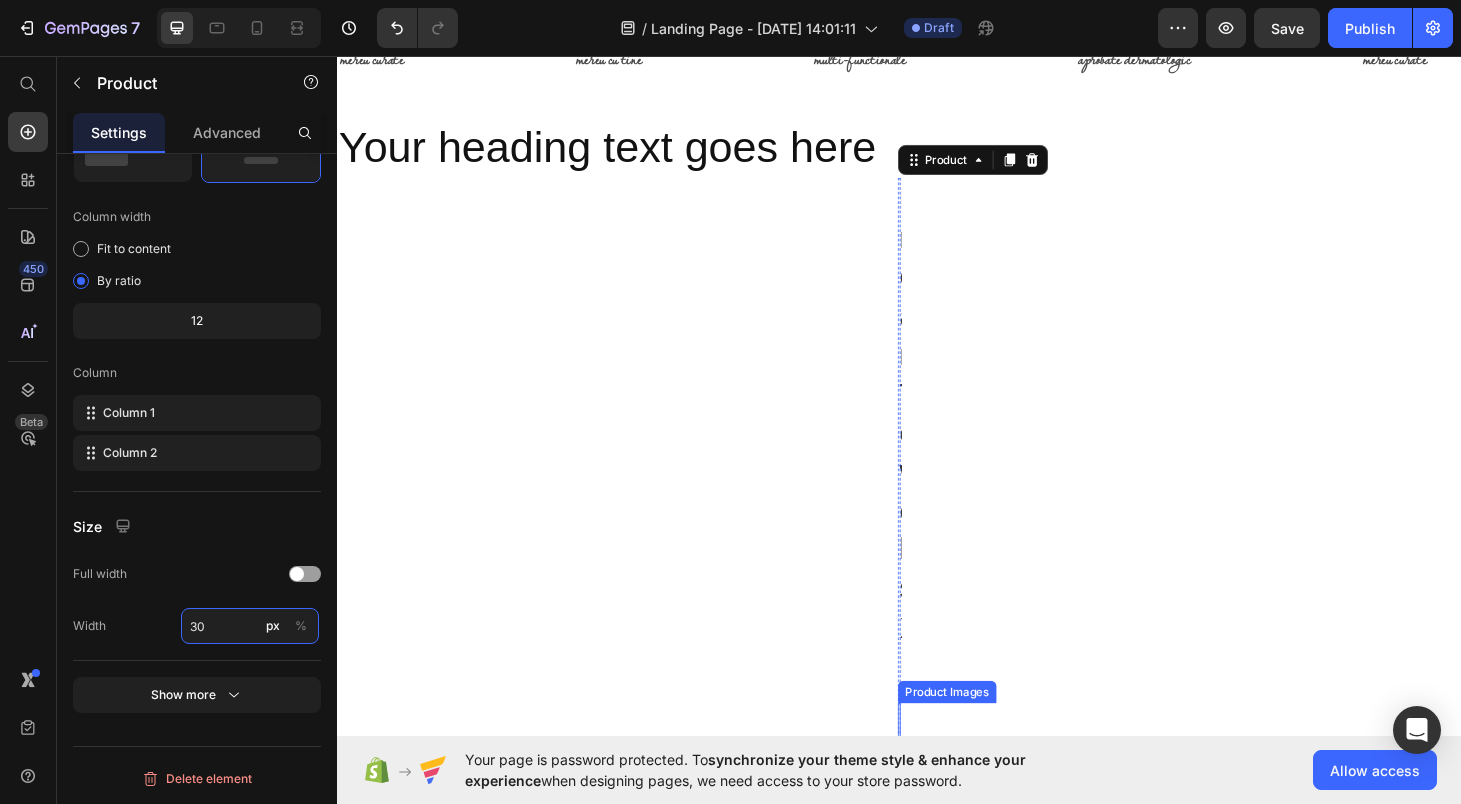 type on "300" 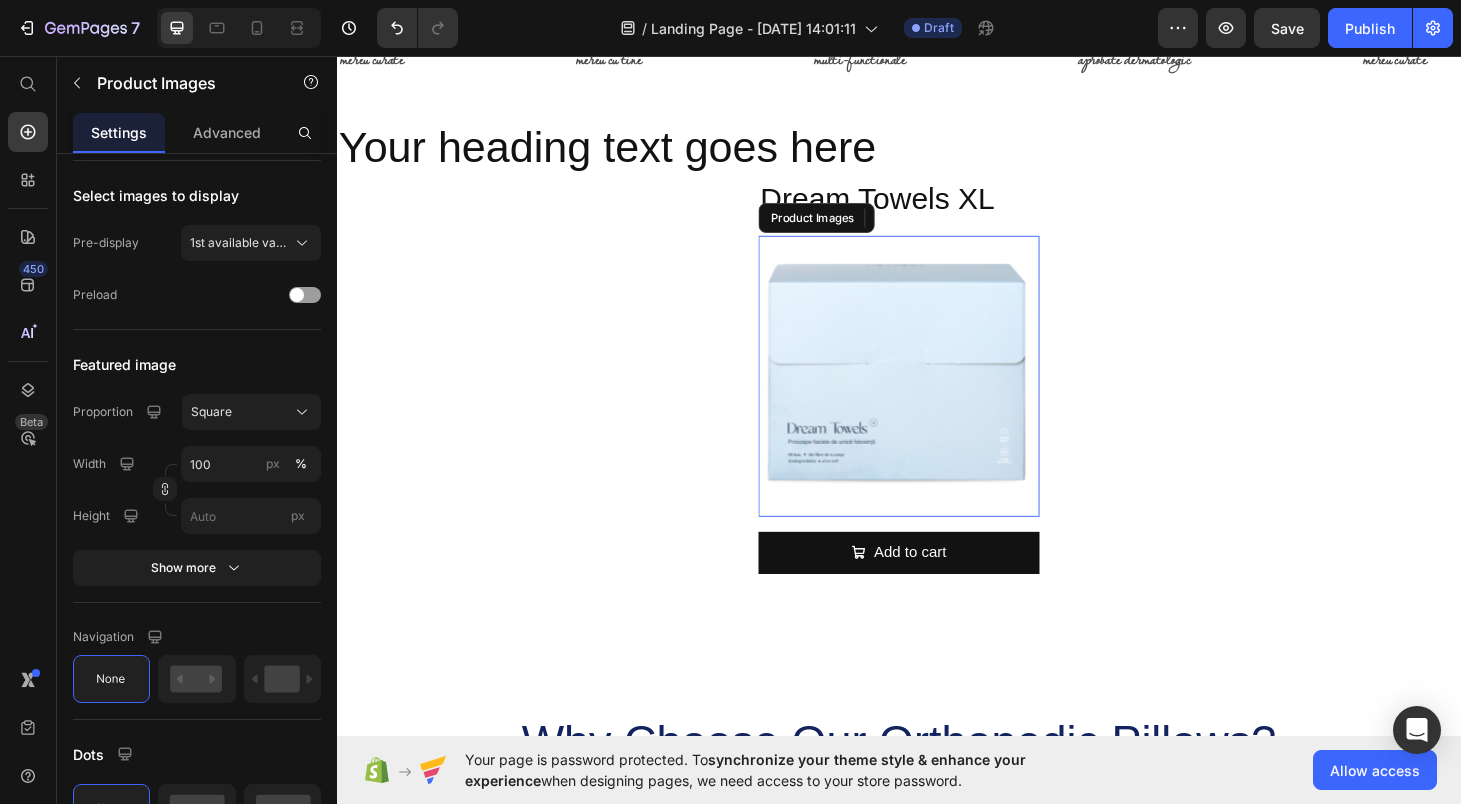 click at bounding box center (937, 397) 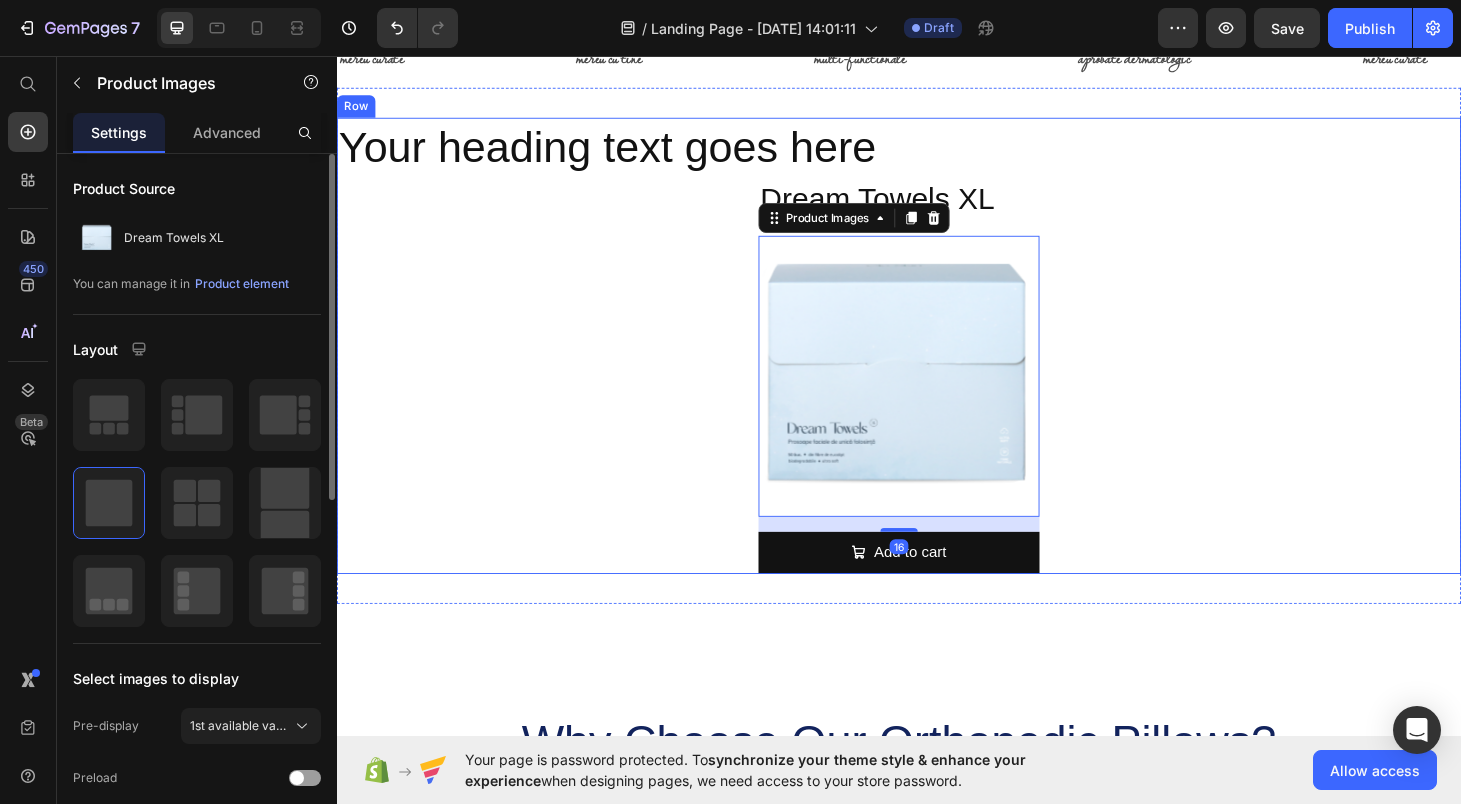 click on "Your heading text goes here Heading Dream Towels XL Product Title Product Images   16
Add to cart Add to Cart Product" at bounding box center [937, 364] 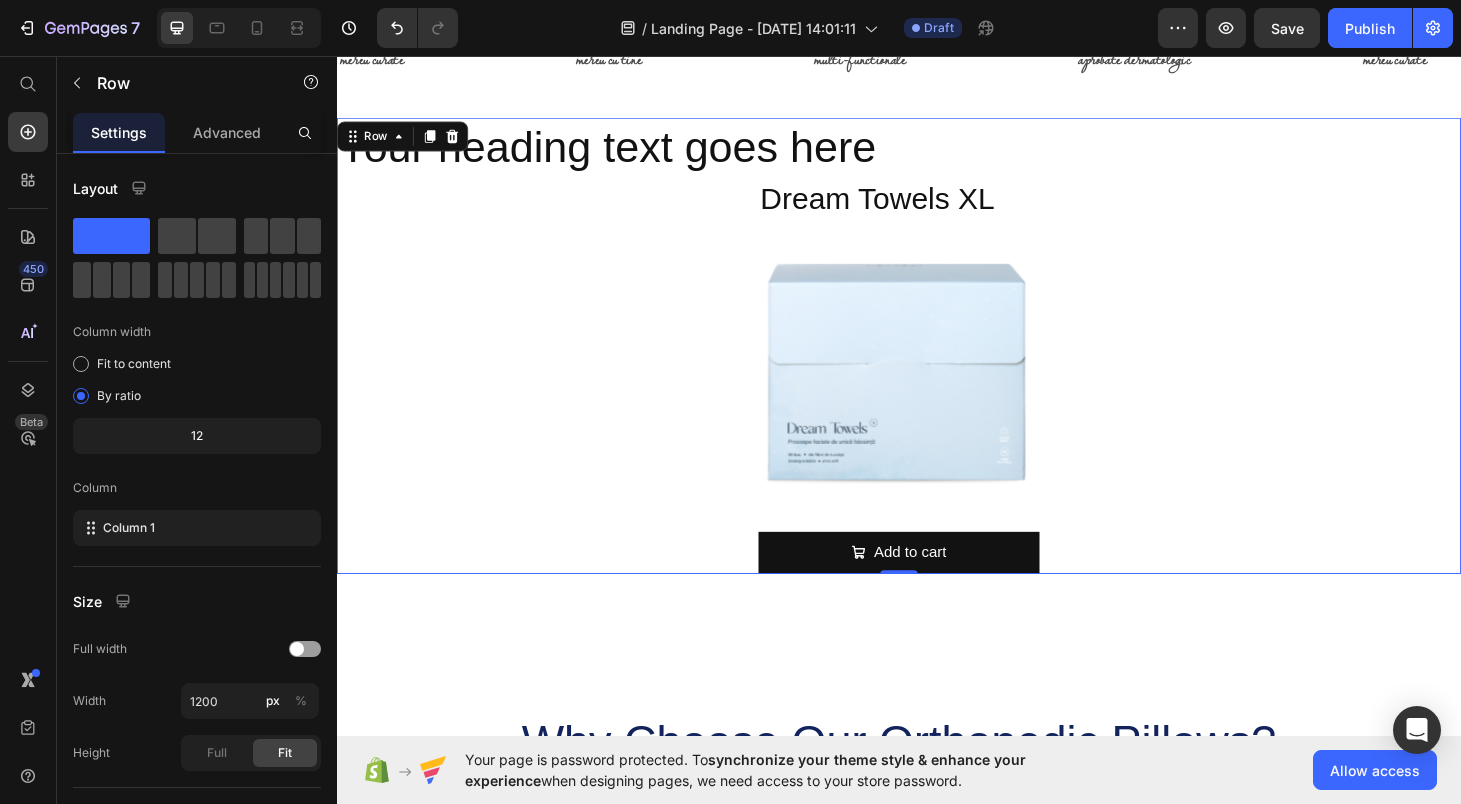 click on "Your heading text goes here Heading Dream Towels XL Product Title Product Images
Add to cart Add to Cart Product" at bounding box center [937, 364] 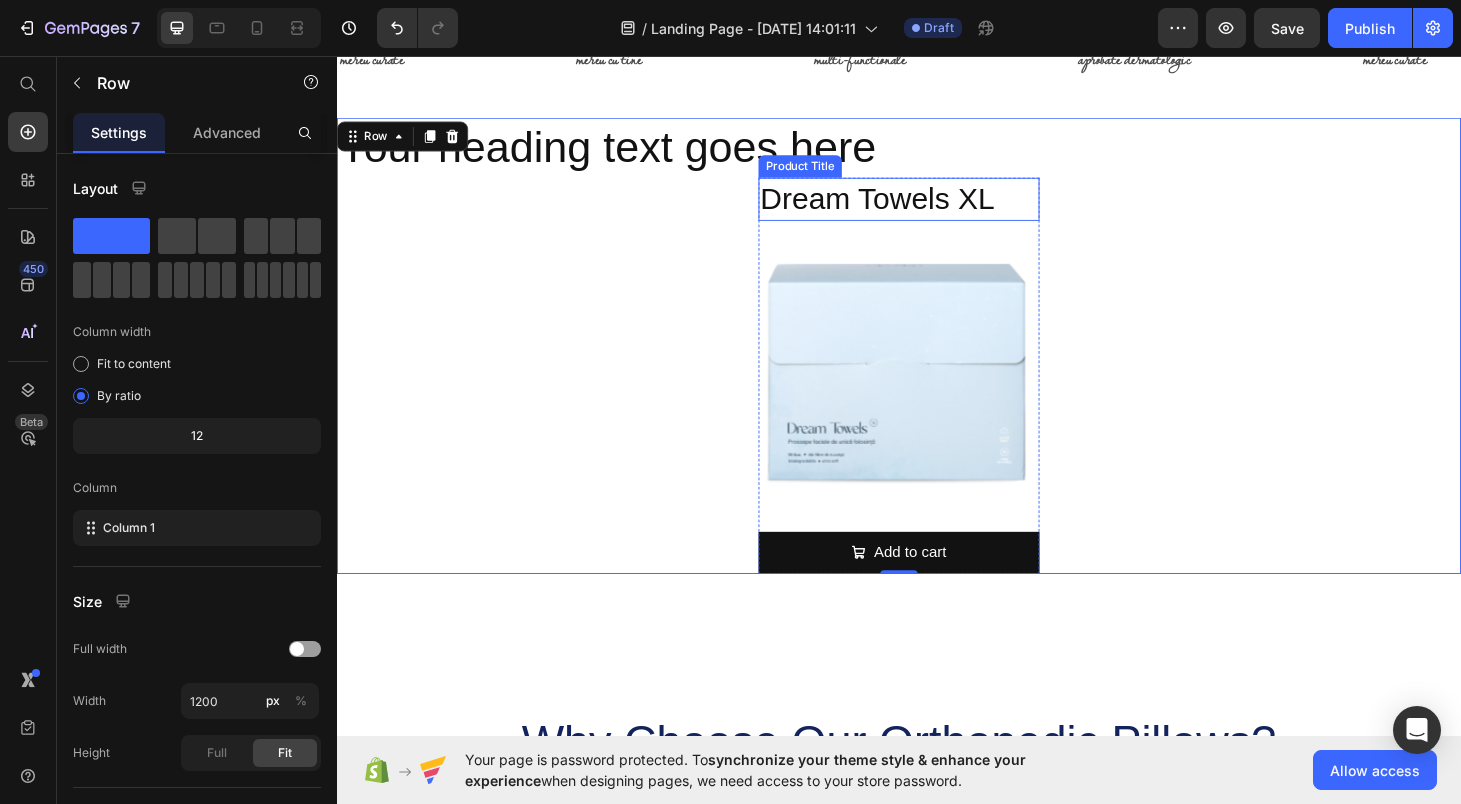 click on "Dream Towels XL" at bounding box center (937, 208) 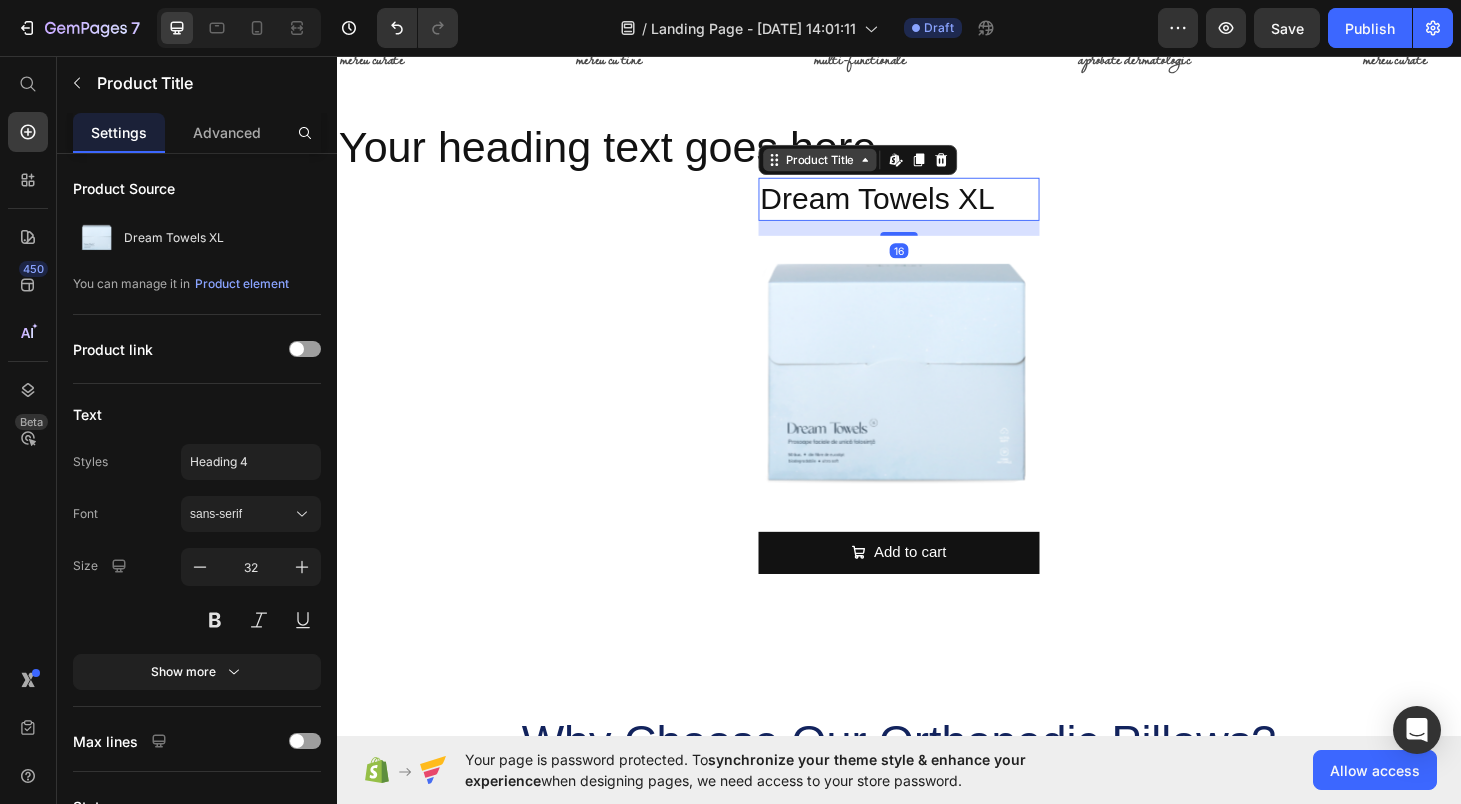 click on "Product Title" at bounding box center [852, 166] 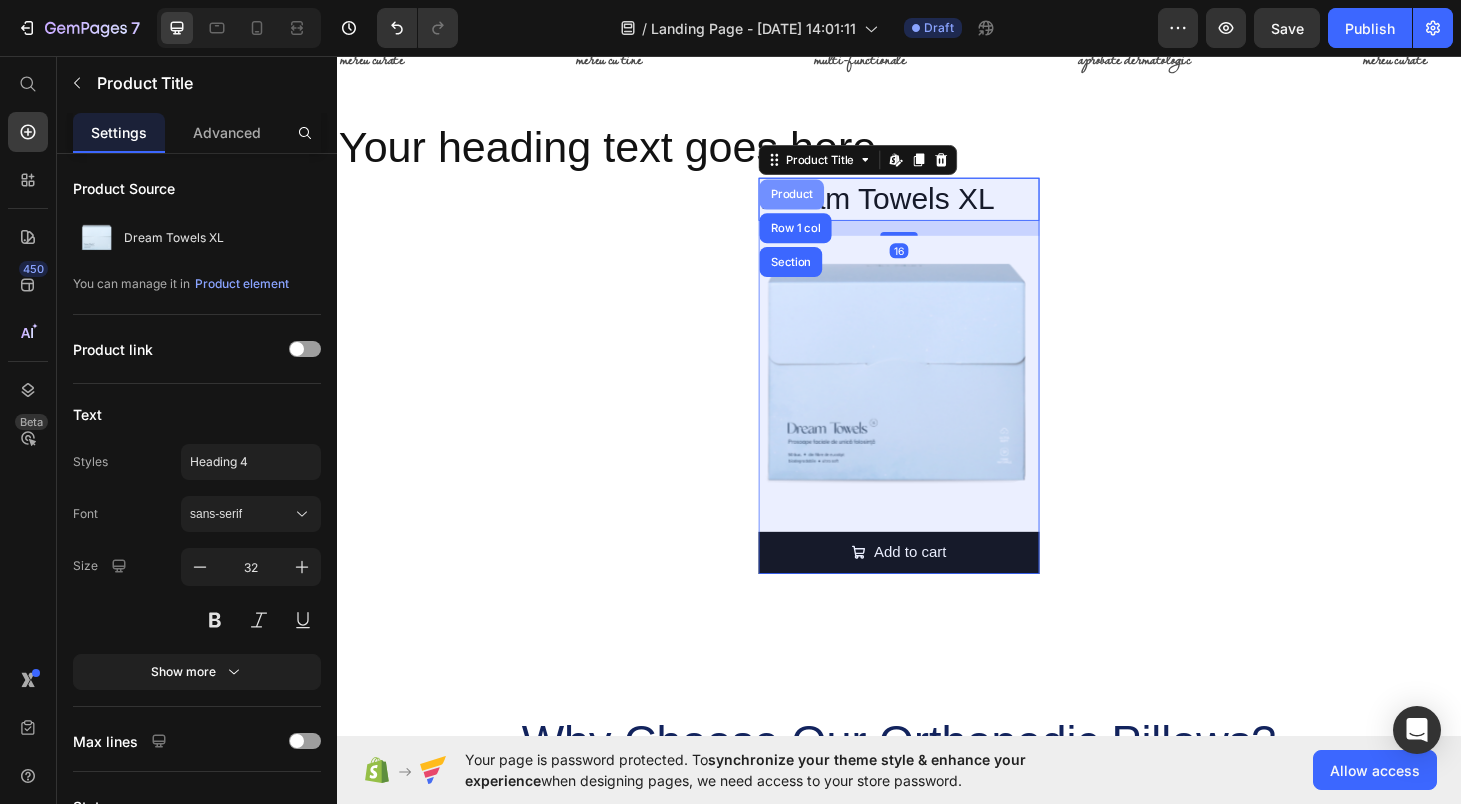 click on "Product" at bounding box center [822, 203] 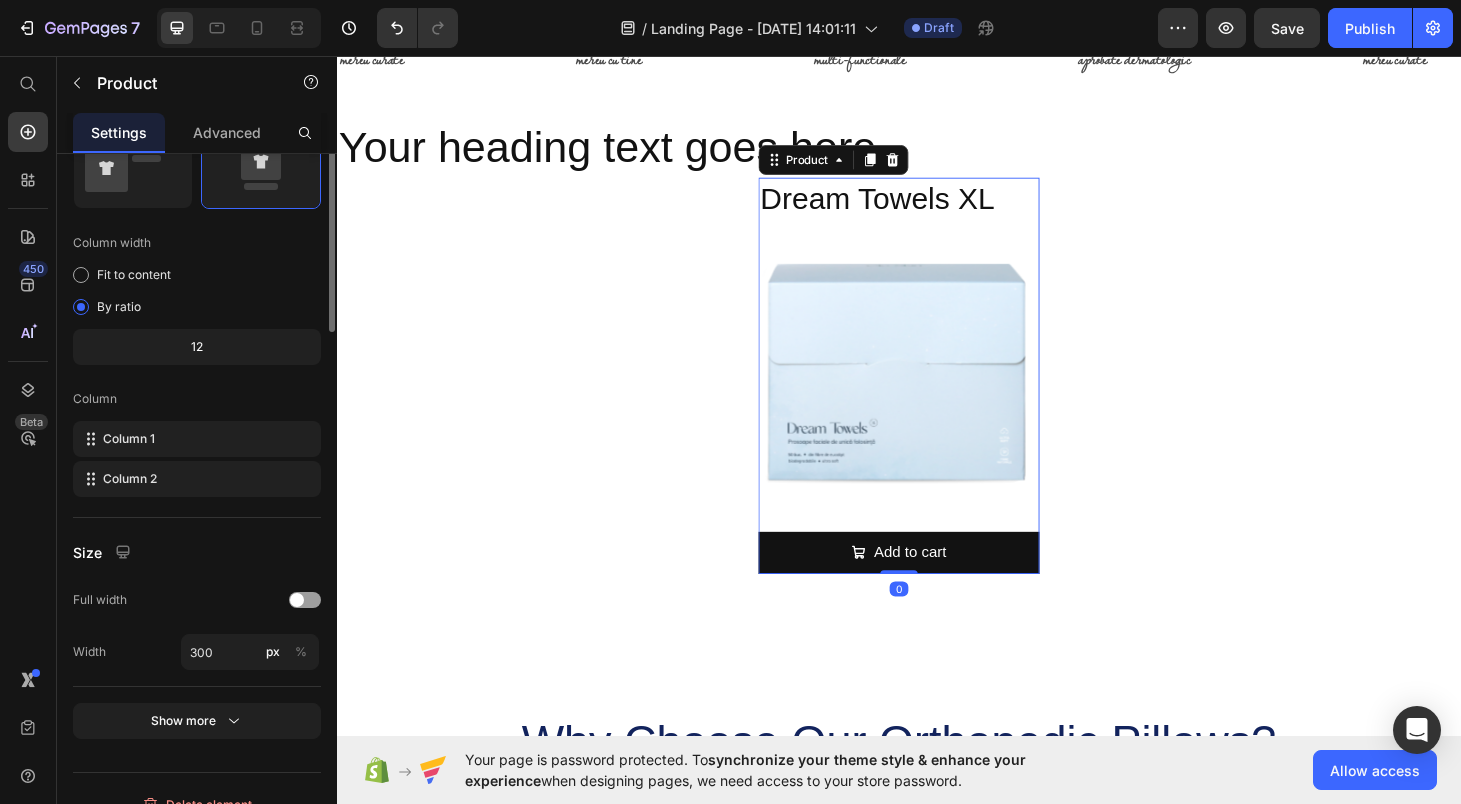 scroll, scrollTop: 483, scrollLeft: 0, axis: vertical 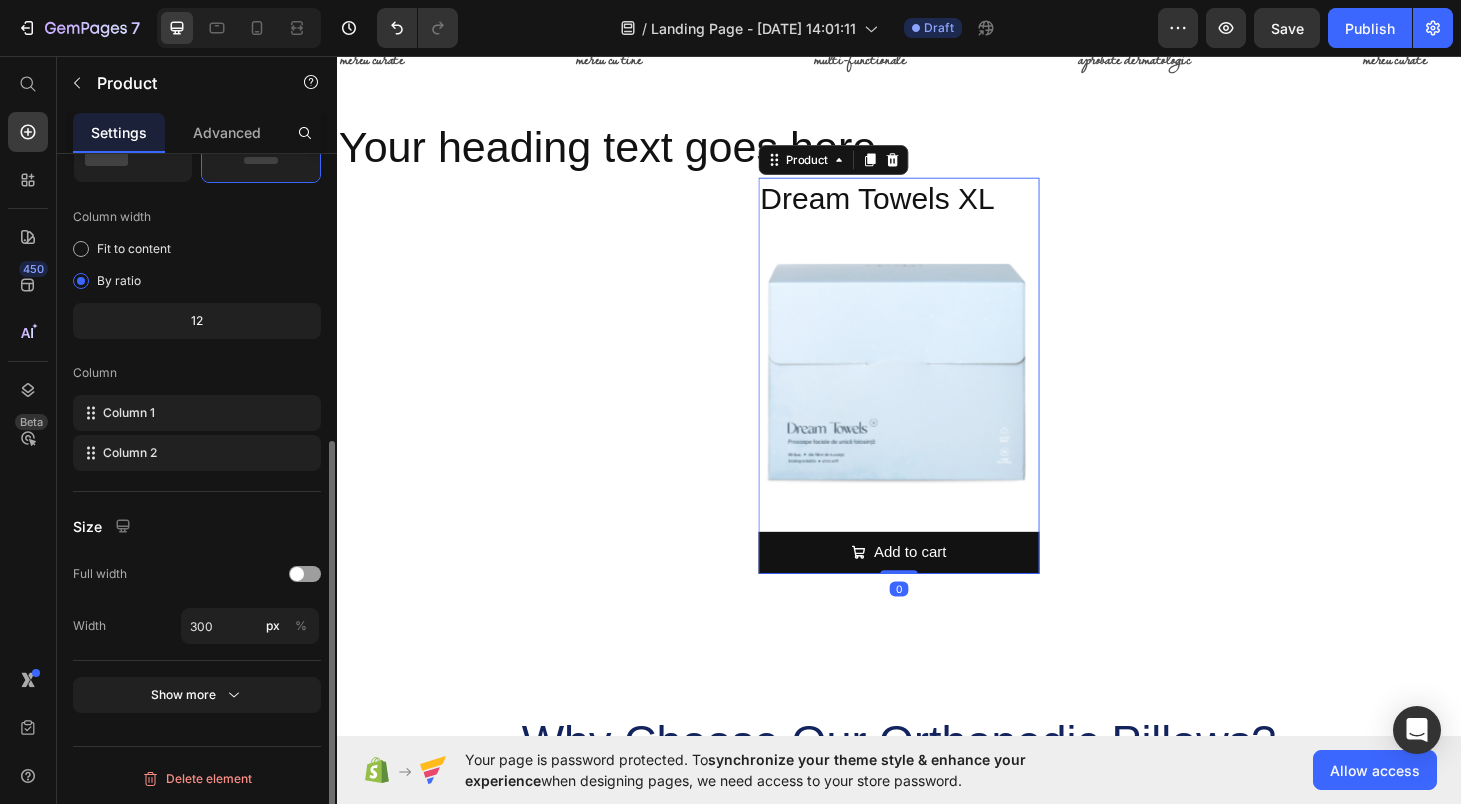 click on "Size Full width Width 300 px %" 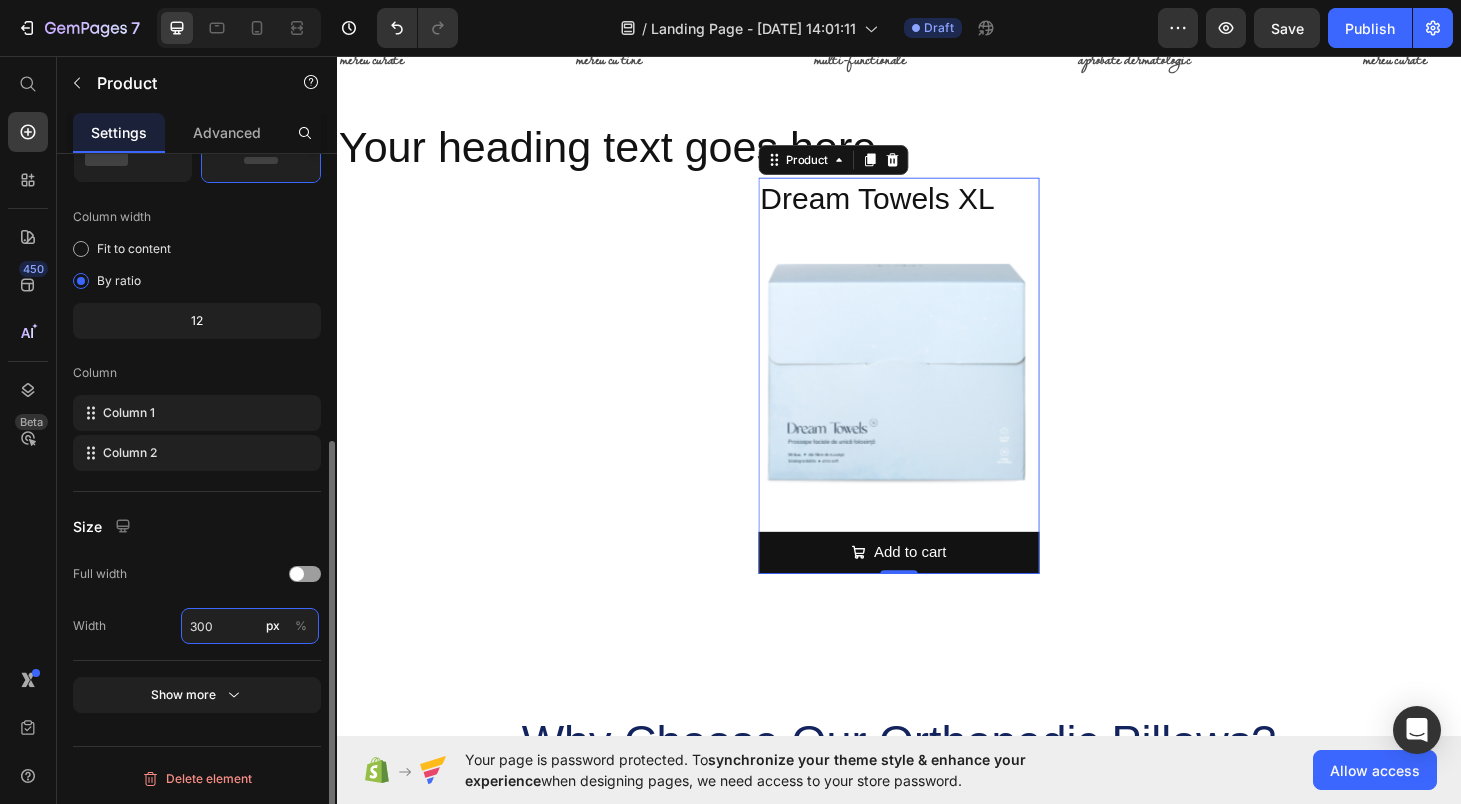 click on "300" at bounding box center (250, 626) 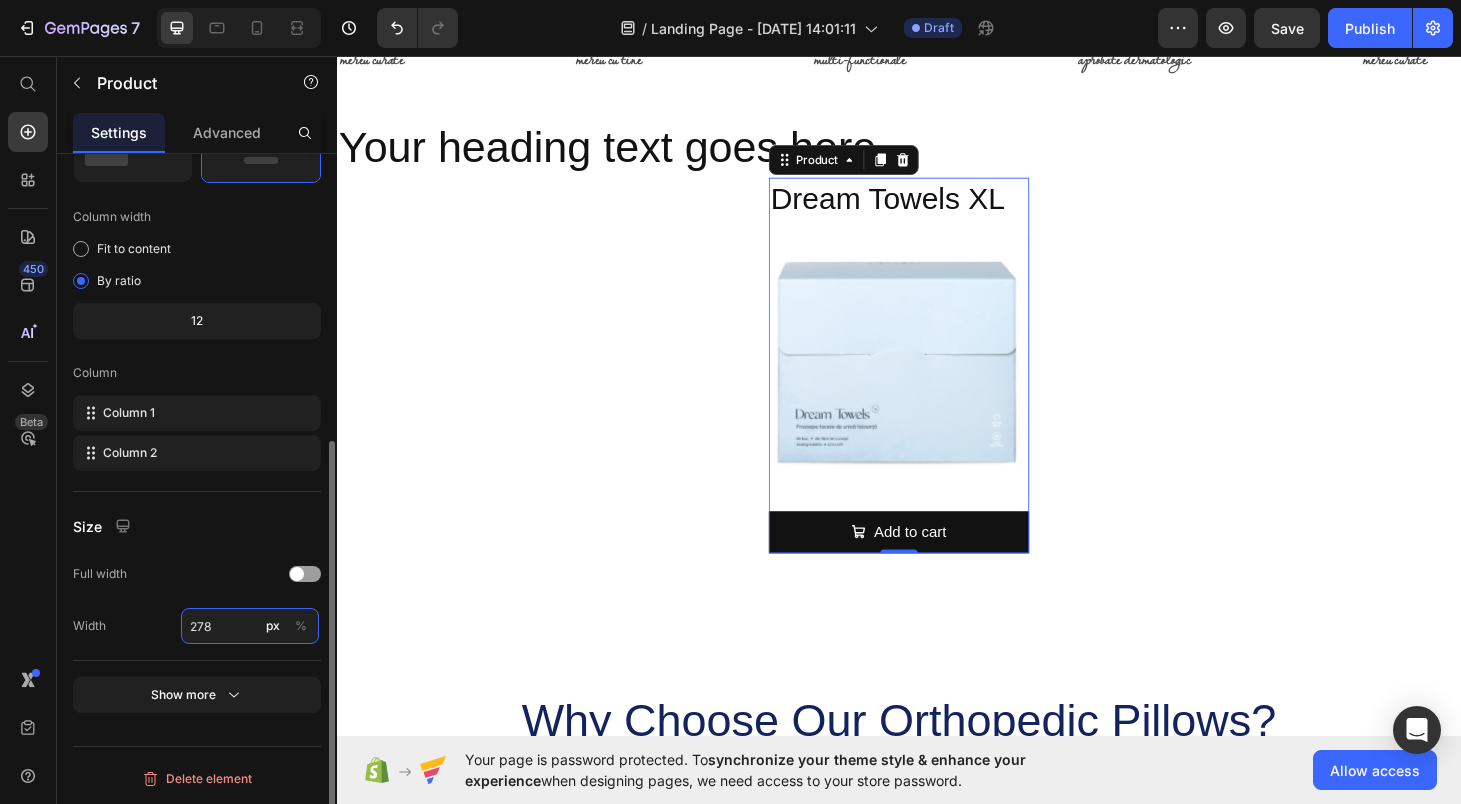 type on "278" 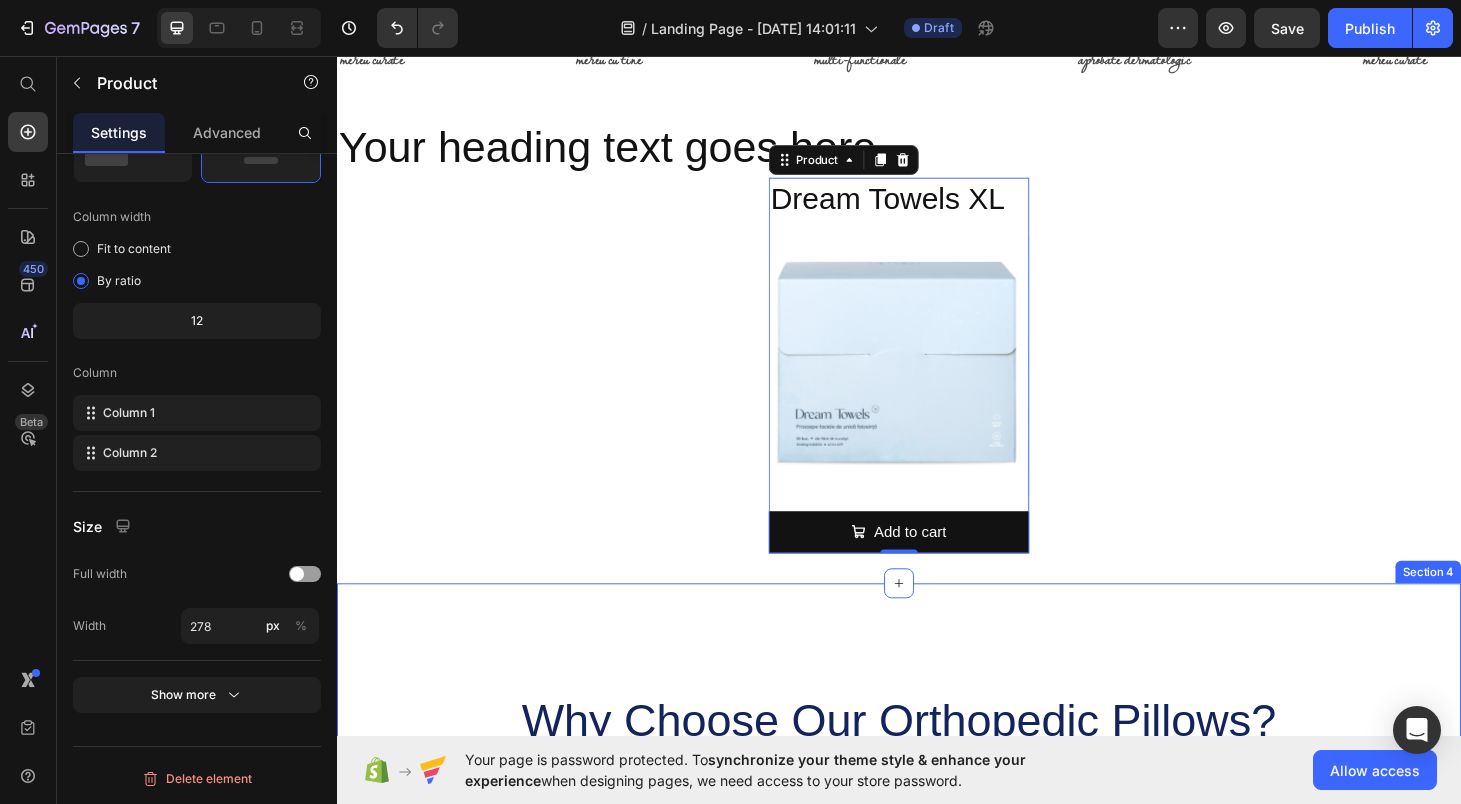 click on "Why Choose Our Orthopedic Pillows? Heading Image Supportive Design Text Block Ergonomically engineered for optimal spinal alignment Text Block Hero Banner Image Pressure Relief Text Block Reduces neck and shoulder discomfort Text Block Hero Banner Image Breathable Materials Text Block Ensures cool, comfortable sleep Text Block Hero Banner Row Image Supportive Design Text Block Ergonomically engineered for optimal spinal alignment Text Block Hero Banner Image Pressure Relief Text Block Reduces neck and shoulder discomfort Text Block Hero Banner Row Image Breathable Materials Text Block Ensures cool, comfortable sleep Text Block Hero Banner Row Section 4" at bounding box center (937, 988) 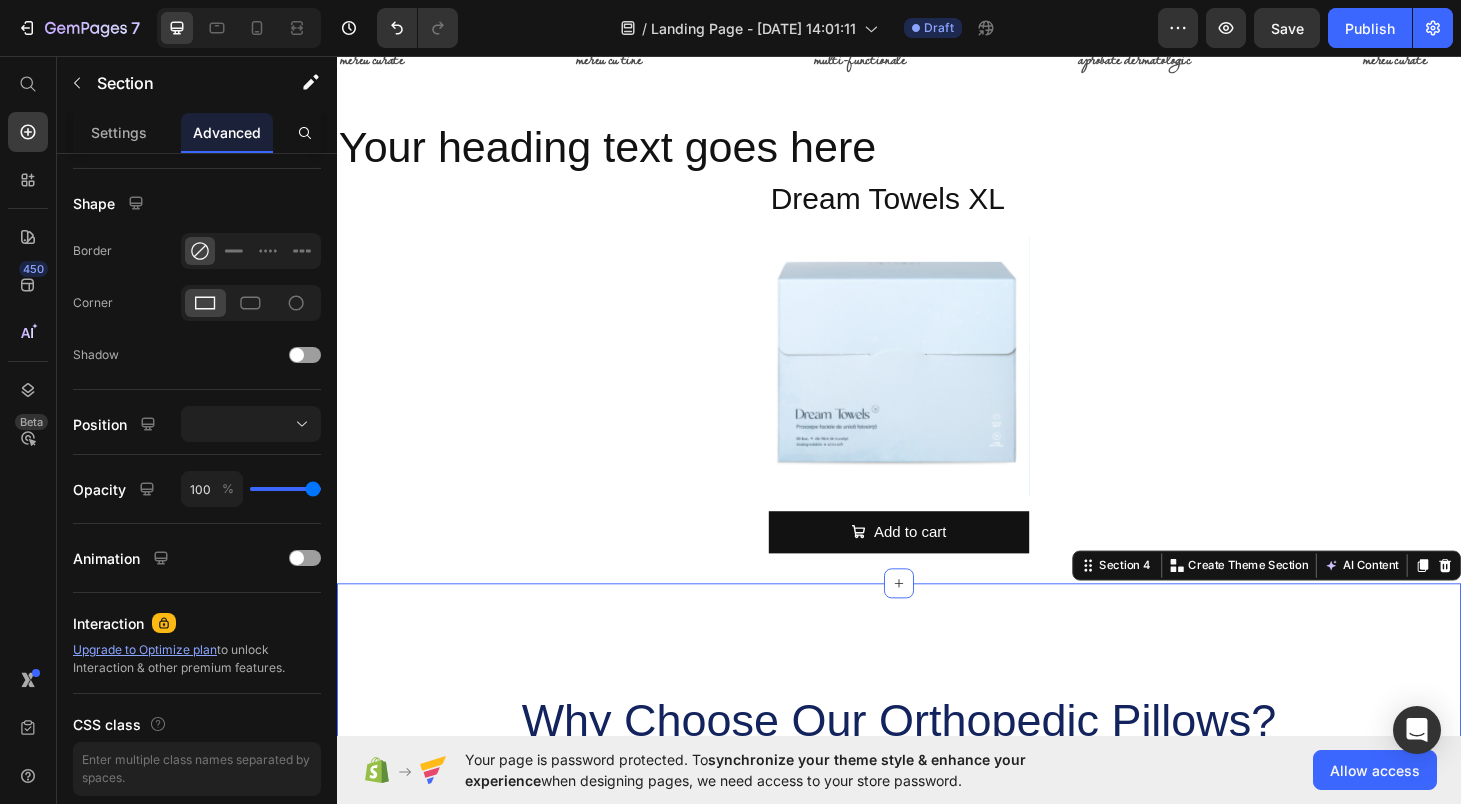scroll, scrollTop: 0, scrollLeft: 0, axis: both 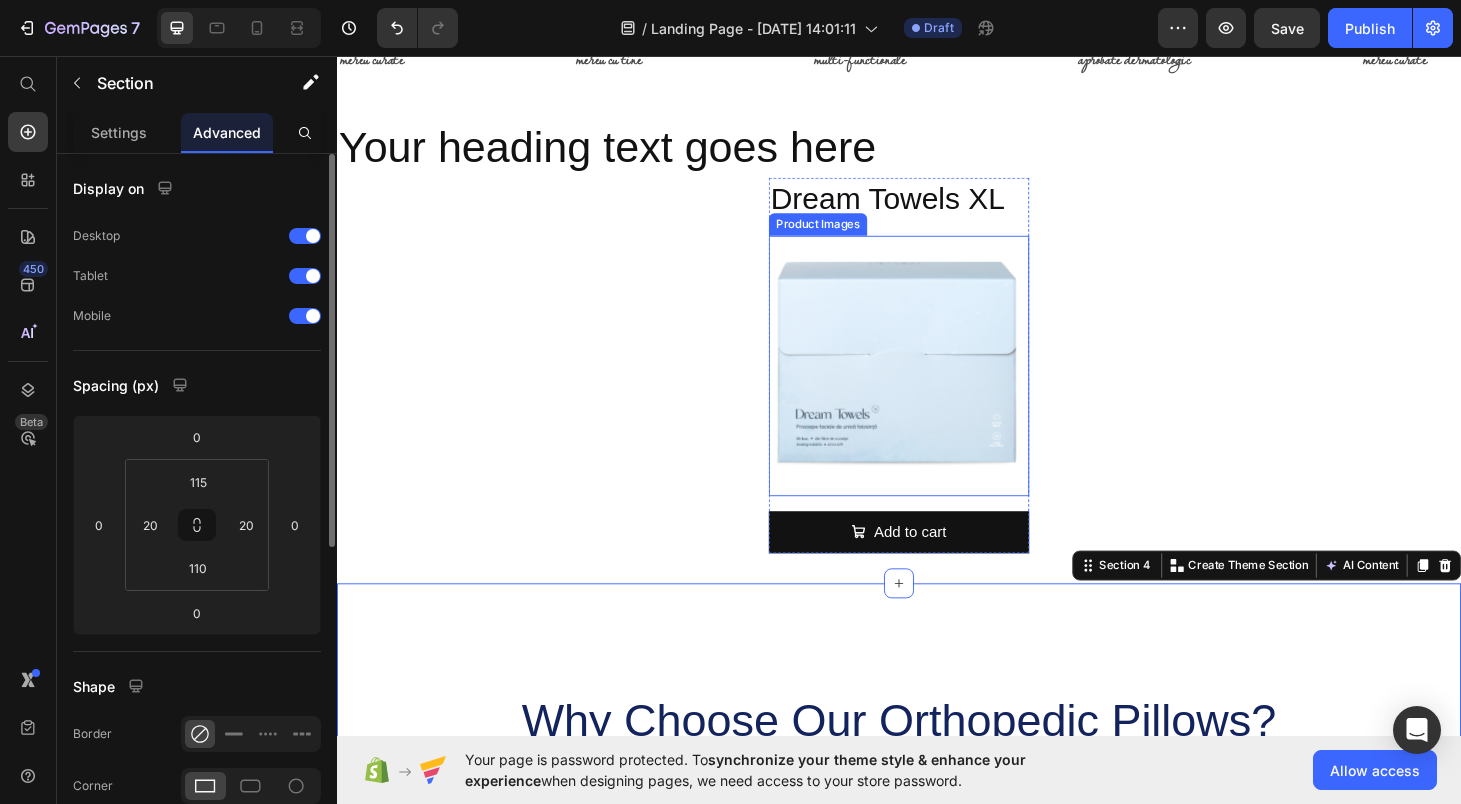 click at bounding box center (937, 386) 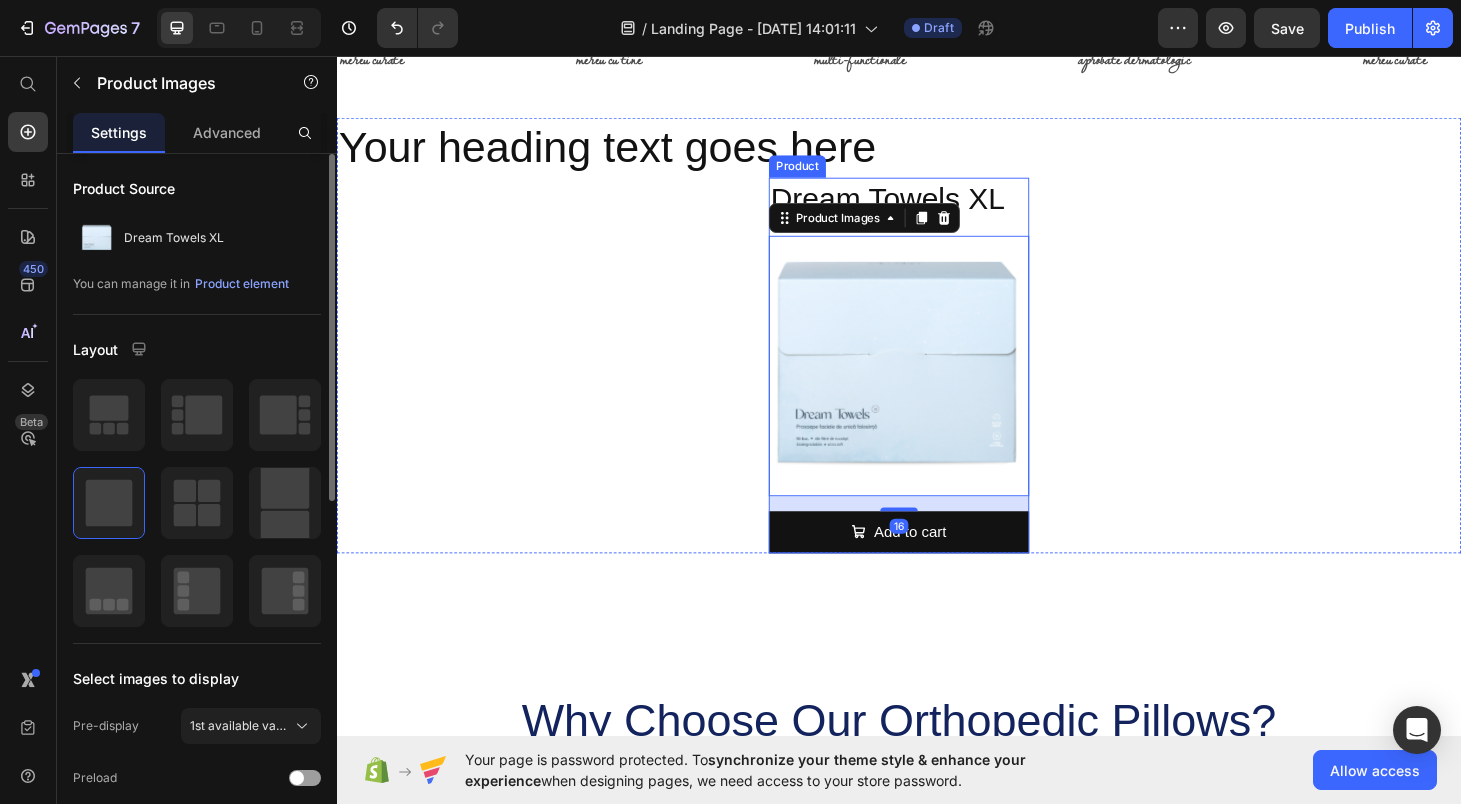click on "Dream Towels XL Product Title" at bounding box center [937, 208] 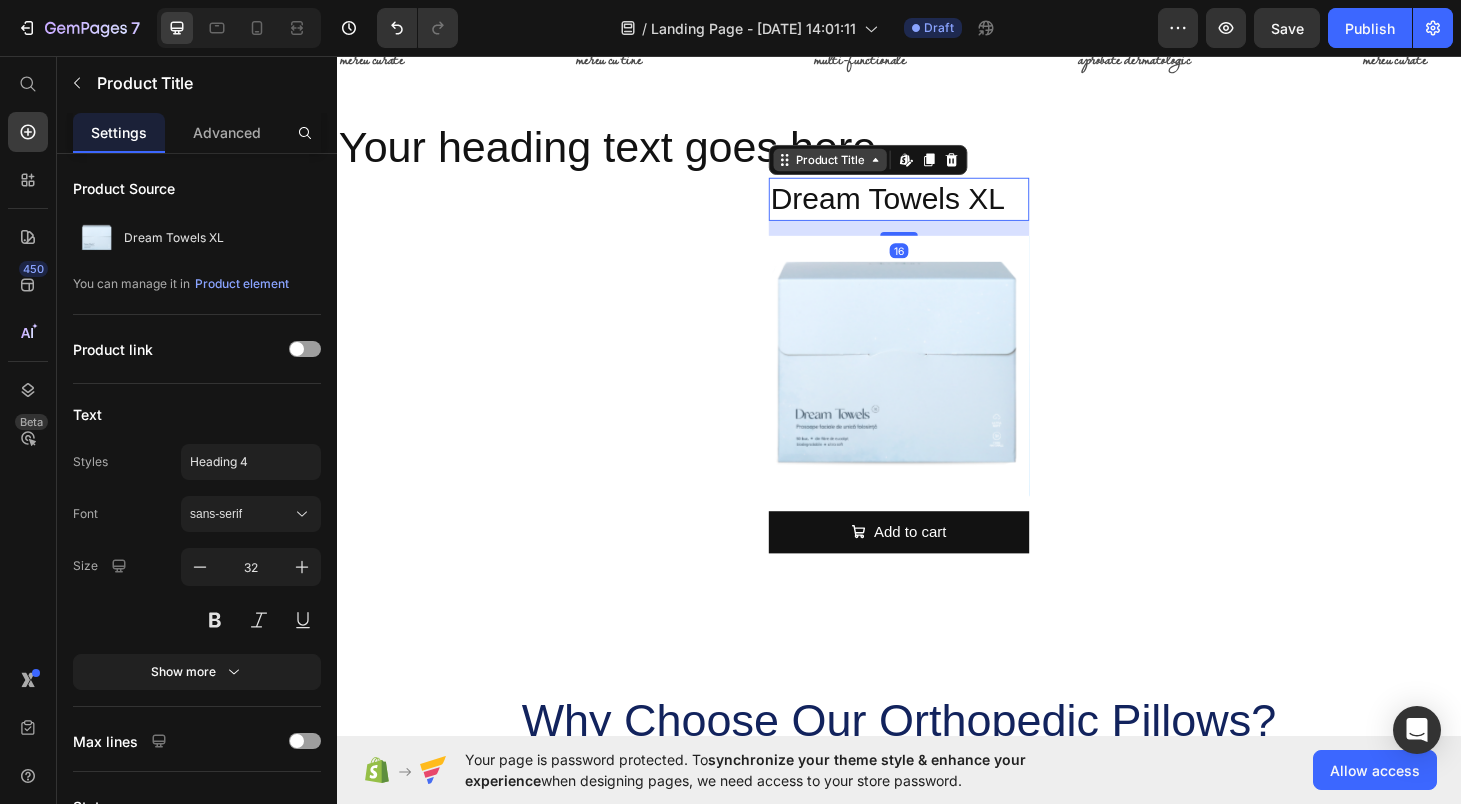 click on "Product Title" at bounding box center (863, 166) 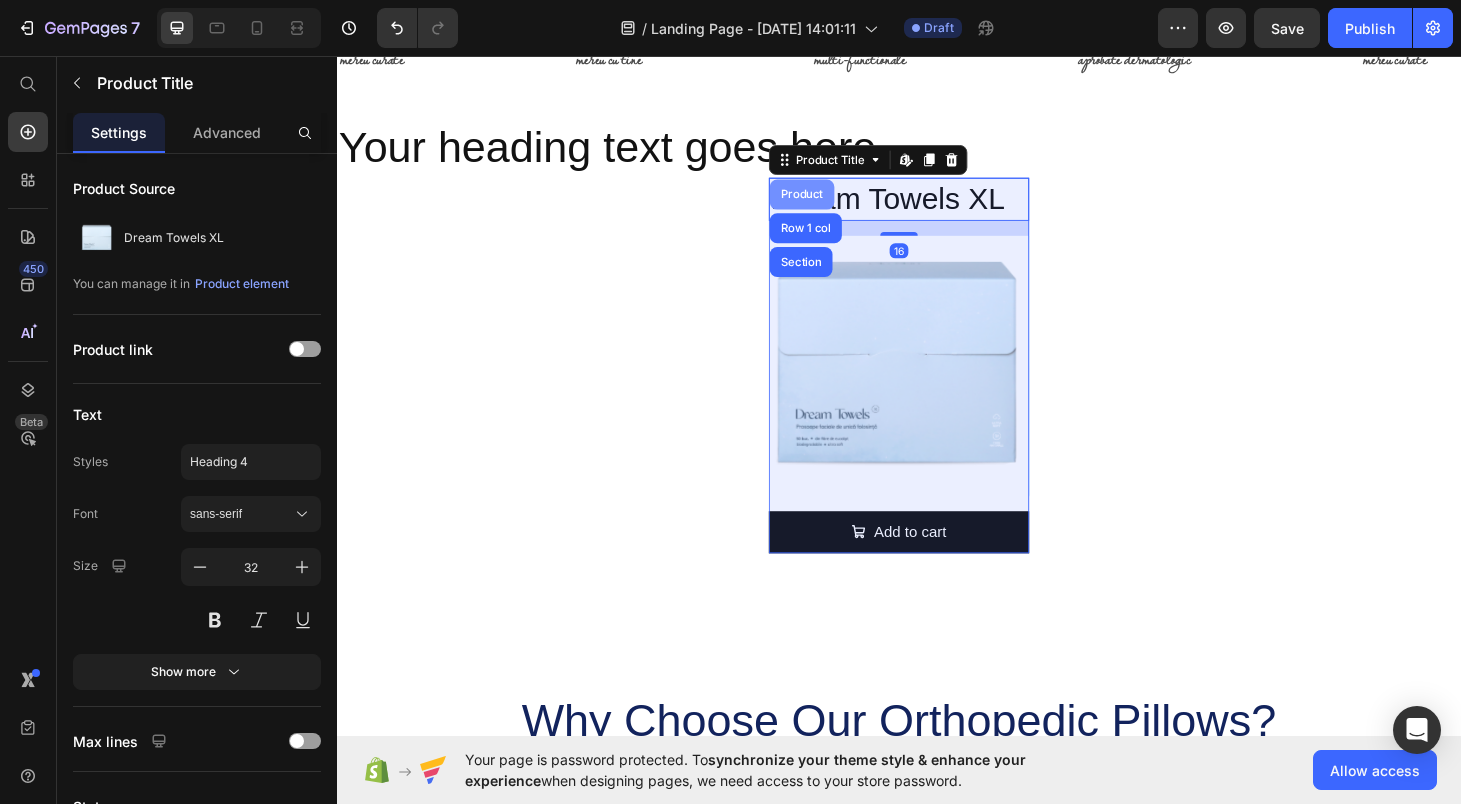 click on "Product" at bounding box center (833, 203) 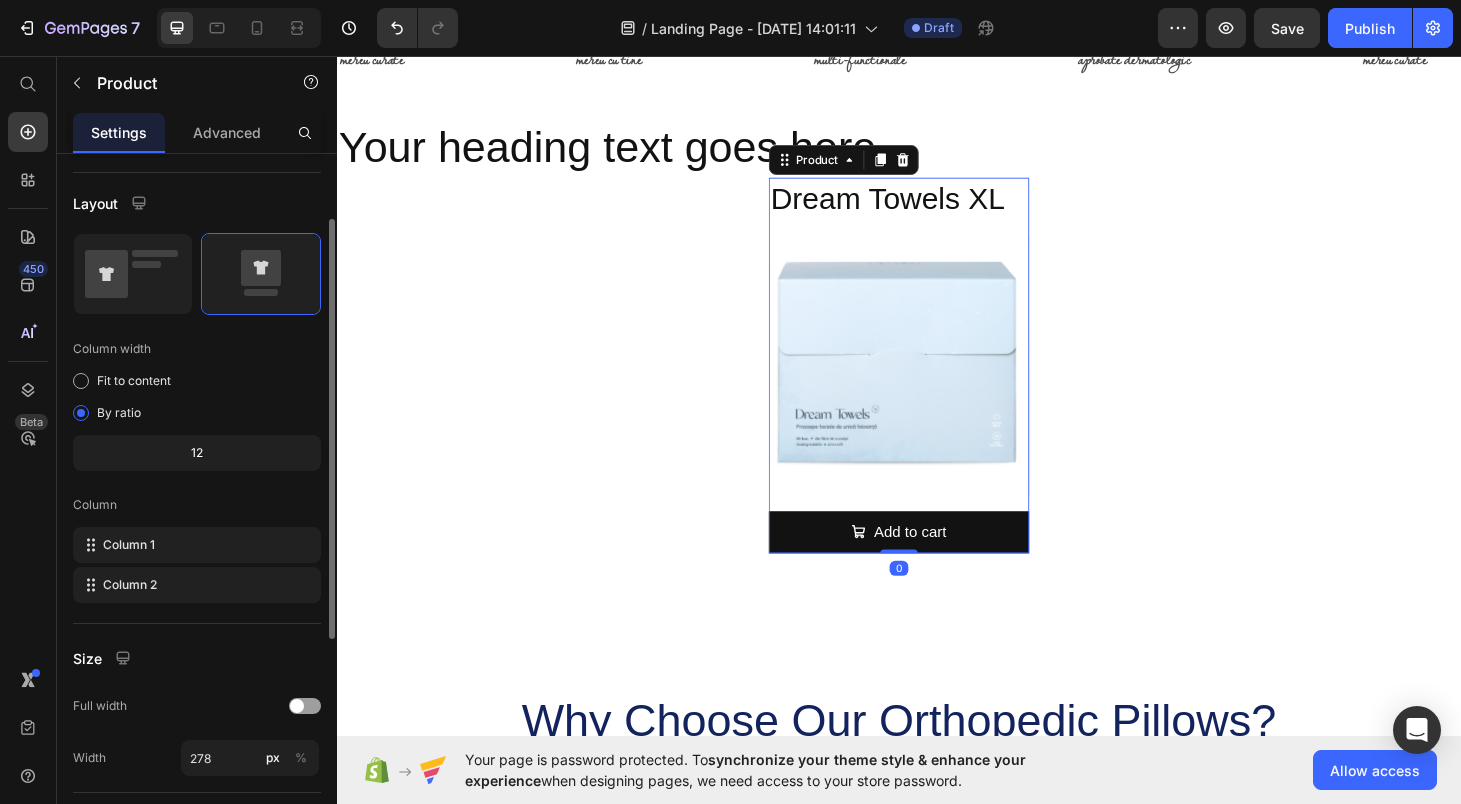 scroll, scrollTop: 483, scrollLeft: 0, axis: vertical 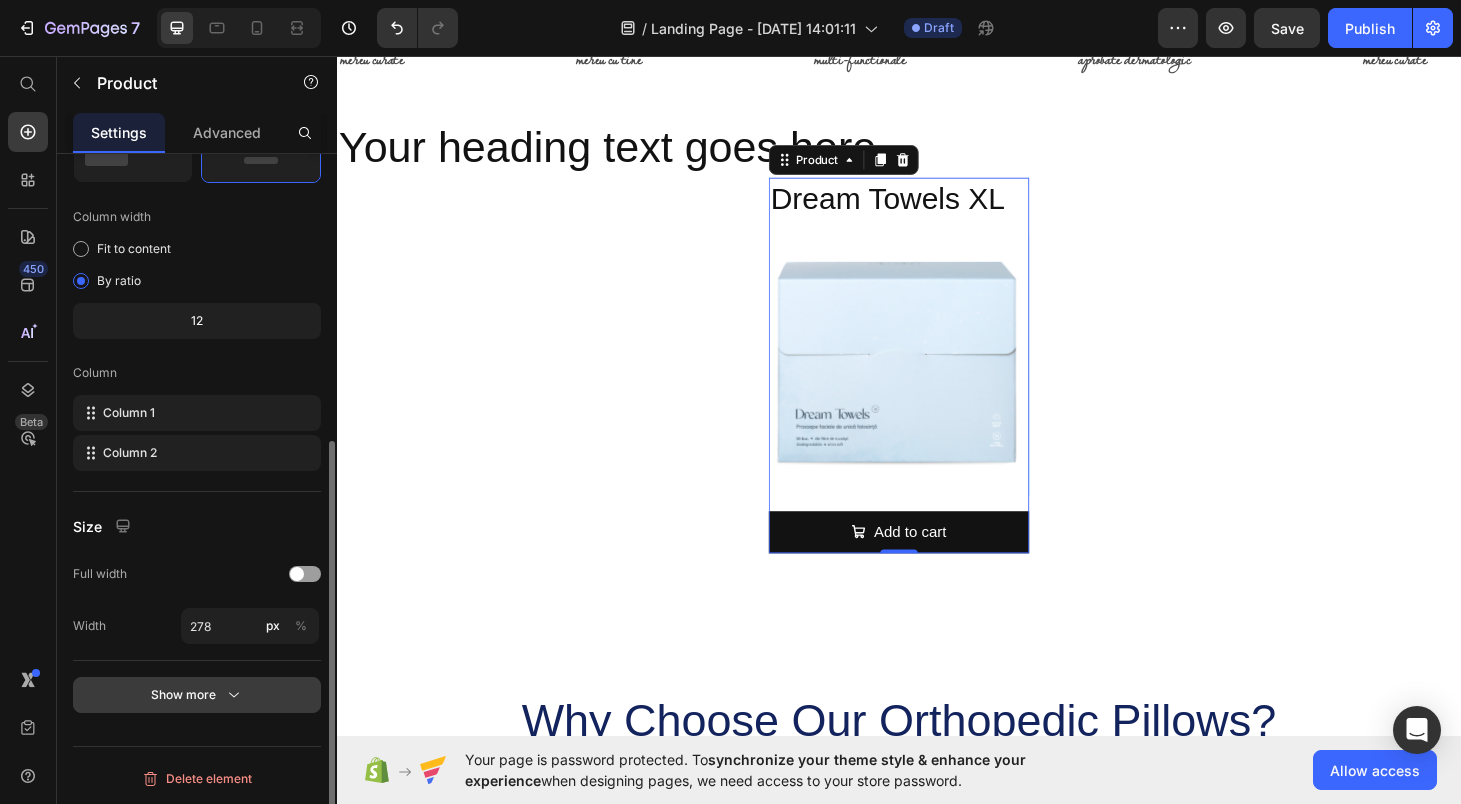 click on "Show more" at bounding box center [197, 695] 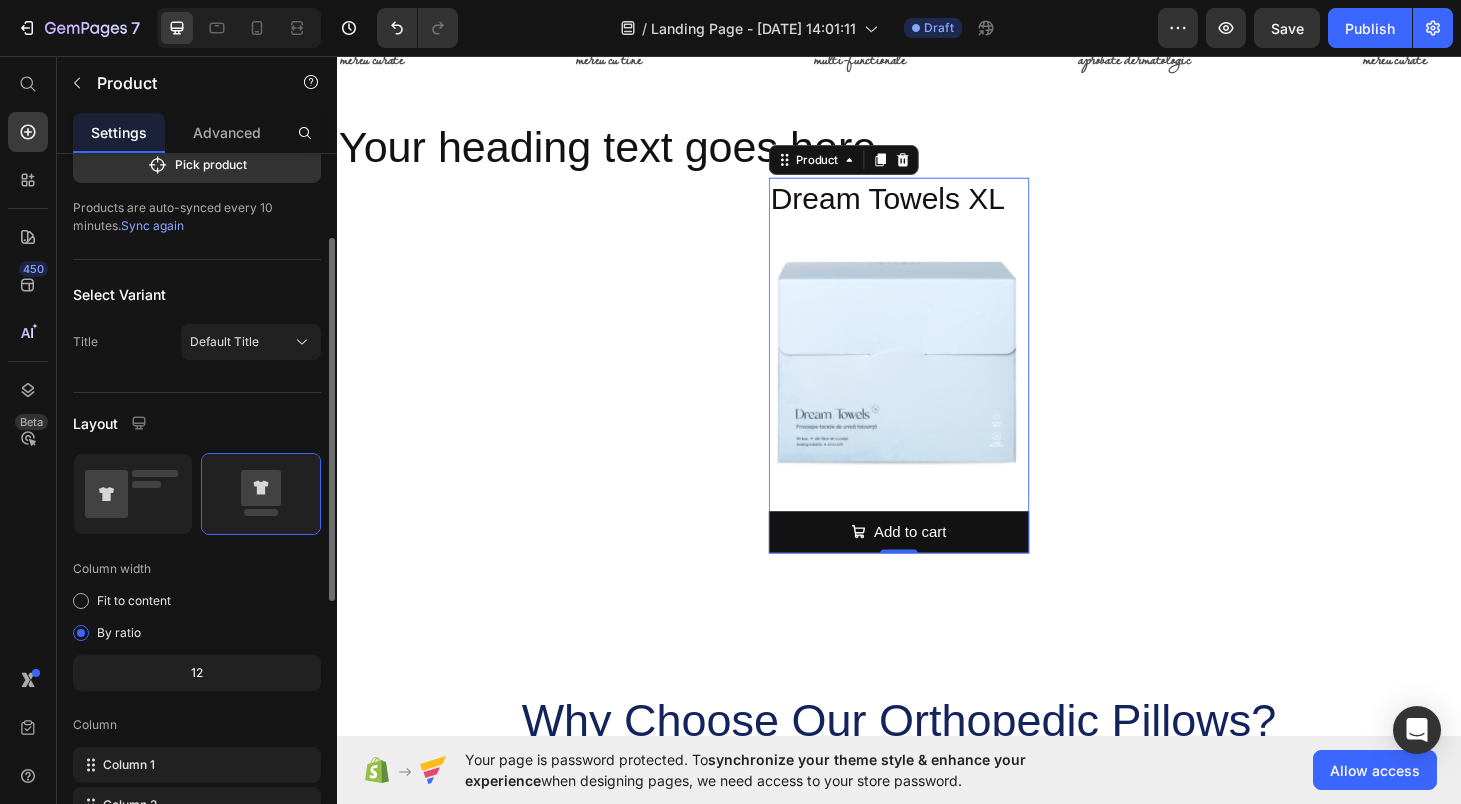 scroll, scrollTop: 144, scrollLeft: 0, axis: vertical 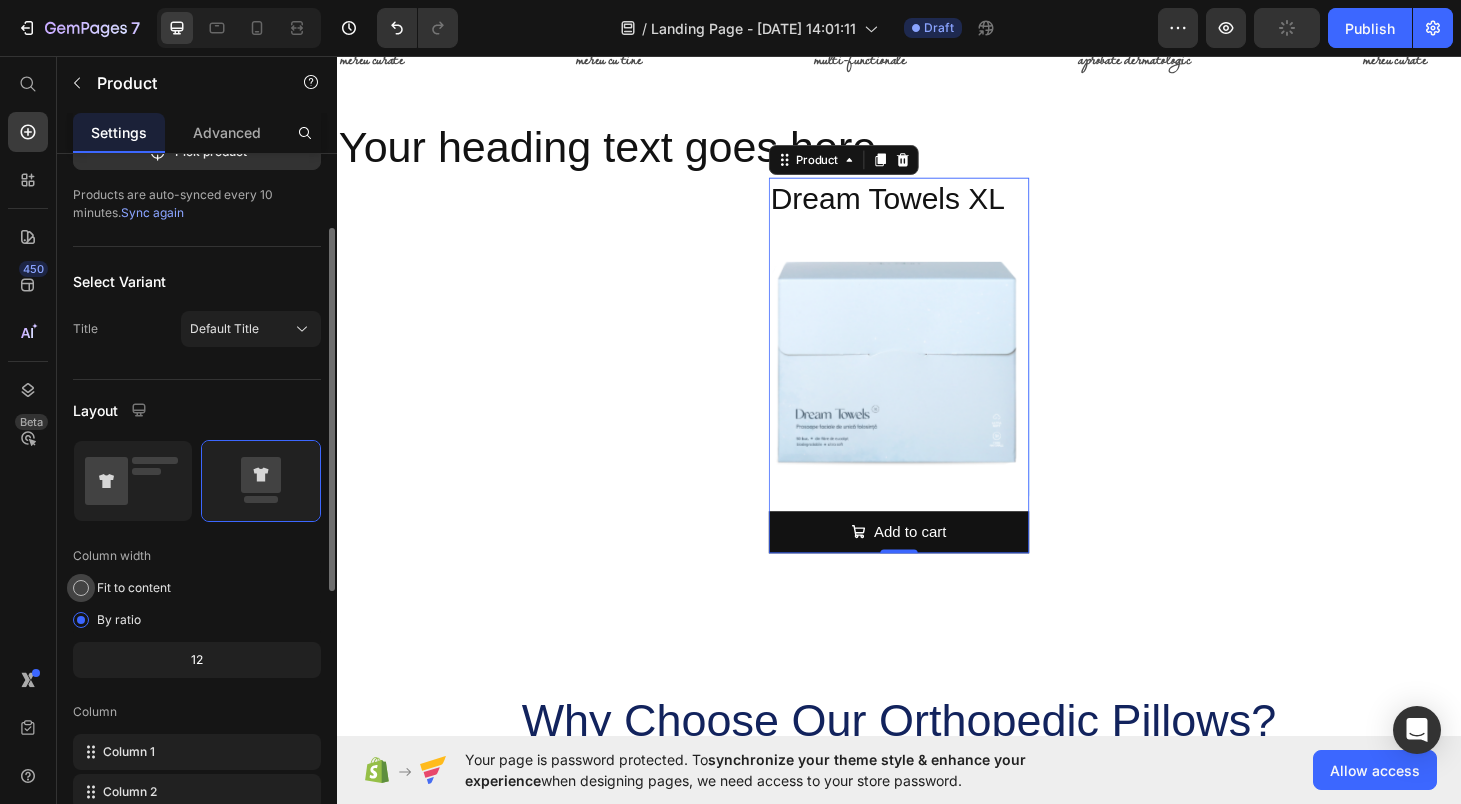 click on "Fit to content" at bounding box center (134, 588) 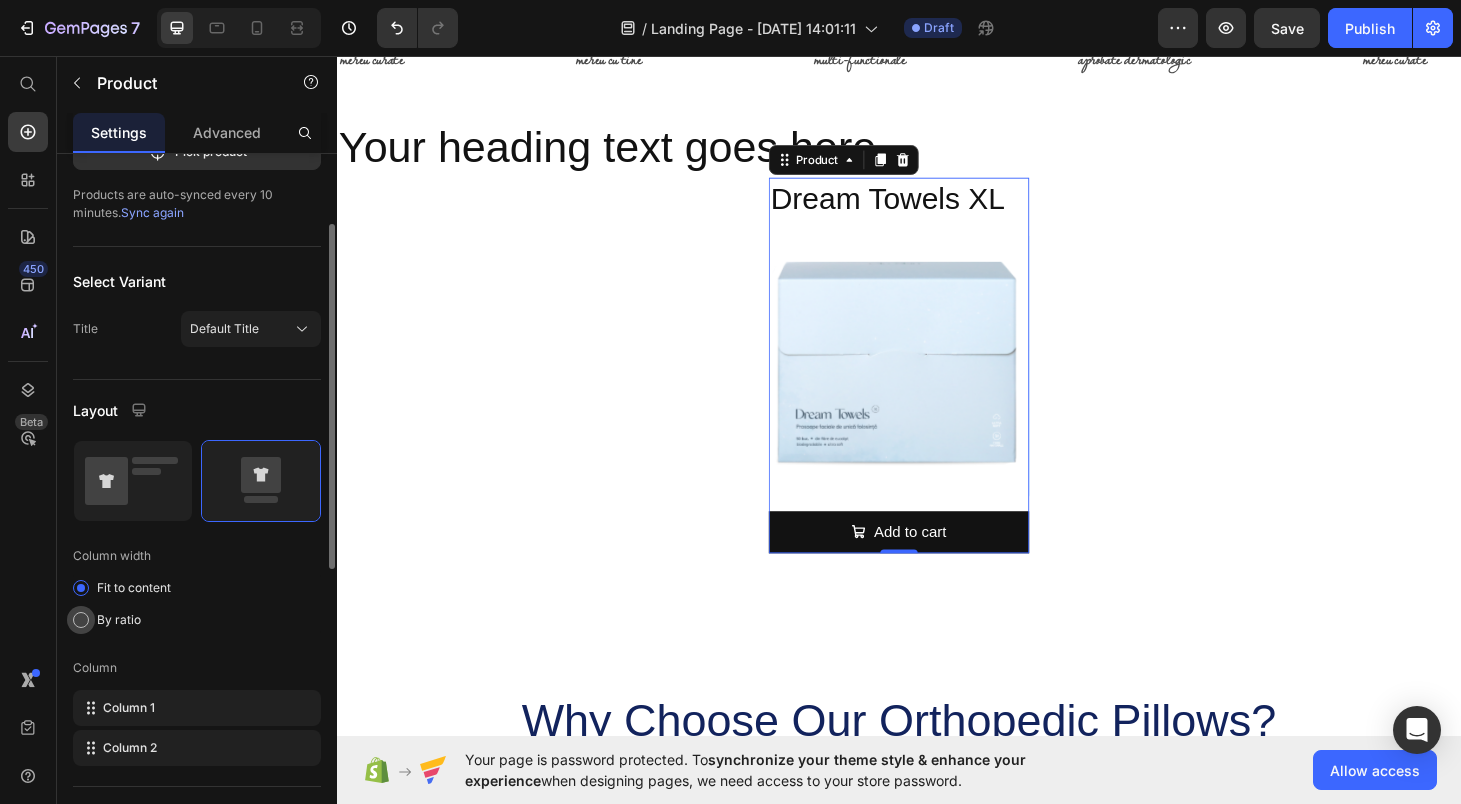 click on "By ratio" 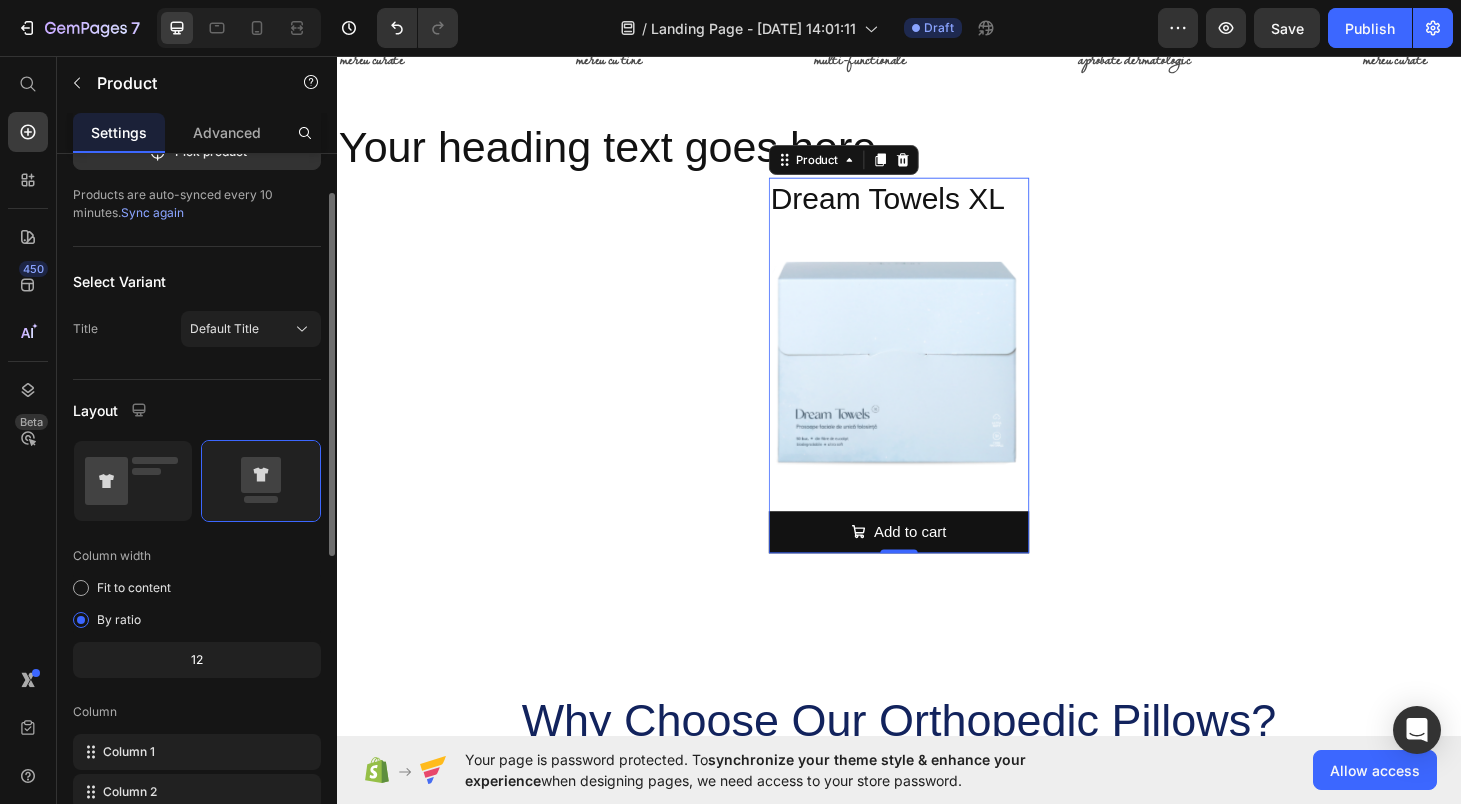scroll, scrollTop: 0, scrollLeft: 0, axis: both 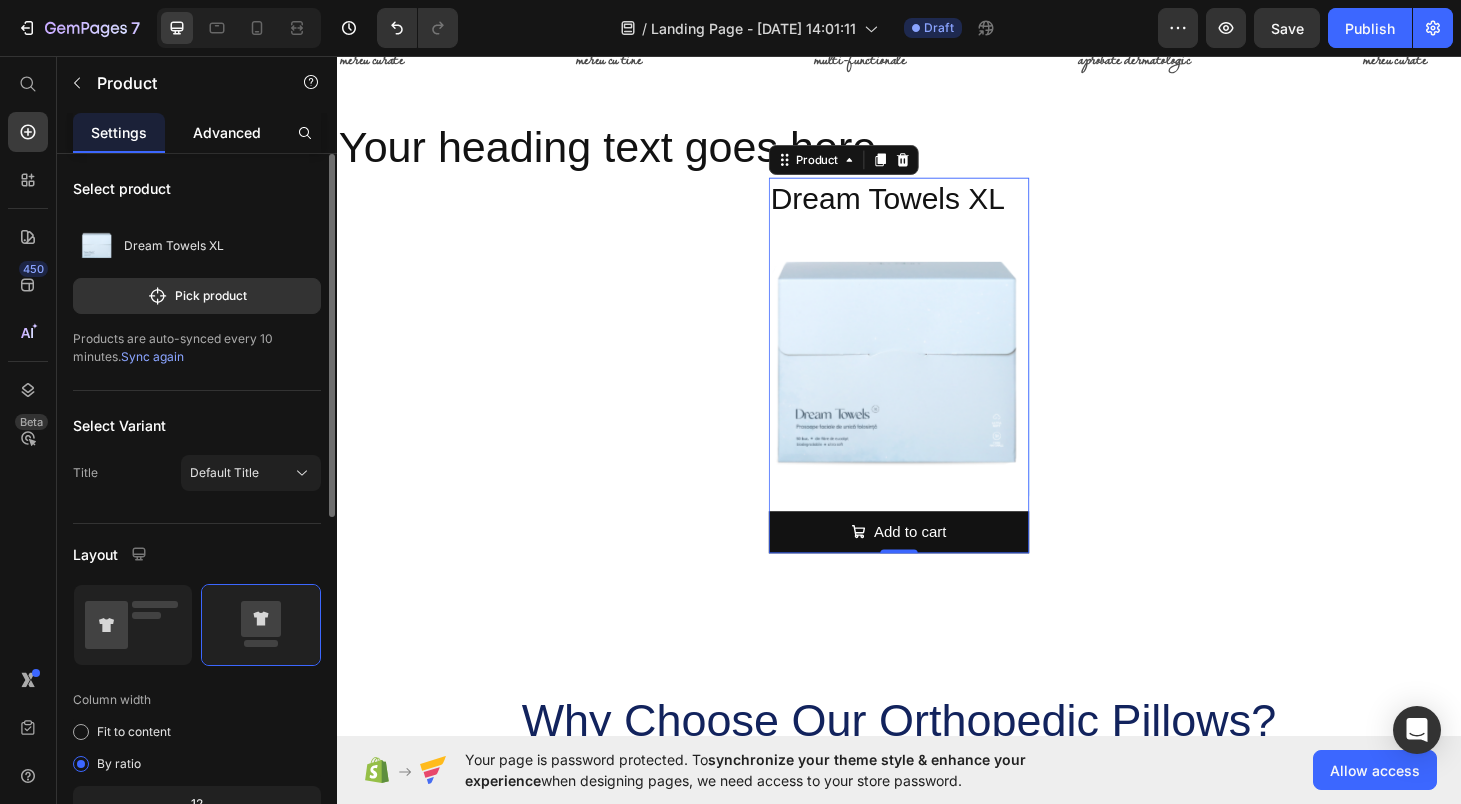 click on "Advanced" 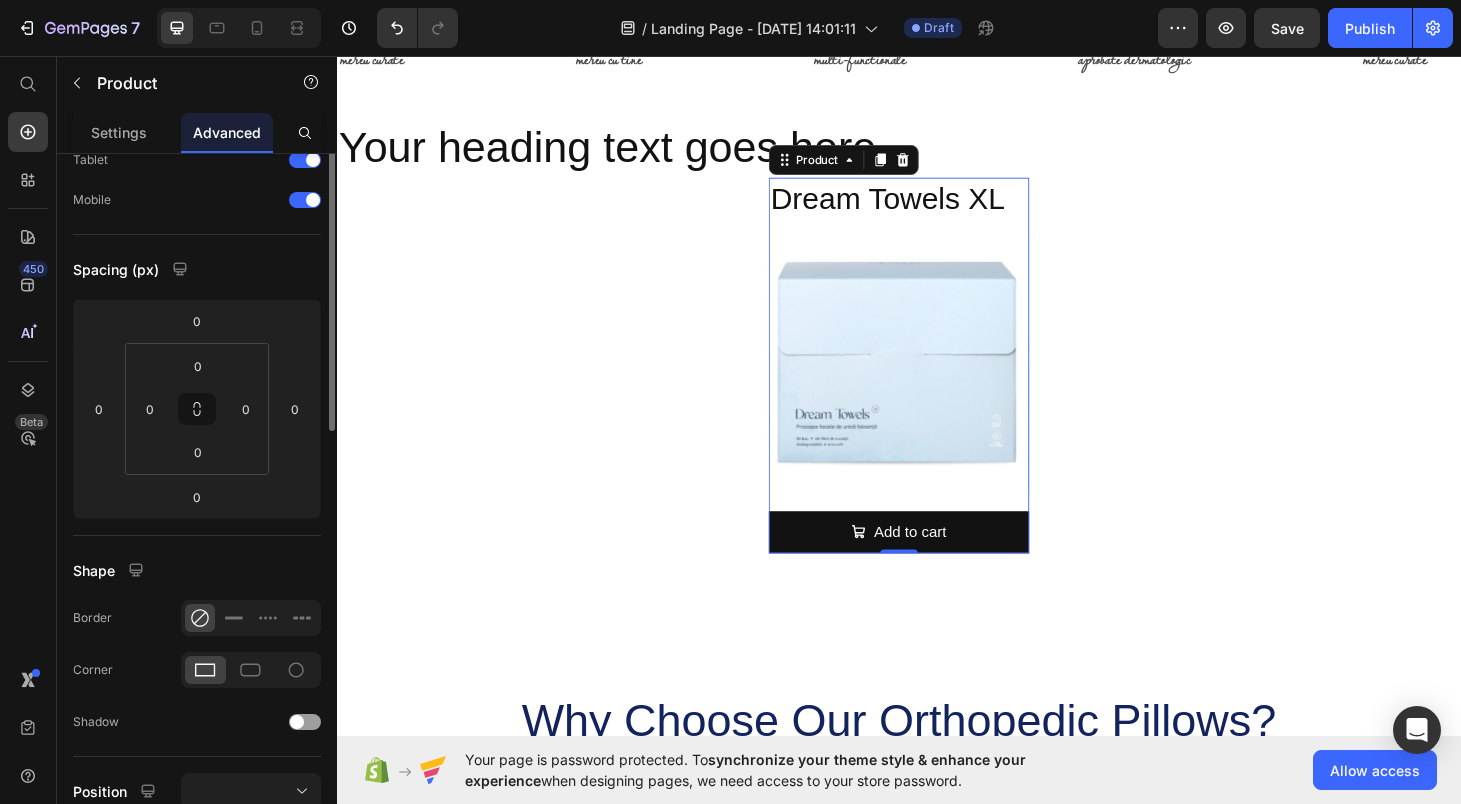 scroll, scrollTop: 0, scrollLeft: 0, axis: both 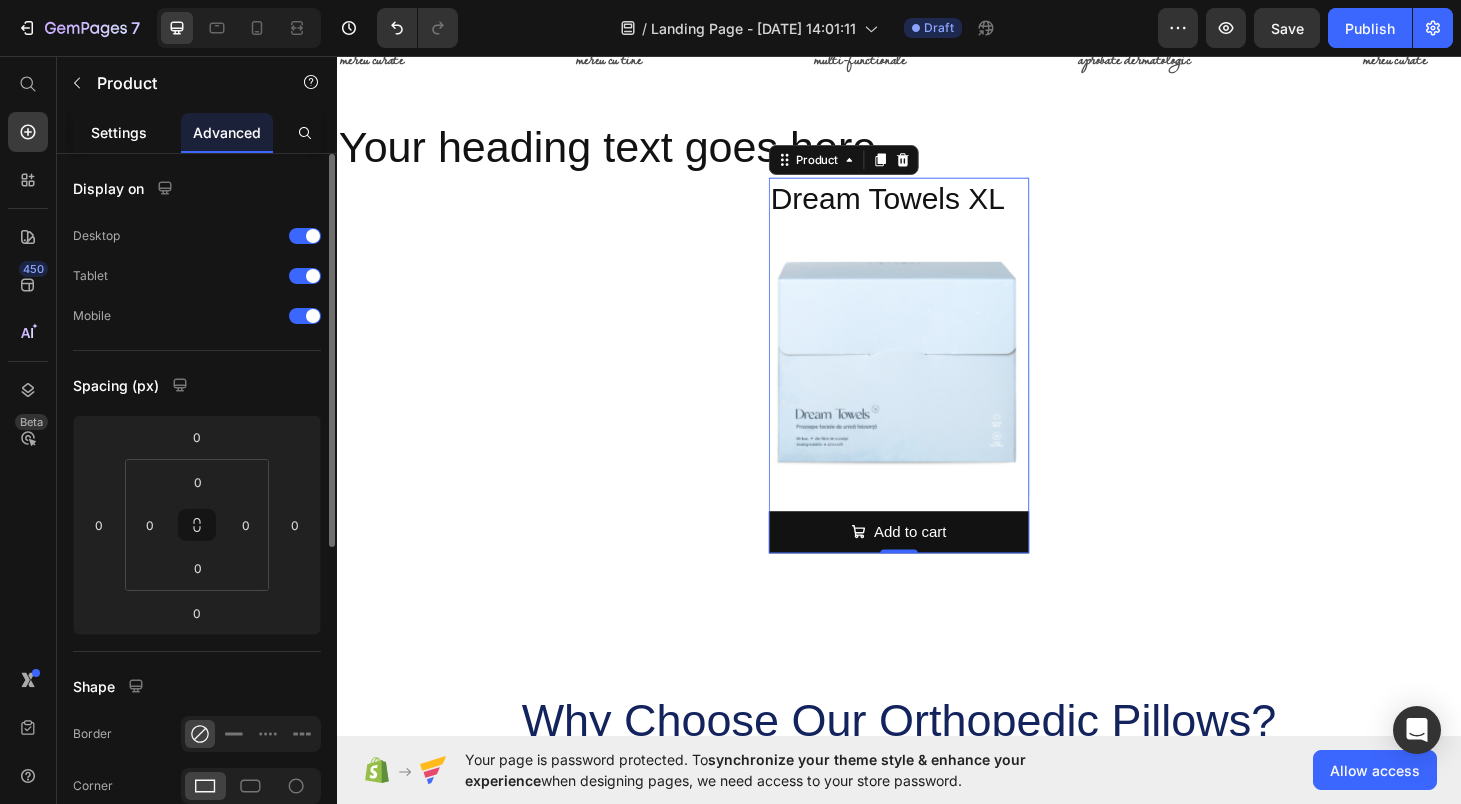 click on "Settings" 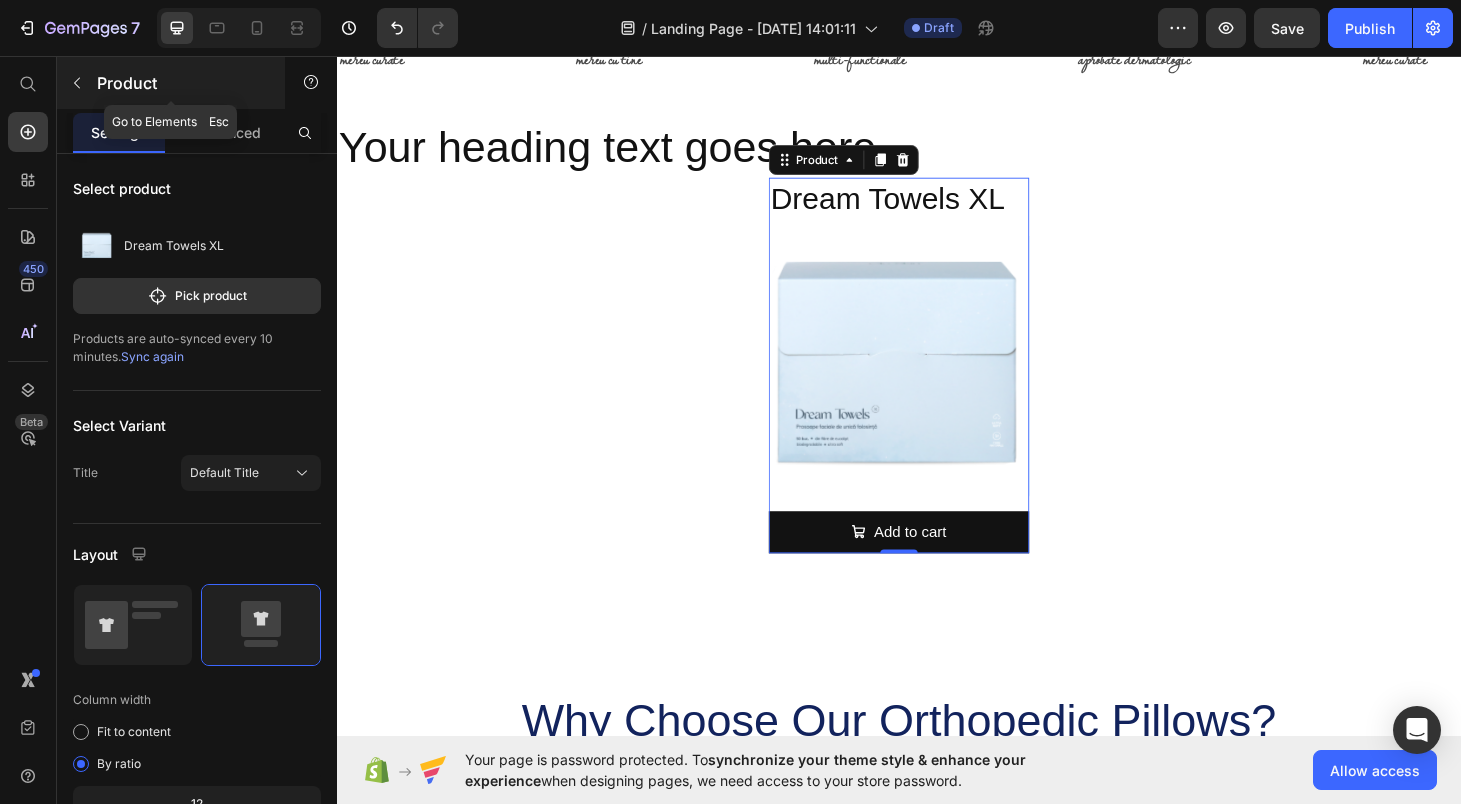 click 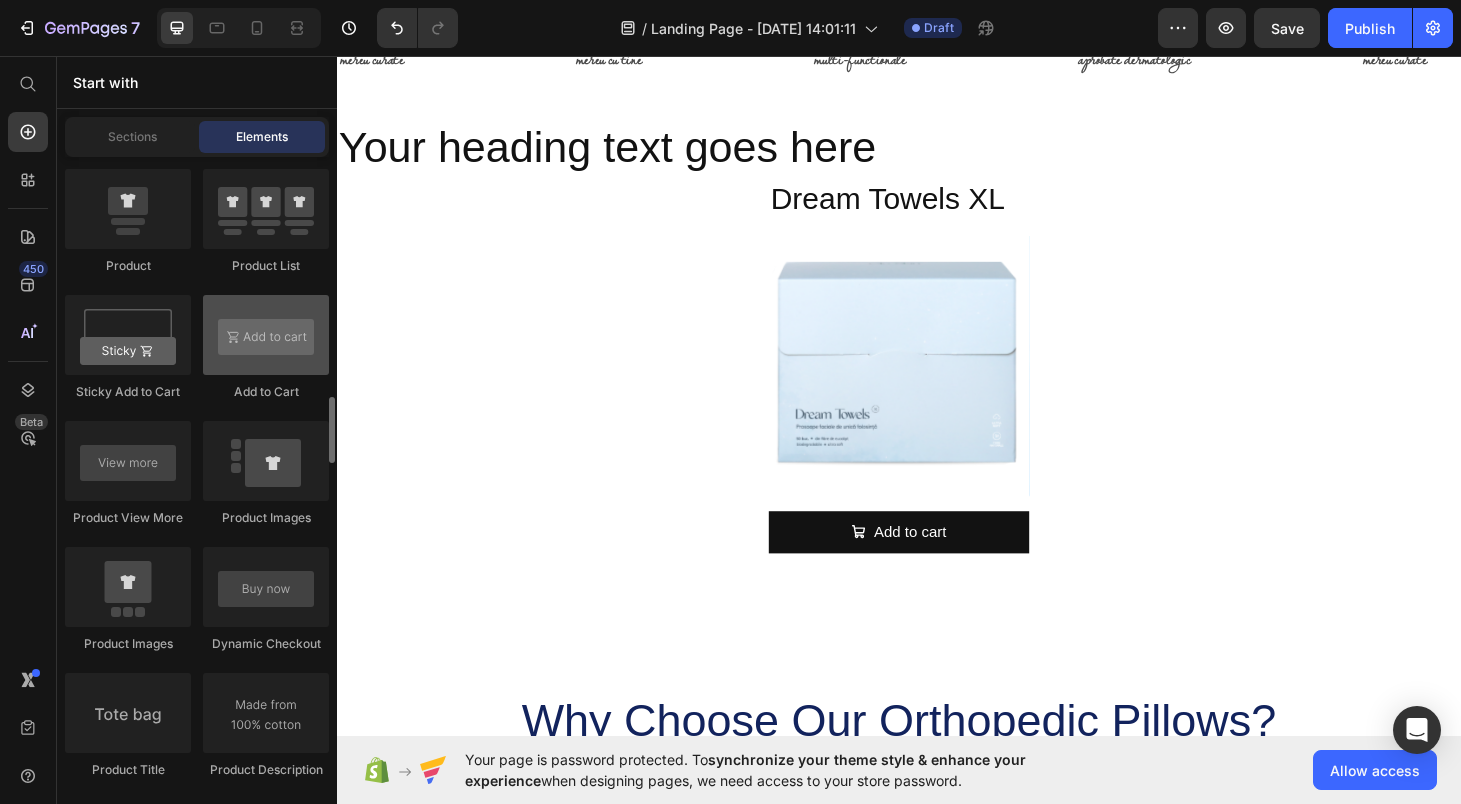 scroll, scrollTop: 2836, scrollLeft: 0, axis: vertical 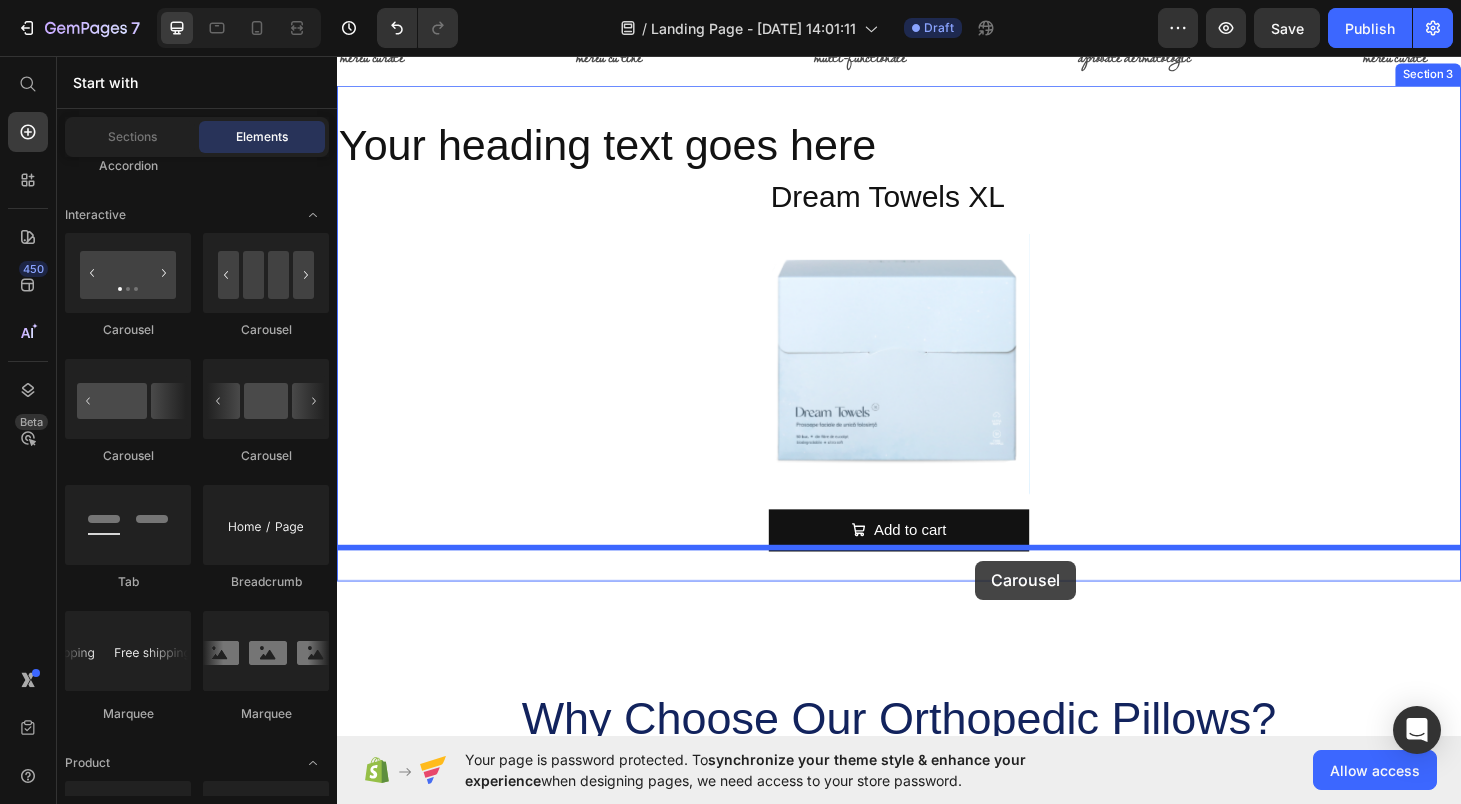 drag, startPoint x: 602, startPoint y: 345, endPoint x: 1018, endPoint y: 594, distance: 484.82678 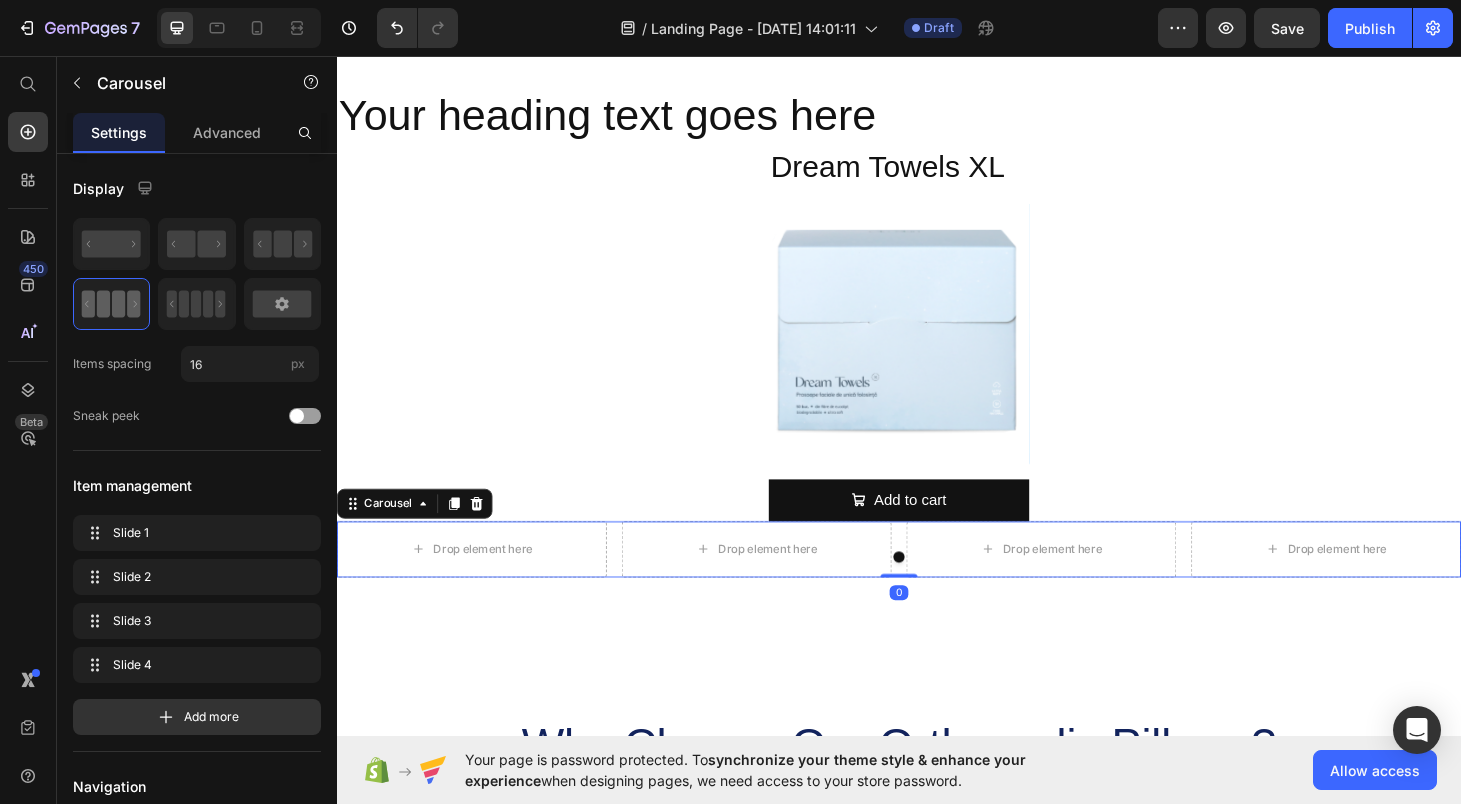 scroll, scrollTop: 920, scrollLeft: 0, axis: vertical 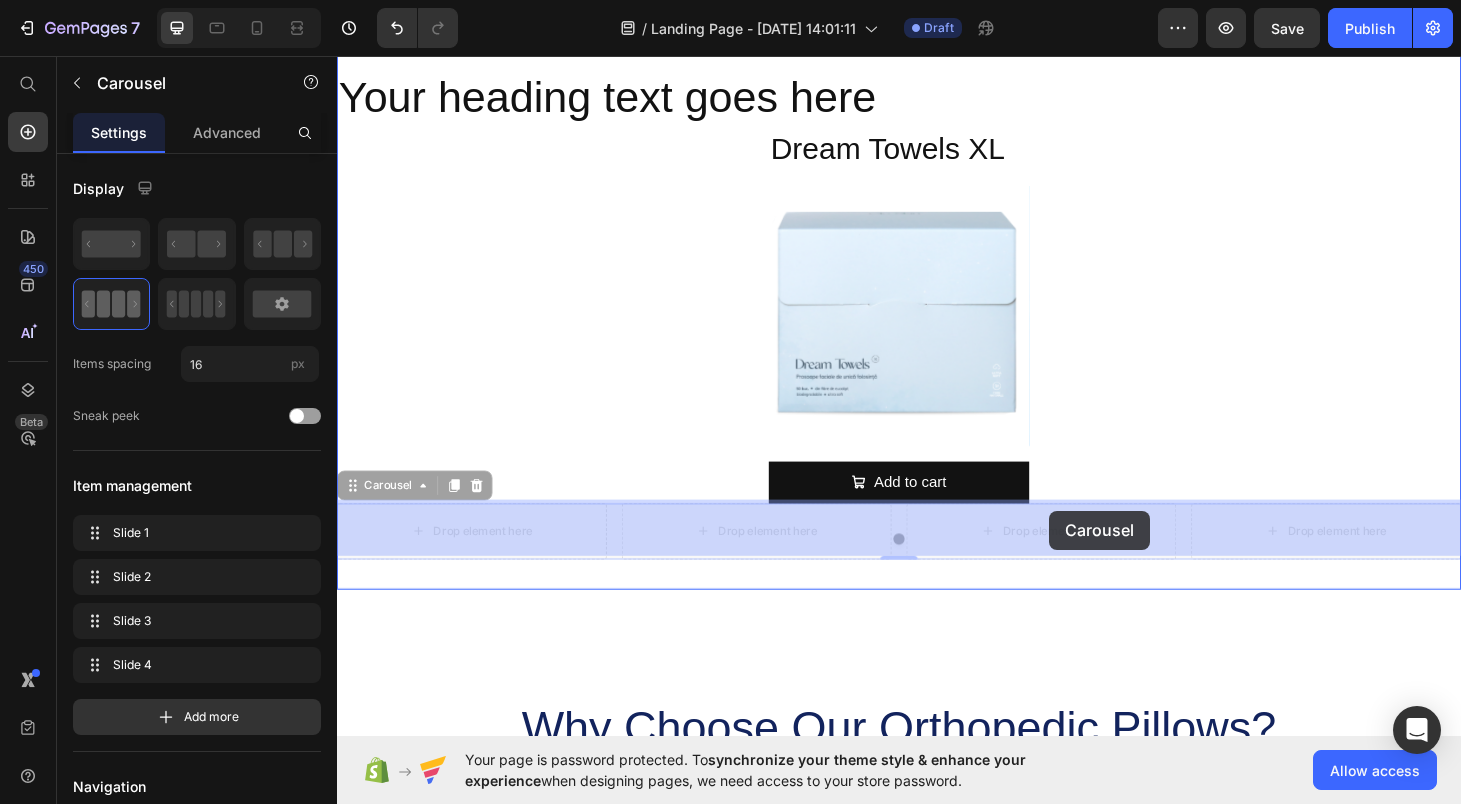 drag, startPoint x: 348, startPoint y: 504, endPoint x: 1097, endPoint y: 541, distance: 749.9133 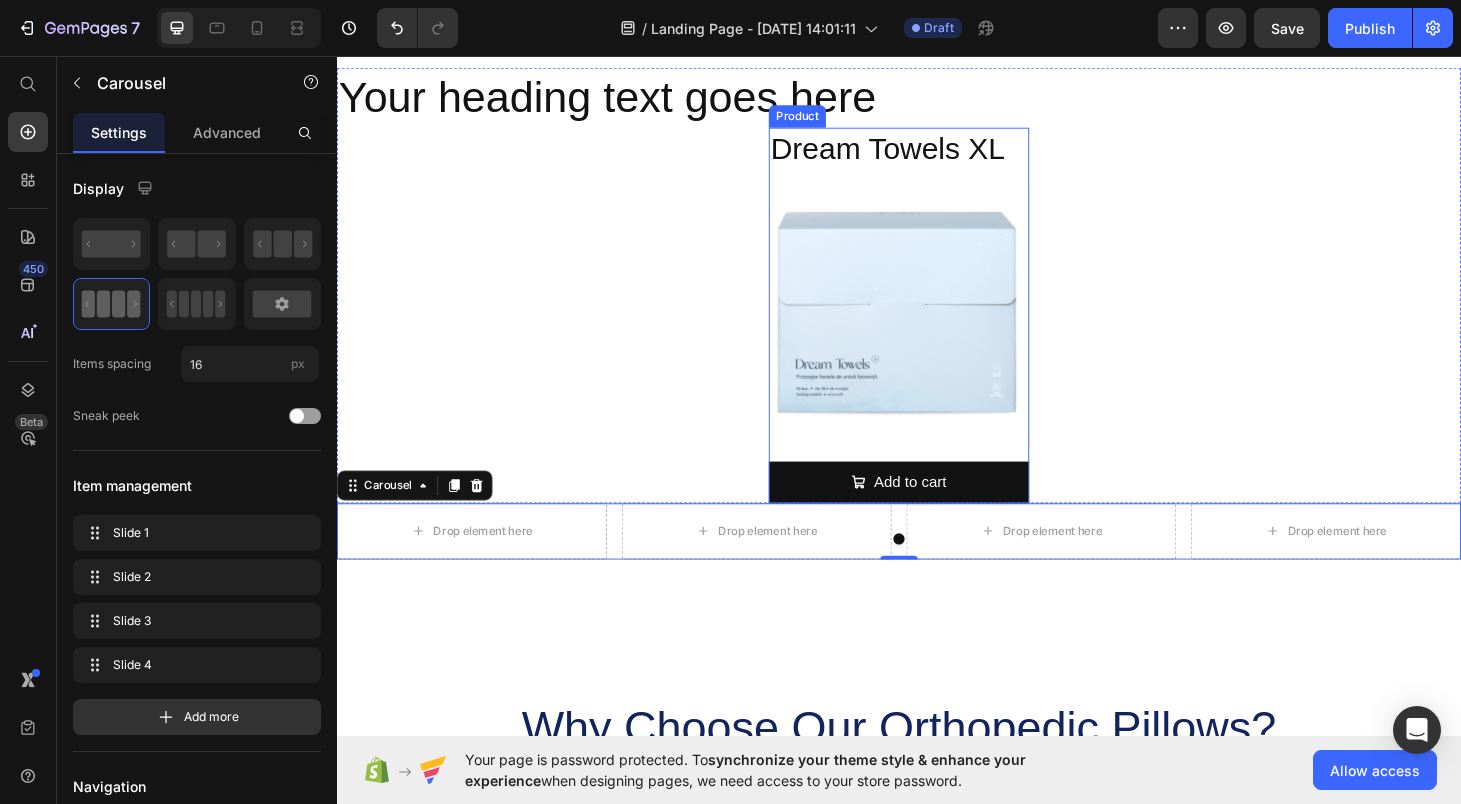 scroll, scrollTop: 833, scrollLeft: 0, axis: vertical 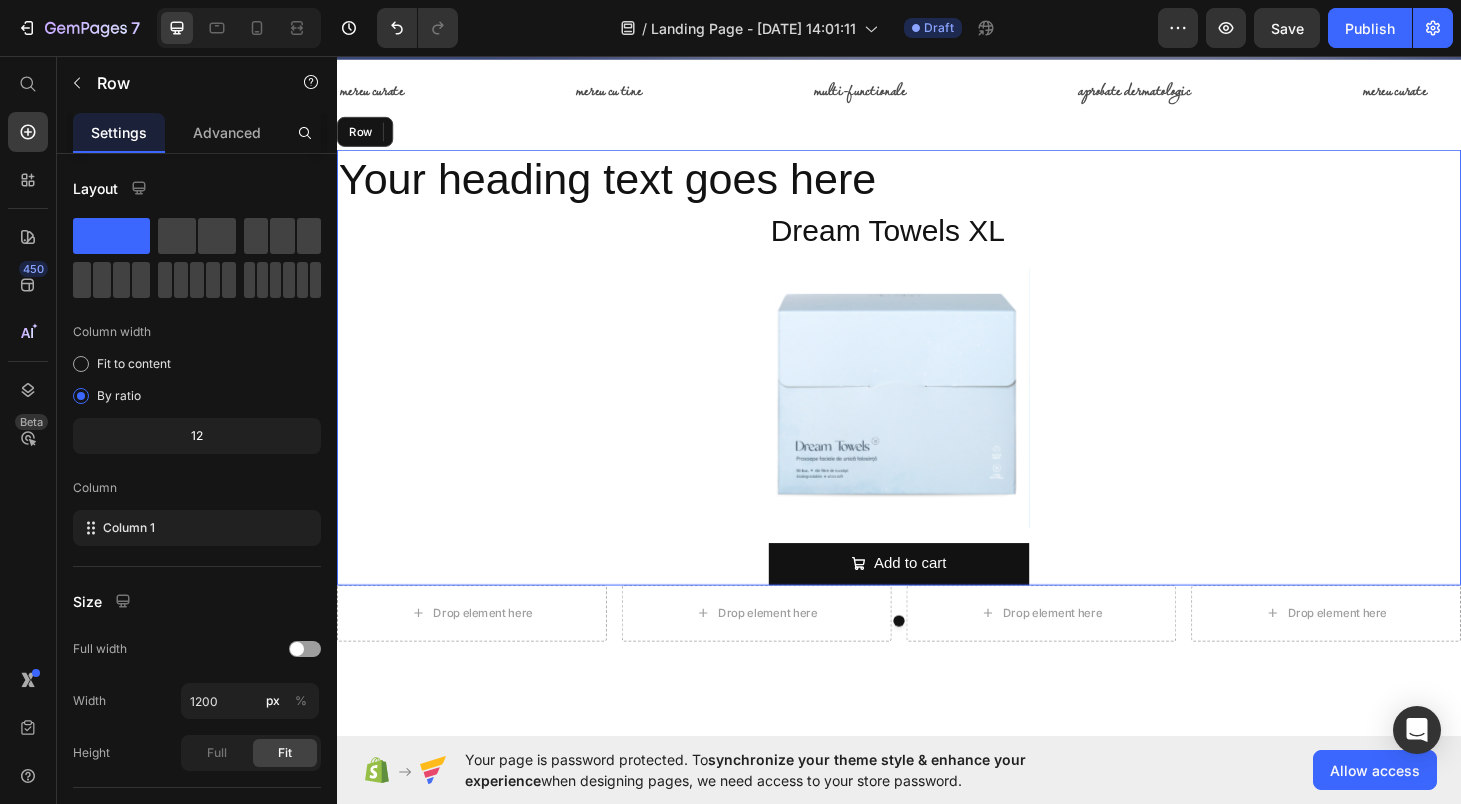 click on "Your heading text goes here Heading Dream Towels XL Product Title Product Images
Add to cart Add to Cart Product" at bounding box center [937, 387] 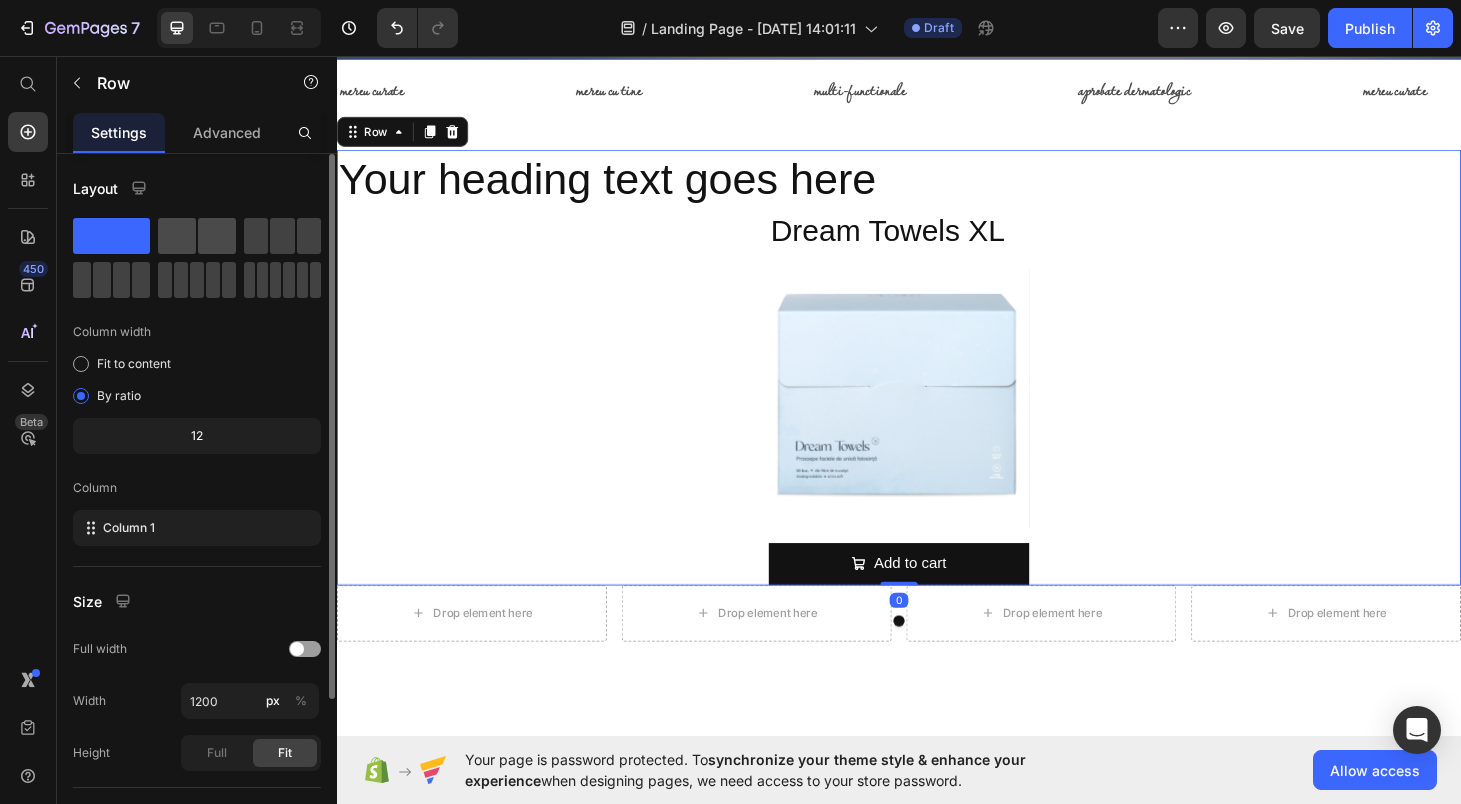 click 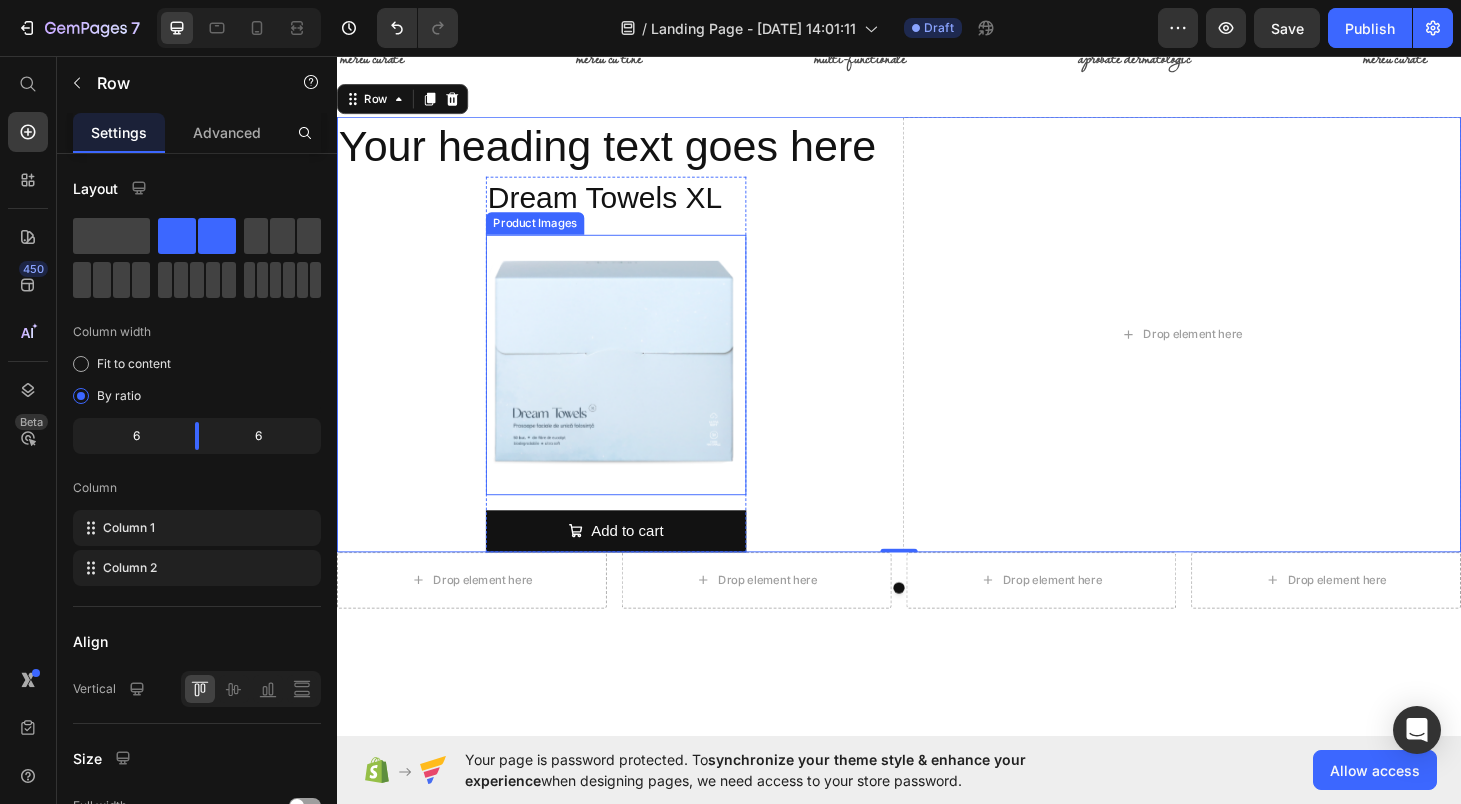 scroll, scrollTop: 898, scrollLeft: 0, axis: vertical 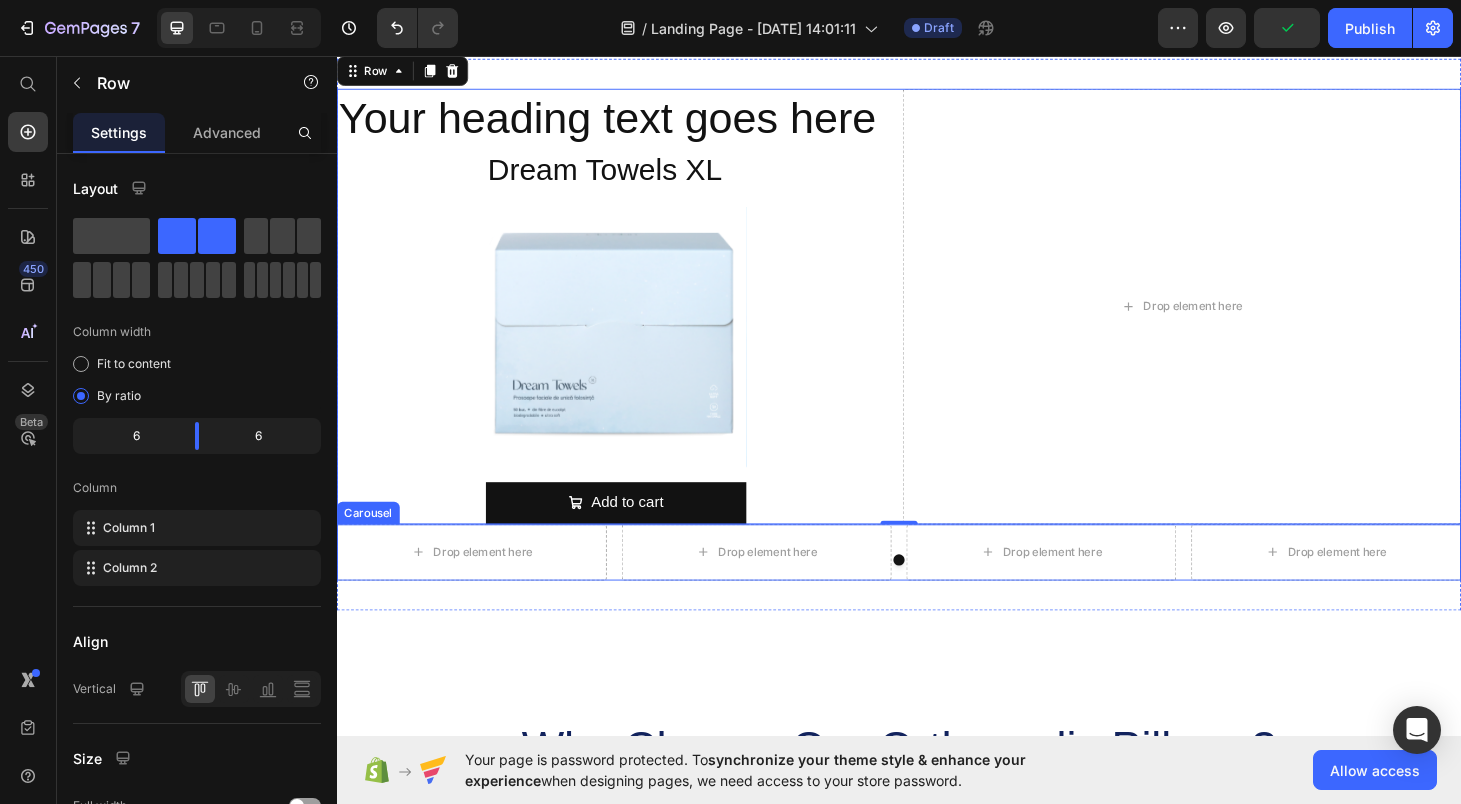 click on "Drop element here
Drop element here
Drop element here
Drop element here" at bounding box center [937, 585] 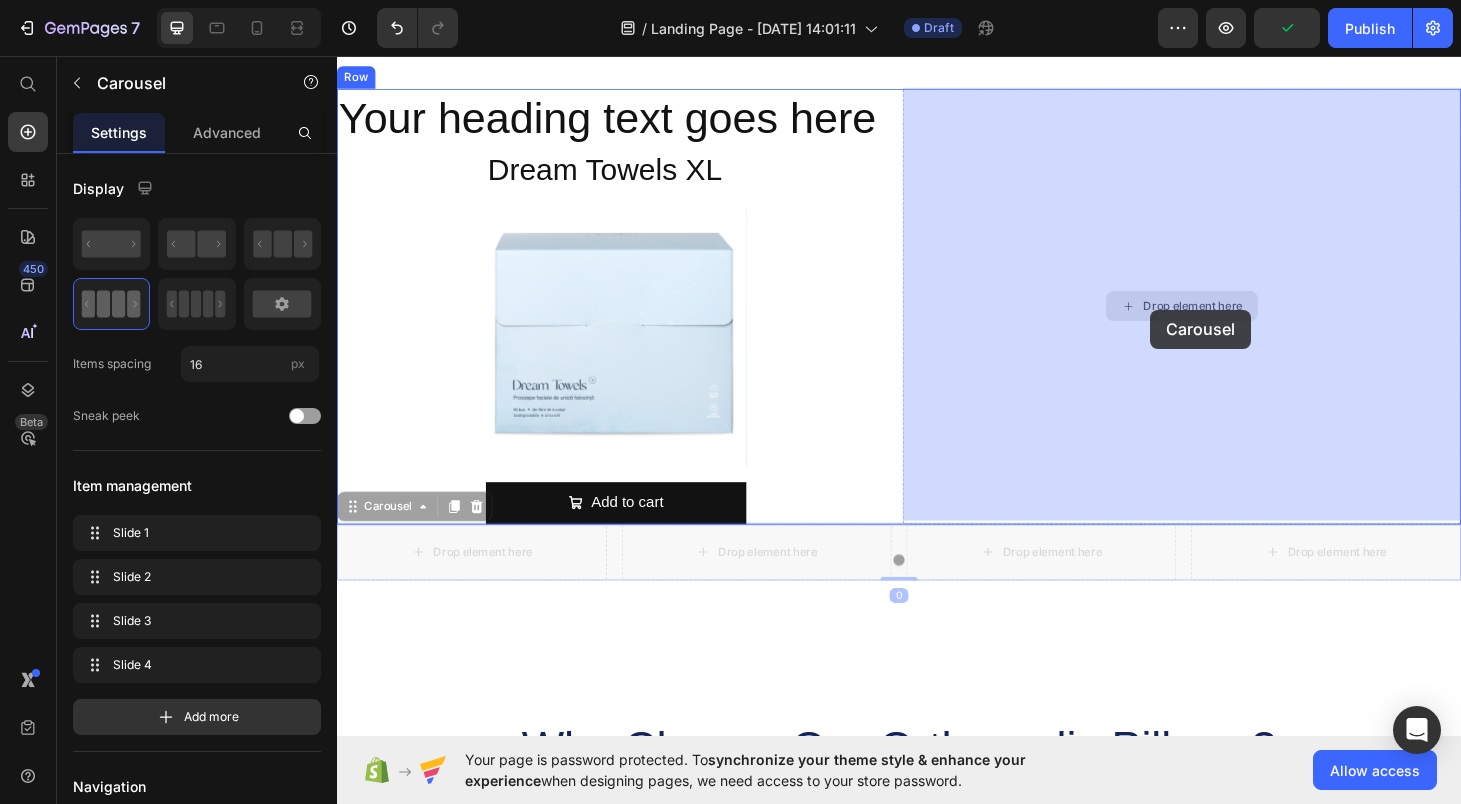 drag, startPoint x: 351, startPoint y: 535, endPoint x: 1205, endPoint y: 326, distance: 879.20245 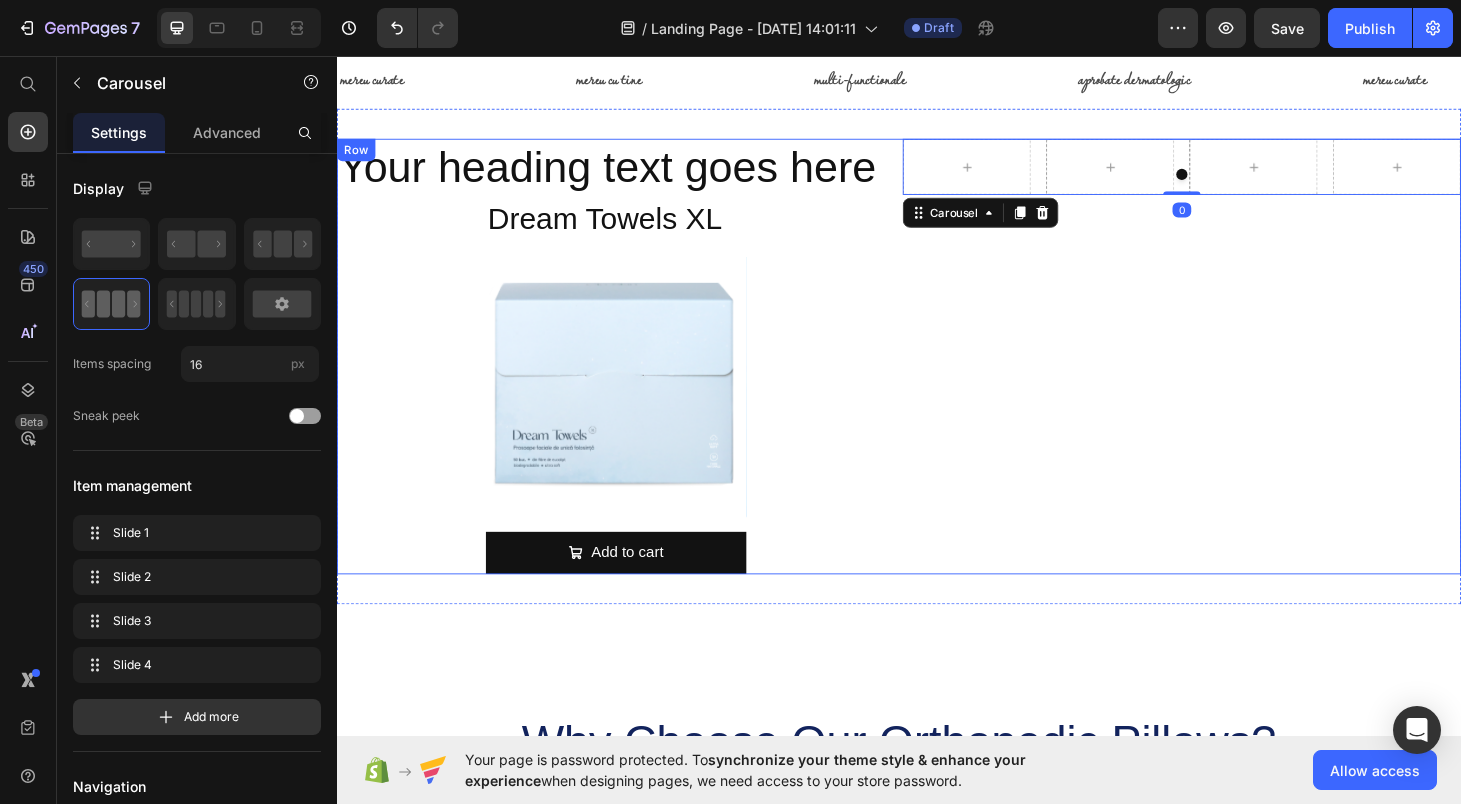 scroll, scrollTop: 799, scrollLeft: 0, axis: vertical 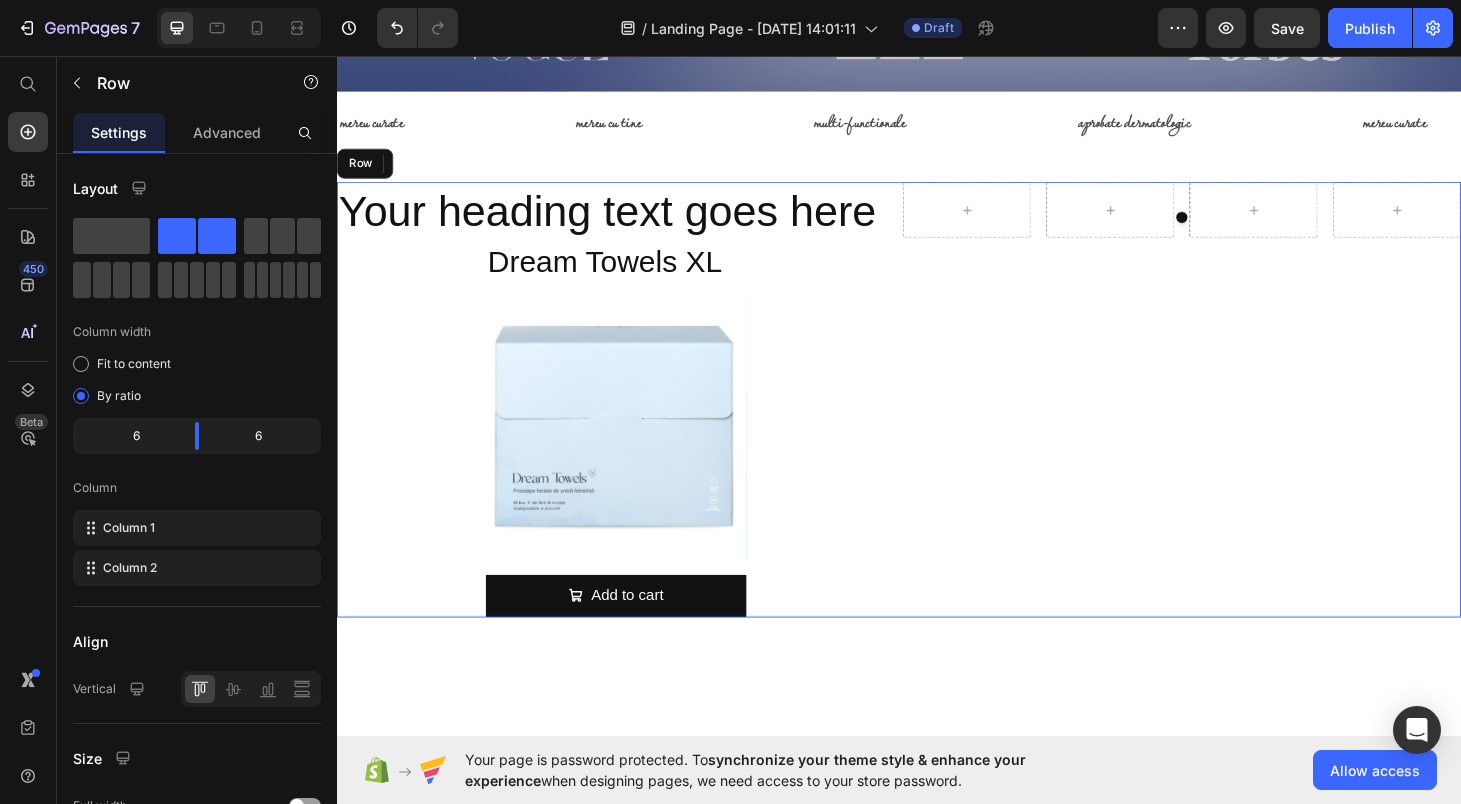 click on "Your heading text goes here Heading Dream Towels XL Product Title Product Images
Add to cart Add to Cart Product" at bounding box center (635, 421) 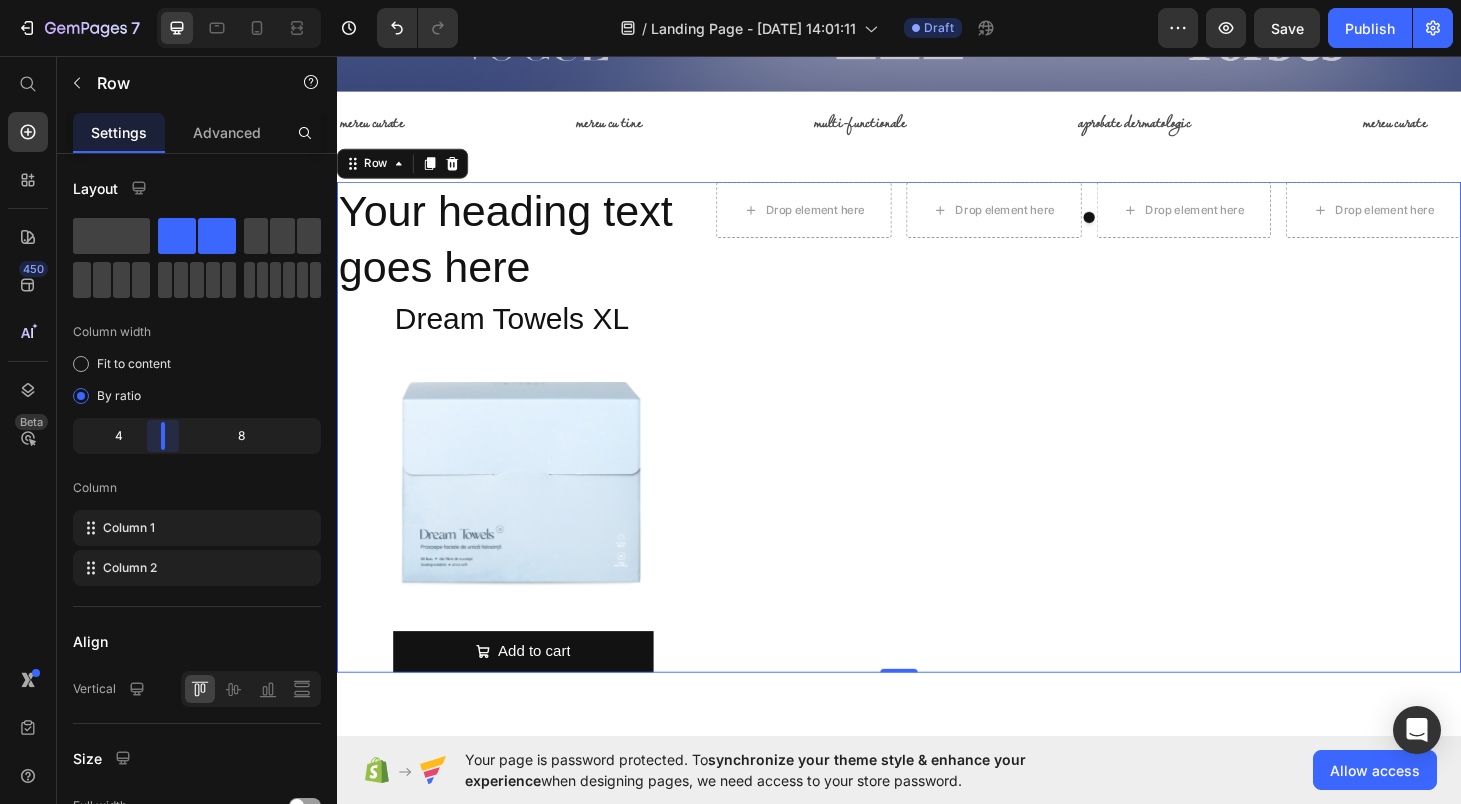 drag, startPoint x: 198, startPoint y: 443, endPoint x: 159, endPoint y: 442, distance: 39.012817 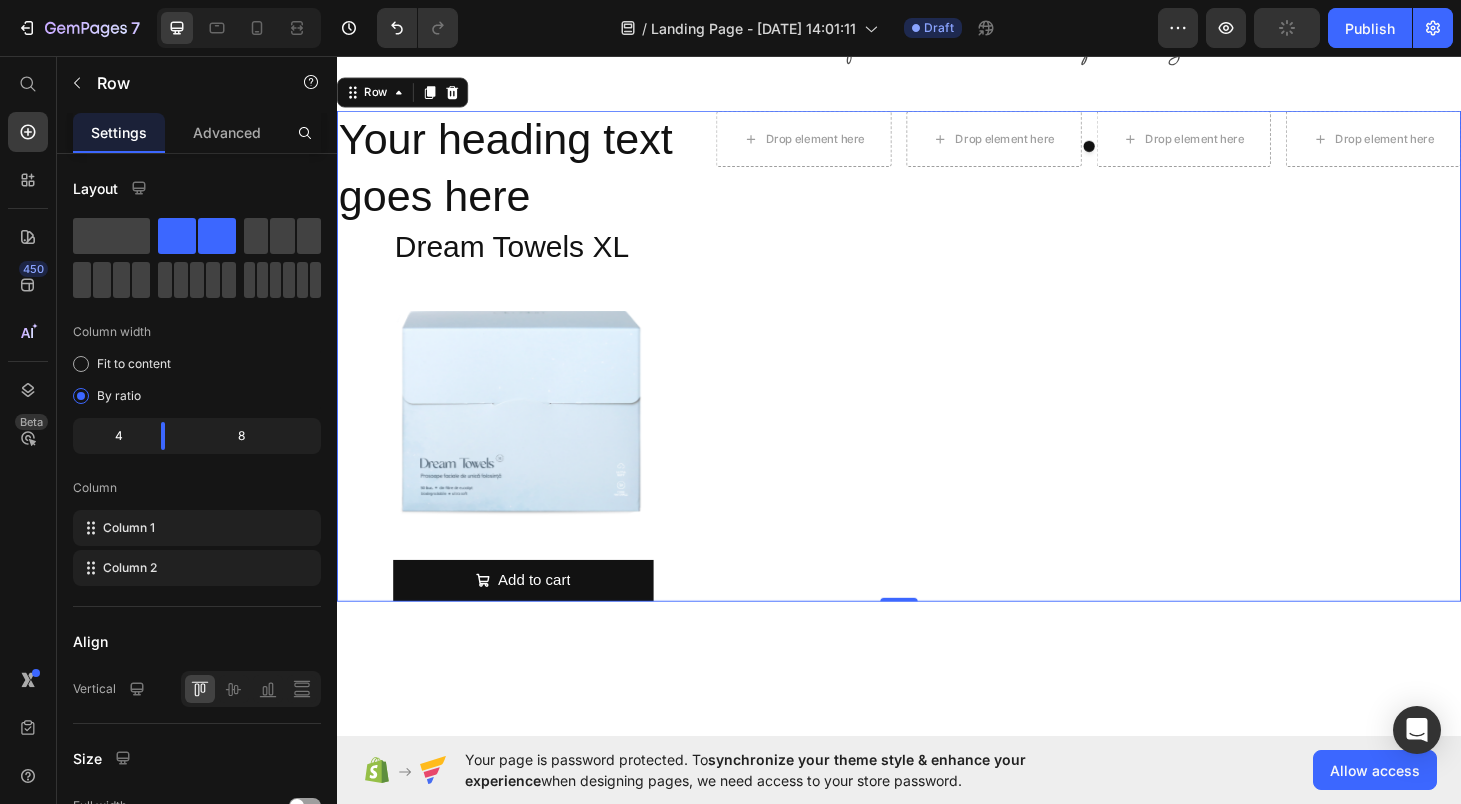 click on "Drop element here
Drop element here
Drop element here
Drop element here
[GEOGRAPHIC_DATA]" at bounding box center [1139, 375] 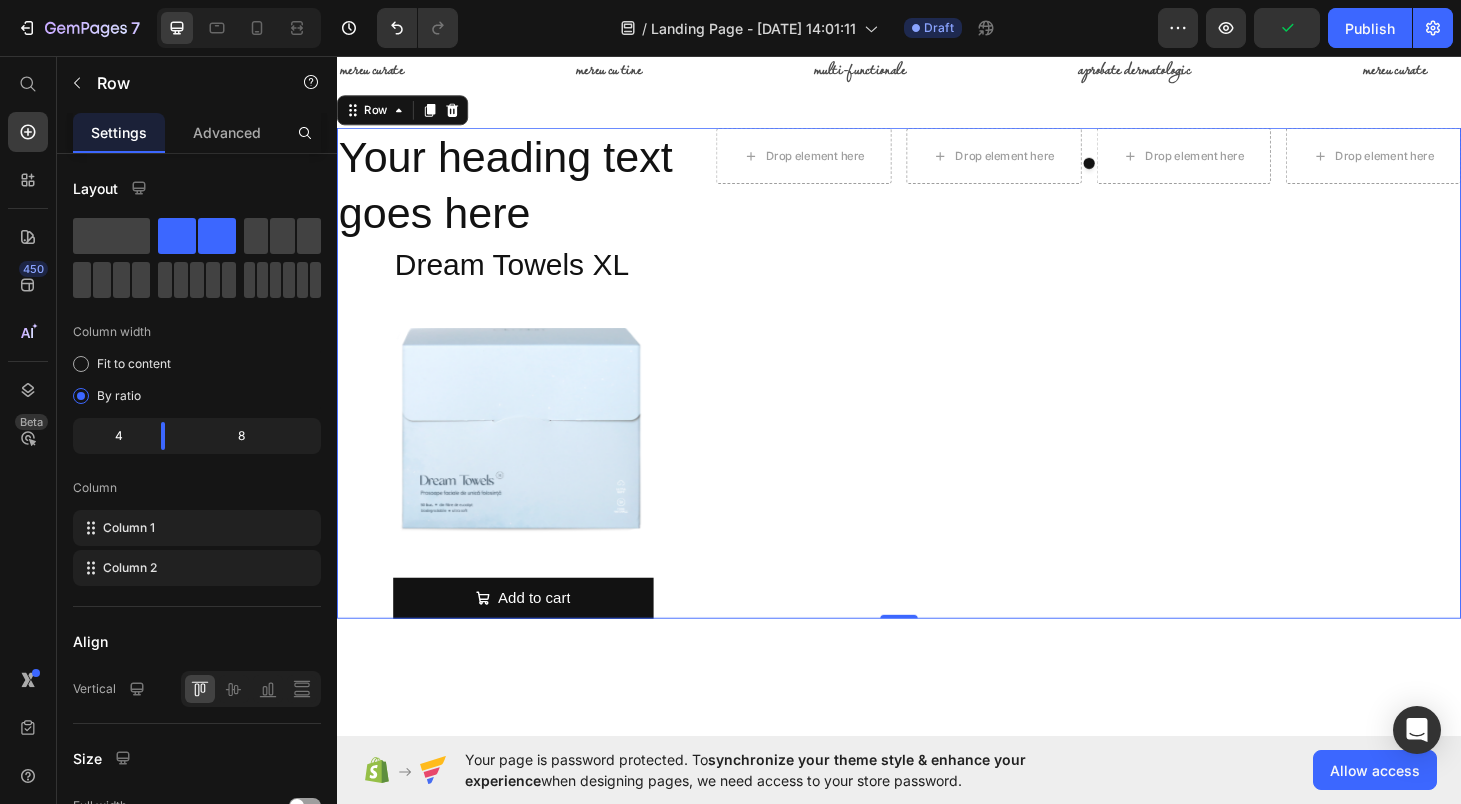 scroll, scrollTop: 831, scrollLeft: 0, axis: vertical 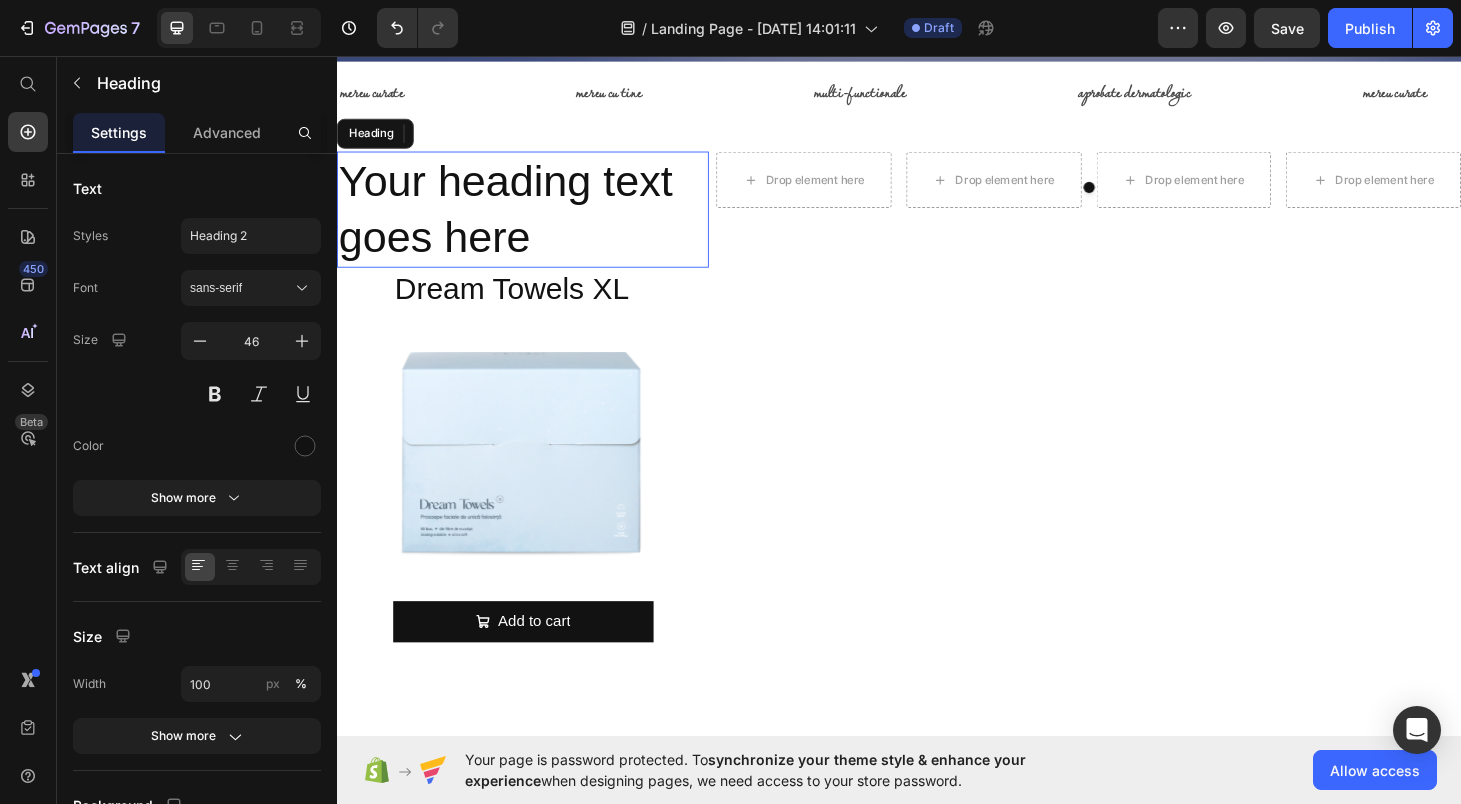 drag, startPoint x: 606, startPoint y: 254, endPoint x: 1245, endPoint y: 99, distance: 657.5302 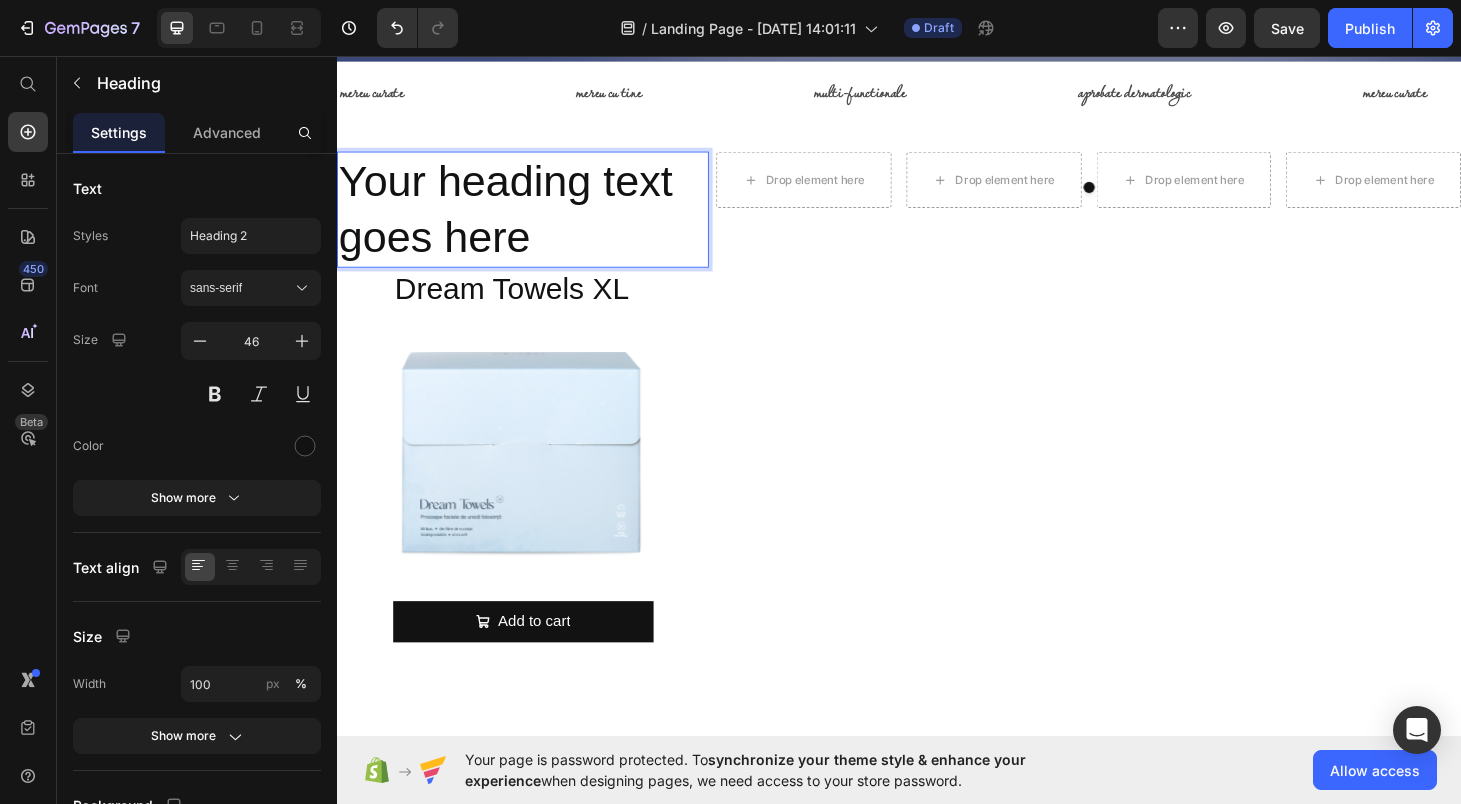 click on "Your heading text goes here" at bounding box center [535, 219] 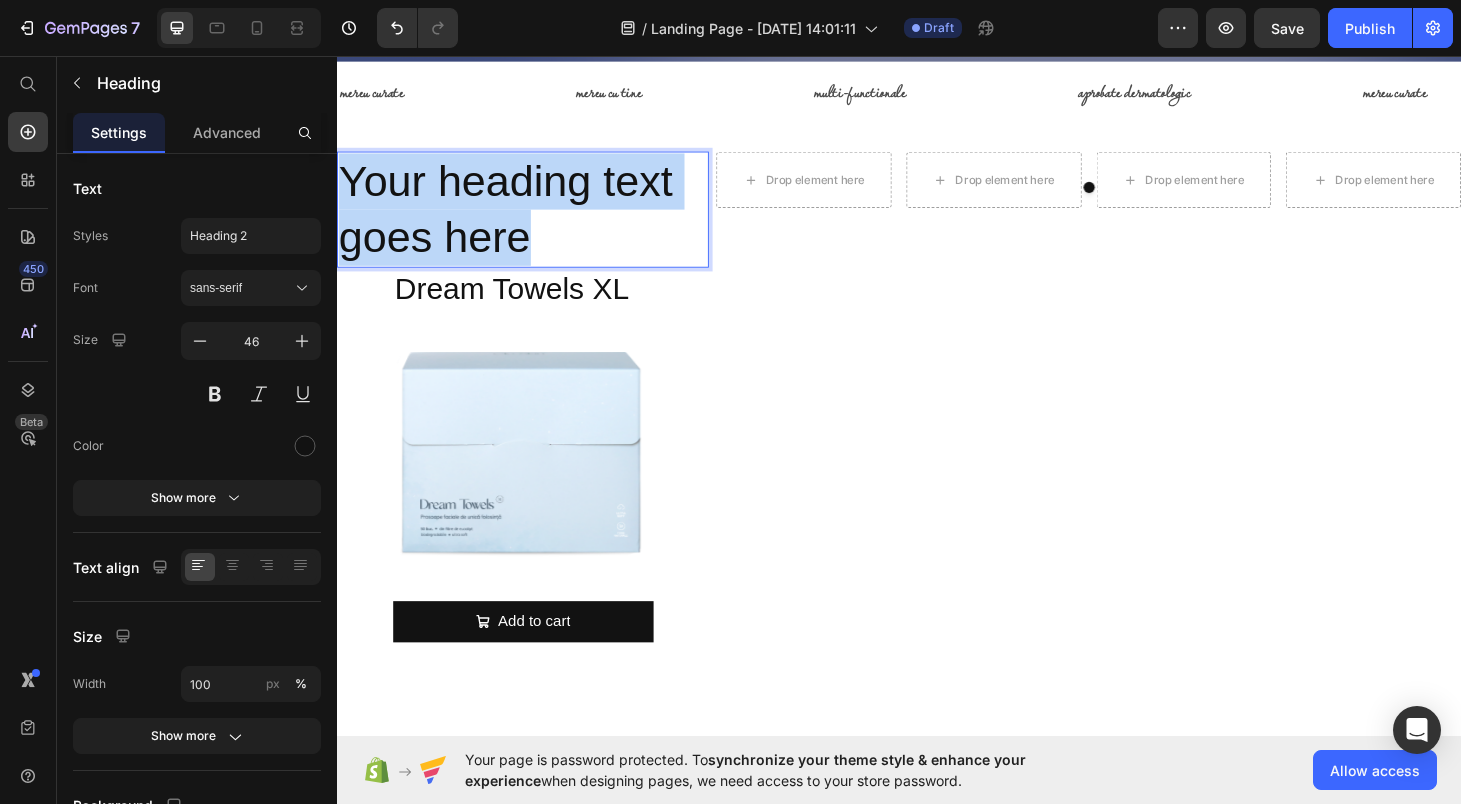 click on "Your heading text goes here" at bounding box center (535, 219) 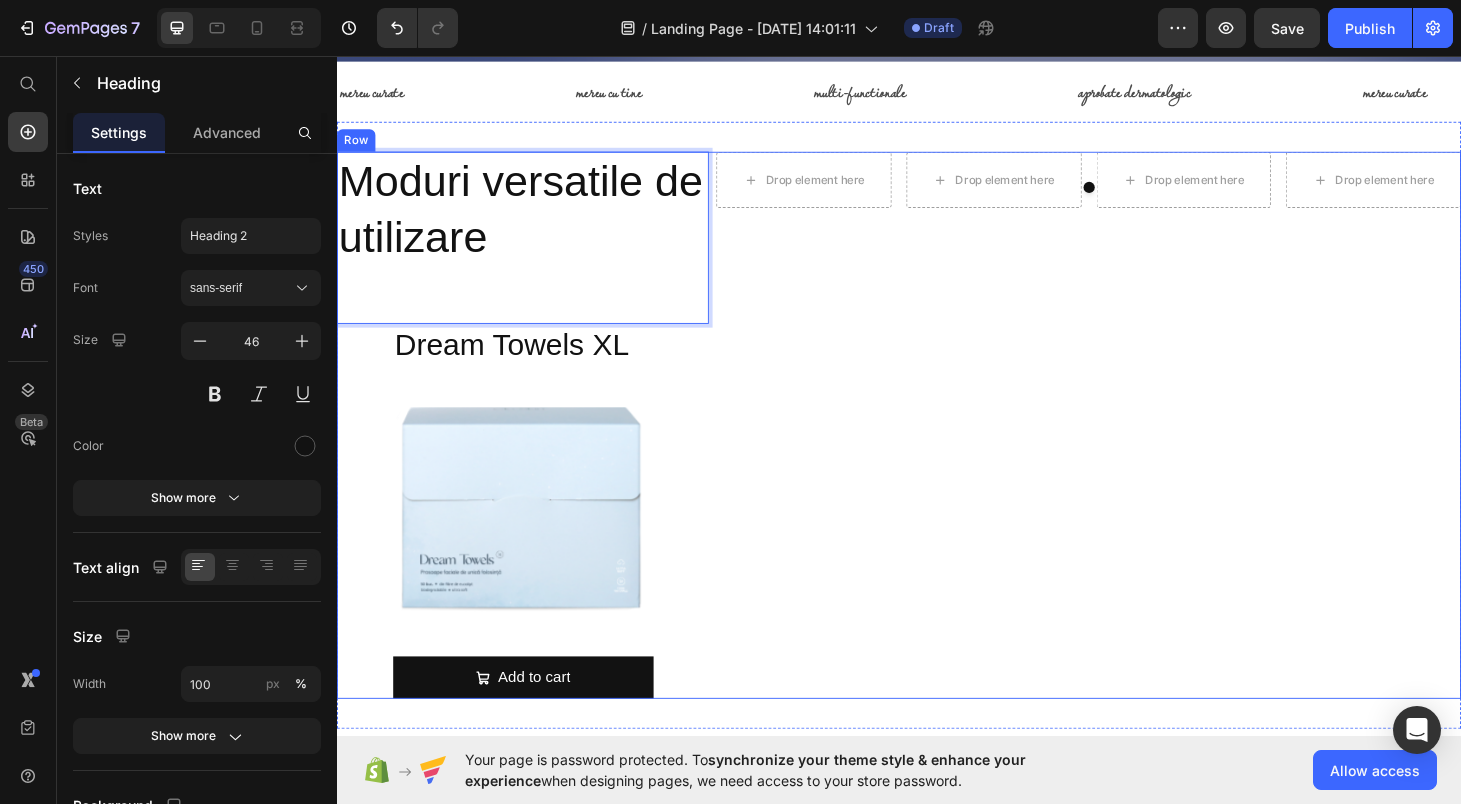 click on "Moduri versatile de utilizare Heading   0 Dream Towels XL Product Title Product Images
Add to cart Add to Cart Product" at bounding box center [535, 449] 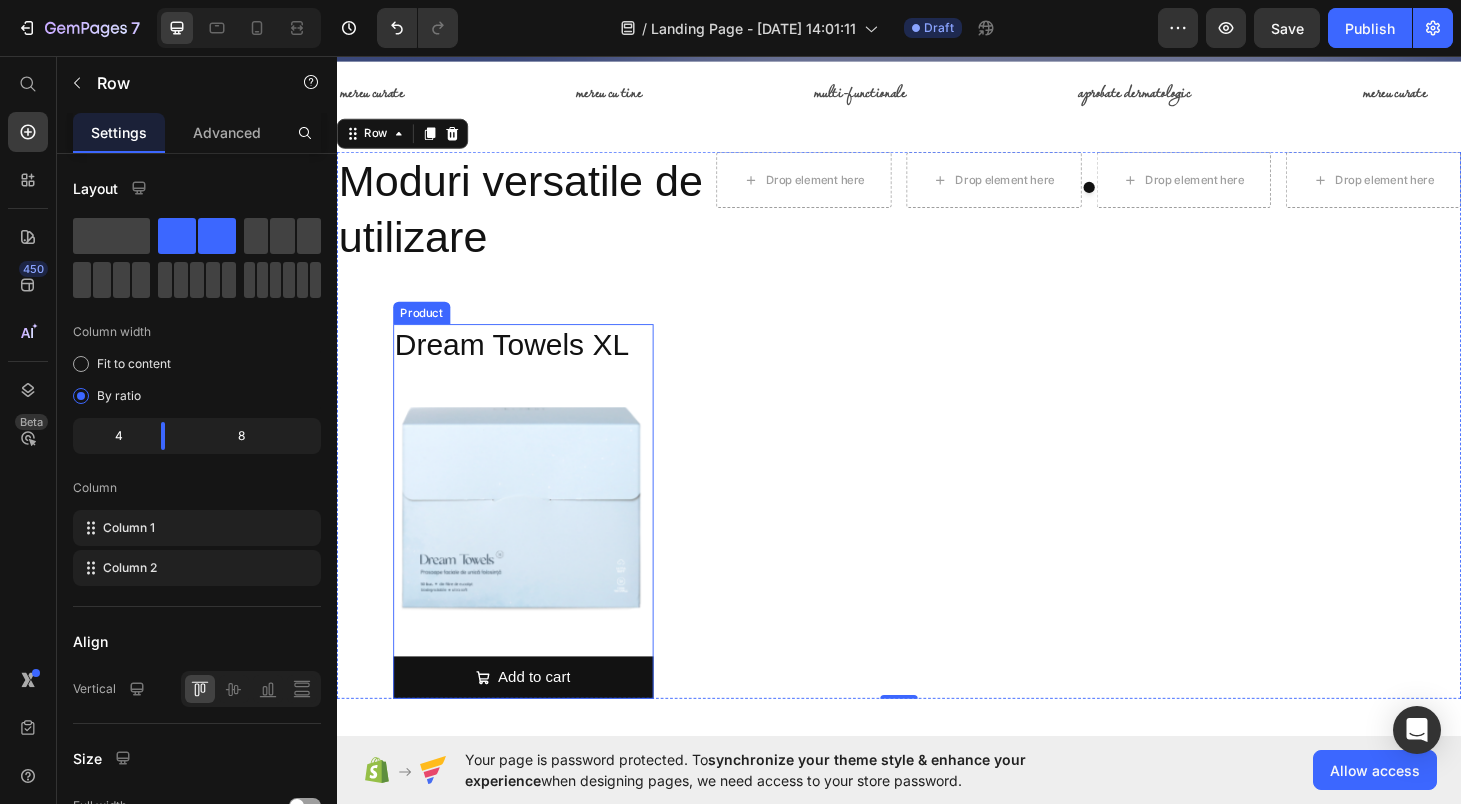 click on "Dream Towels XL Product Title Product Images" at bounding box center [536, 519] 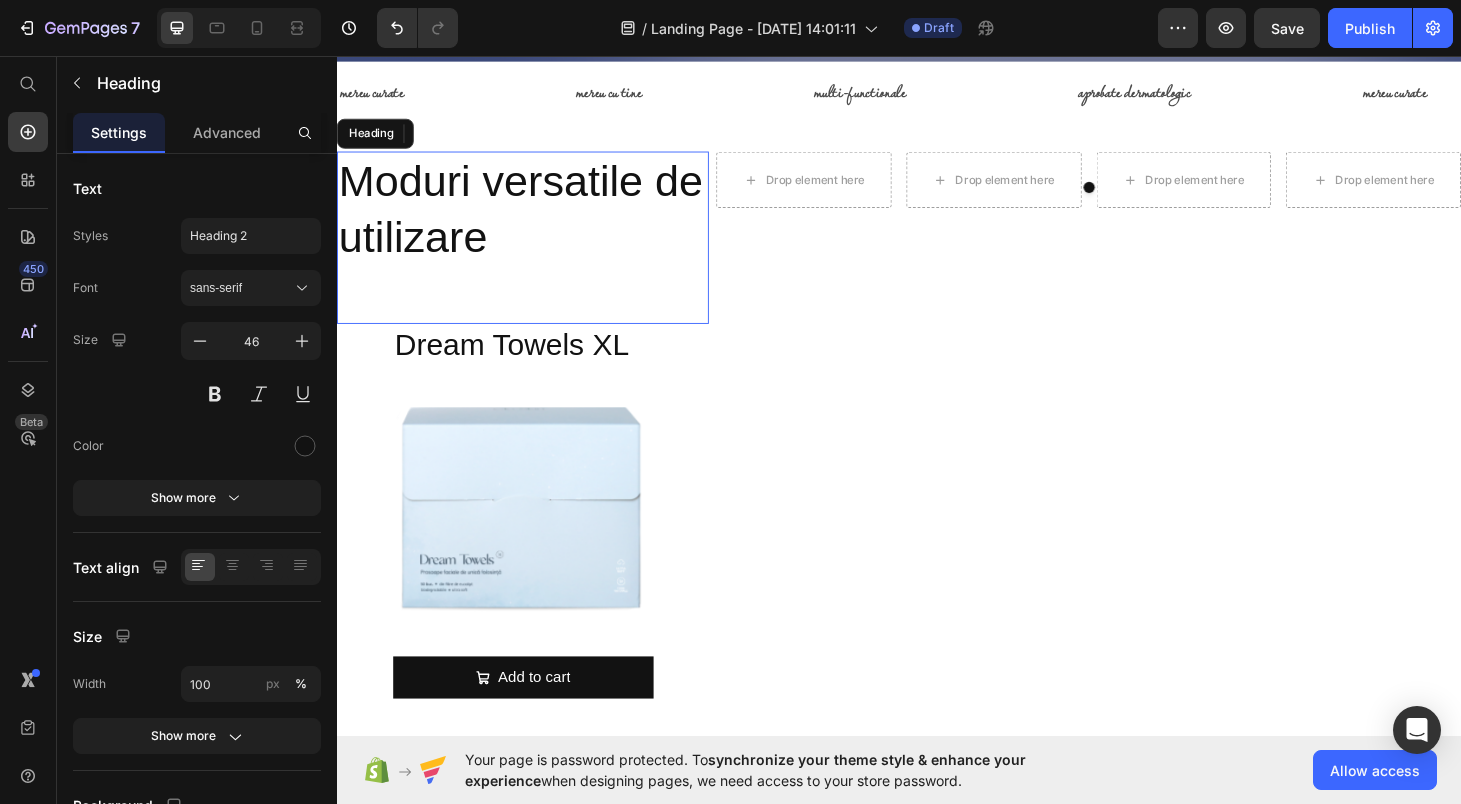 click on "Moduri versatile de utilizare" at bounding box center [535, 248] 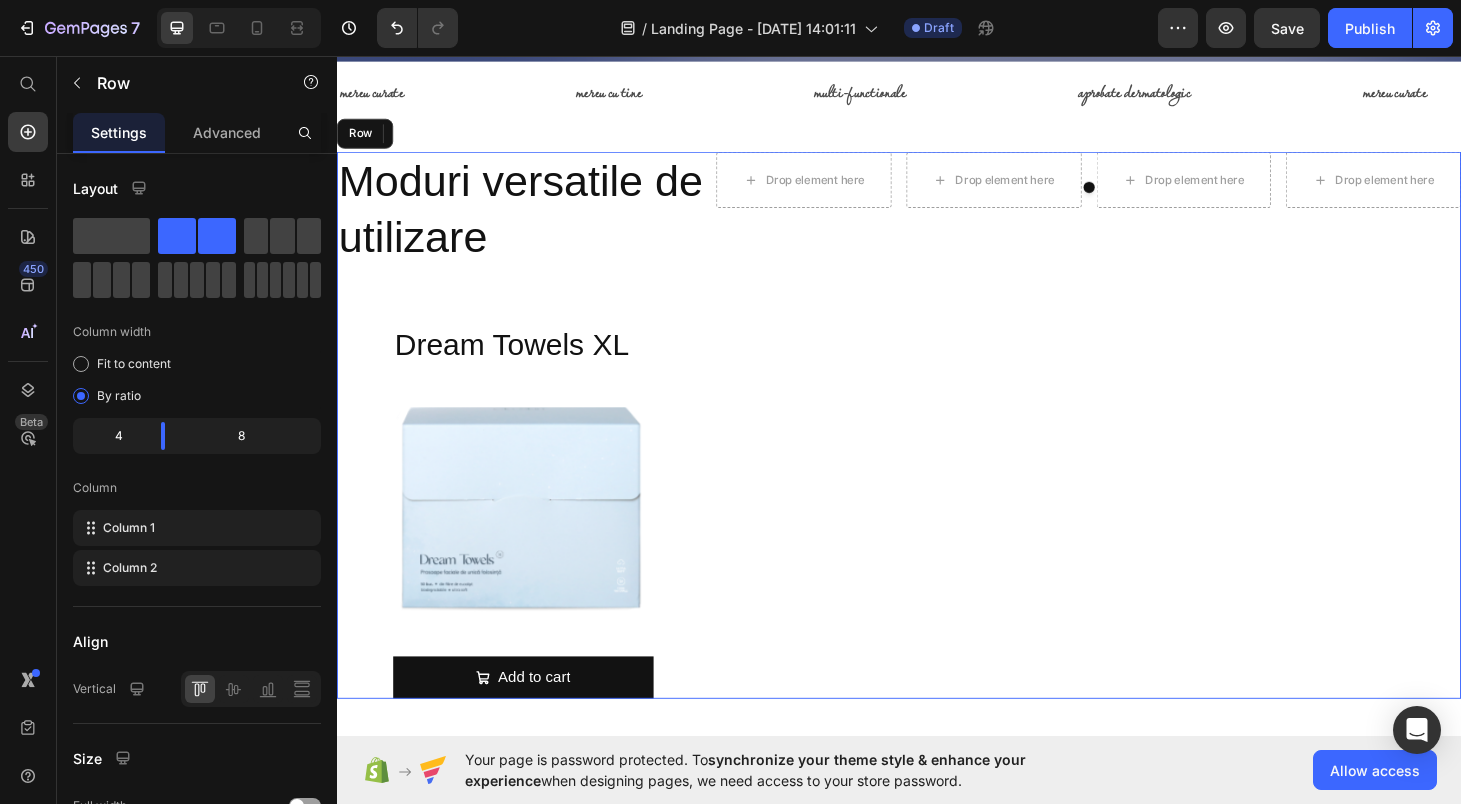click on "Drop element here
Drop element here
Drop element here
Drop element here
[GEOGRAPHIC_DATA]" at bounding box center (1139, 449) 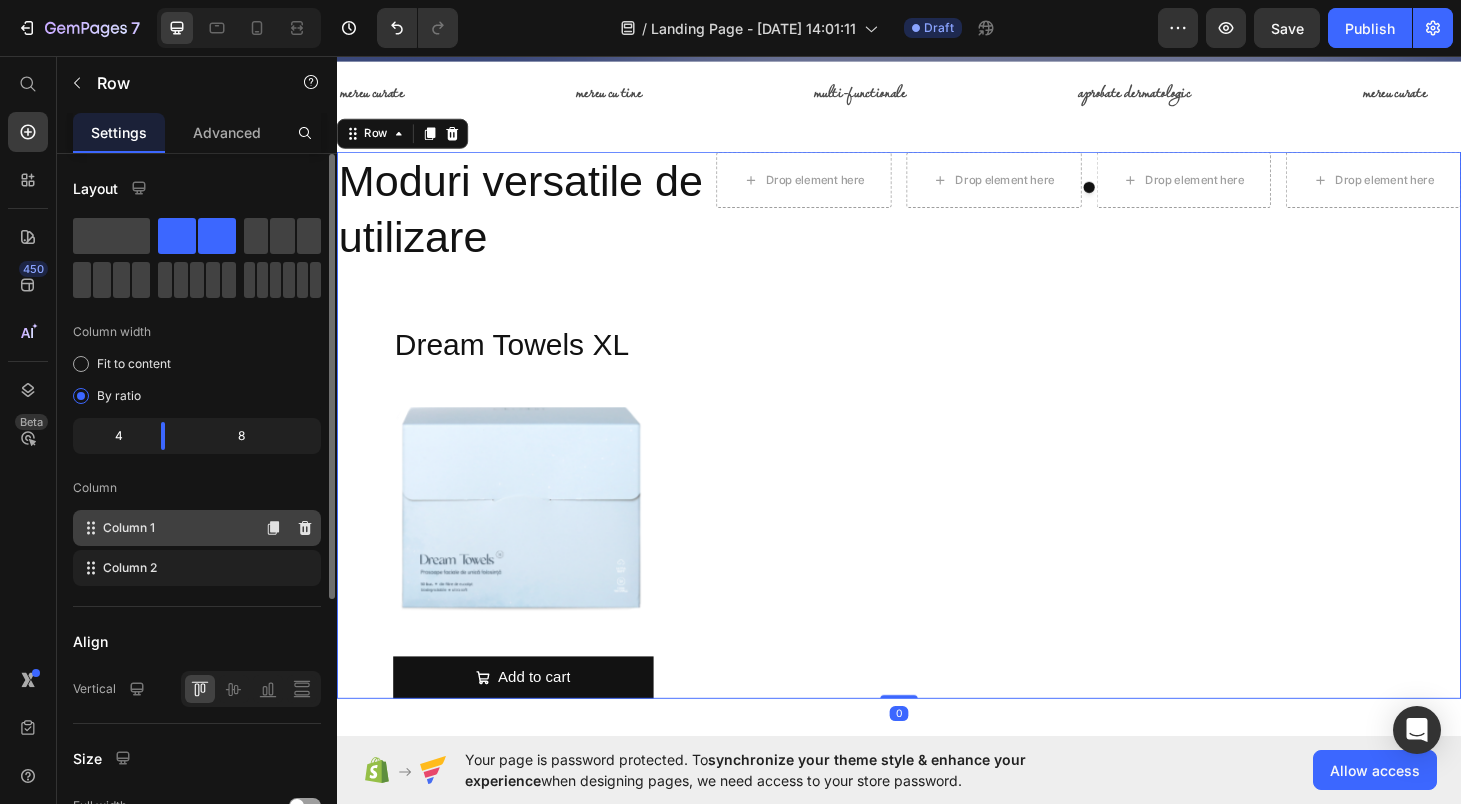 scroll, scrollTop: 414, scrollLeft: 0, axis: vertical 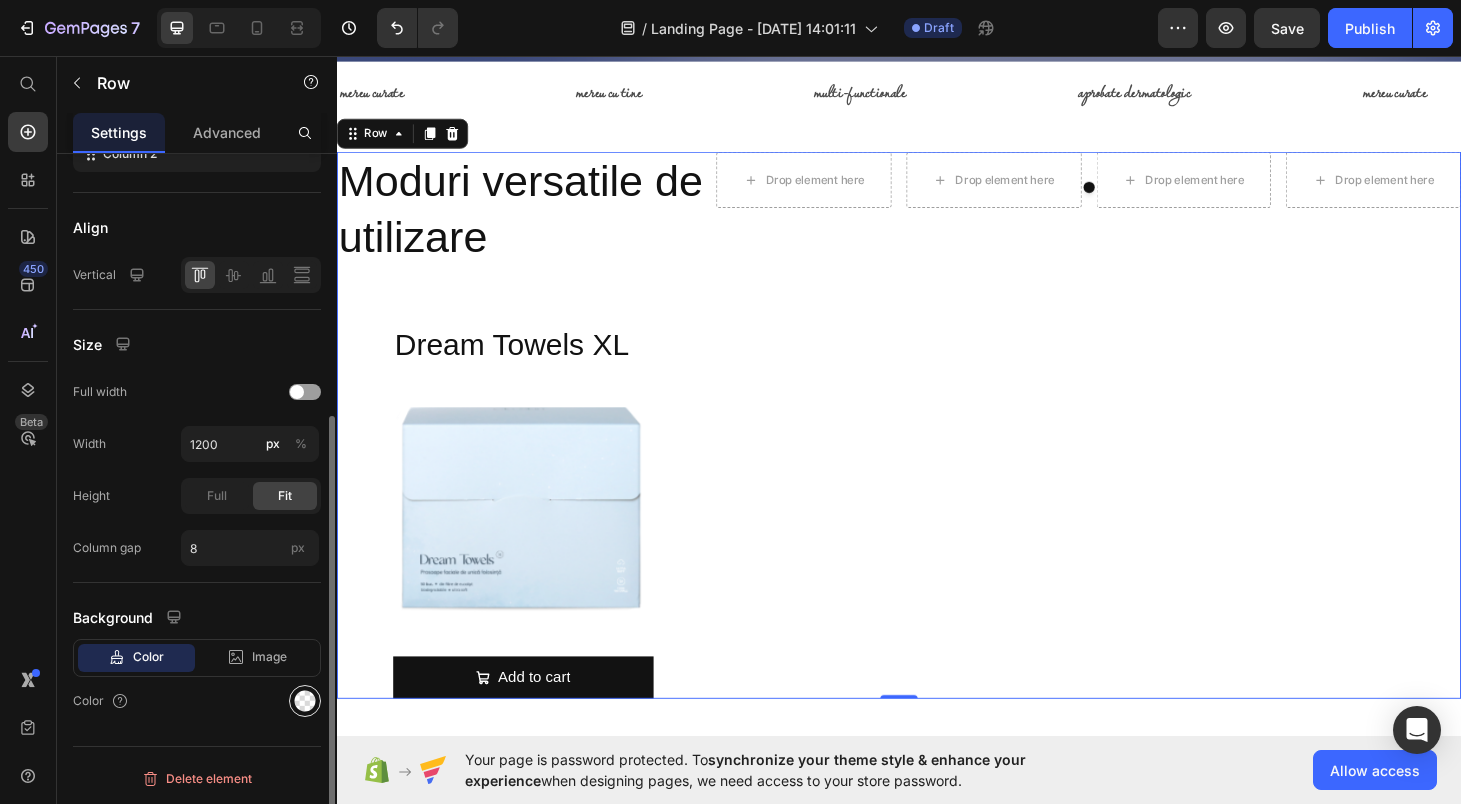 click at bounding box center (305, 701) 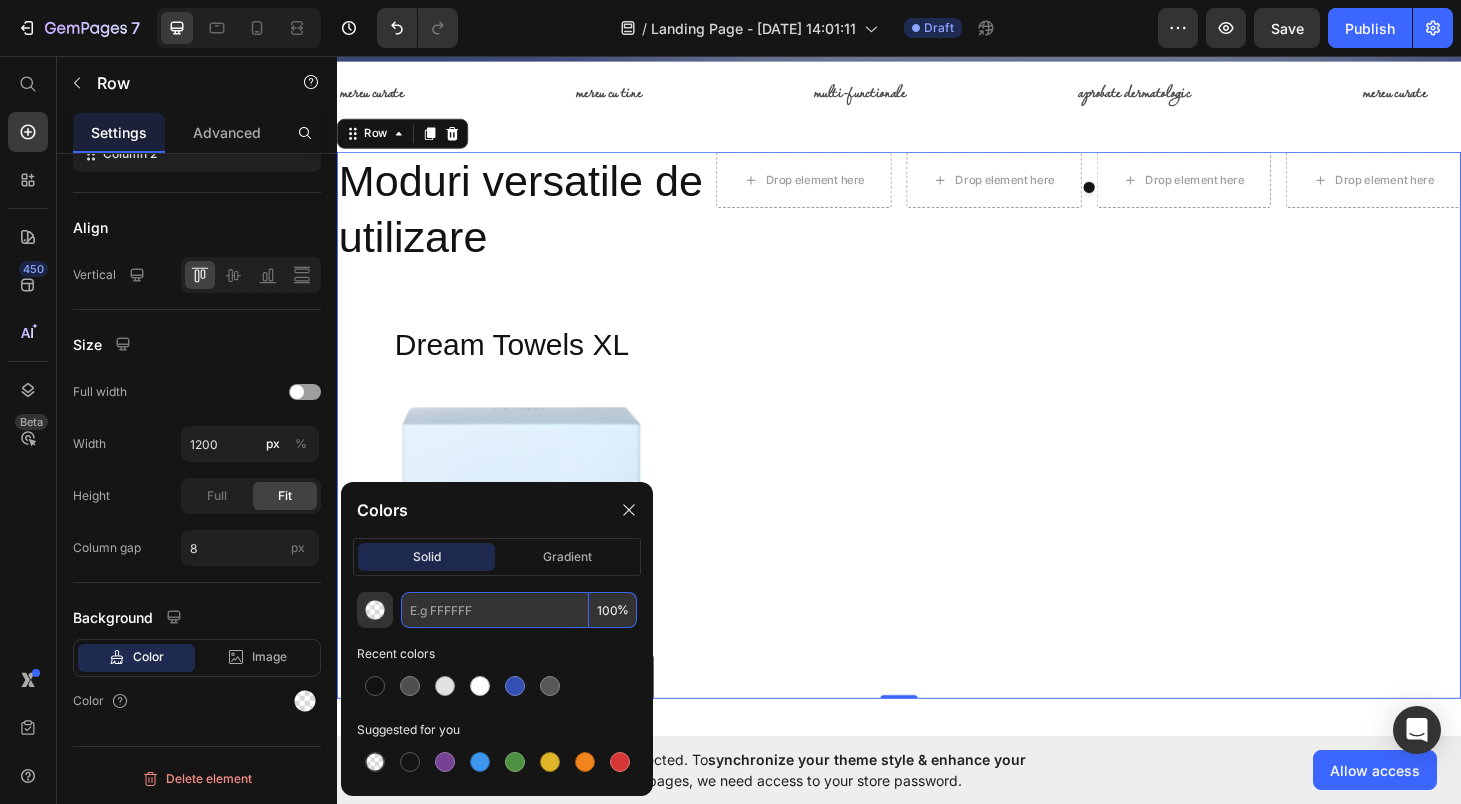 click at bounding box center (495, 610) 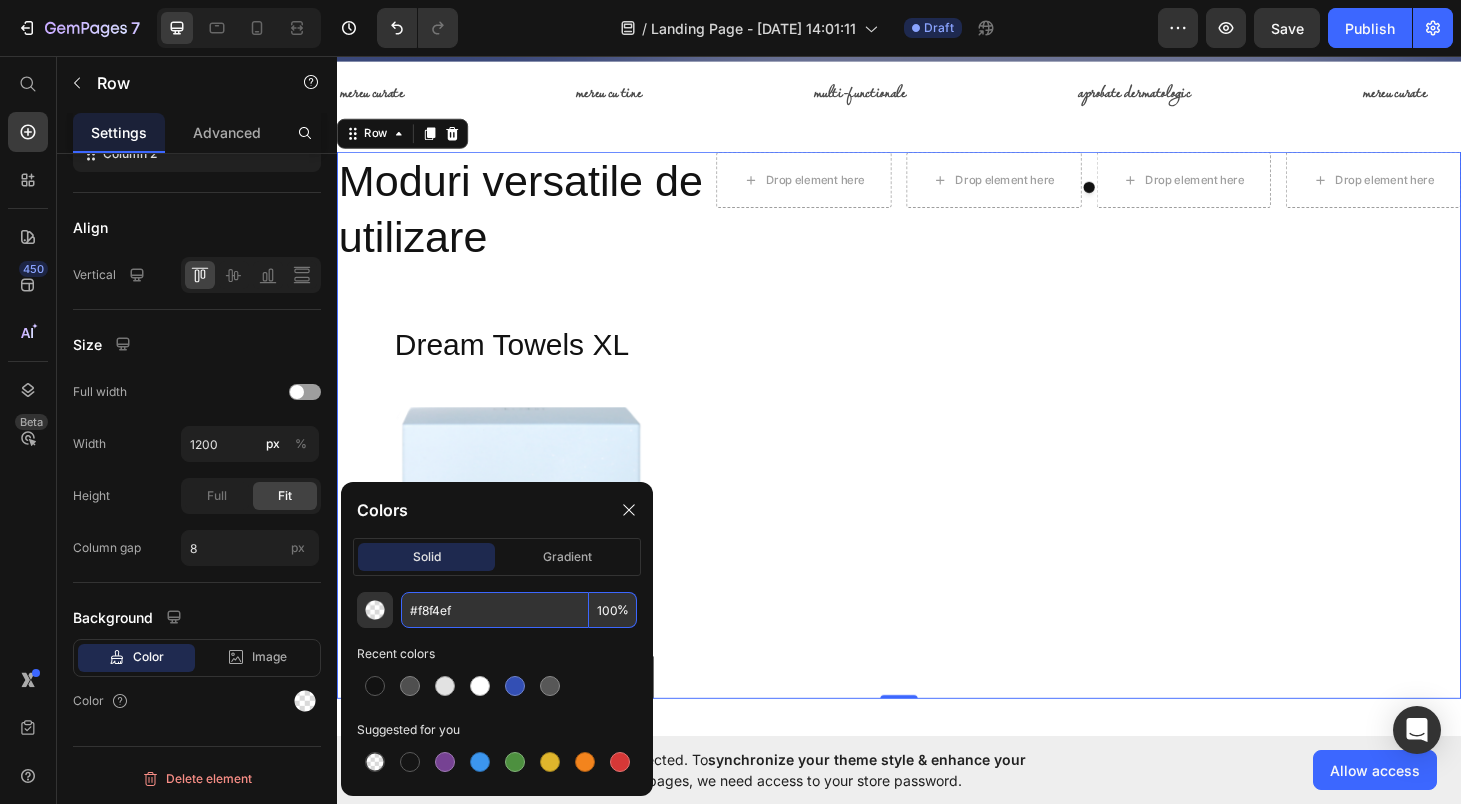 type on "F8F4EF" 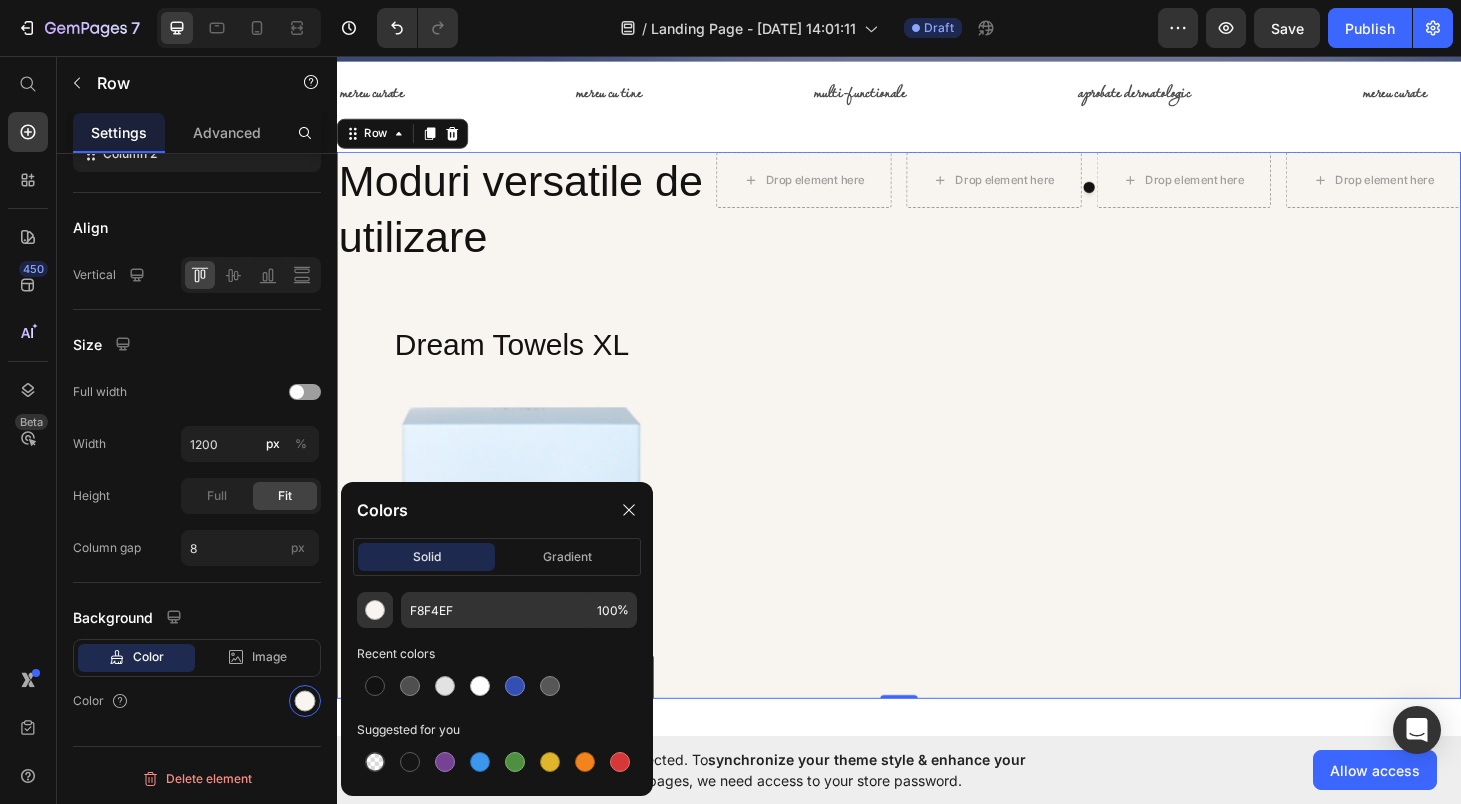click on "Drop element here
Drop element here
Drop element here
Drop element here
[GEOGRAPHIC_DATA]" at bounding box center (1139, 449) 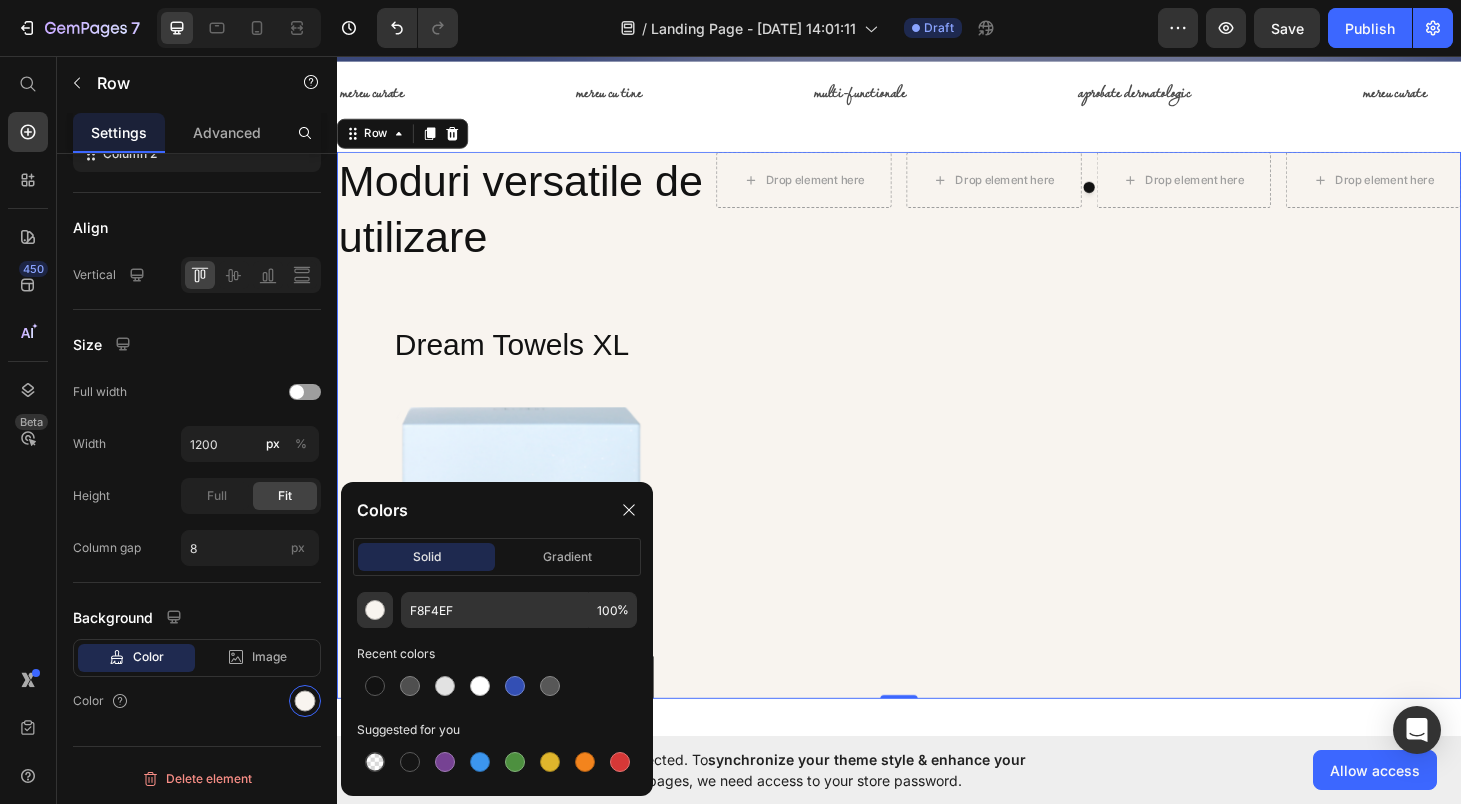 click on "Moduri versatile de utilizare   Heading Dream Towels XL Product Title Product Images
Add to cart Add to Cart Product" at bounding box center [535, 449] 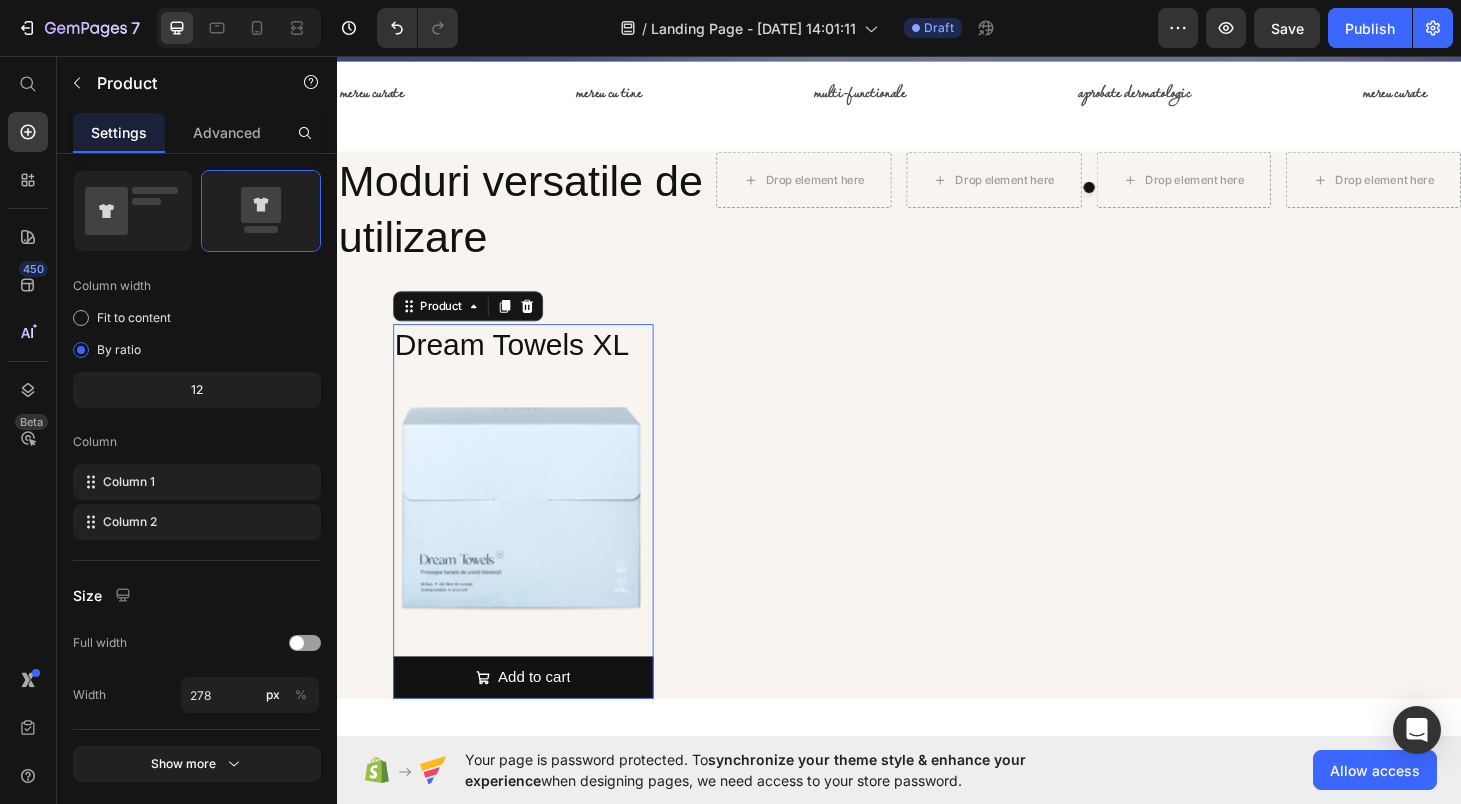 click on "Dream Towels XL Product Title Product Images" at bounding box center [536, 519] 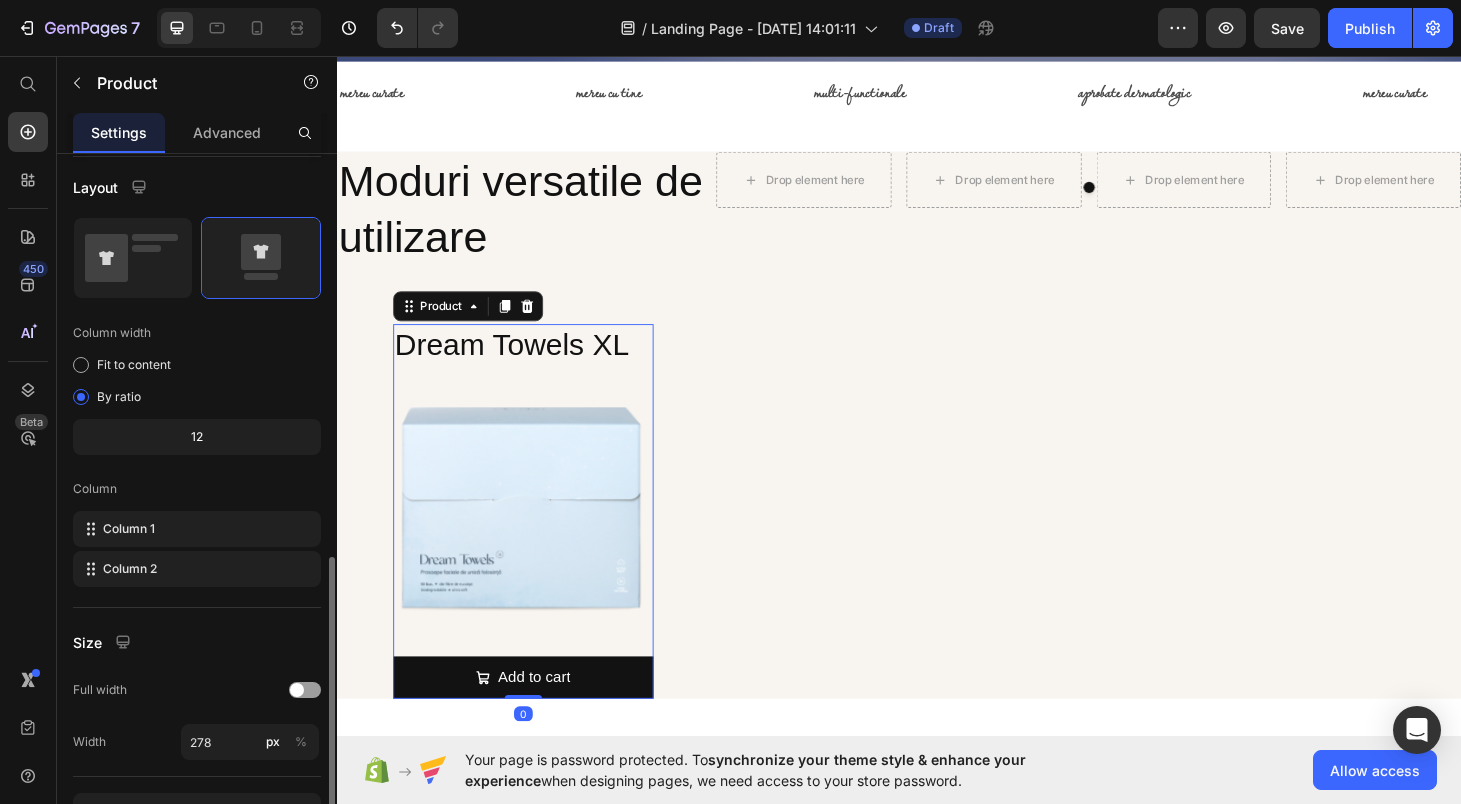 scroll, scrollTop: 483, scrollLeft: 0, axis: vertical 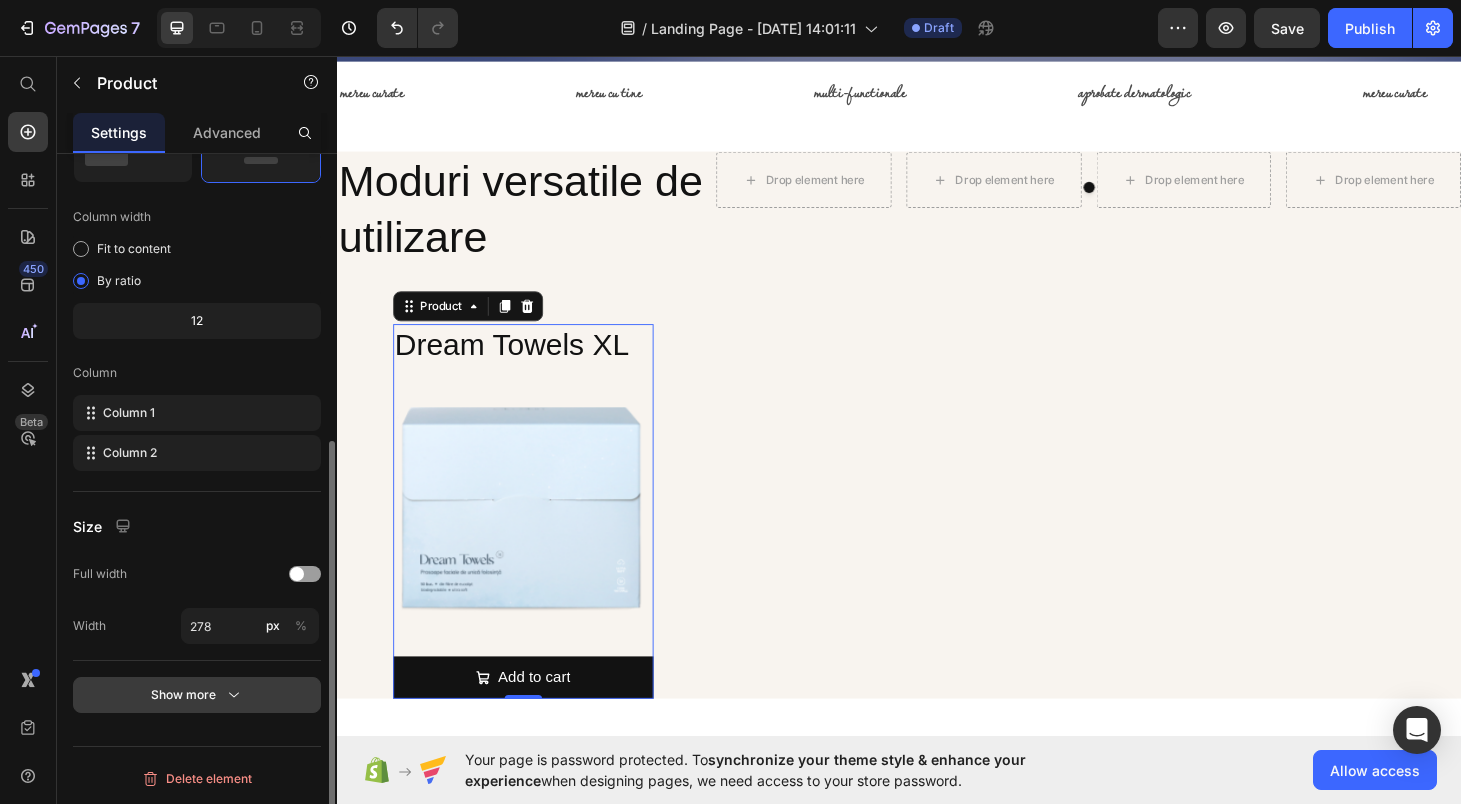 click on "Show more" at bounding box center (197, 695) 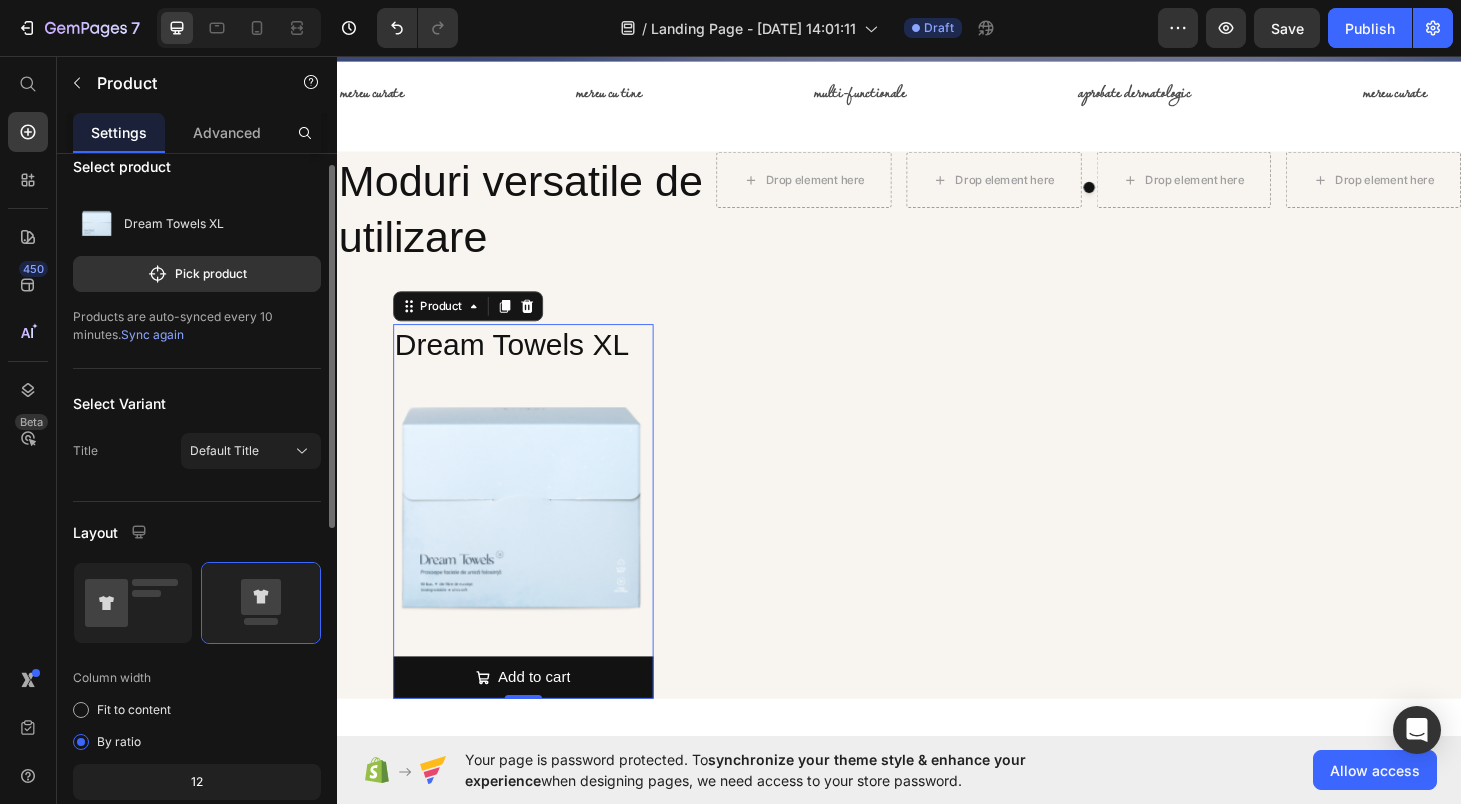 scroll, scrollTop: 0, scrollLeft: 0, axis: both 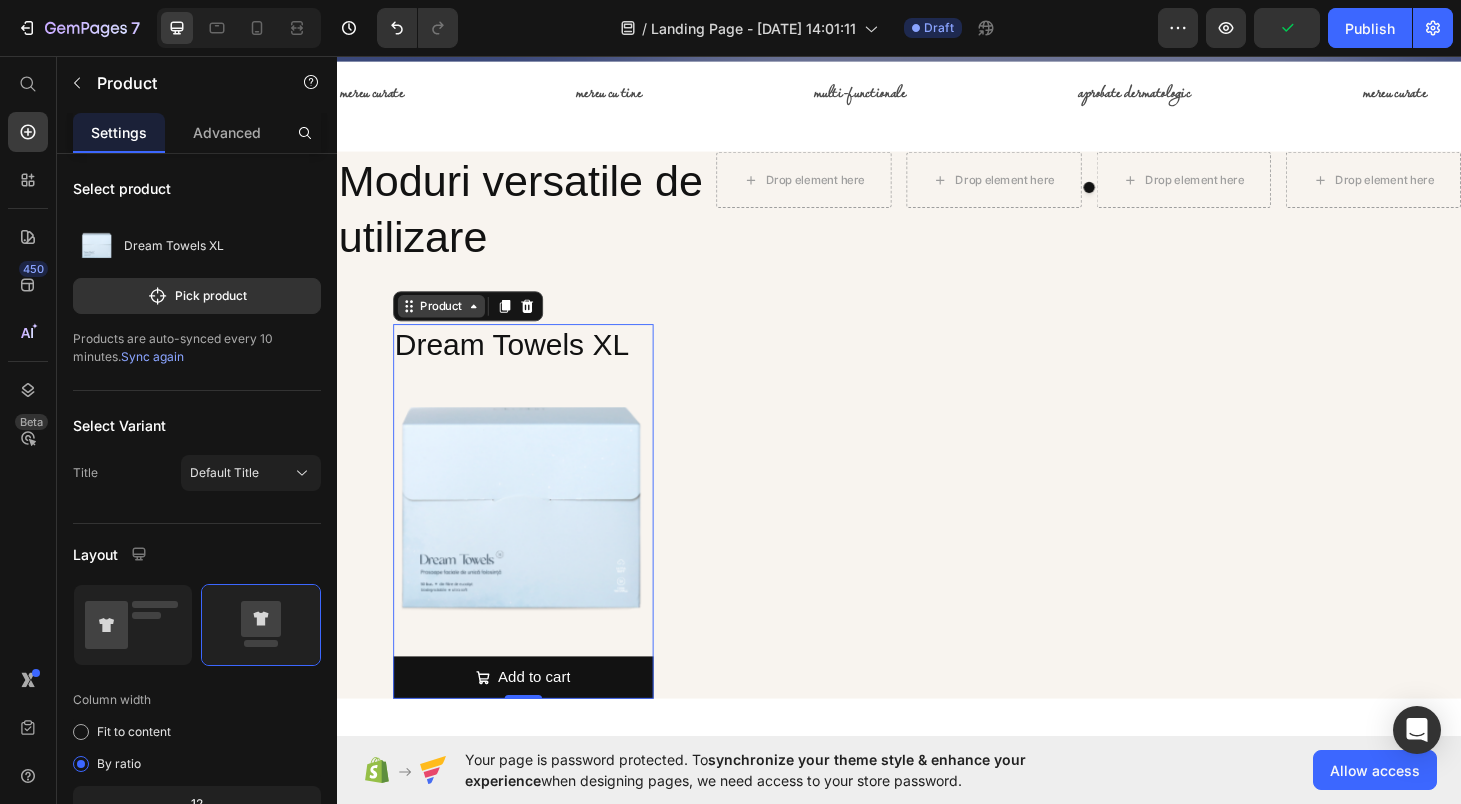 click on "Product" at bounding box center (448, 322) 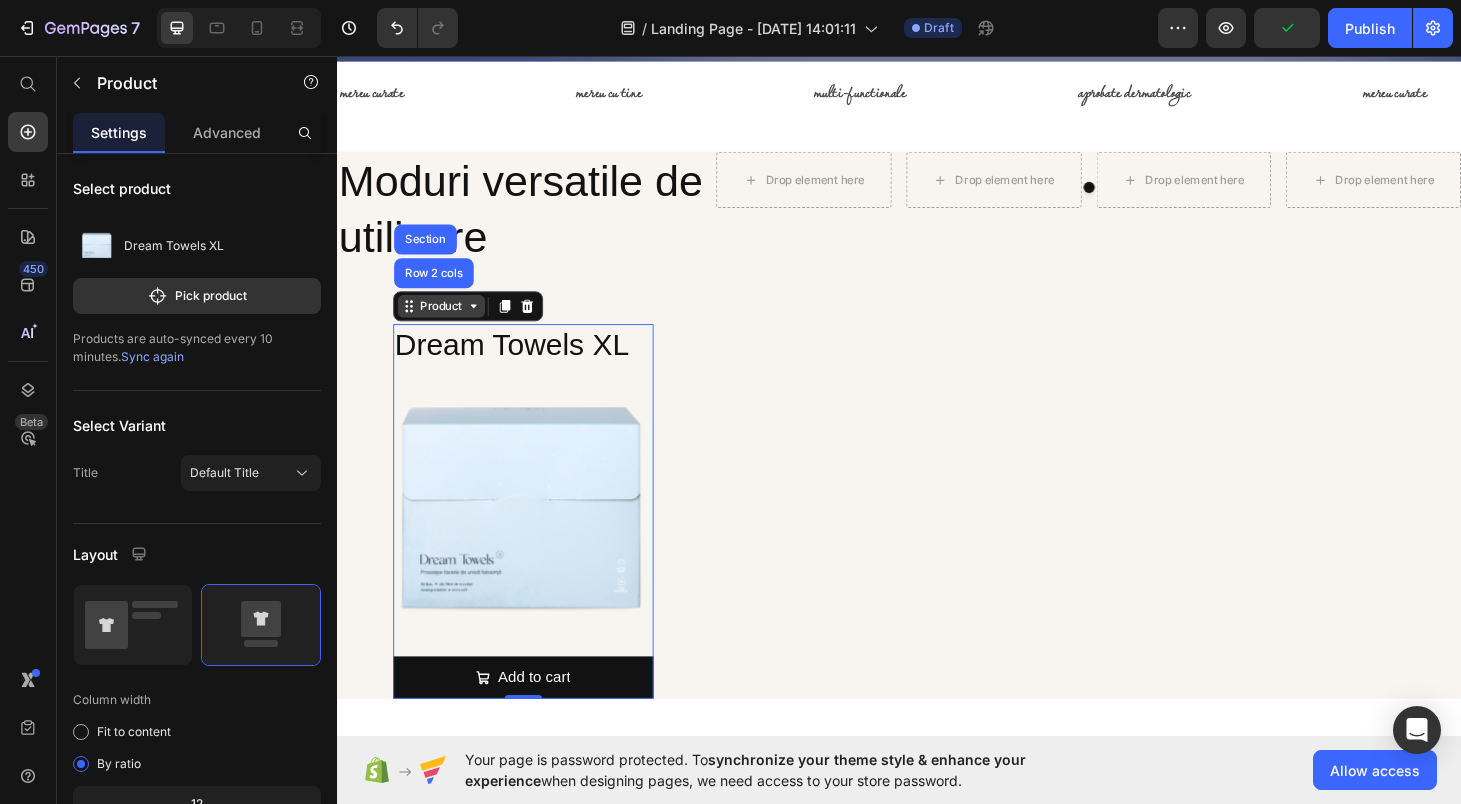 click on "Product" at bounding box center (448, 322) 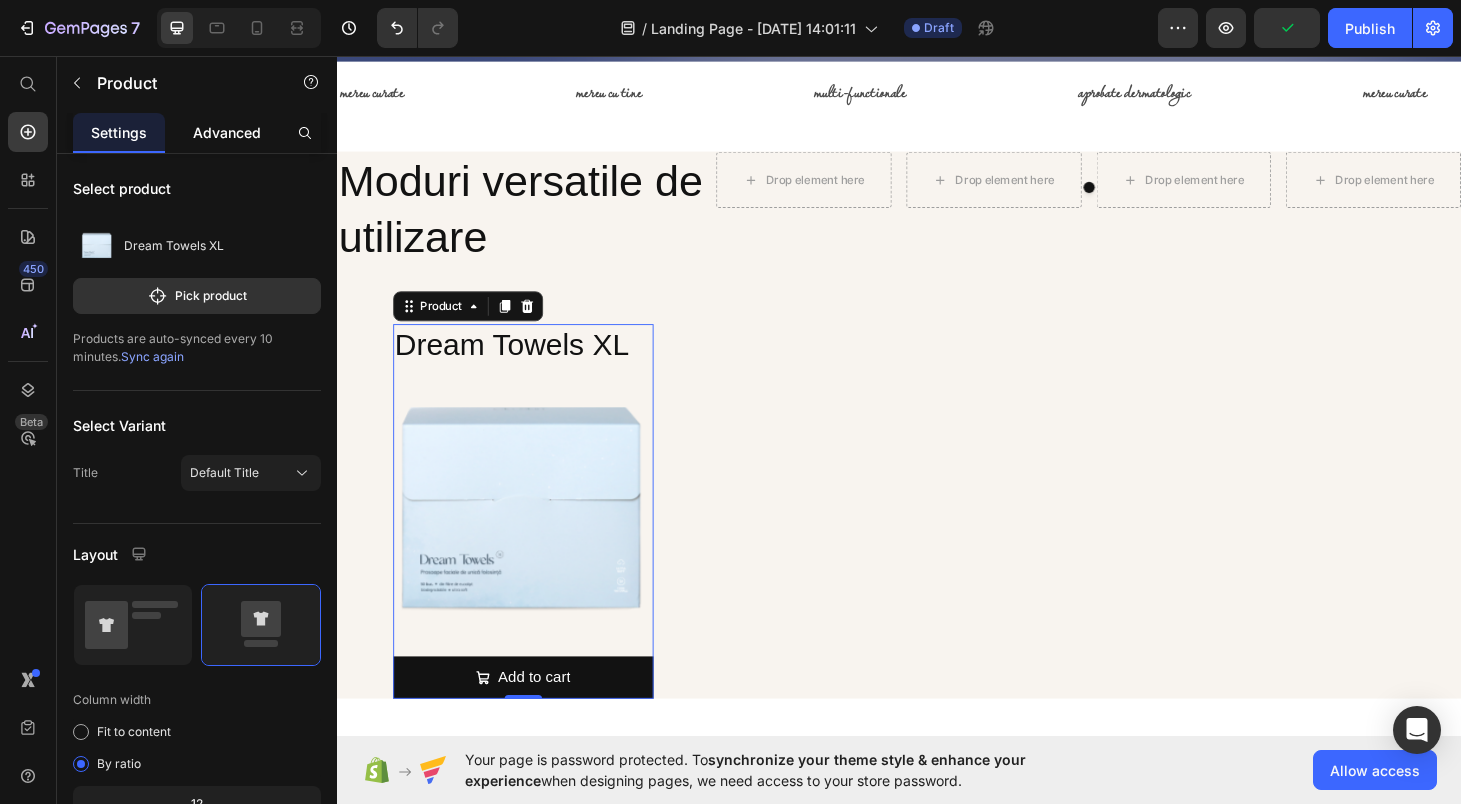 click on "Advanced" at bounding box center (227, 132) 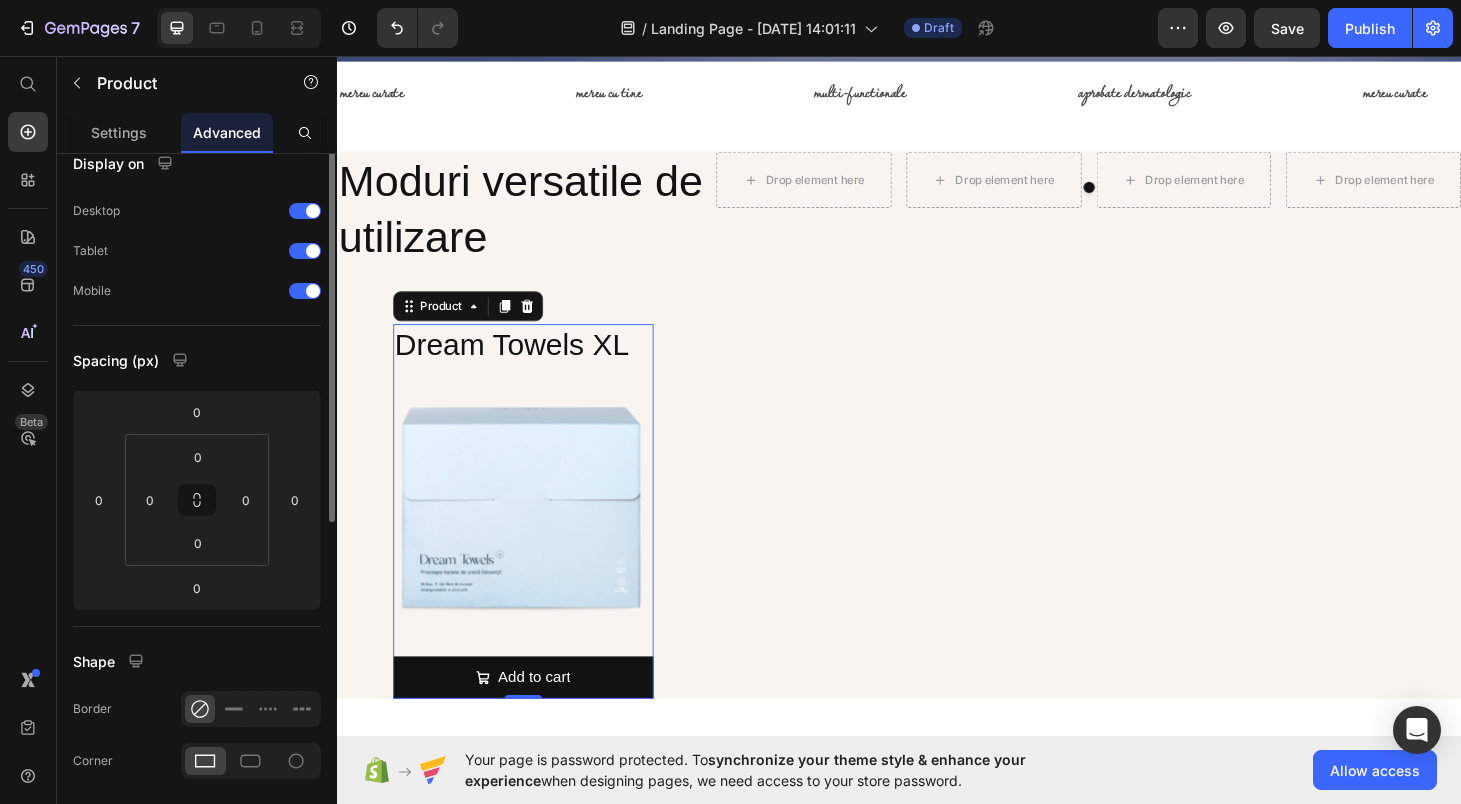 scroll, scrollTop: 0, scrollLeft: 0, axis: both 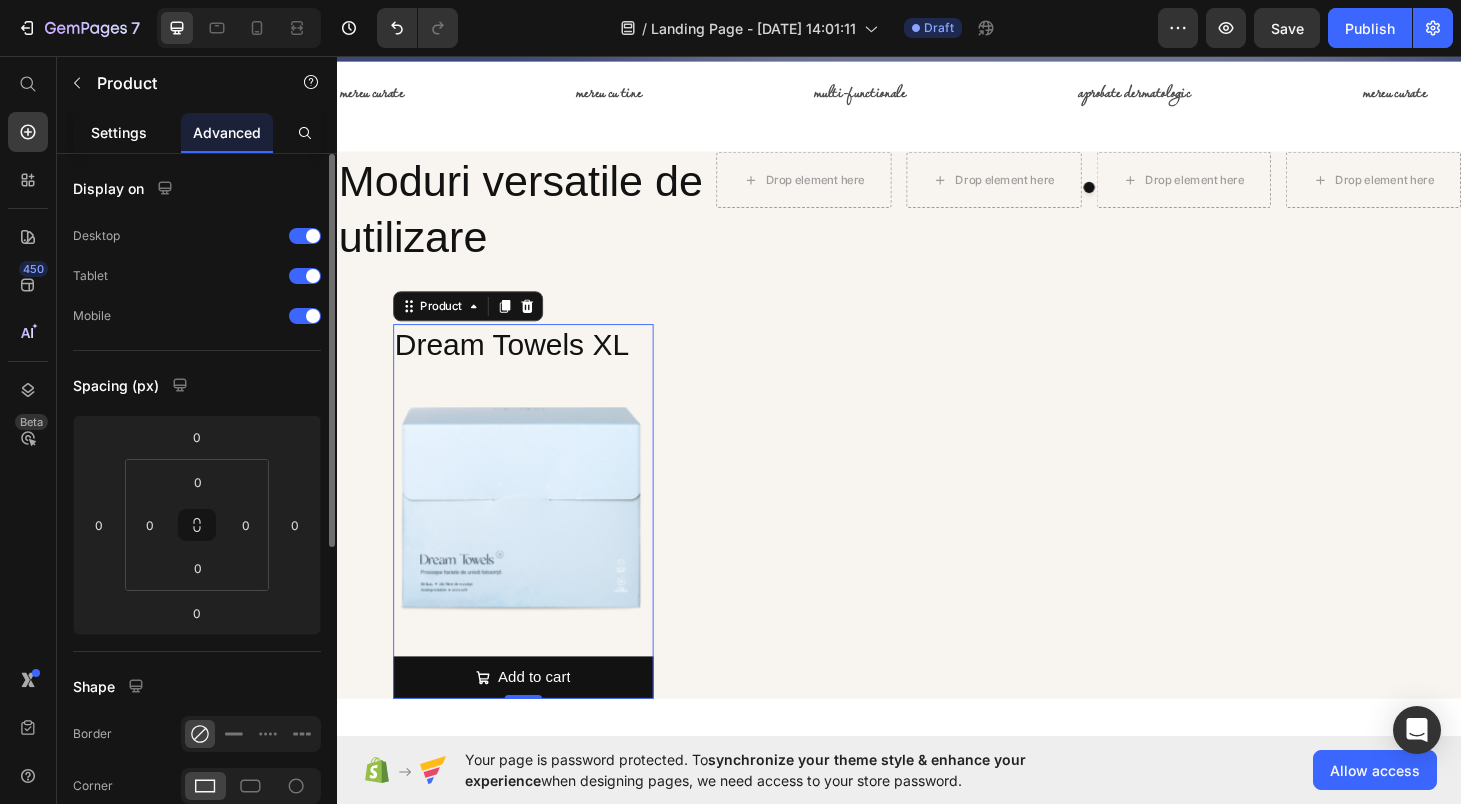 click on "Settings" 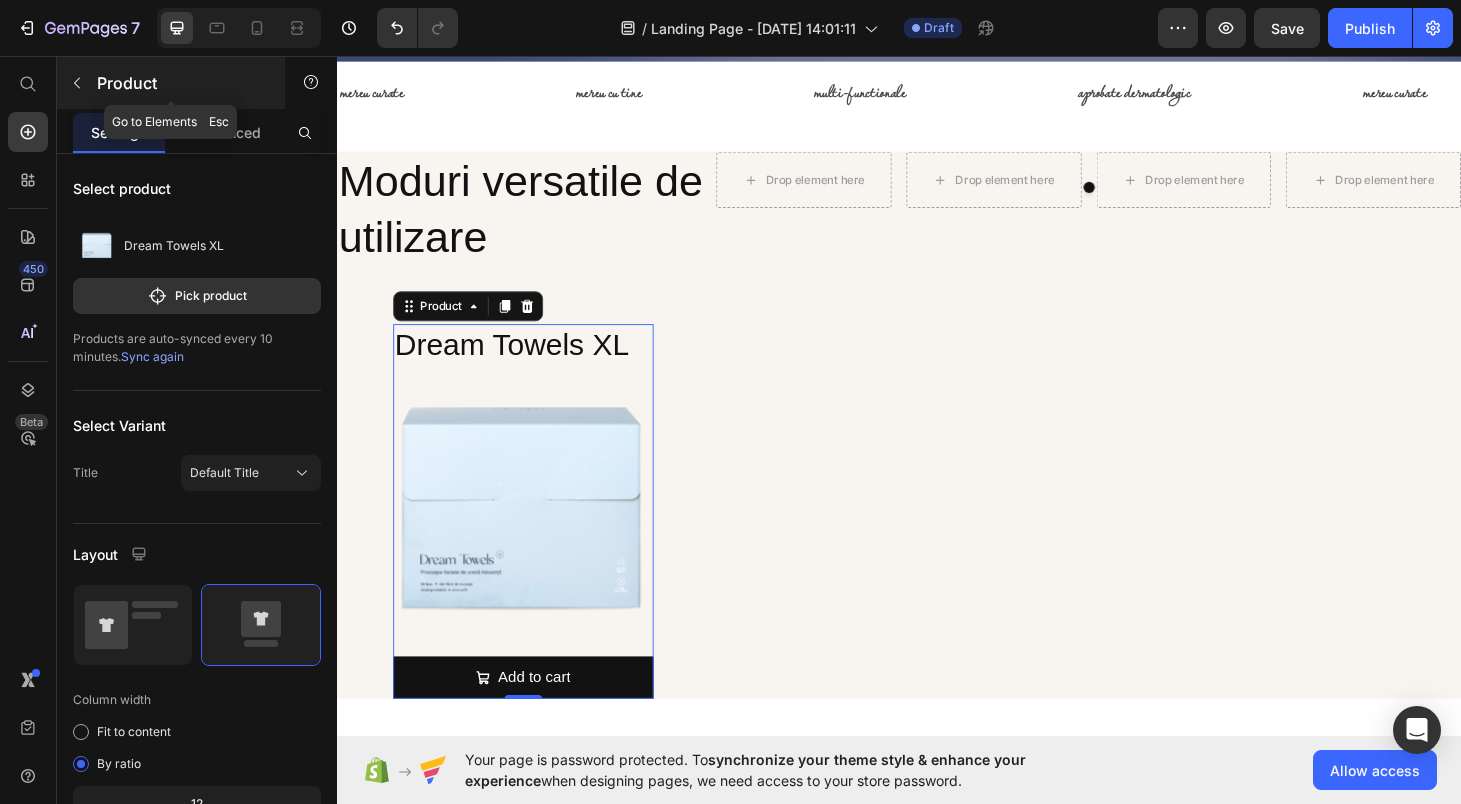 click at bounding box center [77, 83] 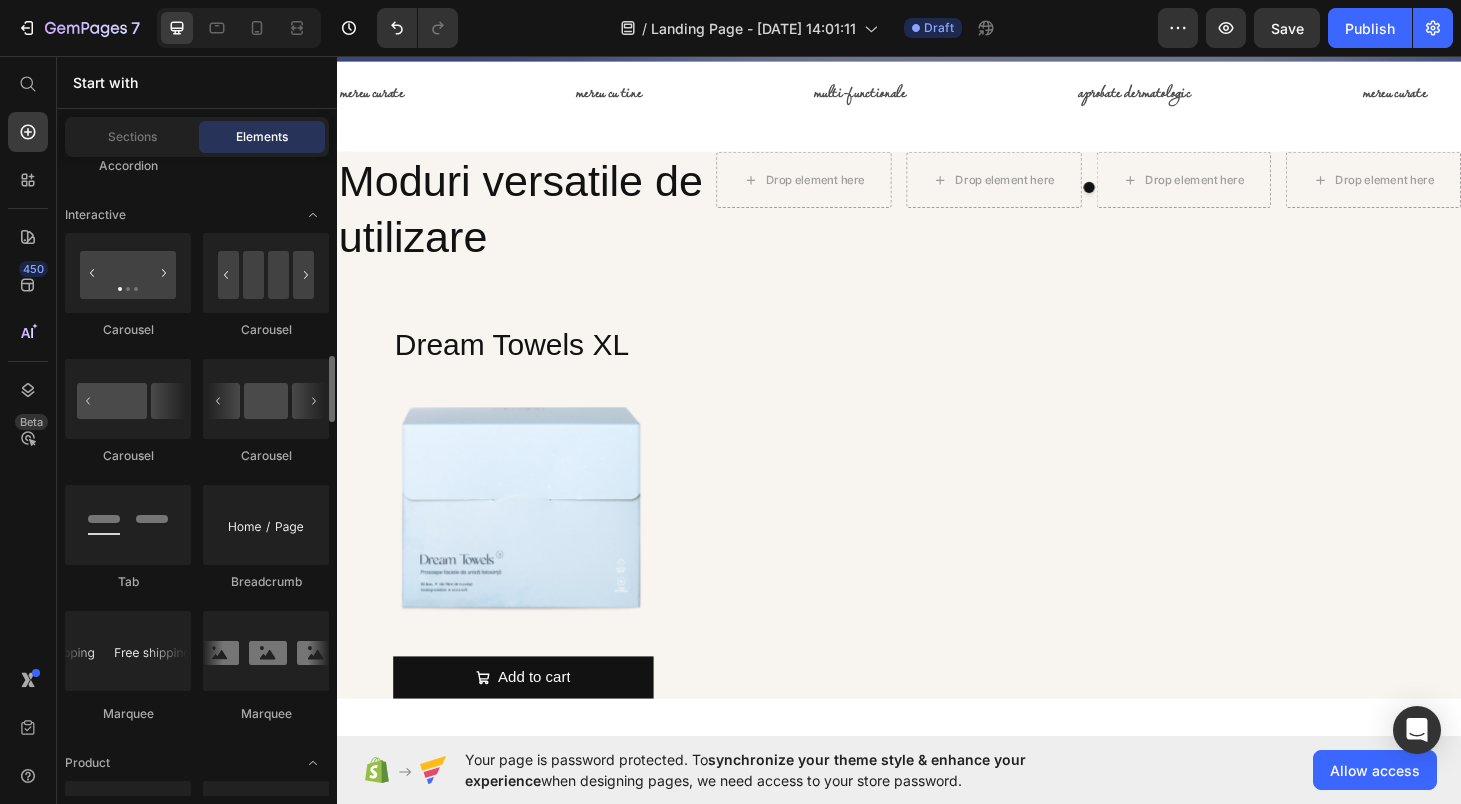 scroll, scrollTop: 0, scrollLeft: 0, axis: both 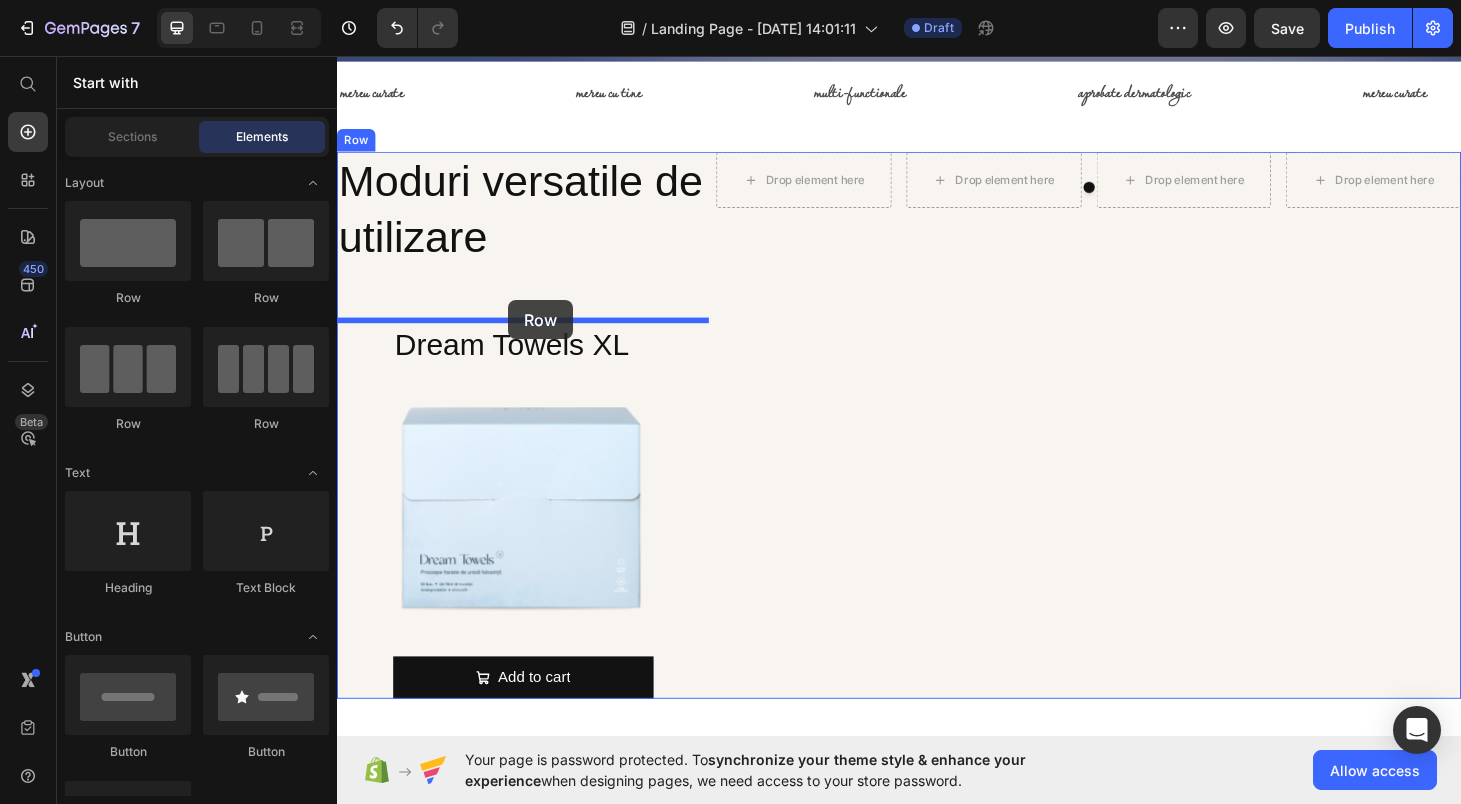 drag, startPoint x: 465, startPoint y: 269, endPoint x: 521, endPoint y: 330, distance: 82.80701 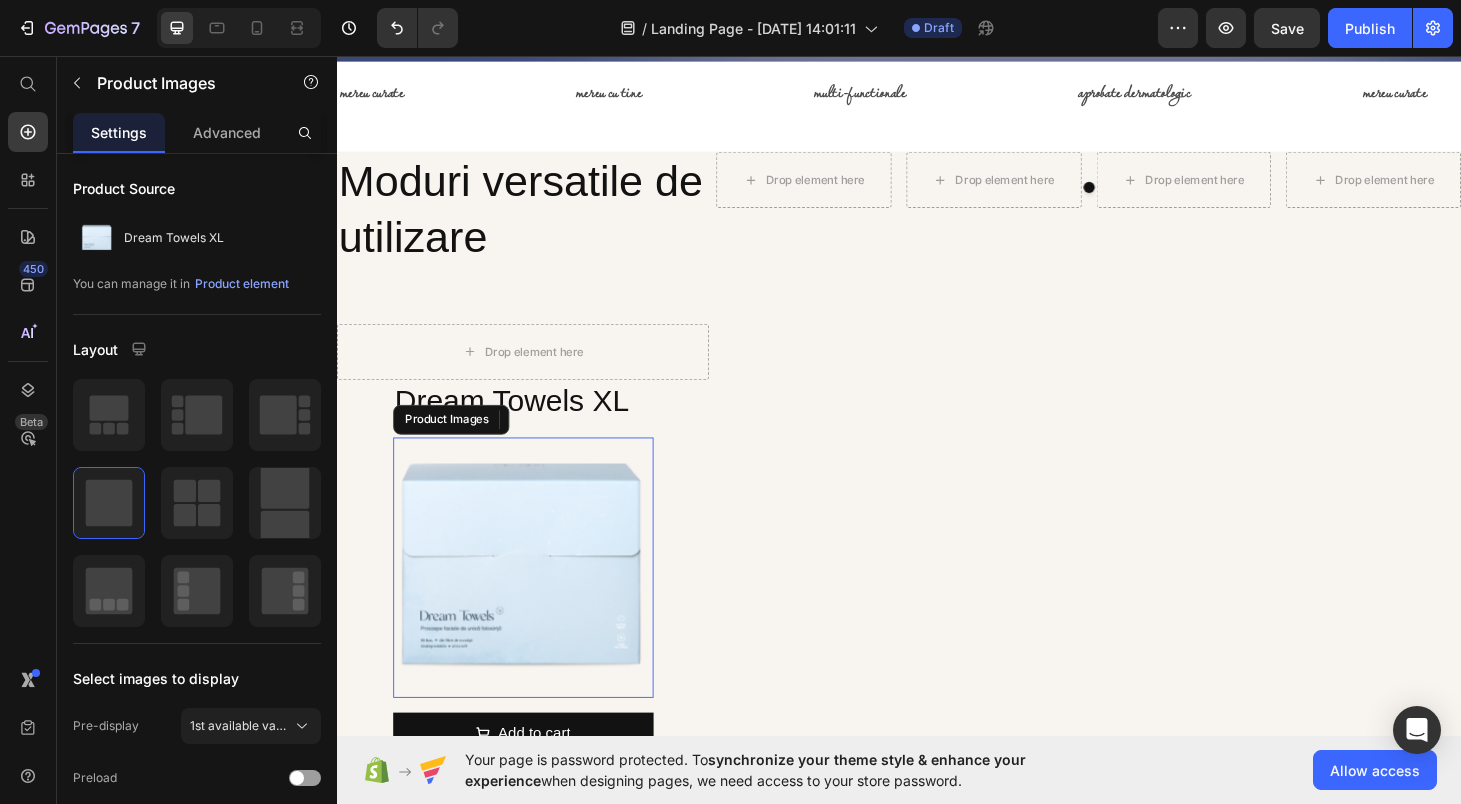 drag, startPoint x: 509, startPoint y: 522, endPoint x: 505, endPoint y: 507, distance: 15.524175 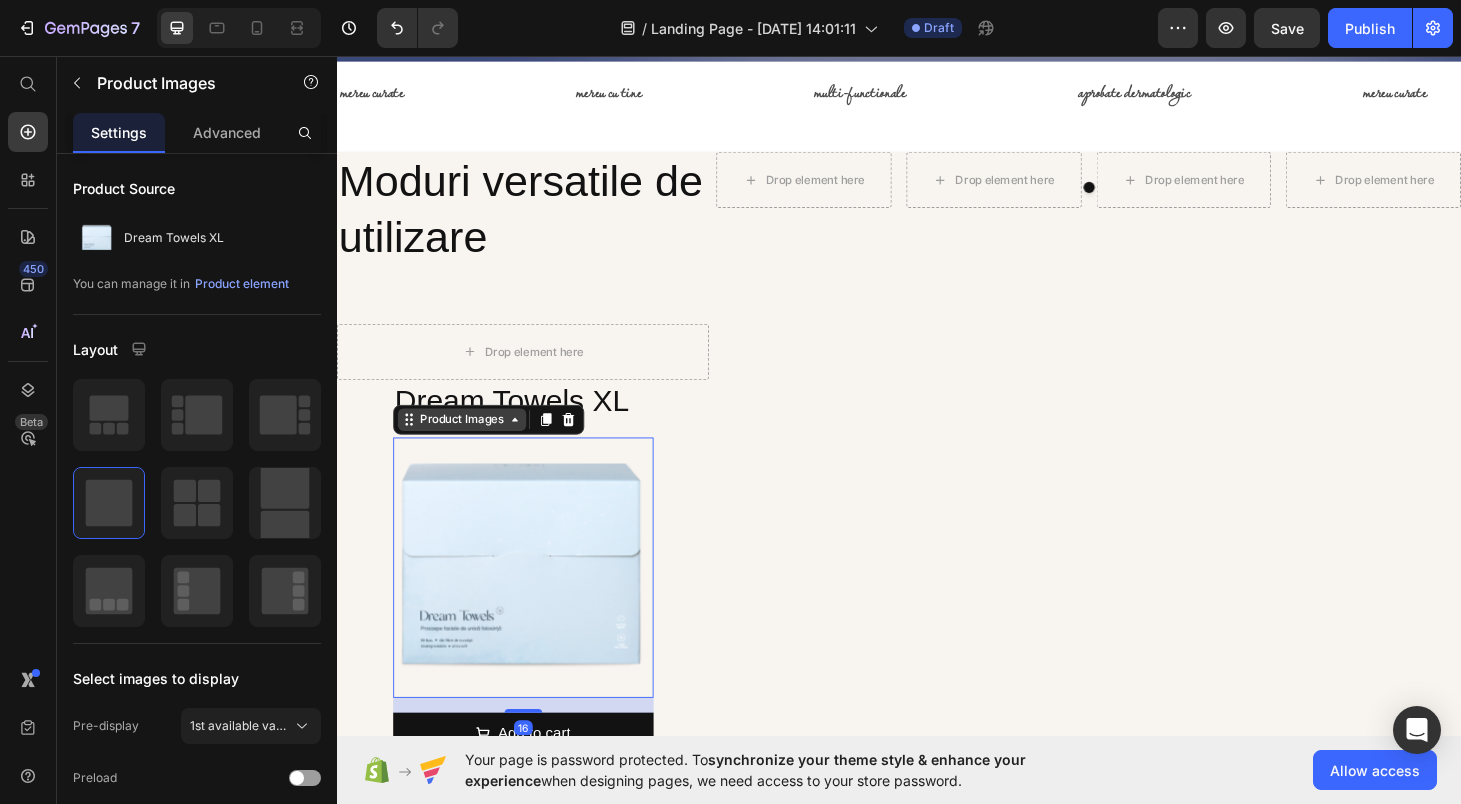 click on "Product Images" at bounding box center [470, 443] 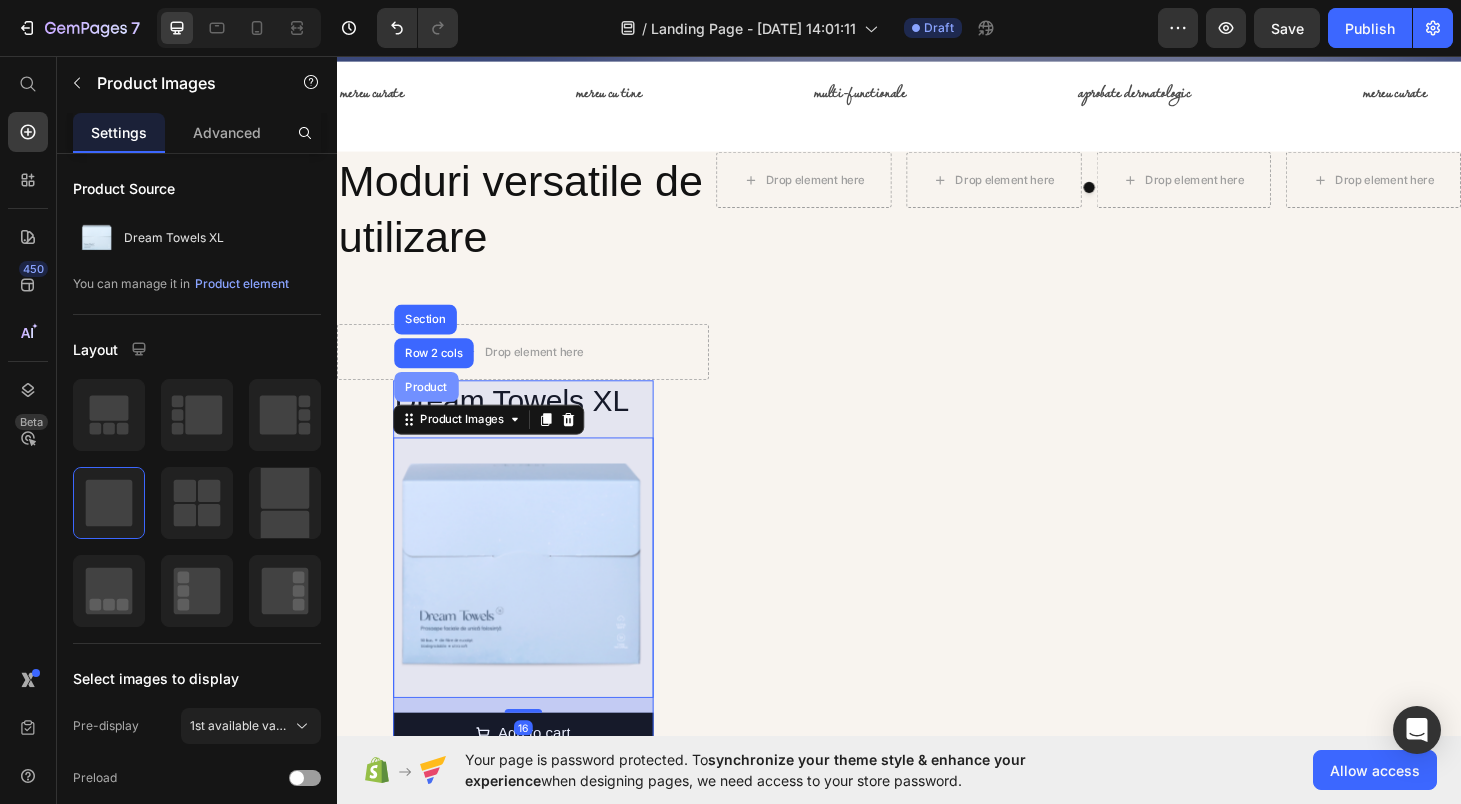 click on "Product" at bounding box center [432, 408] 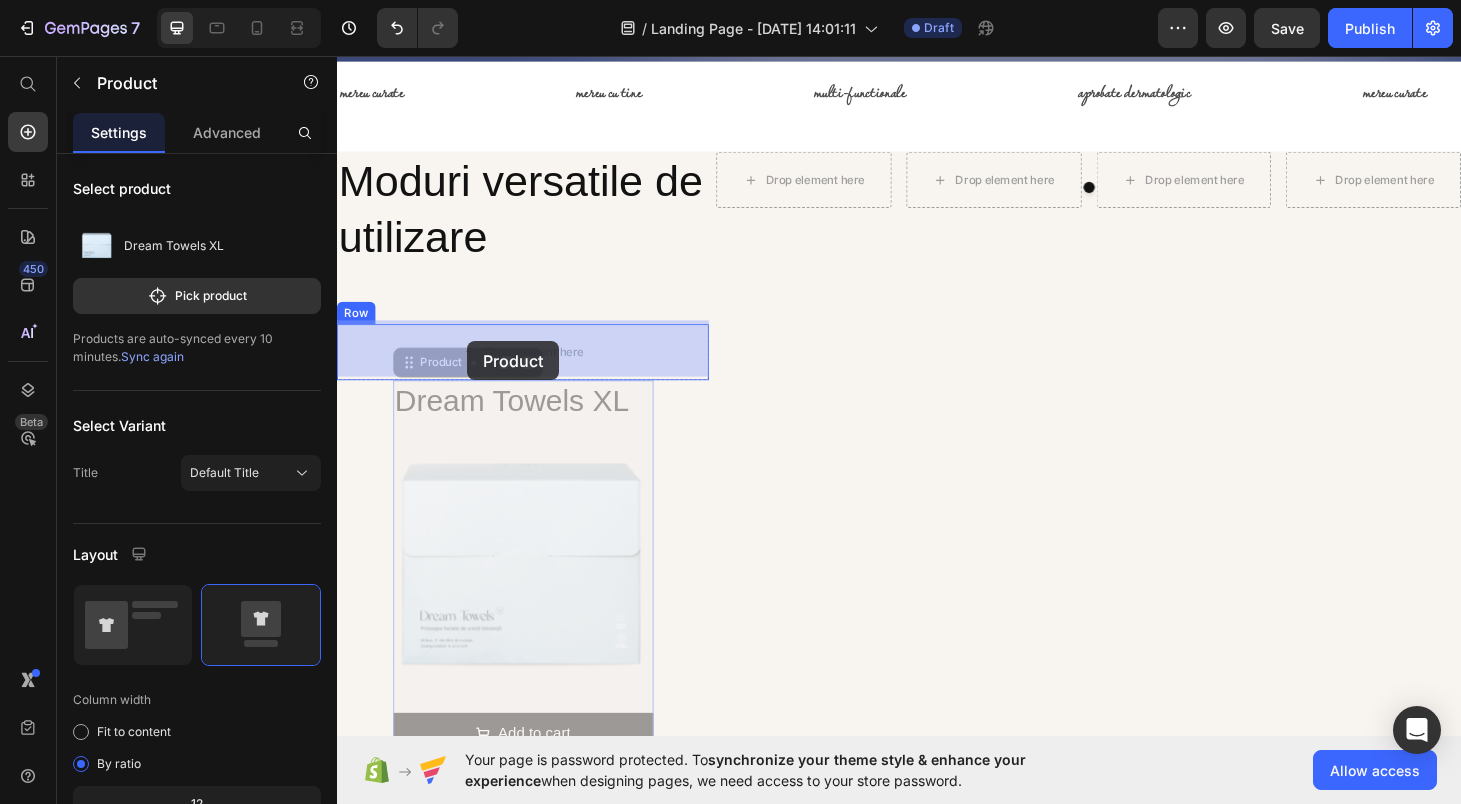 drag, startPoint x: 409, startPoint y: 379, endPoint x: 476, endPoint y: 360, distance: 69.641945 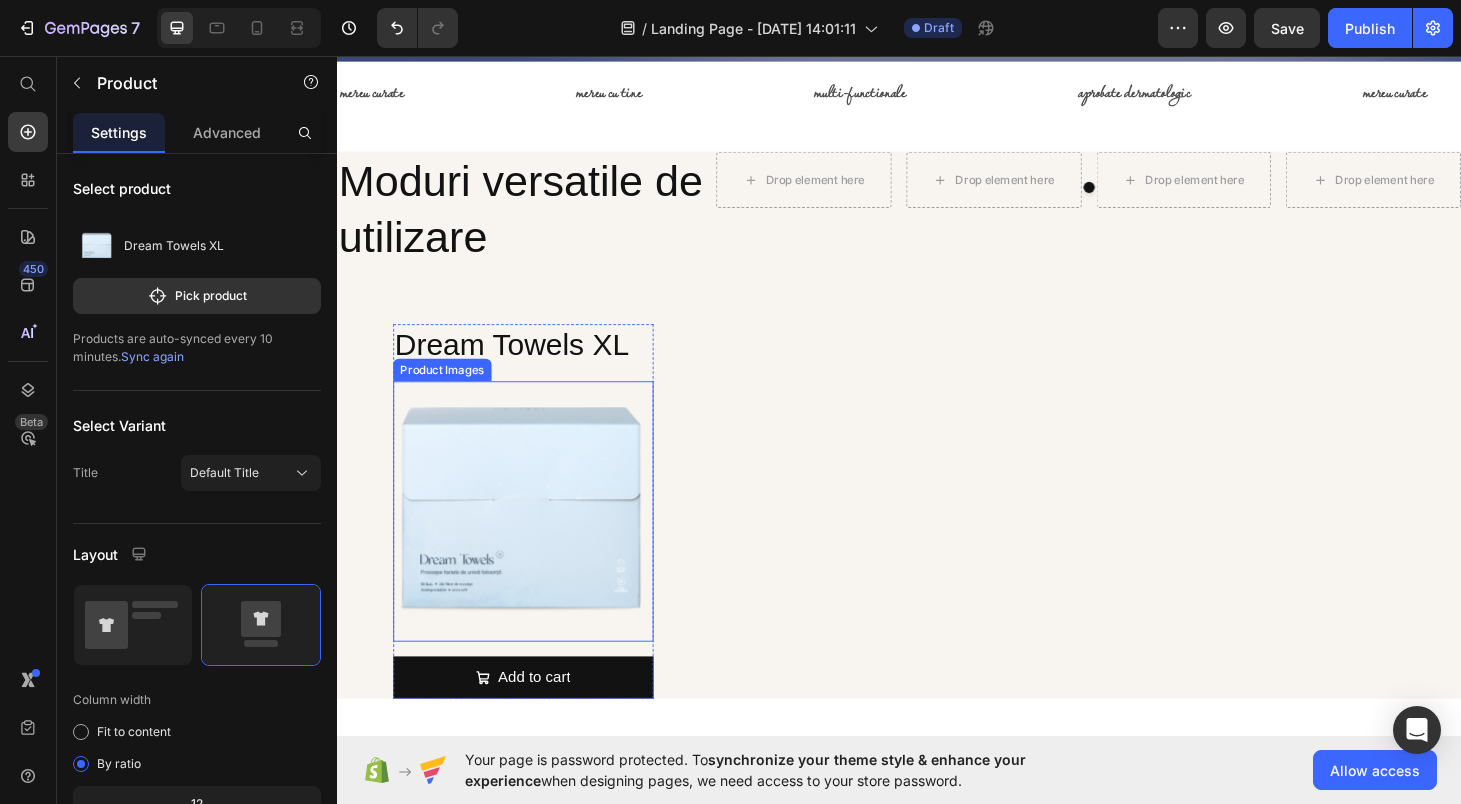 click on "Product Images" at bounding box center [449, 390] 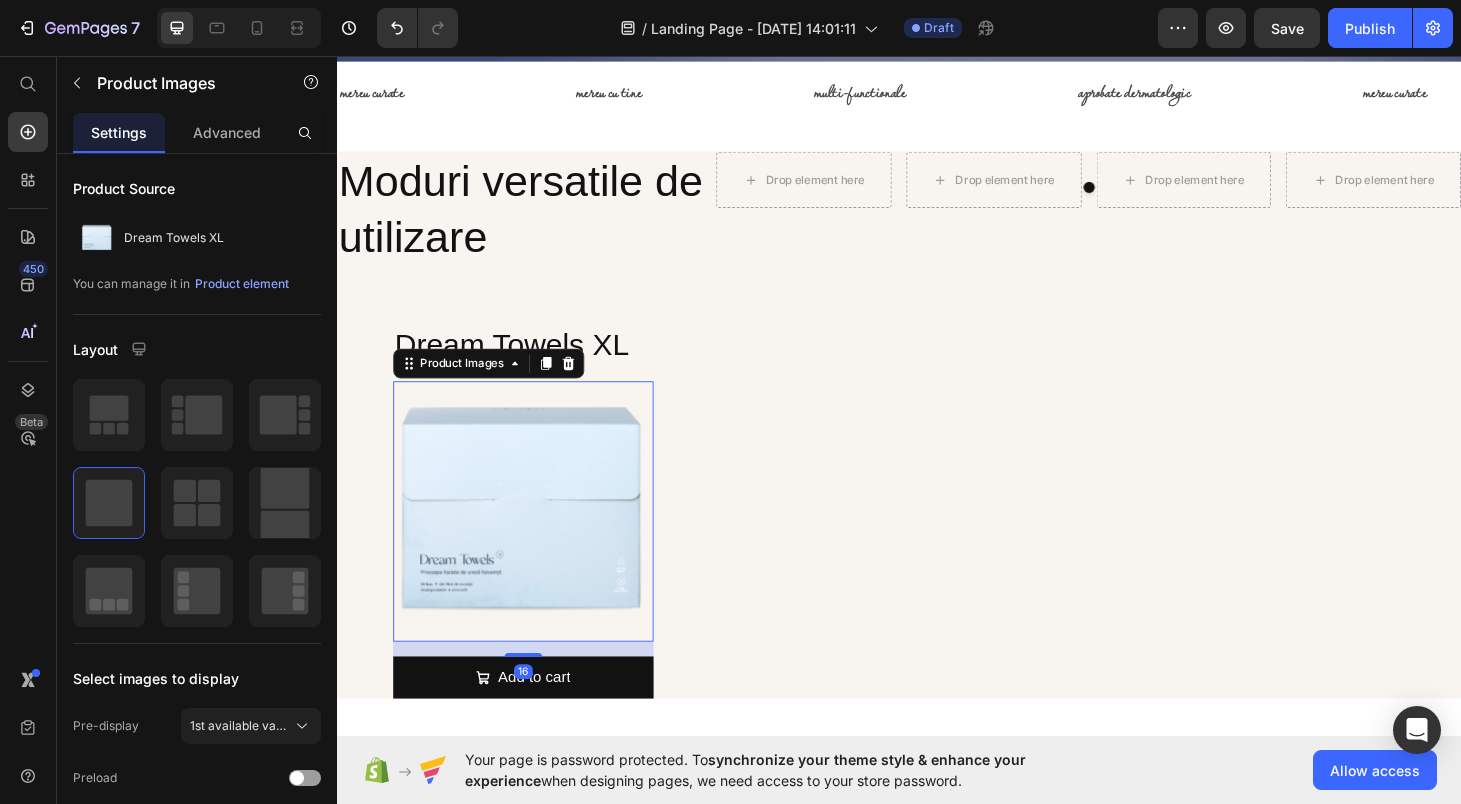 click at bounding box center [536, 541] 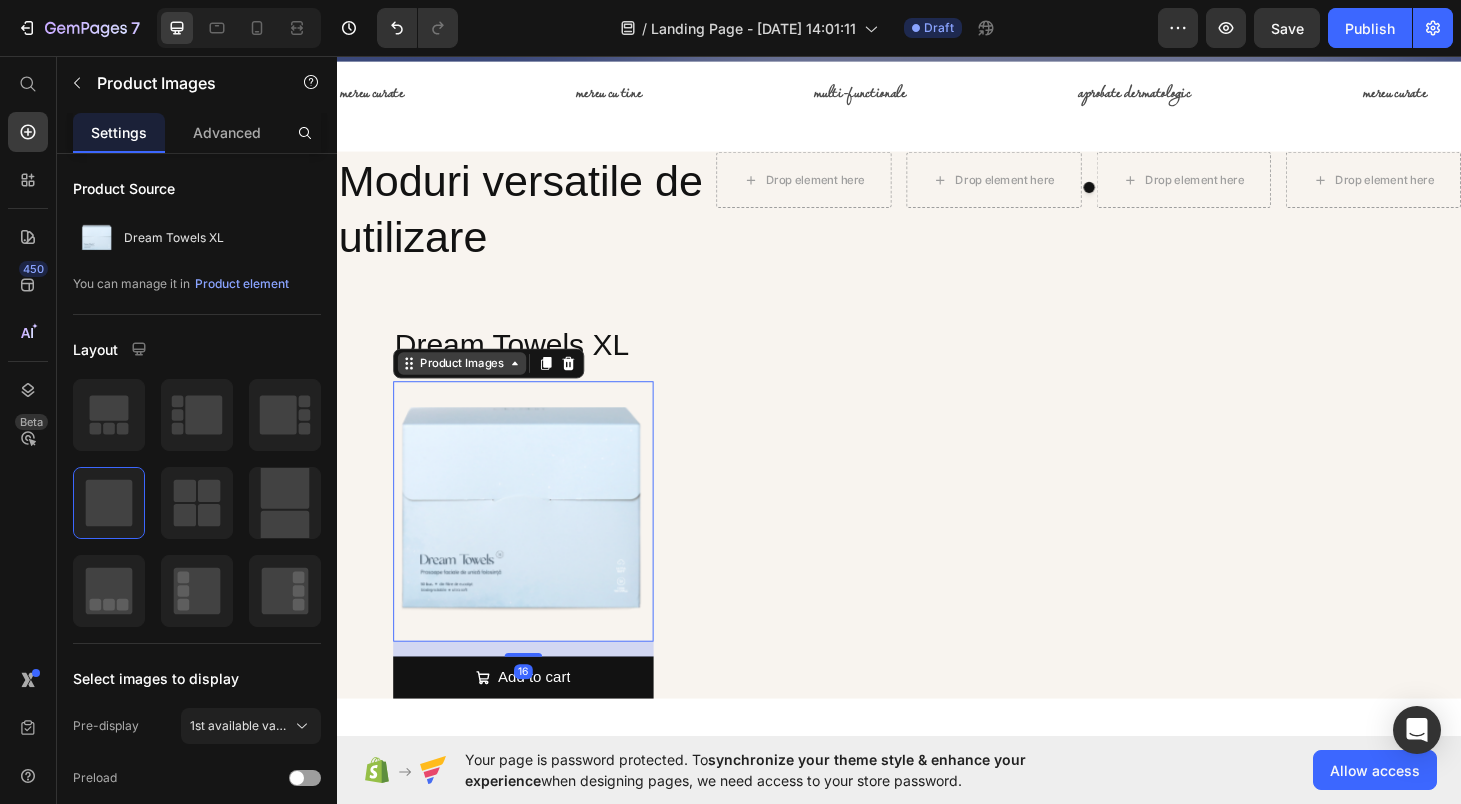 click on "Product Images" at bounding box center (470, 383) 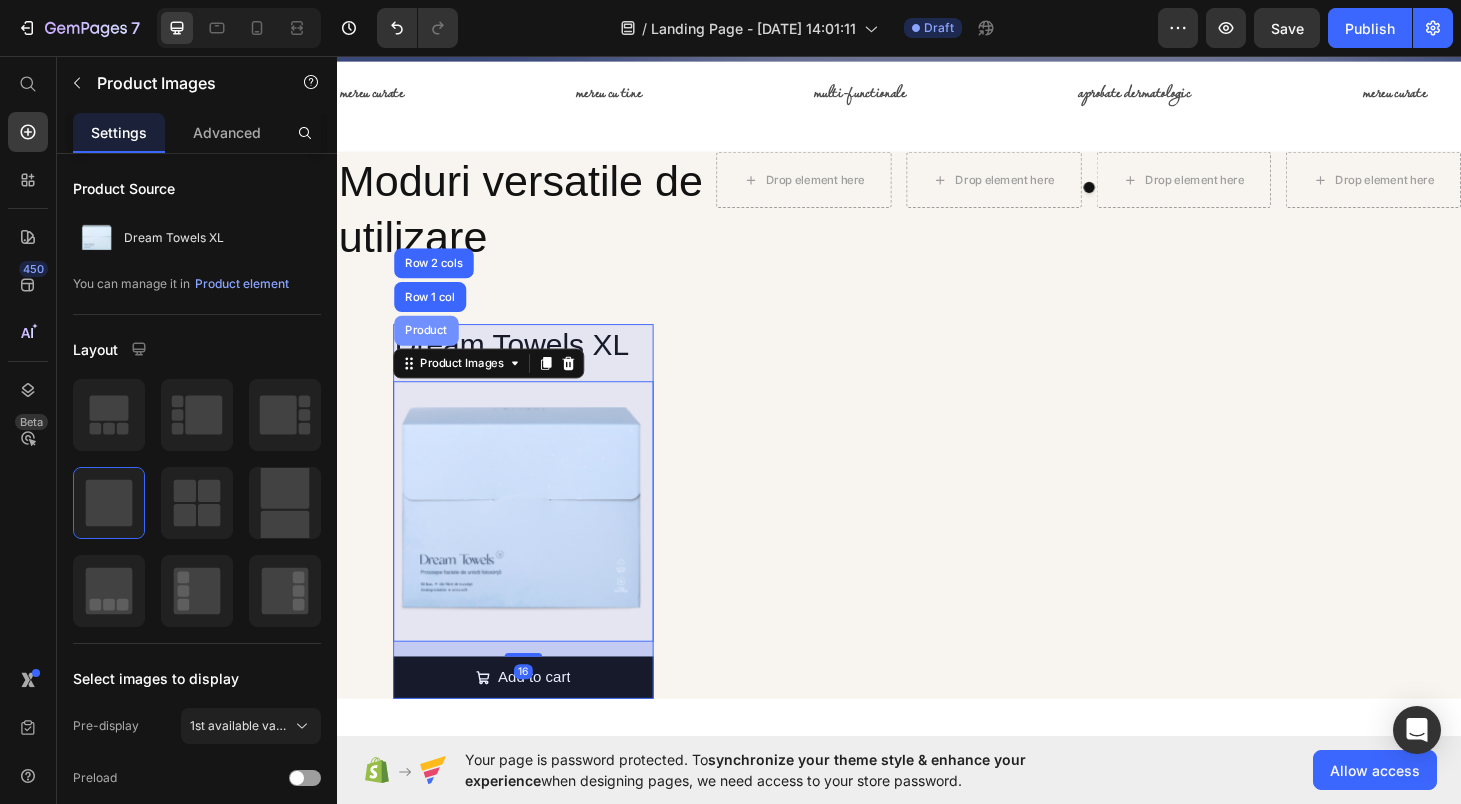 click on "Product" at bounding box center (432, 348) 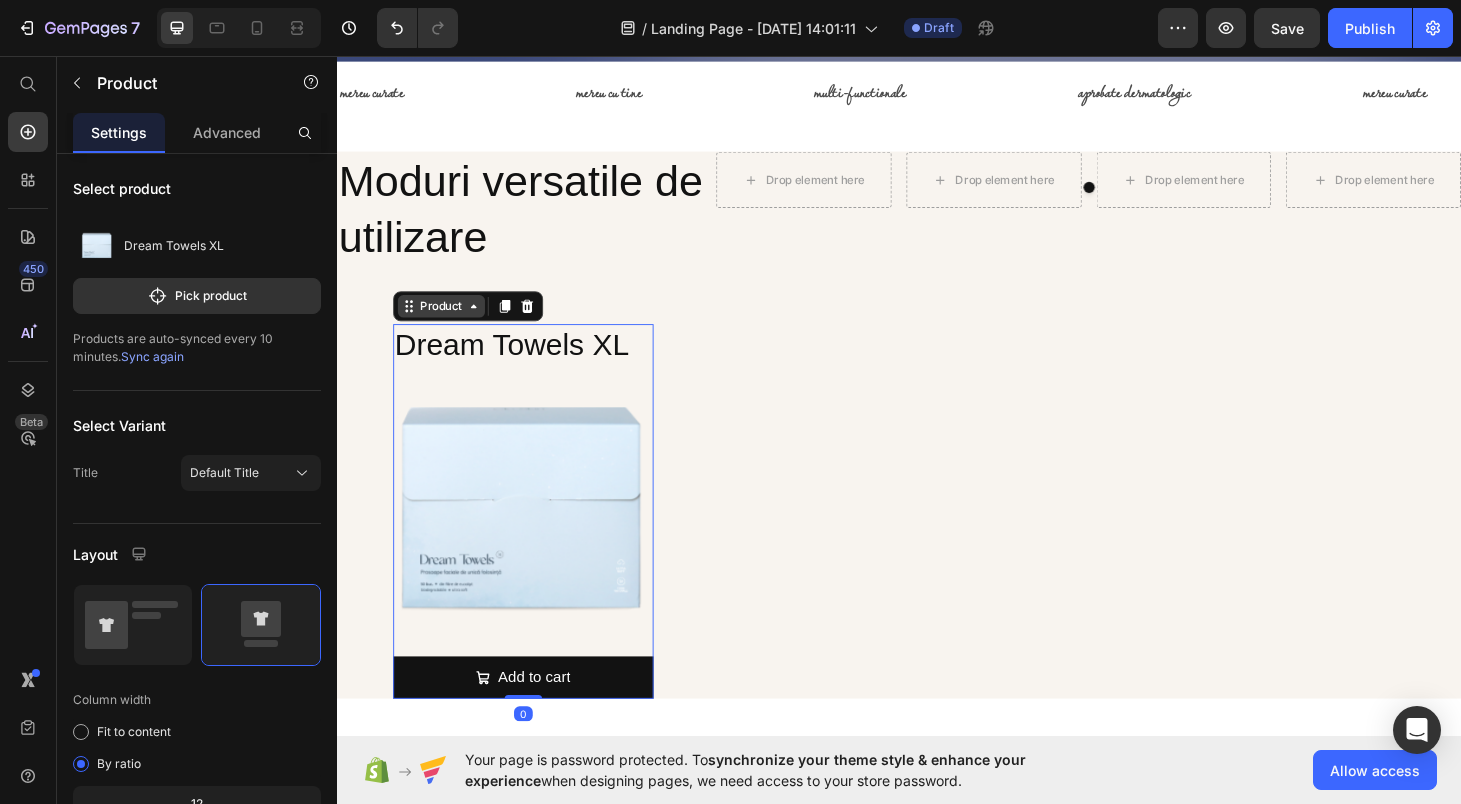click on "Product" at bounding box center [448, 322] 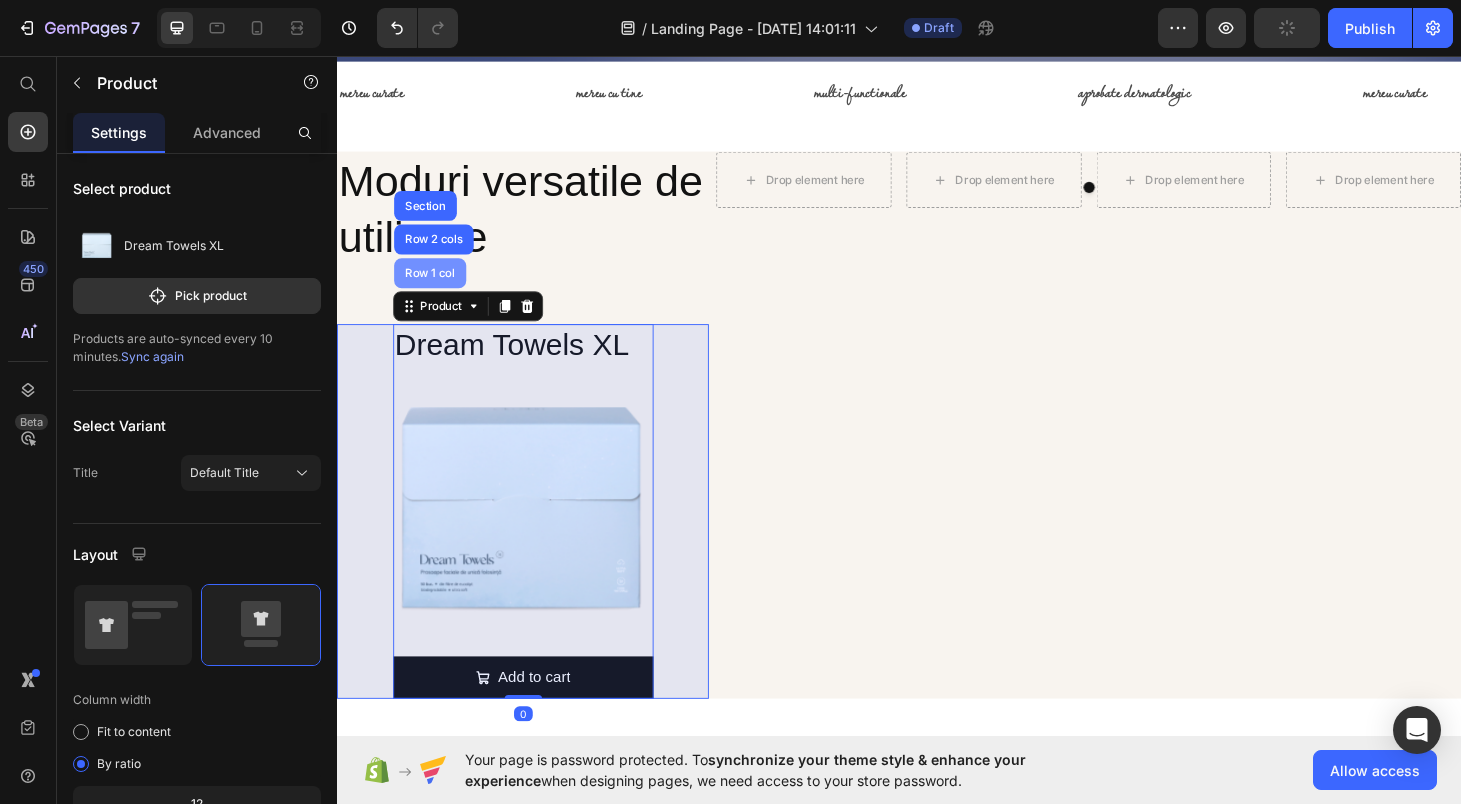 click on "Row 1 col" at bounding box center [436, 287] 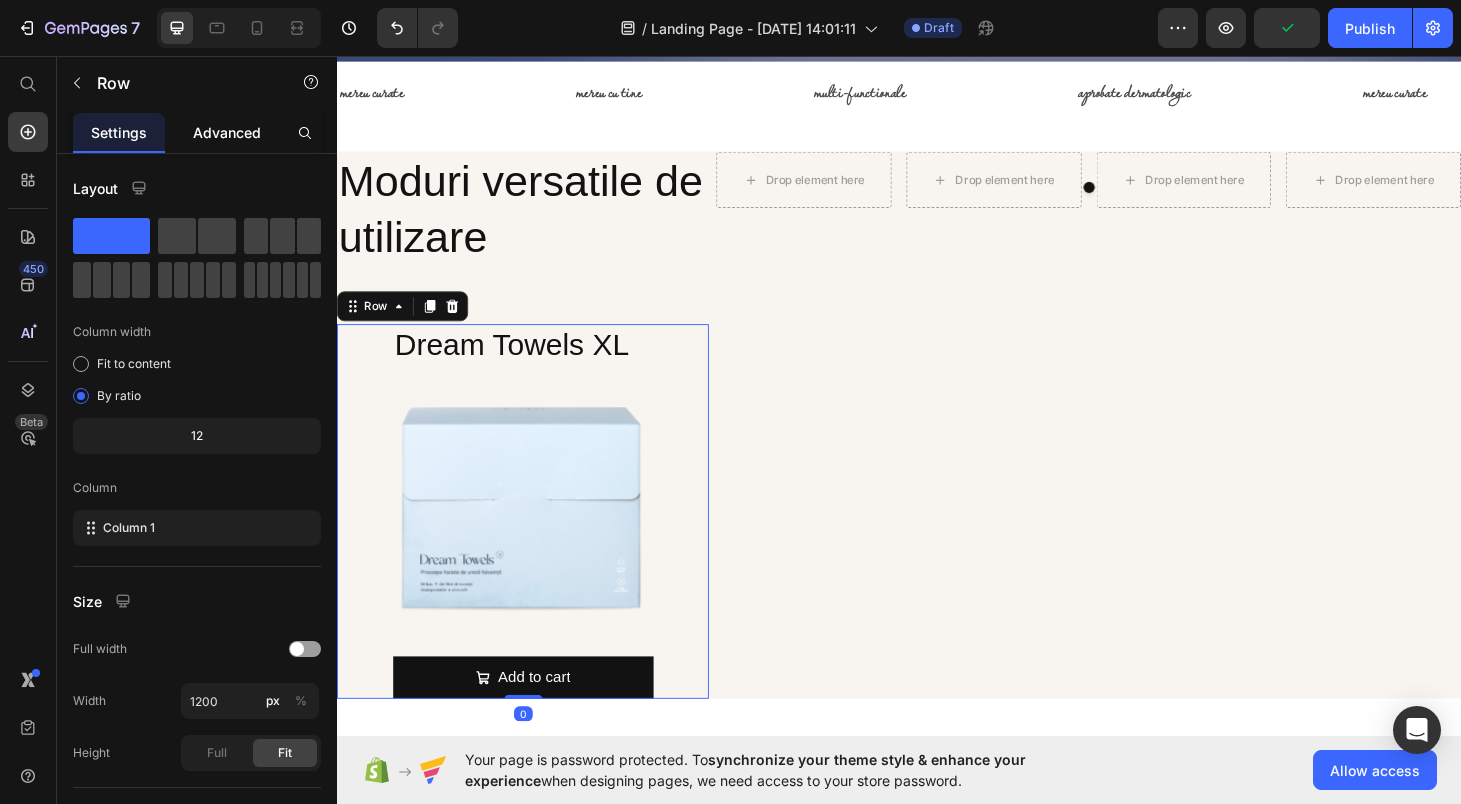 click on "Advanced" 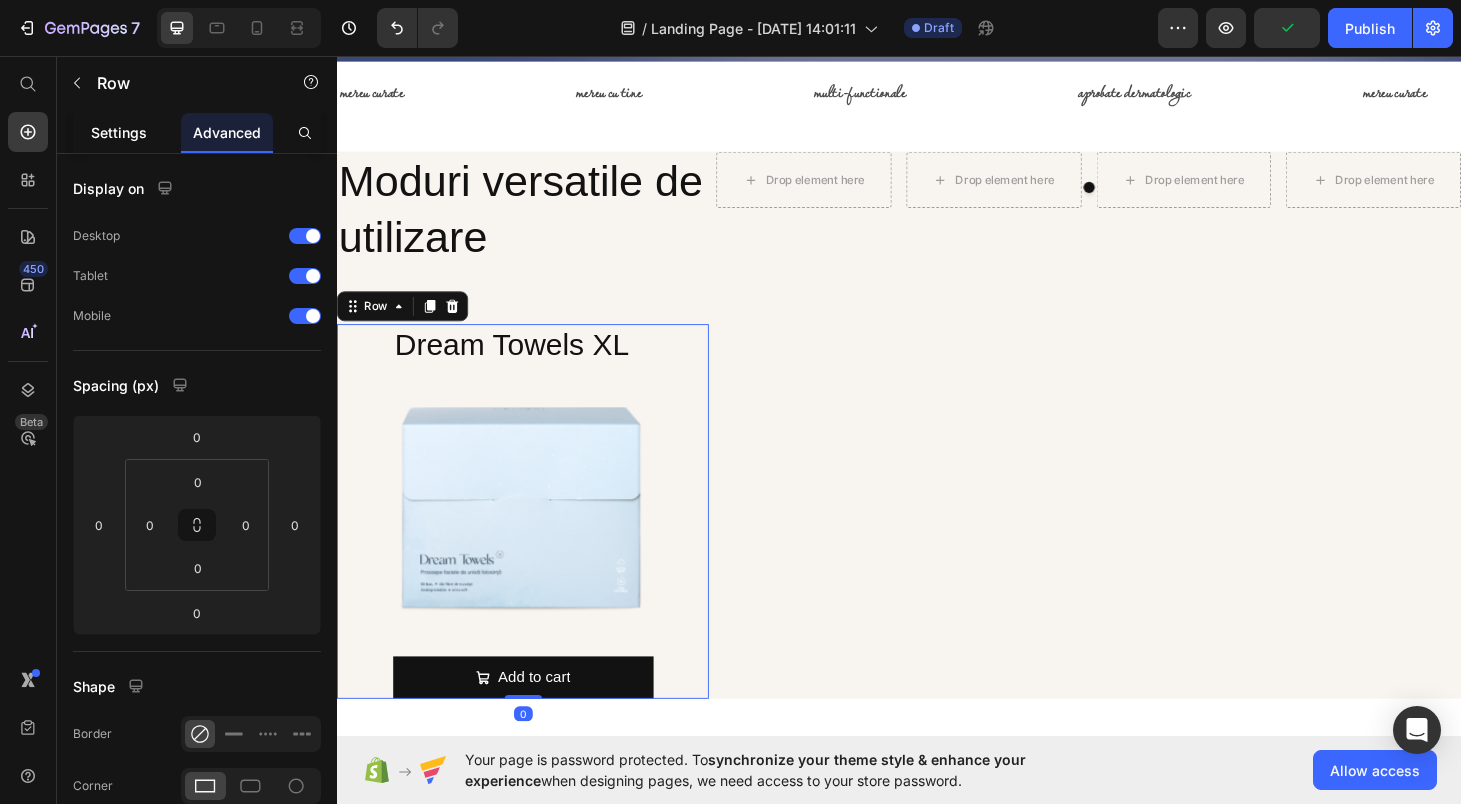 click on "Settings" 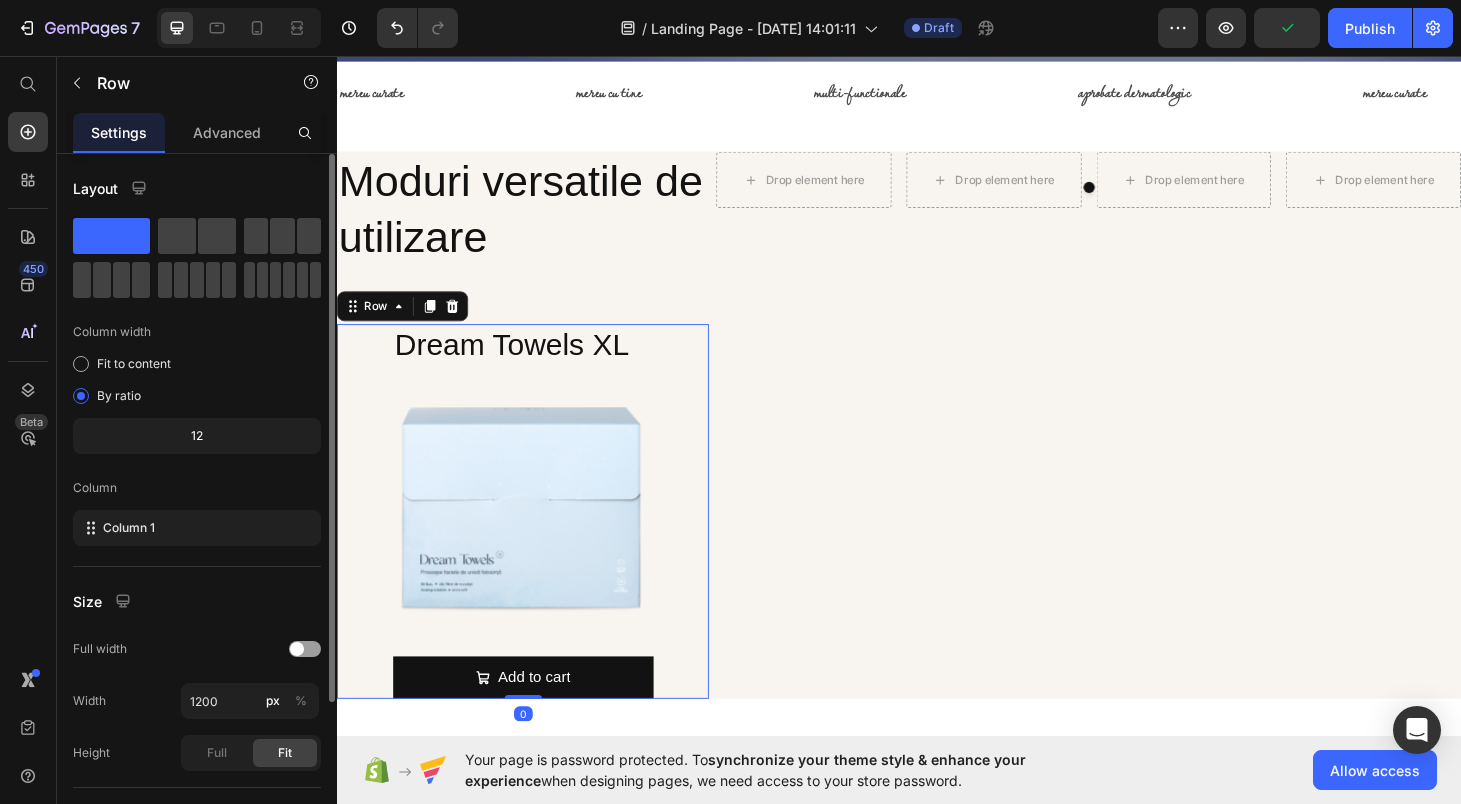 scroll, scrollTop: 205, scrollLeft: 0, axis: vertical 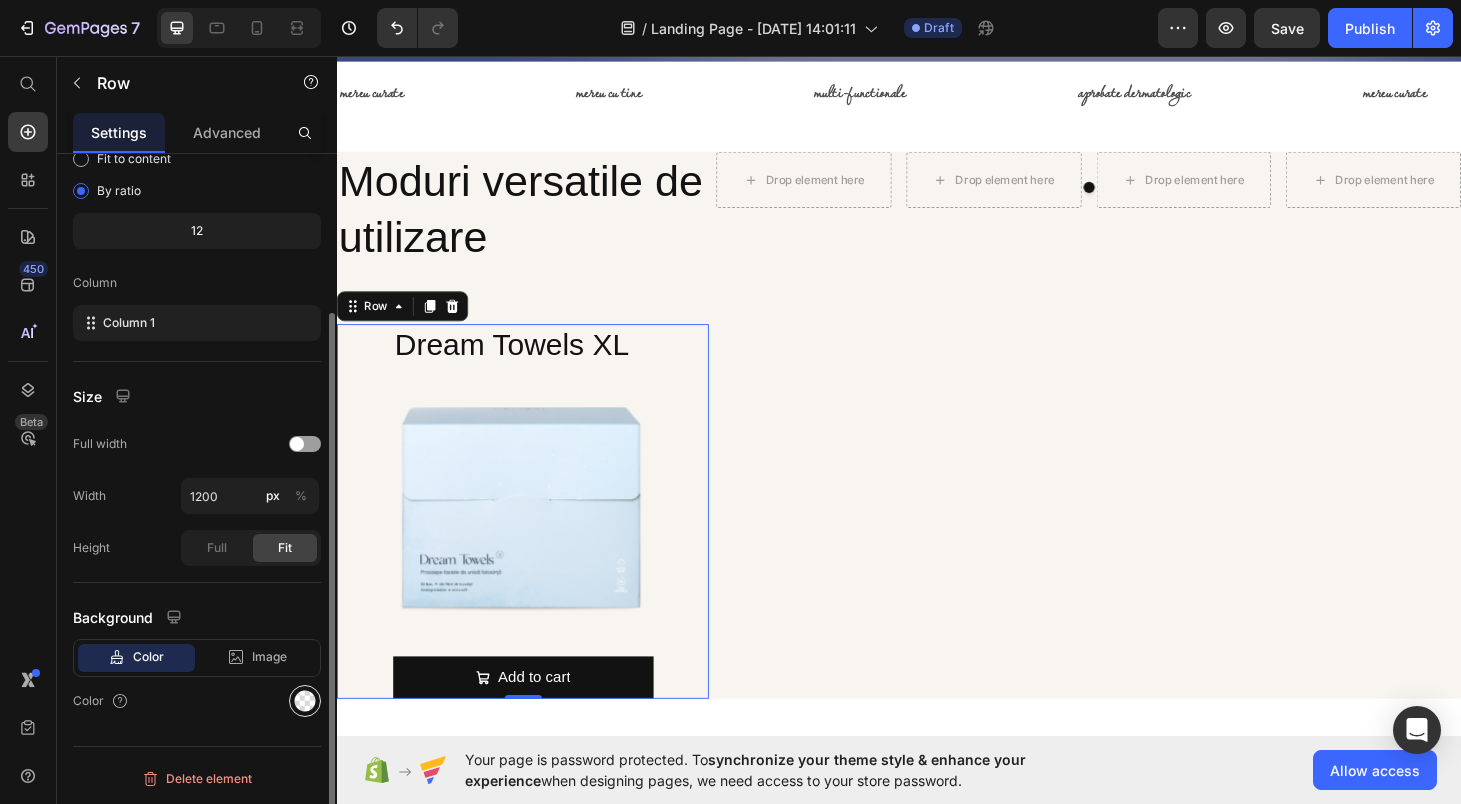click 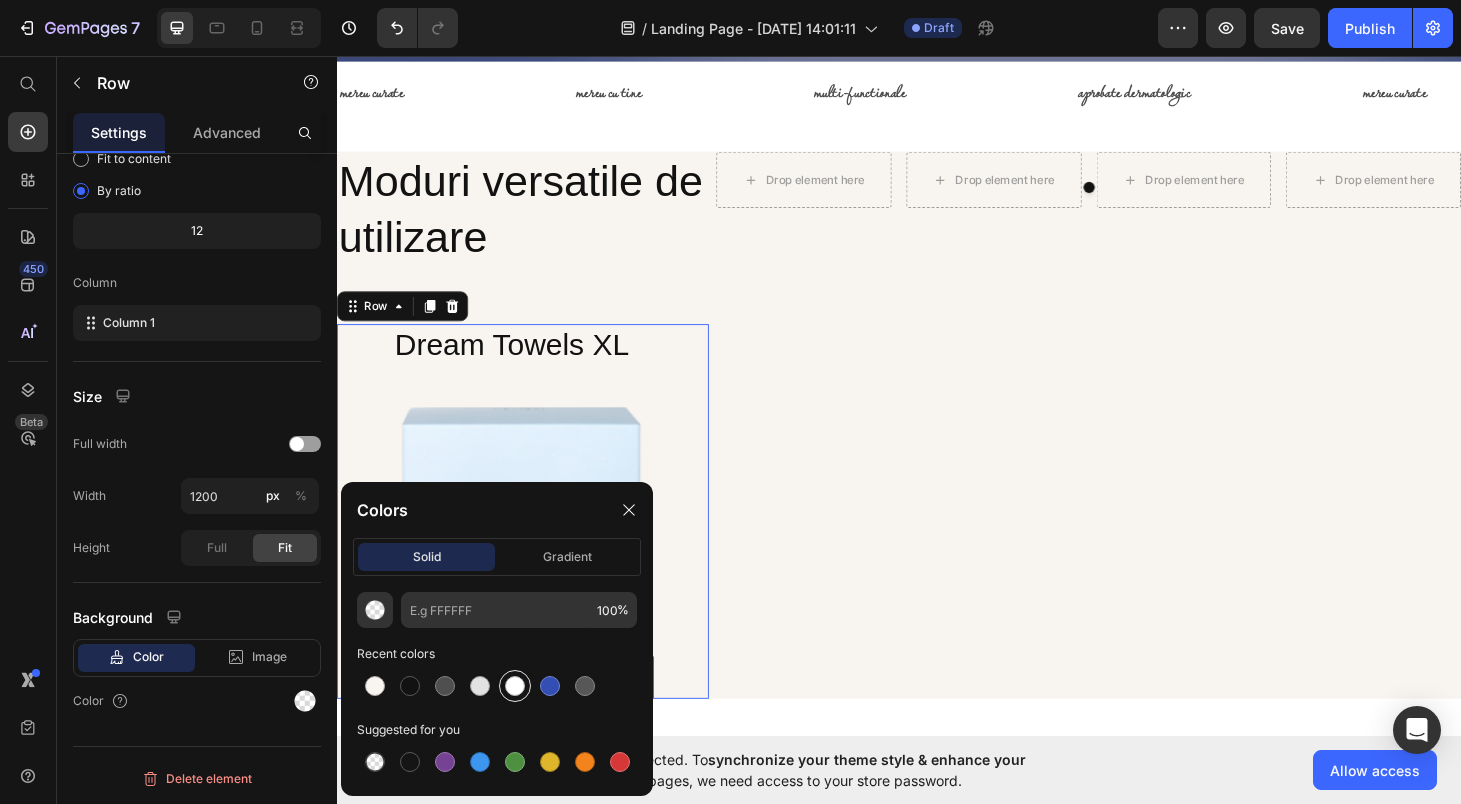 click at bounding box center (515, 686) 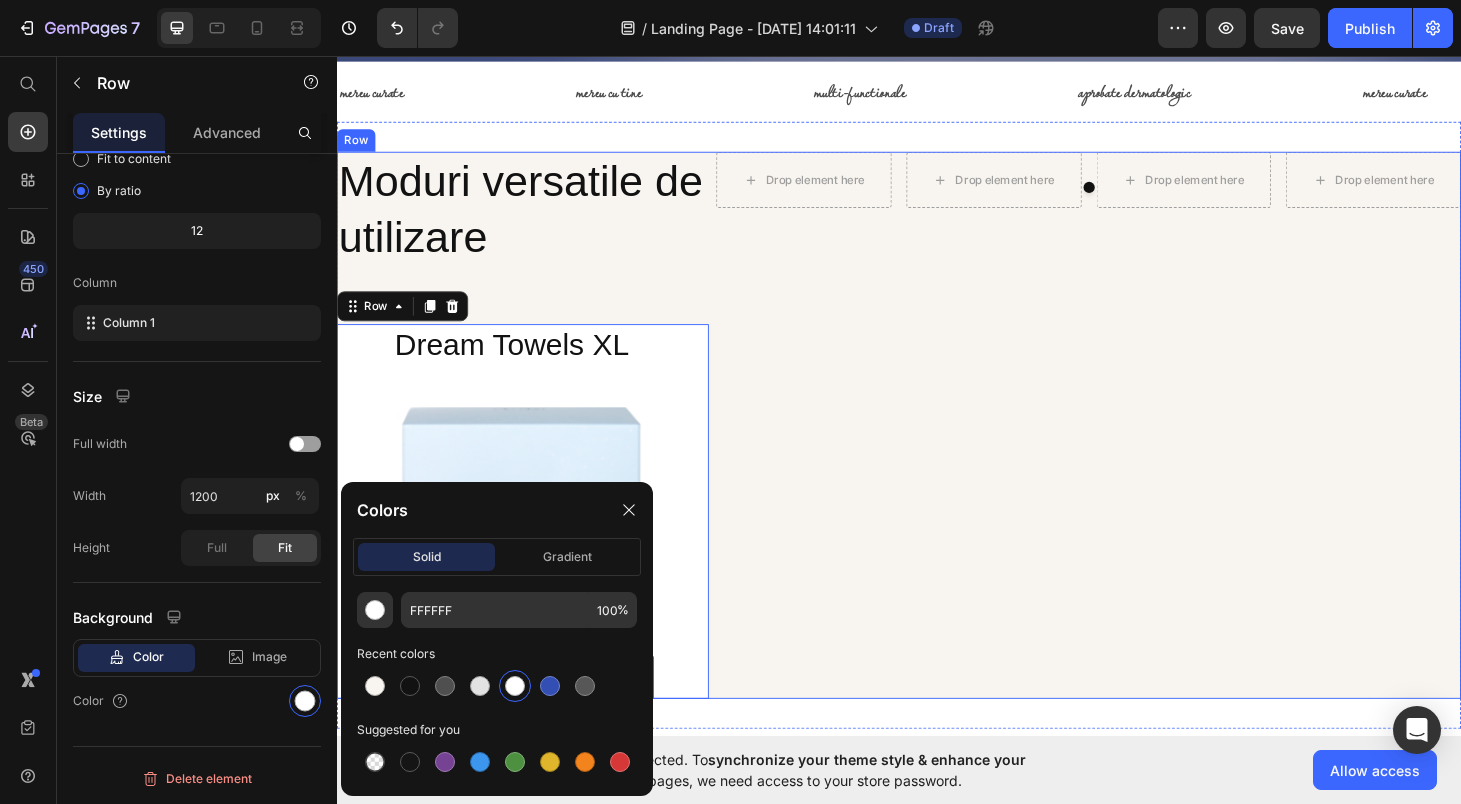 click on "Drop element here
Drop element here
Drop element here
Drop element here
[GEOGRAPHIC_DATA]" at bounding box center [1139, 449] 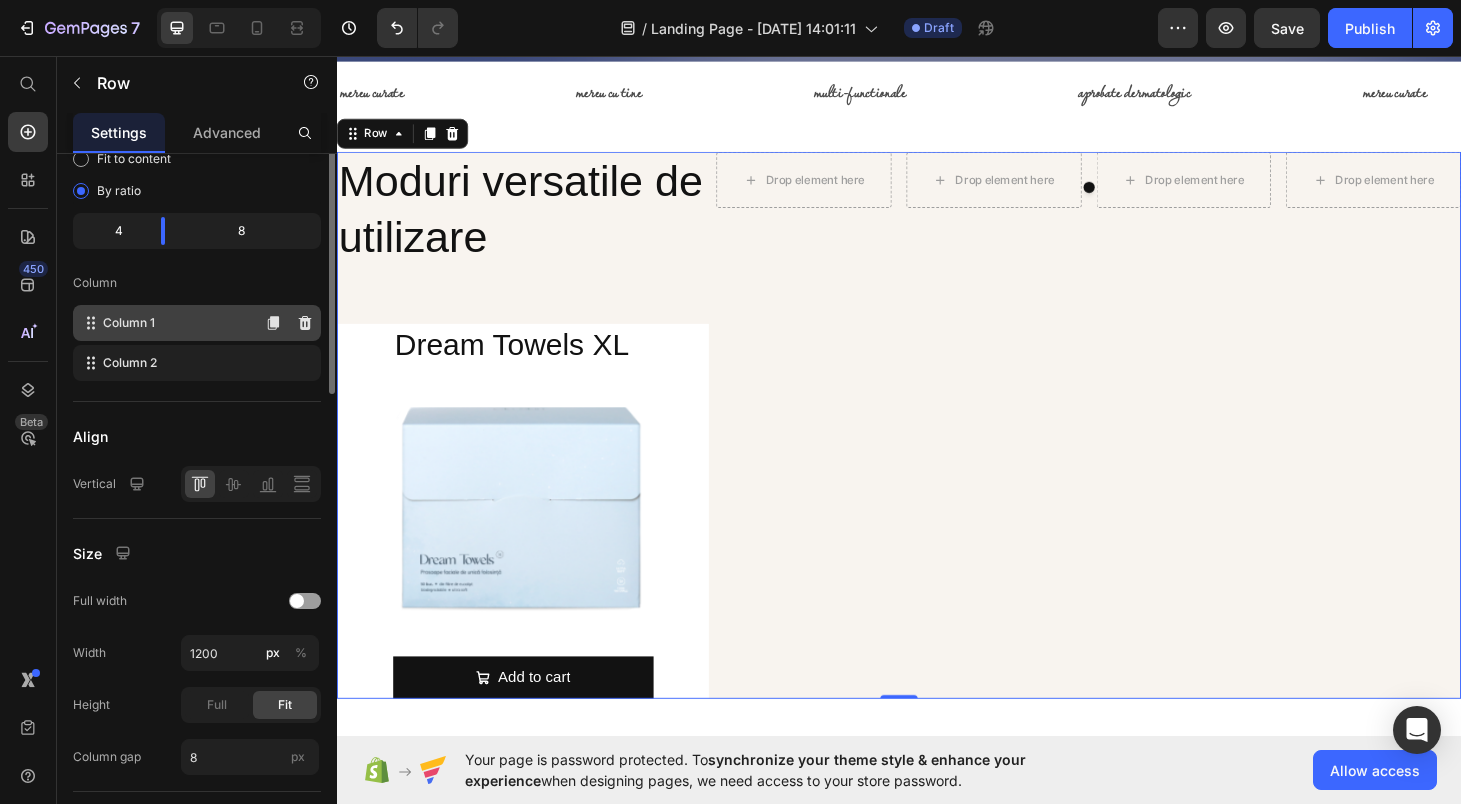 scroll, scrollTop: 0, scrollLeft: 0, axis: both 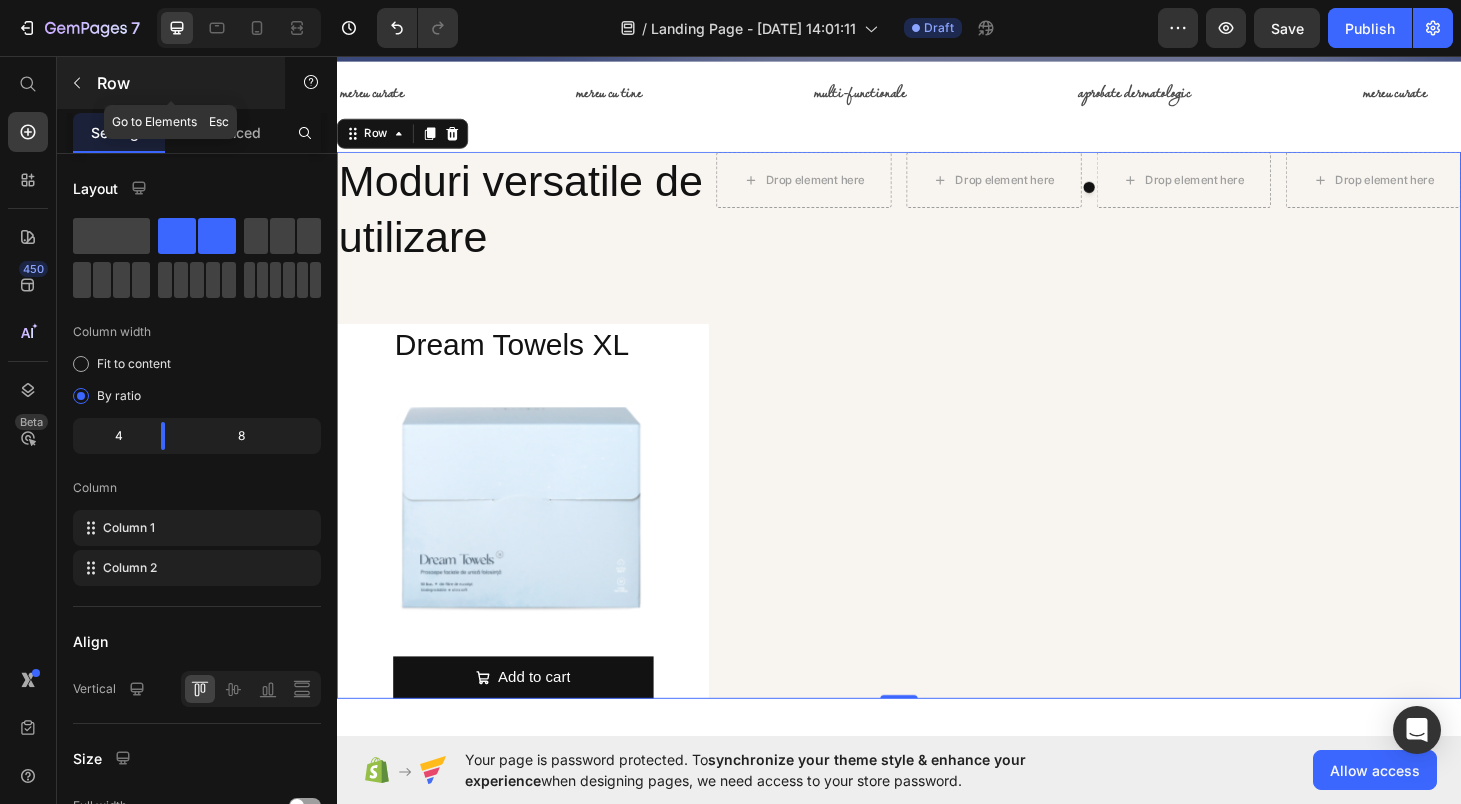 click 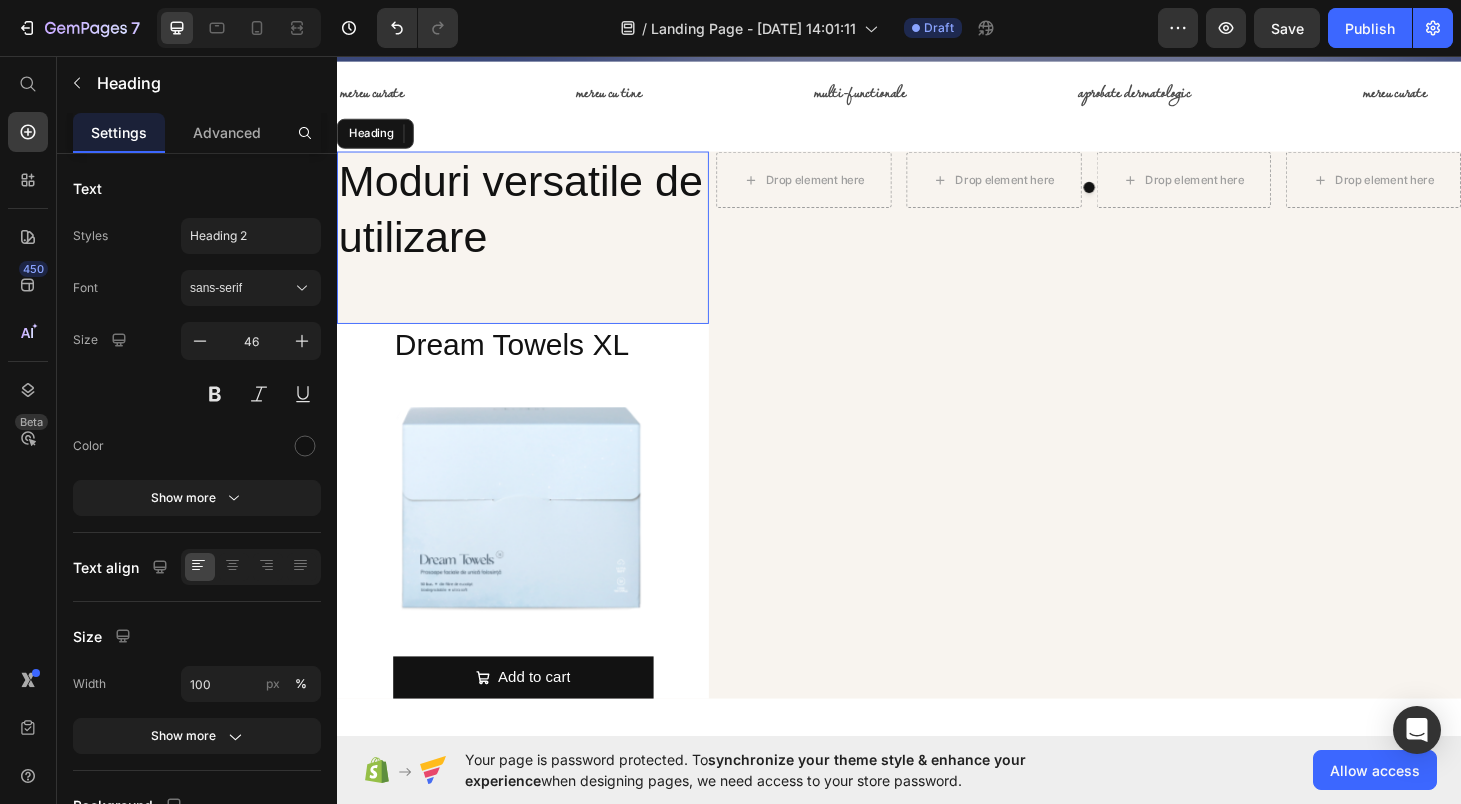 click on "Moduri versatile de utilizare" at bounding box center (535, 248) 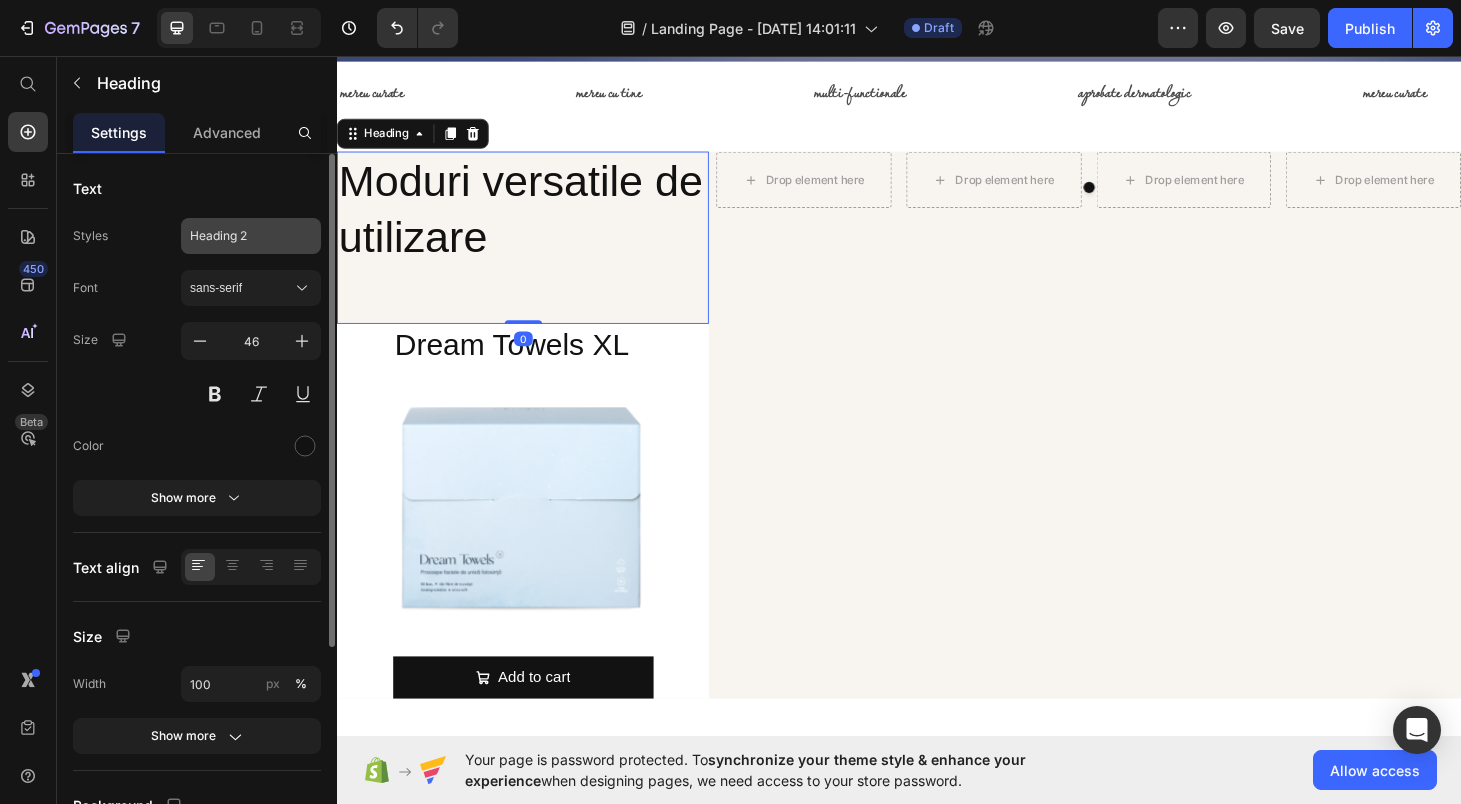 click on "Heading 2" at bounding box center [251, 236] 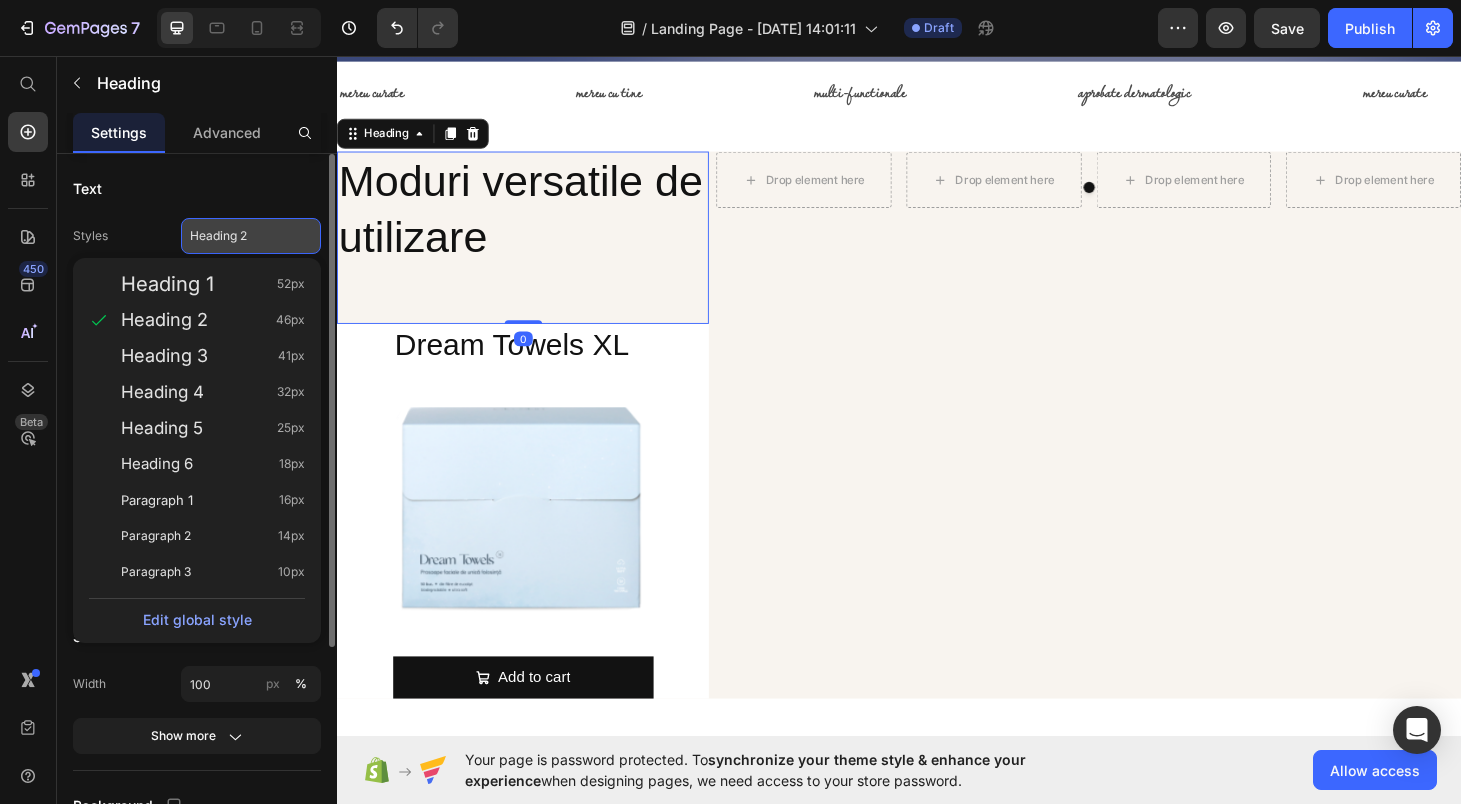 click on "Heading 2" 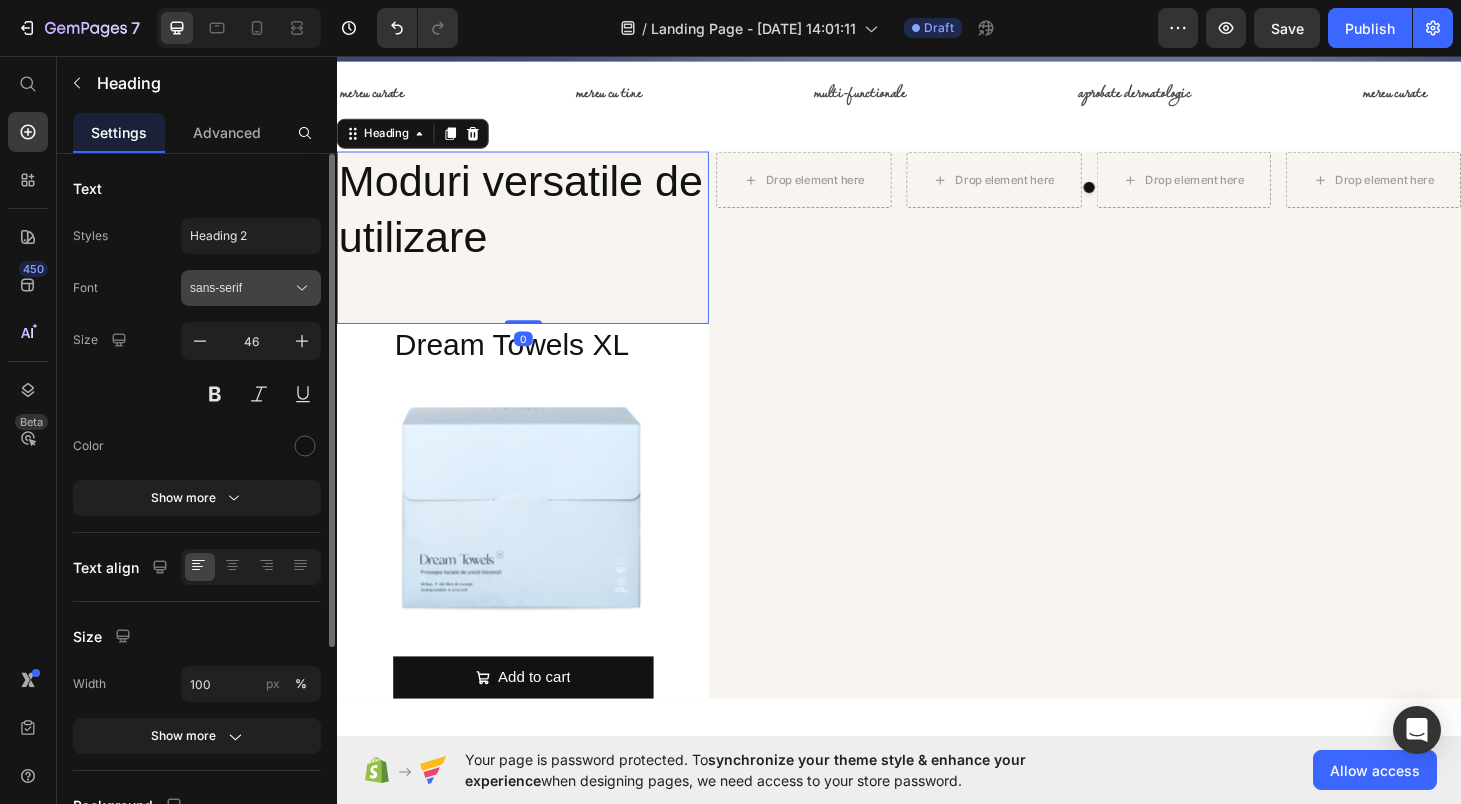 click on "sans-serif" at bounding box center [241, 288] 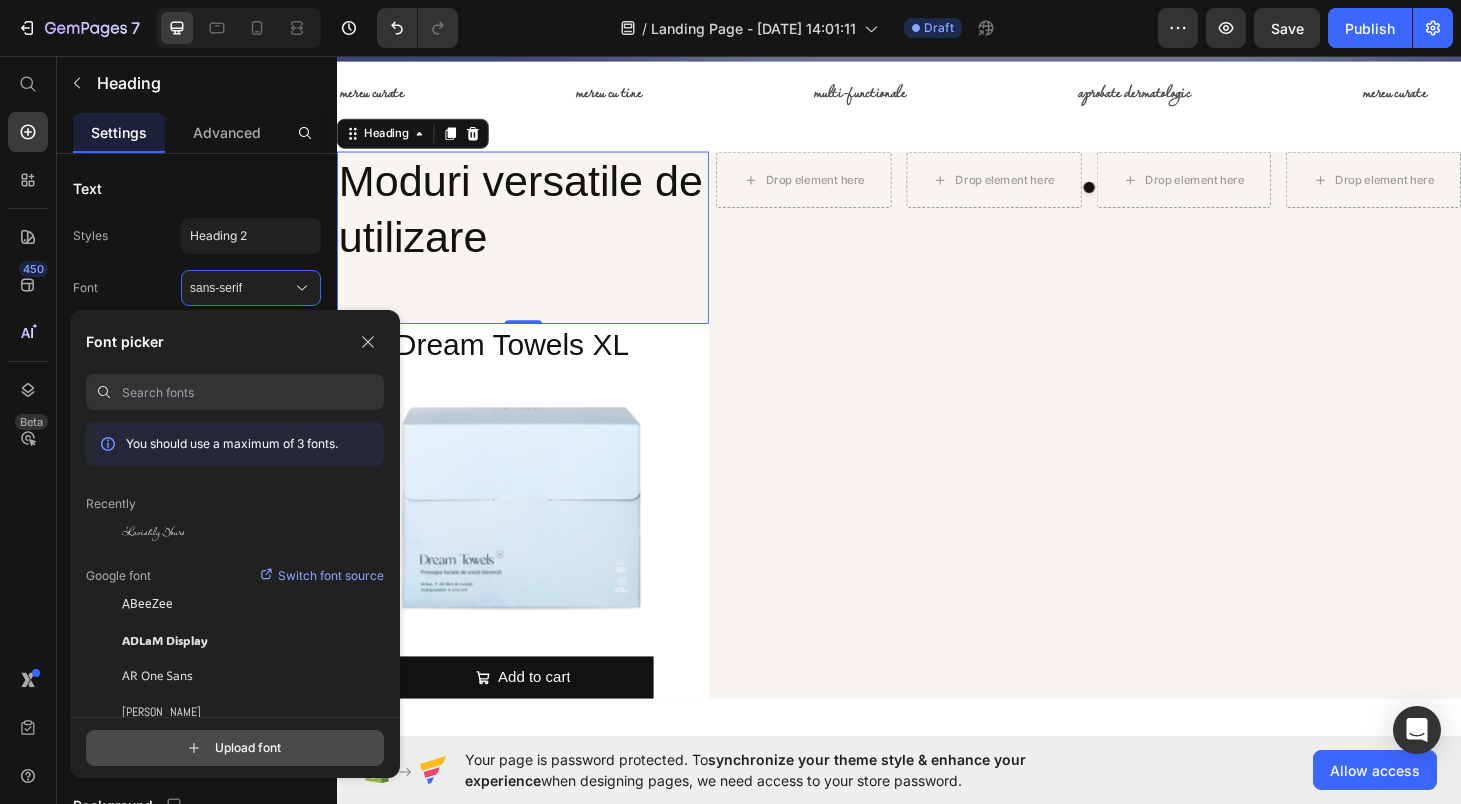 click 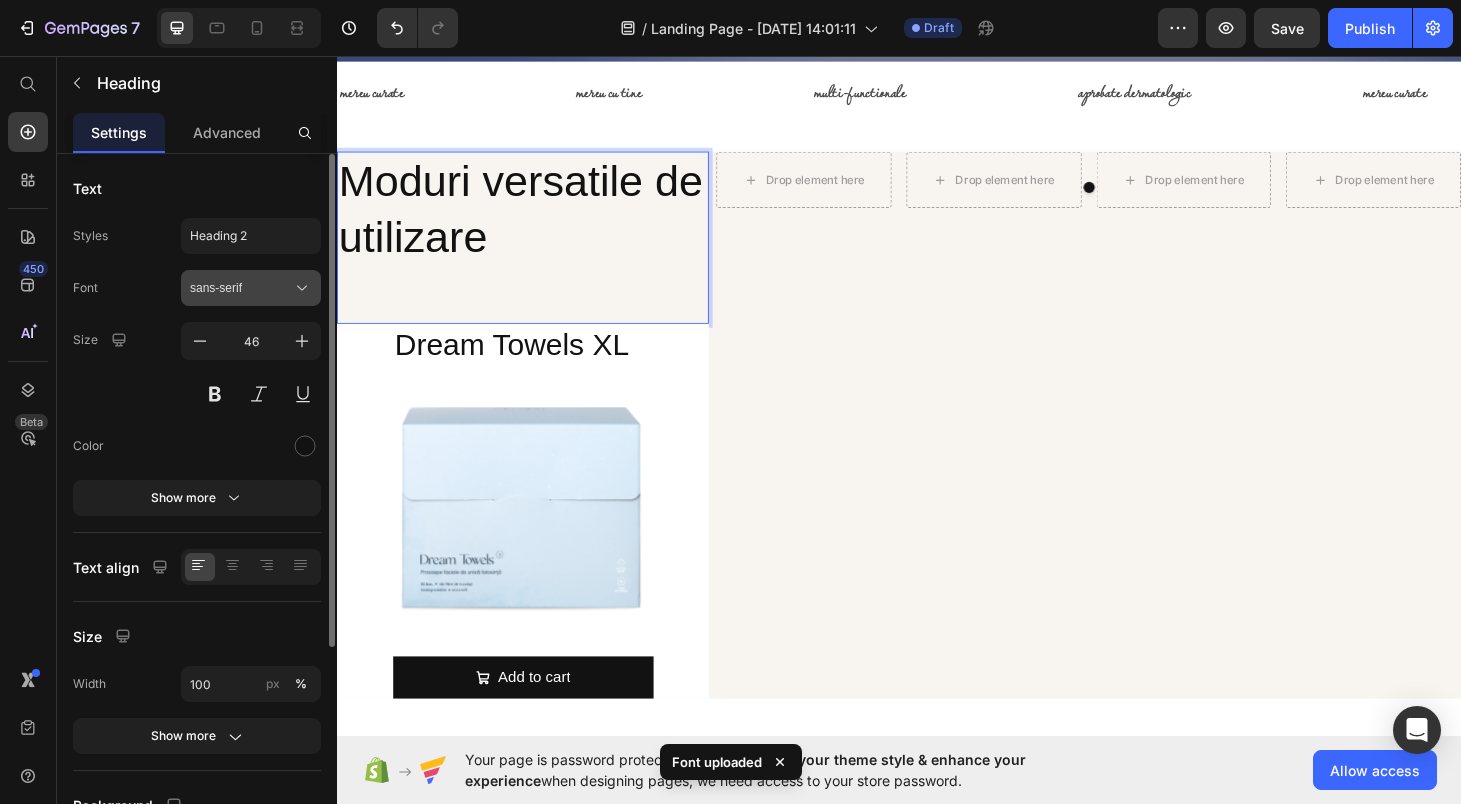 click on "sans-serif" at bounding box center [251, 288] 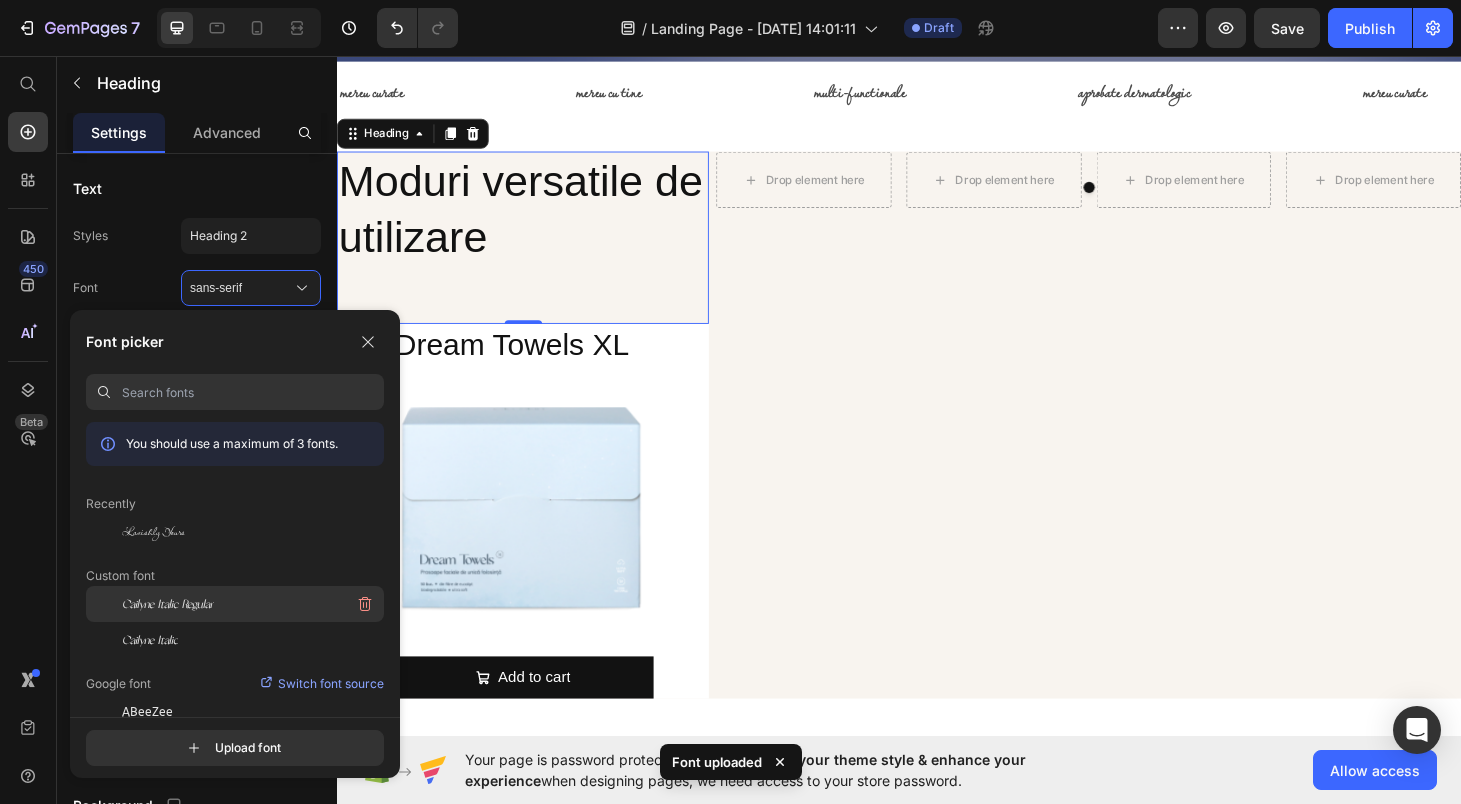click on "Cailyne Italic Regular" at bounding box center [168, 604] 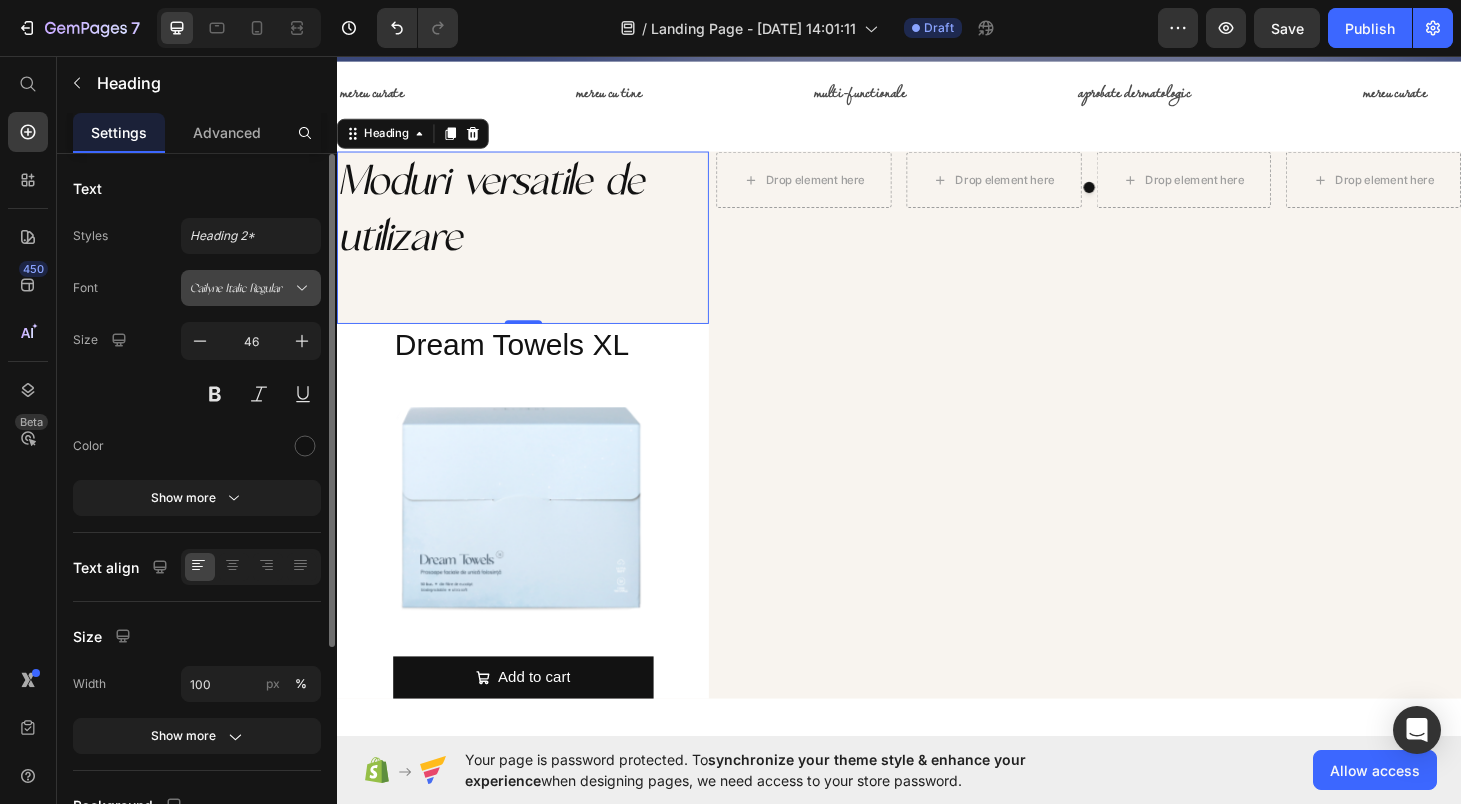 click on "Cailyne Italic Regular" at bounding box center [251, 288] 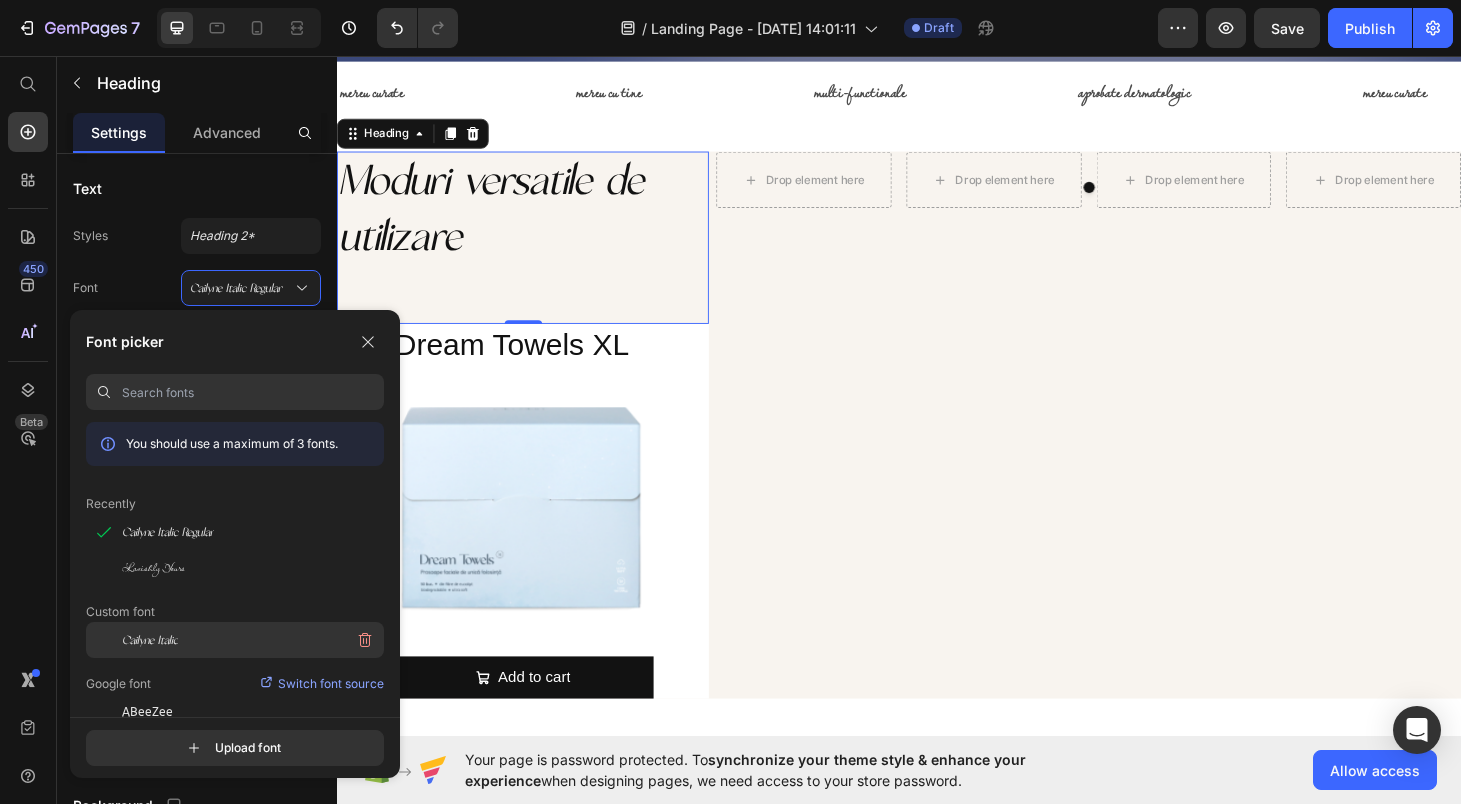 click on "Cailyne Italic" 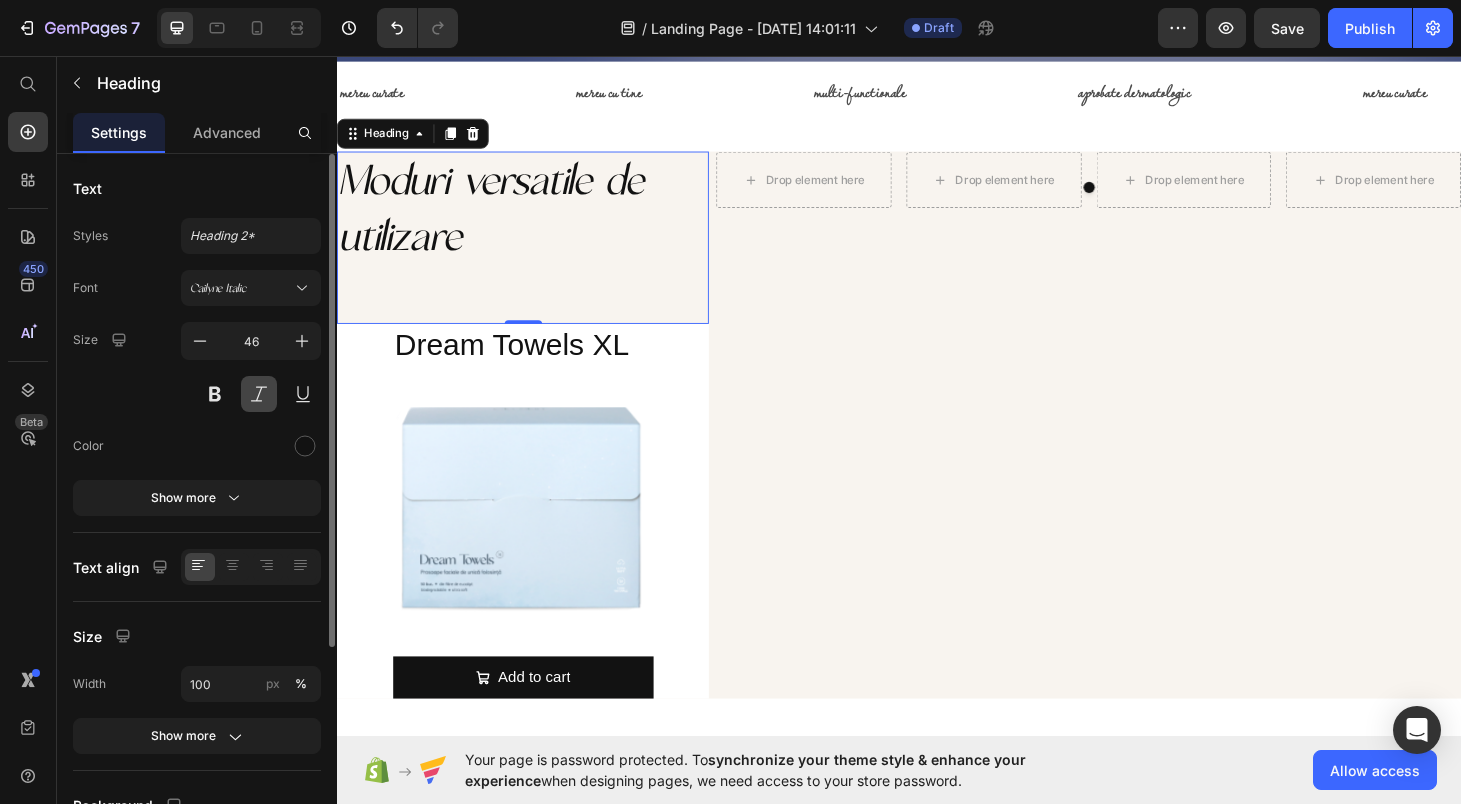 click at bounding box center (259, 394) 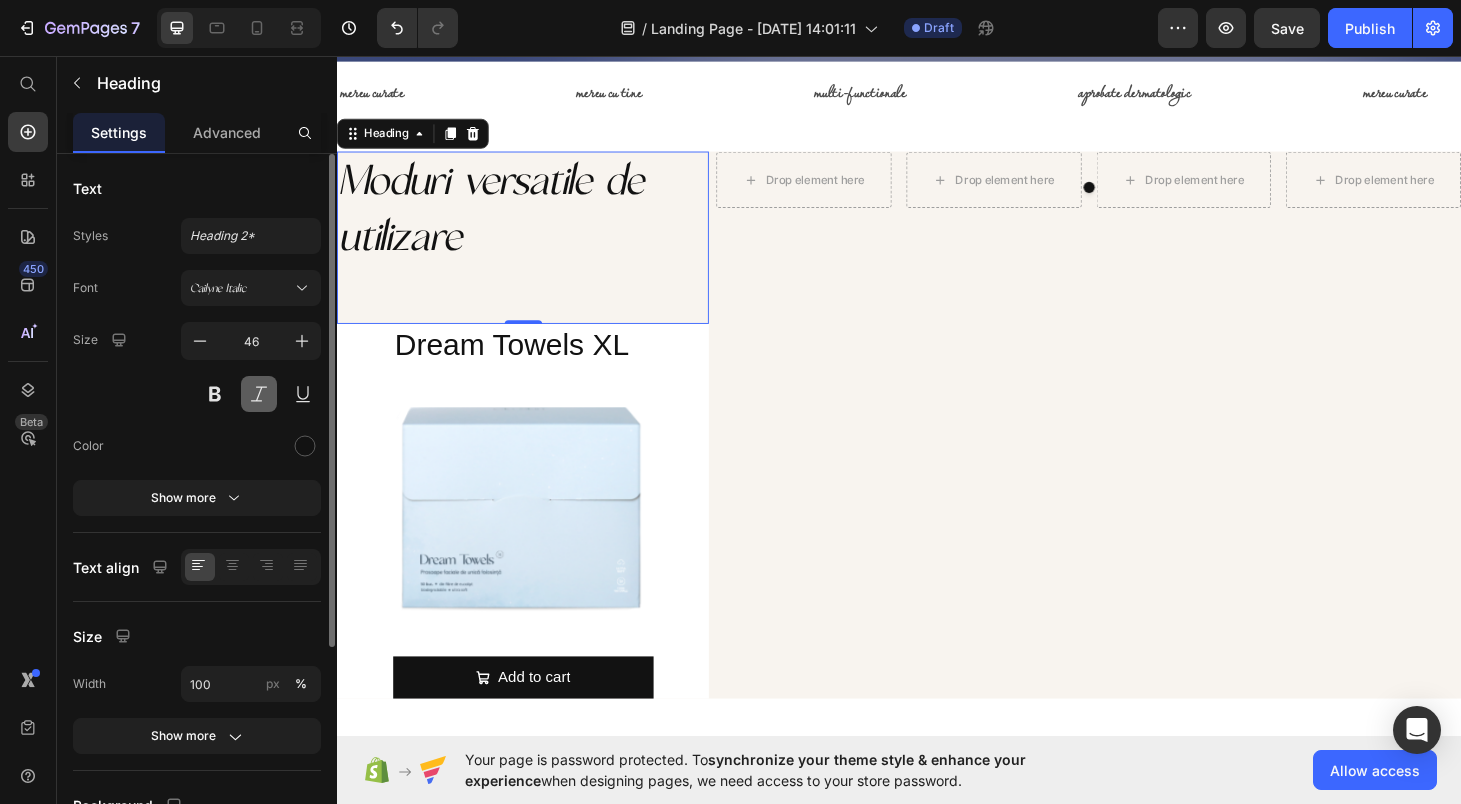 click at bounding box center (259, 394) 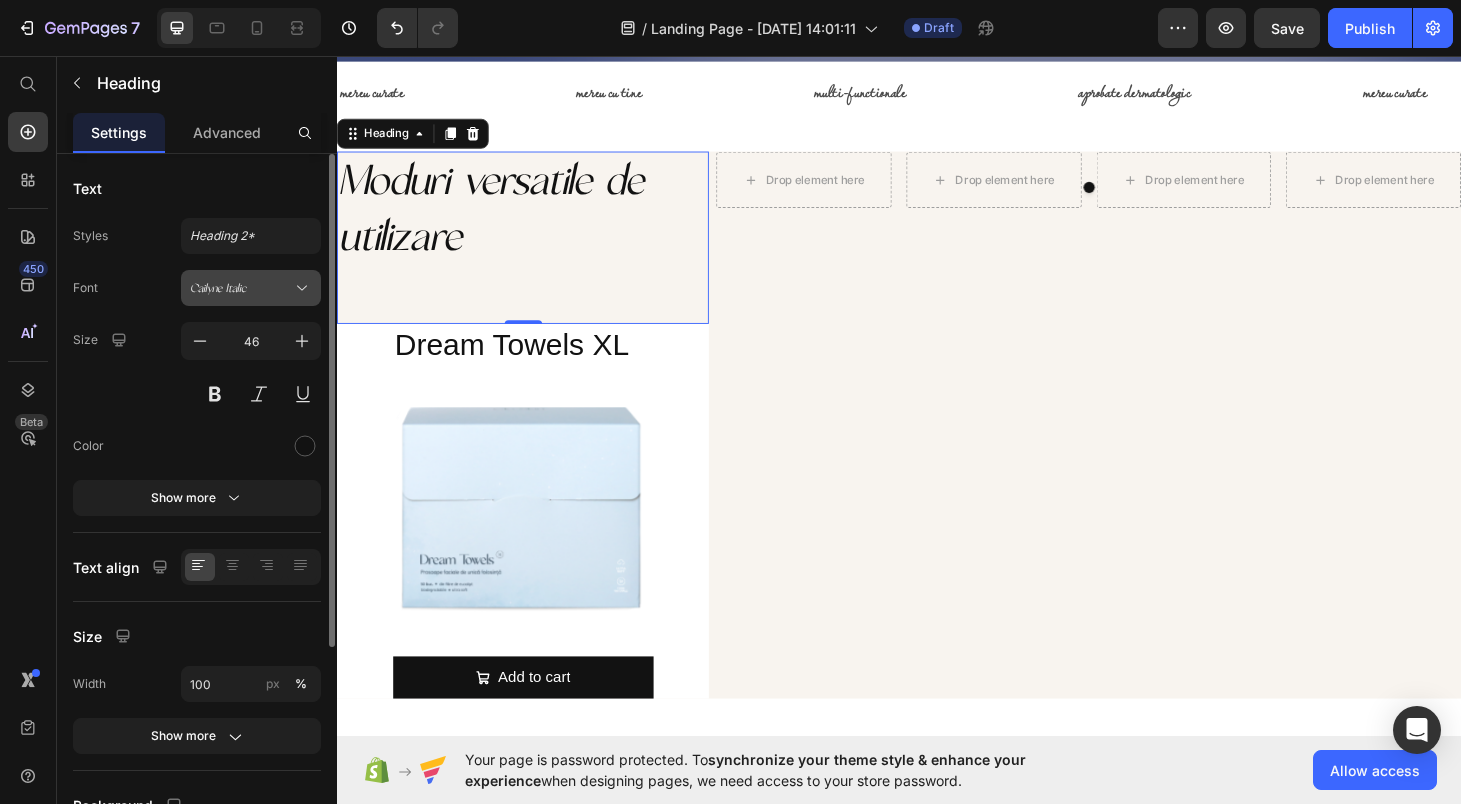 click on "Cailyne Italic" at bounding box center [251, 288] 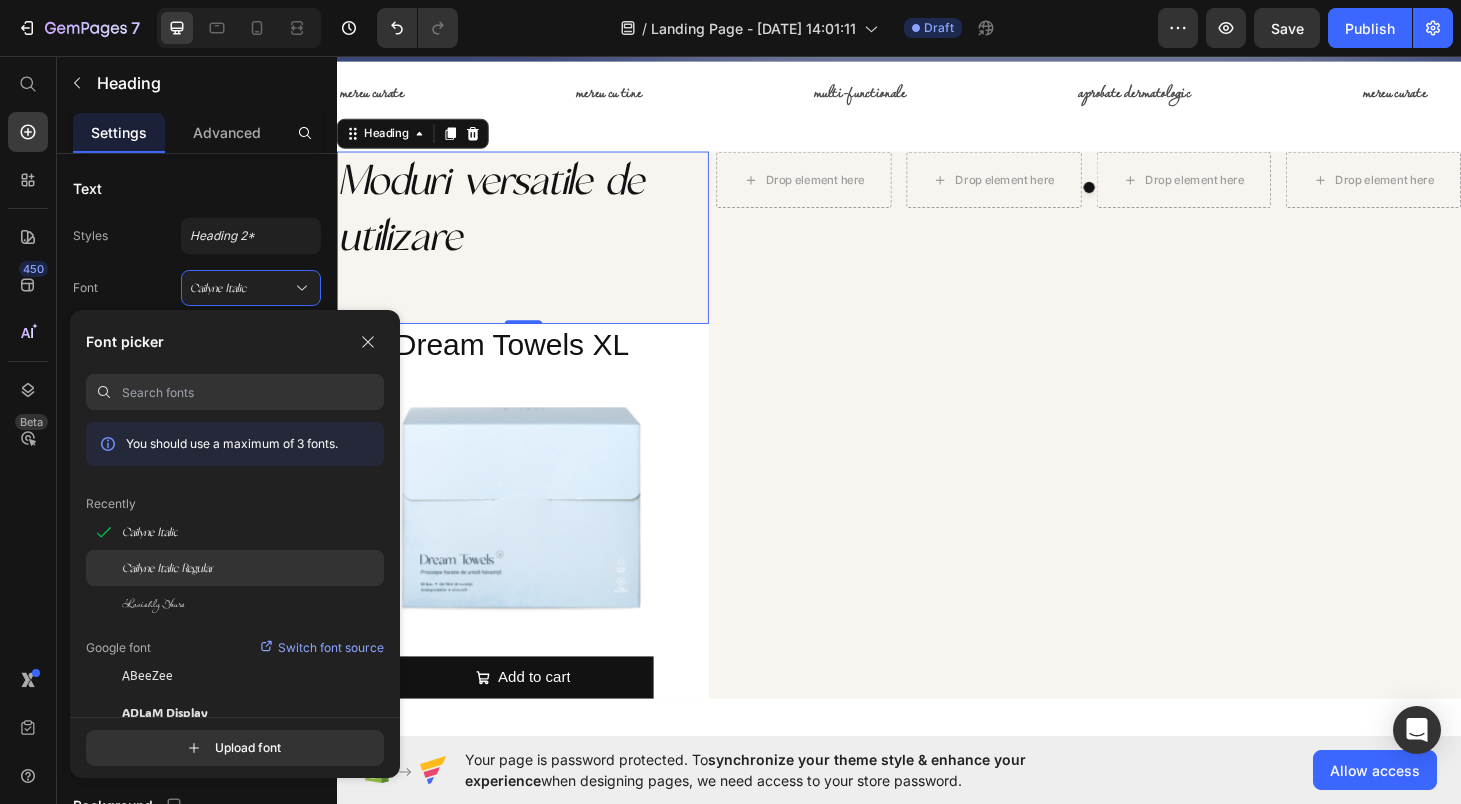 click on "Cailyne Italic Regular" at bounding box center [168, 568] 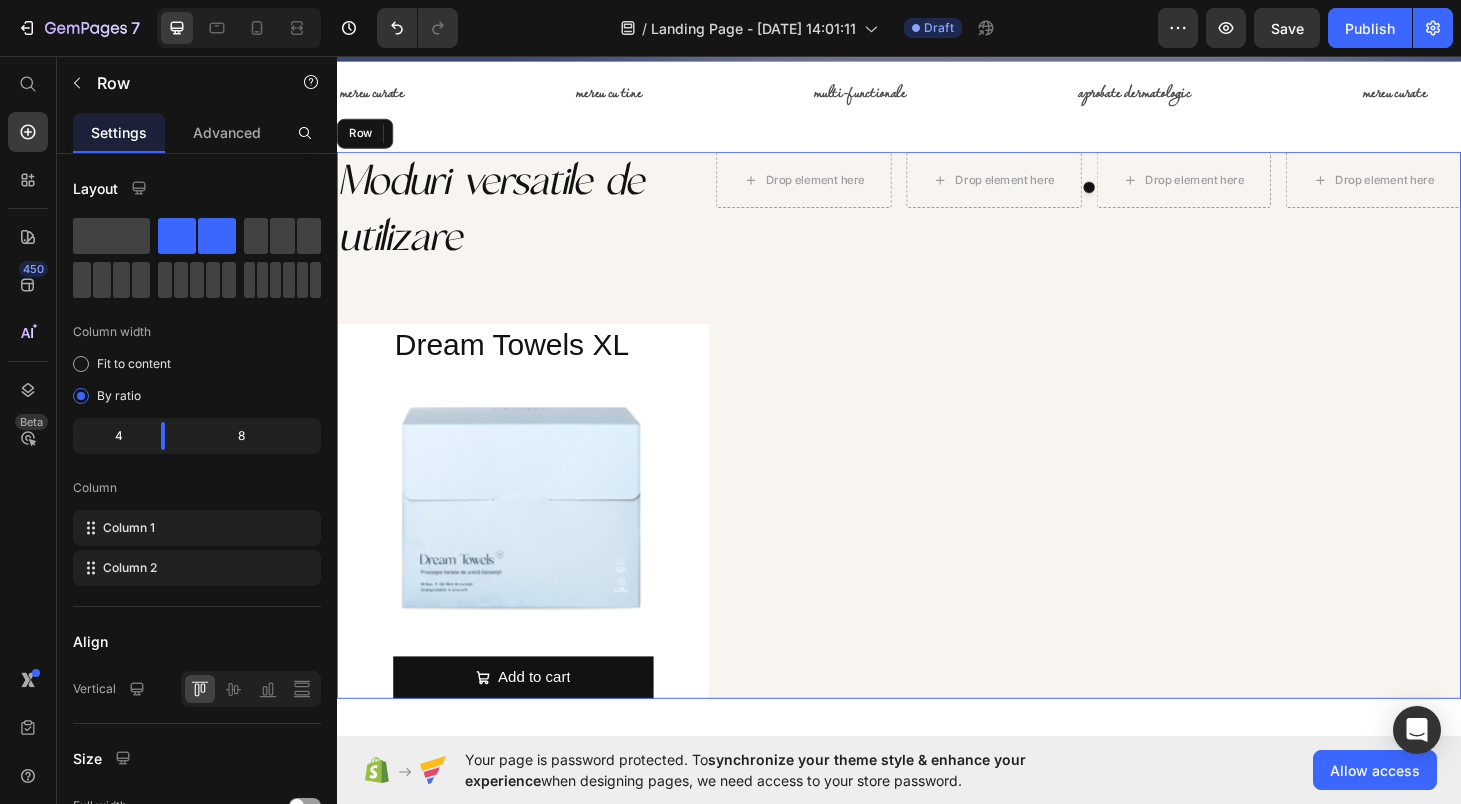 click on "Drop element here
Drop element here
Drop element here
Drop element here
[GEOGRAPHIC_DATA]" at bounding box center (1139, 449) 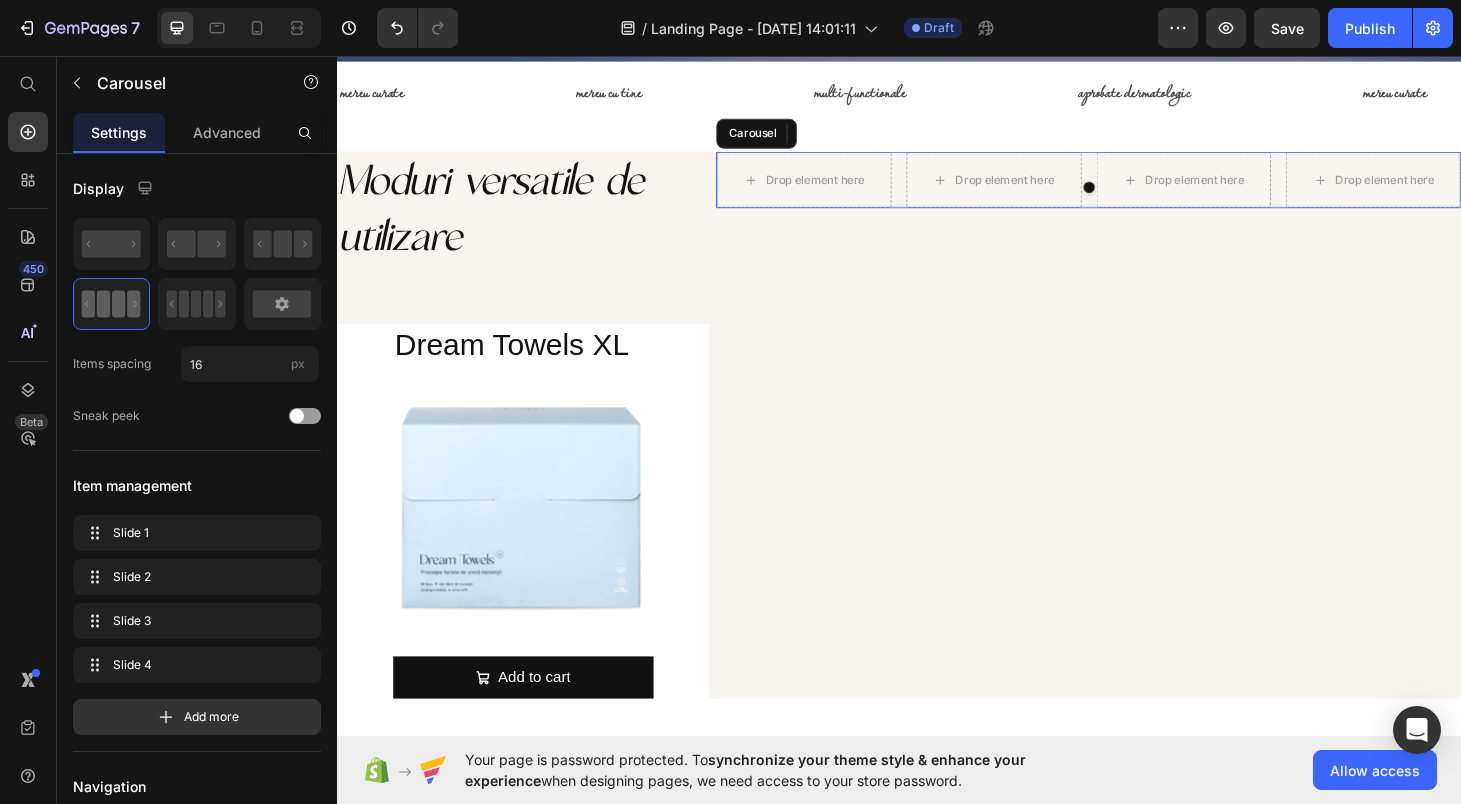 click at bounding box center (1140, 195) 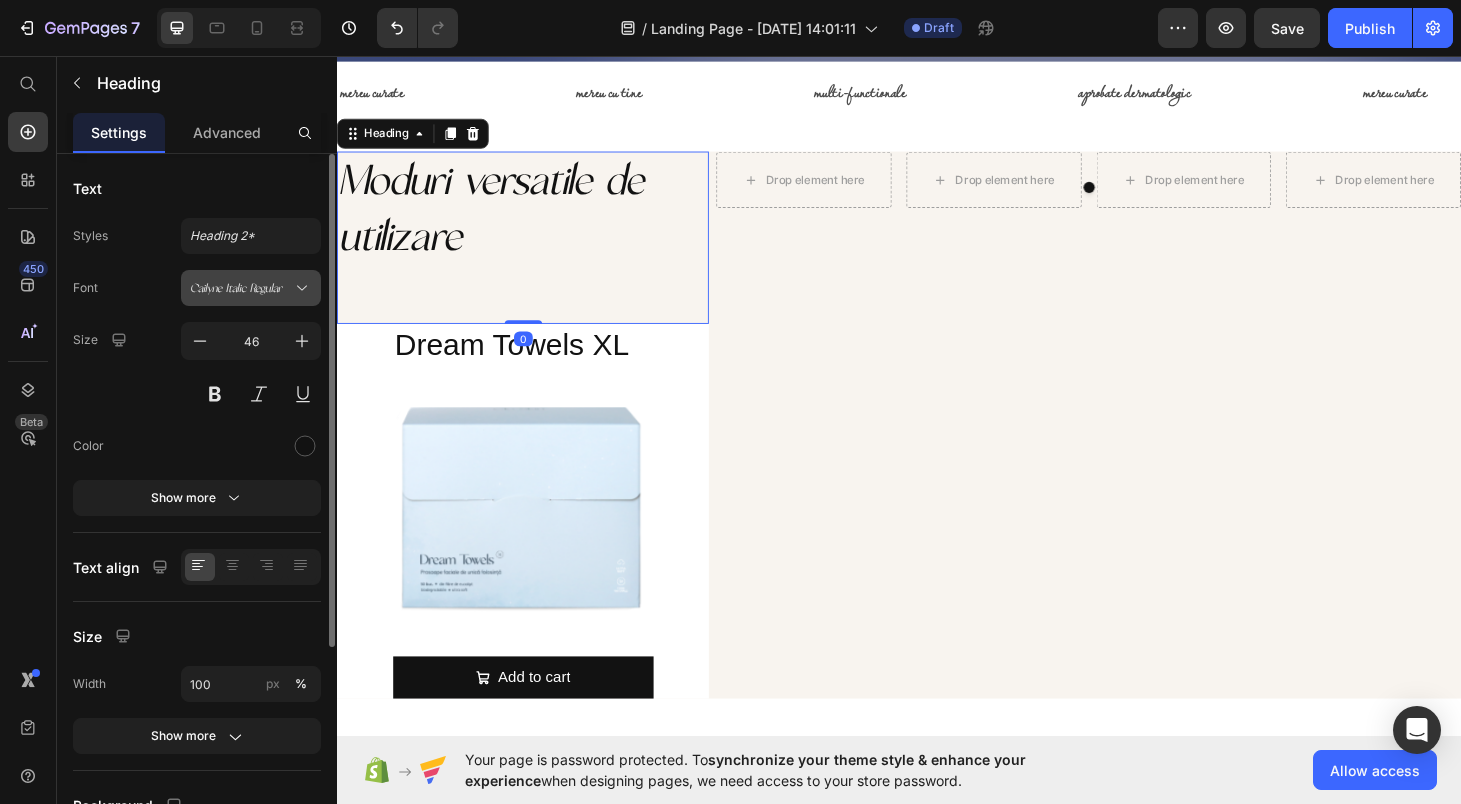 click on "Cailyne Italic Regular" at bounding box center [241, 288] 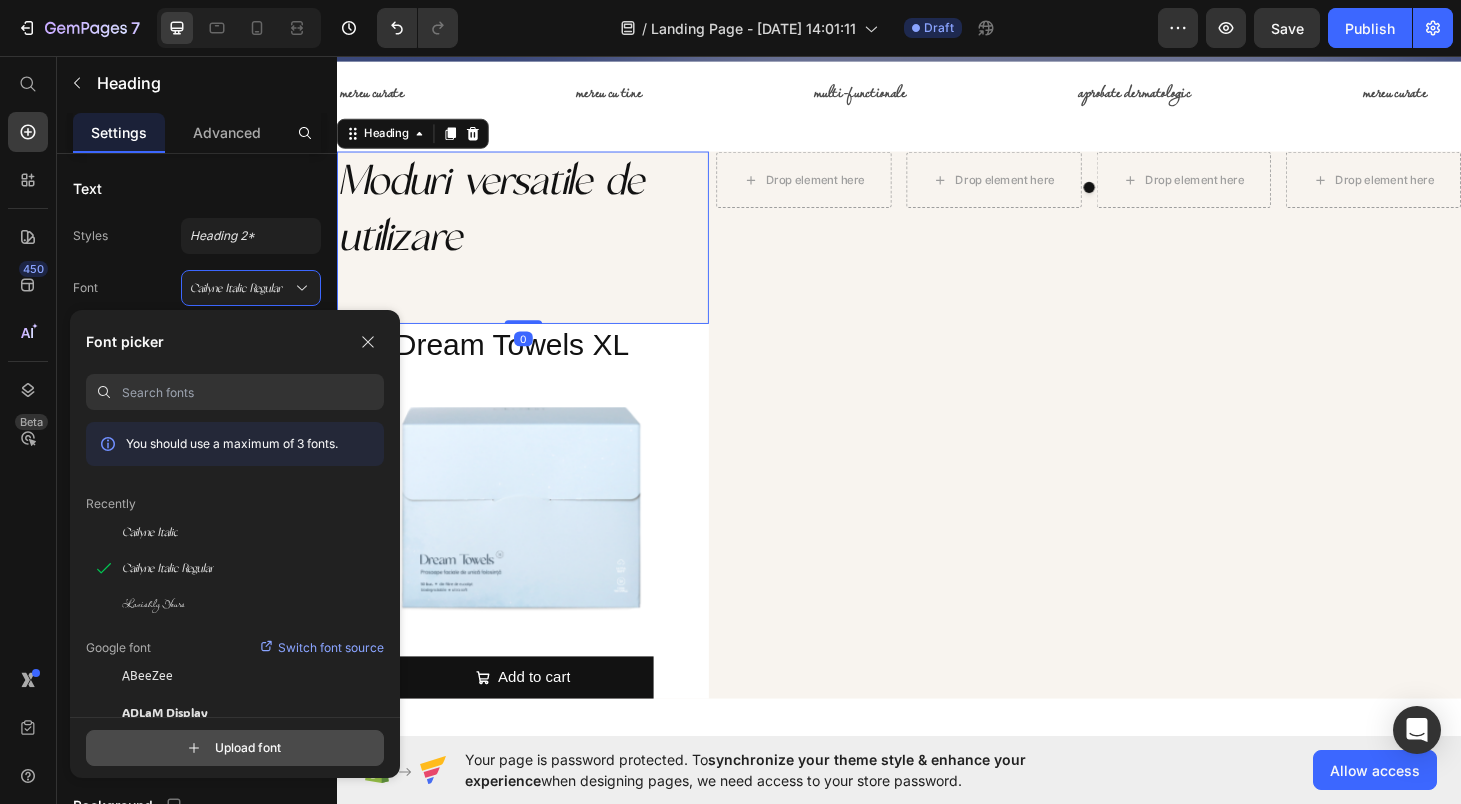 click 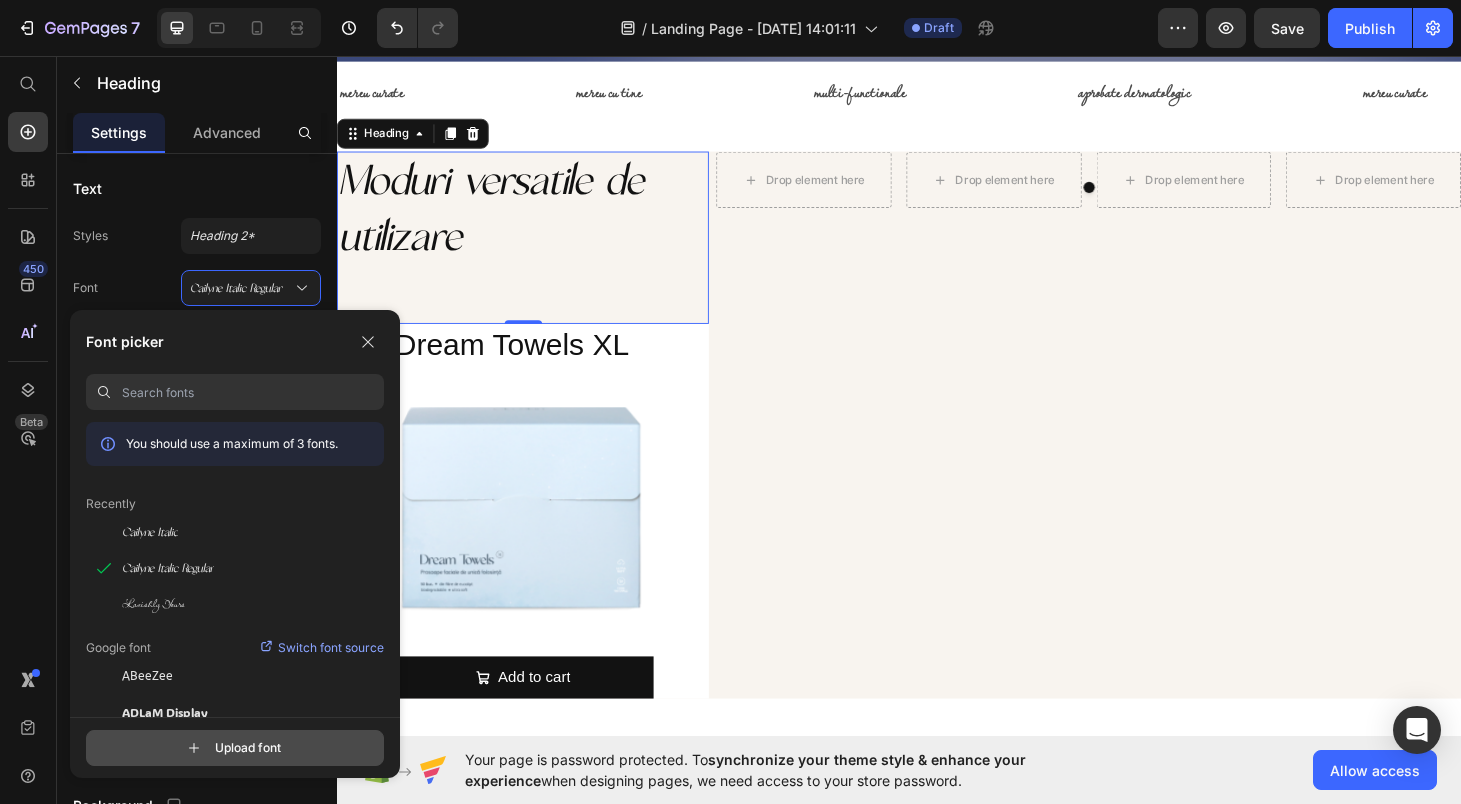 type on "C:\fakepath\Cailyne-Regular.otf" 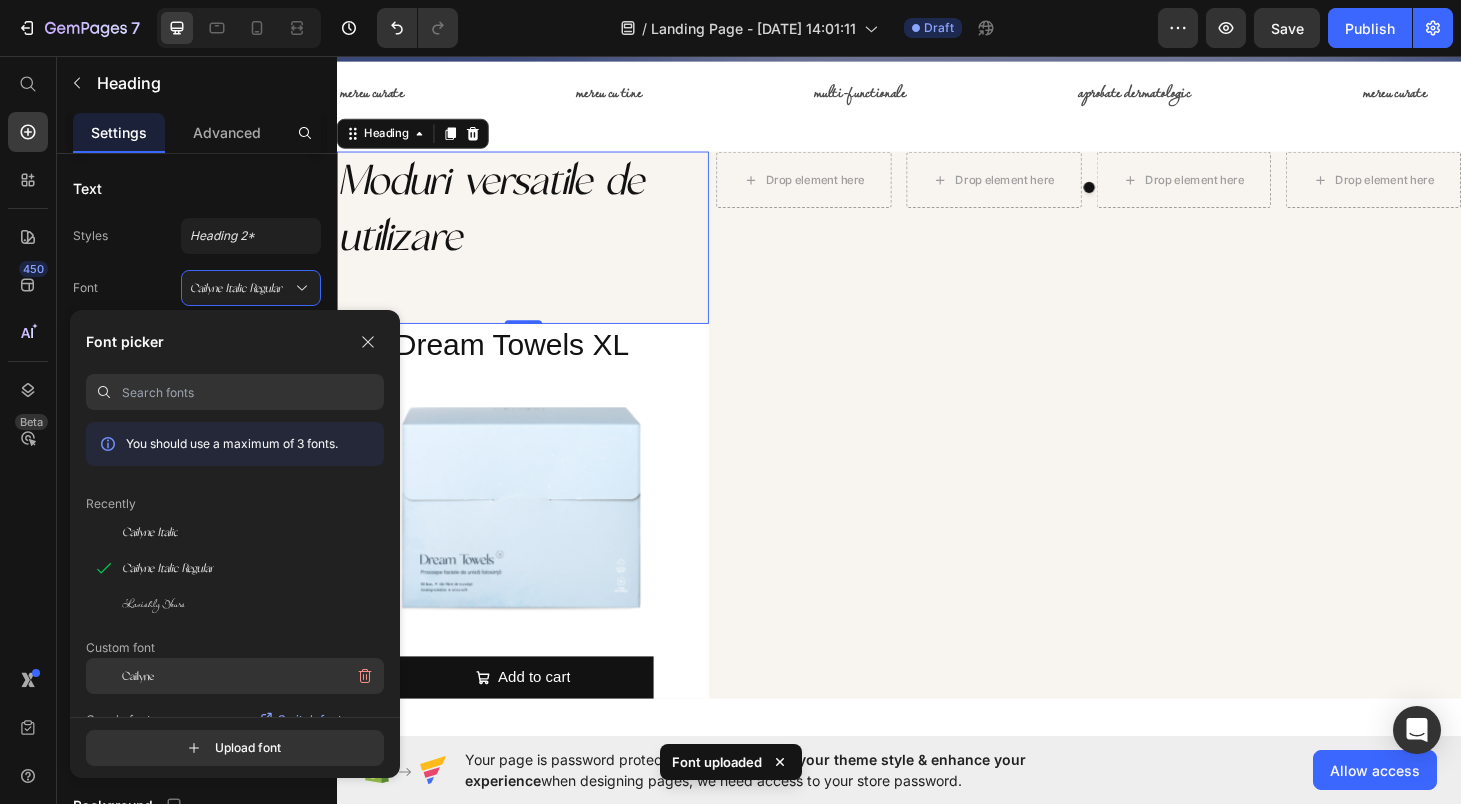 click on "Cailyne" 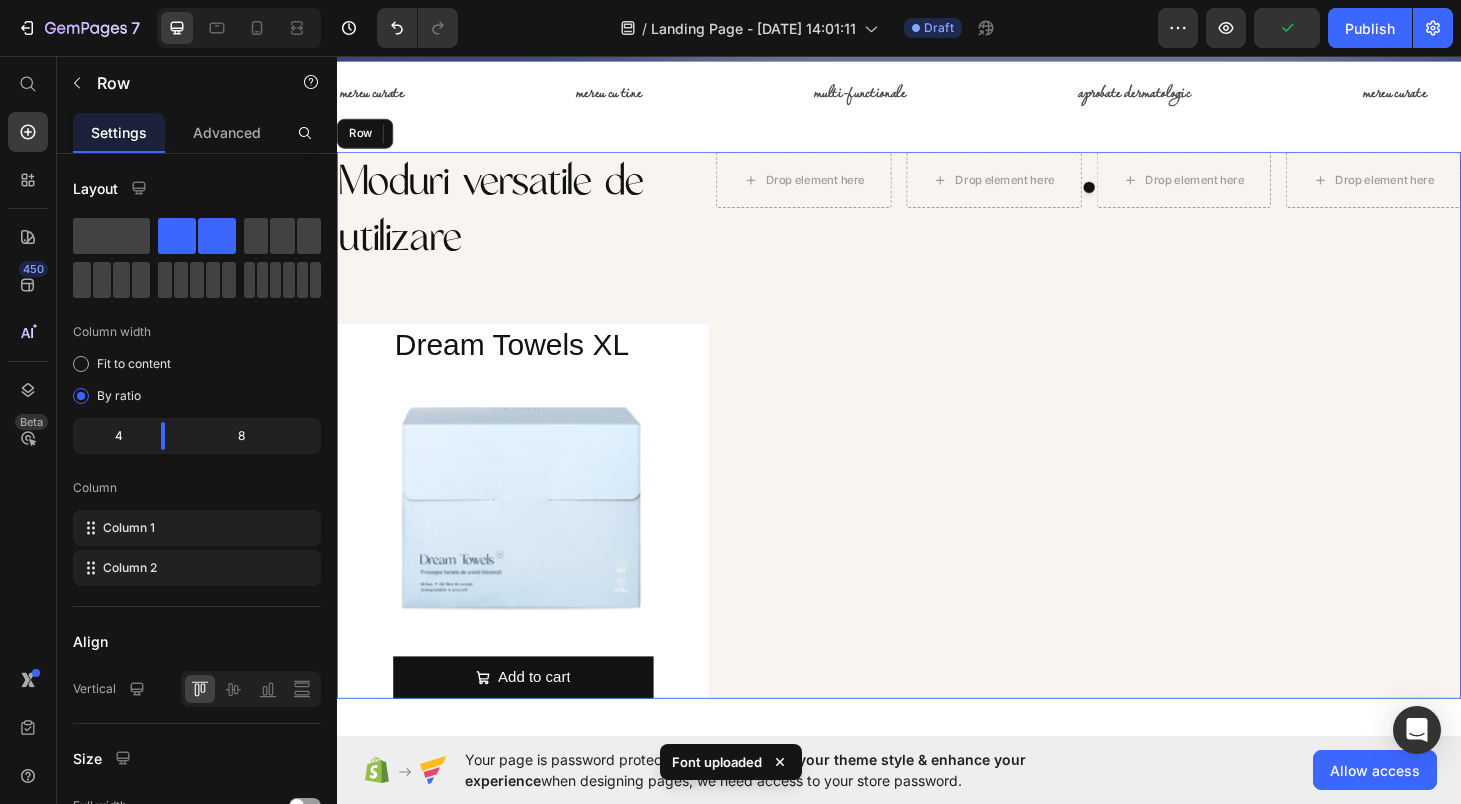 click on "Drop element here
Drop element here
Drop element here
Drop element here
[GEOGRAPHIC_DATA]" at bounding box center (1139, 449) 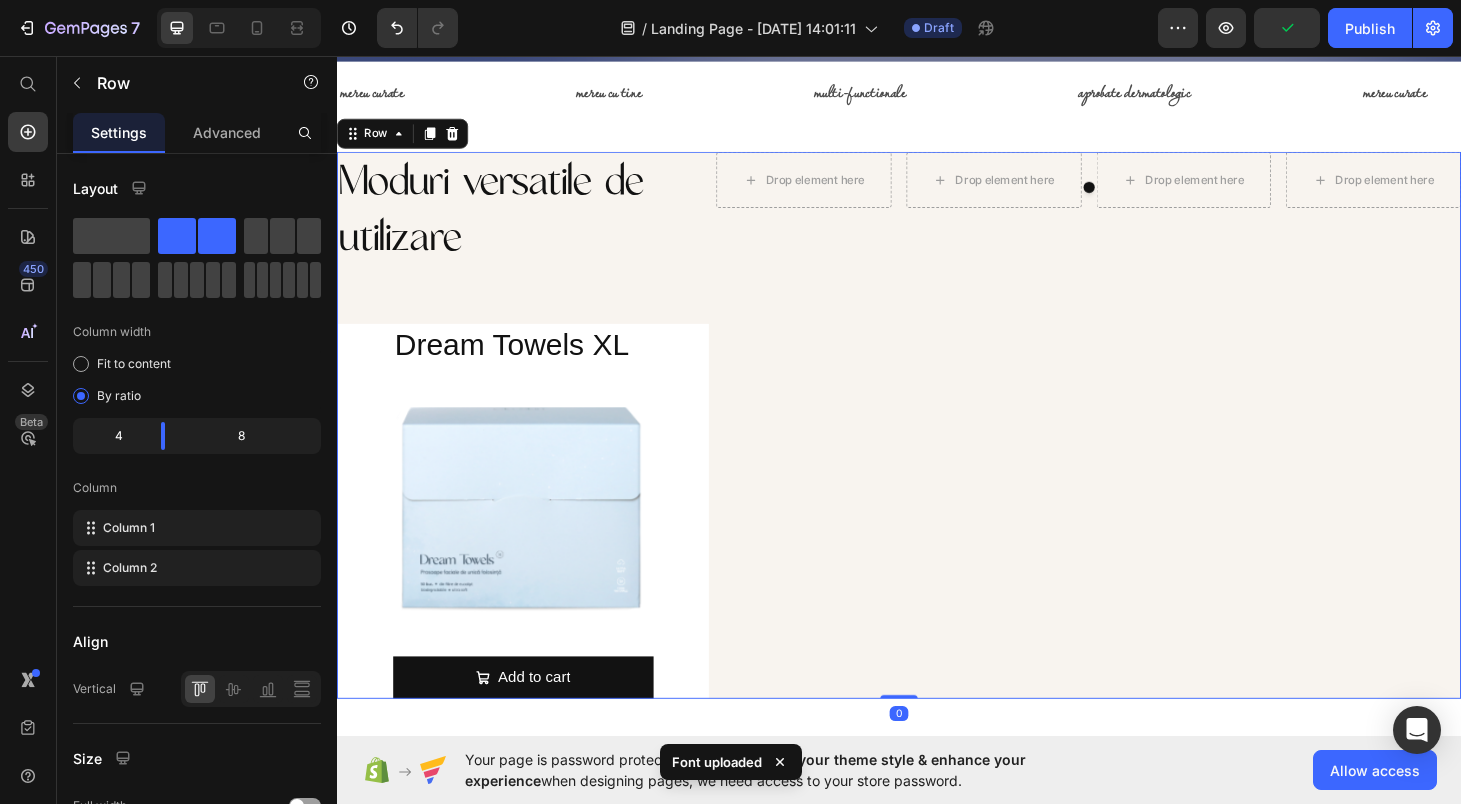 scroll, scrollTop: 808, scrollLeft: 0, axis: vertical 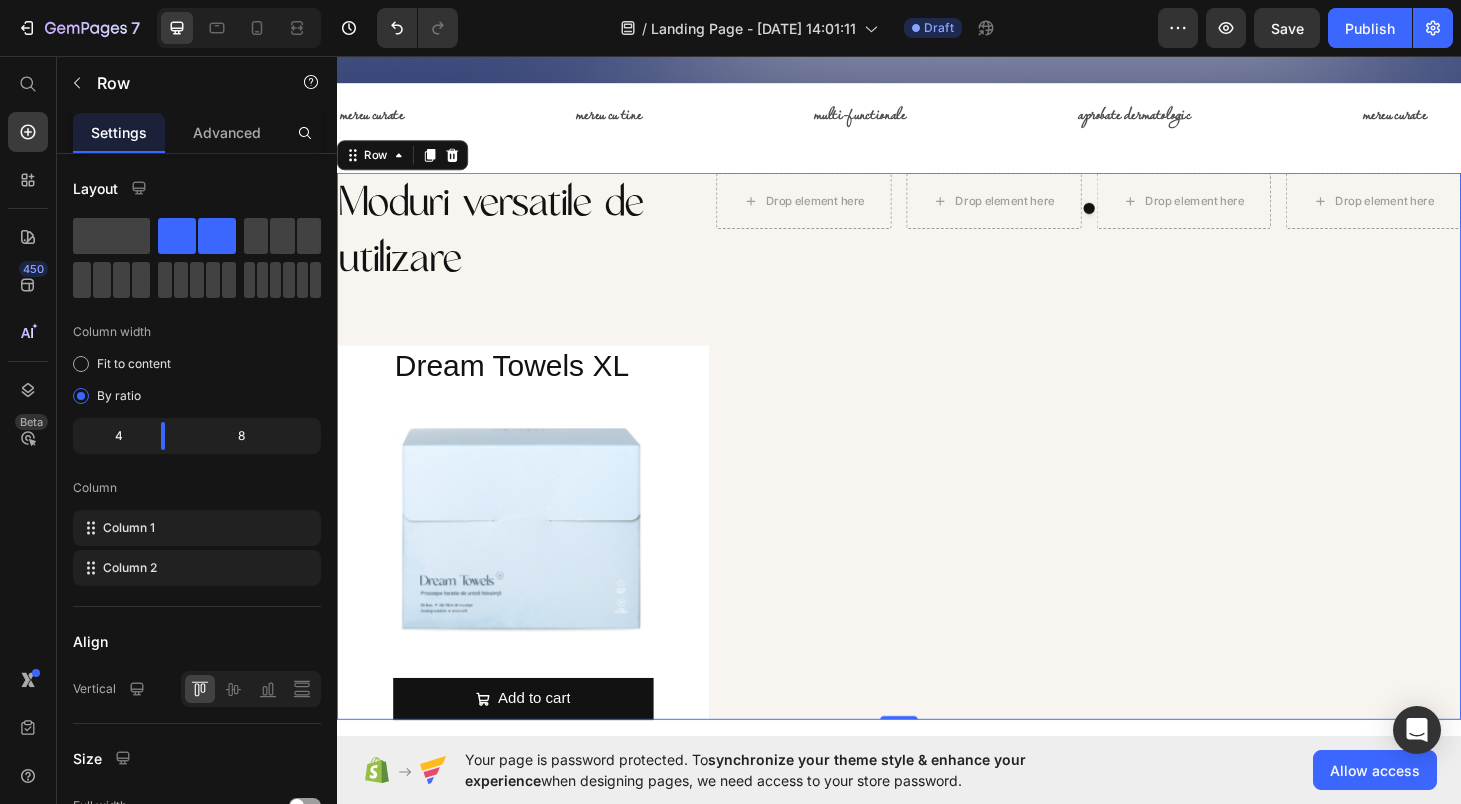 click on "Drop element here
Drop element here
Drop element here
Drop element here
[GEOGRAPHIC_DATA]" at bounding box center [1139, 472] 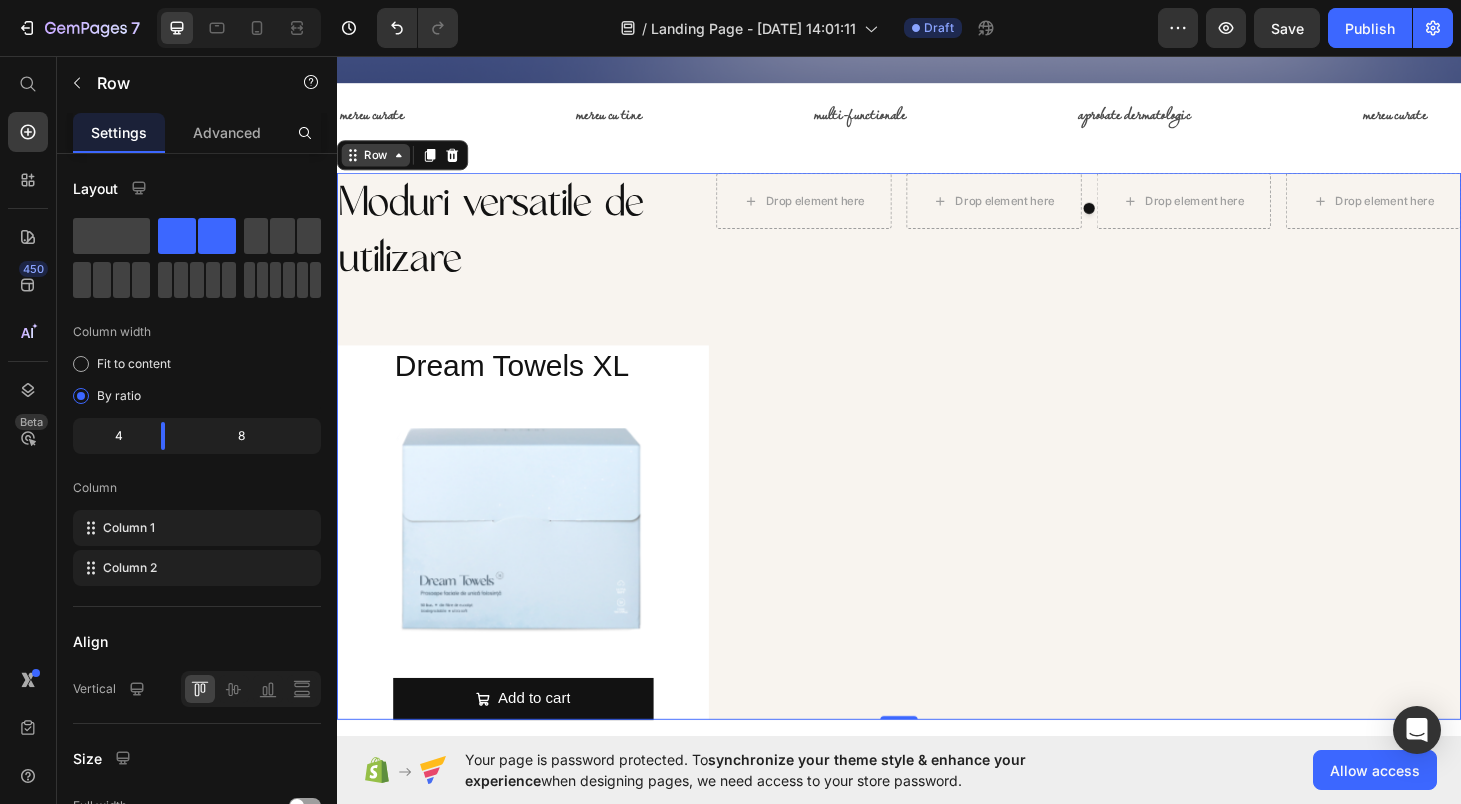 click on "Row" at bounding box center [378, 161] 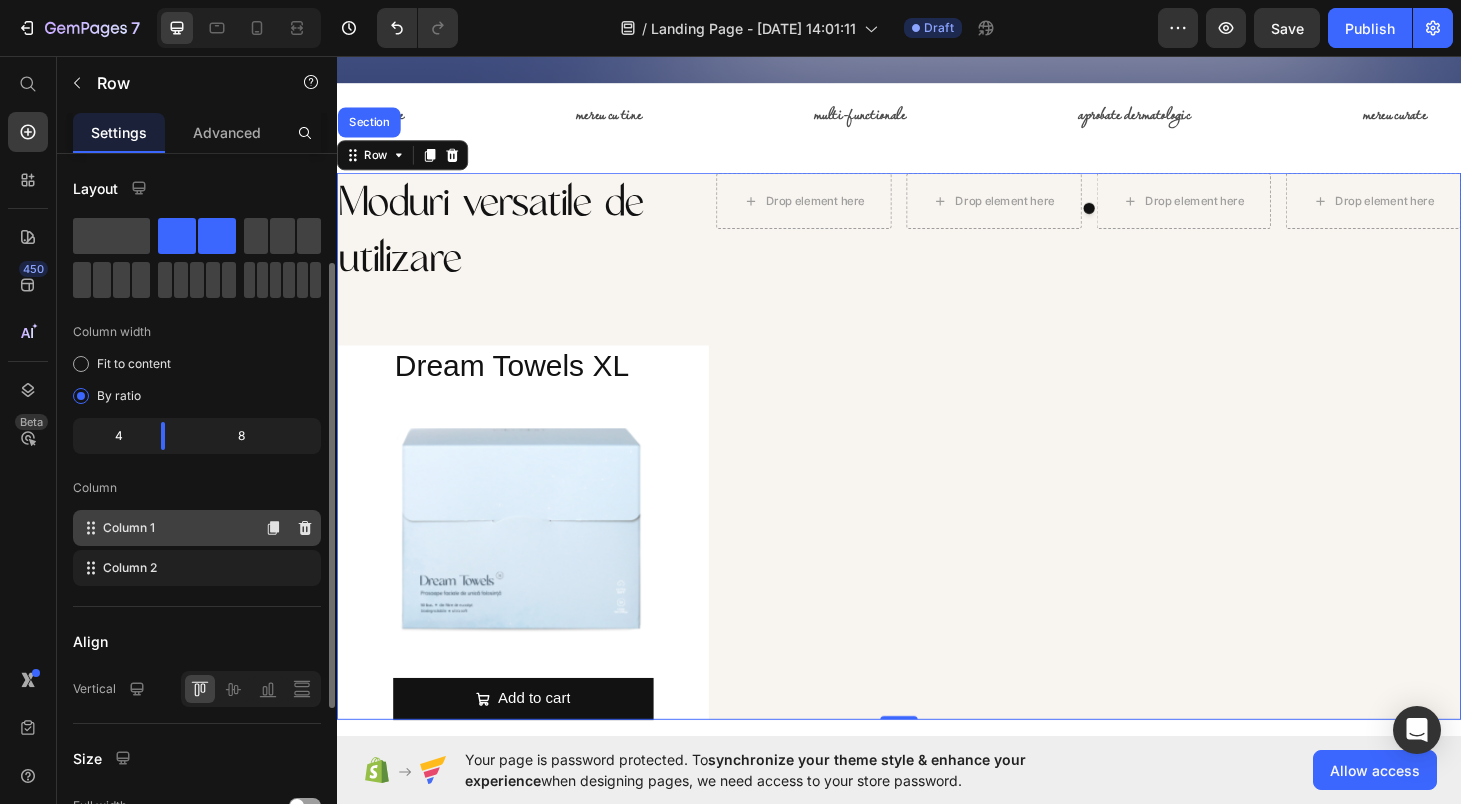 scroll, scrollTop: 414, scrollLeft: 0, axis: vertical 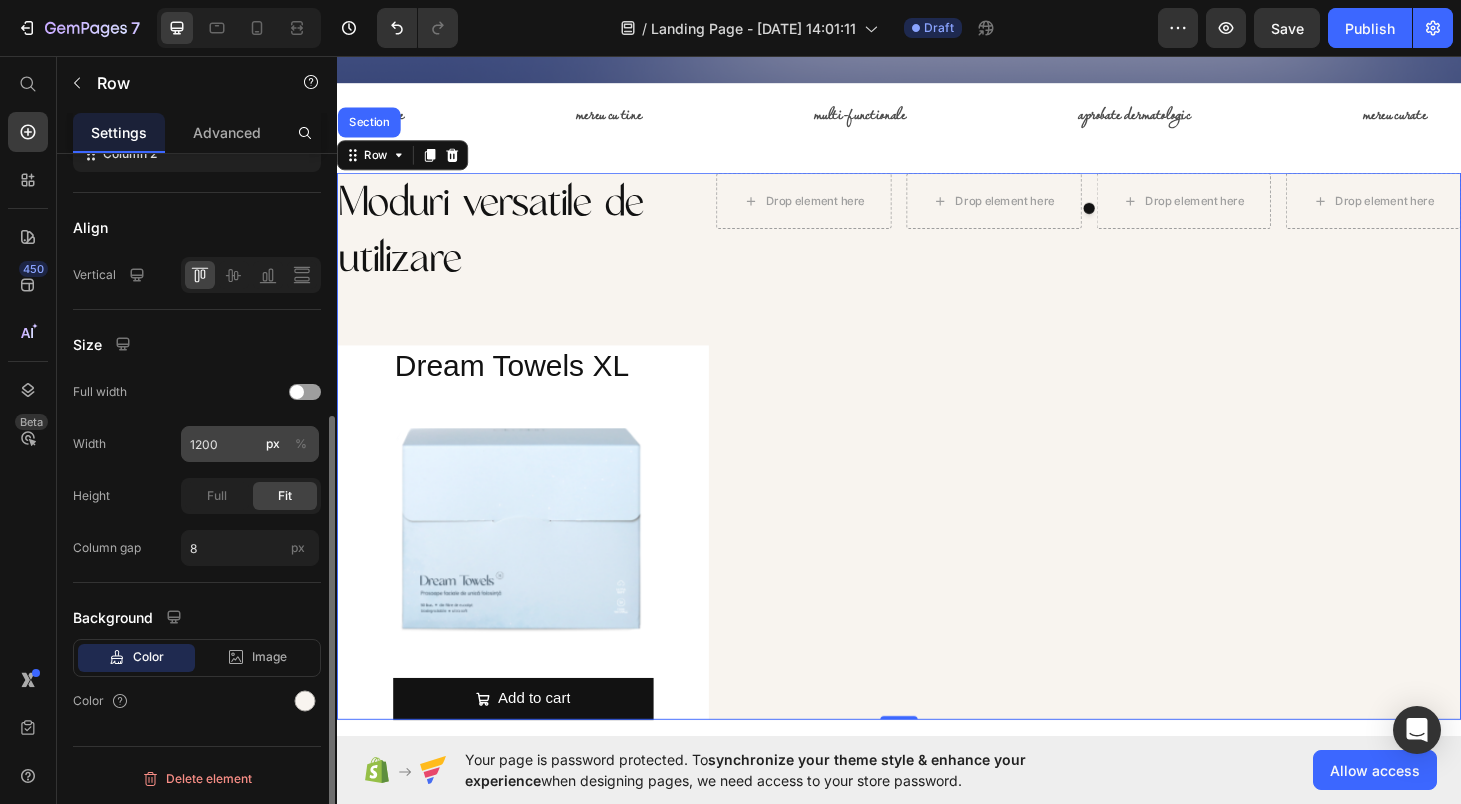 click on "%" at bounding box center [301, 444] 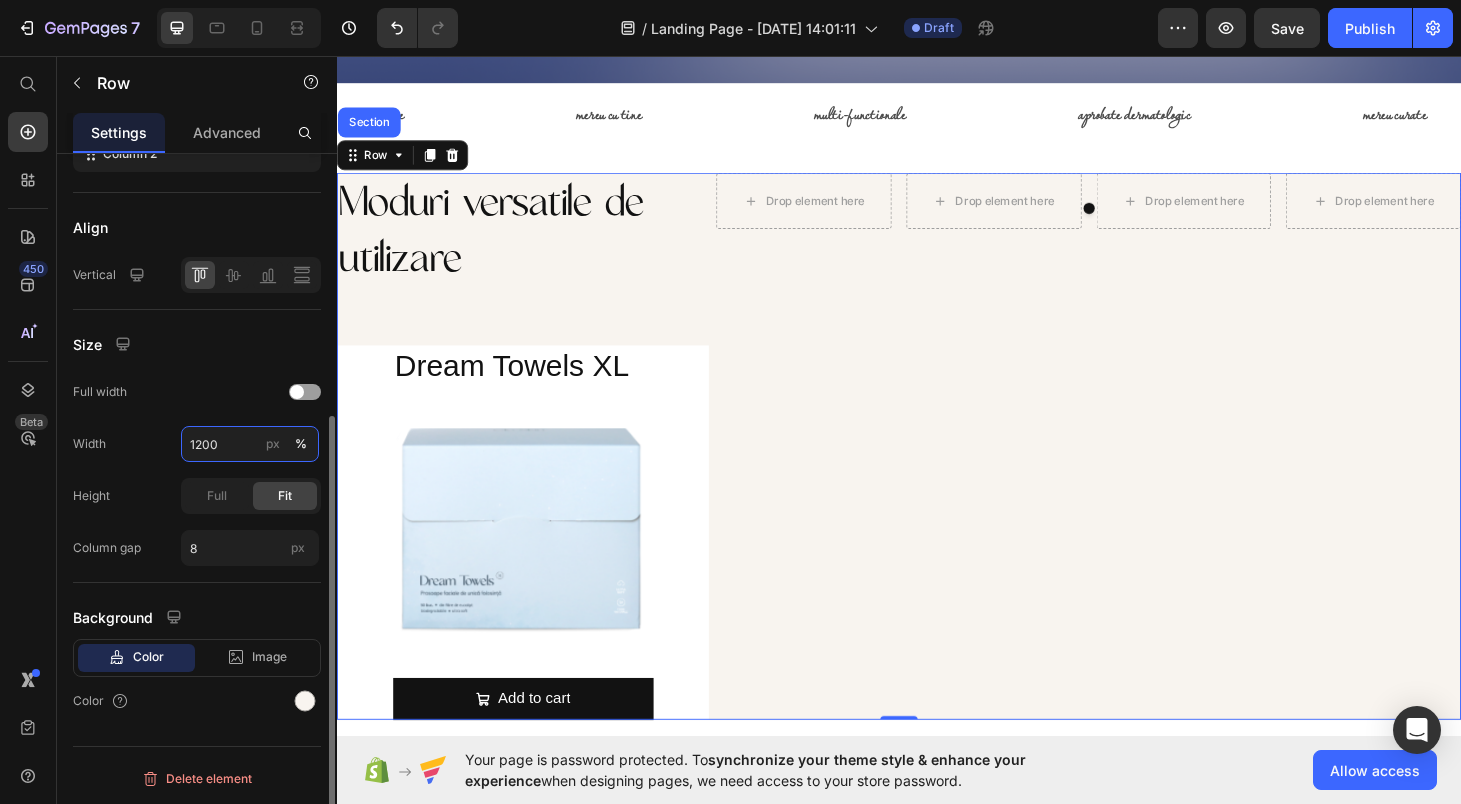 click on "1200" at bounding box center (250, 444) 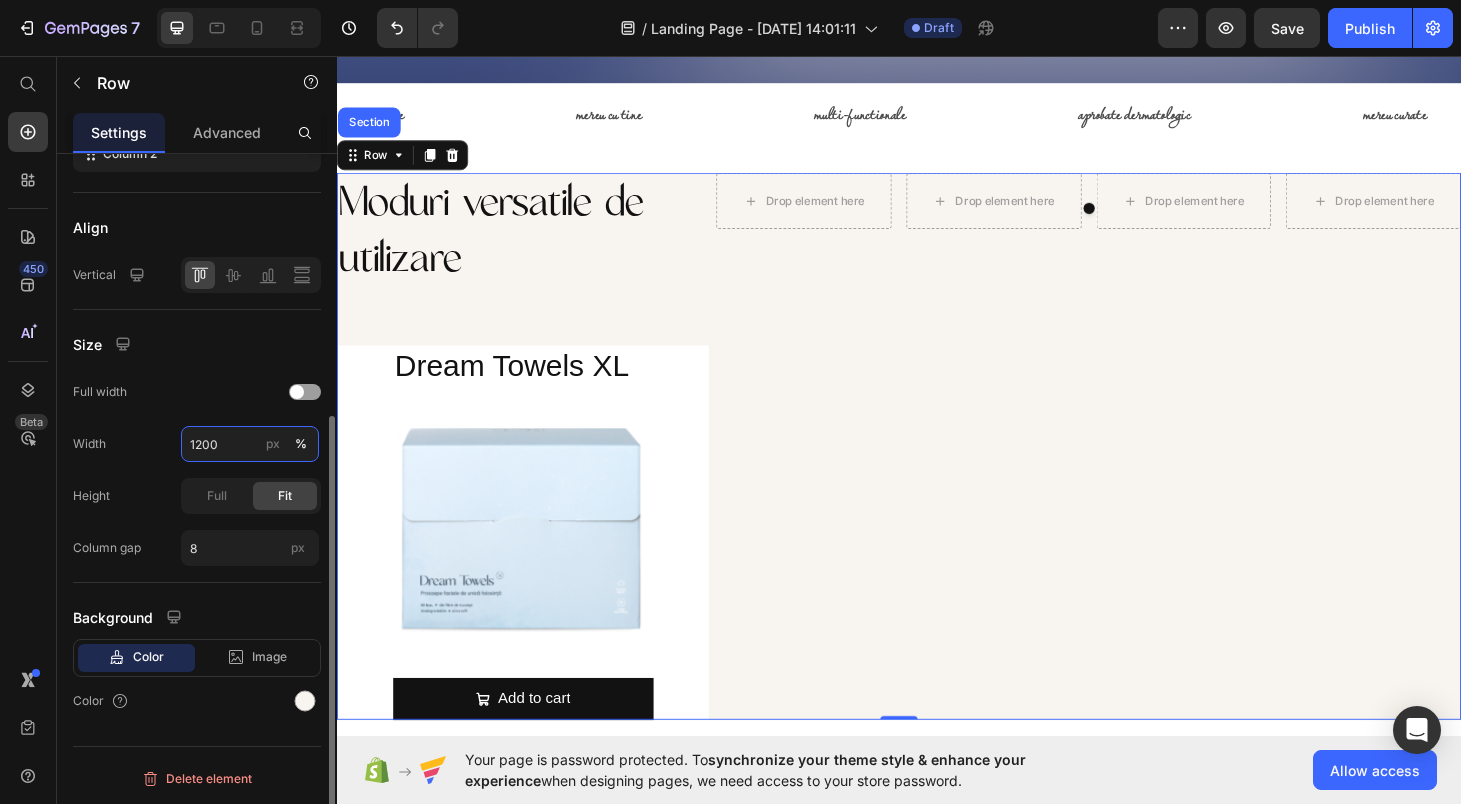 click on "1200" at bounding box center [250, 444] 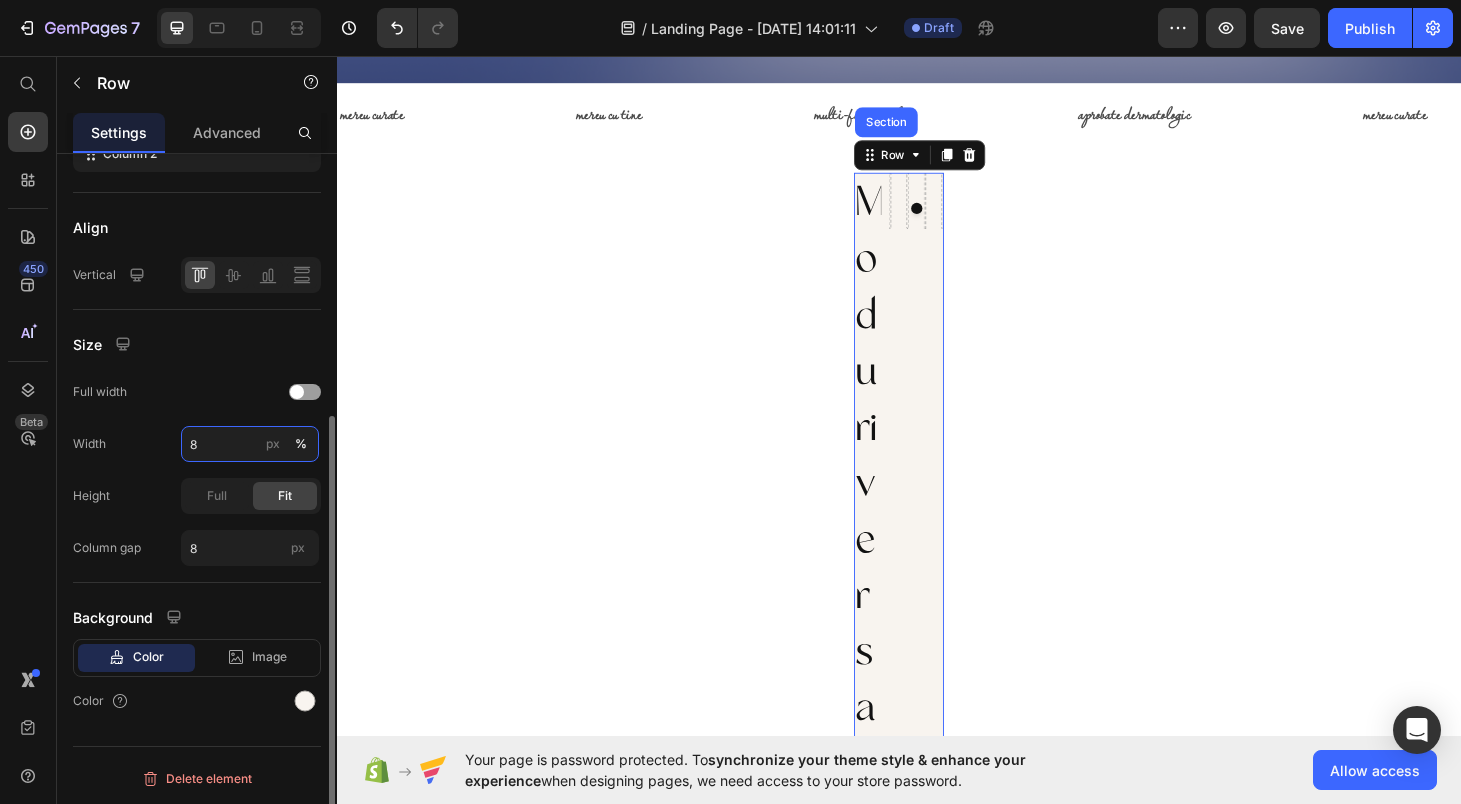 type on "80" 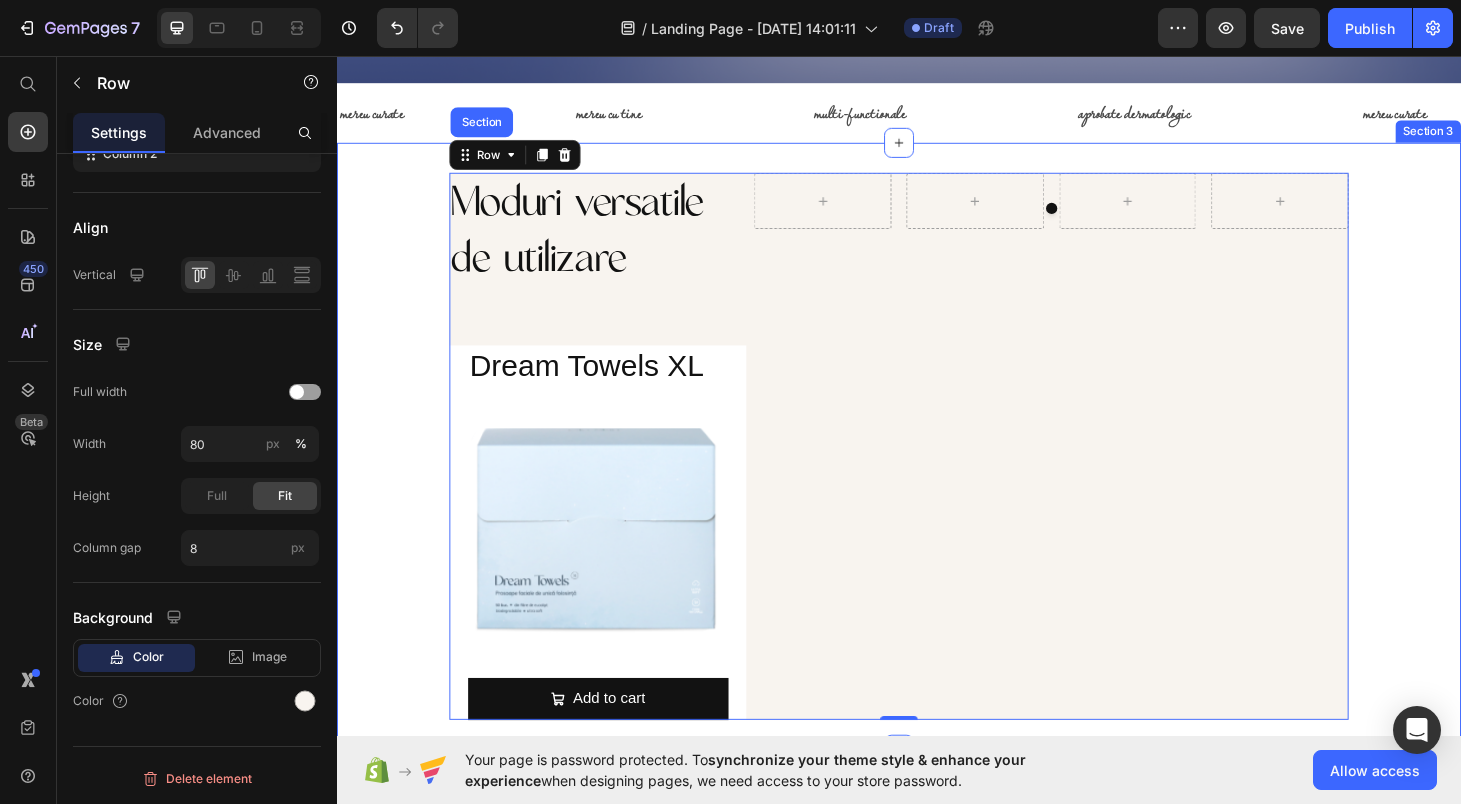 click on "Moduri versatile de utilizare   Heading Dream Towels XL Product Title Product Images
Add to cart Add to Cart Product Row
Carousel Row Section   0" at bounding box center [937, 472] 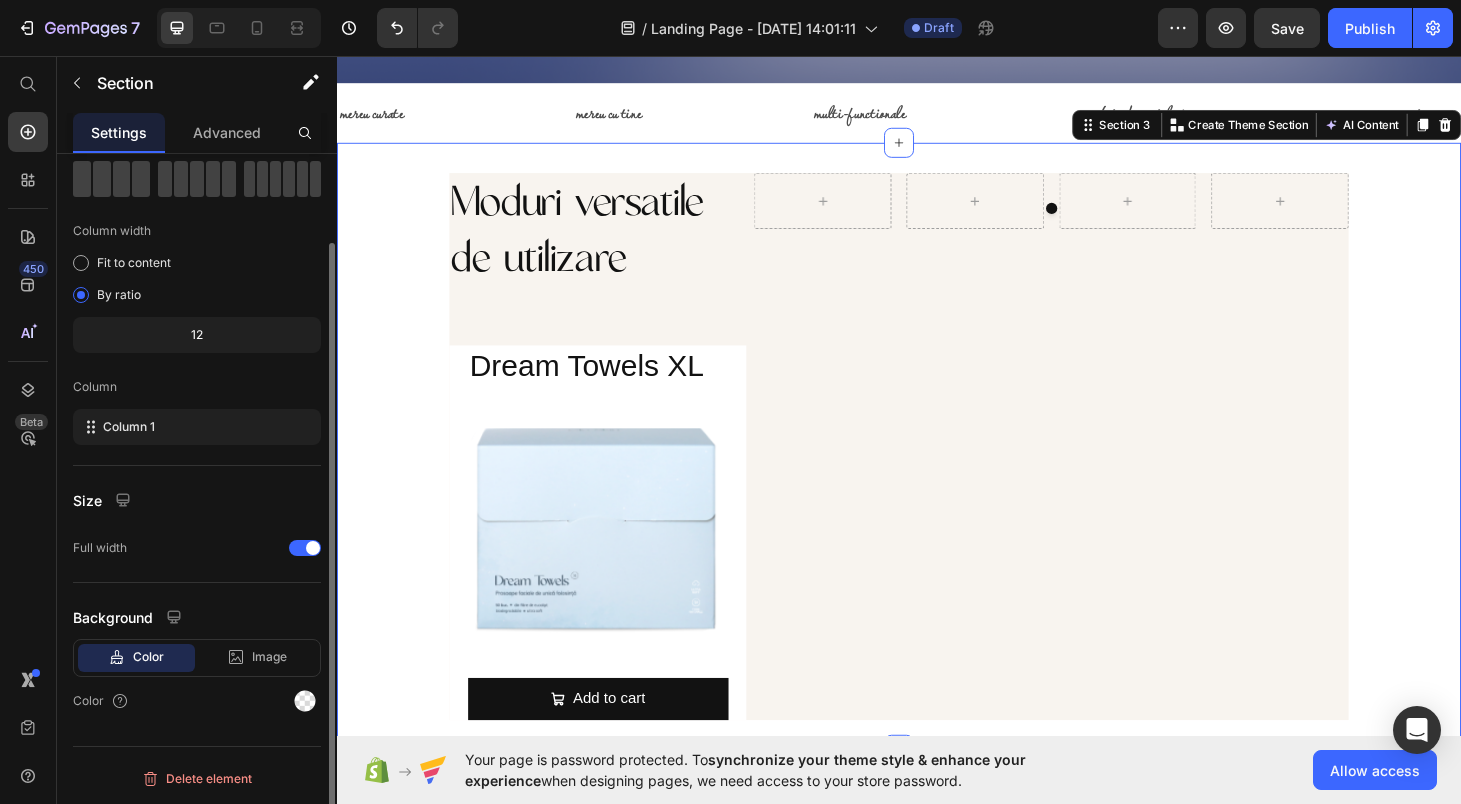 scroll, scrollTop: 0, scrollLeft: 0, axis: both 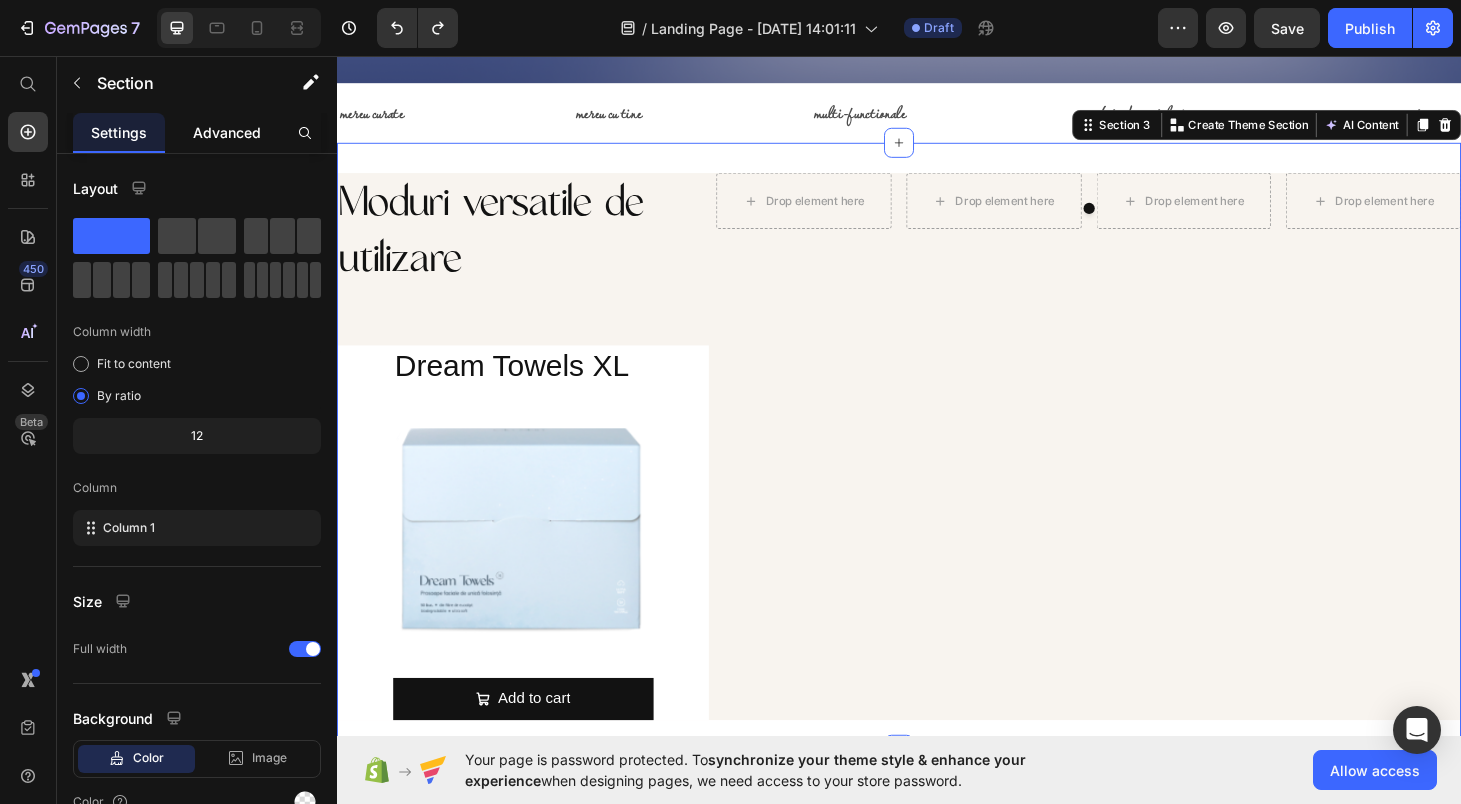 click on "Advanced" at bounding box center [227, 132] 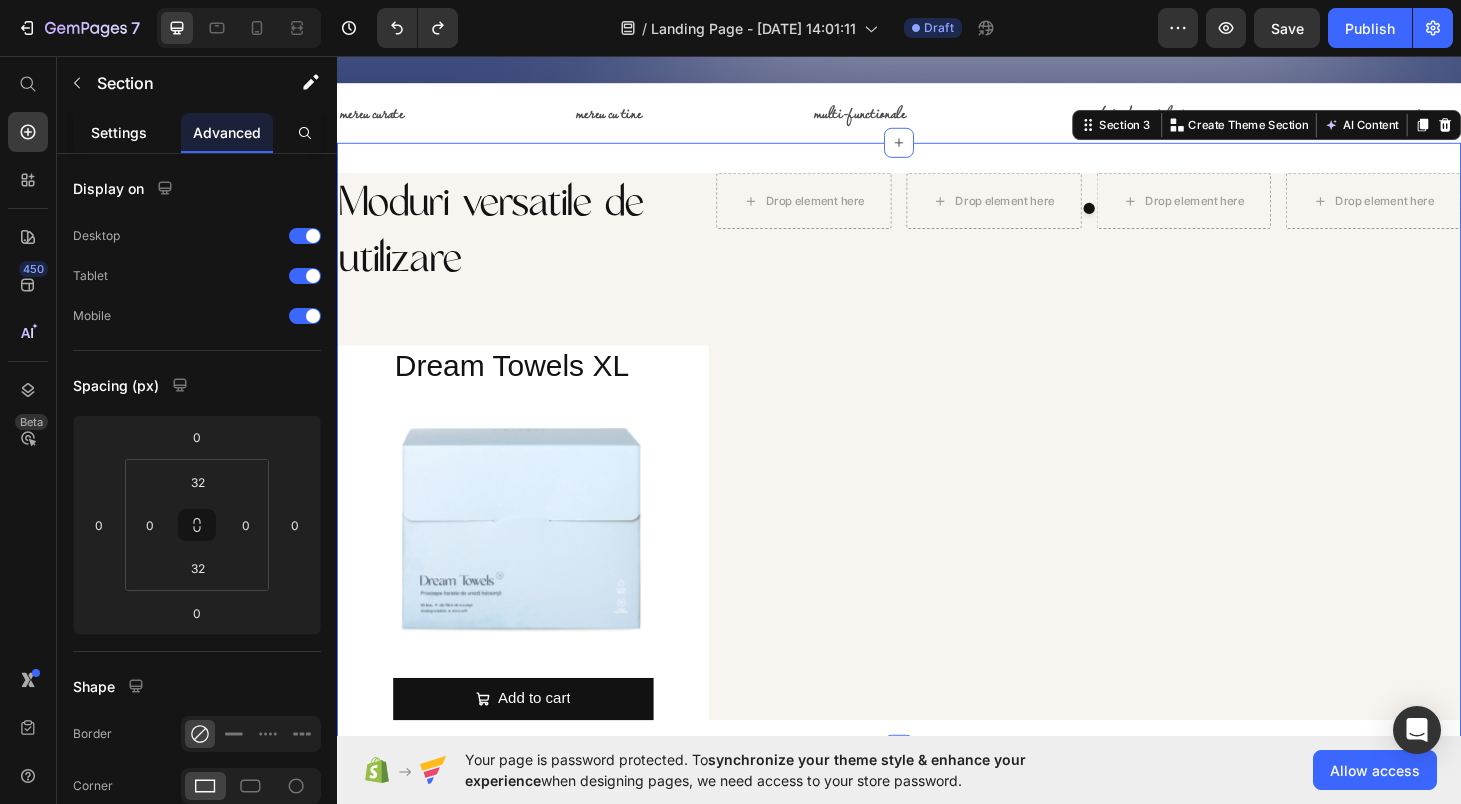 click on "Settings" at bounding box center [119, 132] 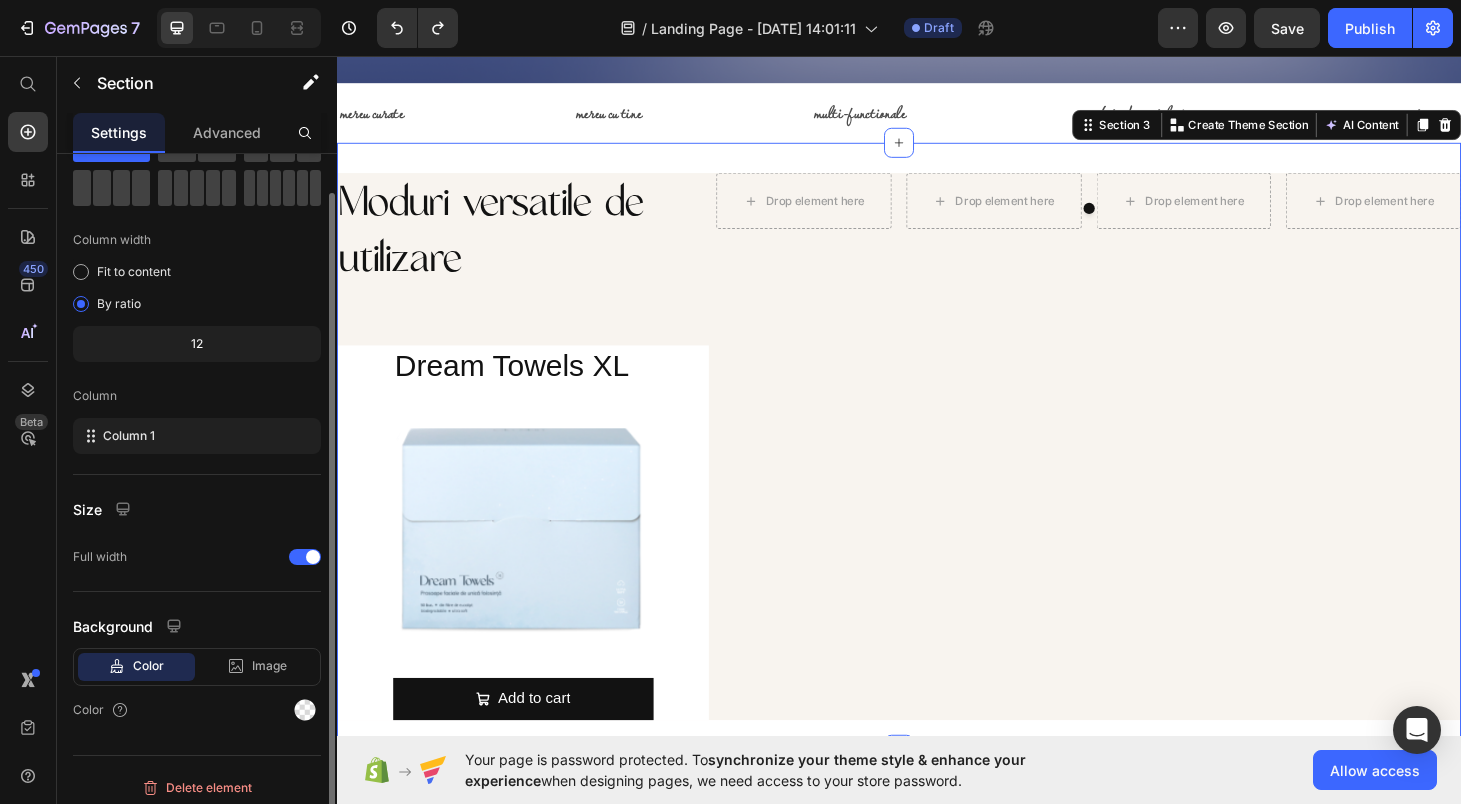 scroll, scrollTop: 0, scrollLeft: 0, axis: both 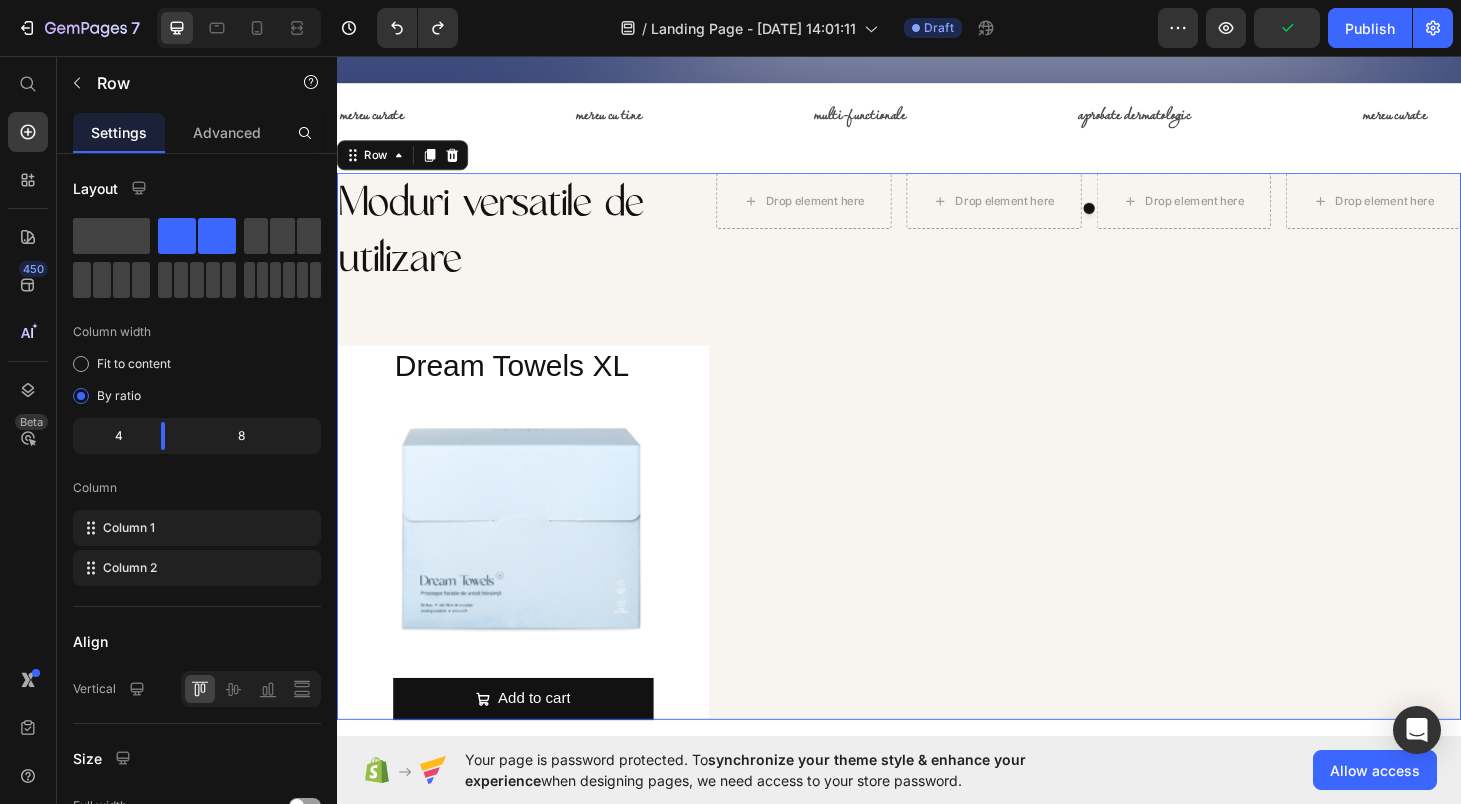 click on "Drop element here
Drop element here
Drop element here
Drop element here
[GEOGRAPHIC_DATA]" at bounding box center [1139, 472] 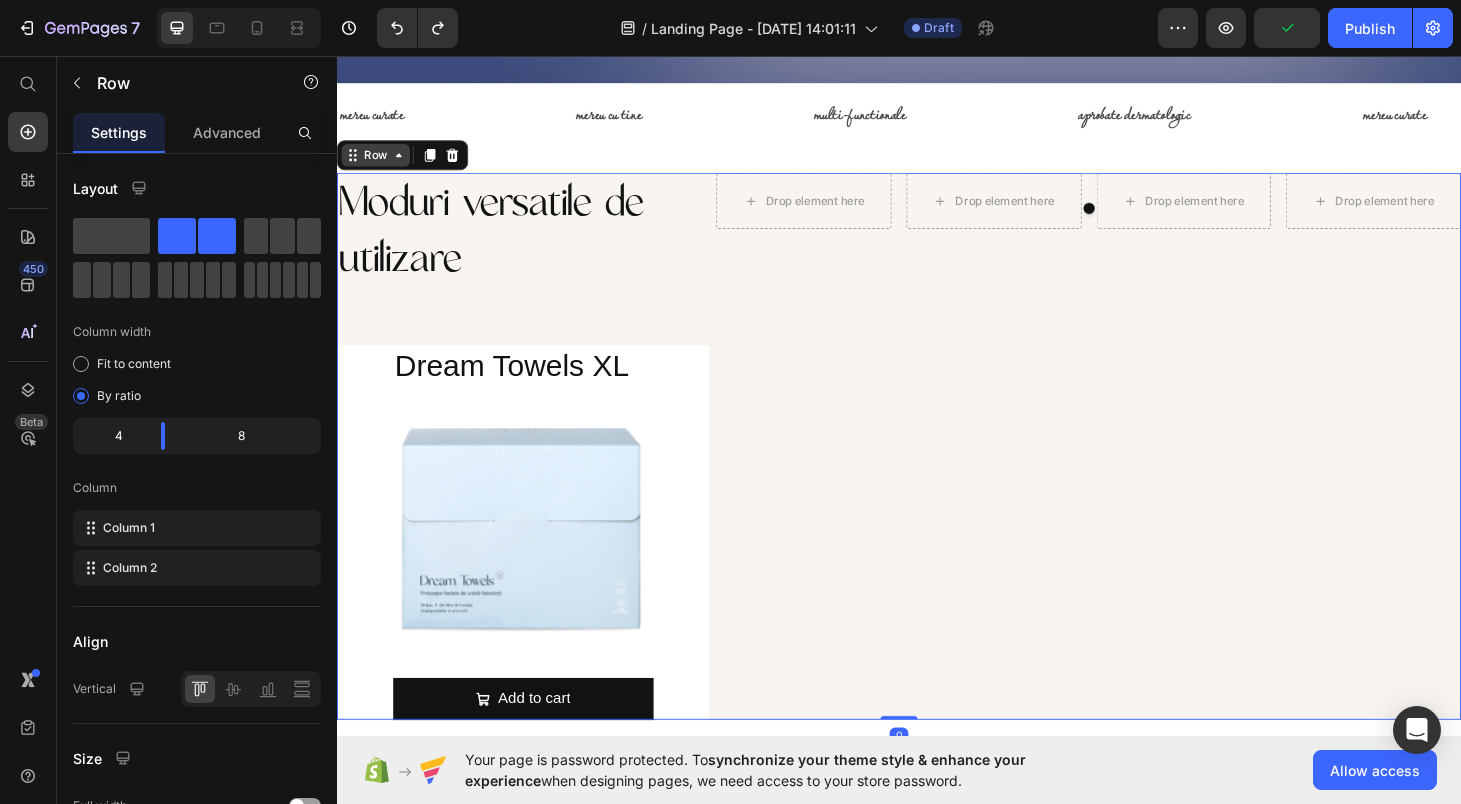click on "Row" at bounding box center (378, 161) 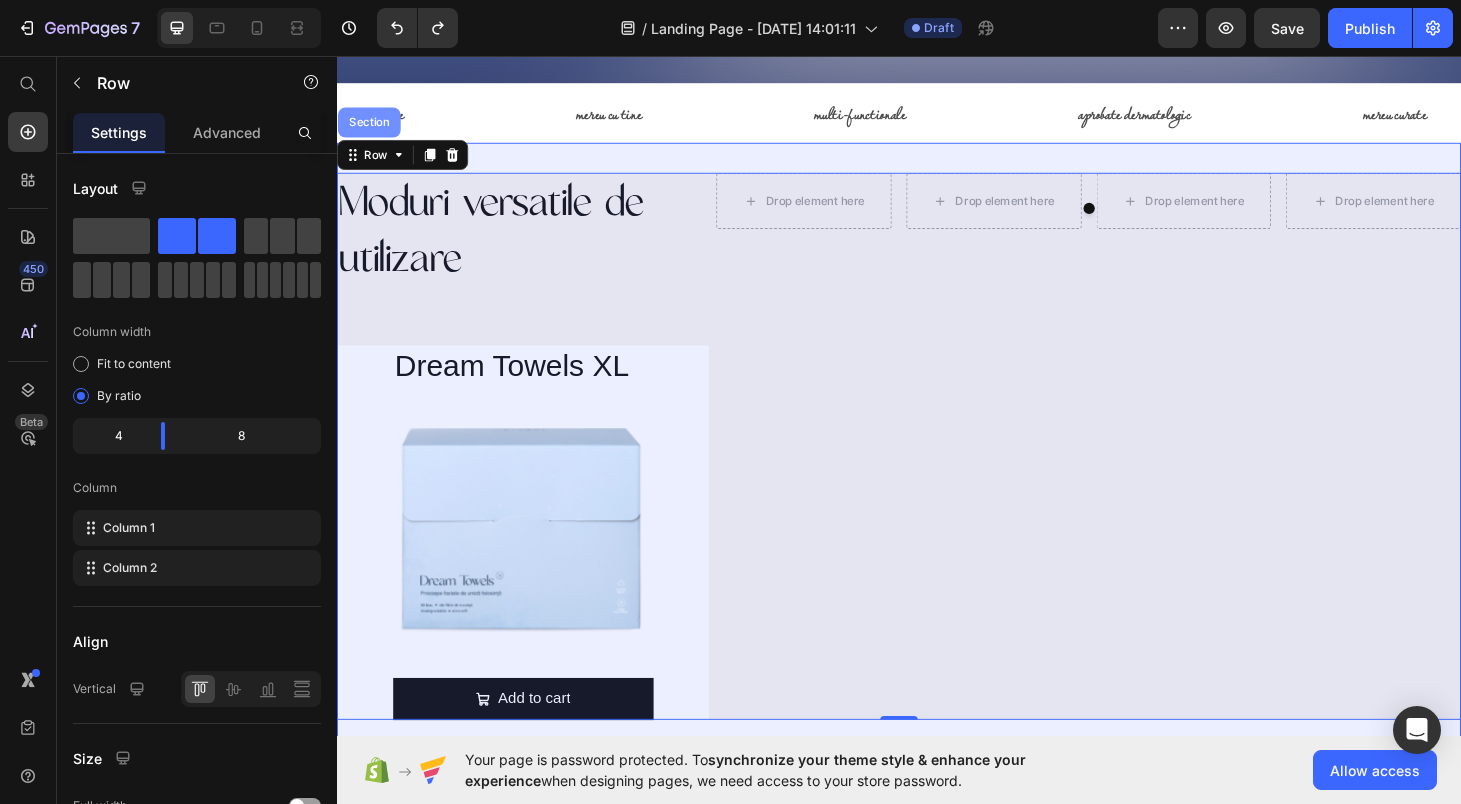click on "Section" at bounding box center (371, 126) 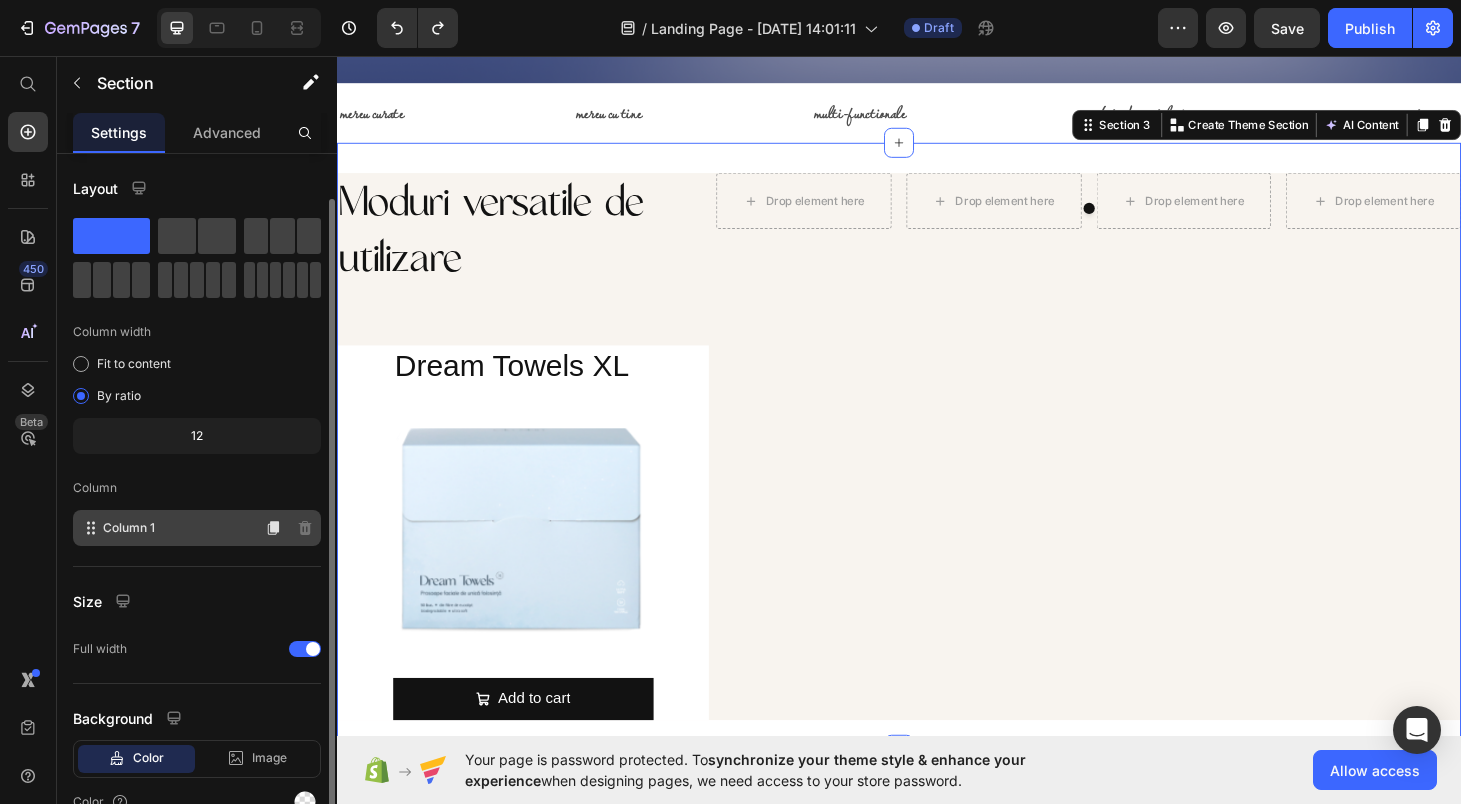 scroll, scrollTop: 101, scrollLeft: 0, axis: vertical 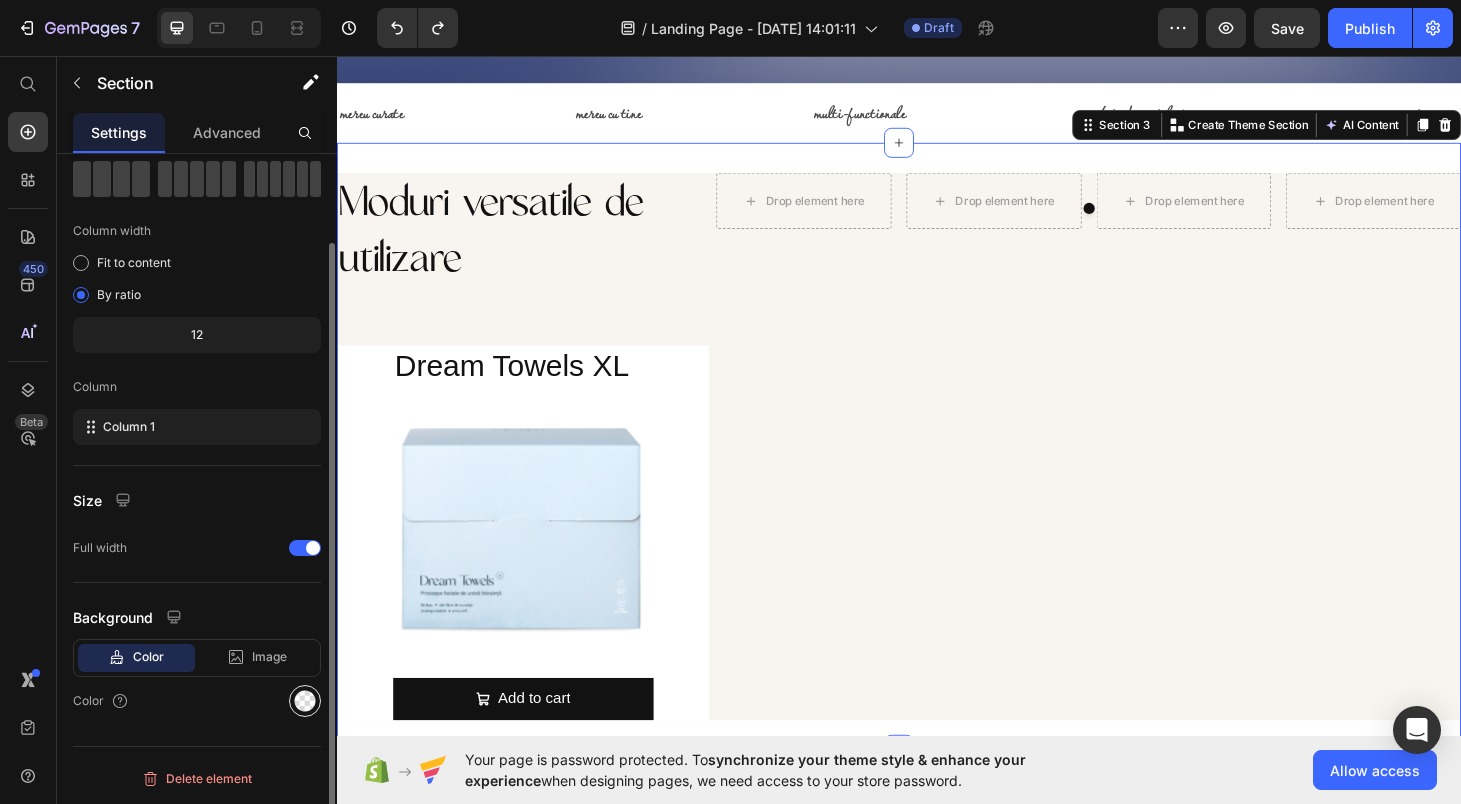 click at bounding box center (305, 701) 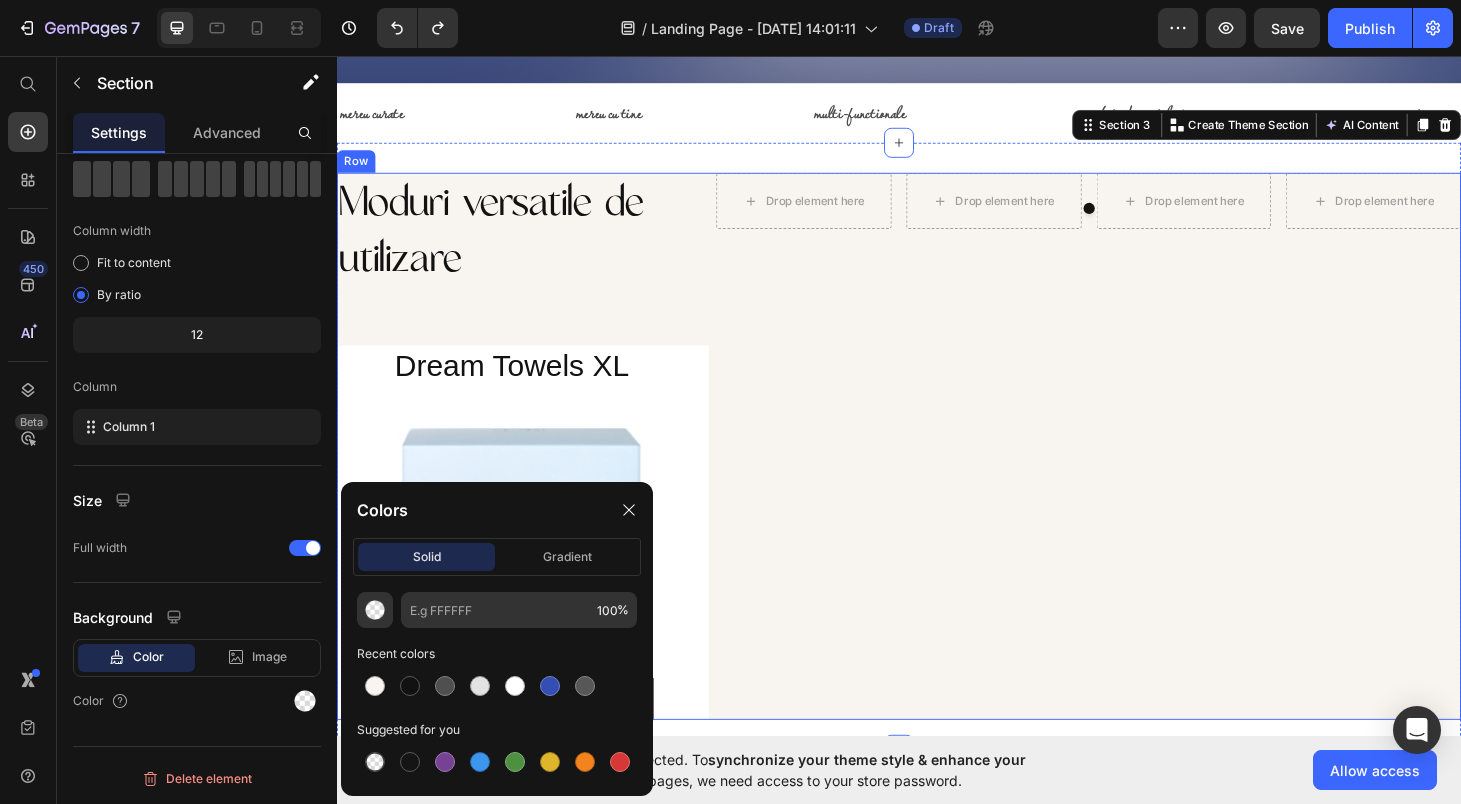 click on "Drop element here
Drop element here
Drop element here
Drop element here
[GEOGRAPHIC_DATA]" at bounding box center [1139, 472] 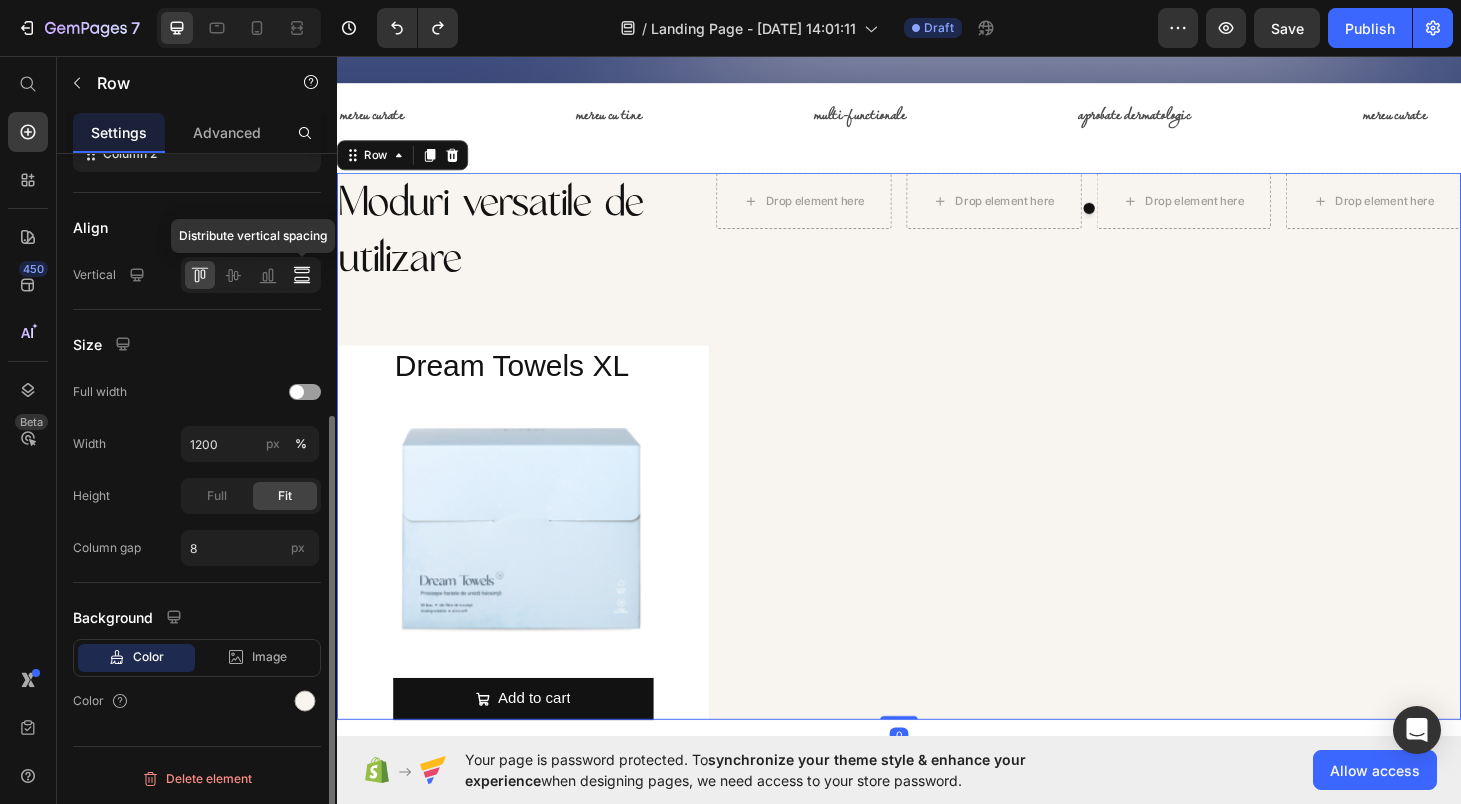 scroll, scrollTop: 414, scrollLeft: 0, axis: vertical 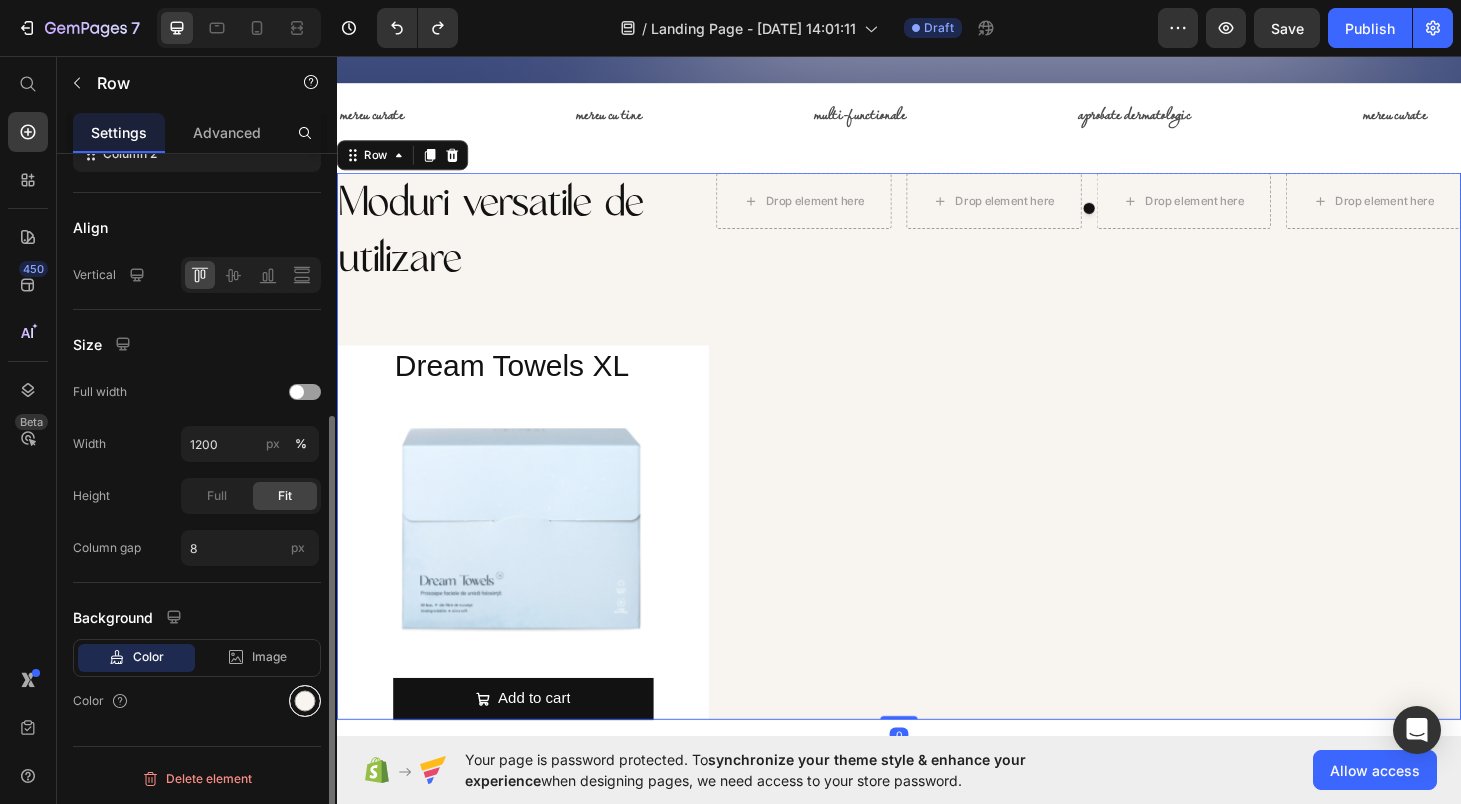 click at bounding box center (305, 701) 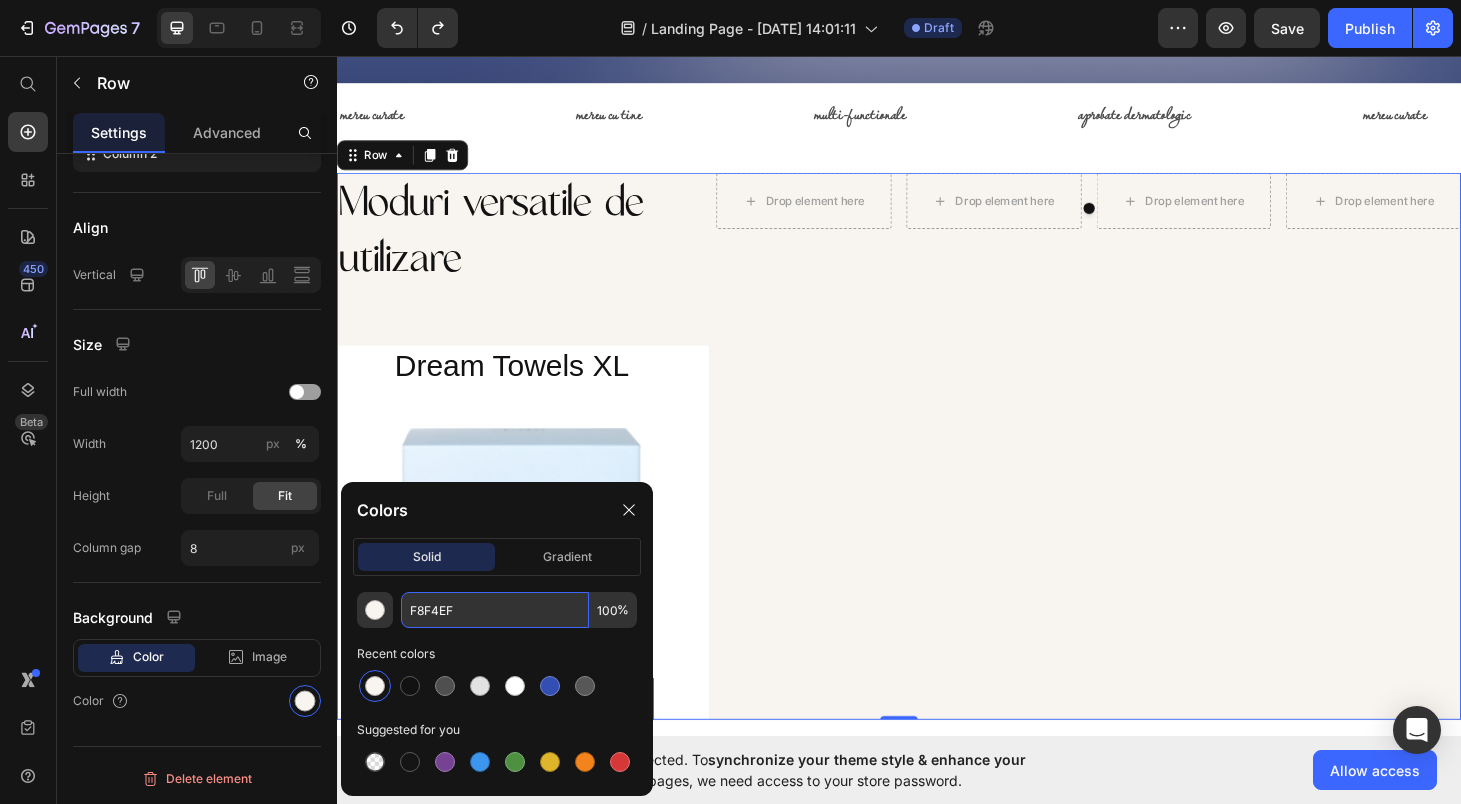 click on "F8F4EF" at bounding box center [495, 610] 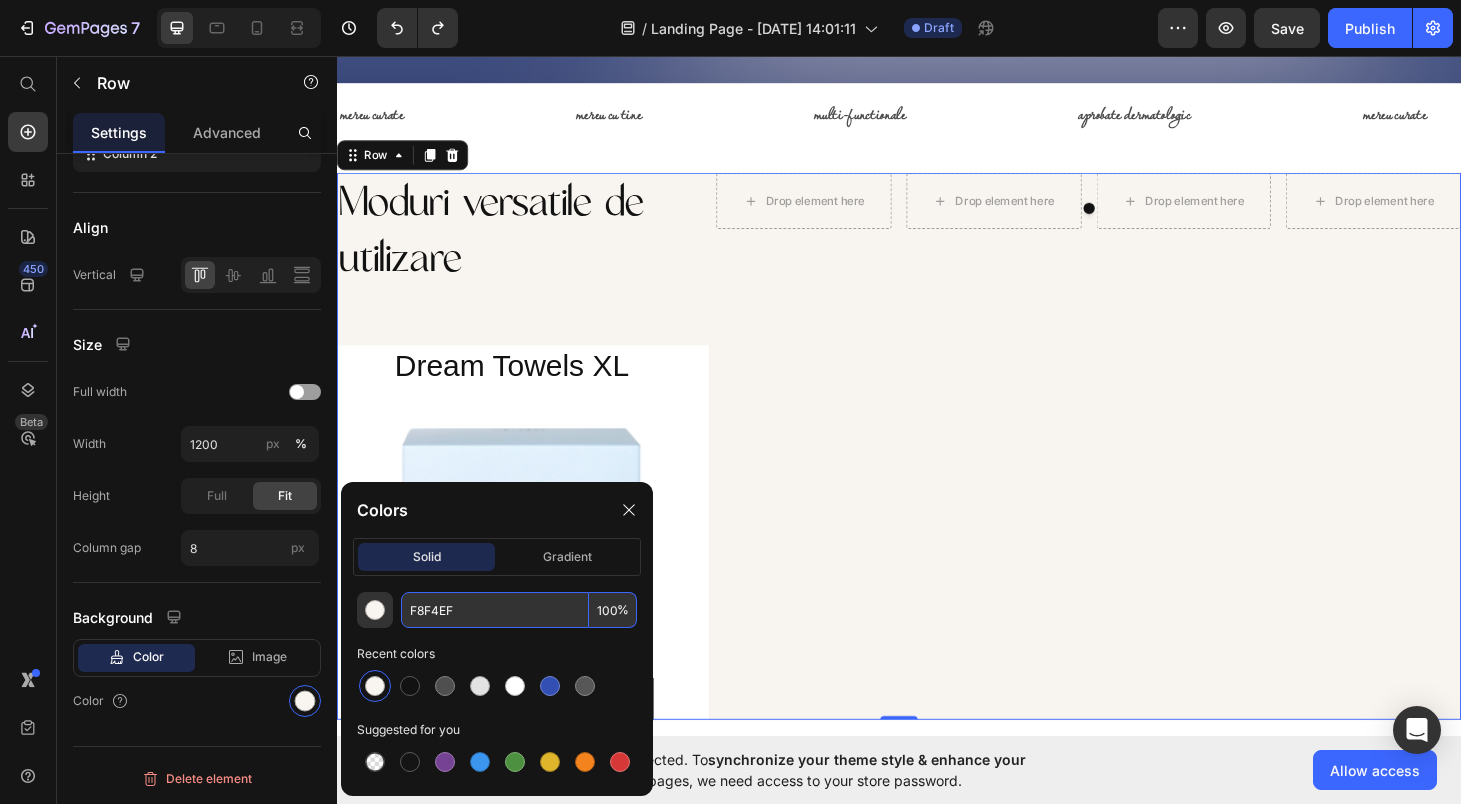 click on "Drop element here
Drop element here
Drop element here
Drop element here
[GEOGRAPHIC_DATA]" at bounding box center [1139, 472] 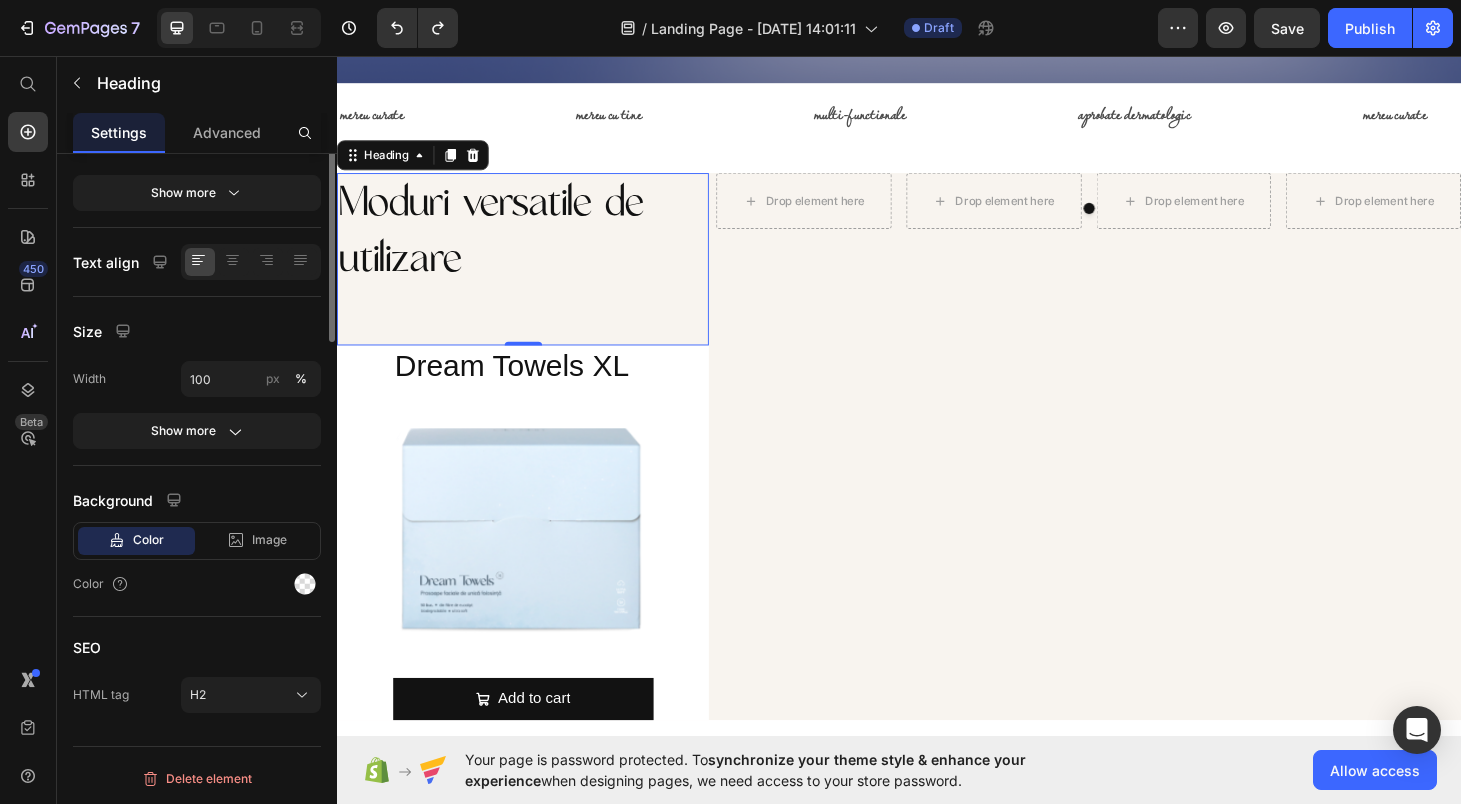 scroll, scrollTop: 0, scrollLeft: 0, axis: both 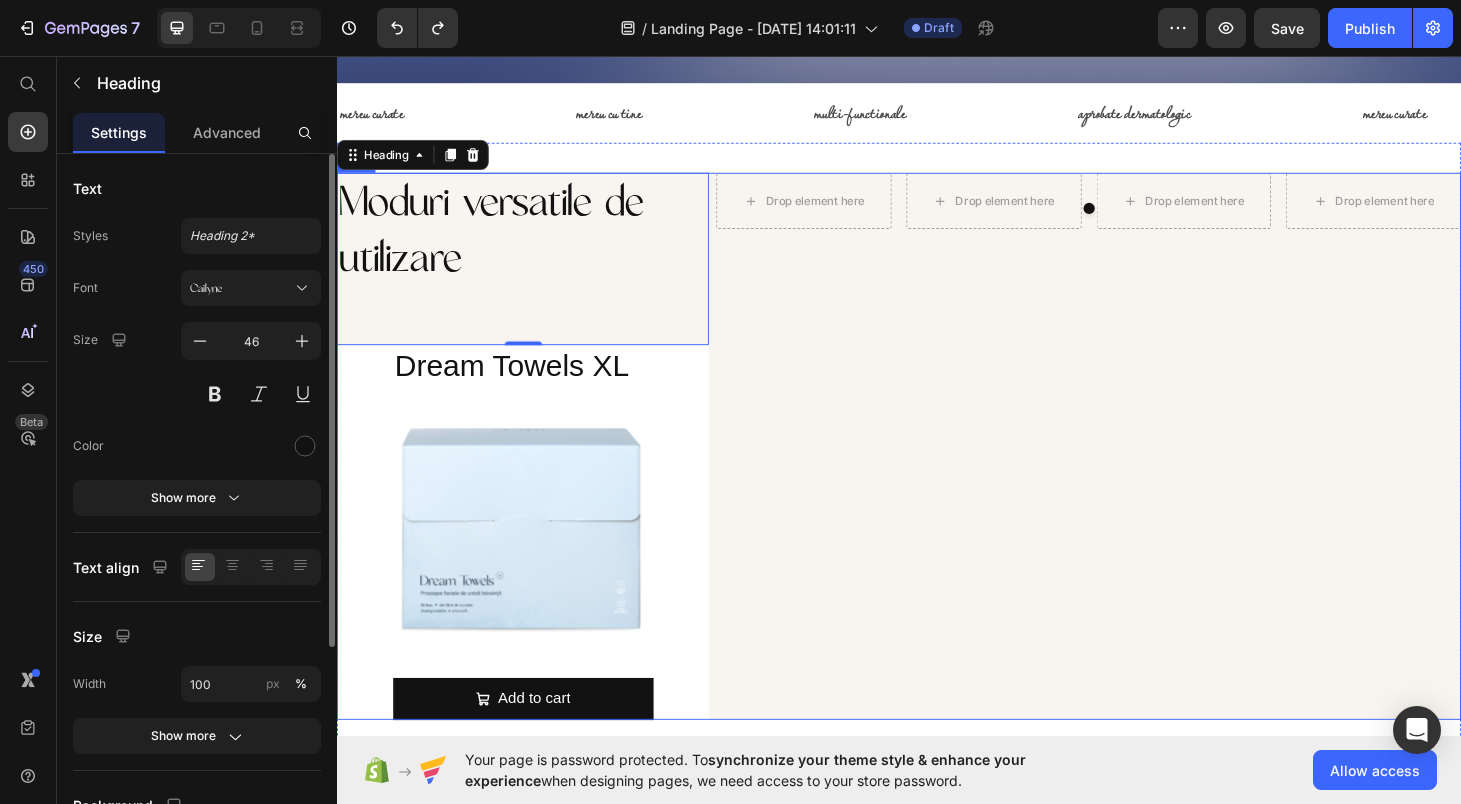 click on "Drop element here
Drop element here
Drop element here
Drop element here
[GEOGRAPHIC_DATA]" at bounding box center (1139, 472) 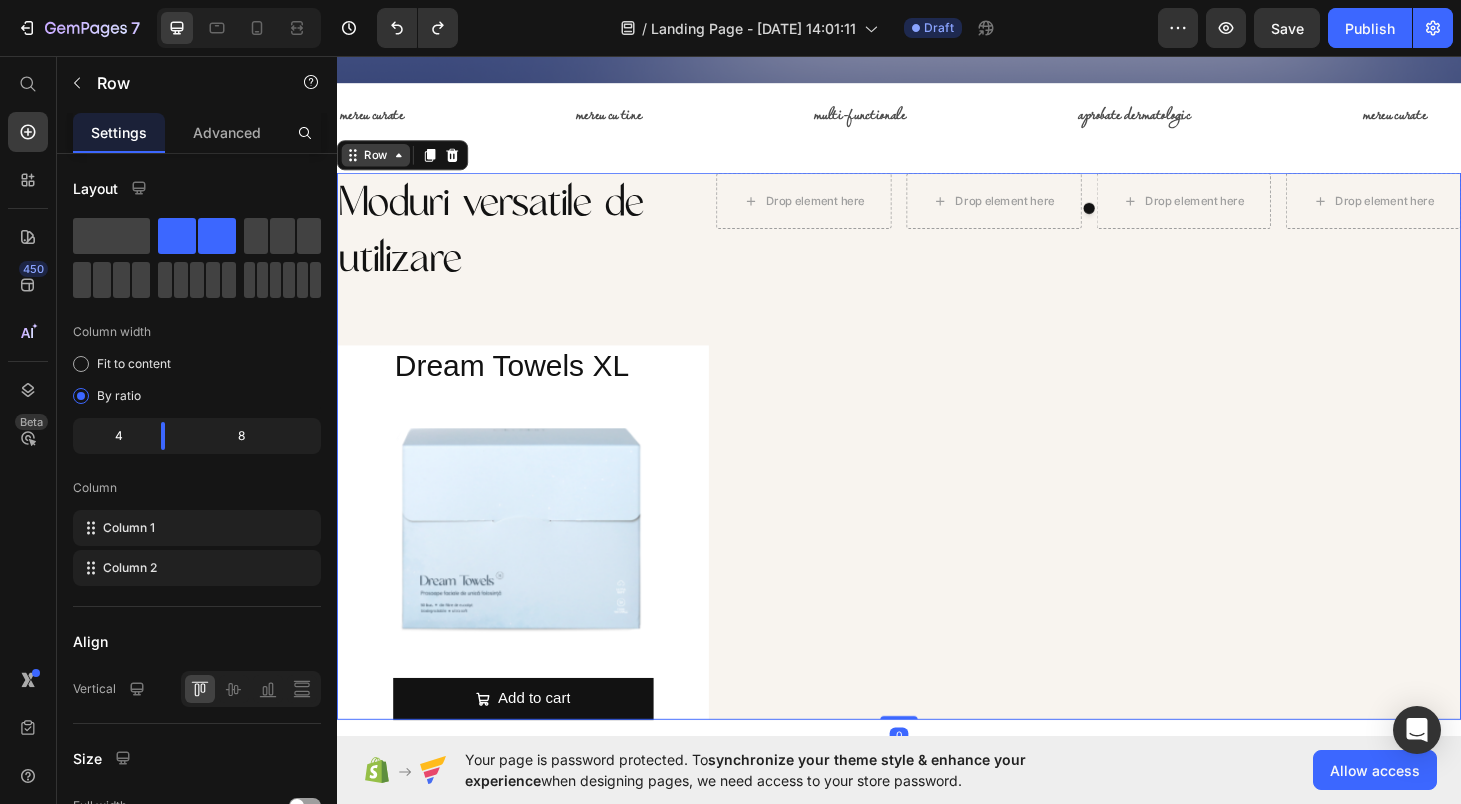 click on "Row" at bounding box center (378, 161) 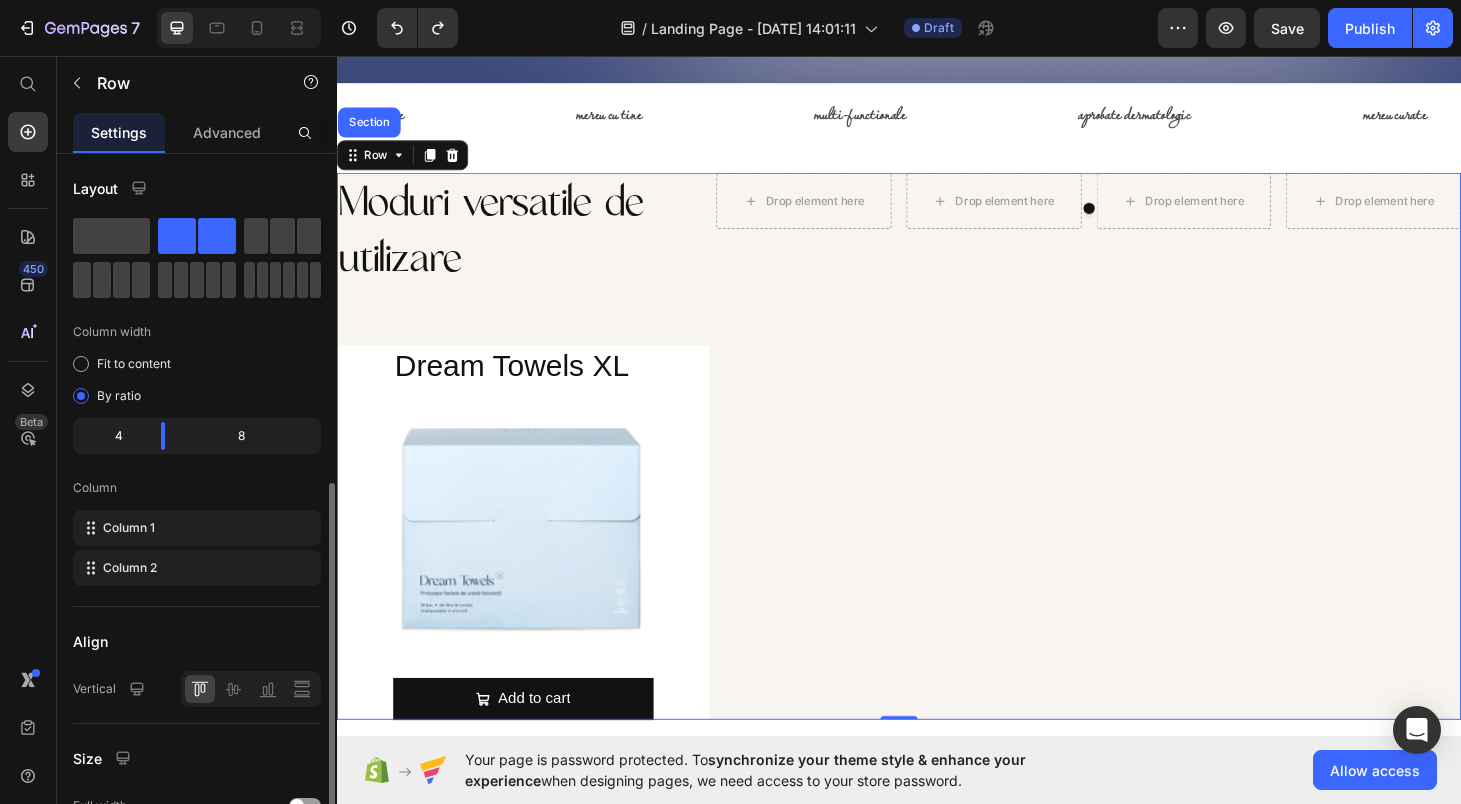 scroll, scrollTop: 414, scrollLeft: 0, axis: vertical 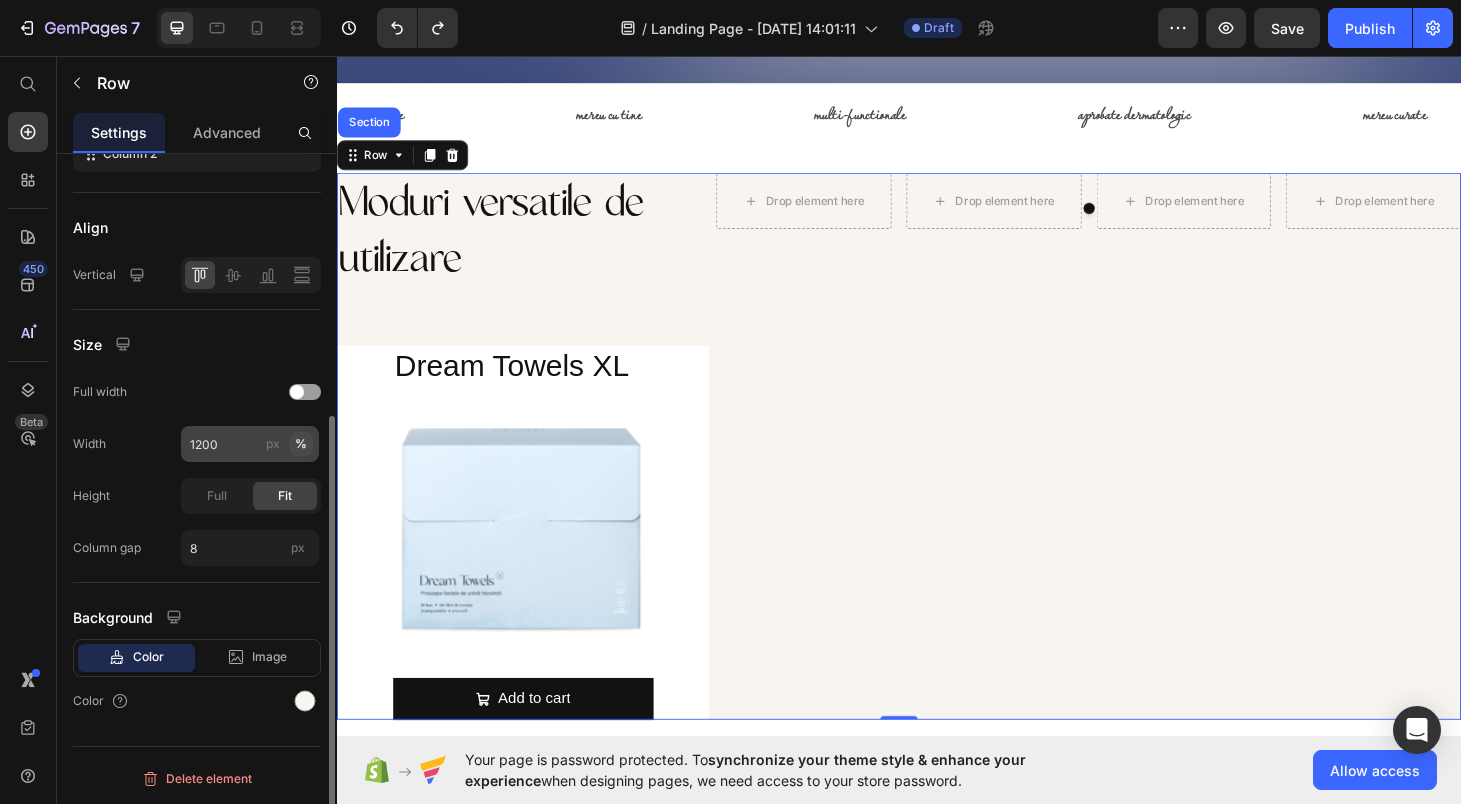 click on "%" at bounding box center (301, 444) 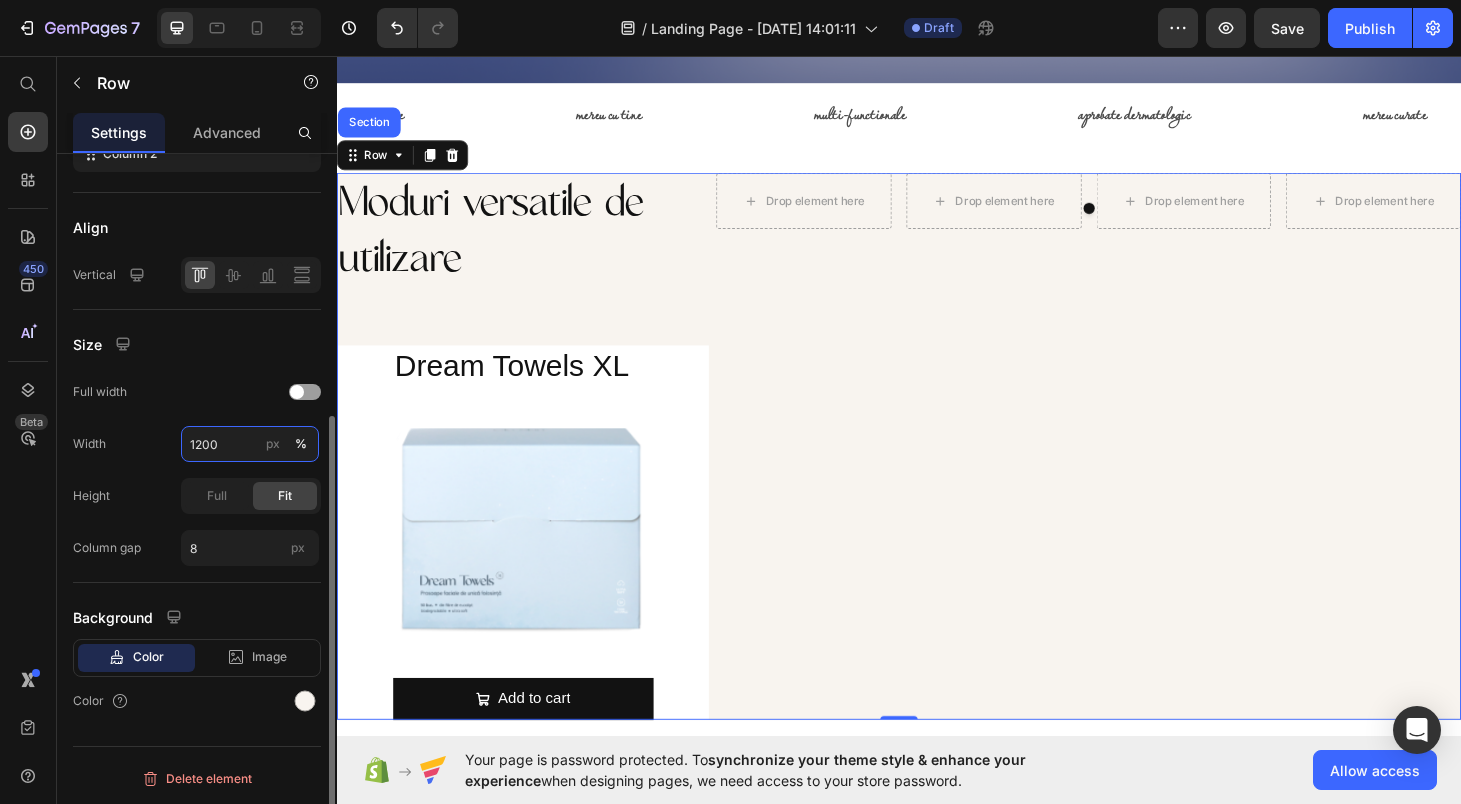 click on "1200" at bounding box center [250, 444] 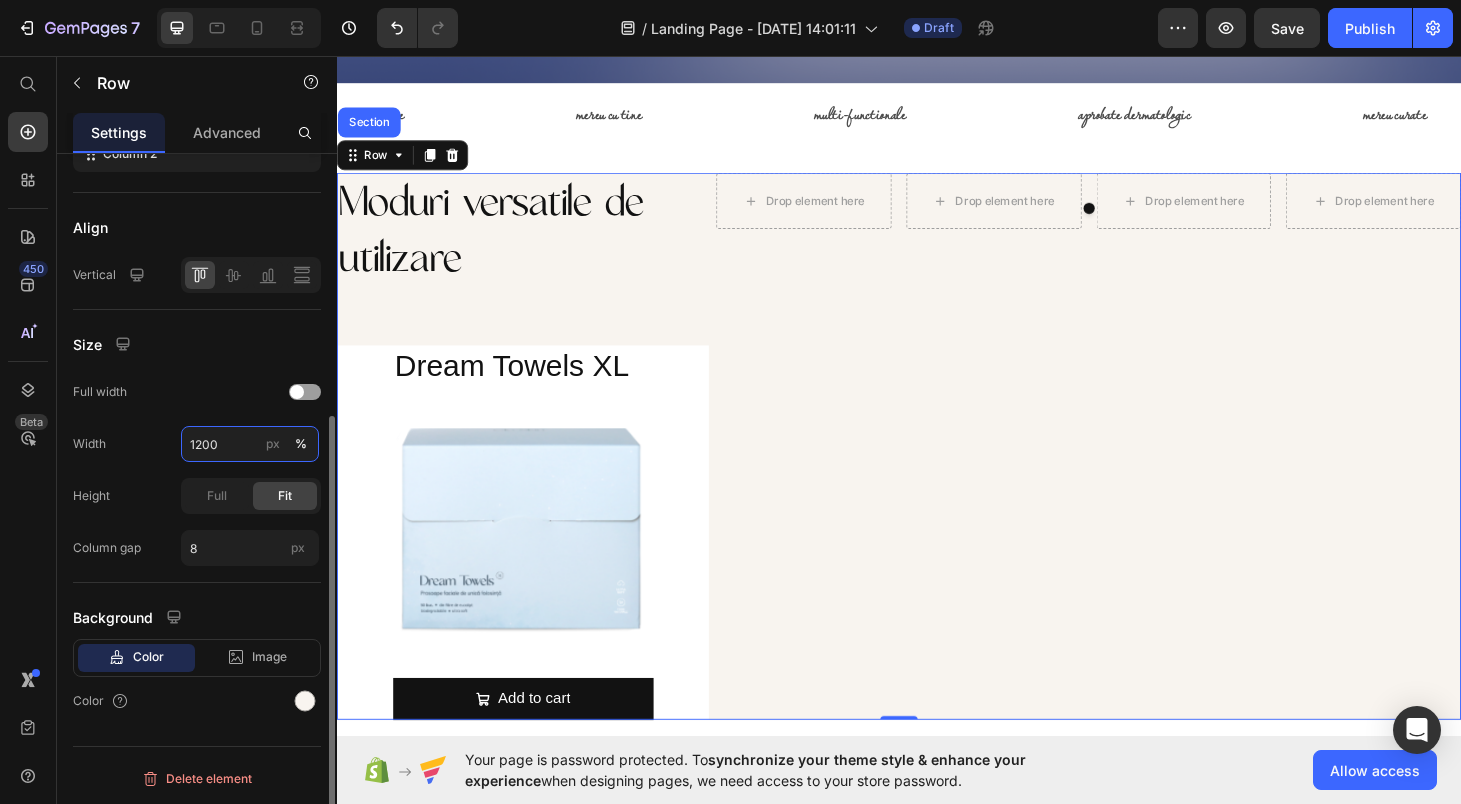 click on "1200" at bounding box center [250, 444] 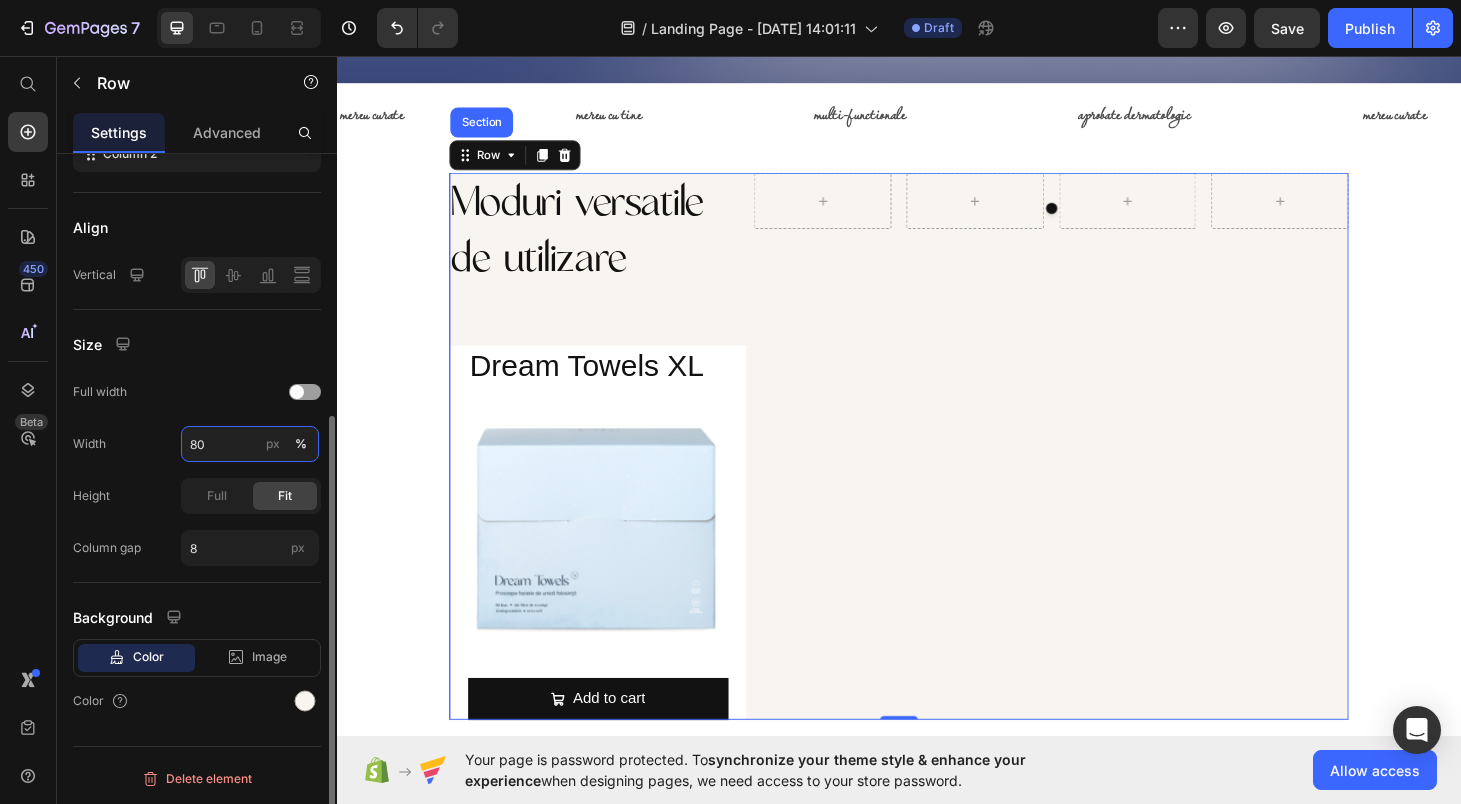 type on "80" 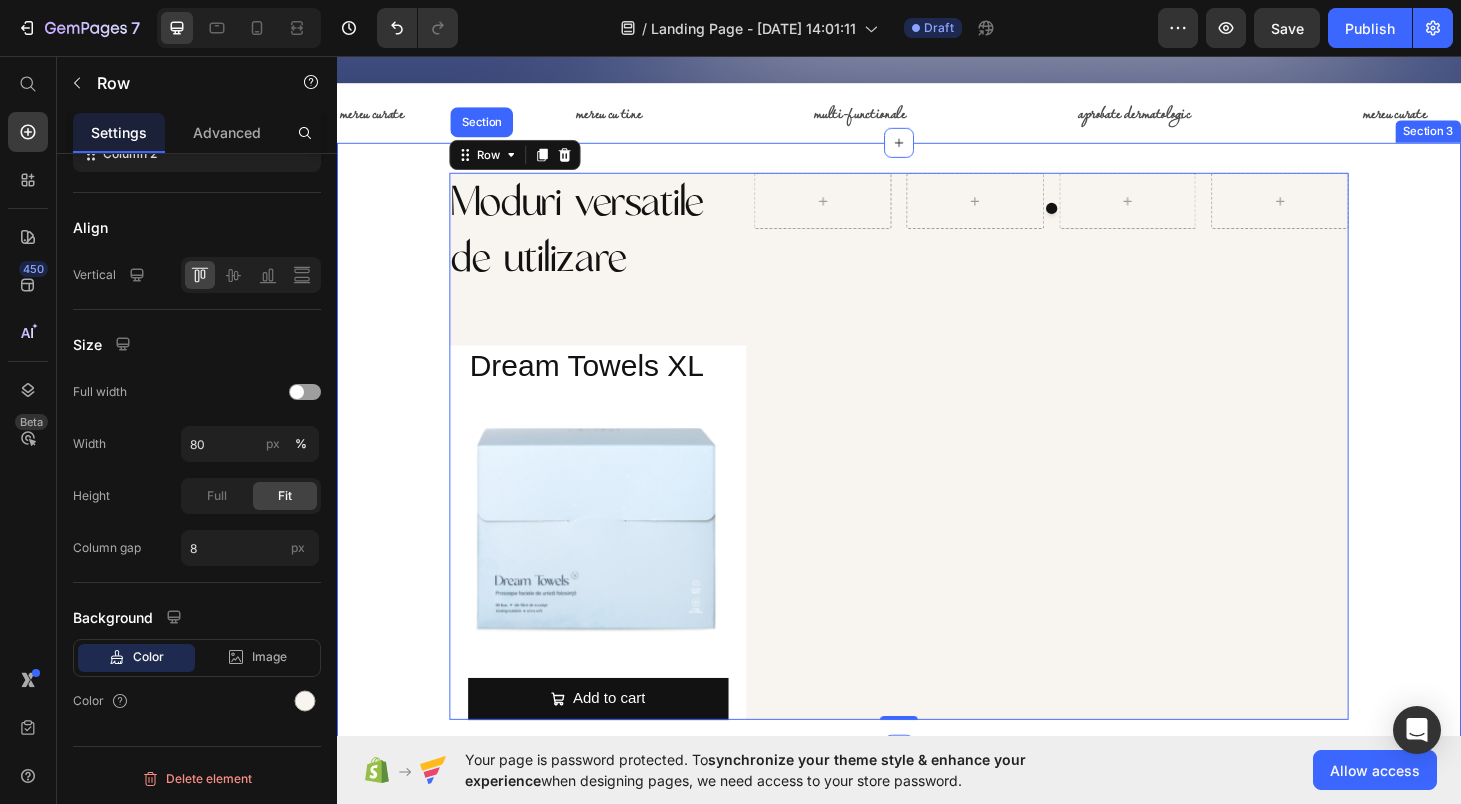 click on "Moduri versatile de utilizare   Heading Dream Towels XL Product Title Product Images
Add to cart Add to Cart Product Row
Carousel Row Section   0" at bounding box center (937, 472) 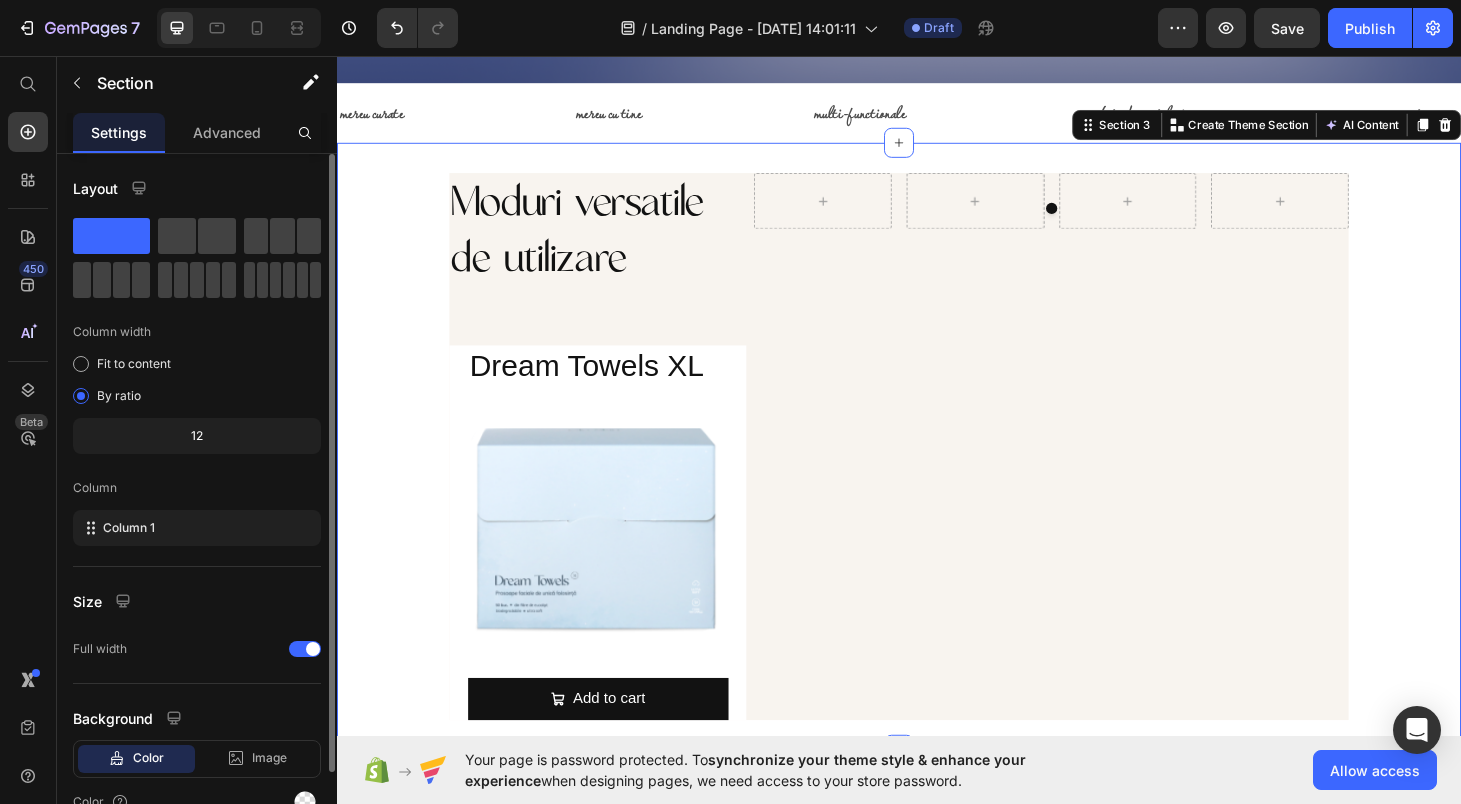 scroll, scrollTop: 101, scrollLeft: 0, axis: vertical 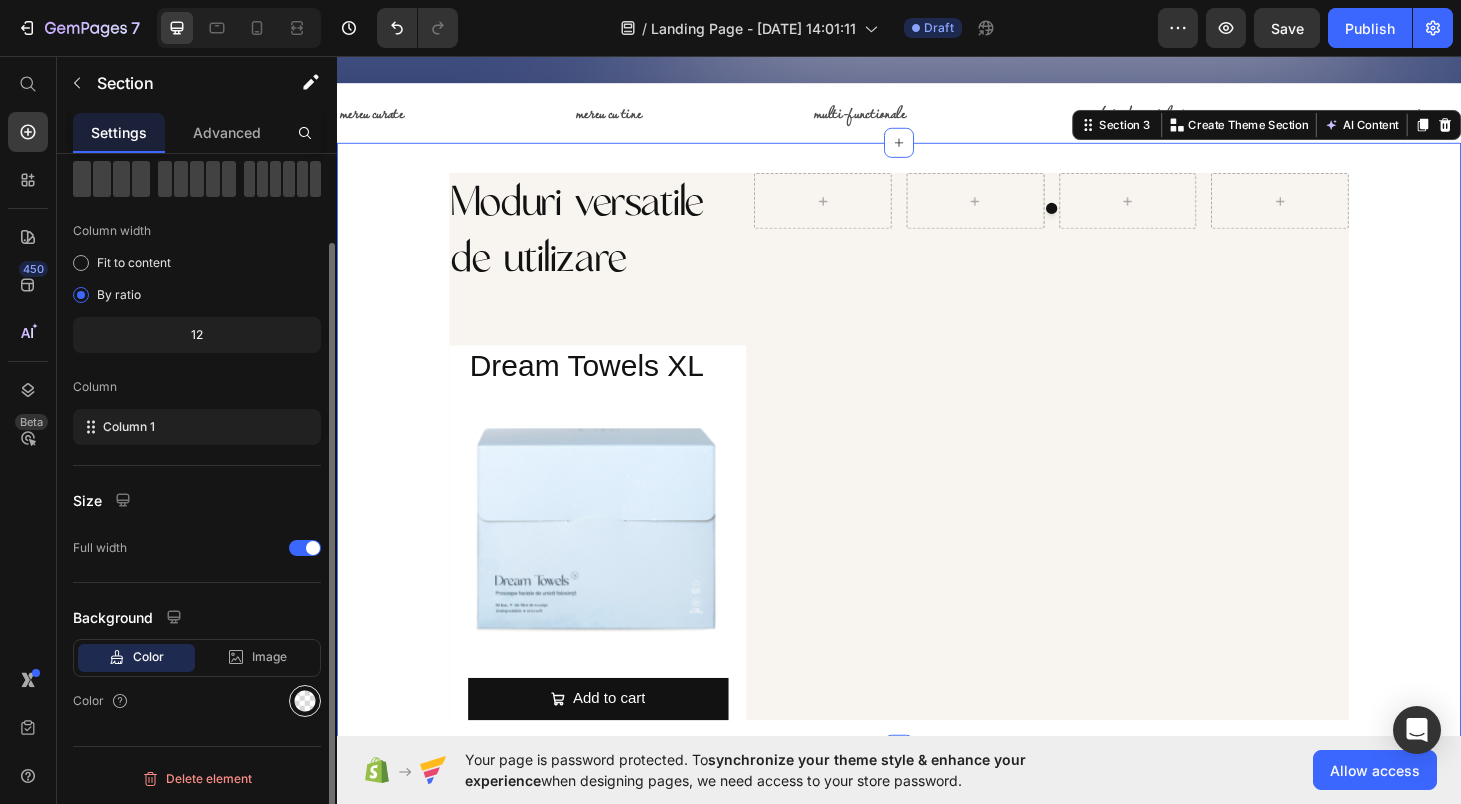 click 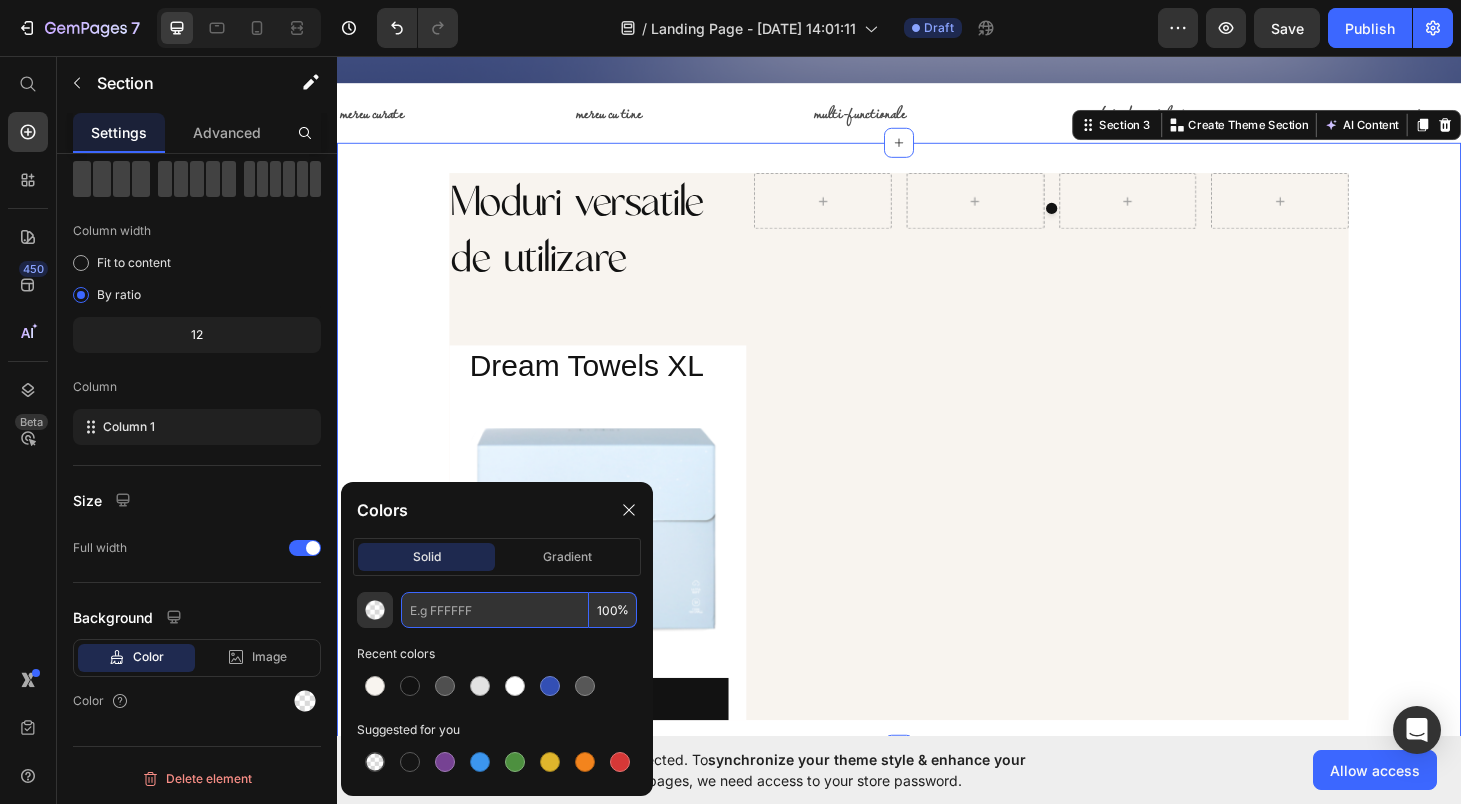 click at bounding box center (495, 610) 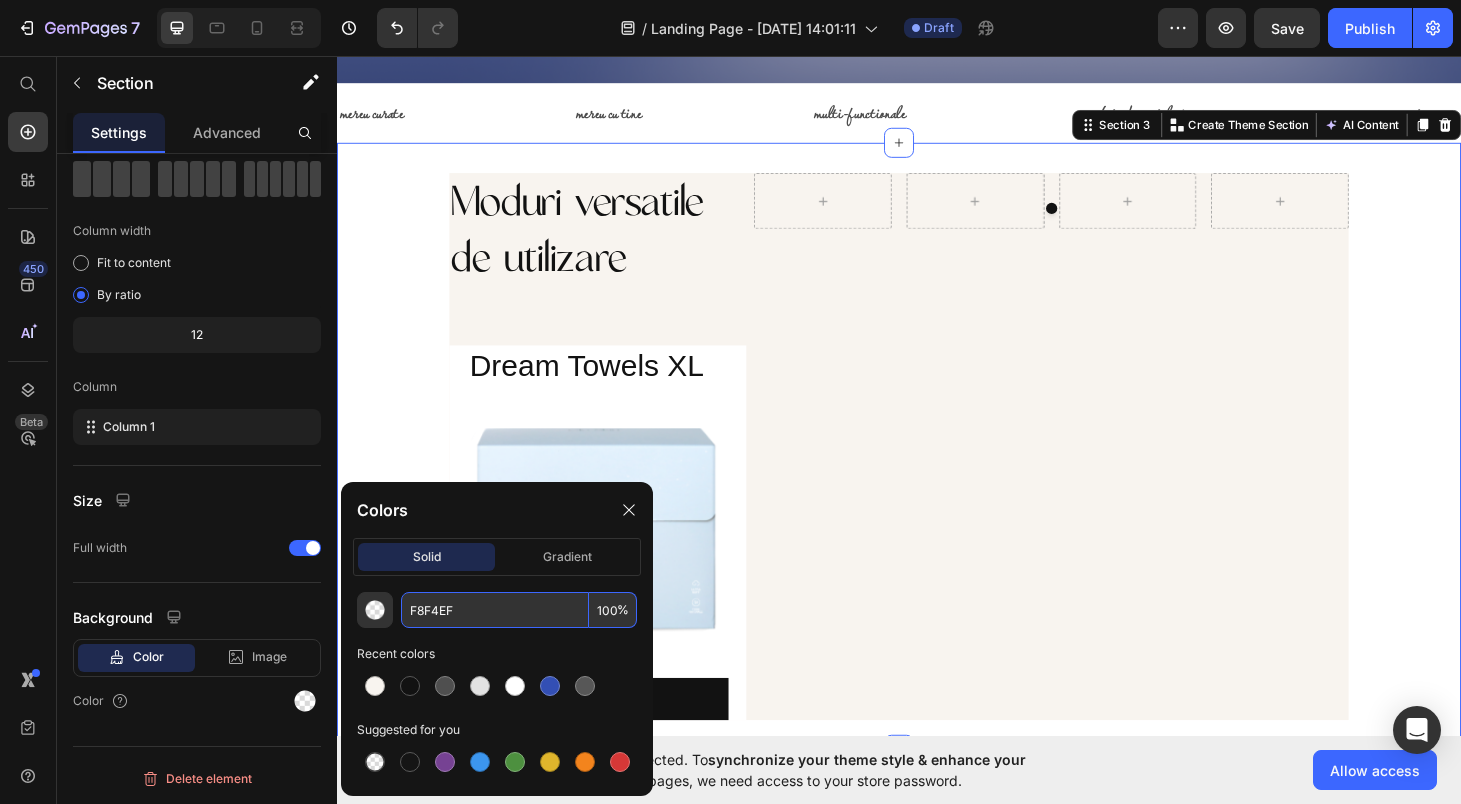 type on "F8F4EF" 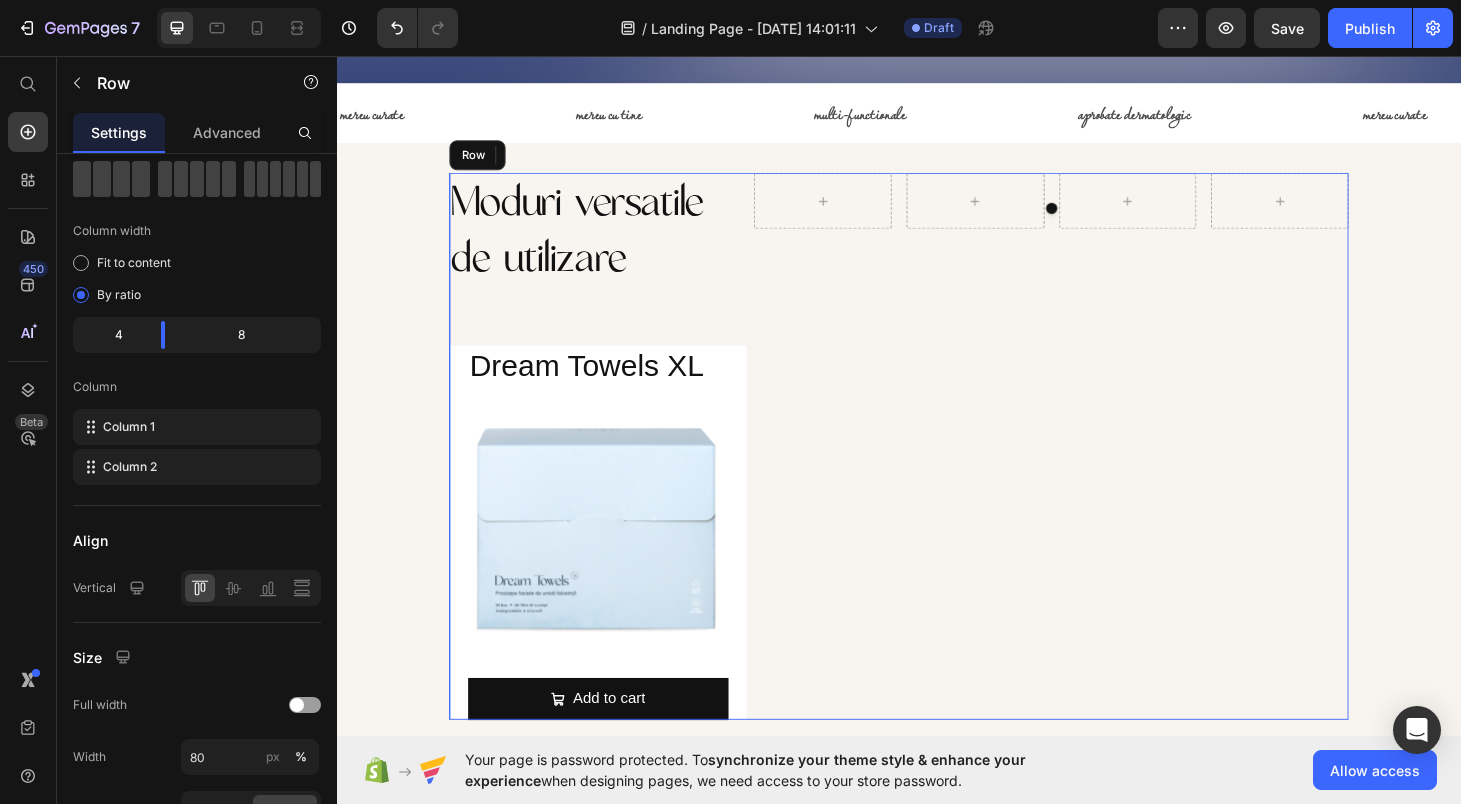 click on "Carousel" at bounding box center [1099, 472] 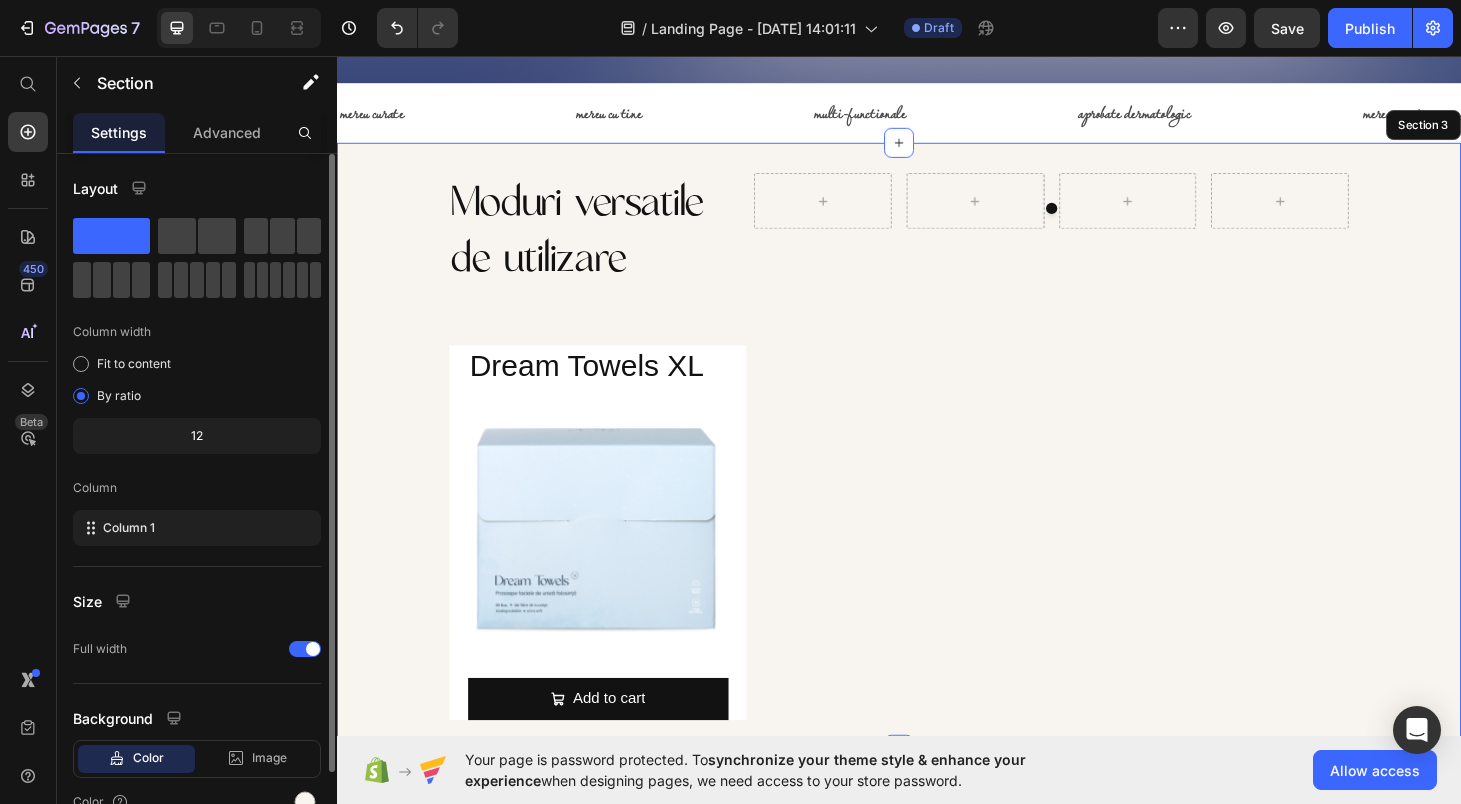 click on "Moduri versatile de utilizare   Heading Dream Towels XL Product Title Product Images
Add to cart Add to Cart Product Row
Carousel Row   0" at bounding box center (937, 472) 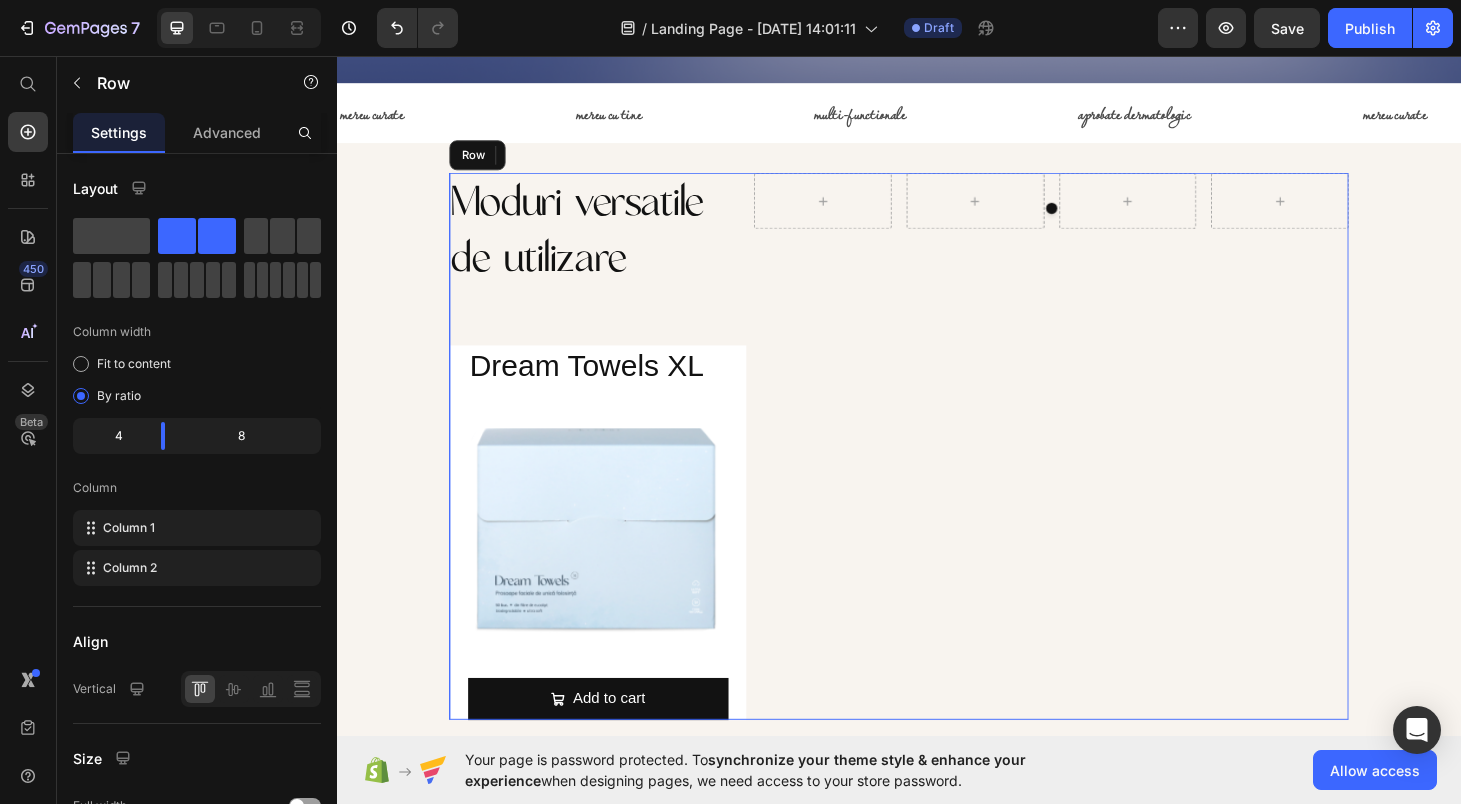 click on "Carousel" at bounding box center (1099, 472) 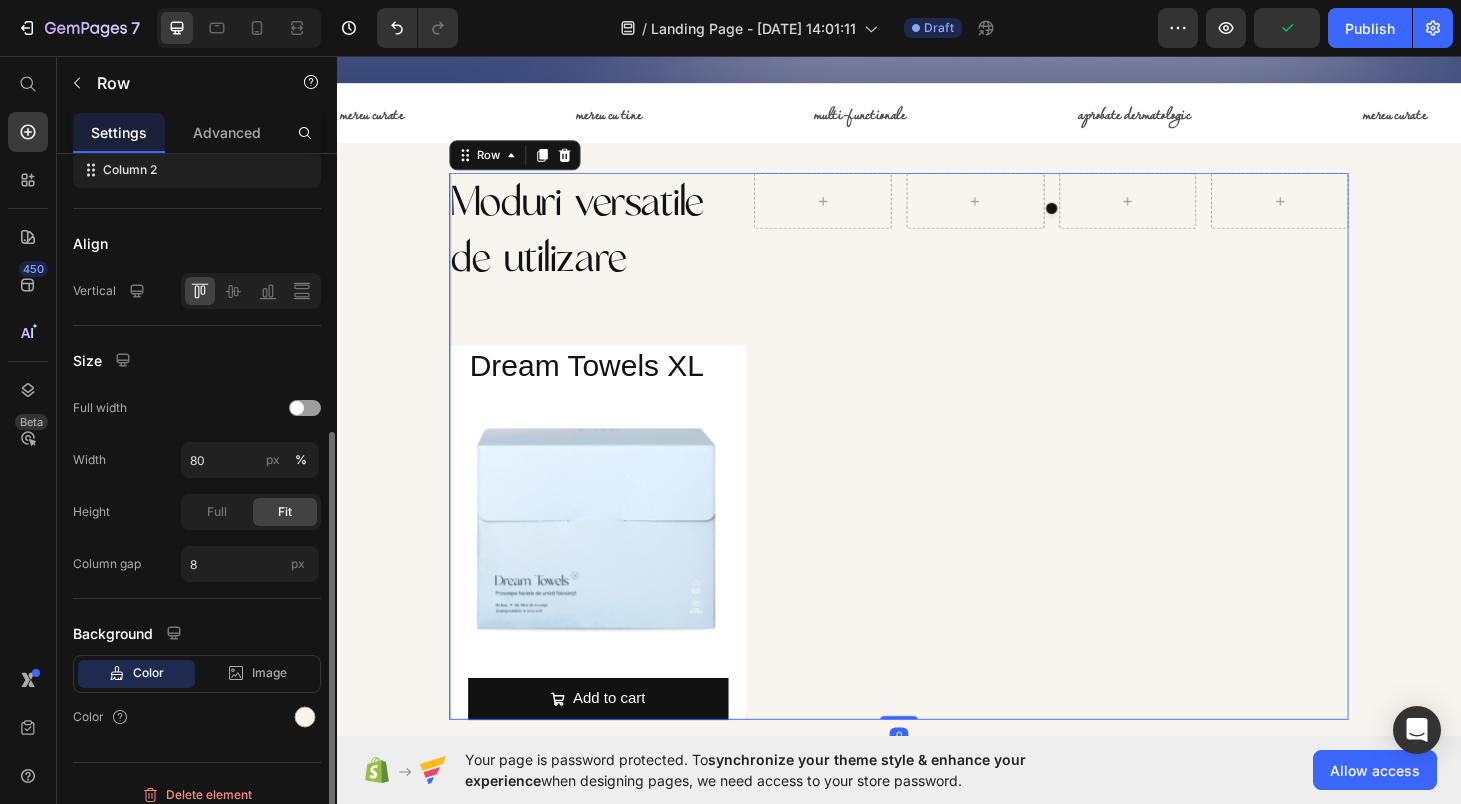 scroll, scrollTop: 414, scrollLeft: 0, axis: vertical 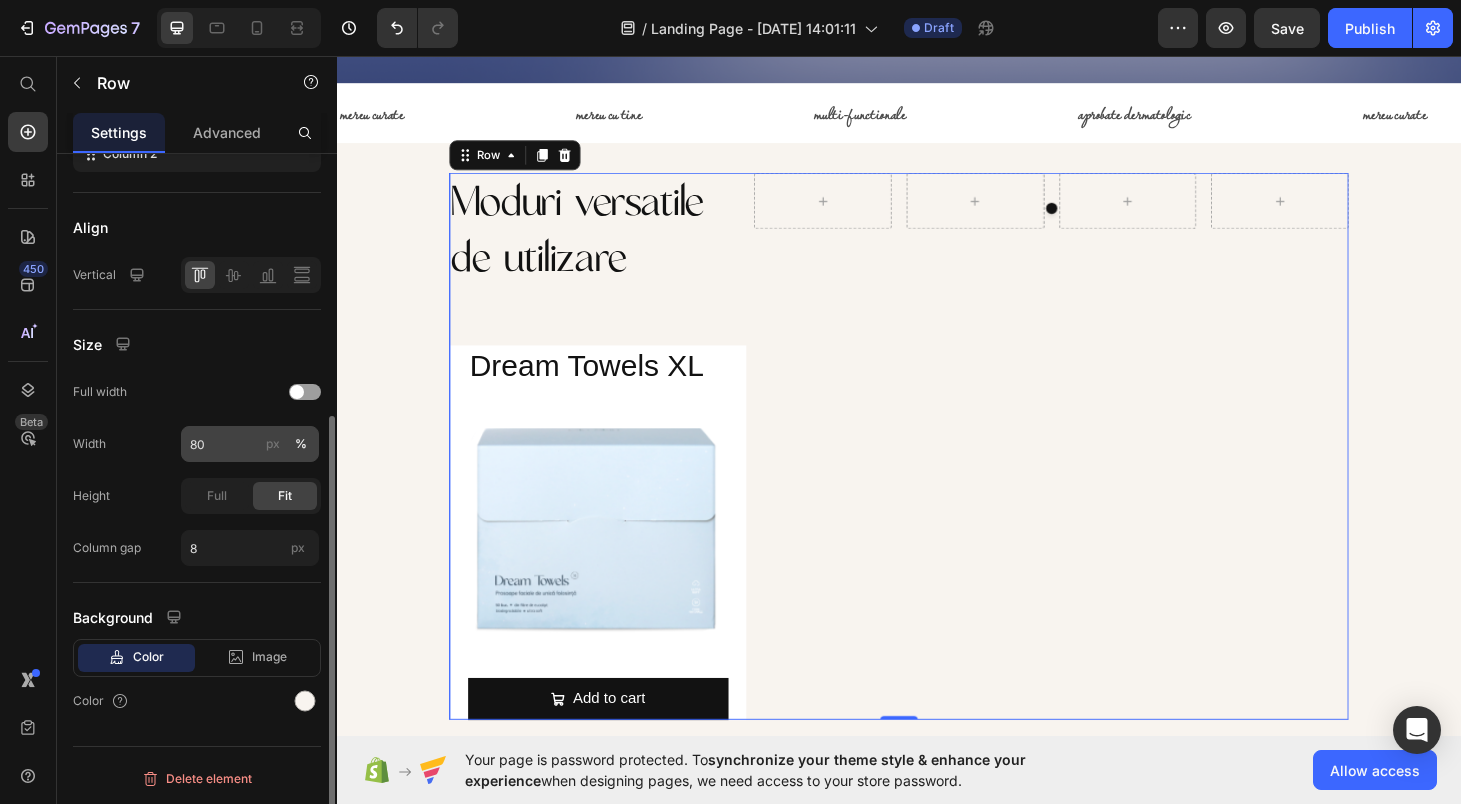 click on "px" at bounding box center [273, 444] 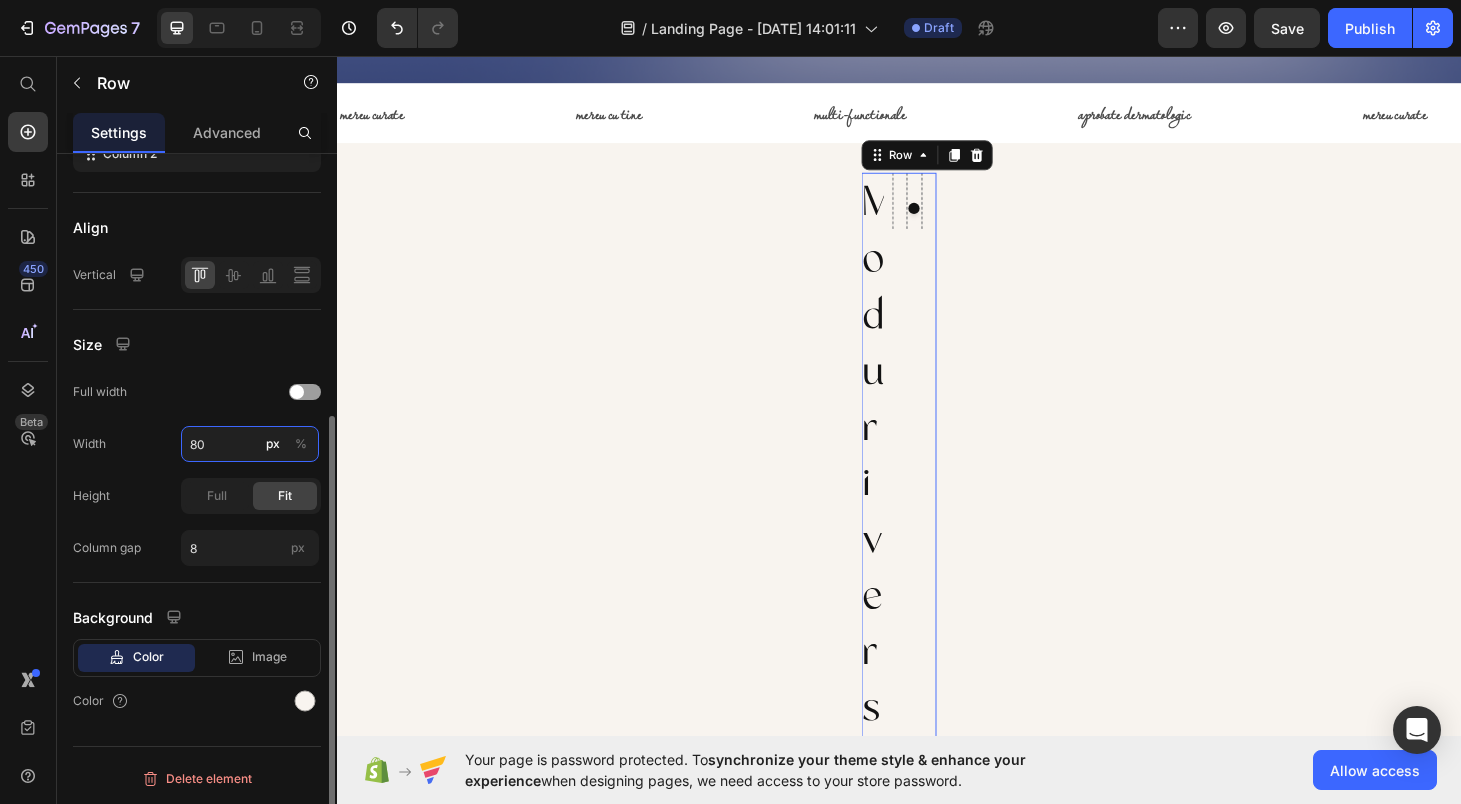 click on "80" at bounding box center (250, 444) 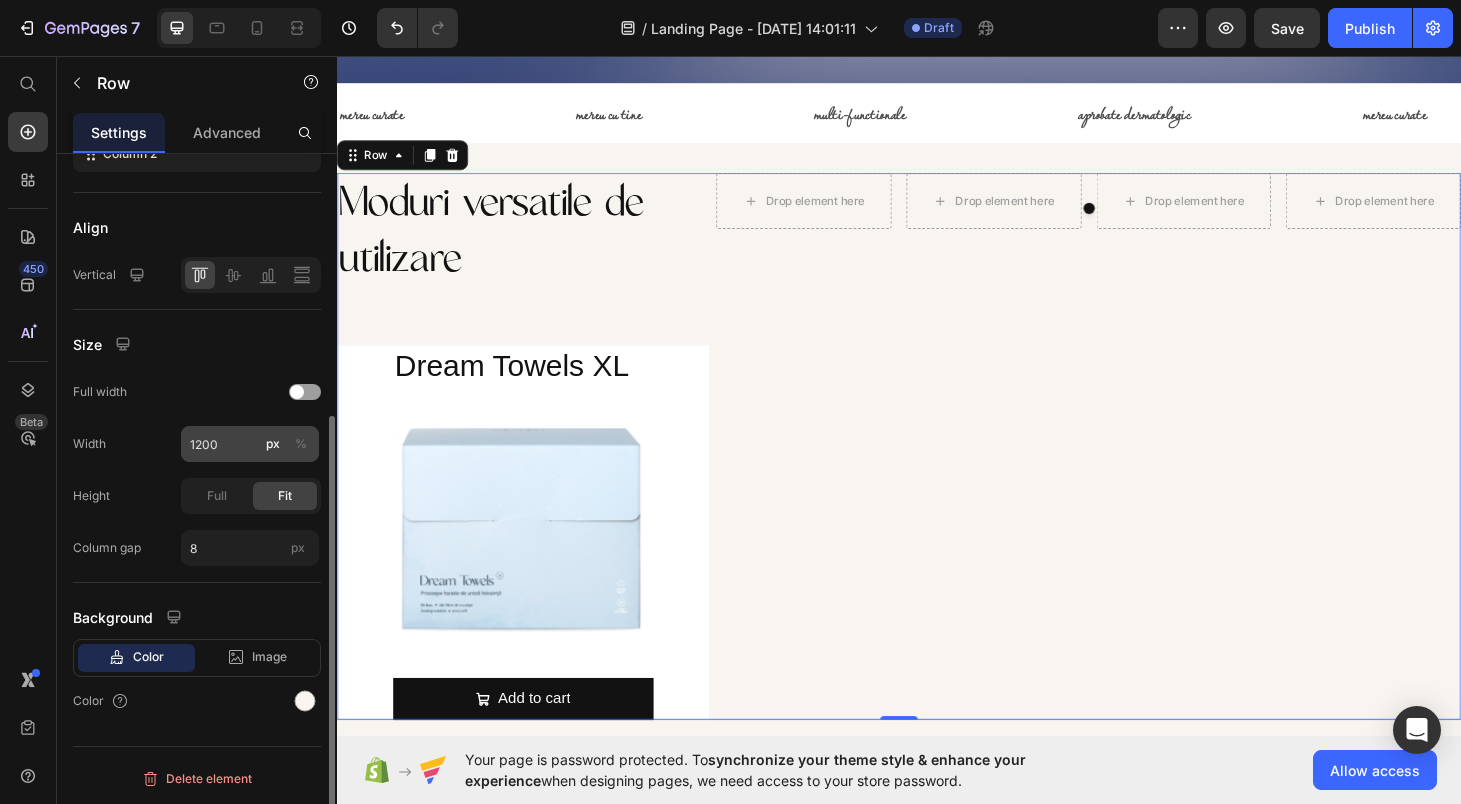 click on "%" at bounding box center [301, 444] 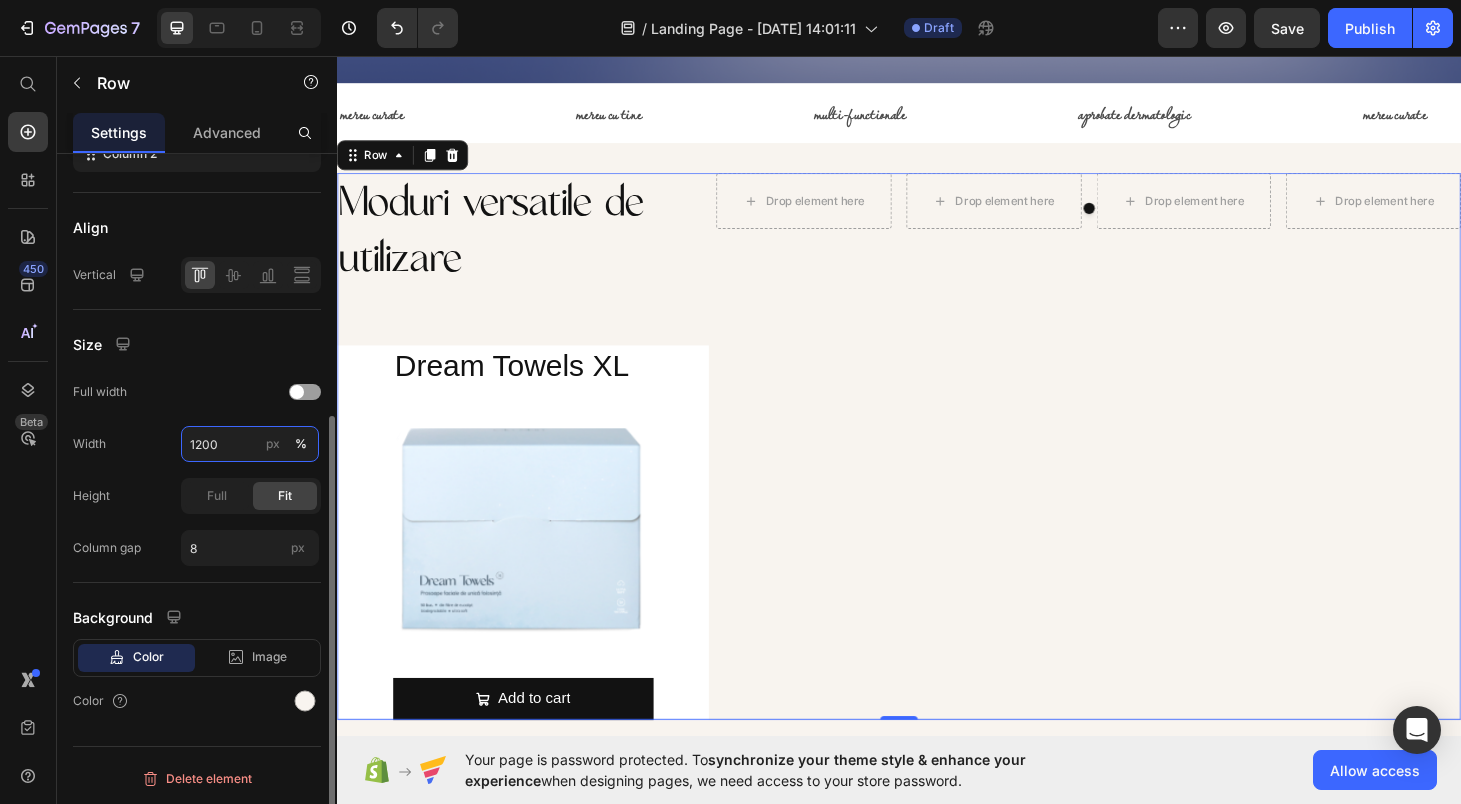 click on "1200" at bounding box center [250, 444] 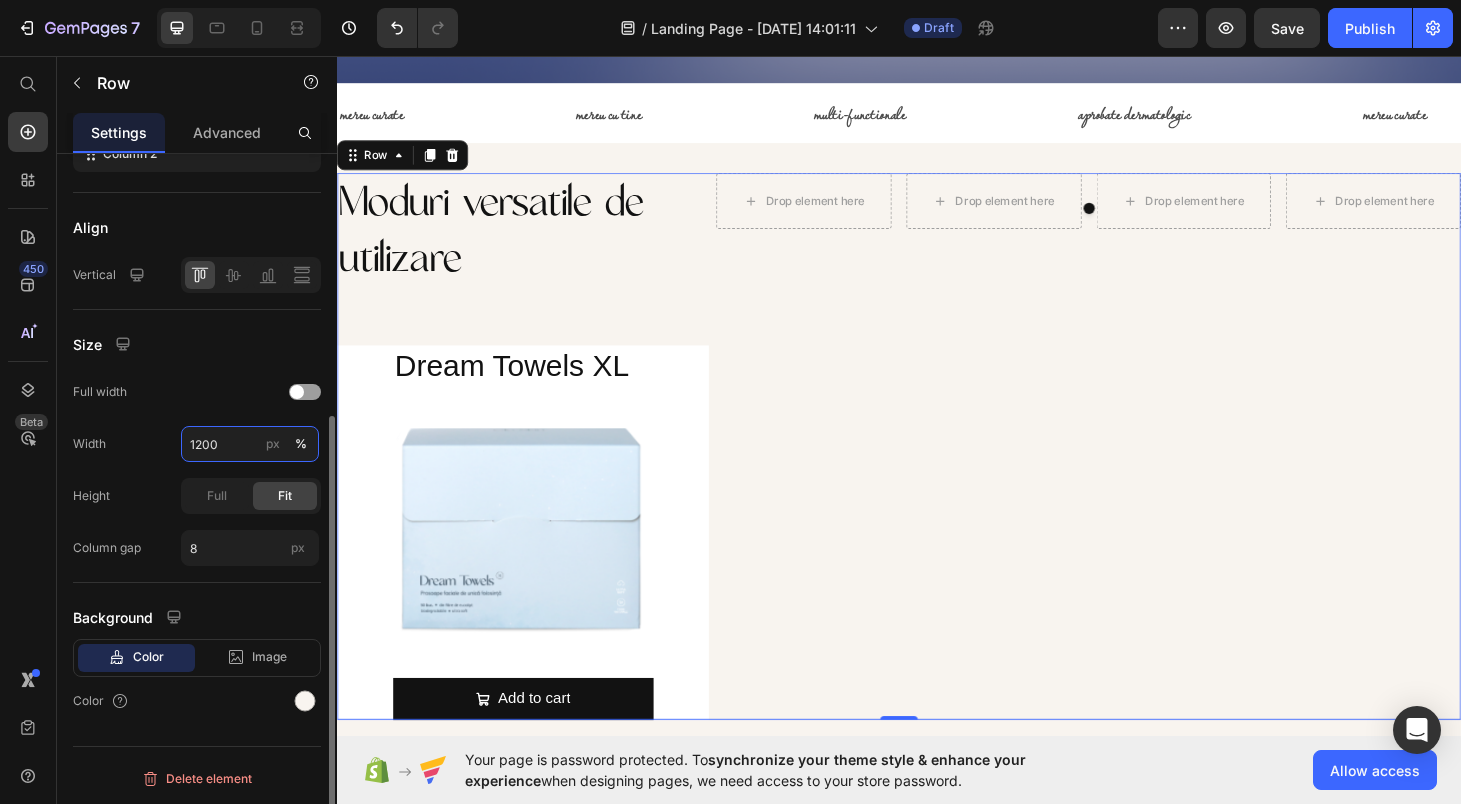 click on "1200" at bounding box center [250, 444] 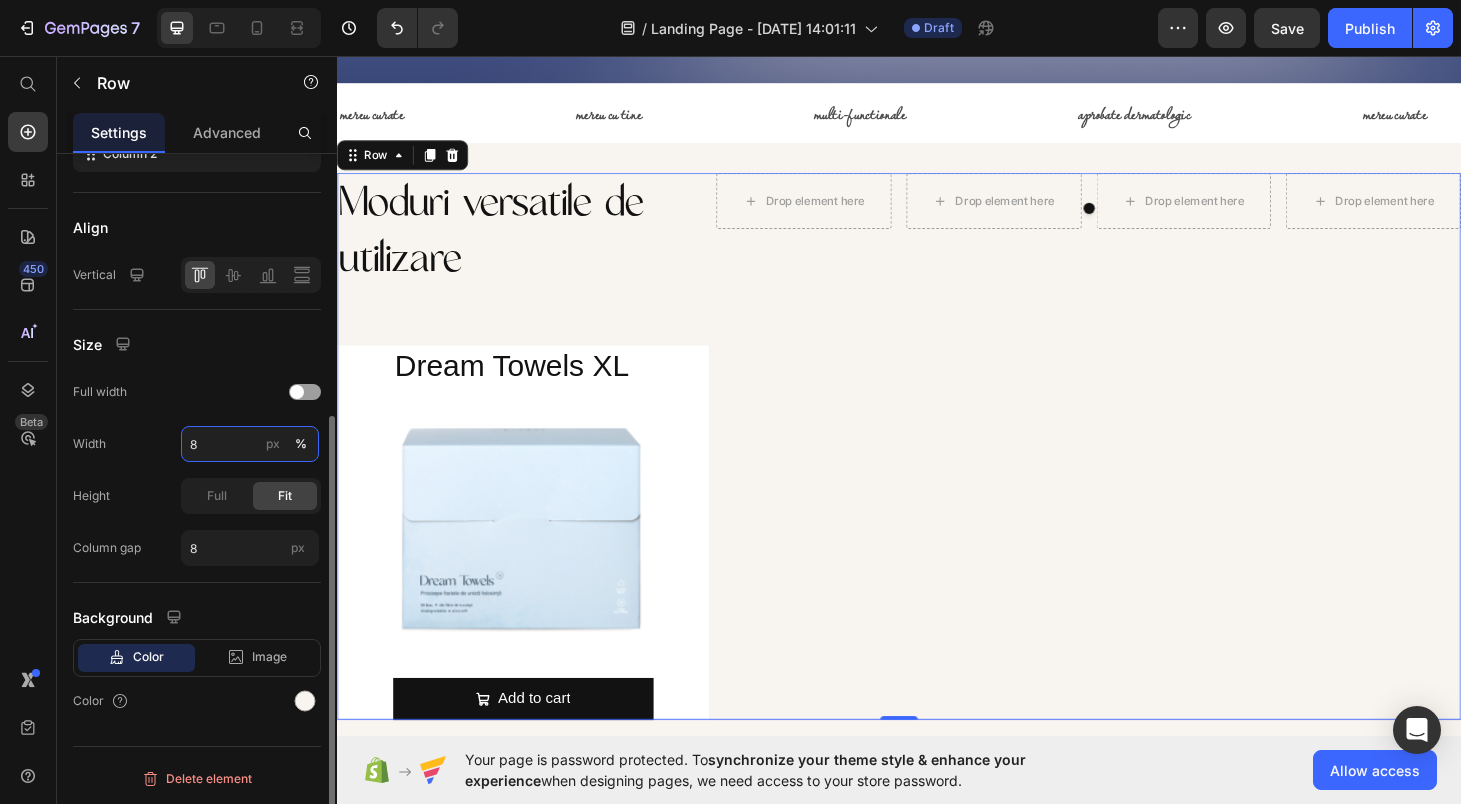type on "85" 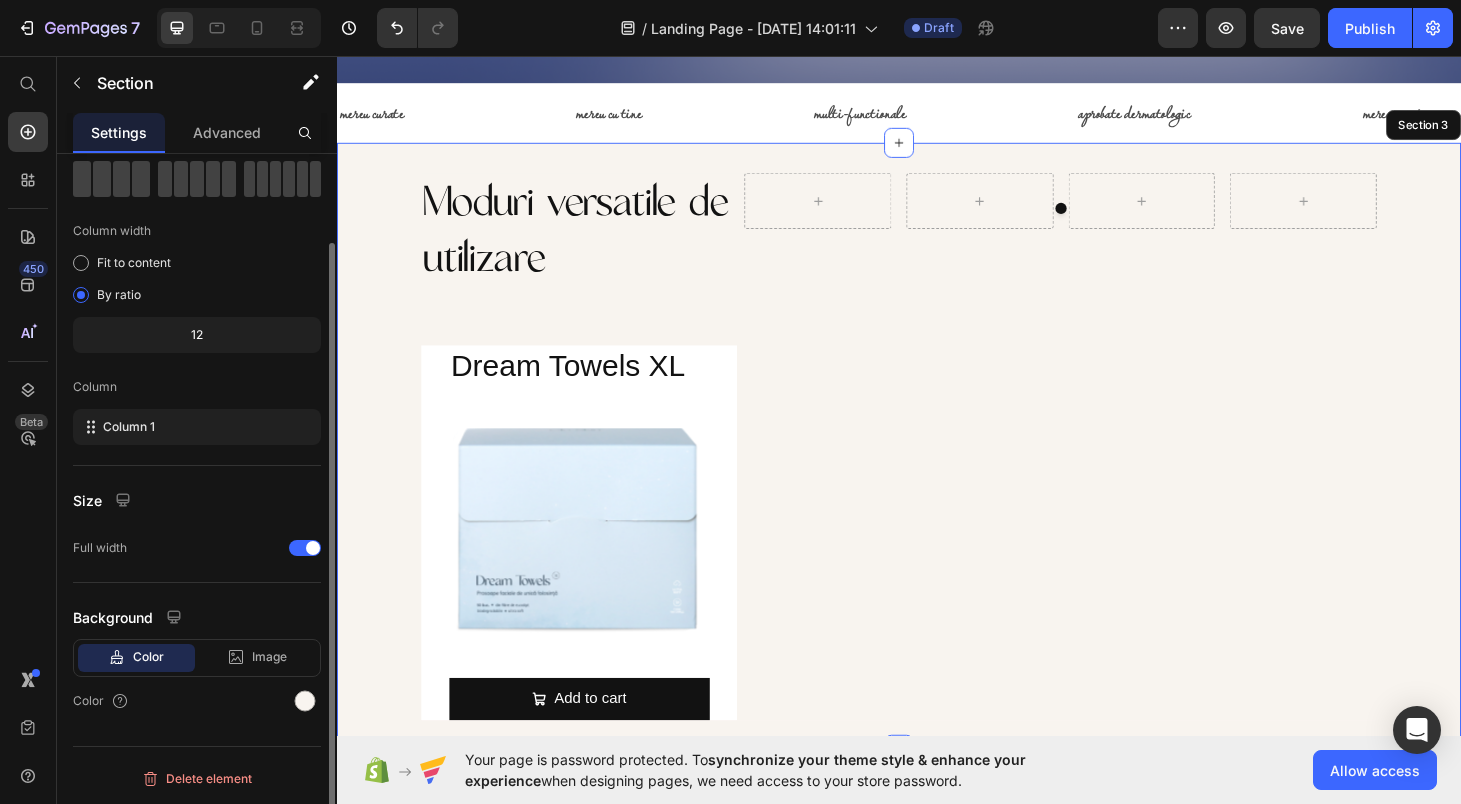 click on "Moduri versatile de utilizare   Heading Dream Towels XL Product Title Product Images
Add to cart Add to Cart Product Row
Carousel Row   0" at bounding box center (937, 472) 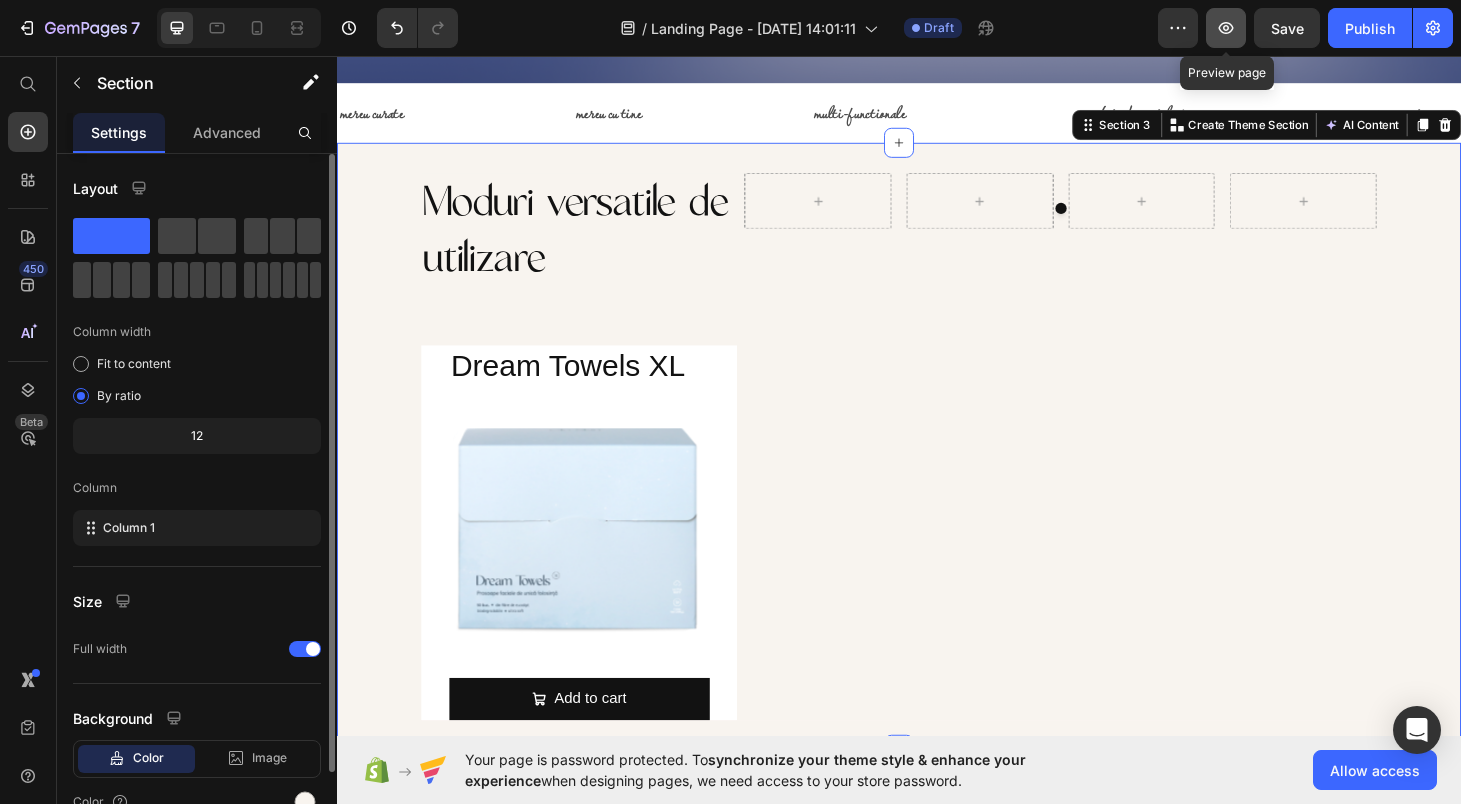 click 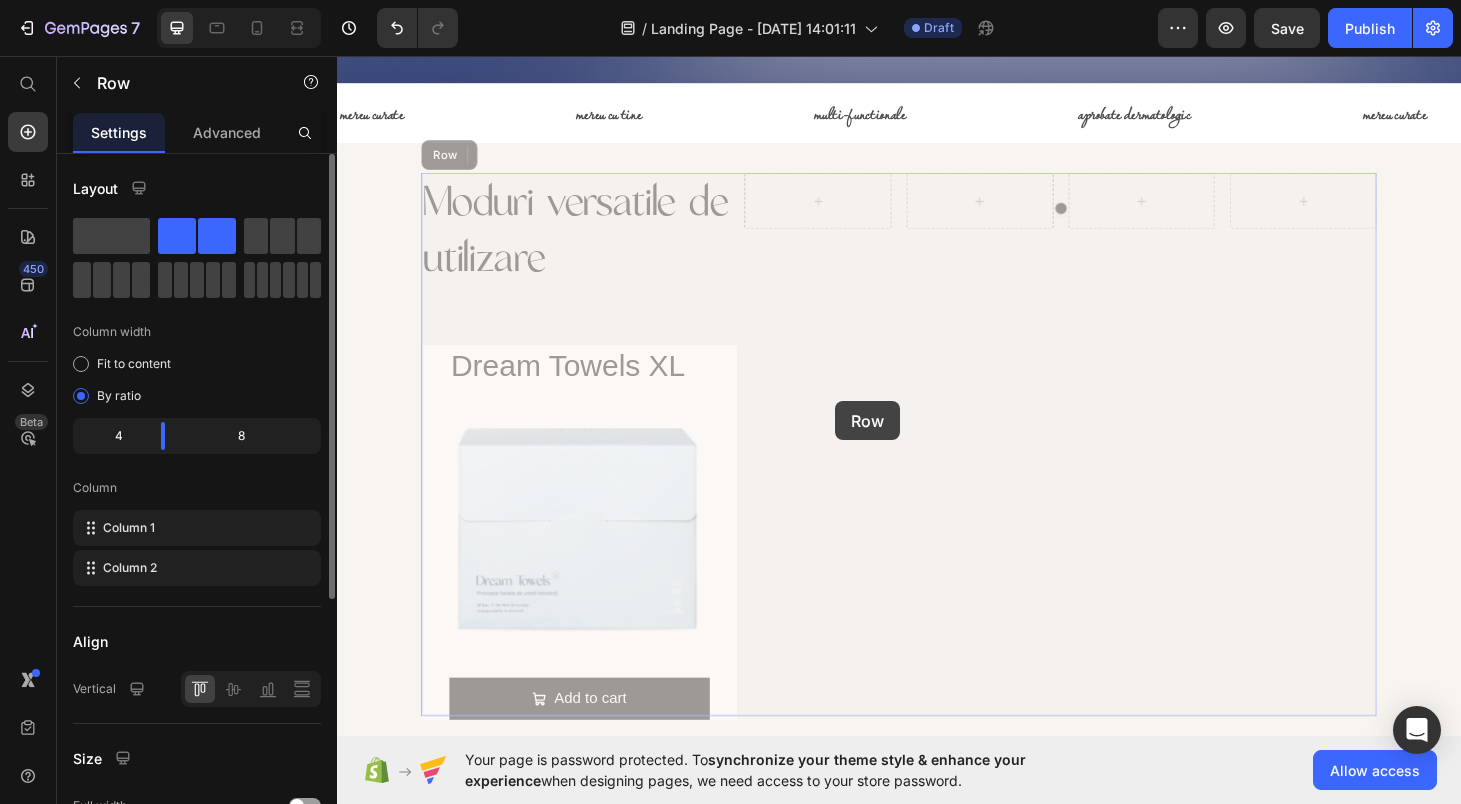 drag, startPoint x: 869, startPoint y: 424, endPoint x: 562, endPoint y: 625, distance: 366.94687 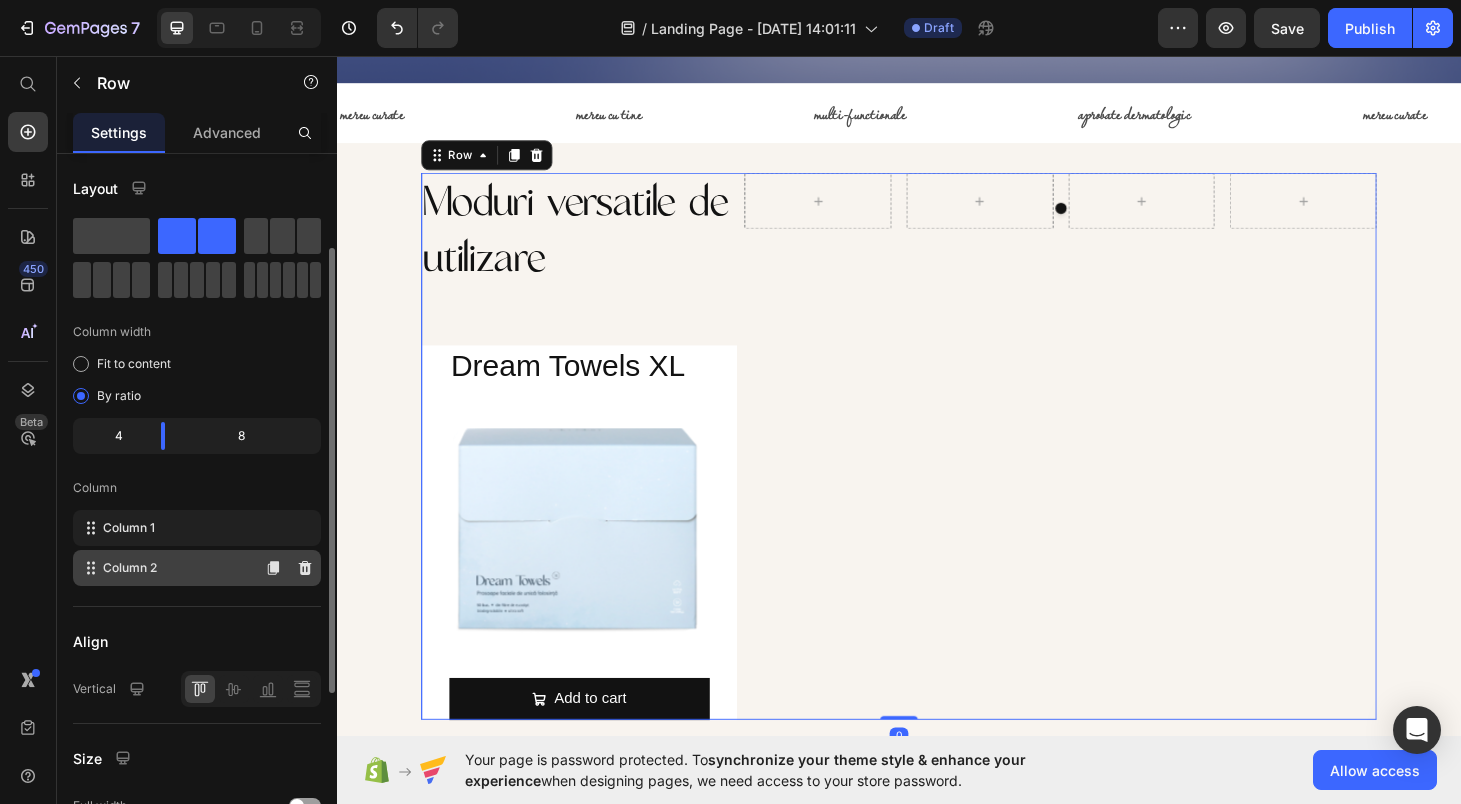 scroll, scrollTop: 414, scrollLeft: 0, axis: vertical 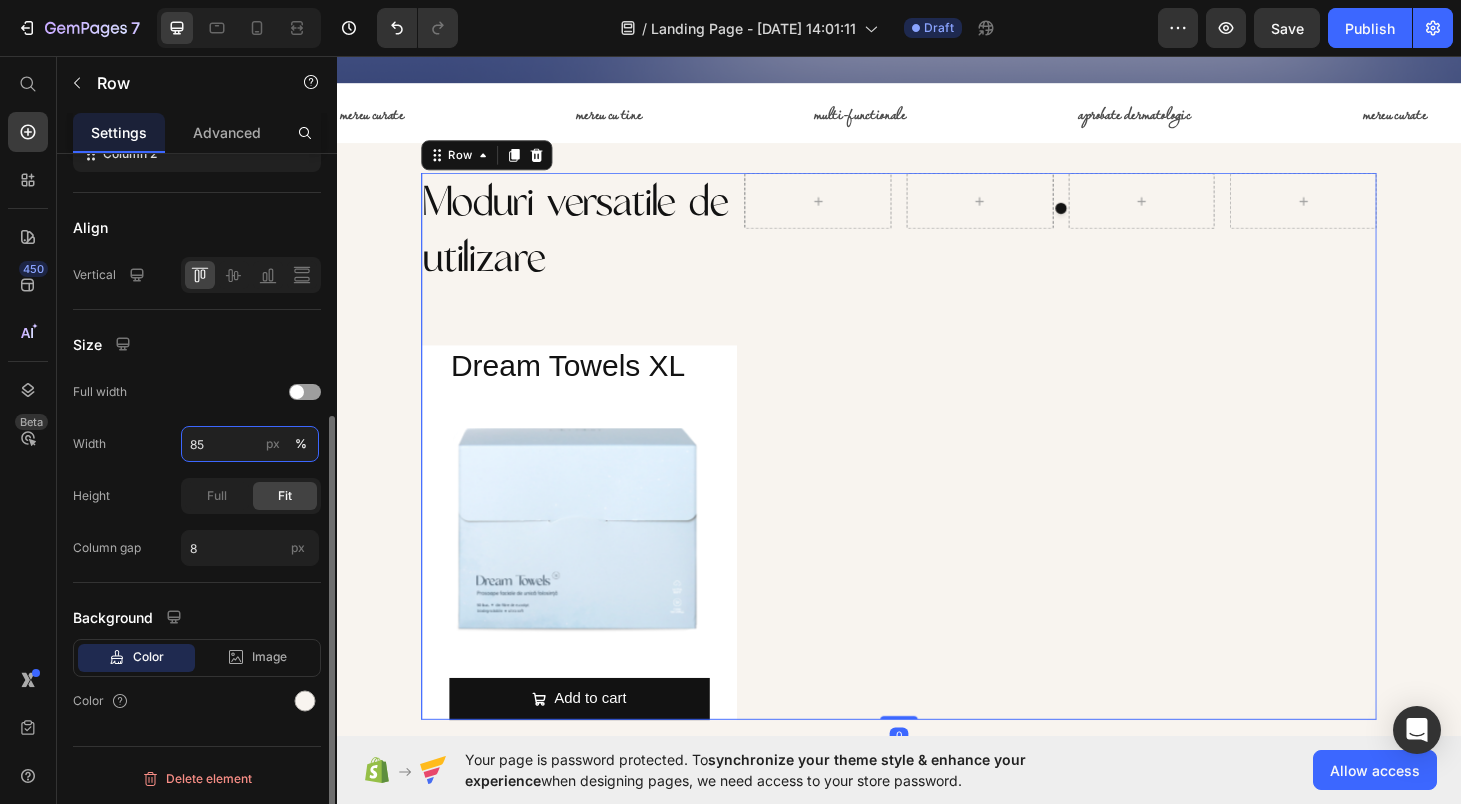 click on "85" at bounding box center (250, 444) 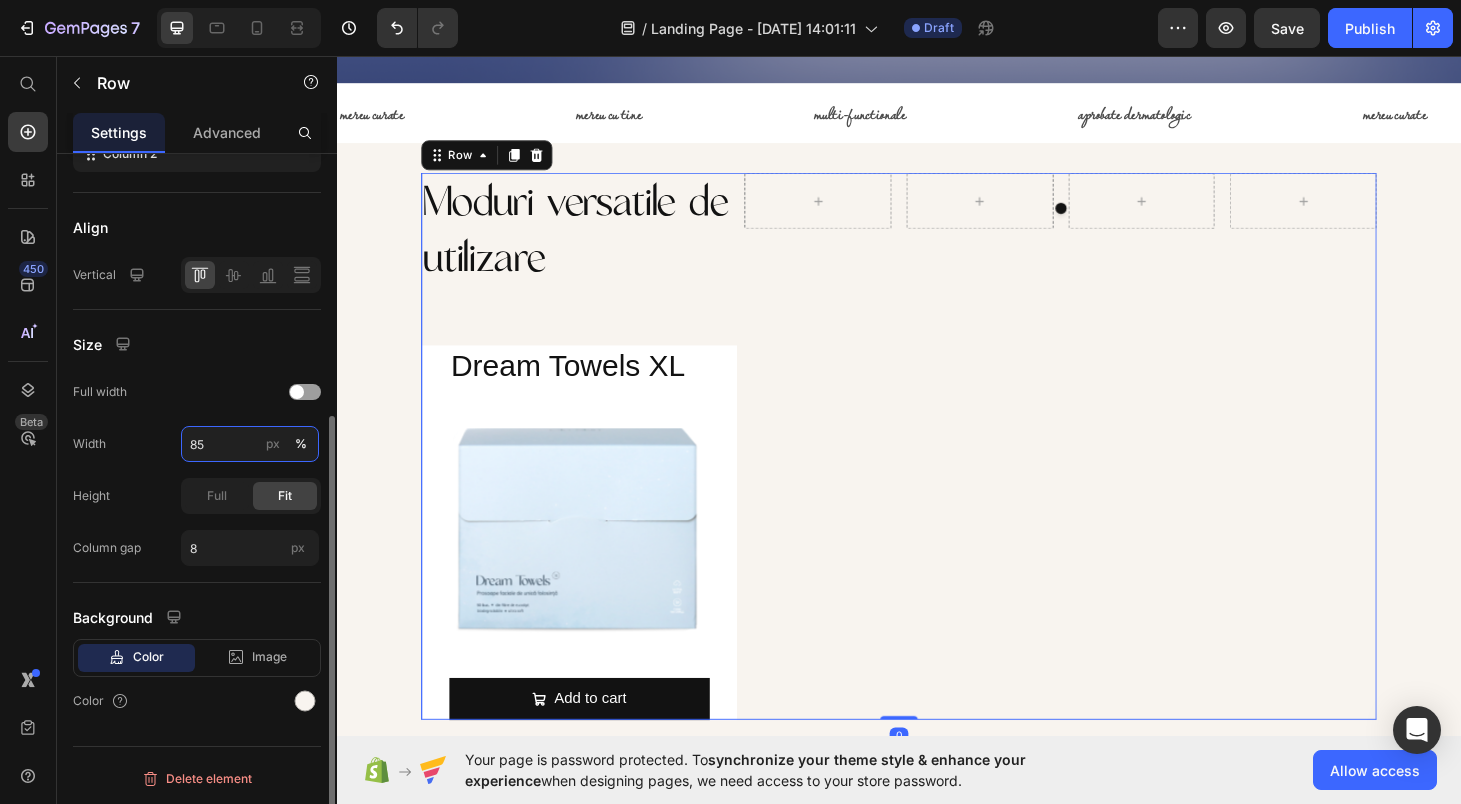 click on "85" at bounding box center [250, 444] 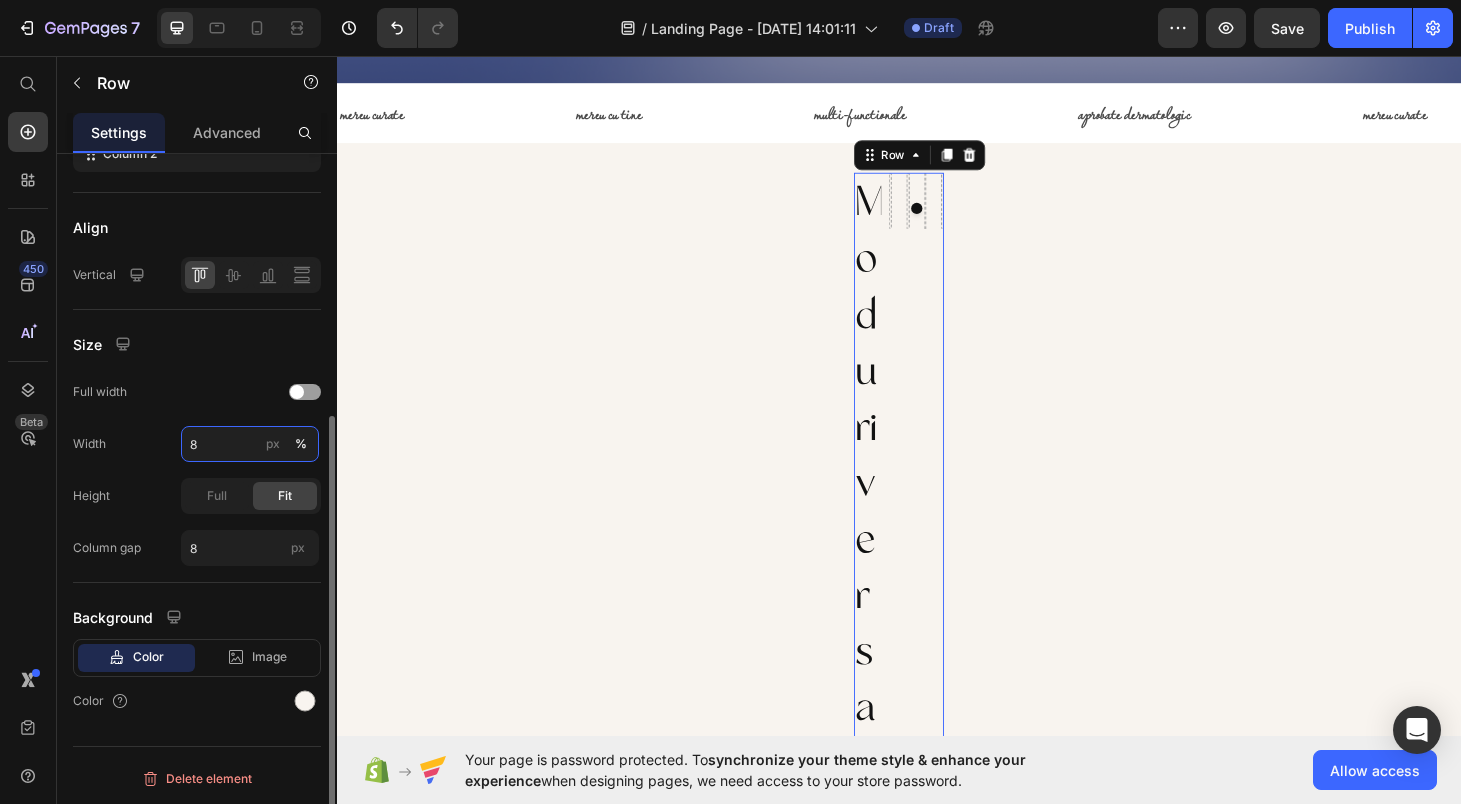 type on "80" 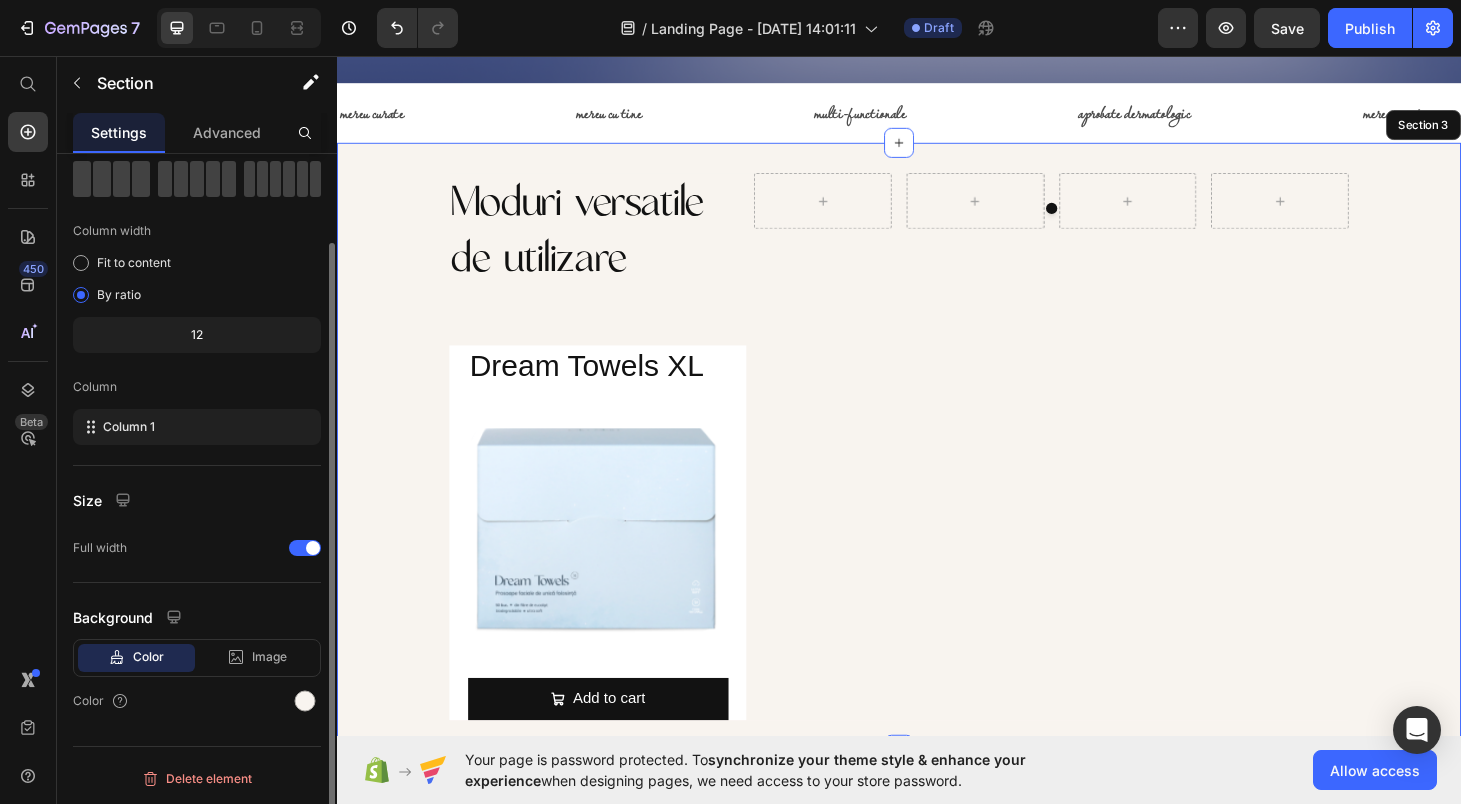 click on "Moduri versatile de utilizare   Heading Dream Towels XL Product Title Product Images
Add to cart Add to Cart Product Row
Carousel Row   0" at bounding box center (937, 472) 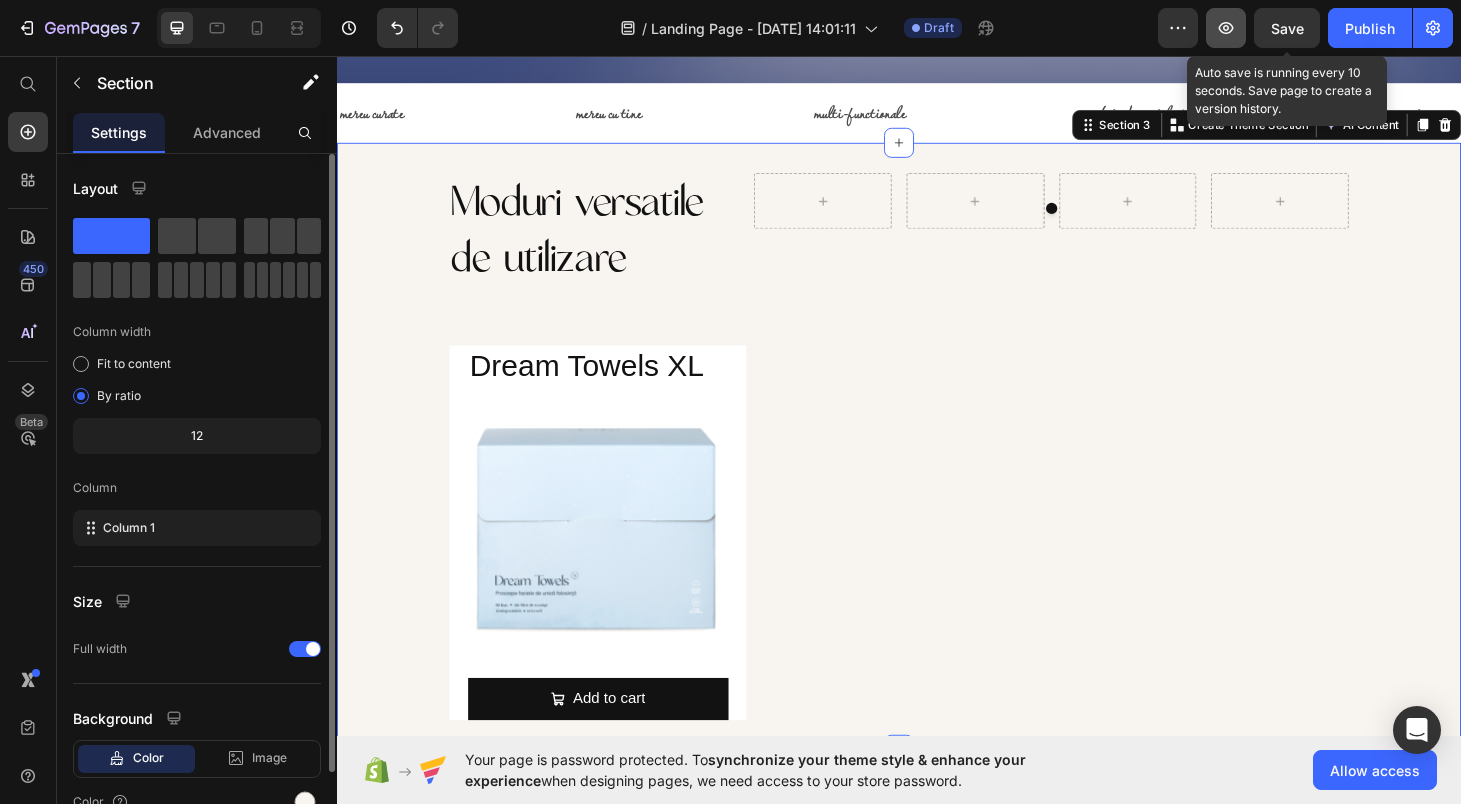 click 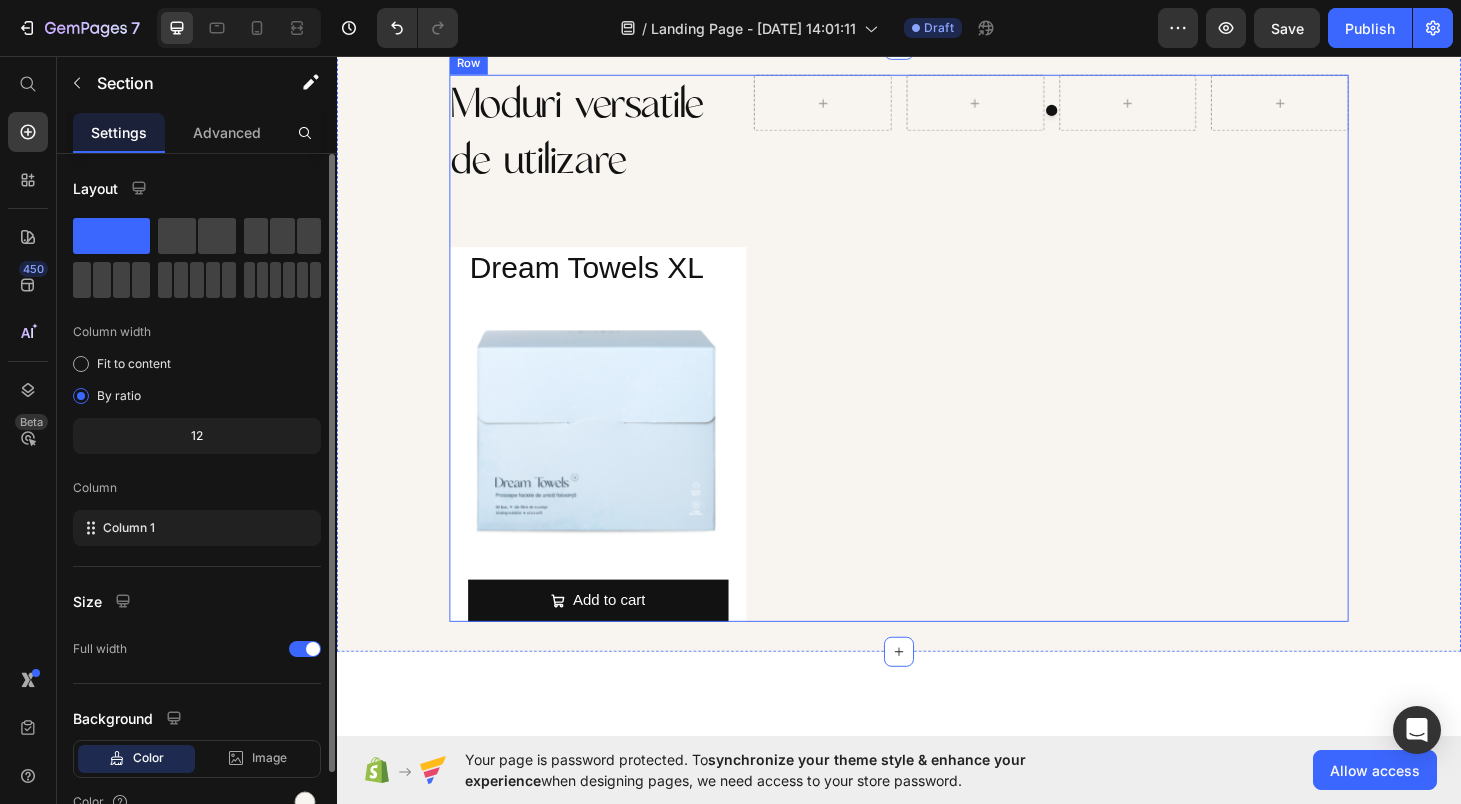 scroll, scrollTop: 852, scrollLeft: 0, axis: vertical 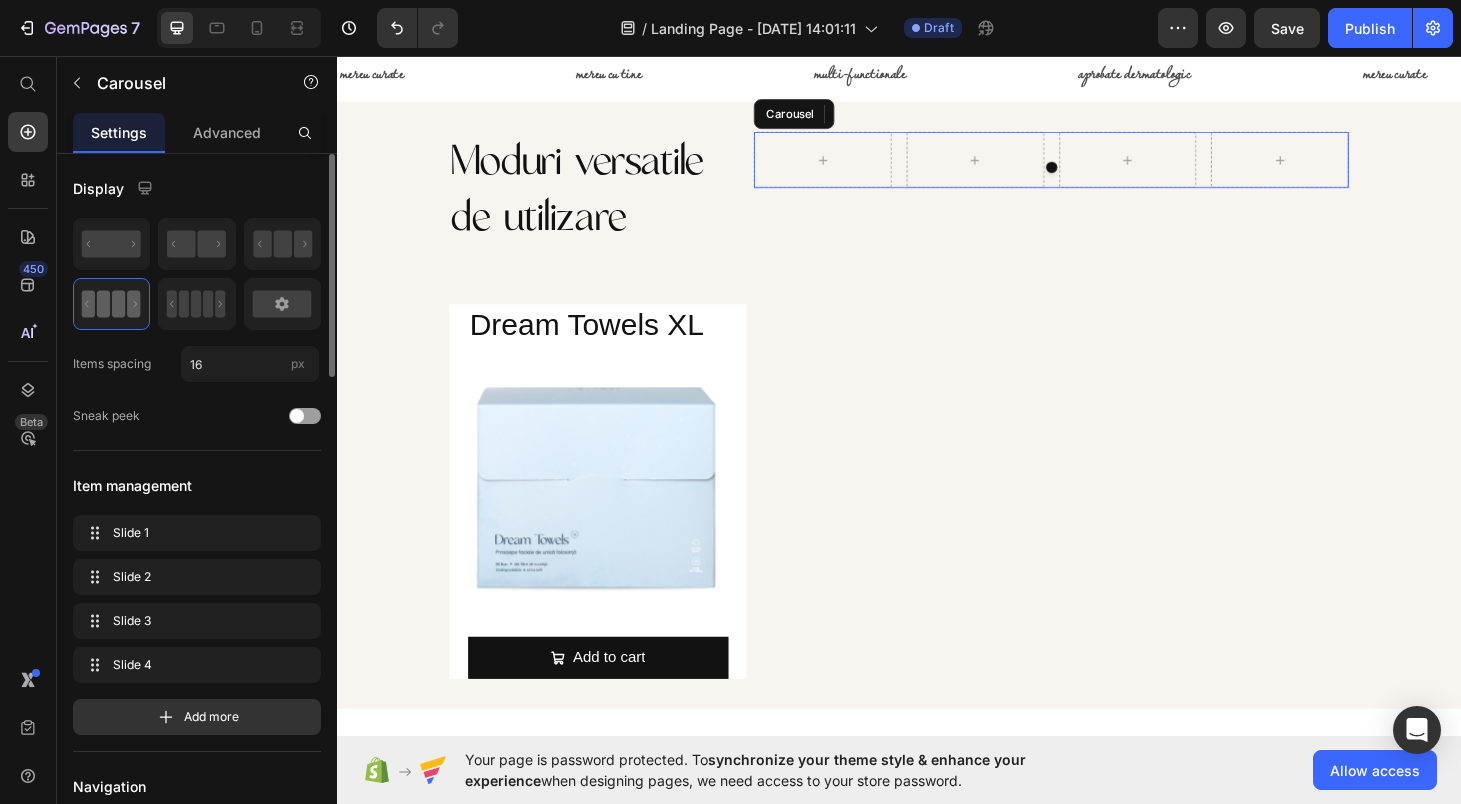 drag, startPoint x: 962, startPoint y: 174, endPoint x: 901, endPoint y: 198, distance: 65.551506 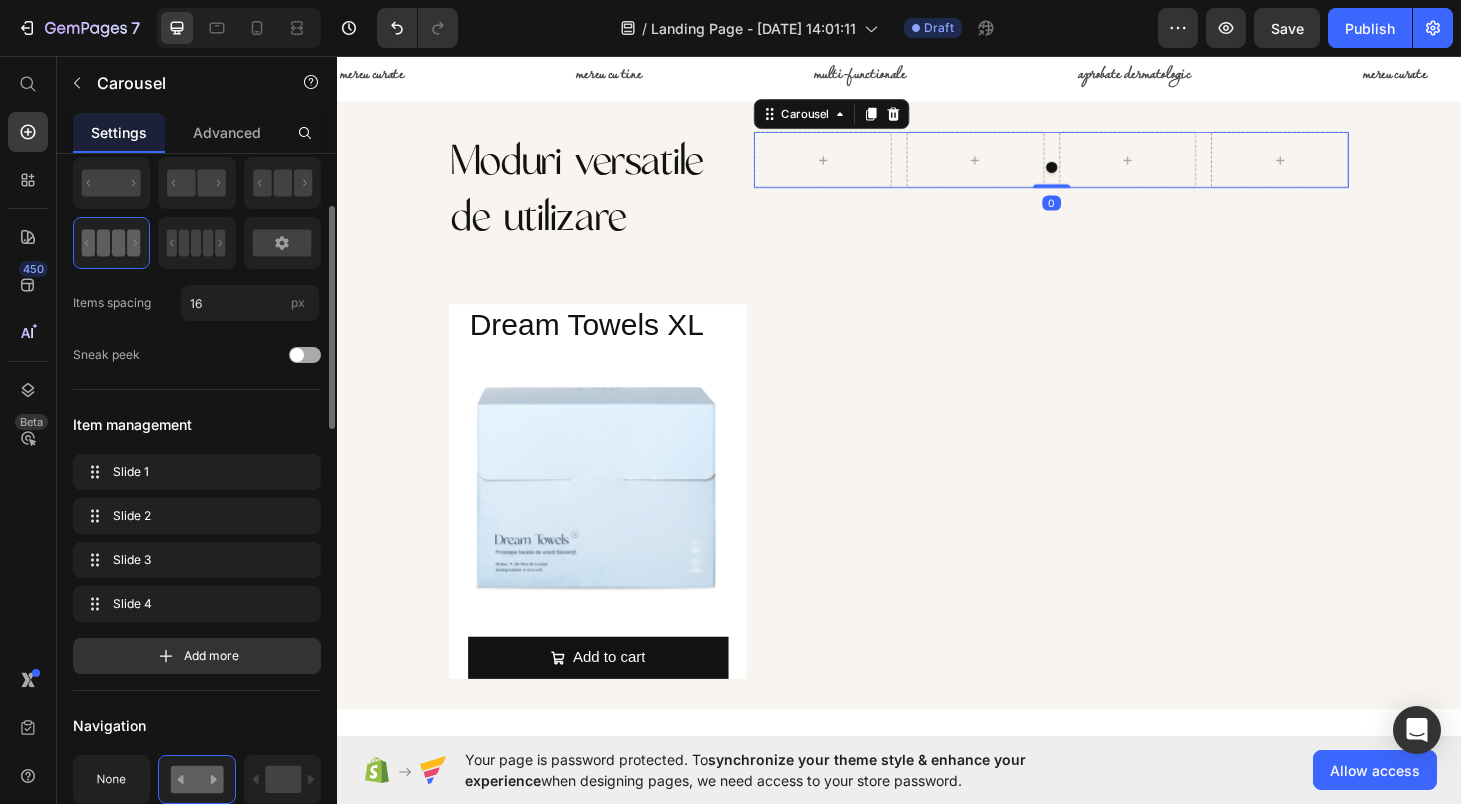 scroll, scrollTop: 107, scrollLeft: 0, axis: vertical 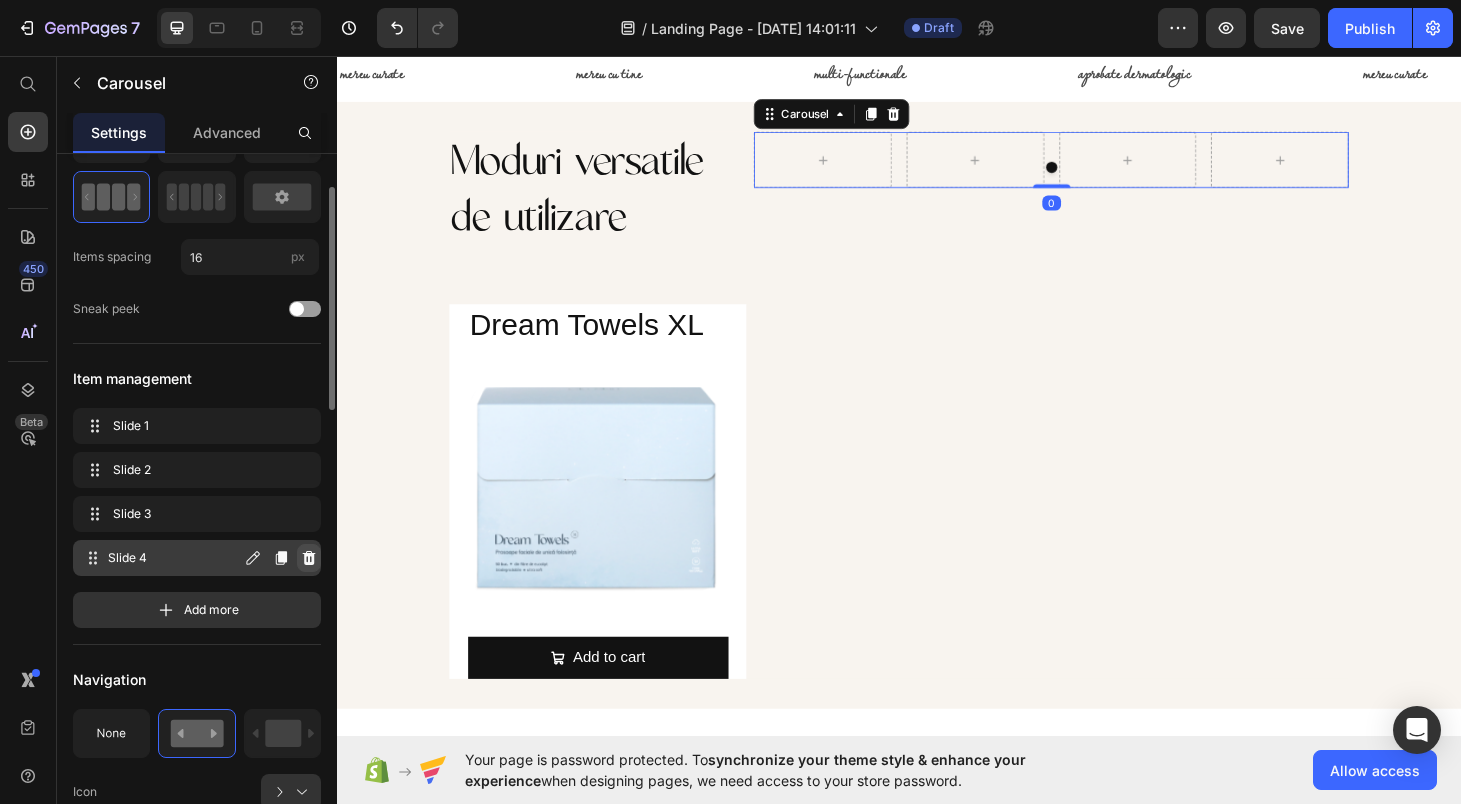 click 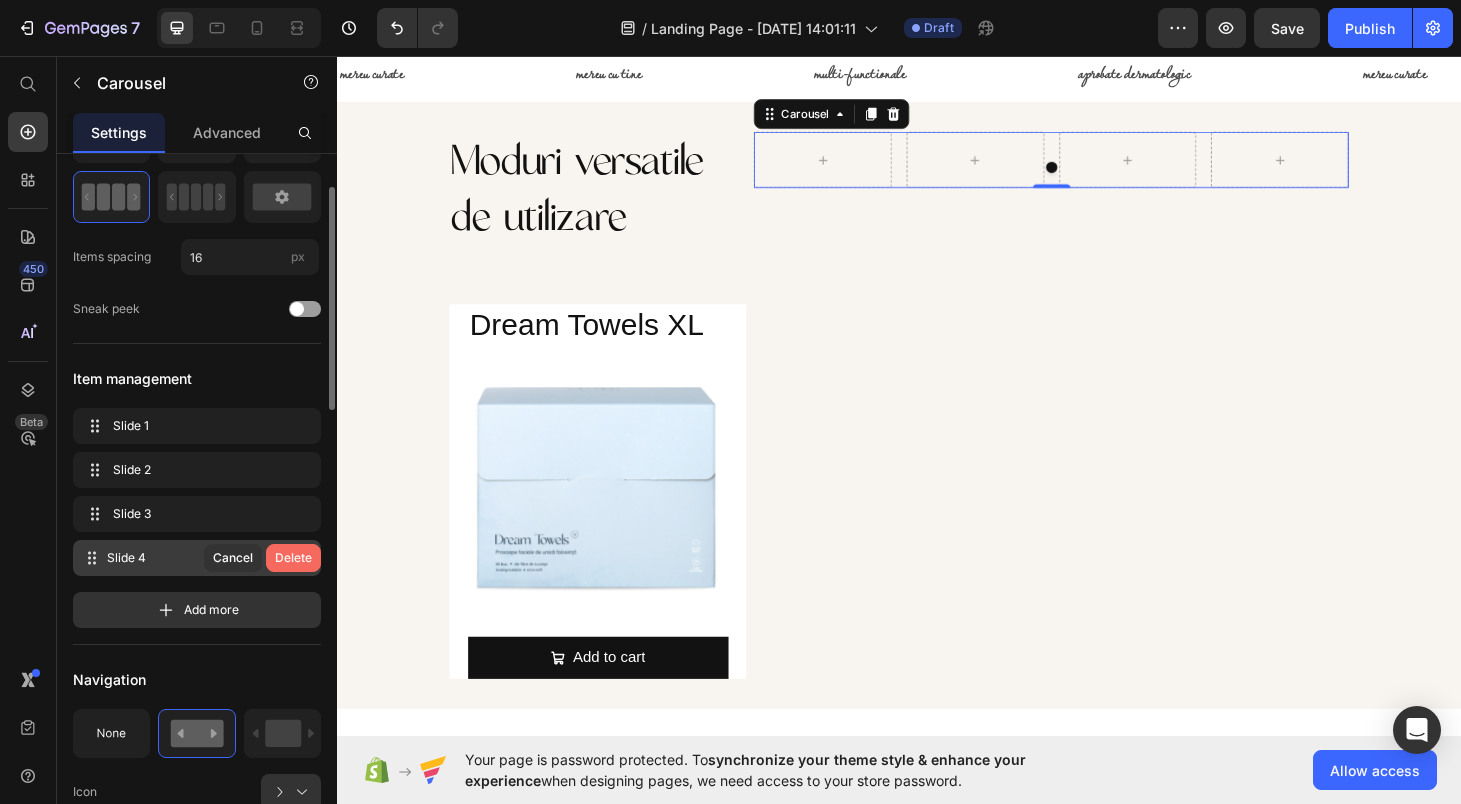 click on "Delete" at bounding box center (293, 558) 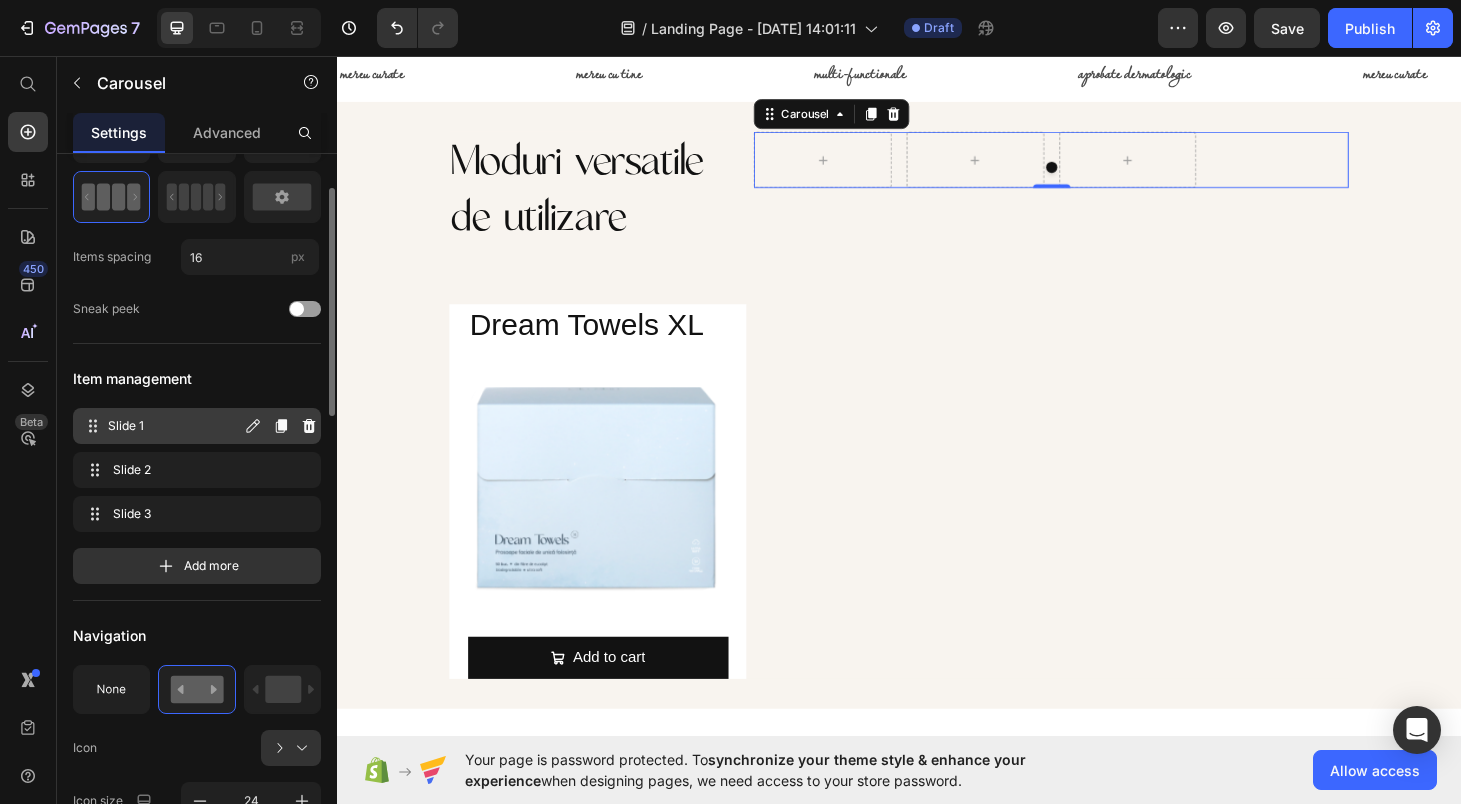 click on "Slide 1" at bounding box center (174, 426) 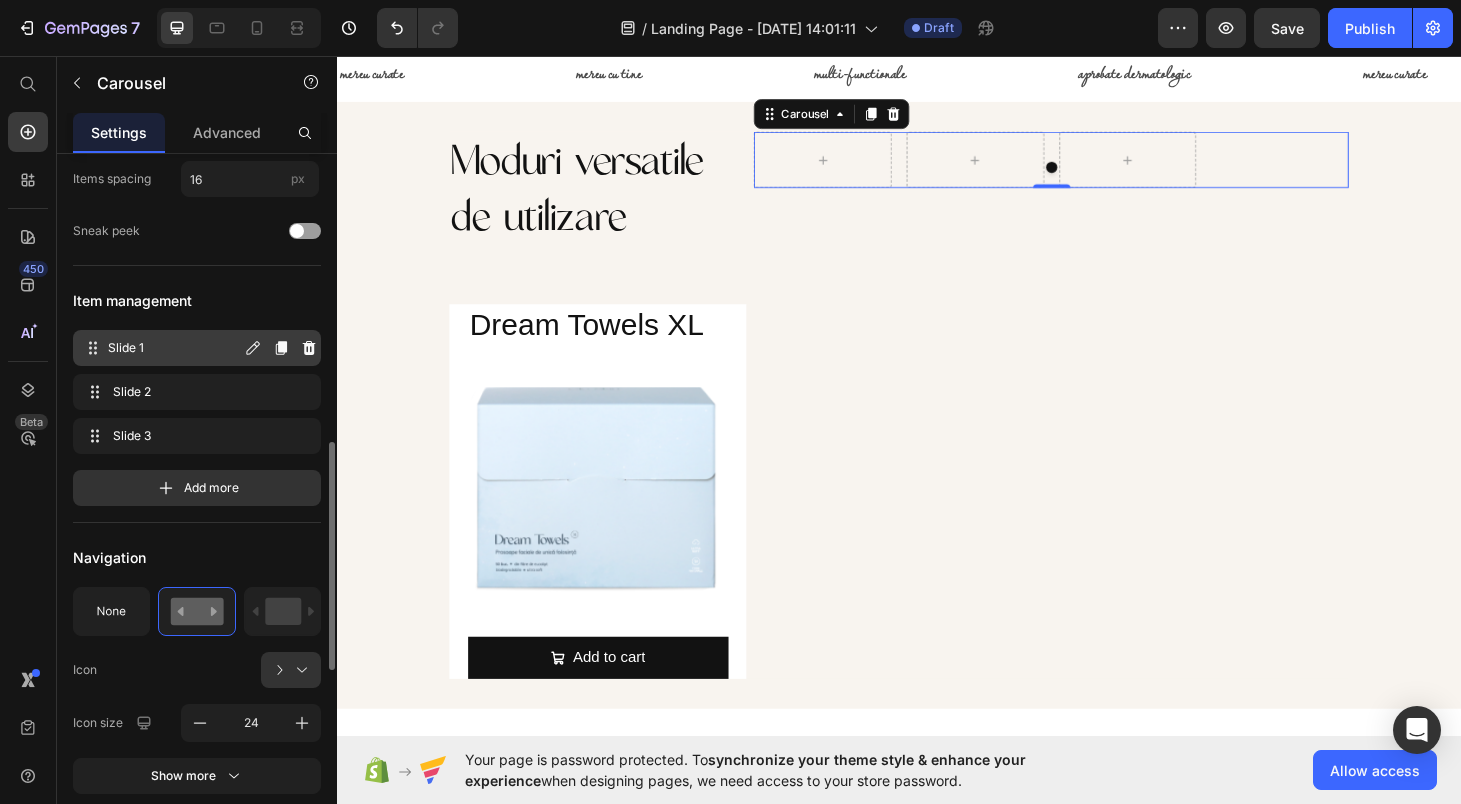 scroll, scrollTop: 358, scrollLeft: 0, axis: vertical 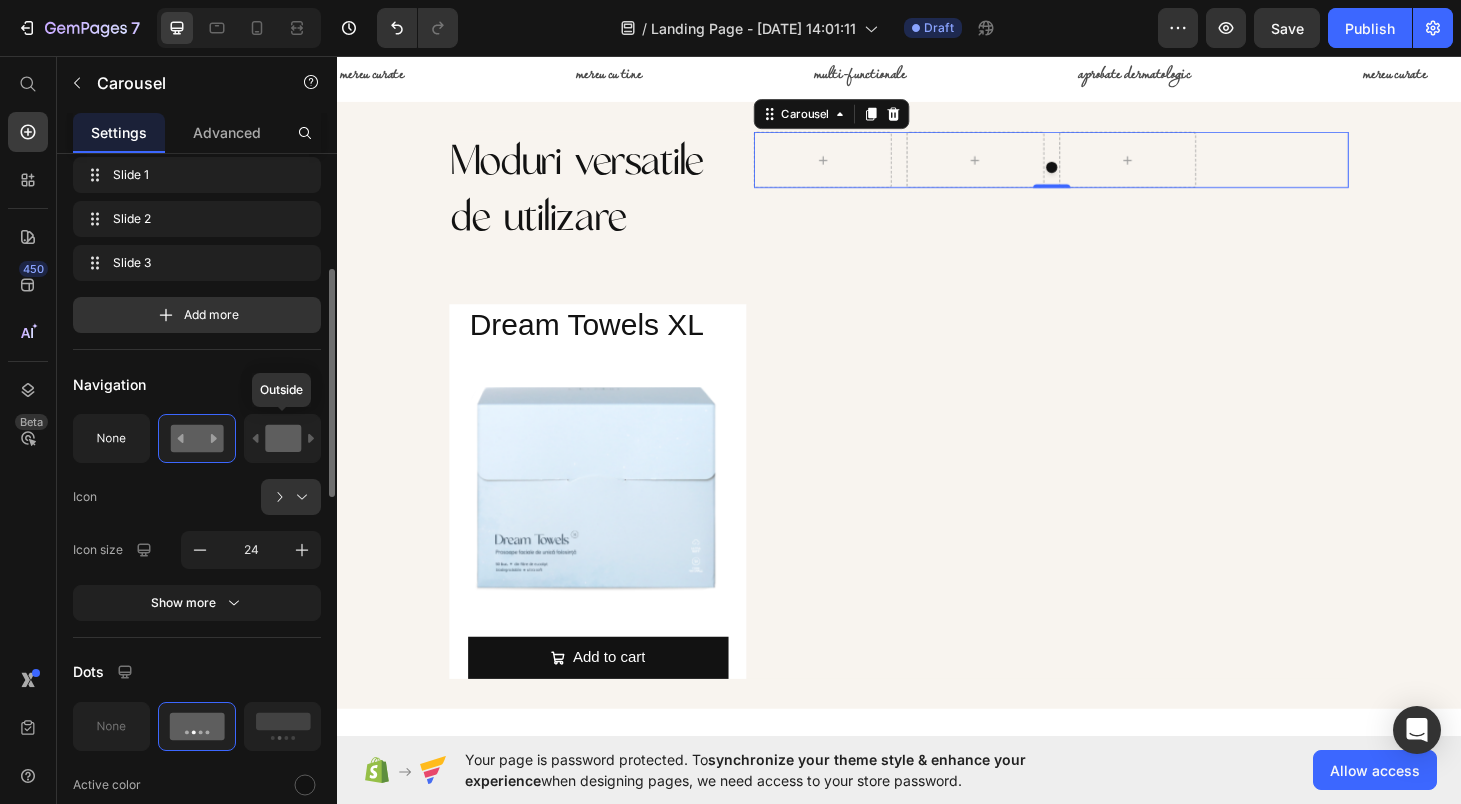 click 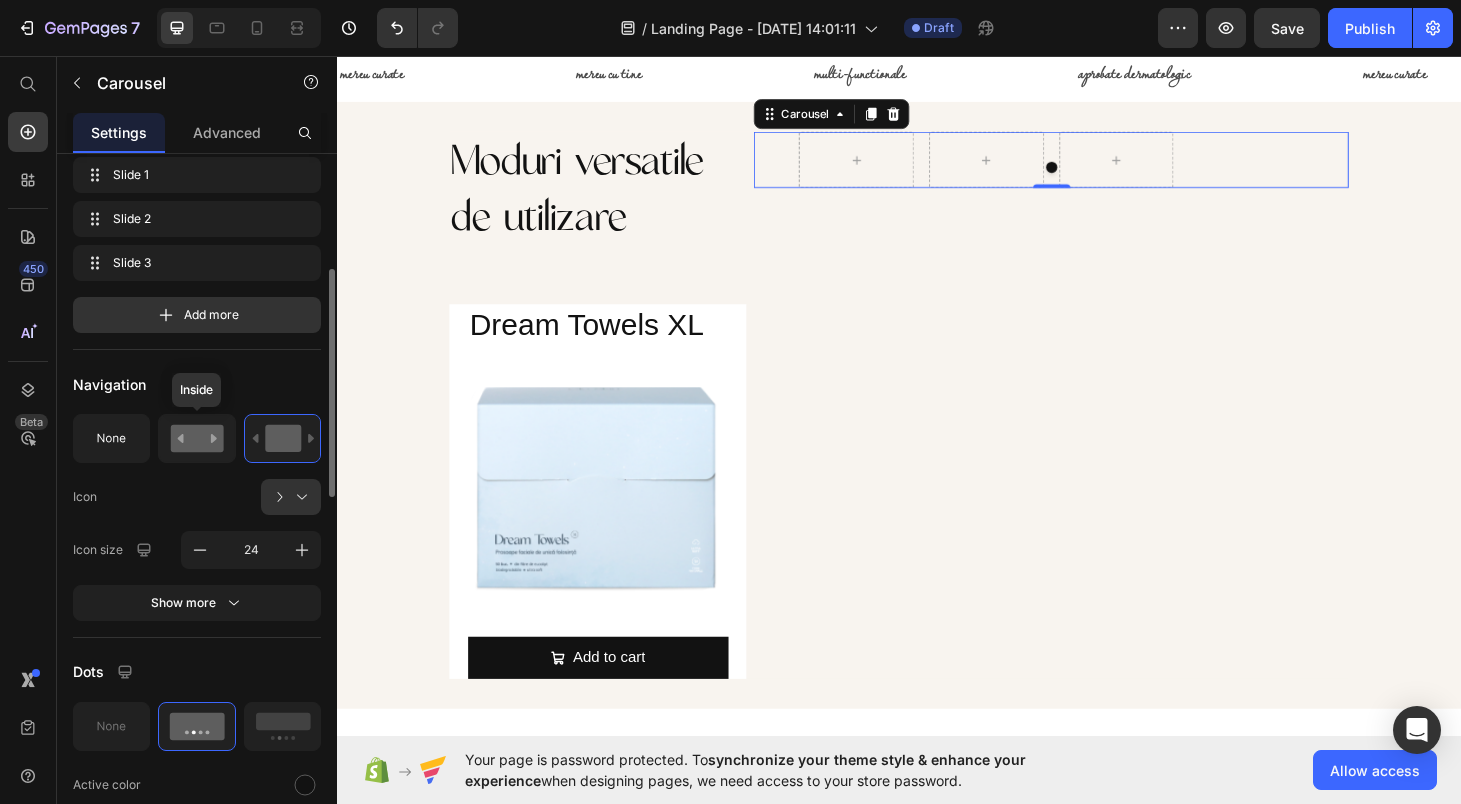 click 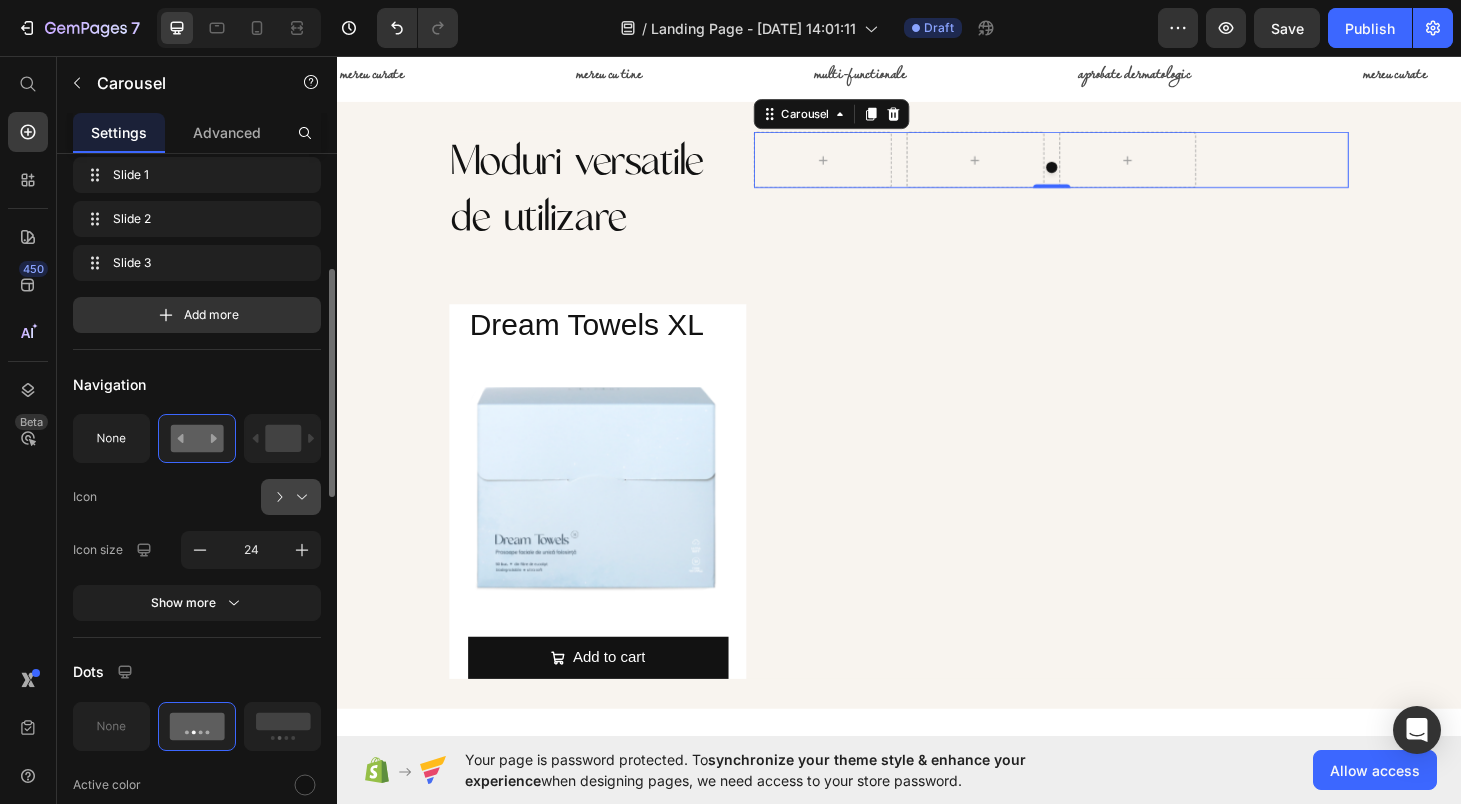 click at bounding box center [299, 497] 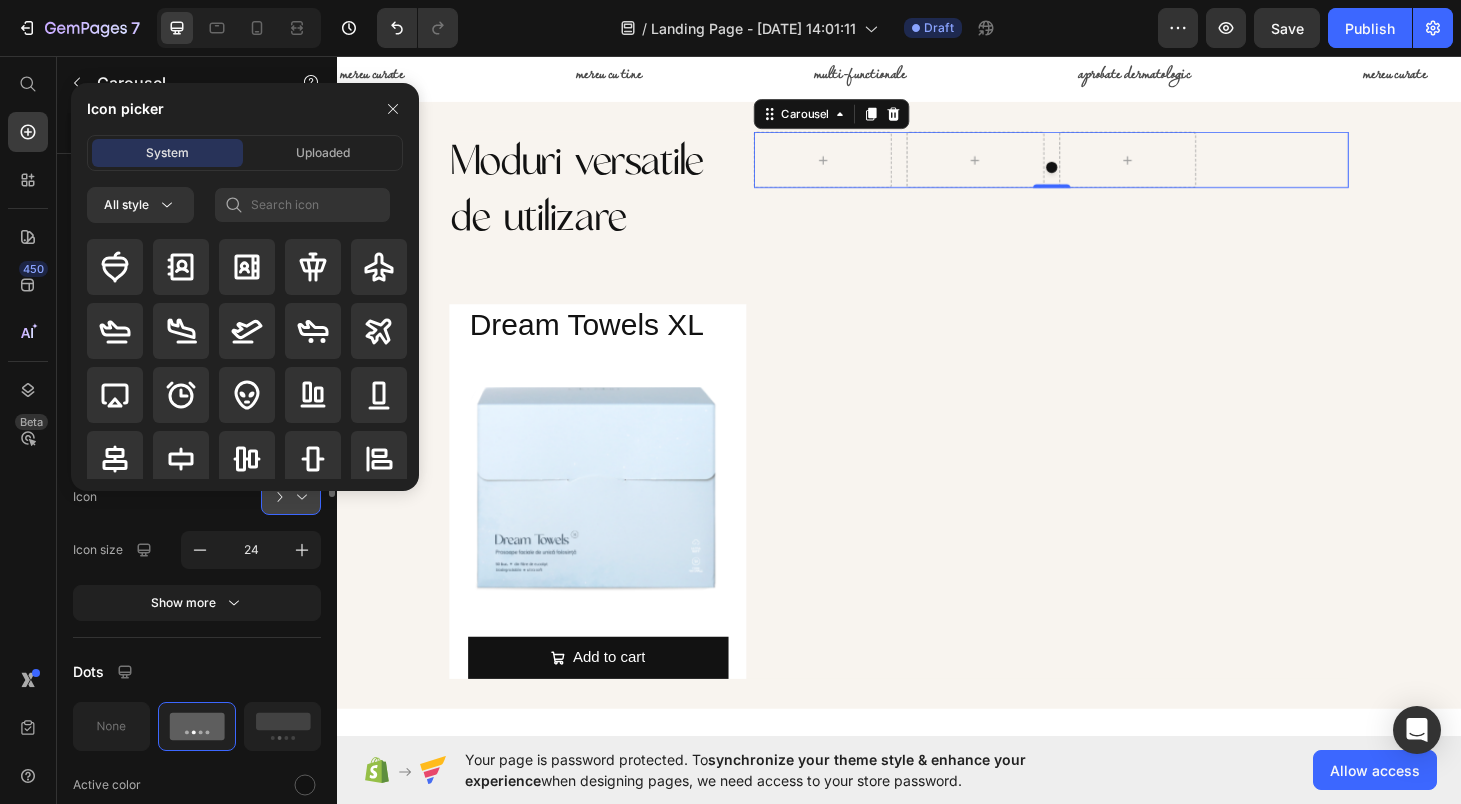 click at bounding box center [245, 361] 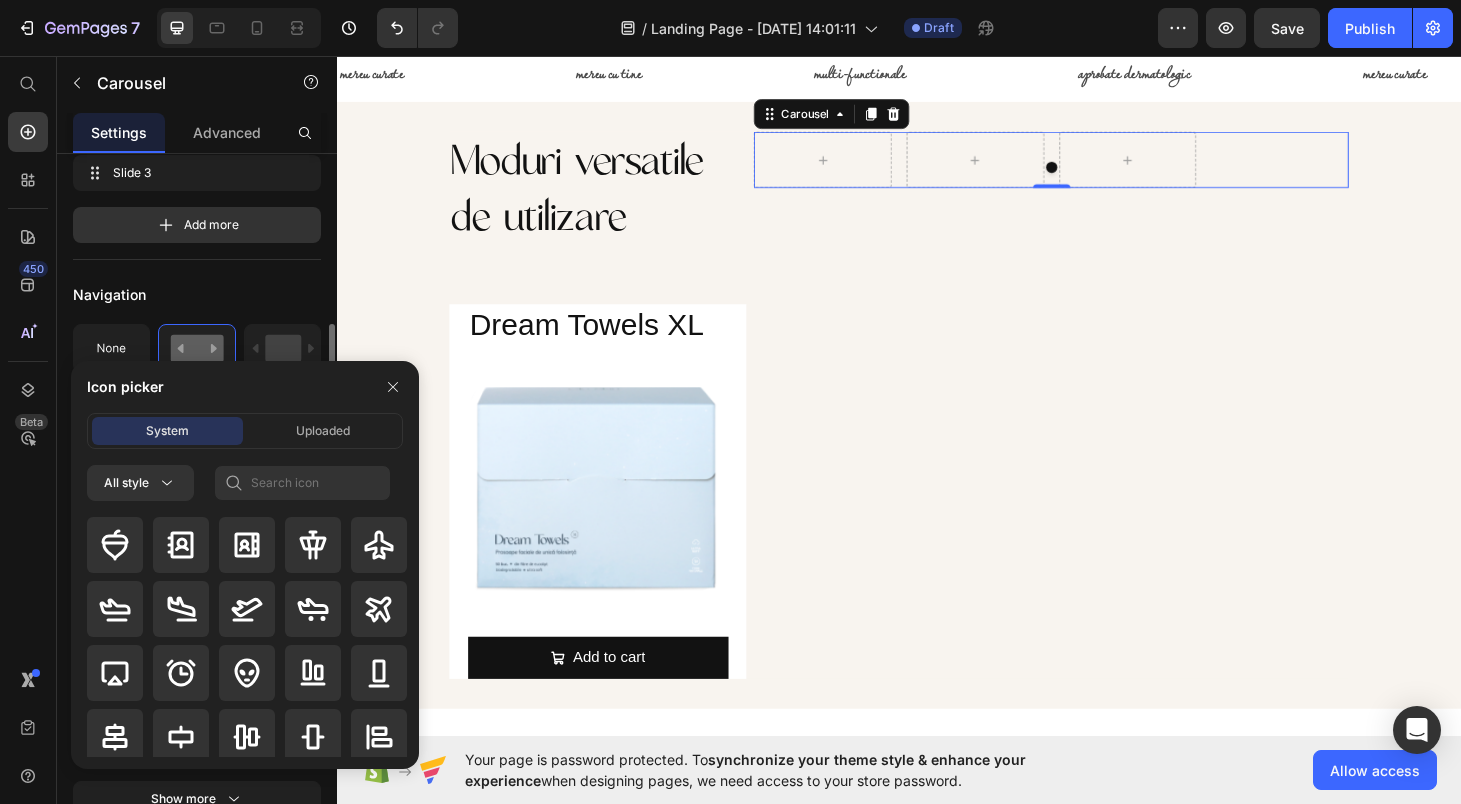 scroll, scrollTop: 468, scrollLeft: 0, axis: vertical 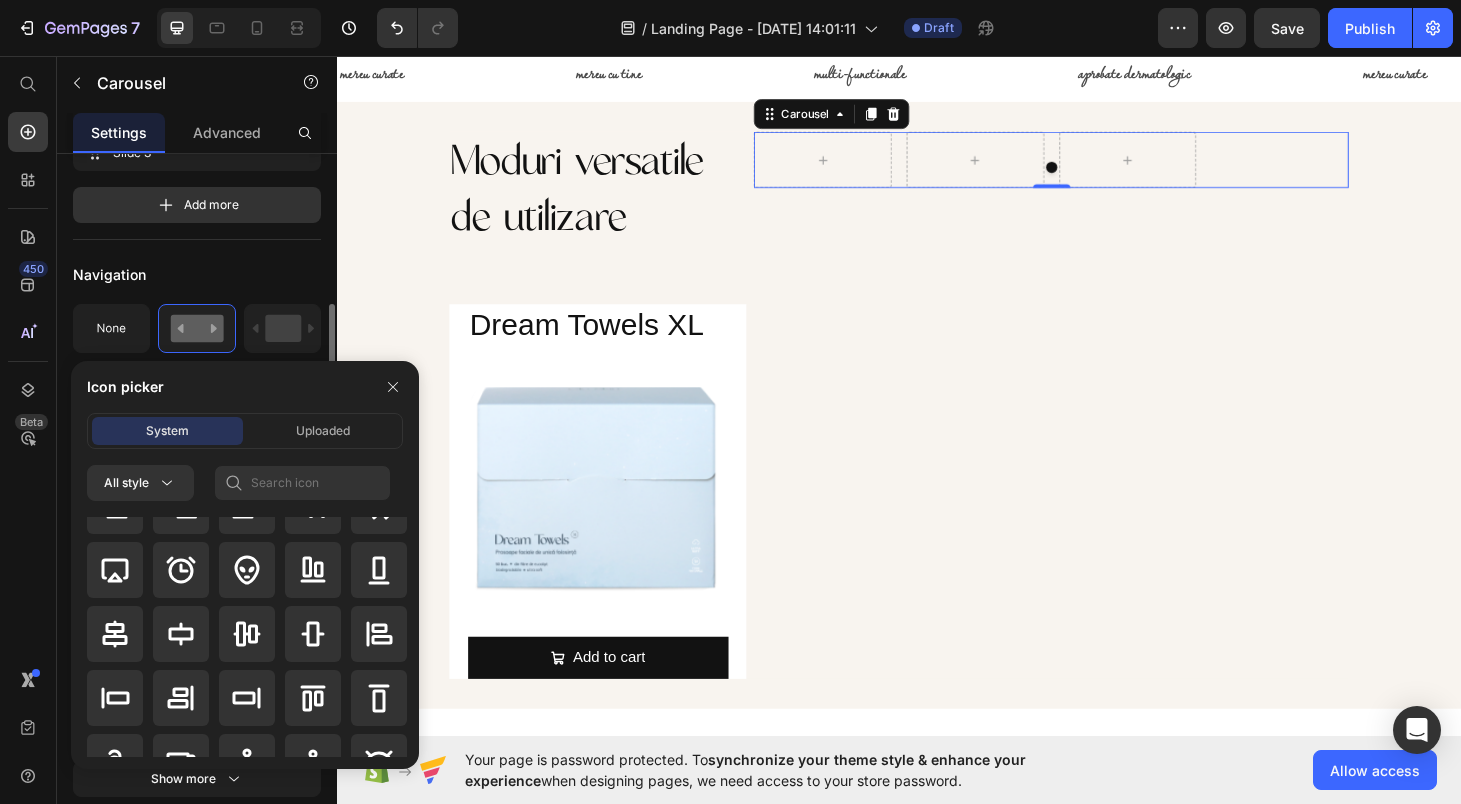 click at bounding box center (393, 387) 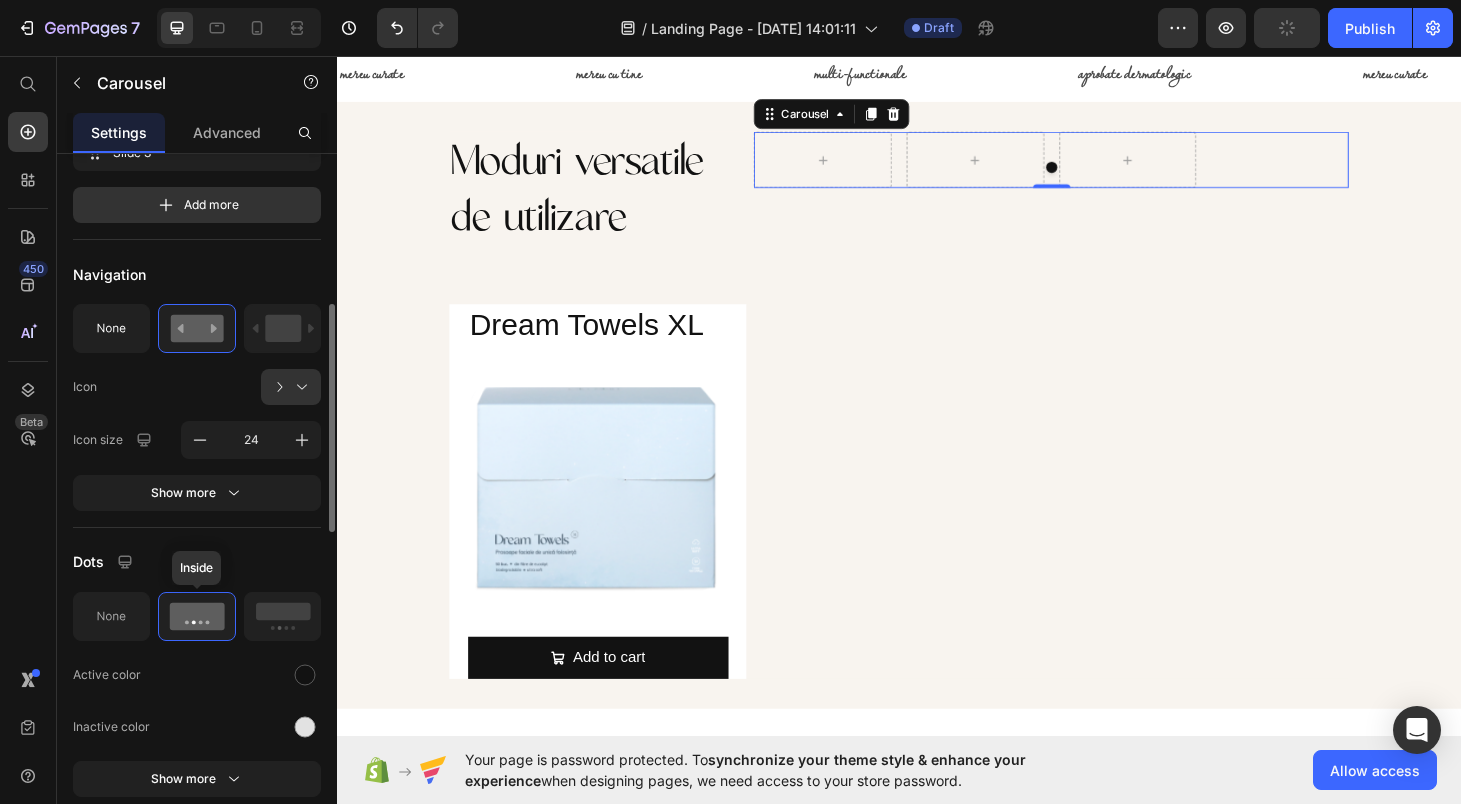 click 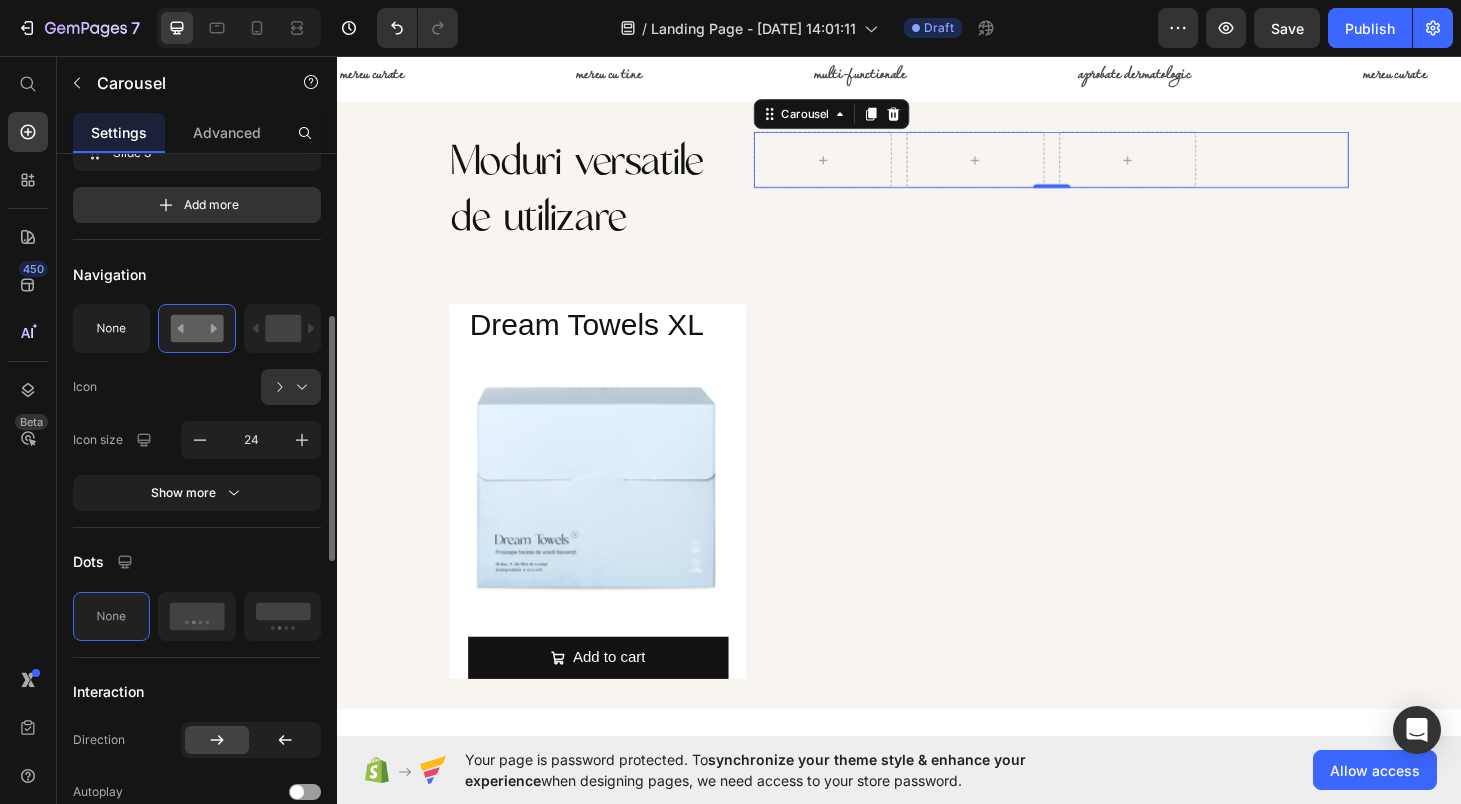 scroll, scrollTop: 0, scrollLeft: 0, axis: both 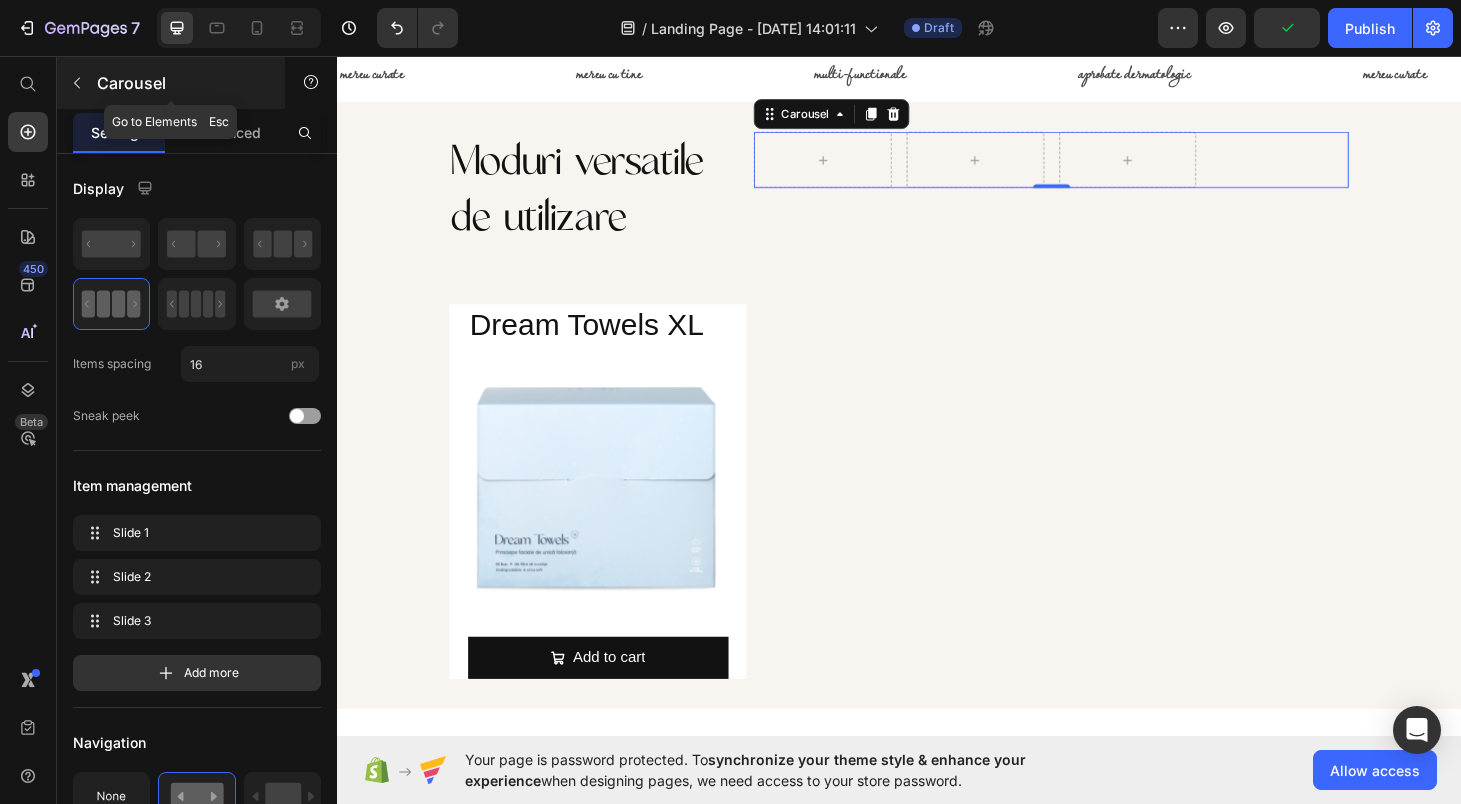 click 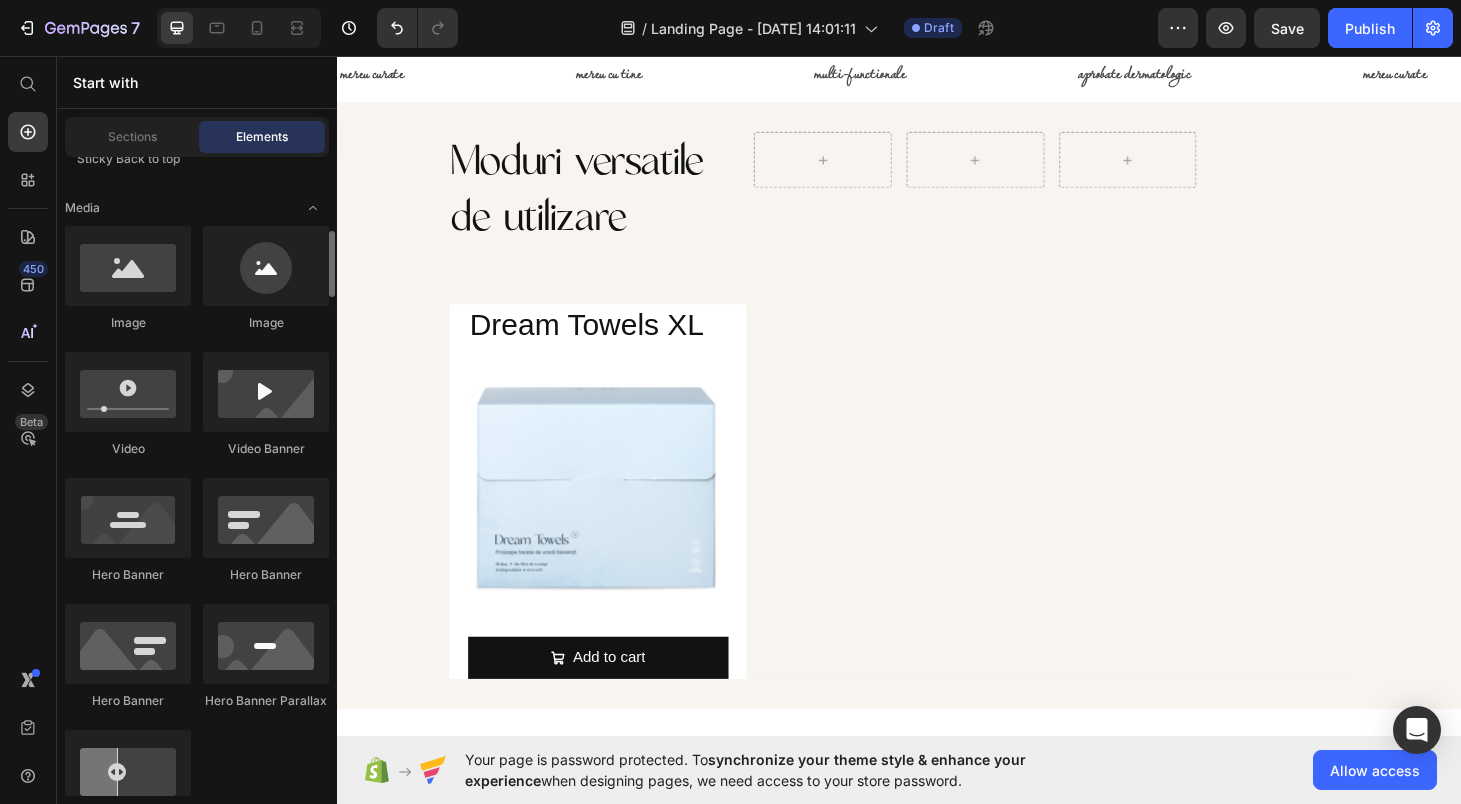 scroll, scrollTop: 722, scrollLeft: 0, axis: vertical 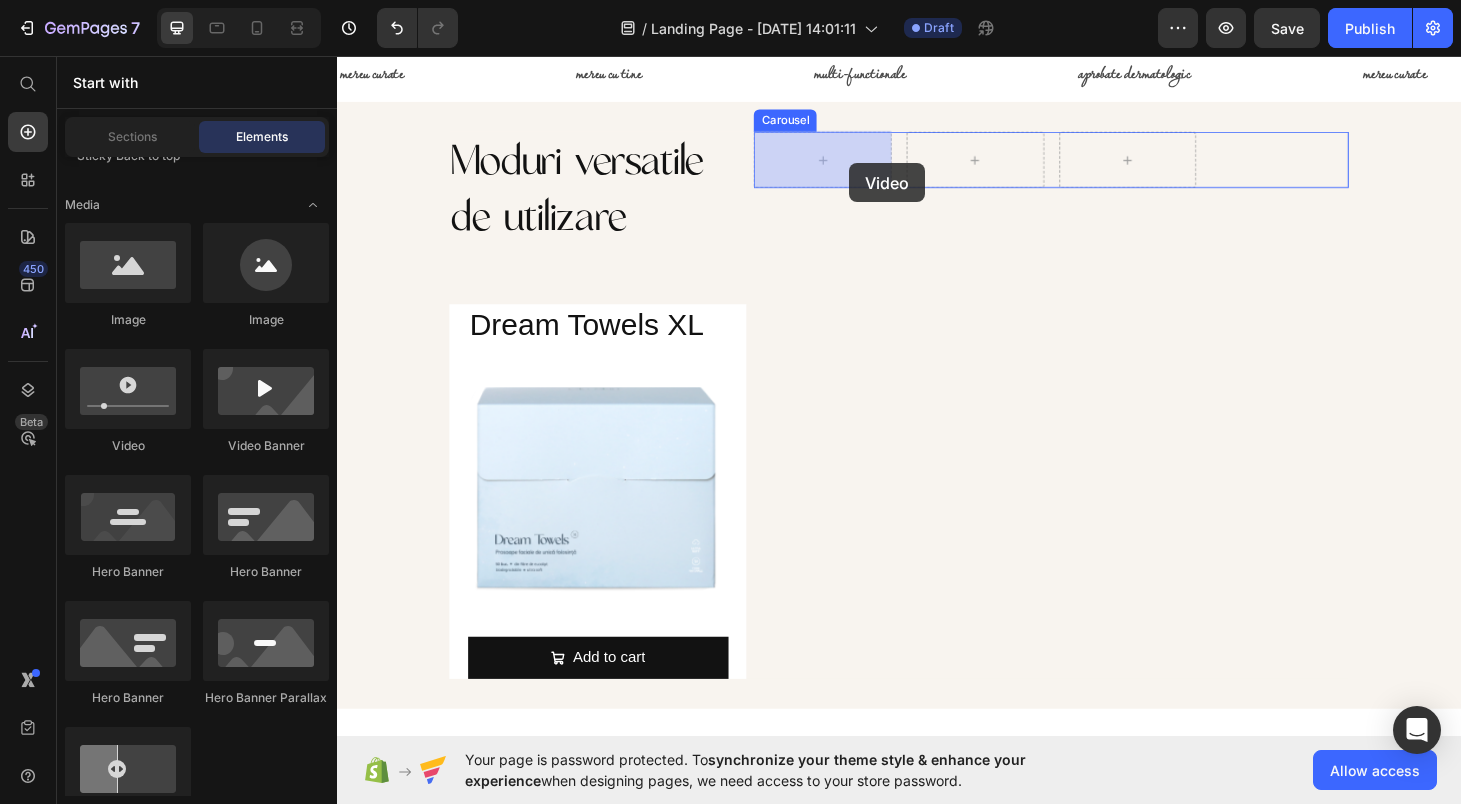 drag, startPoint x: 482, startPoint y: 452, endPoint x: 884, endPoint y: 170, distance: 491.04785 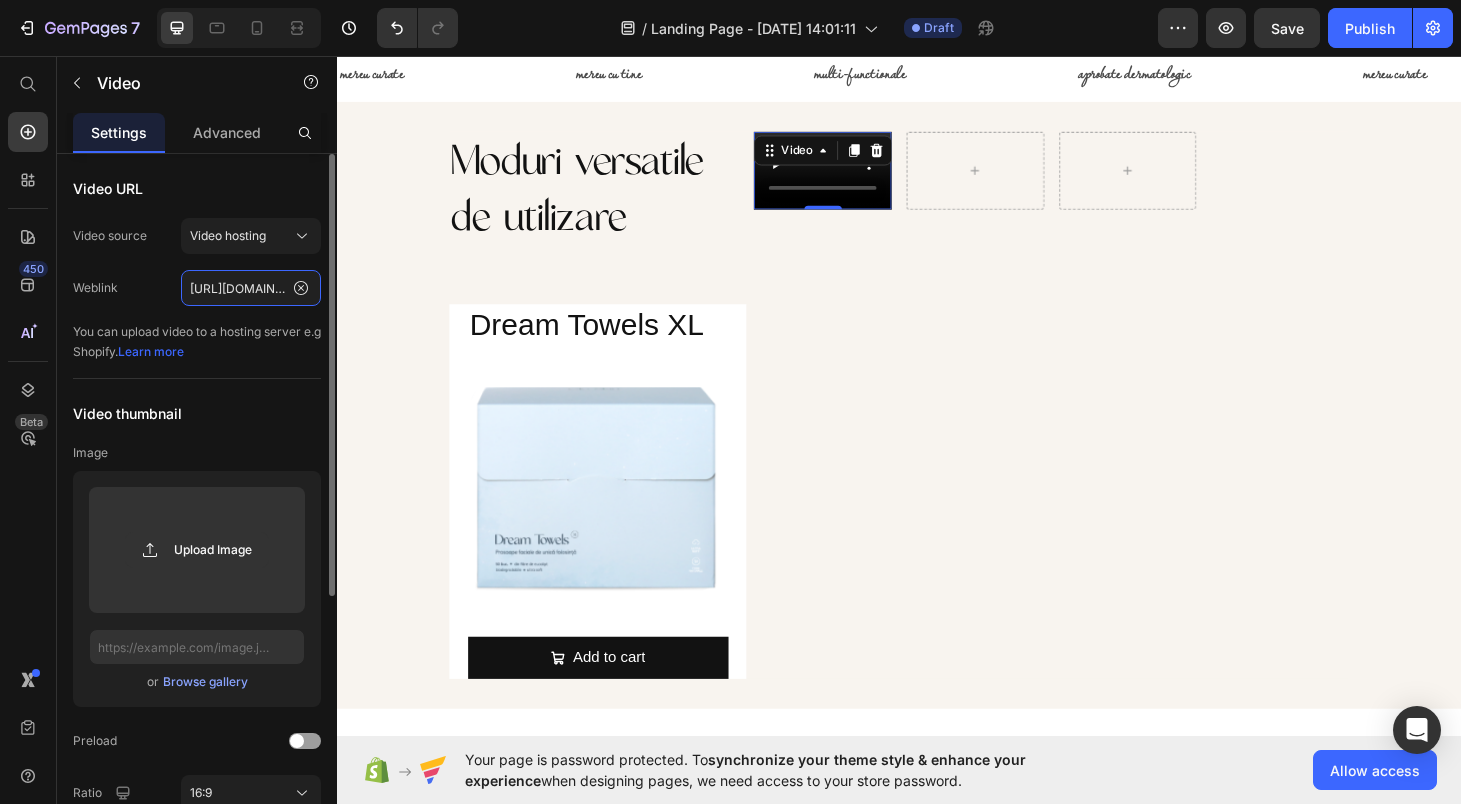 click on "[URL][DOMAIN_NAME]" 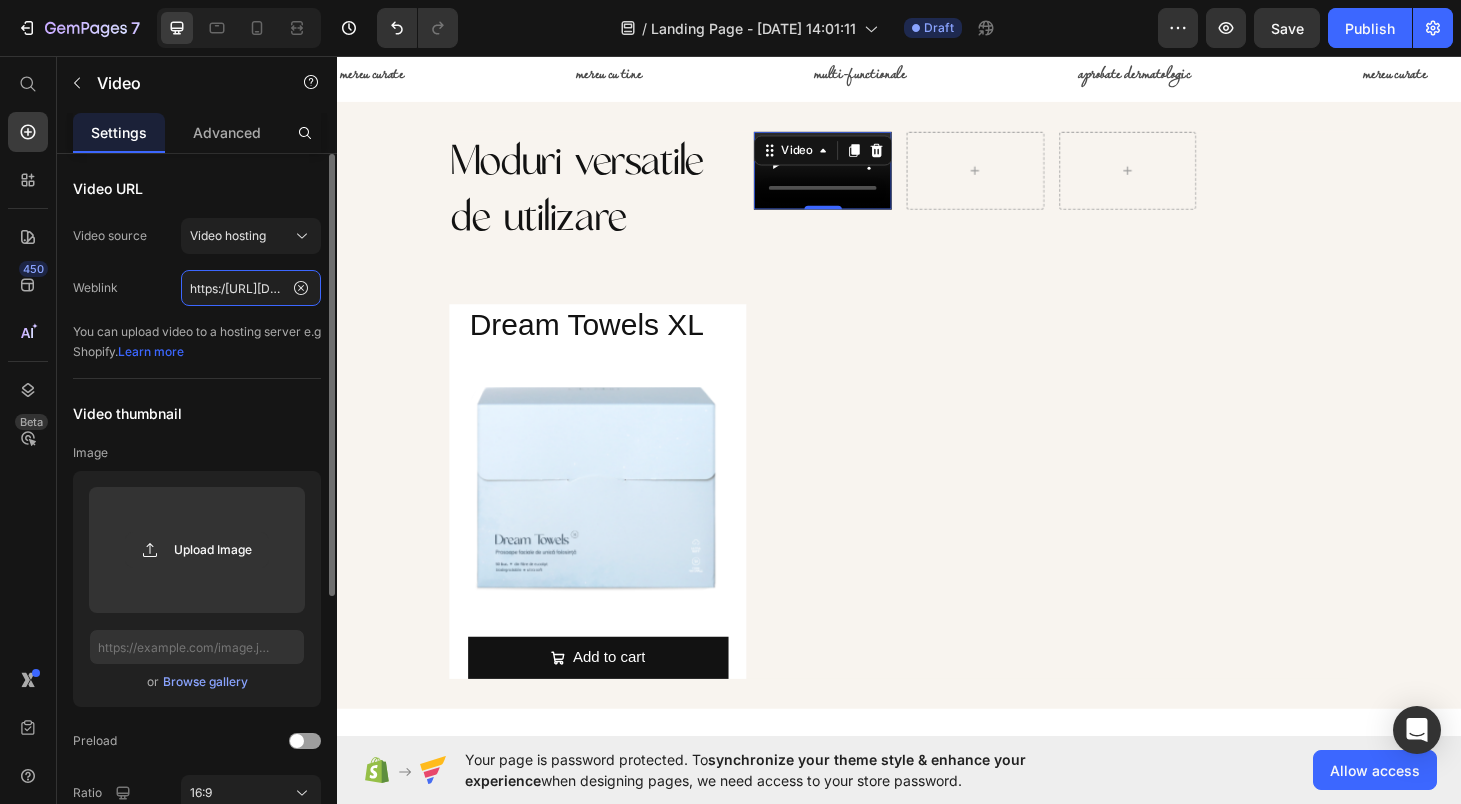 paste on "/[DOMAIN_NAME][URL]" 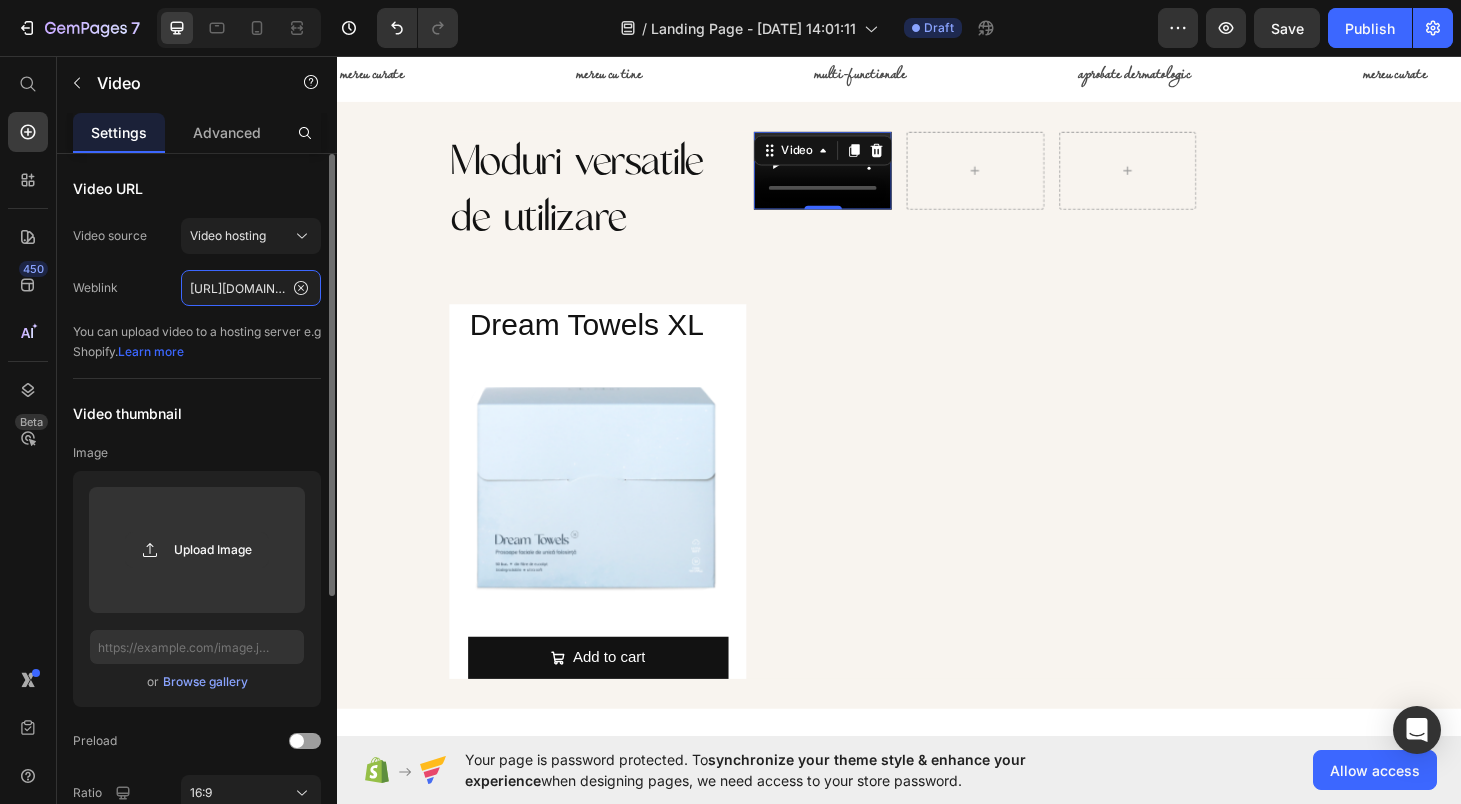type on "[URL][DOMAIN_NAME]" 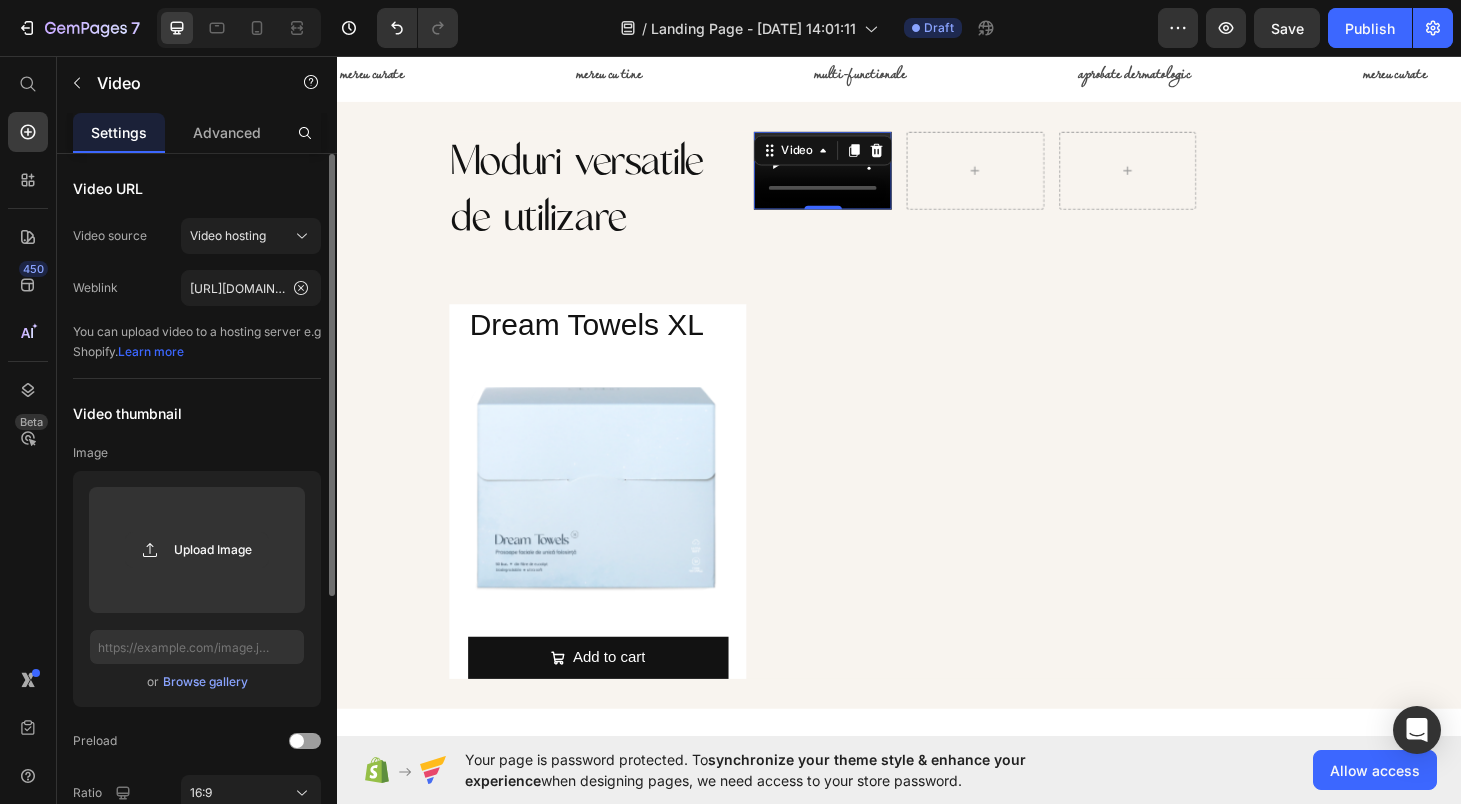 click on "You can upload video to a hosting server e.g Shopify.   Learn more" at bounding box center [197, 342] 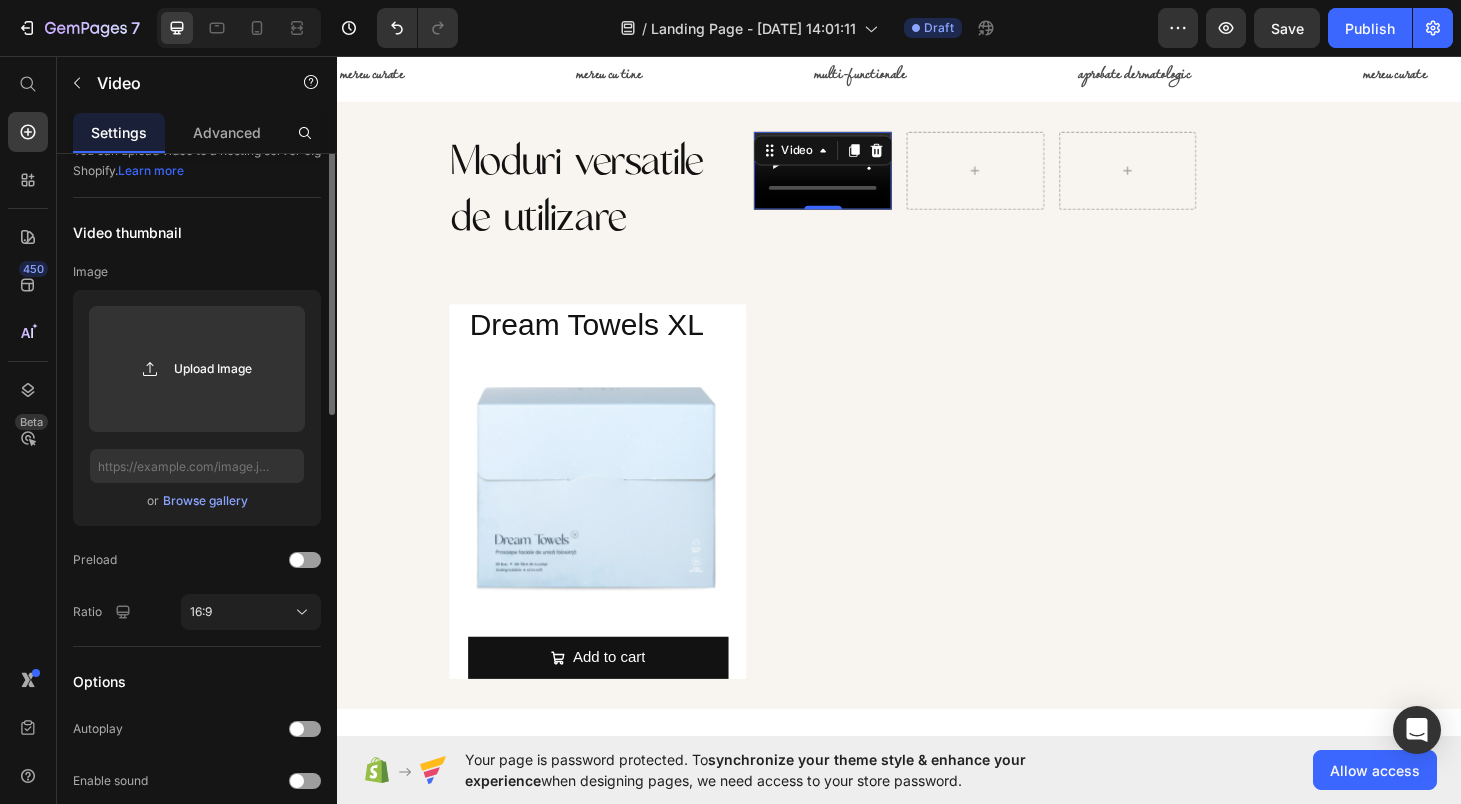 scroll, scrollTop: 423, scrollLeft: 0, axis: vertical 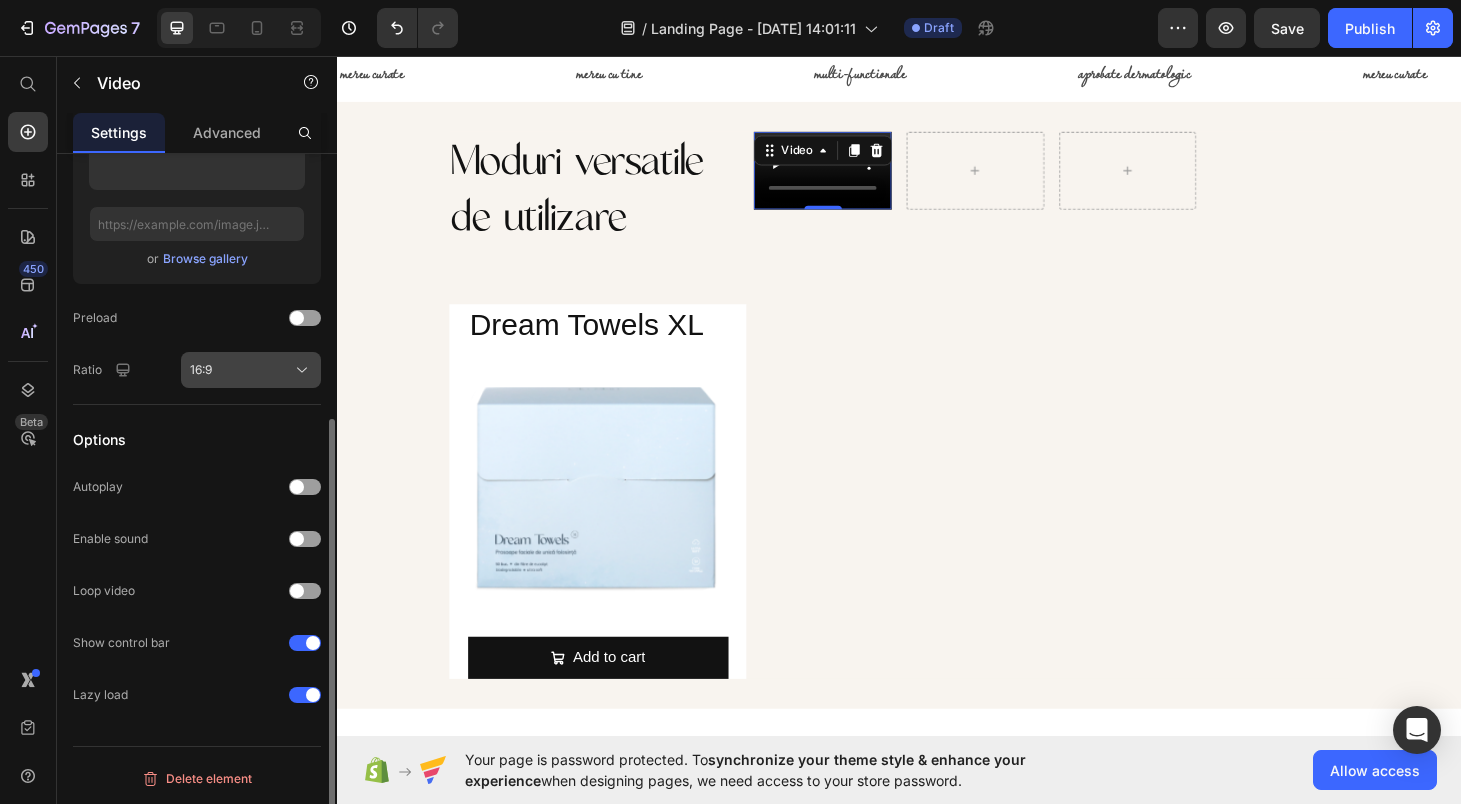 click on "16:9" at bounding box center (251, 370) 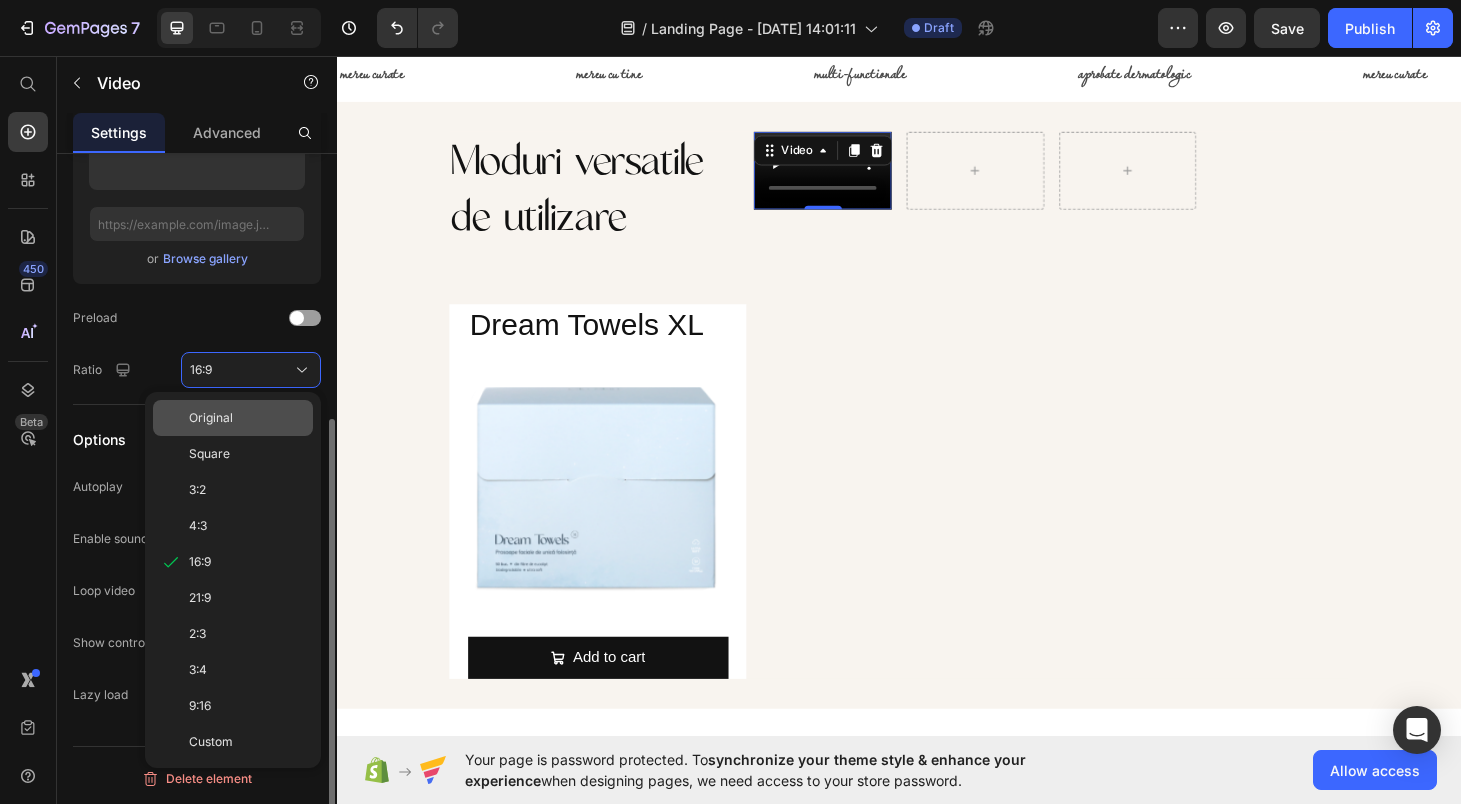click on "Original" at bounding box center [247, 418] 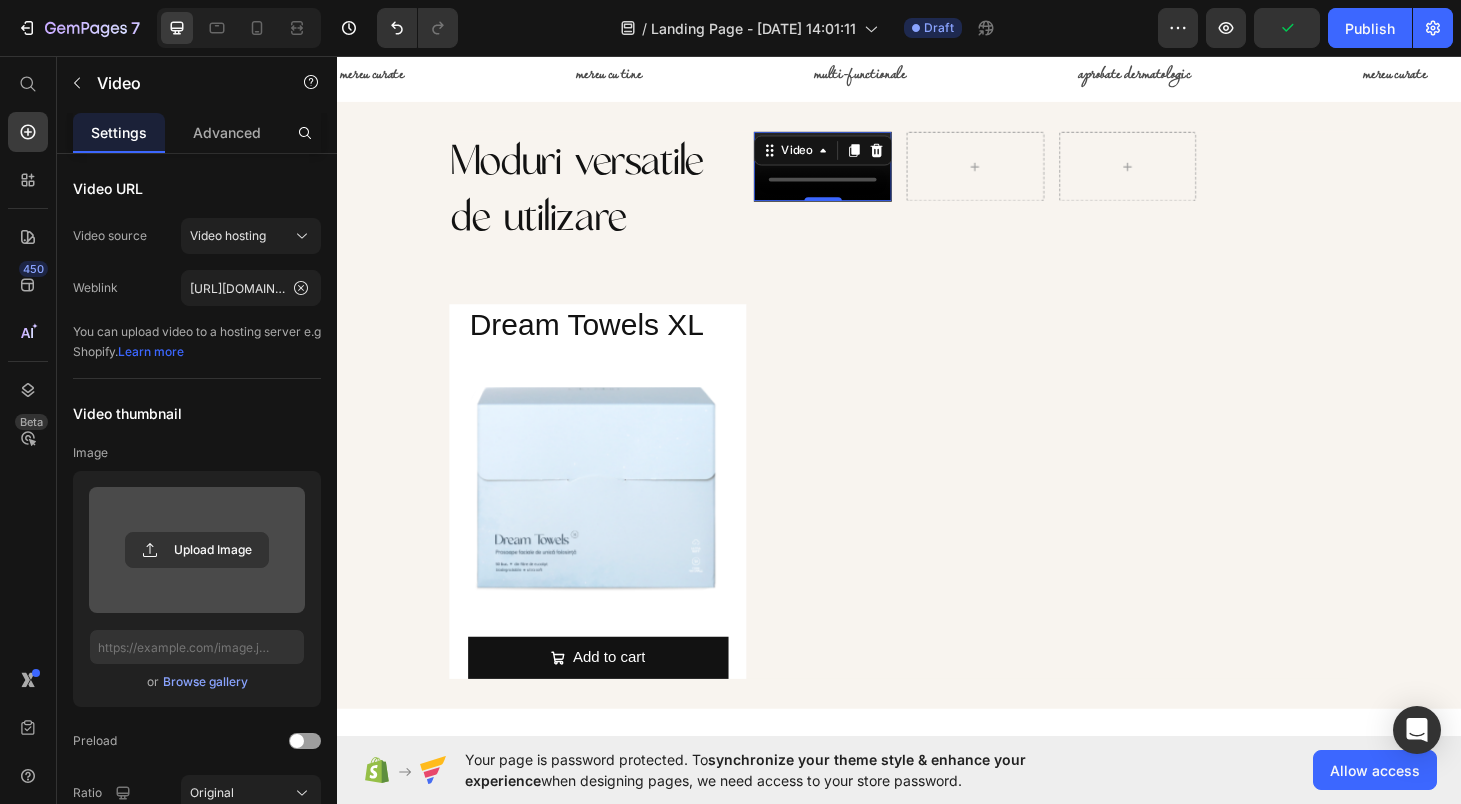 scroll, scrollTop: 423, scrollLeft: 0, axis: vertical 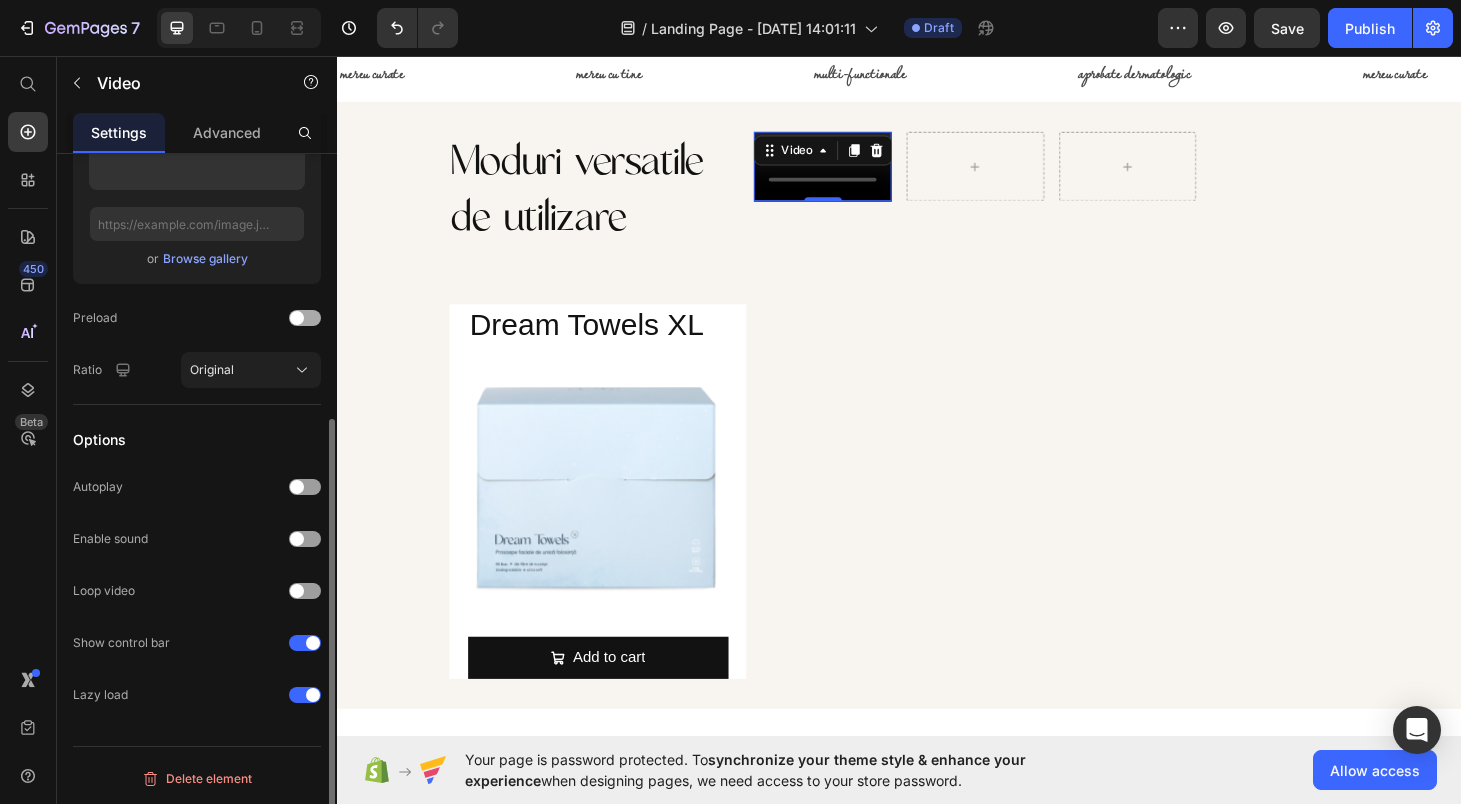 click at bounding box center [305, 318] 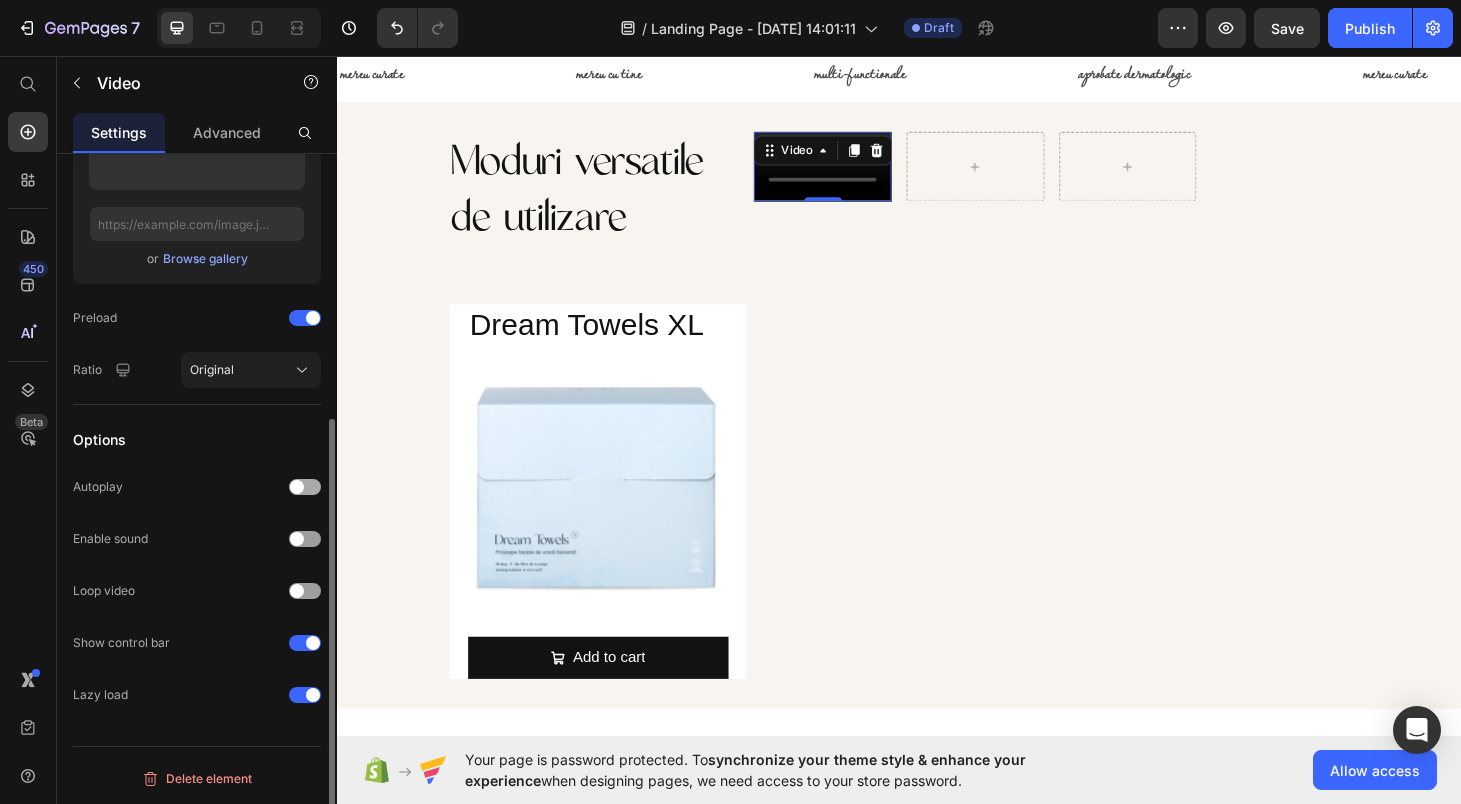 click at bounding box center (297, 487) 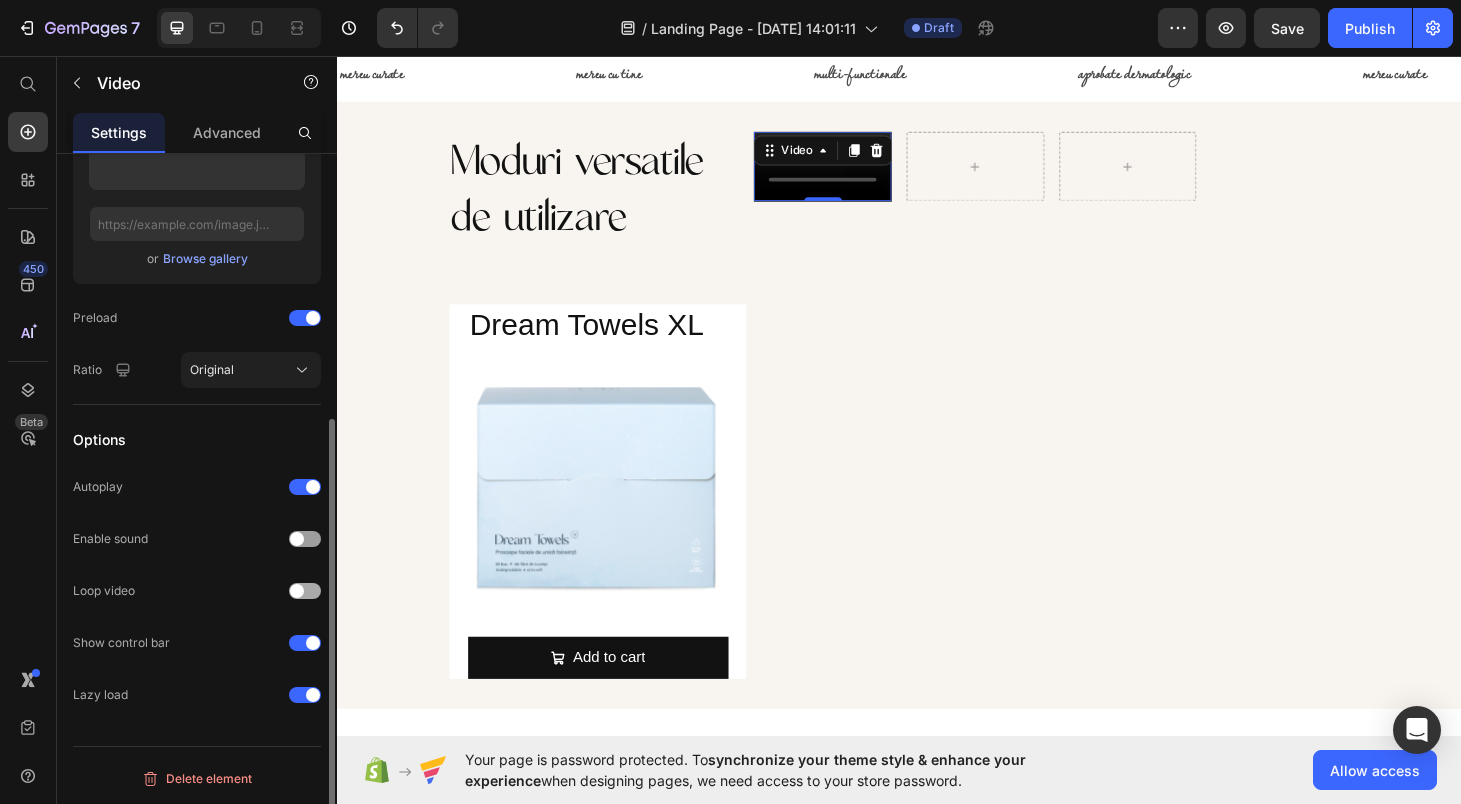 click at bounding box center [305, 591] 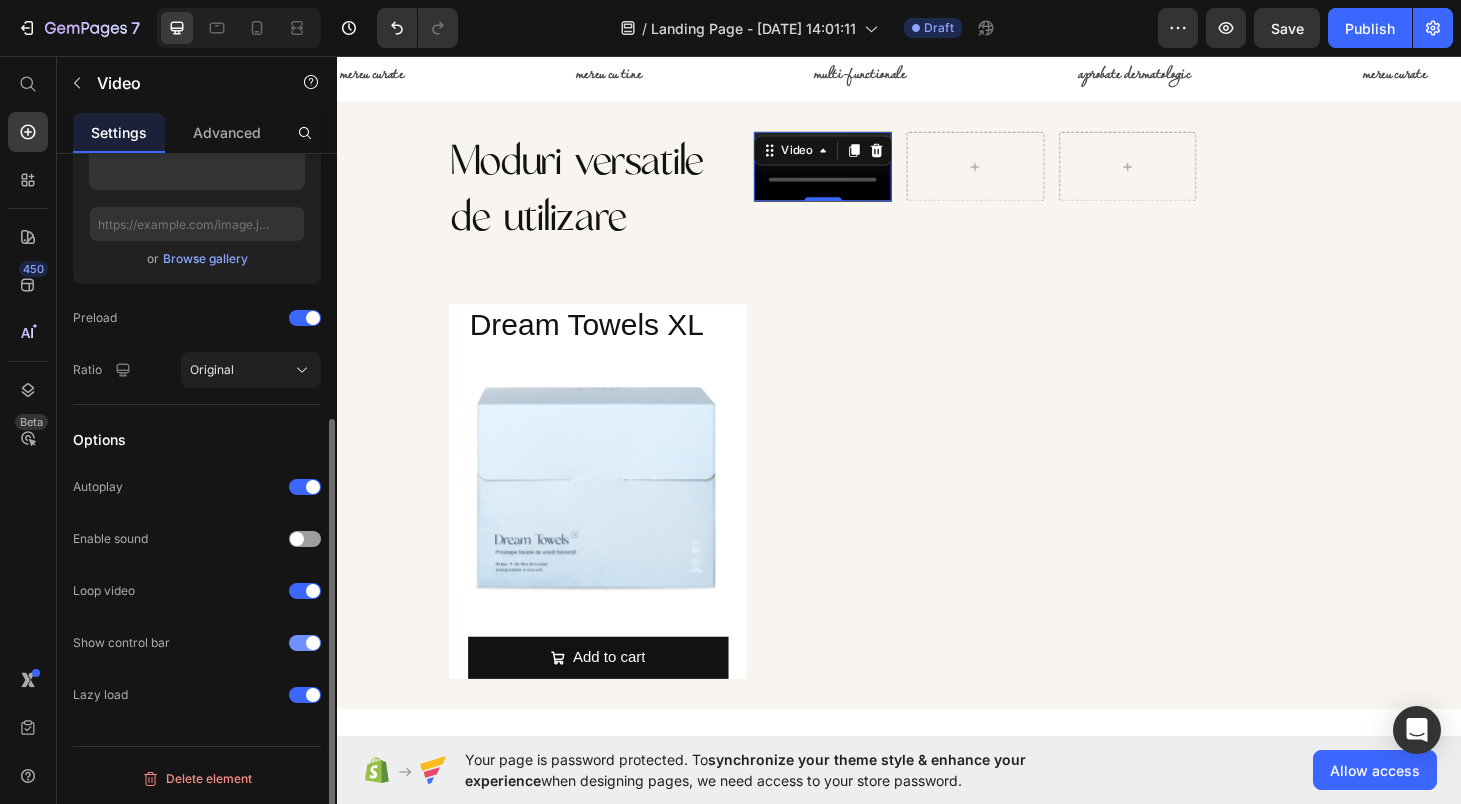 click at bounding box center (313, 643) 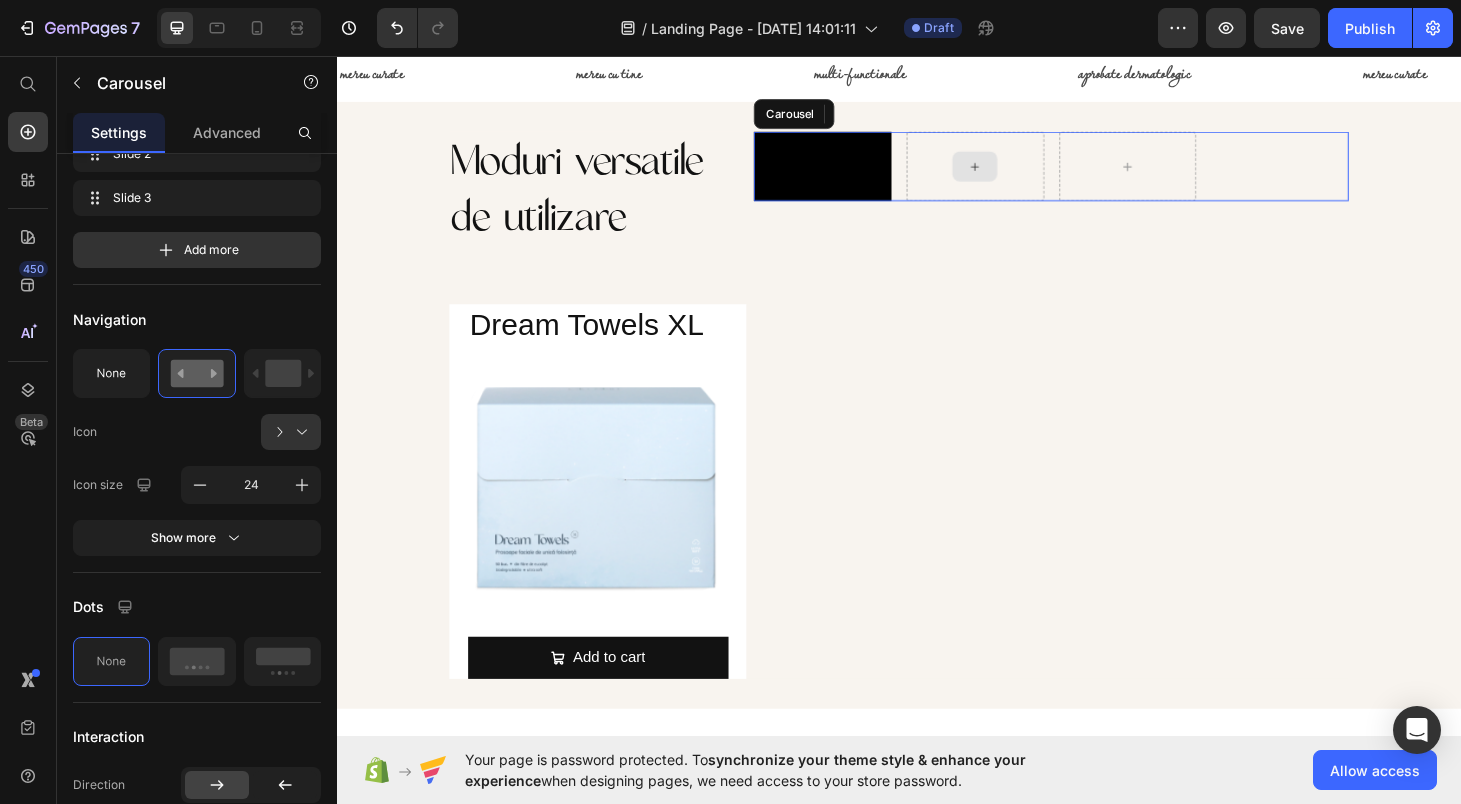 click at bounding box center [1018, 172] 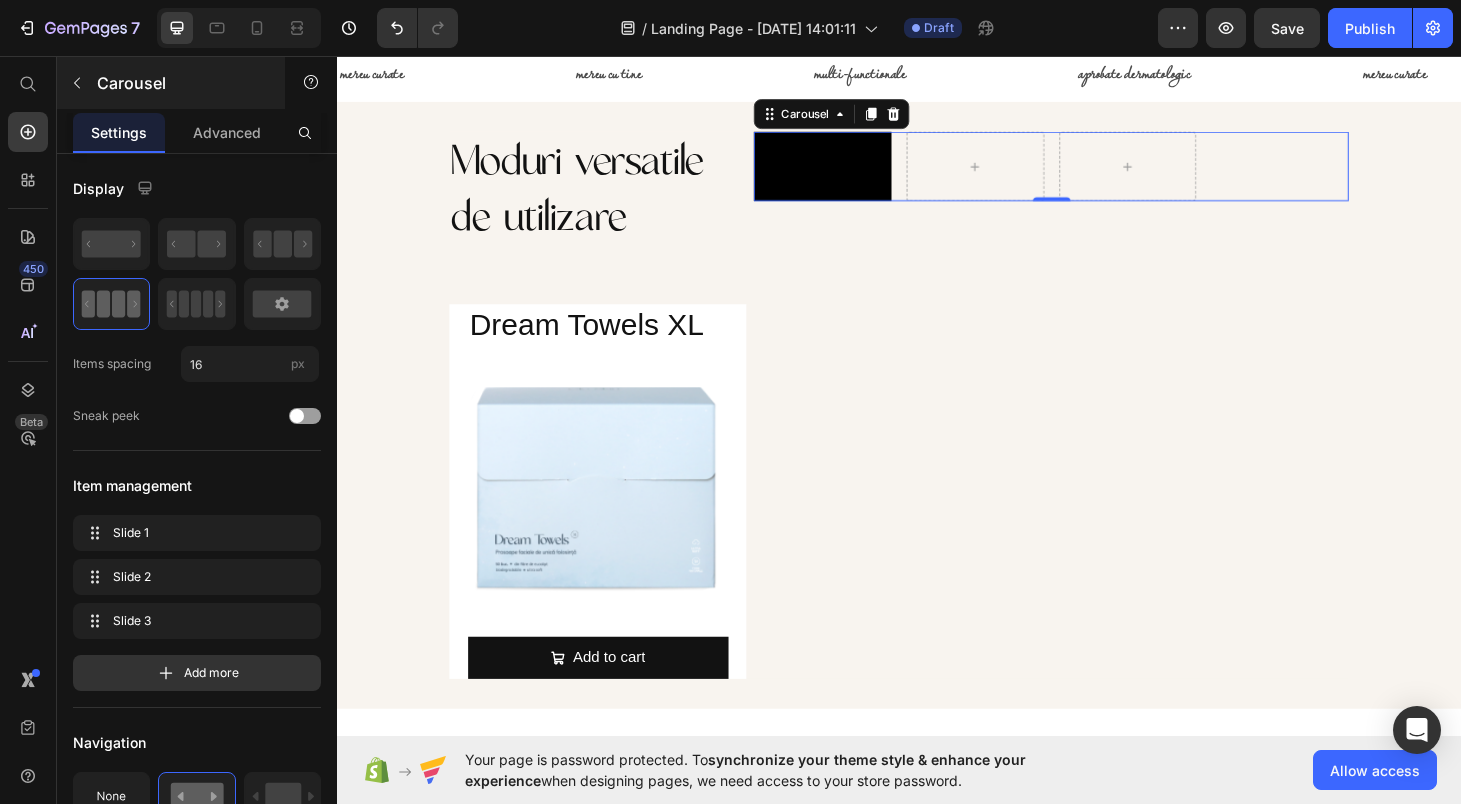 click 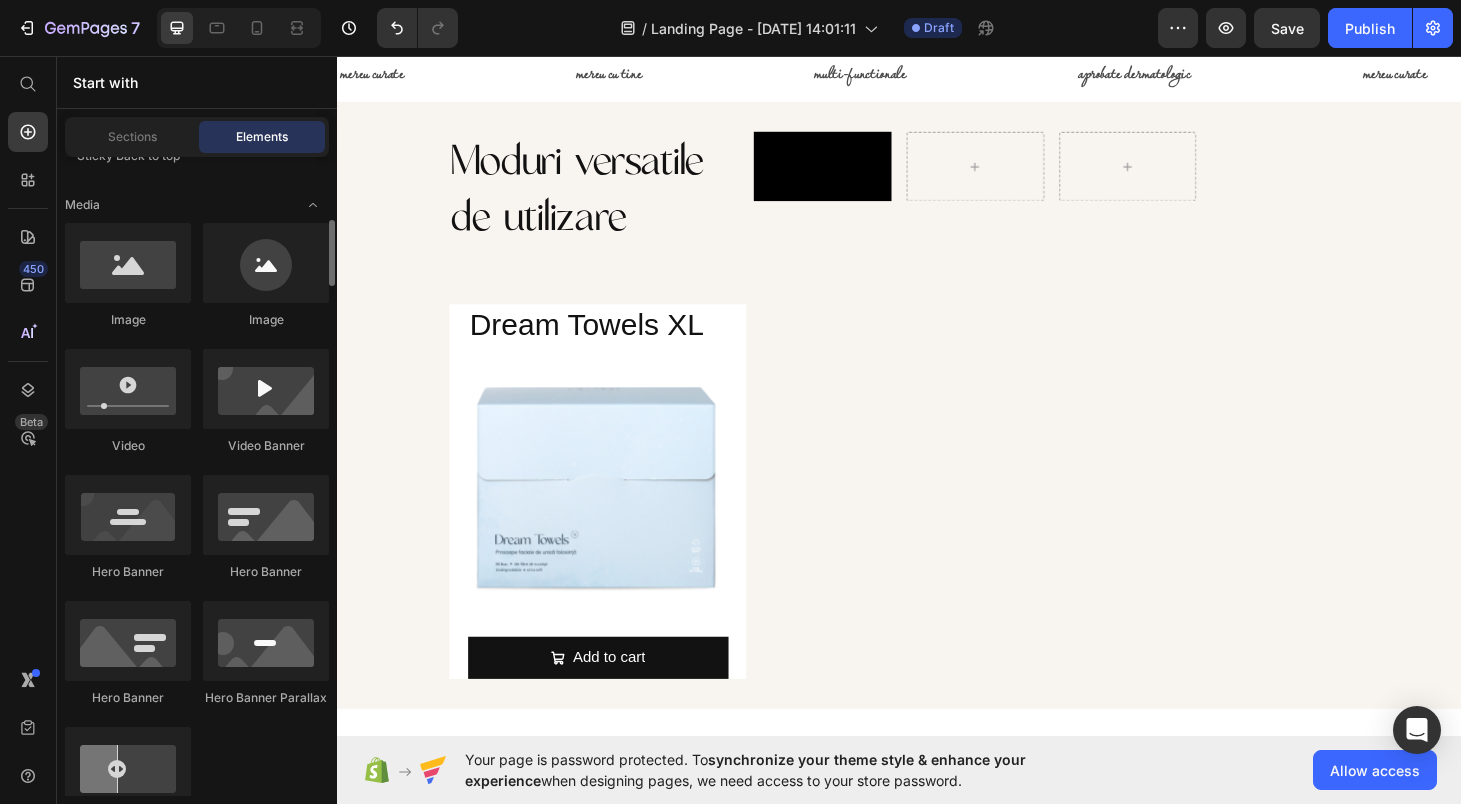 scroll, scrollTop: 712, scrollLeft: 0, axis: vertical 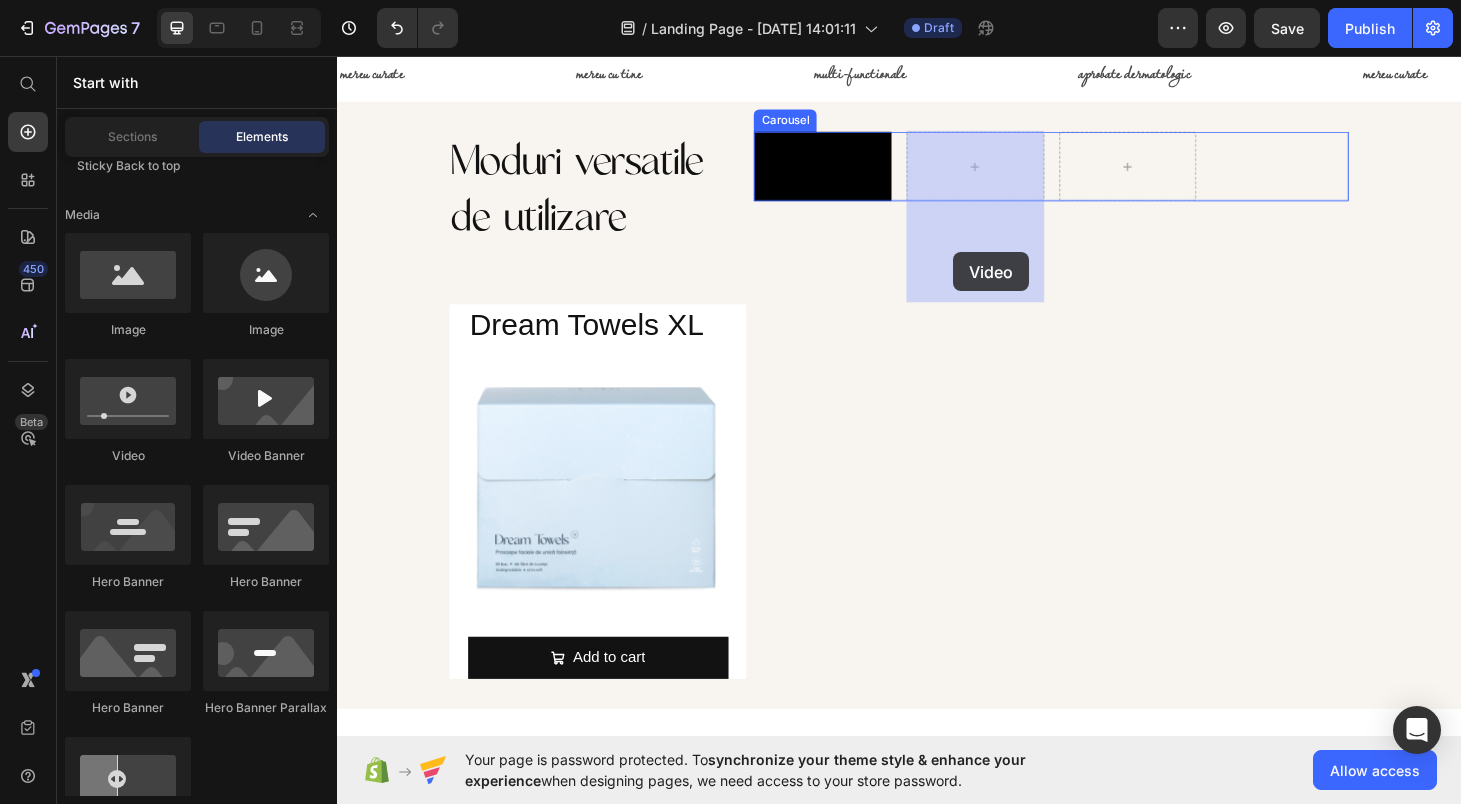 drag, startPoint x: 499, startPoint y: 461, endPoint x: 995, endPoint y: 265, distance: 533.32166 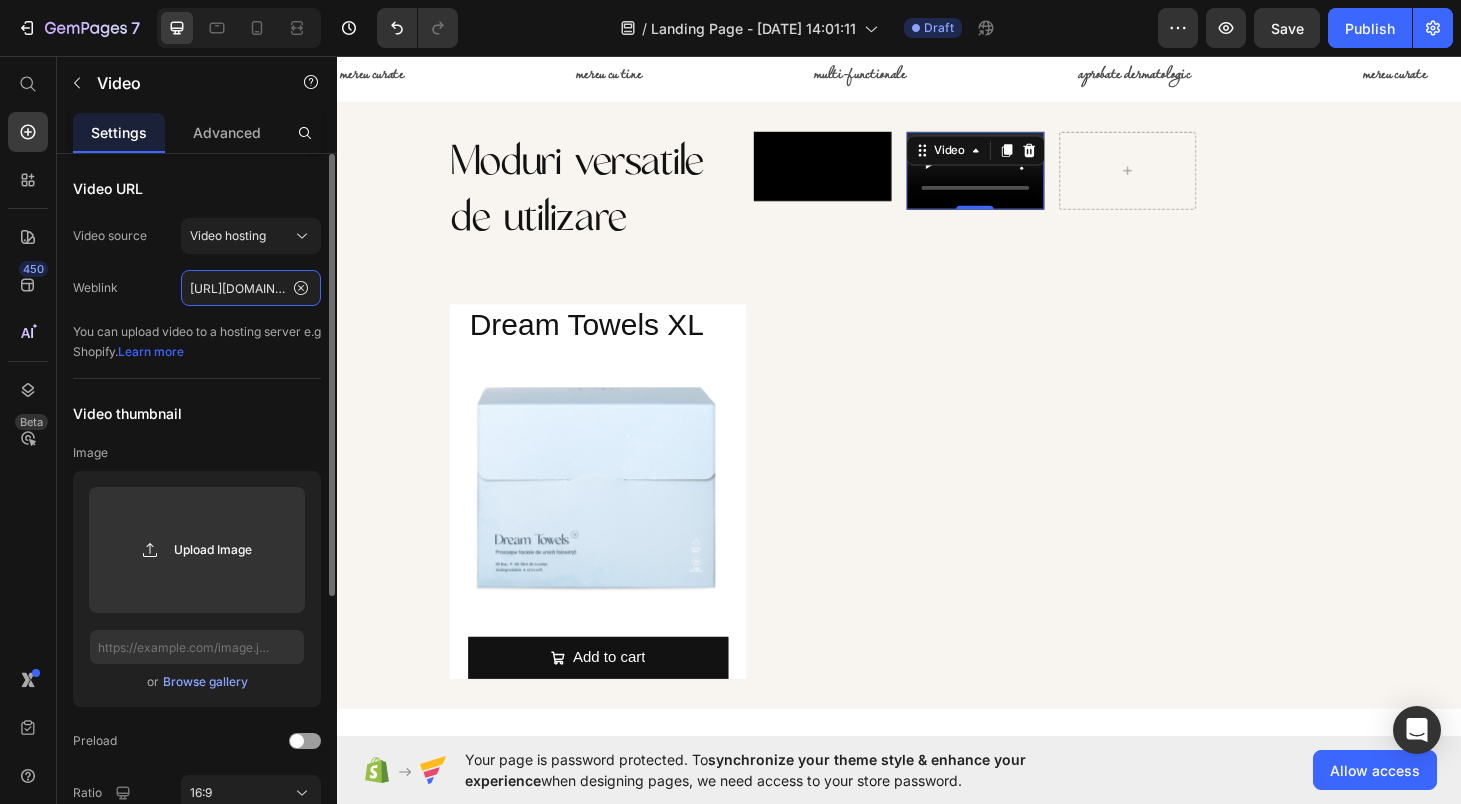 click on "[URL][DOMAIN_NAME]" 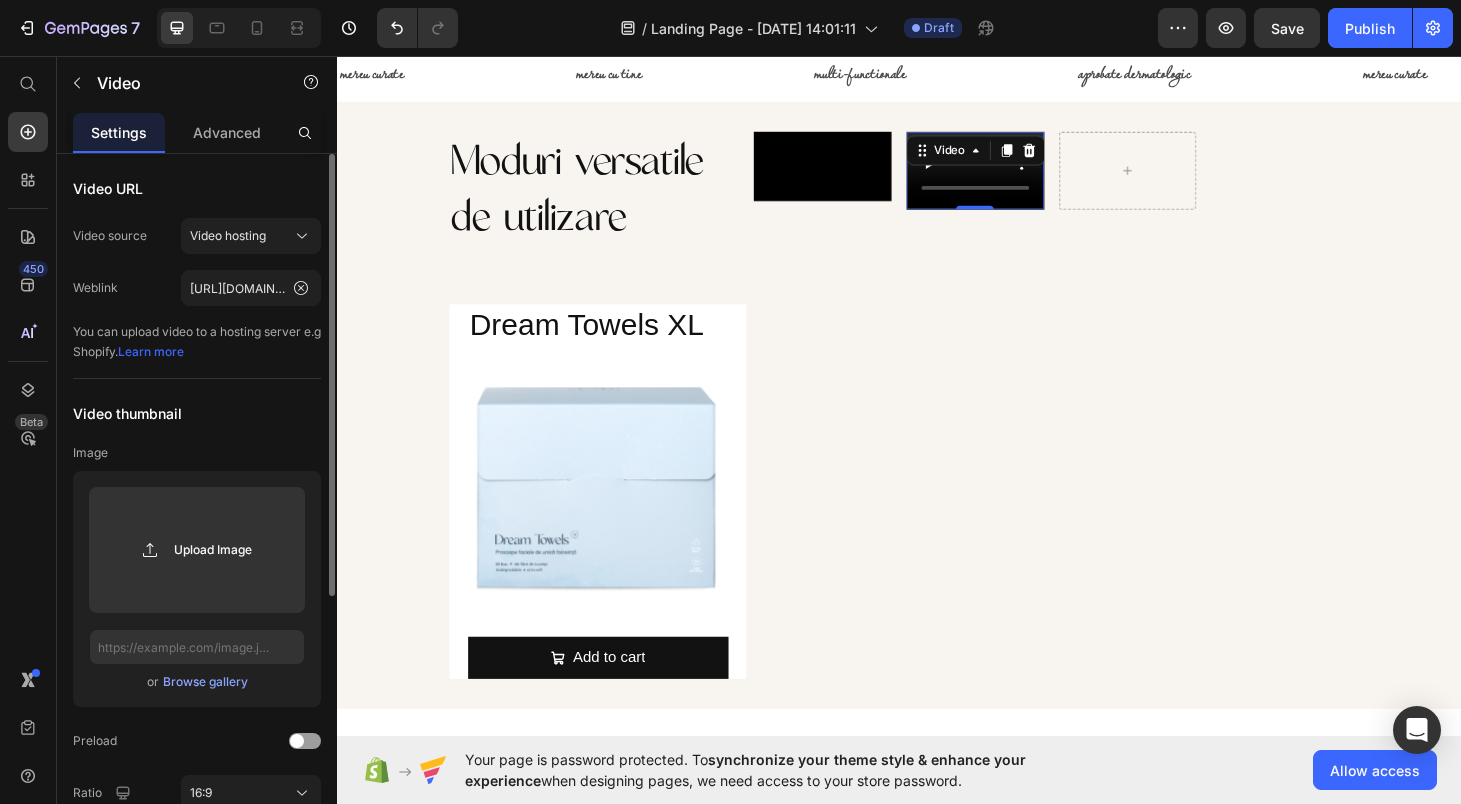 click on "Video URL Video source Video hosting Weblink [URL][DOMAIN_NAME] You can upload video to a hosting server e.g Shopify.   Learn more" 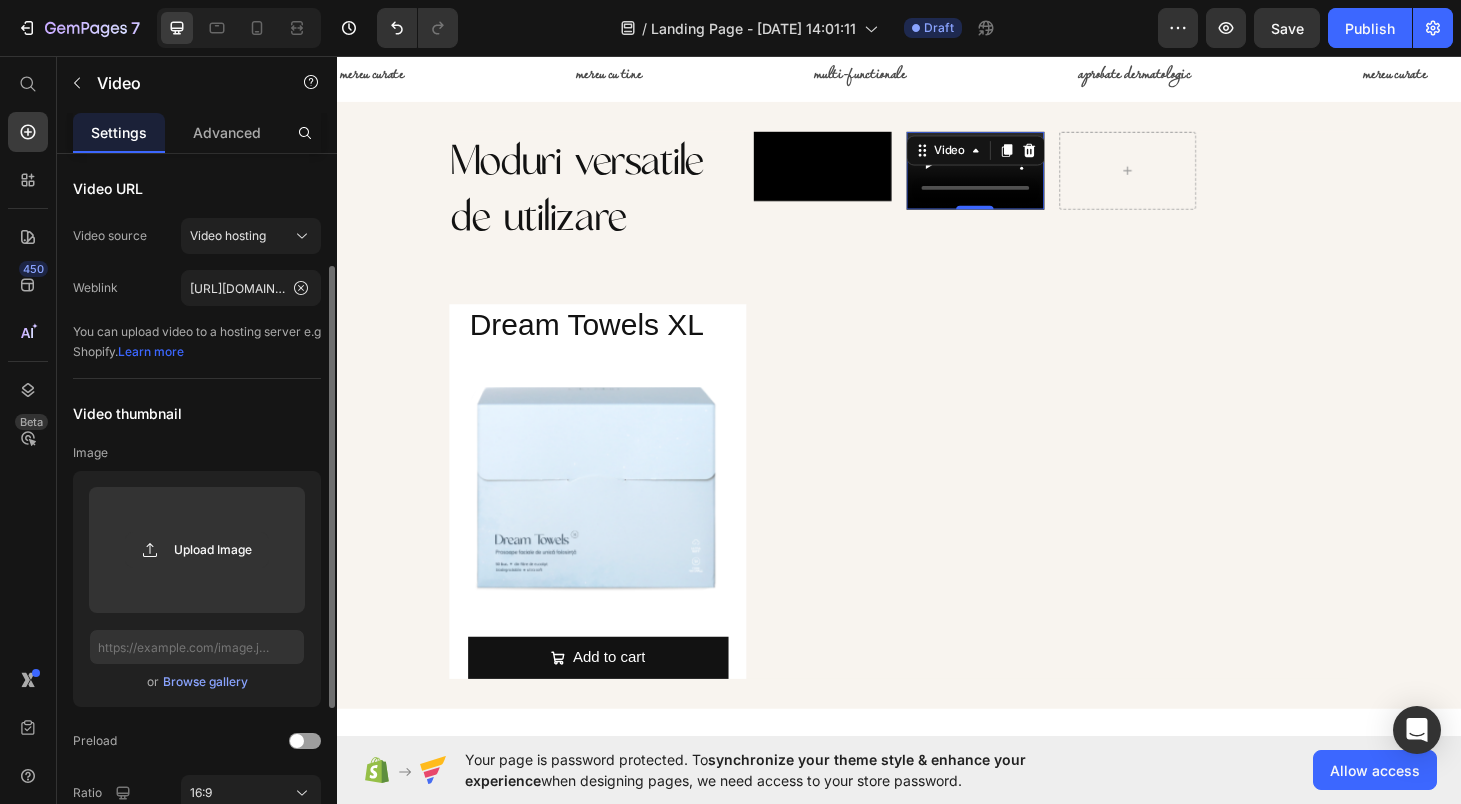 scroll, scrollTop: 423, scrollLeft: 0, axis: vertical 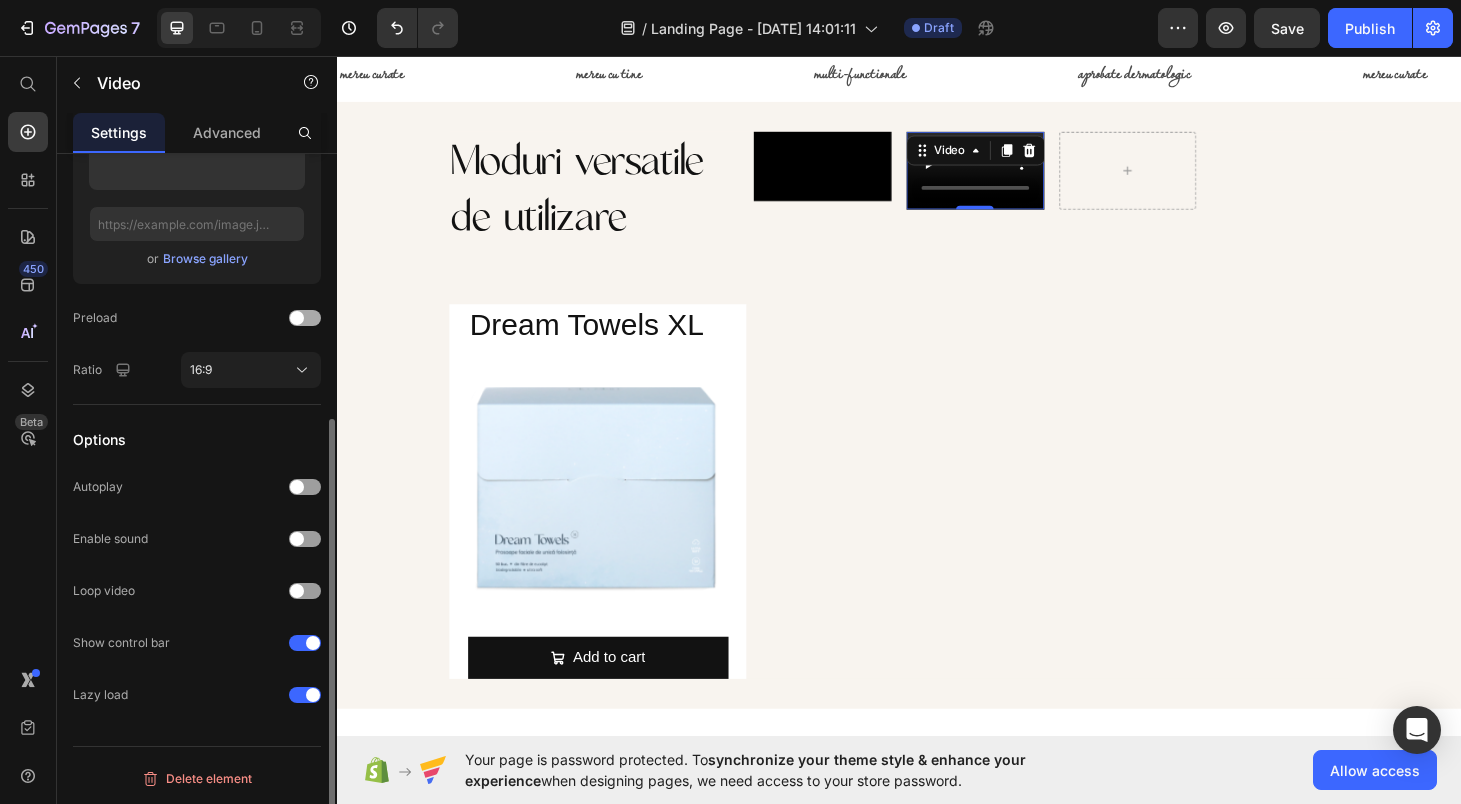 click at bounding box center [305, 318] 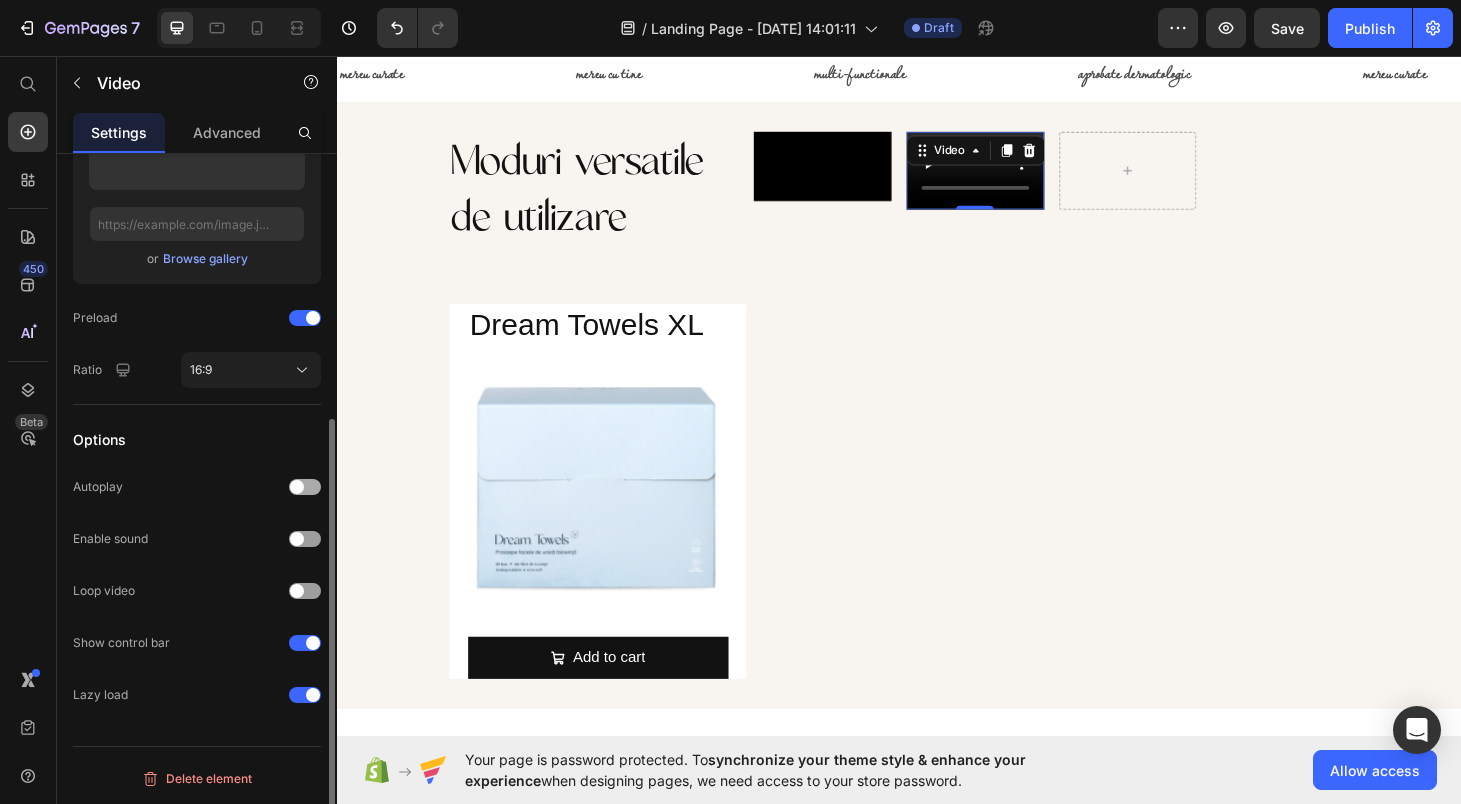 click at bounding box center [305, 487] 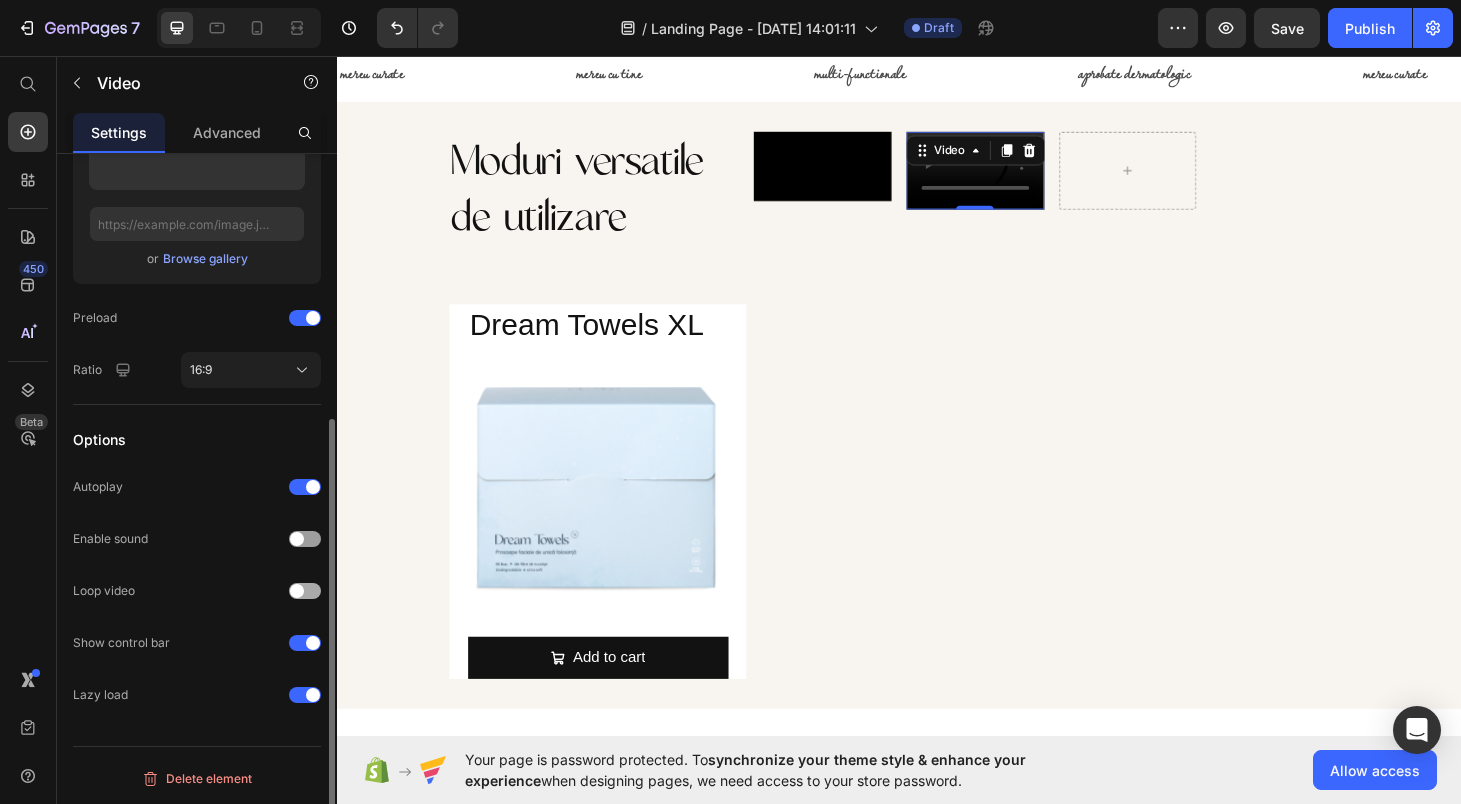 click at bounding box center [297, 591] 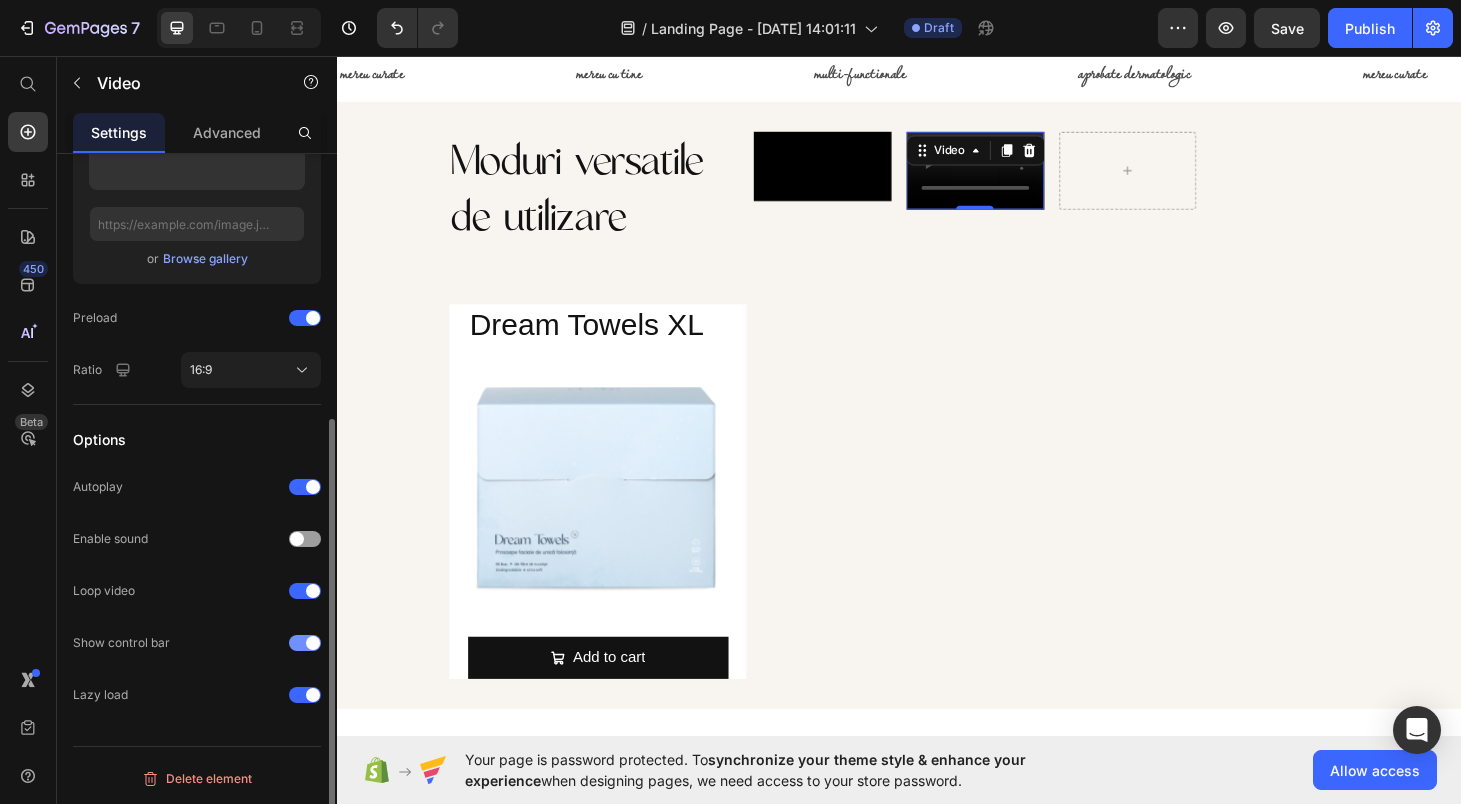 click at bounding box center (313, 643) 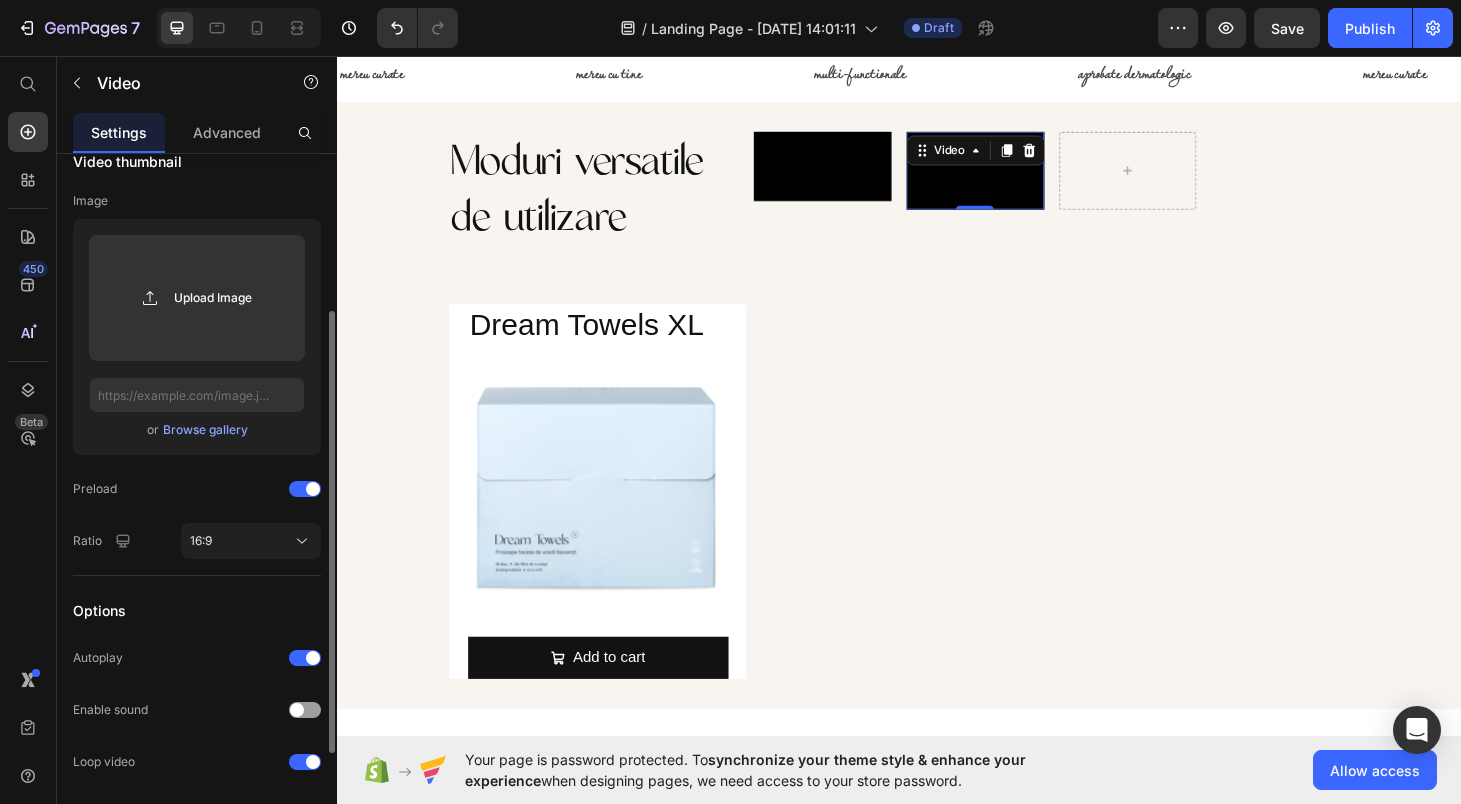 scroll, scrollTop: 286, scrollLeft: 0, axis: vertical 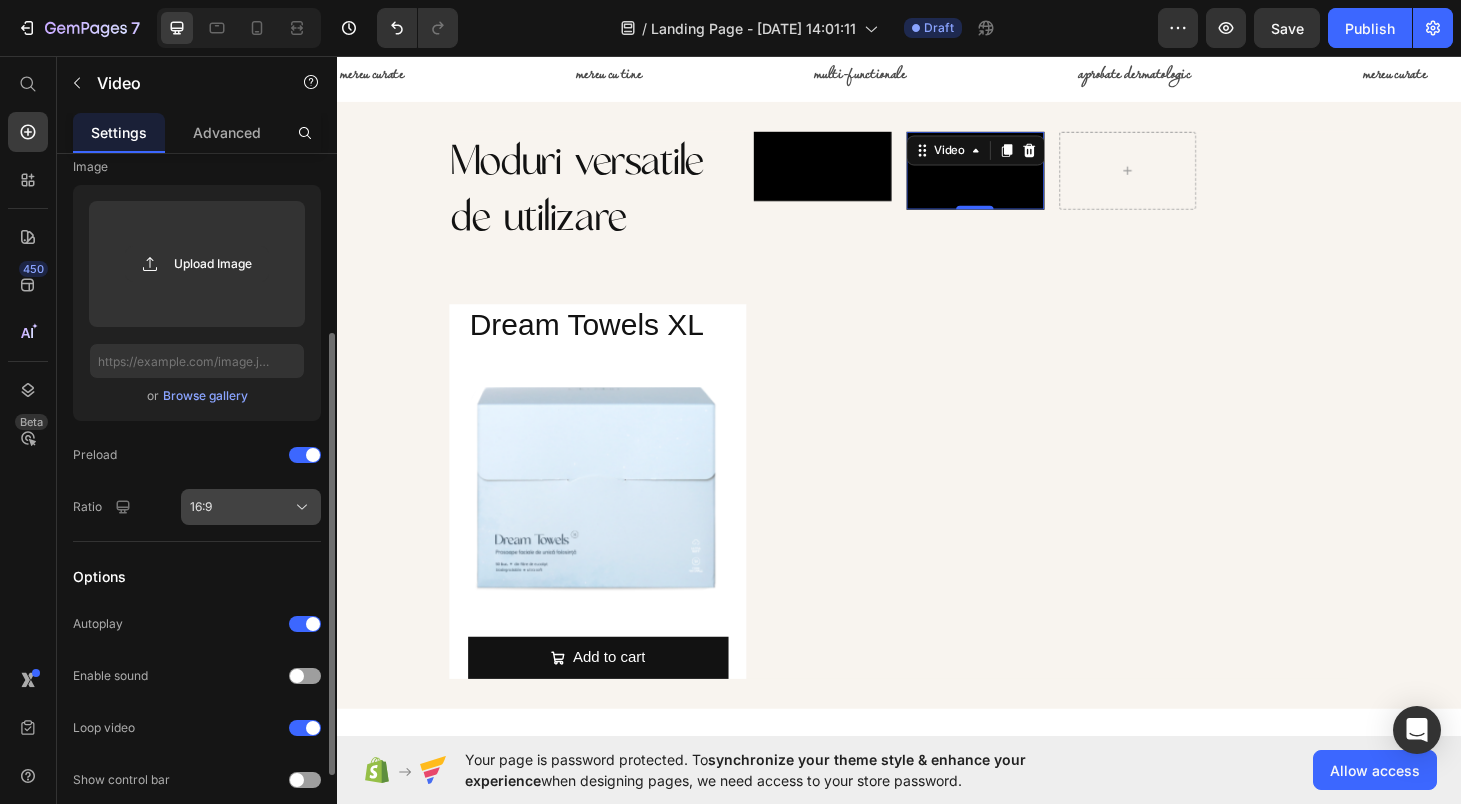 click on "16:9" 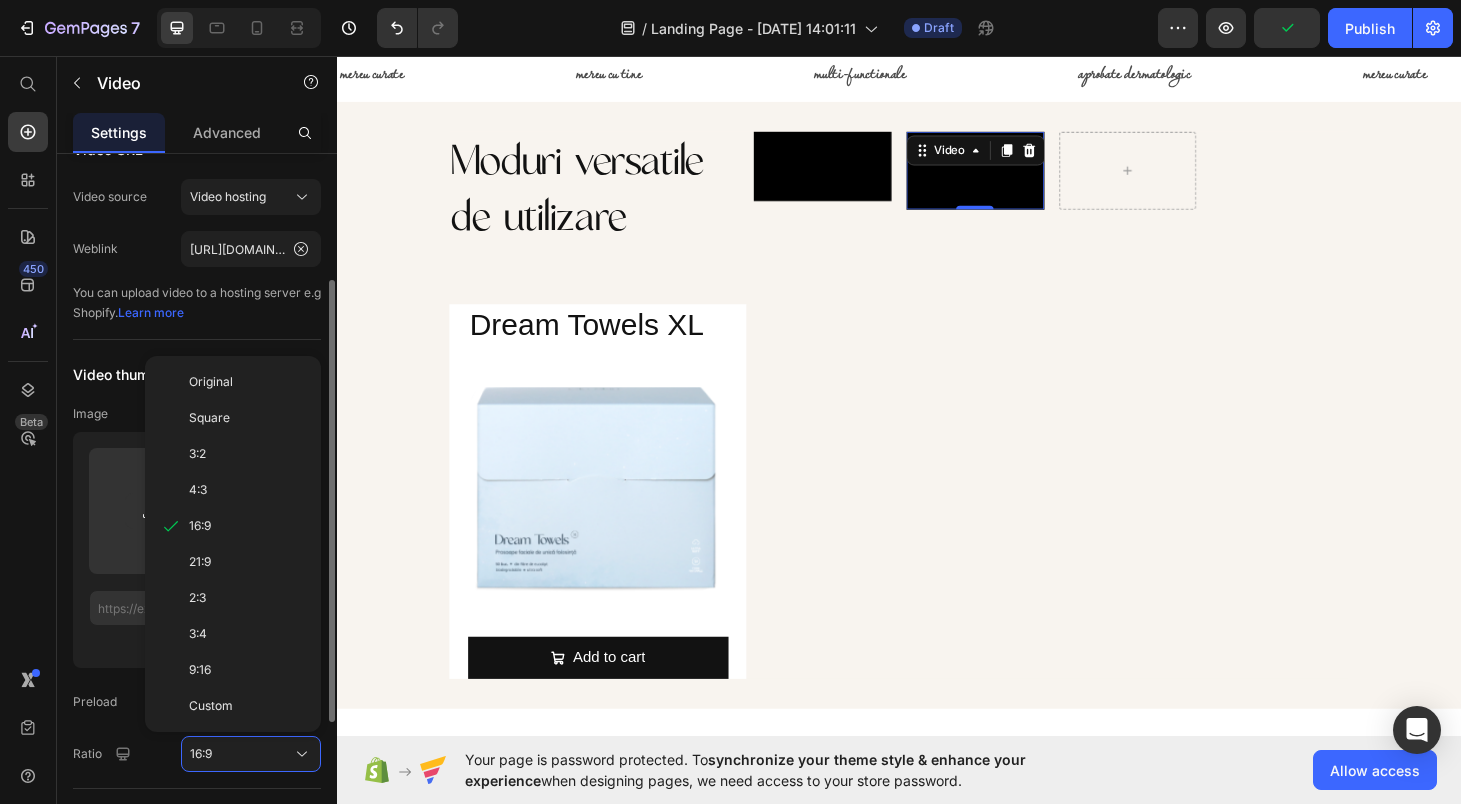 scroll, scrollTop: 0, scrollLeft: 0, axis: both 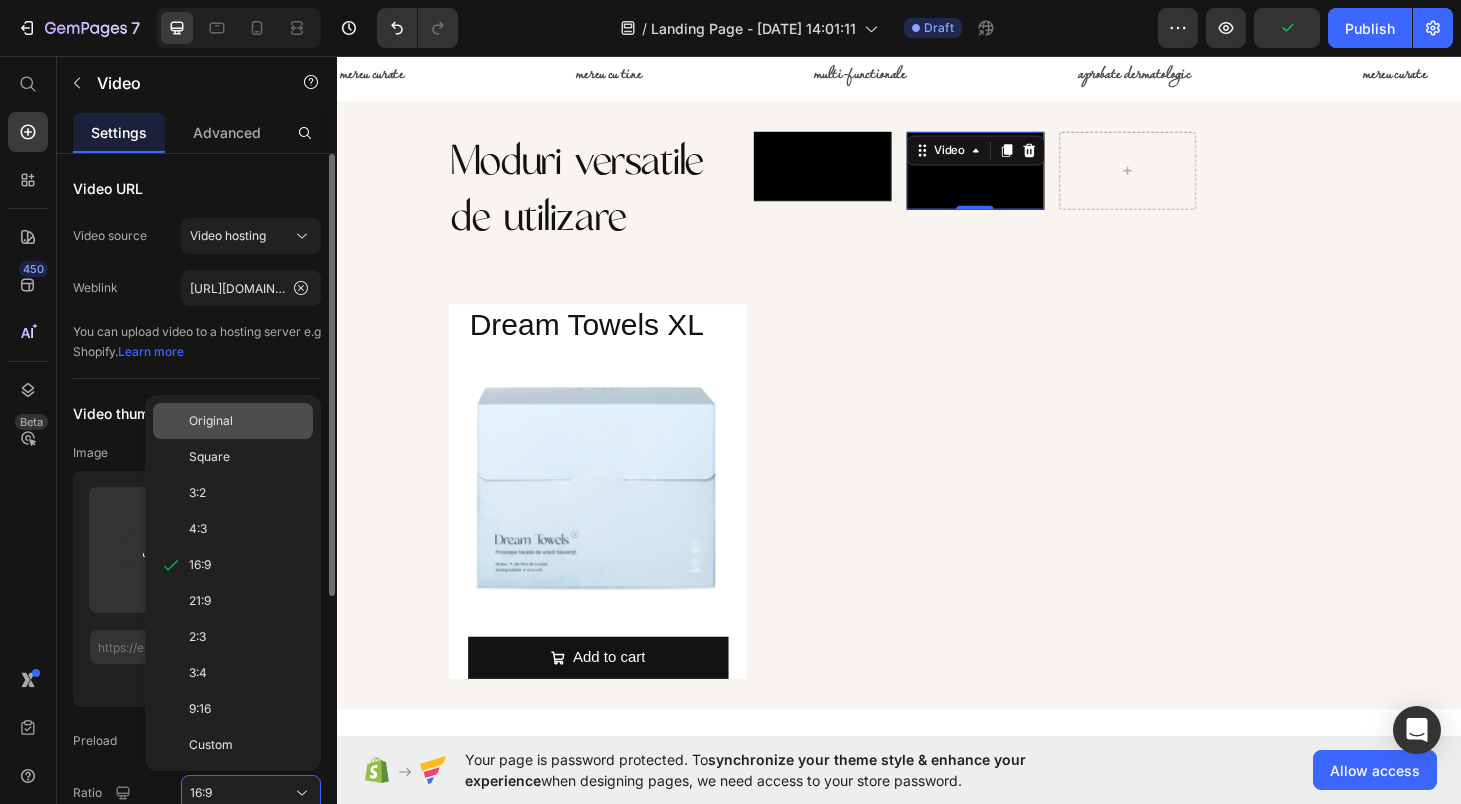 click on "Original" at bounding box center [211, 421] 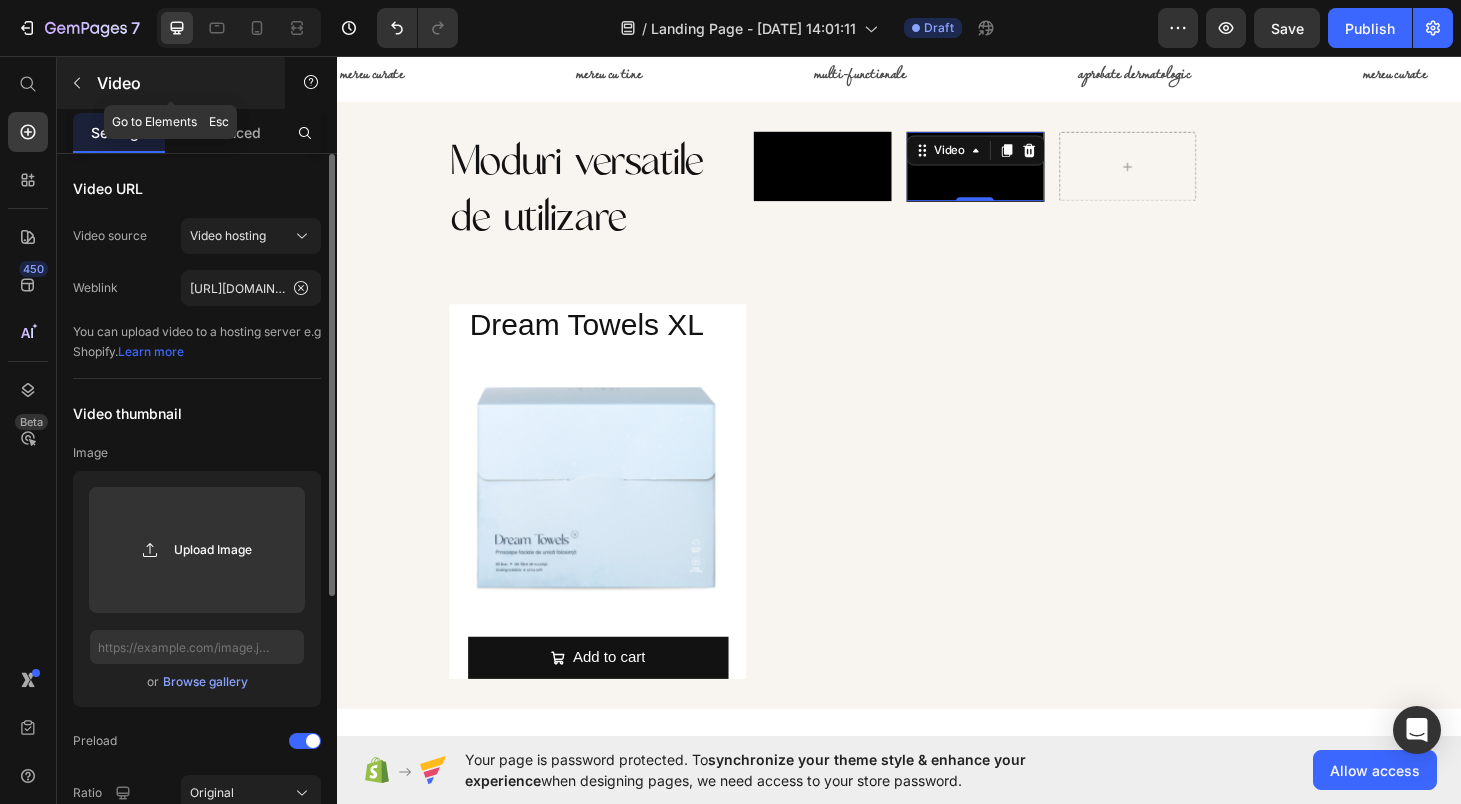 click at bounding box center [77, 83] 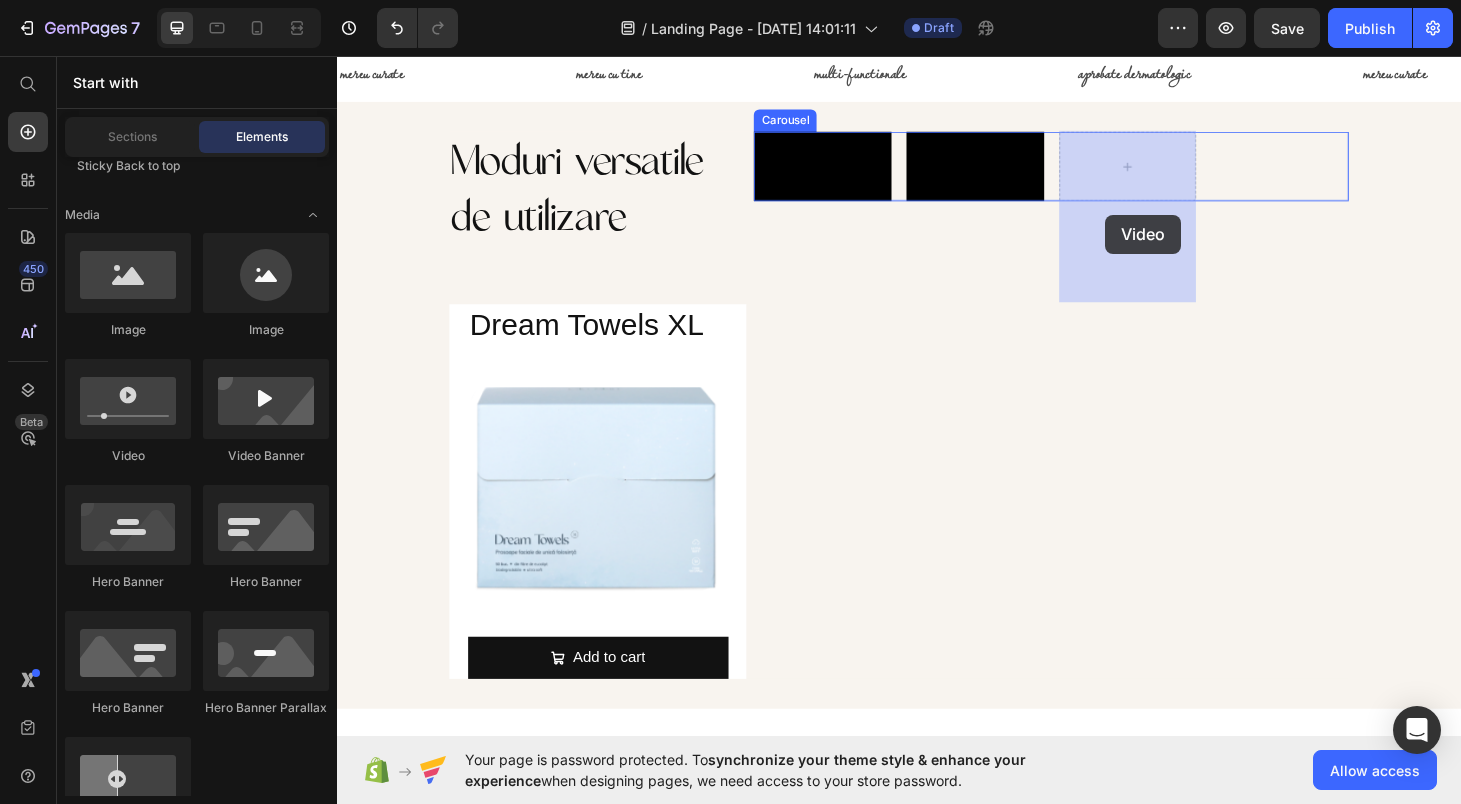 drag, startPoint x: 468, startPoint y: 479, endPoint x: 1157, endPoint y: 222, distance: 735.37067 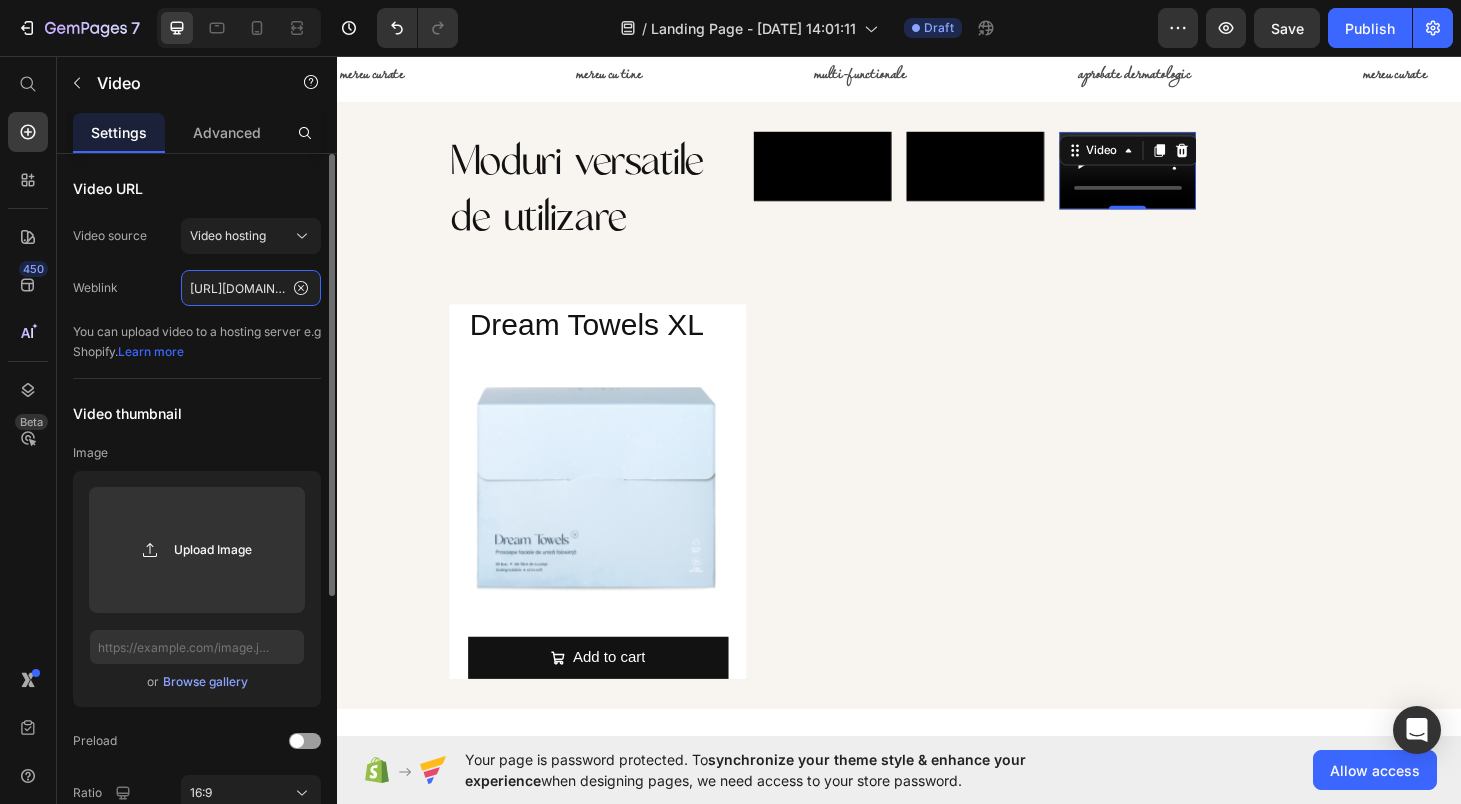 click on "[URL][DOMAIN_NAME]" 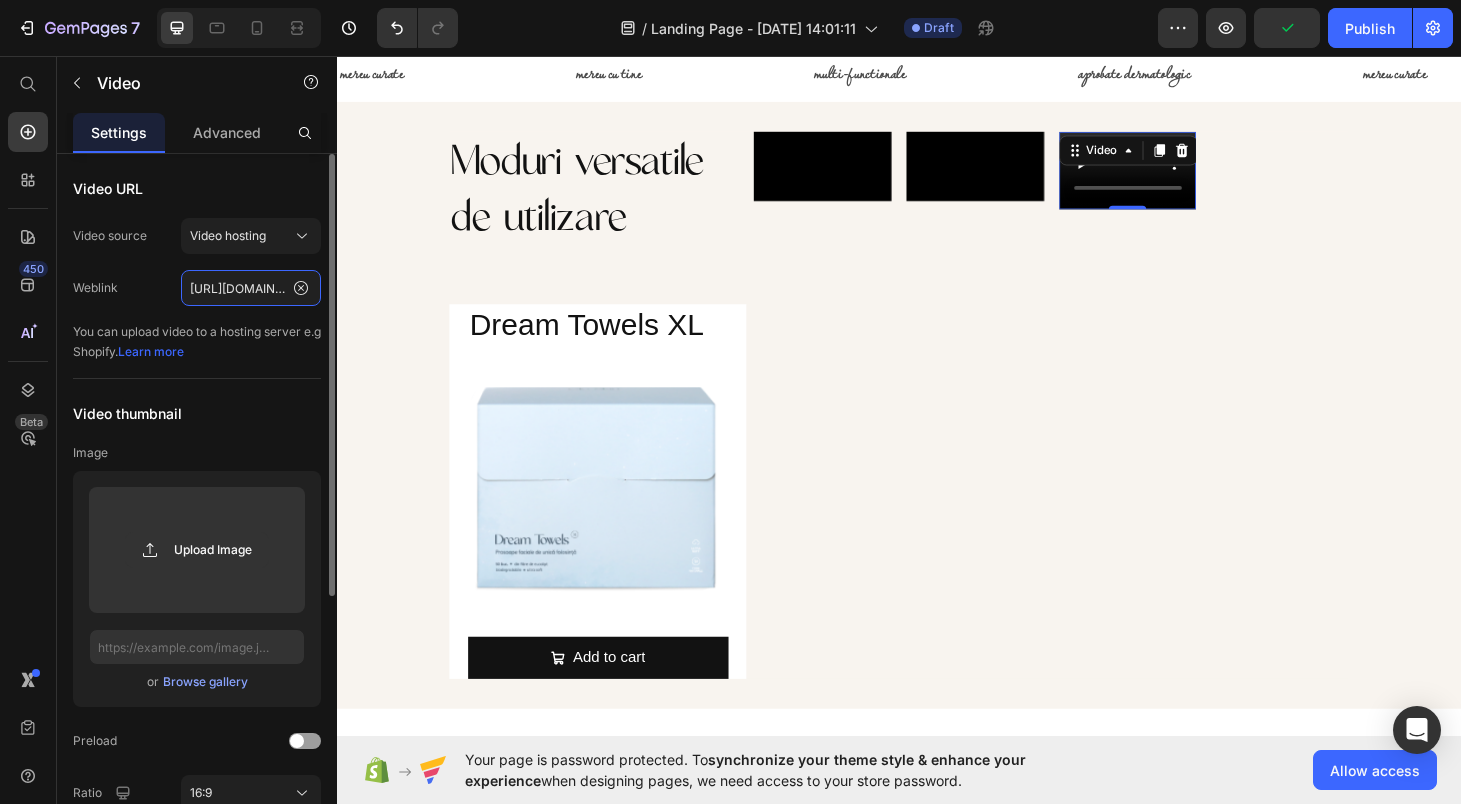 paste on "[DOMAIN_NAME][URL]" 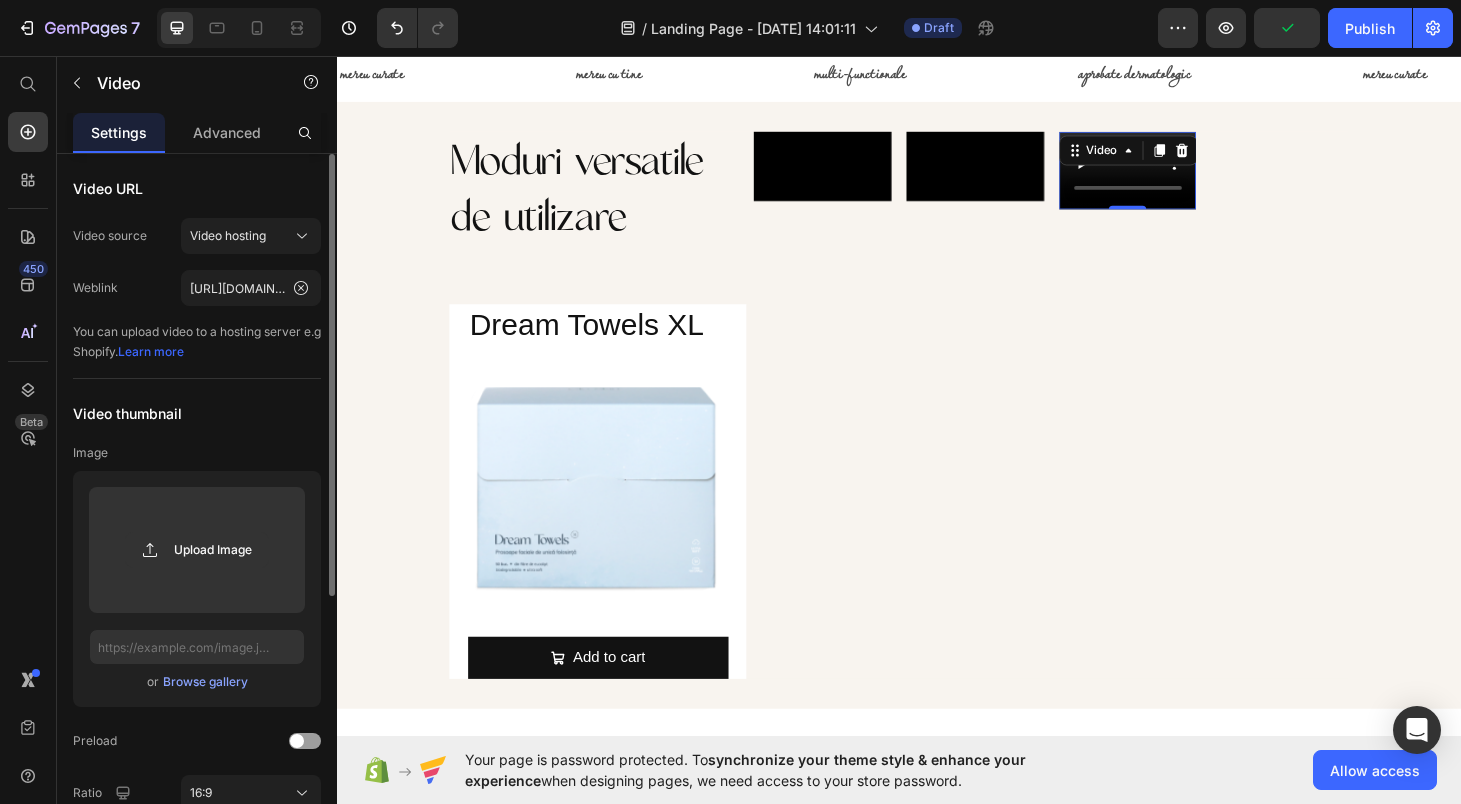 click on "You can upload video to a hosting server e.g Shopify.   Learn more" at bounding box center (197, 342) 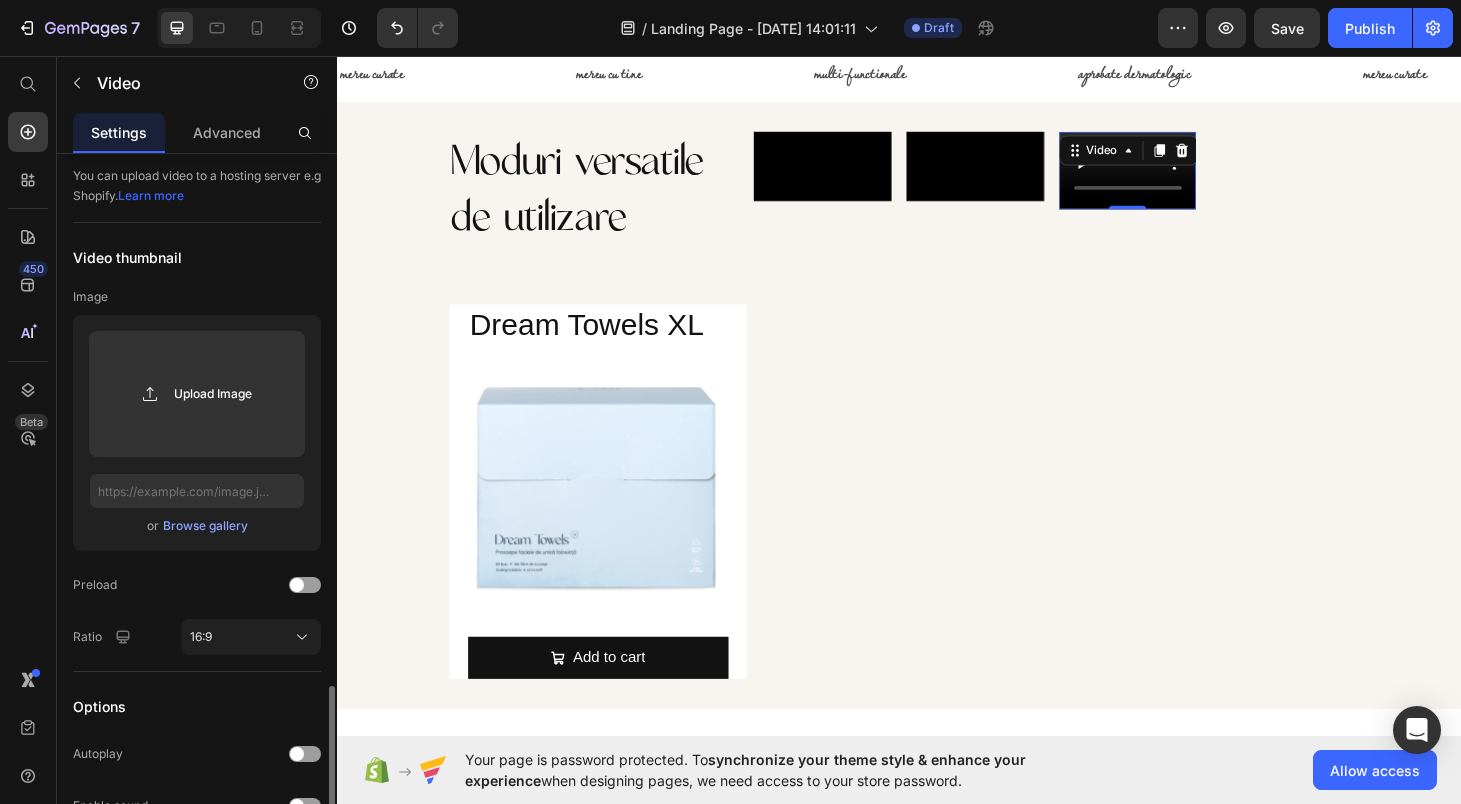 scroll, scrollTop: 423, scrollLeft: 0, axis: vertical 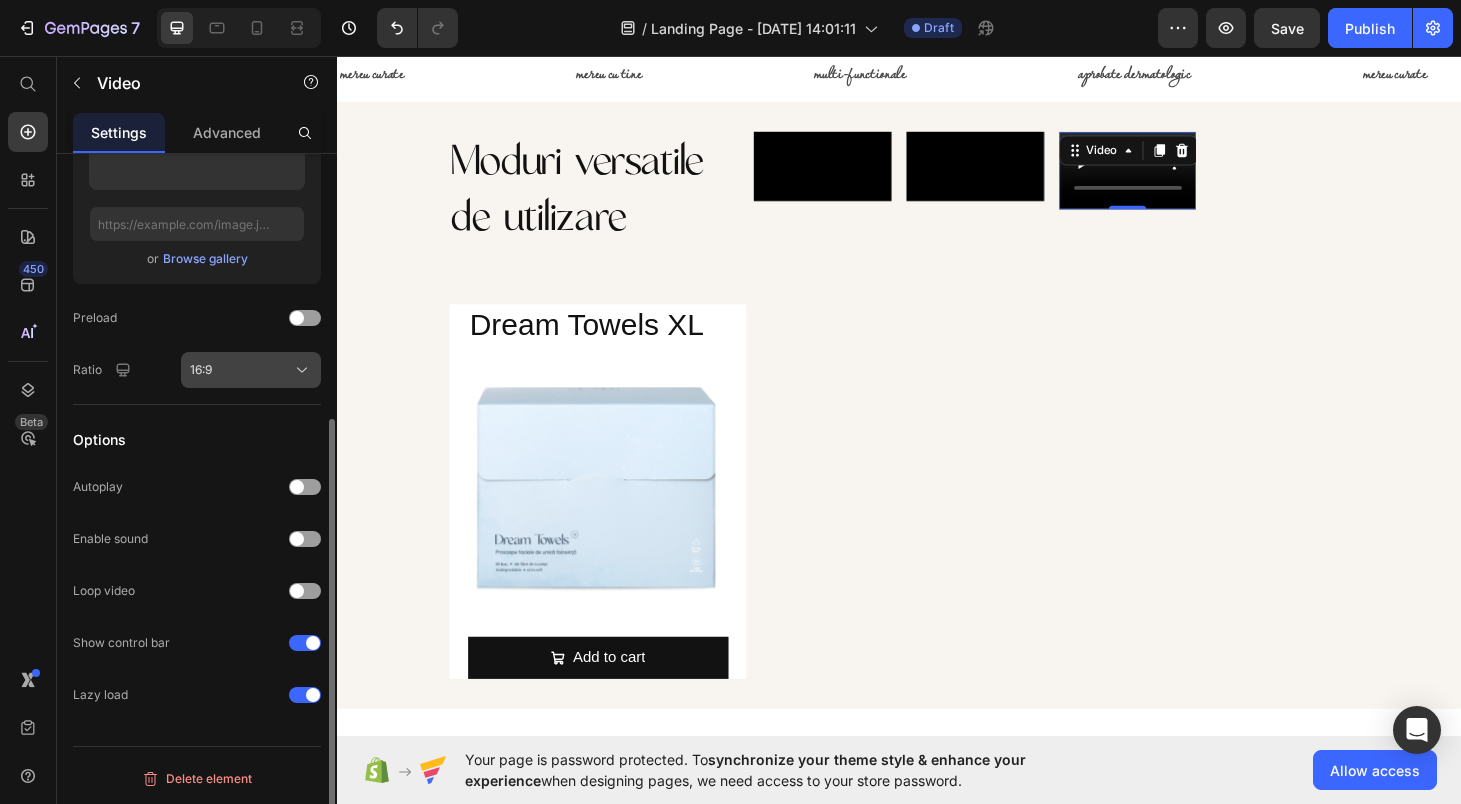 click on "16:9" 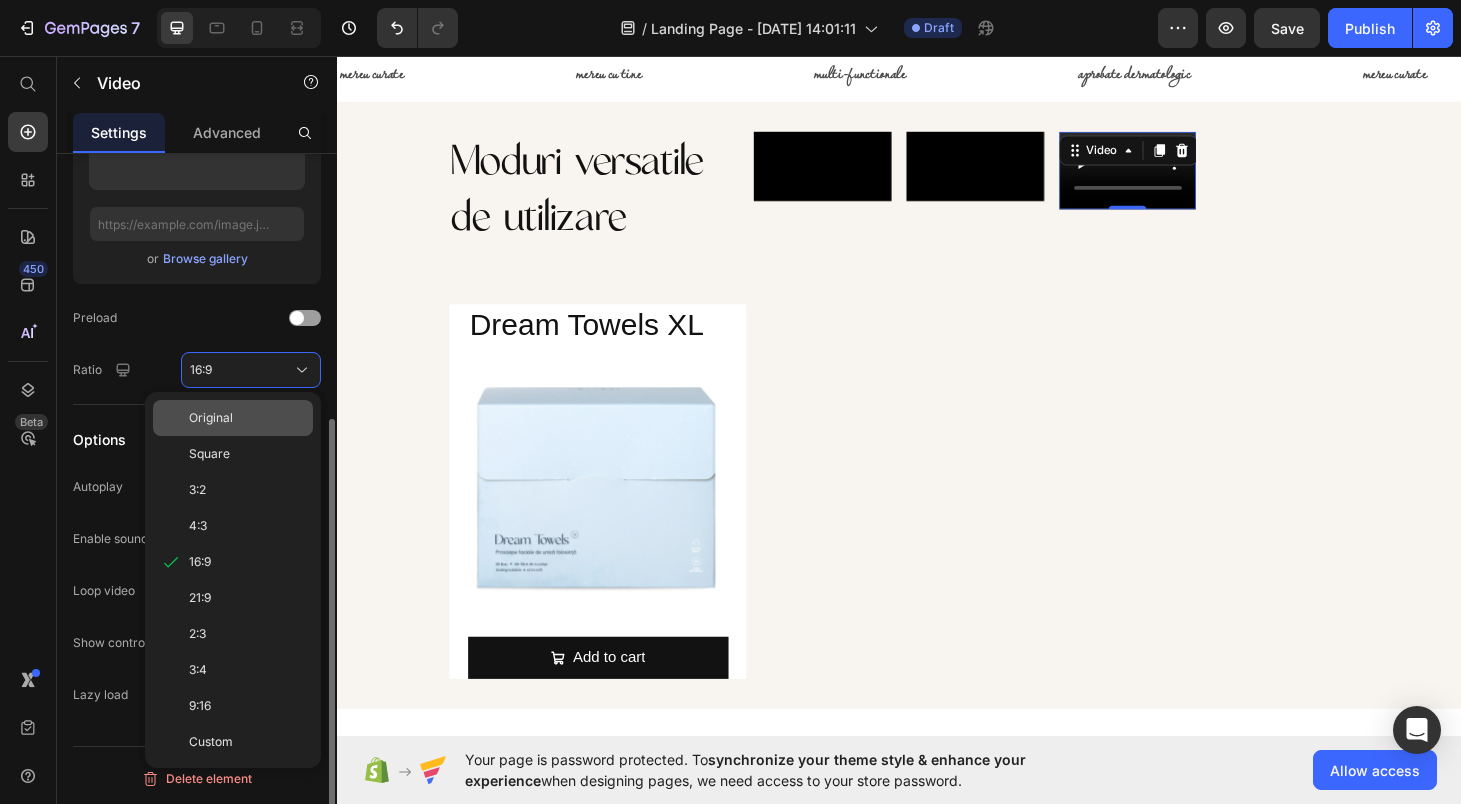 click on "Original" 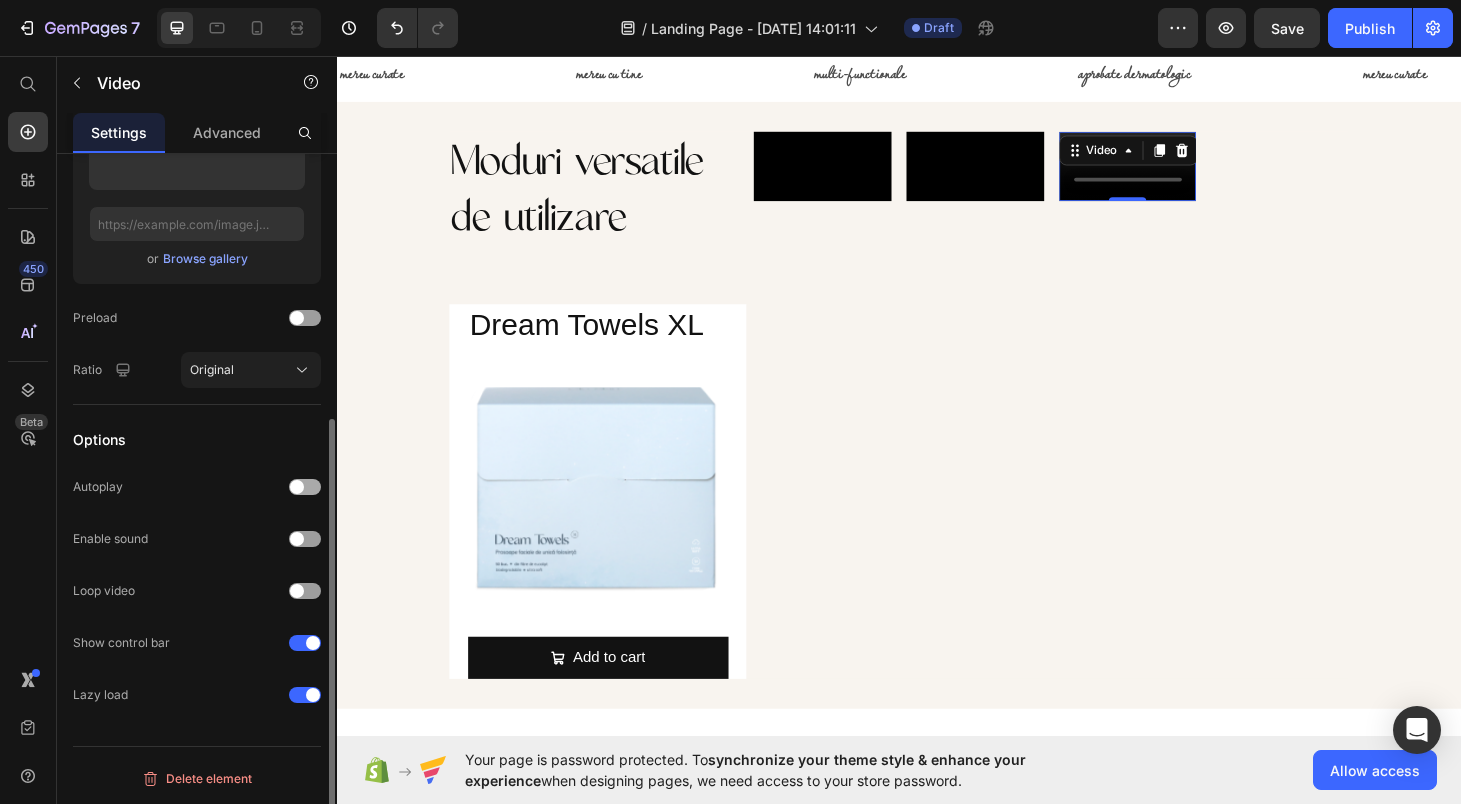 click at bounding box center (297, 487) 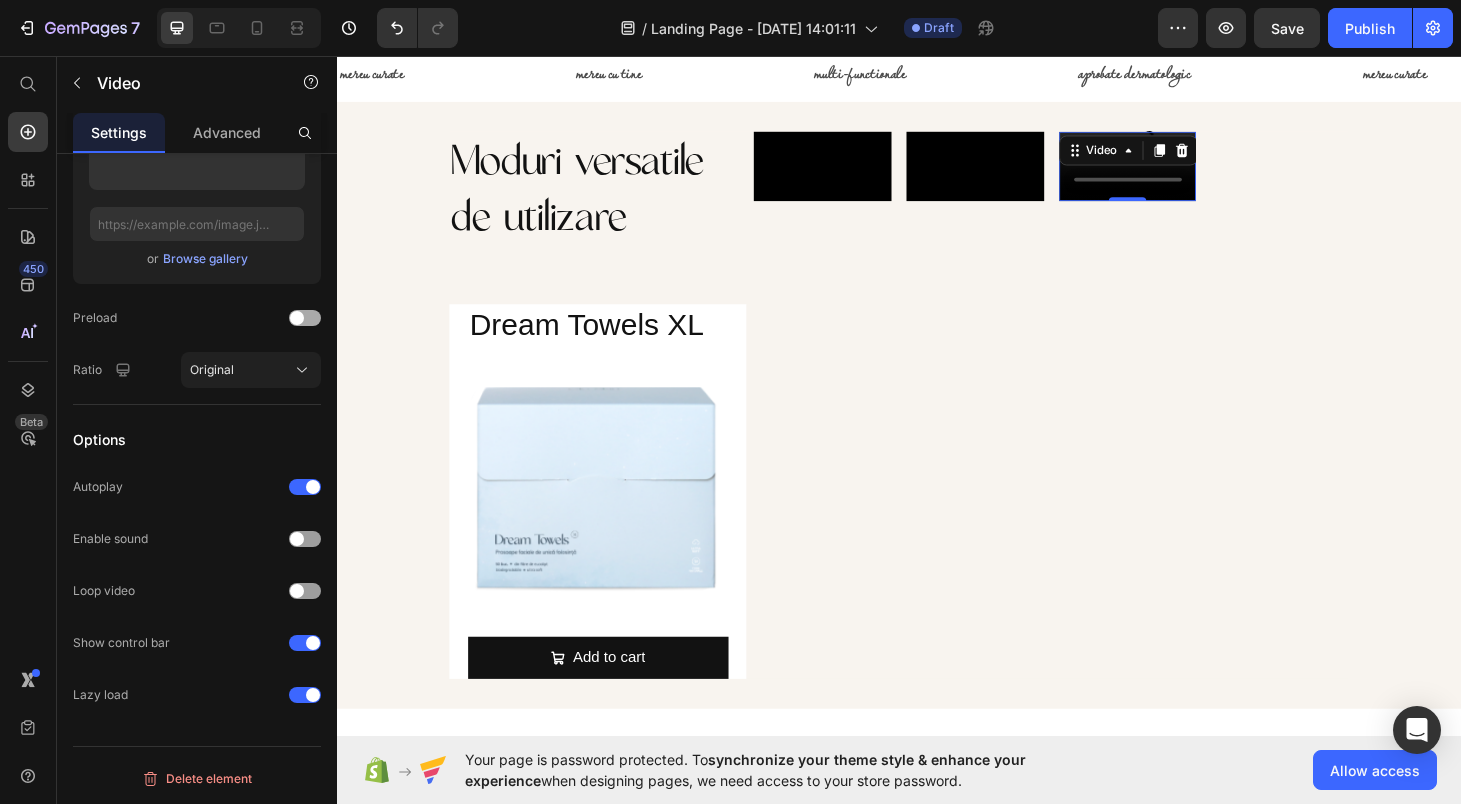 click at bounding box center (297, 318) 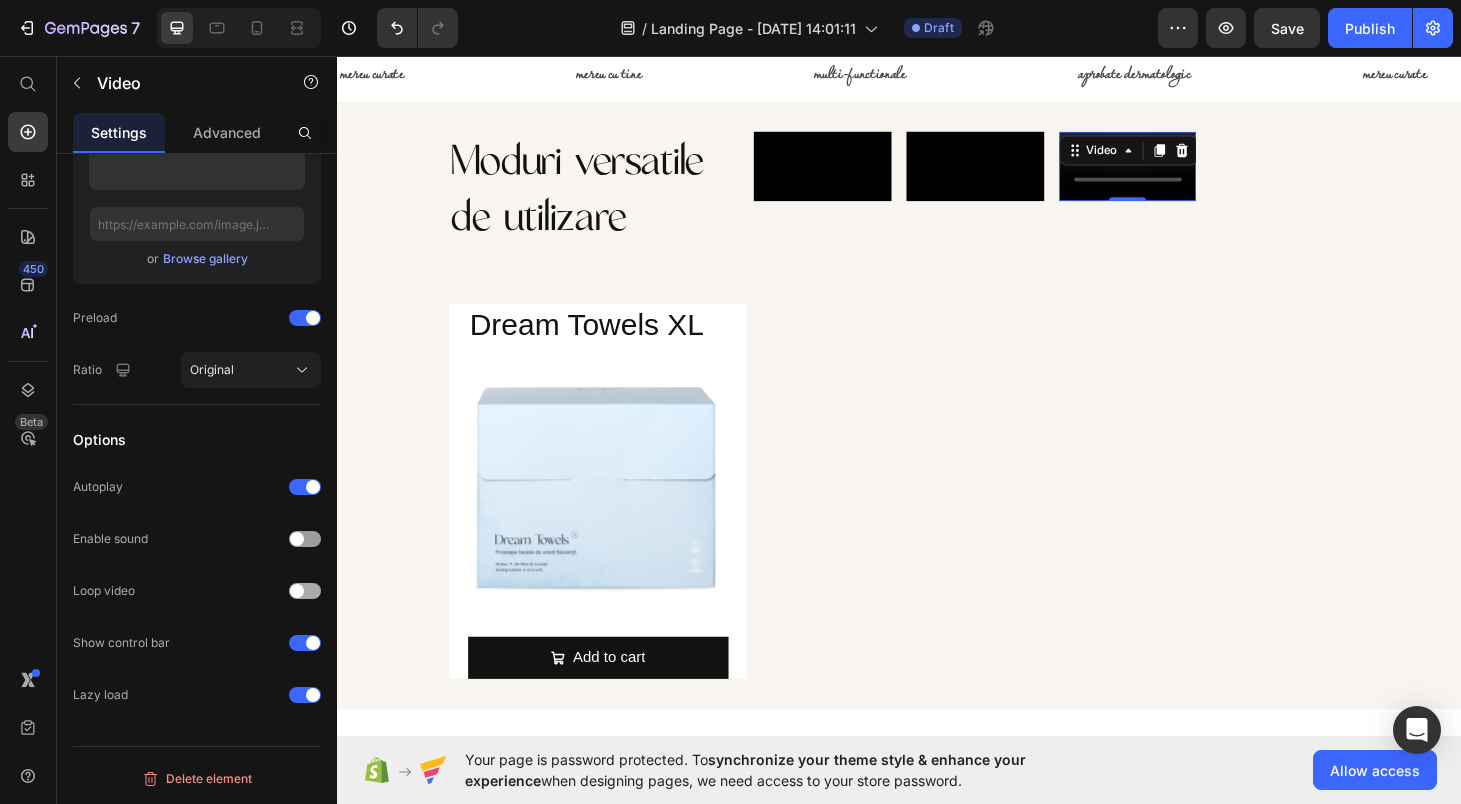 click at bounding box center (305, 591) 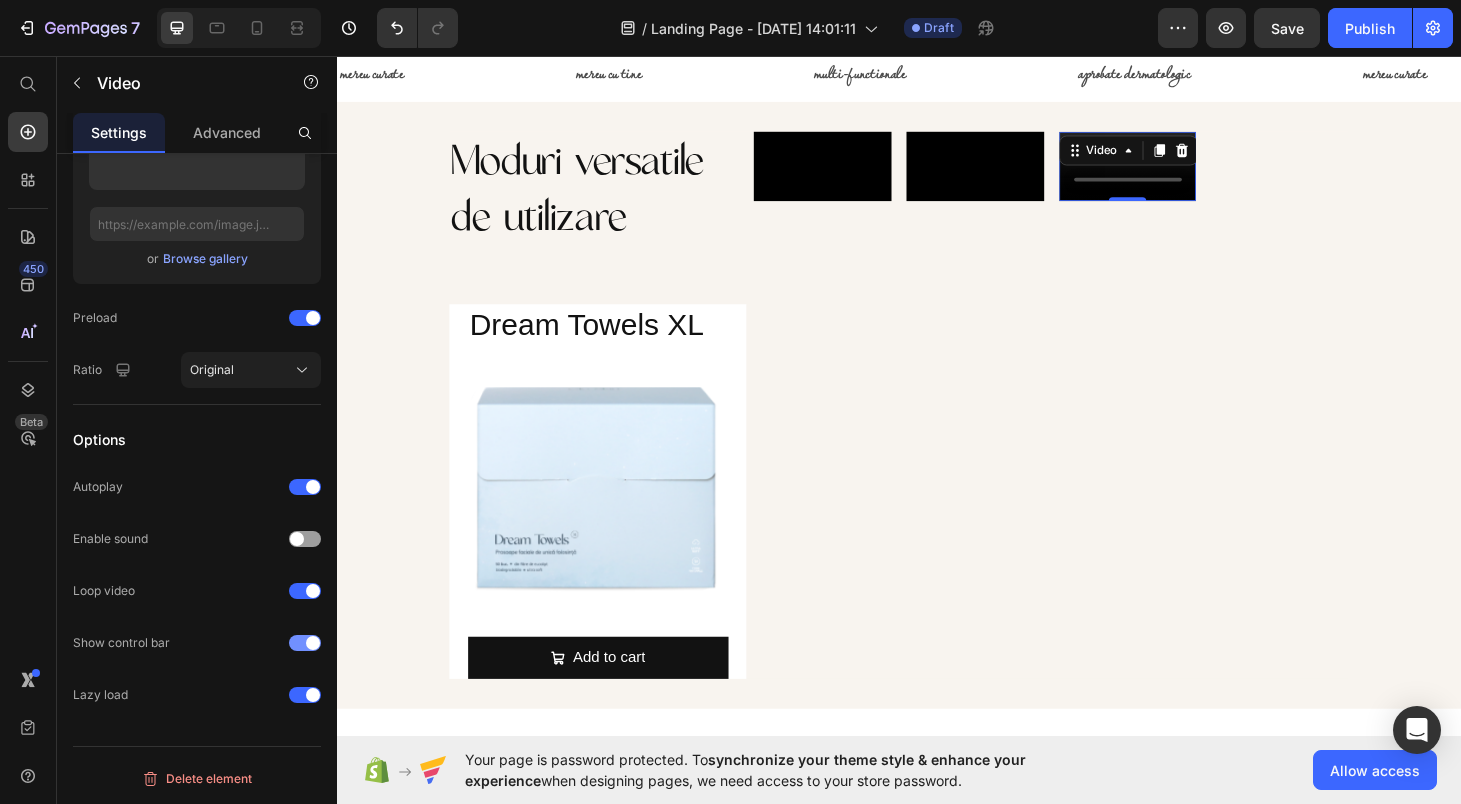 click at bounding box center (313, 643) 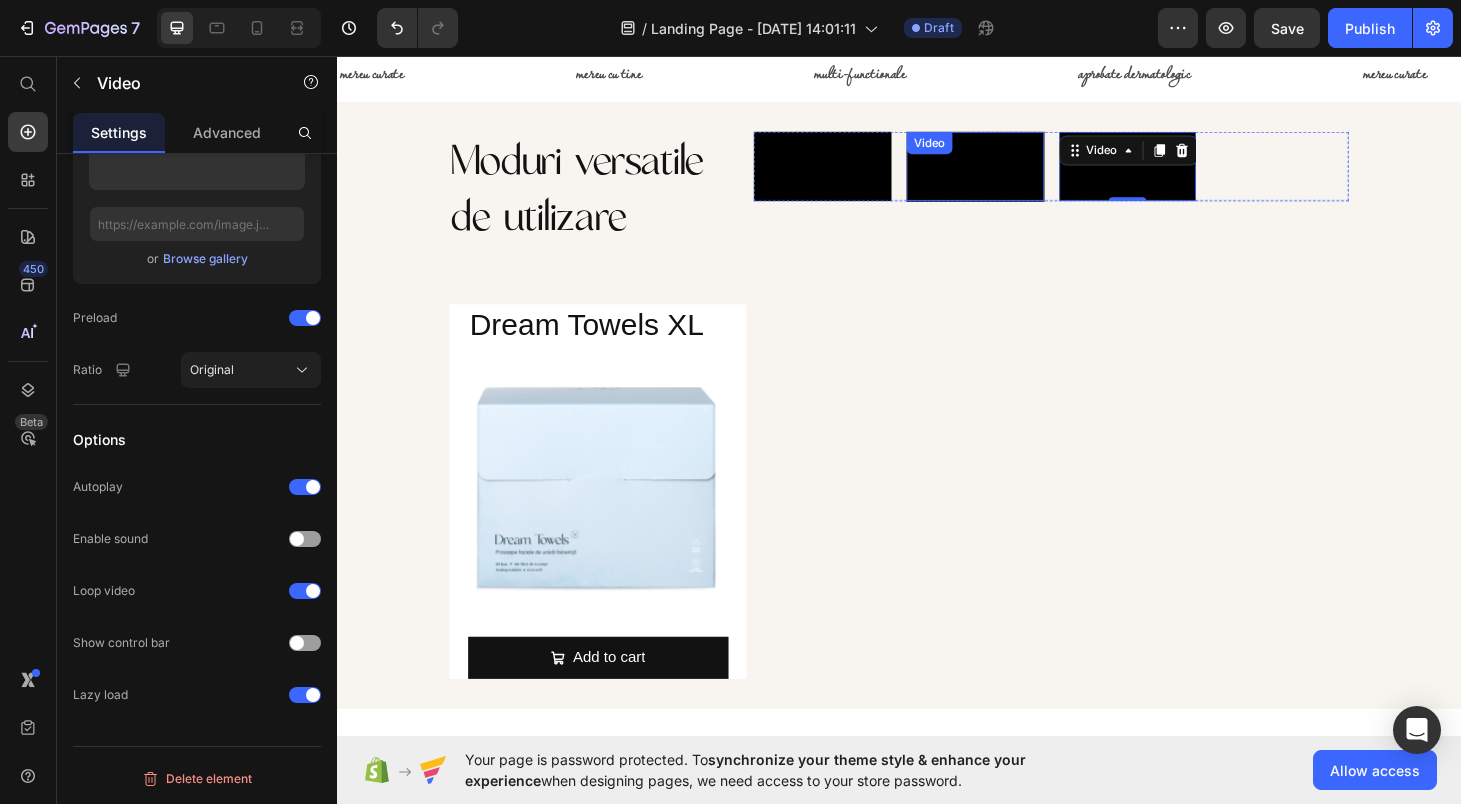click at bounding box center [1018, 172] 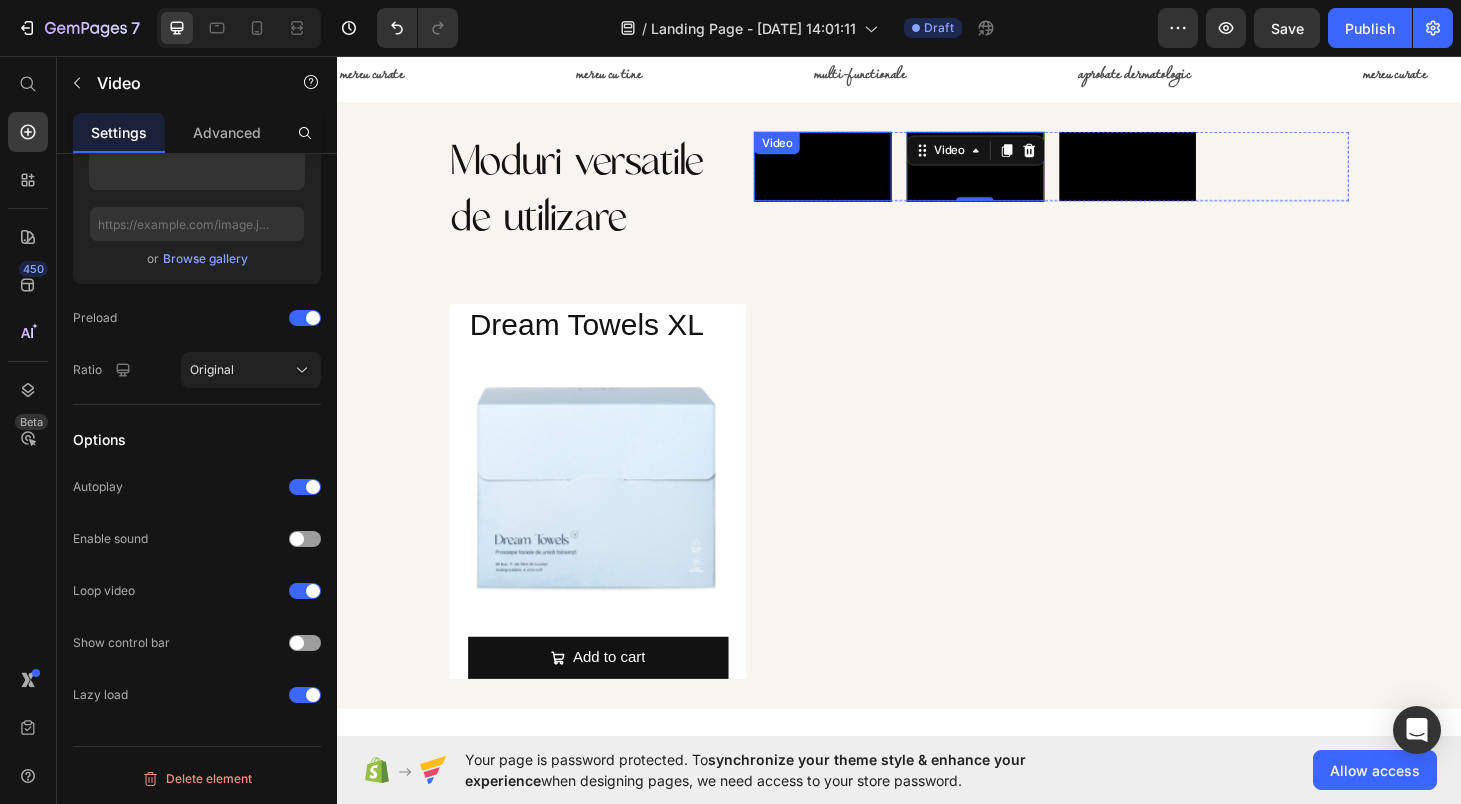 click at bounding box center (855, 172) 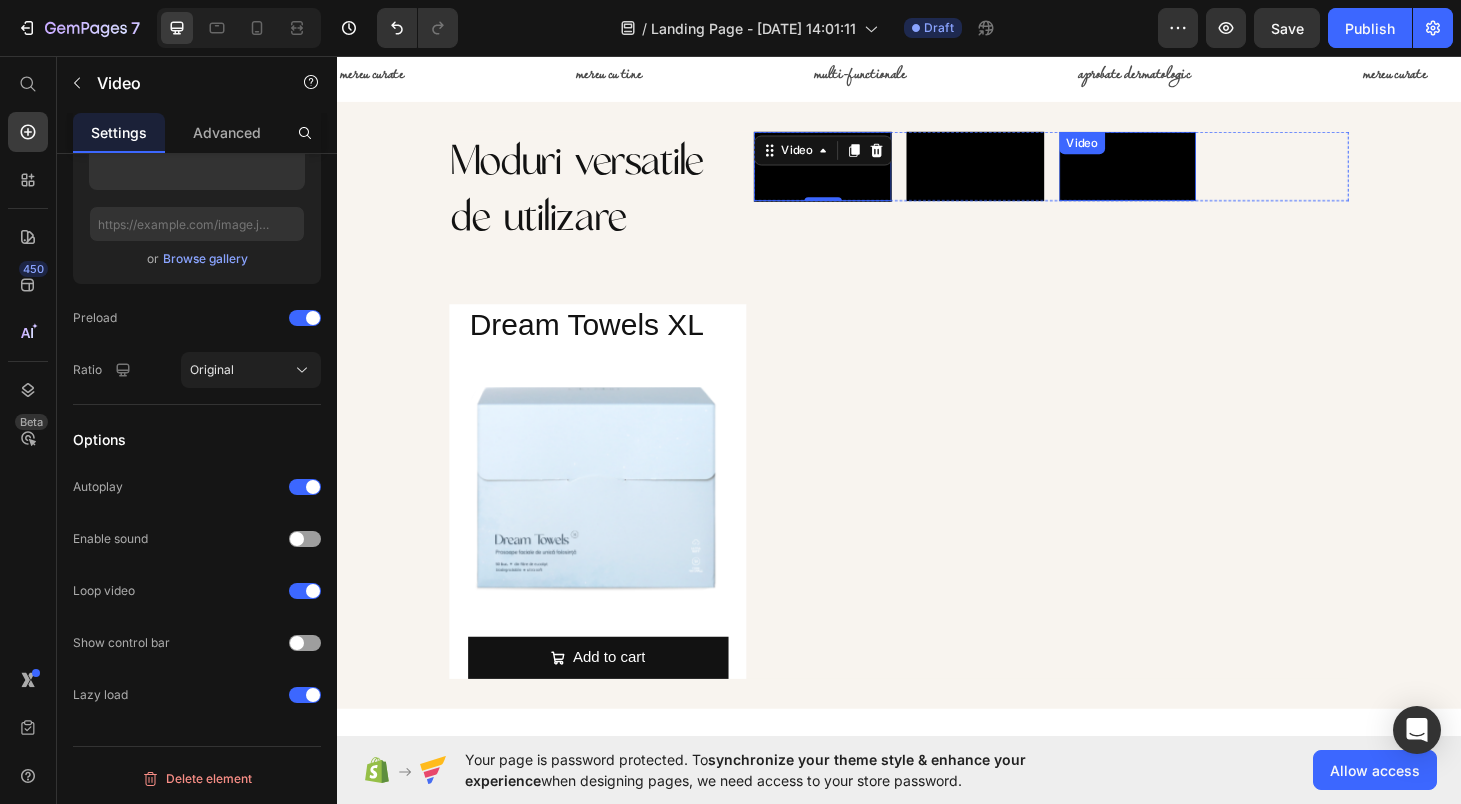 click on "Video   0 Video Video" at bounding box center [1099, 172] 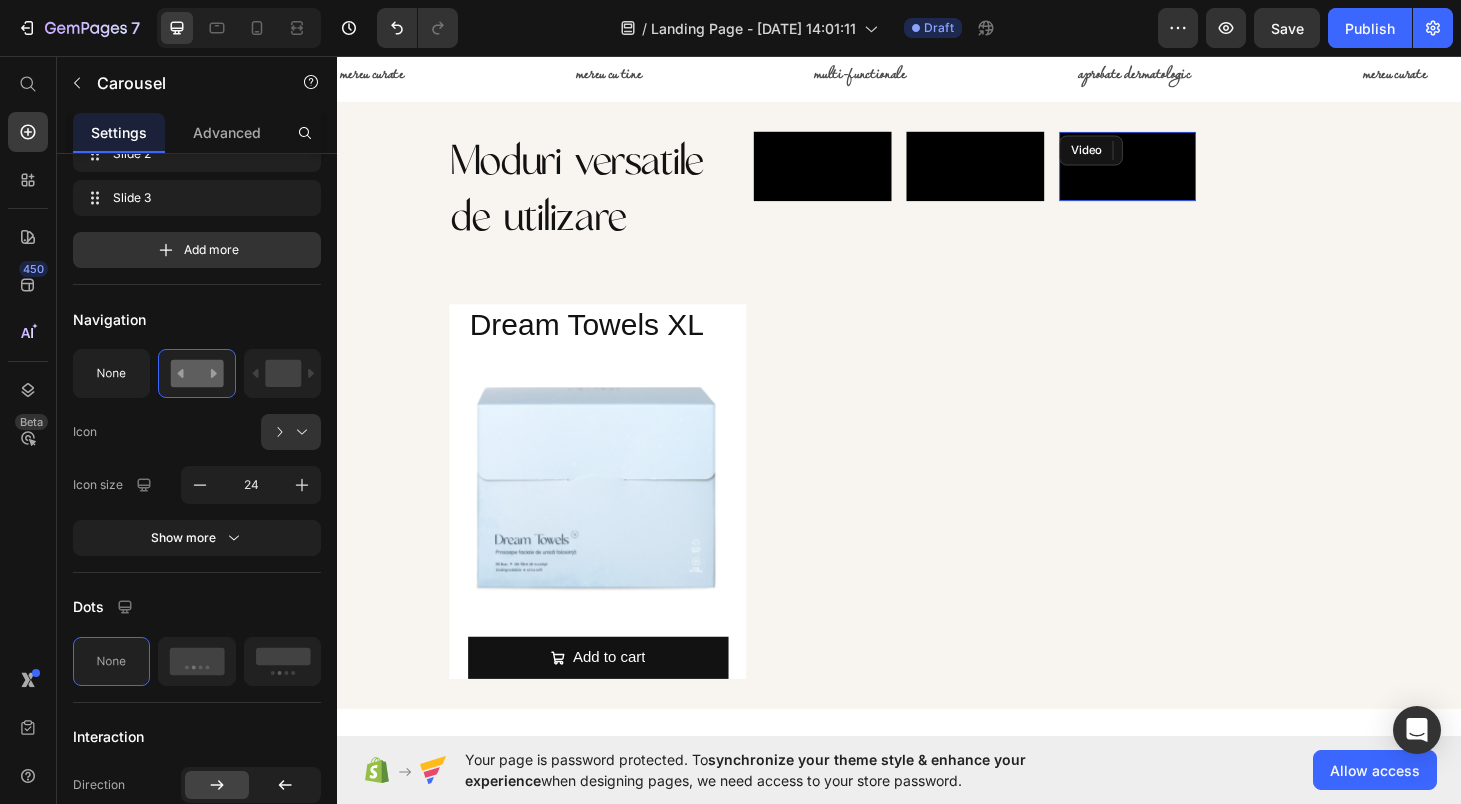 click at bounding box center (1181, 172) 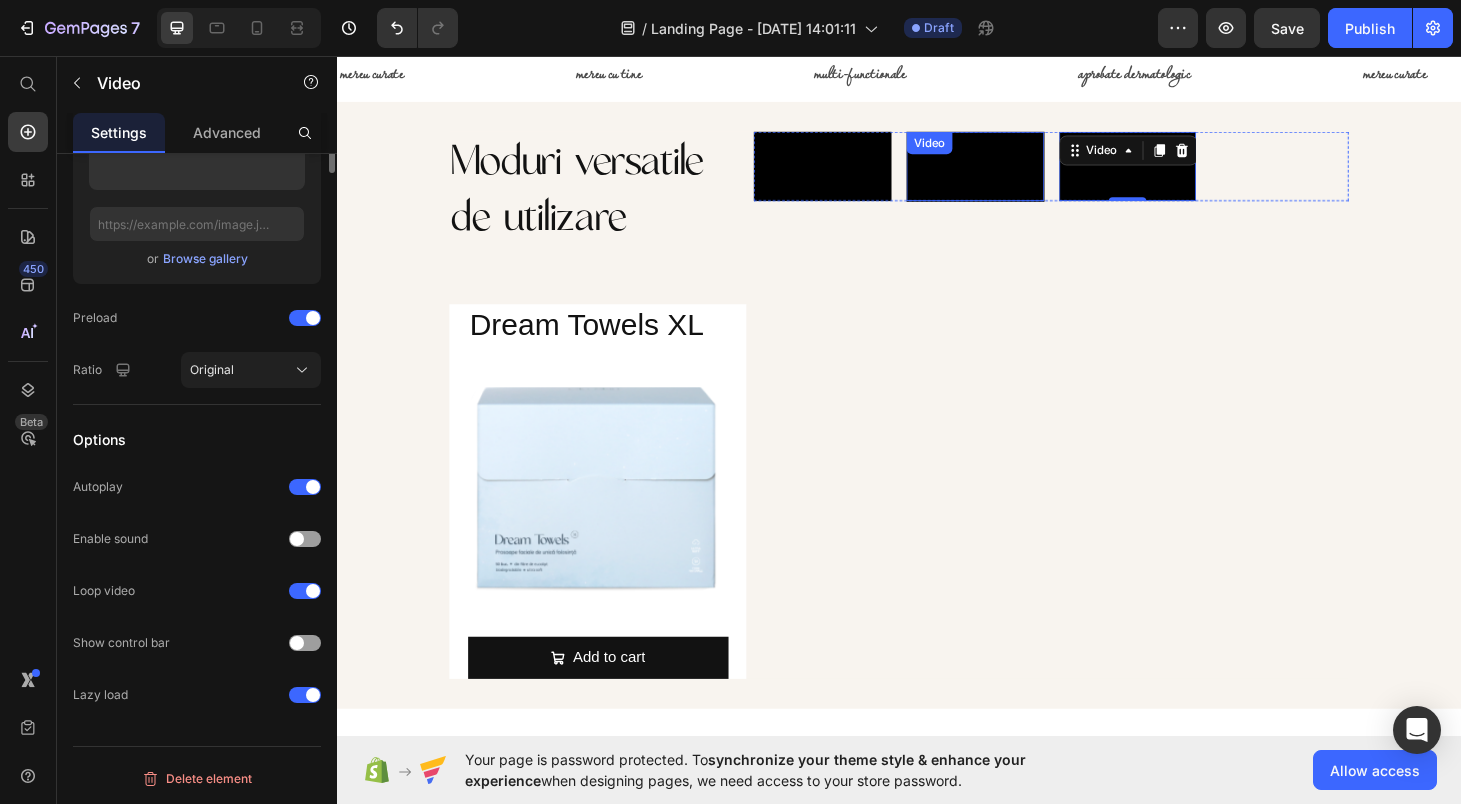 scroll, scrollTop: 0, scrollLeft: 0, axis: both 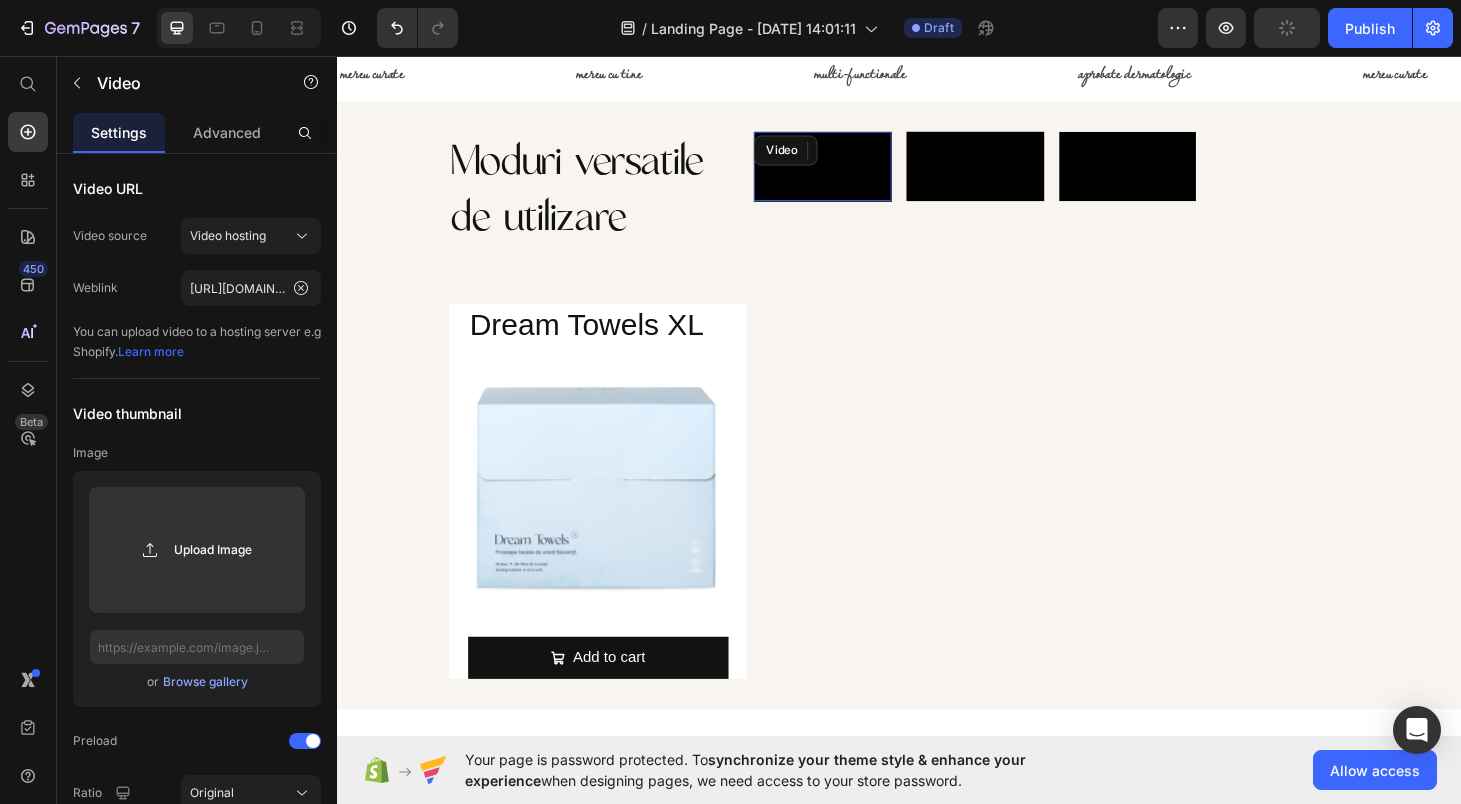 click on "Video" at bounding box center (855, 172) 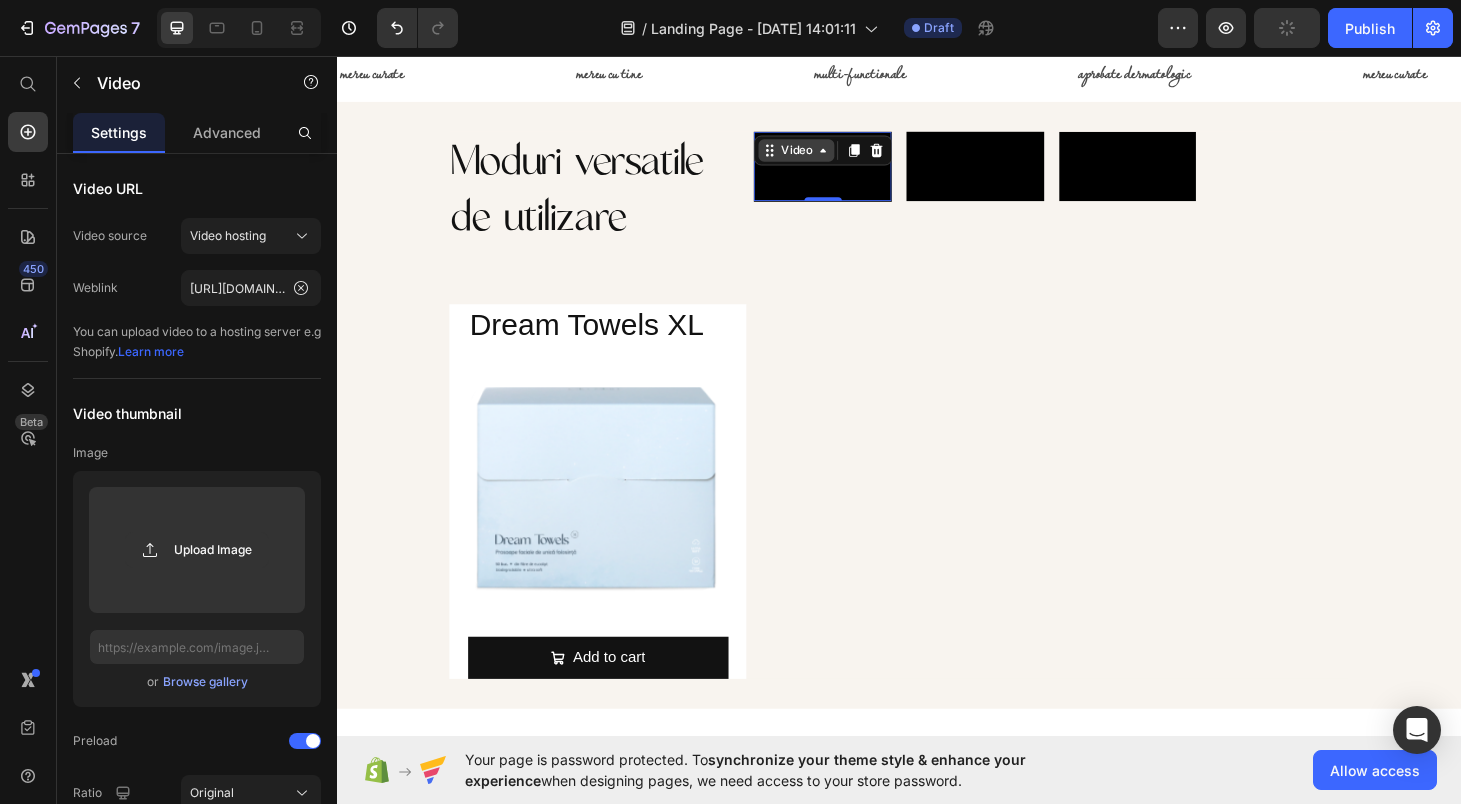 click on "Video" at bounding box center [827, 156] 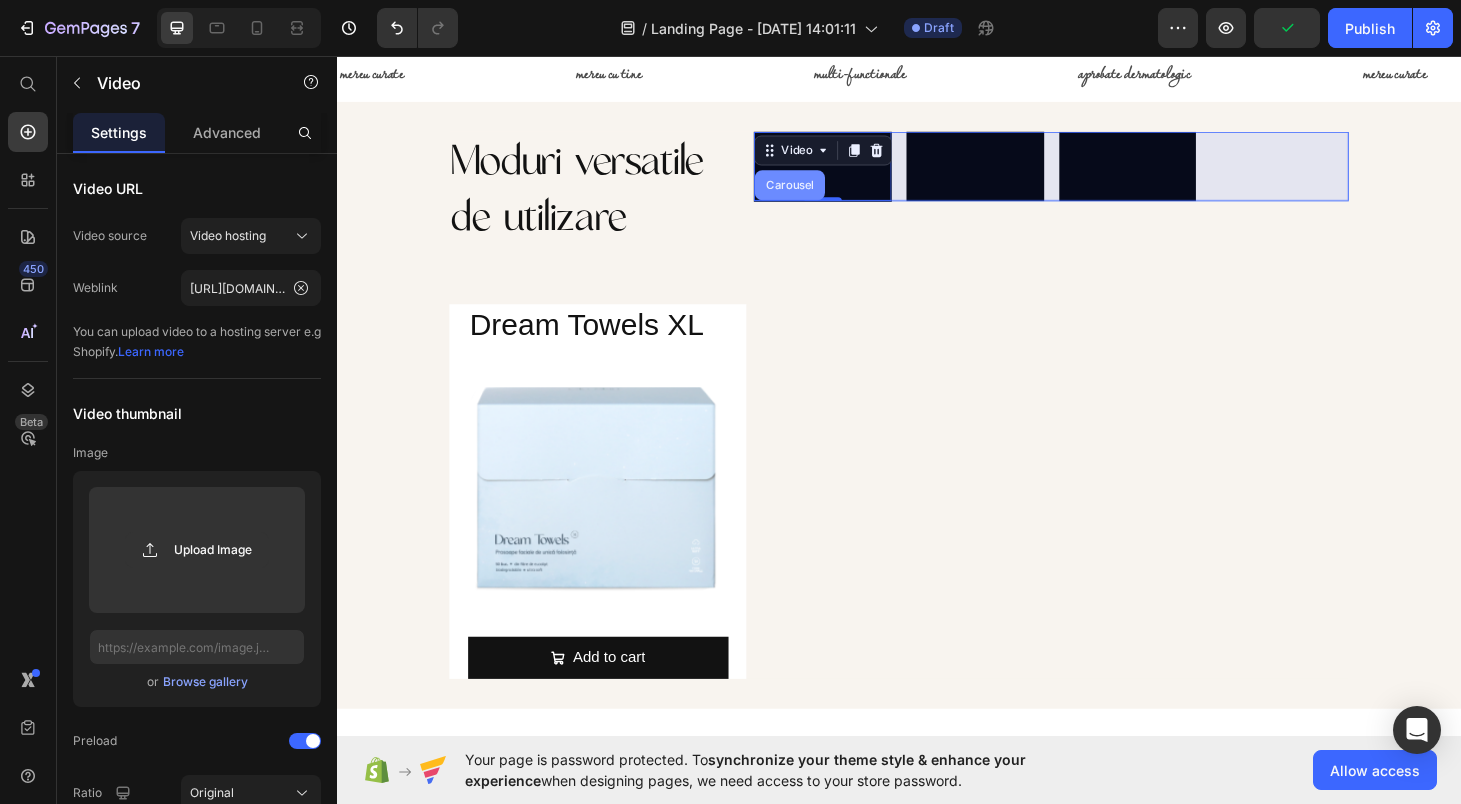 click on "Carousel" at bounding box center (820, 193) 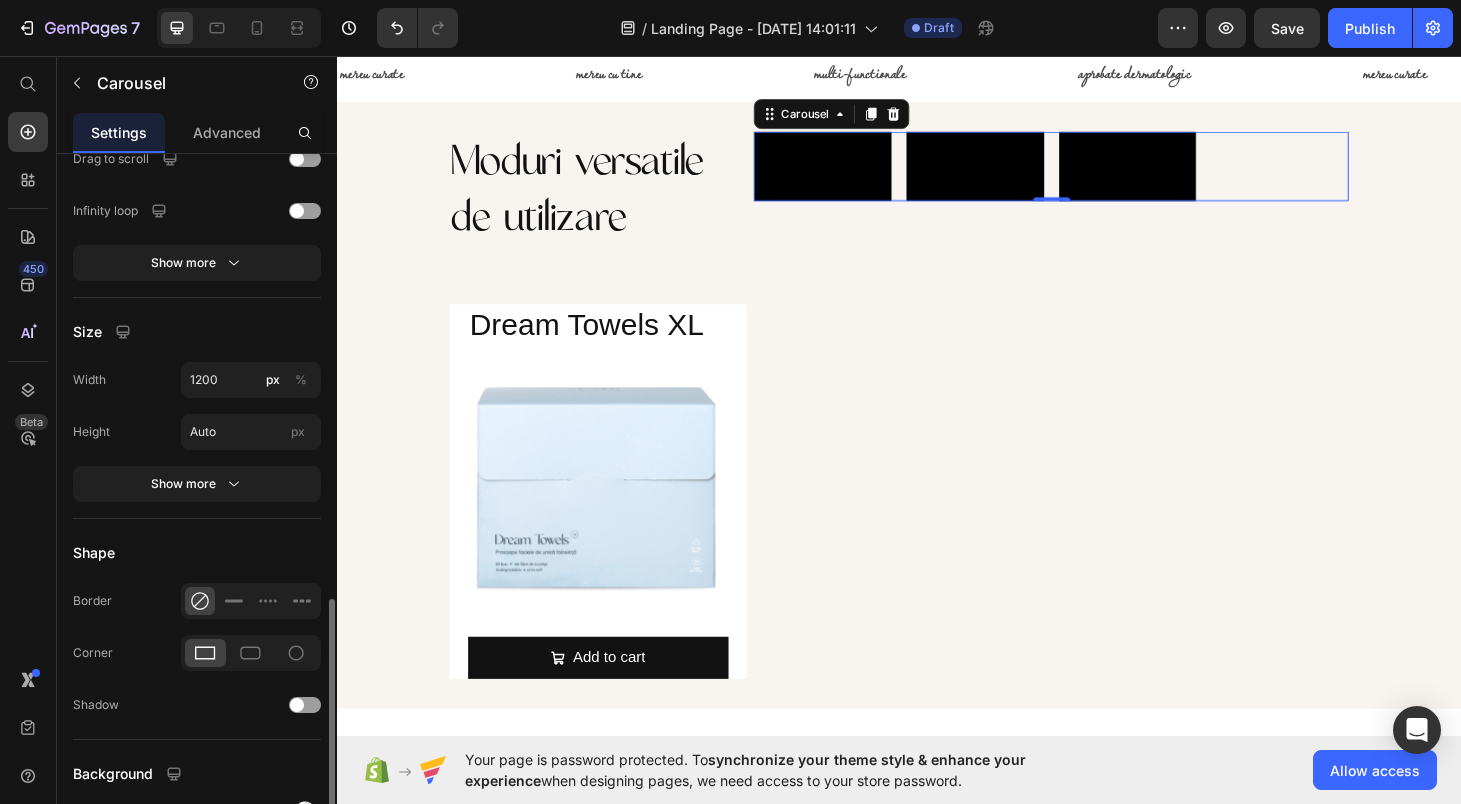 scroll, scrollTop: 1198, scrollLeft: 0, axis: vertical 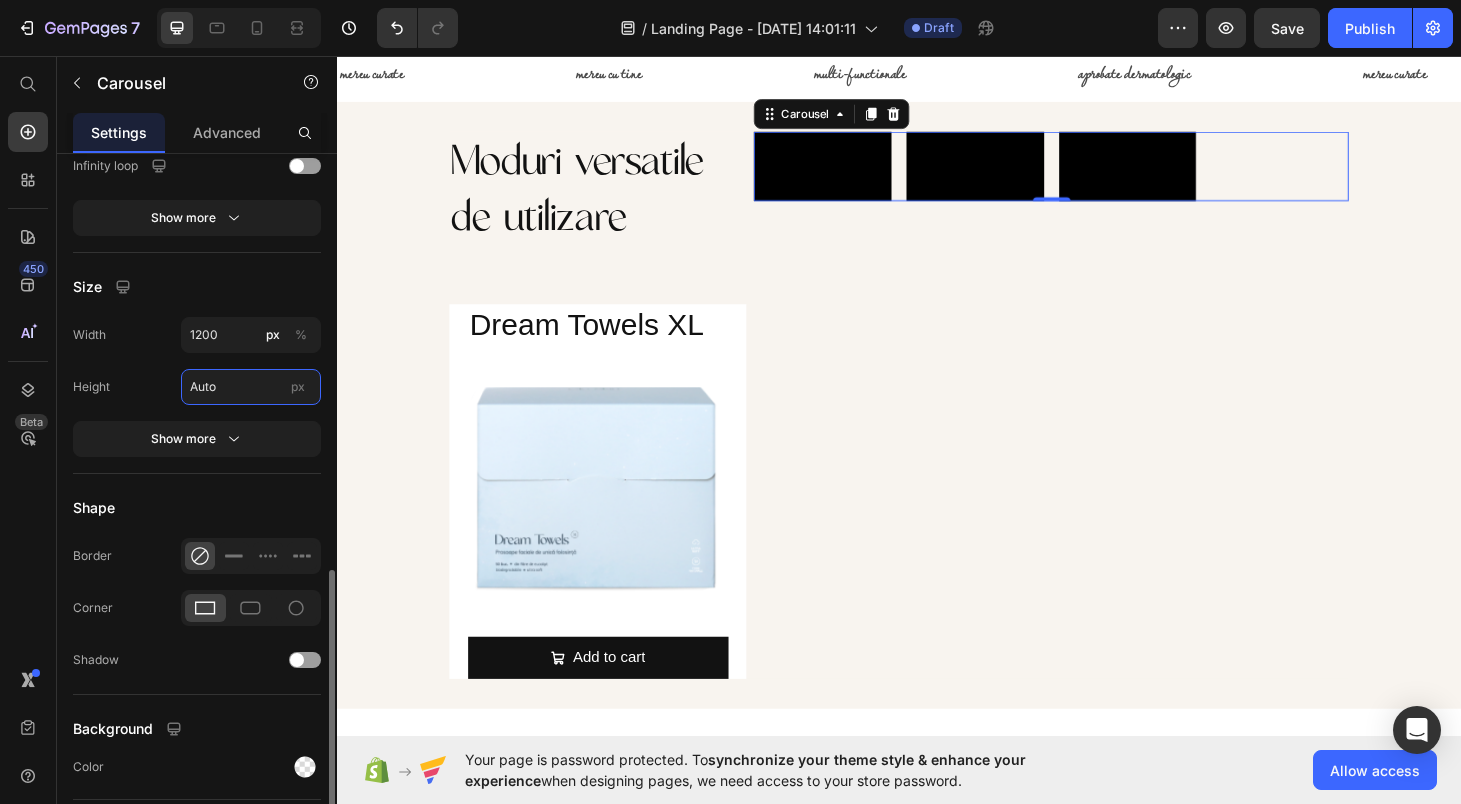 click on "Auto" at bounding box center [251, 387] 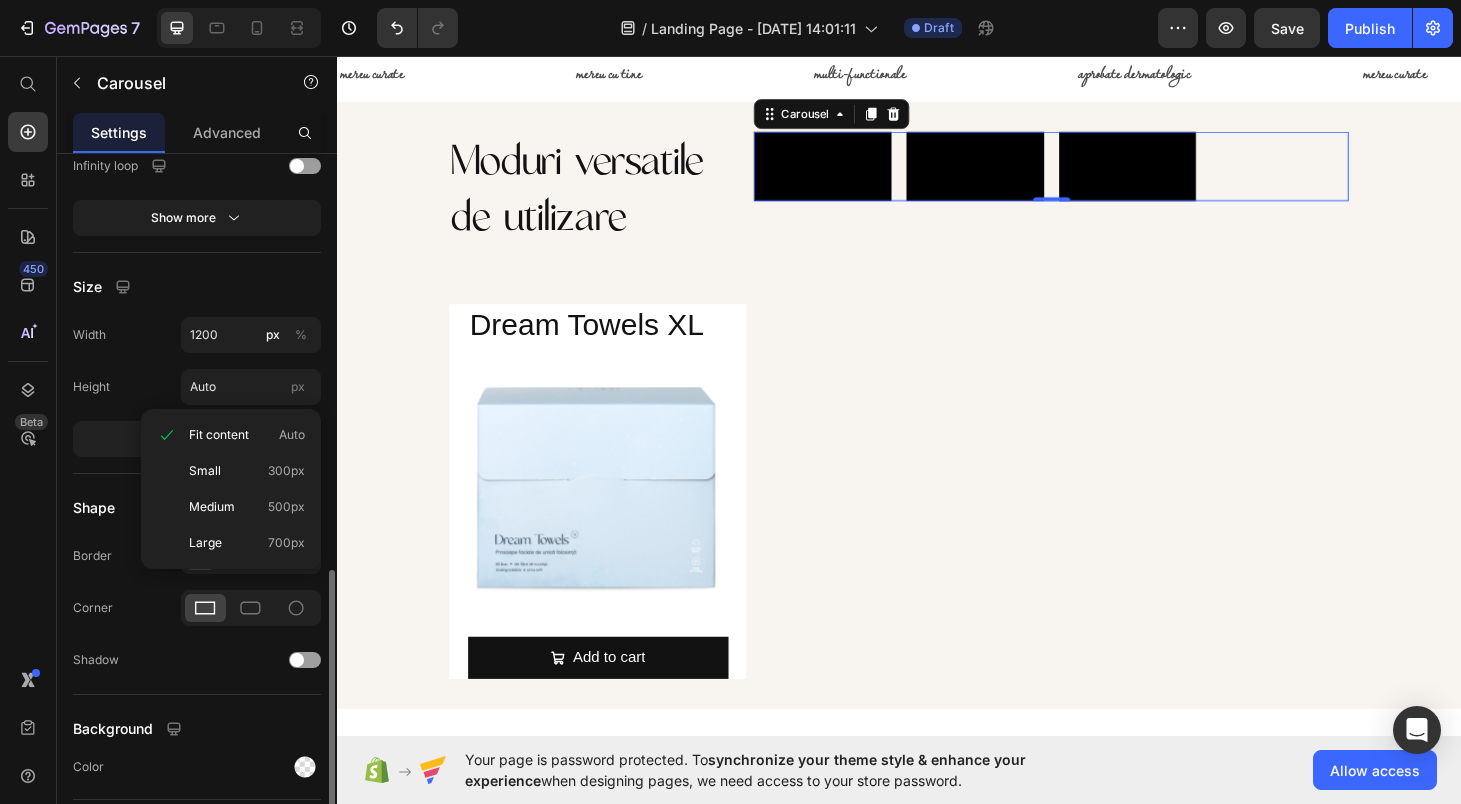 click on "Width 1200 px % Height Auto px" 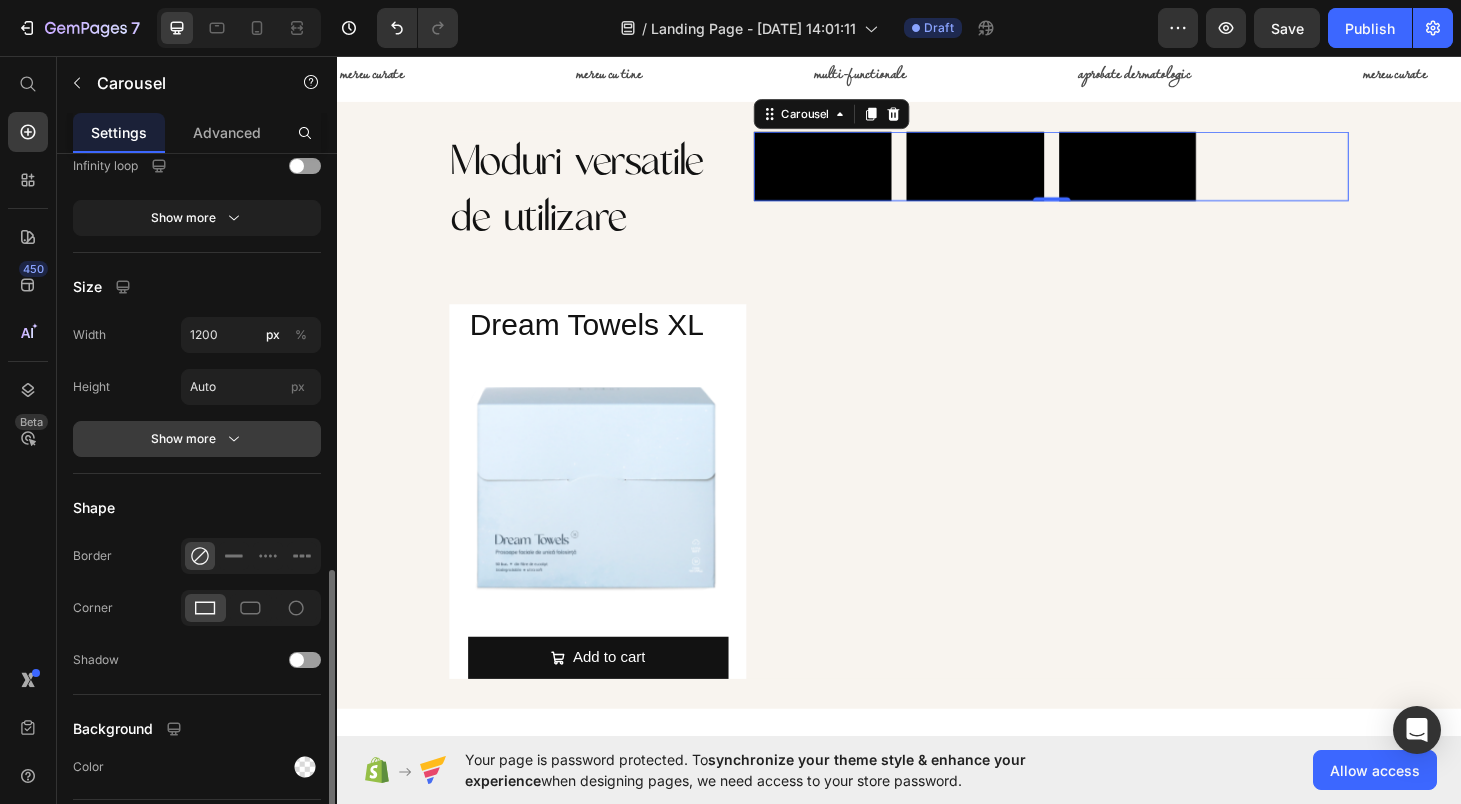 click on "Show more" at bounding box center [197, 439] 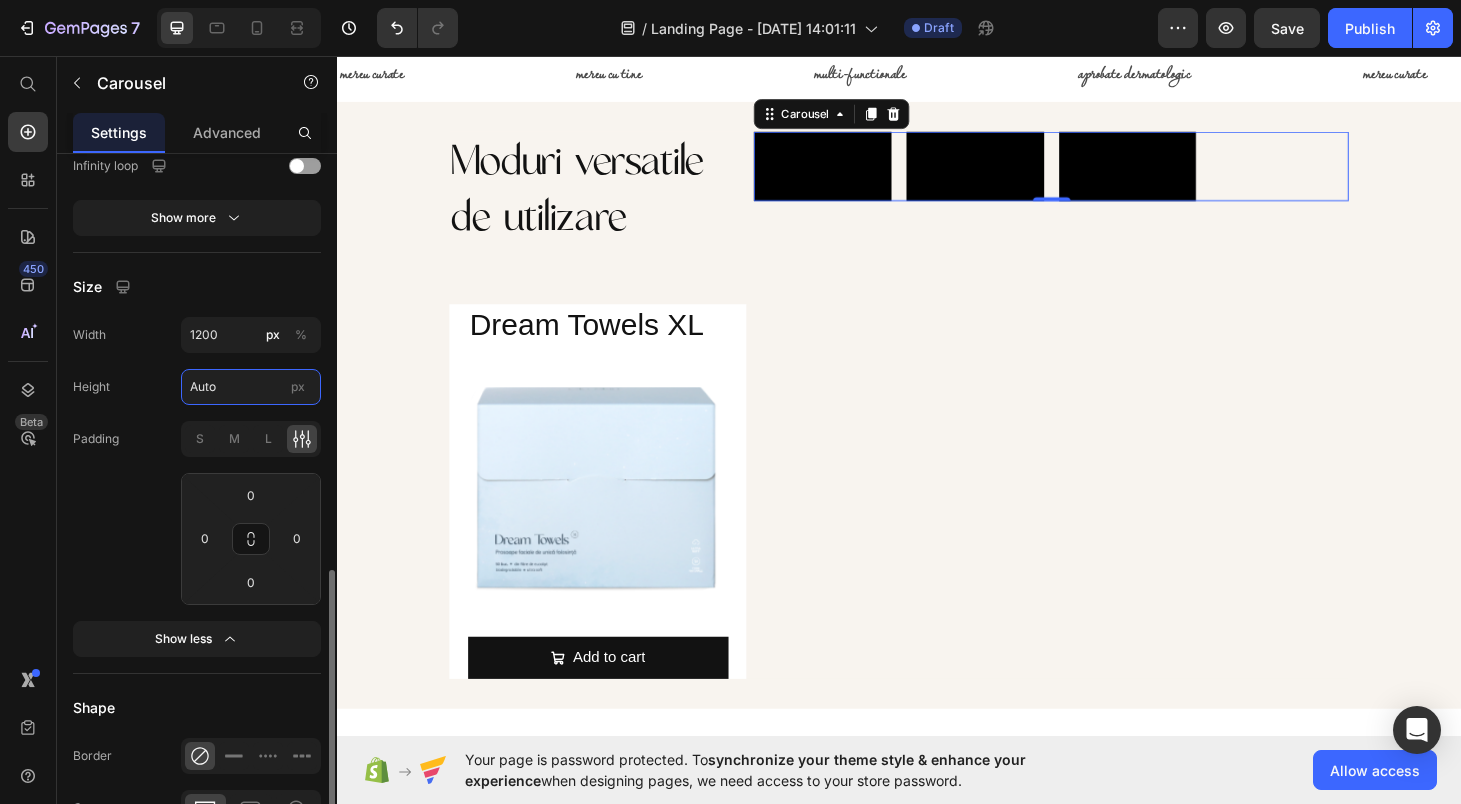 click on "Auto" at bounding box center (251, 387) 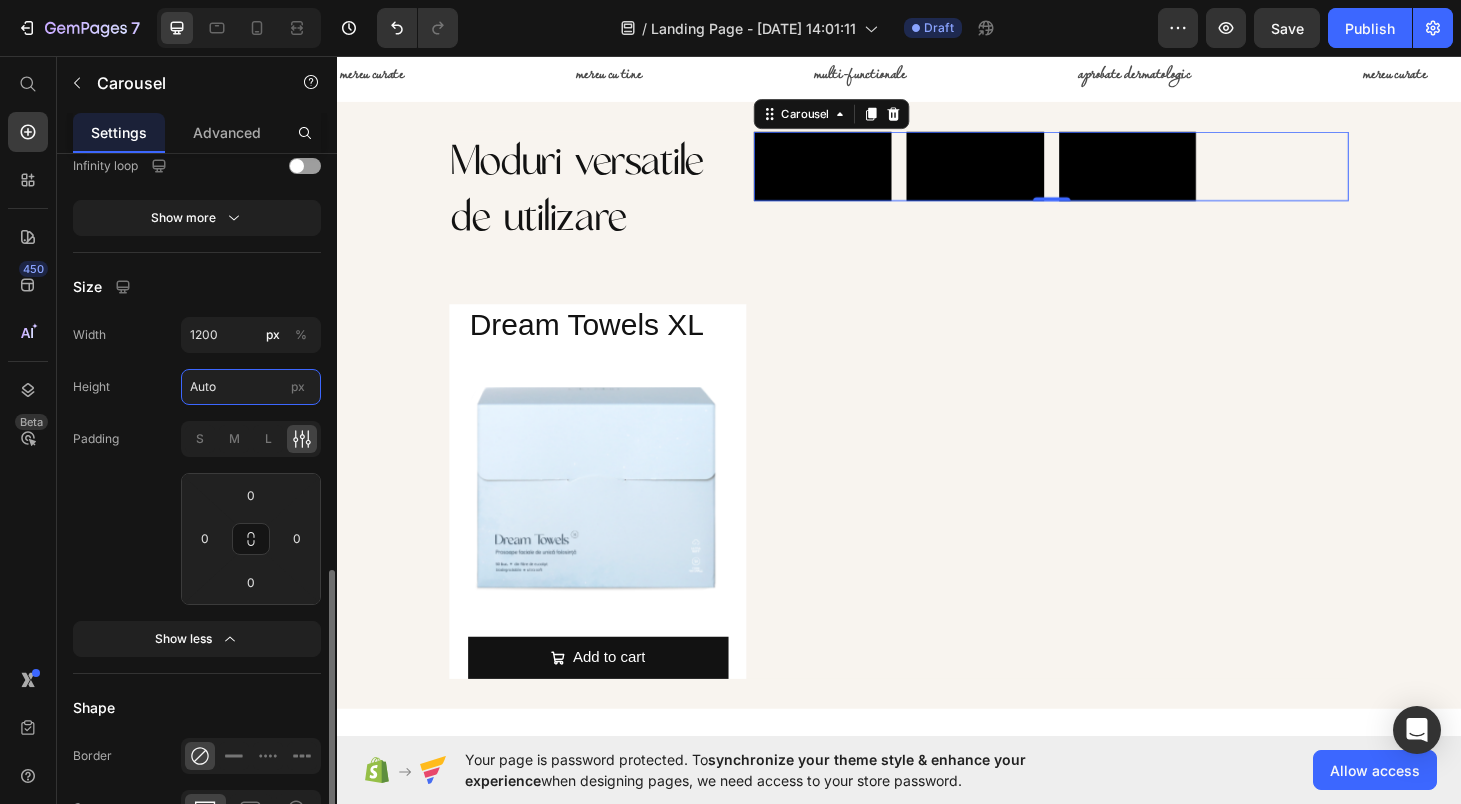 click on "Auto" at bounding box center [251, 387] 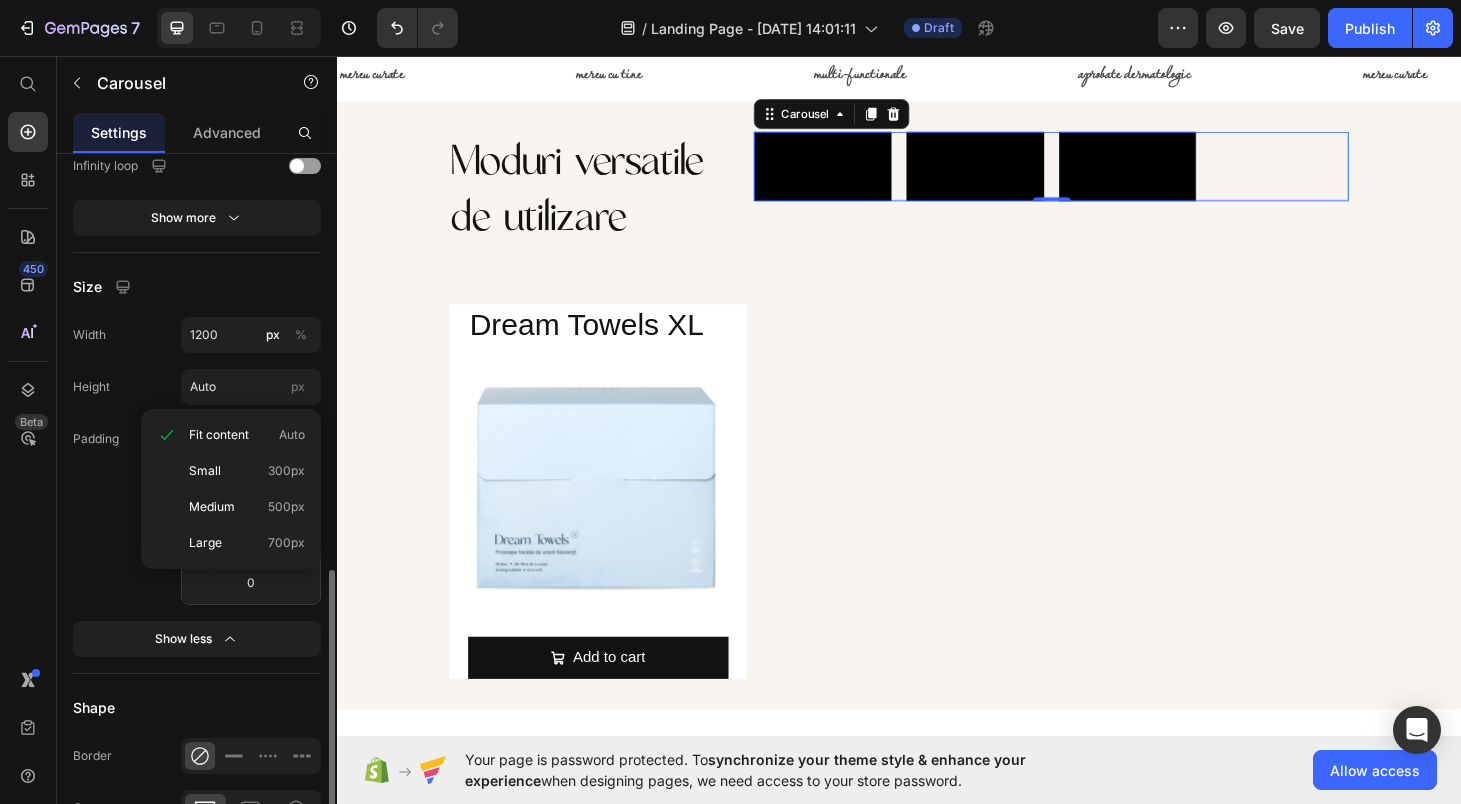 click on "Height" at bounding box center [91, 387] 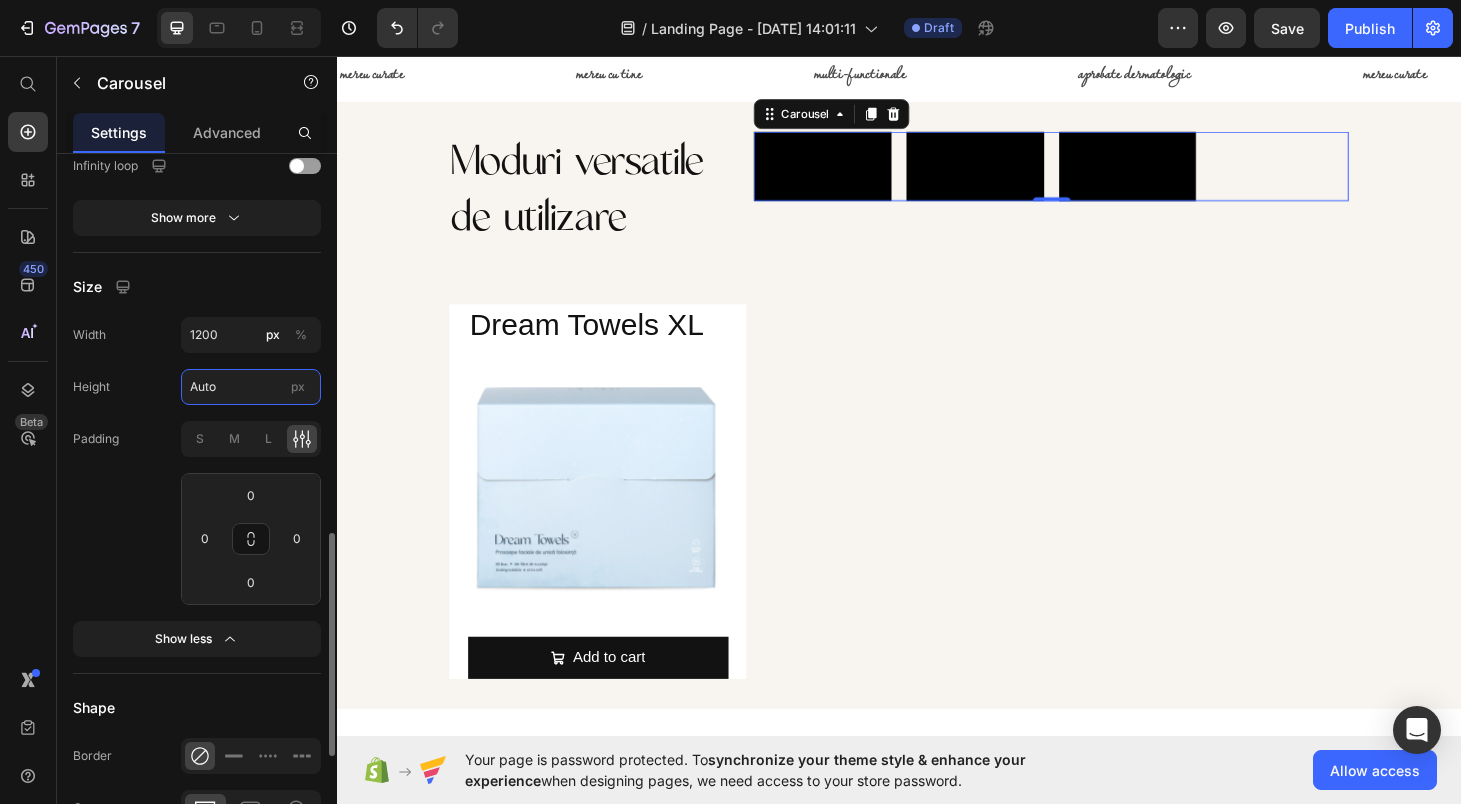 click on "Auto" at bounding box center (251, 387) 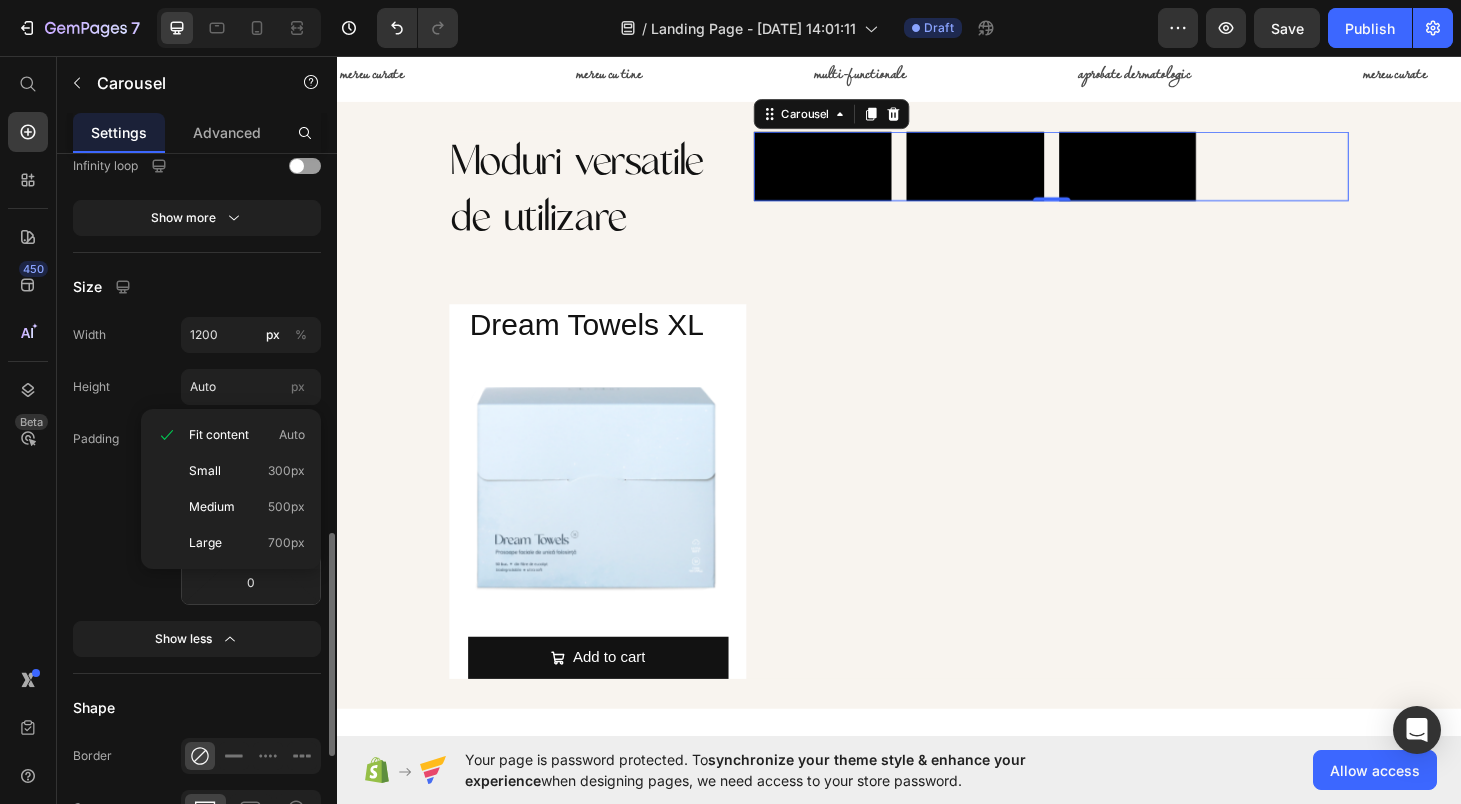 click on "Height Auto px" at bounding box center (197, 387) 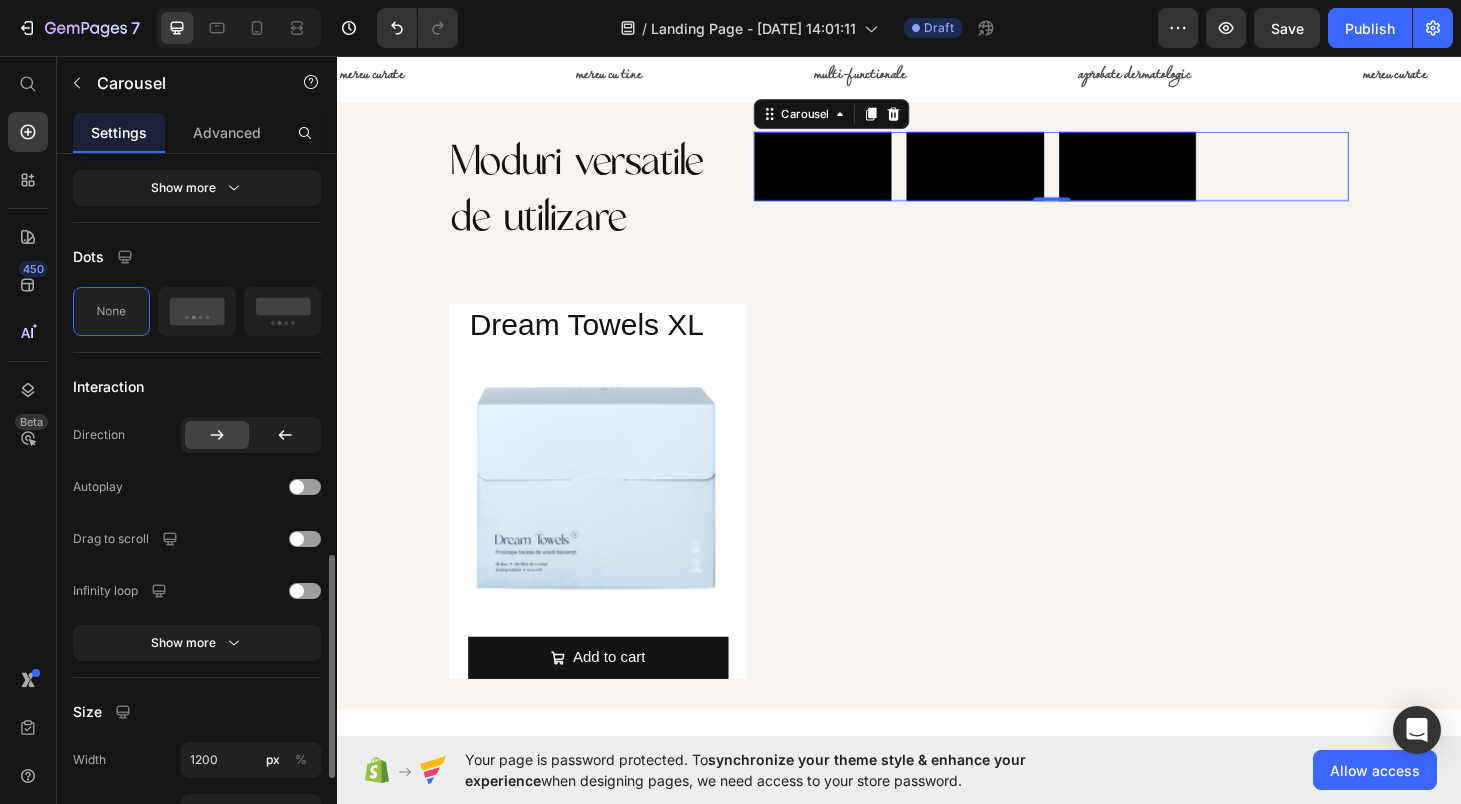 scroll, scrollTop: 644, scrollLeft: 0, axis: vertical 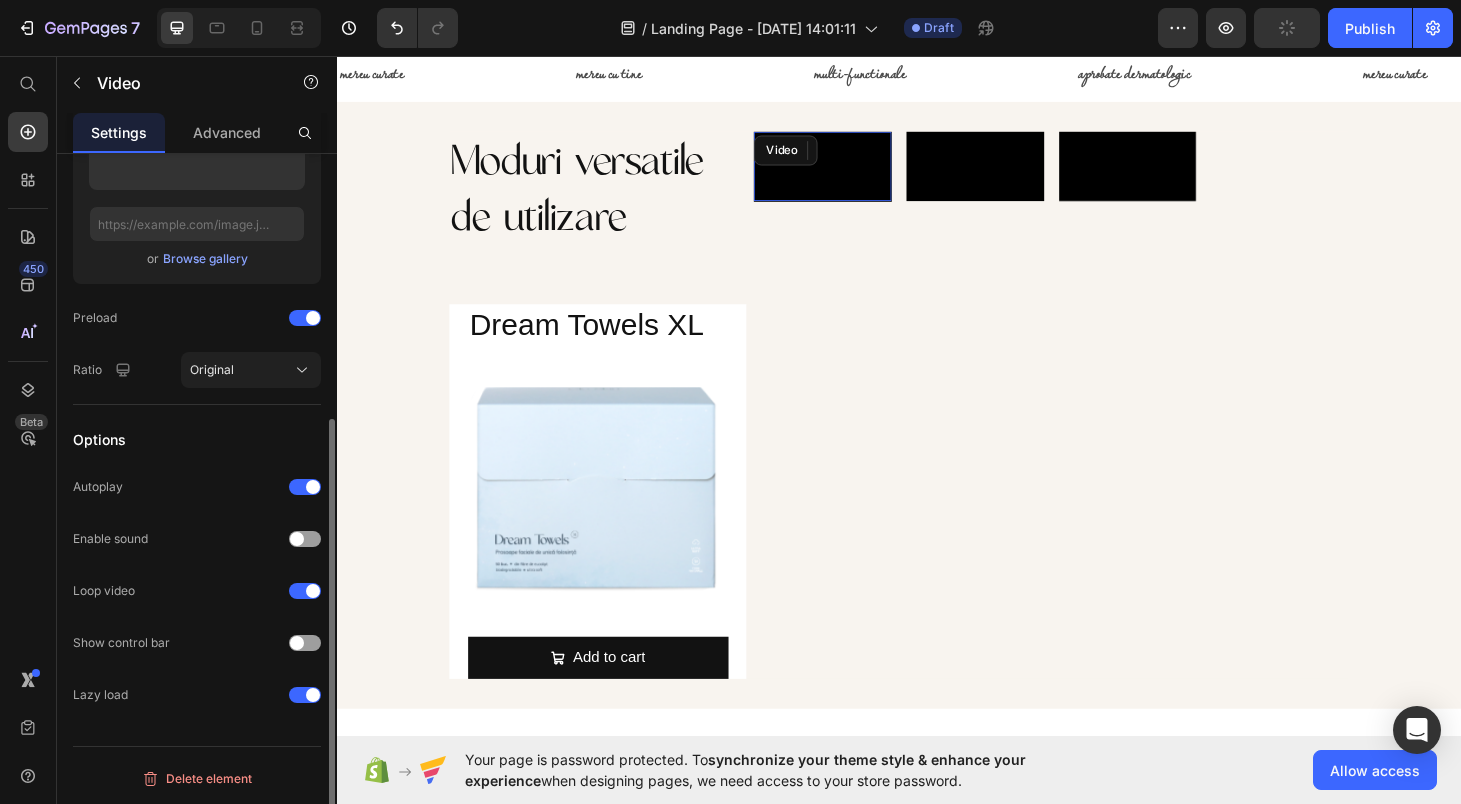 click at bounding box center (855, 172) 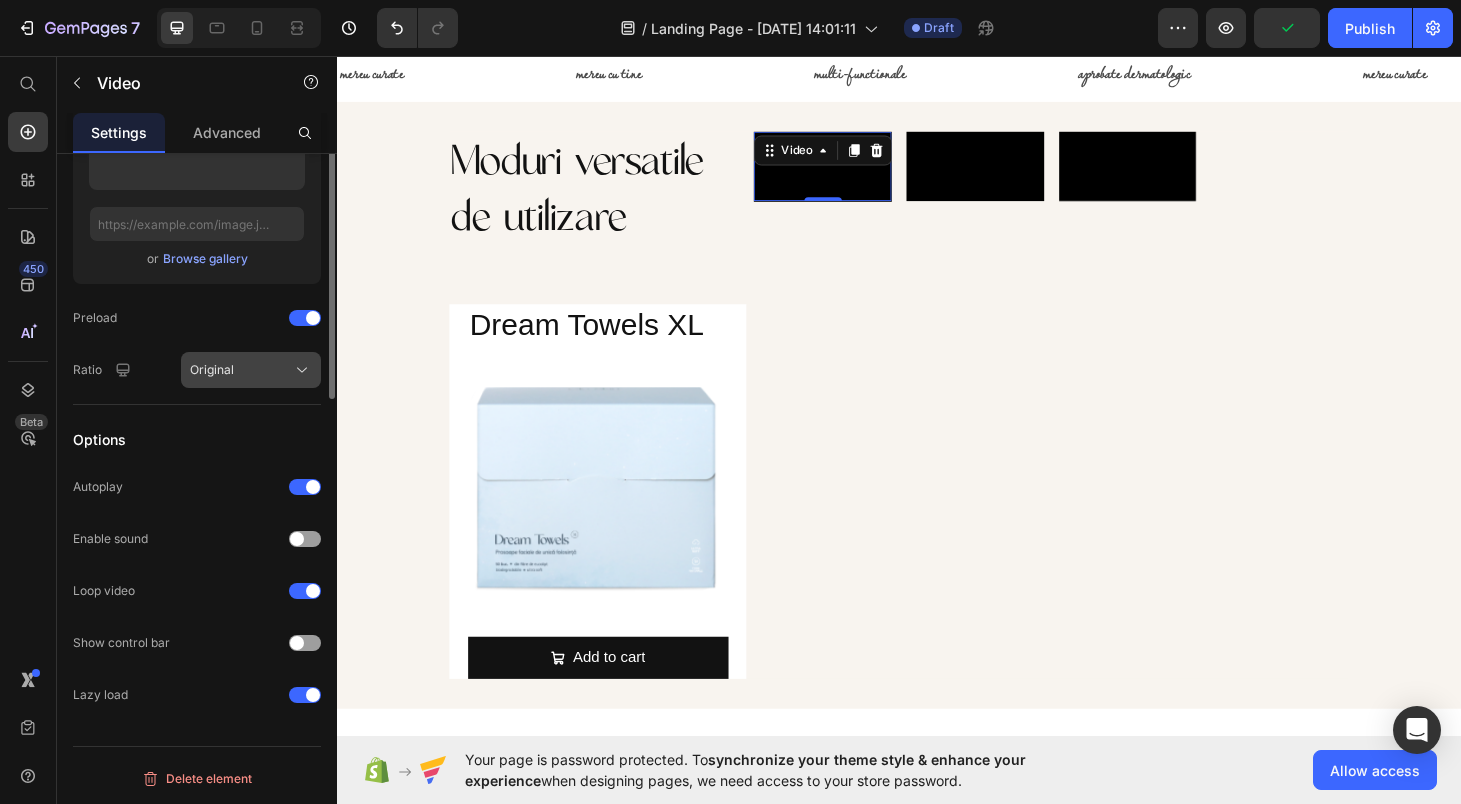 scroll, scrollTop: 0, scrollLeft: 0, axis: both 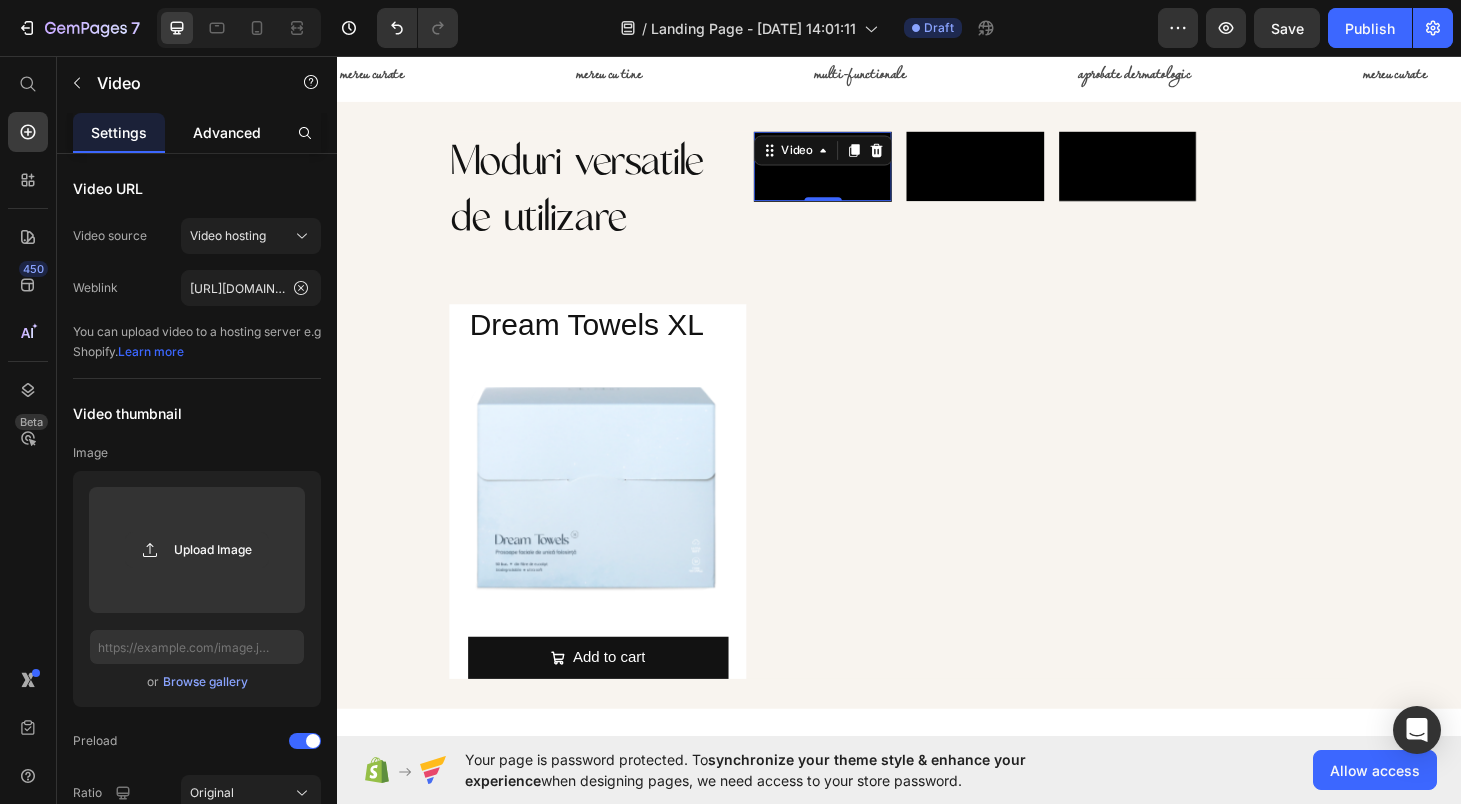 click on "Advanced" 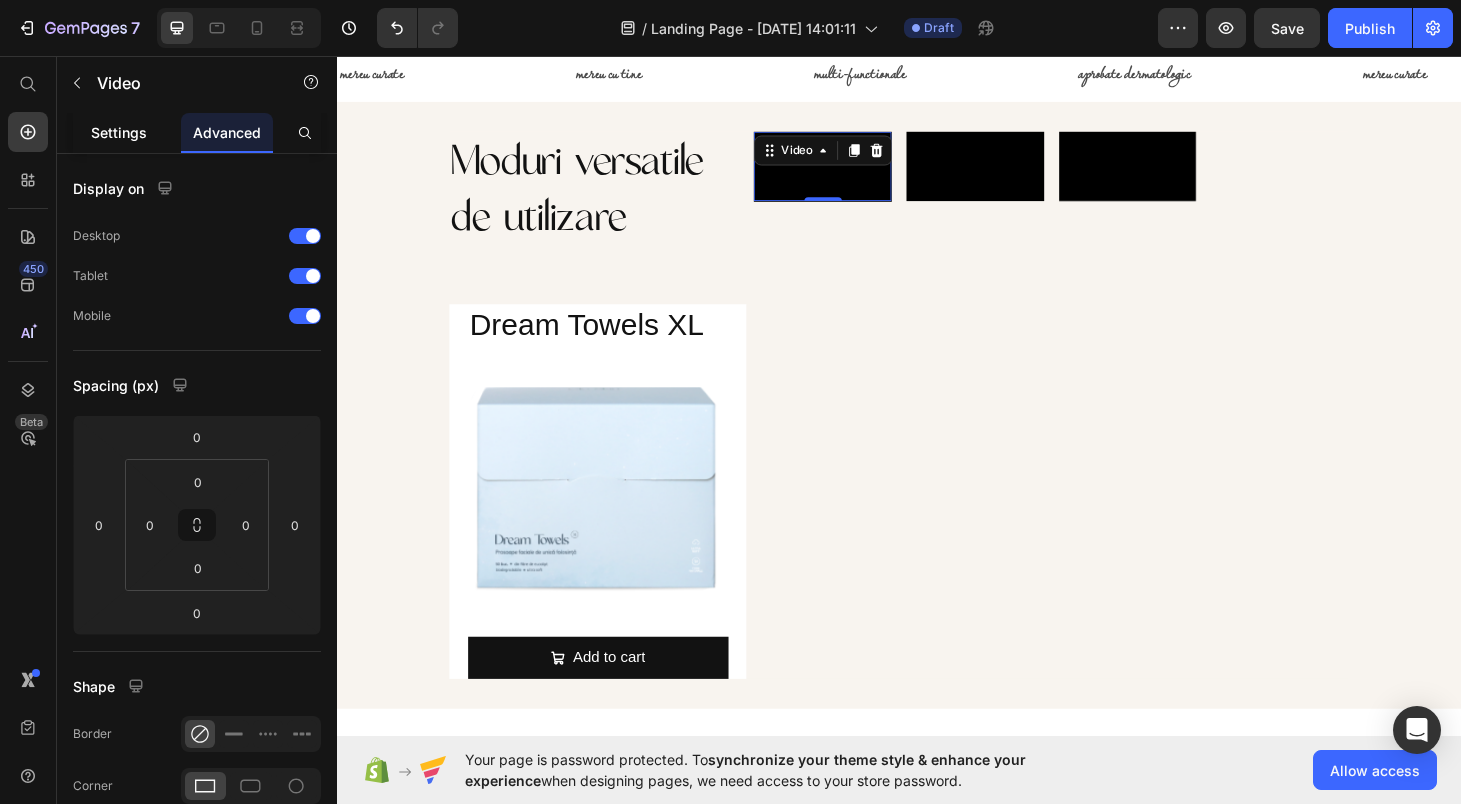 click on "Settings" at bounding box center (119, 132) 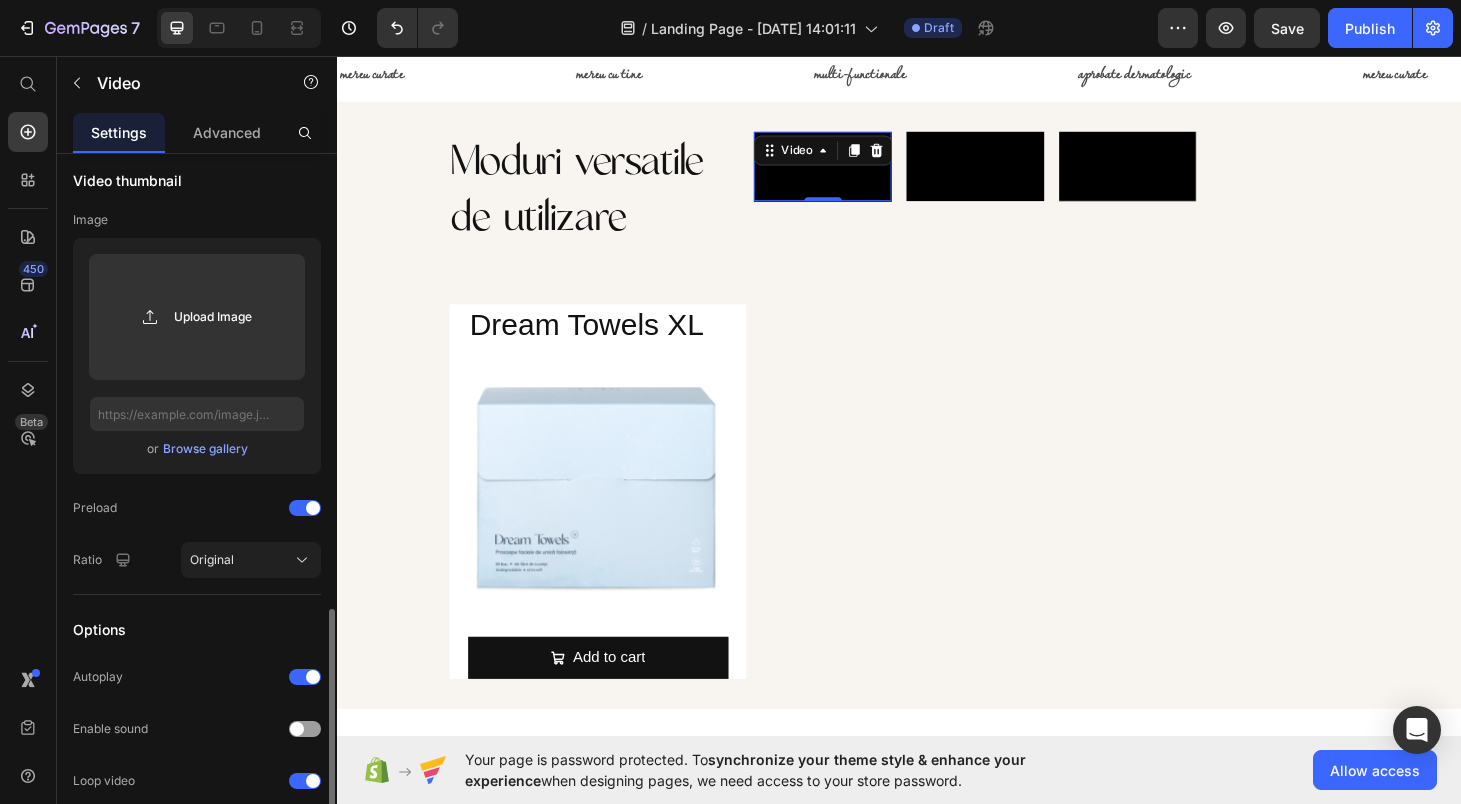 scroll, scrollTop: 423, scrollLeft: 0, axis: vertical 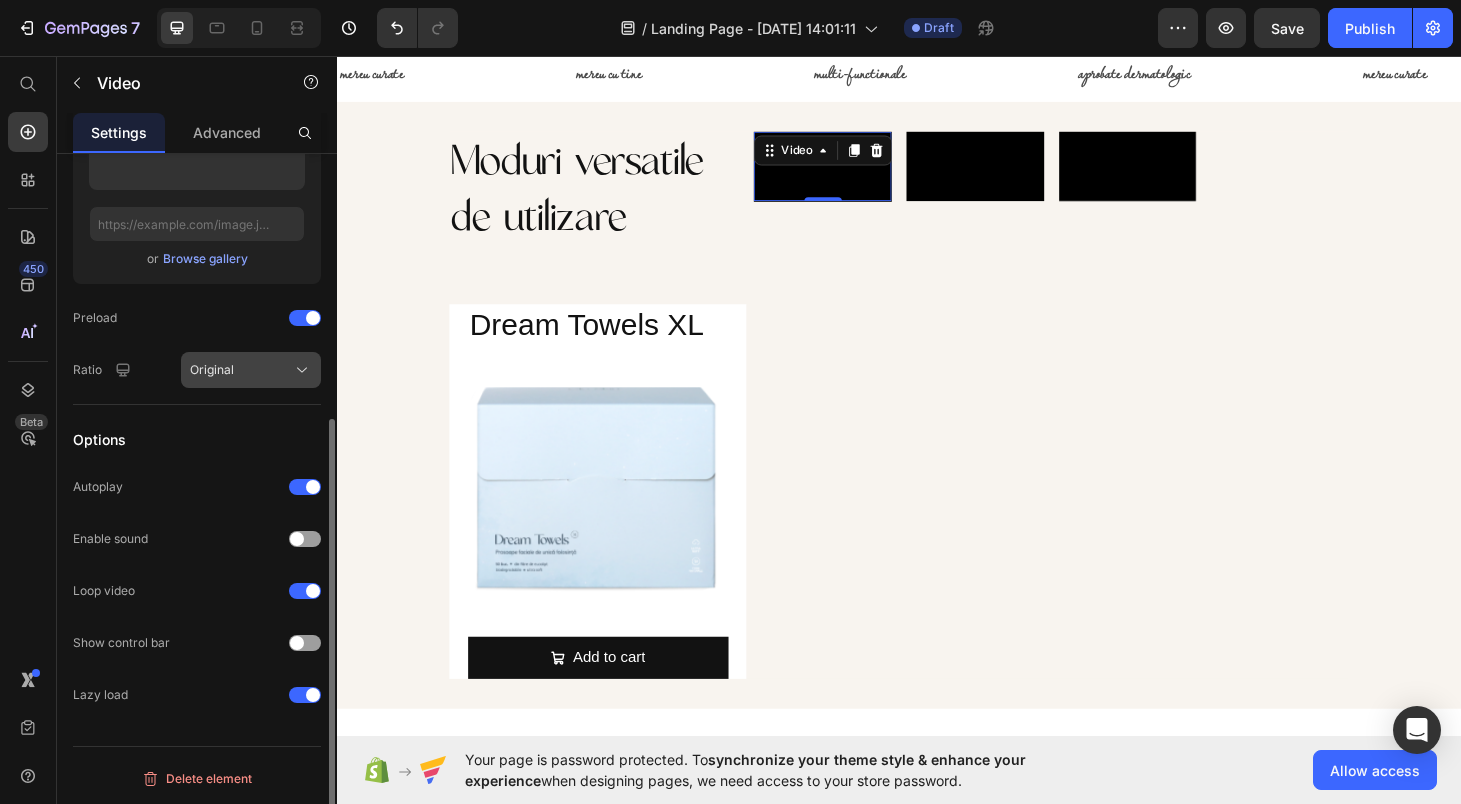 click on "Original" 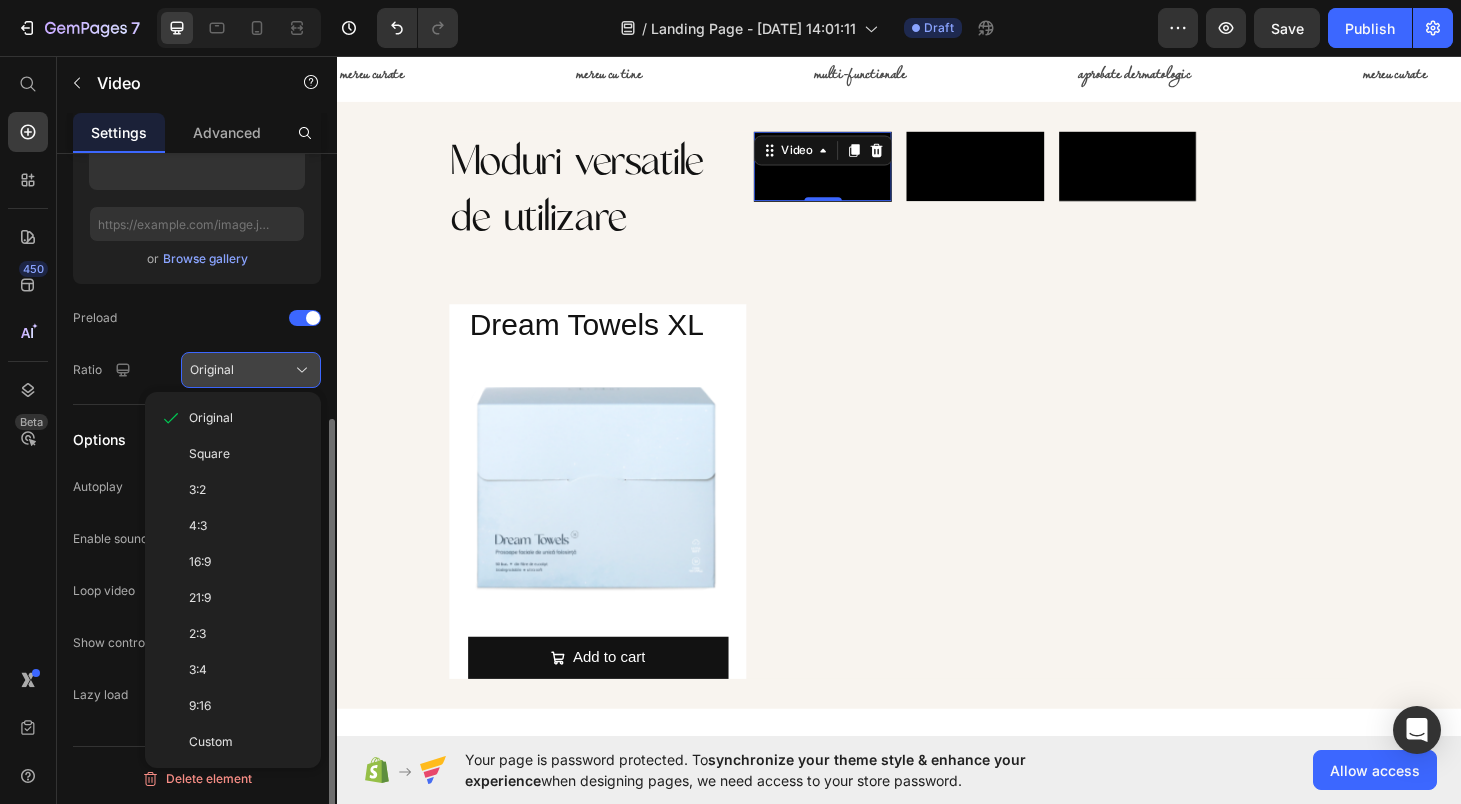 click on "Original" 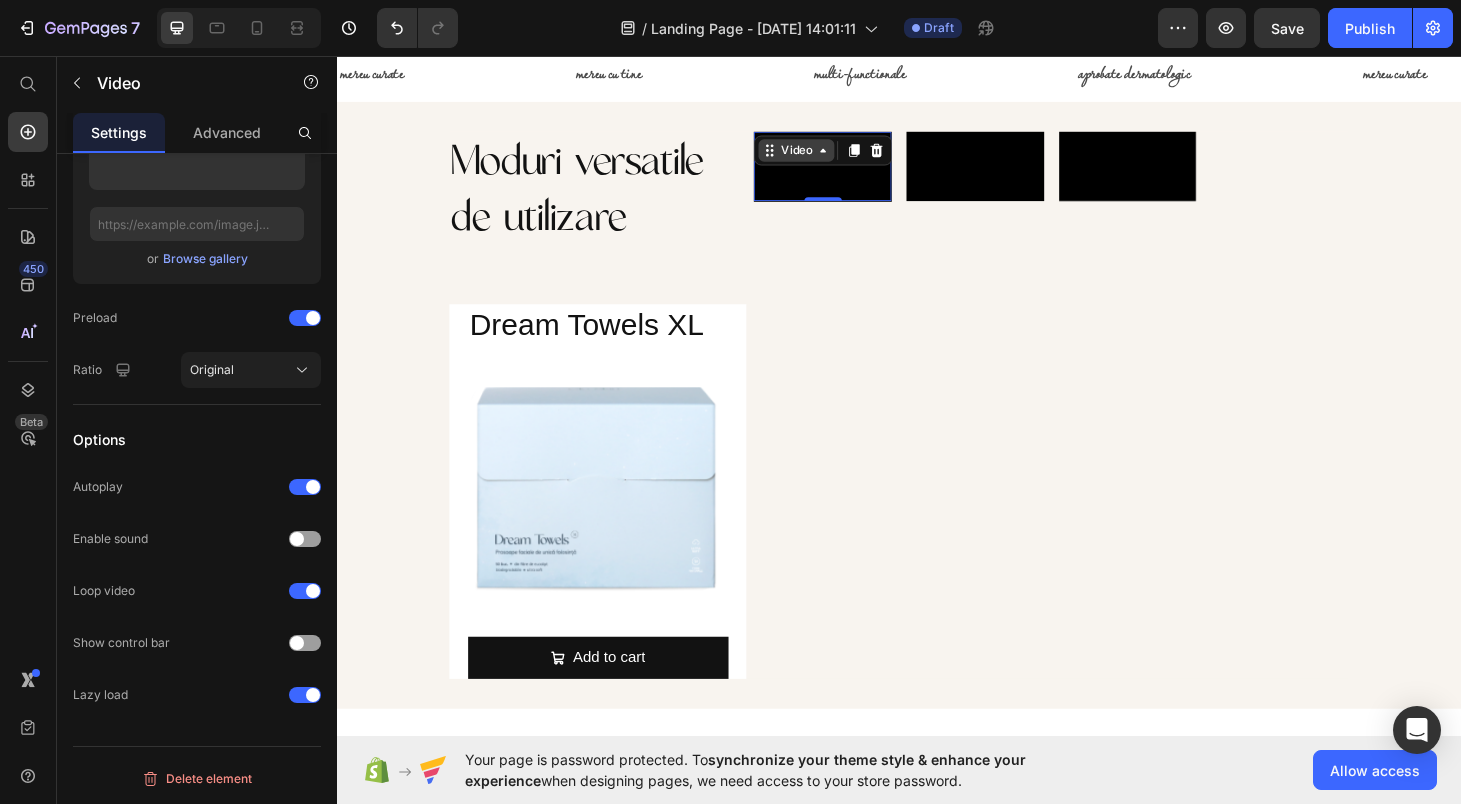 click on "Video" at bounding box center (827, 156) 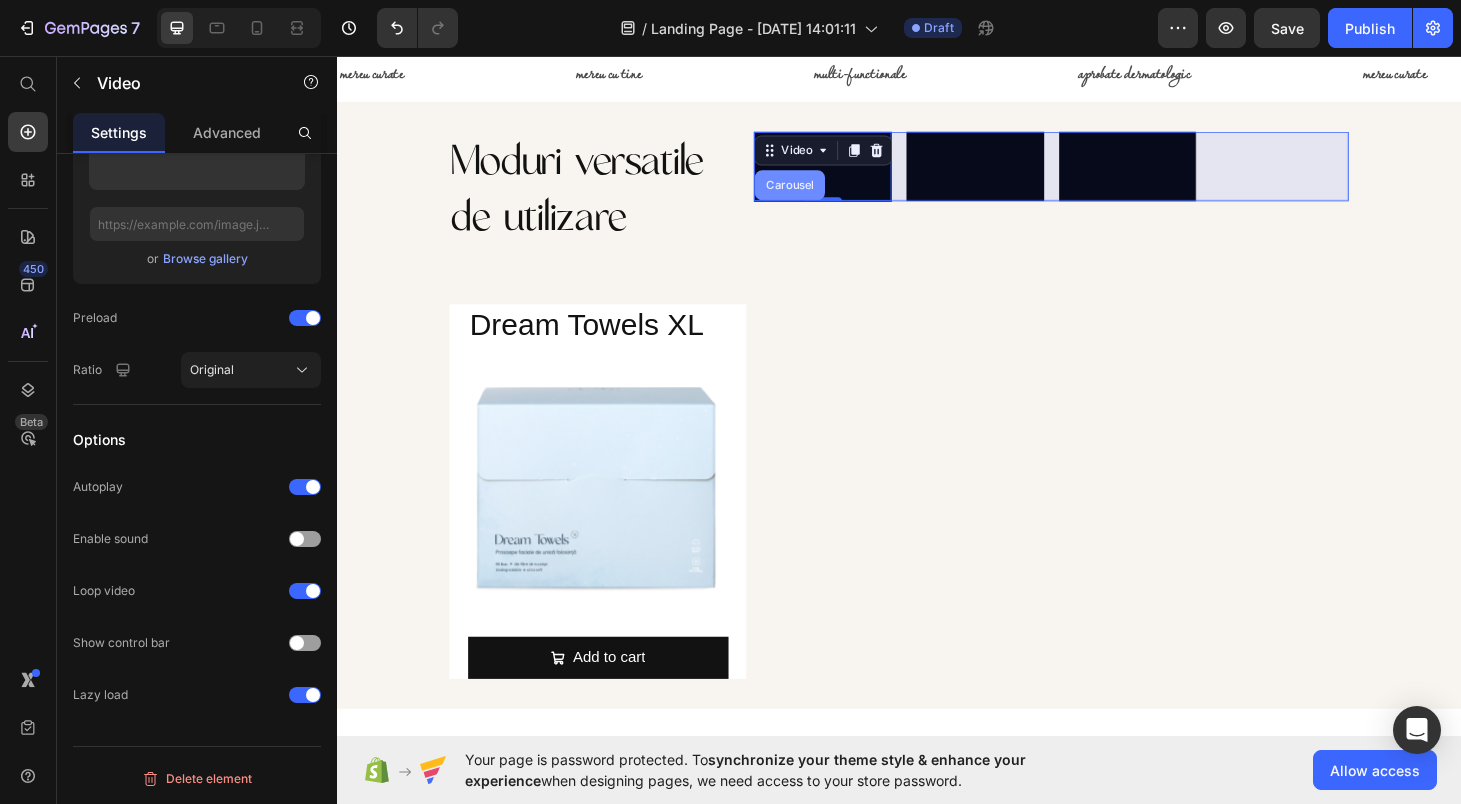 click on "Carousel" at bounding box center [820, 193] 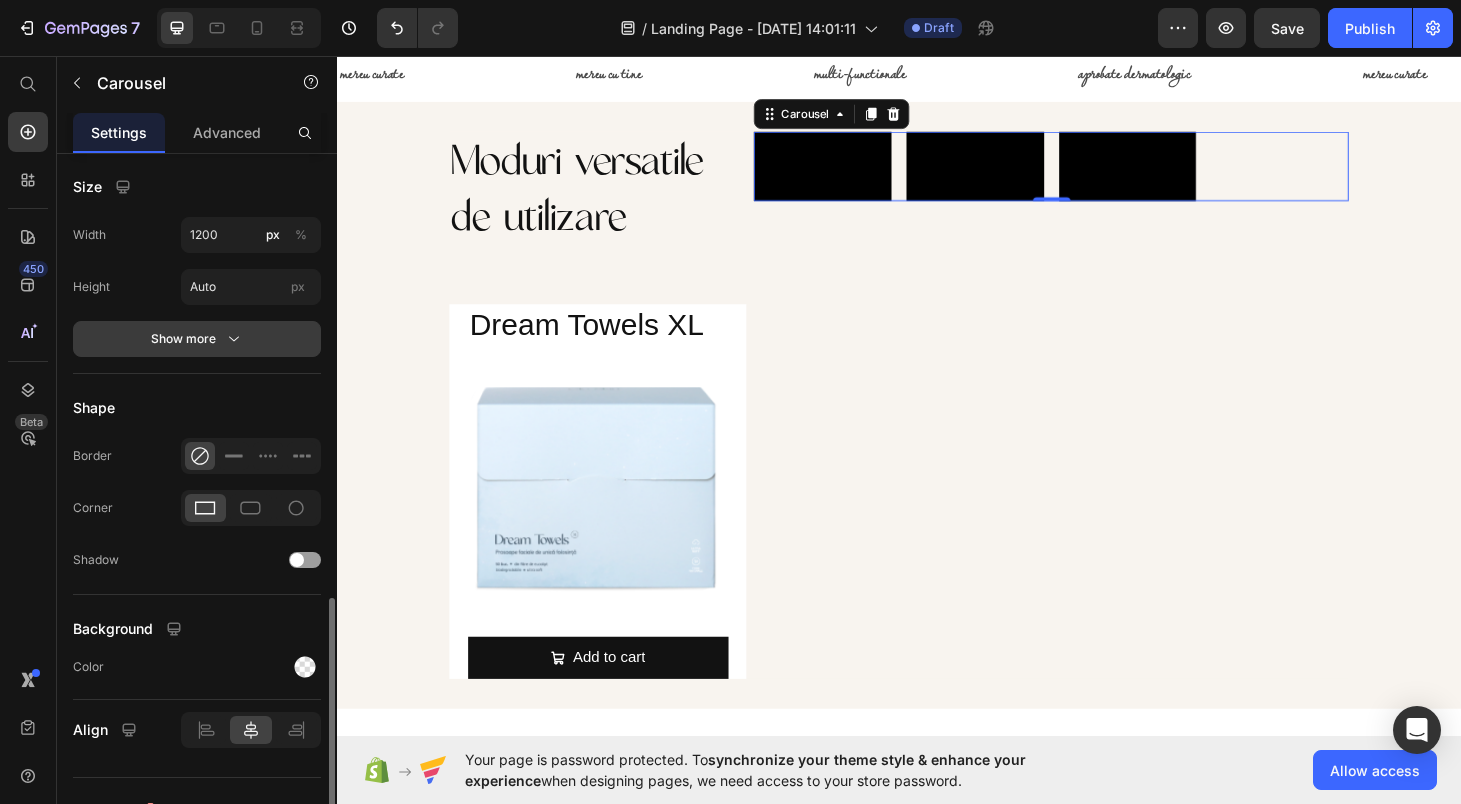 scroll, scrollTop: 1293, scrollLeft: 0, axis: vertical 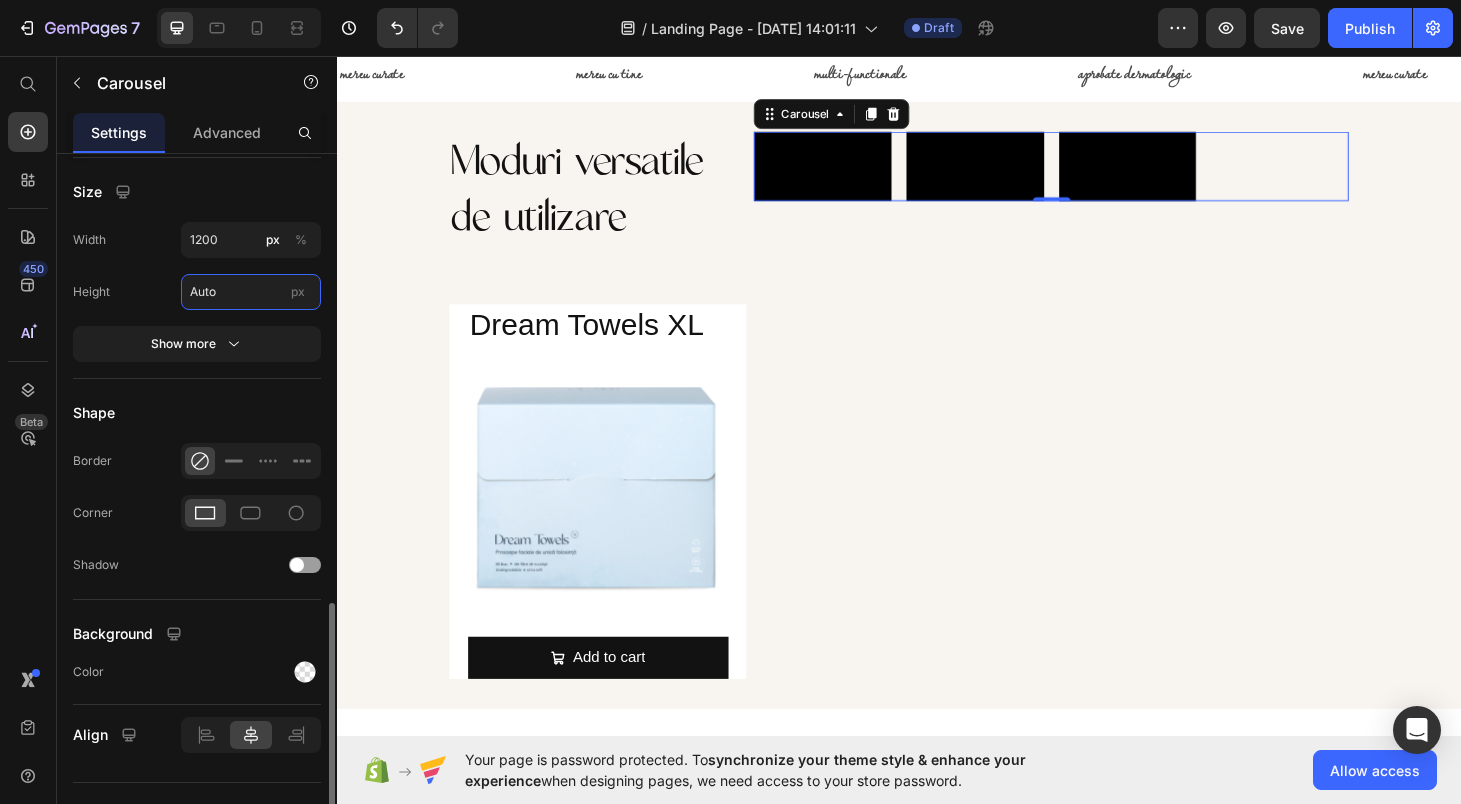 click on "Auto" at bounding box center (251, 292) 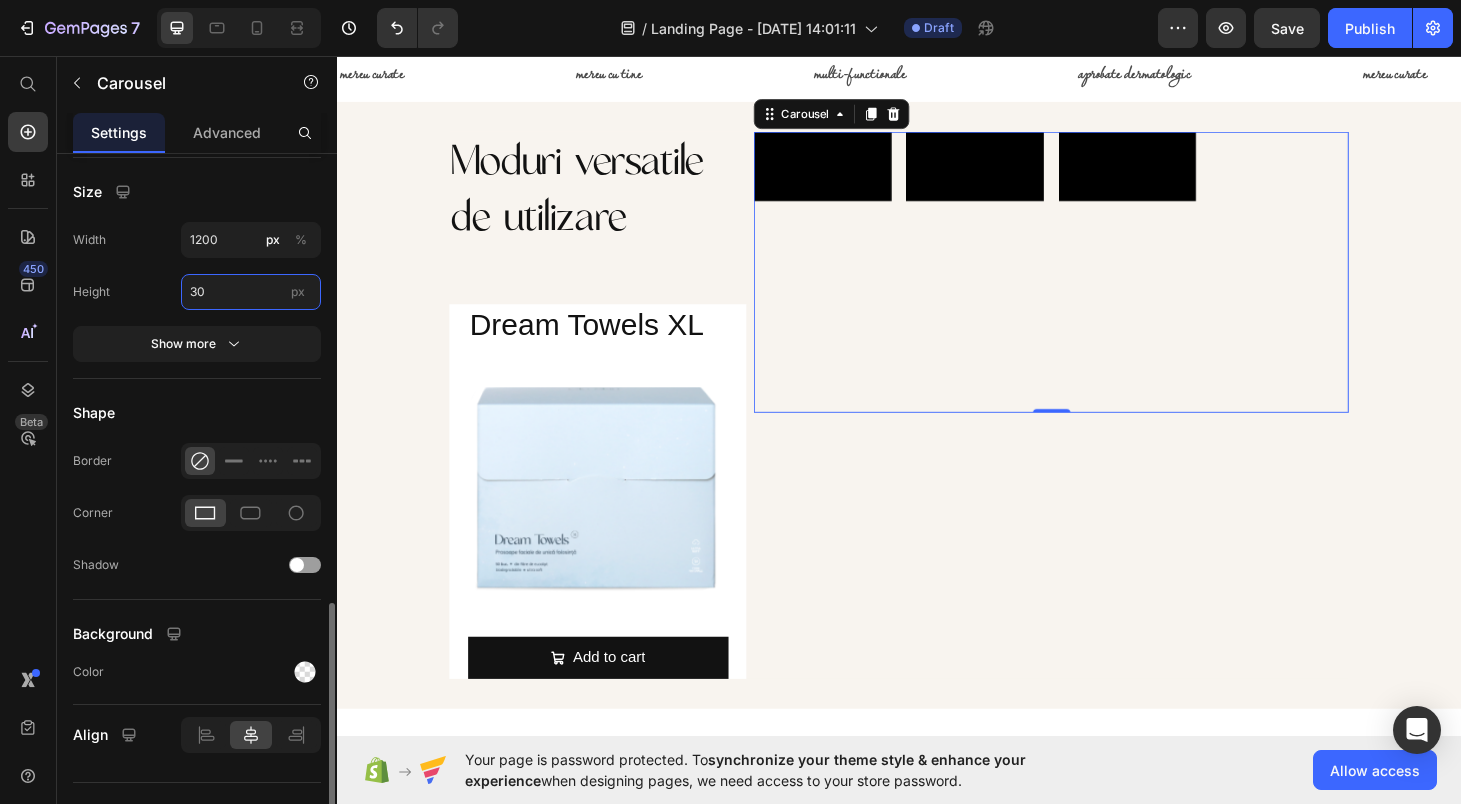 type on "3" 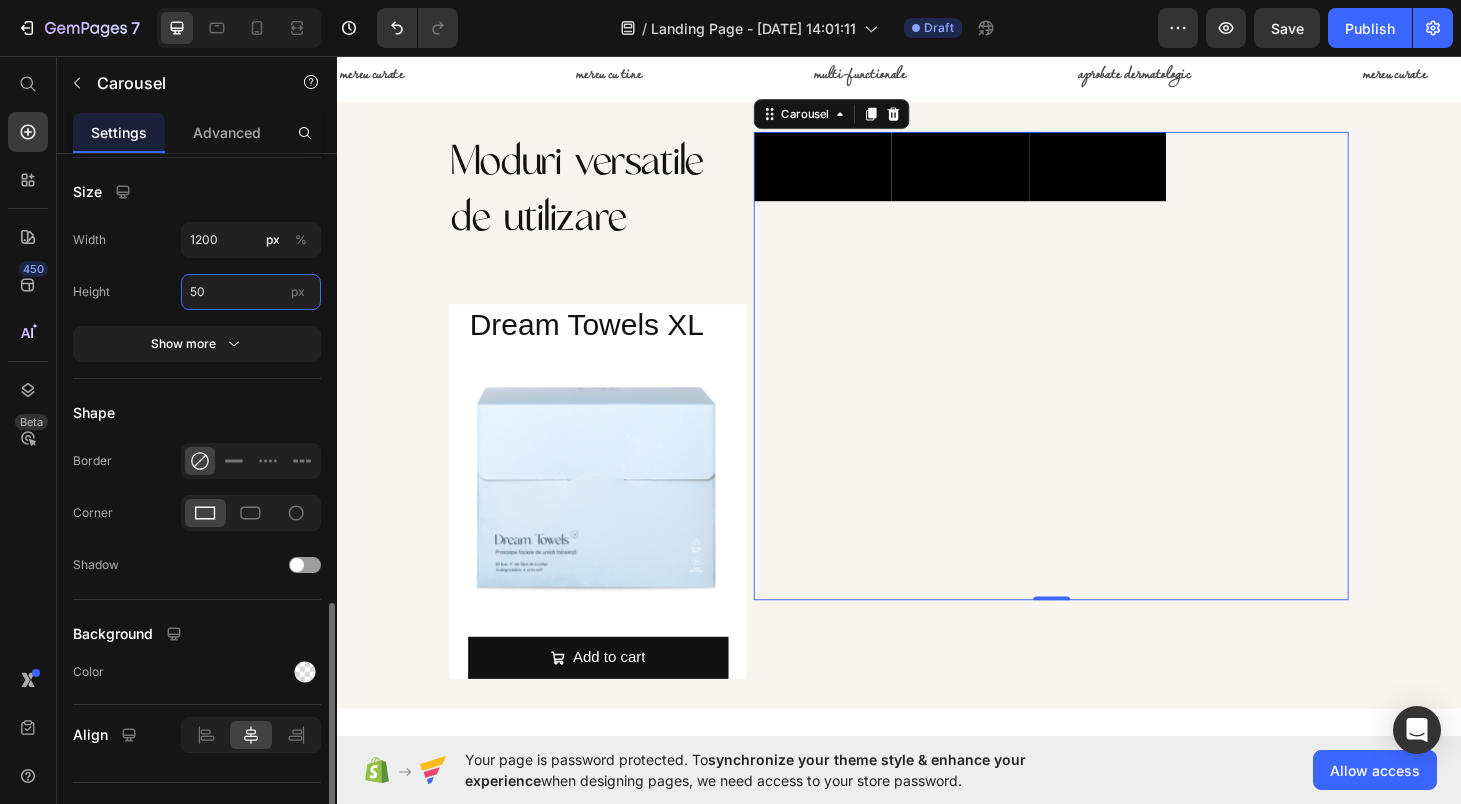 type on "5" 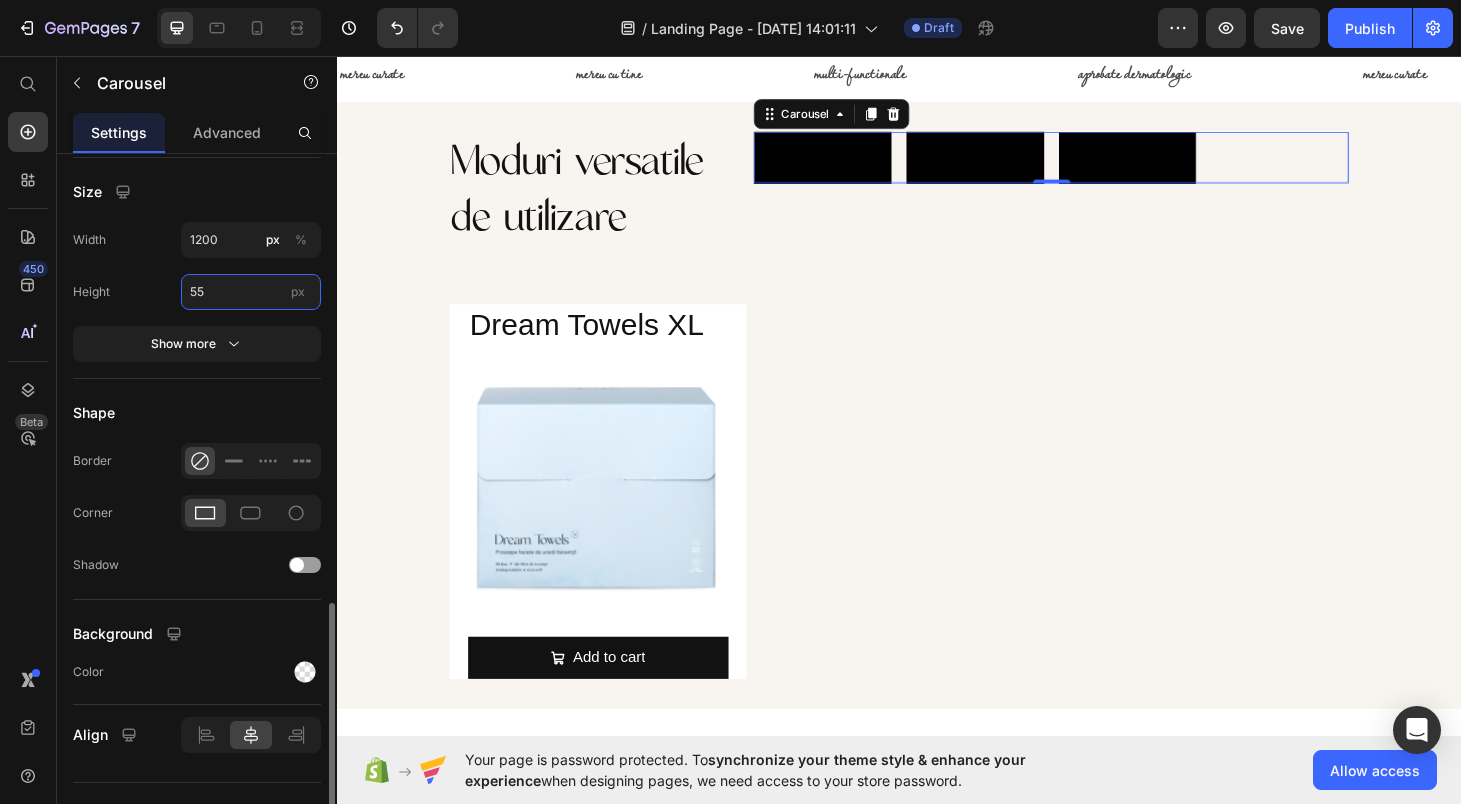type on "5" 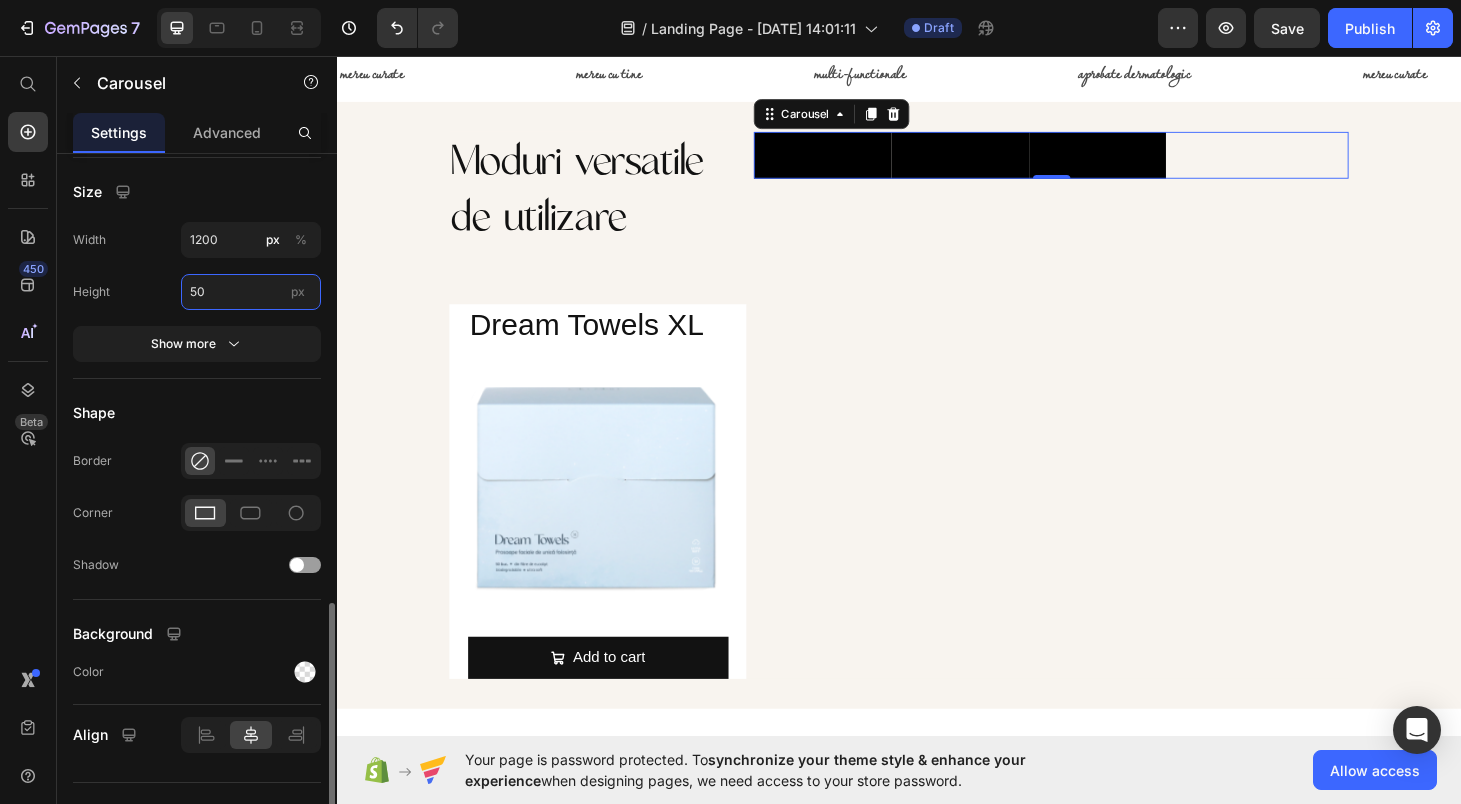 type on "500" 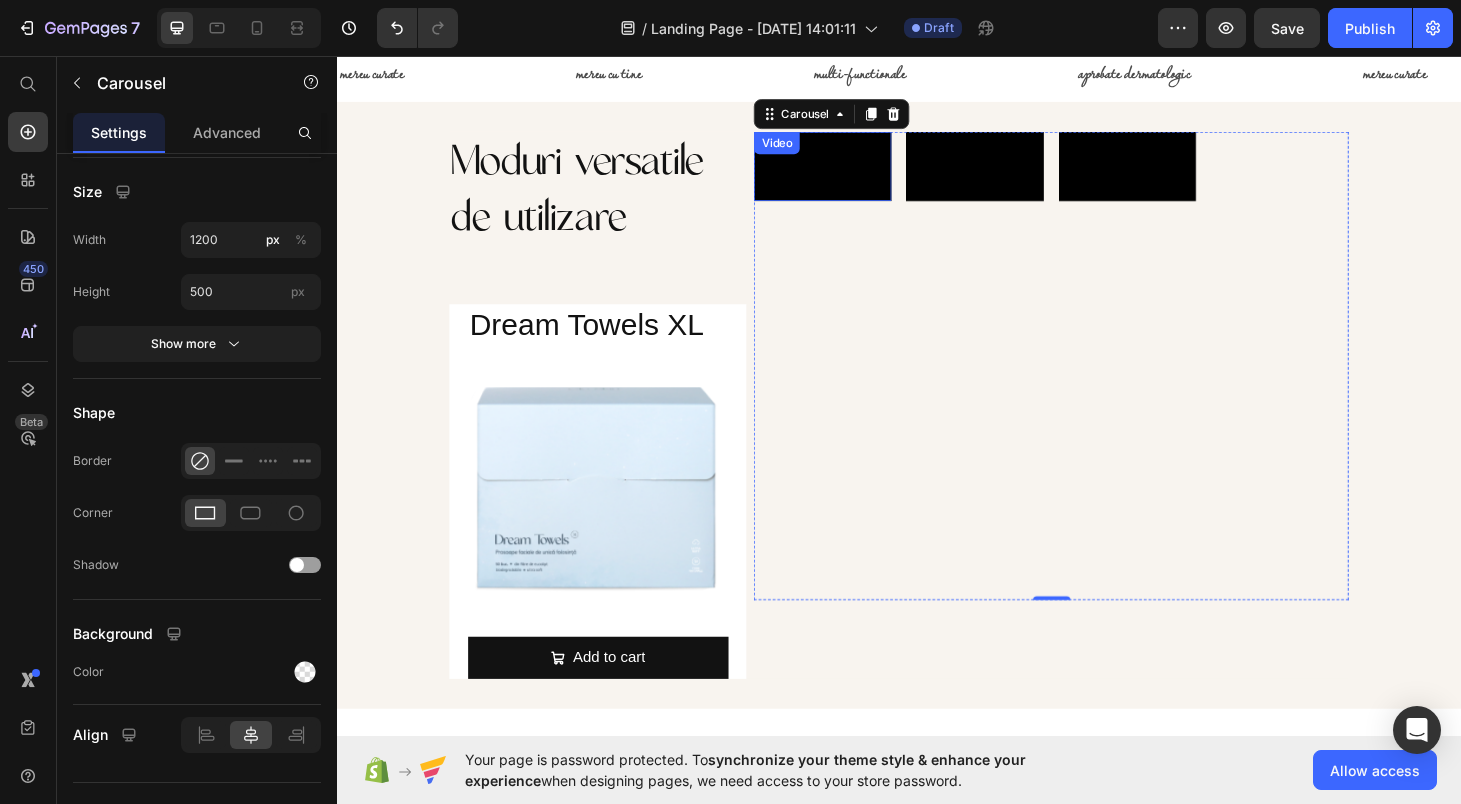 click at bounding box center [855, 172] 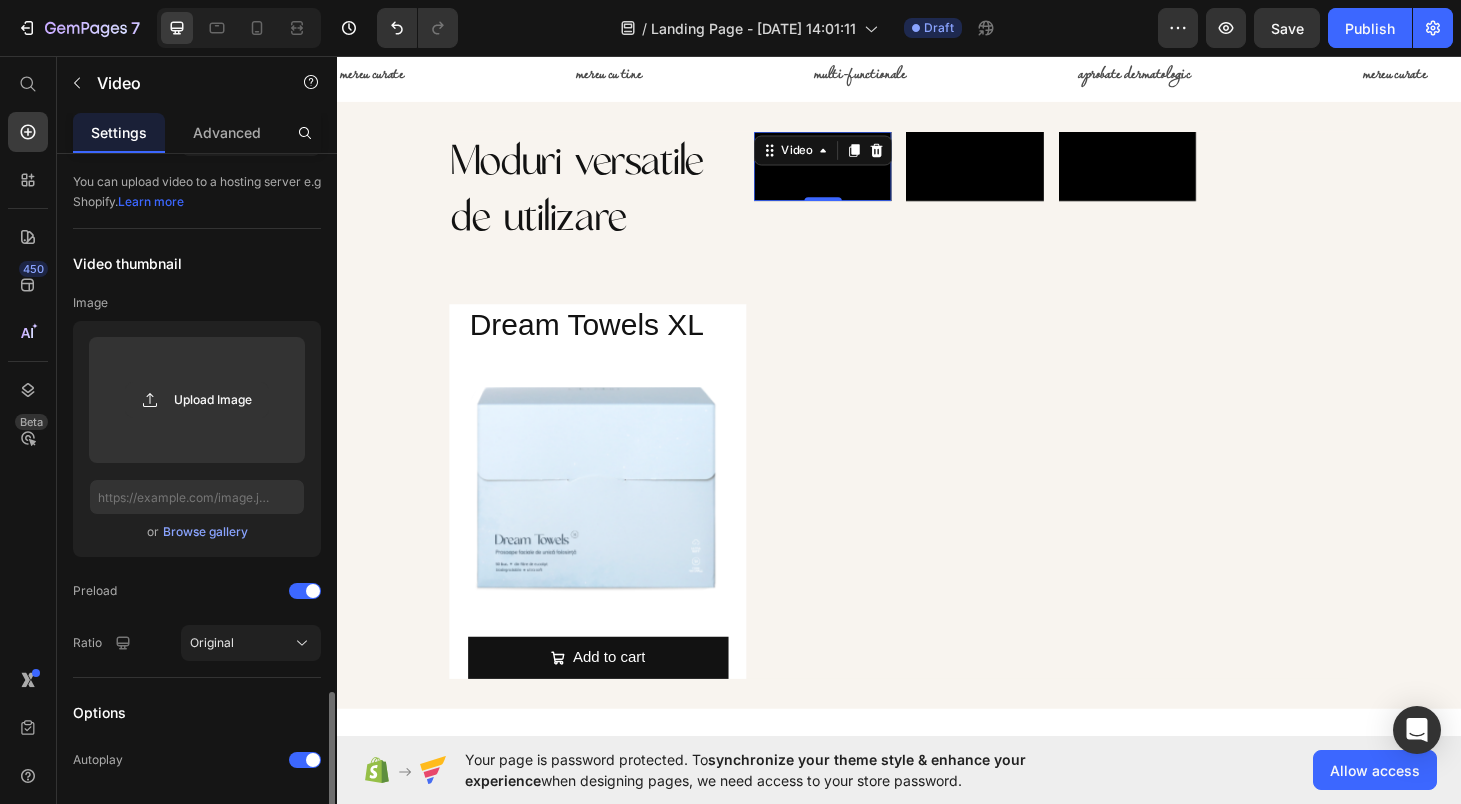 scroll, scrollTop: 423, scrollLeft: 0, axis: vertical 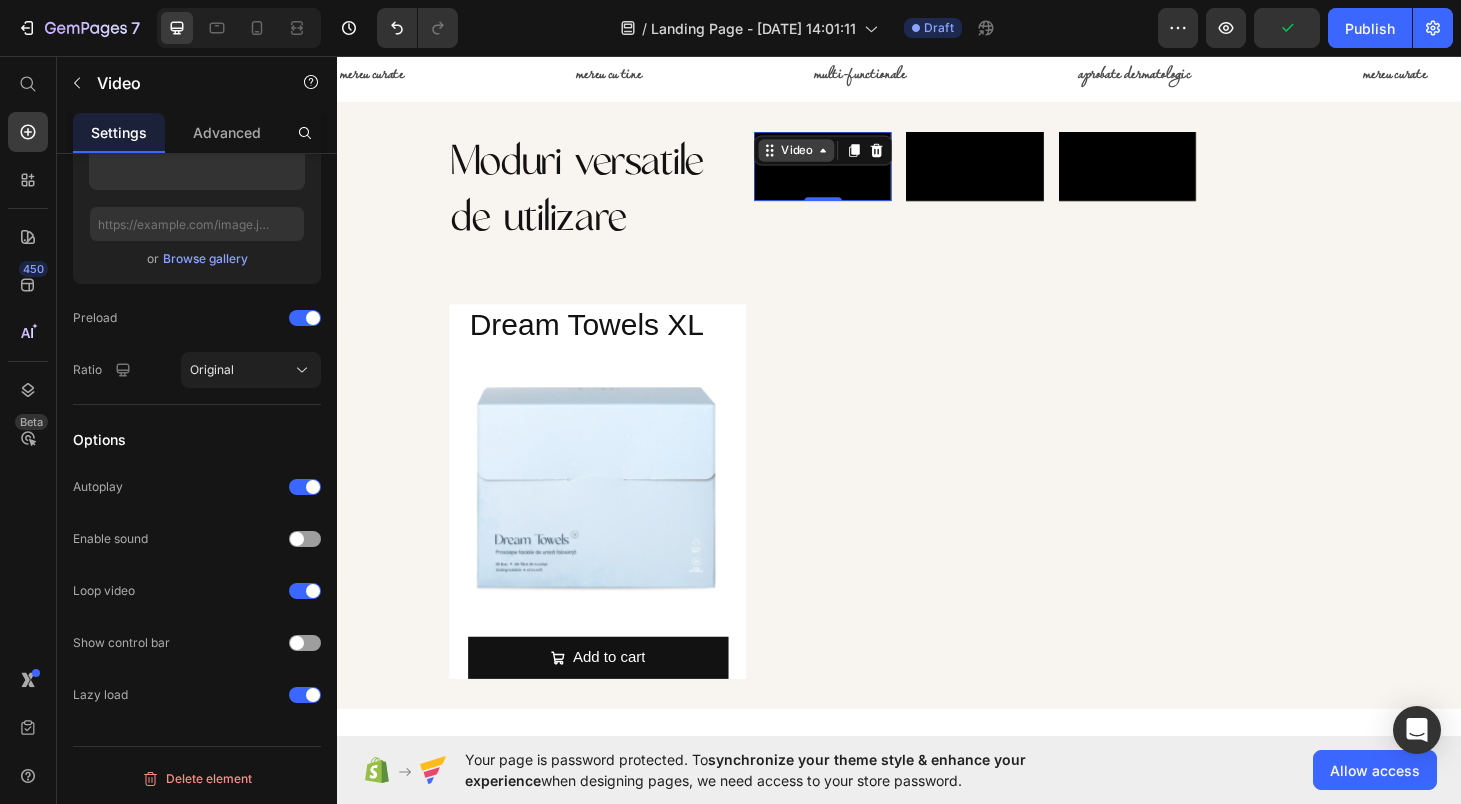 click on "Video" at bounding box center (827, 156) 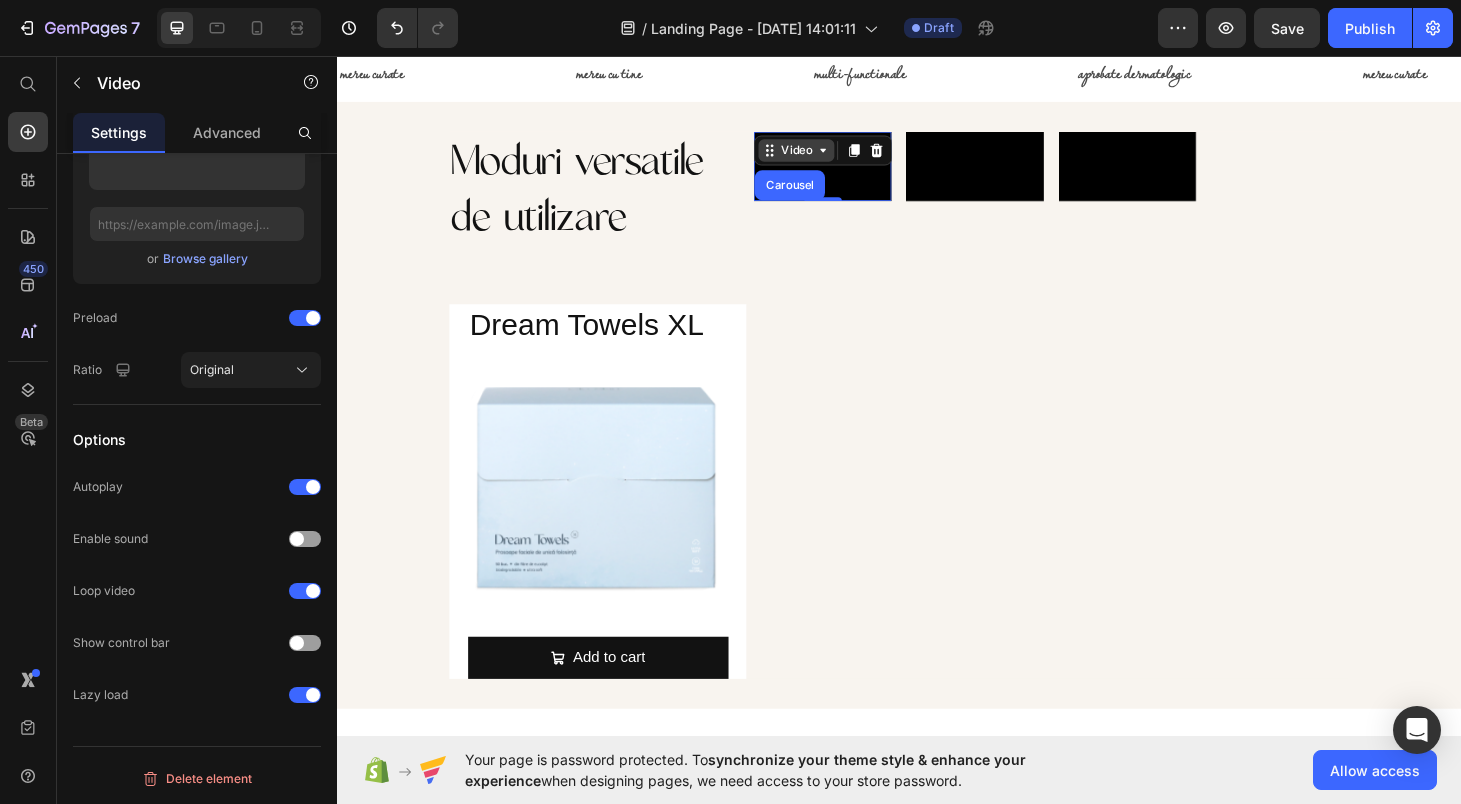 click on "Video" at bounding box center (827, 156) 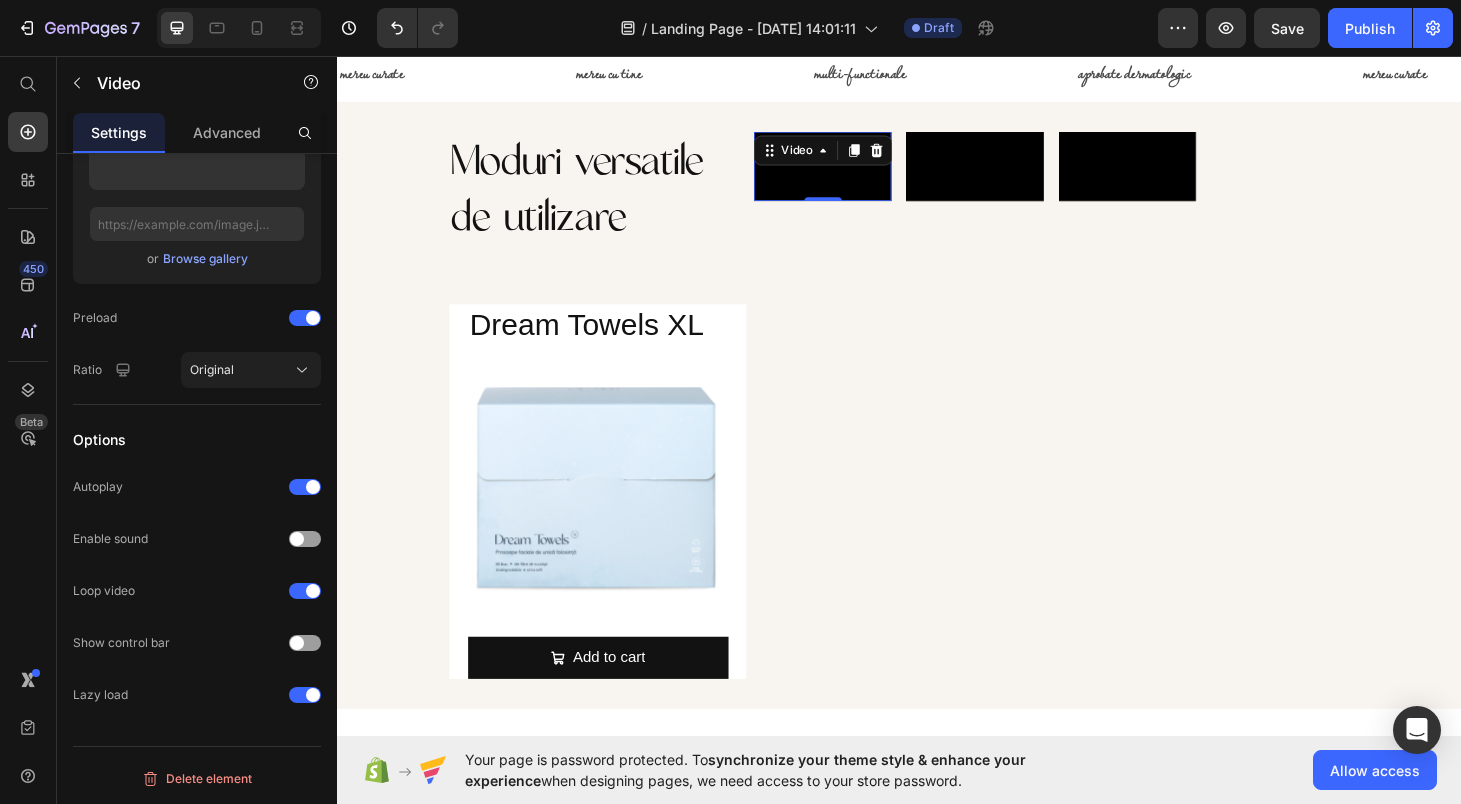 click at bounding box center [855, 172] 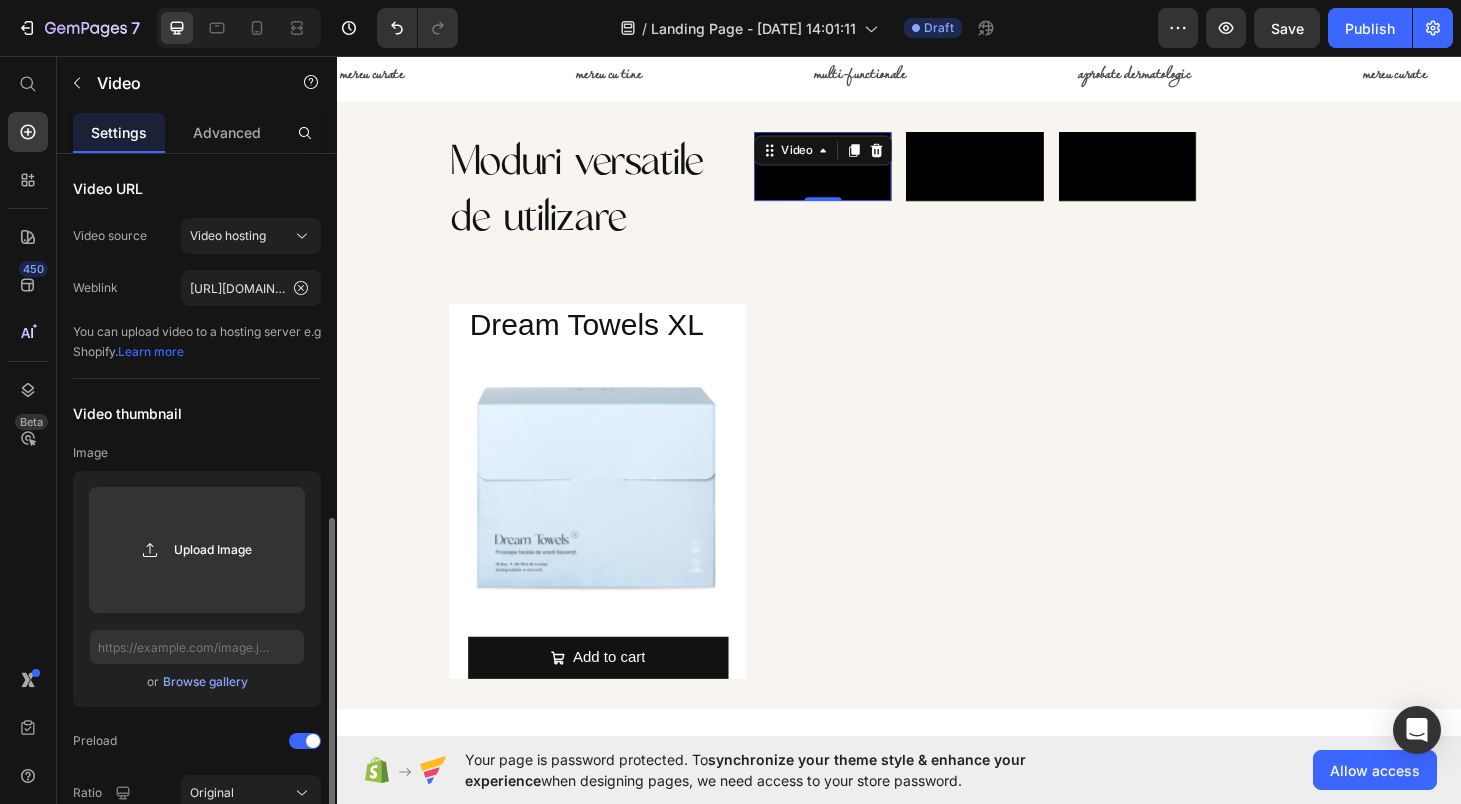 scroll, scrollTop: 423, scrollLeft: 0, axis: vertical 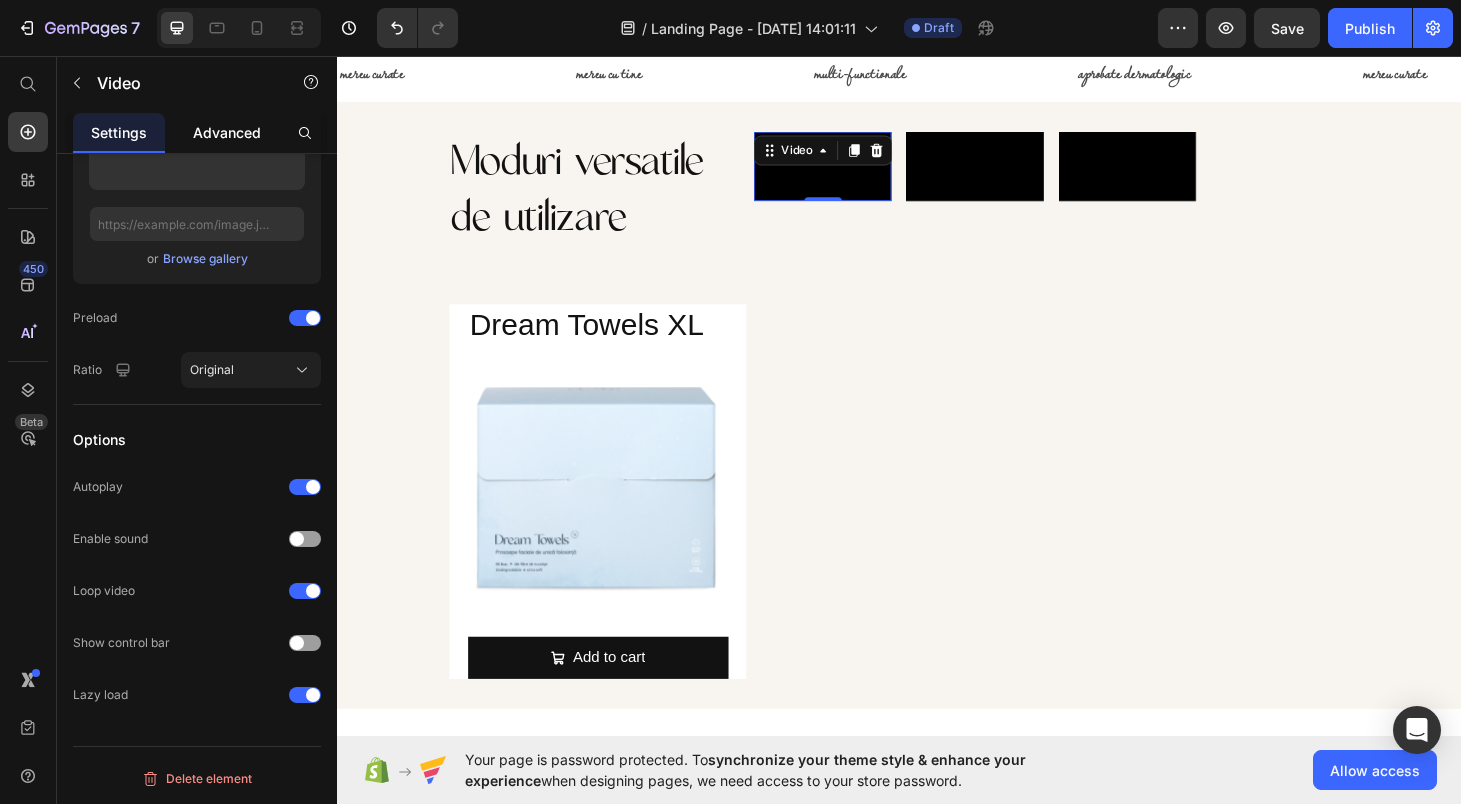 click on "Advanced" at bounding box center (227, 132) 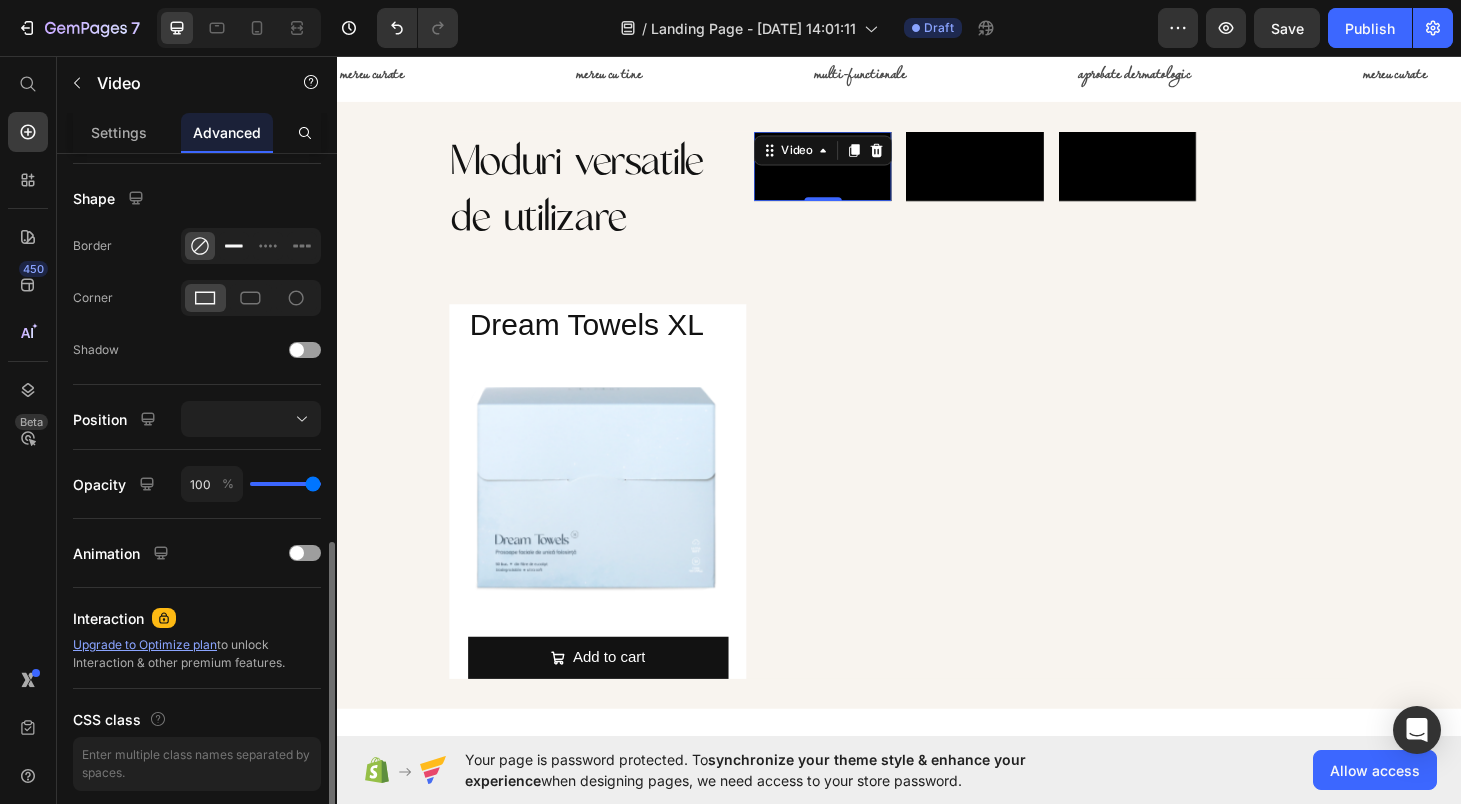 scroll, scrollTop: 562, scrollLeft: 0, axis: vertical 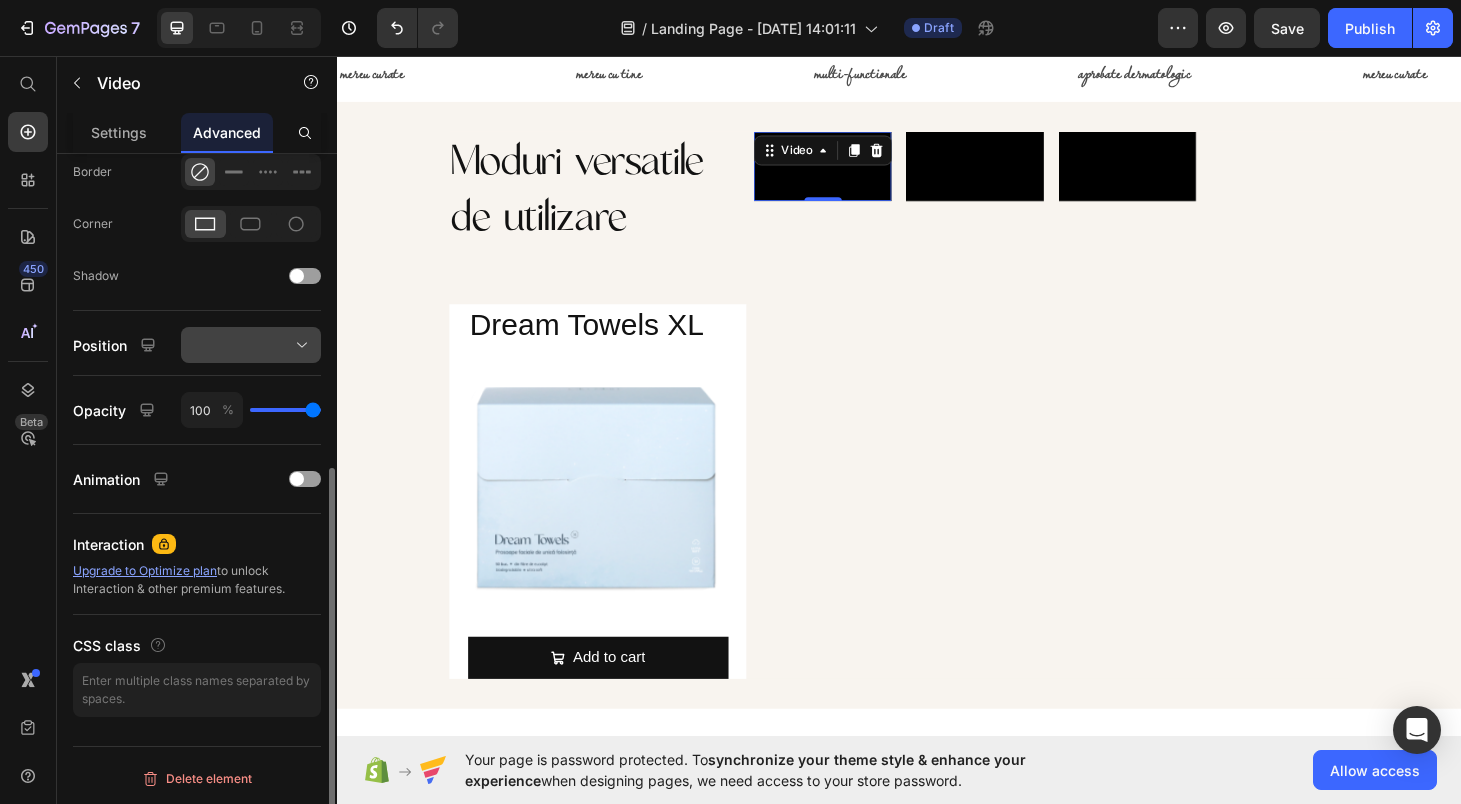click at bounding box center [251, 345] 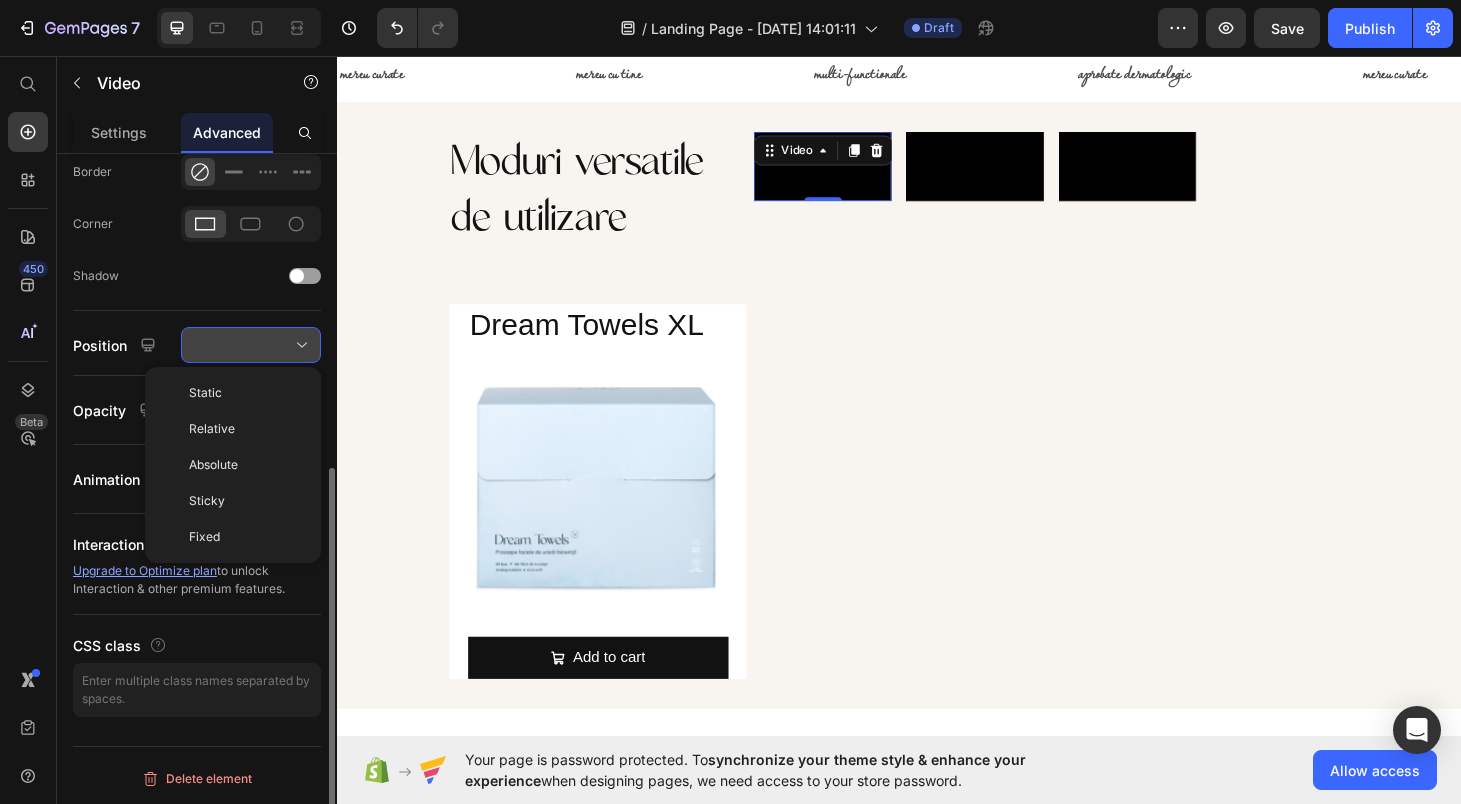 click at bounding box center (251, 345) 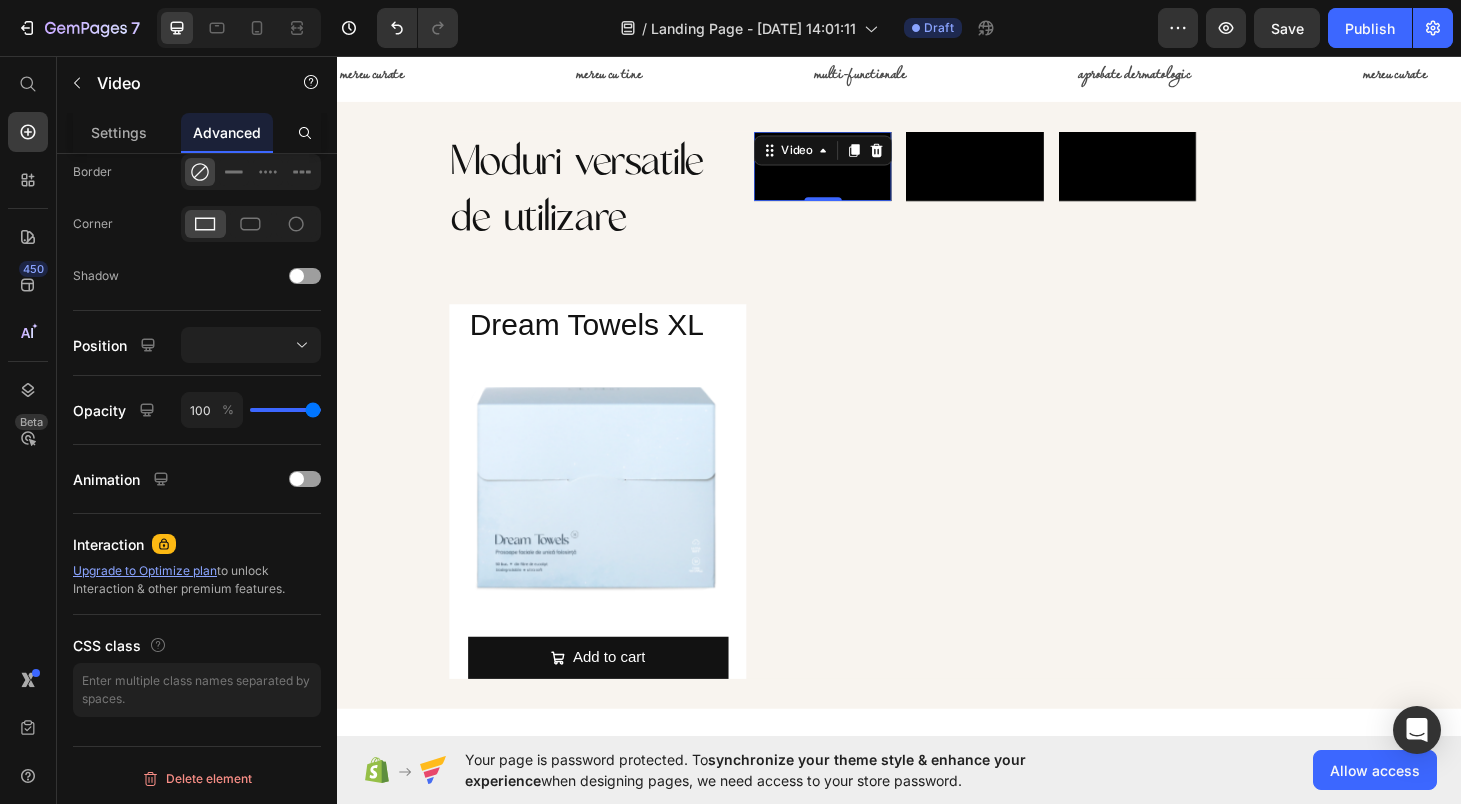 click at bounding box center (855, 172) 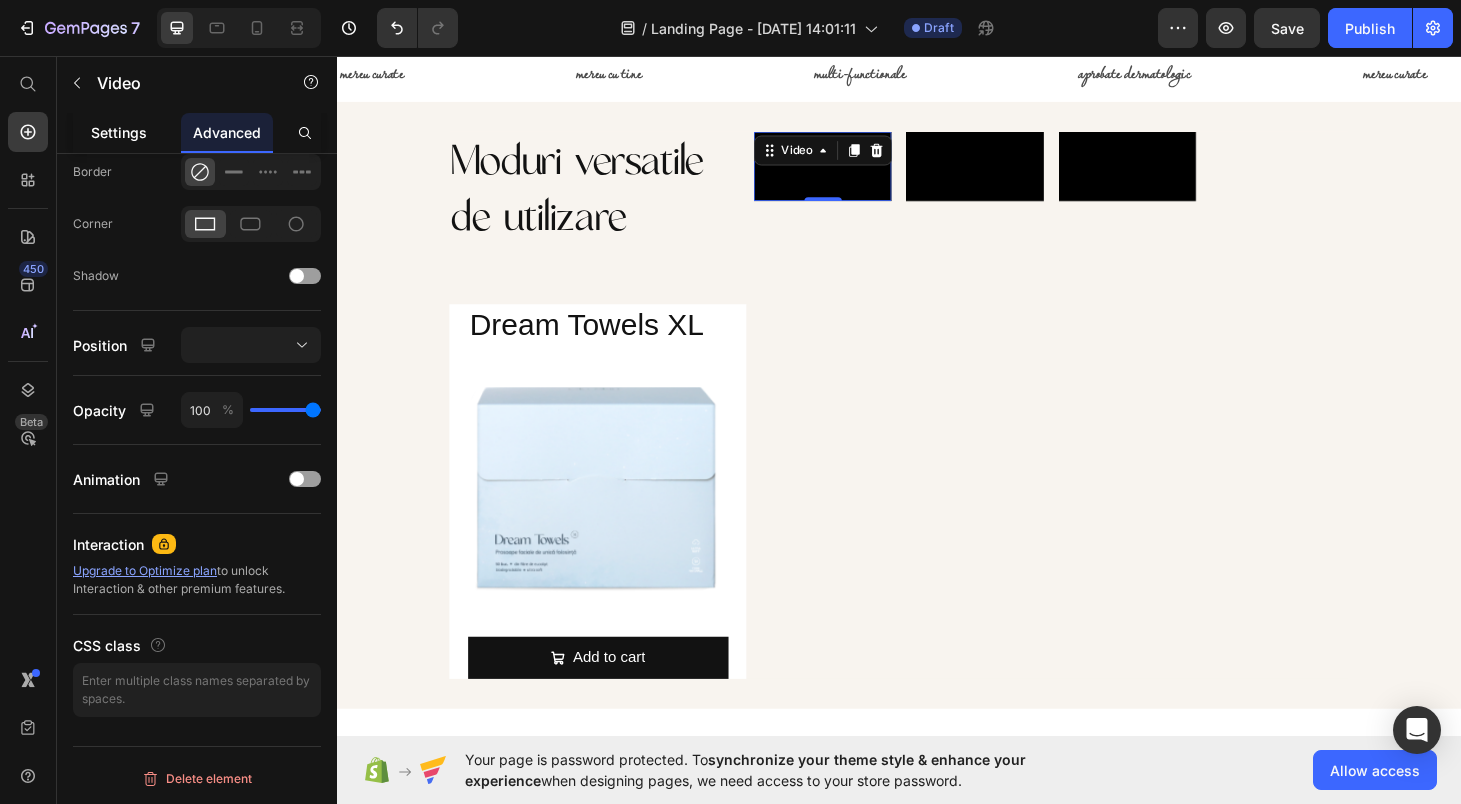 click on "Settings" at bounding box center (119, 132) 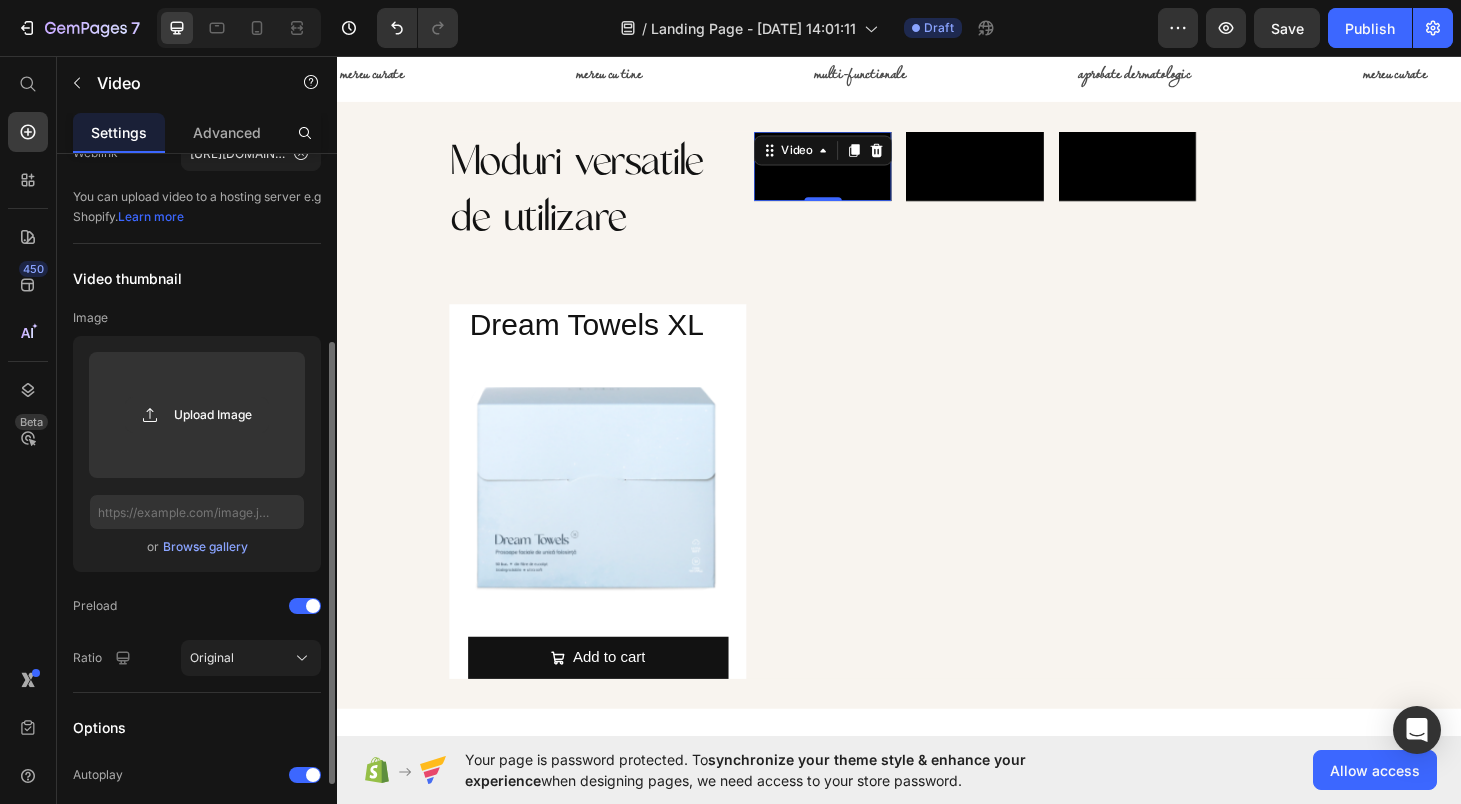 scroll, scrollTop: 423, scrollLeft: 0, axis: vertical 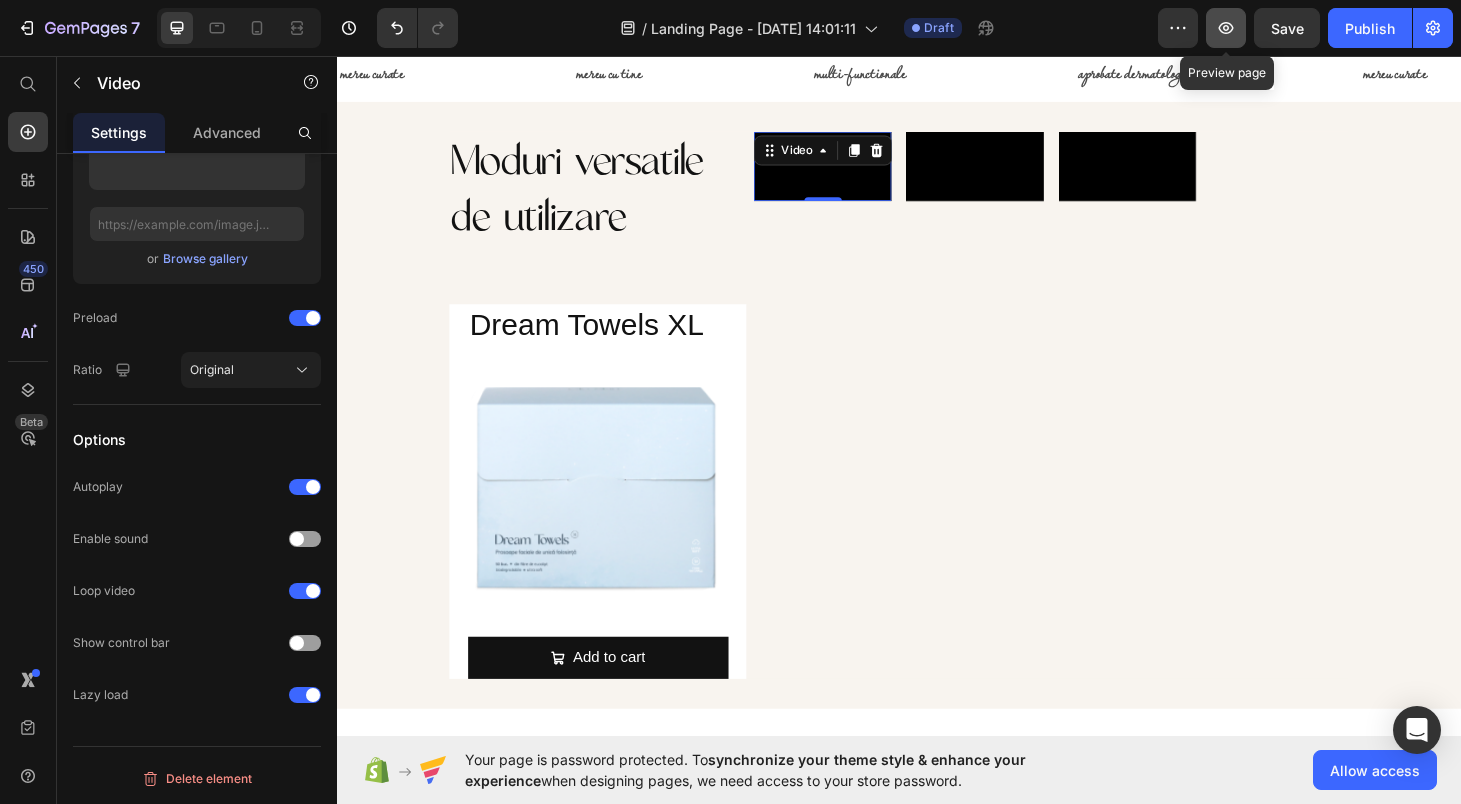 click 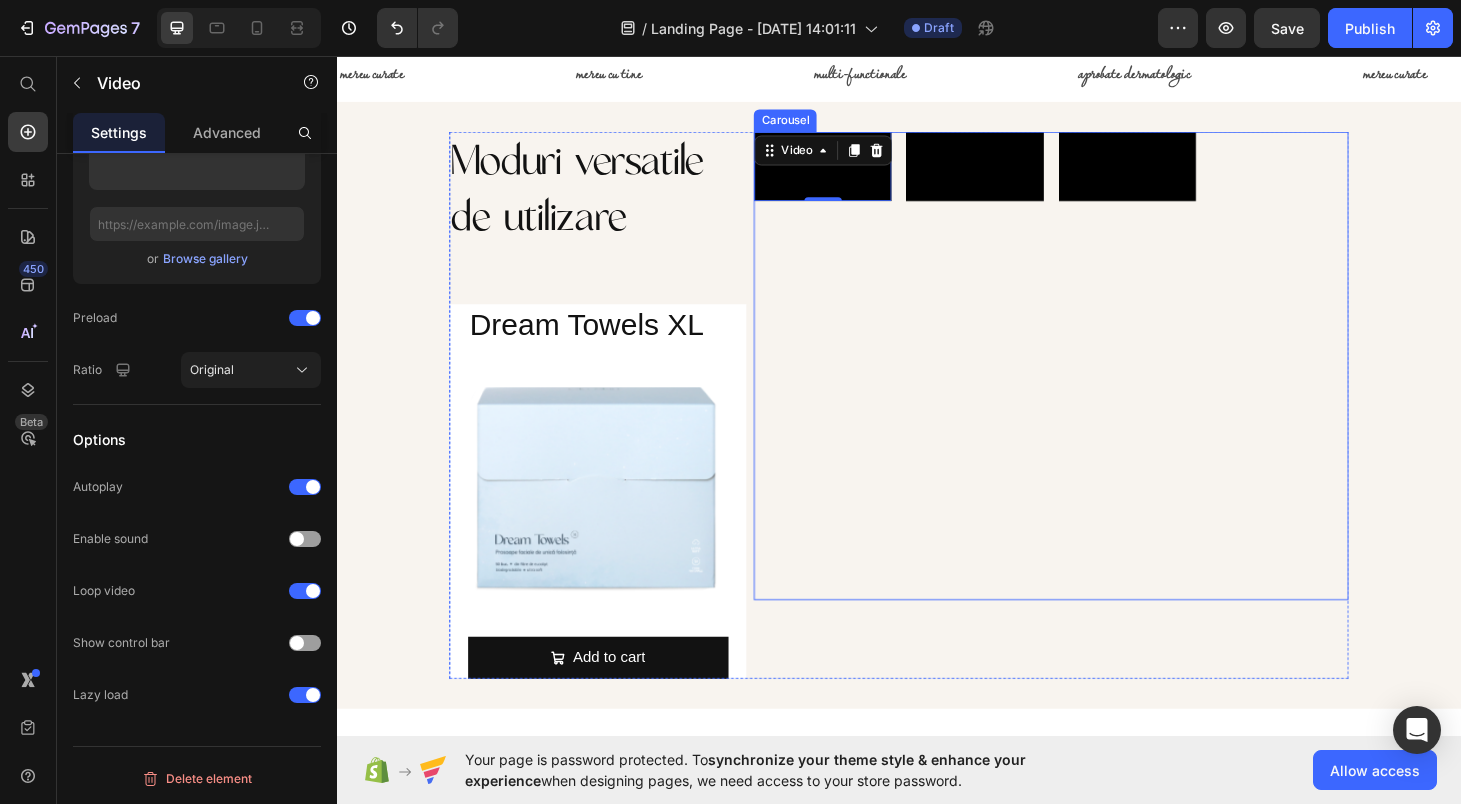 click on "Video   0 Video Video" at bounding box center (1099, 386) 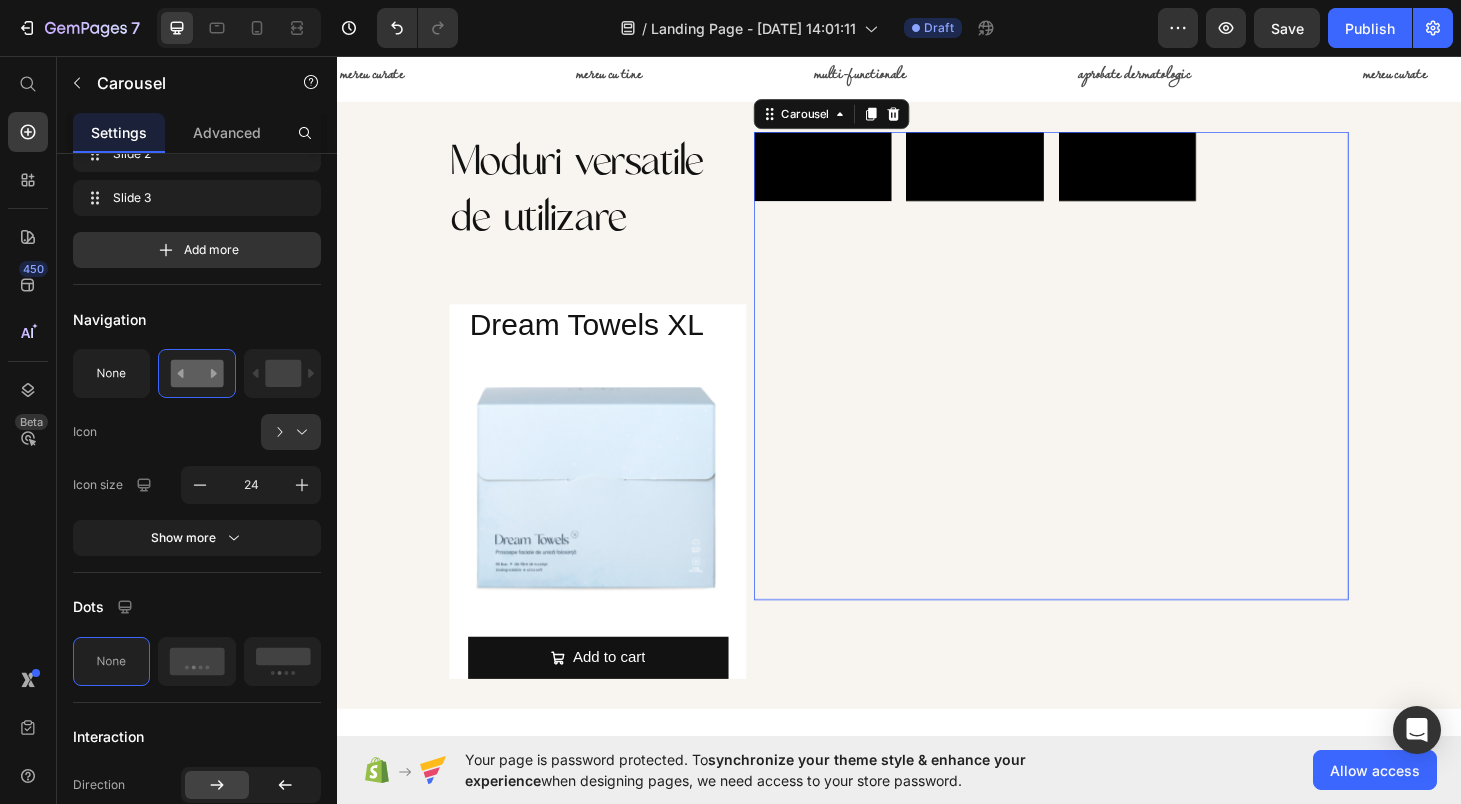 scroll, scrollTop: 0, scrollLeft: 0, axis: both 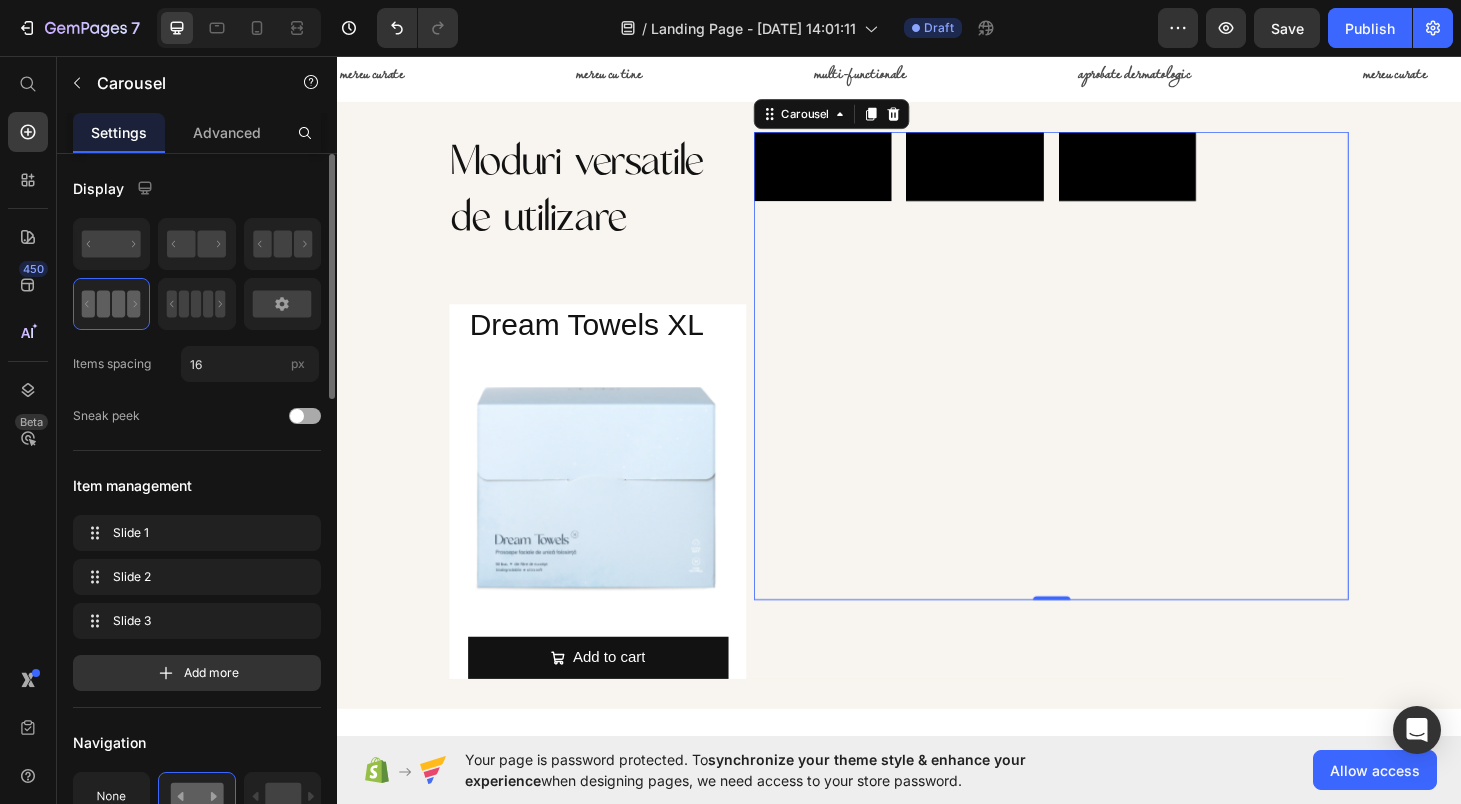 click on "Sneak peek" 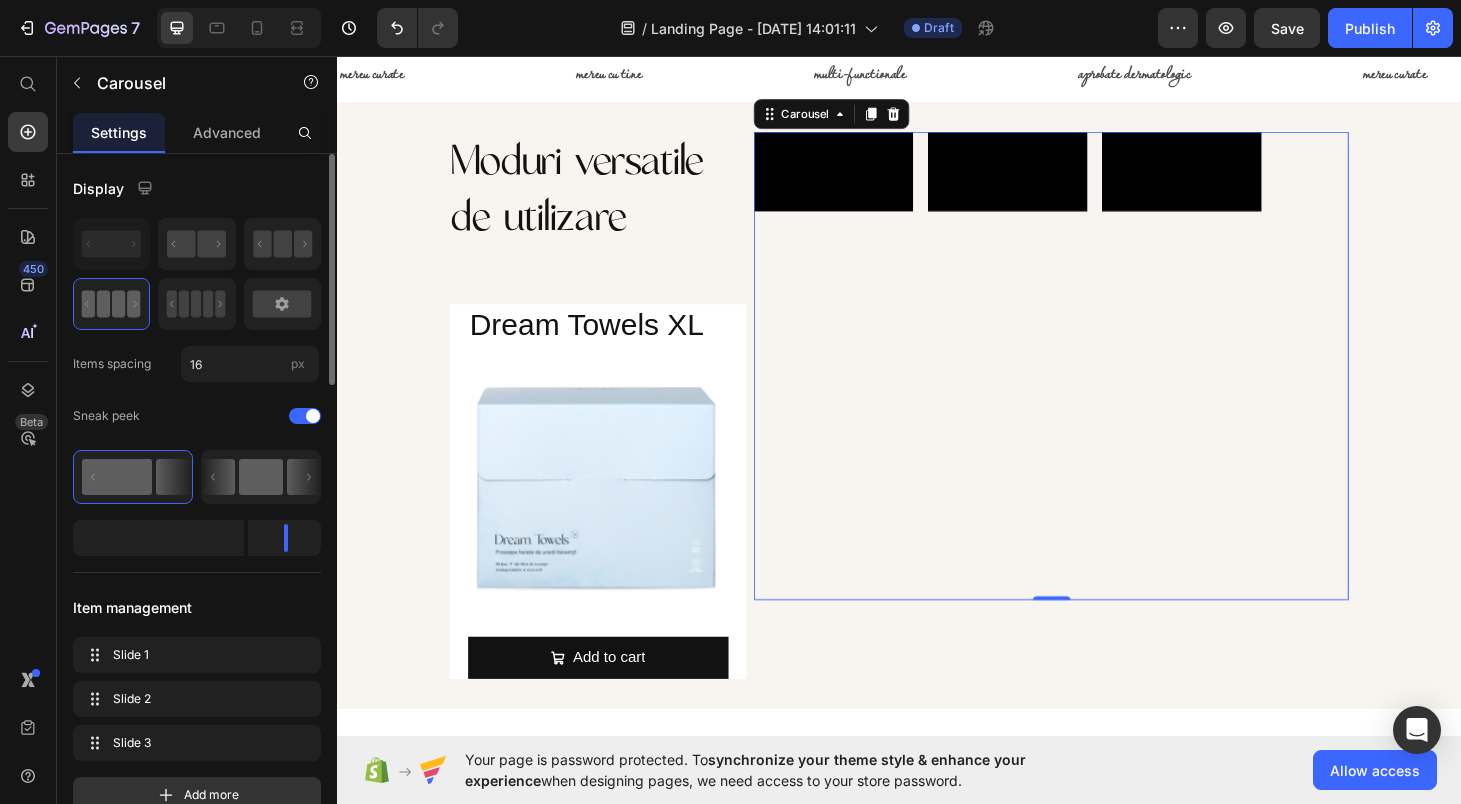 click 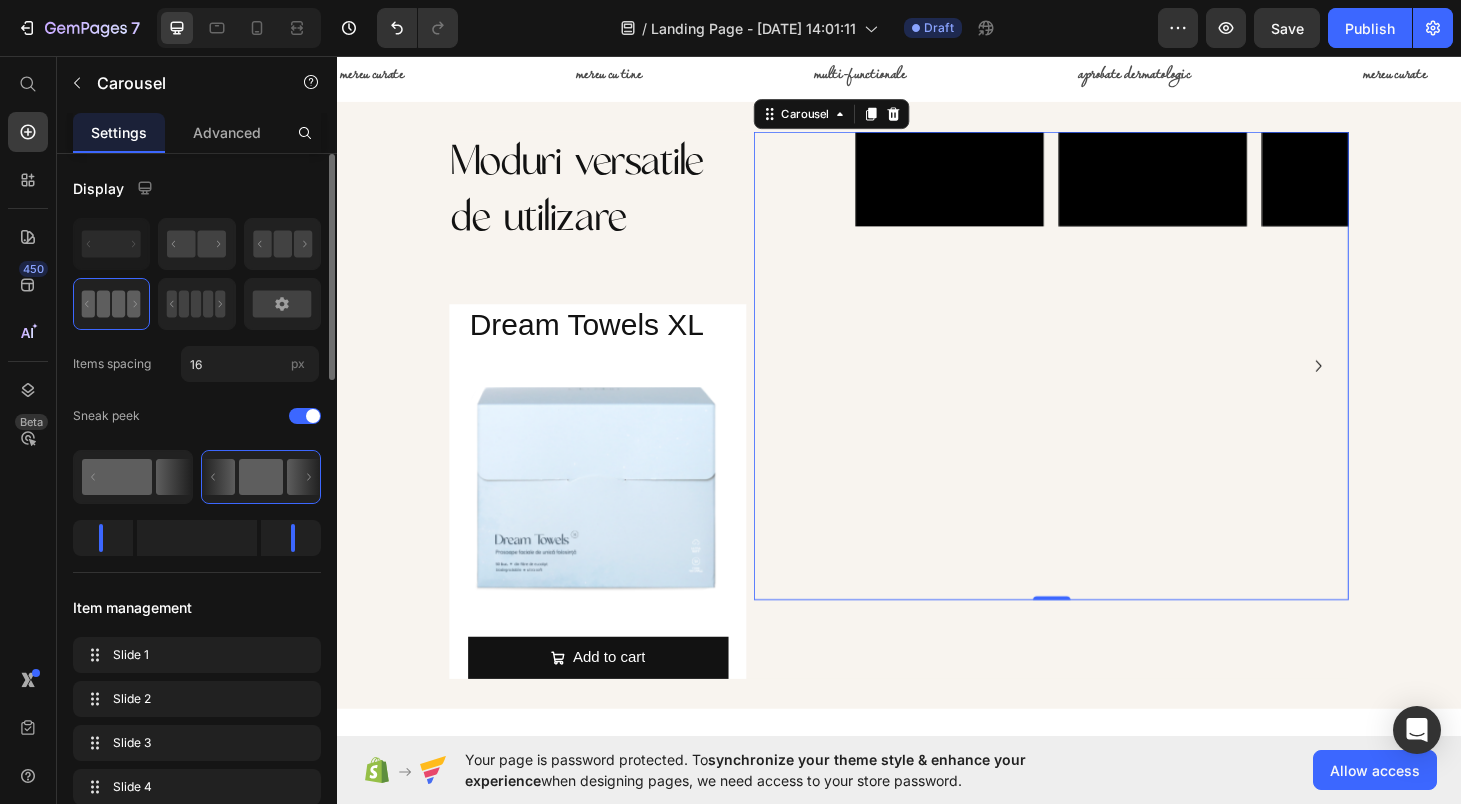 click 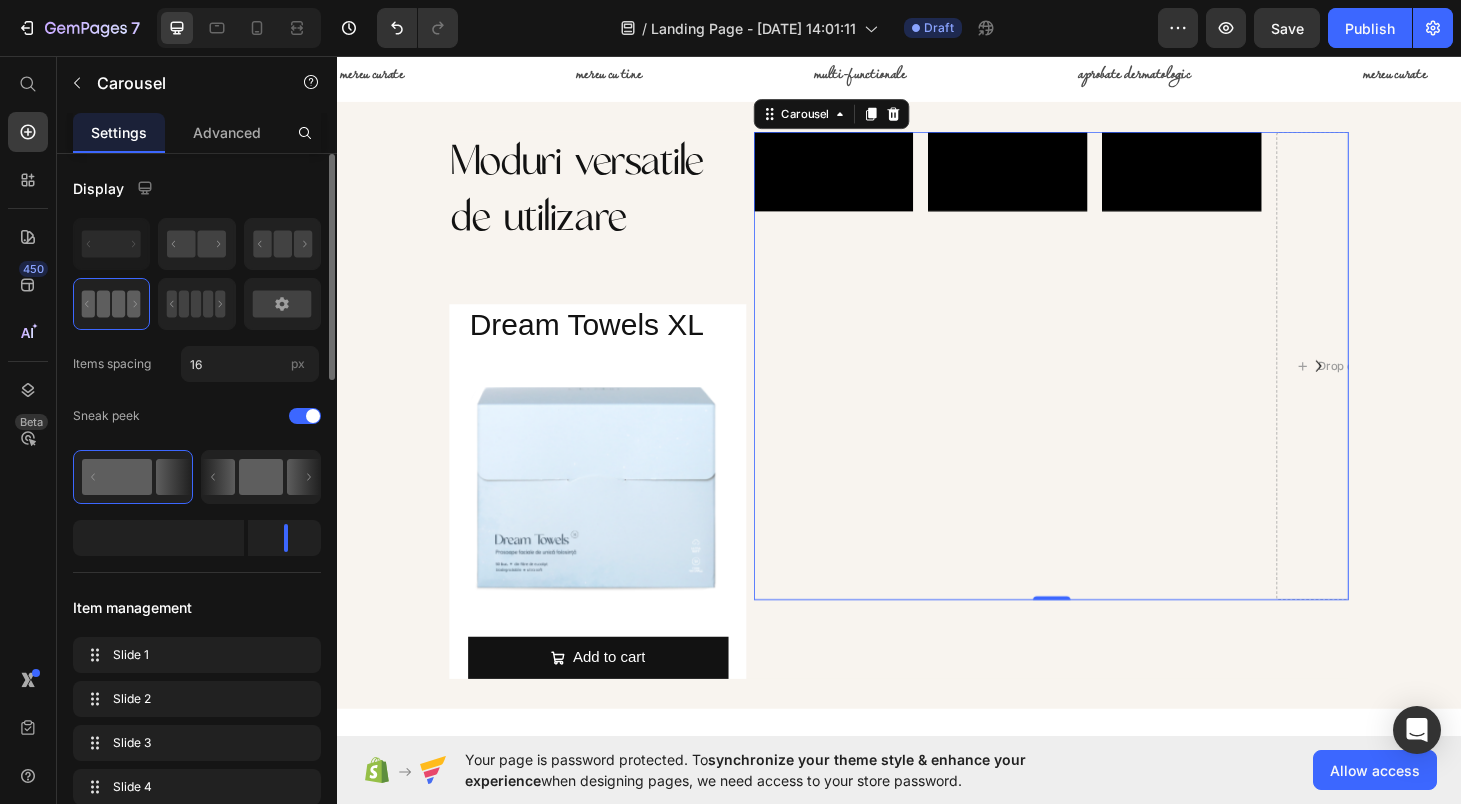 click 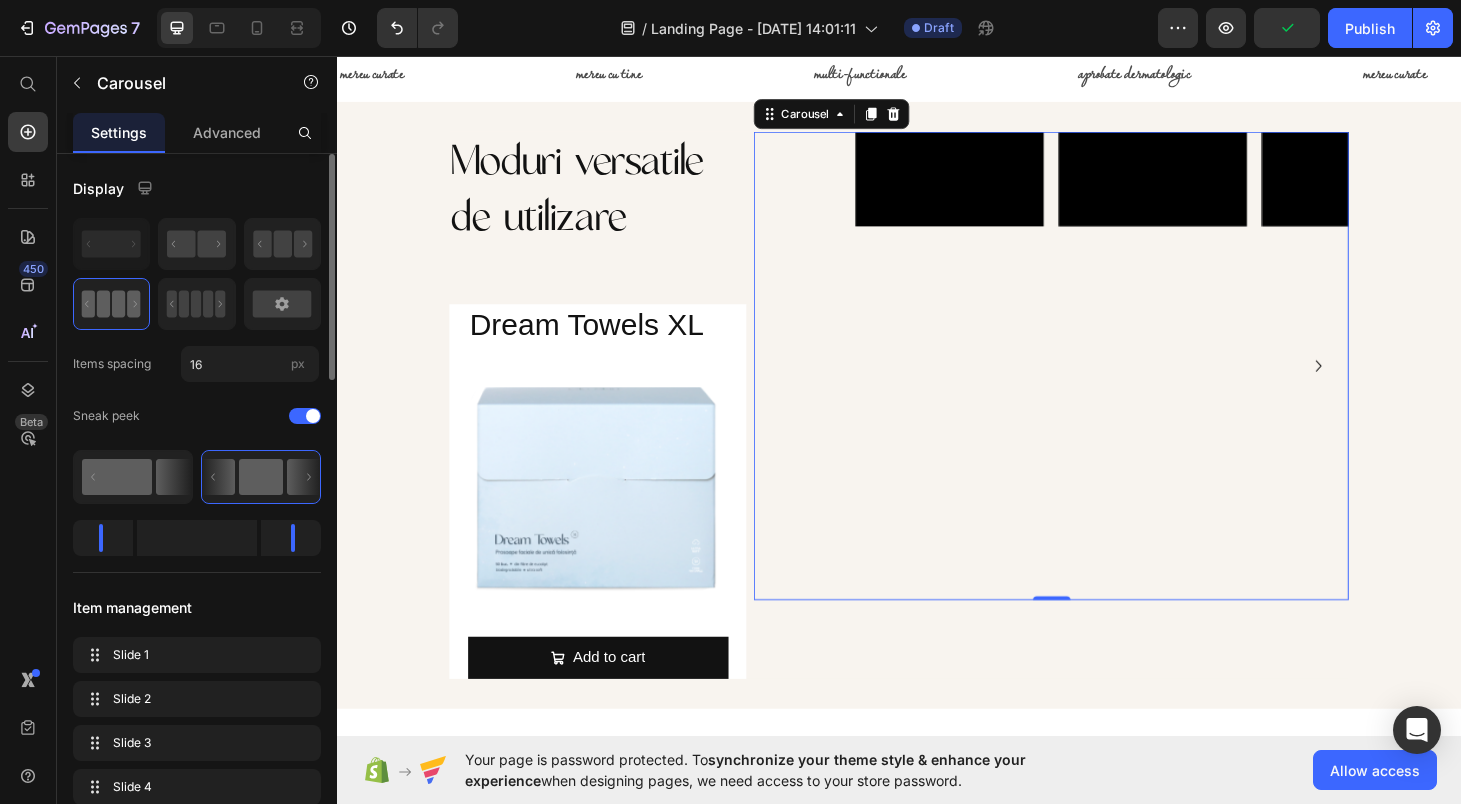 click 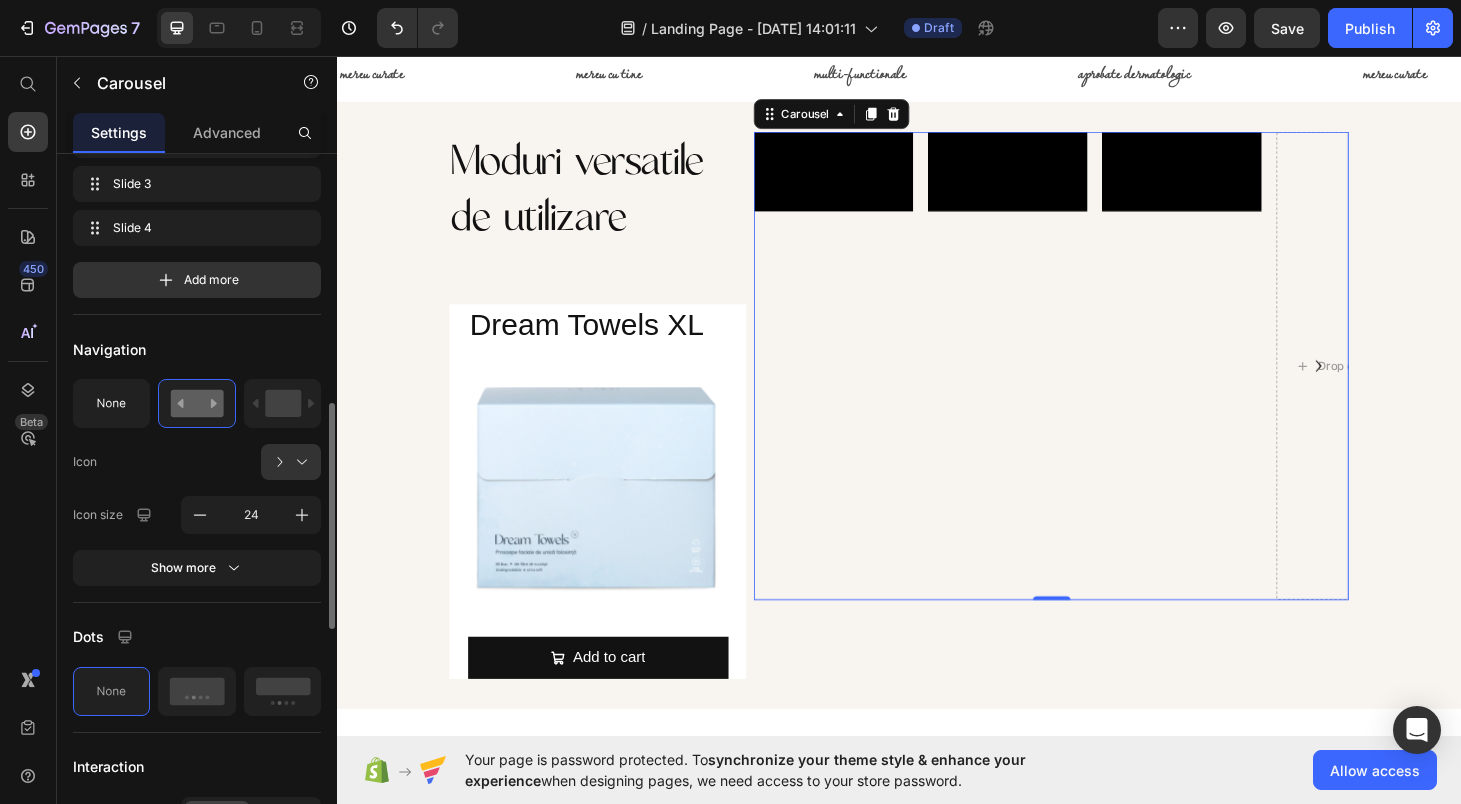 scroll, scrollTop: 752, scrollLeft: 0, axis: vertical 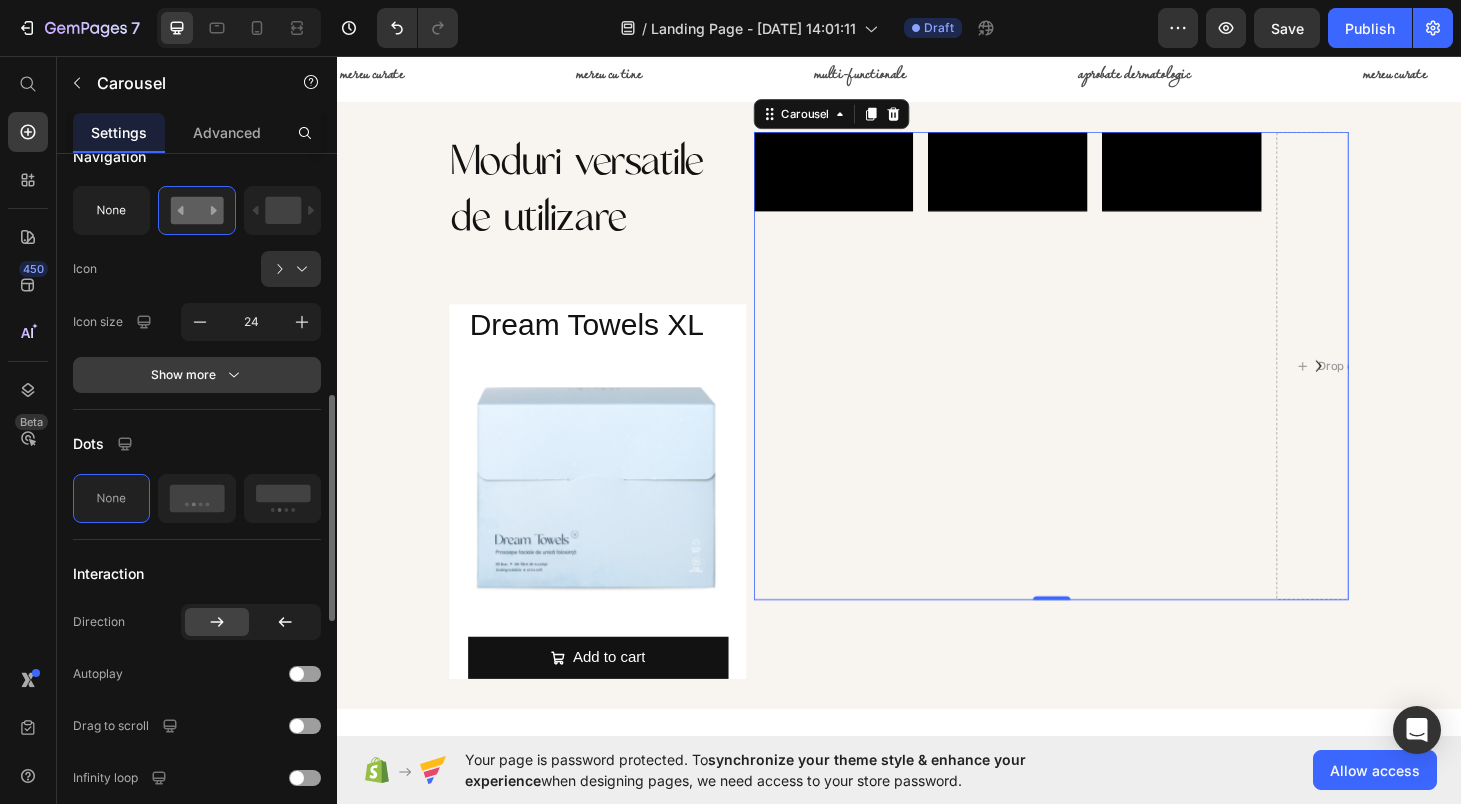 click on "Show more" at bounding box center (197, 375) 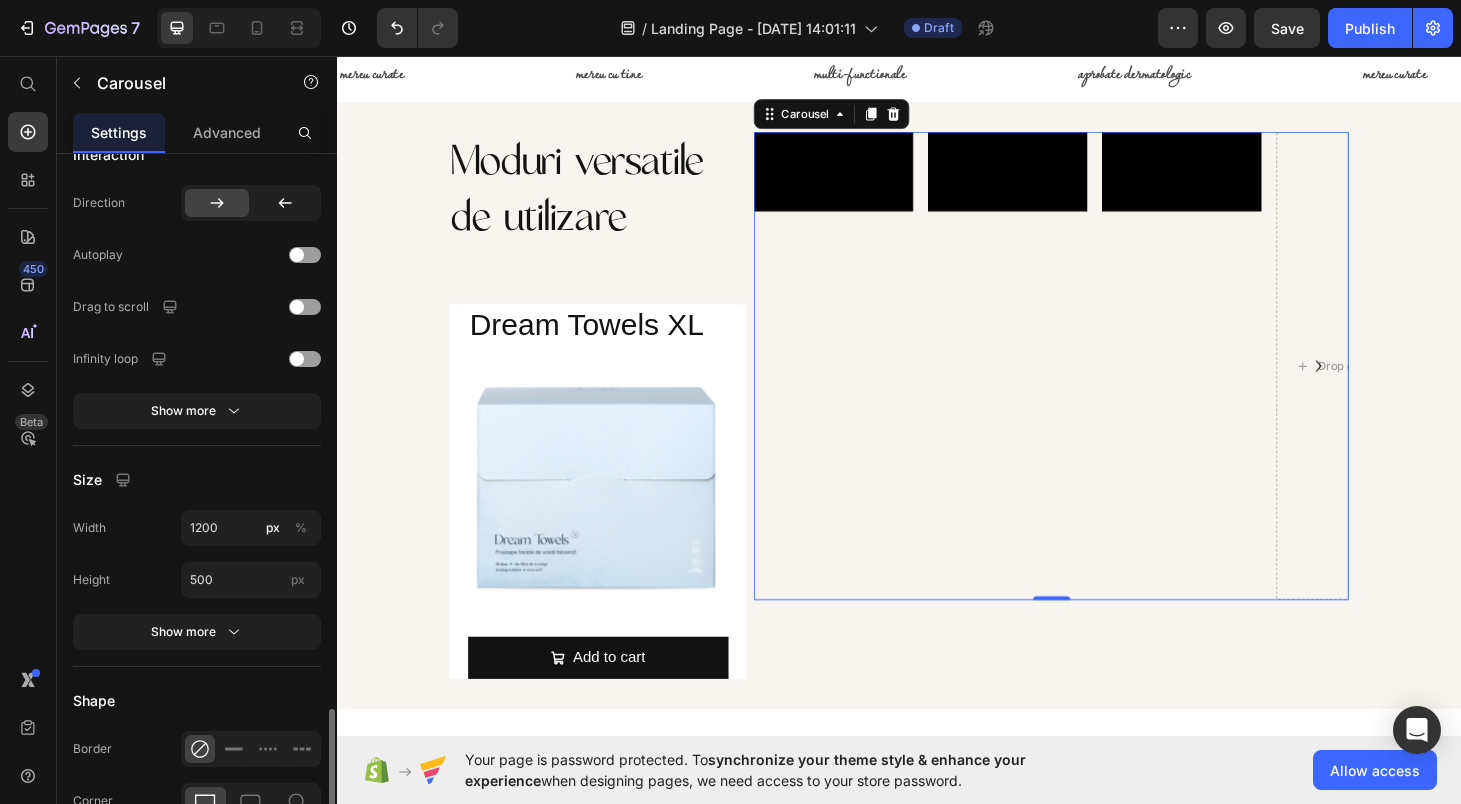 scroll, scrollTop: 2092, scrollLeft: 0, axis: vertical 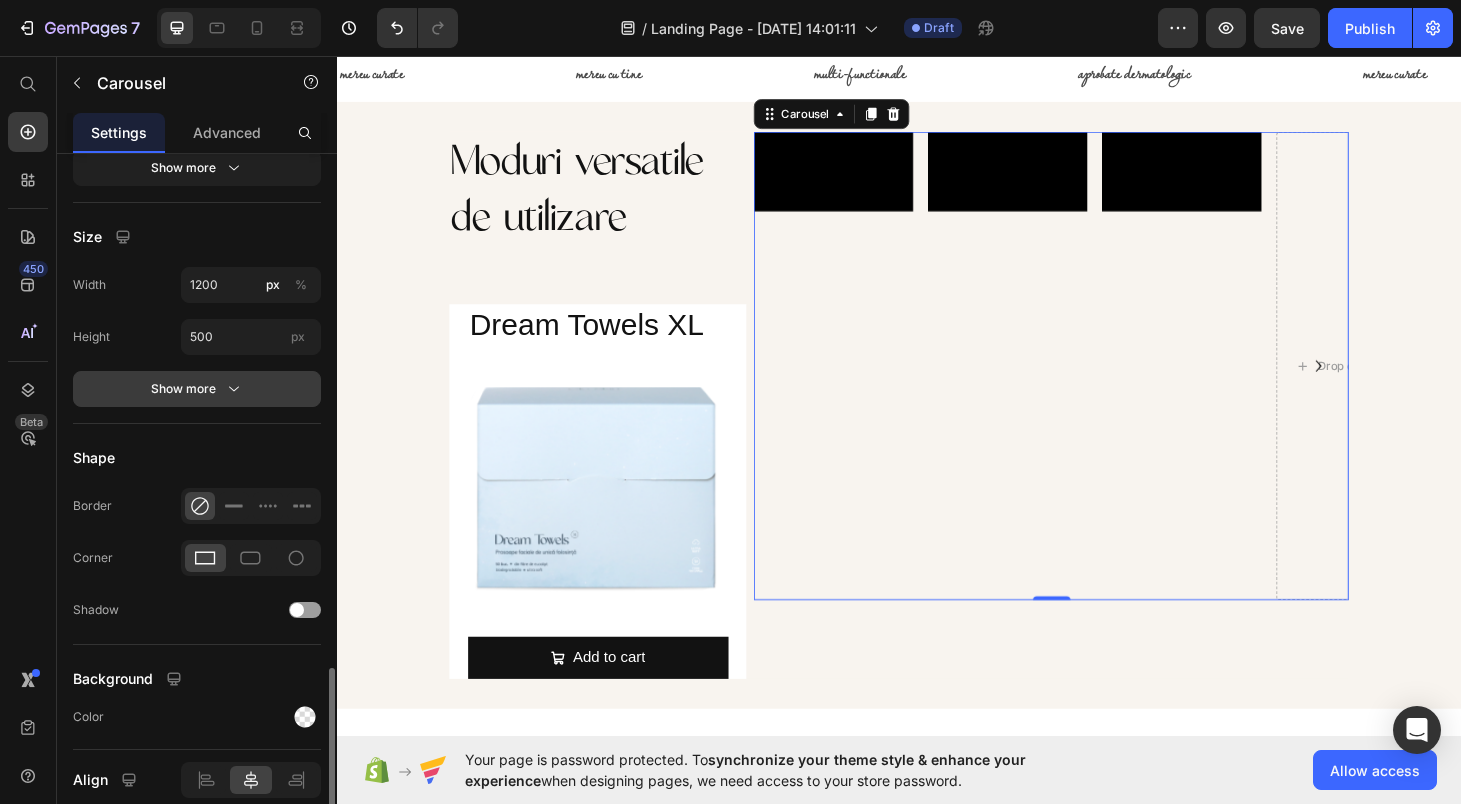 click on "Show more" at bounding box center (197, 389) 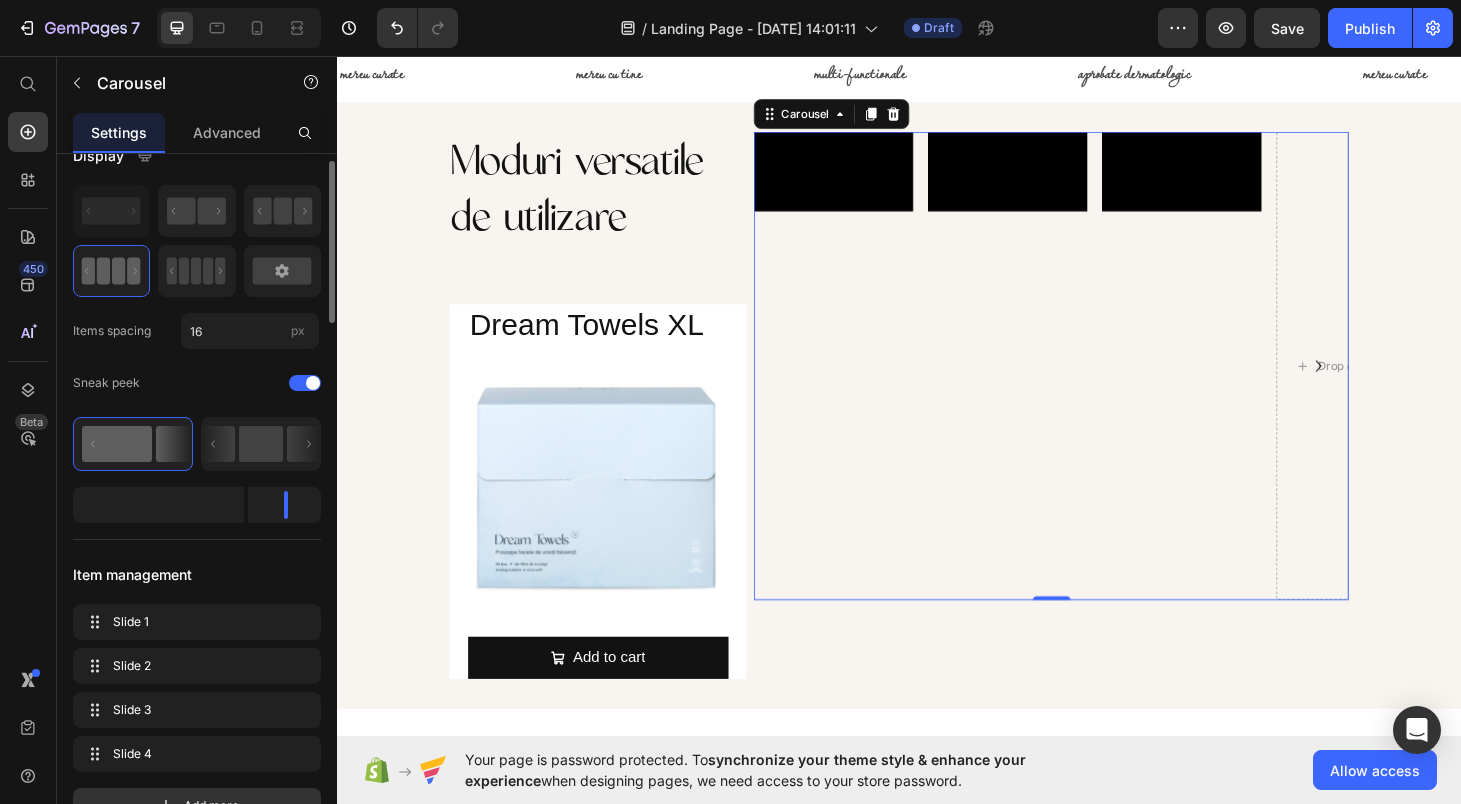 scroll, scrollTop: 33, scrollLeft: 0, axis: vertical 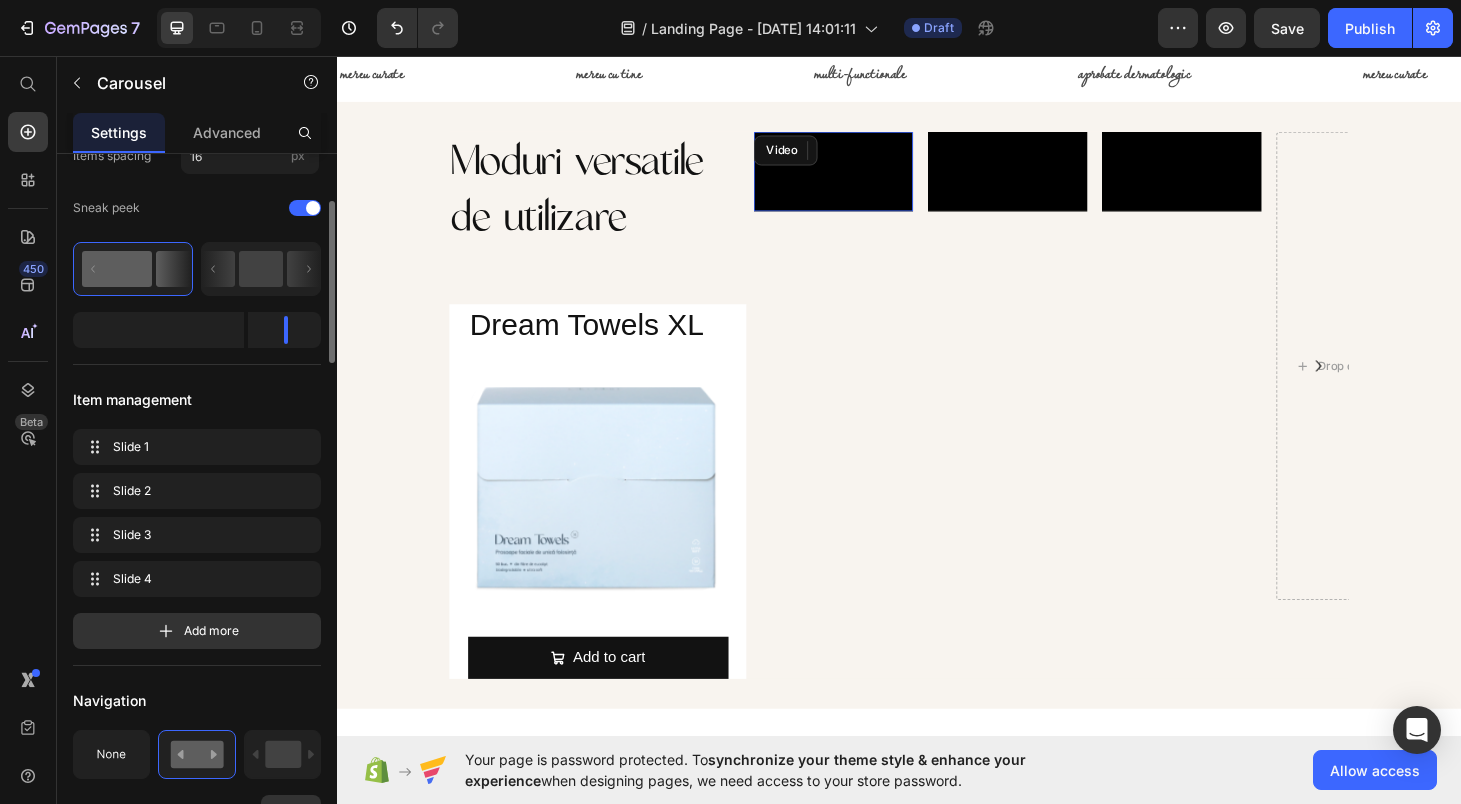 click at bounding box center (867, 178) 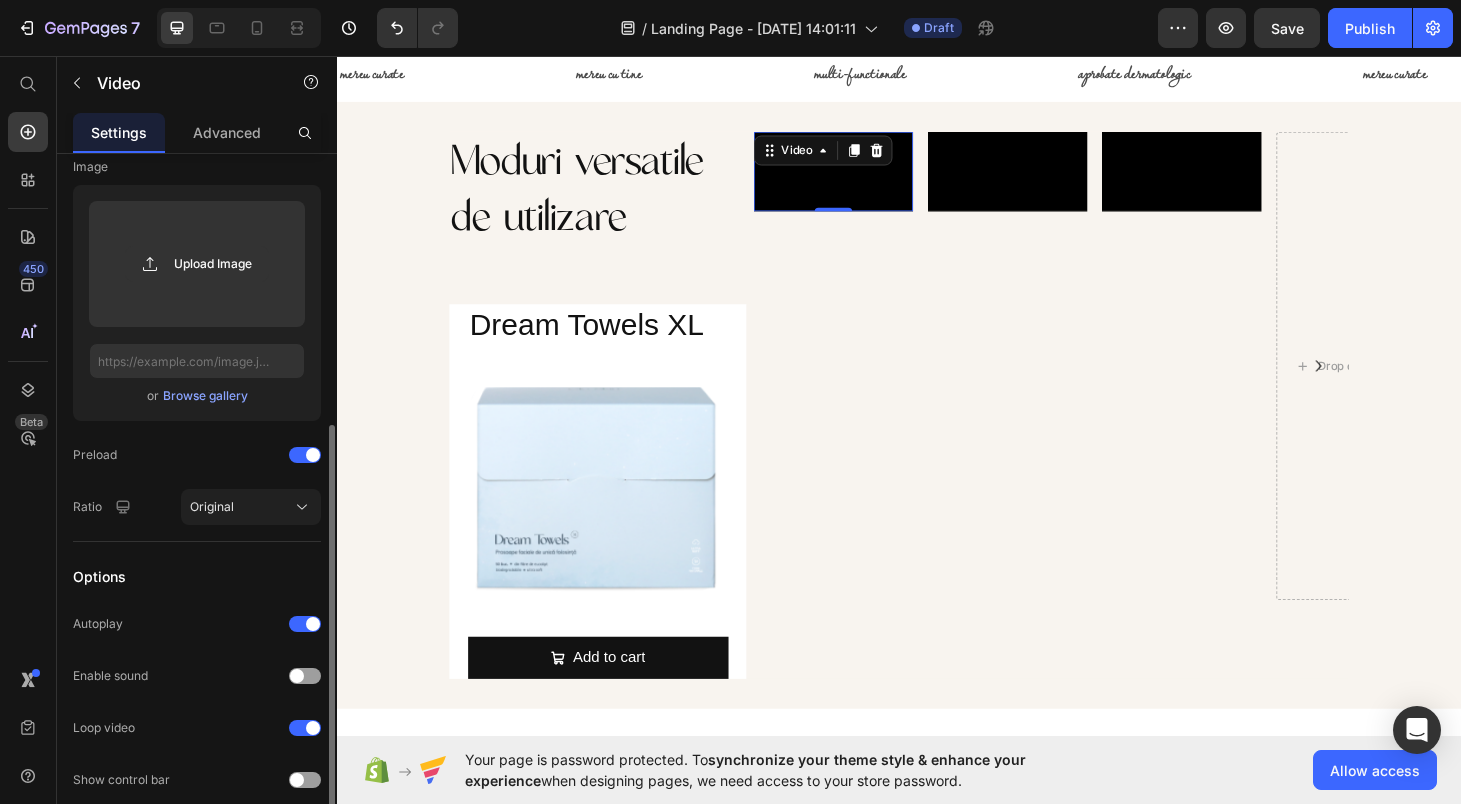 scroll, scrollTop: 423, scrollLeft: 0, axis: vertical 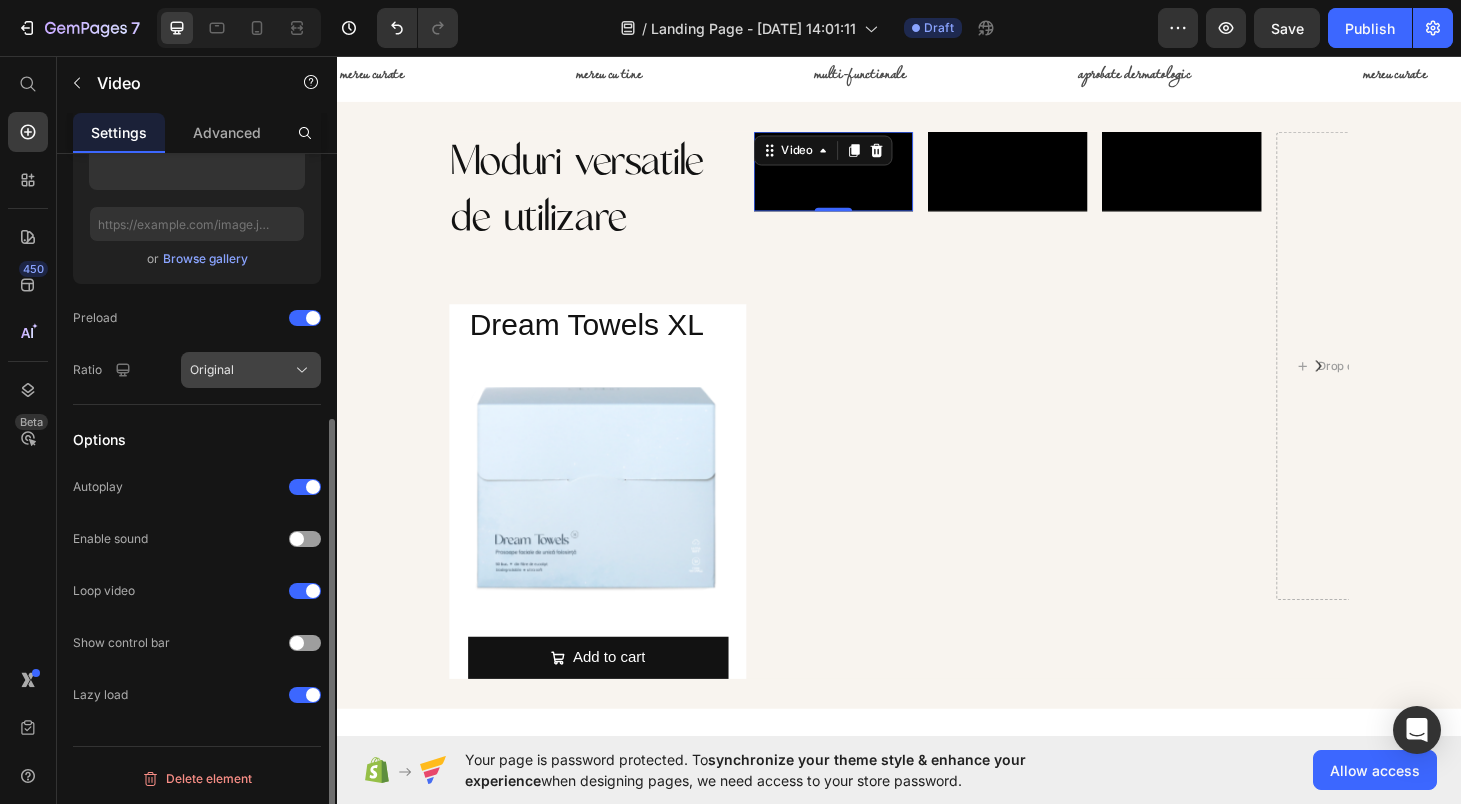click on "Original" 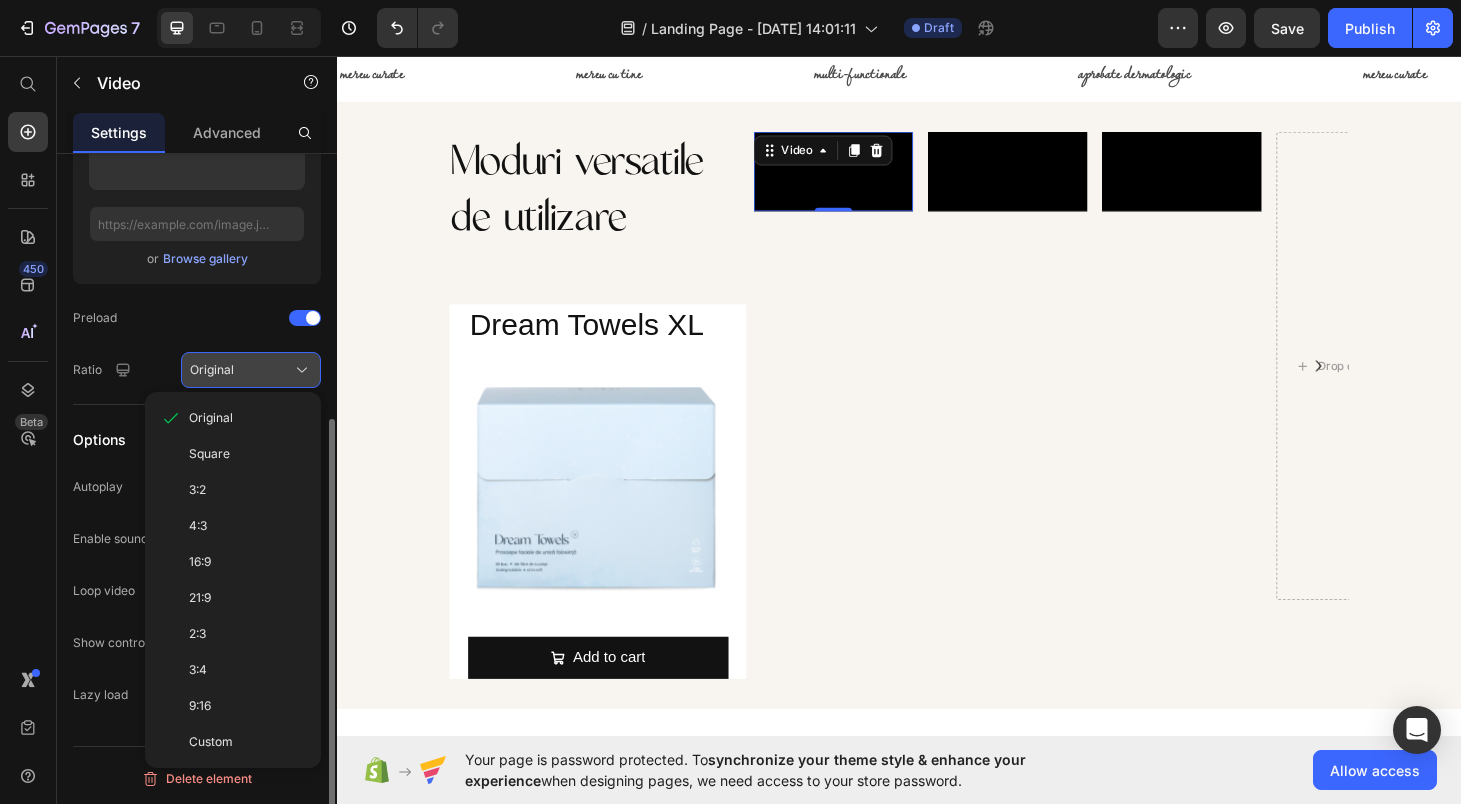 click on "Original" 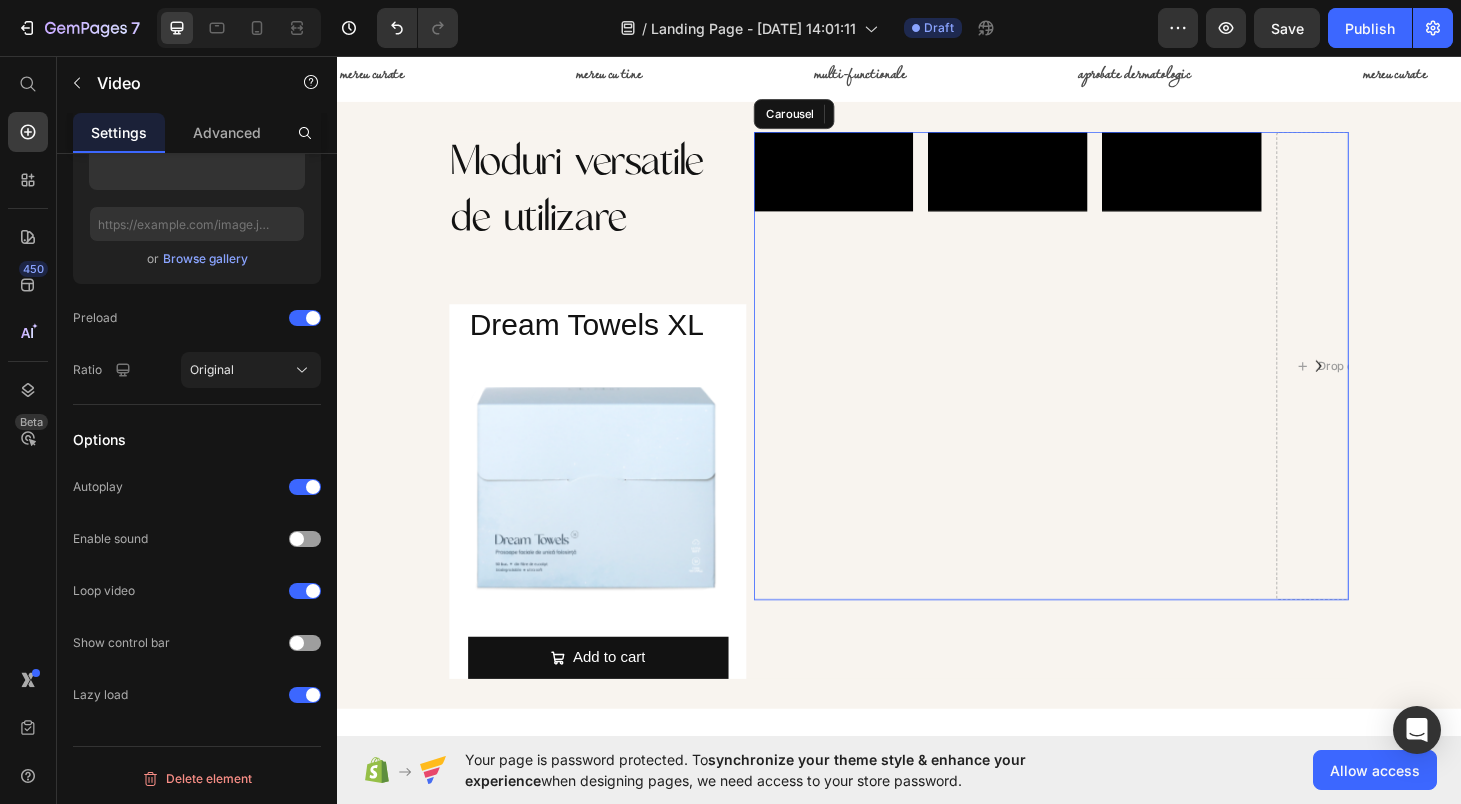 click on "Video" at bounding box center [1239, 386] 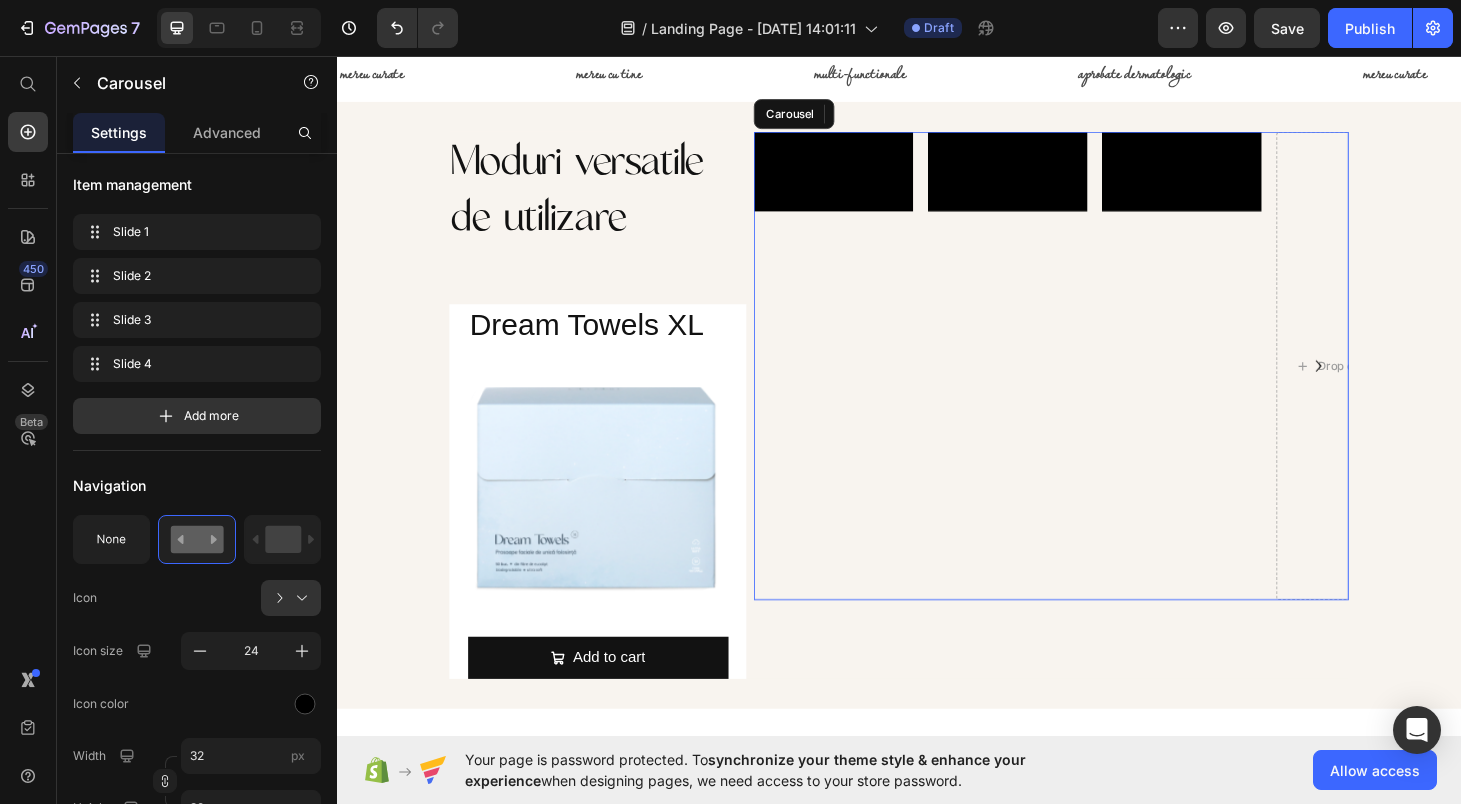 scroll, scrollTop: 0, scrollLeft: 0, axis: both 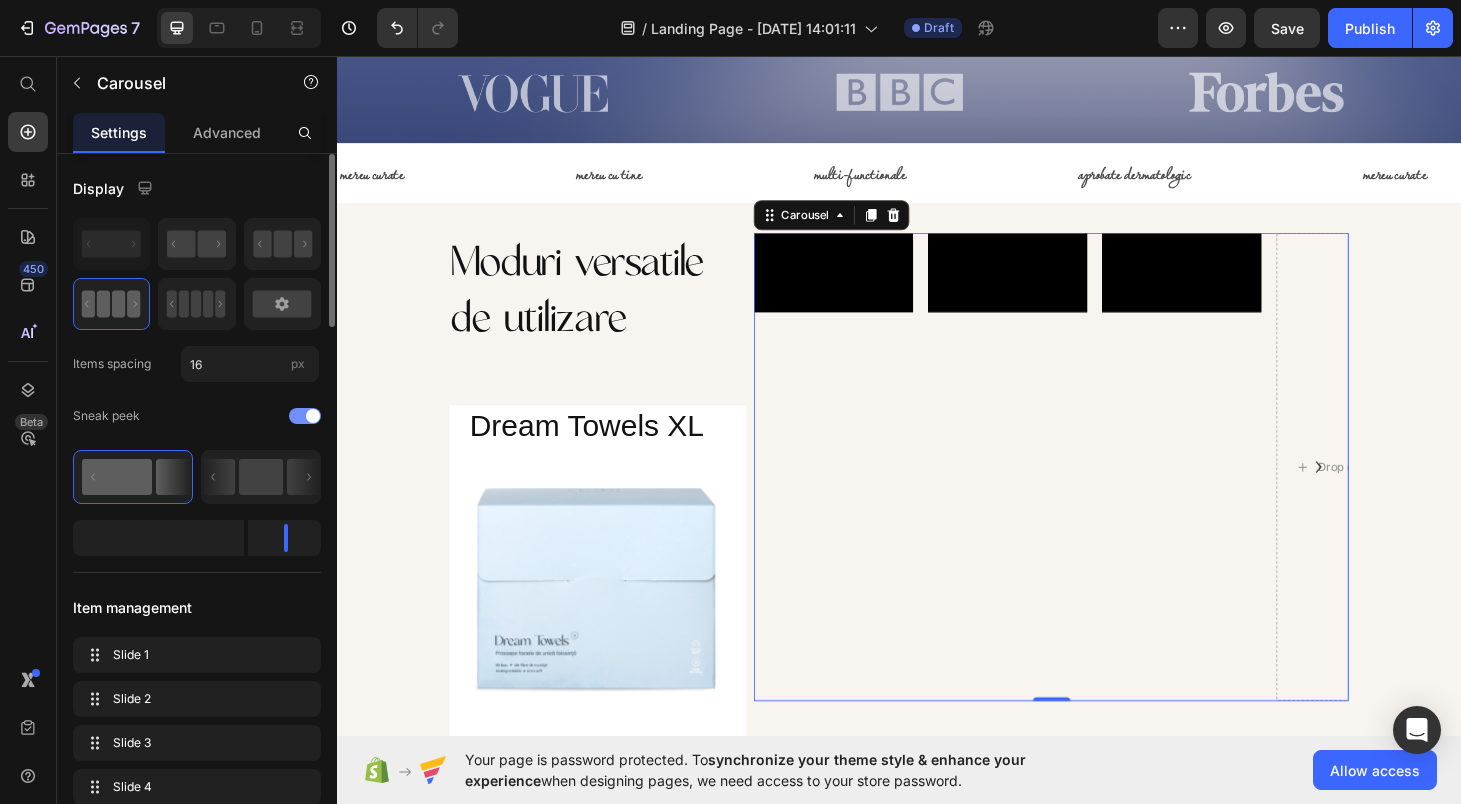 click at bounding box center [251, 416] 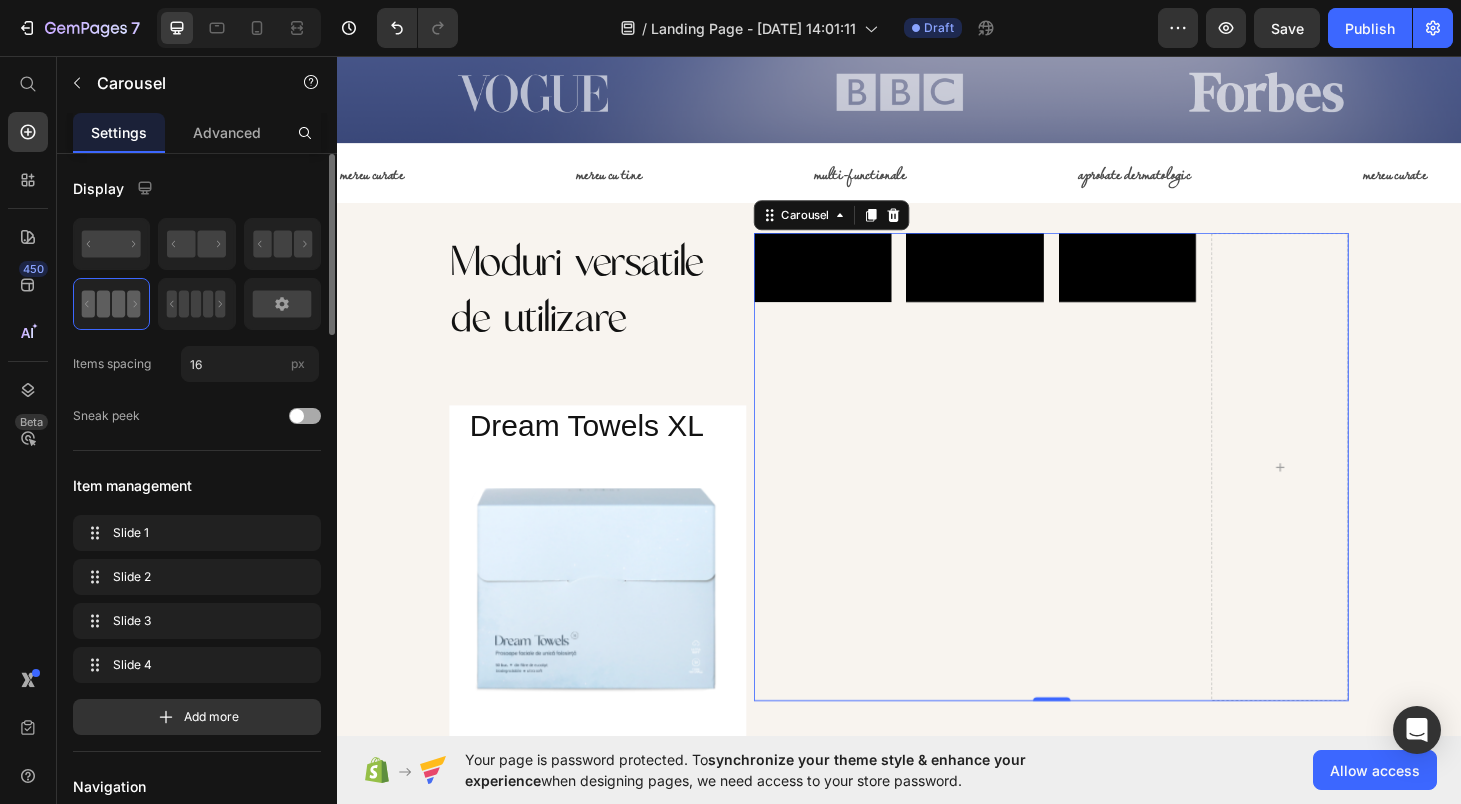 click at bounding box center [297, 416] 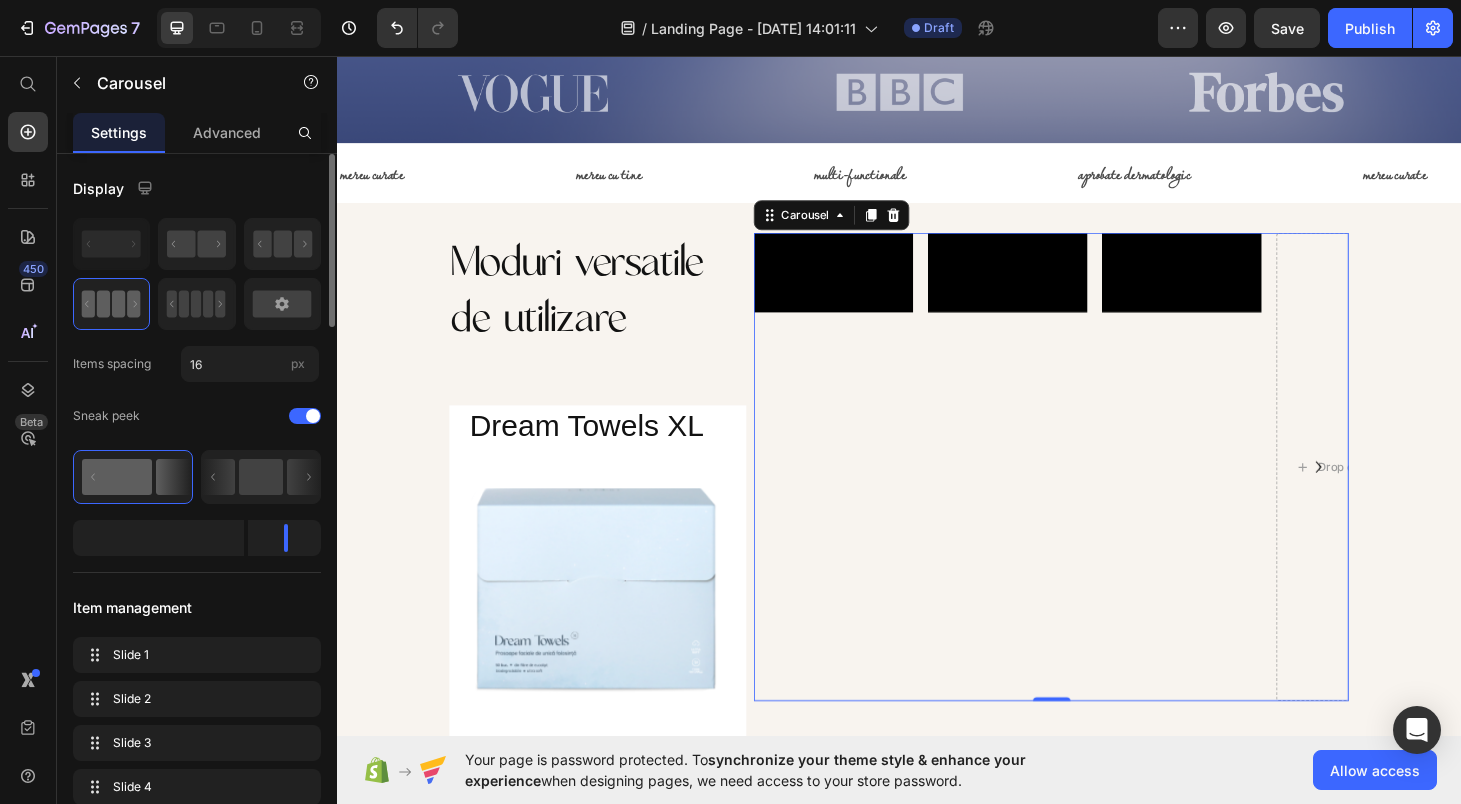 click 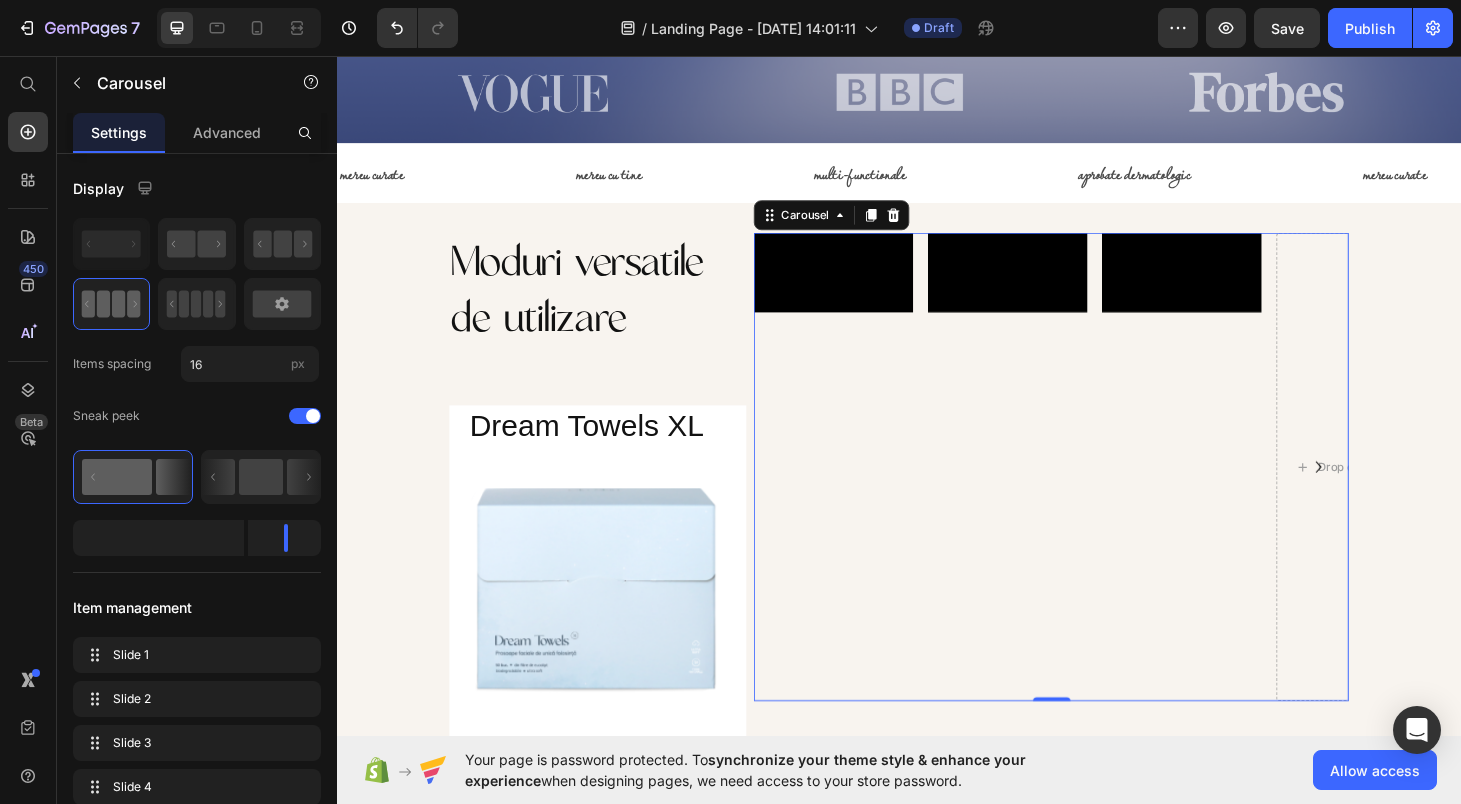 click on "Video" at bounding box center [867, 494] 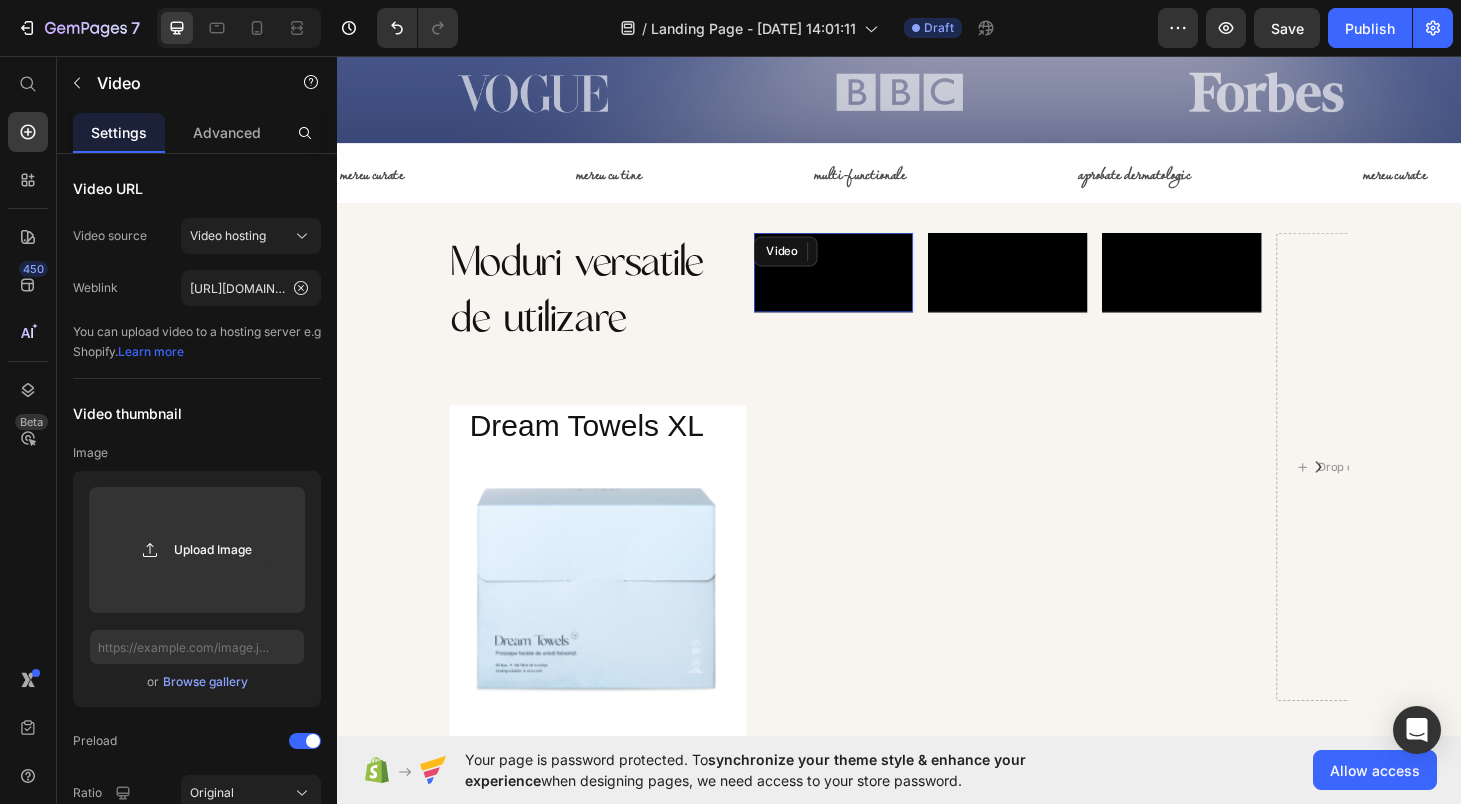 click at bounding box center (867, 286) 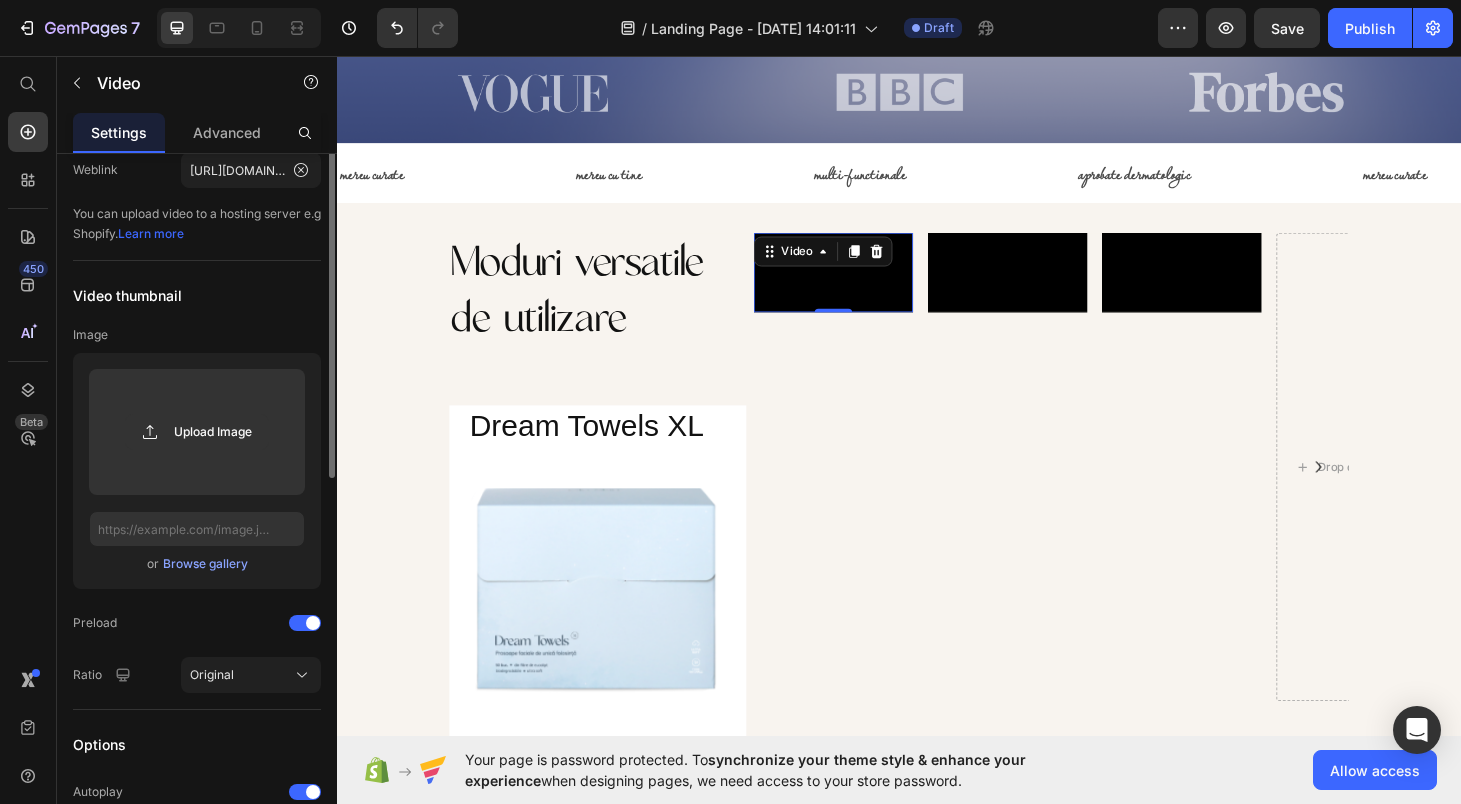 scroll, scrollTop: 0, scrollLeft: 0, axis: both 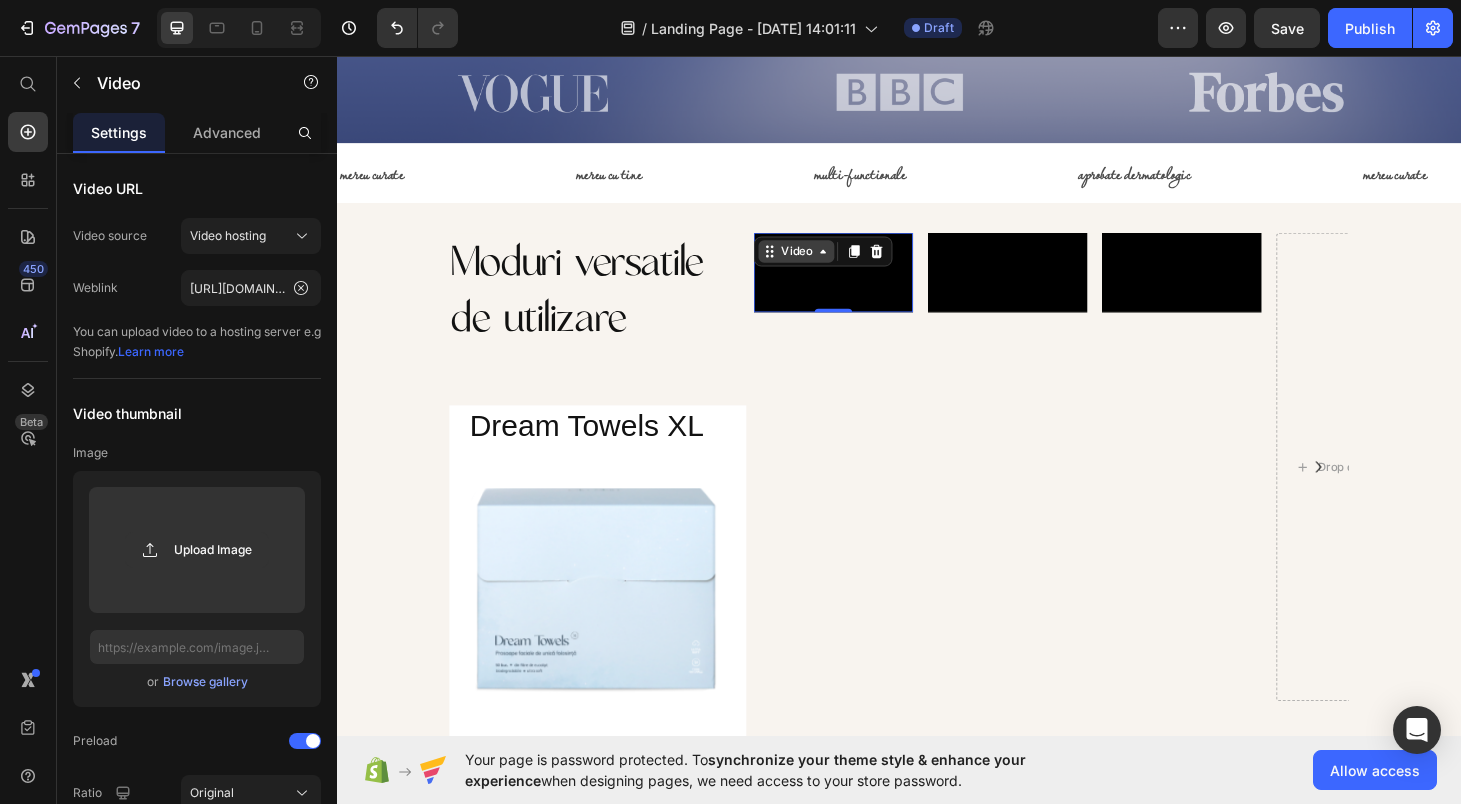 click on "Video" at bounding box center [827, 264] 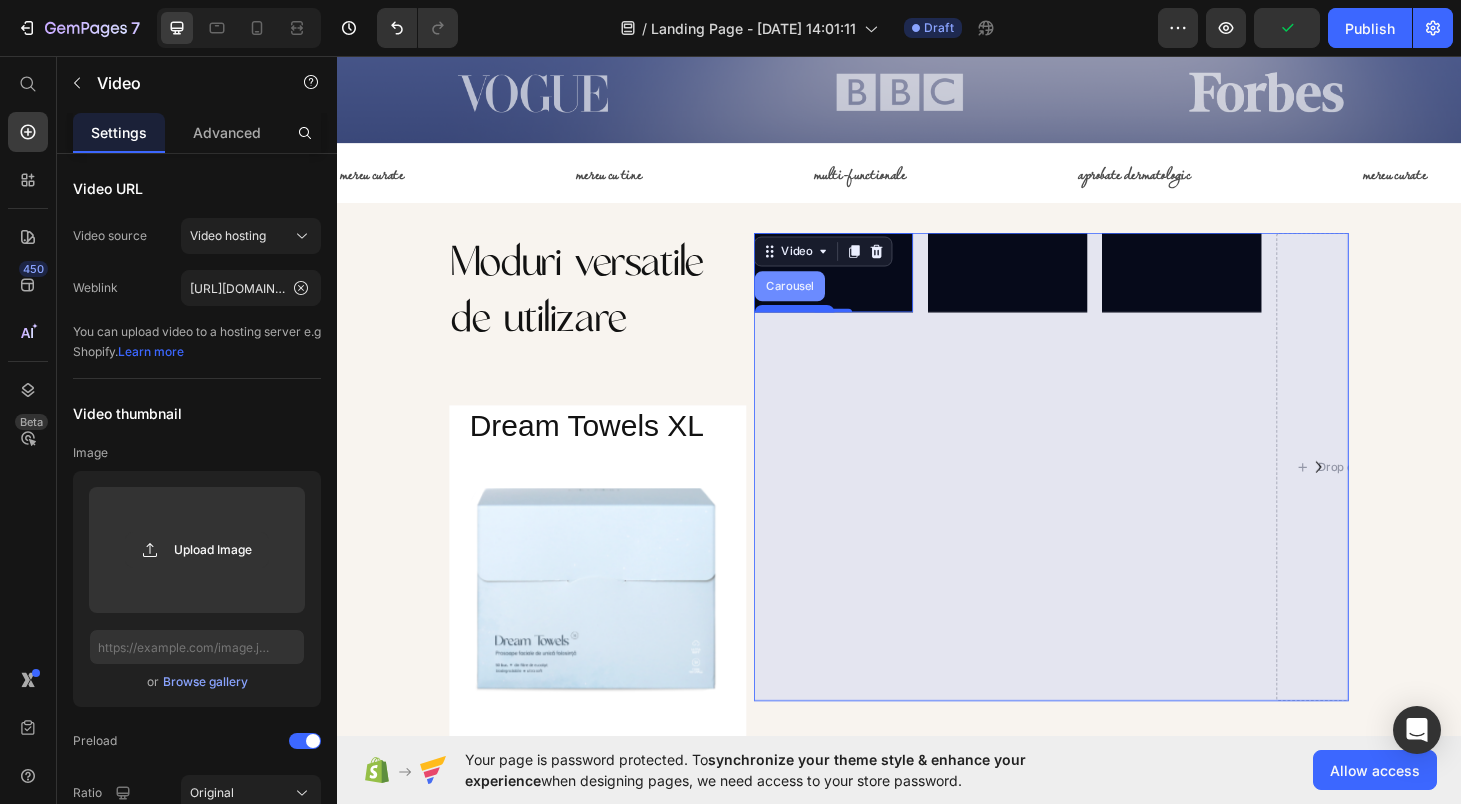 click on "Carousel" at bounding box center [820, 301] 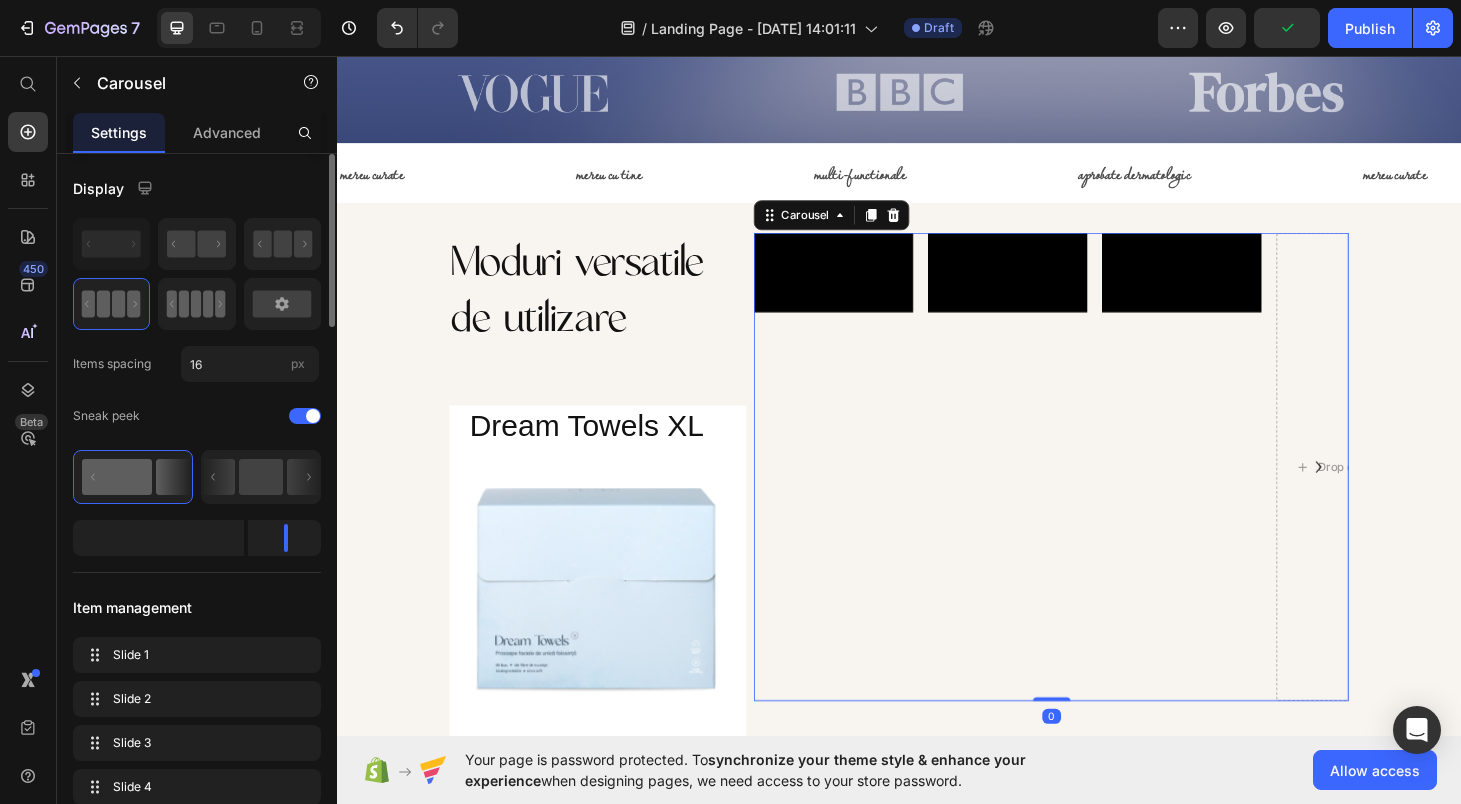 scroll, scrollTop: 135, scrollLeft: 0, axis: vertical 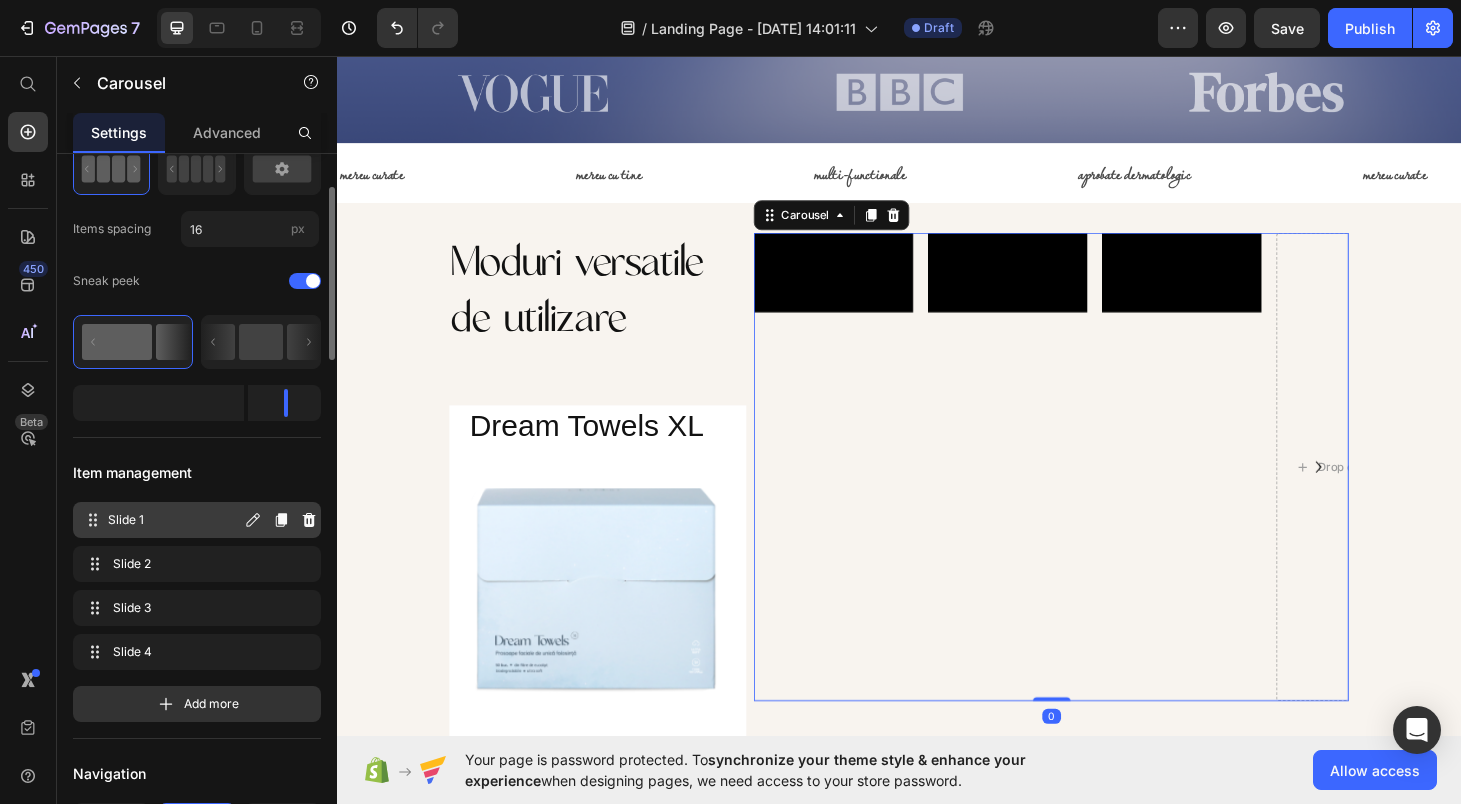 click on "Slide 1" at bounding box center (174, 520) 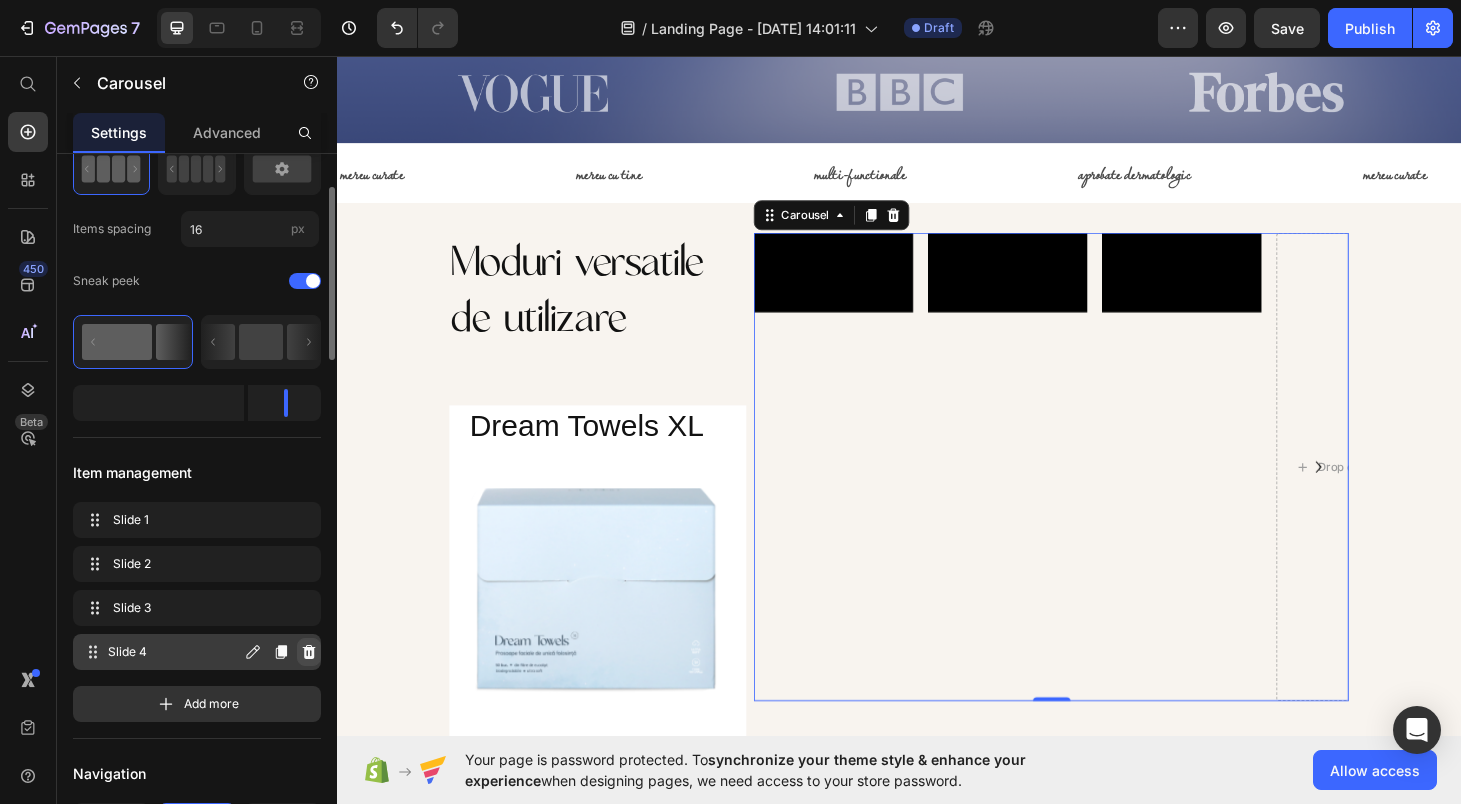 click 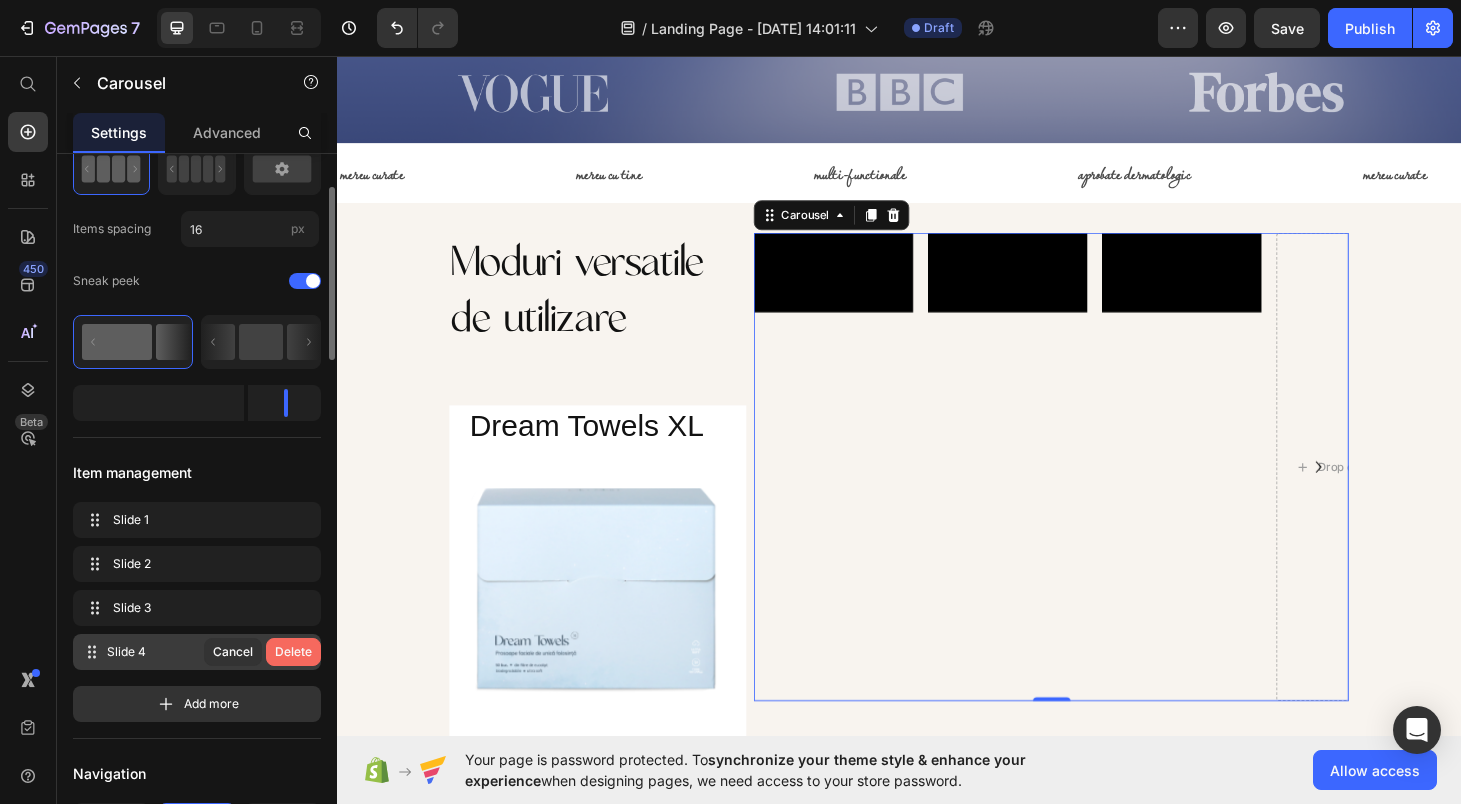 click on "Delete" at bounding box center [293, 652] 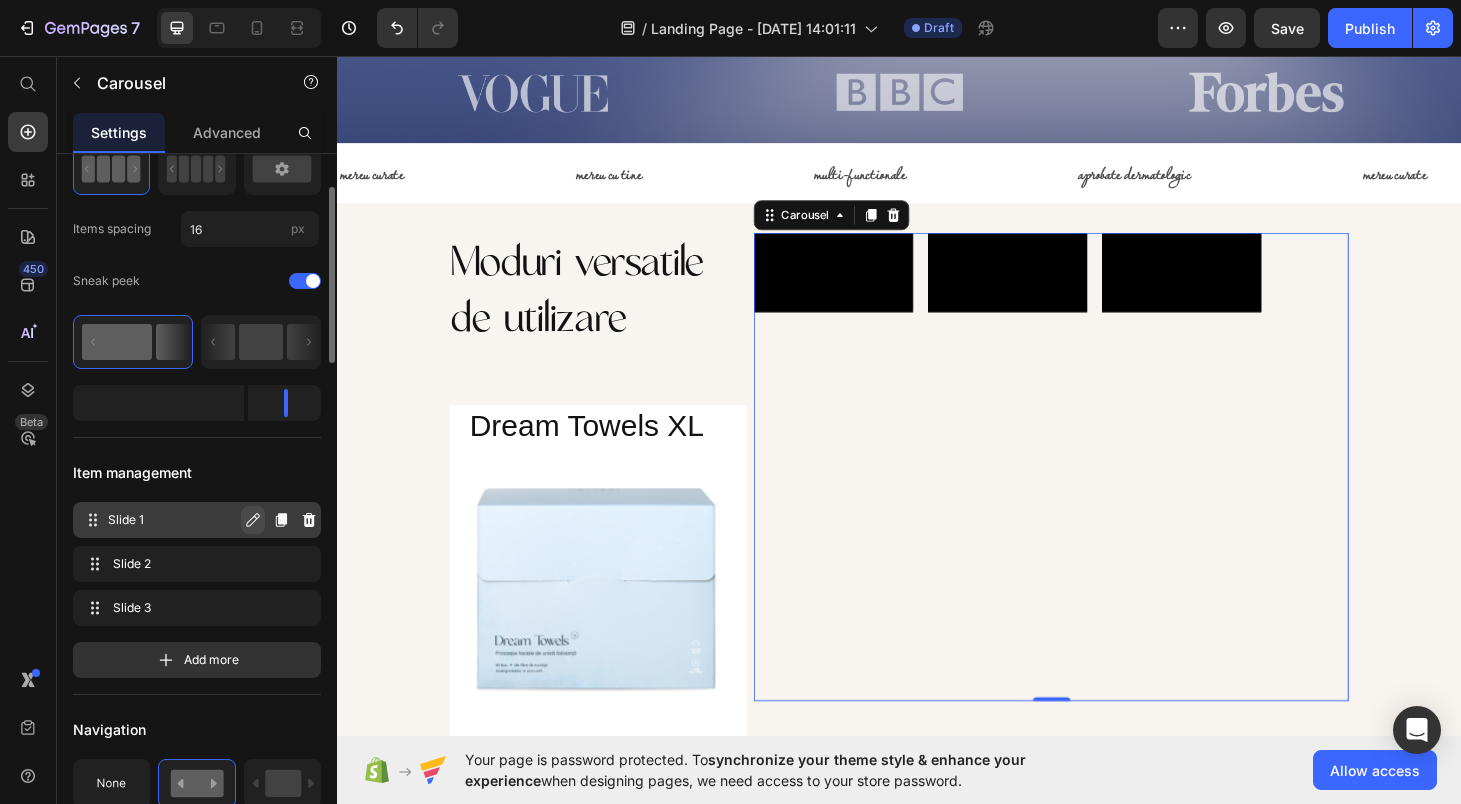 click 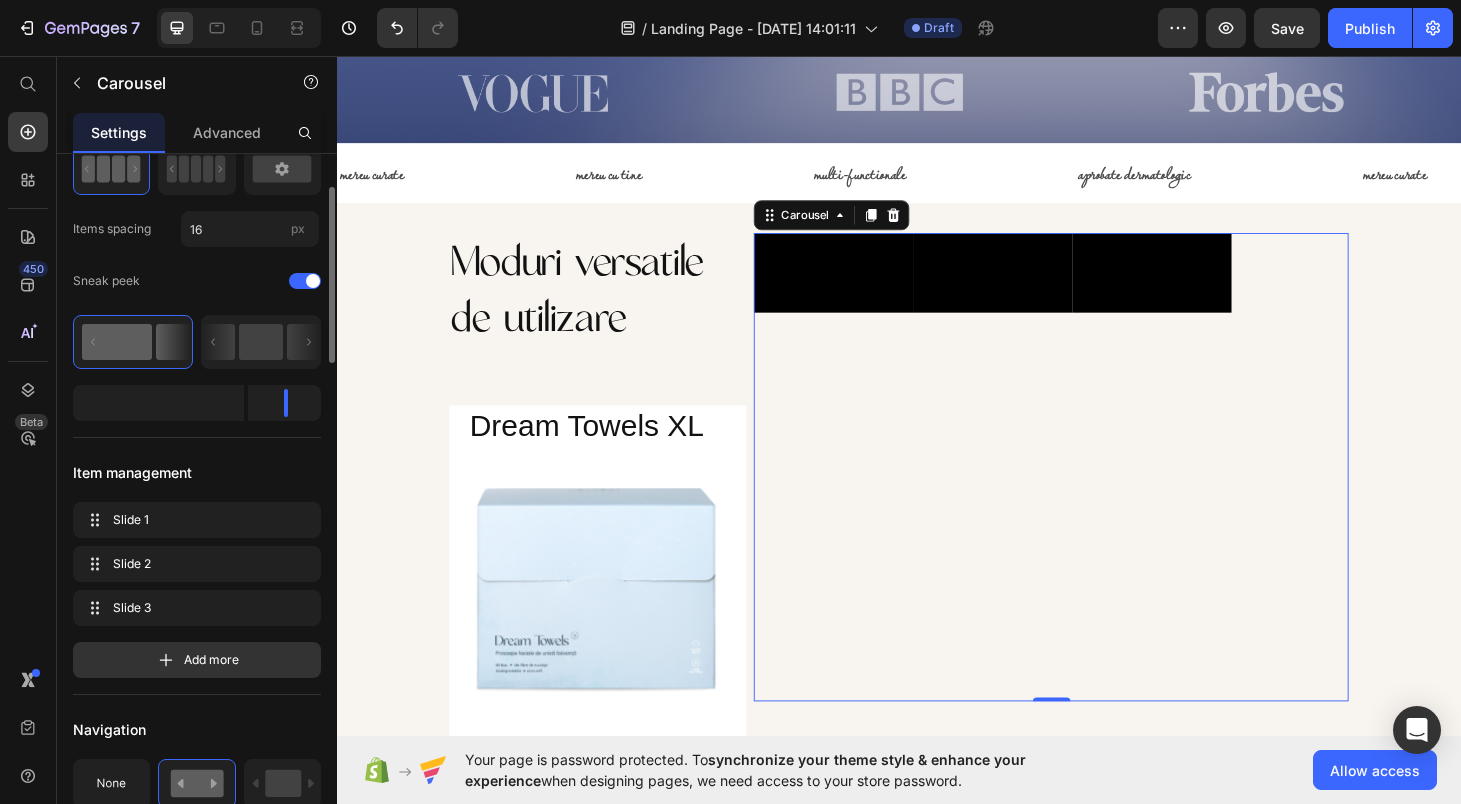 click on "Item management Slide 1 Slide 1 Slide 2 Slide 2 Slide 3 Slide 3 Add more" 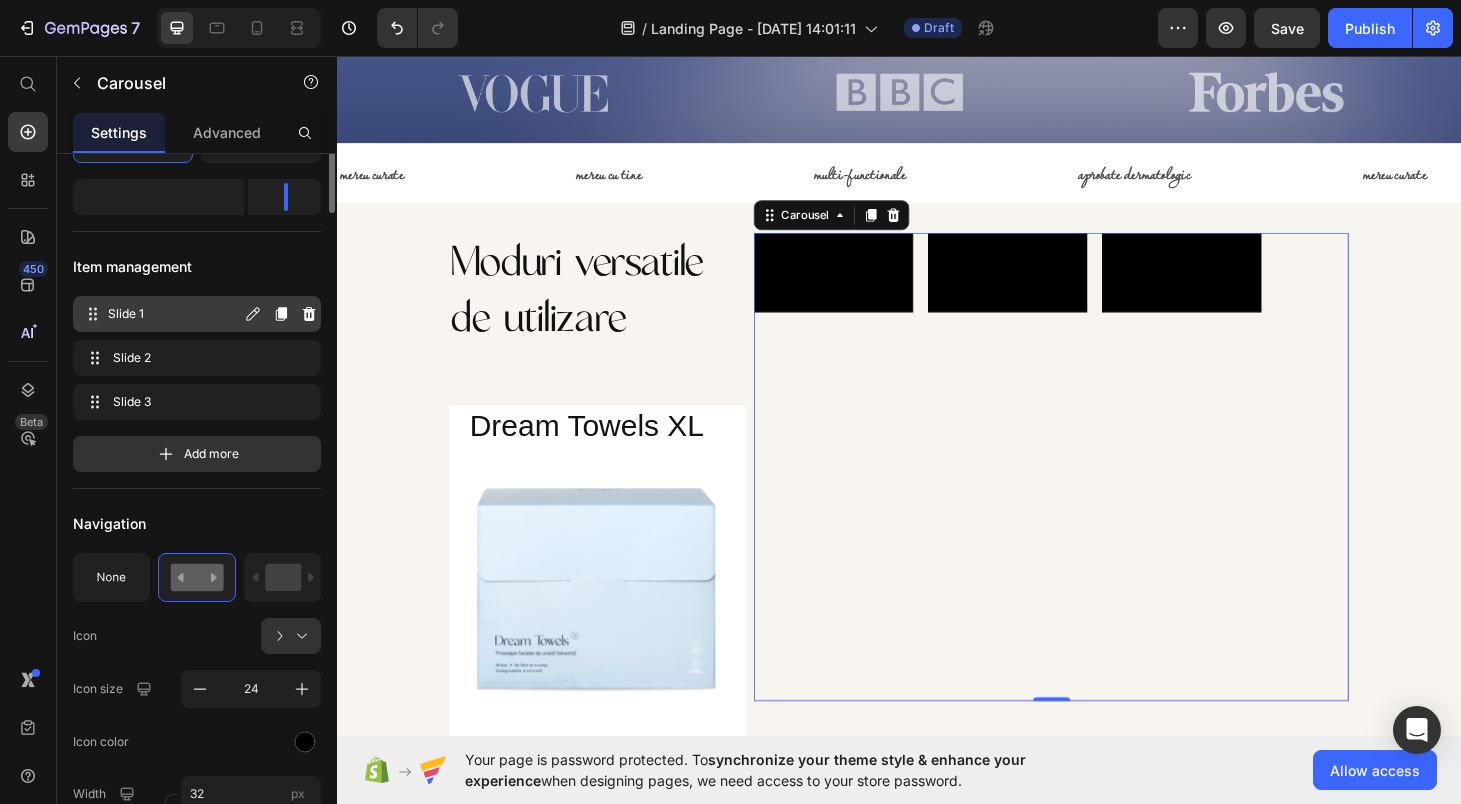 scroll, scrollTop: 371, scrollLeft: 0, axis: vertical 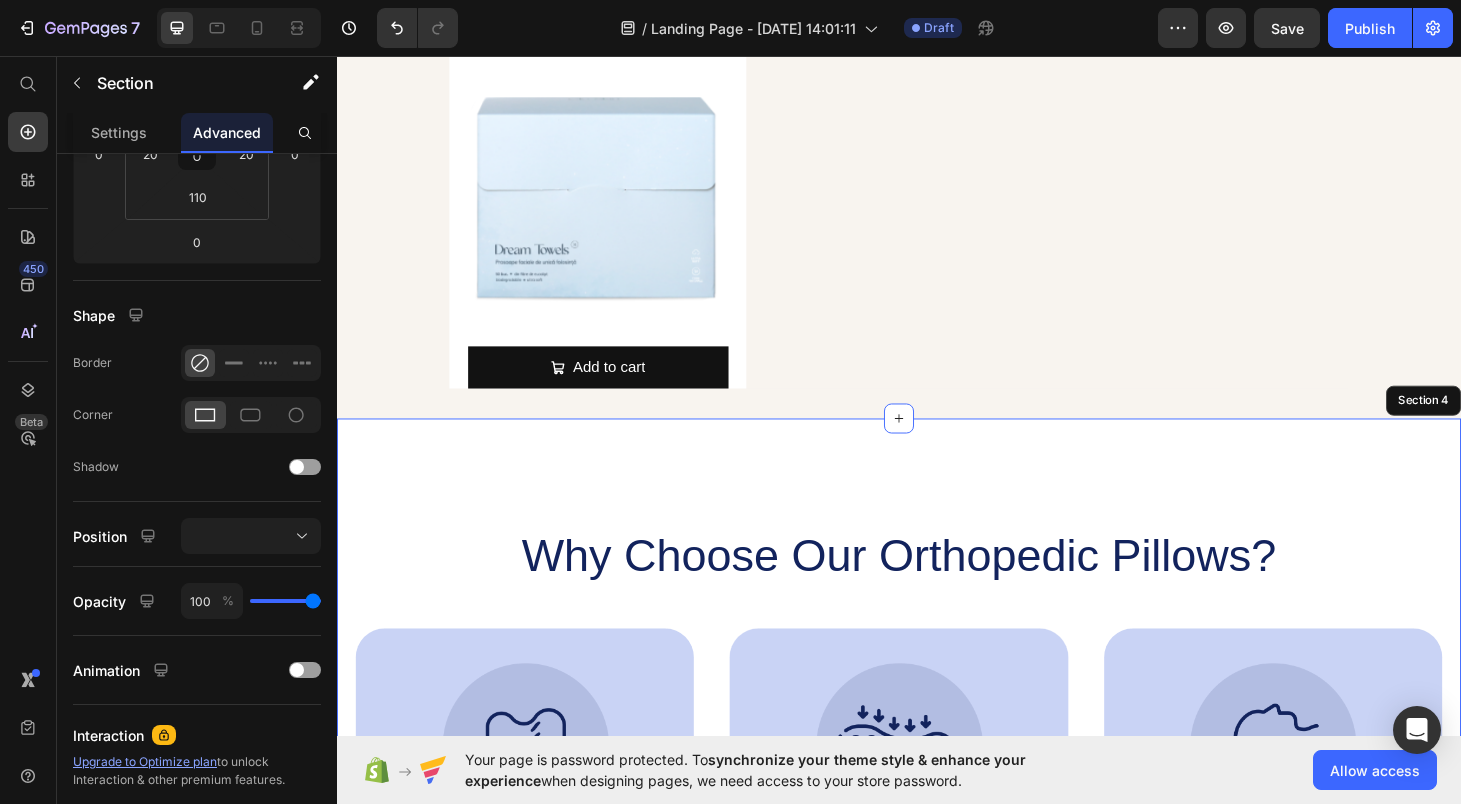 click on "Why Choose Our Orthopedic Pillows? Heading Image Supportive Design Text Block Ergonomically engineered for optimal spinal alignment Text Block Hero Banner Image Pressure Relief Text Block Reduces neck and shoulder discomfort Text Block Hero Banner Image Breathable Materials Text Block Ensures cool, comfortable sleep Text Block Hero Banner Row Image Supportive Design Text Block Ergonomically engineered for optimal spinal alignment Text Block Hero Banner Image Pressure Relief Text Block Reduces neck and shoulder discomfort Text Block Hero Banner Row Image Breathable Materials Text Block Ensures cool, comfortable sleep Text Block Hero Banner Row Section 4" at bounding box center (937, 812) 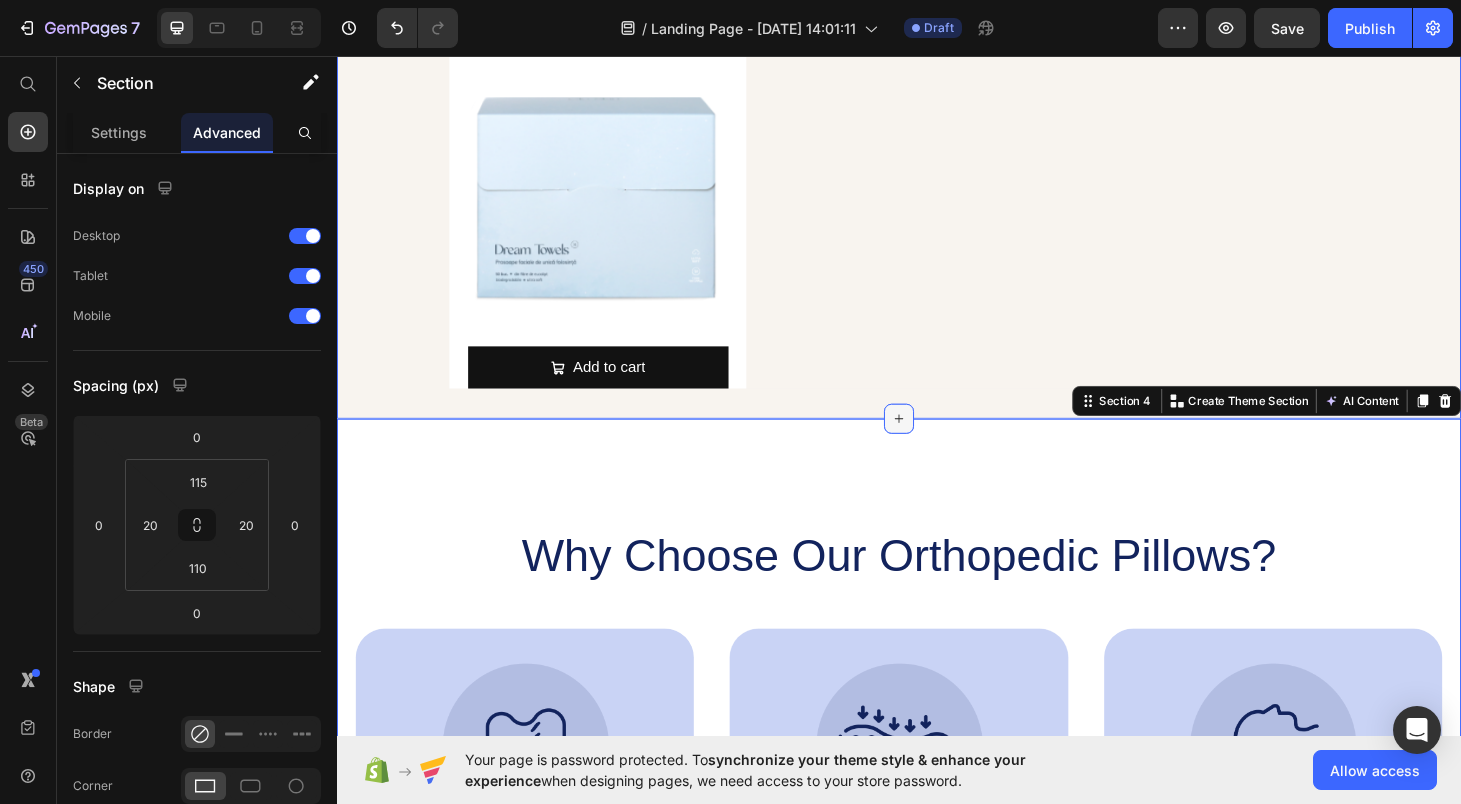 click 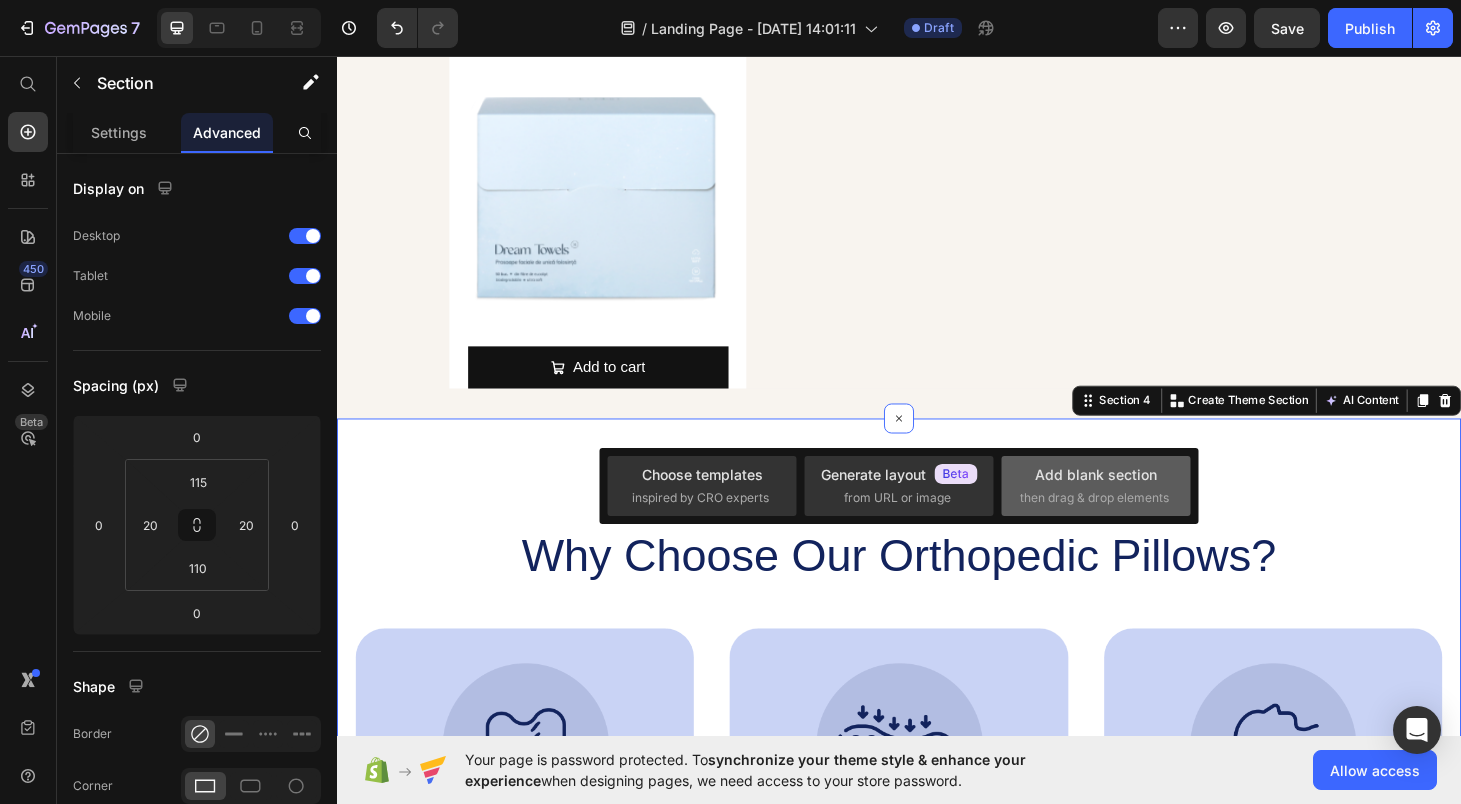 click on "Add blank section  then drag & drop elements" at bounding box center [1096, 485] 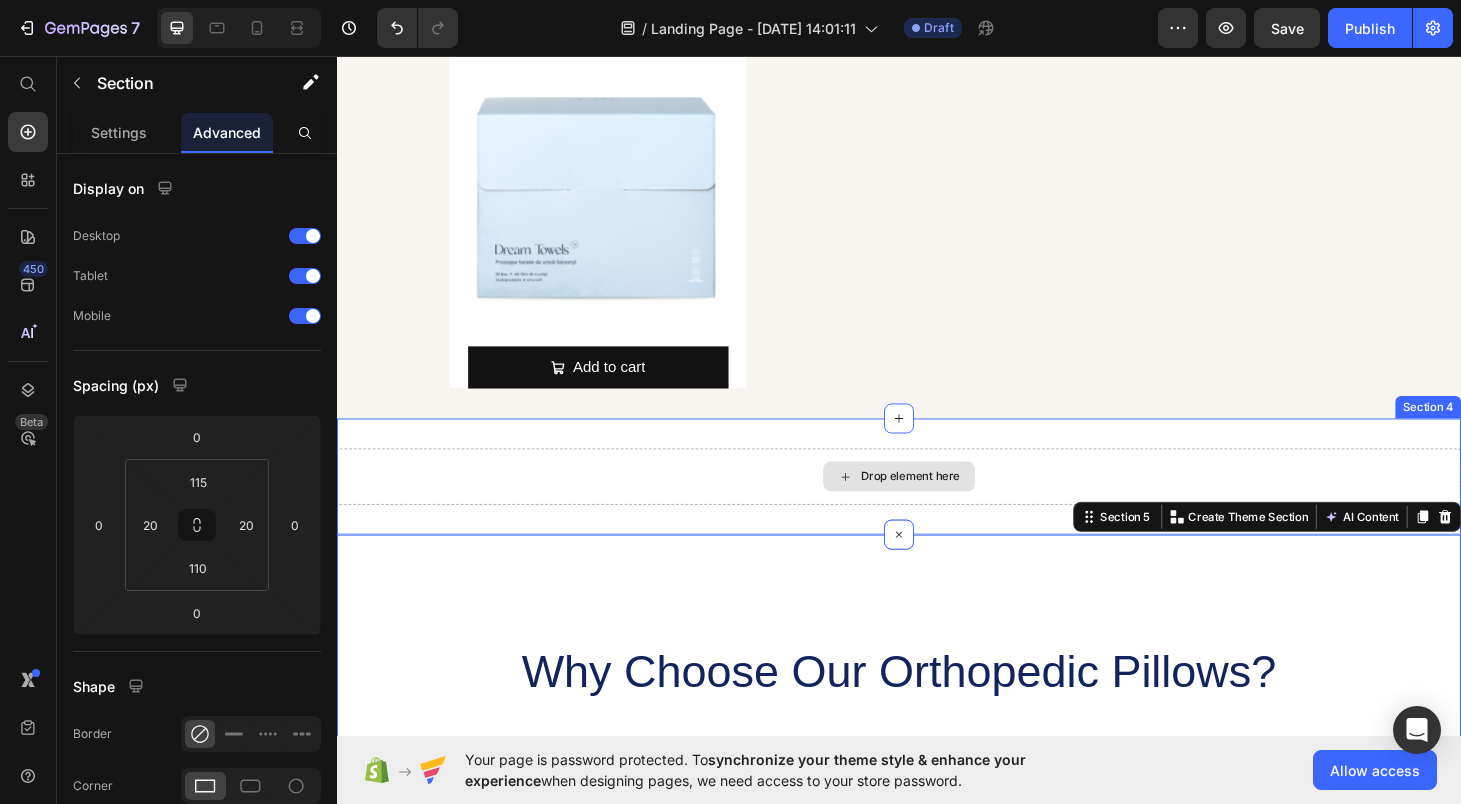 scroll, scrollTop: 1254, scrollLeft: 0, axis: vertical 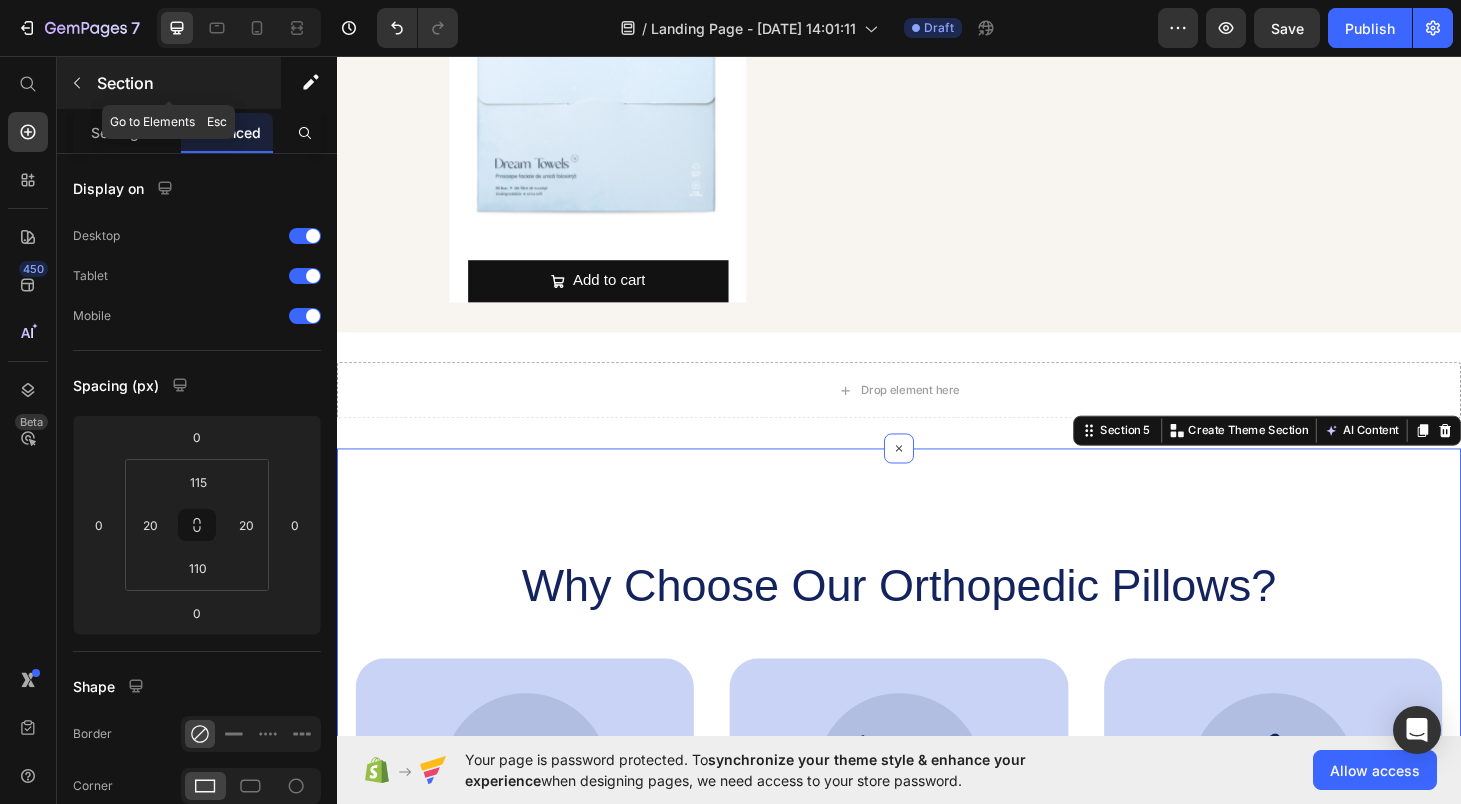 click 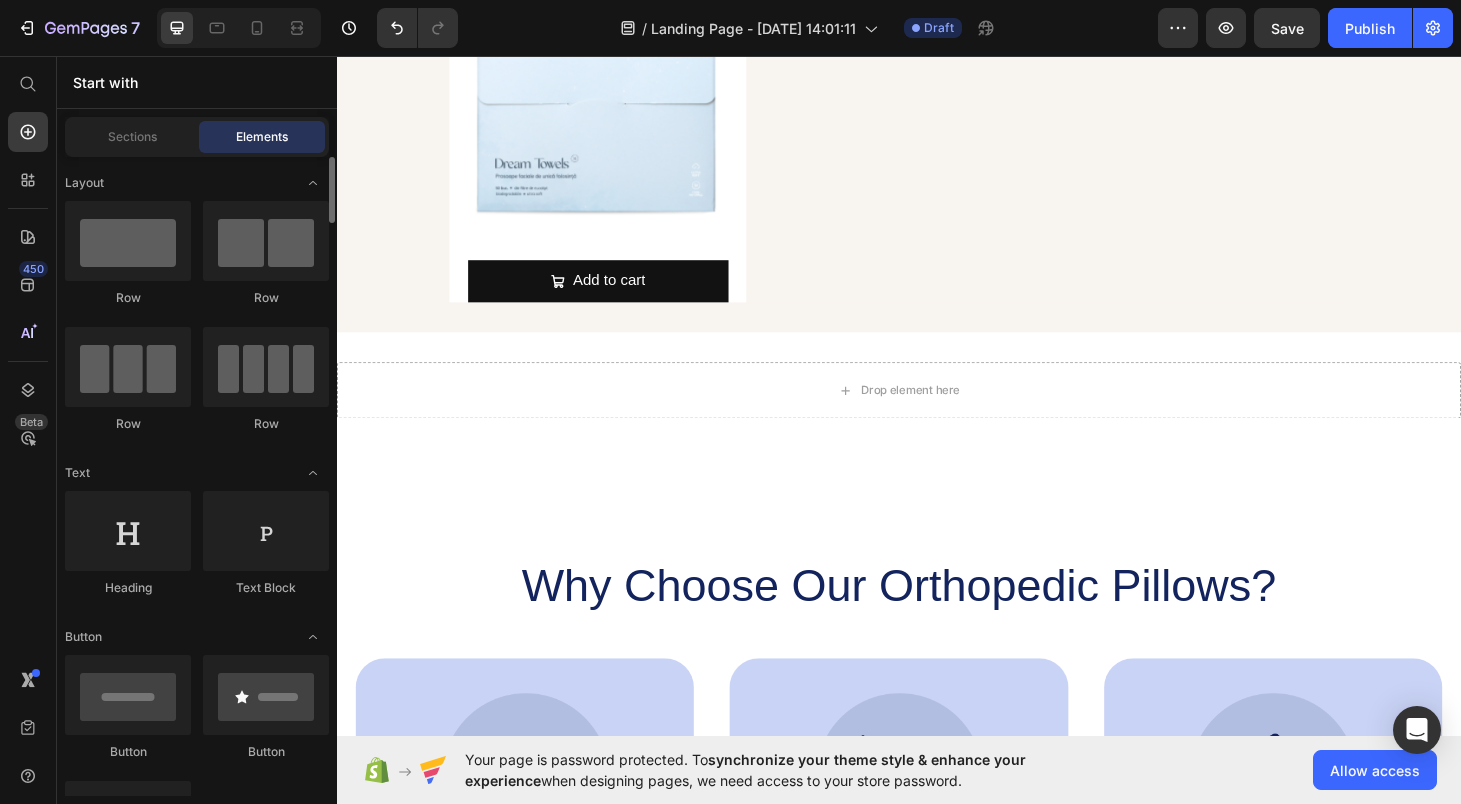 scroll, scrollTop: 0, scrollLeft: 0, axis: both 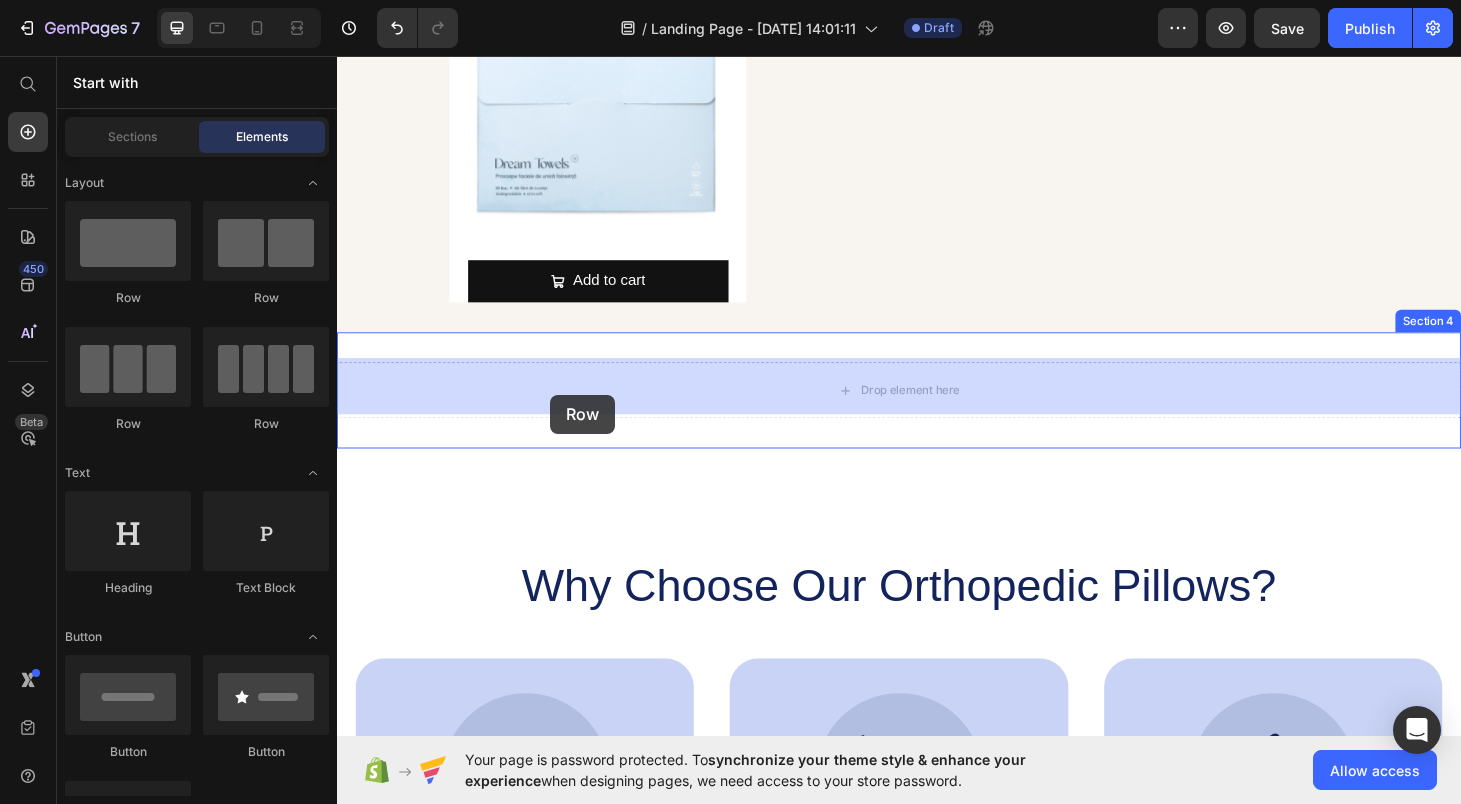 drag, startPoint x: 476, startPoint y: 387, endPoint x: 564, endPoint y: 413, distance: 91.76056 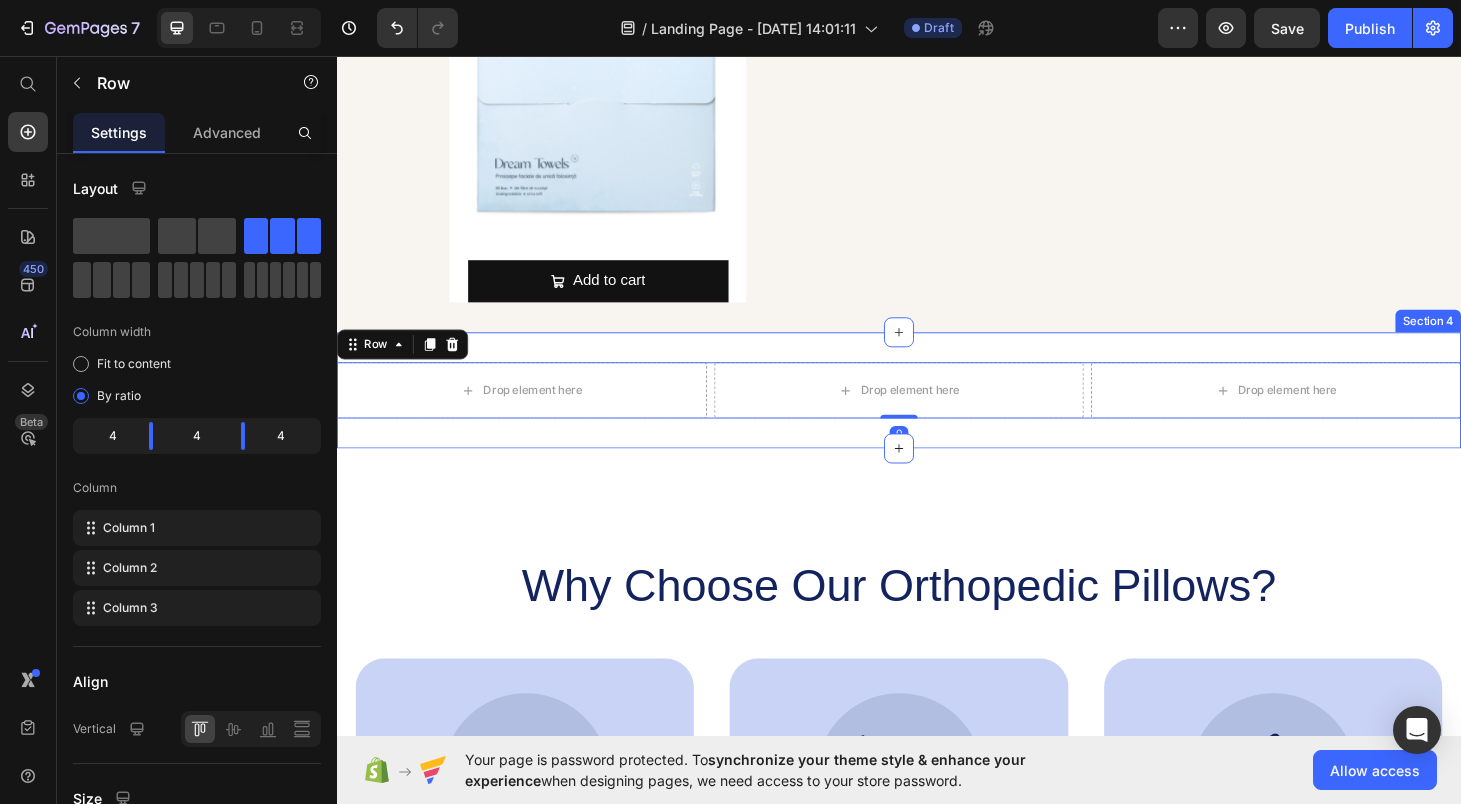 click on "Drop element here
Drop element here
Drop element here Row   0 Section 4" at bounding box center [937, 412] 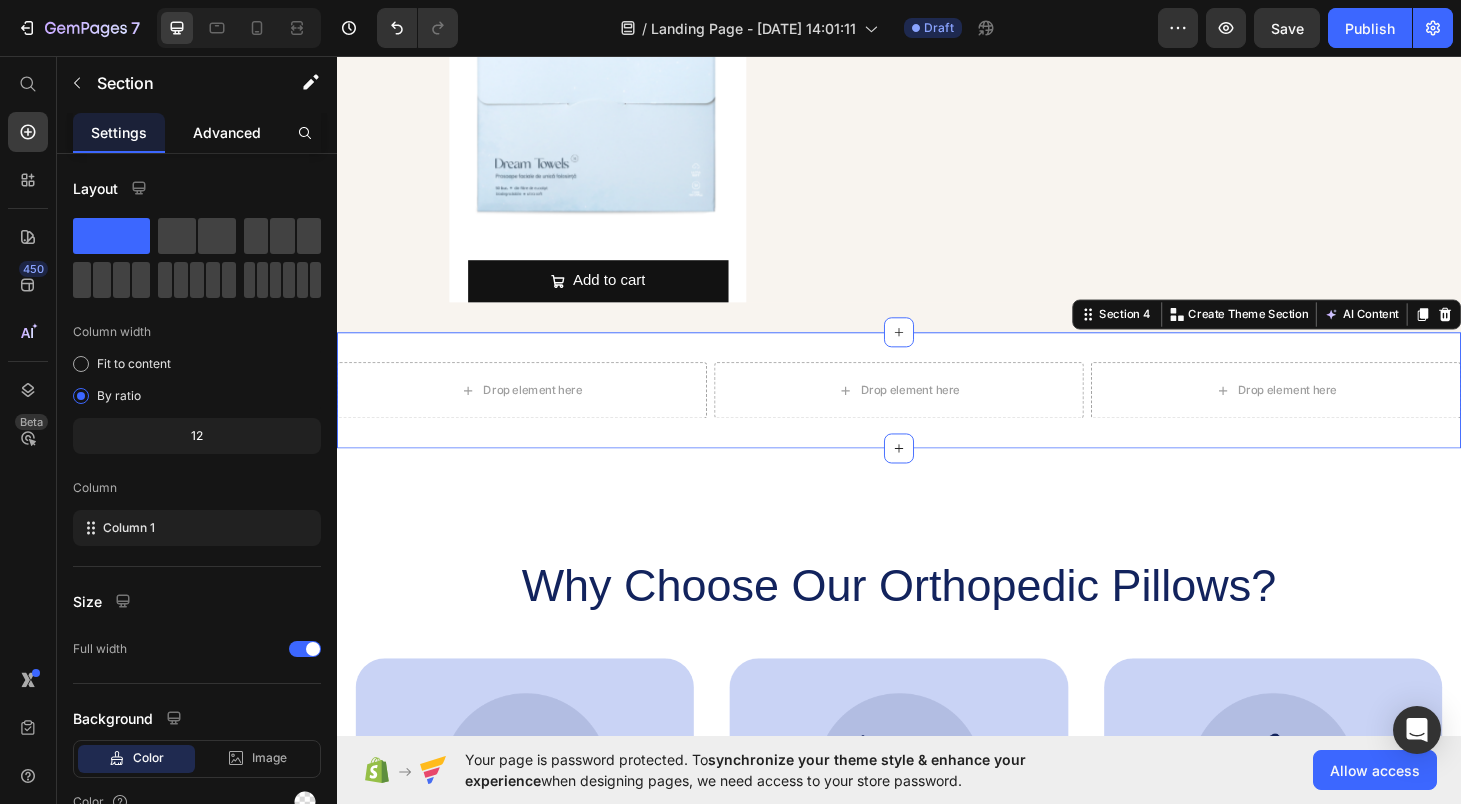 click on "Advanced" at bounding box center (227, 132) 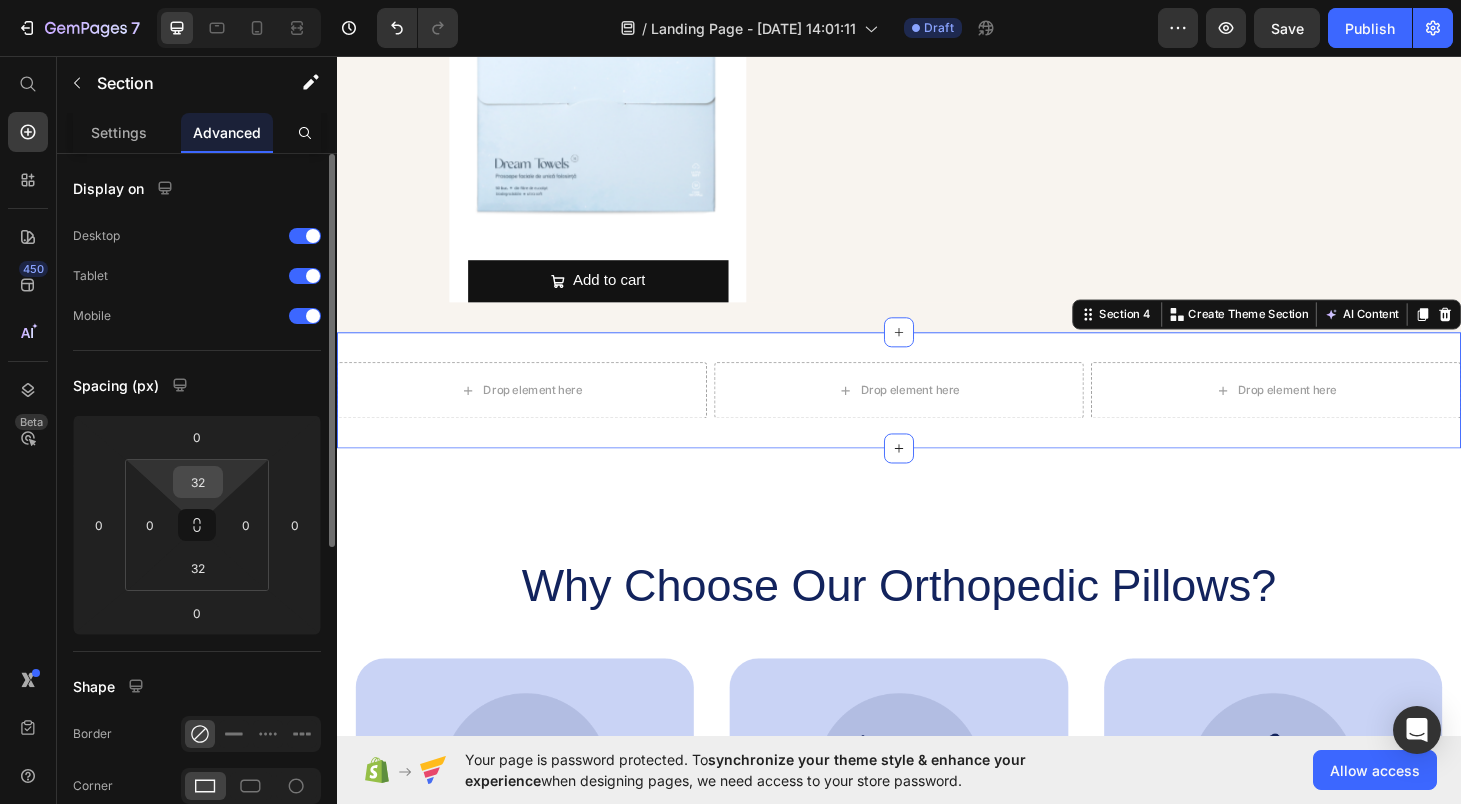 click on "32" at bounding box center (198, 482) 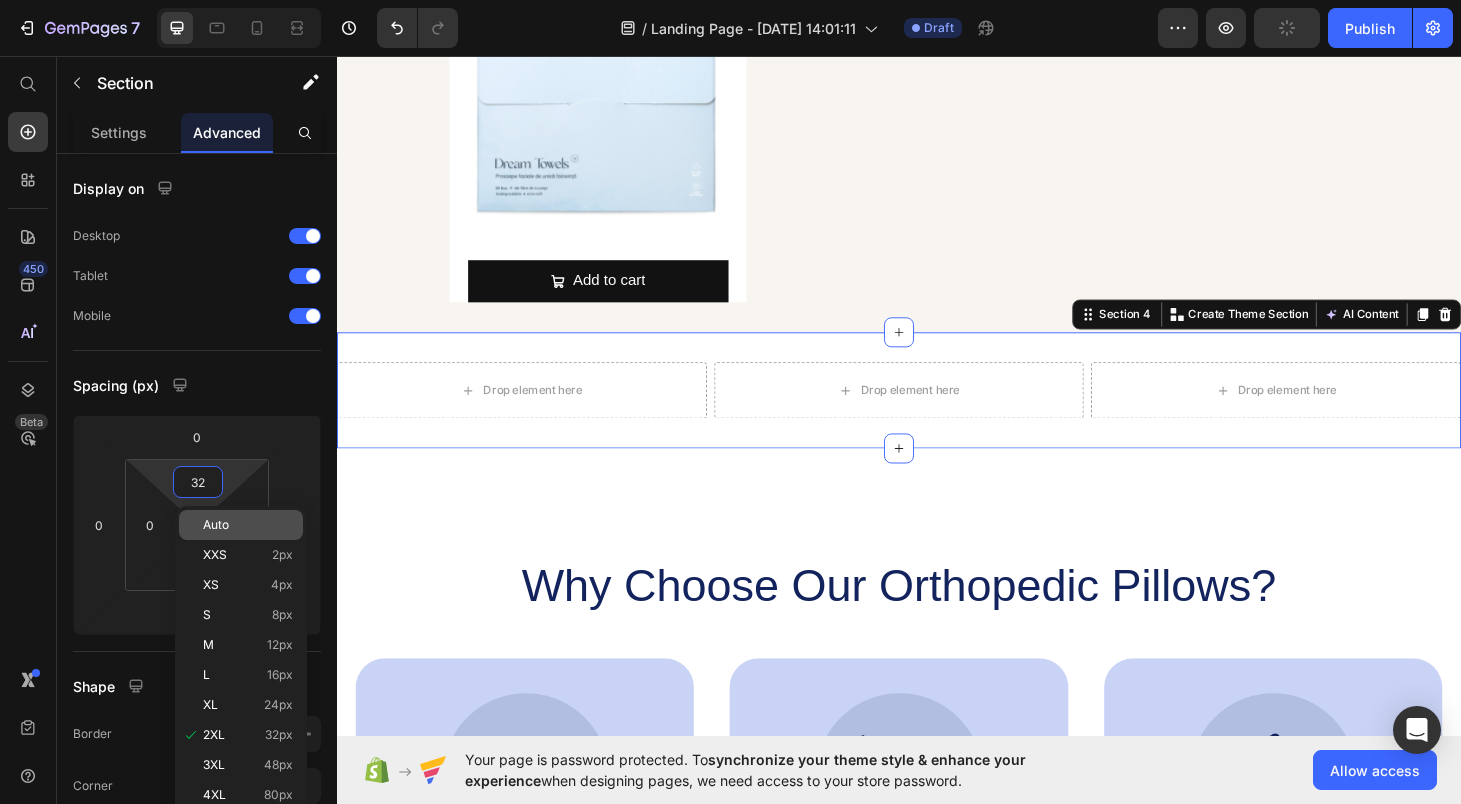 type on "2" 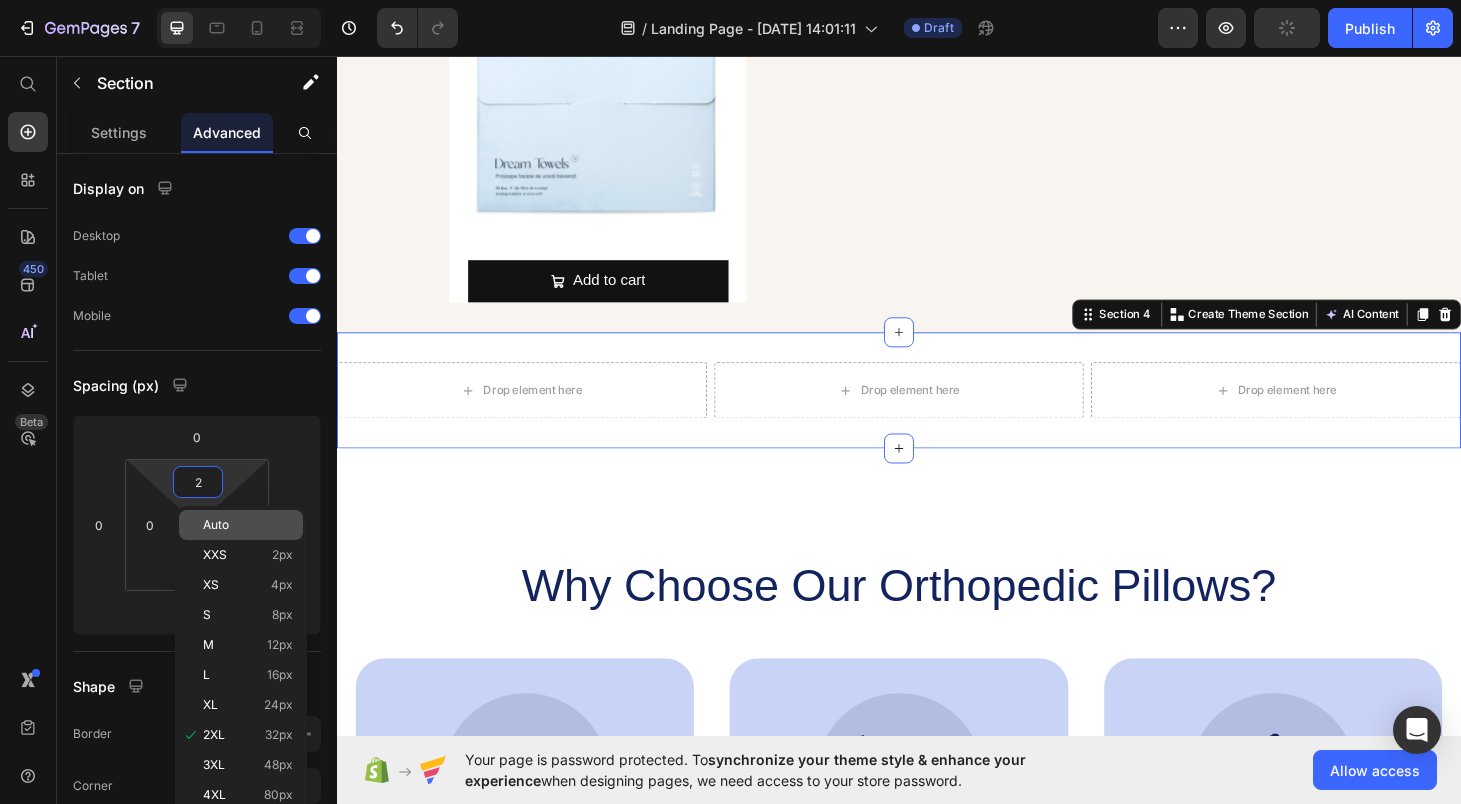 click on "Auto" at bounding box center [216, 525] 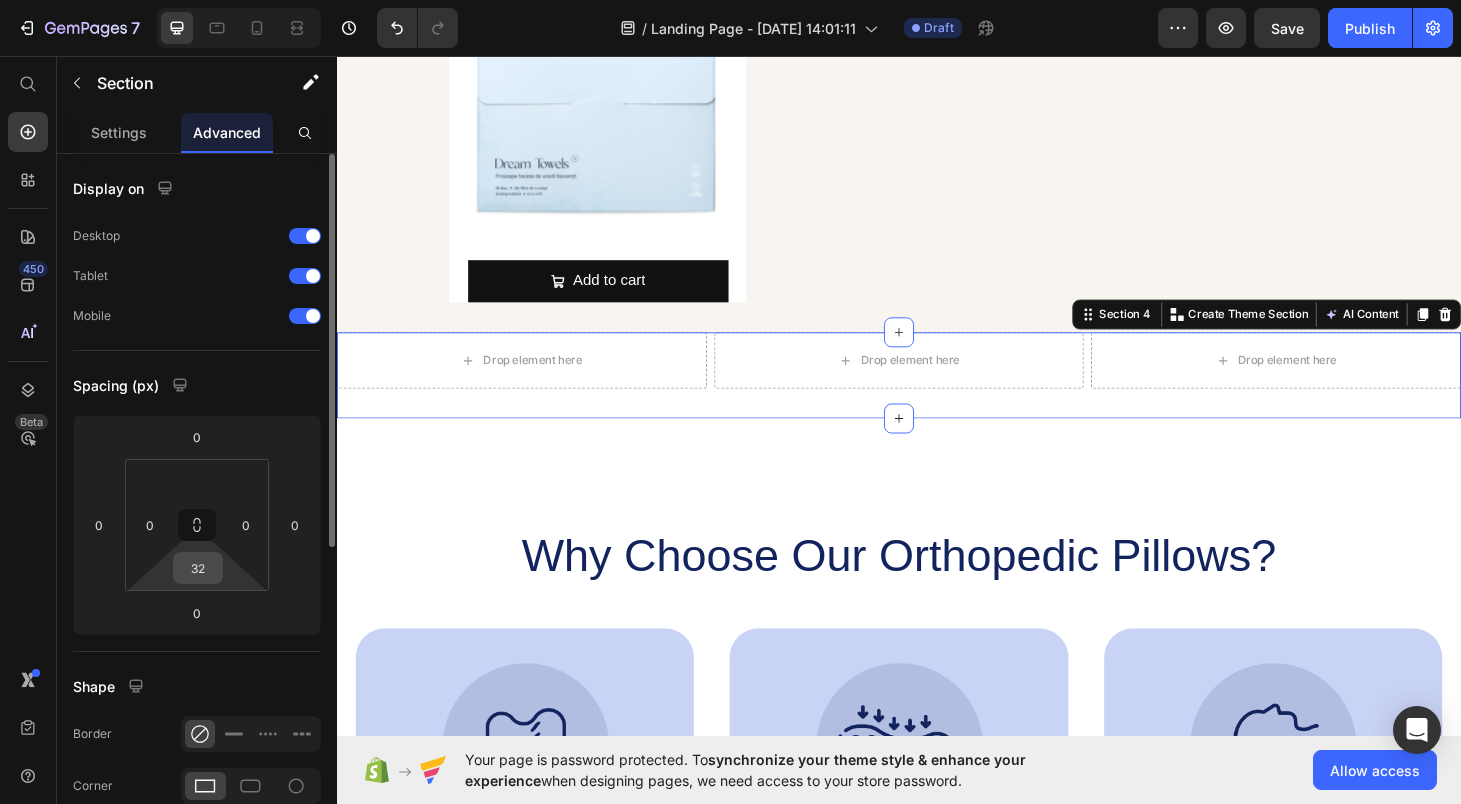 click on "32" at bounding box center [198, 568] 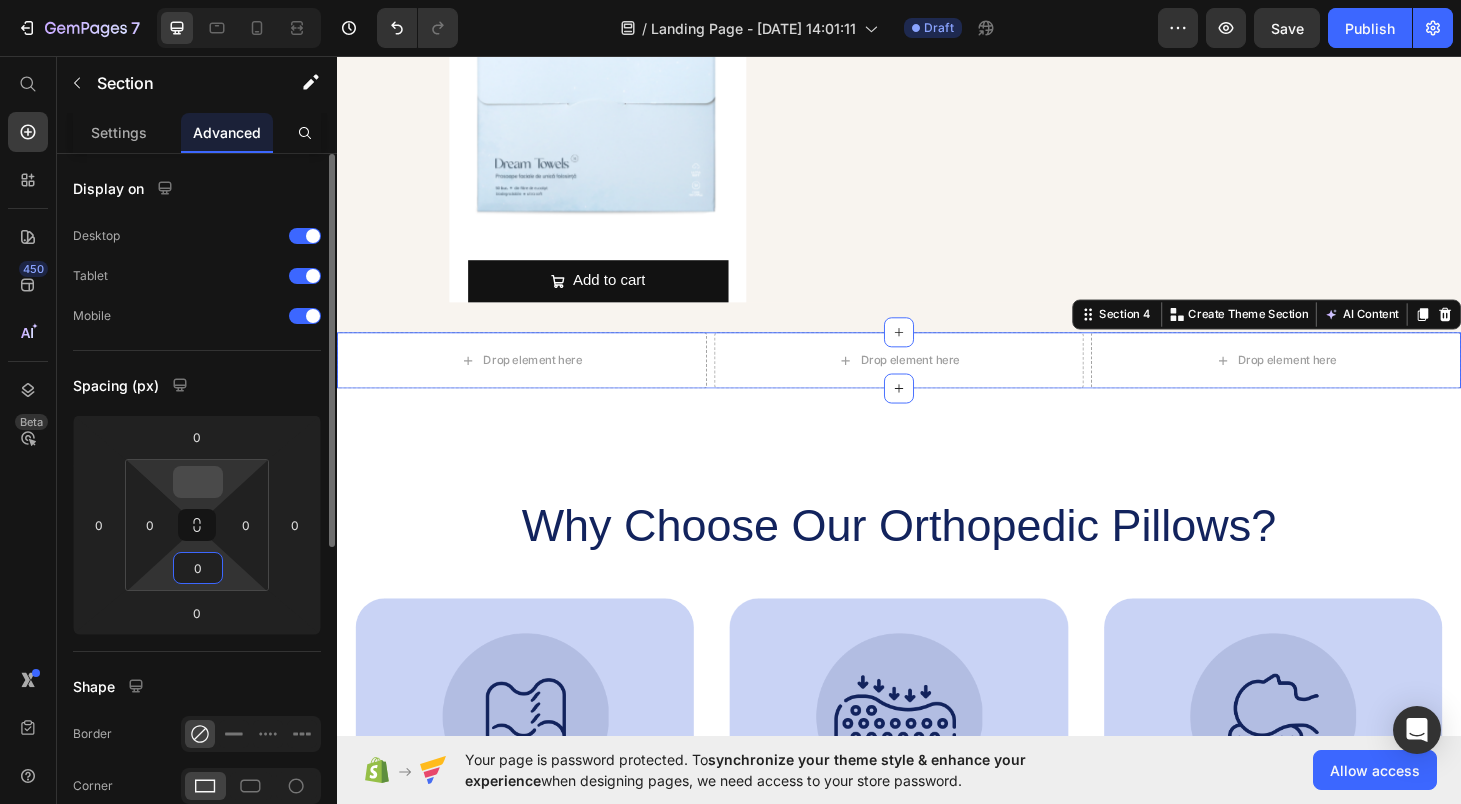 type on "0" 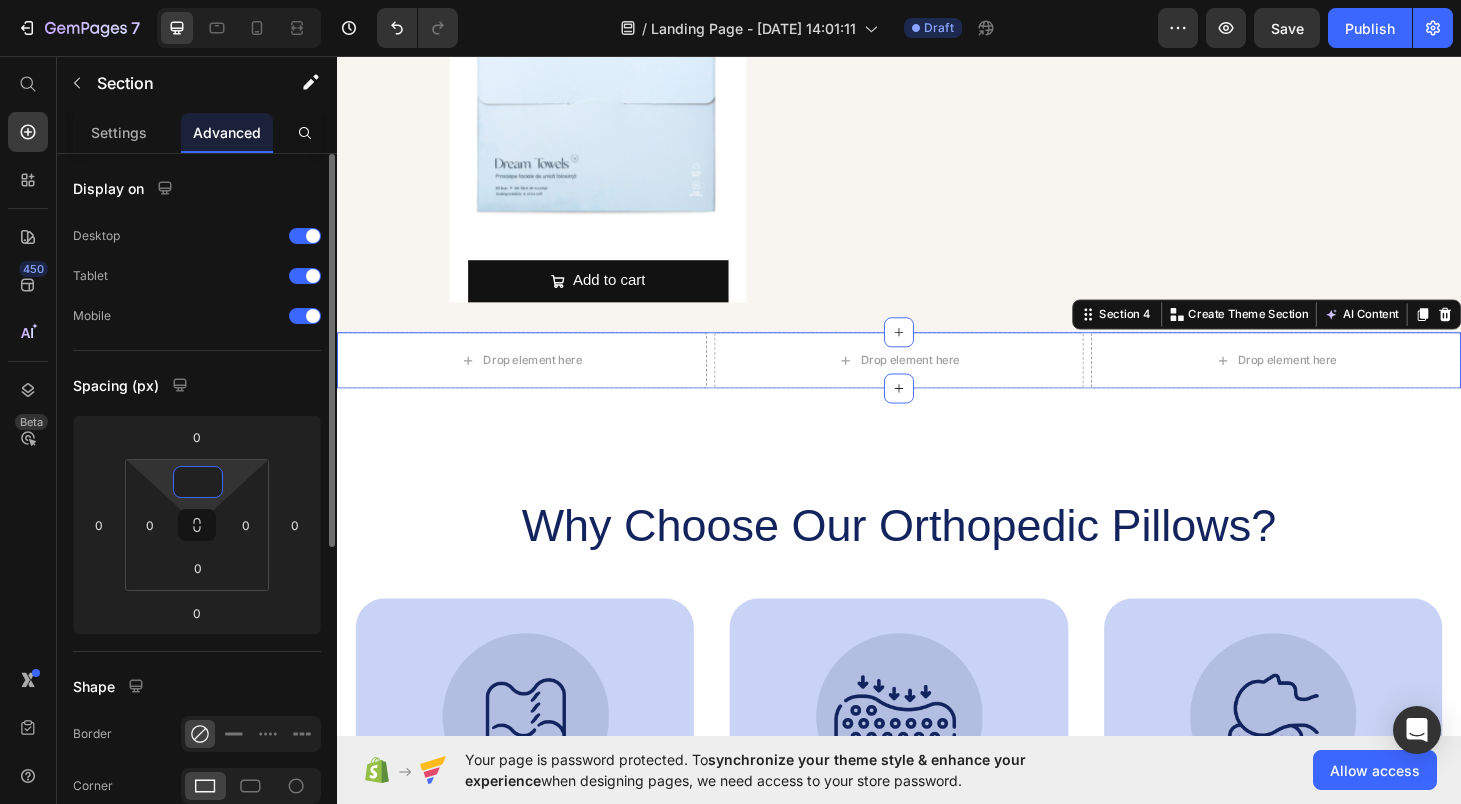 click at bounding box center [198, 482] 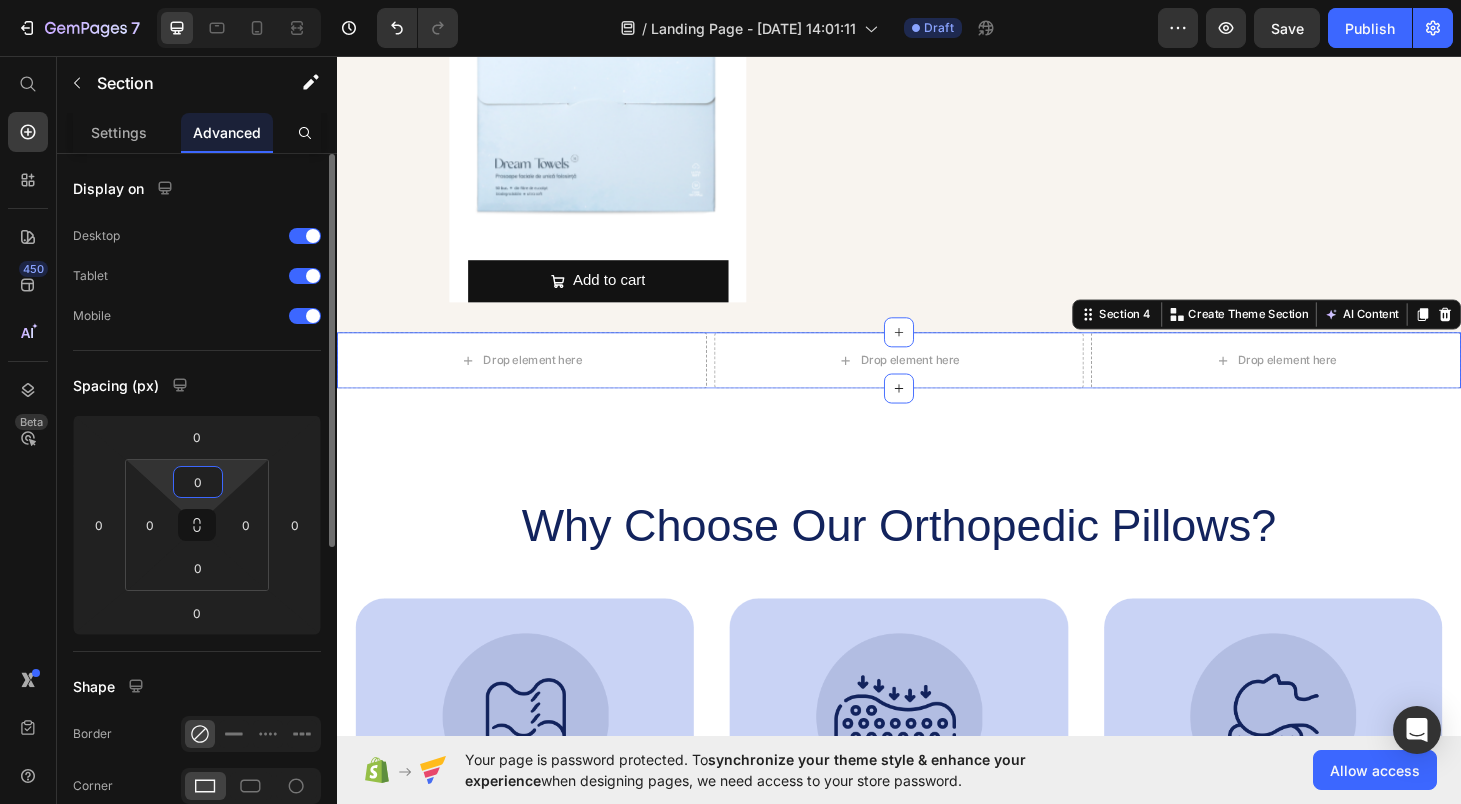 type on "0" 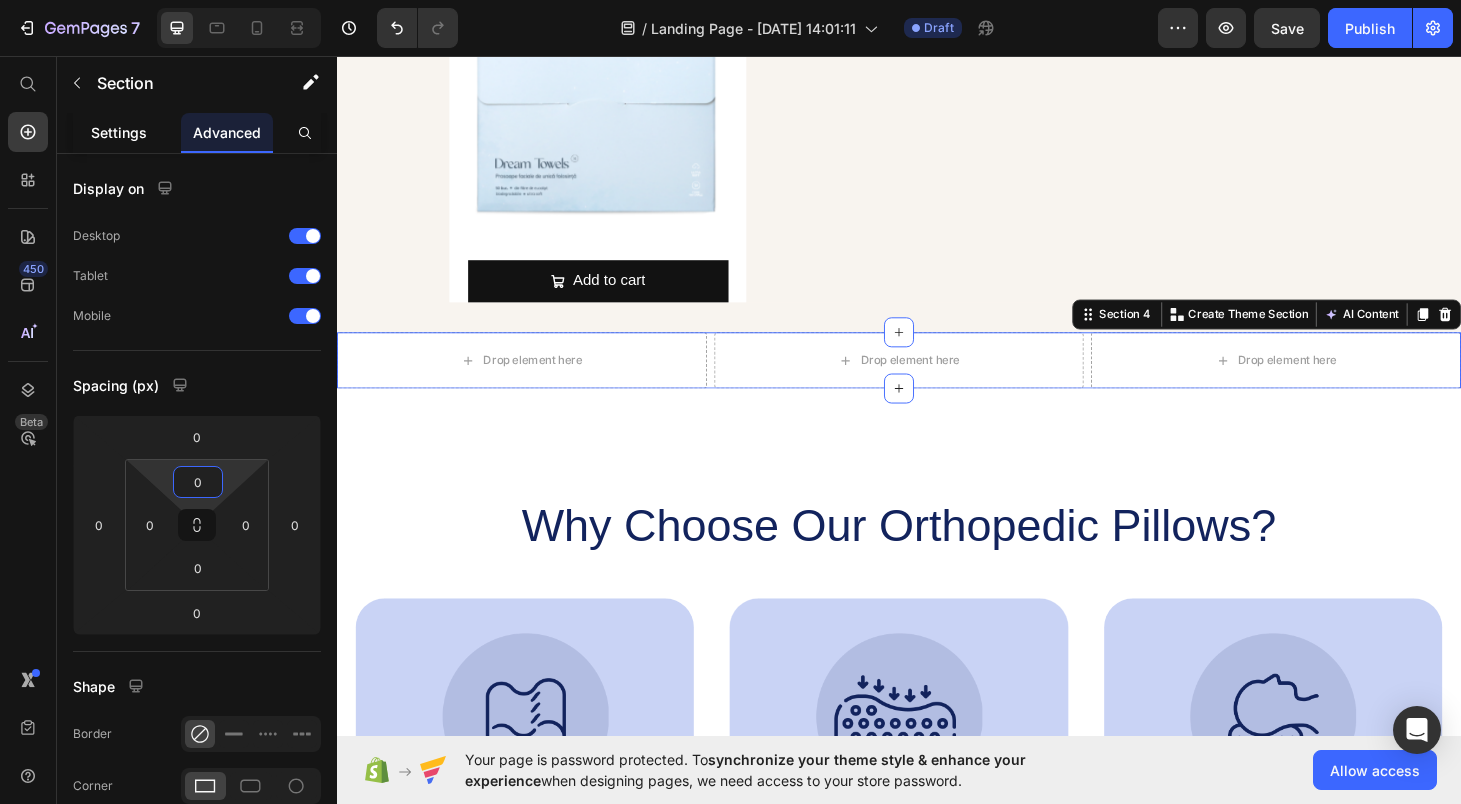 click on "Settings" at bounding box center [119, 132] 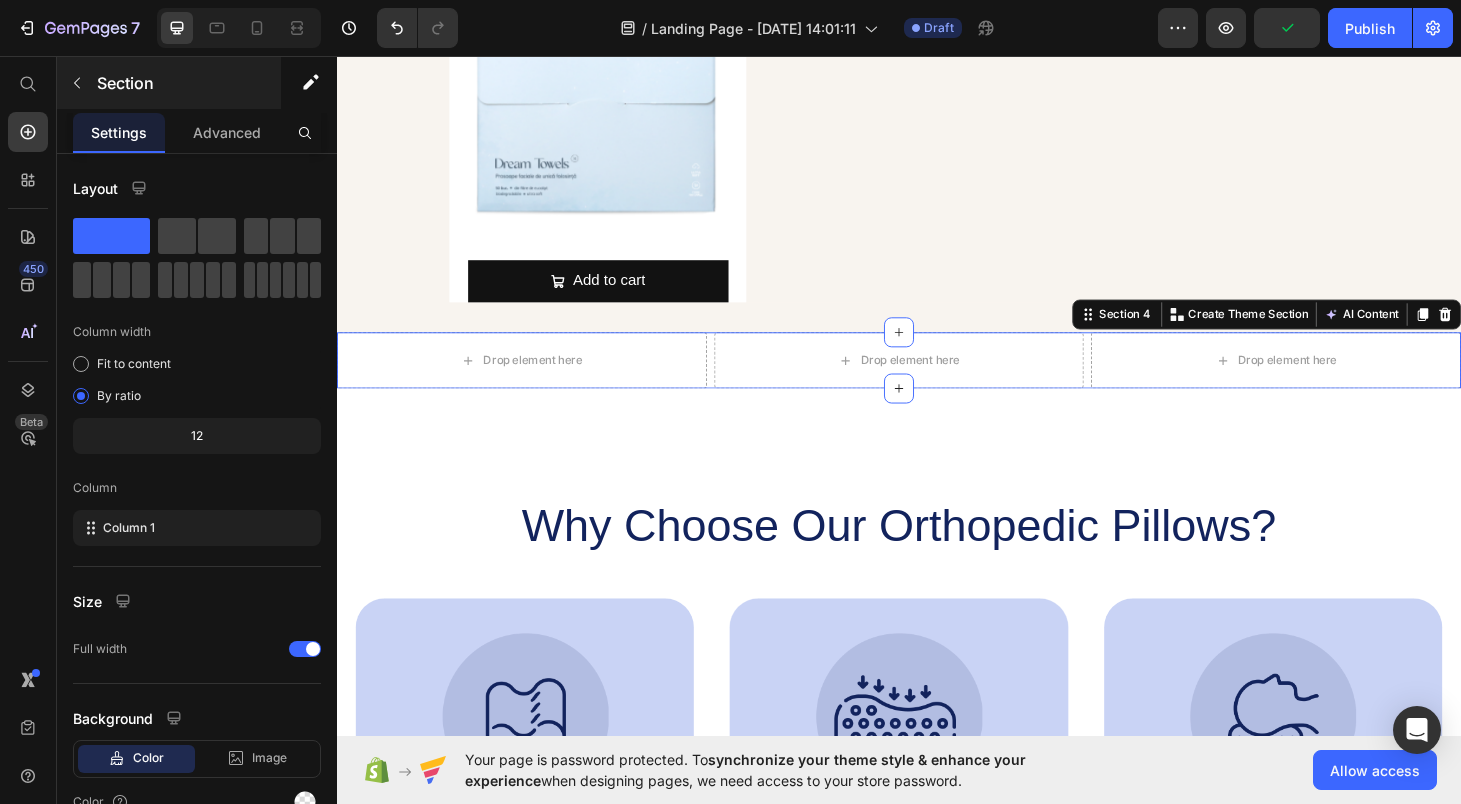 click on "Section" at bounding box center [169, 83] 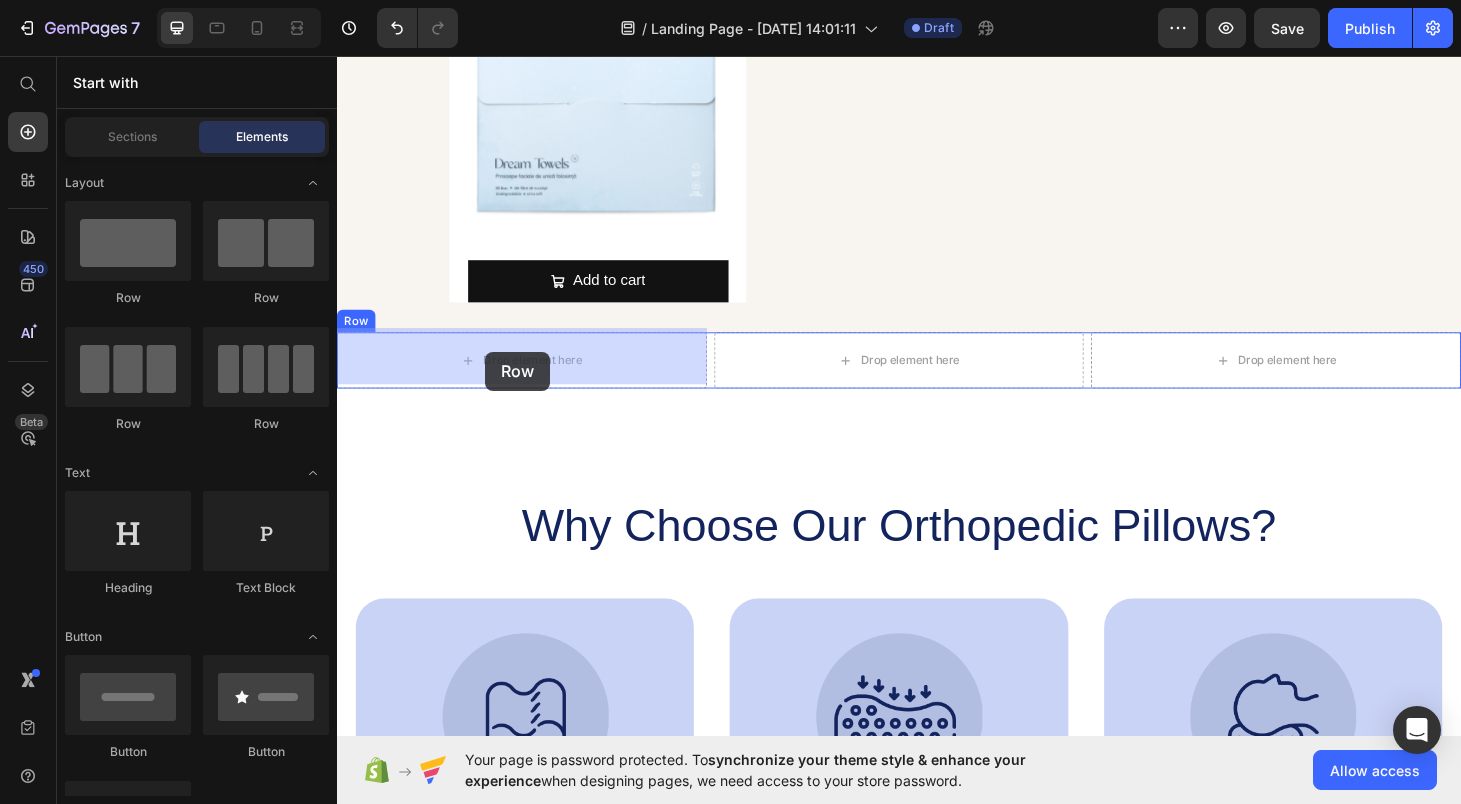 drag, startPoint x: 480, startPoint y: 327, endPoint x: 495, endPoint y: 371, distance: 46.486557 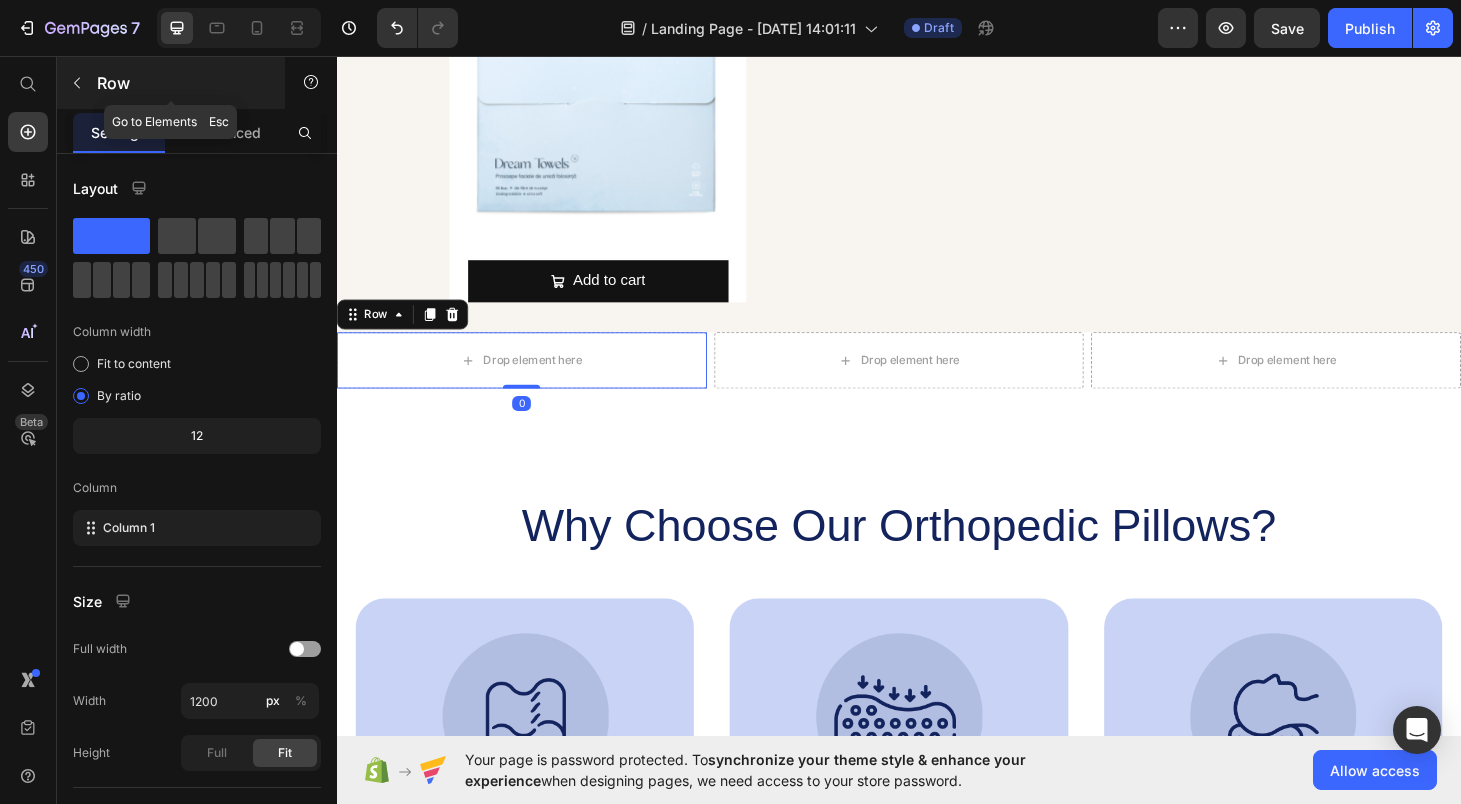 click at bounding box center [77, 83] 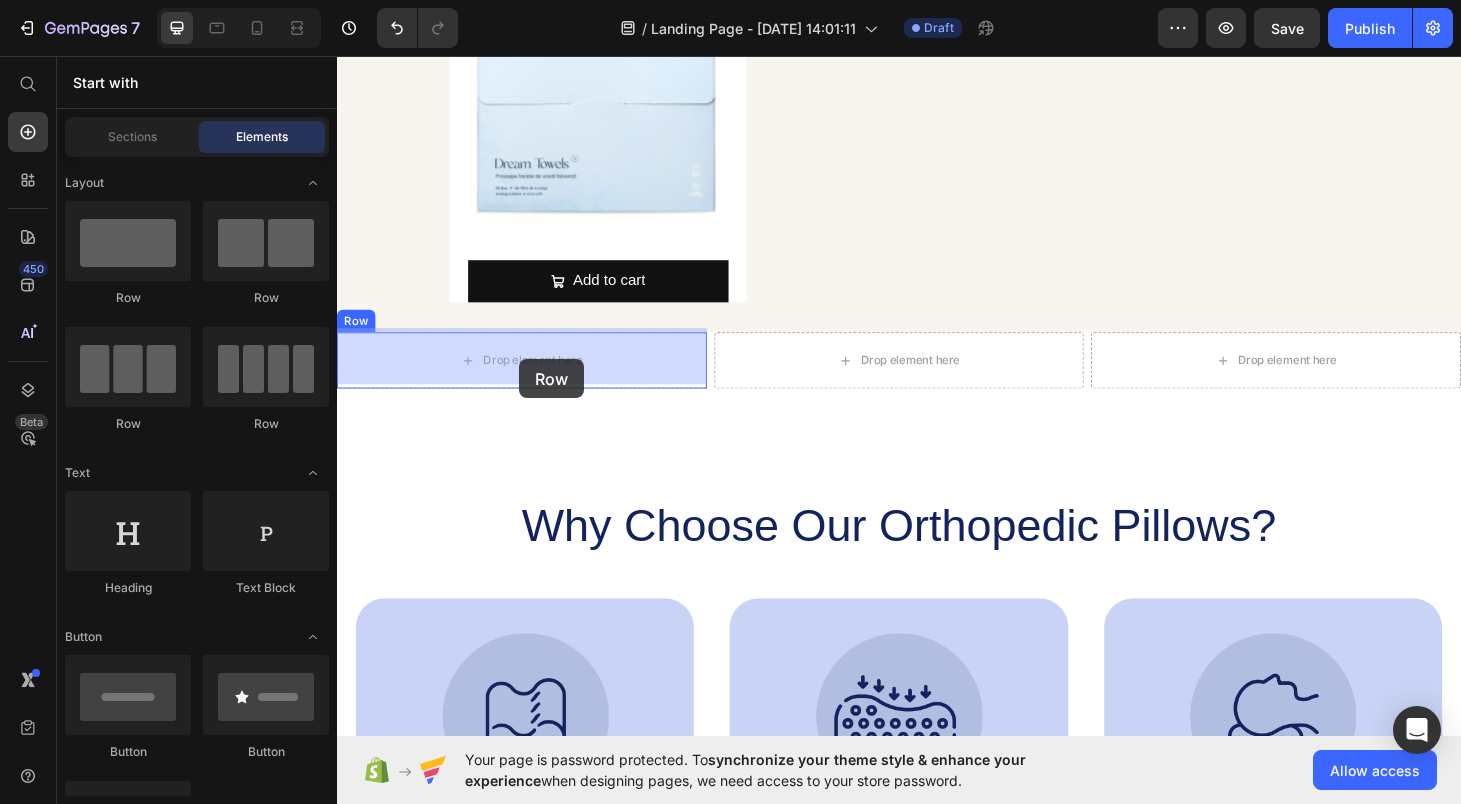 drag, startPoint x: 454, startPoint y: 291, endPoint x: 530, endPoint y: 398, distance: 131.24405 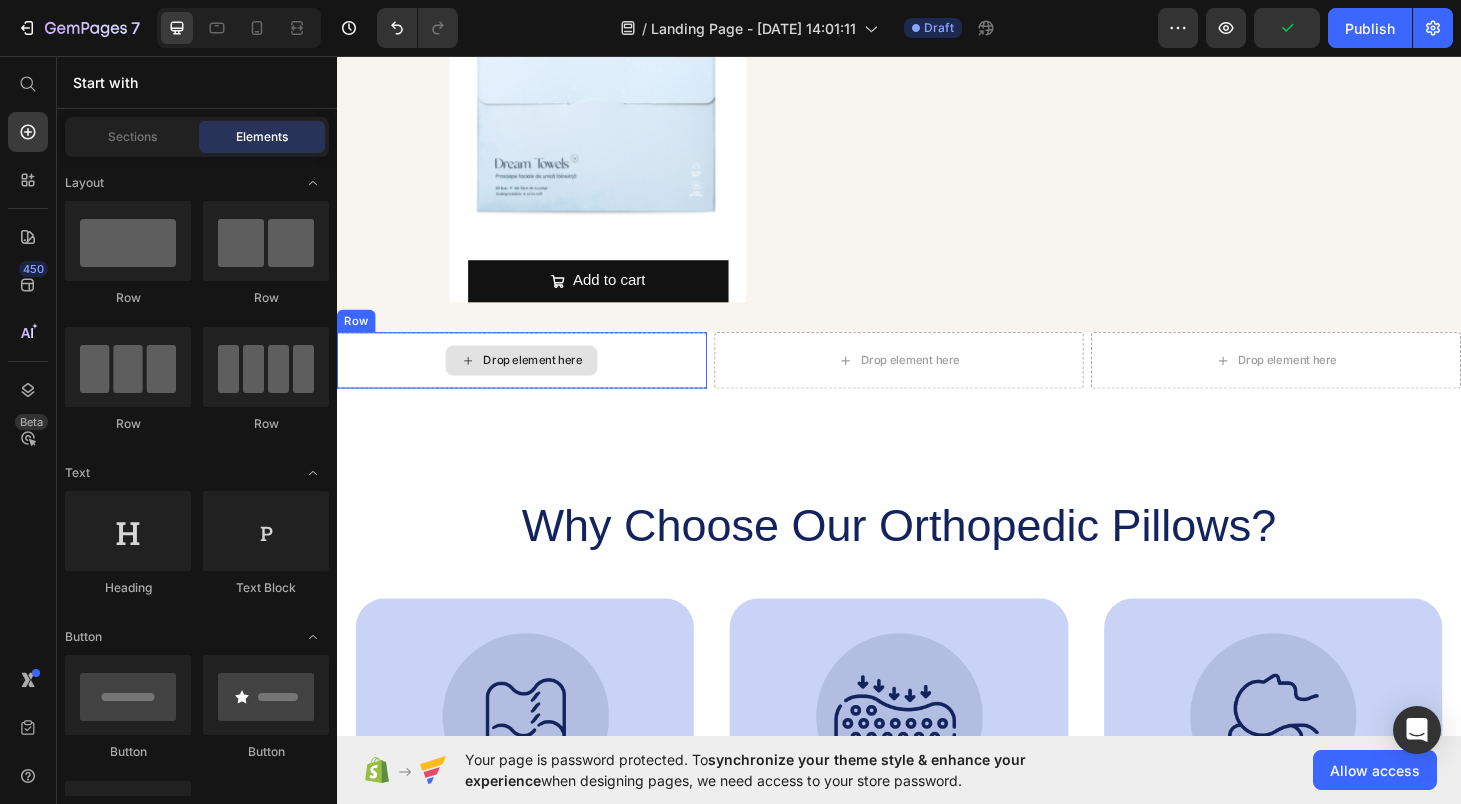 click on "Drop element here" at bounding box center (546, 380) 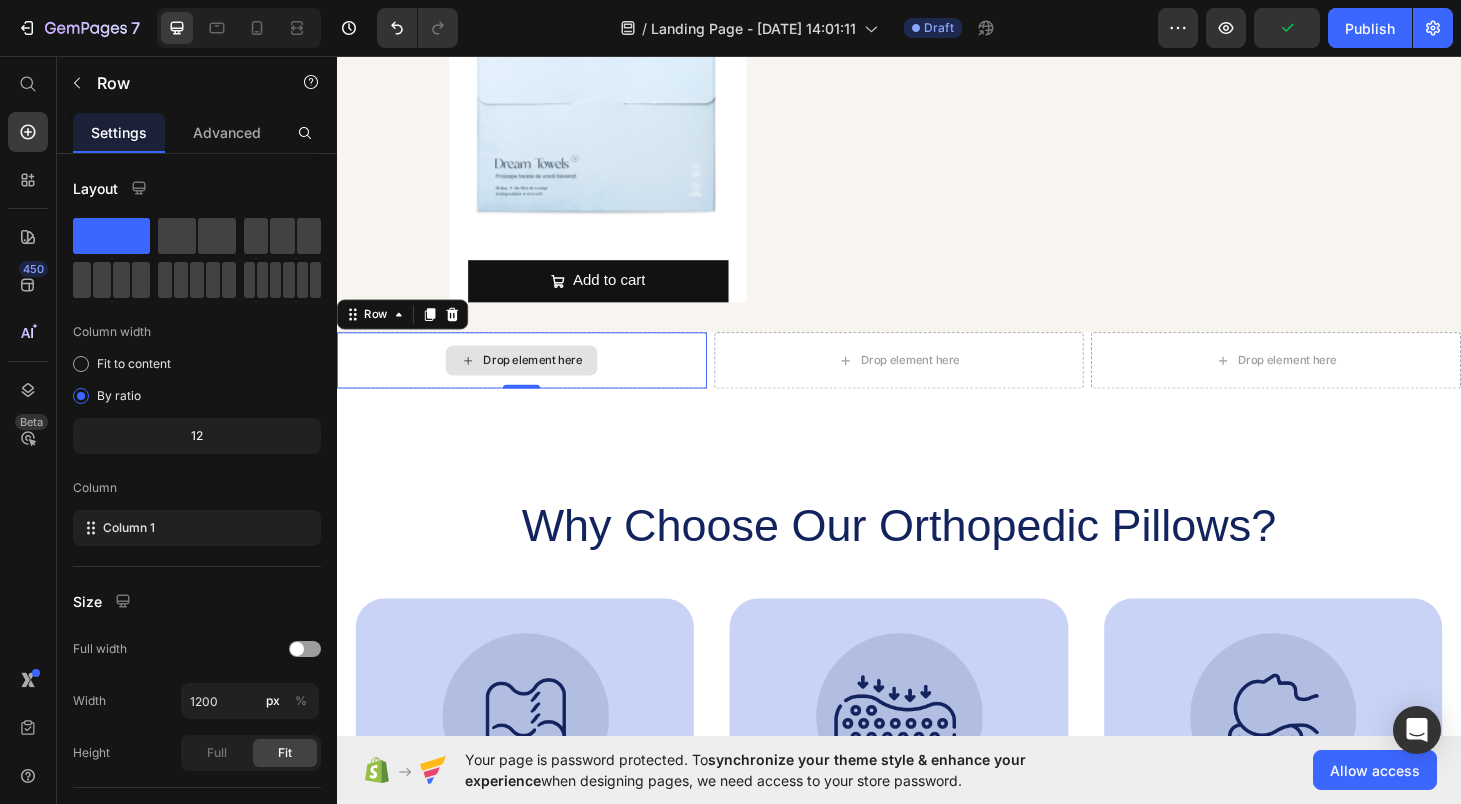 click on "Drop element here" at bounding box center [534, 380] 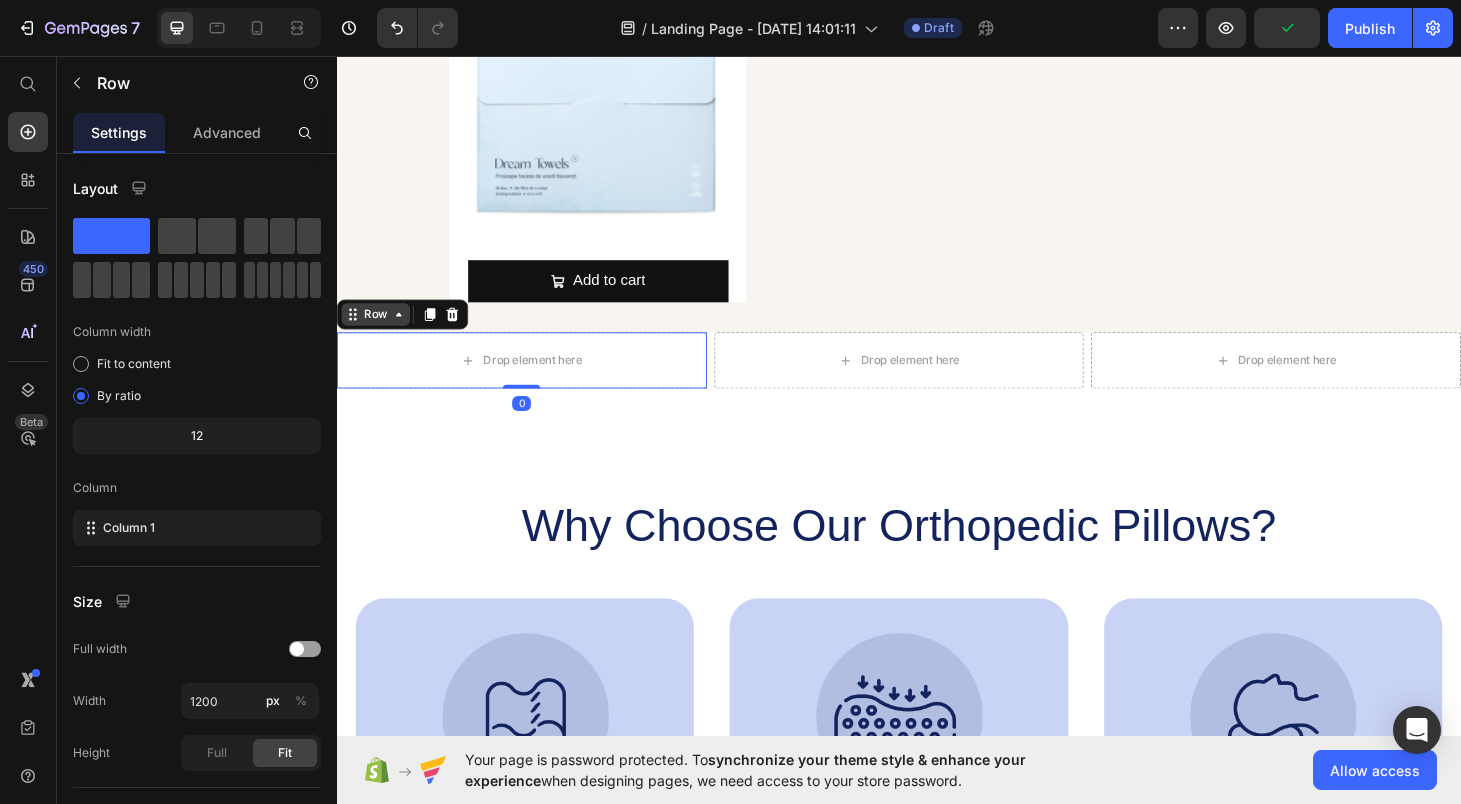 click on "Row" at bounding box center [378, 331] 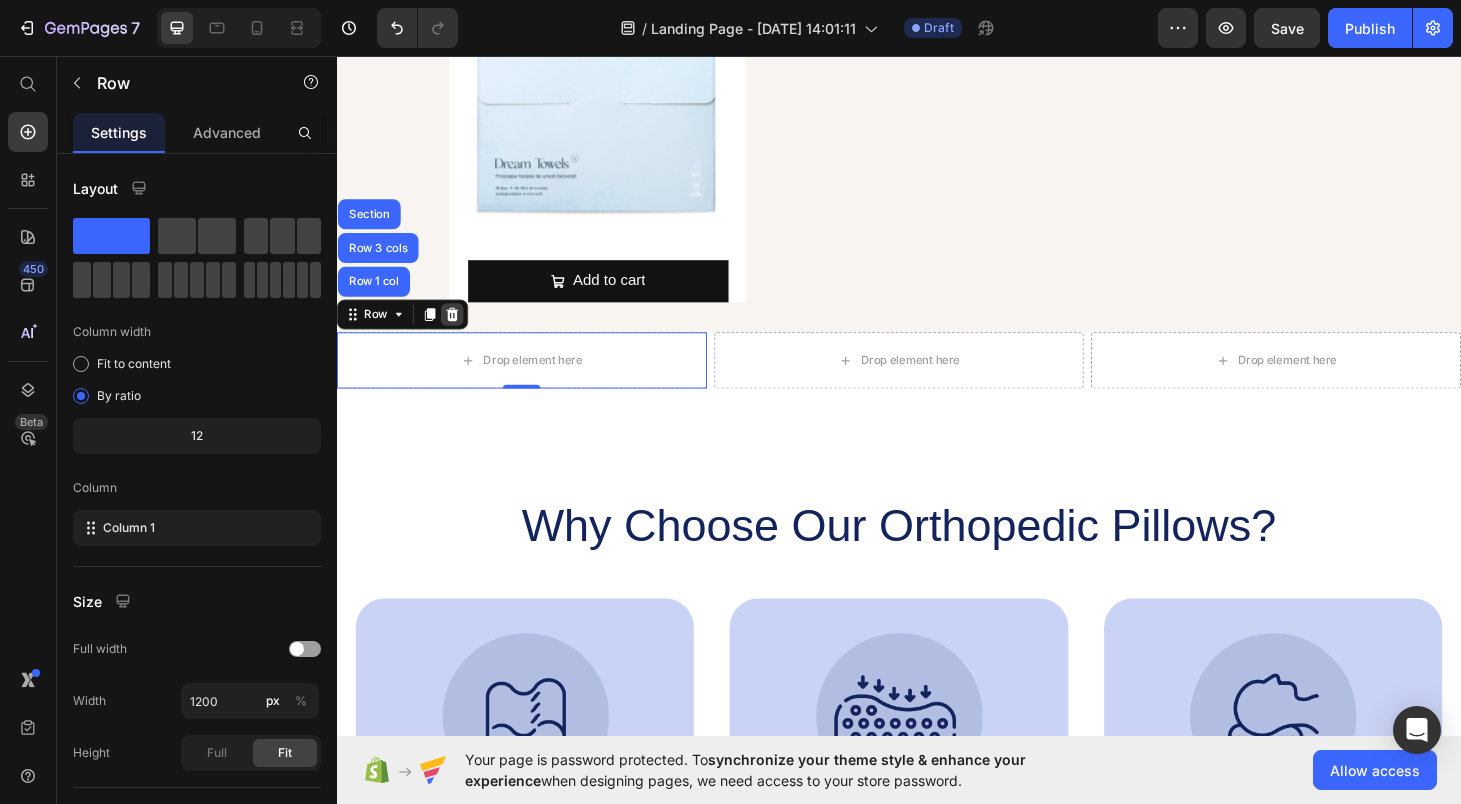 click 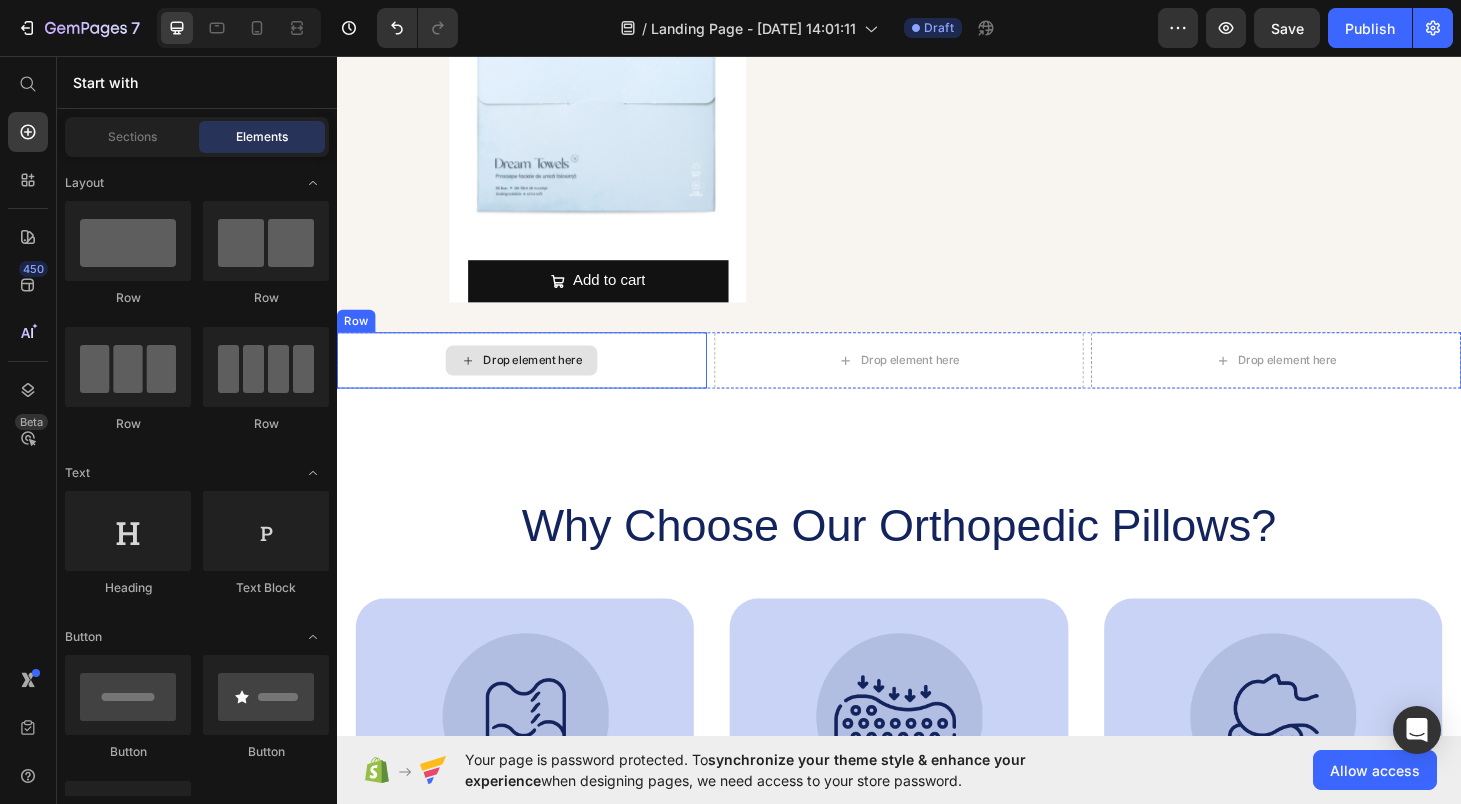 click on "Drop element here" at bounding box center [534, 380] 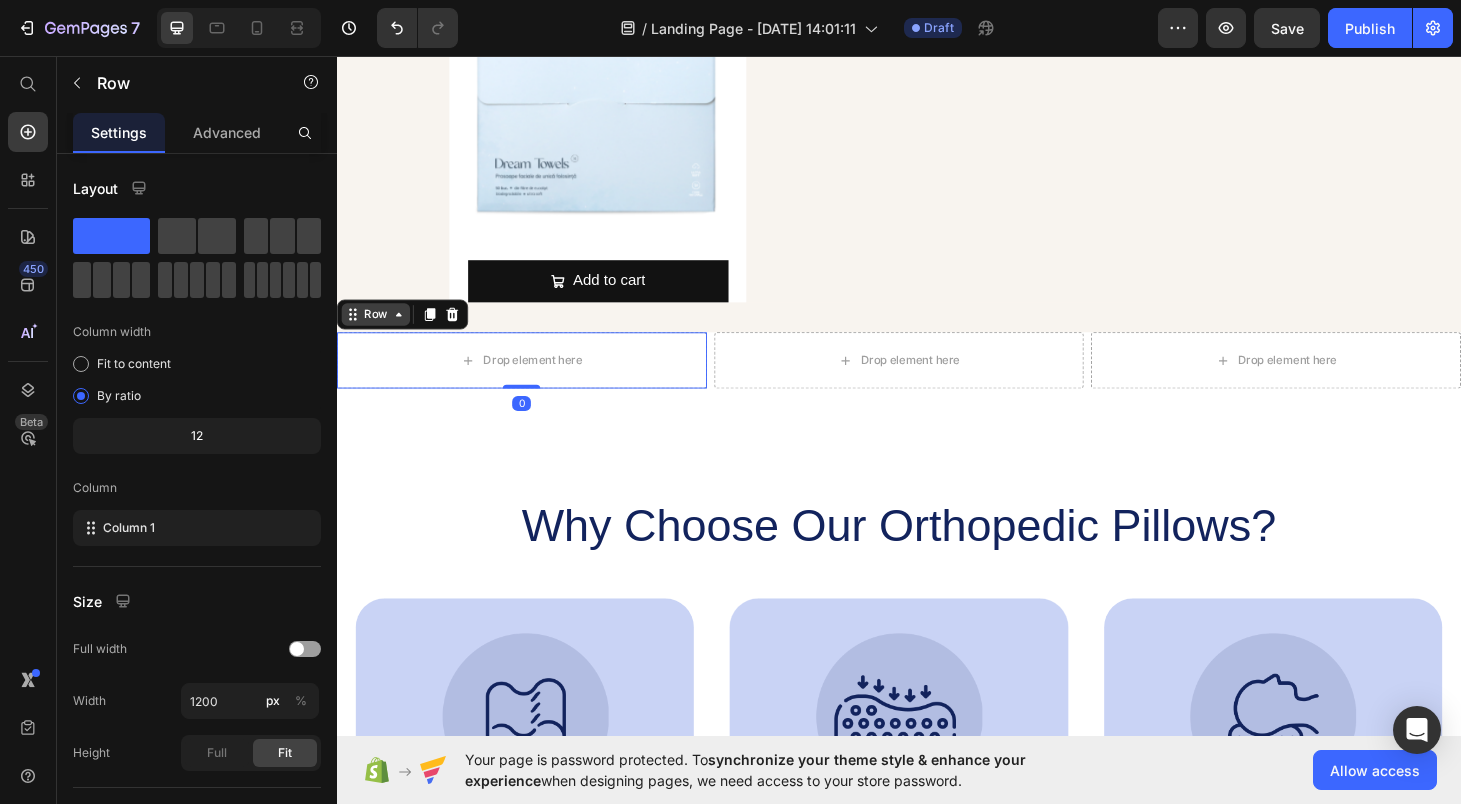 click on "Row" at bounding box center (378, 331) 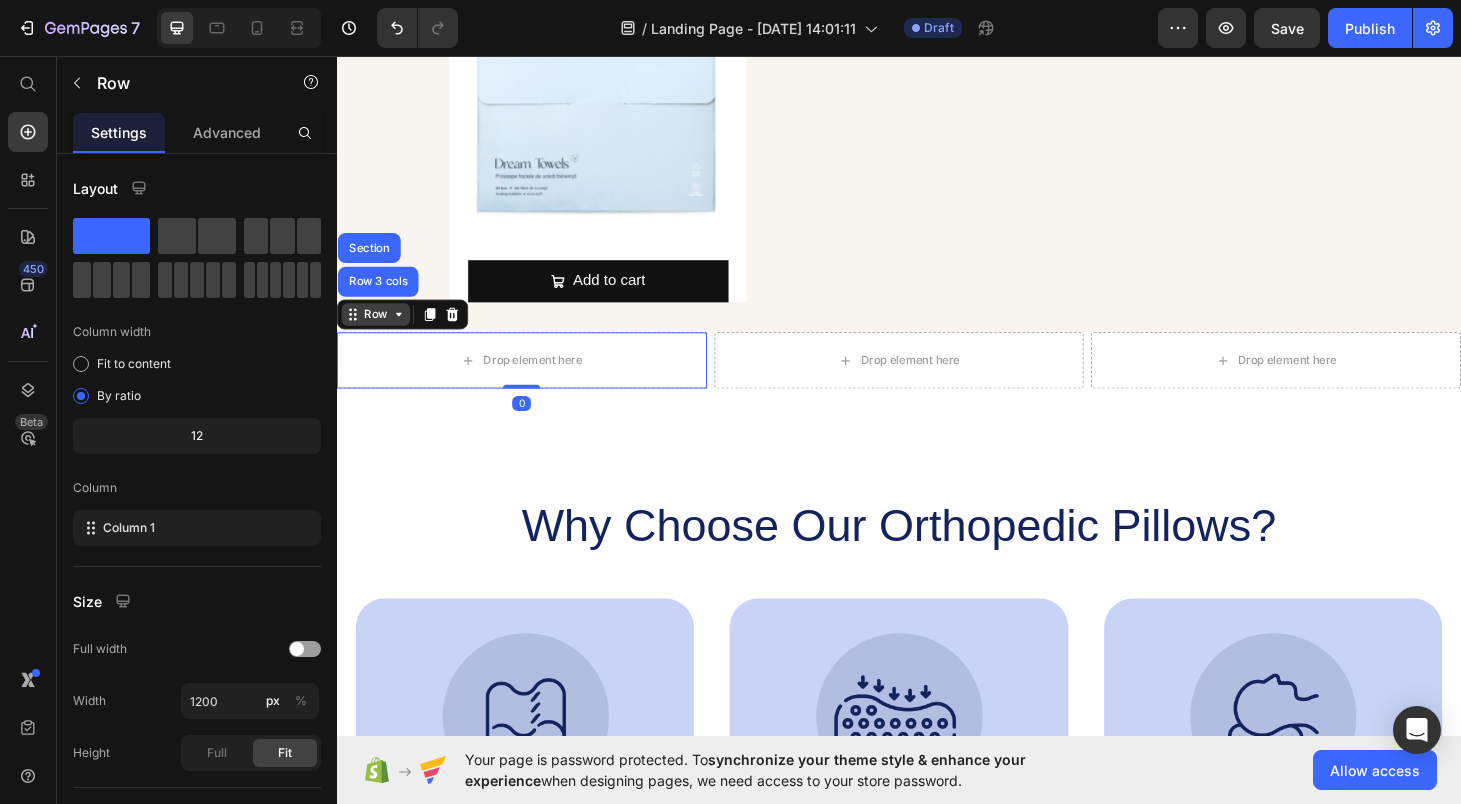 click on "Row" at bounding box center [378, 331] 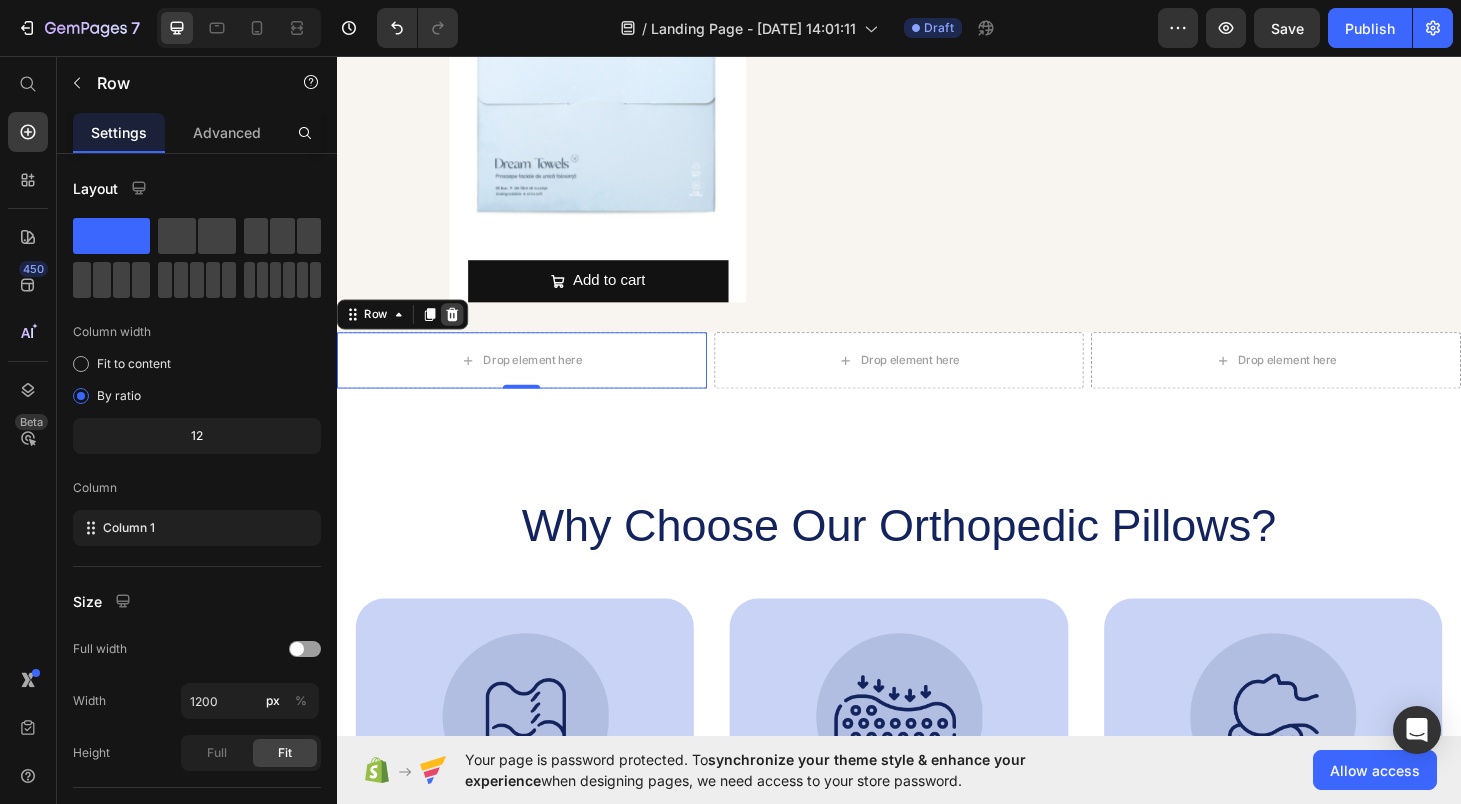 click 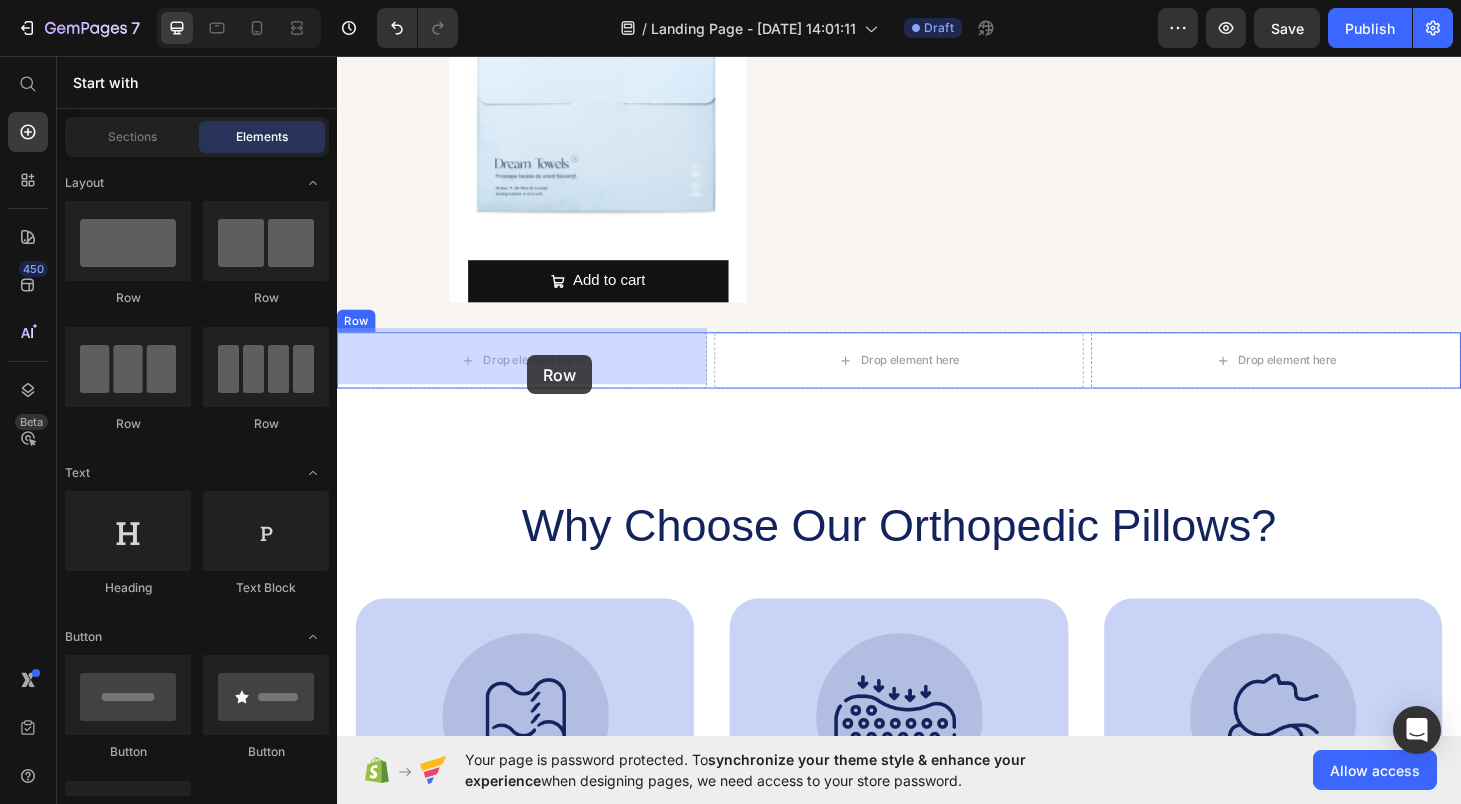 drag, startPoint x: 512, startPoint y: 320, endPoint x: 540, endPoint y: 375, distance: 61.7171 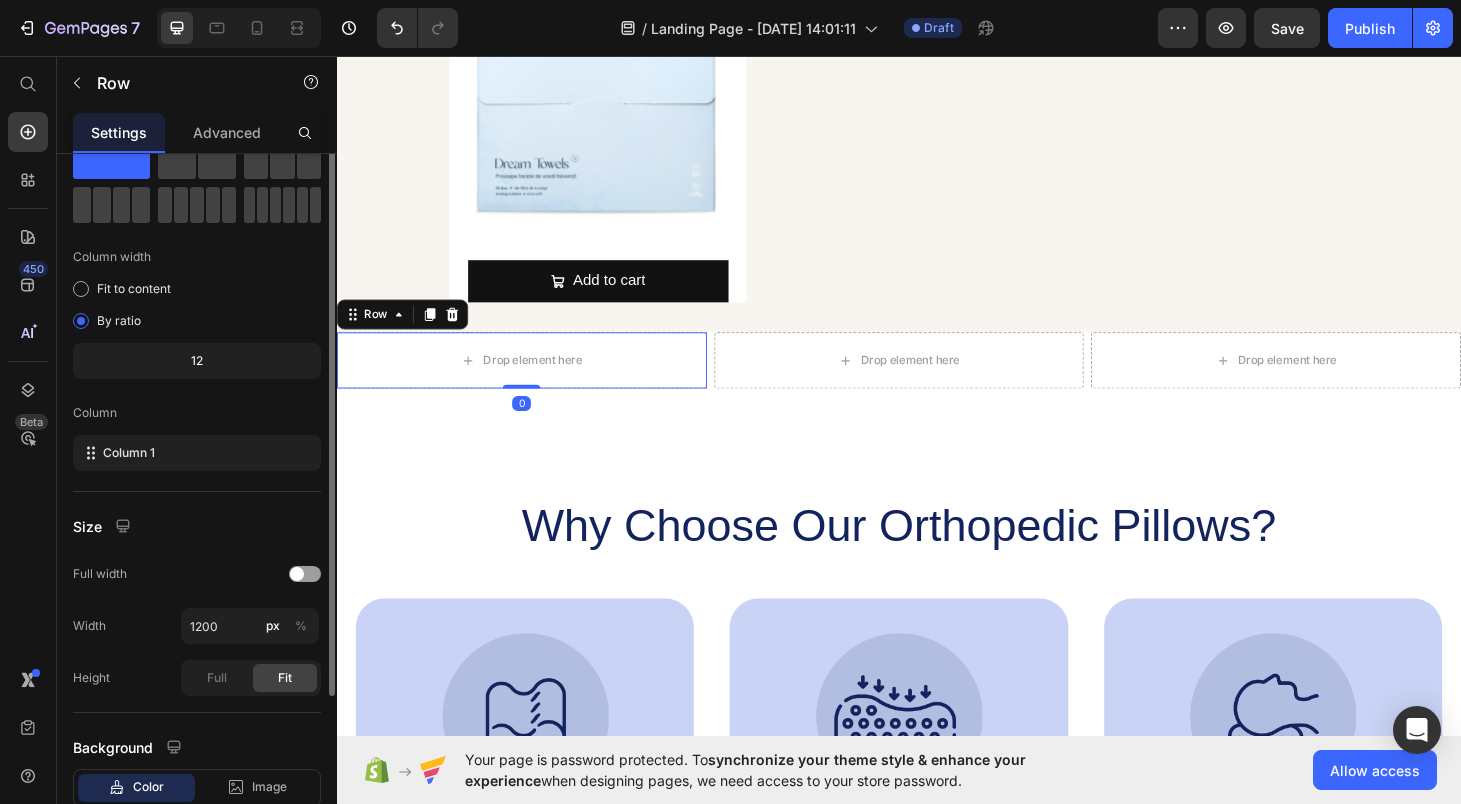 scroll, scrollTop: 0, scrollLeft: 0, axis: both 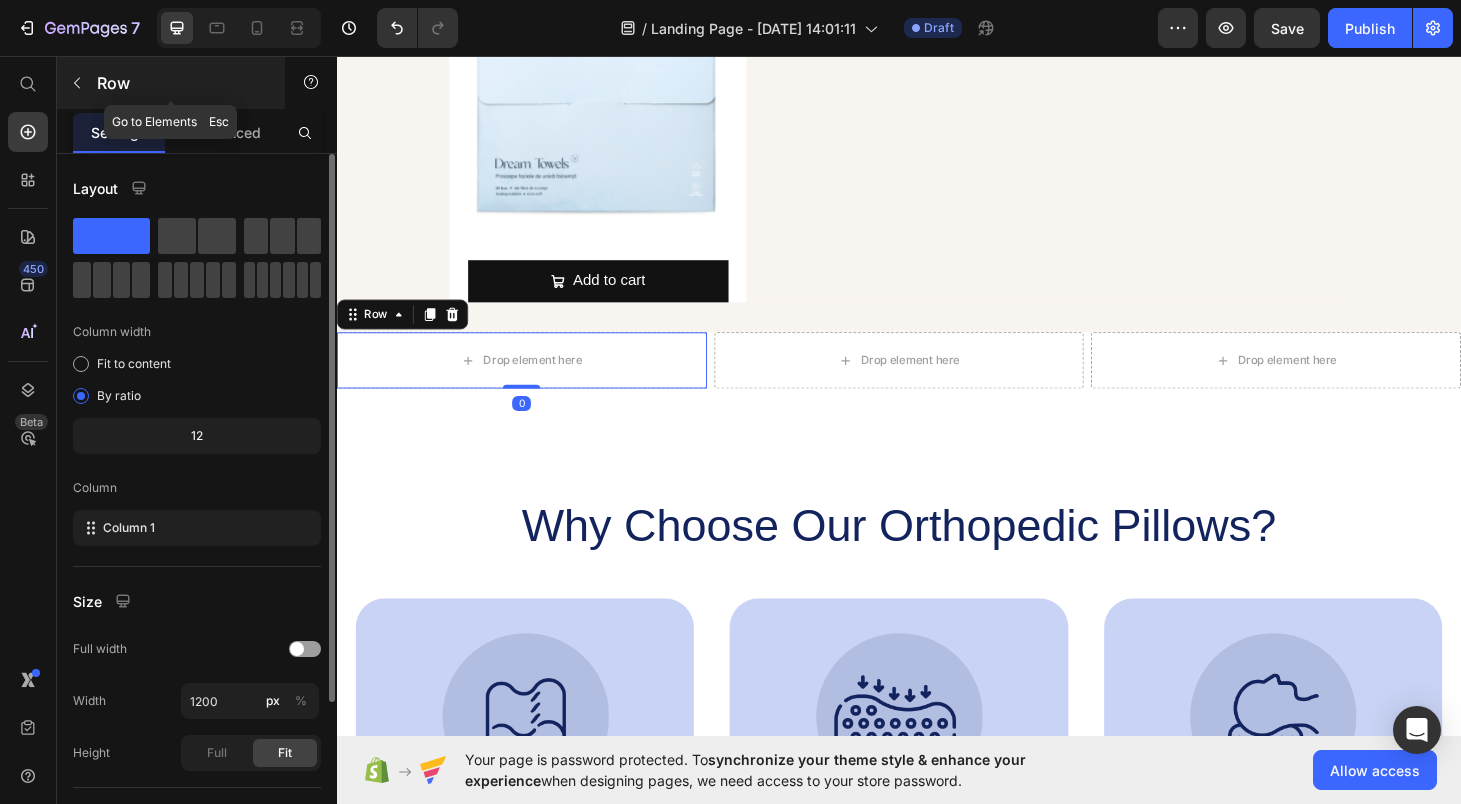 click at bounding box center (77, 83) 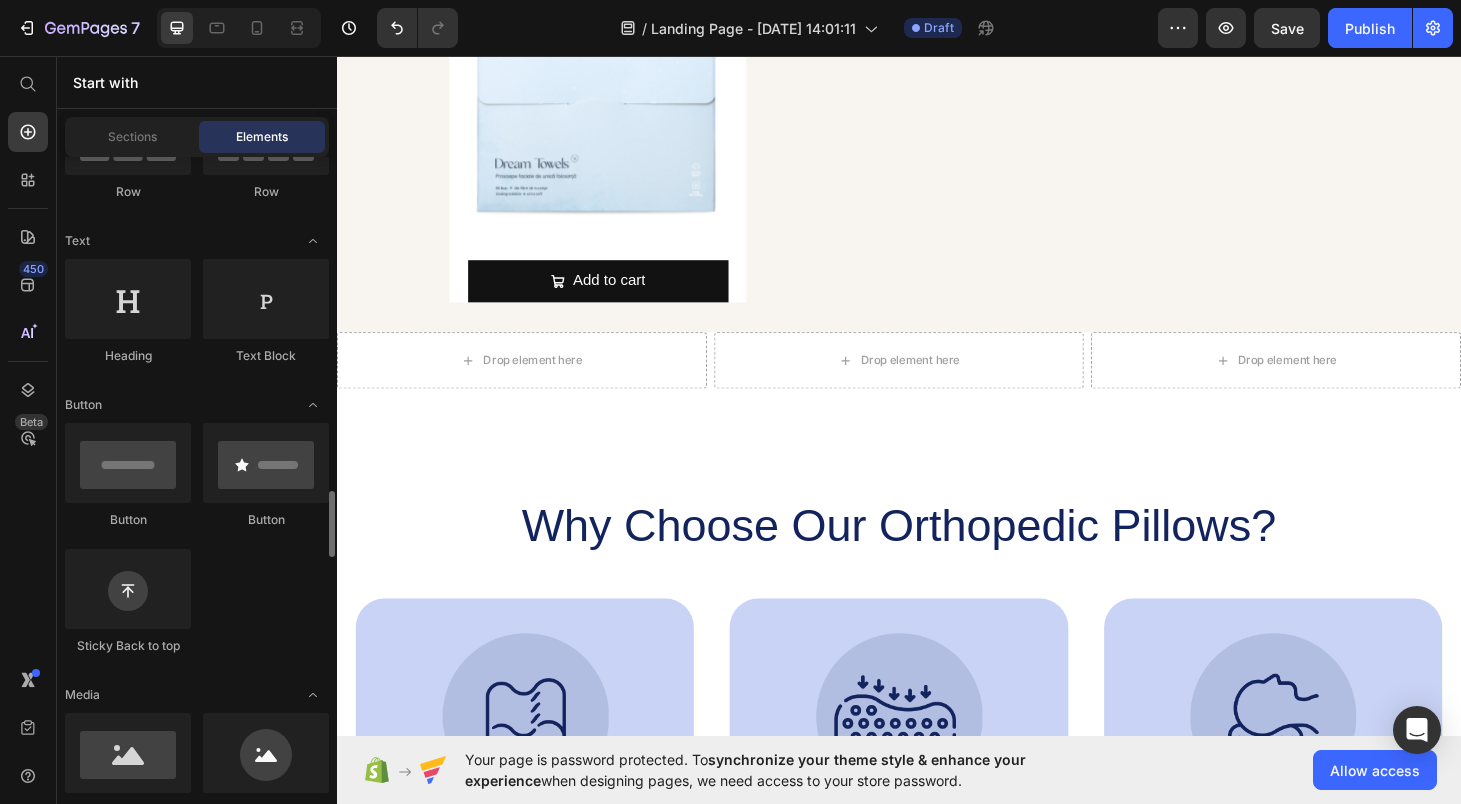scroll, scrollTop: 513, scrollLeft: 0, axis: vertical 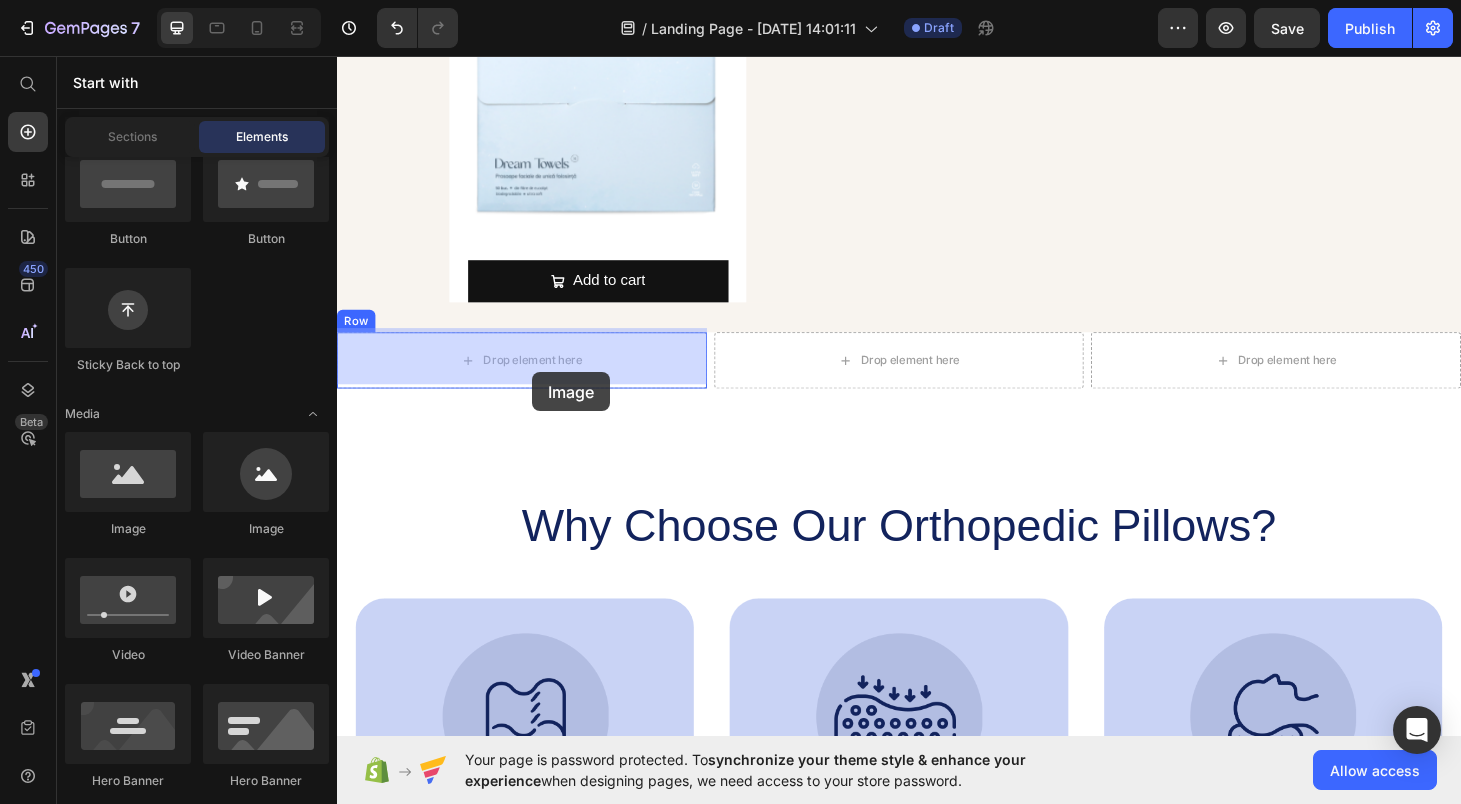 drag, startPoint x: 556, startPoint y: 556, endPoint x: 552, endPoint y: 370, distance: 186.043 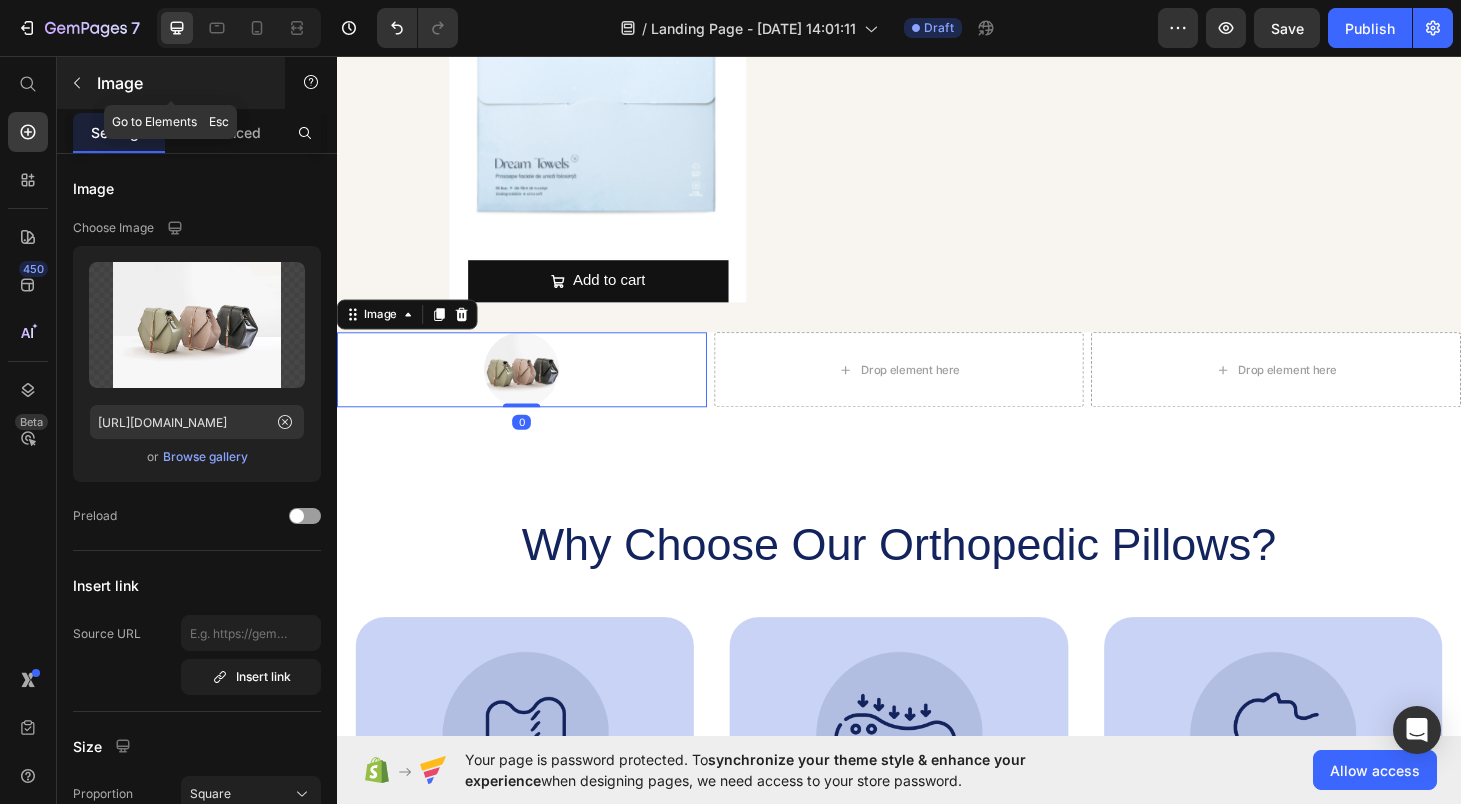 click at bounding box center (77, 83) 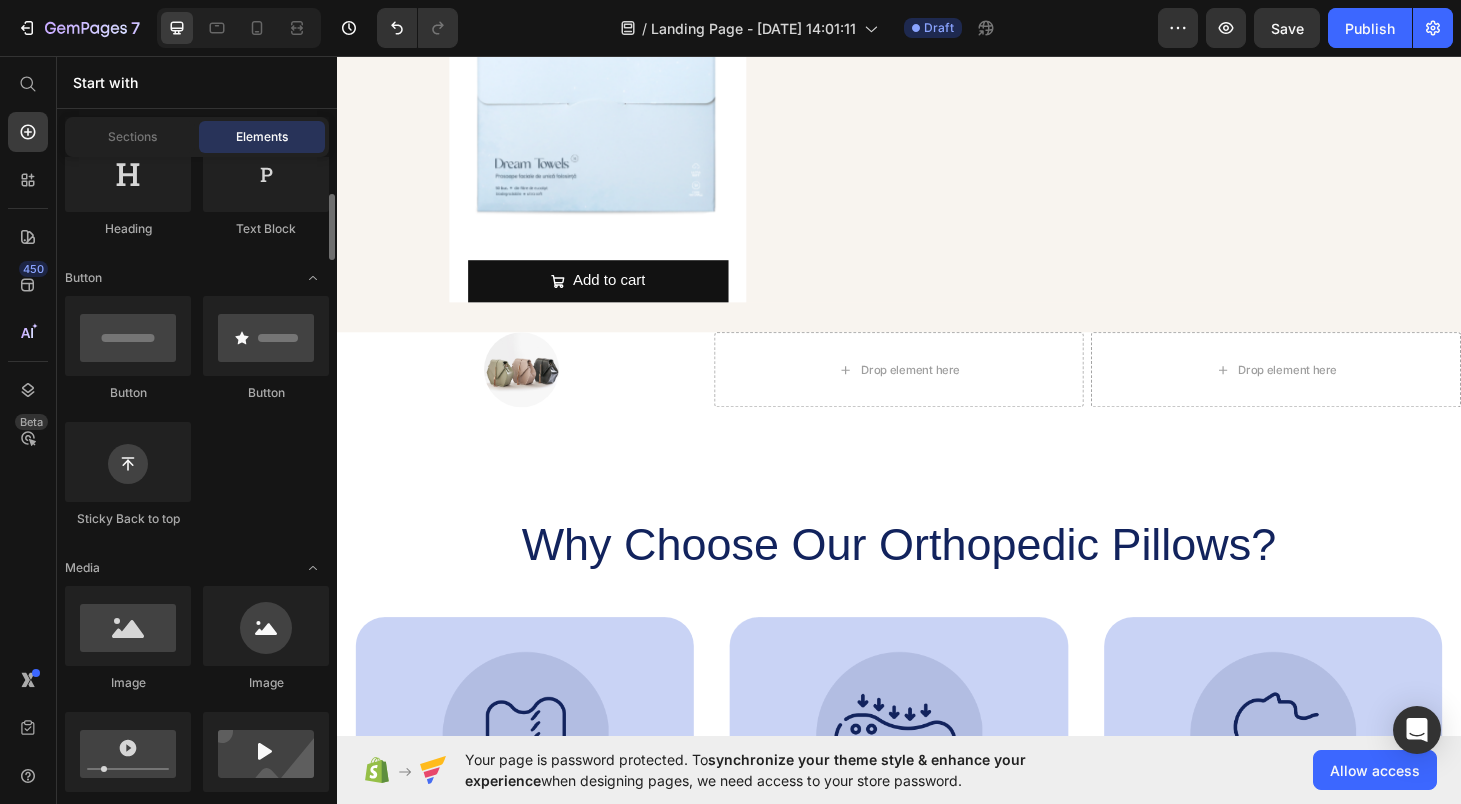 scroll, scrollTop: 133, scrollLeft: 0, axis: vertical 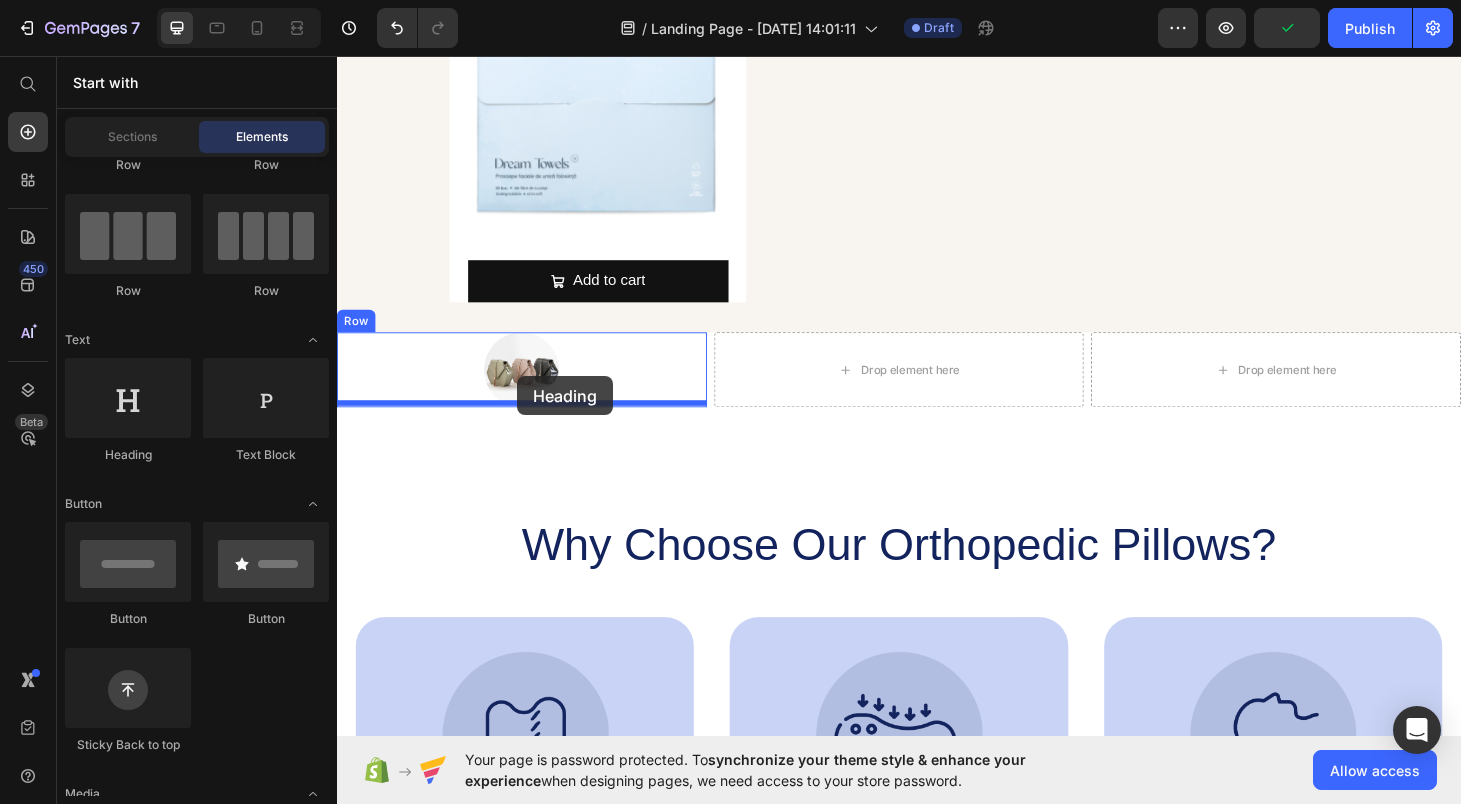 drag, startPoint x: 466, startPoint y: 469, endPoint x: 529, endPoint y: 398, distance: 94.92102 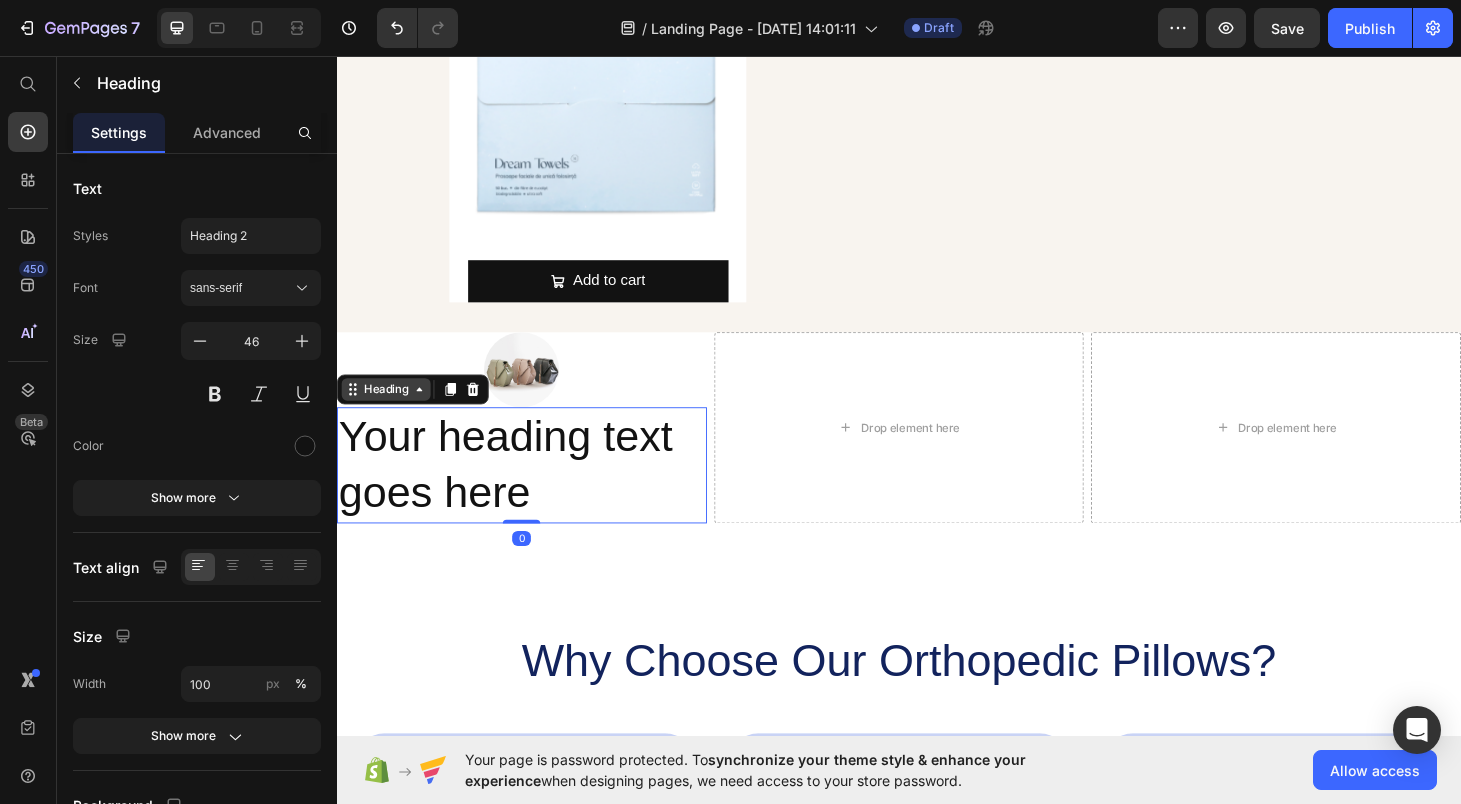 click on "Heading" at bounding box center (389, 411) 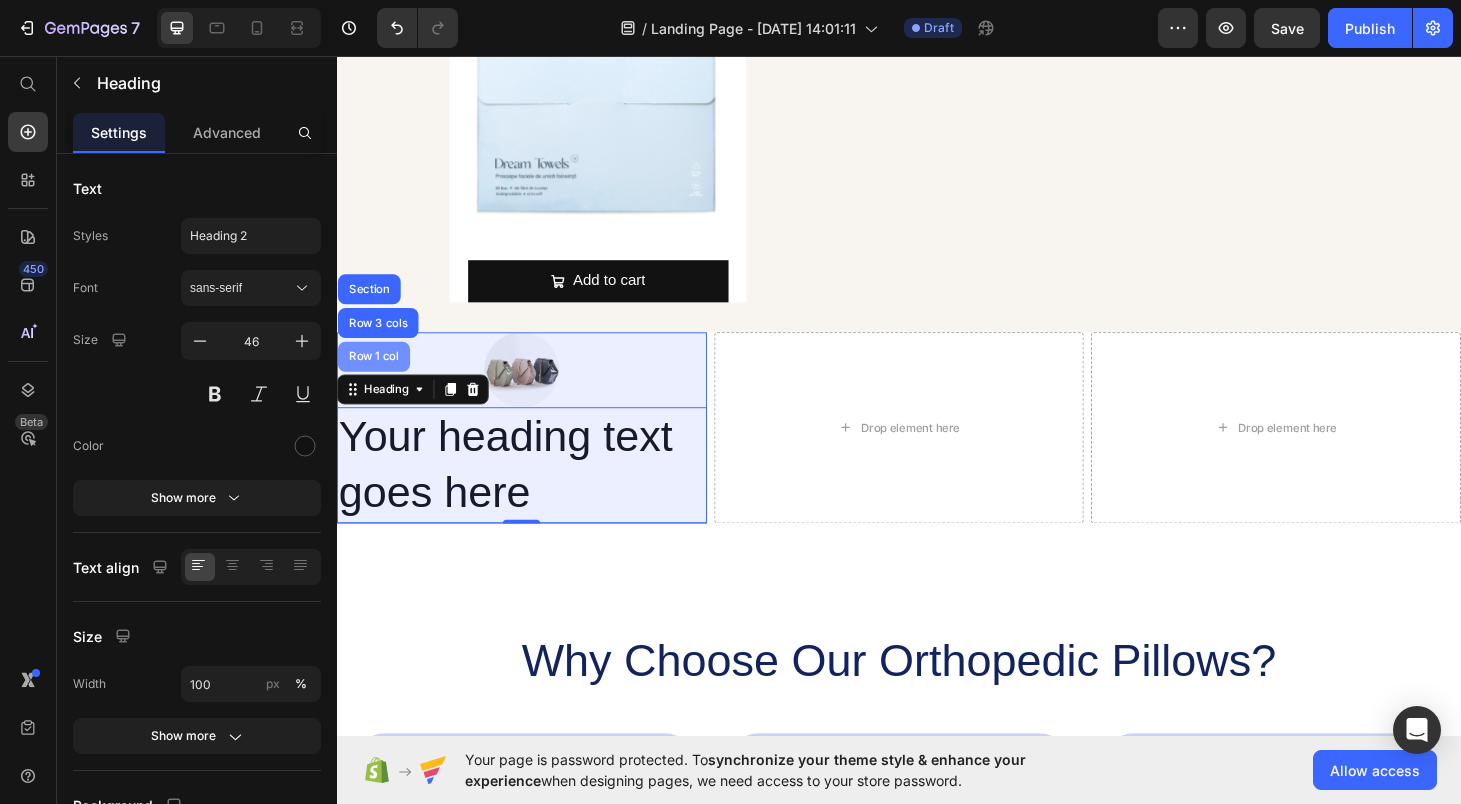 click on "Row 1 col" at bounding box center [376, 376] 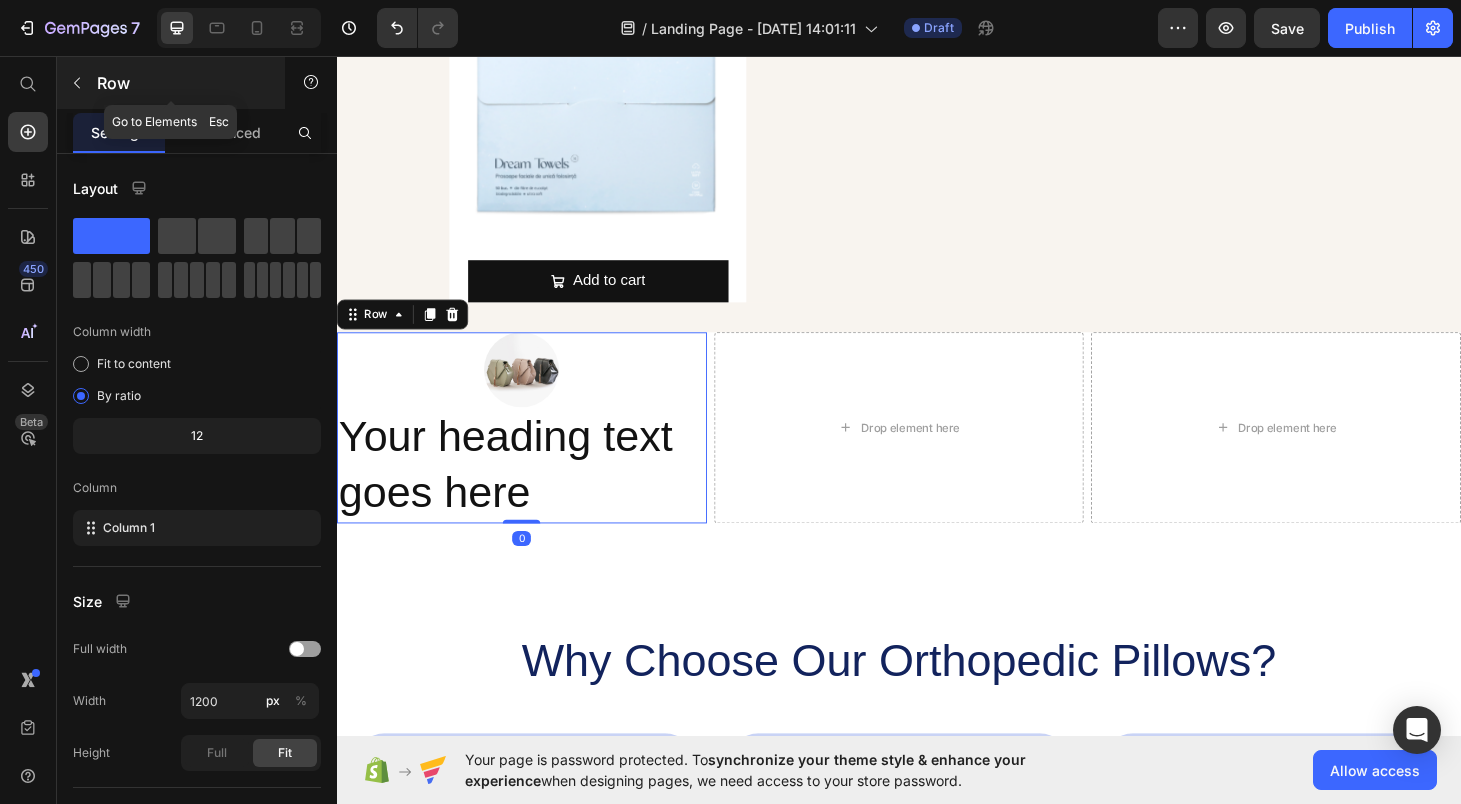 click 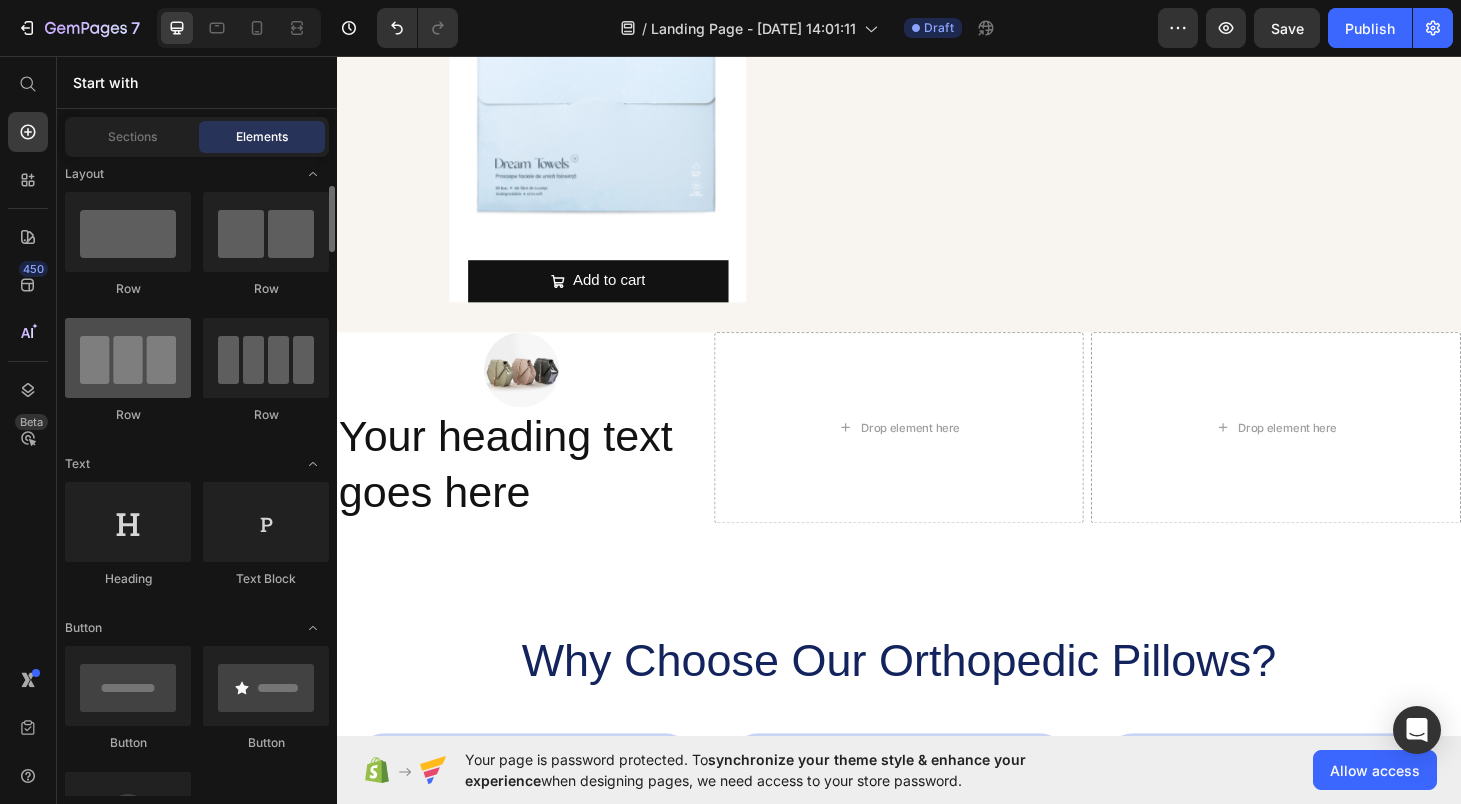scroll, scrollTop: 0, scrollLeft: 0, axis: both 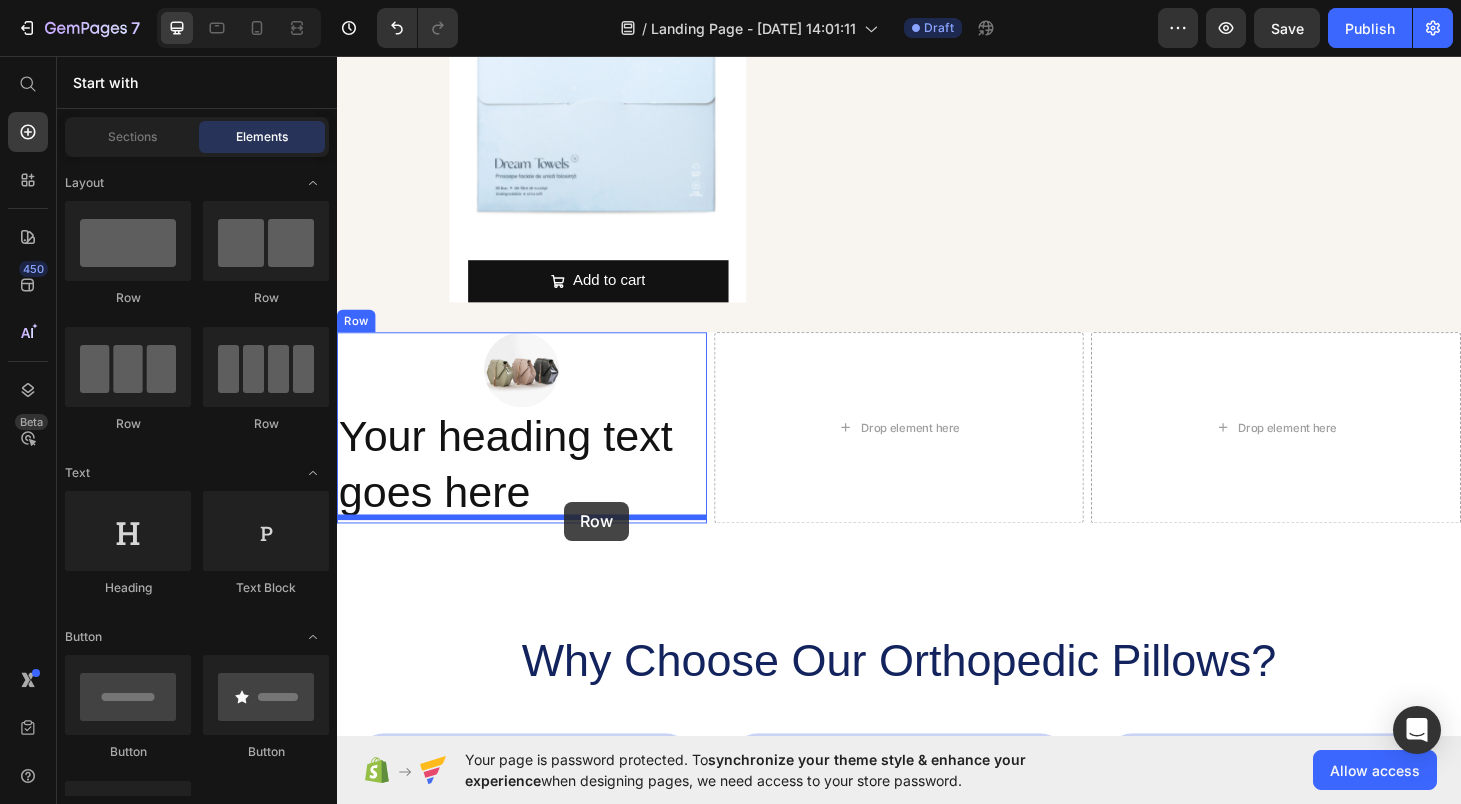 drag, startPoint x: 483, startPoint y: 308, endPoint x: 579, endPoint y: 531, distance: 242.78592 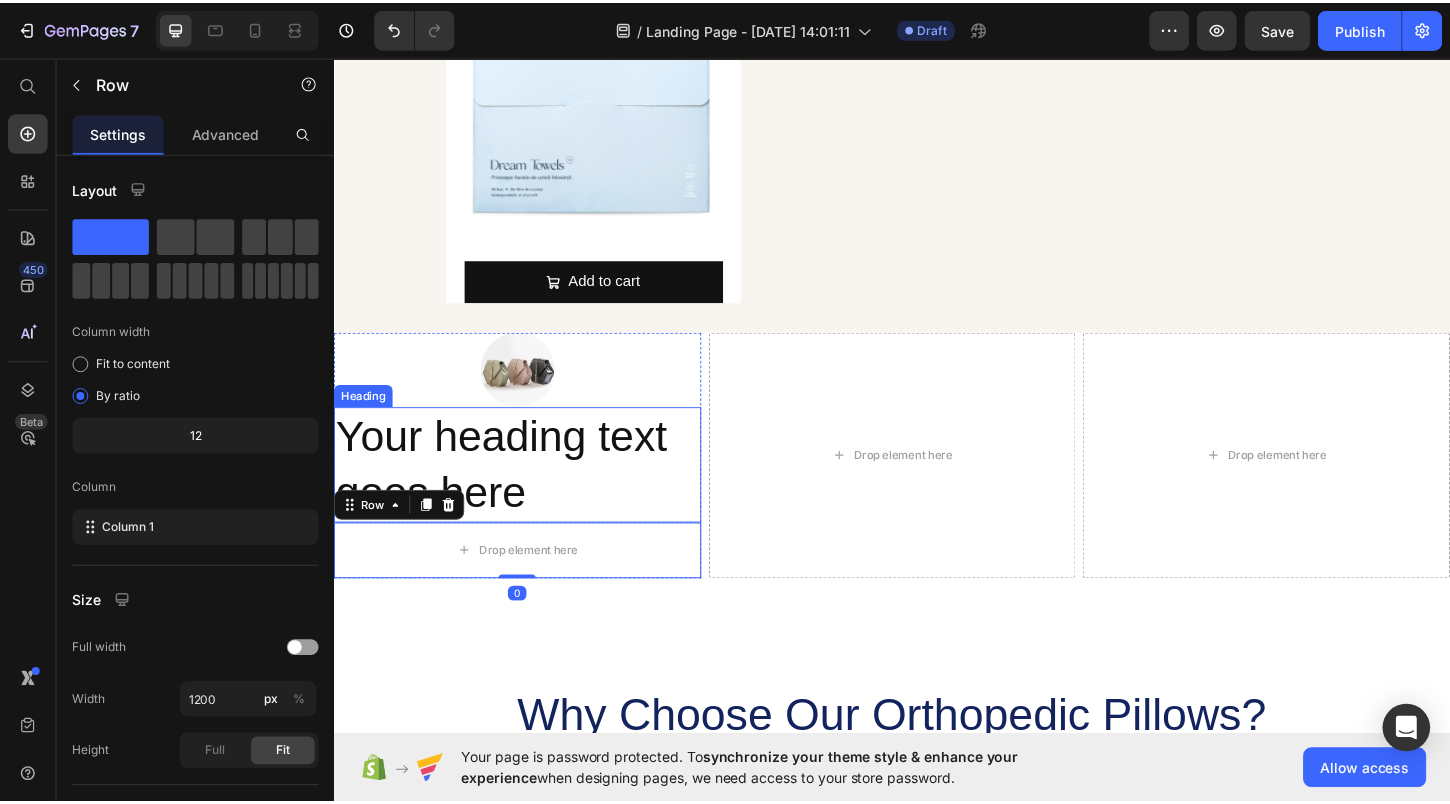scroll, scrollTop: 1267, scrollLeft: 0, axis: vertical 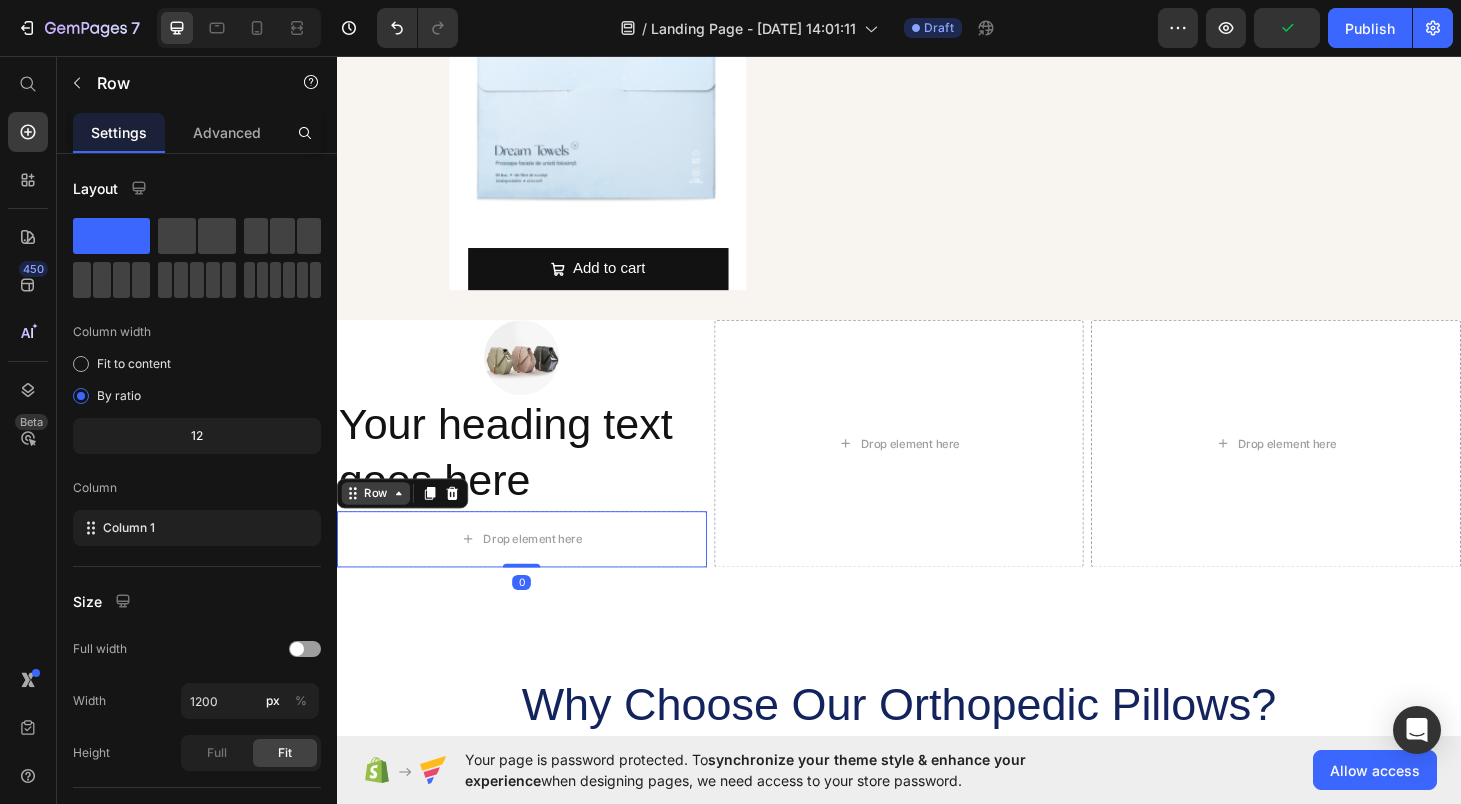 click on "Row" at bounding box center (378, 522) 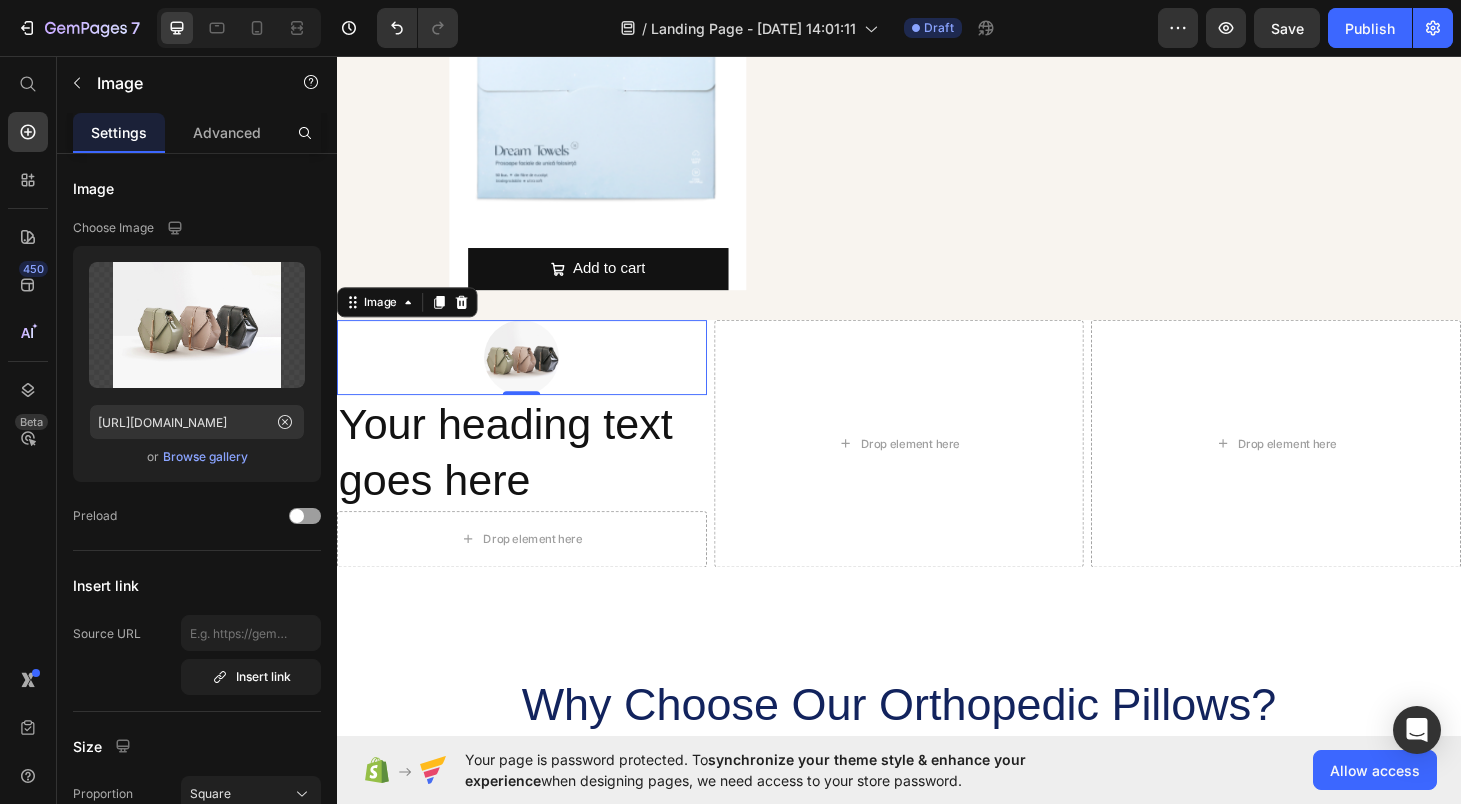 click at bounding box center [534, 377] 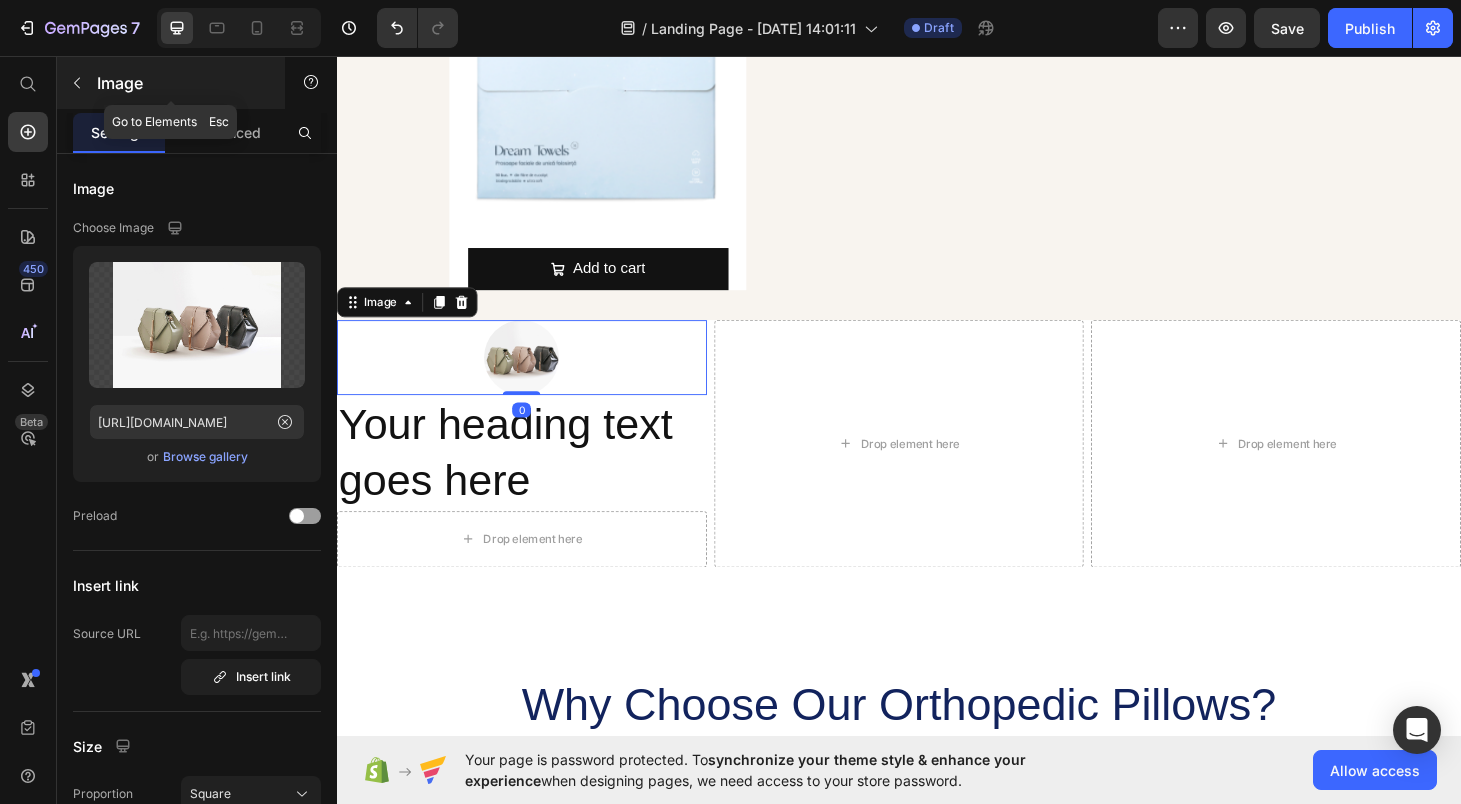 click at bounding box center [77, 83] 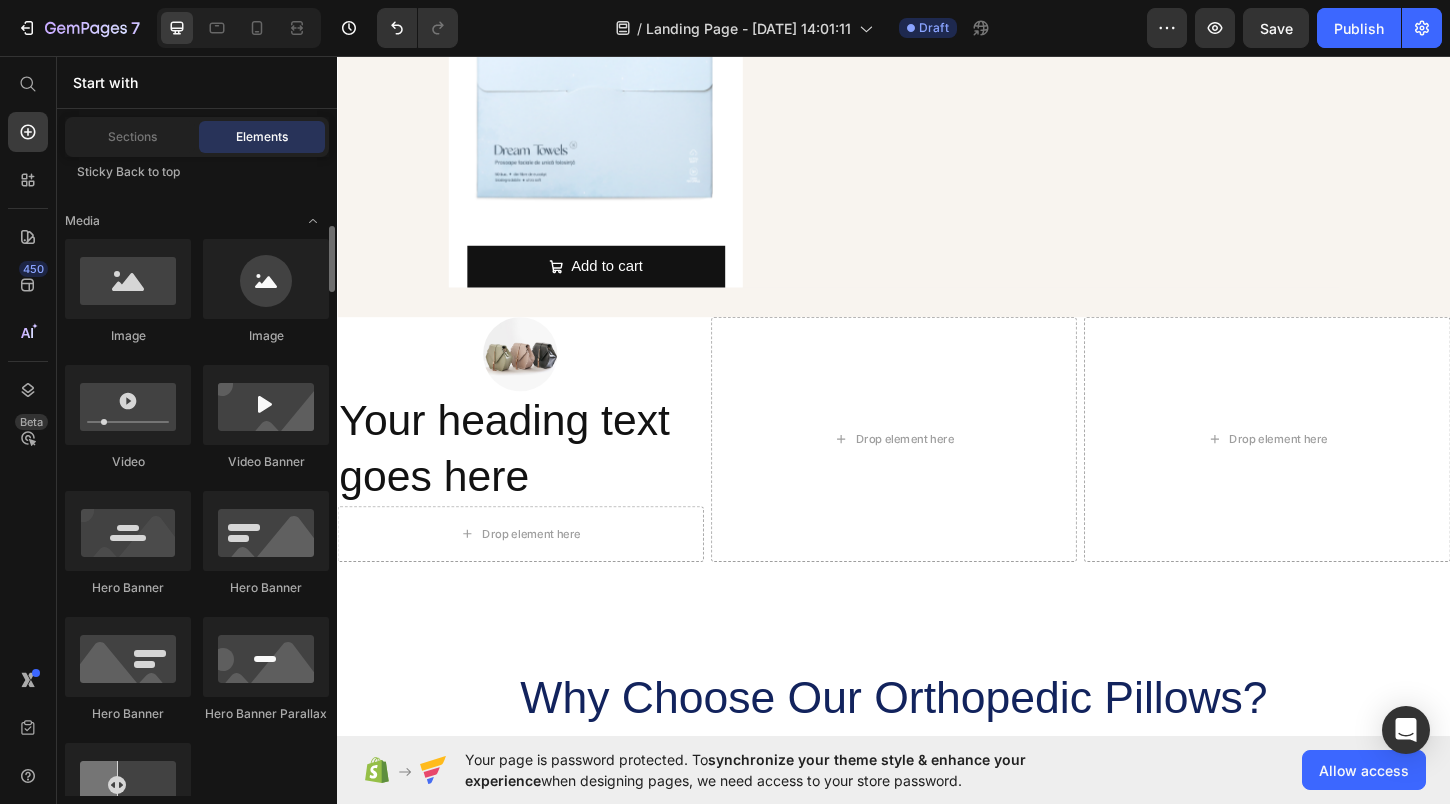 scroll, scrollTop: 703, scrollLeft: 0, axis: vertical 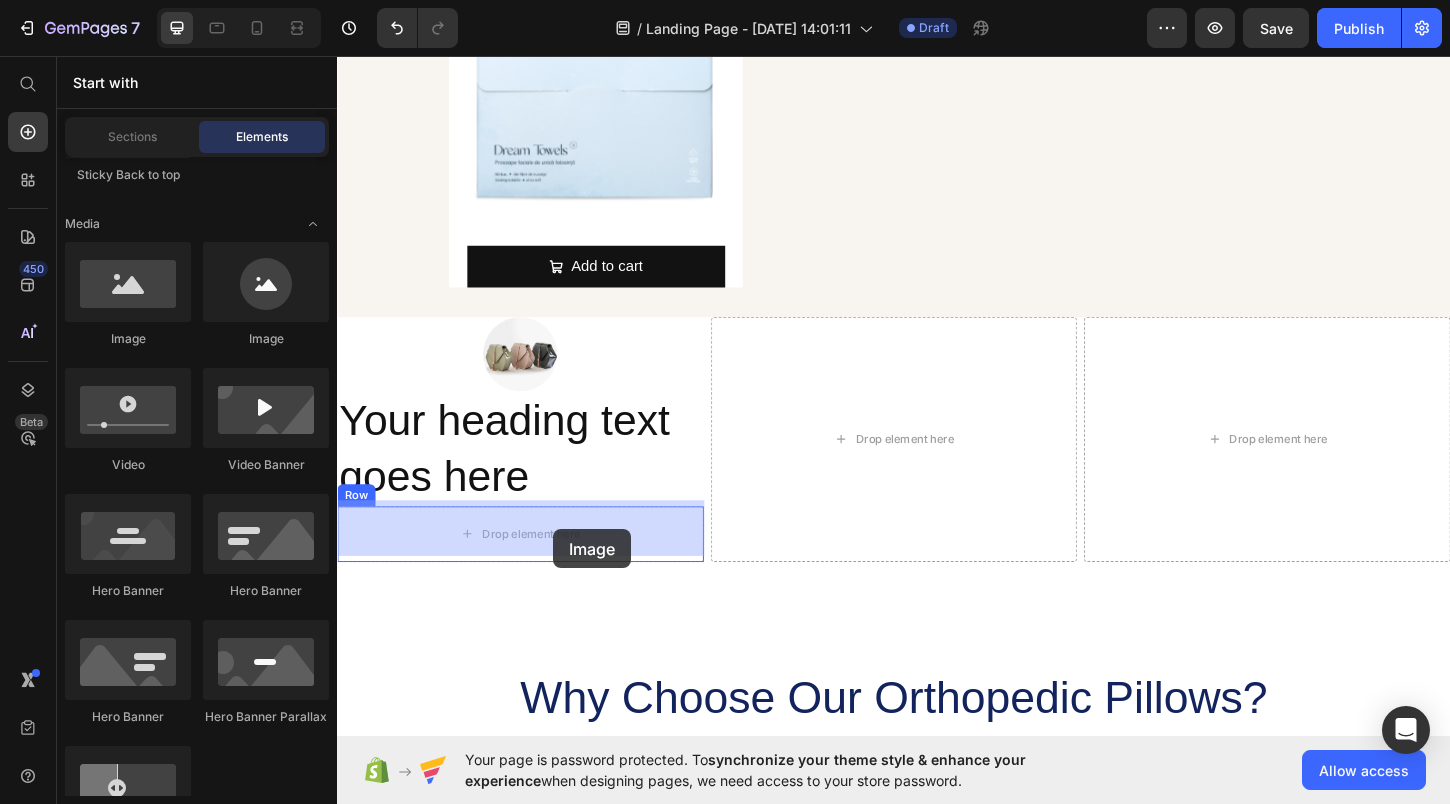drag, startPoint x: 607, startPoint y: 328, endPoint x: 570, endPoint y: 566, distance: 240.85889 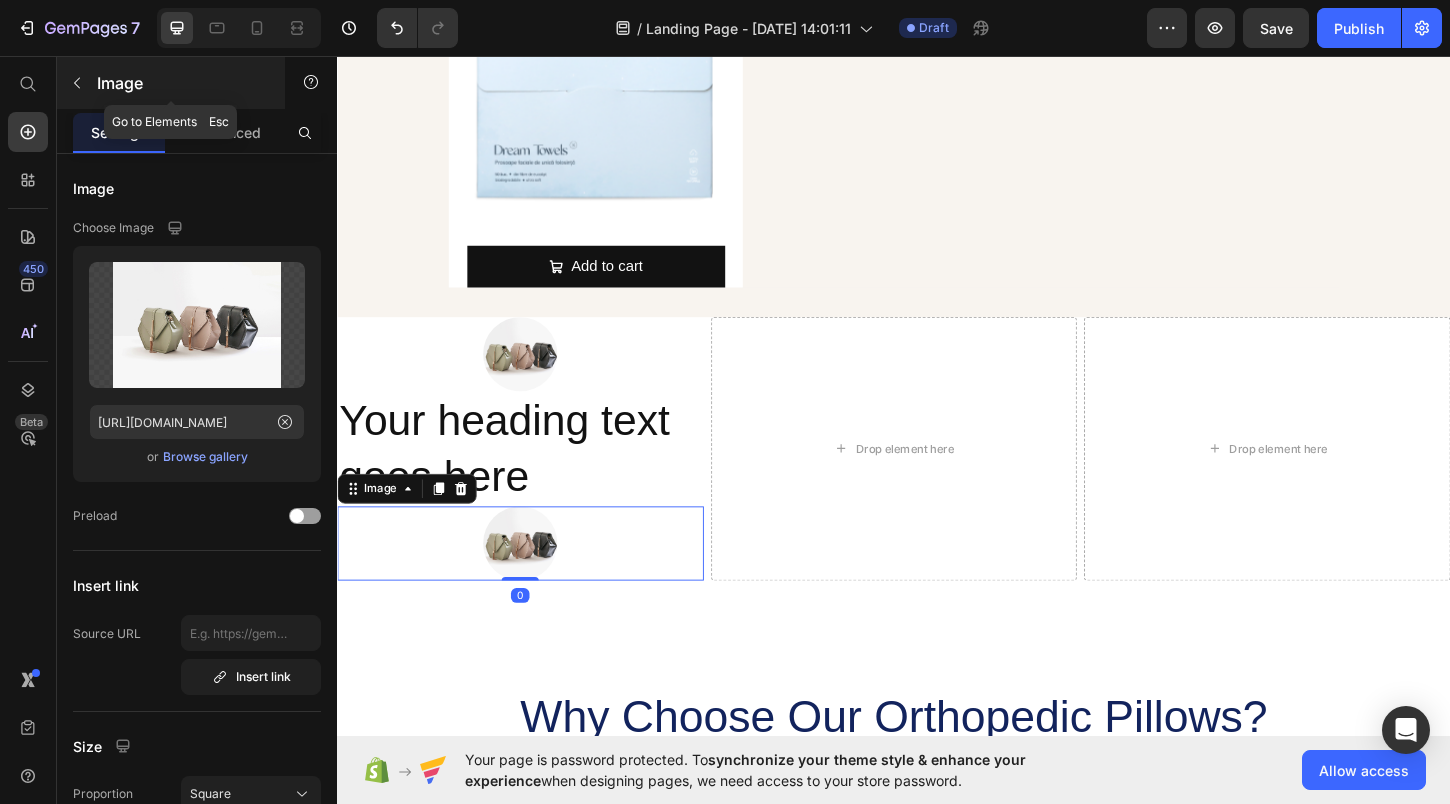 click 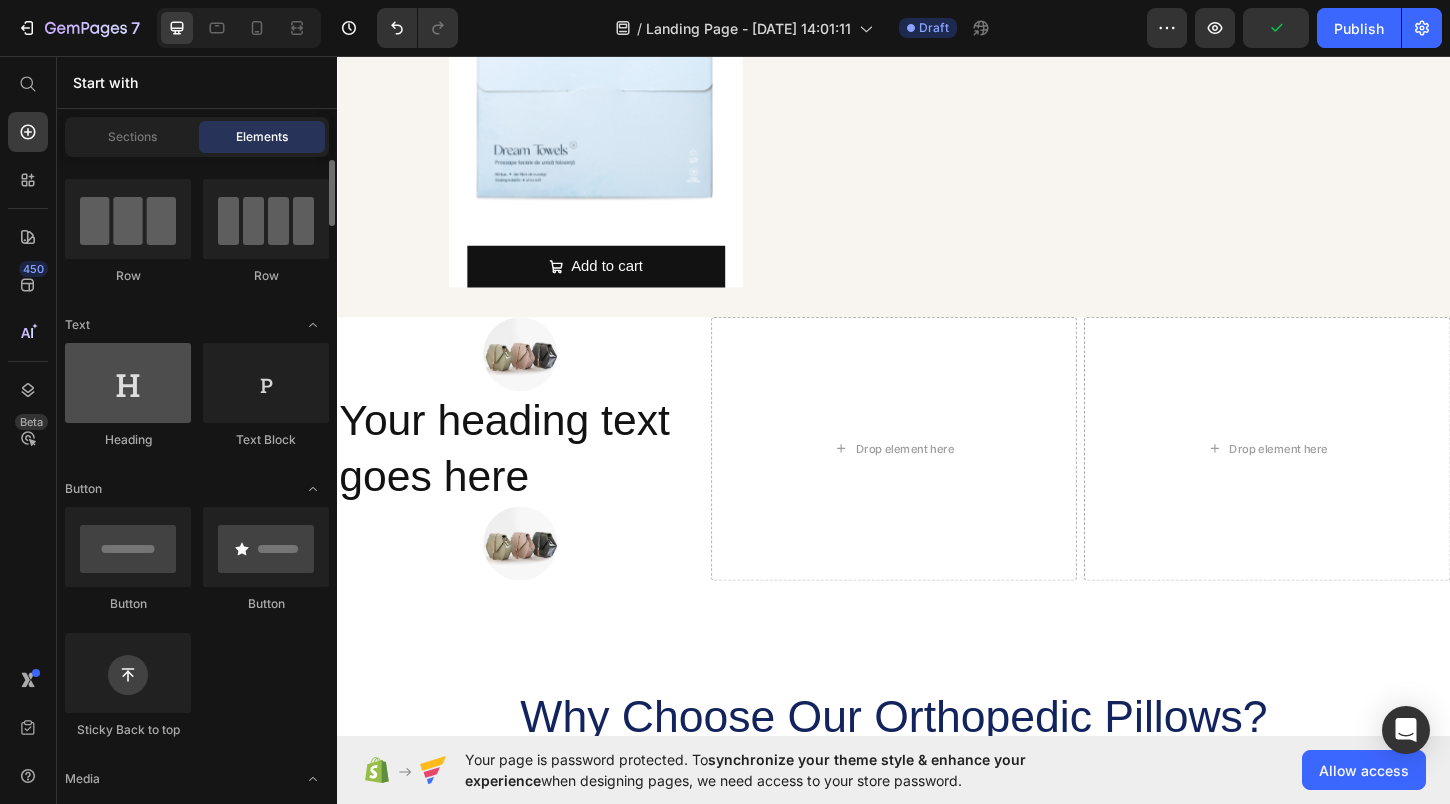 scroll, scrollTop: 137, scrollLeft: 0, axis: vertical 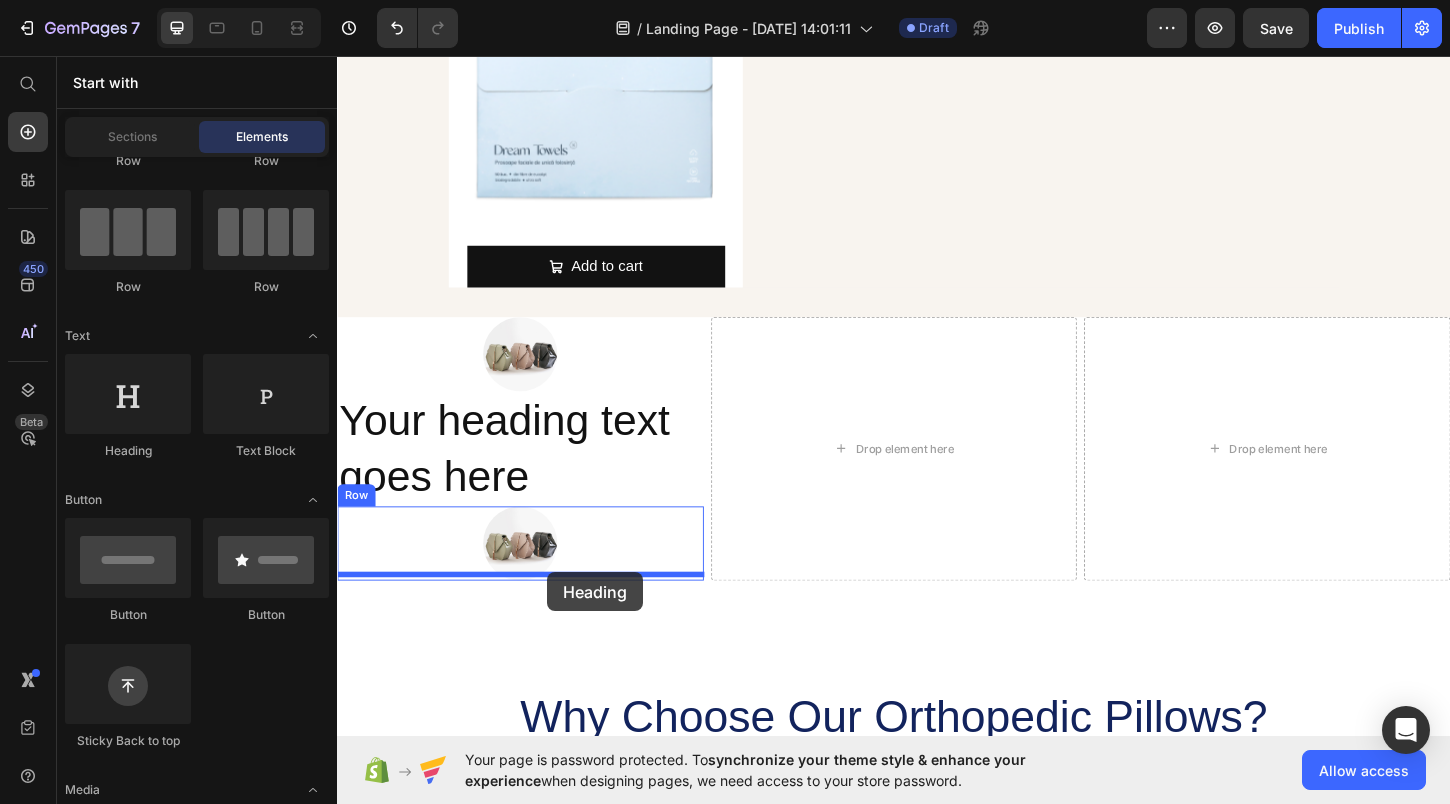 drag, startPoint x: 472, startPoint y: 423, endPoint x: 563, endPoint y: 612, distance: 209.76654 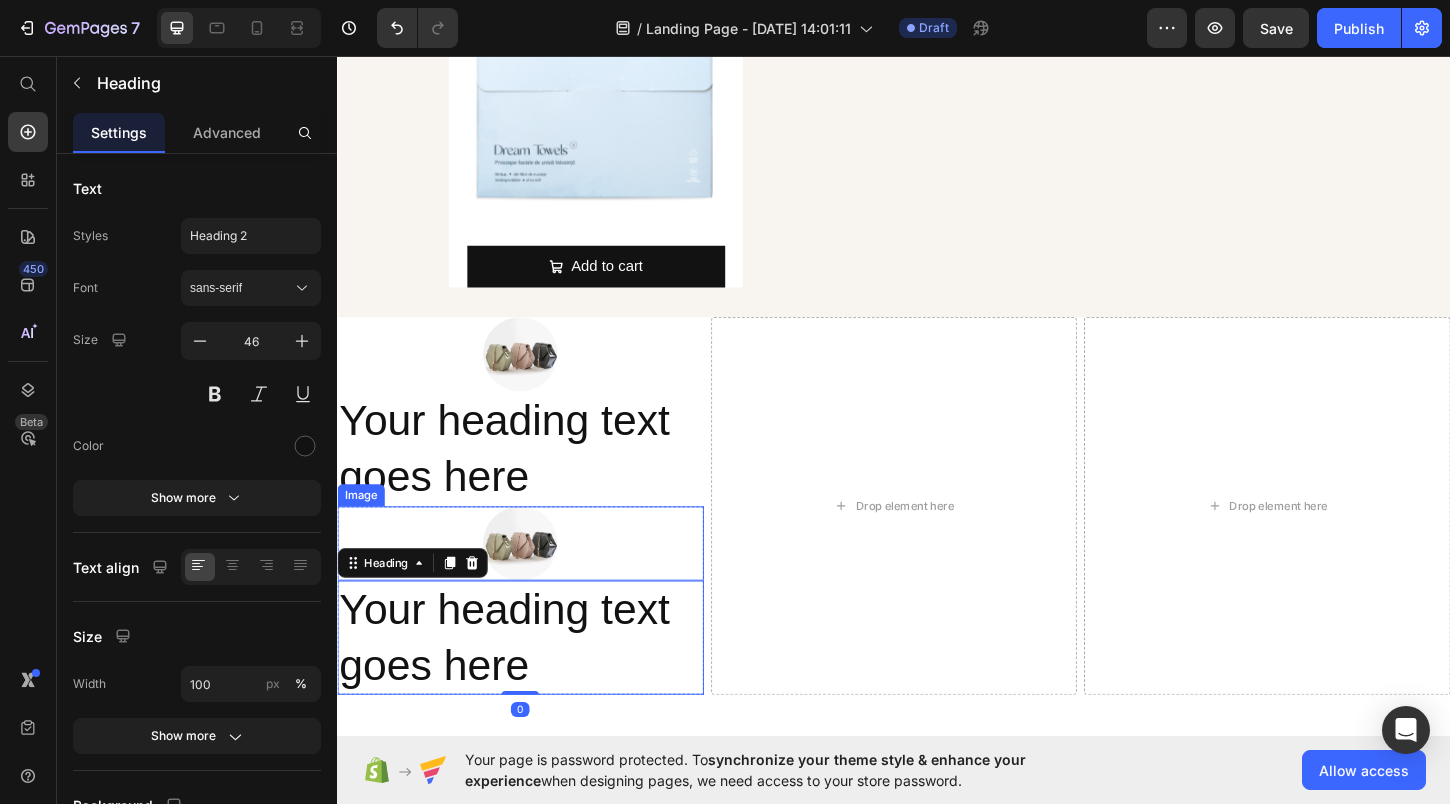 click at bounding box center [534, 581] 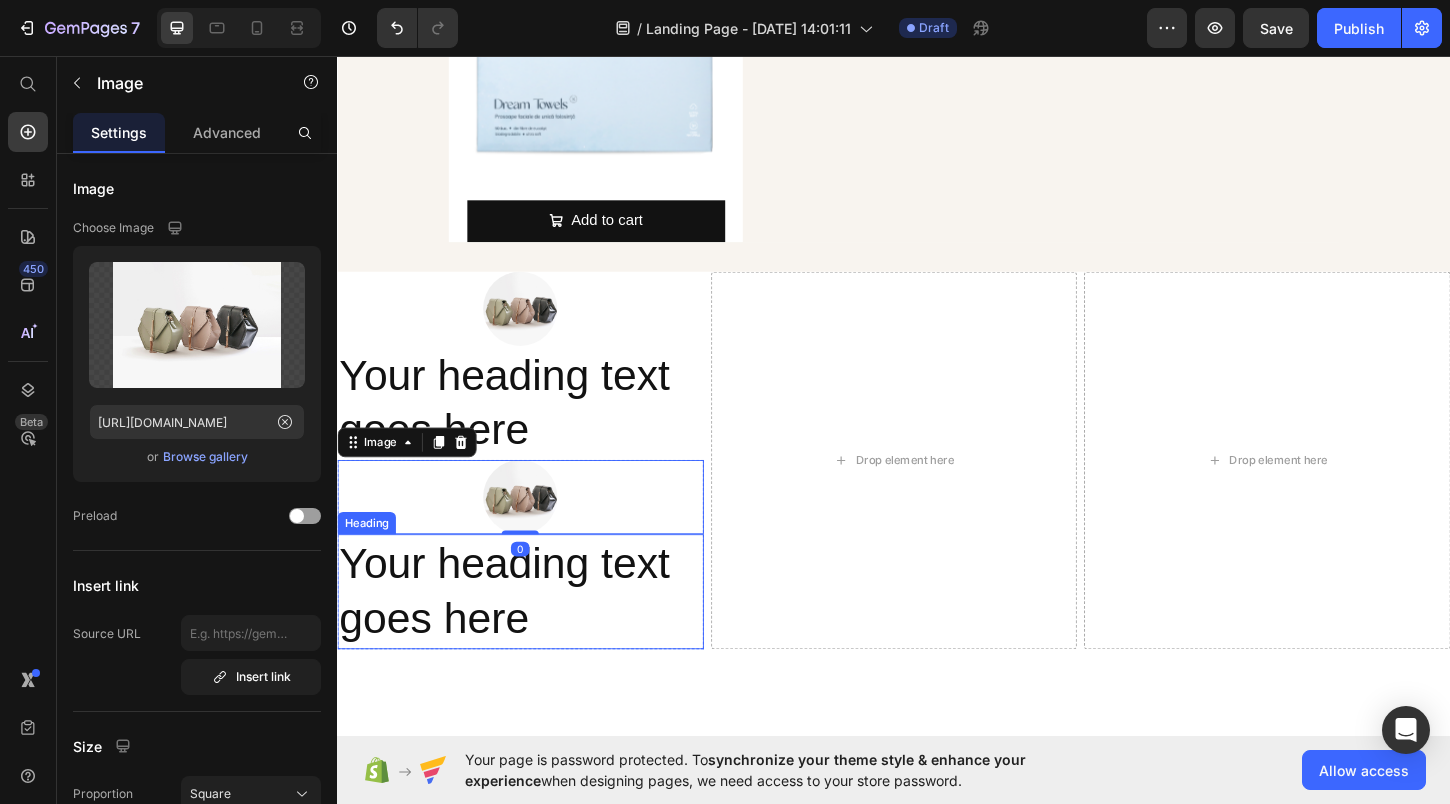 scroll, scrollTop: 1342, scrollLeft: 0, axis: vertical 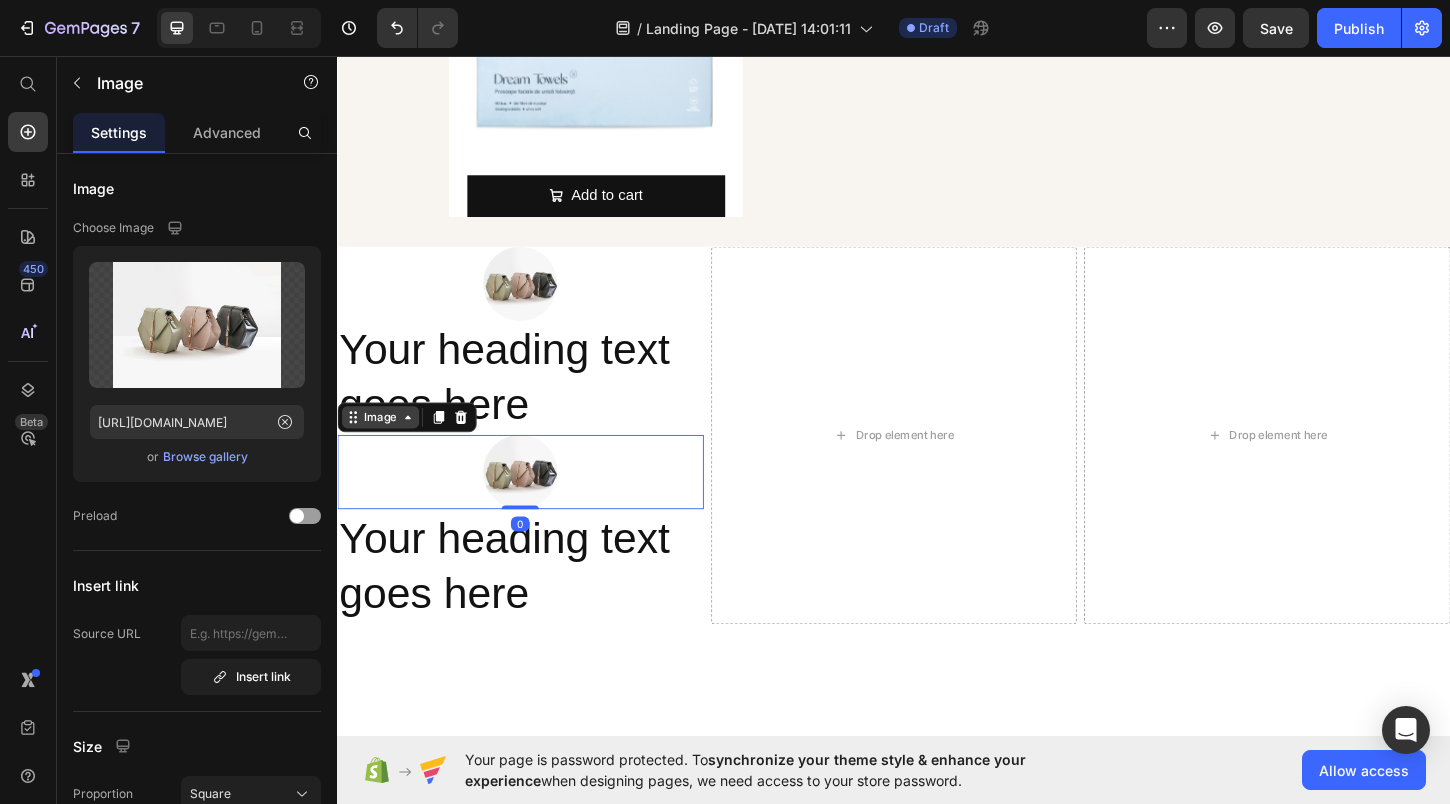 click on "Image" at bounding box center (383, 445) 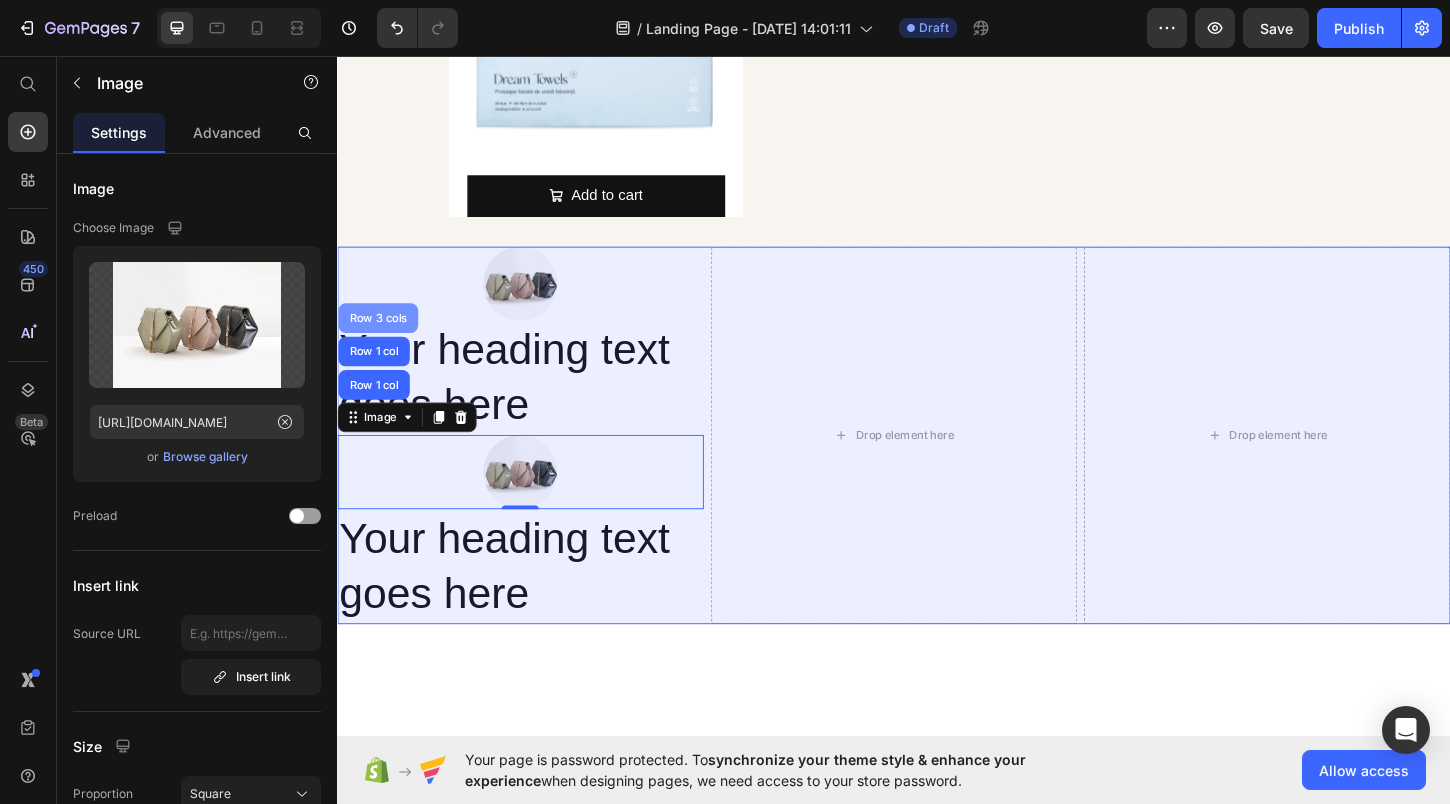 click on "Row 3 cols" at bounding box center [381, 338] 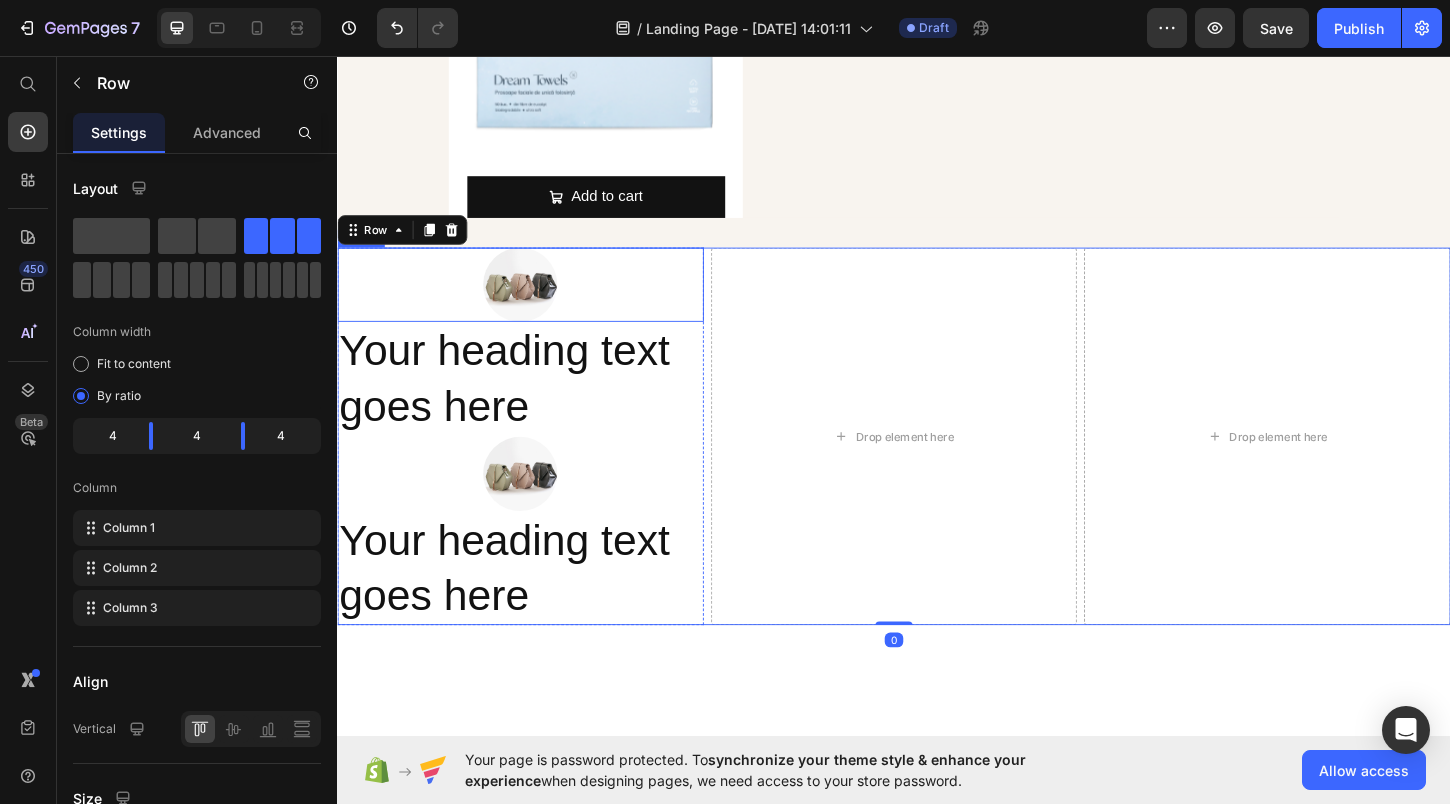scroll, scrollTop: 1316, scrollLeft: 0, axis: vertical 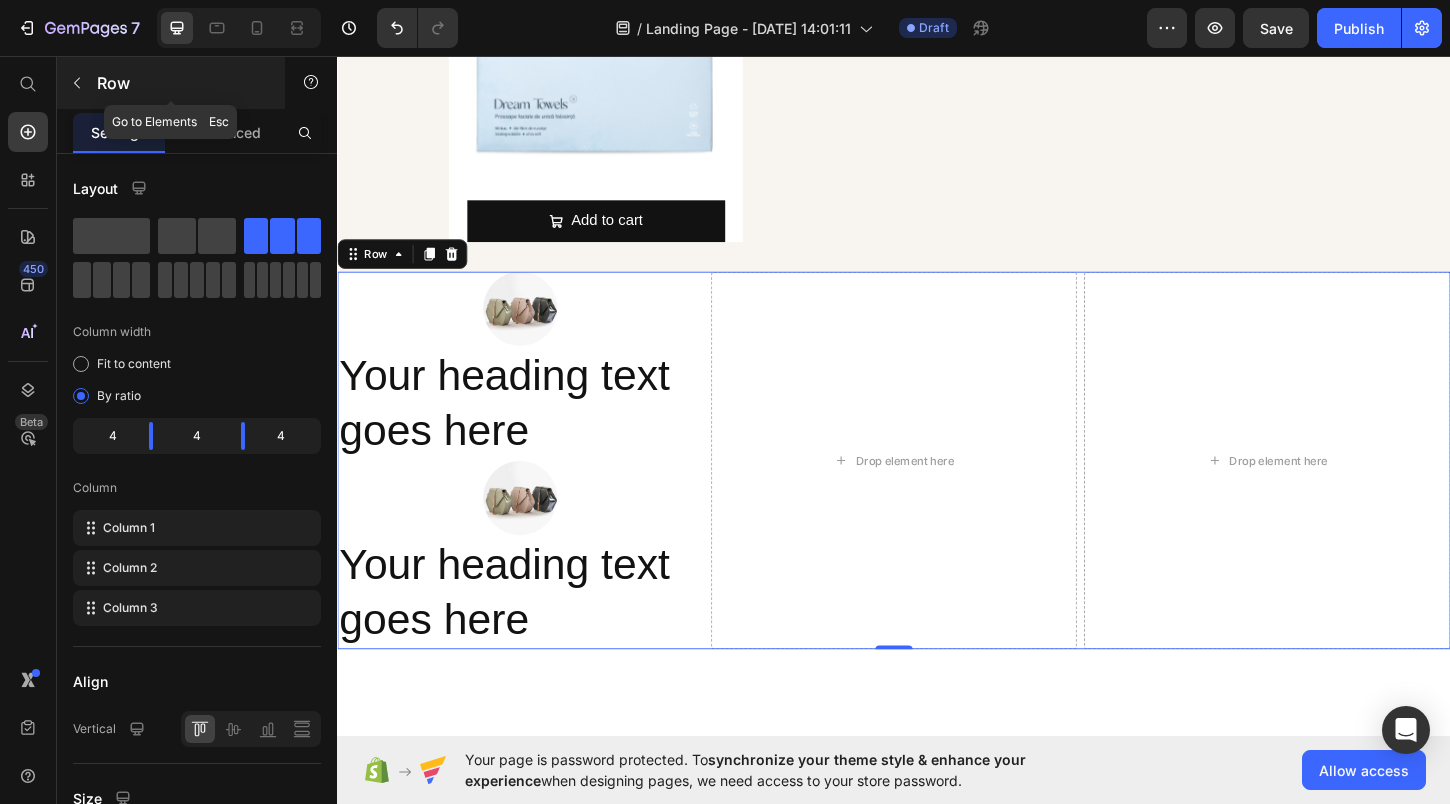 click 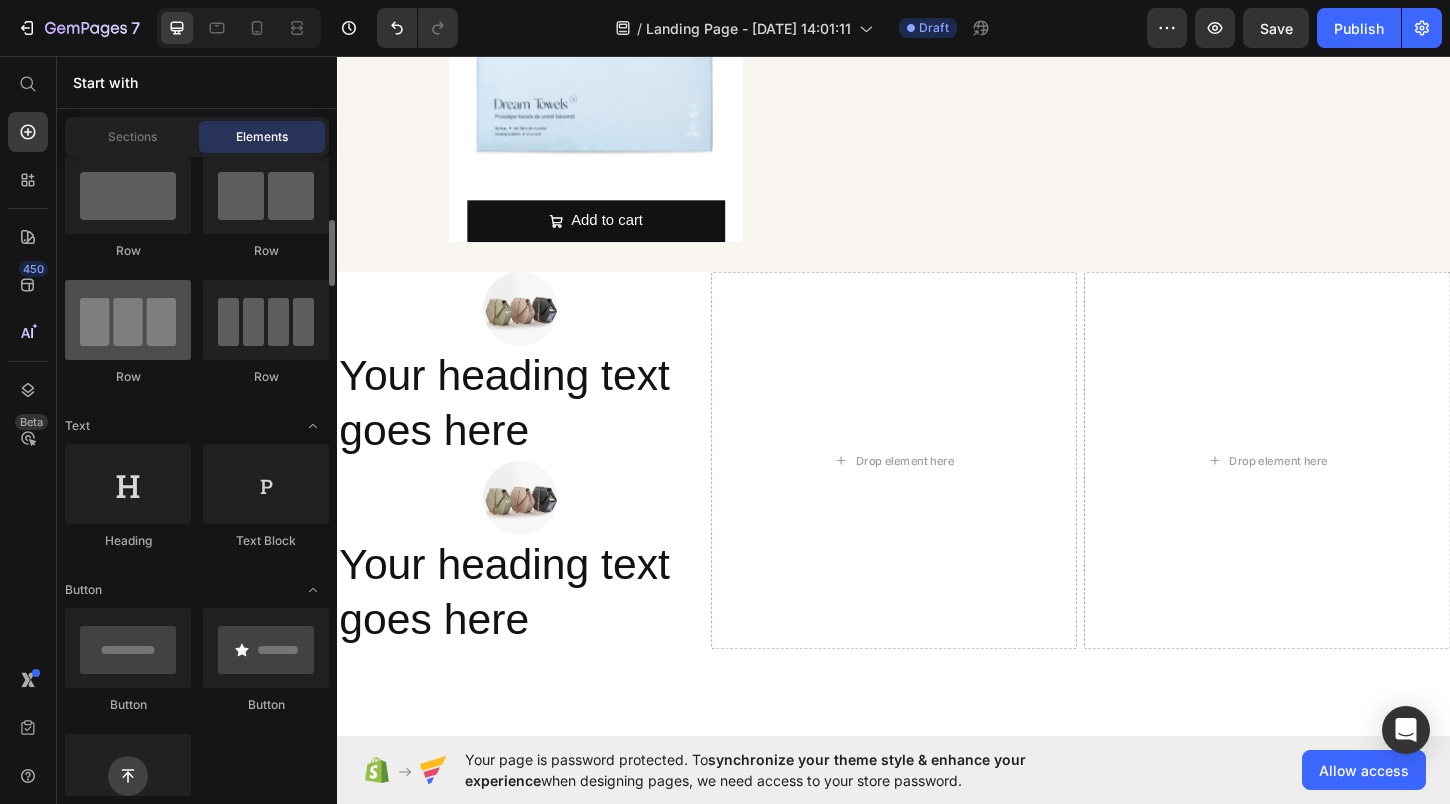 scroll, scrollTop: 0, scrollLeft: 0, axis: both 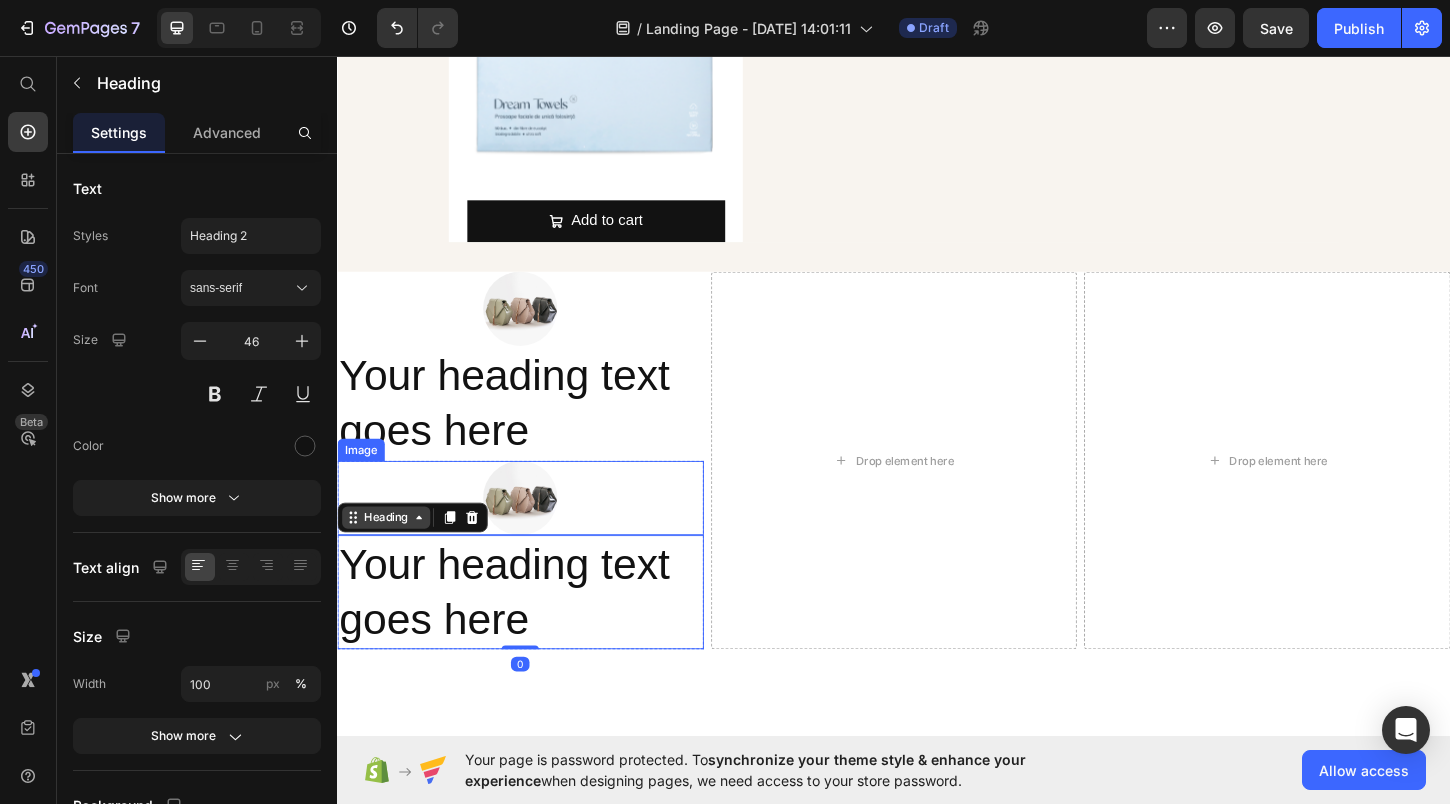click on "Heading" at bounding box center [389, 553] 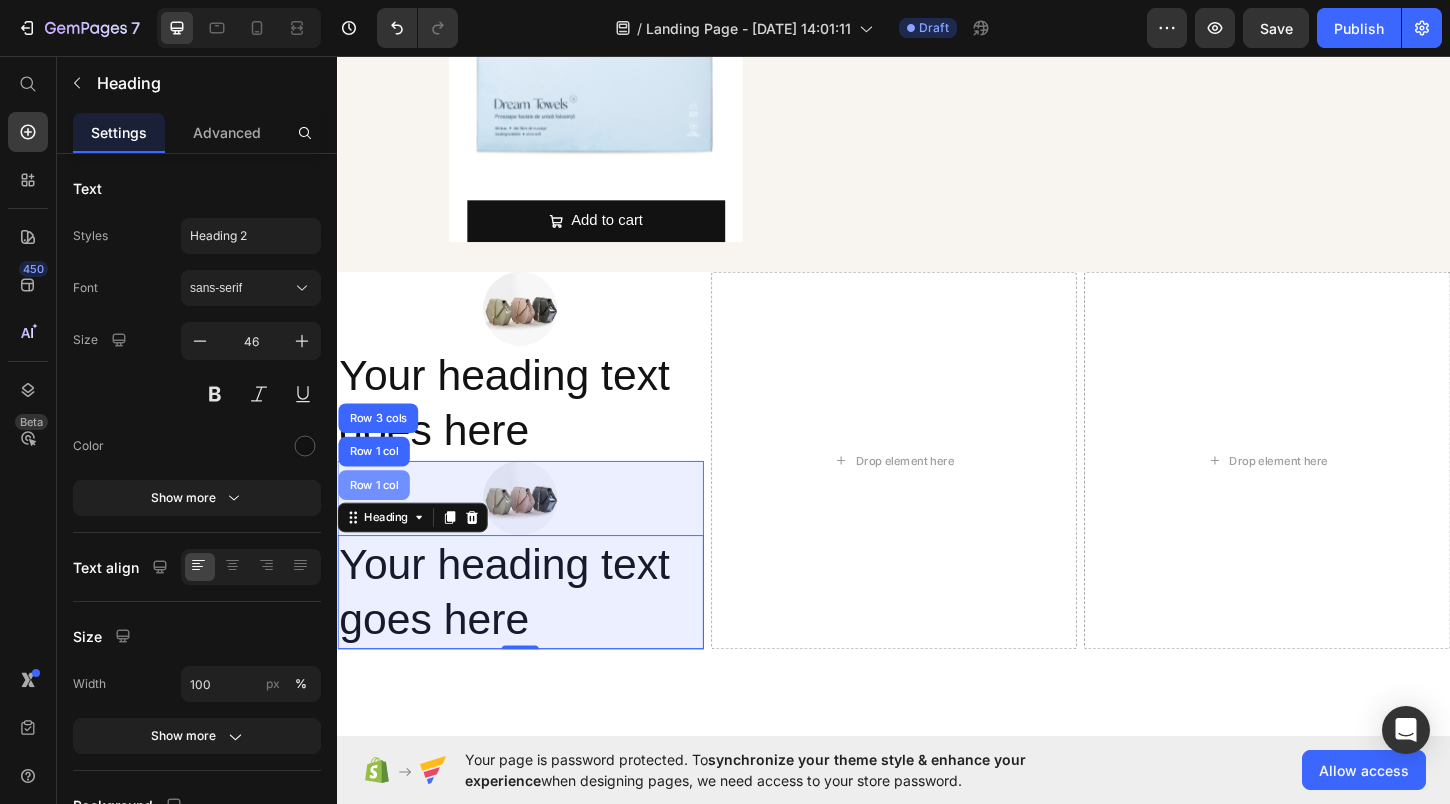 click on "Row 1 col" at bounding box center [376, 518] 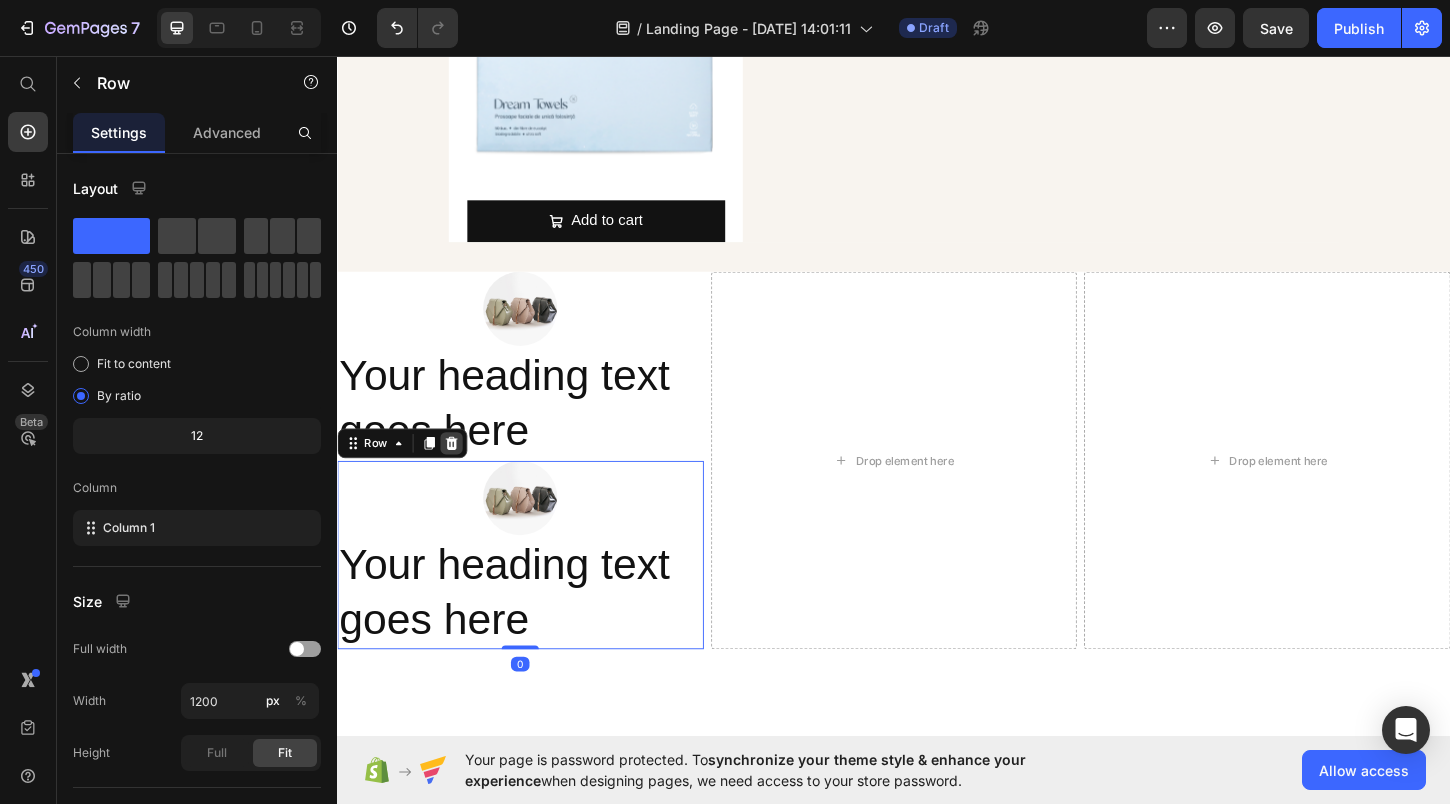 click 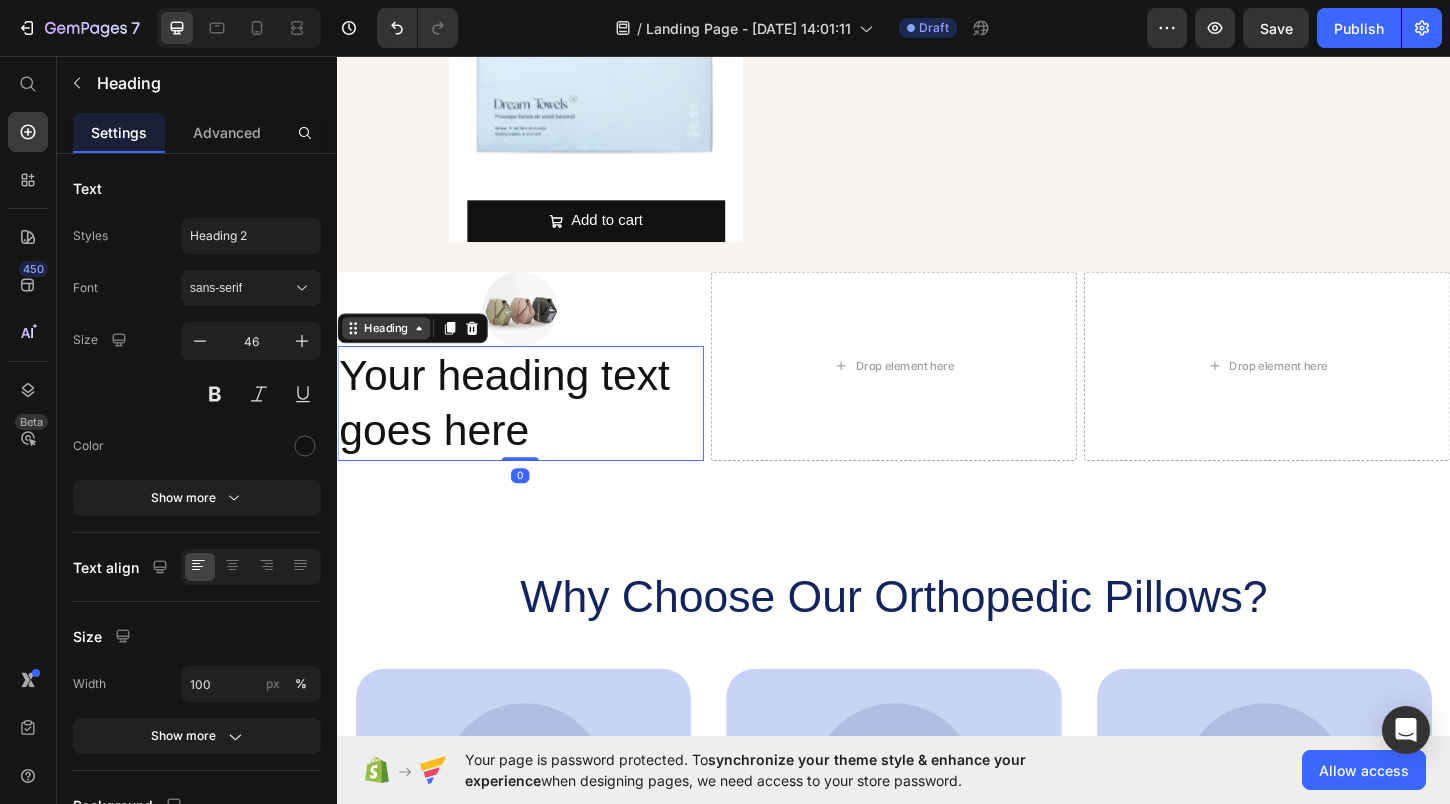 click on "Heading" at bounding box center [389, 349] 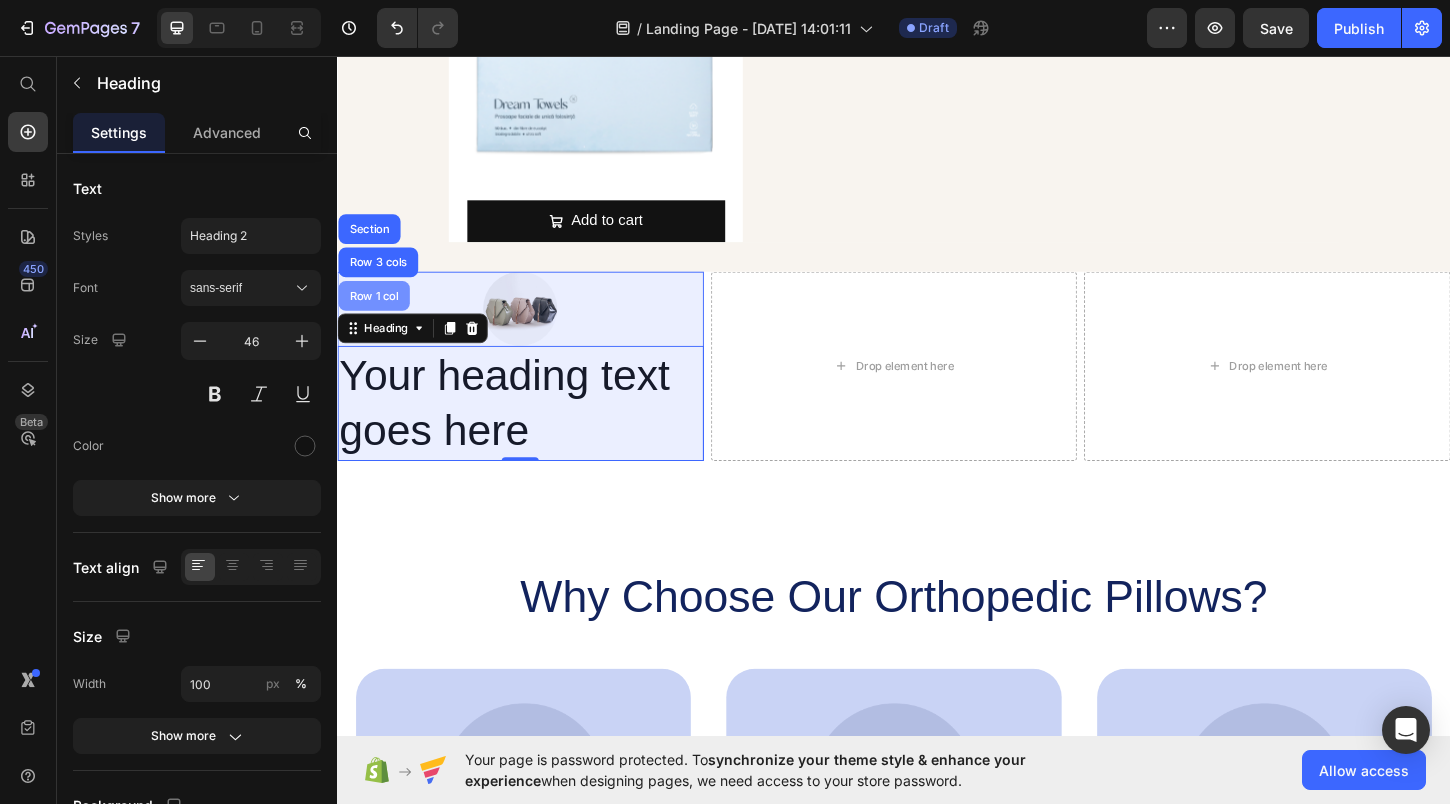 click on "Row 1 col" at bounding box center (376, 314) 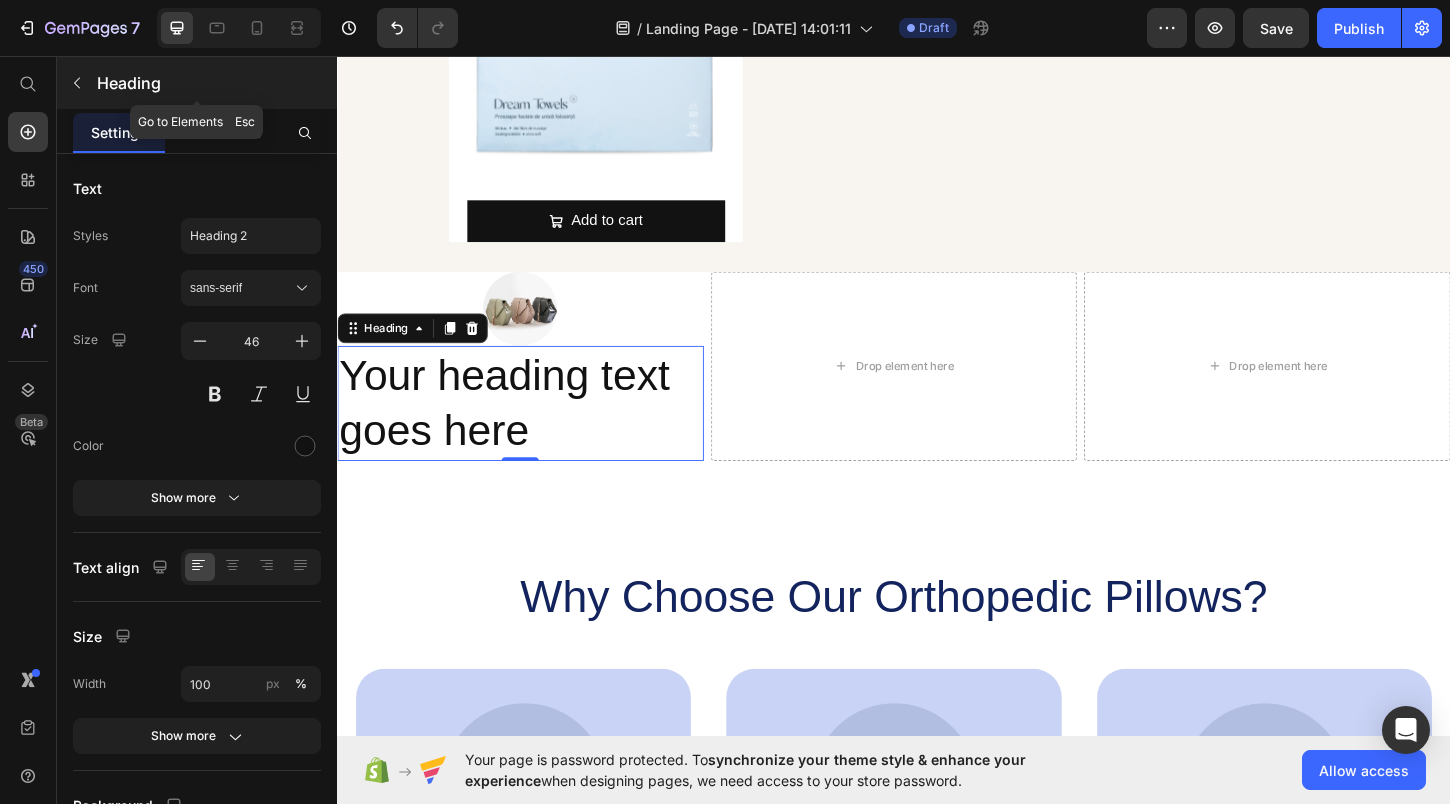 click 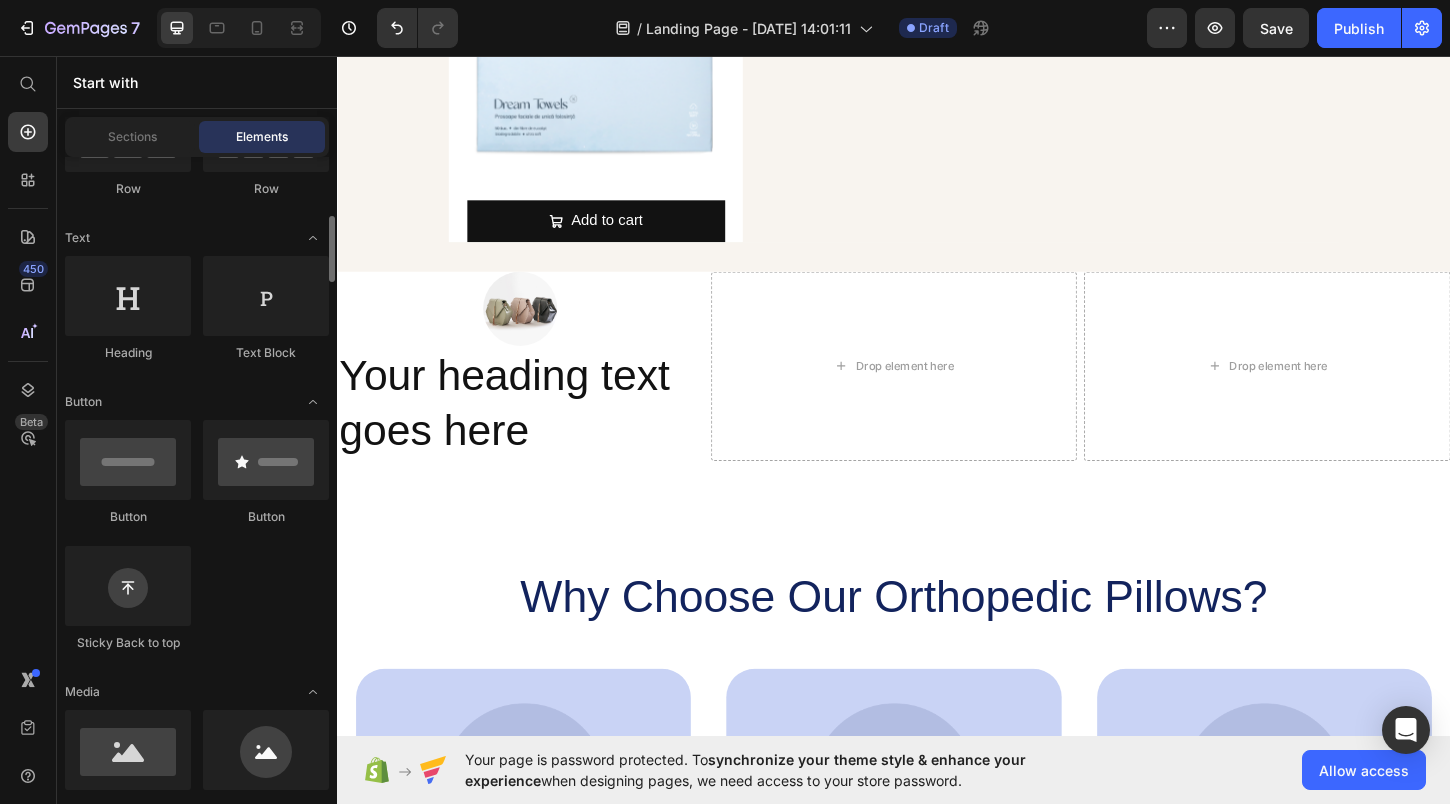 scroll, scrollTop: 267, scrollLeft: 0, axis: vertical 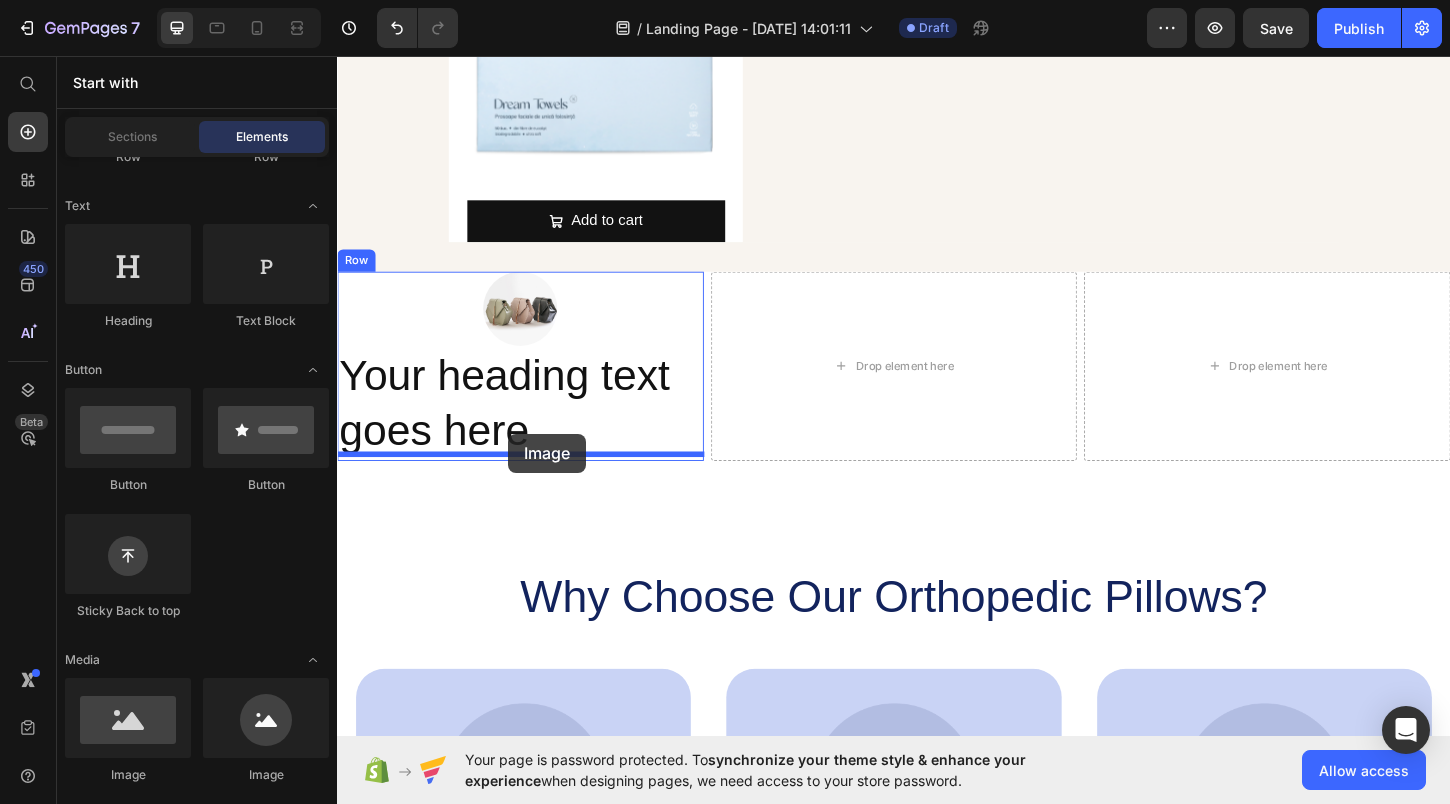 drag, startPoint x: 621, startPoint y: 765, endPoint x: 521, endPoint y: 463, distance: 318.12576 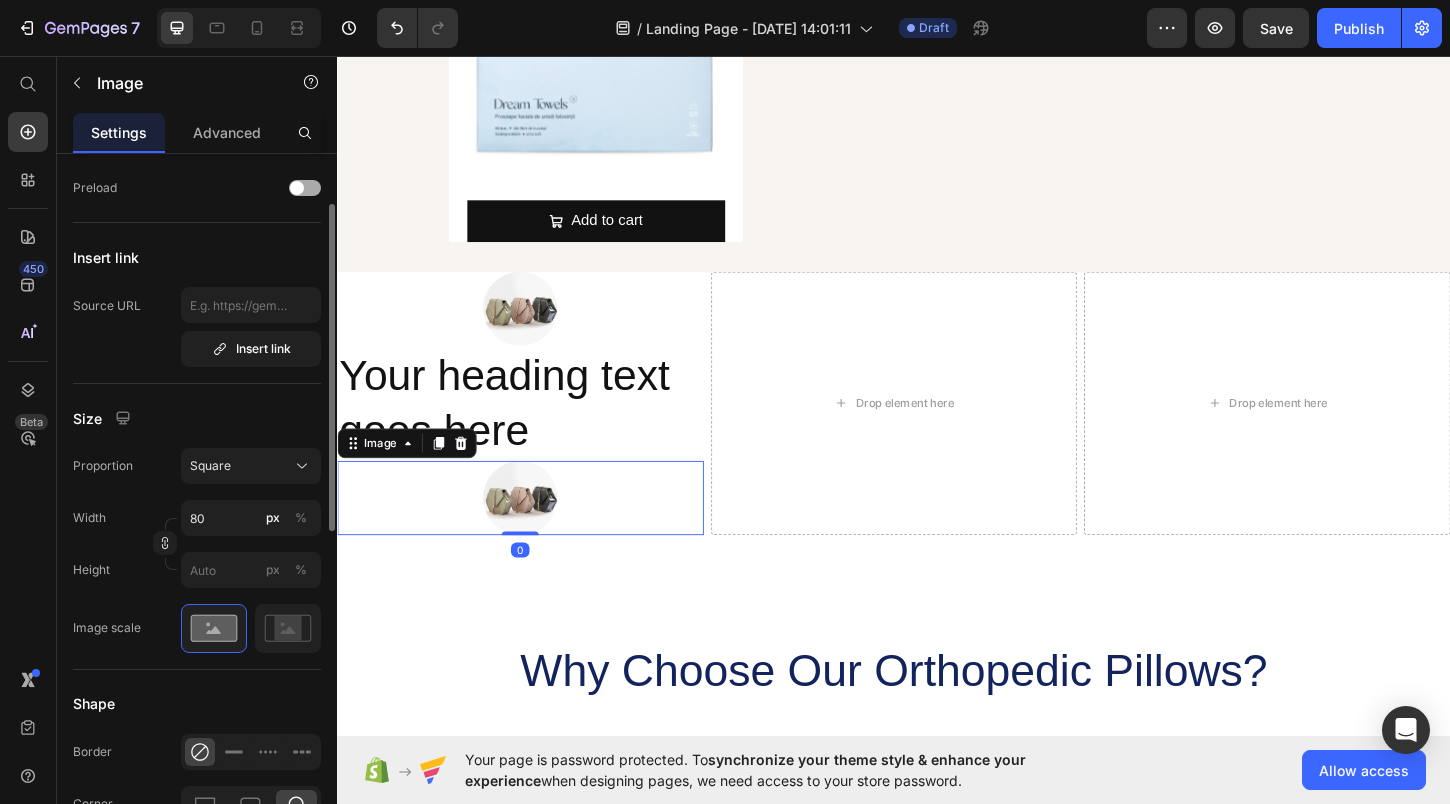 scroll, scrollTop: 393, scrollLeft: 0, axis: vertical 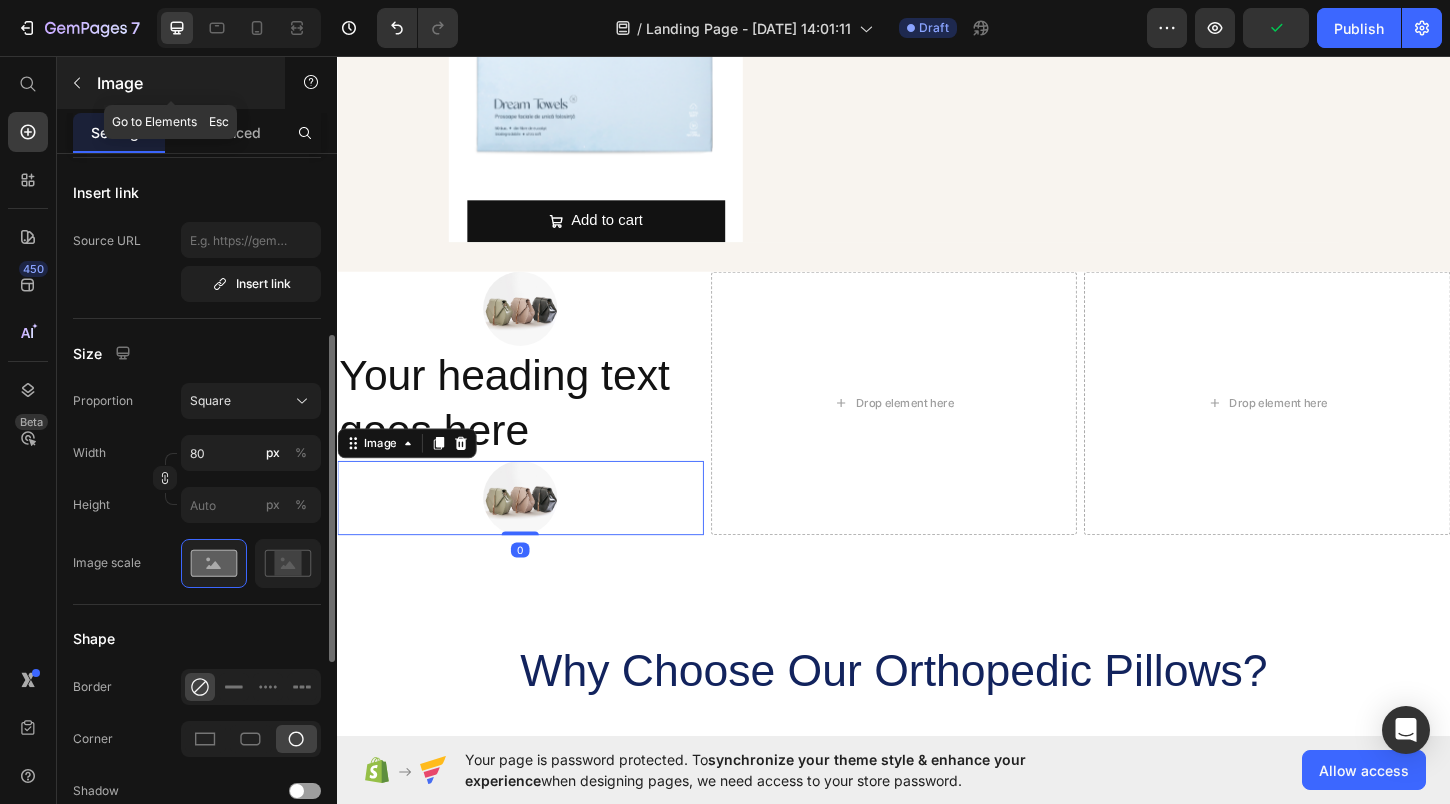 click at bounding box center (77, 83) 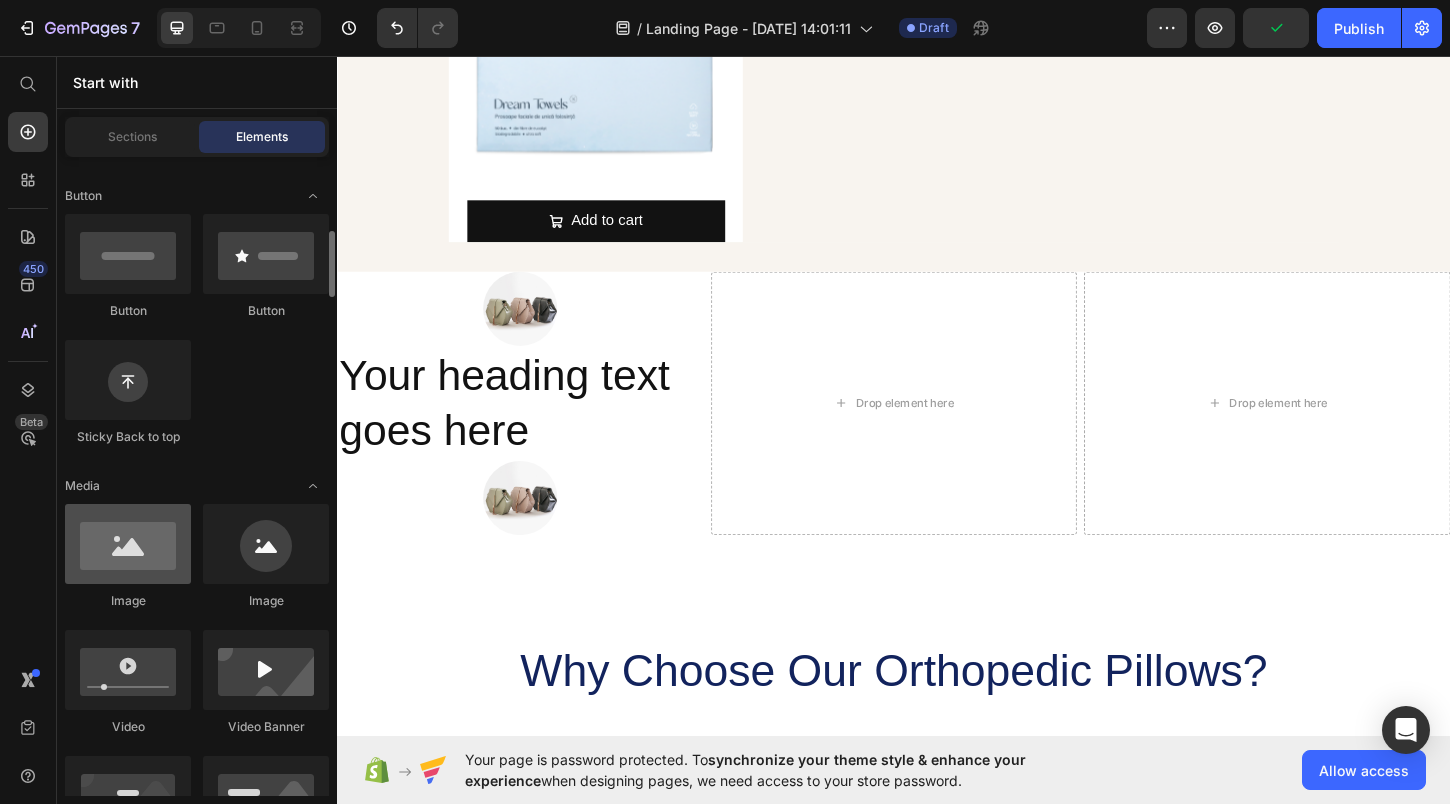 scroll, scrollTop: 467, scrollLeft: 0, axis: vertical 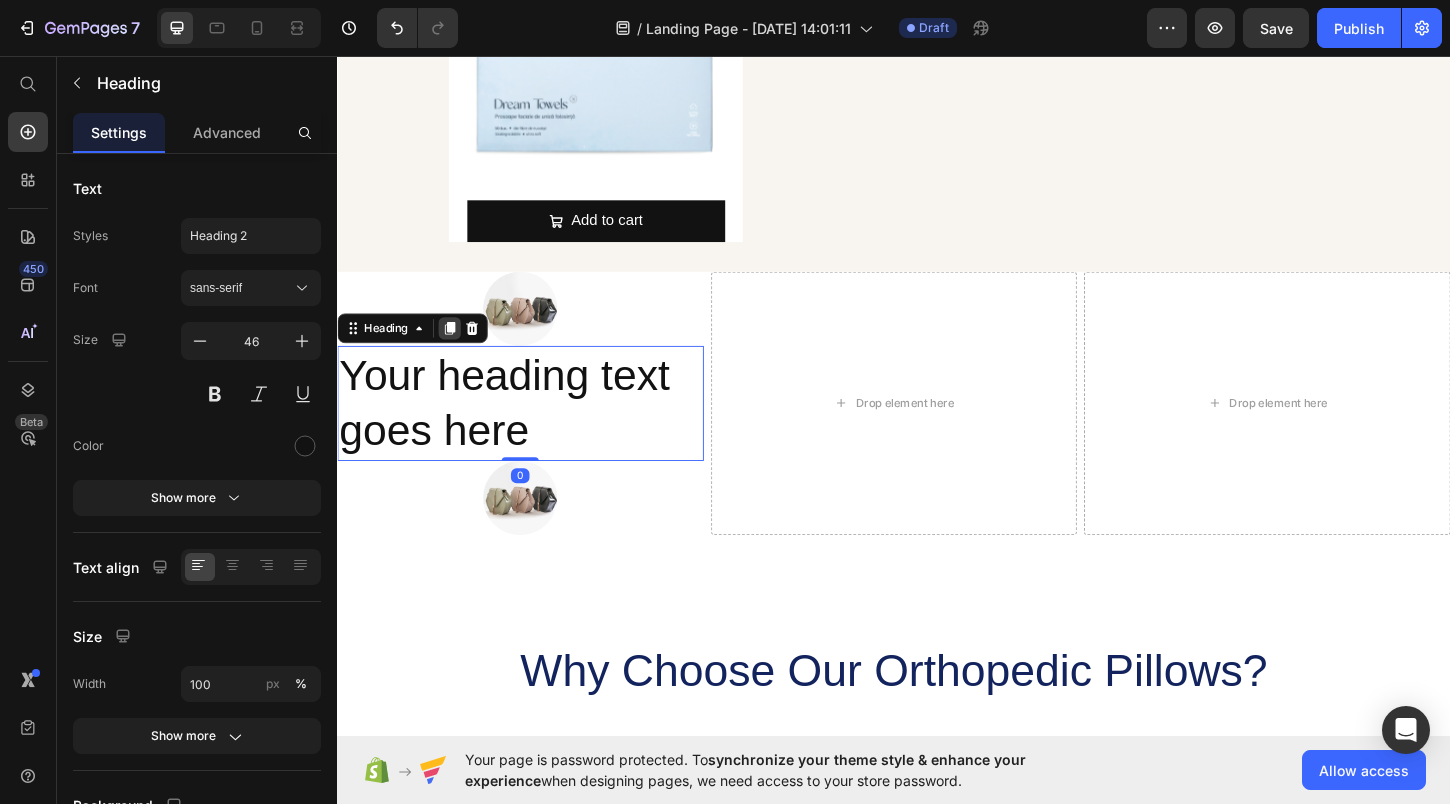 click 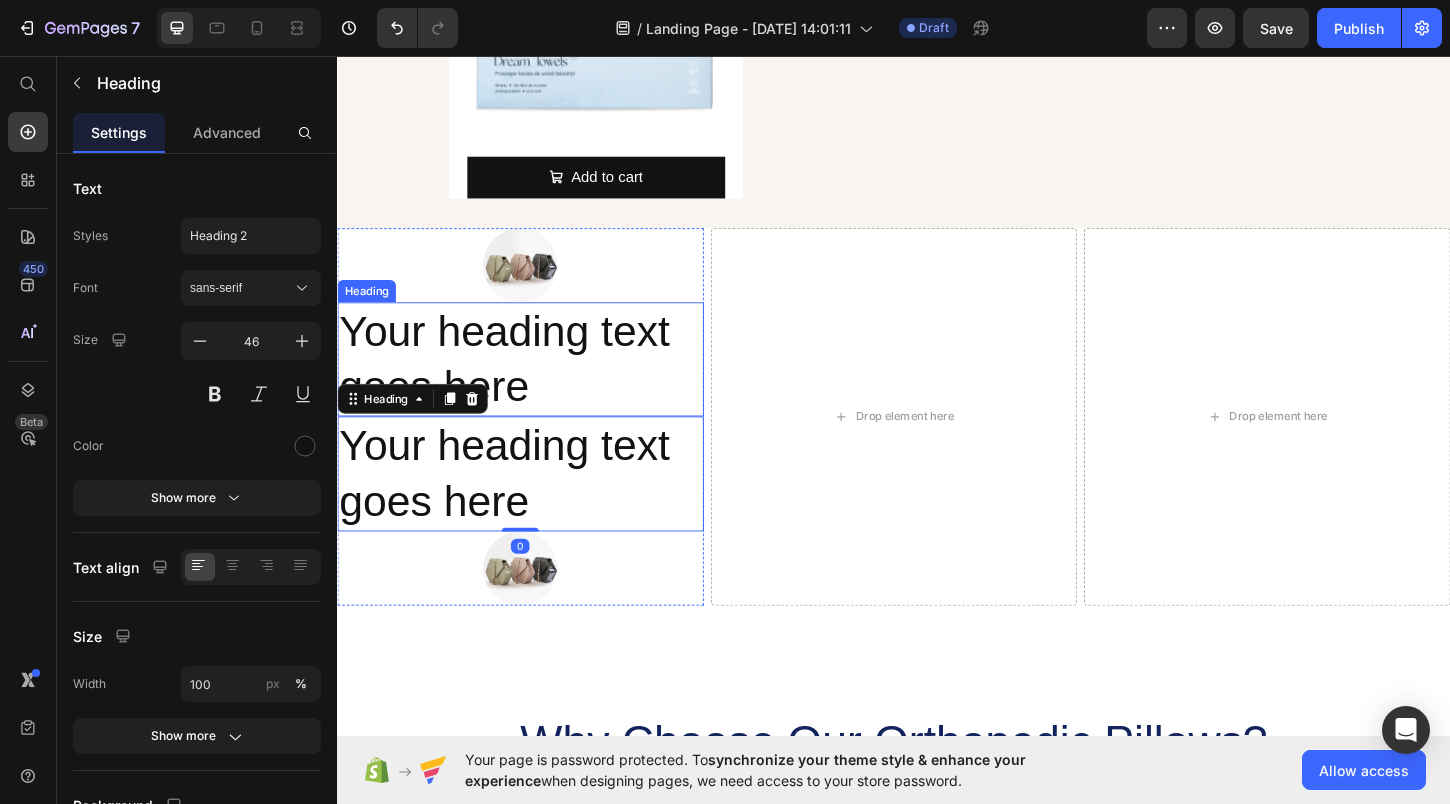 scroll, scrollTop: 1437, scrollLeft: 0, axis: vertical 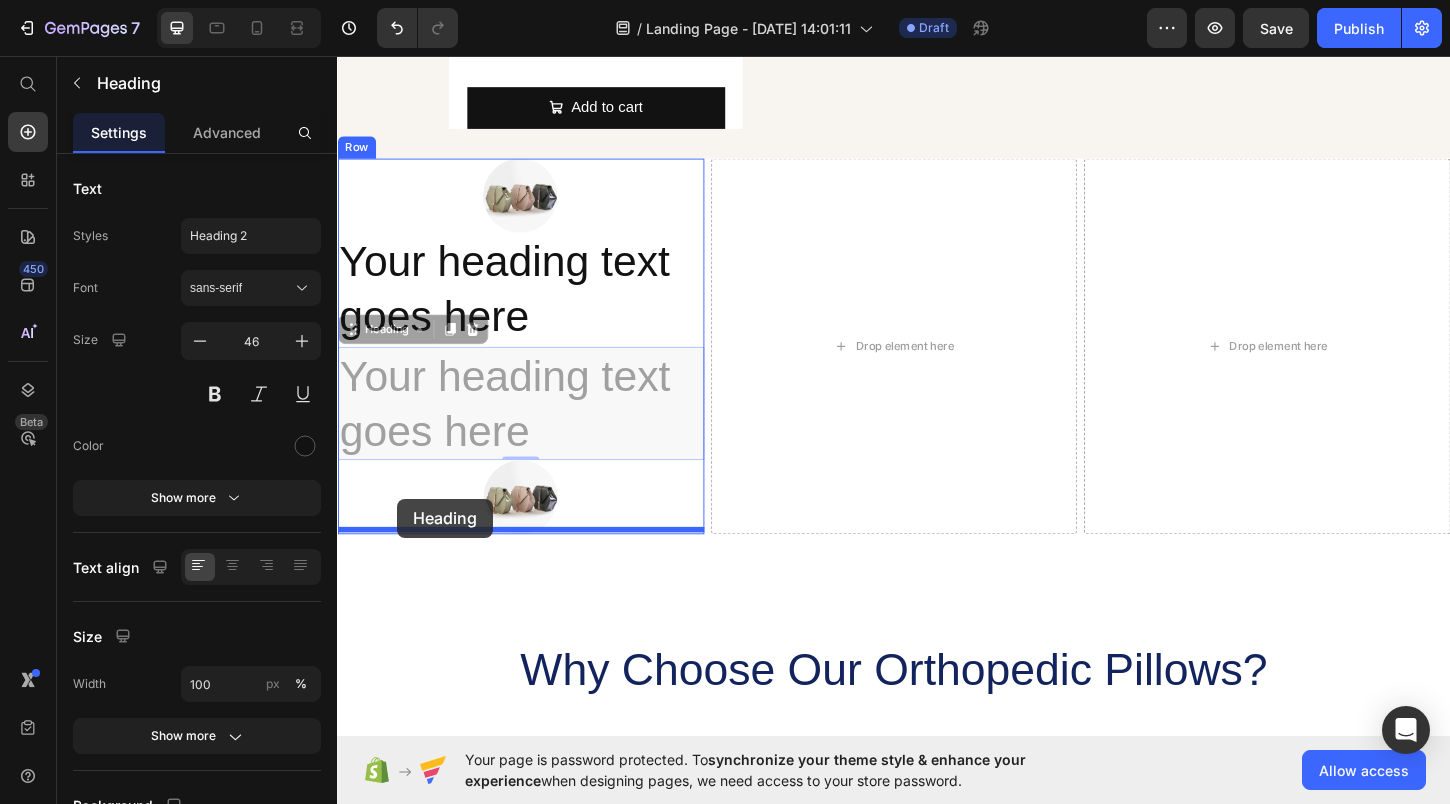 drag, startPoint x: 360, startPoint y: 344, endPoint x: 402, endPoint y: 532, distance: 192.63437 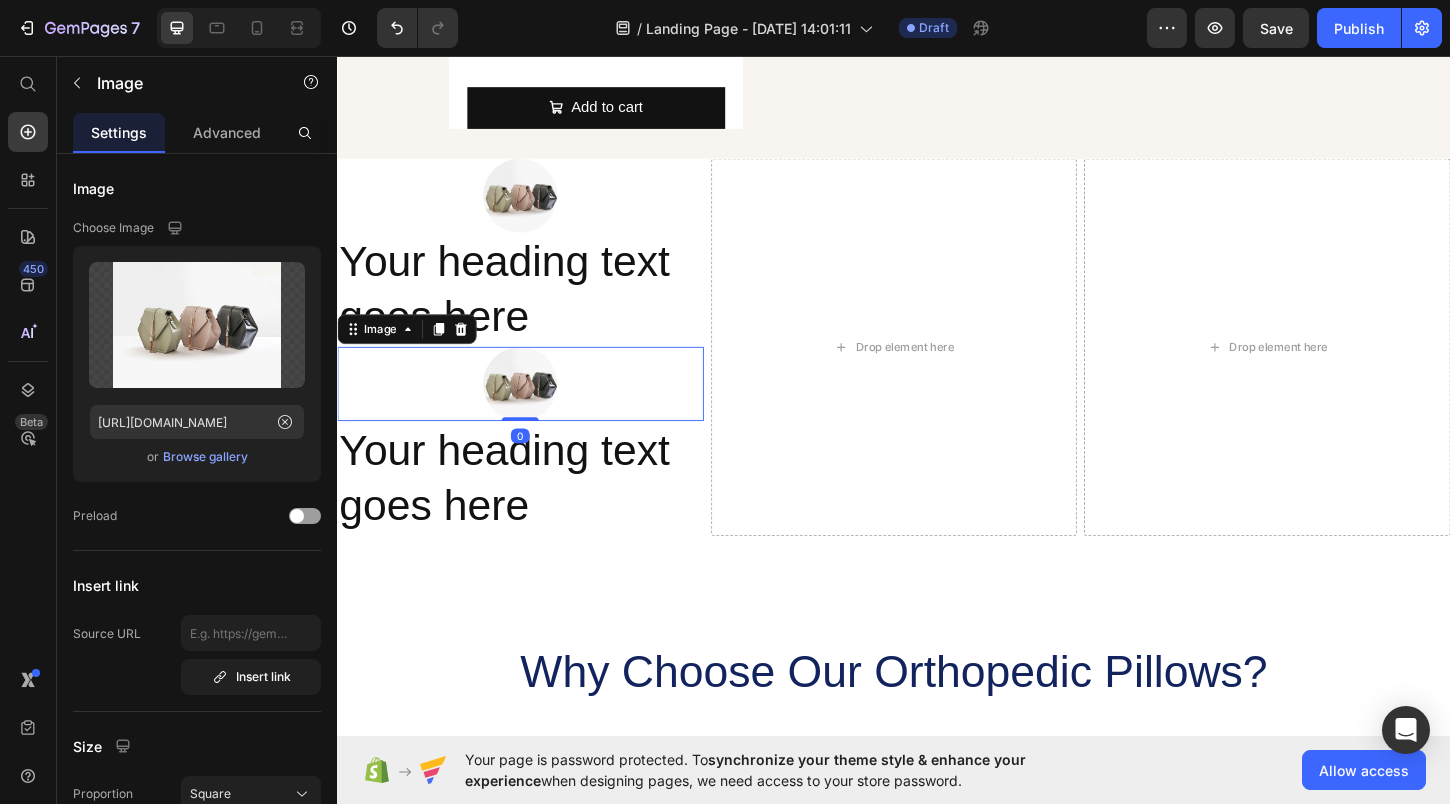 click at bounding box center [534, 409] 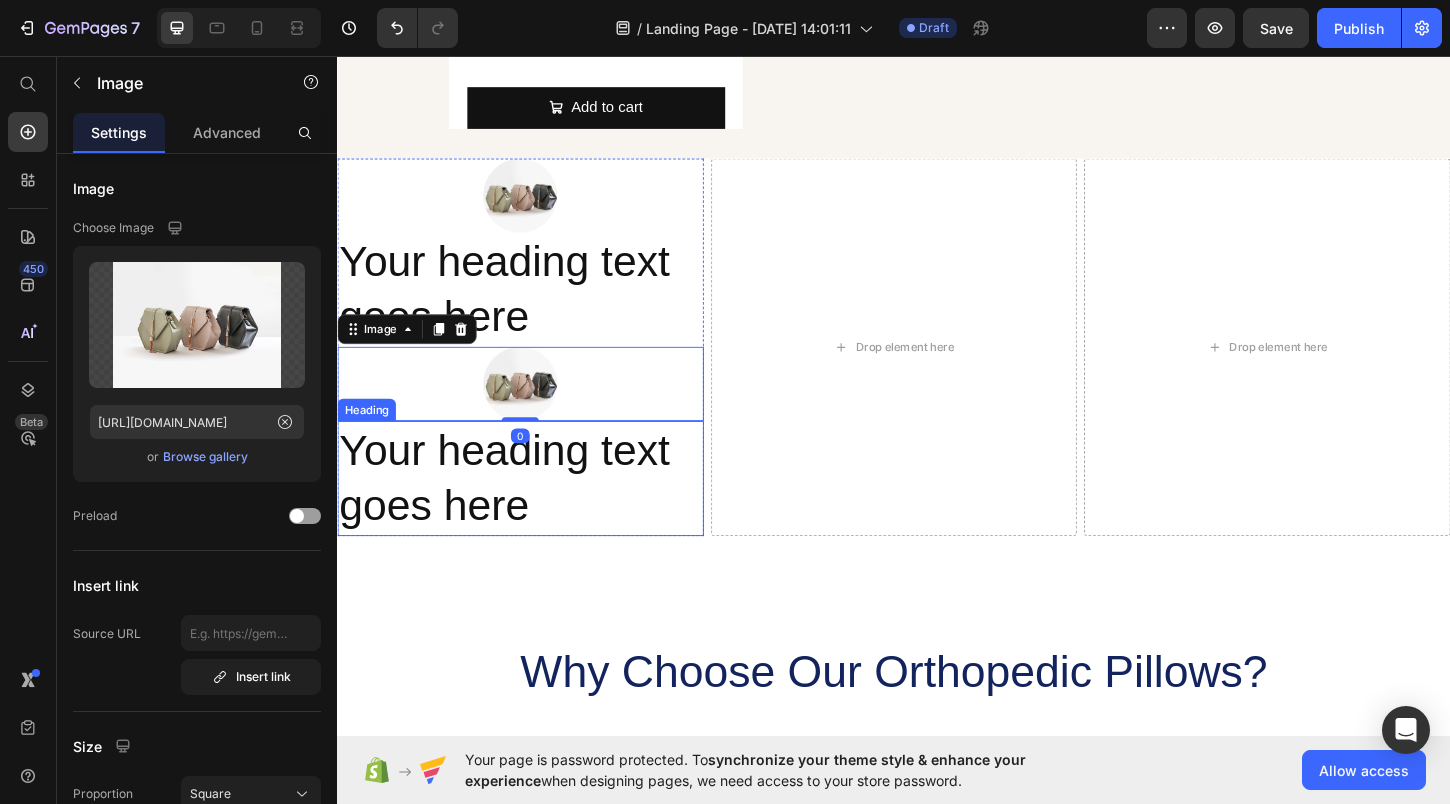 click on "Your heading text goes here" at bounding box center [534, 511] 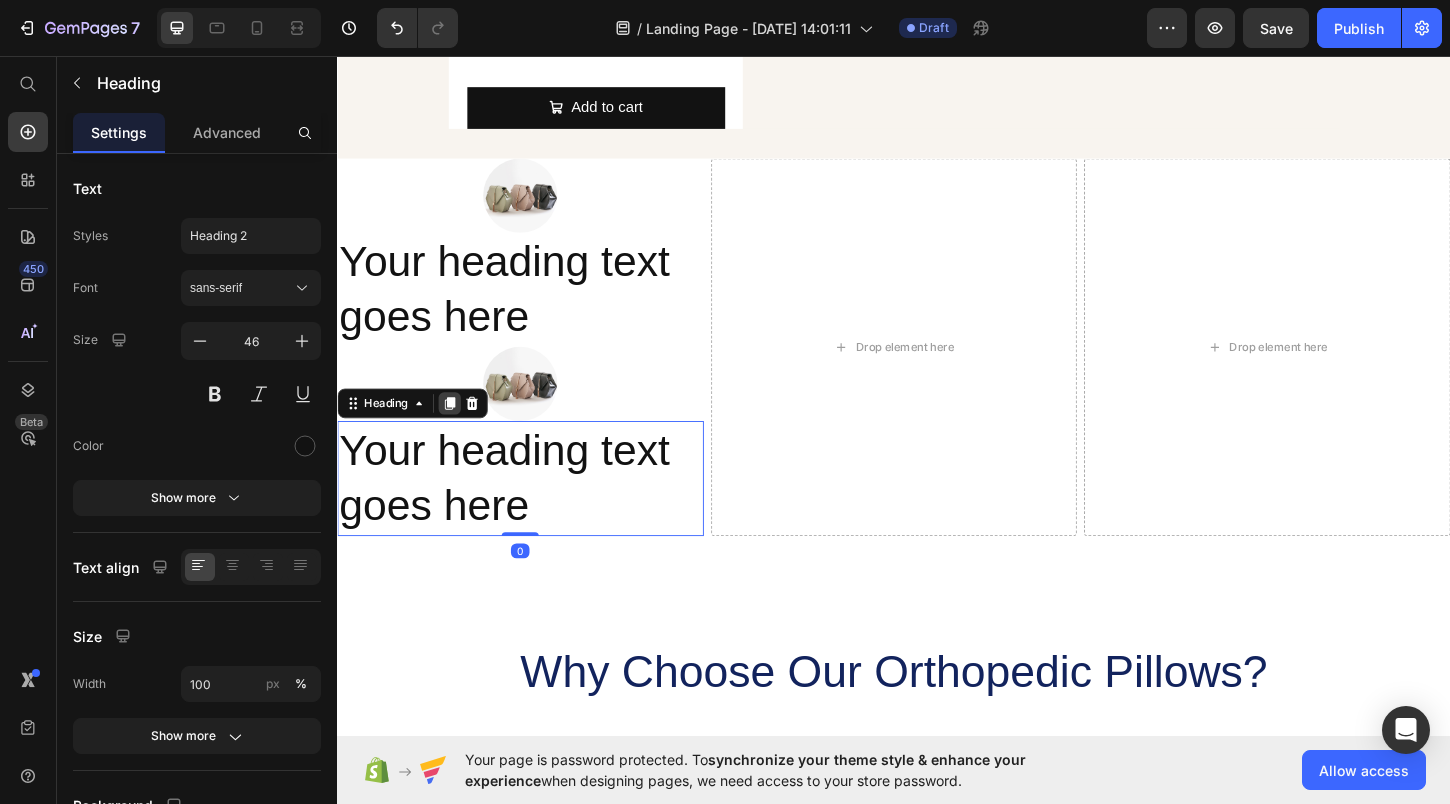 click 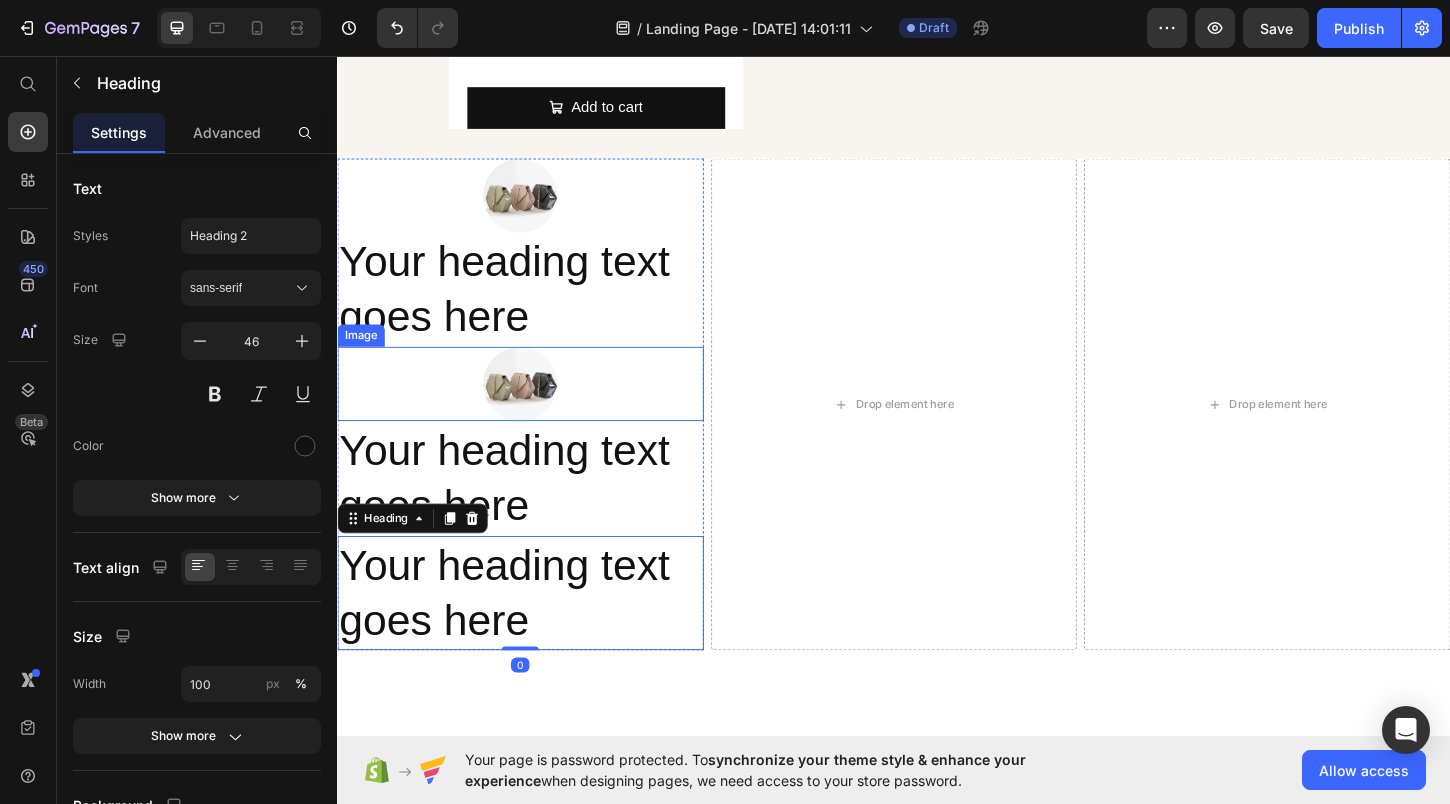 click at bounding box center [534, 409] 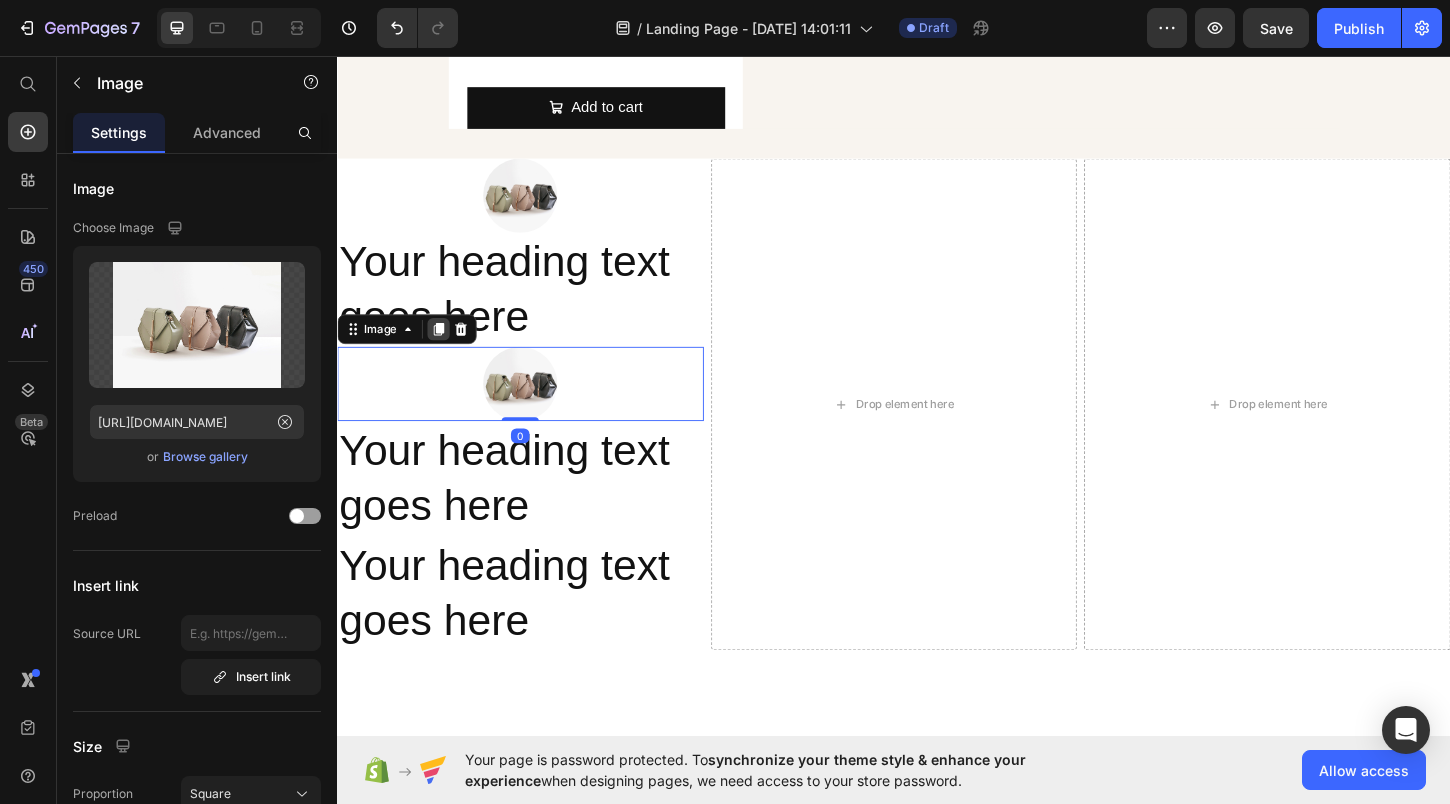 click 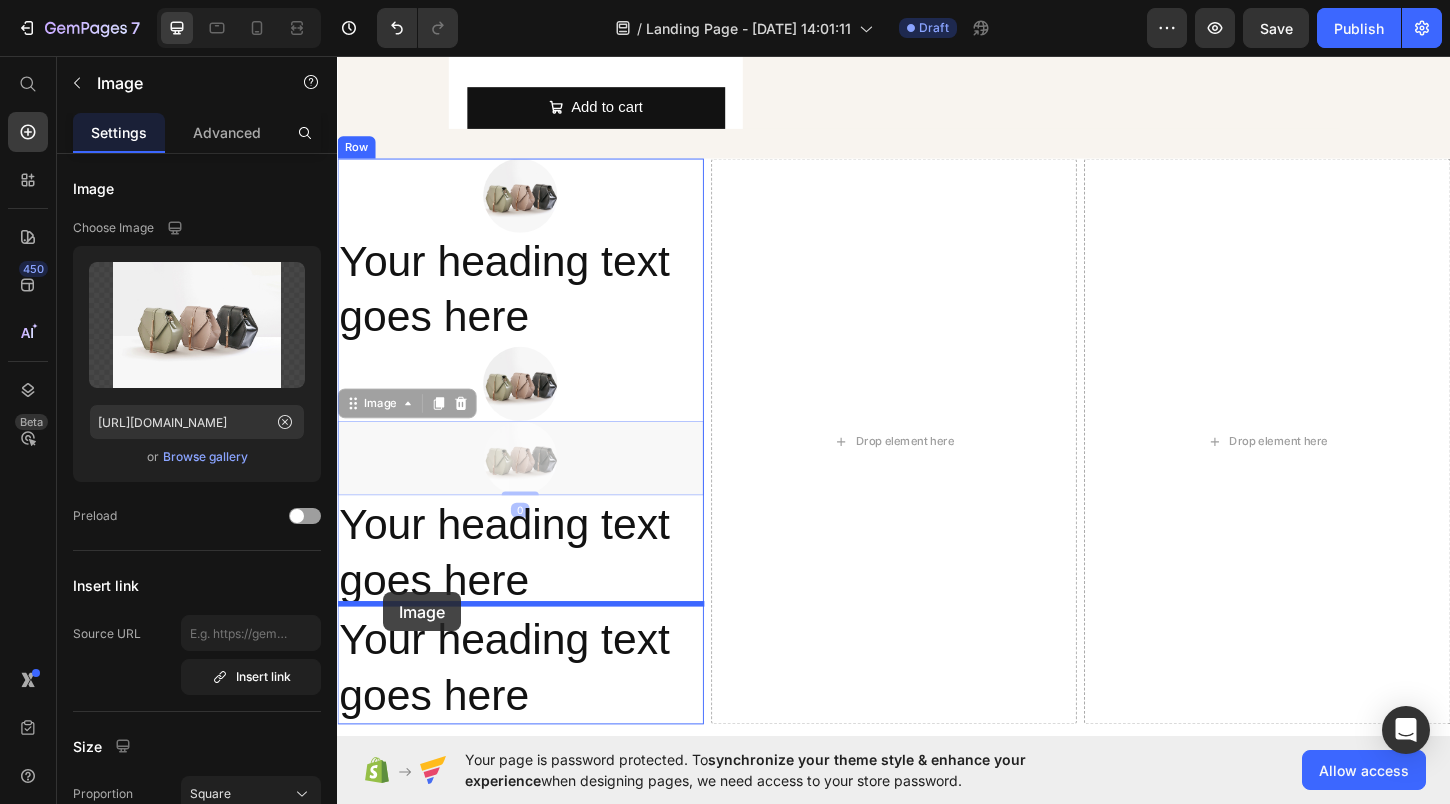 drag, startPoint x: 357, startPoint y: 423, endPoint x: 387, endPoint y: 634, distance: 213.12202 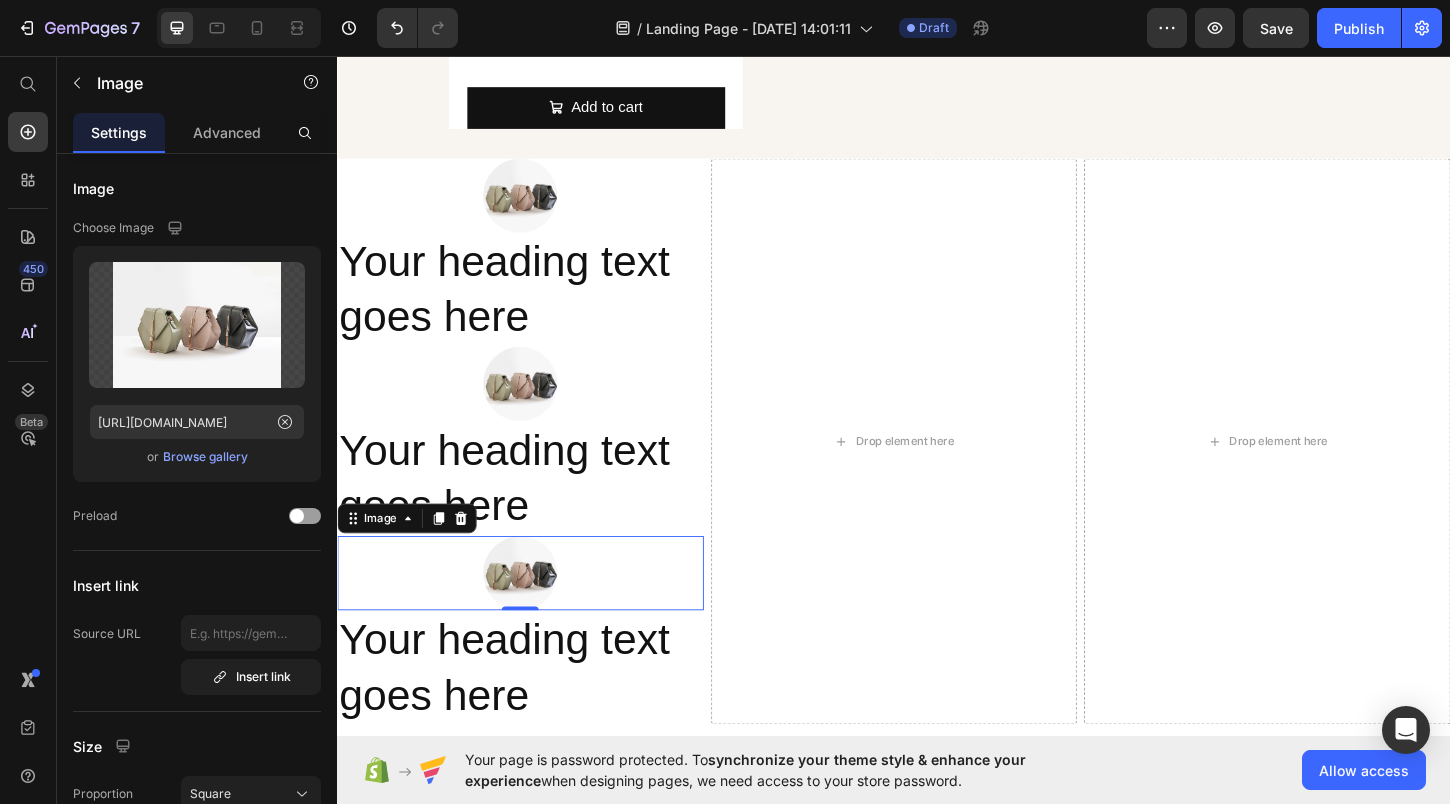 scroll, scrollTop: 1509, scrollLeft: 0, axis: vertical 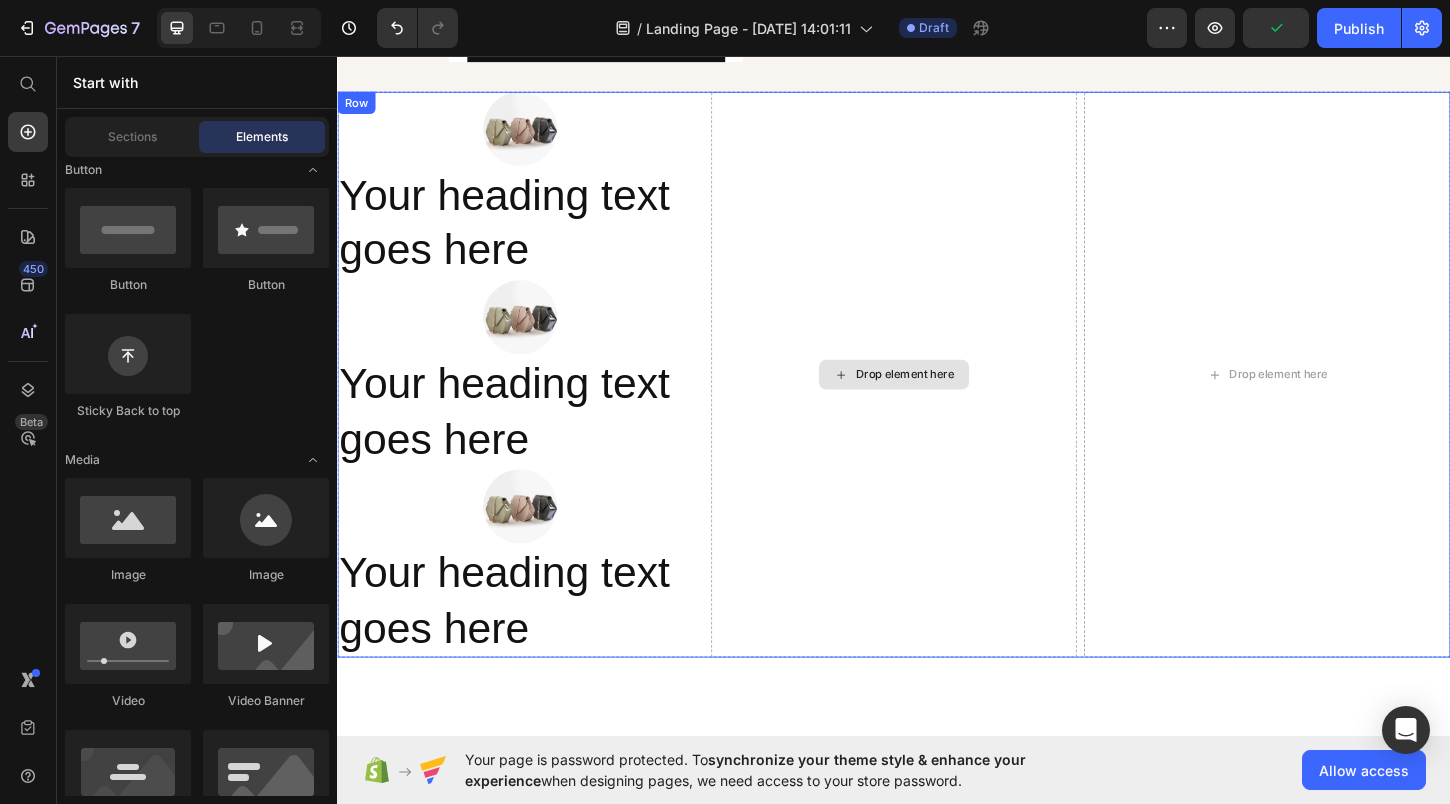 click on "Drop element here" at bounding box center (937, 399) 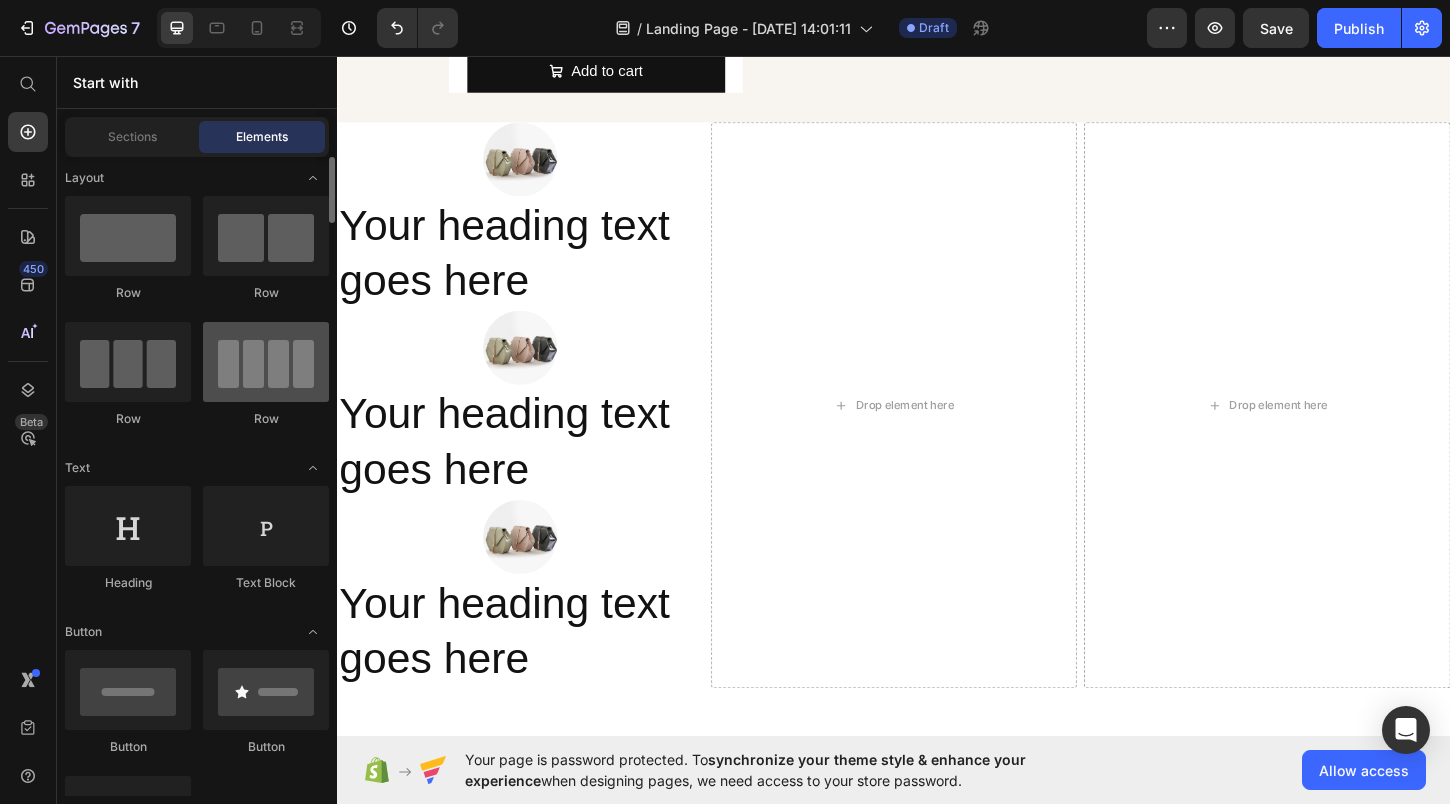 scroll, scrollTop: 9, scrollLeft: 0, axis: vertical 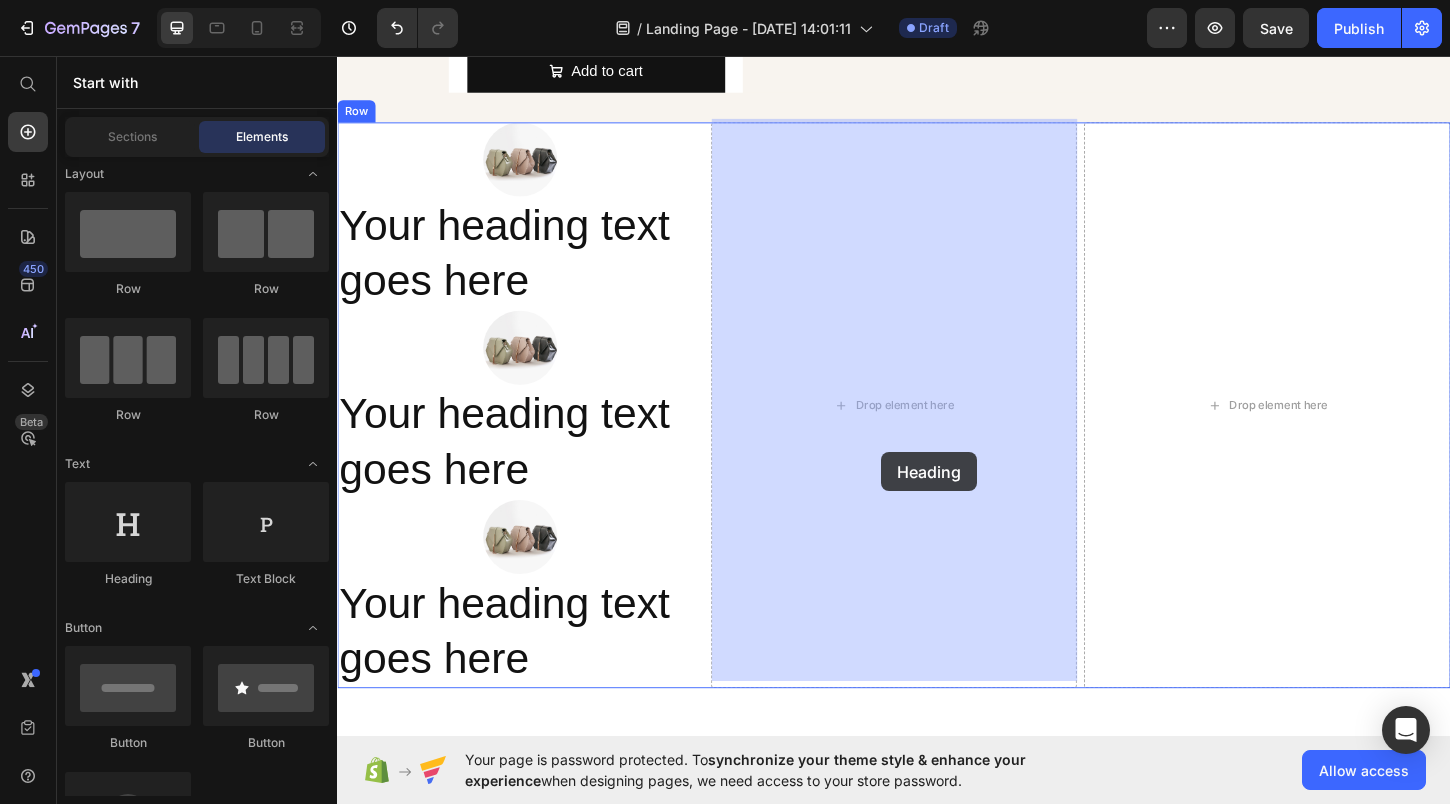 drag, startPoint x: 451, startPoint y: 570, endPoint x: 922, endPoint y: 480, distance: 479.52164 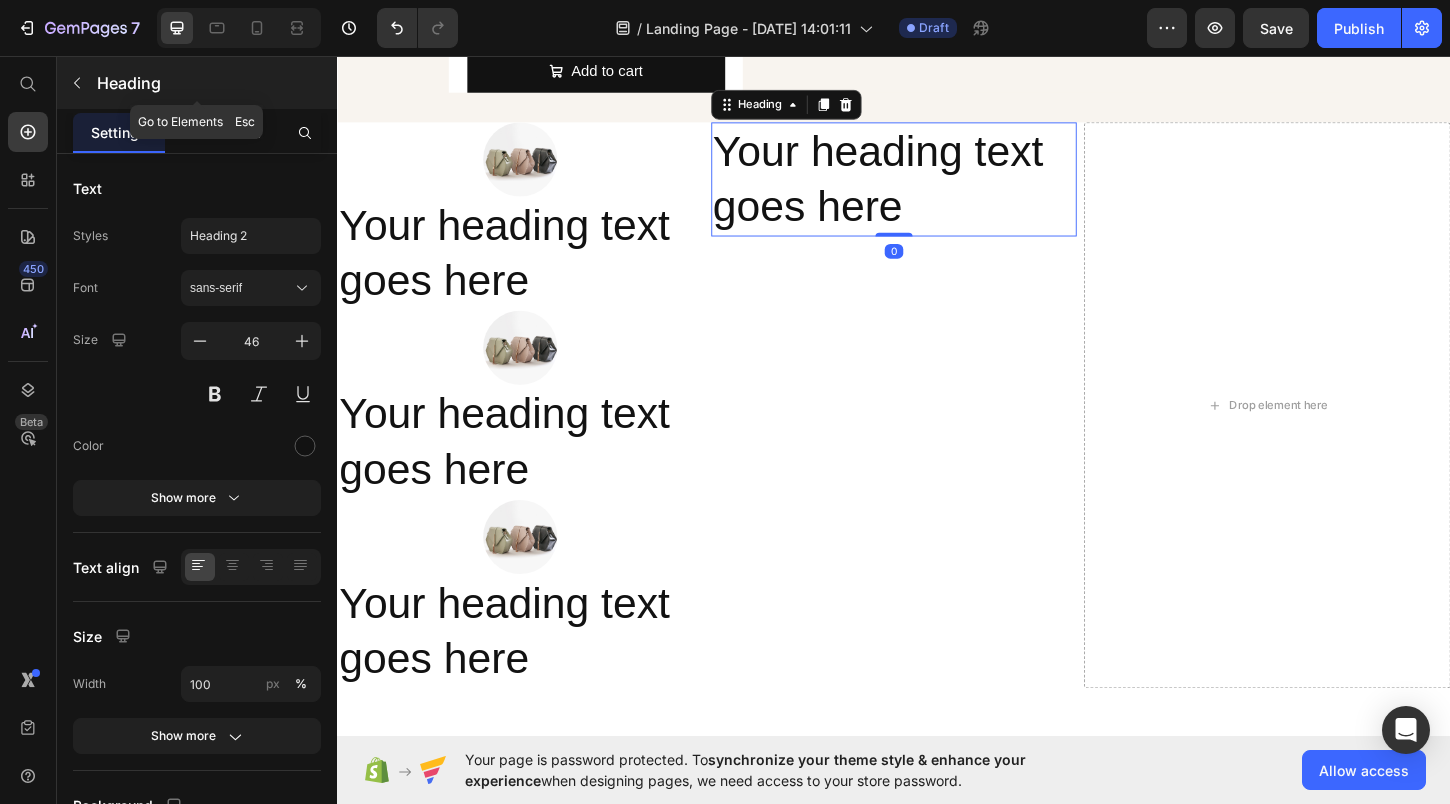 click 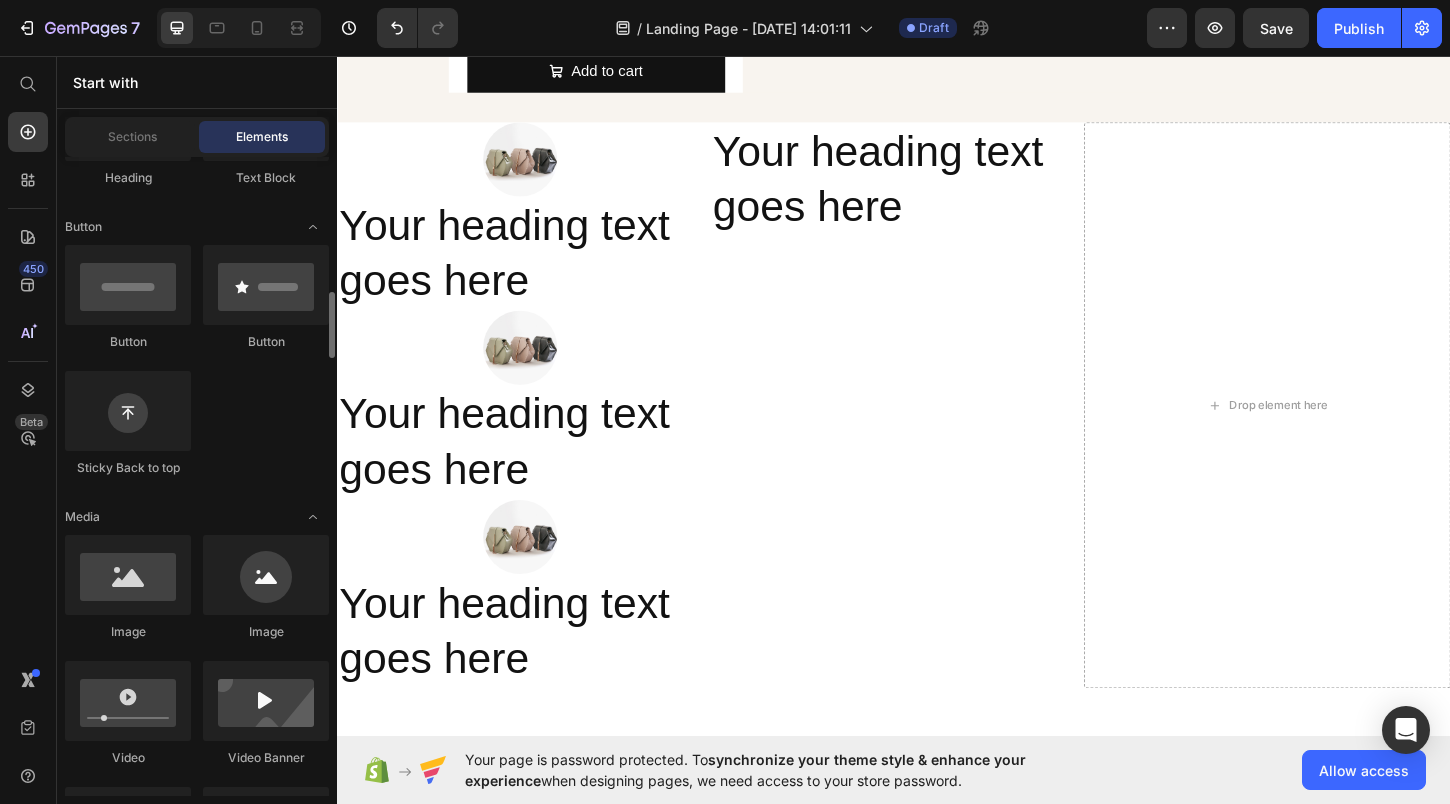 scroll, scrollTop: 494, scrollLeft: 0, axis: vertical 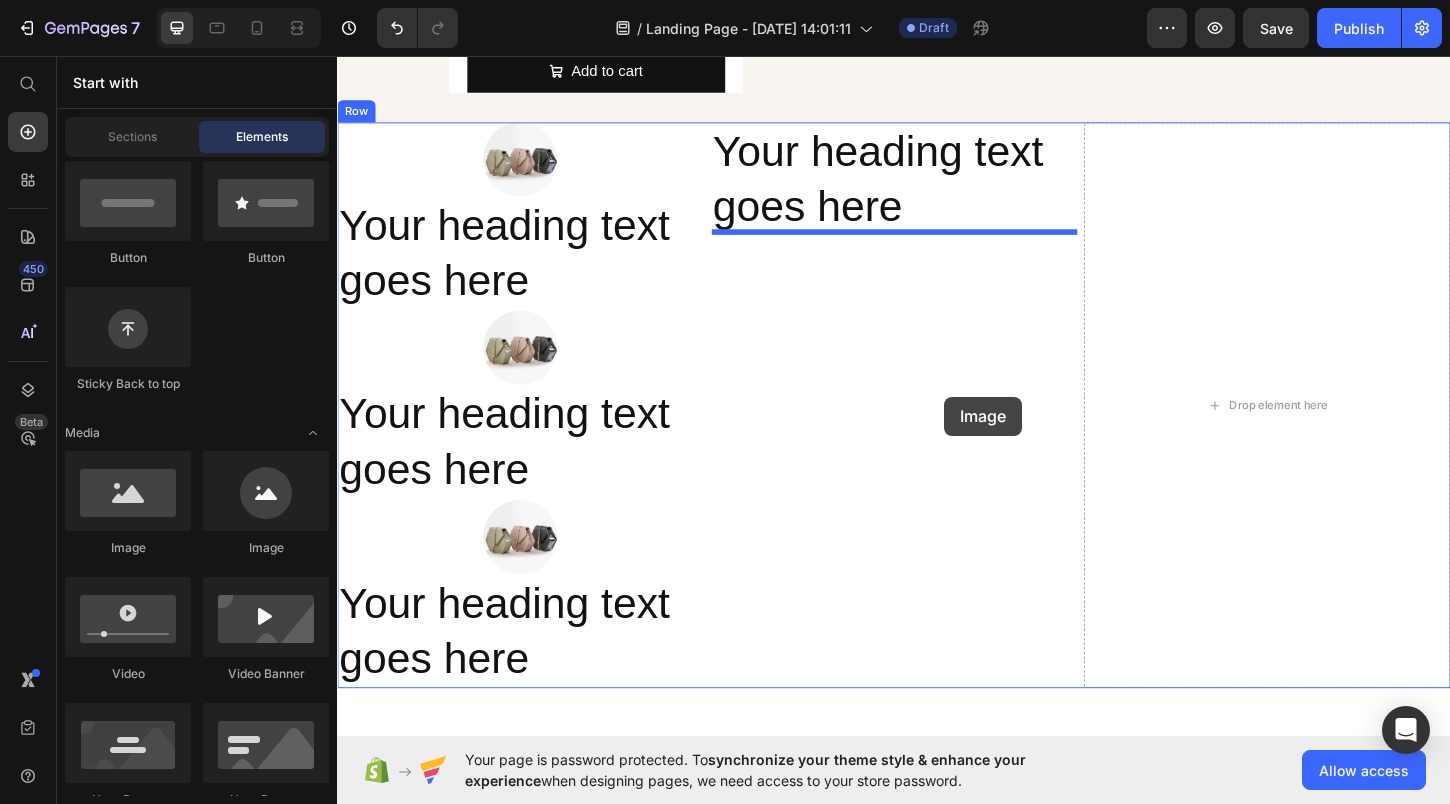 drag, startPoint x: 538, startPoint y: 535, endPoint x: 987, endPoint y: 420, distance: 463.49326 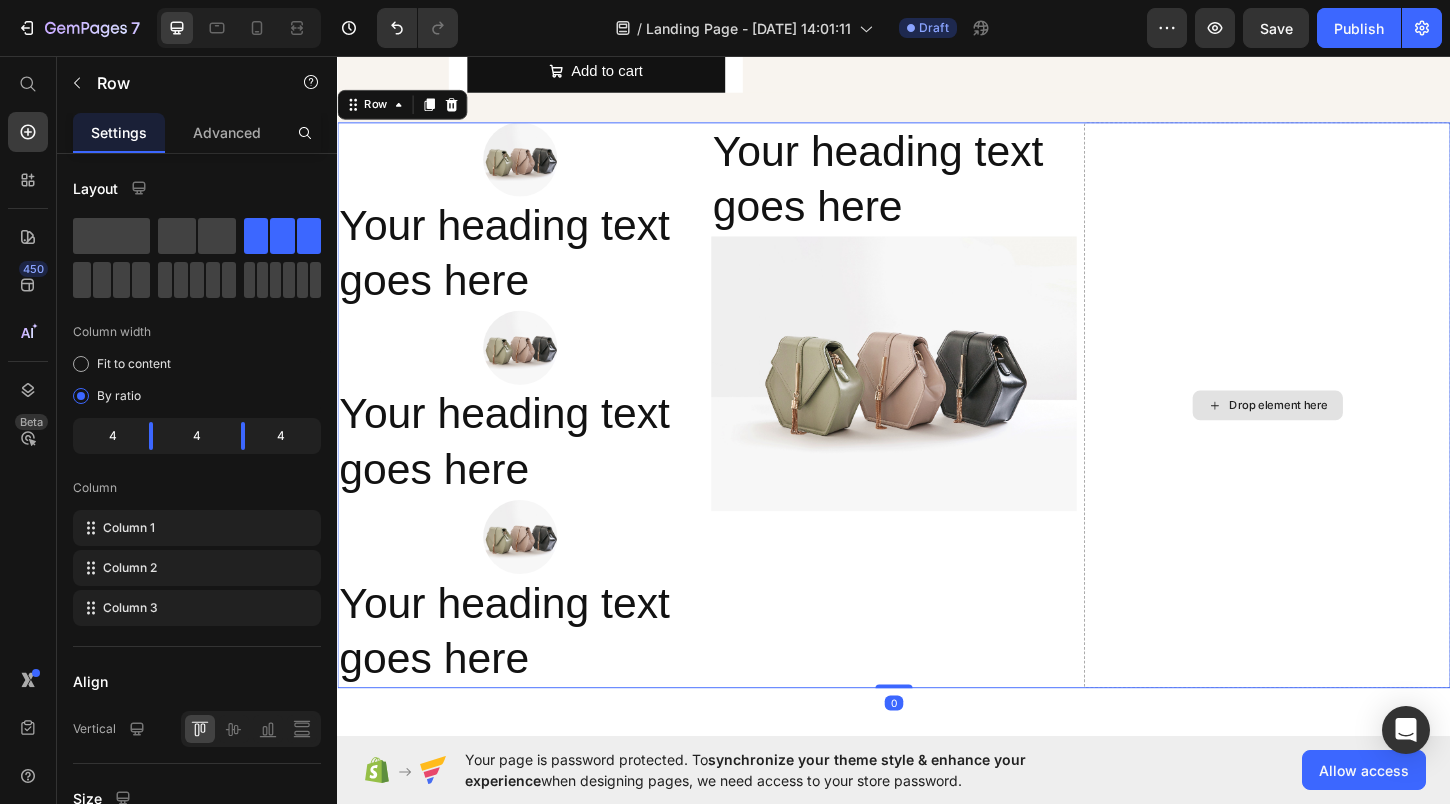 click on "Drop element here" at bounding box center (1339, 432) 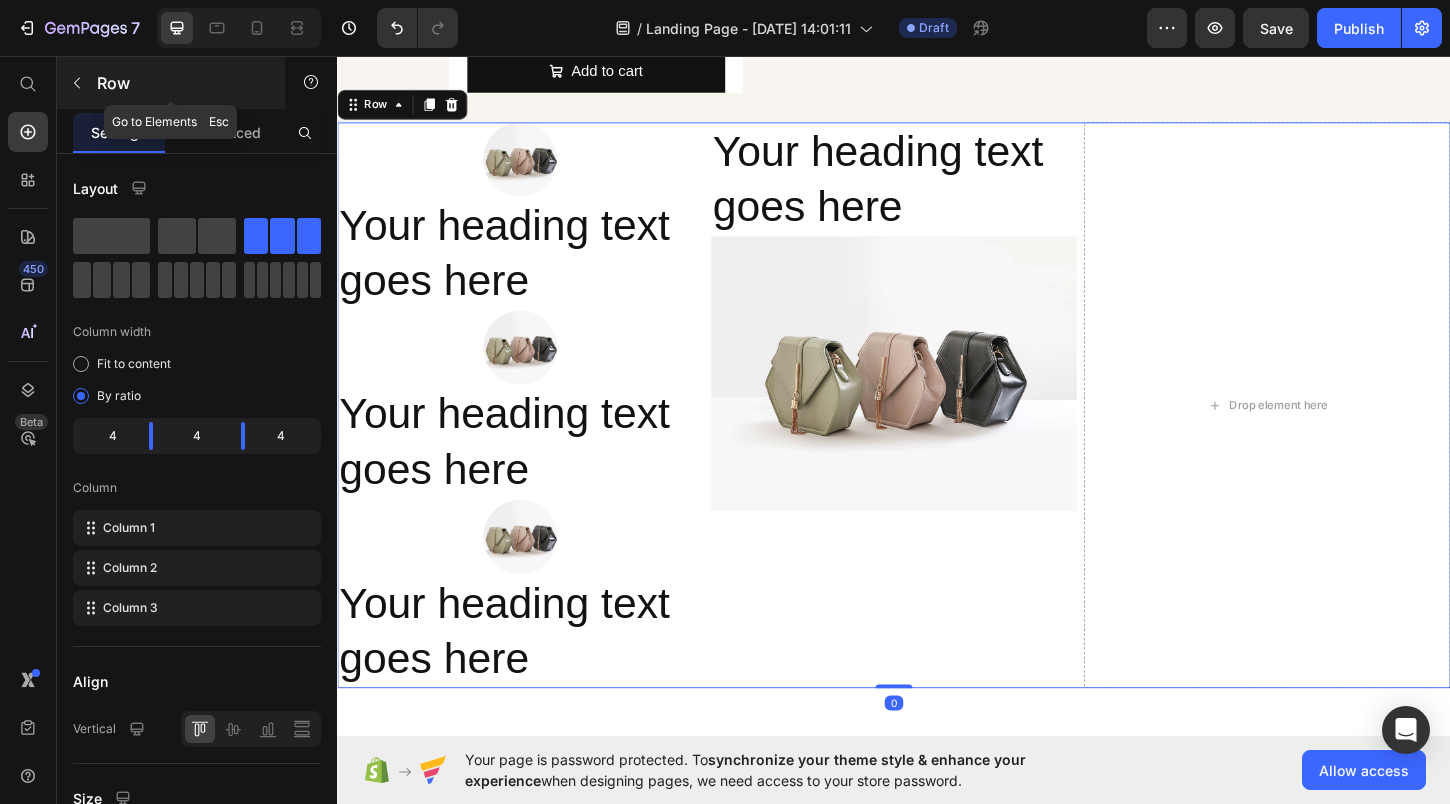 click at bounding box center (77, 83) 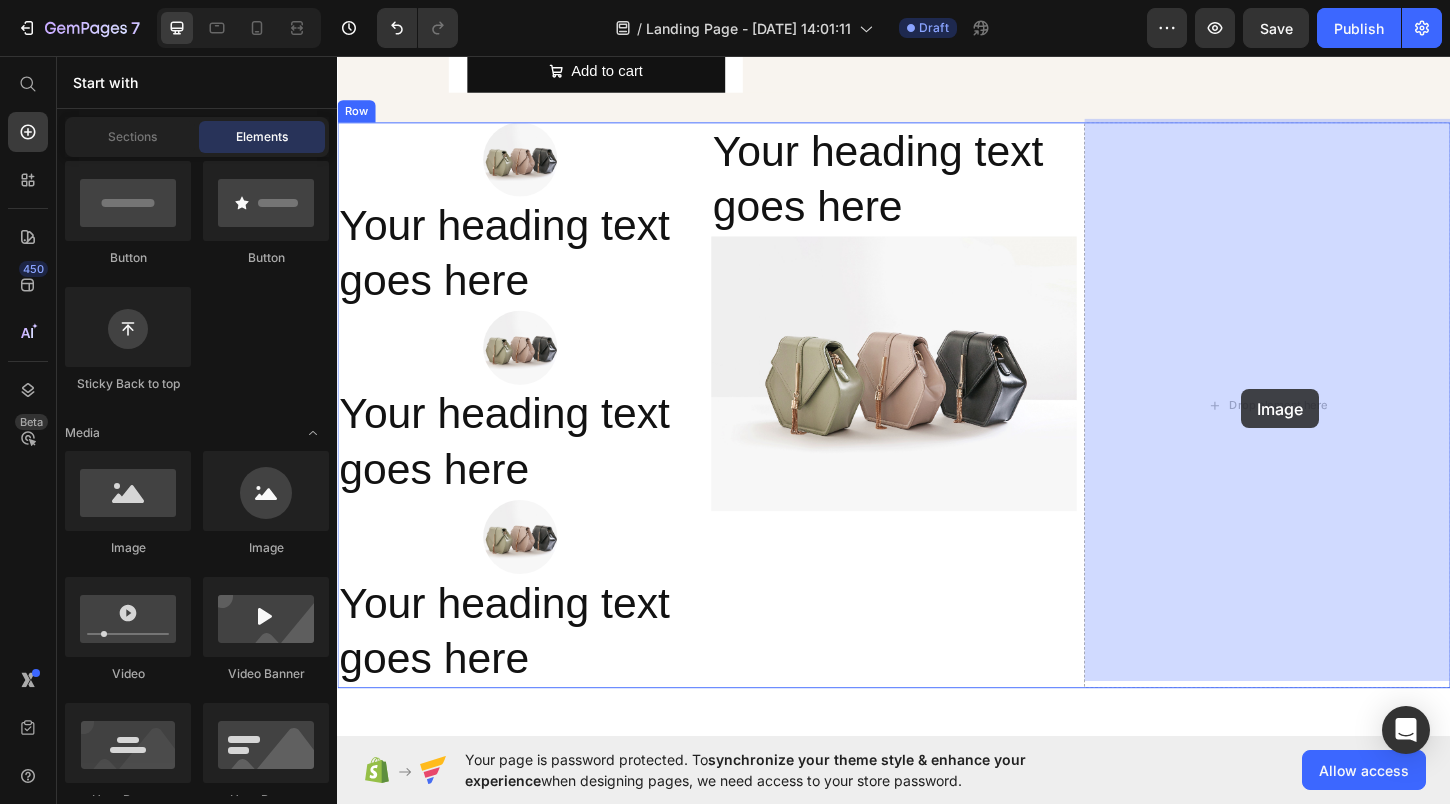 drag, startPoint x: 608, startPoint y: 546, endPoint x: 1315, endPoint y: 411, distance: 719.77356 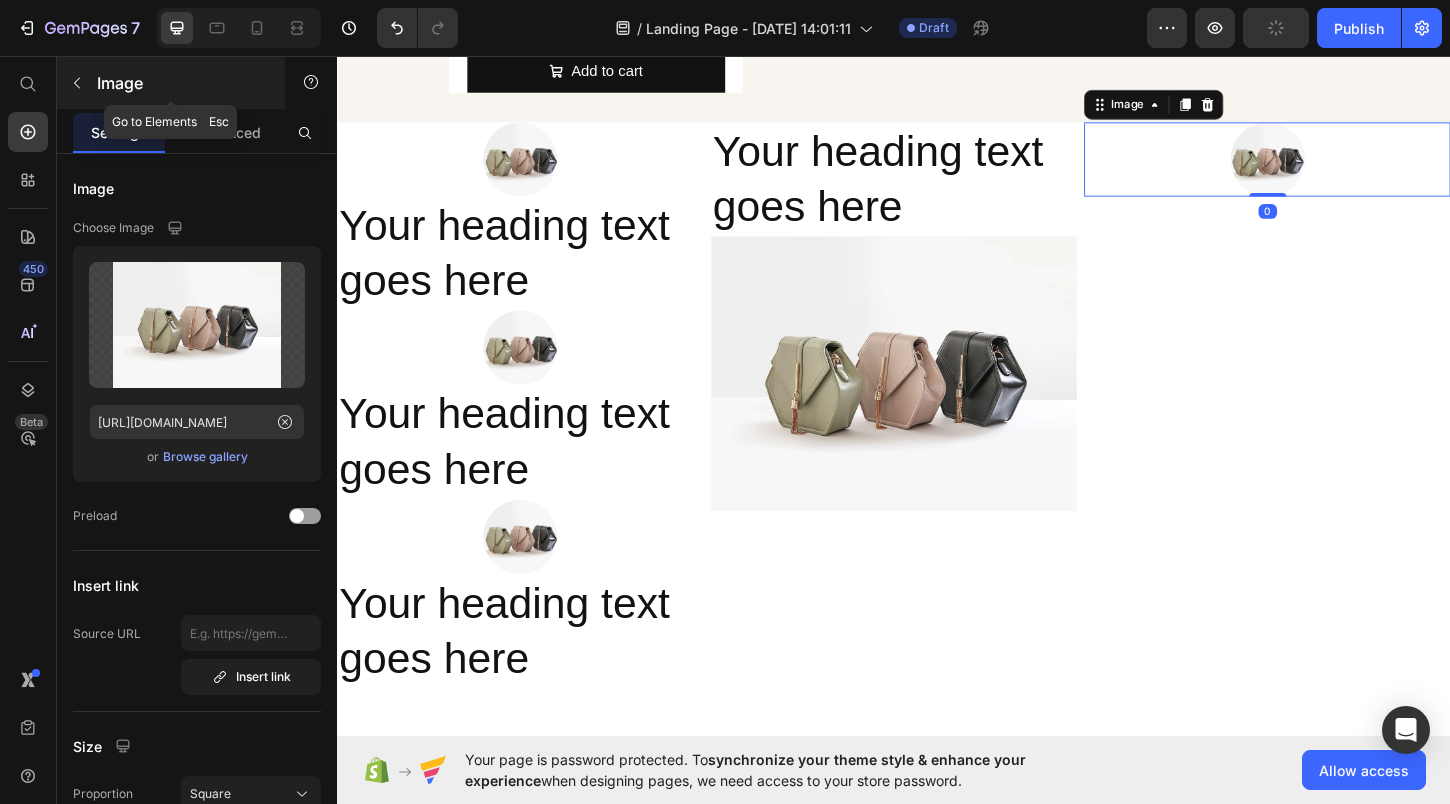 click at bounding box center (77, 83) 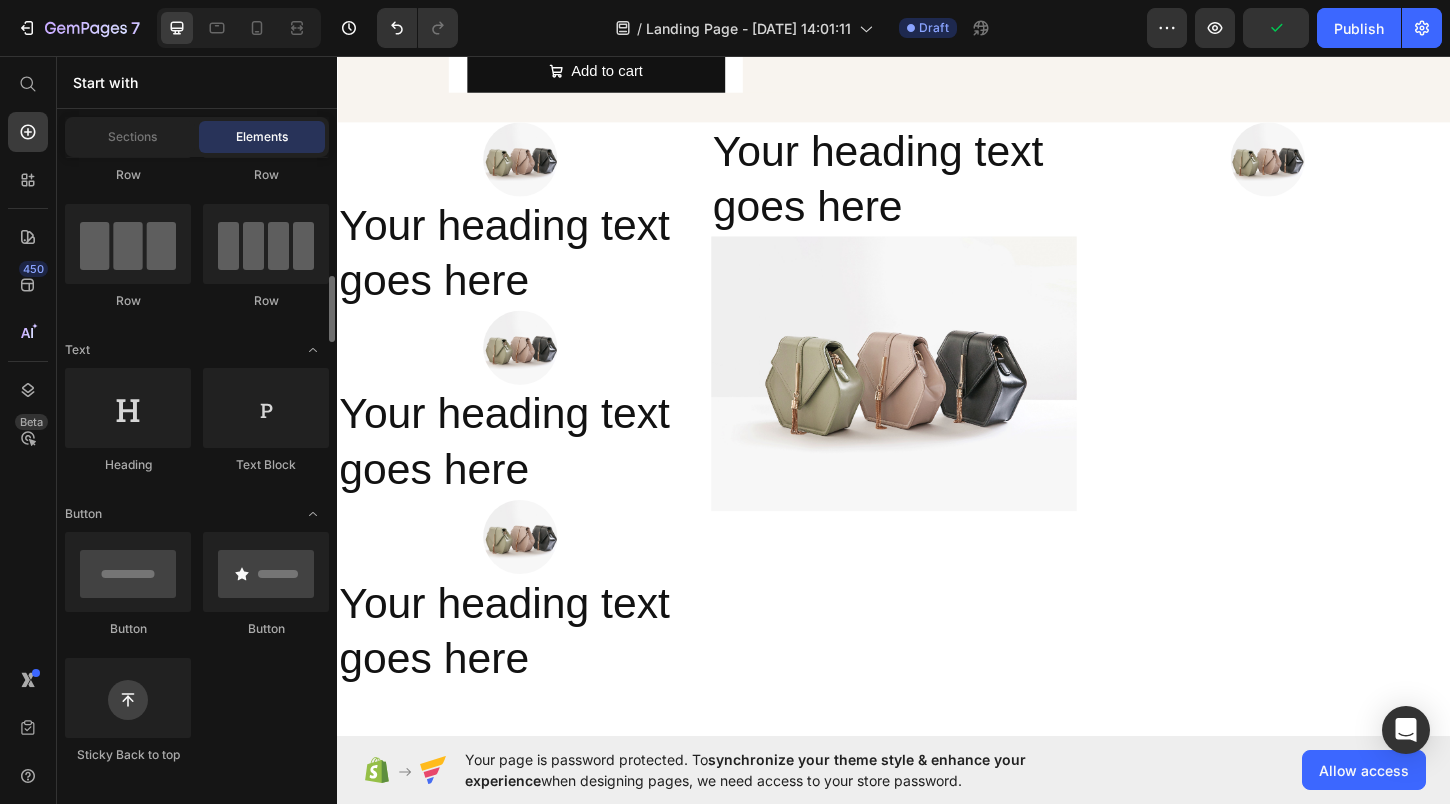 scroll, scrollTop: 0, scrollLeft: 0, axis: both 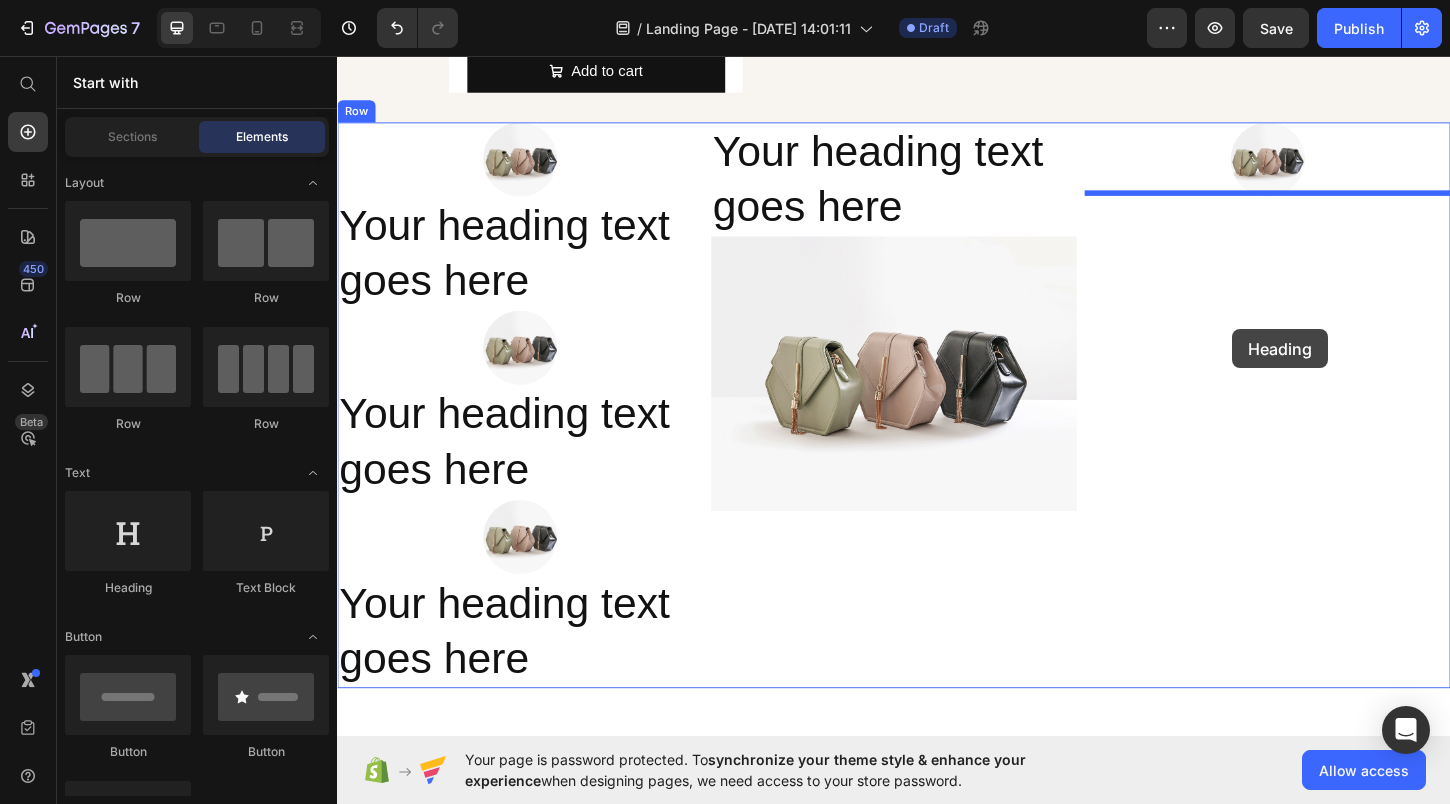 drag, startPoint x: 501, startPoint y: 610, endPoint x: 1301, endPoint y: 350, distance: 841.18964 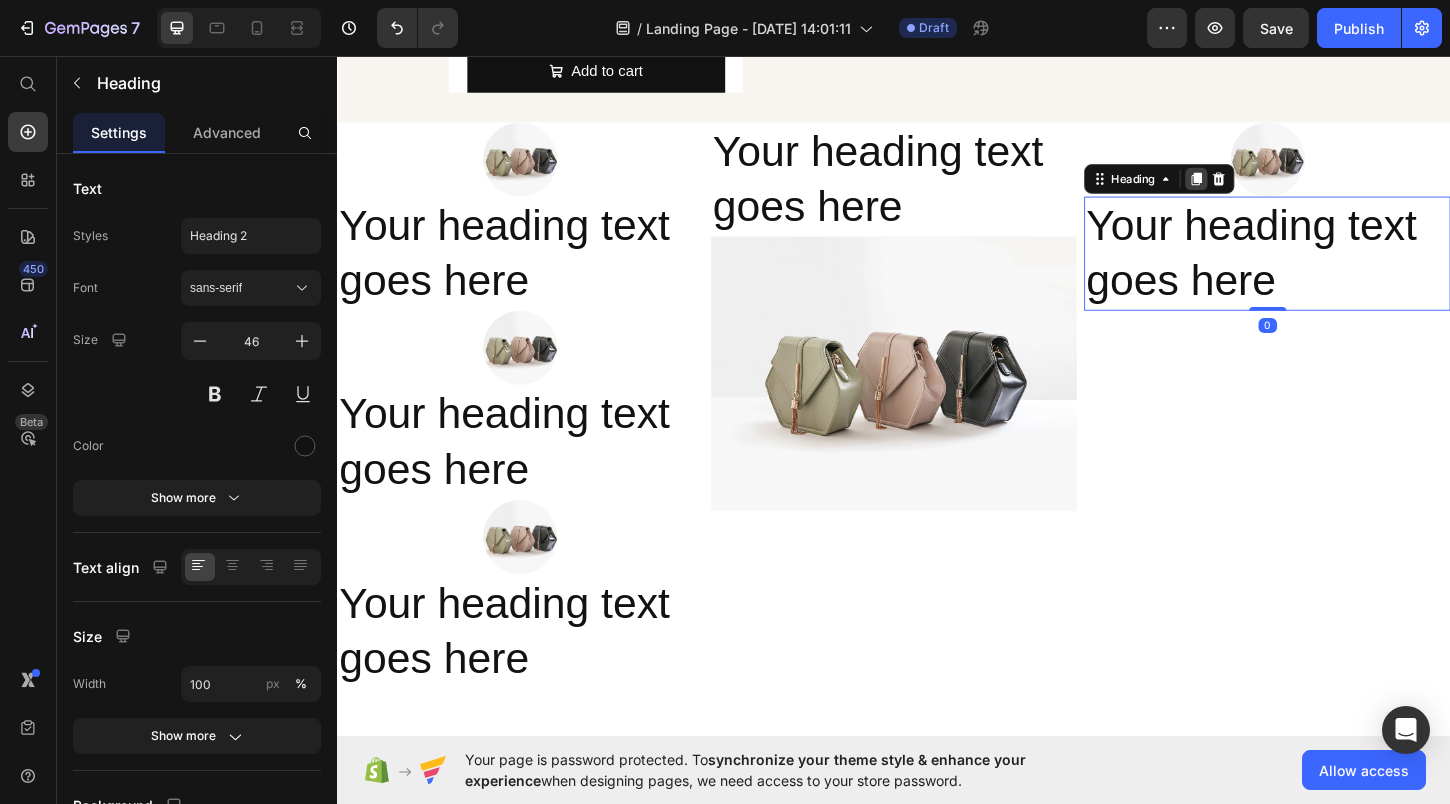 click 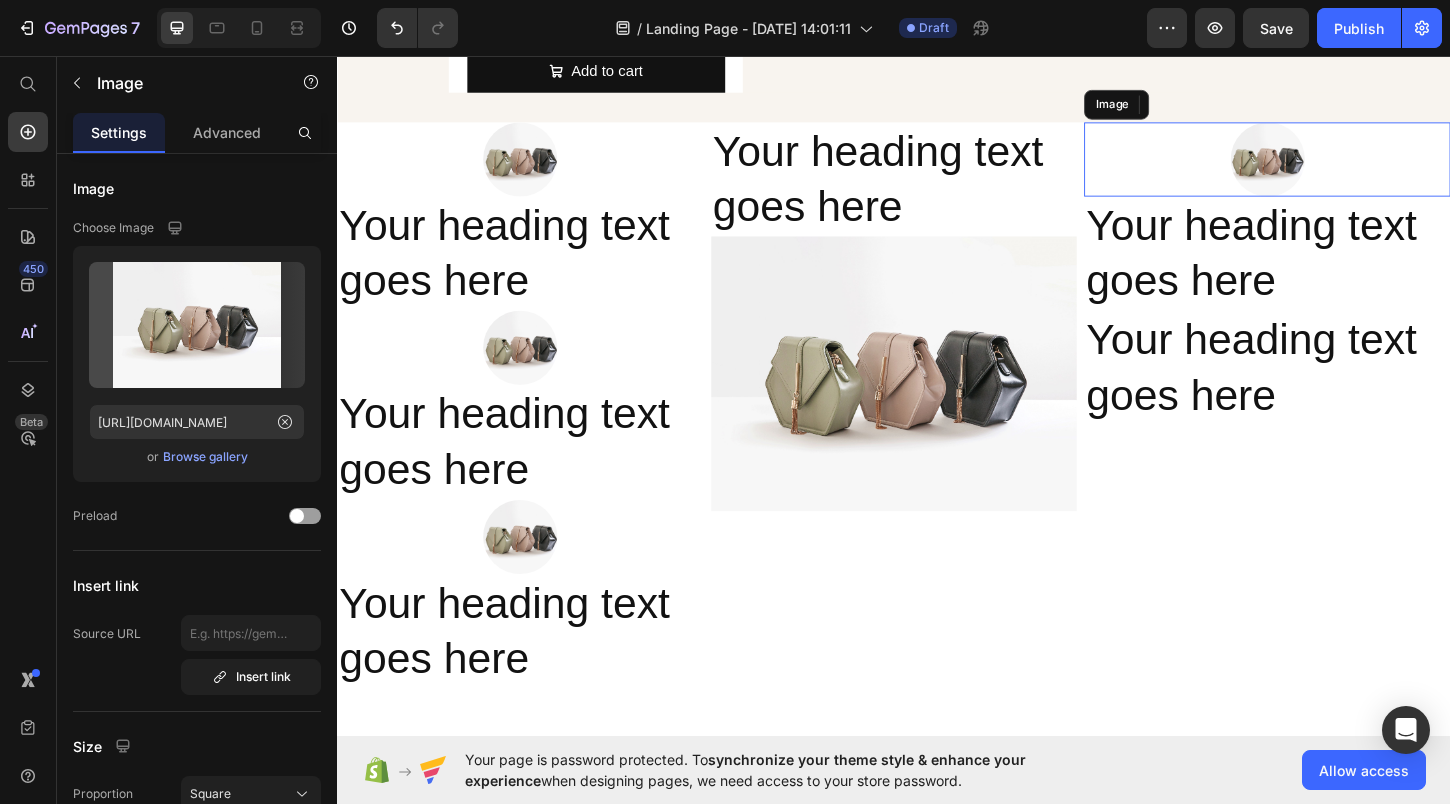 click at bounding box center [1339, 167] 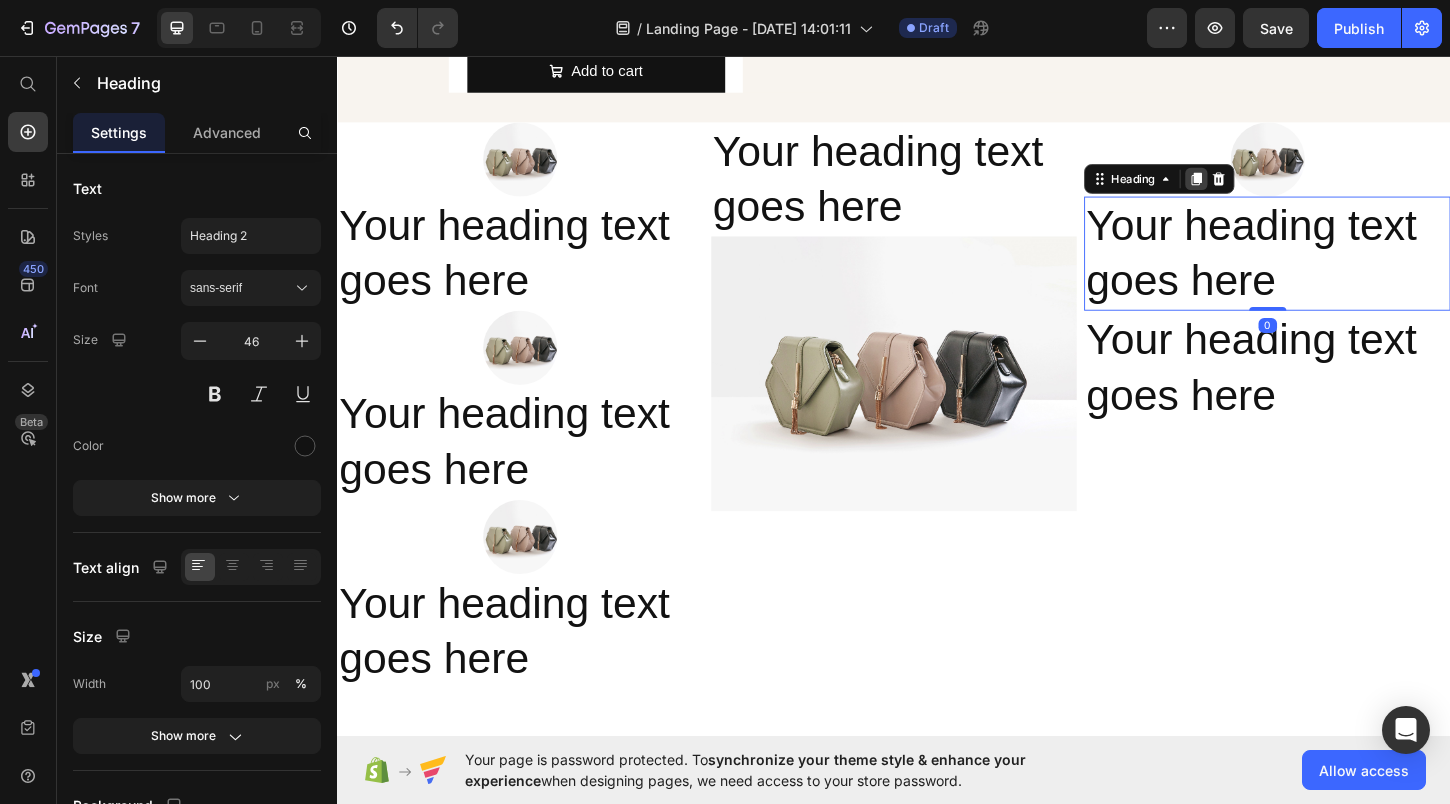 click 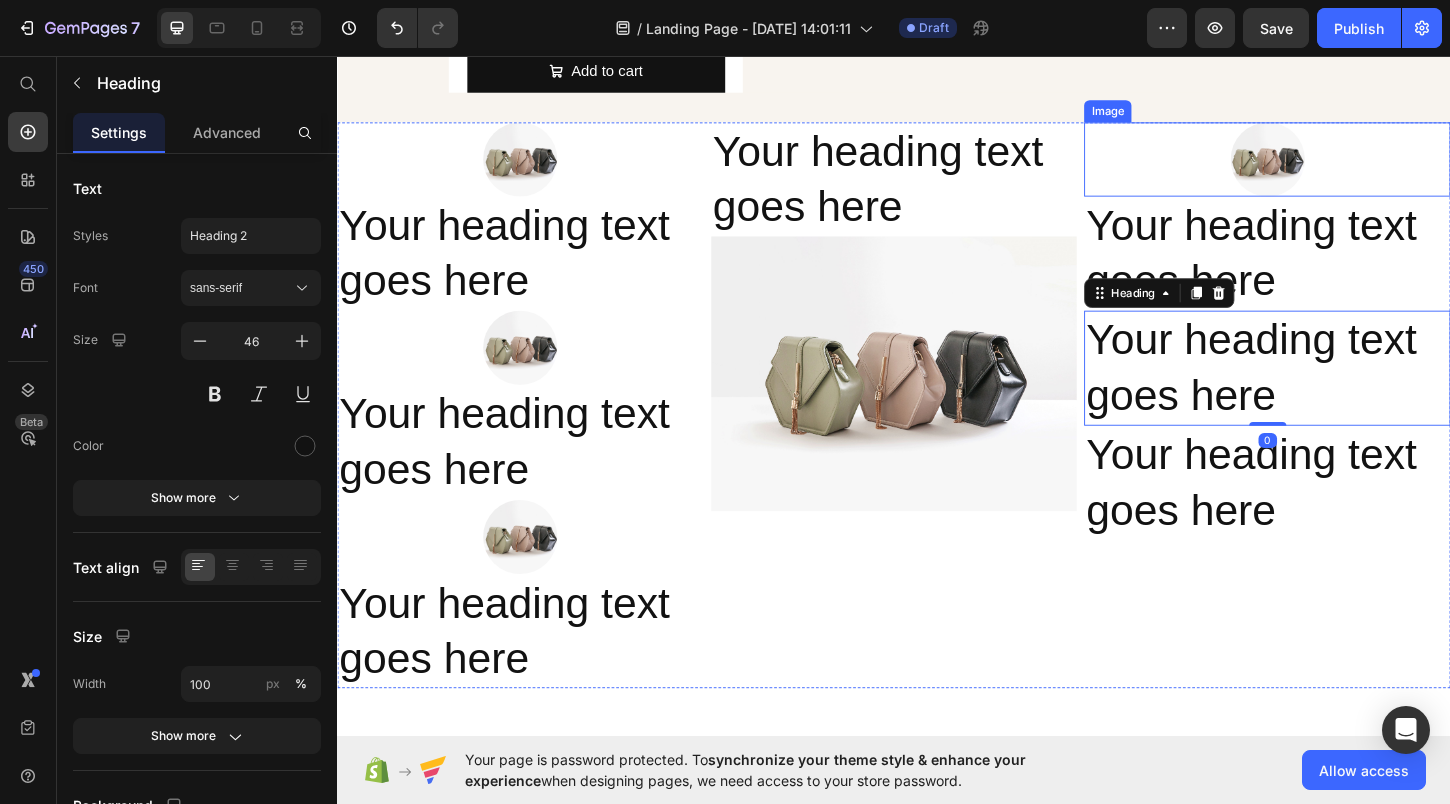 click at bounding box center [1339, 167] 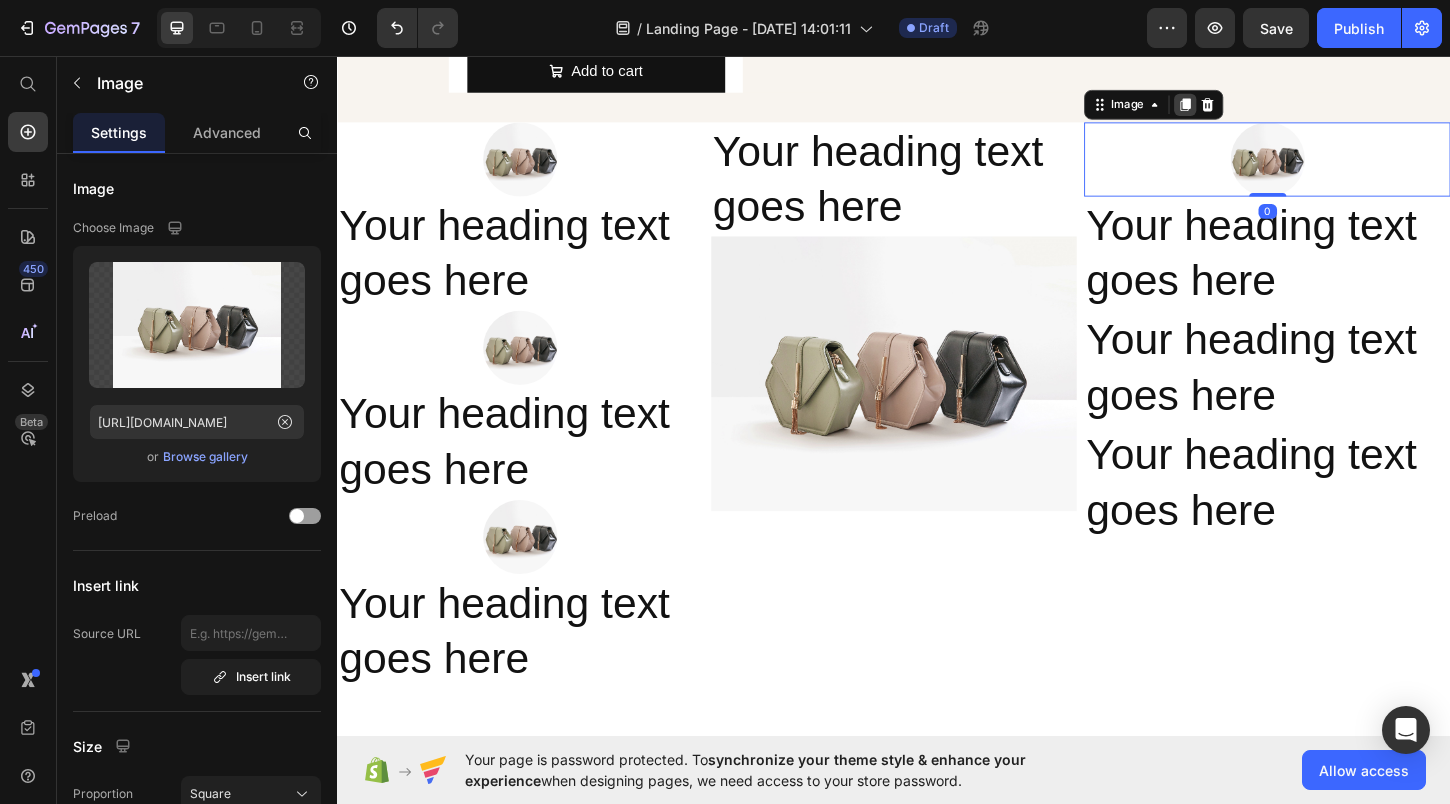 click 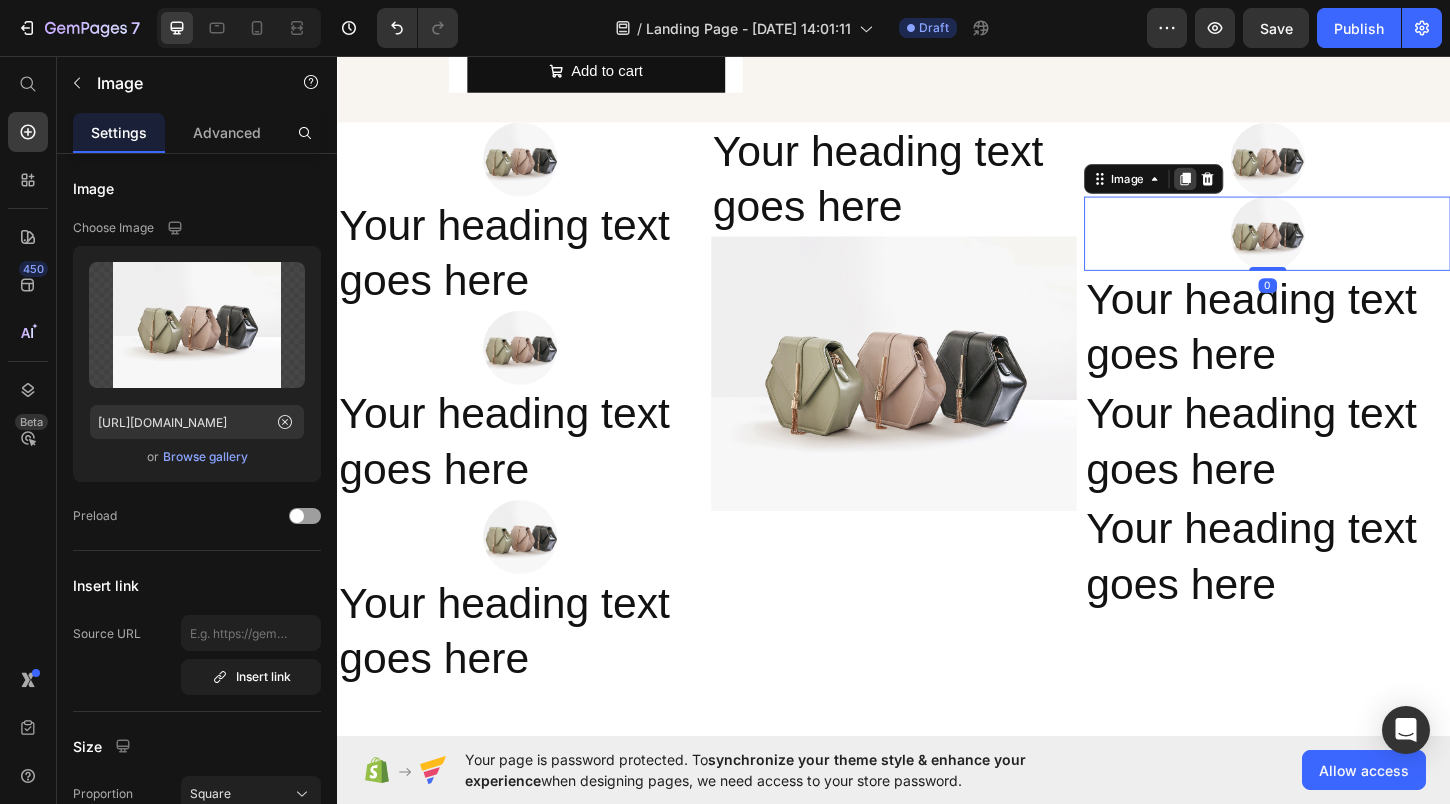 click 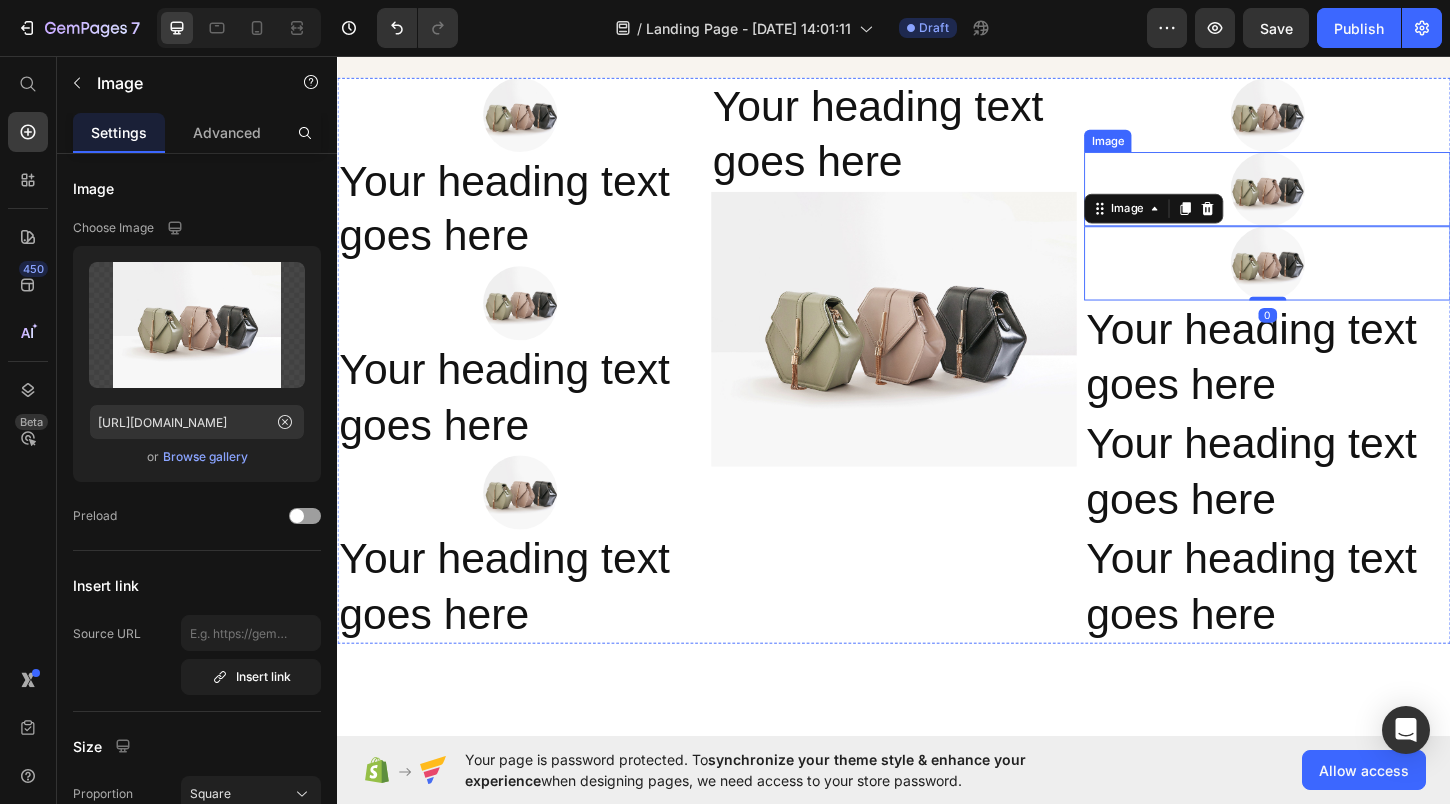 scroll, scrollTop: 1553, scrollLeft: 0, axis: vertical 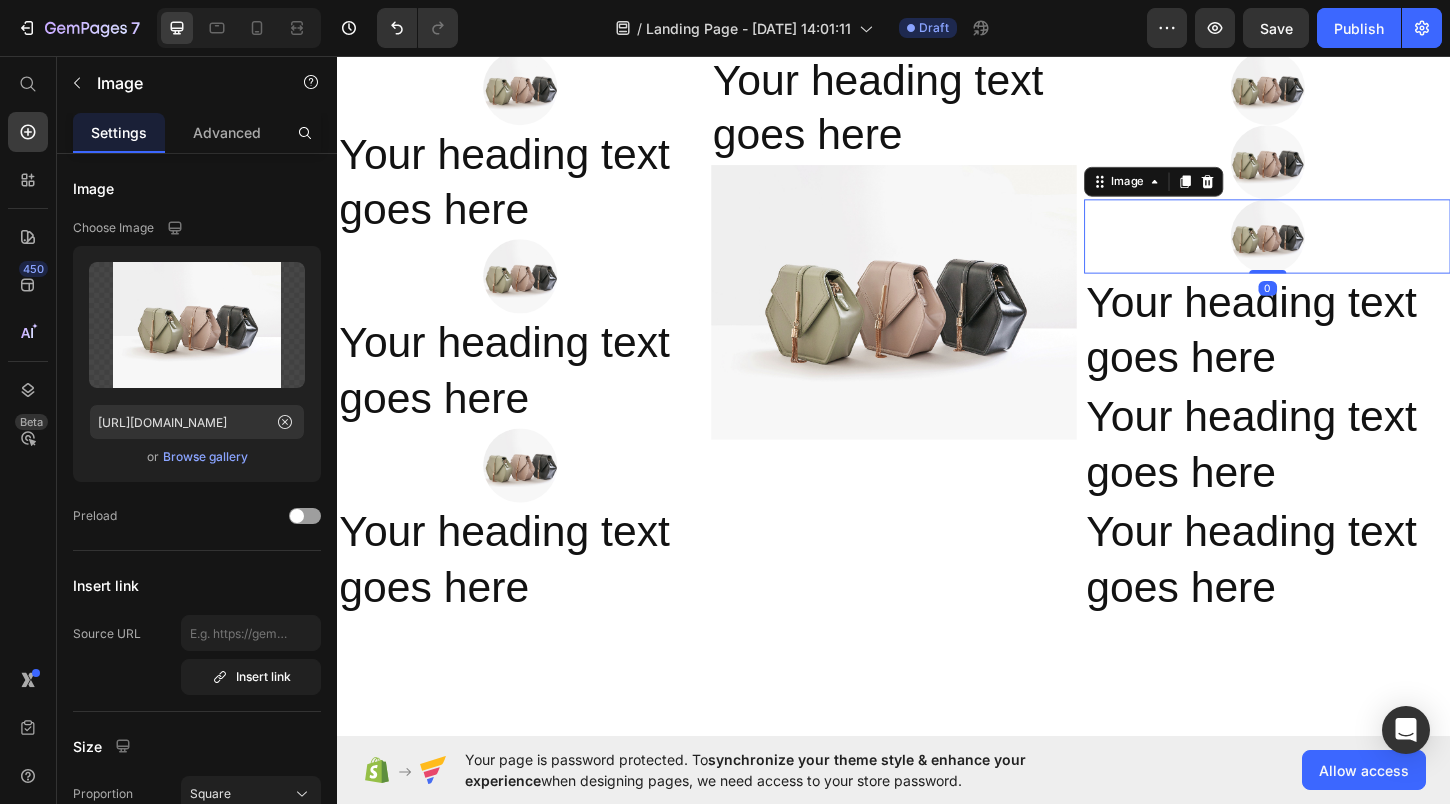click at bounding box center (1339, 250) 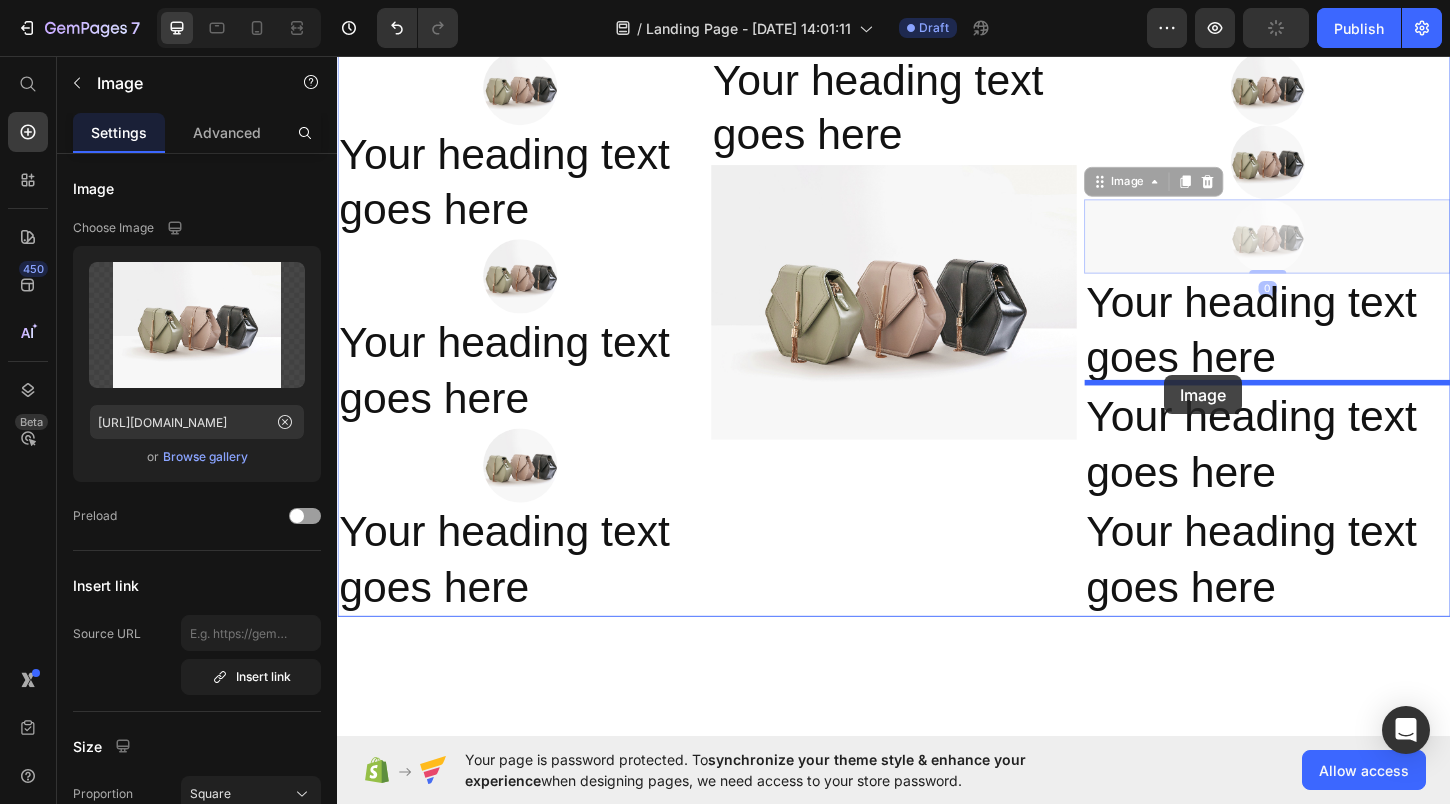 drag, startPoint x: 1159, startPoint y: 187, endPoint x: 1229, endPoint y: 400, distance: 224.20749 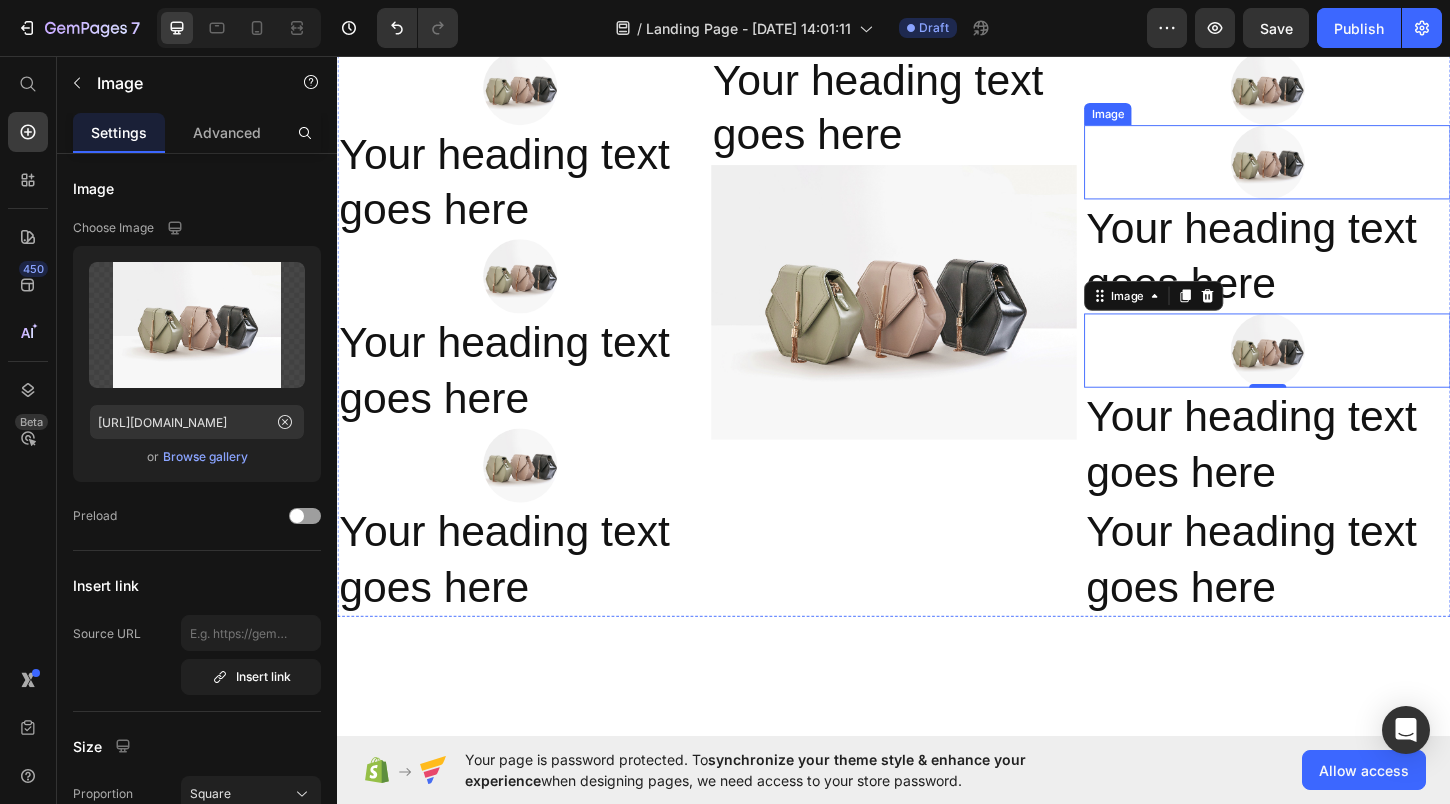 click at bounding box center [1339, 170] 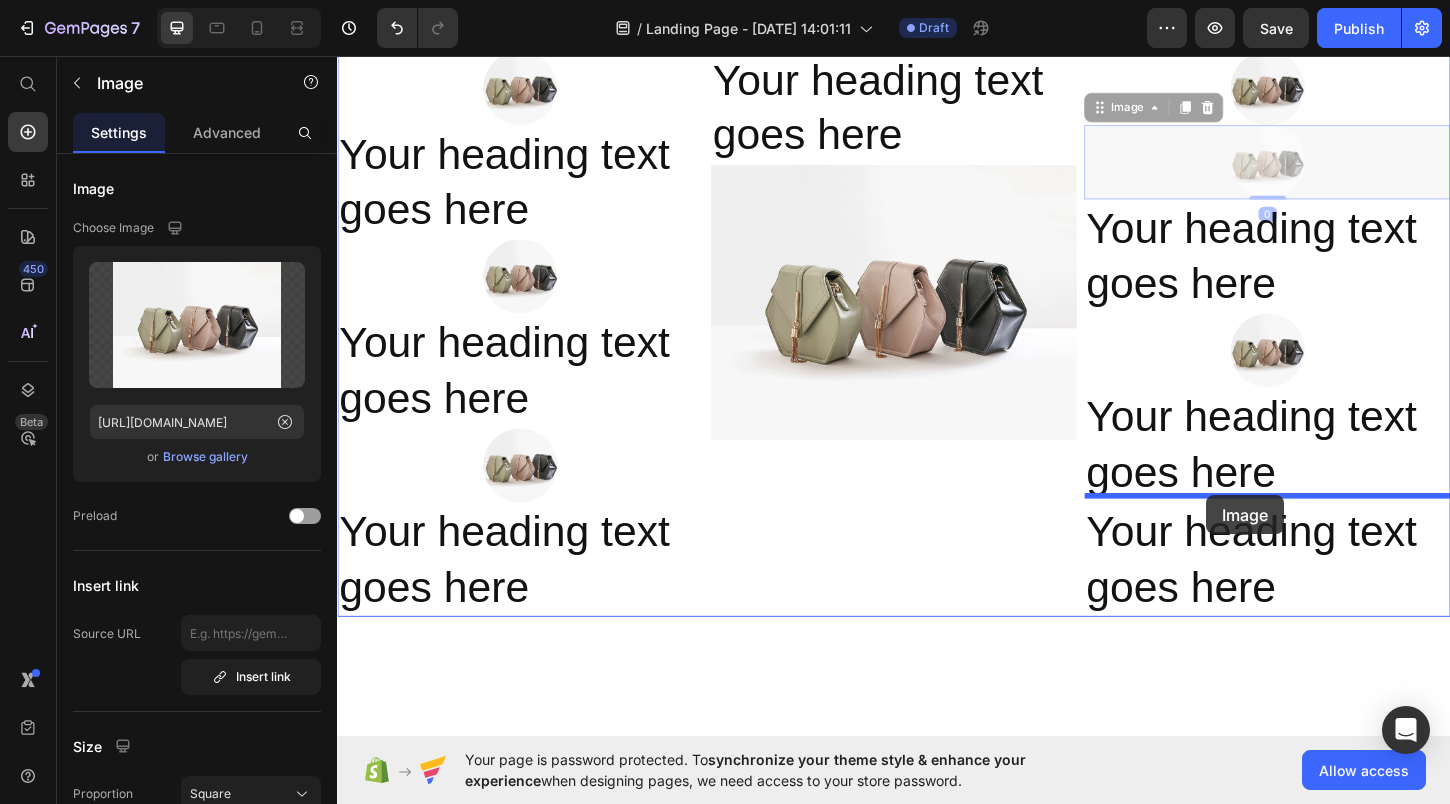 drag, startPoint x: 1161, startPoint y: 111, endPoint x: 1274, endPoint y: 528, distance: 432.03934 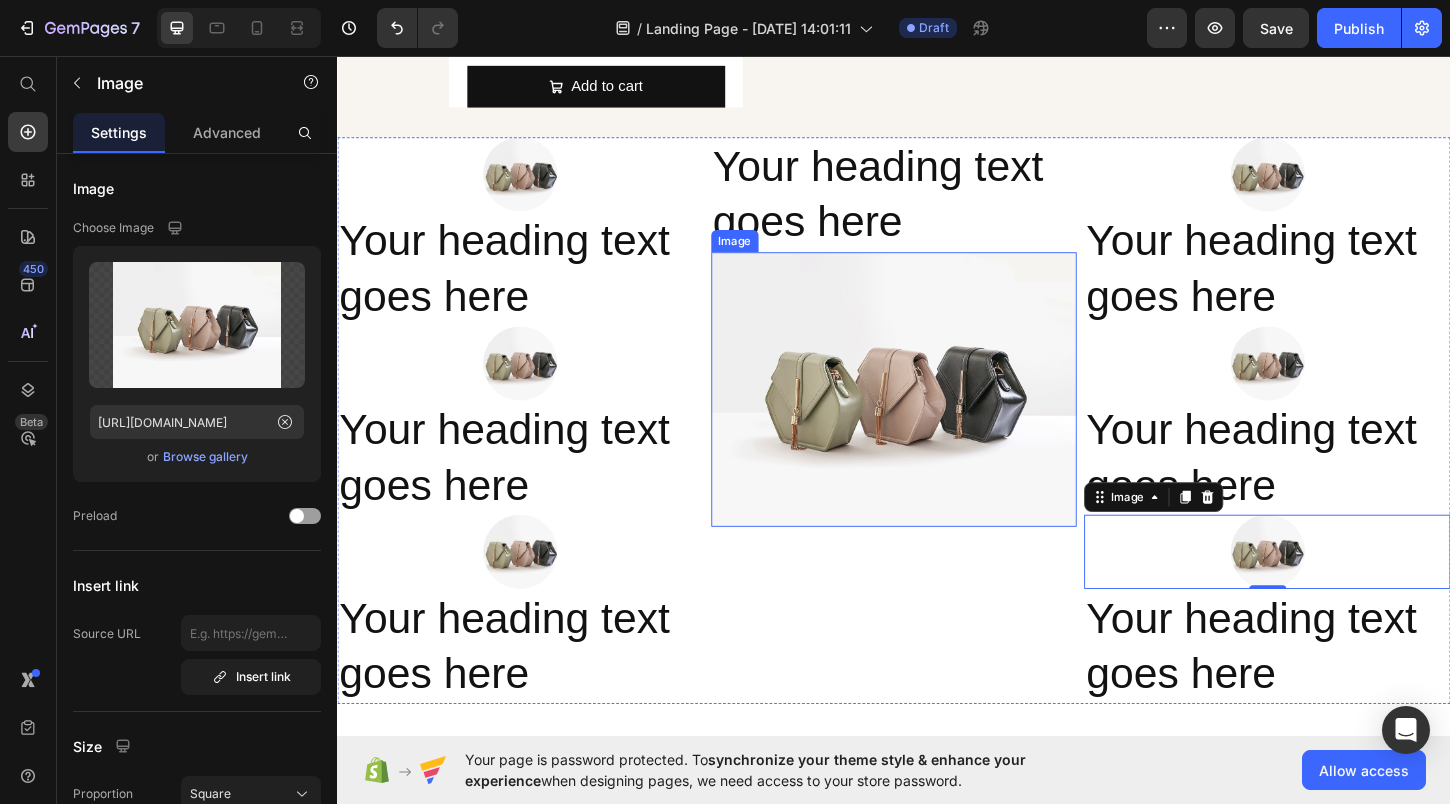 scroll, scrollTop: 1331, scrollLeft: 0, axis: vertical 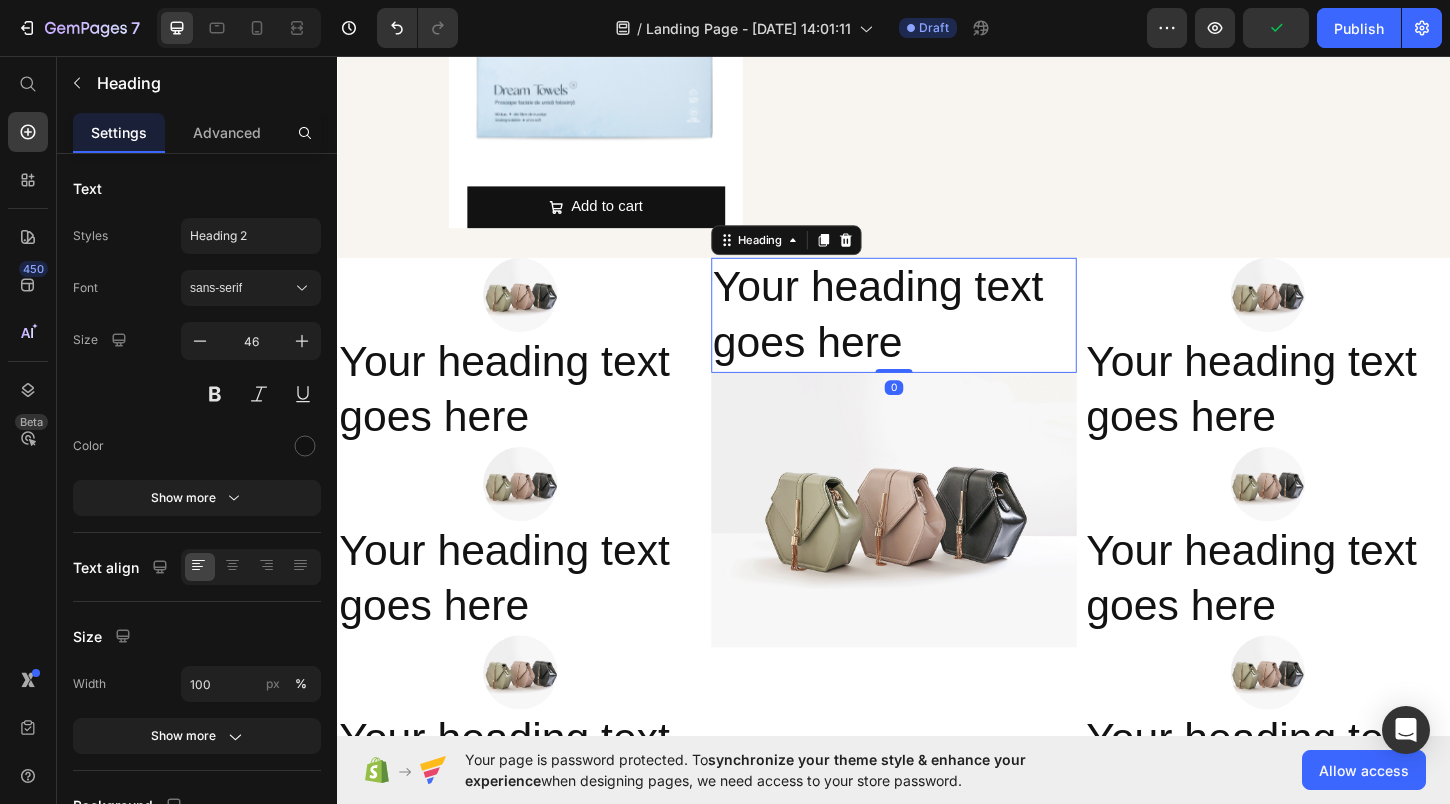 click on "Your heading text goes here" at bounding box center (937, 335) 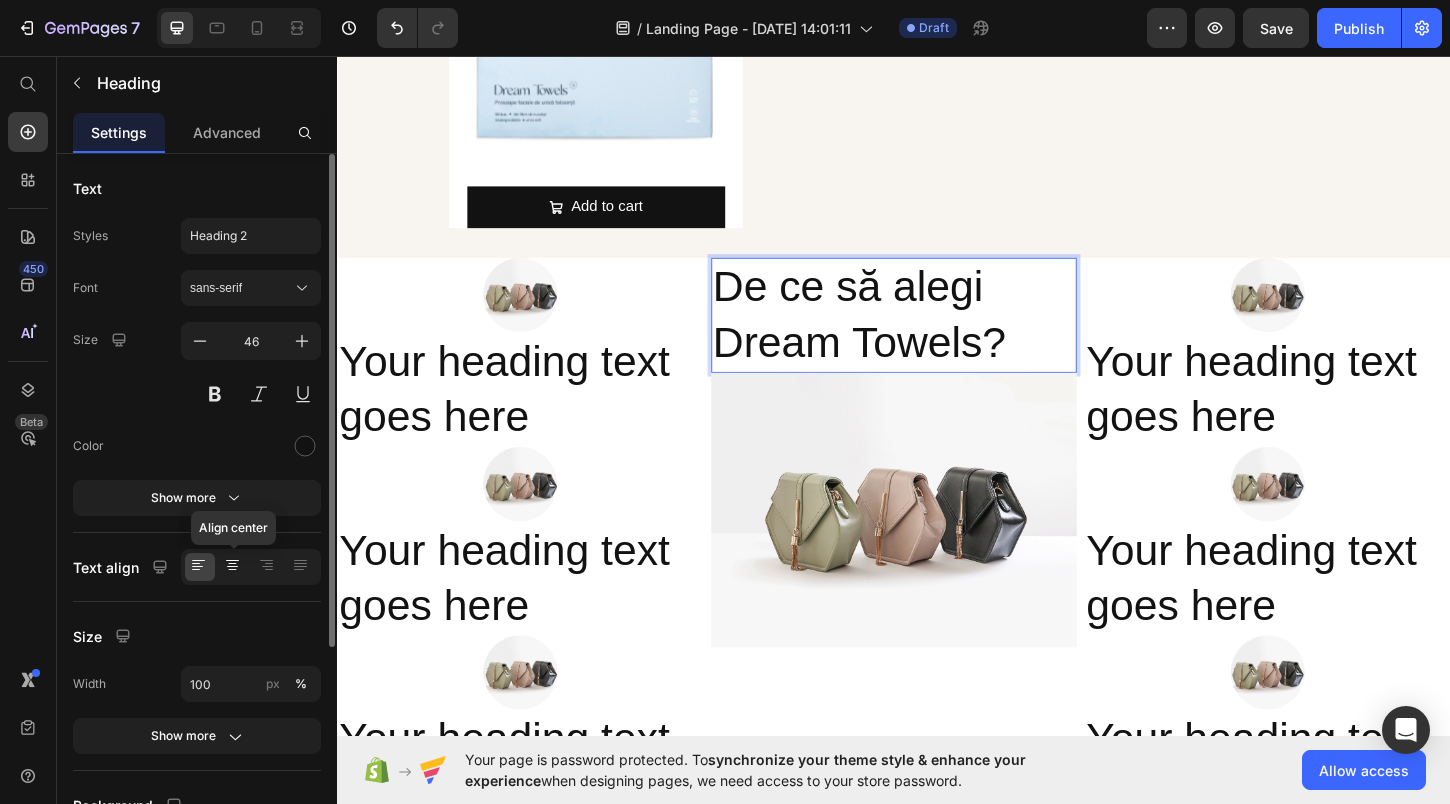 click 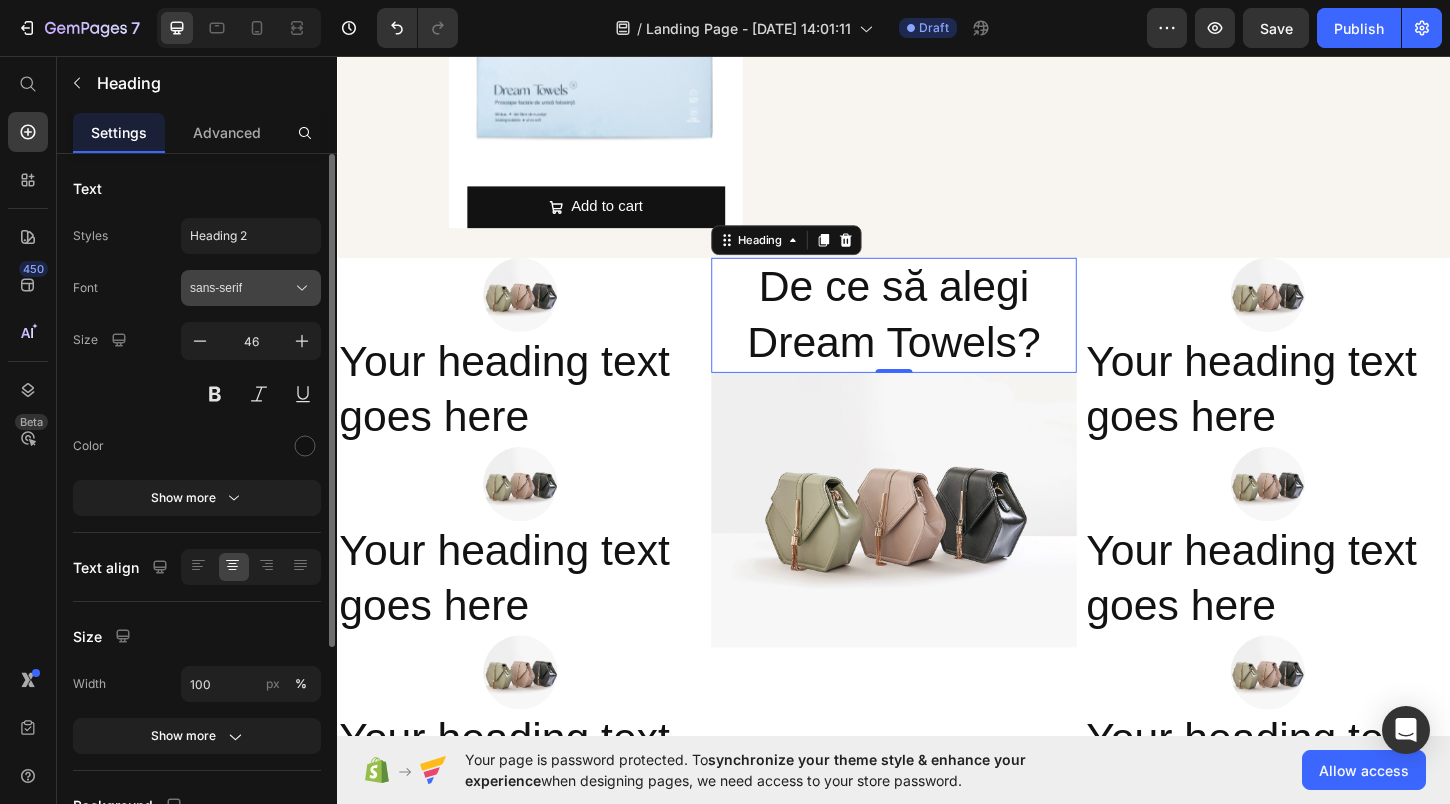 click on "sans-serif" at bounding box center [251, 288] 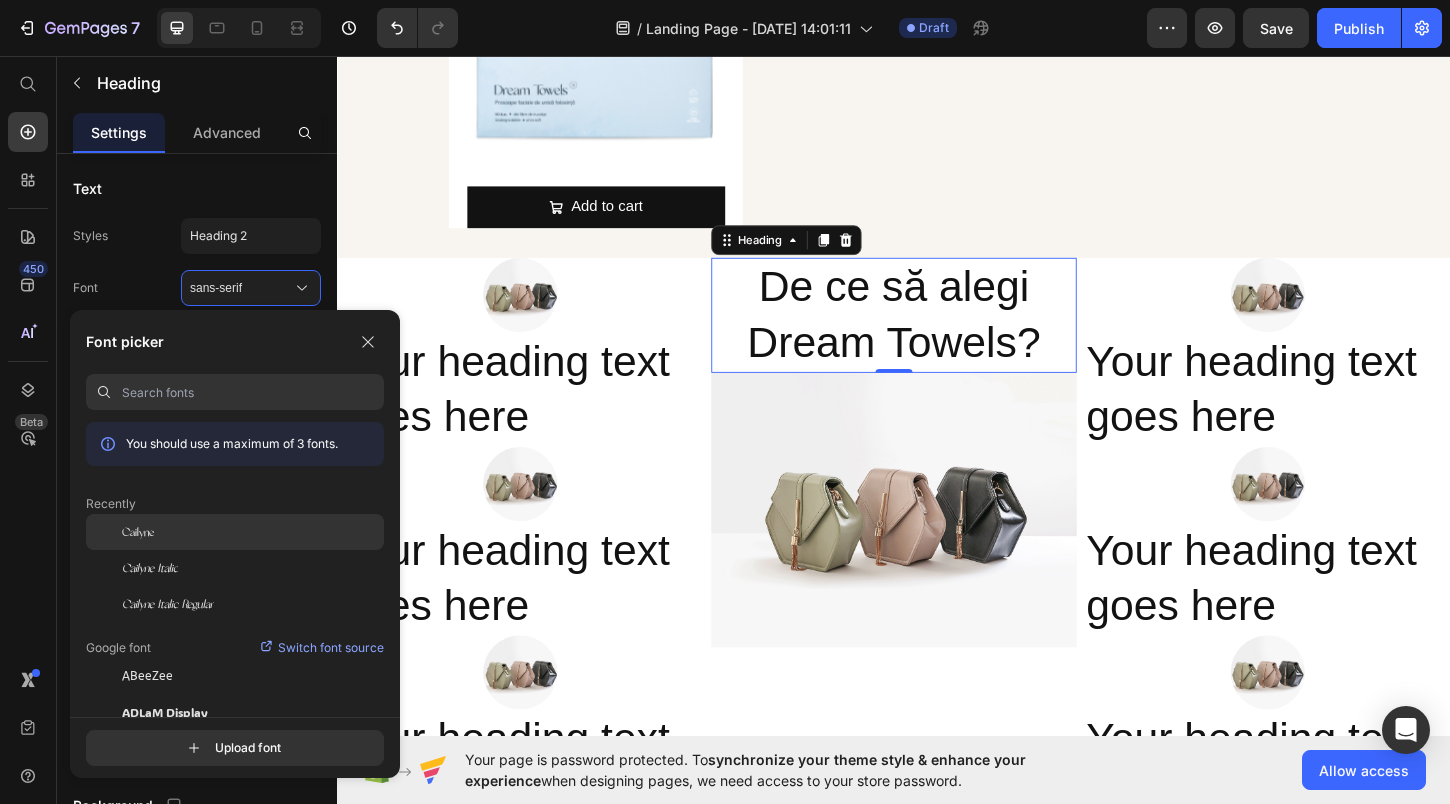 click on "Cailyne" 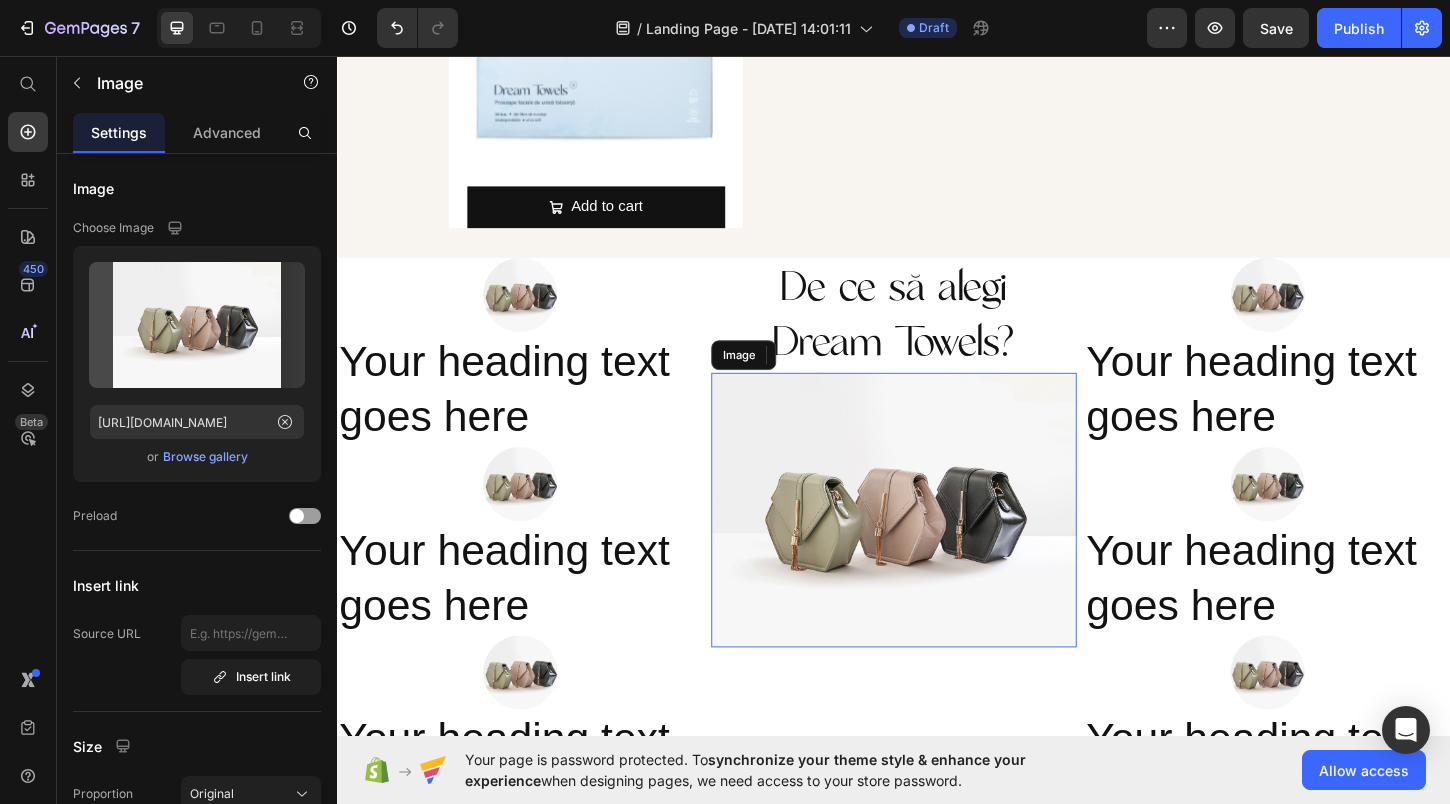 click at bounding box center (937, 545) 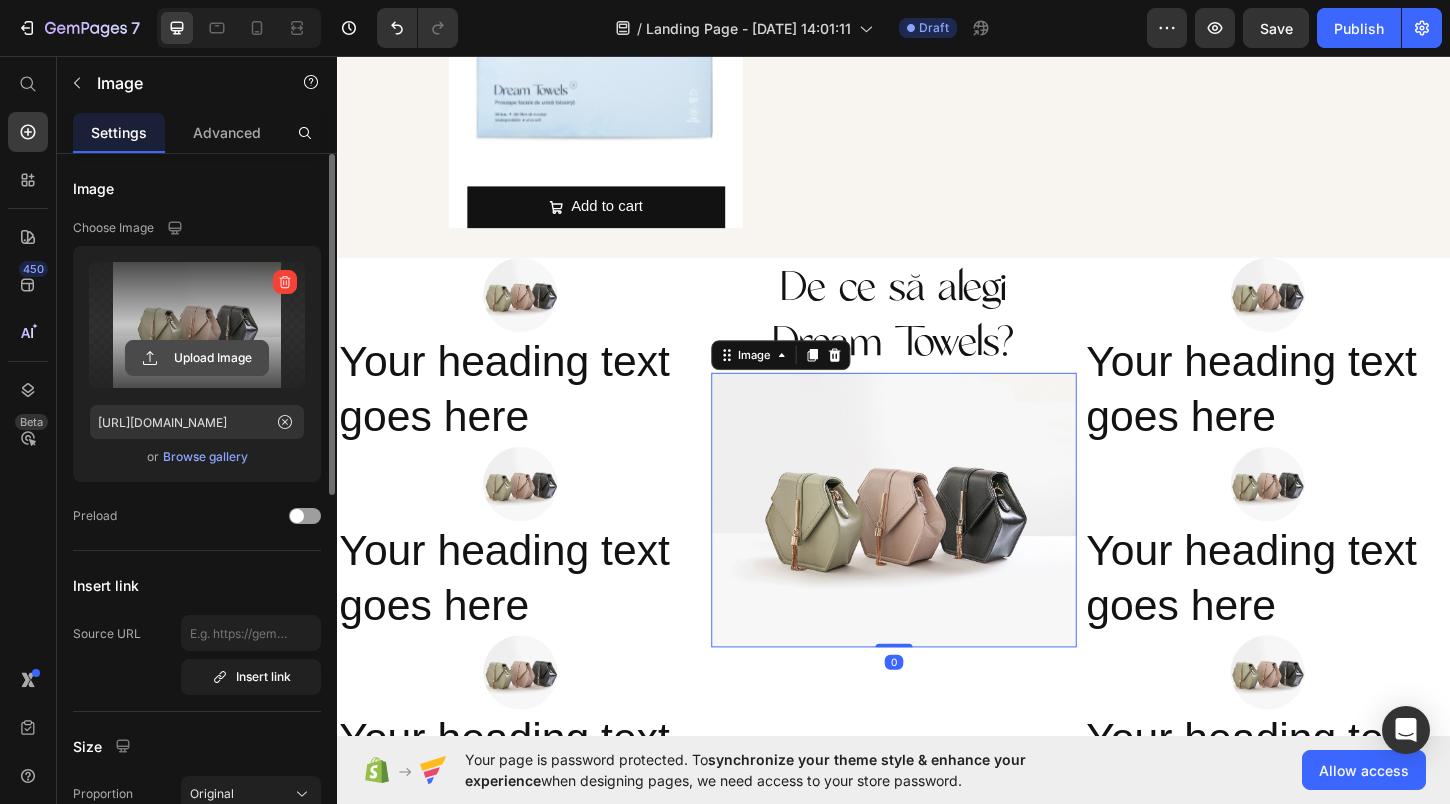 click 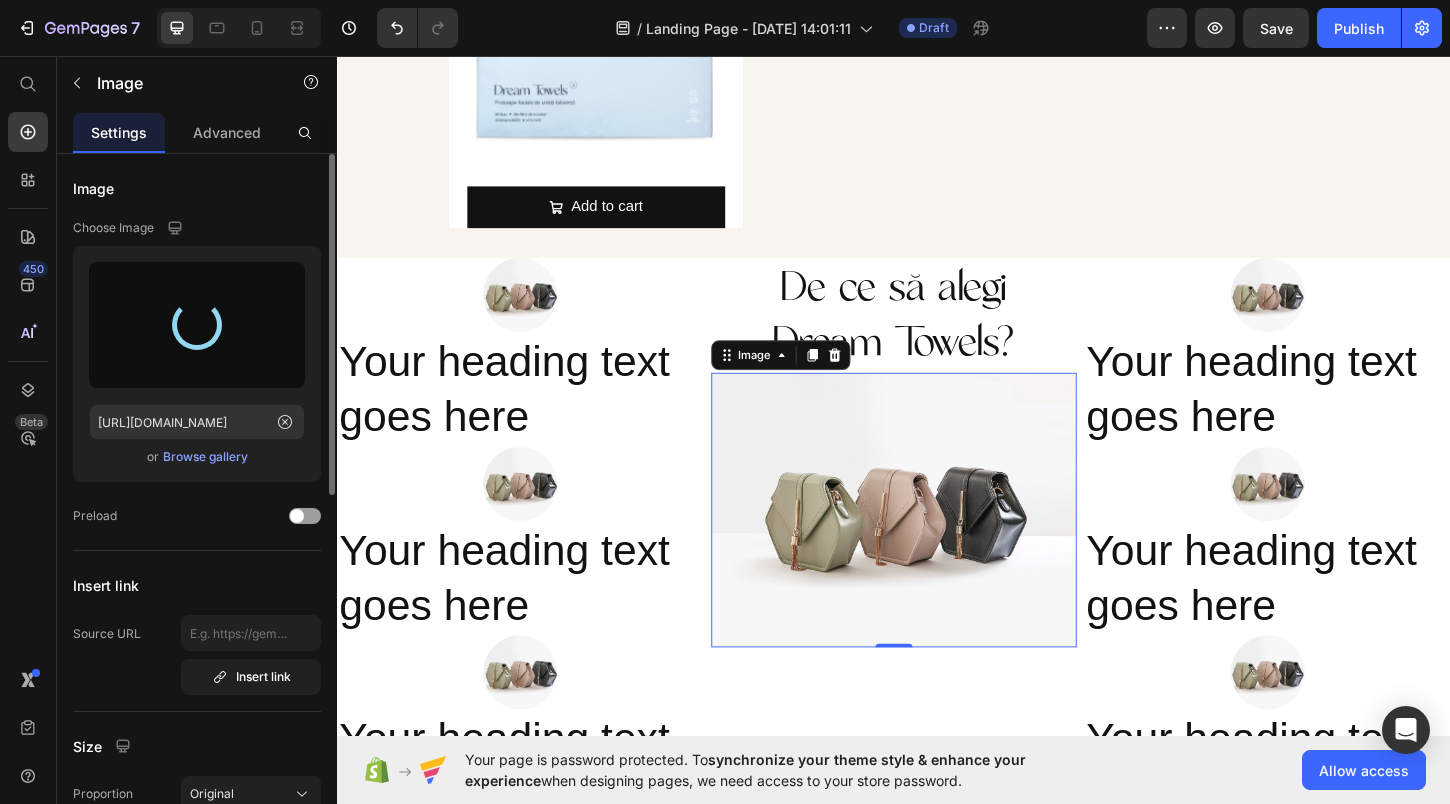 scroll, scrollTop: 1482, scrollLeft: 0, axis: vertical 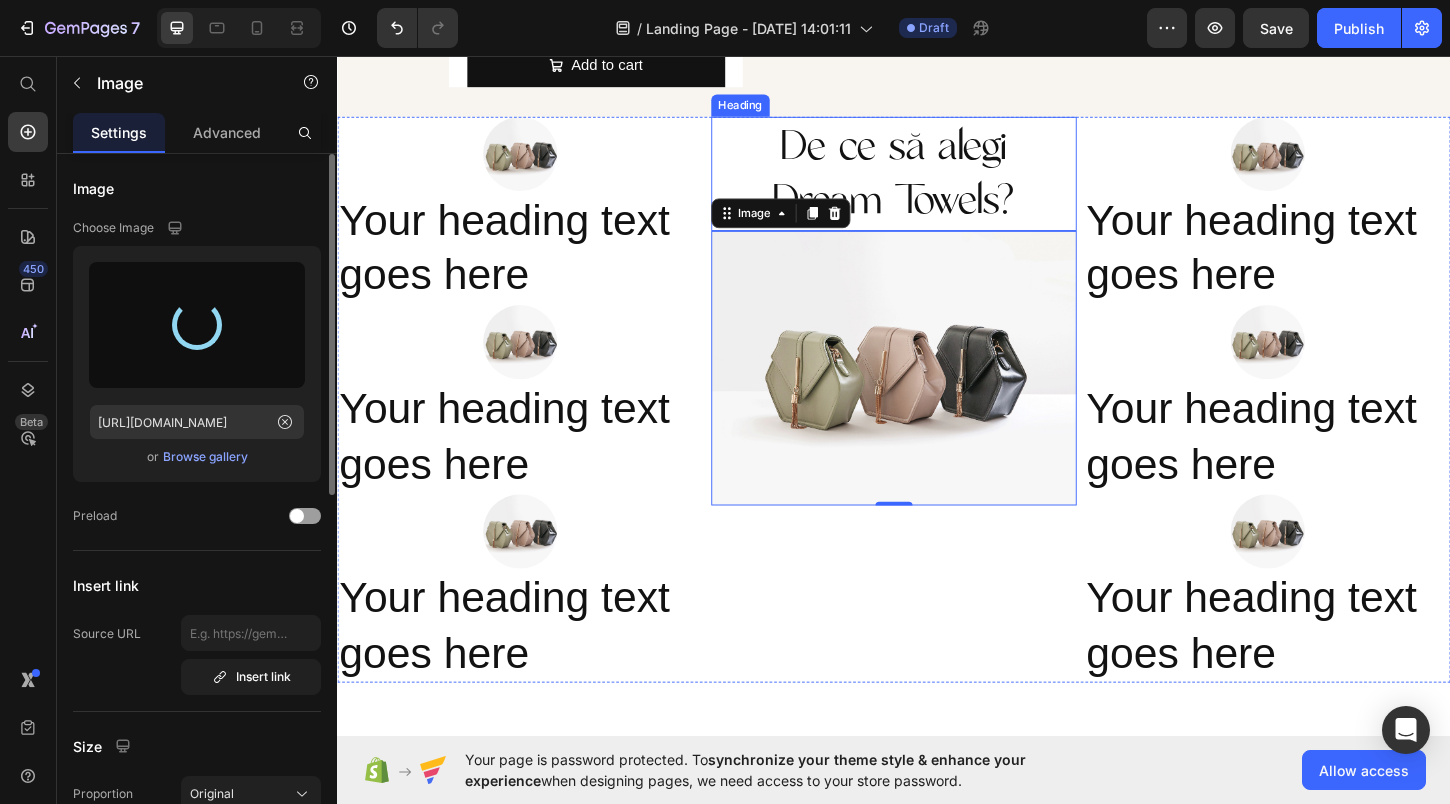 type on "https://cdn.shopify.com/s/files/1/0946/0603/3226/files/gempages_574806925032555632-cbfc7191-7a3e-49e1-97ee-f45b41ed9483.webp" 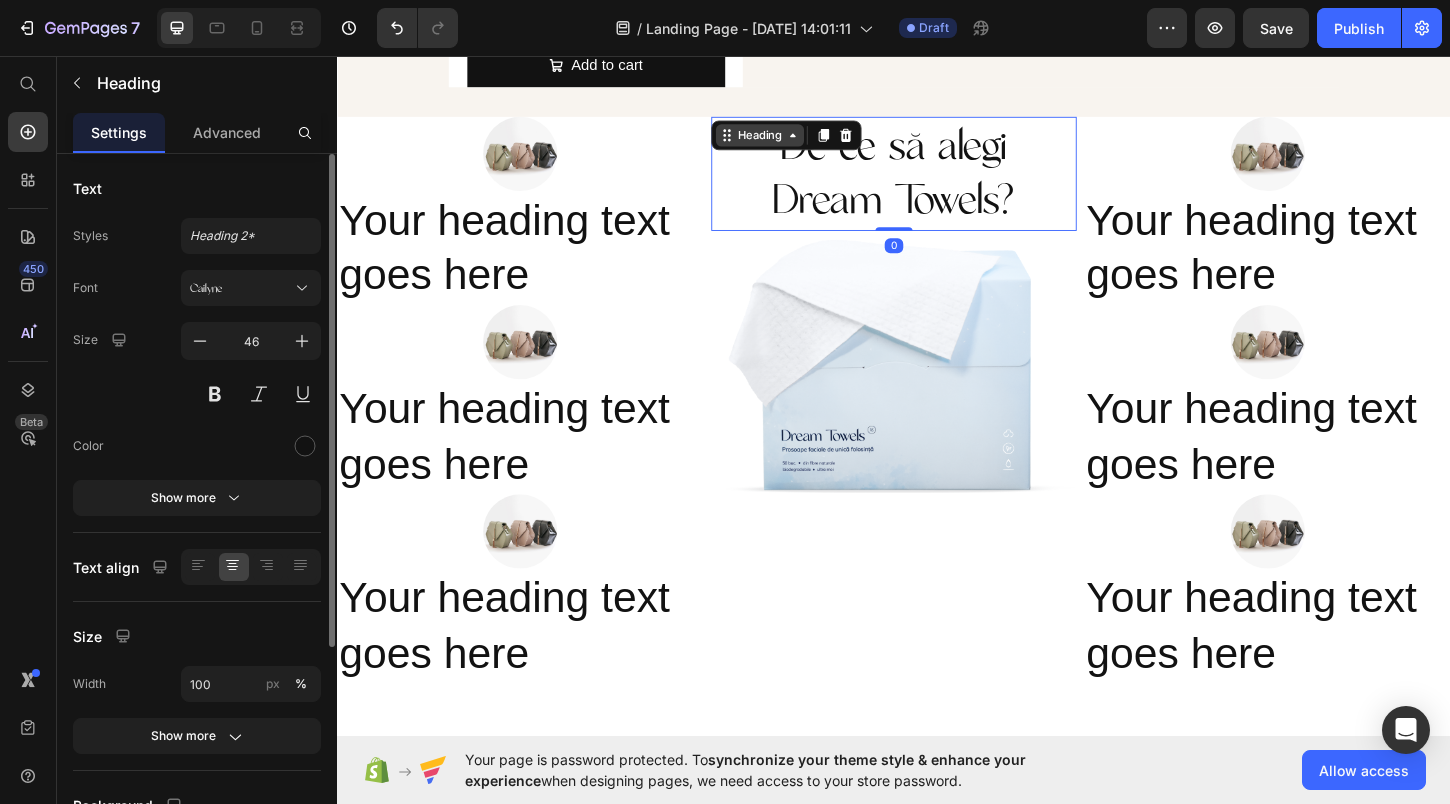 click on "Heading" at bounding box center (792, 141) 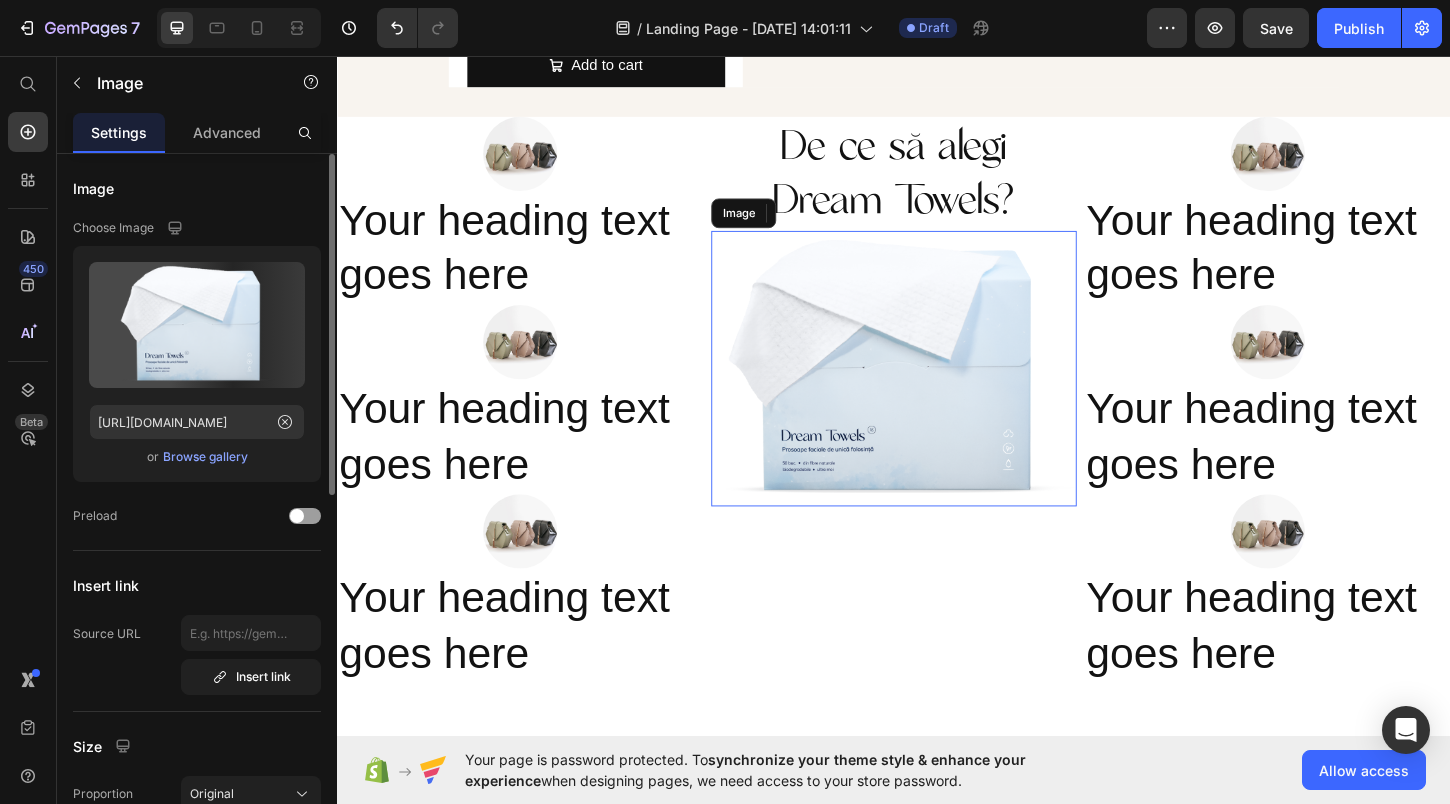 click at bounding box center (937, 392) 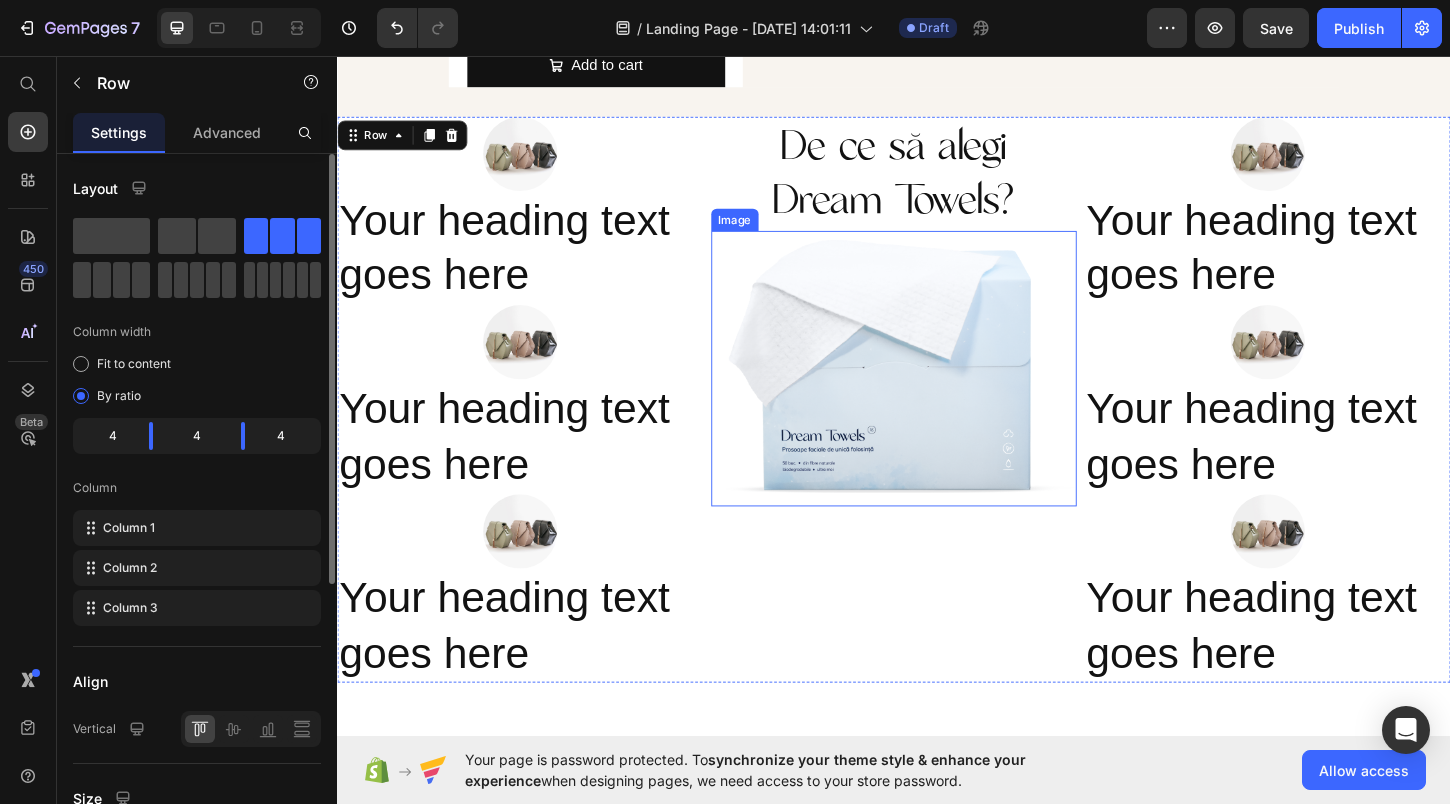 click at bounding box center (937, 392) 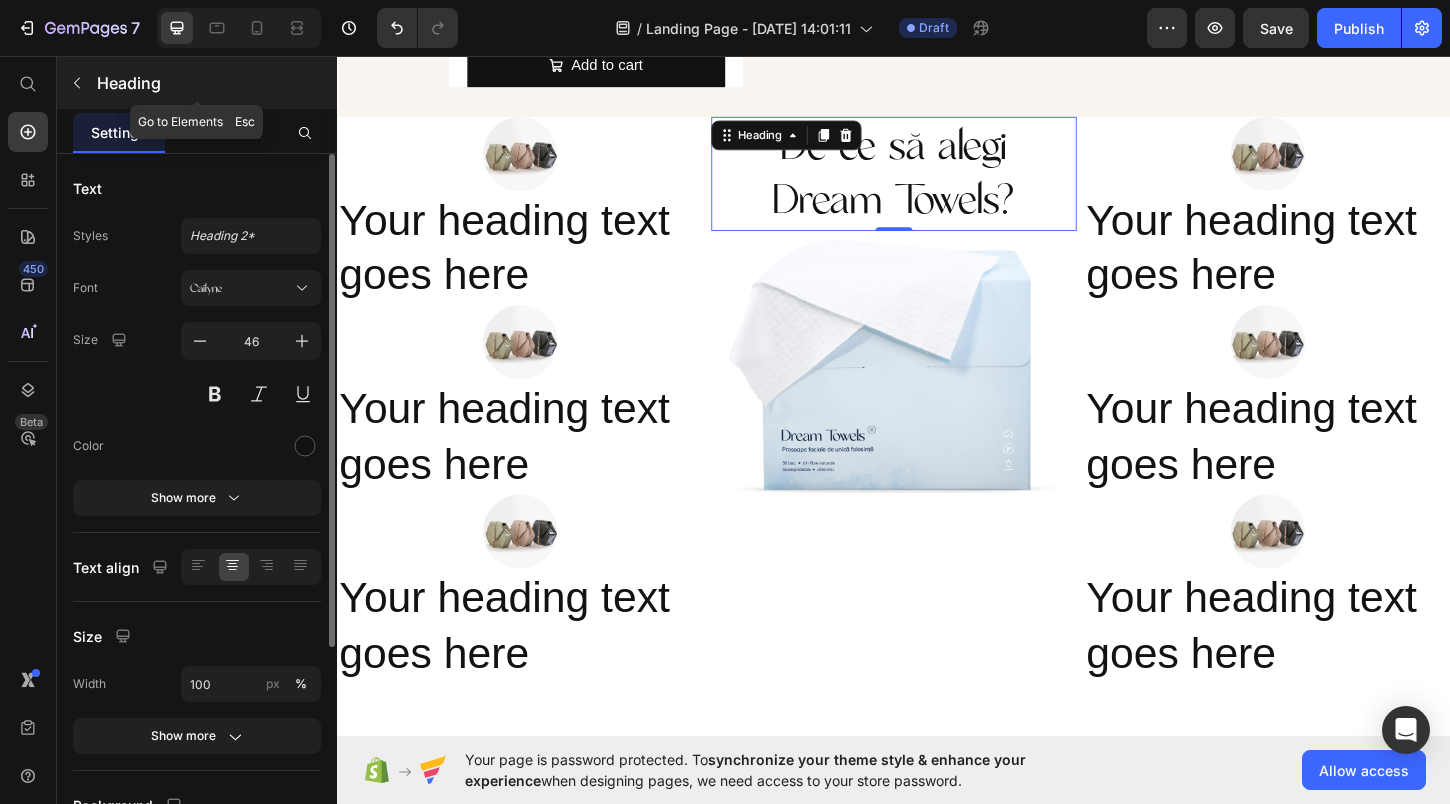 click at bounding box center [77, 83] 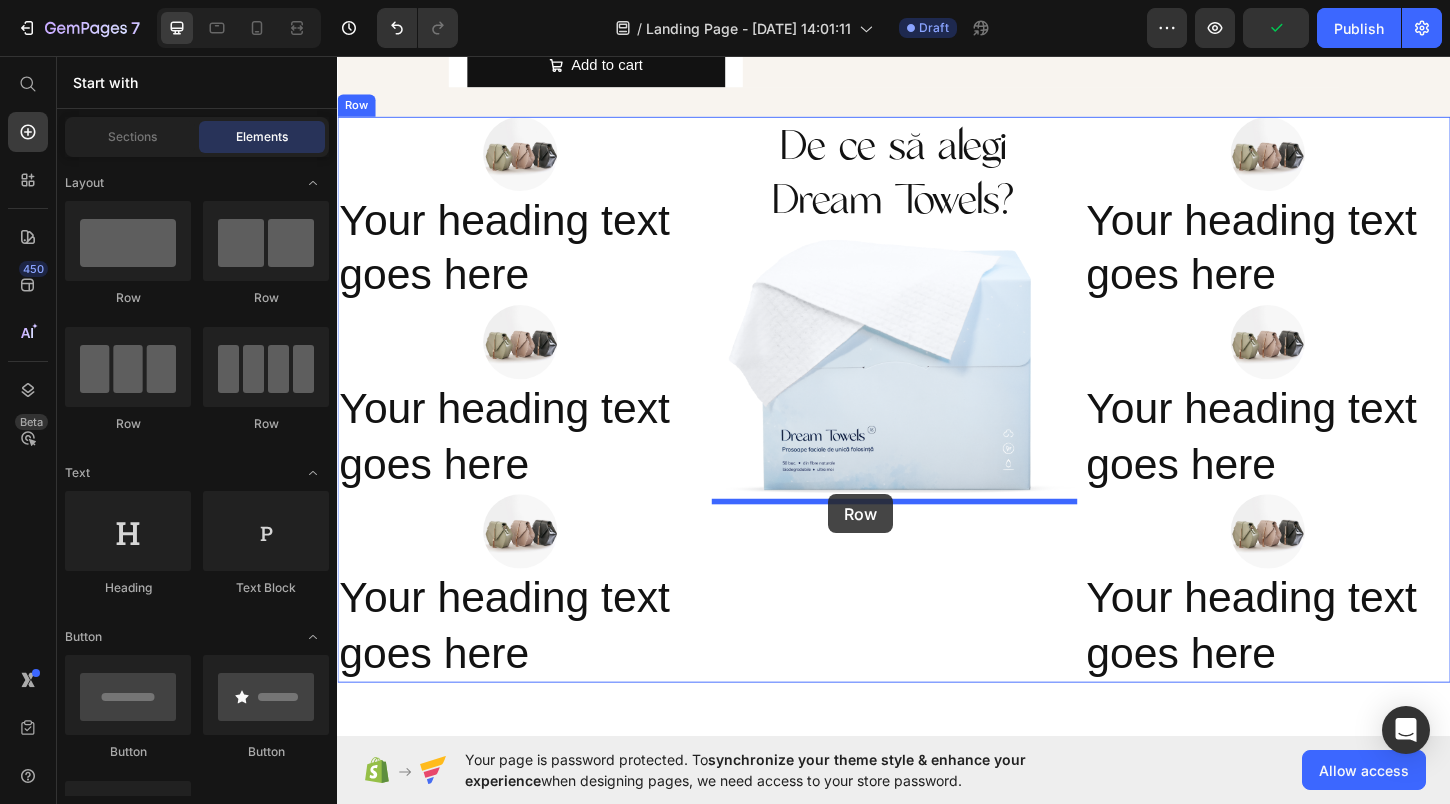 drag, startPoint x: 450, startPoint y: 305, endPoint x: 866, endPoint y: 526, distance: 471.05945 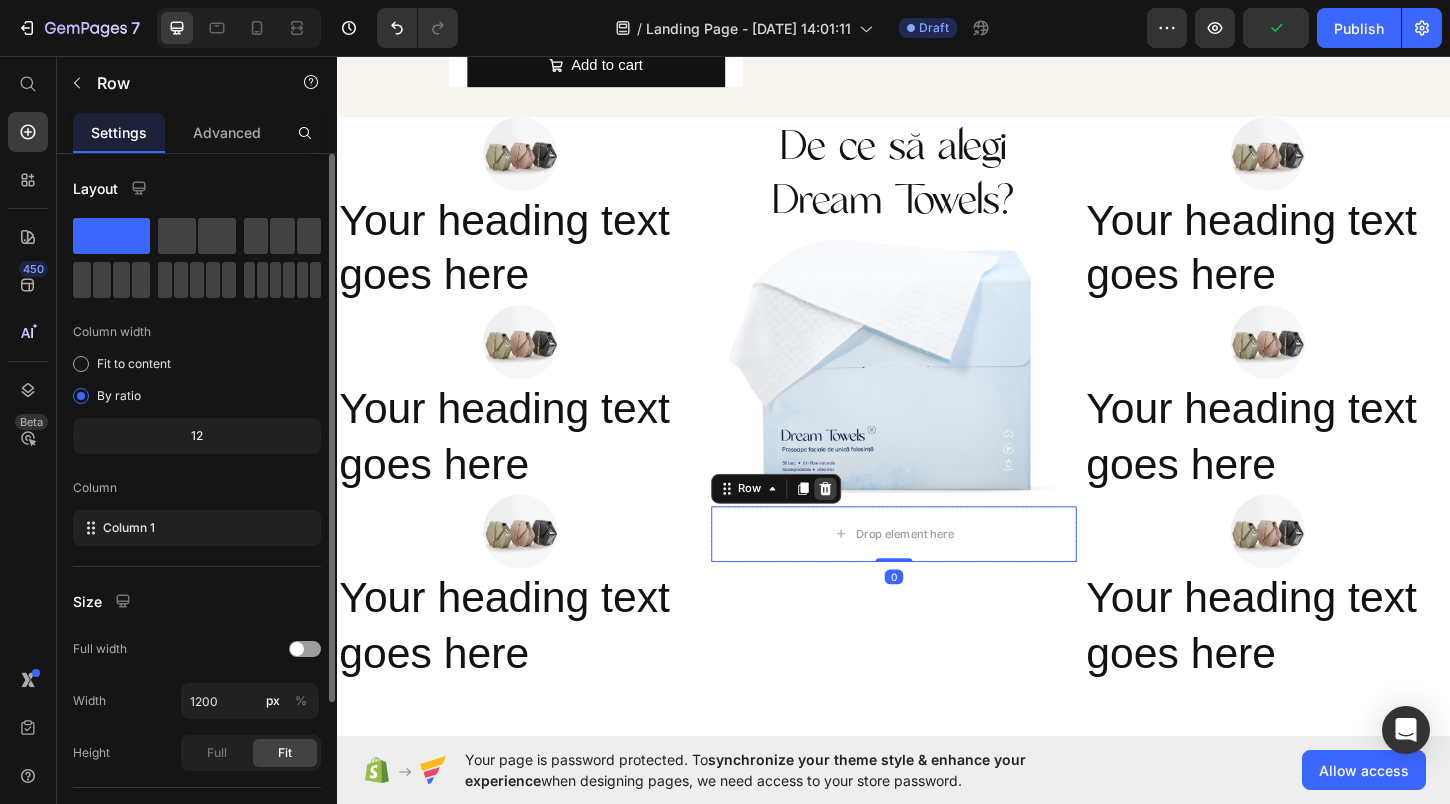 scroll, scrollTop: 1519, scrollLeft: 0, axis: vertical 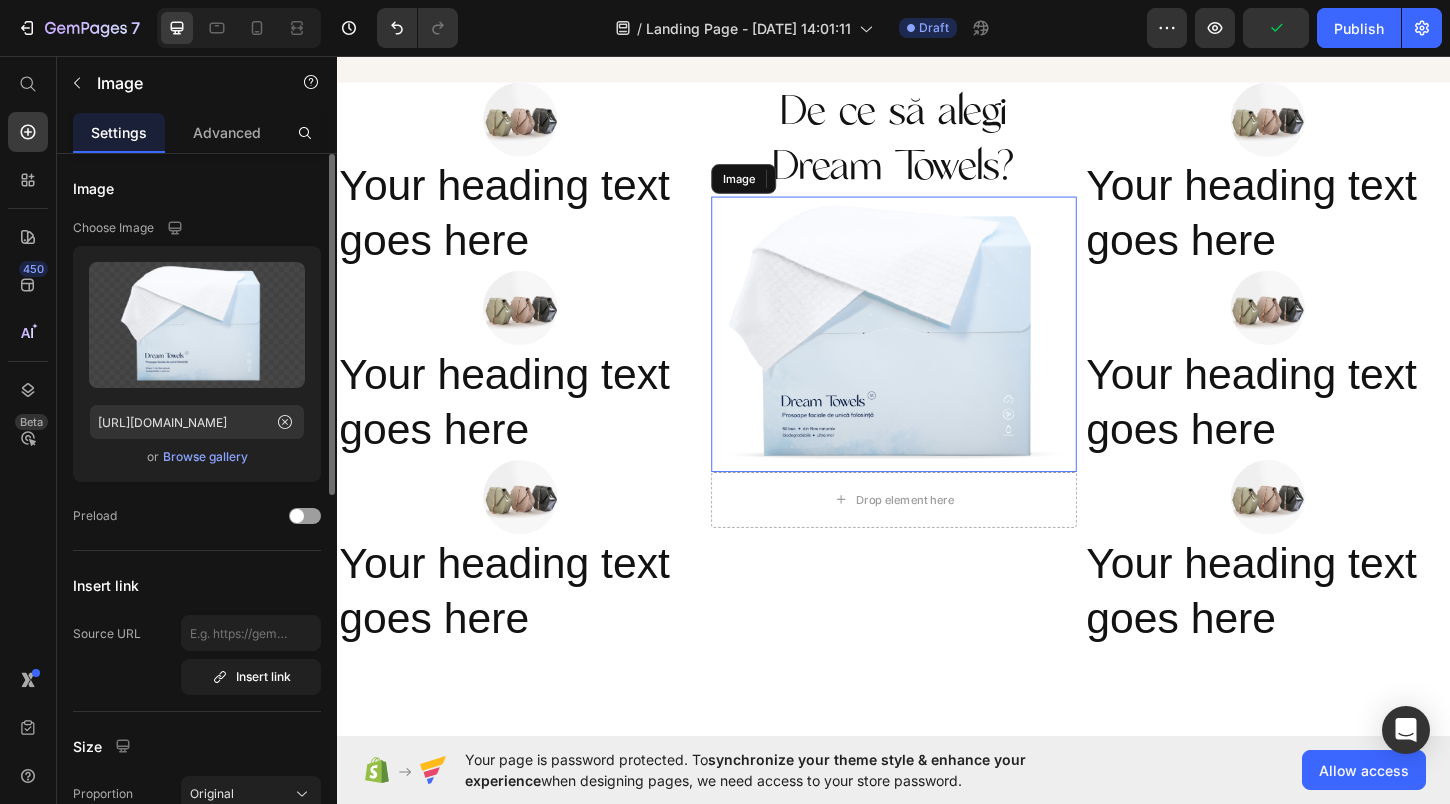click at bounding box center (937, 355) 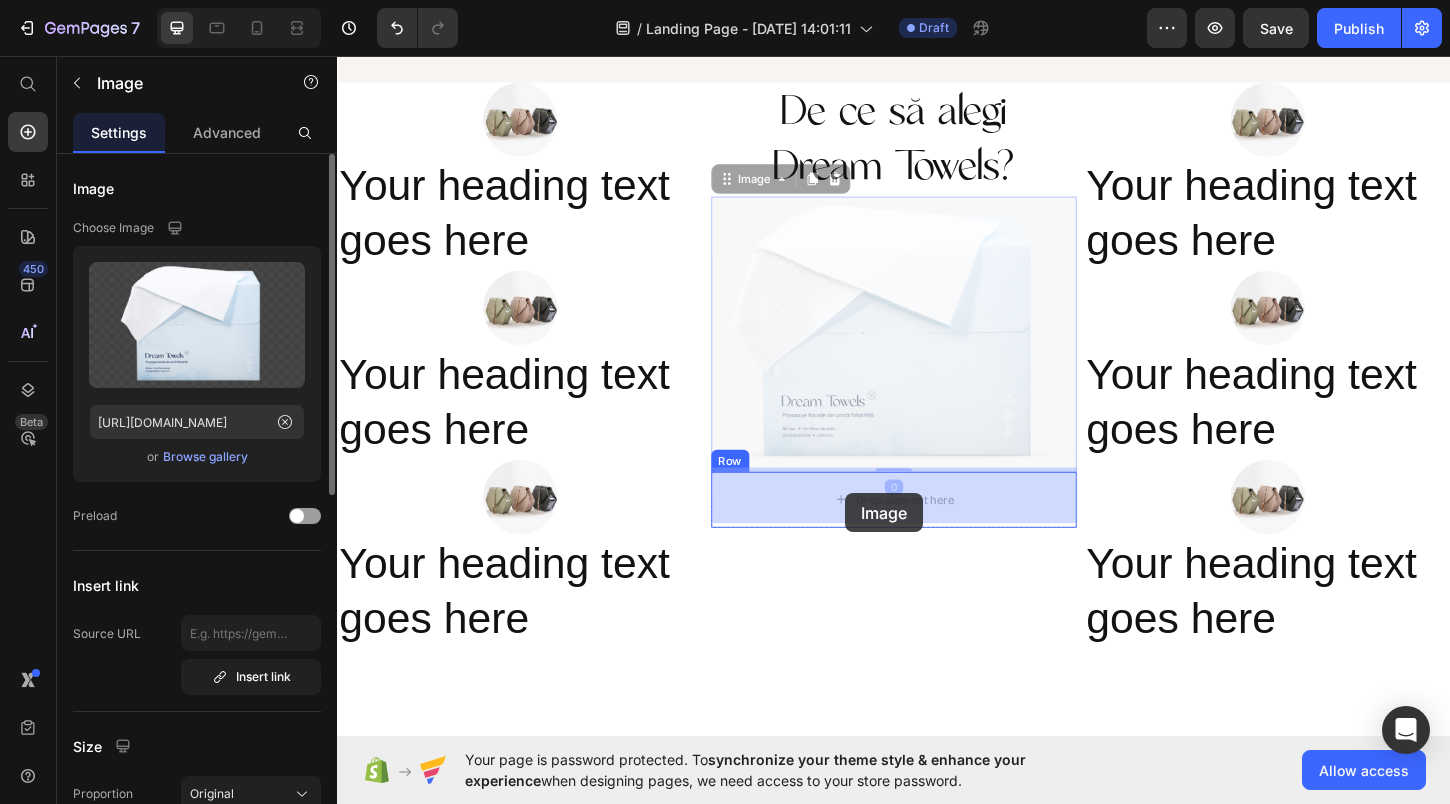 drag, startPoint x: 757, startPoint y: 184, endPoint x: 885, endPoint y: 527, distance: 366.10516 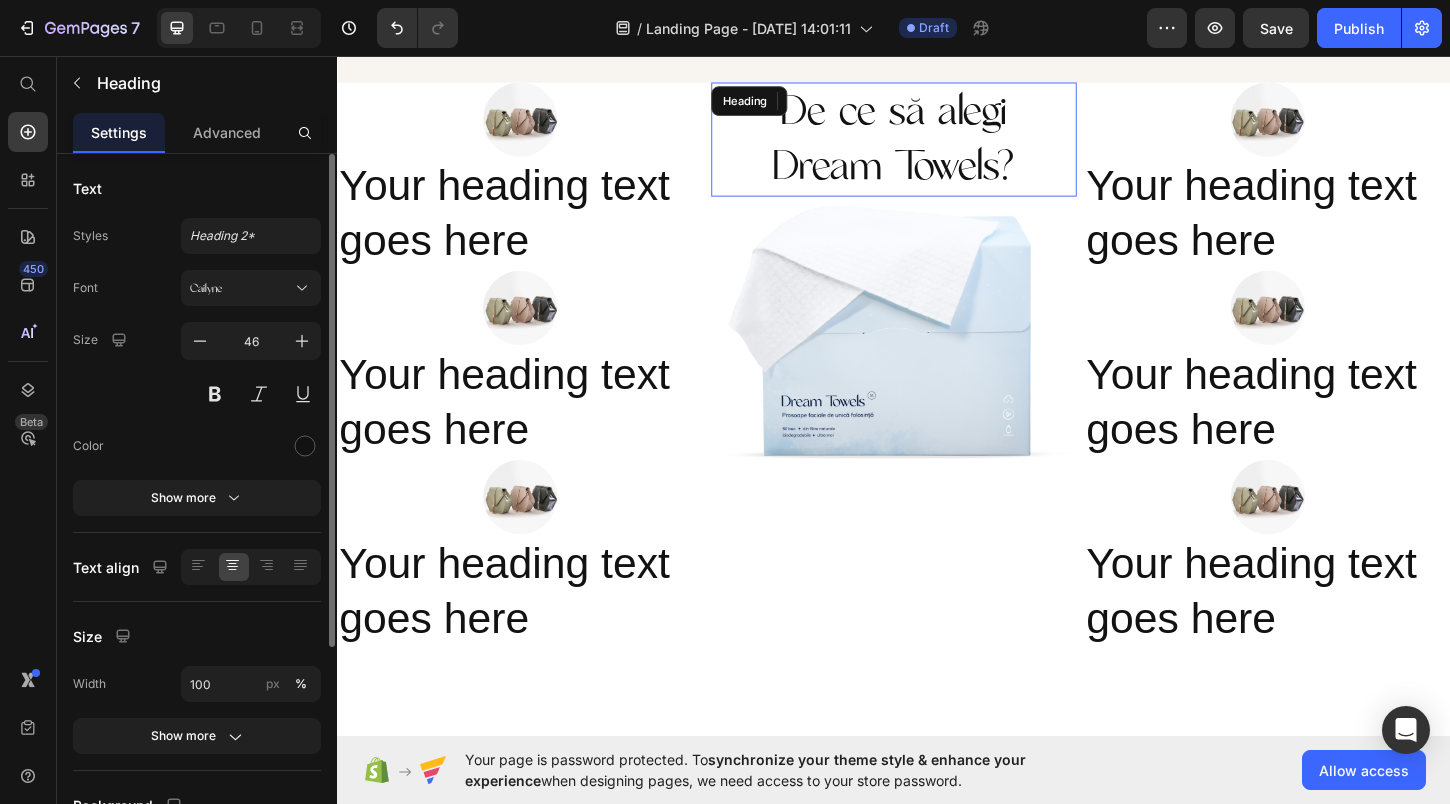 click on "De ce să alegi Dream Towels?" at bounding box center [937, 146] 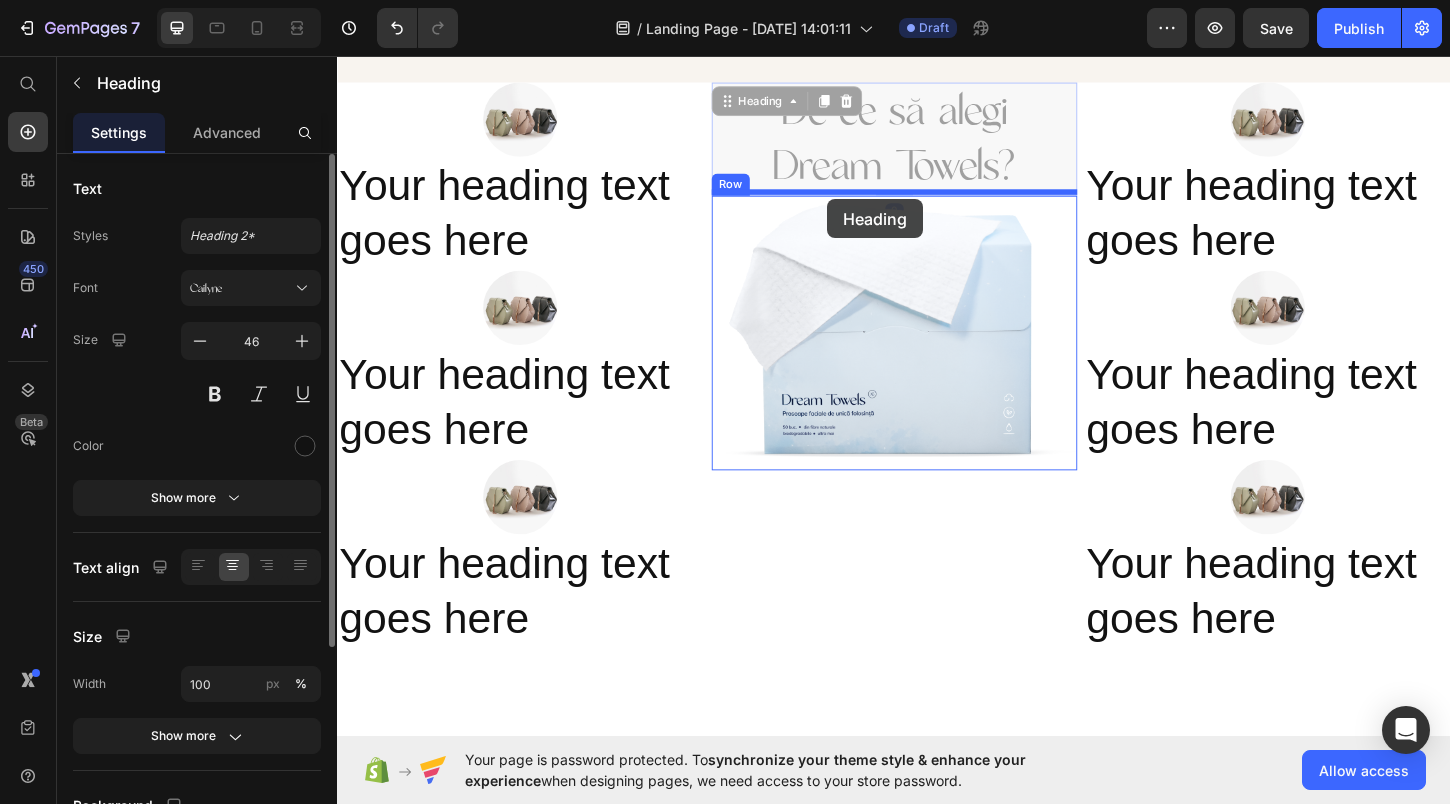 drag, startPoint x: 759, startPoint y: 101, endPoint x: 865, endPoint y: 211, distance: 152.76125 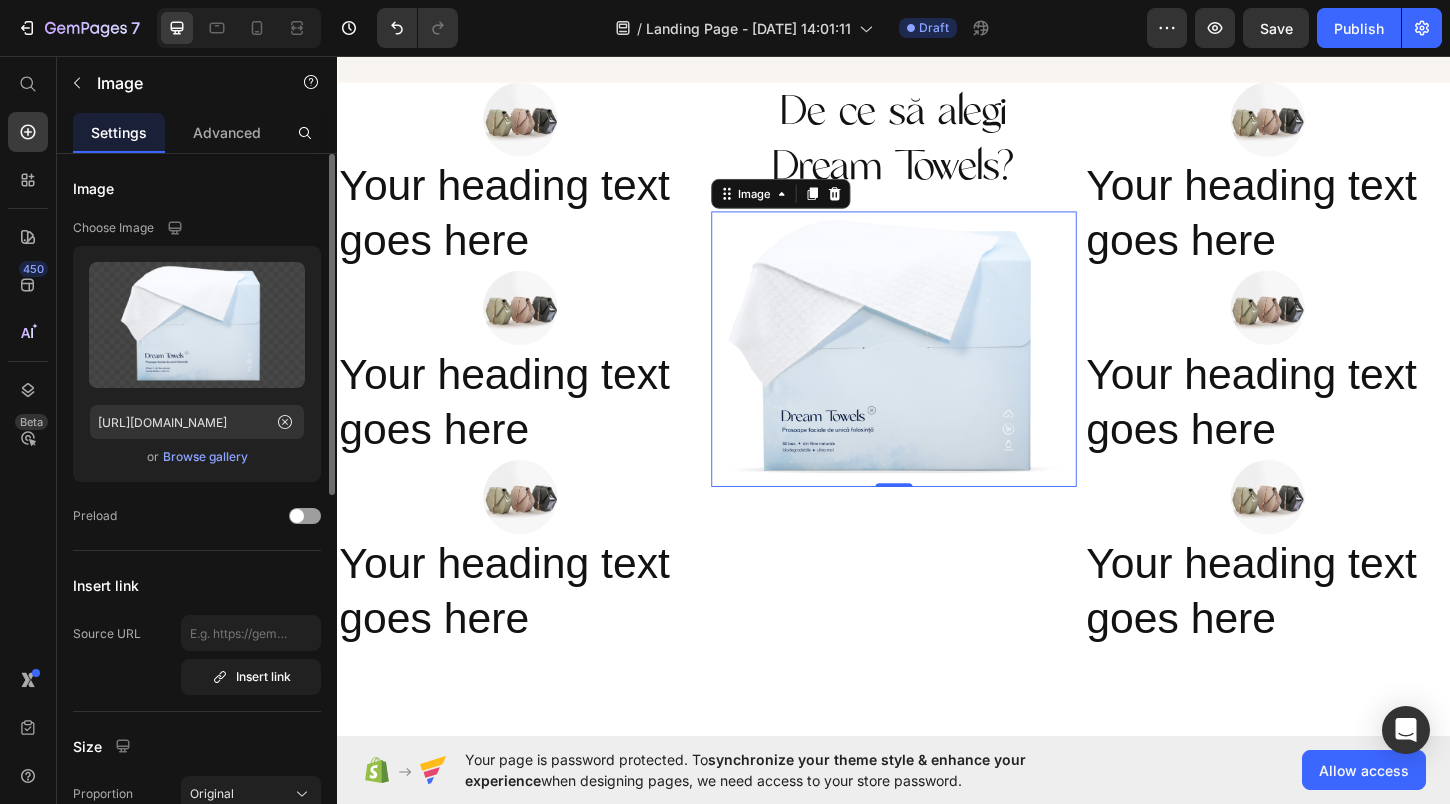 click at bounding box center (937, 371) 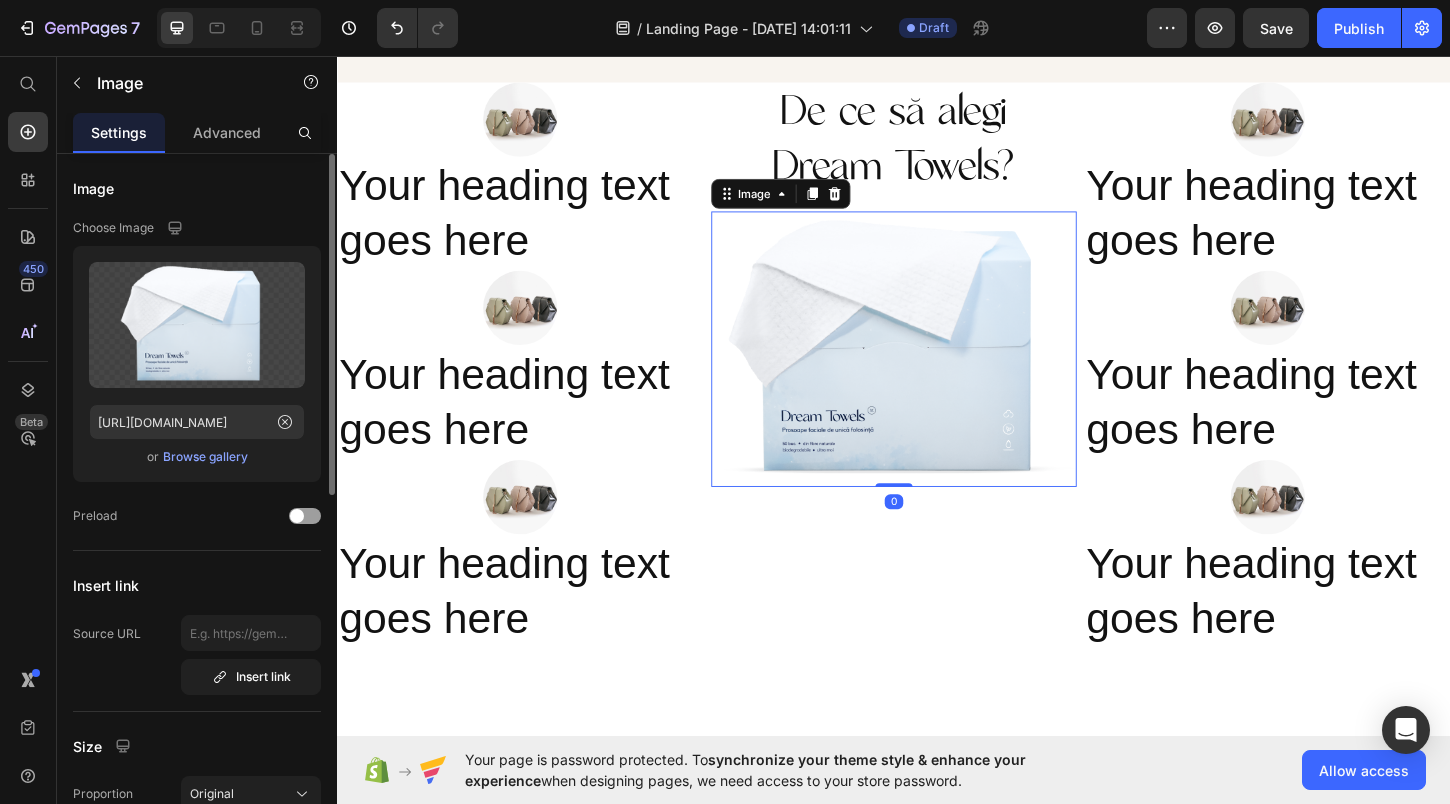 click on "De ce să alegi Dream Towels? Heading Image   0 Row" at bounding box center (937, 389) 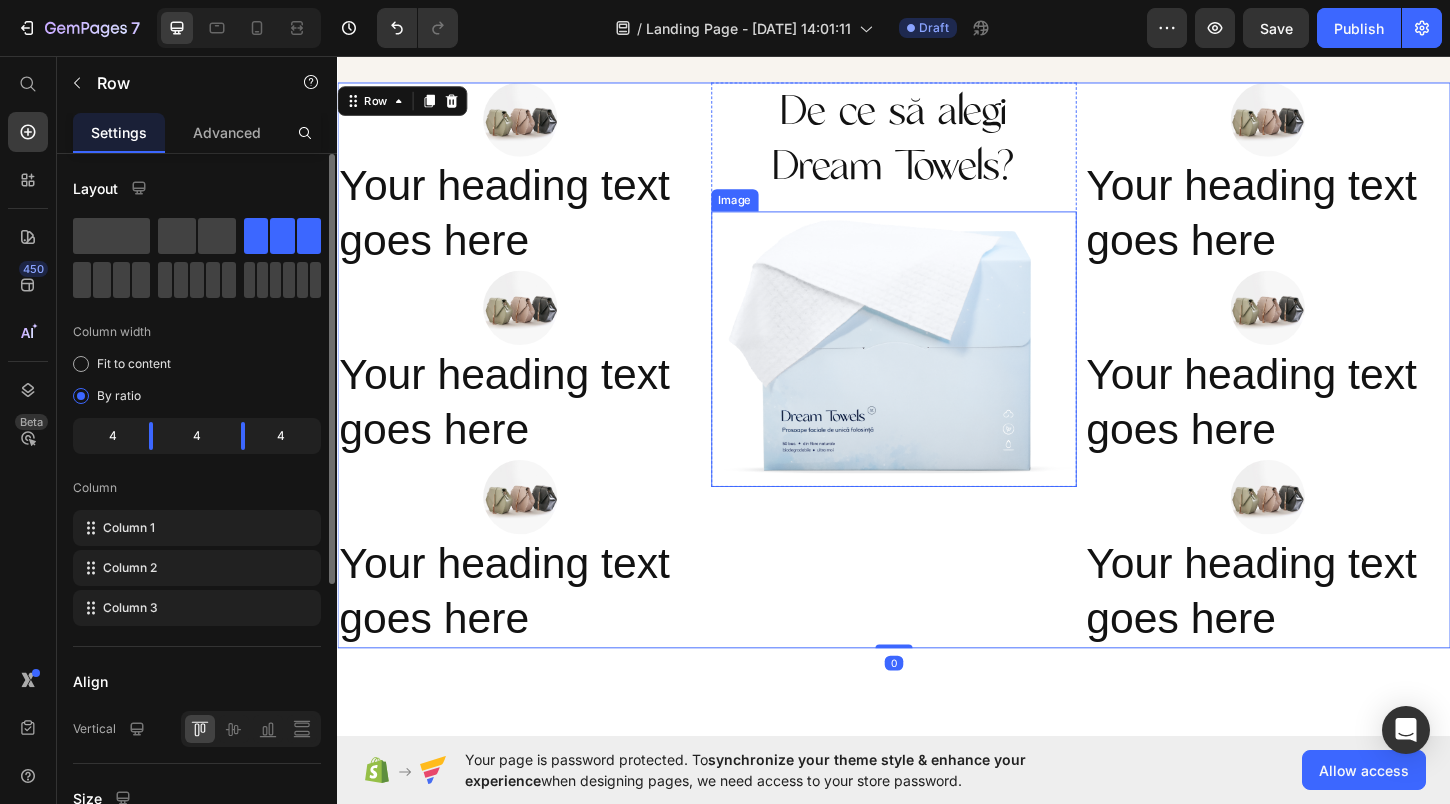 click at bounding box center (937, 371) 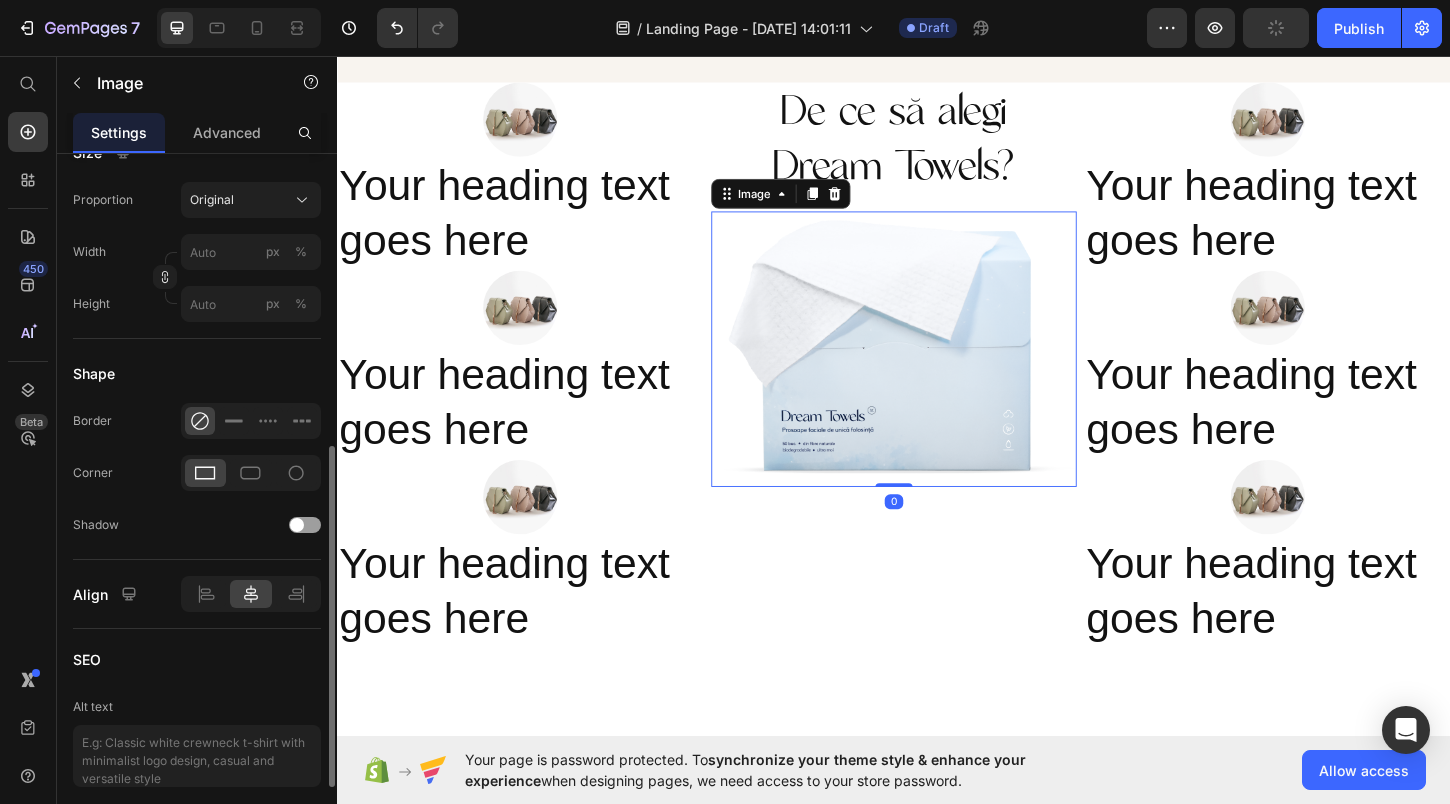 scroll, scrollTop: 597, scrollLeft: 0, axis: vertical 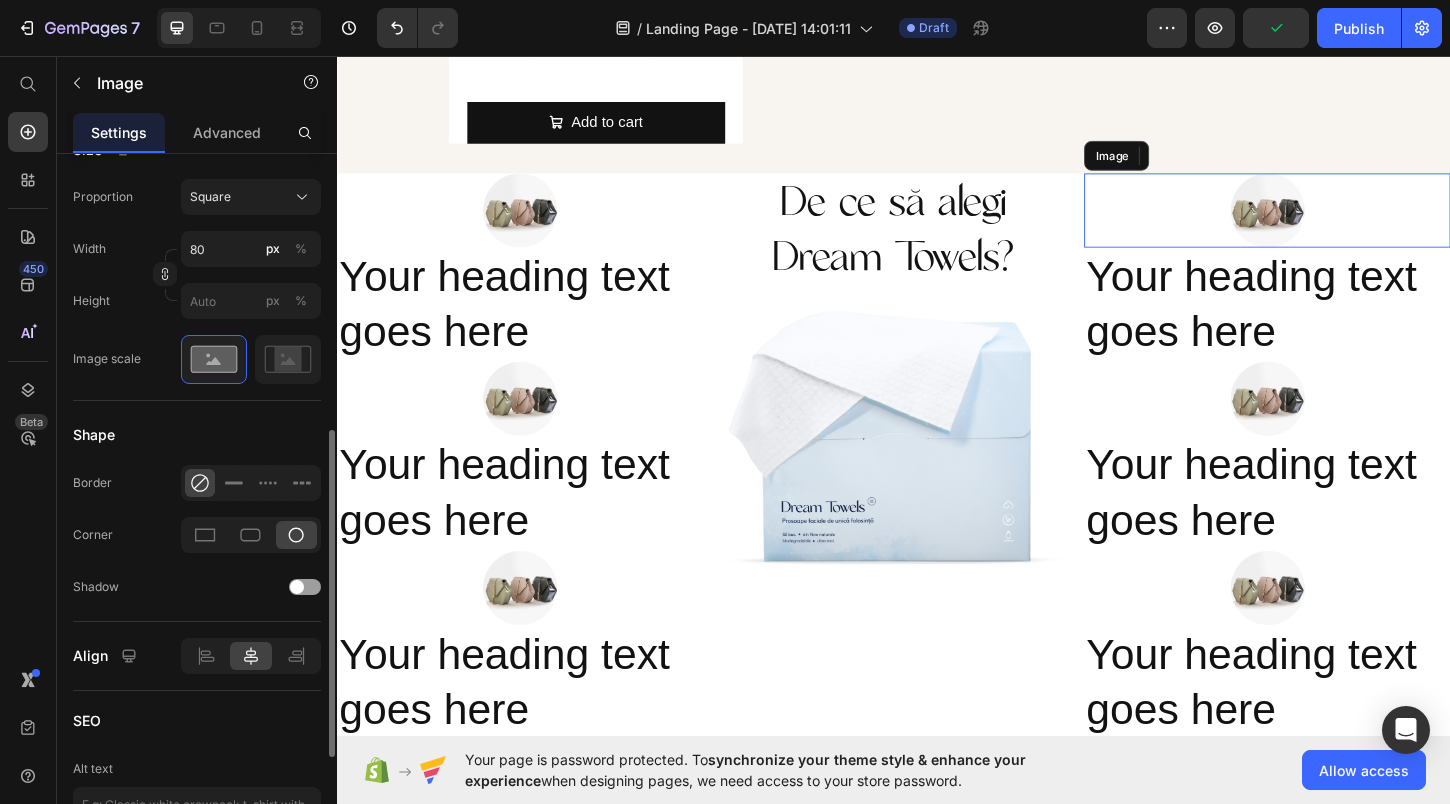 click at bounding box center [1339, 222] 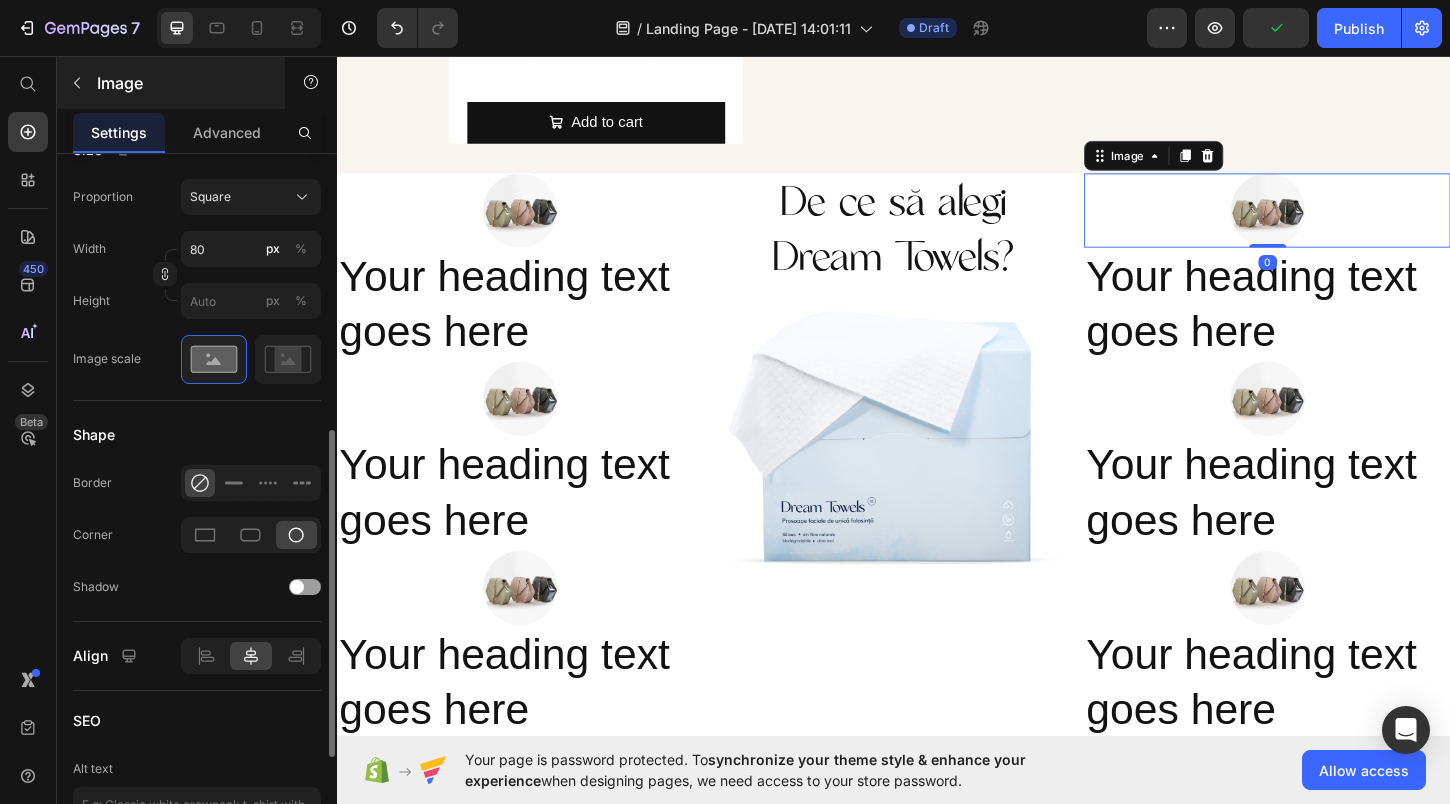 click 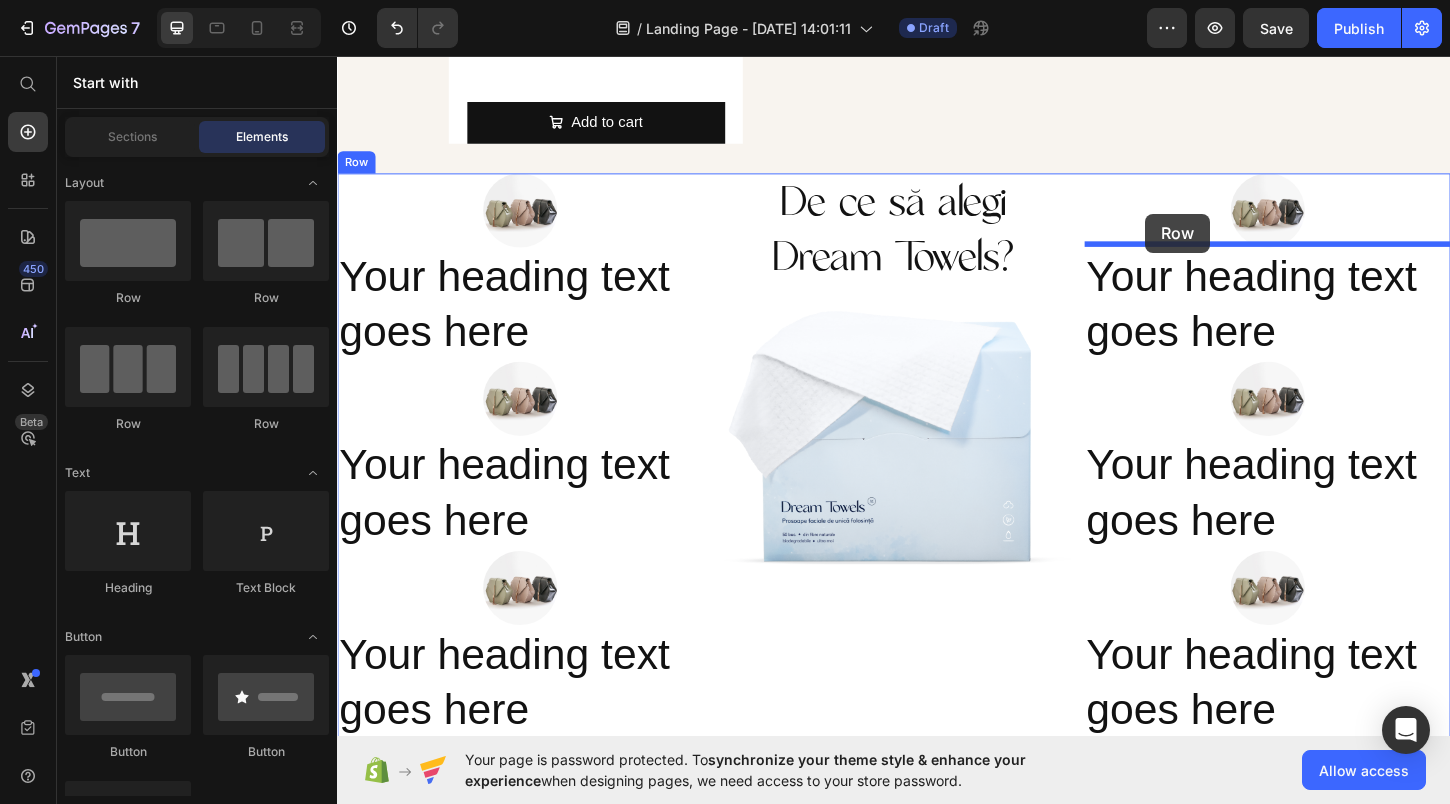 drag, startPoint x: 483, startPoint y: 277, endPoint x: 1208, endPoint y: 226, distance: 726.79156 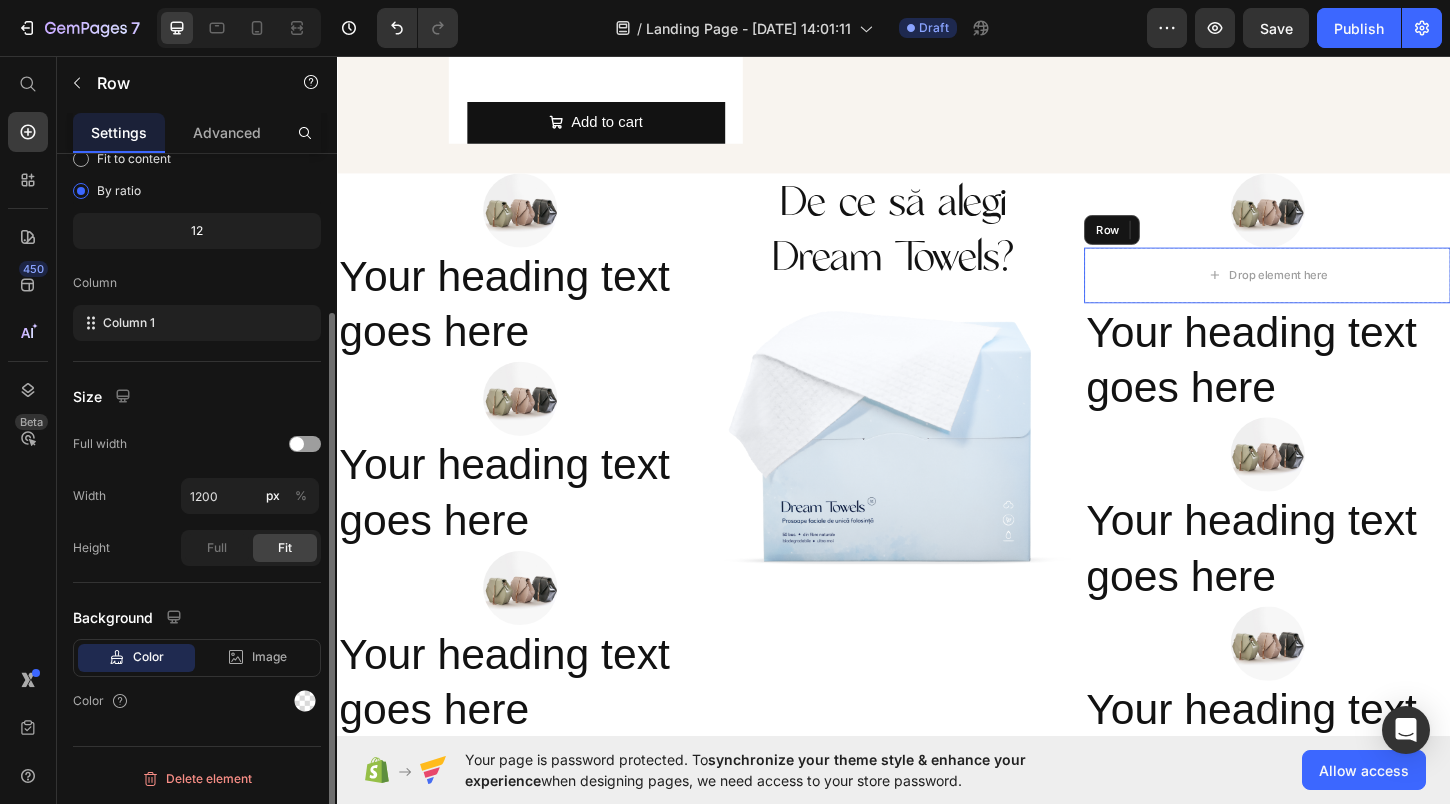 scroll, scrollTop: 0, scrollLeft: 0, axis: both 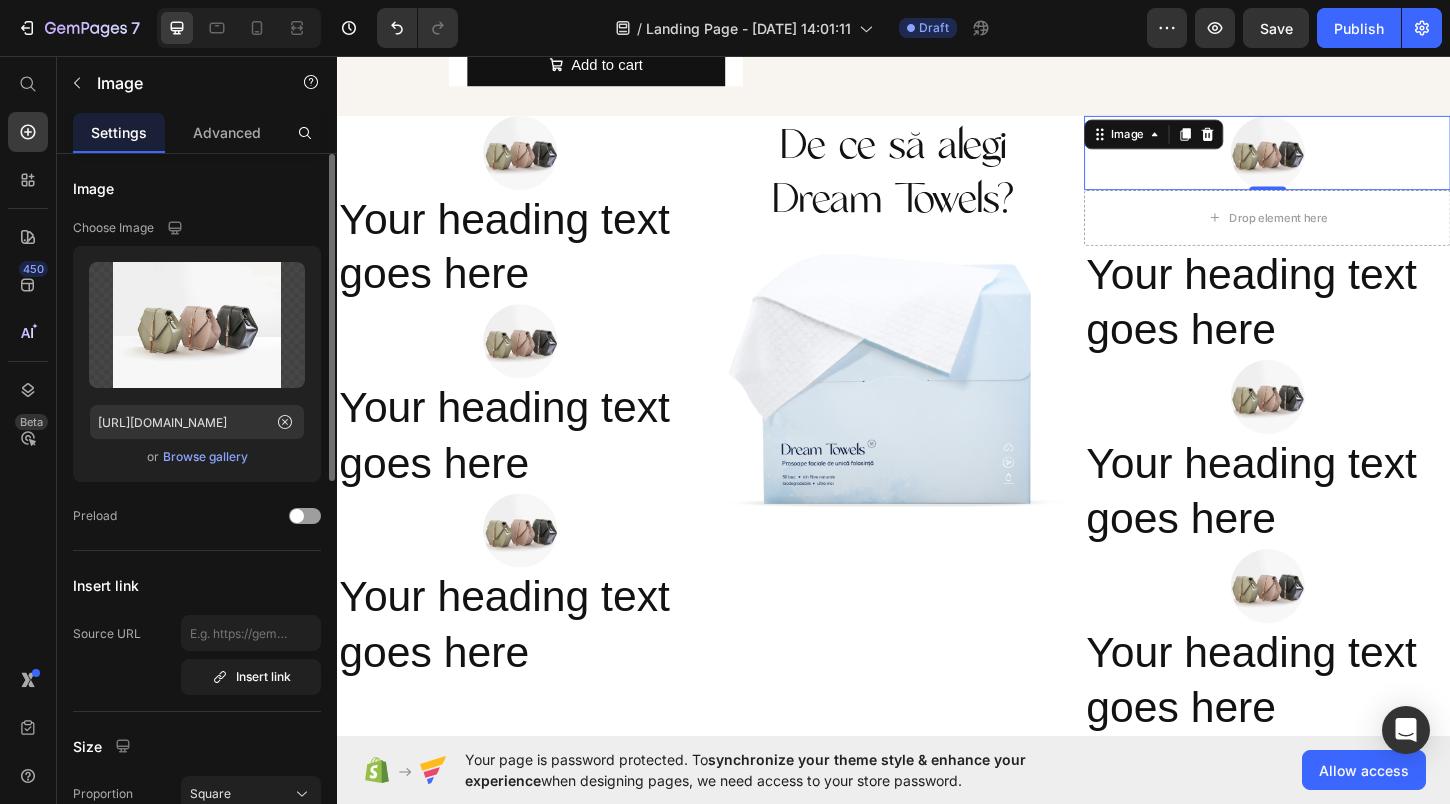click at bounding box center (1339, 160) 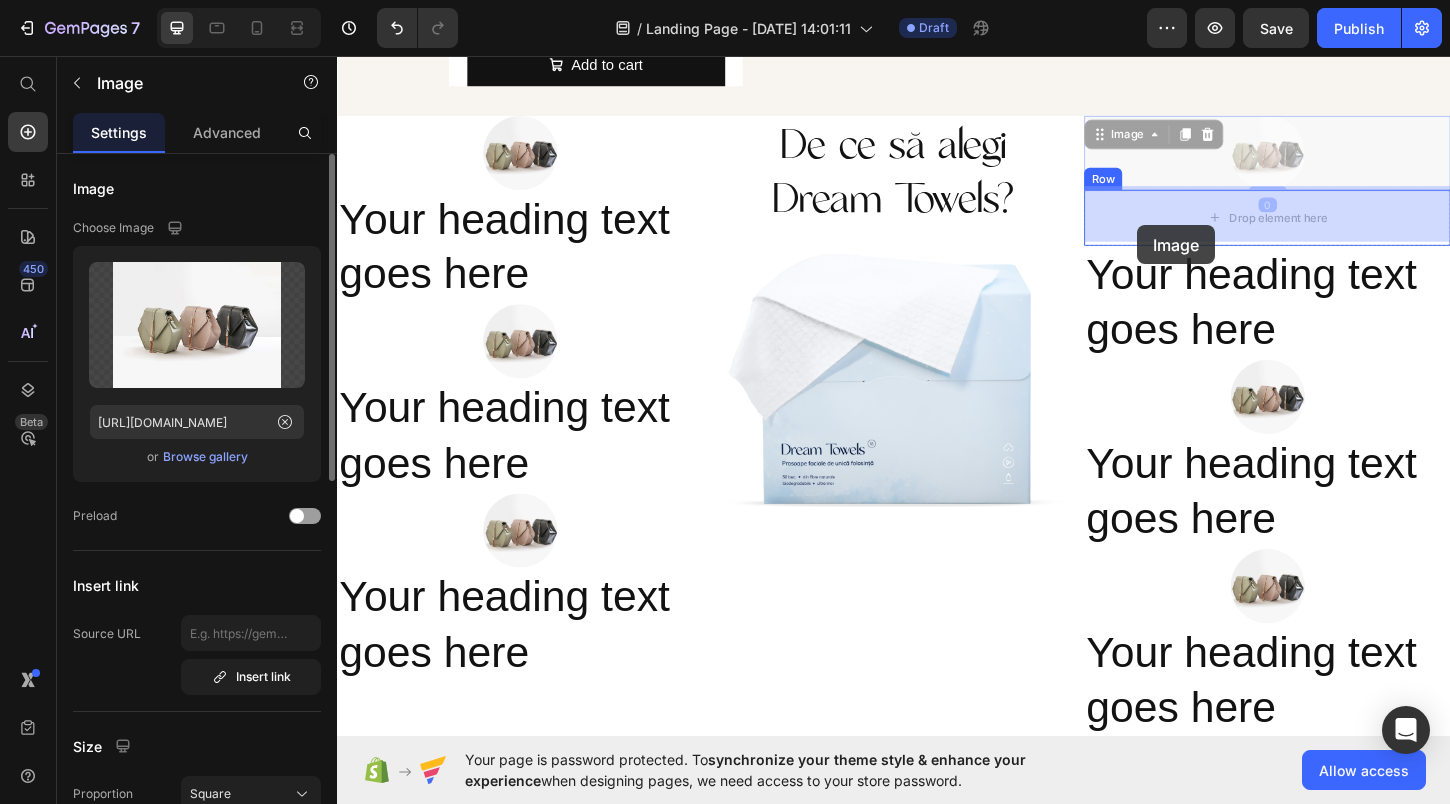 drag, startPoint x: 1155, startPoint y: 140, endPoint x: 1200, endPoint y: 238, distance: 107.837845 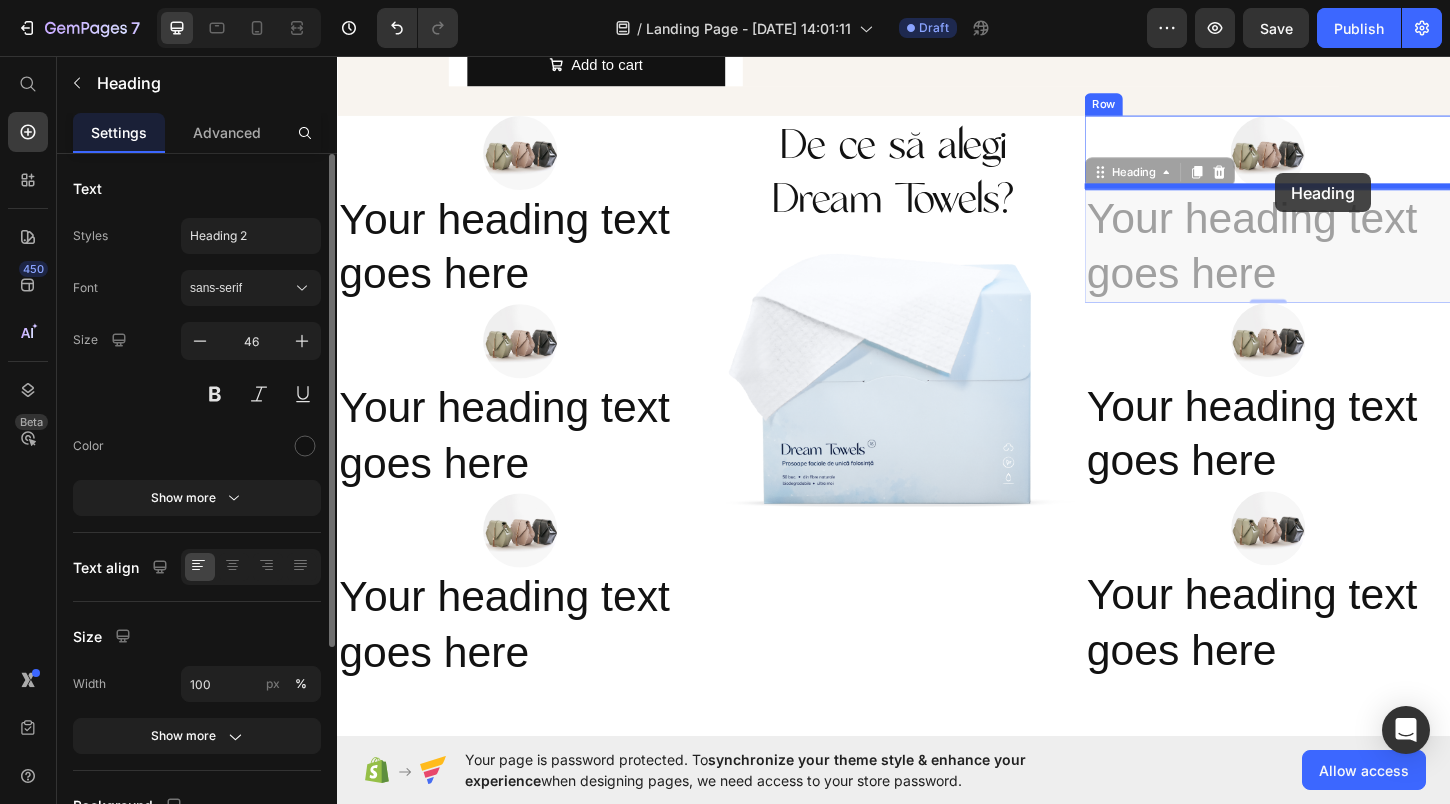 drag, startPoint x: 1157, startPoint y: 176, endPoint x: 1348, endPoint y: 180, distance: 191.04189 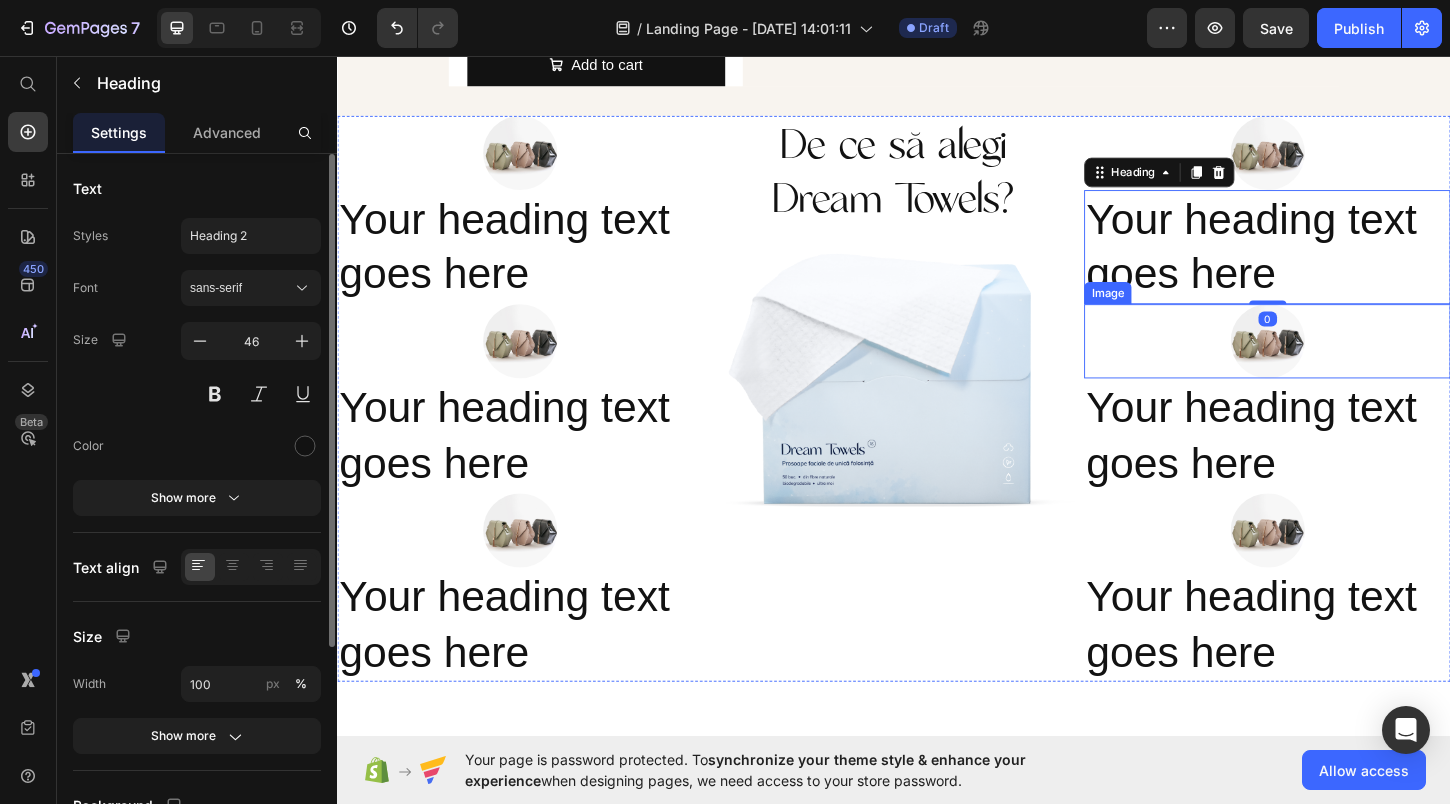 click at bounding box center (1339, 363) 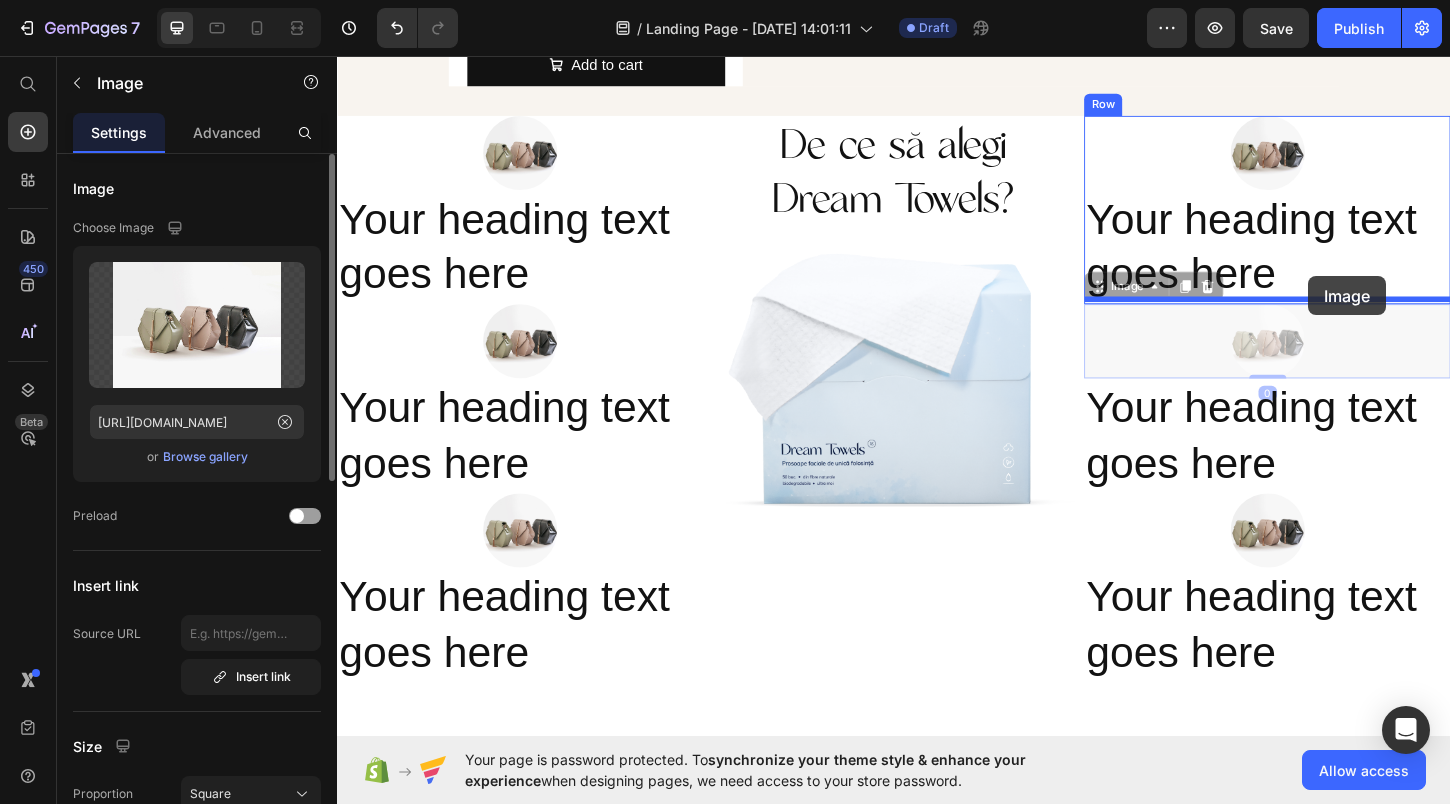 drag, startPoint x: 1164, startPoint y: 301, endPoint x: 1384, endPoint y: 293, distance: 220.1454 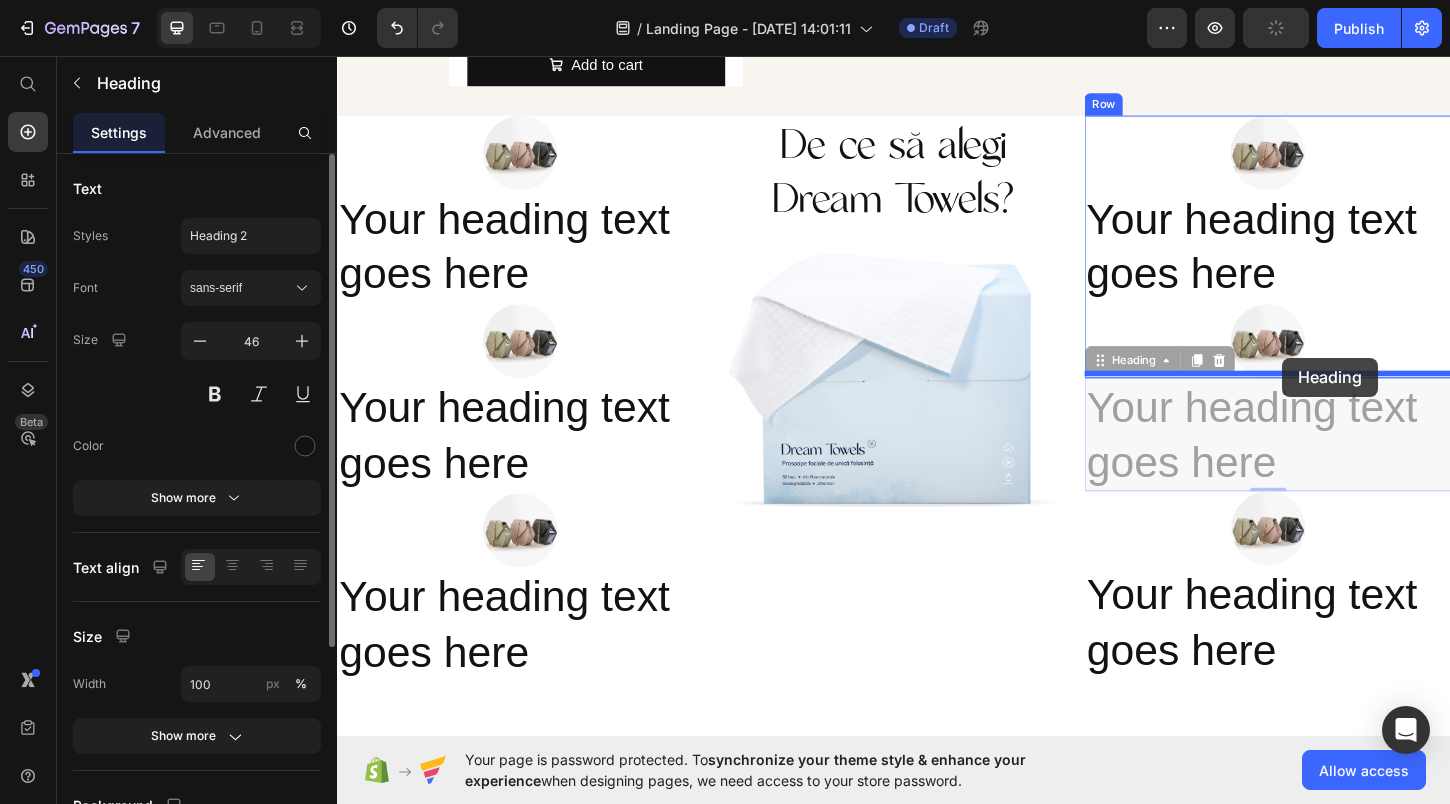 drag, startPoint x: 1152, startPoint y: 381, endPoint x: 1356, endPoint y: 381, distance: 204 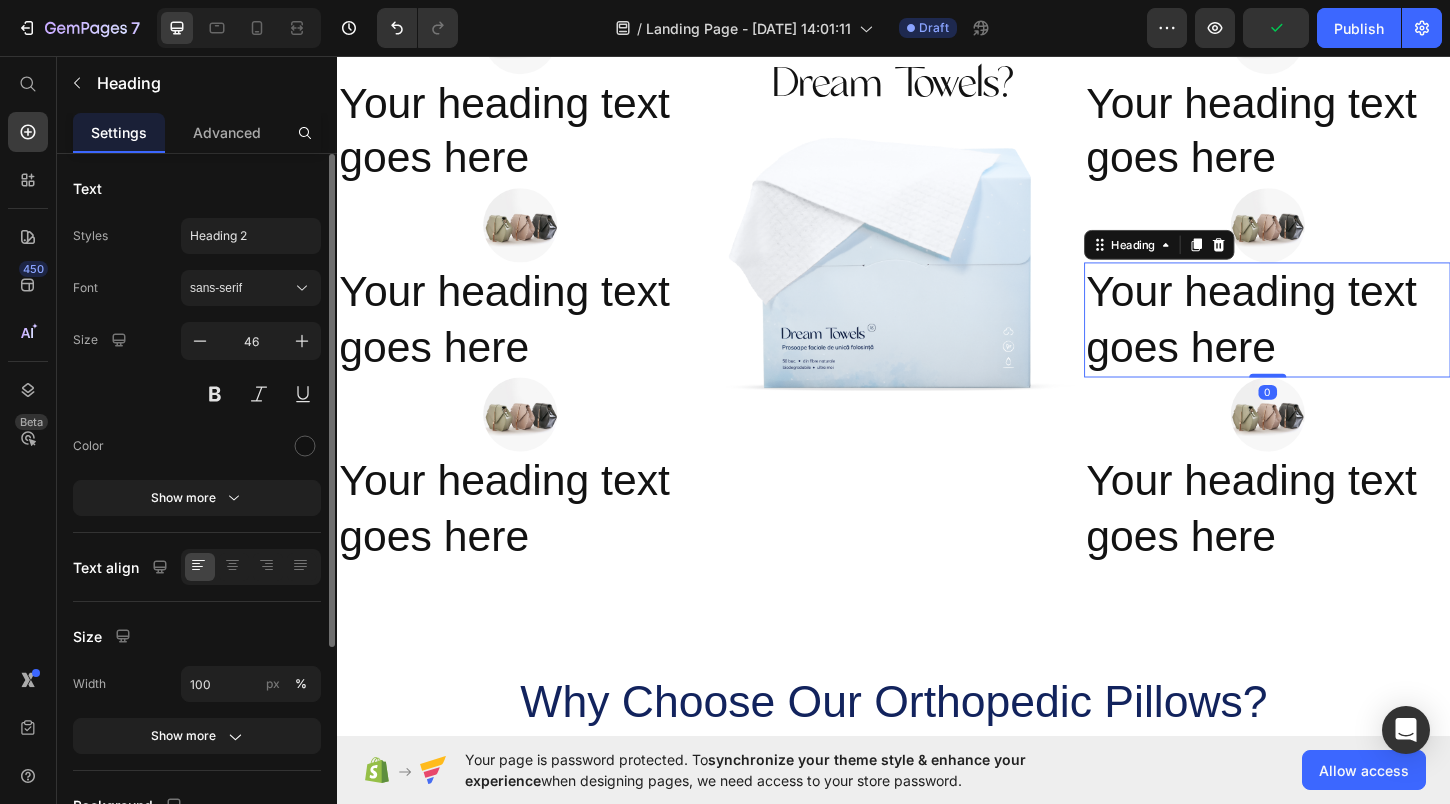 scroll, scrollTop: 1633, scrollLeft: 0, axis: vertical 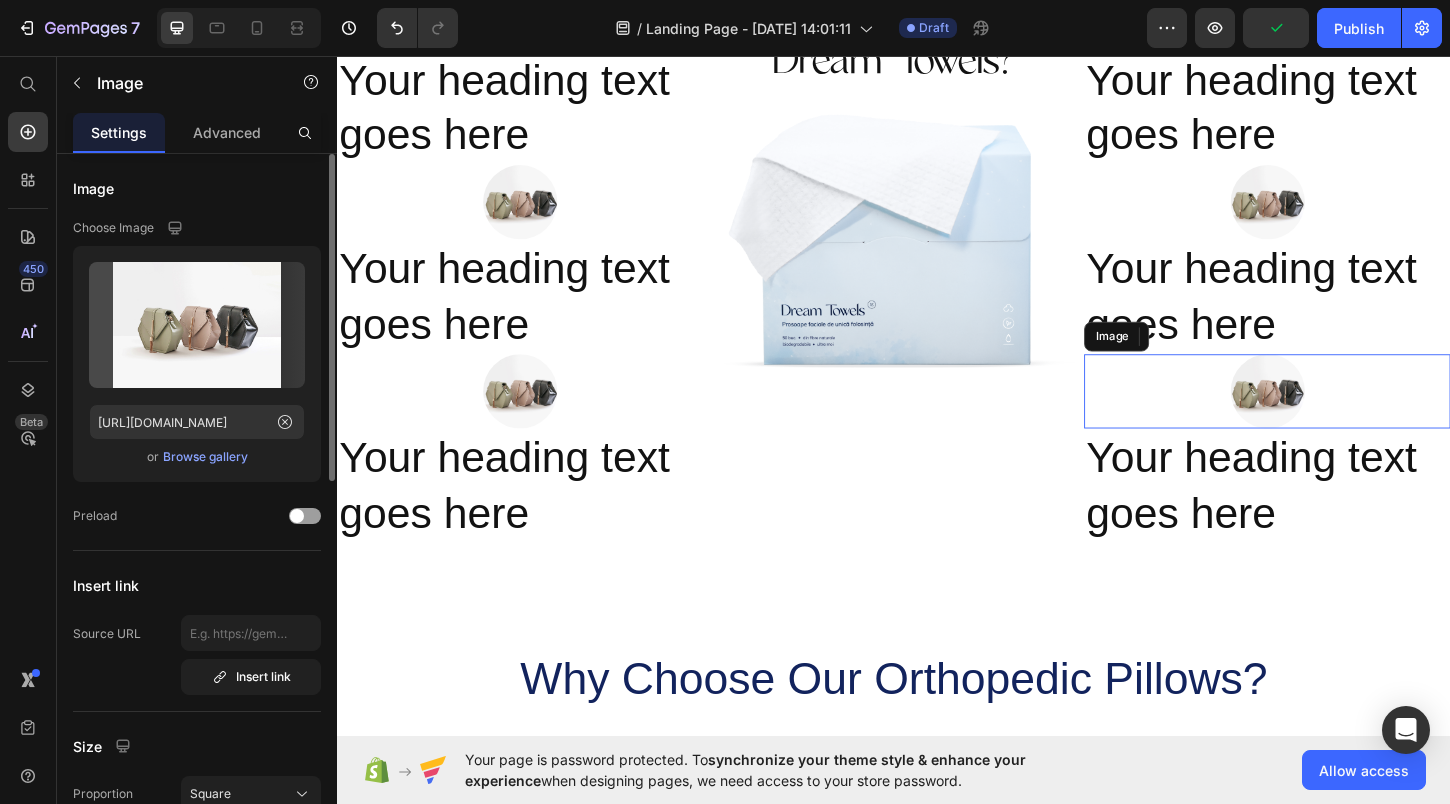 click at bounding box center [1339, 417] 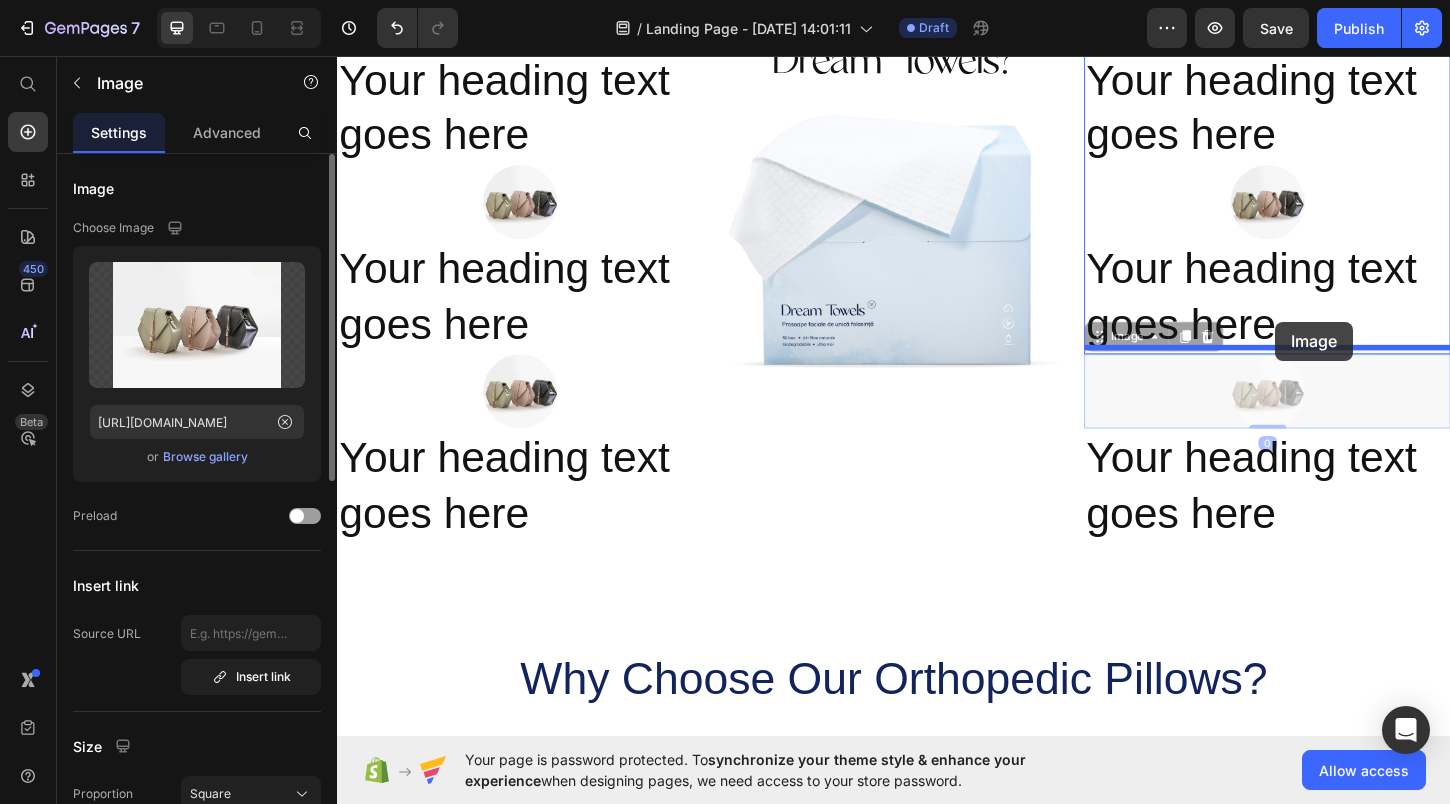 drag, startPoint x: 1155, startPoint y: 352, endPoint x: 1348, endPoint y: 342, distance: 193.2589 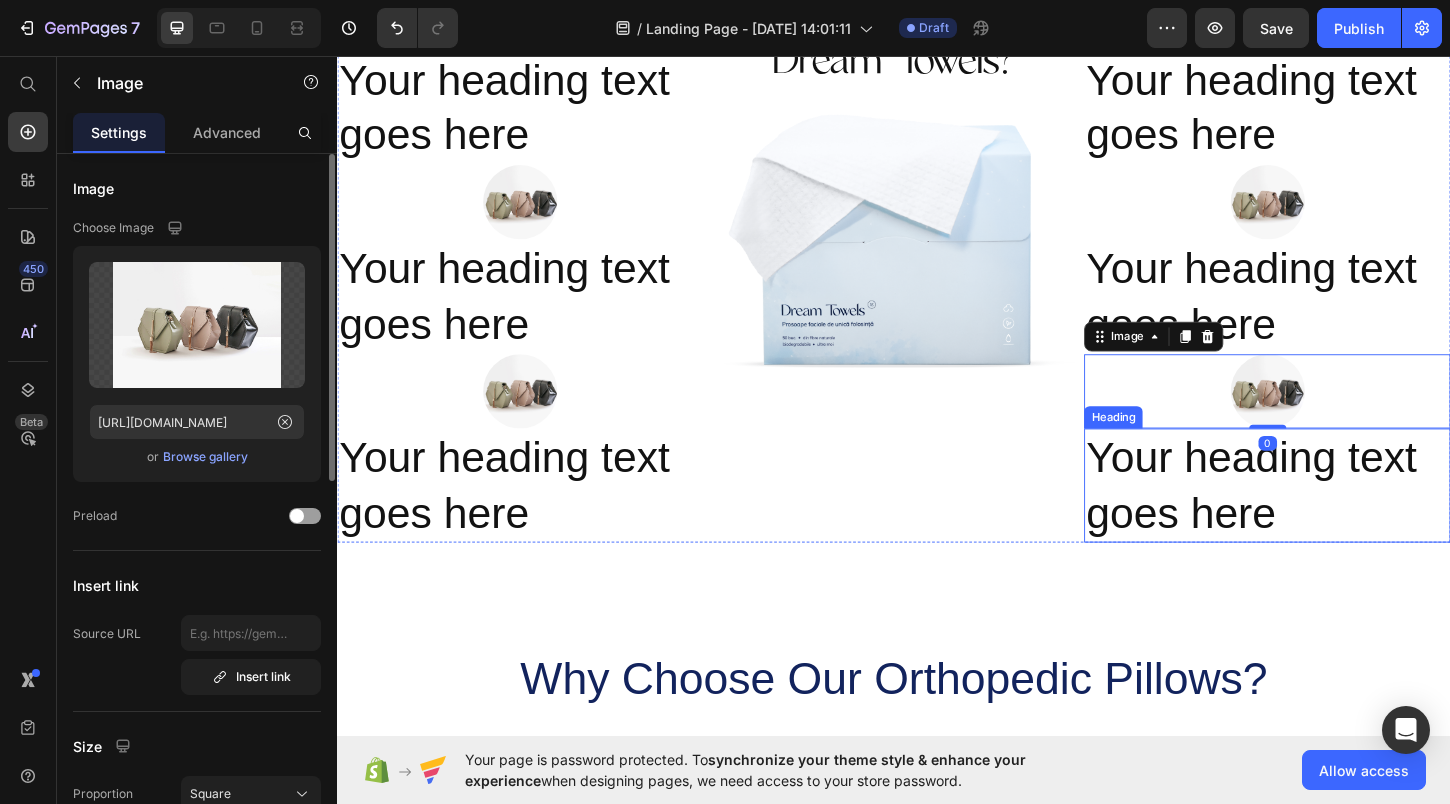 click on "Your heading text goes here" at bounding box center (1339, 519) 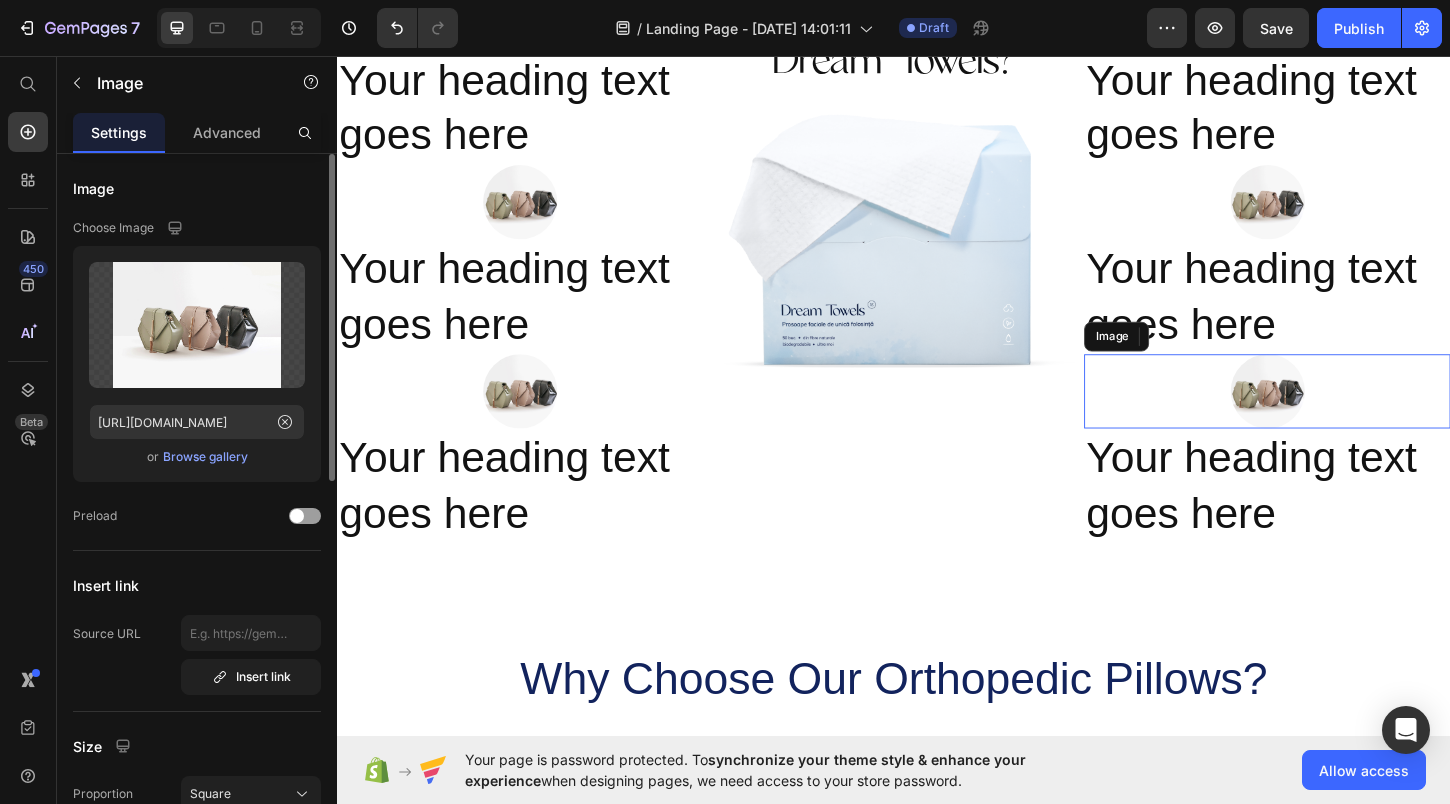 click at bounding box center [1339, 417] 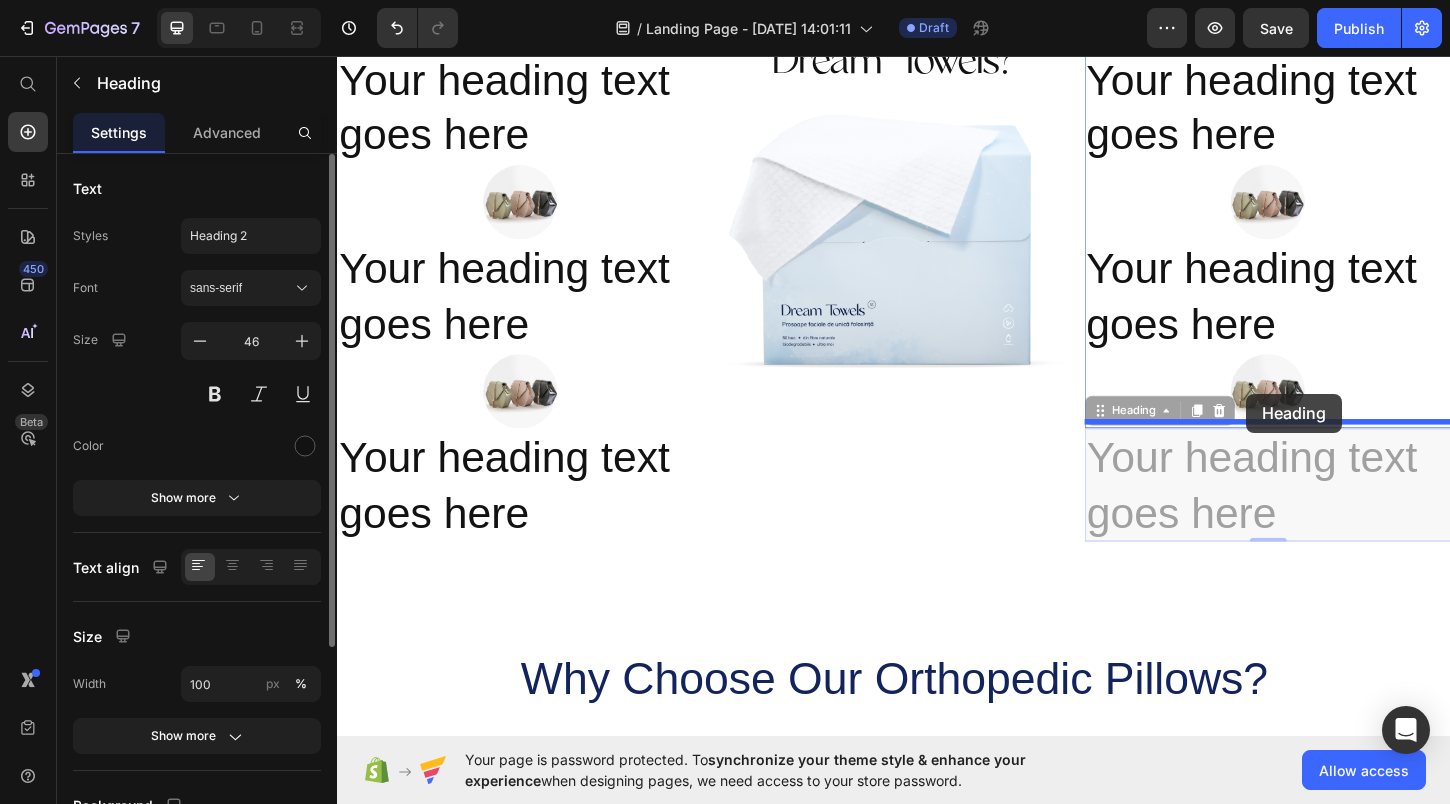 drag, startPoint x: 1162, startPoint y: 434, endPoint x: 1317, endPoint y: 420, distance: 155.63097 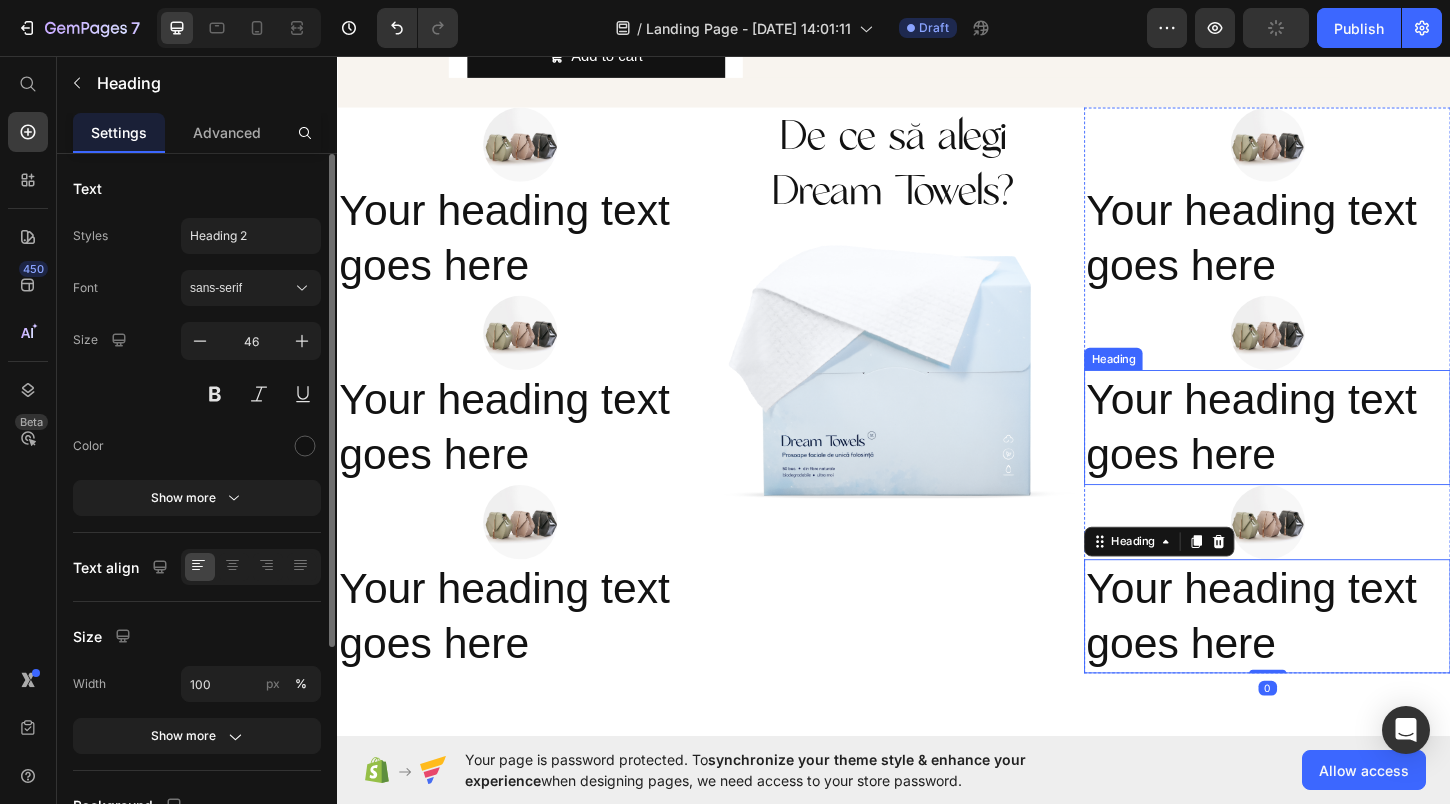 scroll, scrollTop: 1483, scrollLeft: 0, axis: vertical 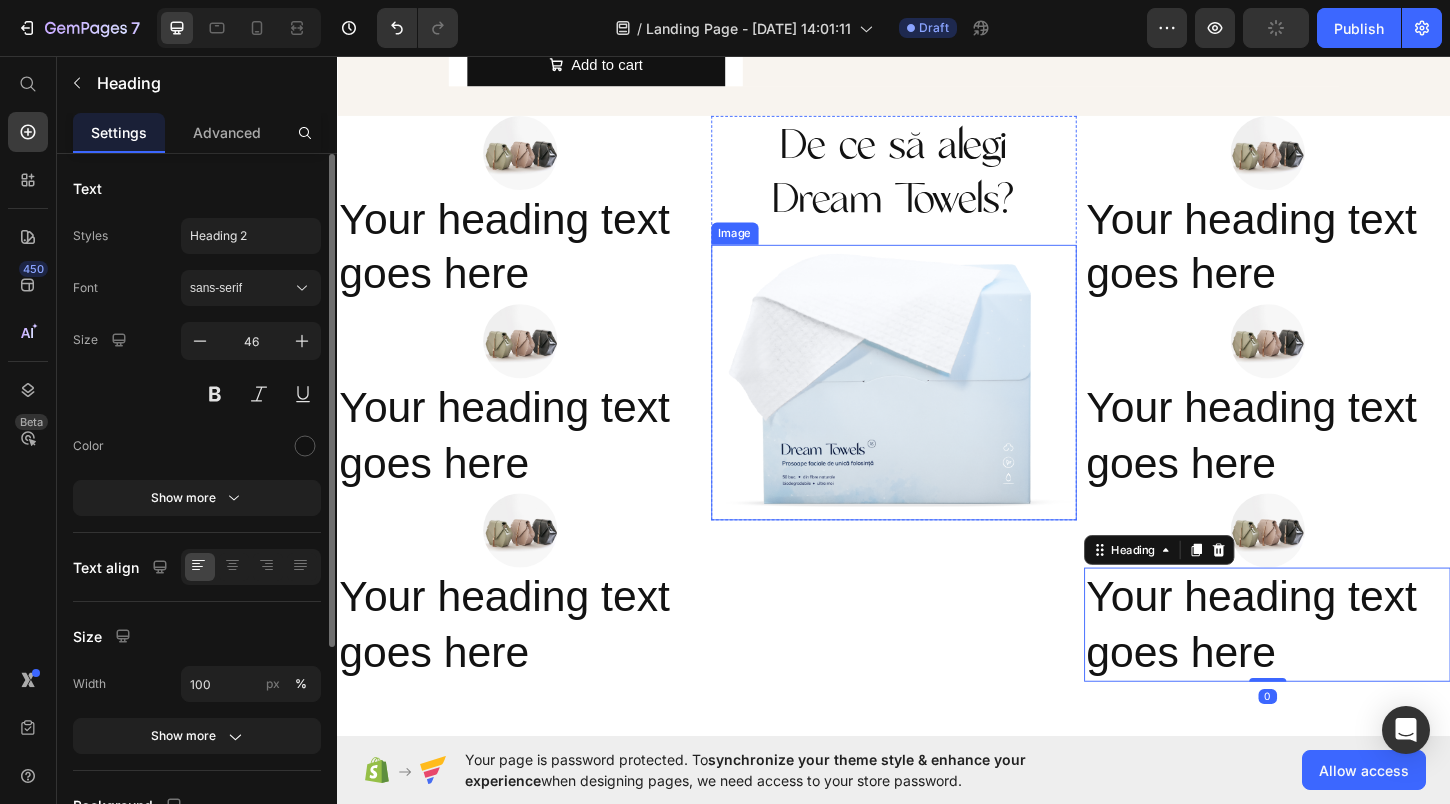 click at bounding box center [937, 407] 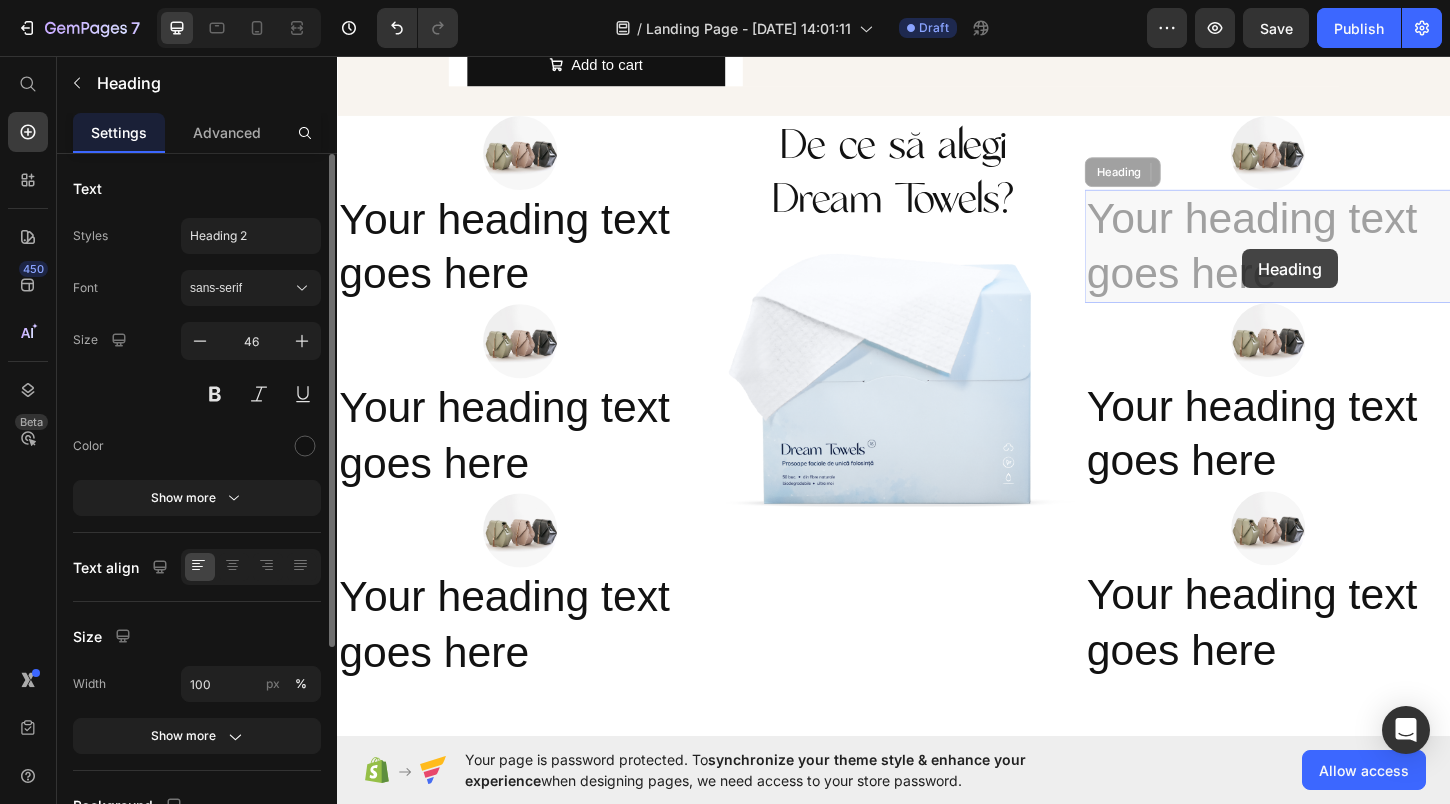 drag, startPoint x: 1313, startPoint y: 264, endPoint x: 655, endPoint y: 426, distance: 677.64886 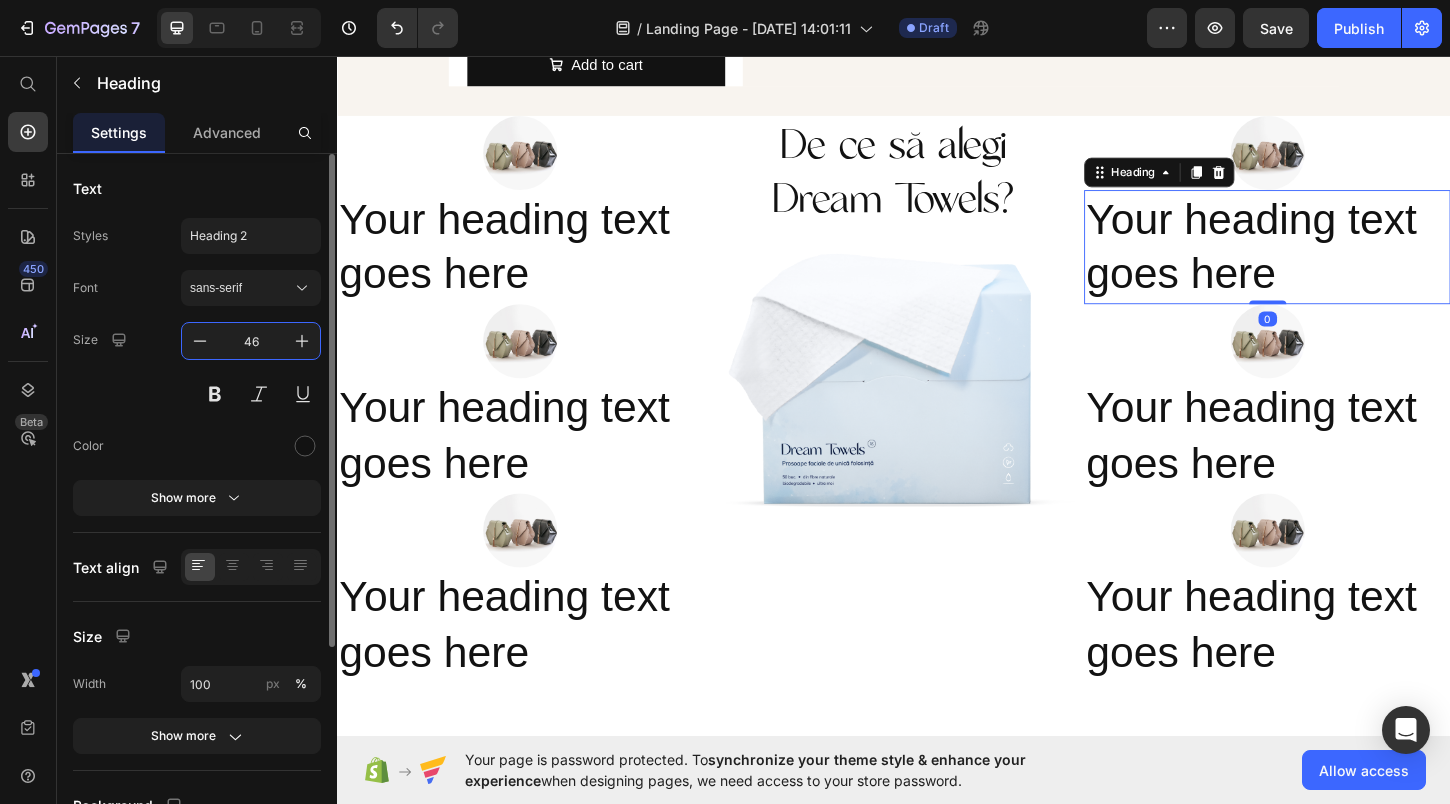 click on "46" at bounding box center [251, 341] 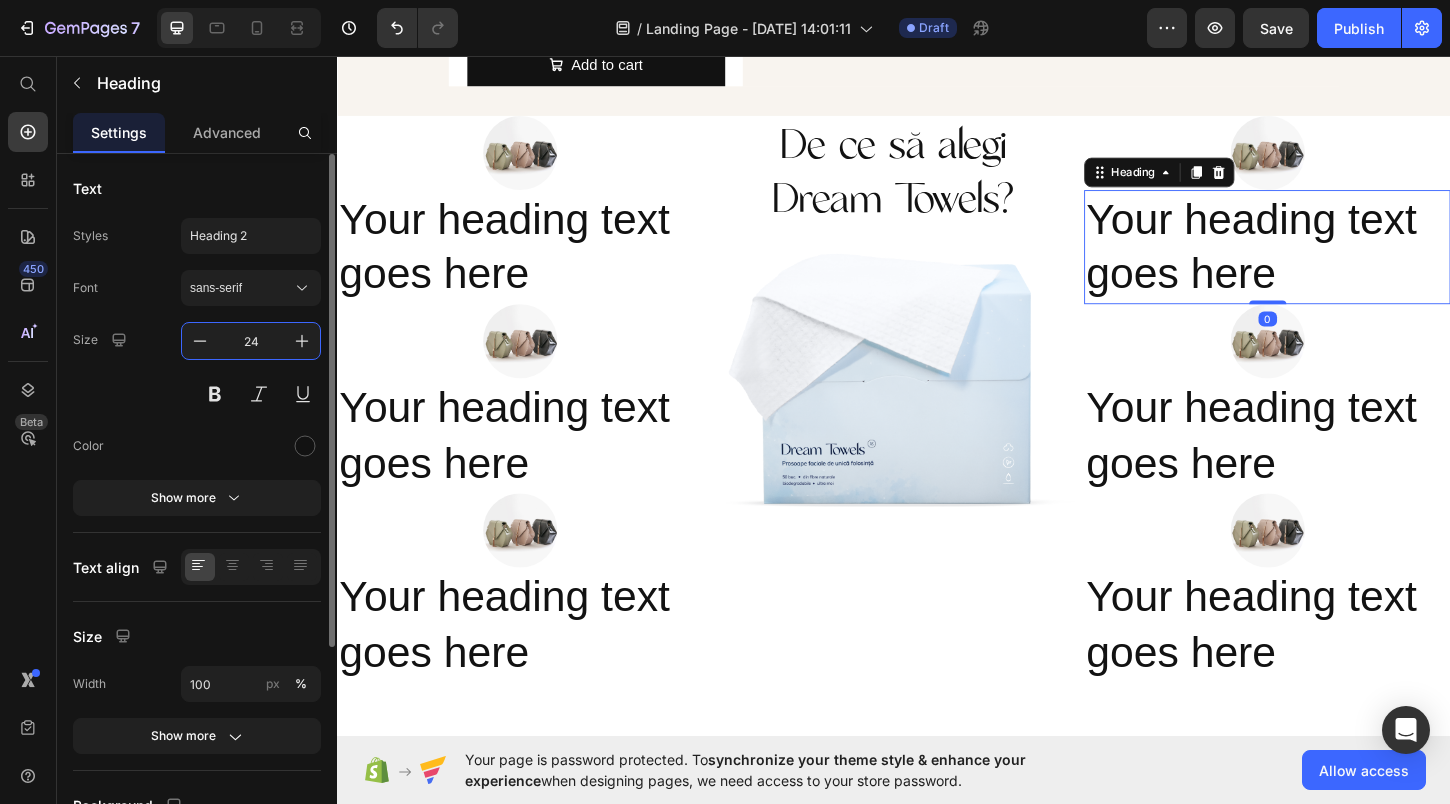 type on "24" 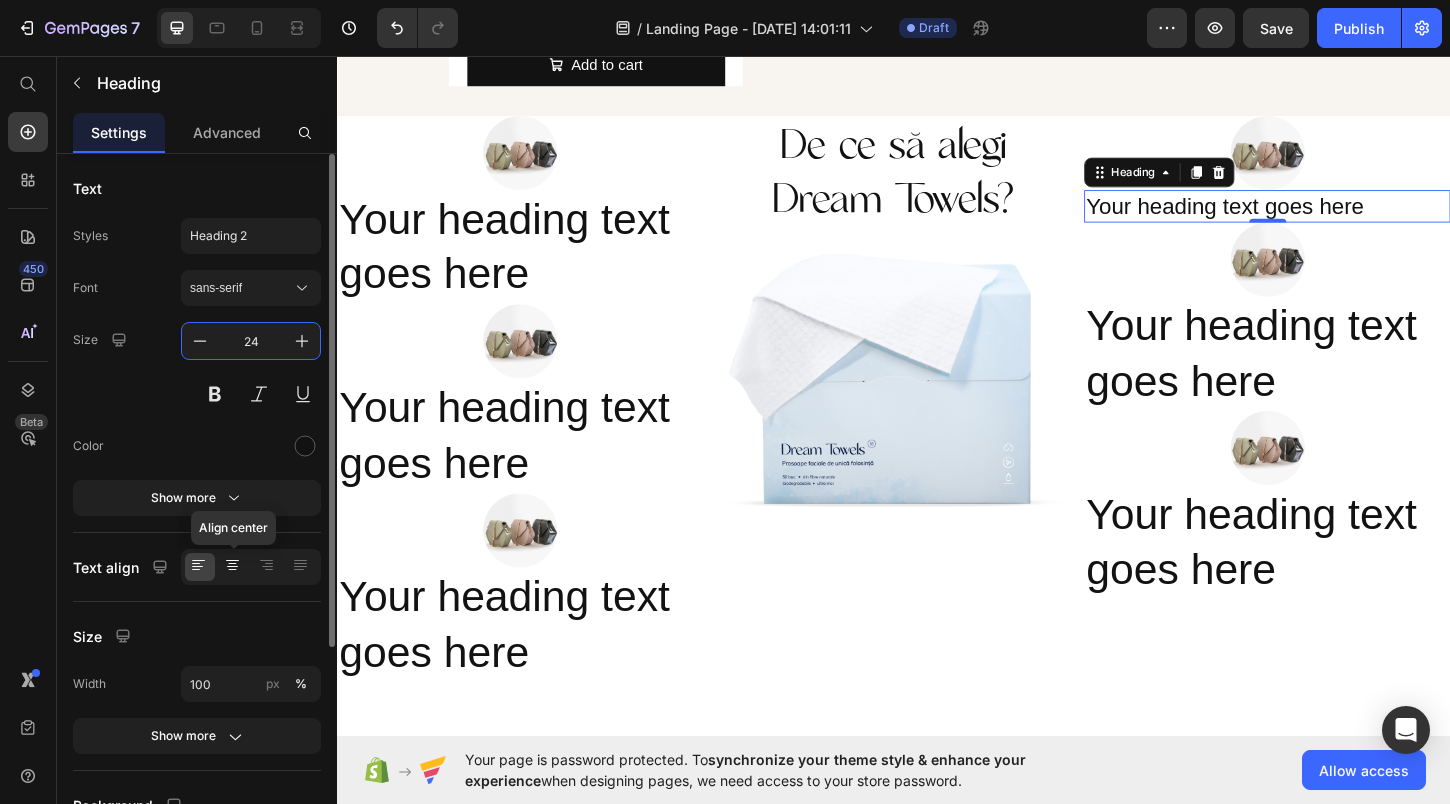 click 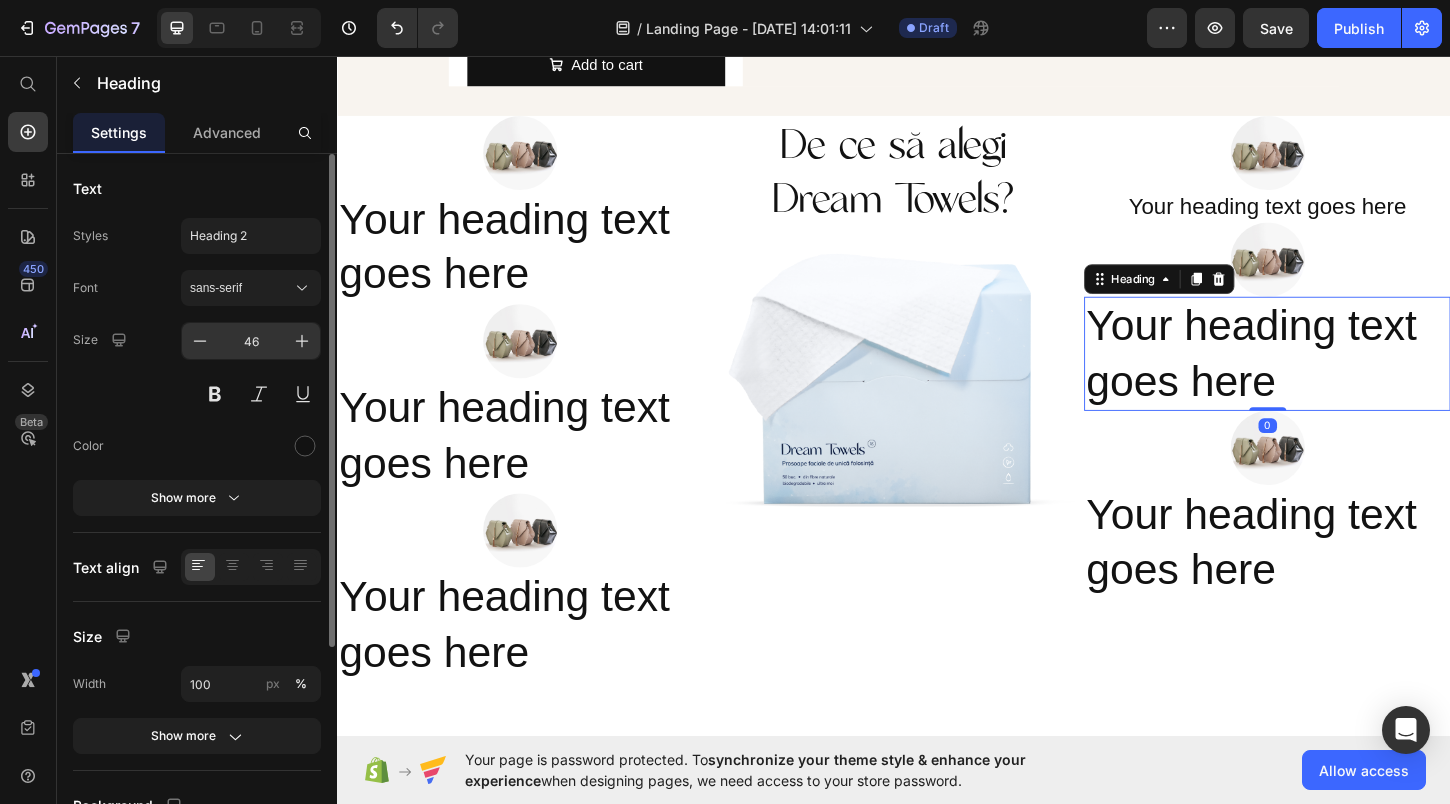 click on "46" at bounding box center [251, 341] 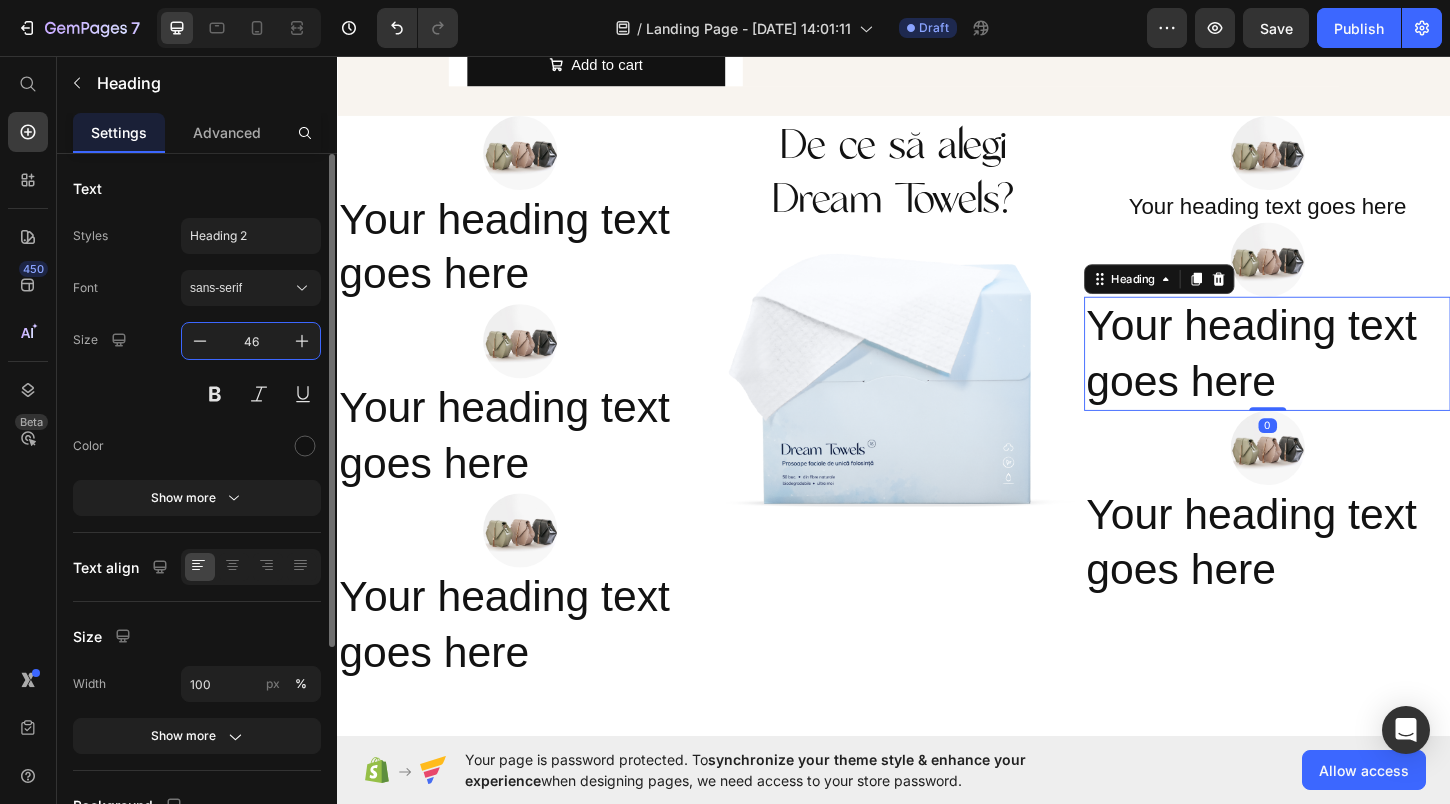 click on "46" at bounding box center (251, 341) 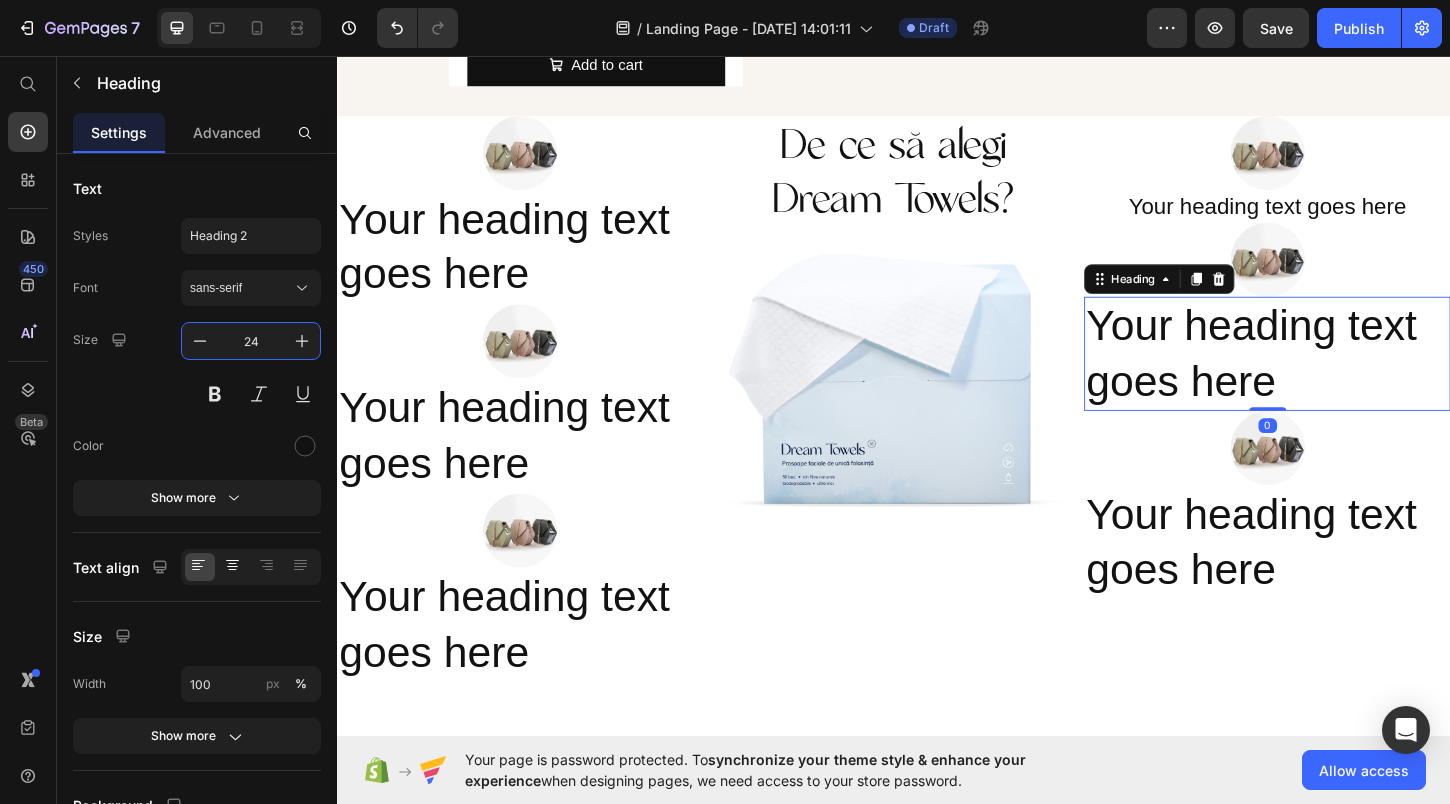 type on "24" 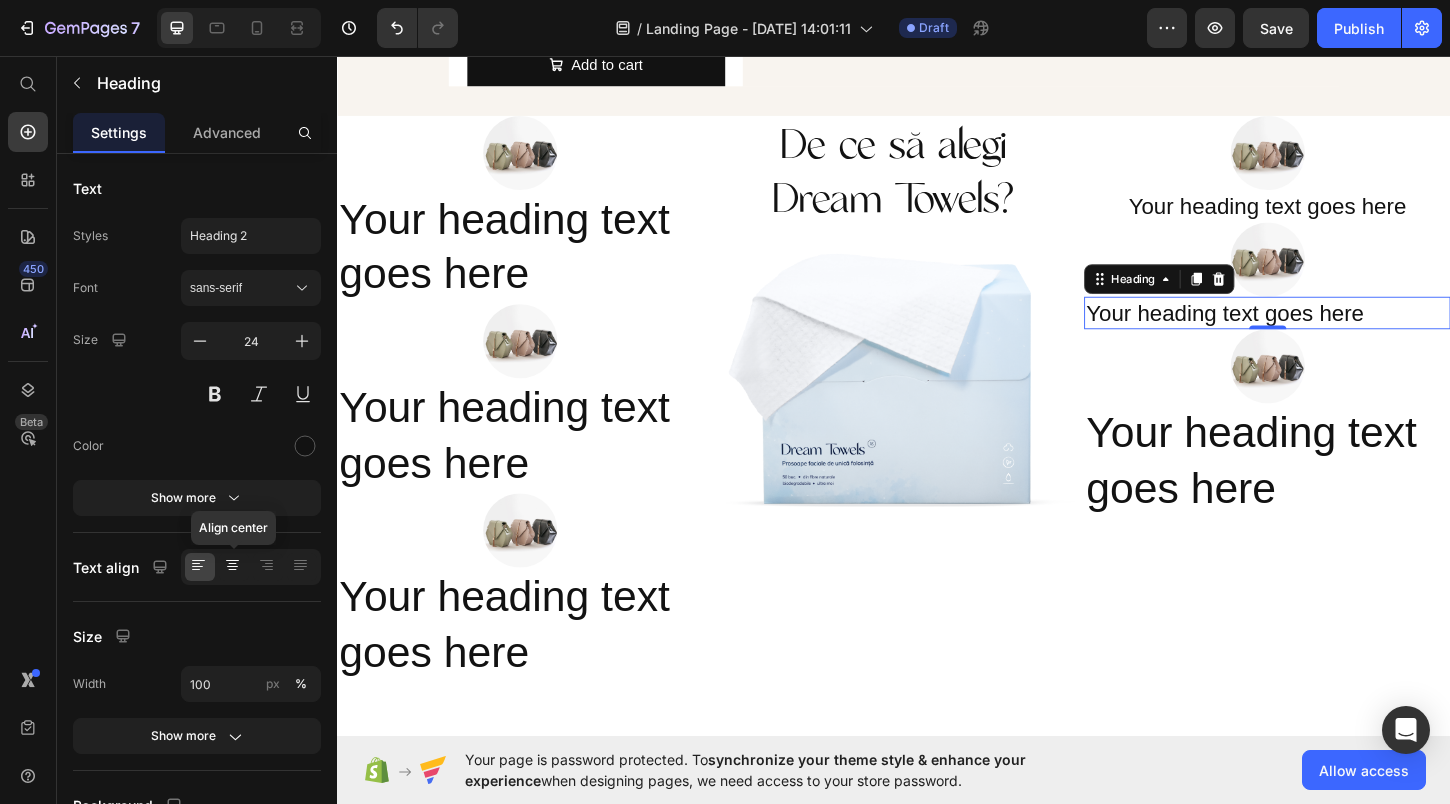 click 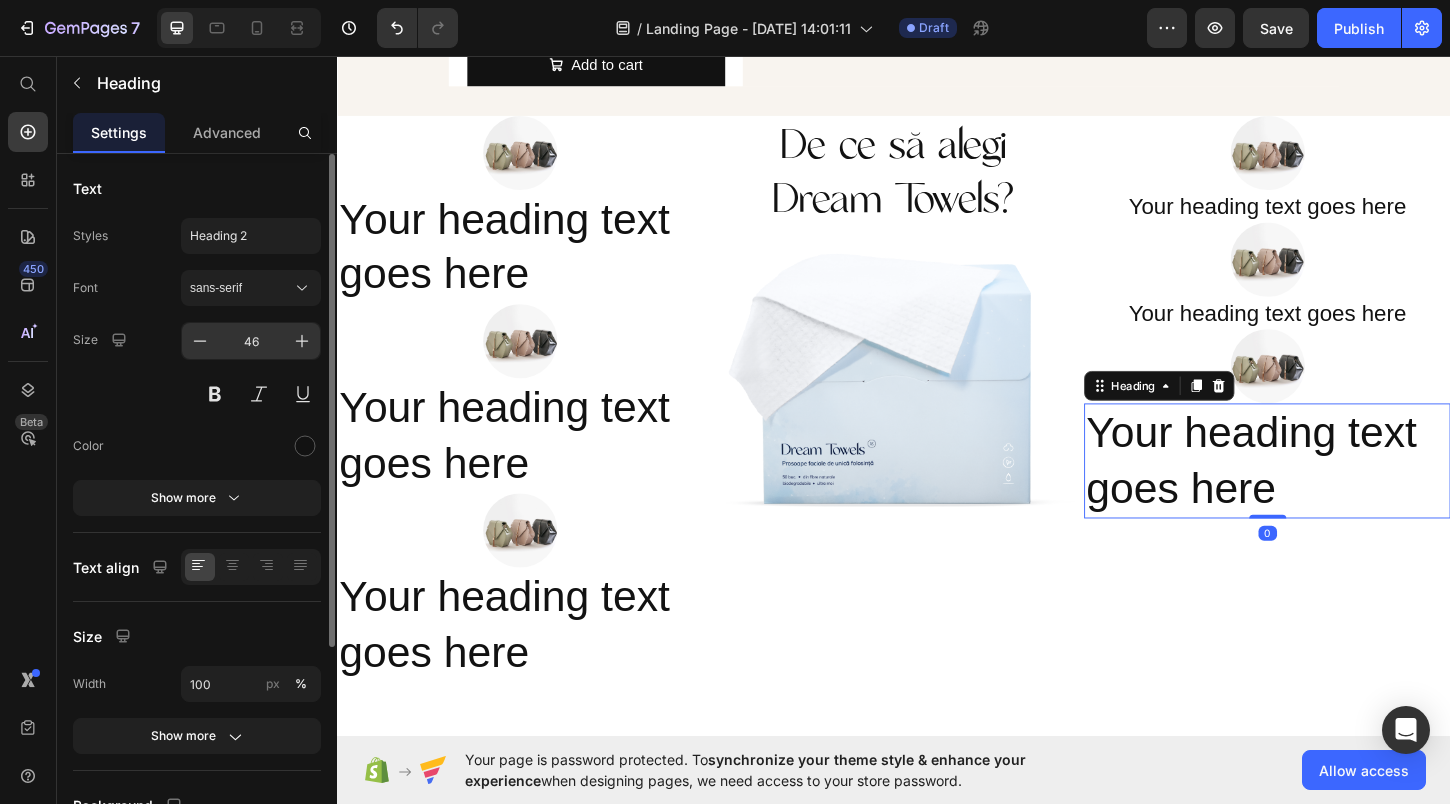 click on "46" at bounding box center [251, 341] 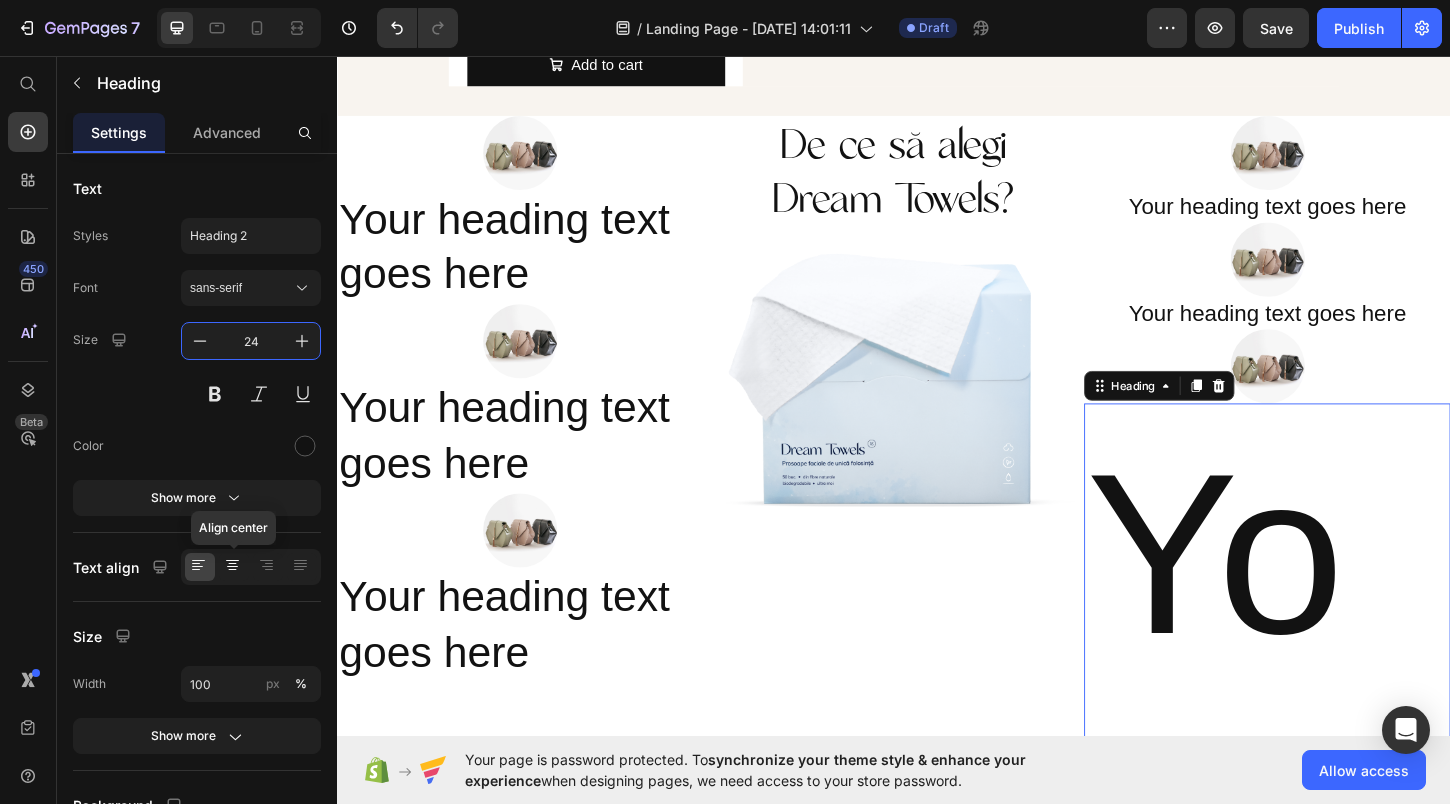 type on "24" 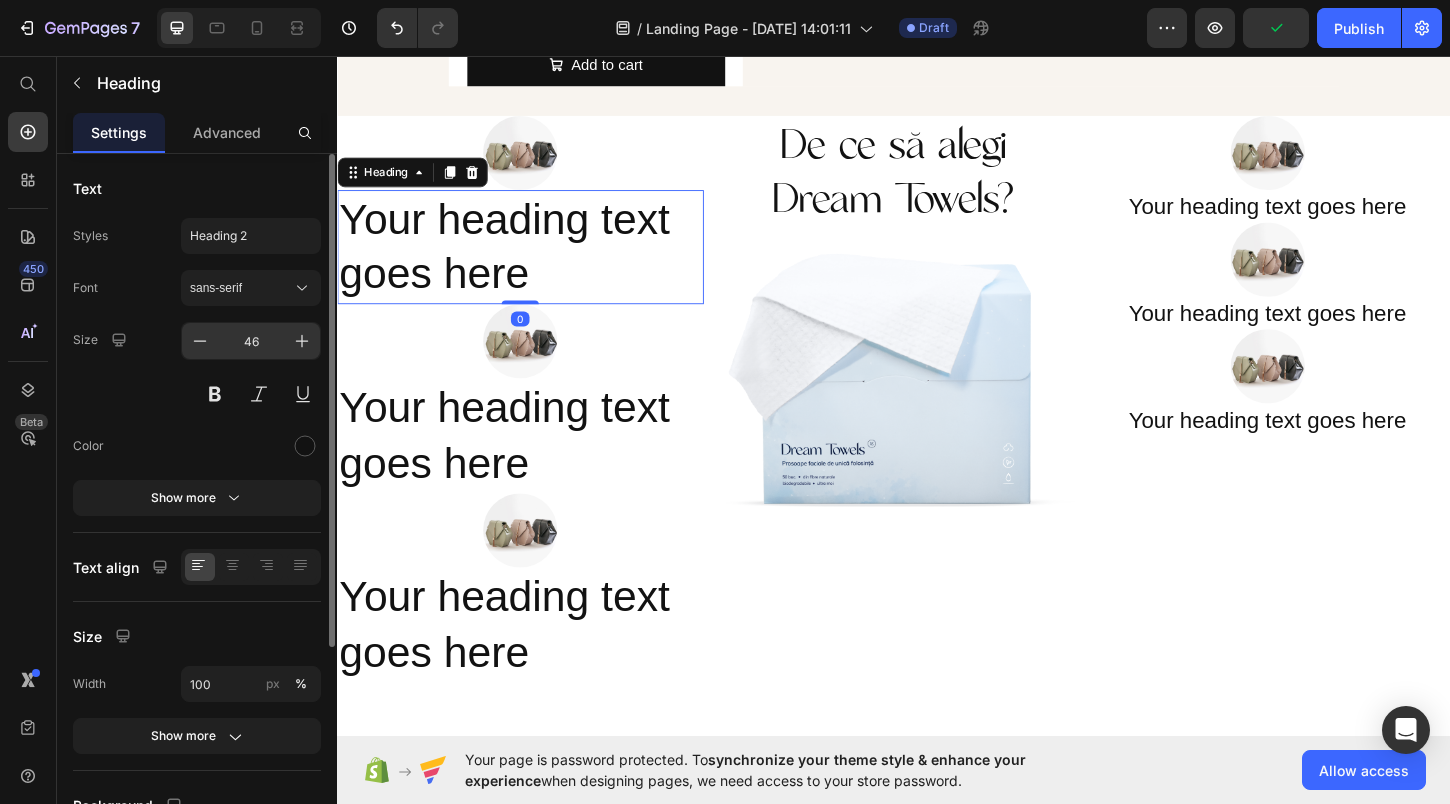 click on "46" at bounding box center (251, 341) 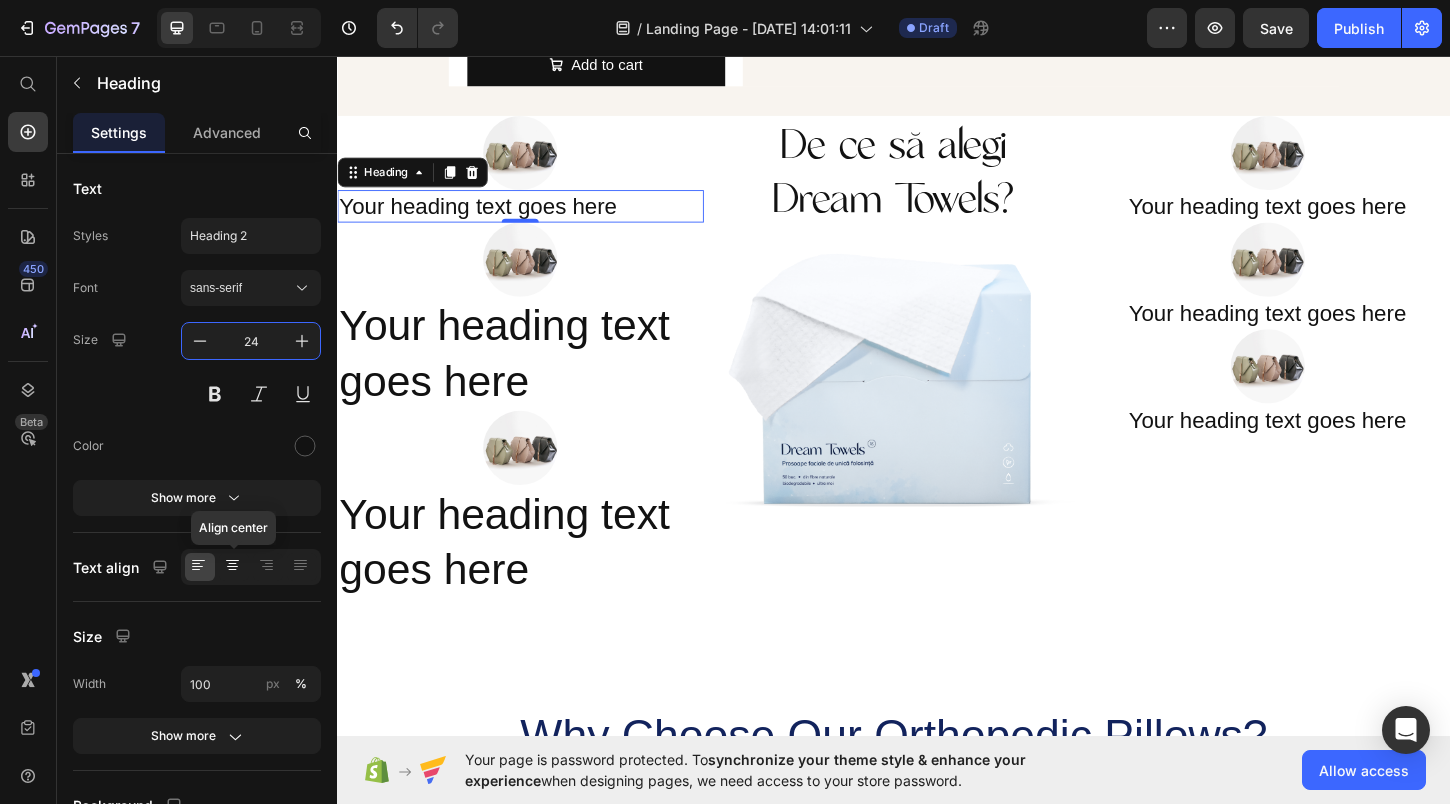 type on "24" 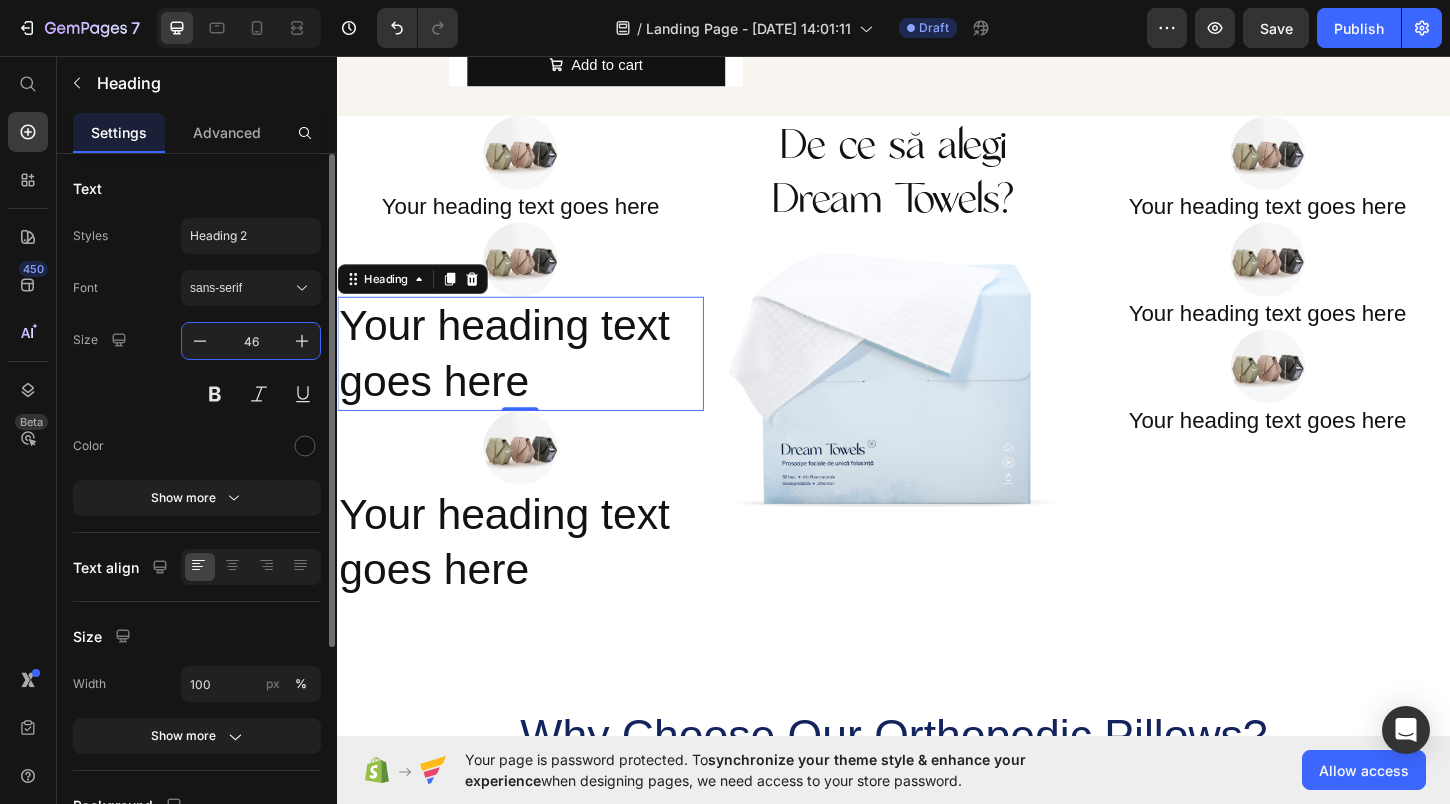 click on "46" at bounding box center (251, 341) 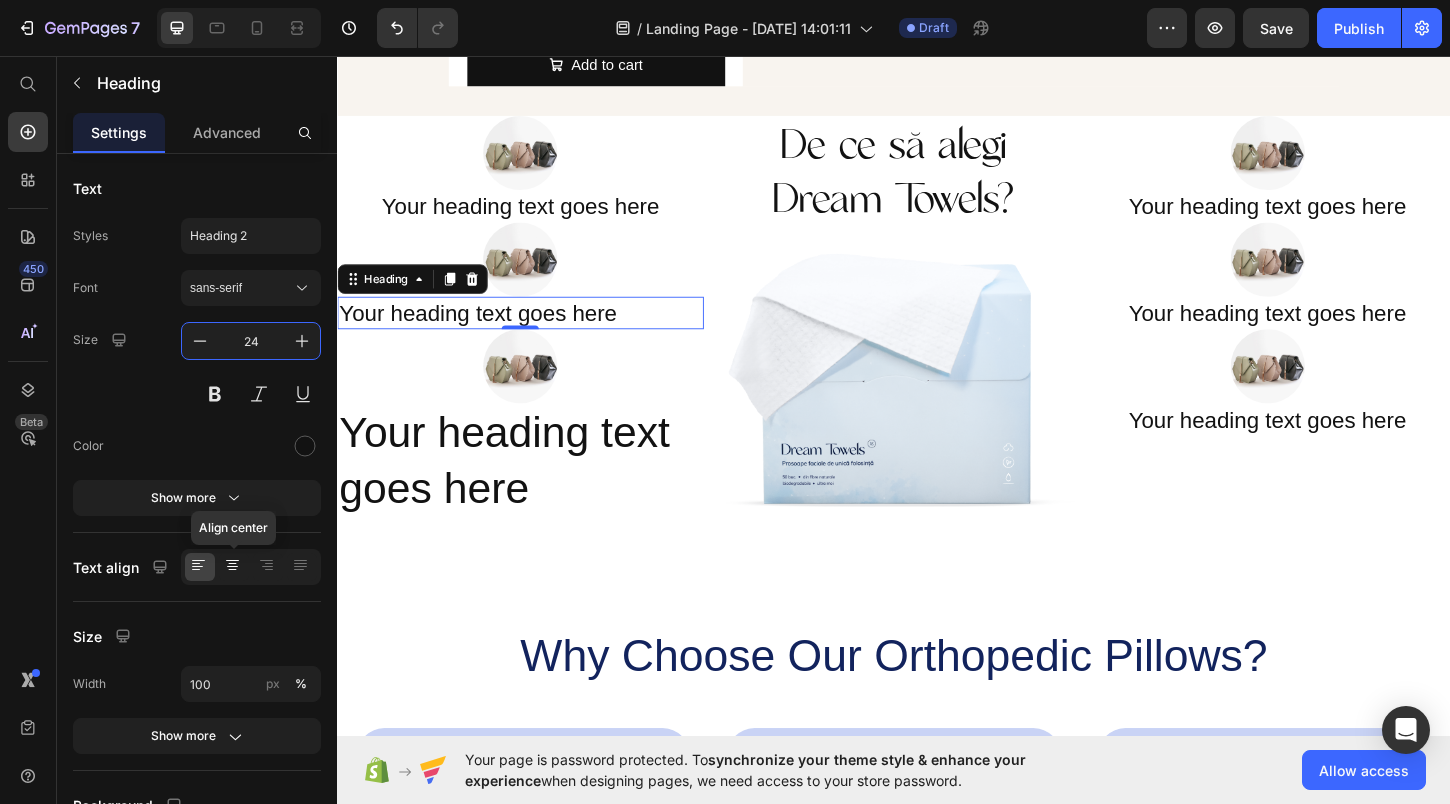 type on "24" 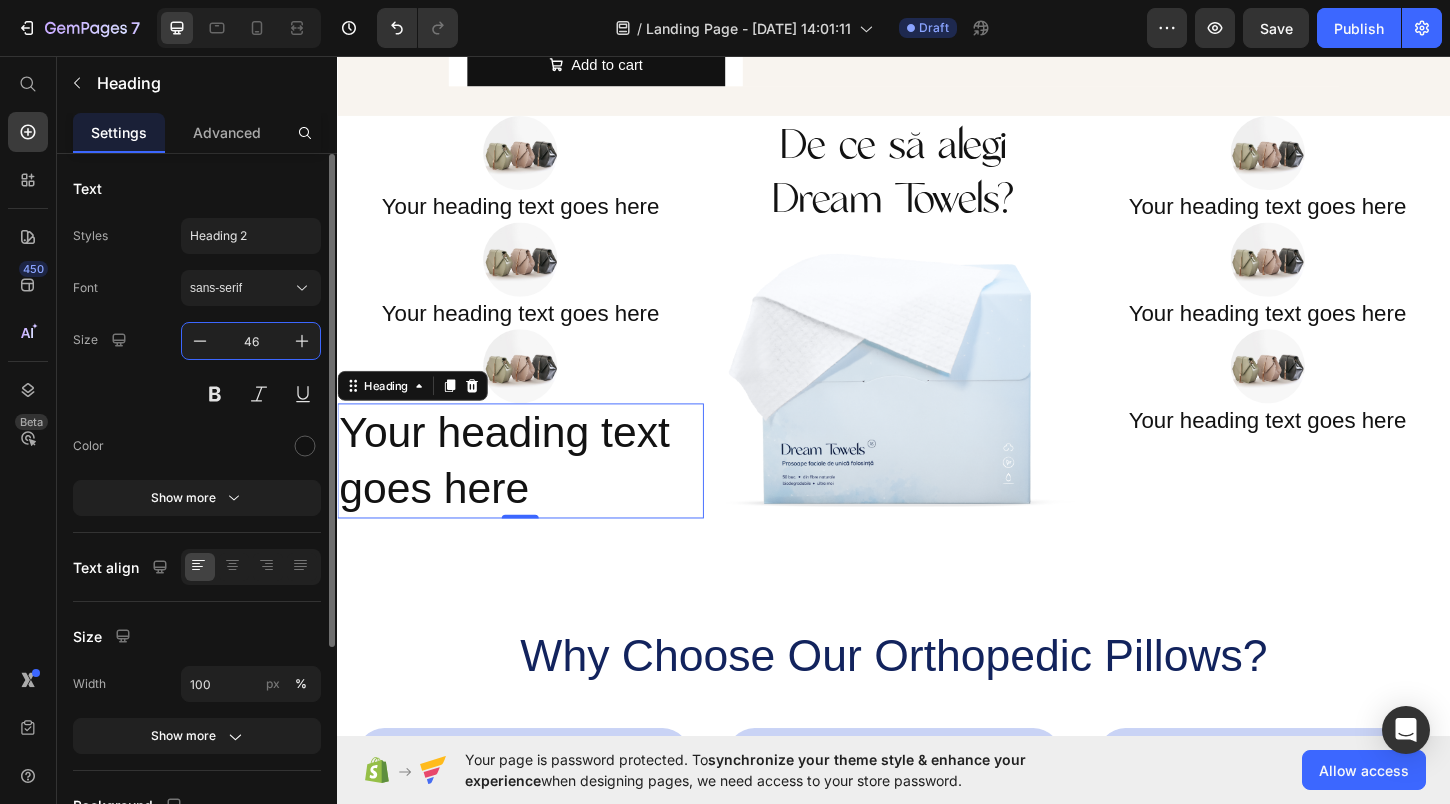 click on "46" at bounding box center [251, 341] 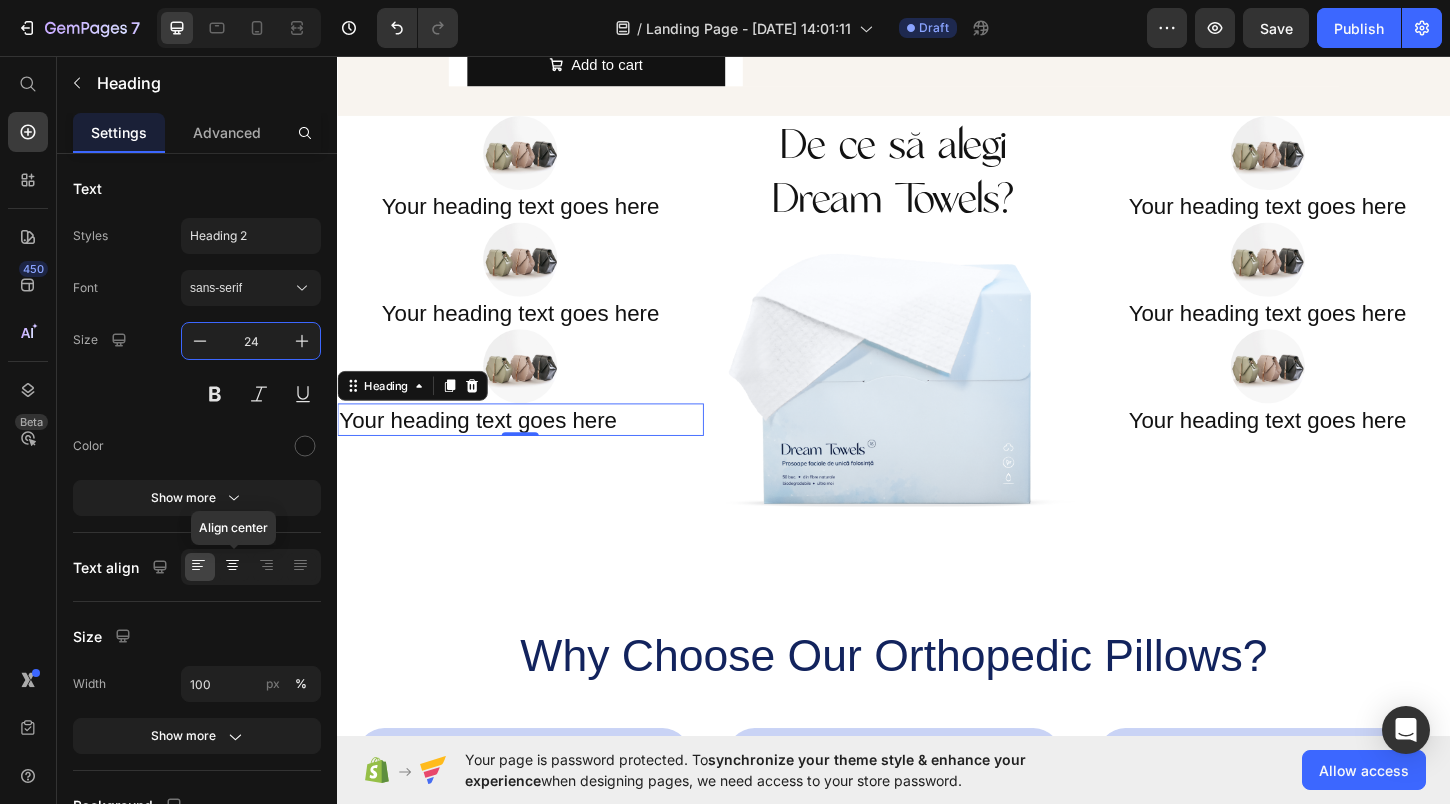 type on "24" 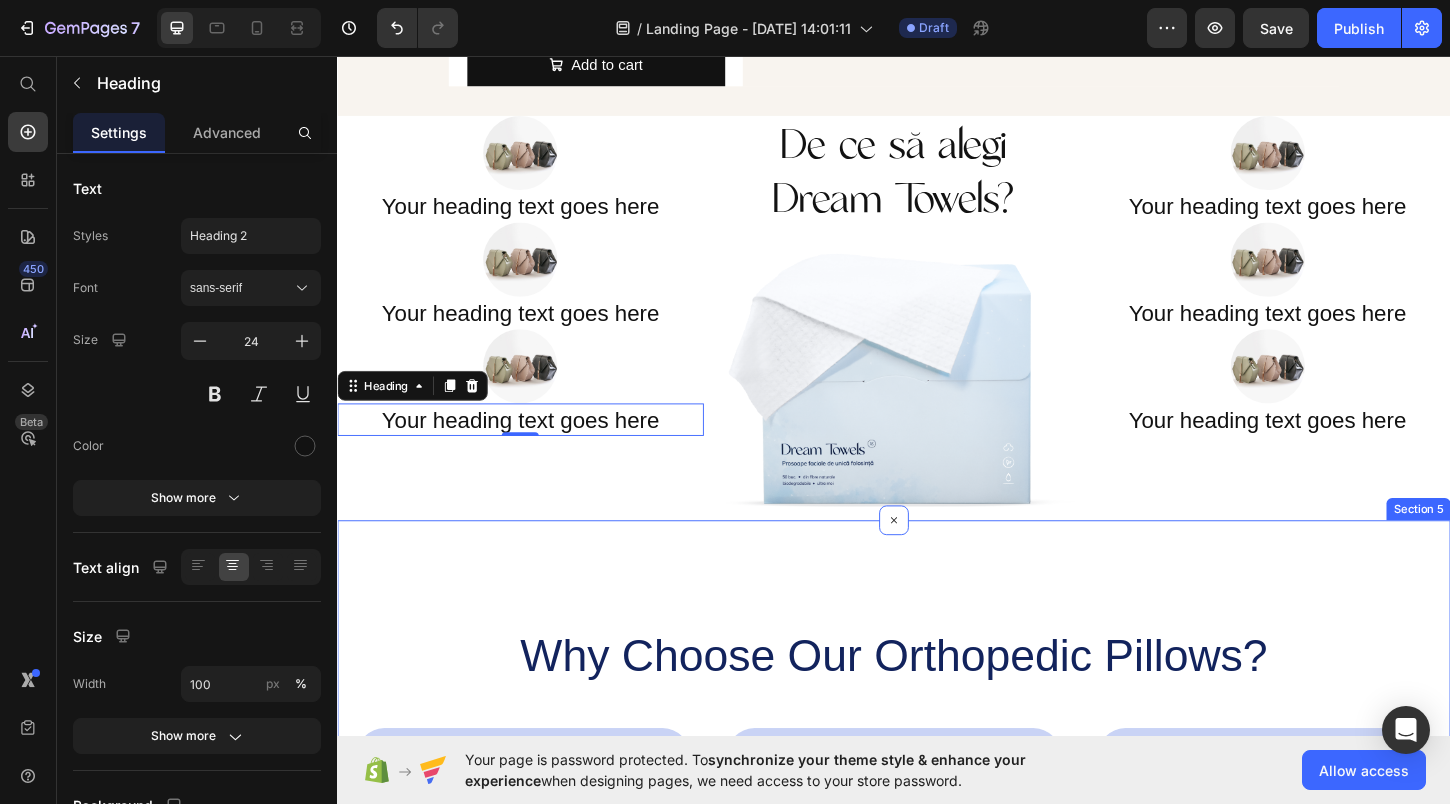 click on "Why Choose Our Orthopedic Pillows? Heading Image Supportive Design Text Block Ergonomically engineered for optimal spinal alignment Text Block Hero Banner Image Pressure Relief Text Block Reduces neck and shoulder discomfort Text Block Hero Banner Image Breathable Materials Text Block Ensures cool, comfortable sleep Text Block Hero Banner Row Image Supportive Design Text Block Ergonomically engineered for optimal spinal alignment Text Block Hero Banner Image Pressure Relief Text Block Reduces neck and shoulder discomfort Text Block Hero Banner Row Image Breathable Materials Text Block Ensures cool, comfortable sleep Text Block Hero Banner Row Section 5" at bounding box center [937, 926] 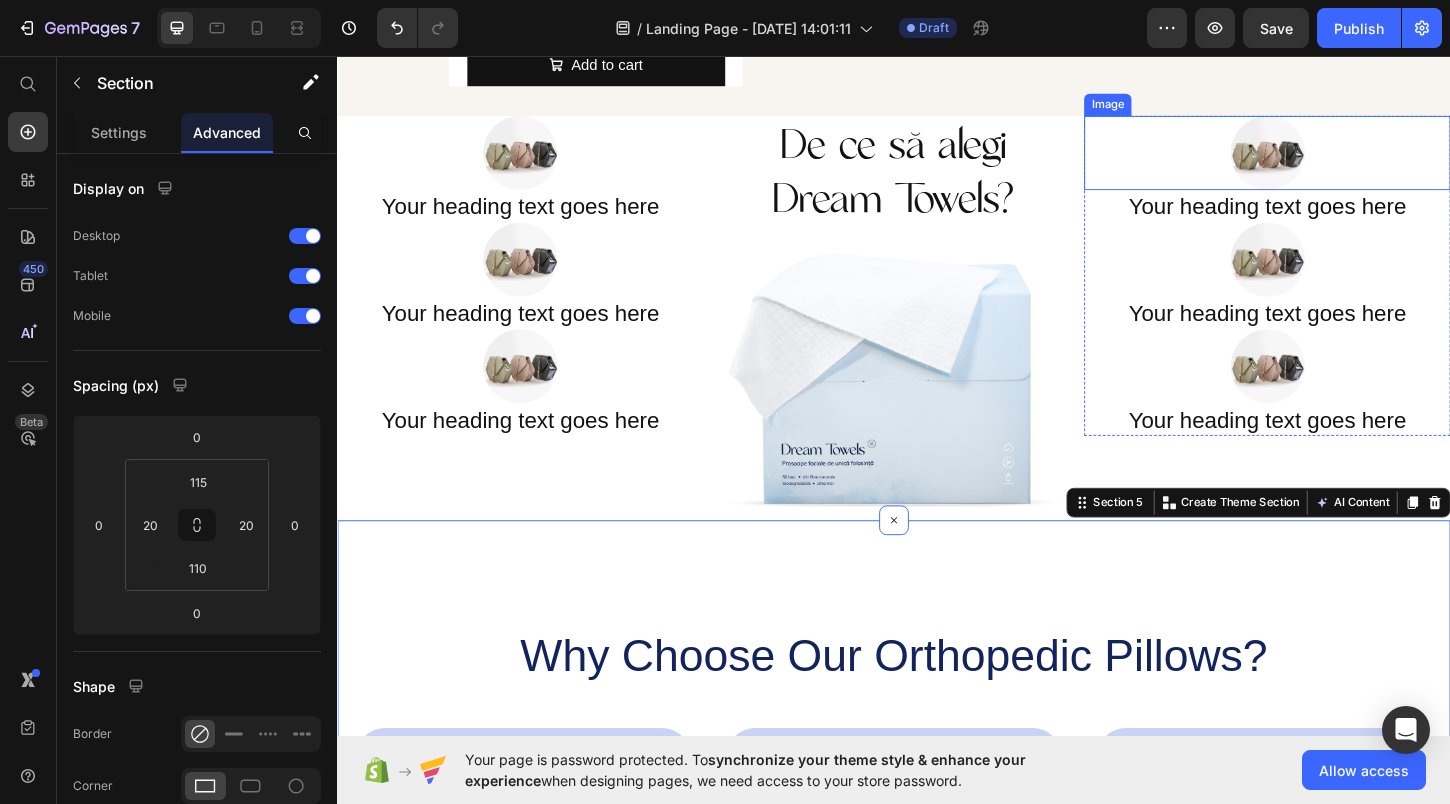 click at bounding box center (1339, 160) 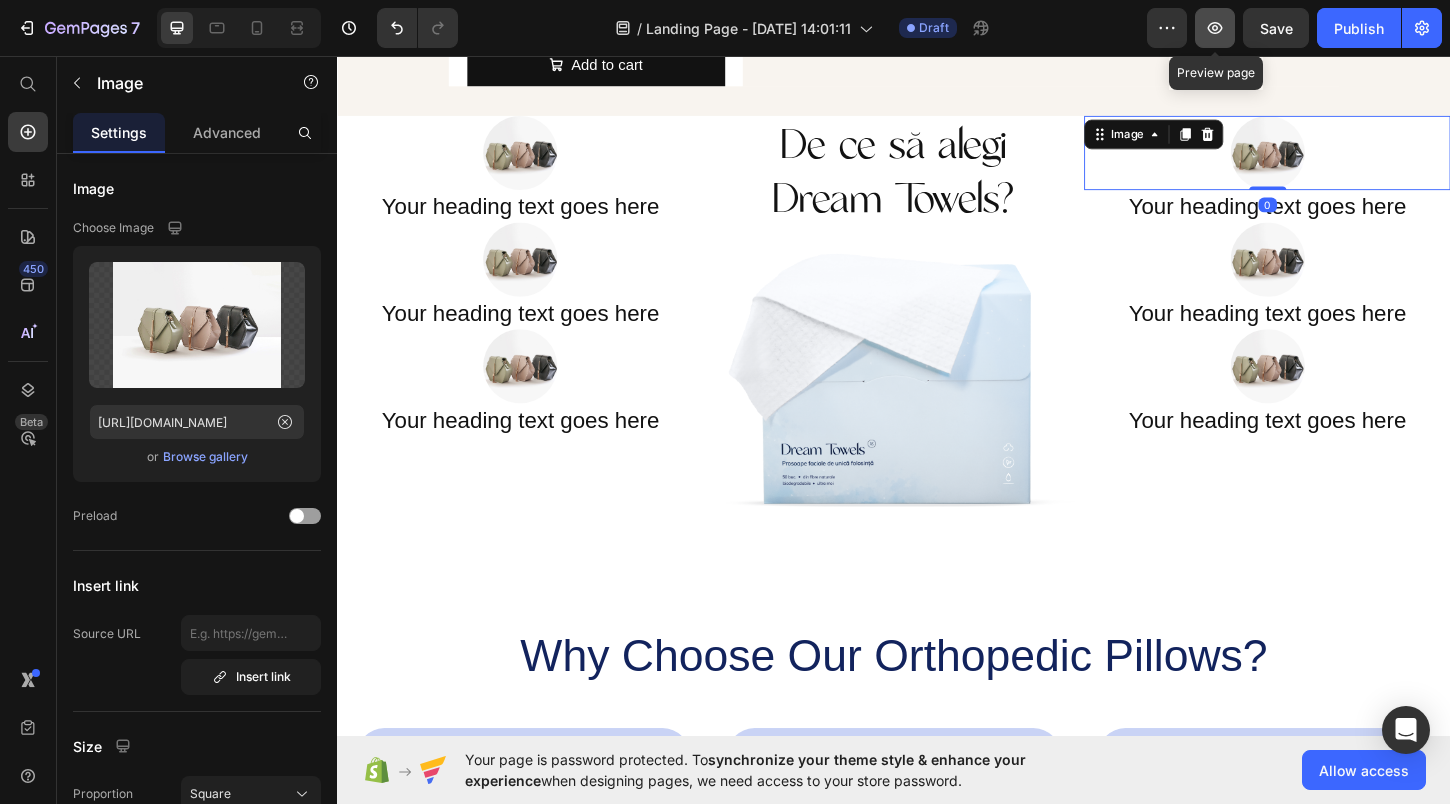 click 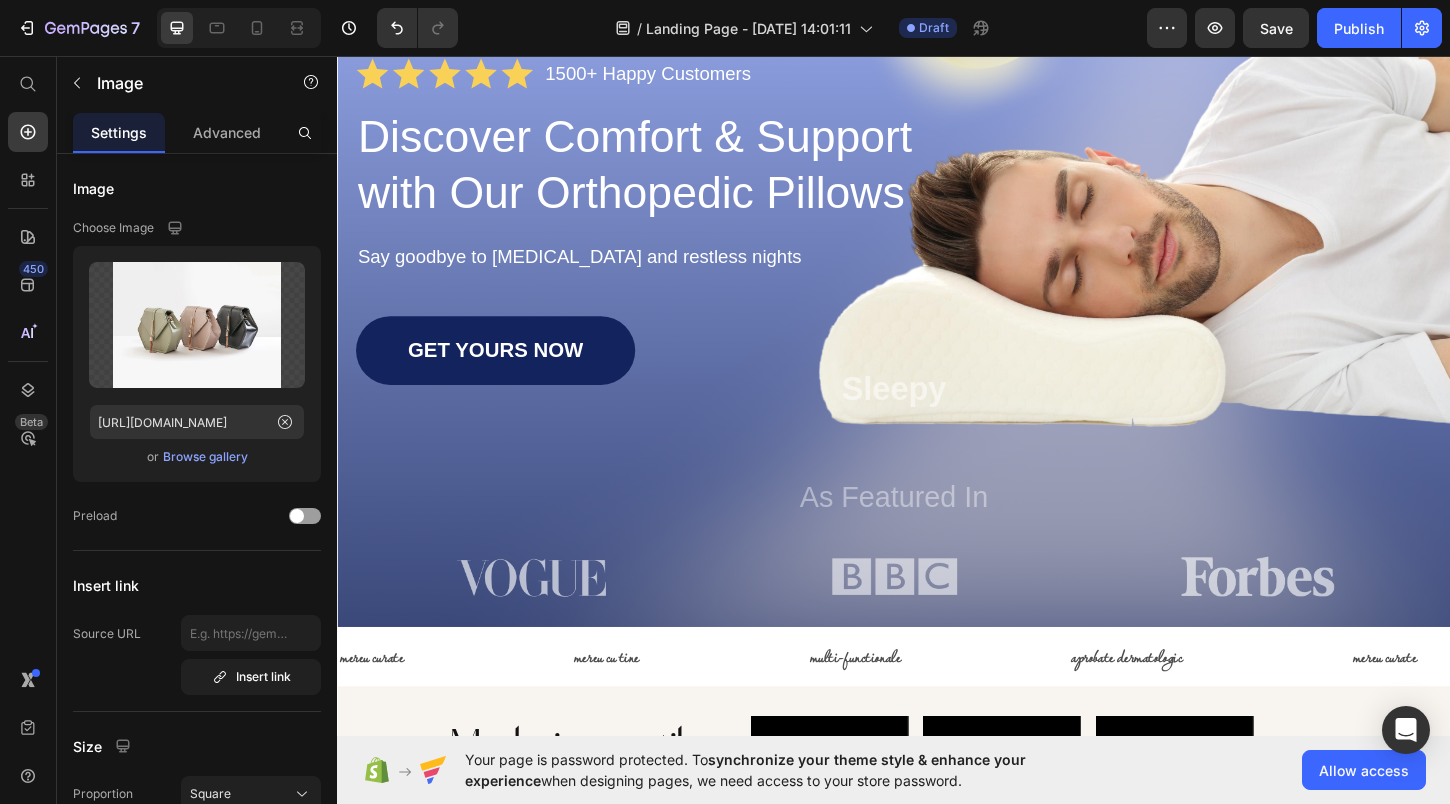 scroll, scrollTop: 211, scrollLeft: 0, axis: vertical 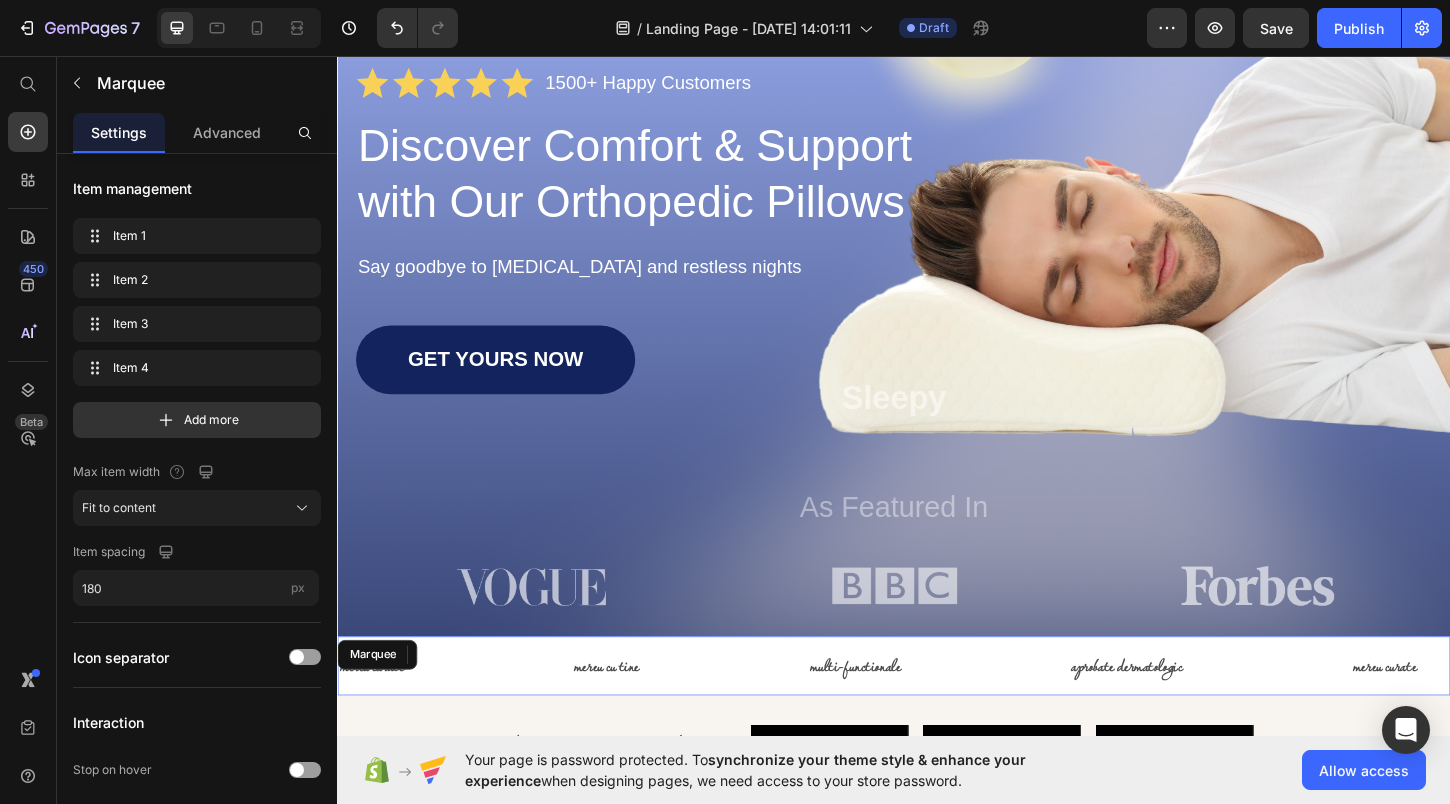 click on "mereu cu tine Text" at bounding box center [717, 713] 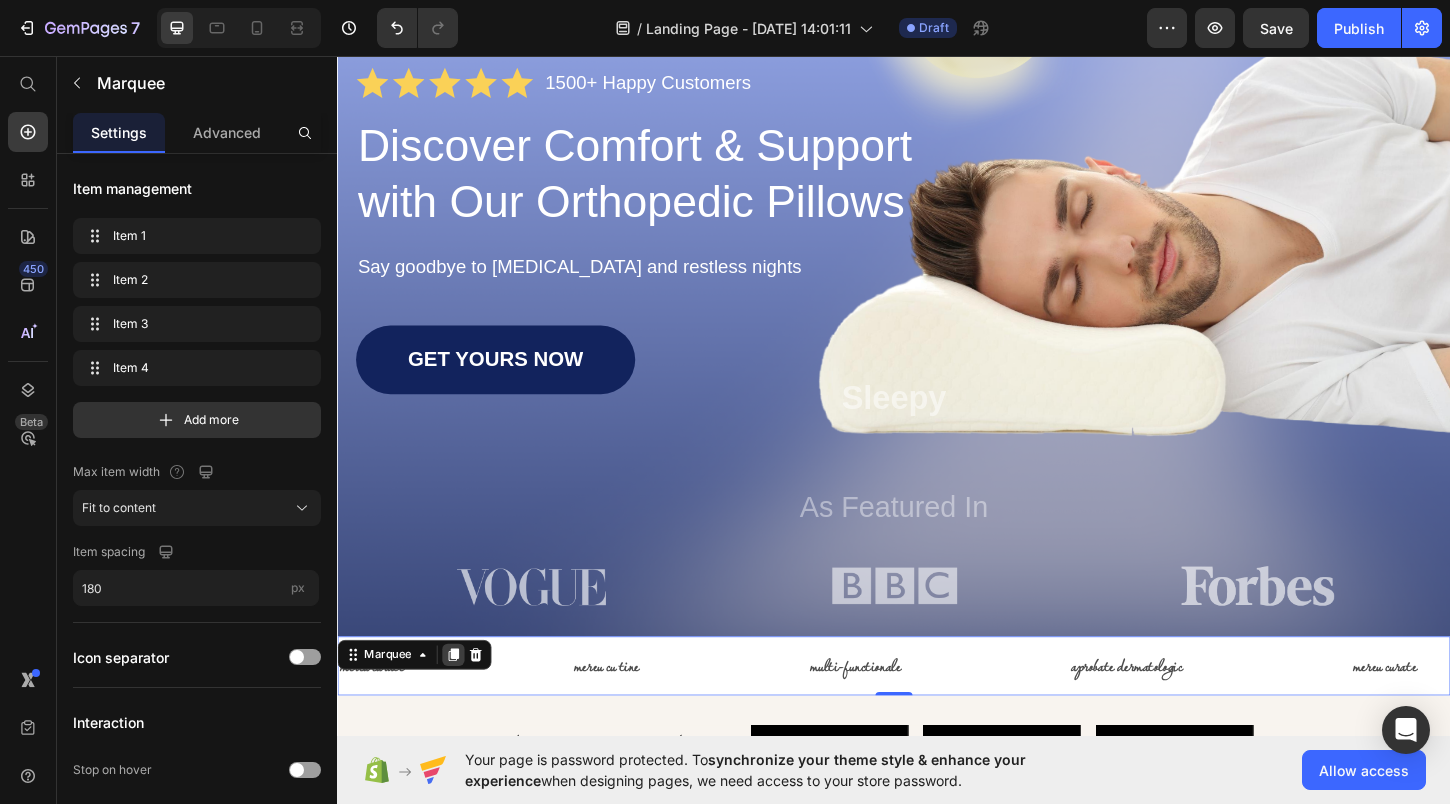 click 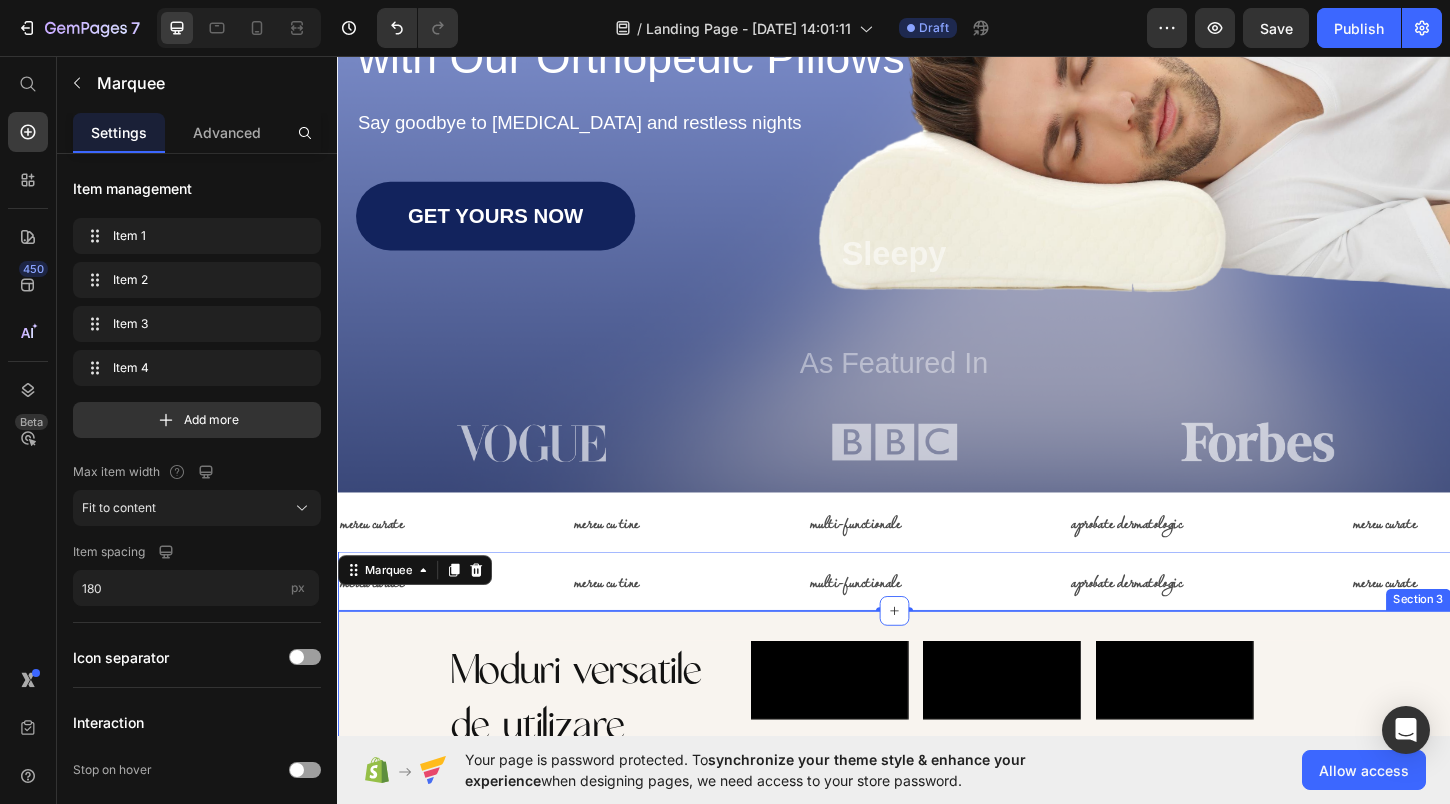 scroll, scrollTop: 438, scrollLeft: 0, axis: vertical 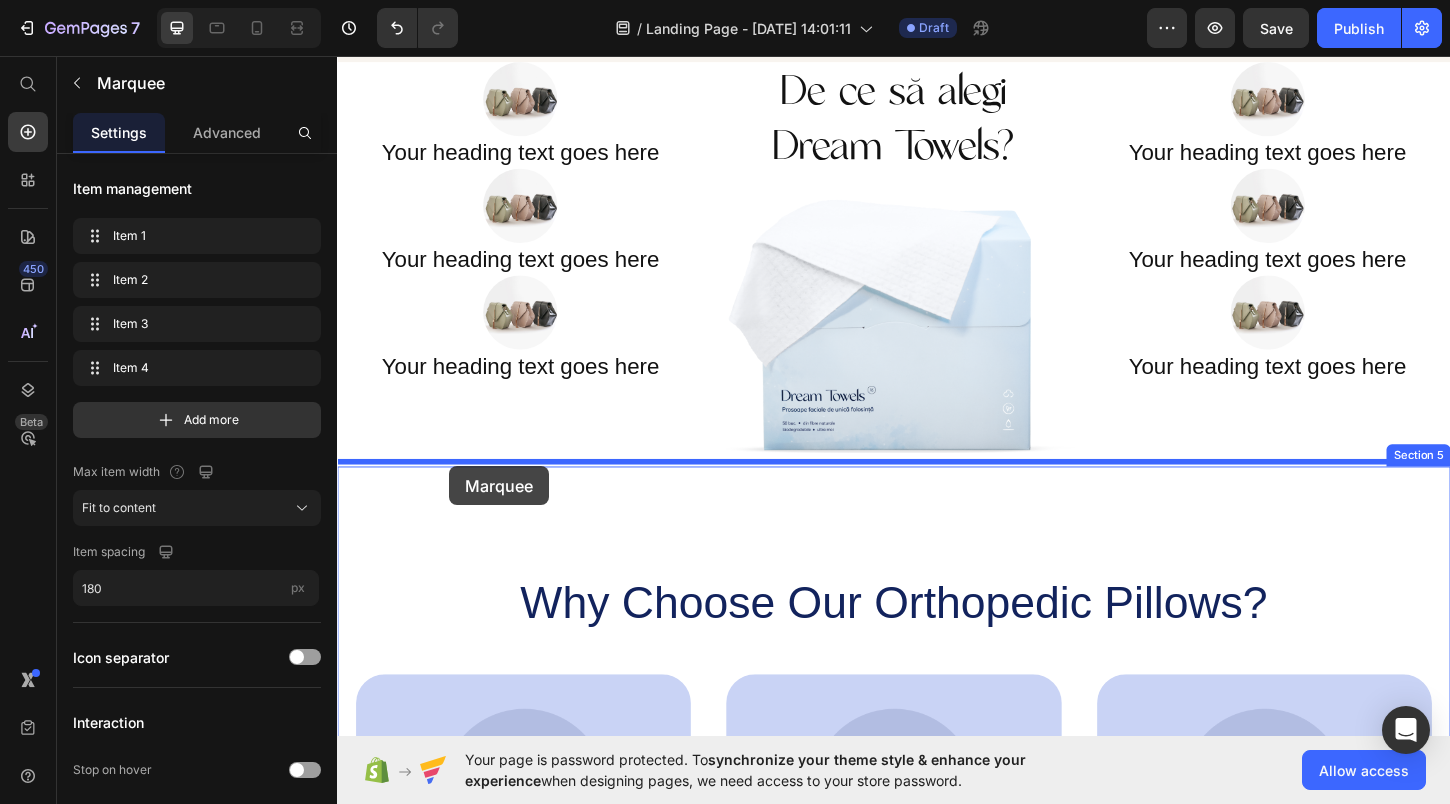 drag, startPoint x: 359, startPoint y: 533, endPoint x: 459, endPoint y: 498, distance: 105.9481 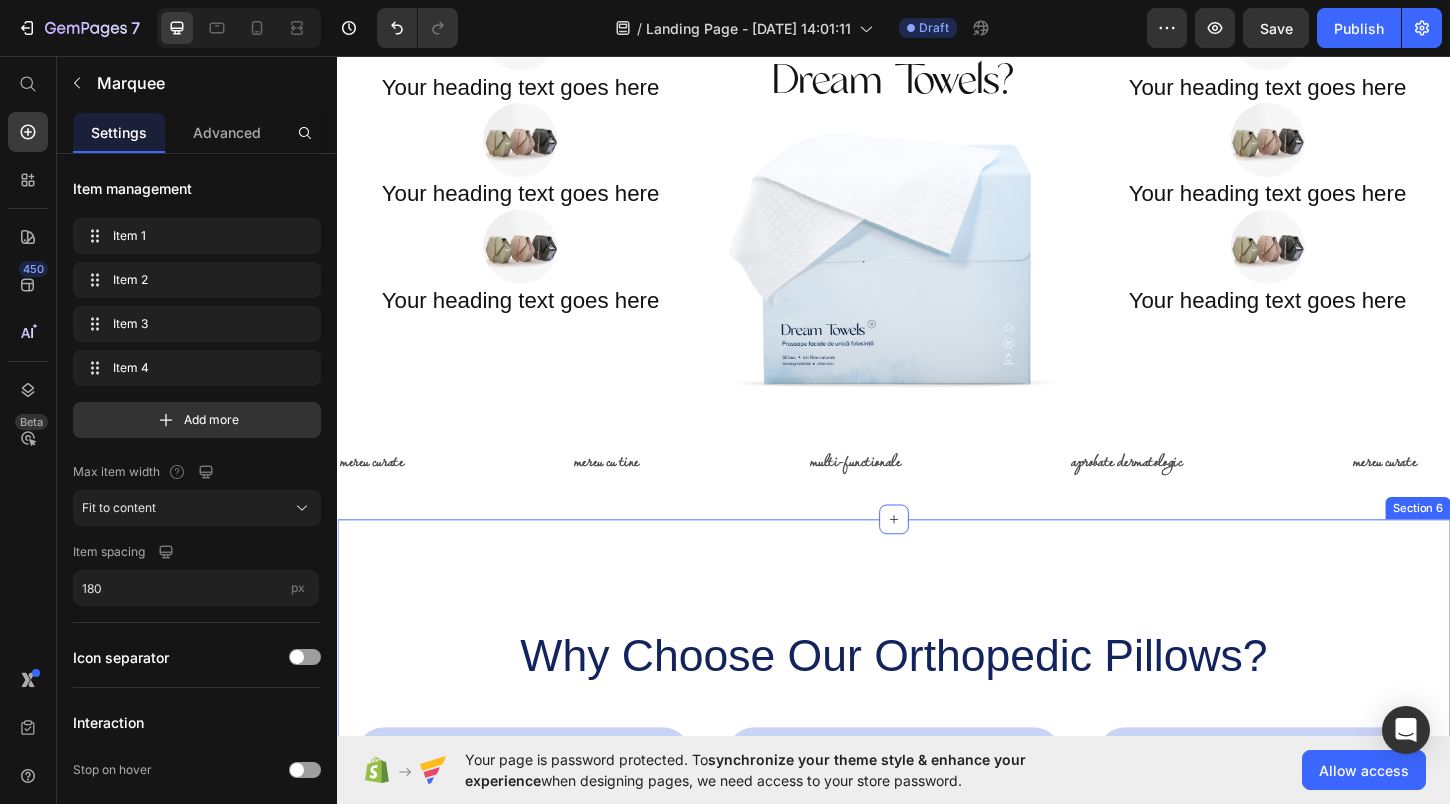 scroll, scrollTop: 1690, scrollLeft: 0, axis: vertical 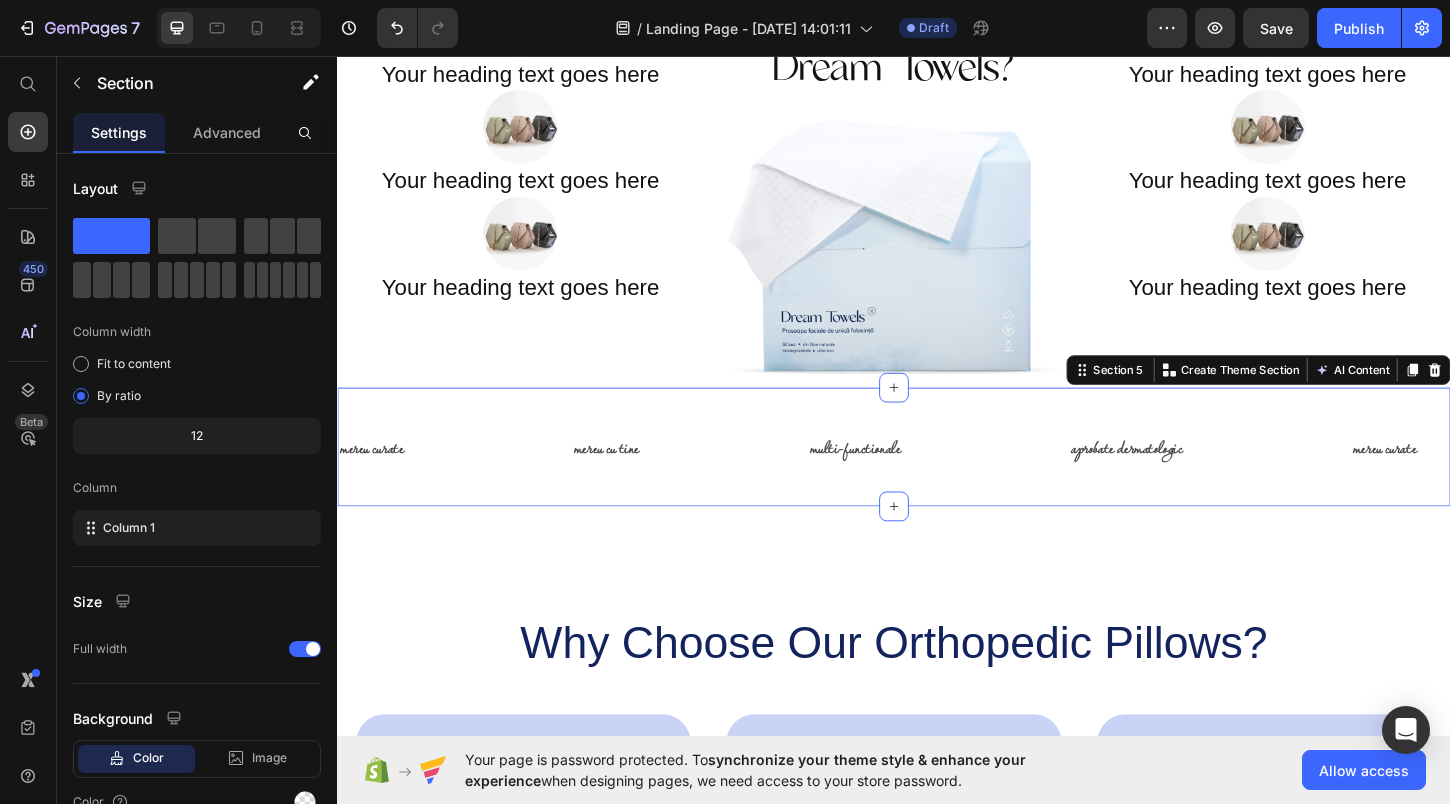 click on "mereu curate Text mereu cu tine Text multi-functionale Text aprobate dermatologic Text mereu curate Text mereu cu tine Text multi-functionale Text aprobate dermatologic Text mereu curate Text mereu cu tine Text multi-functionale Text aprobate dermatologic Text mereu curate Text mereu cu tine Text multi-functionale Text aprobate dermatologic Text mereu curate Text mereu cu tine Text multi-functionale Text aprobate dermatologic Text mereu curate Text mereu cu tine Text multi-functionale Text aprobate dermatologic Text Marquee Section 5   You can create reusable sections Create Theme Section AI Content Write with GemAI What would you like to describe here? Tone and Voice Persuasive Product Show more Generate" at bounding box center (937, 477) 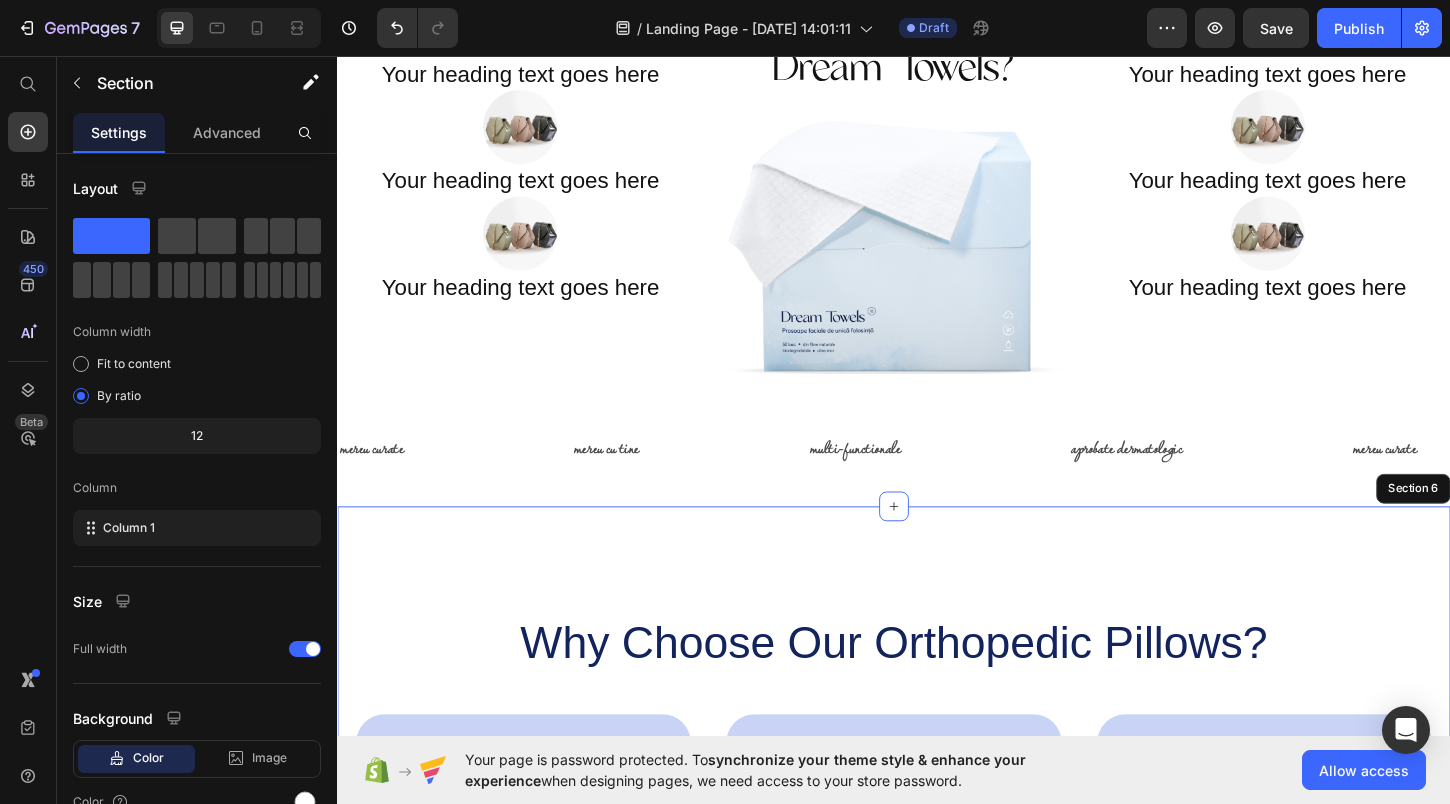 click on "Why Choose Our Orthopedic Pillows? Heading Image Supportive Design Text Block Ergonomically engineered for optimal spinal alignment Text Block Hero Banner Image Pressure Relief Text Block Reduces neck and shoulder discomfort Text Block Hero Banner Image Breathable Materials Text Block Ensures cool, comfortable sleep Text Block Hero Banner Row Image Supportive Design Text Block Ergonomically engineered for optimal spinal alignment Text Block Hero Banner Image Pressure Relief Text Block Reduces neck and shoulder discomfort Text Block Hero Banner Row Image Breathable Materials Text Block Ensures cool, comfortable sleep Text Block Hero Banner Row Section 6" at bounding box center (937, 911) 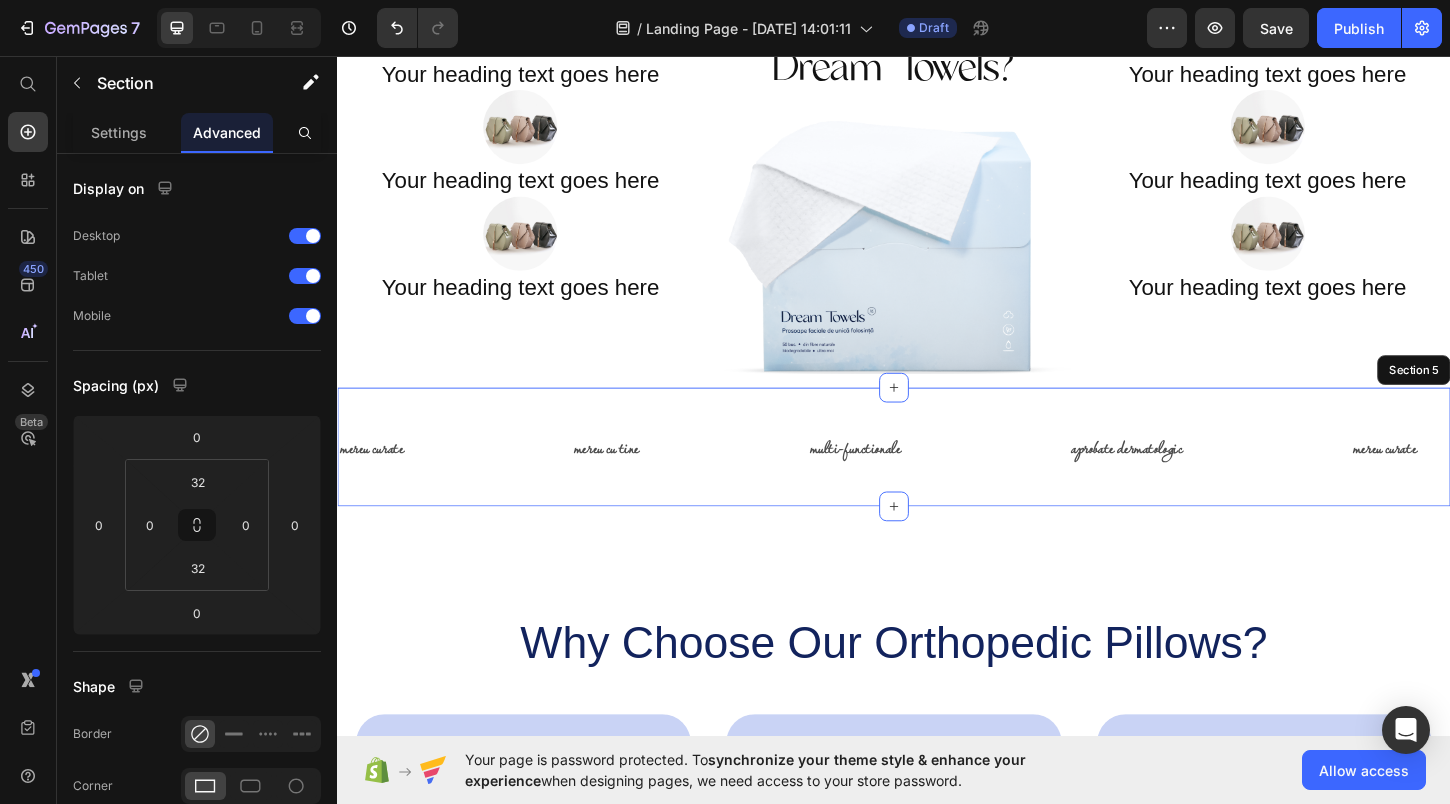 click on "mereu curate Text mereu cu tine Text multi-functionale Text aprobate dermatologic Text mereu curate Text mereu cu tine Text multi-functionale Text aprobate dermatologic Text mereu curate Text mereu cu tine Text multi-functionale Text aprobate dermatologic Text mereu curate Text mereu cu tine Text multi-functionale Text aprobate dermatologic Text mereu curate Text mereu cu tine Text multi-functionale Text aprobate dermatologic Text mereu curate Text mereu cu tine Text multi-functionale Text aprobate dermatologic Text Marquee Section 5" at bounding box center (937, 477) 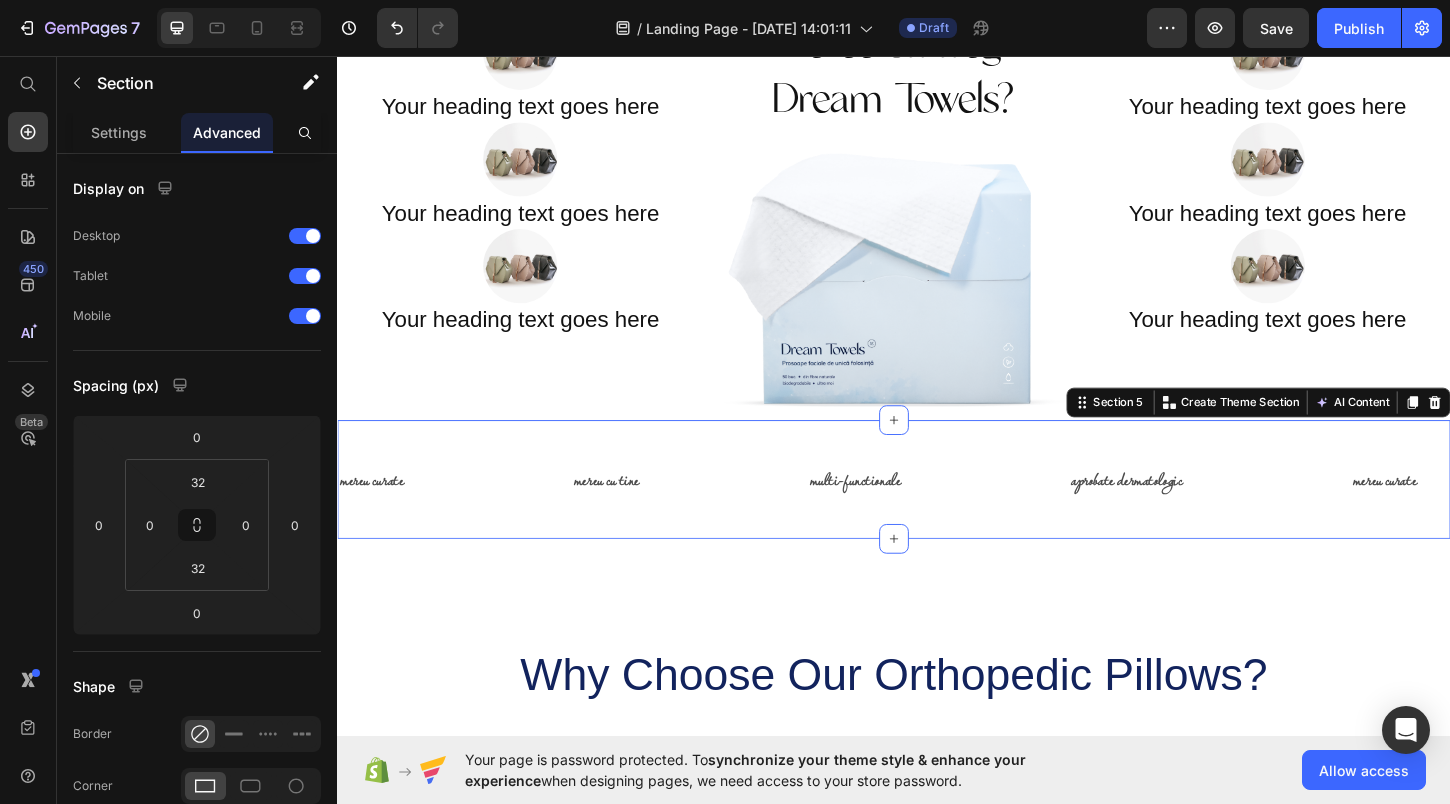 scroll, scrollTop: 1637, scrollLeft: 0, axis: vertical 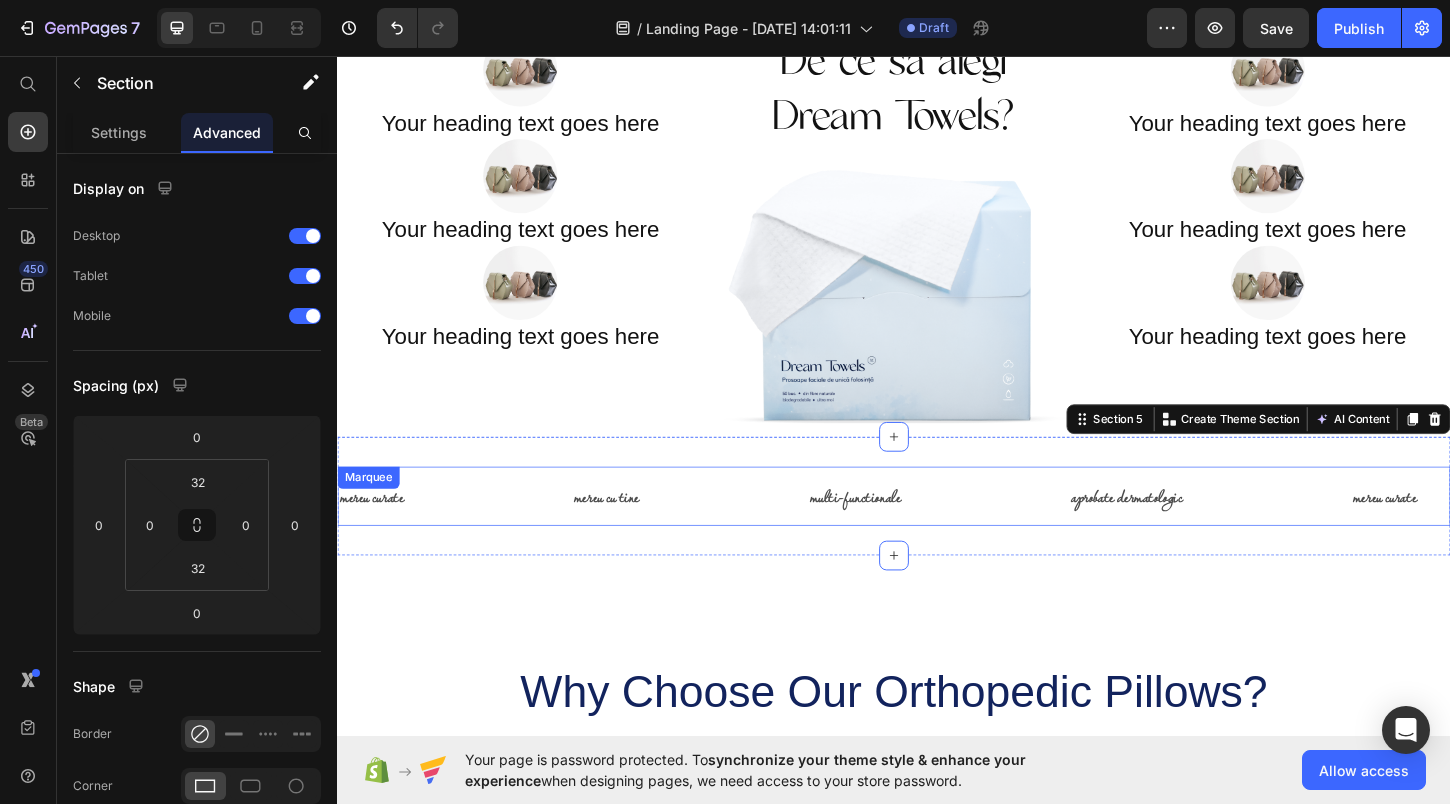 click on "mereu cu tine Text" at bounding box center [717, 530] 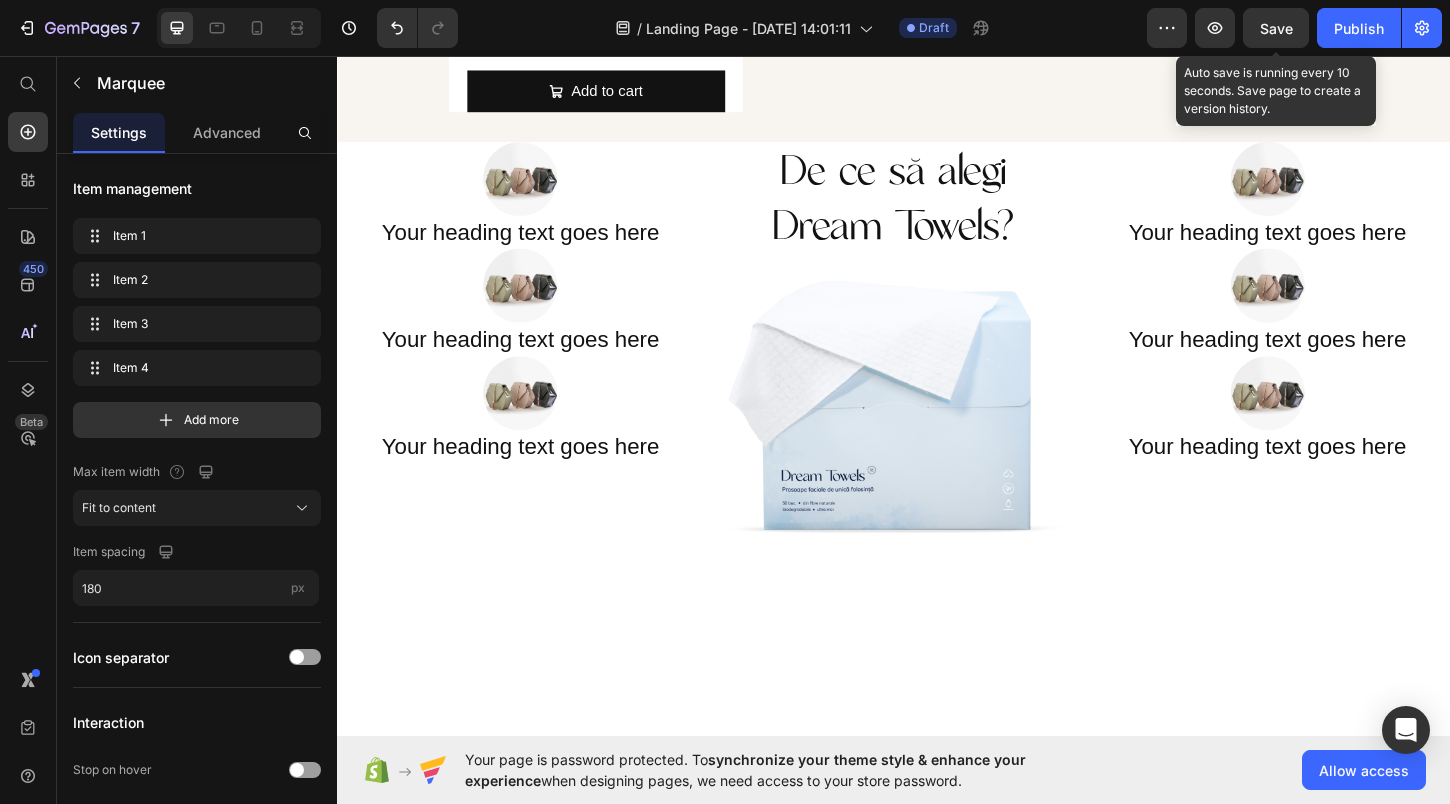 scroll, scrollTop: 1166, scrollLeft: 0, axis: vertical 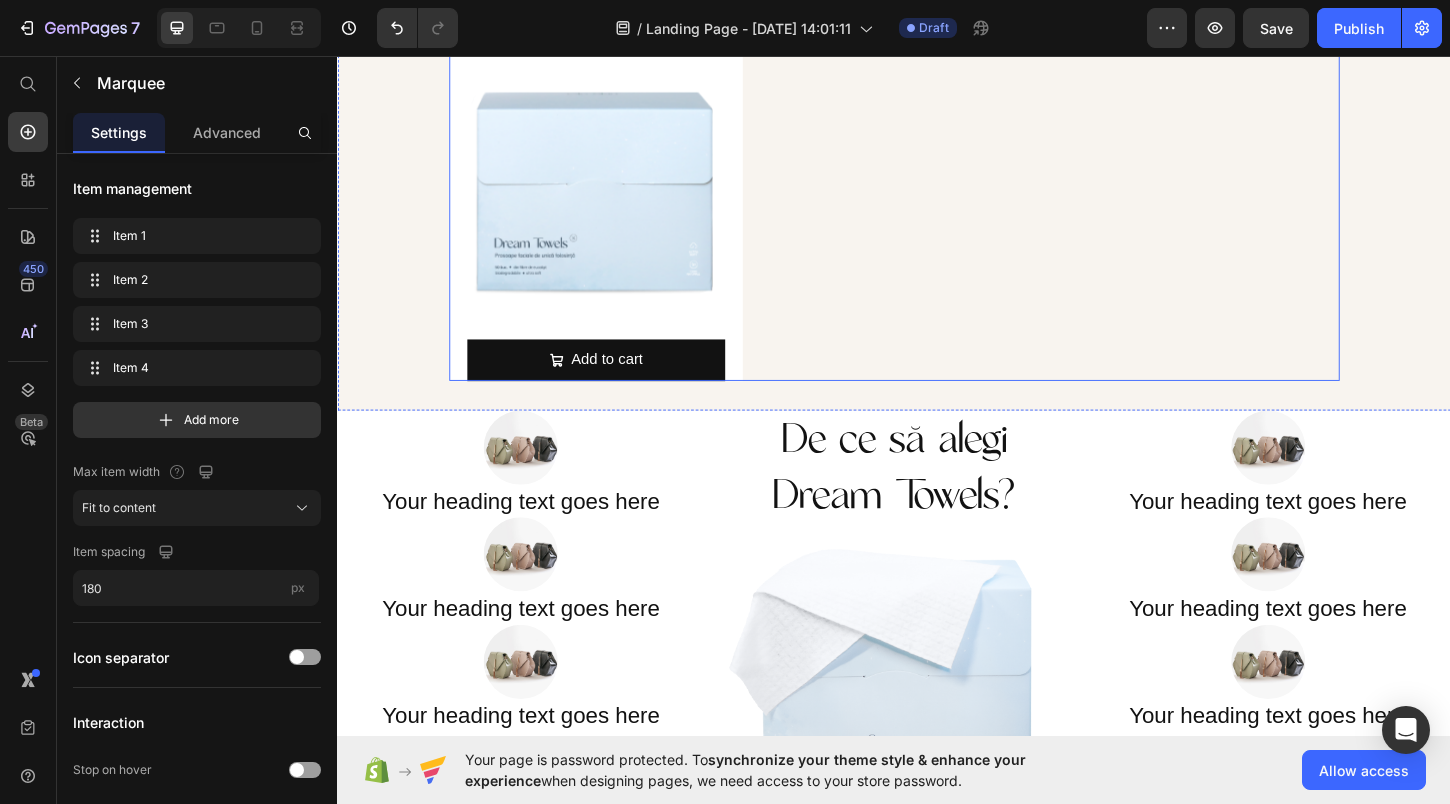 click on "Video Video Video
Carousel" at bounding box center (1099, 114) 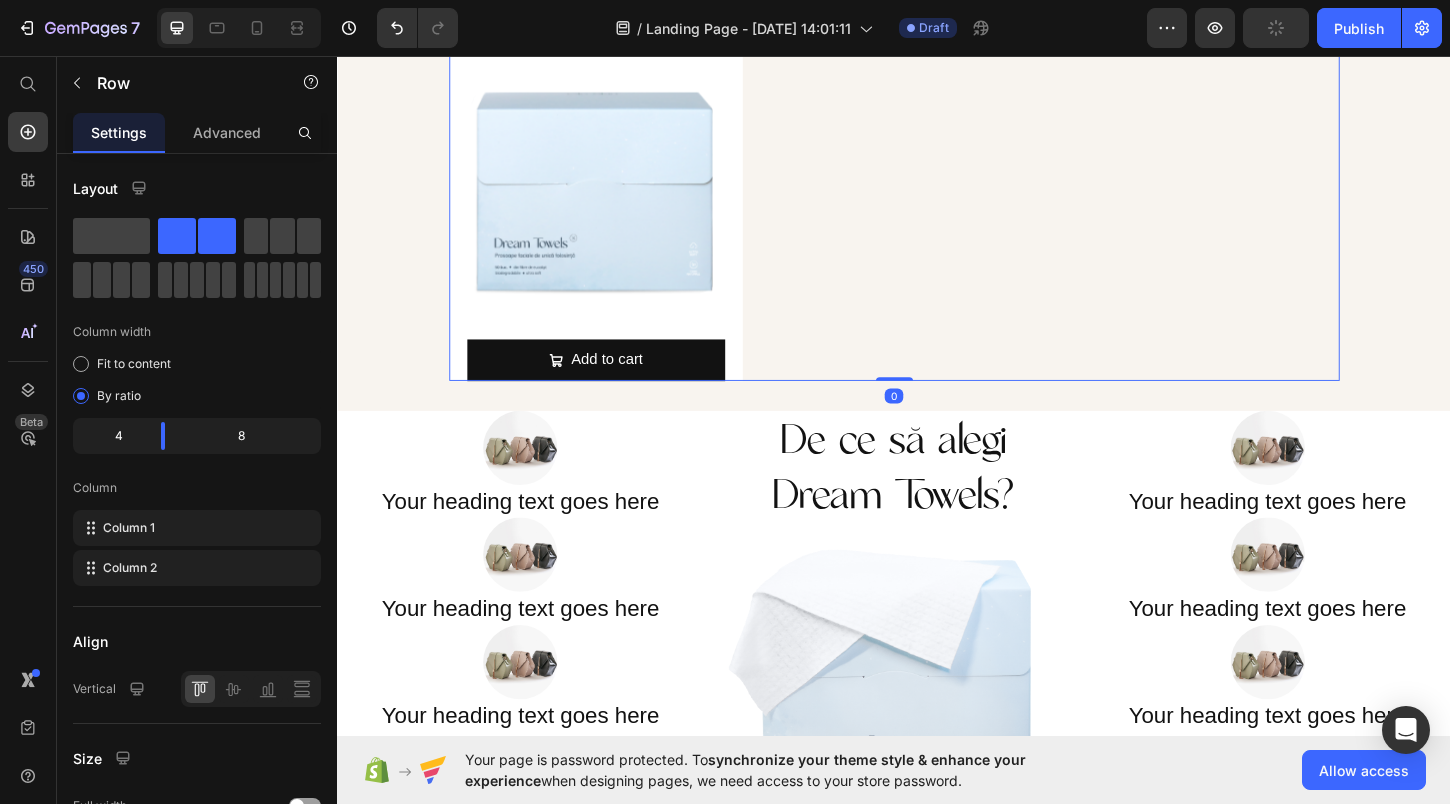 drag, startPoint x: 902, startPoint y: 355, endPoint x: 613, endPoint y: 566, distance: 357.82956 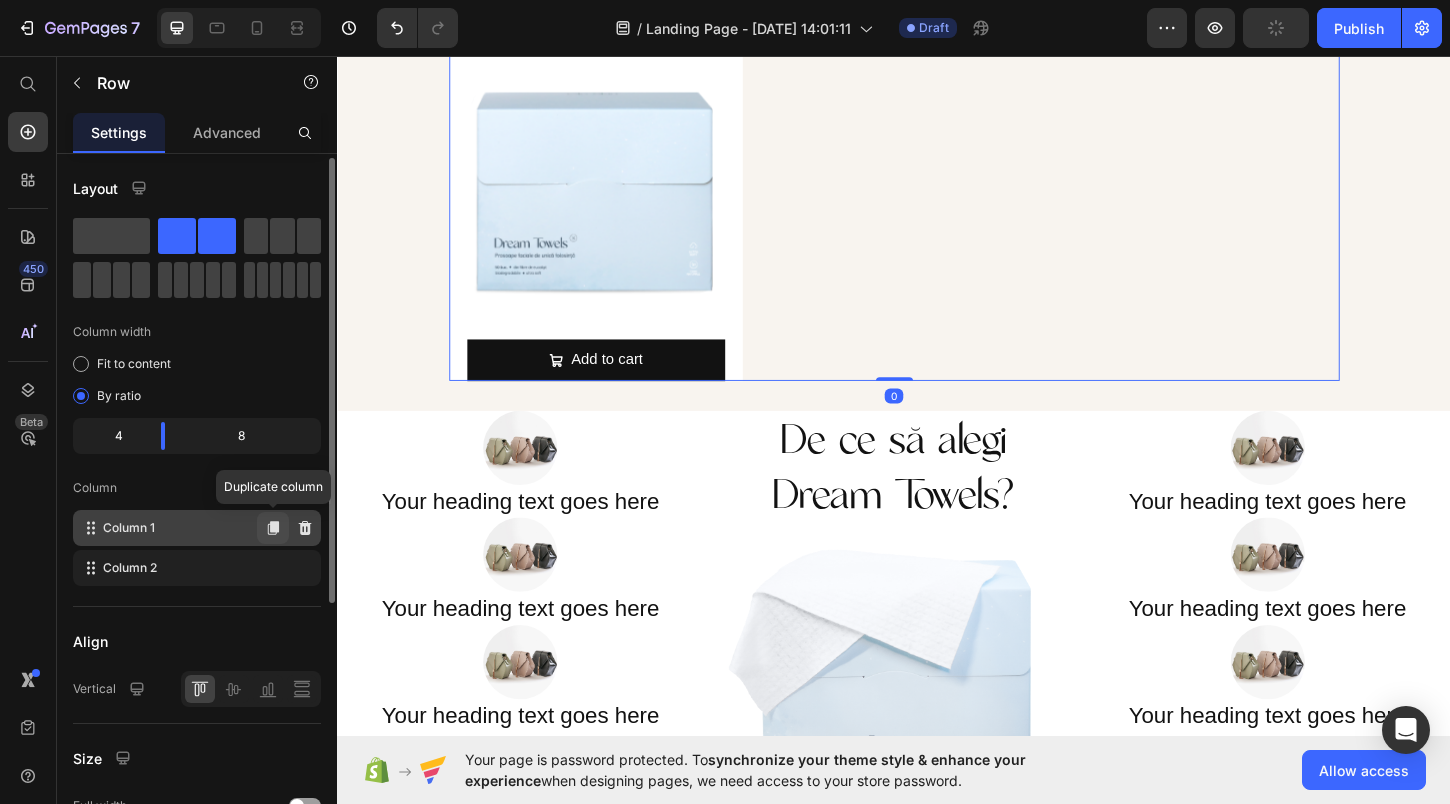 scroll, scrollTop: 414, scrollLeft: 0, axis: vertical 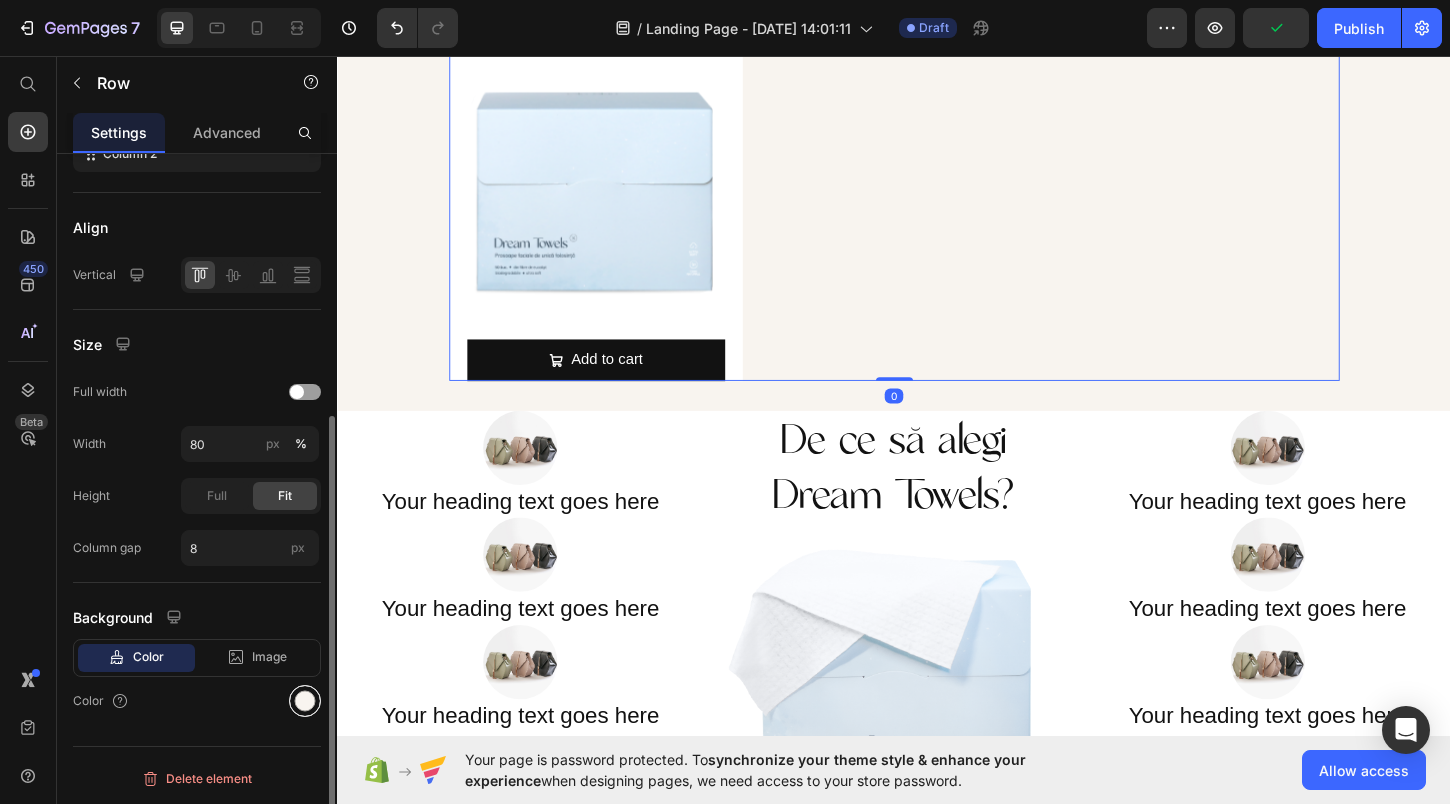 click at bounding box center (305, 701) 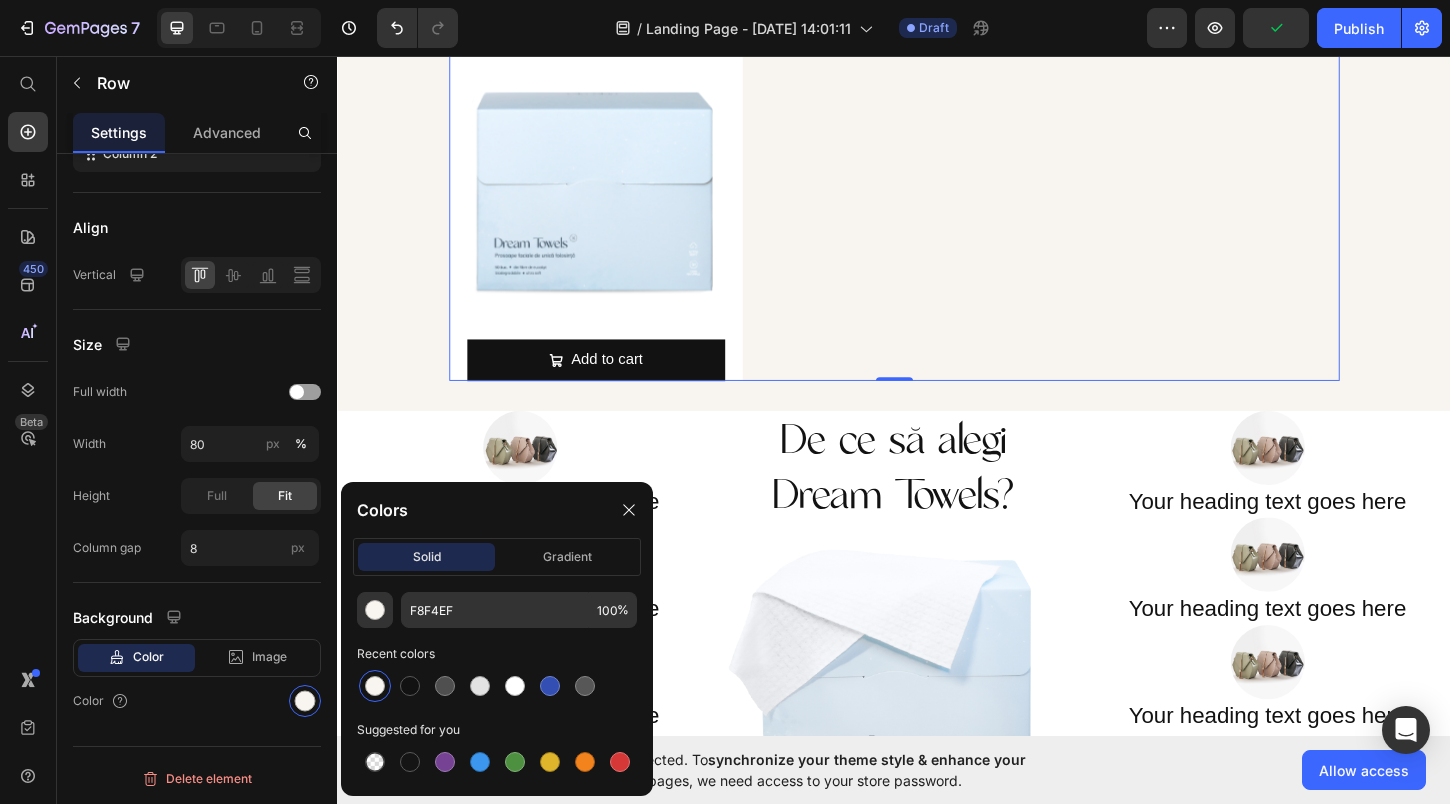 click on "Colors solid gradient F8F4EF 100 % Recent colors Suggested for you" 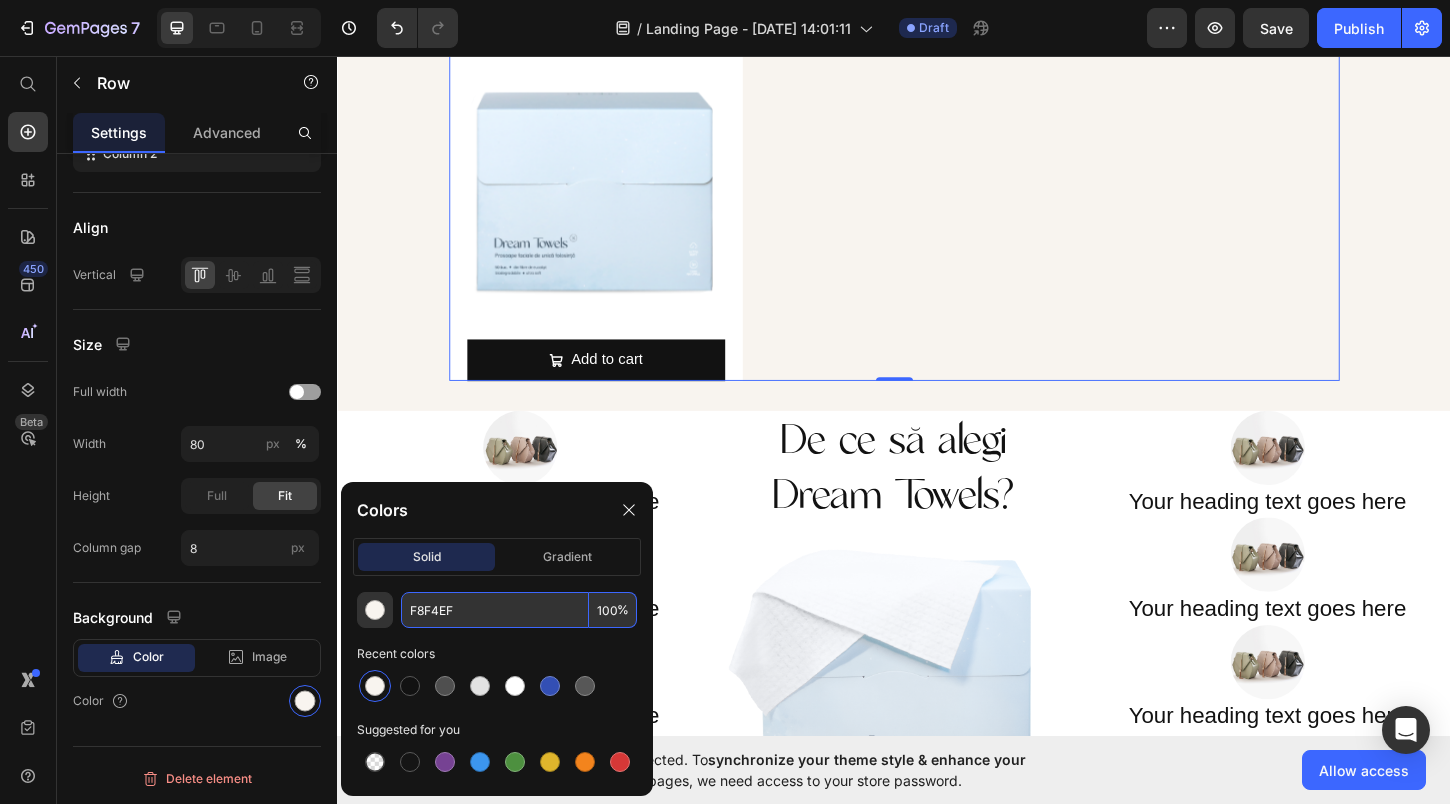 click on "F8F4EF" at bounding box center [495, 610] 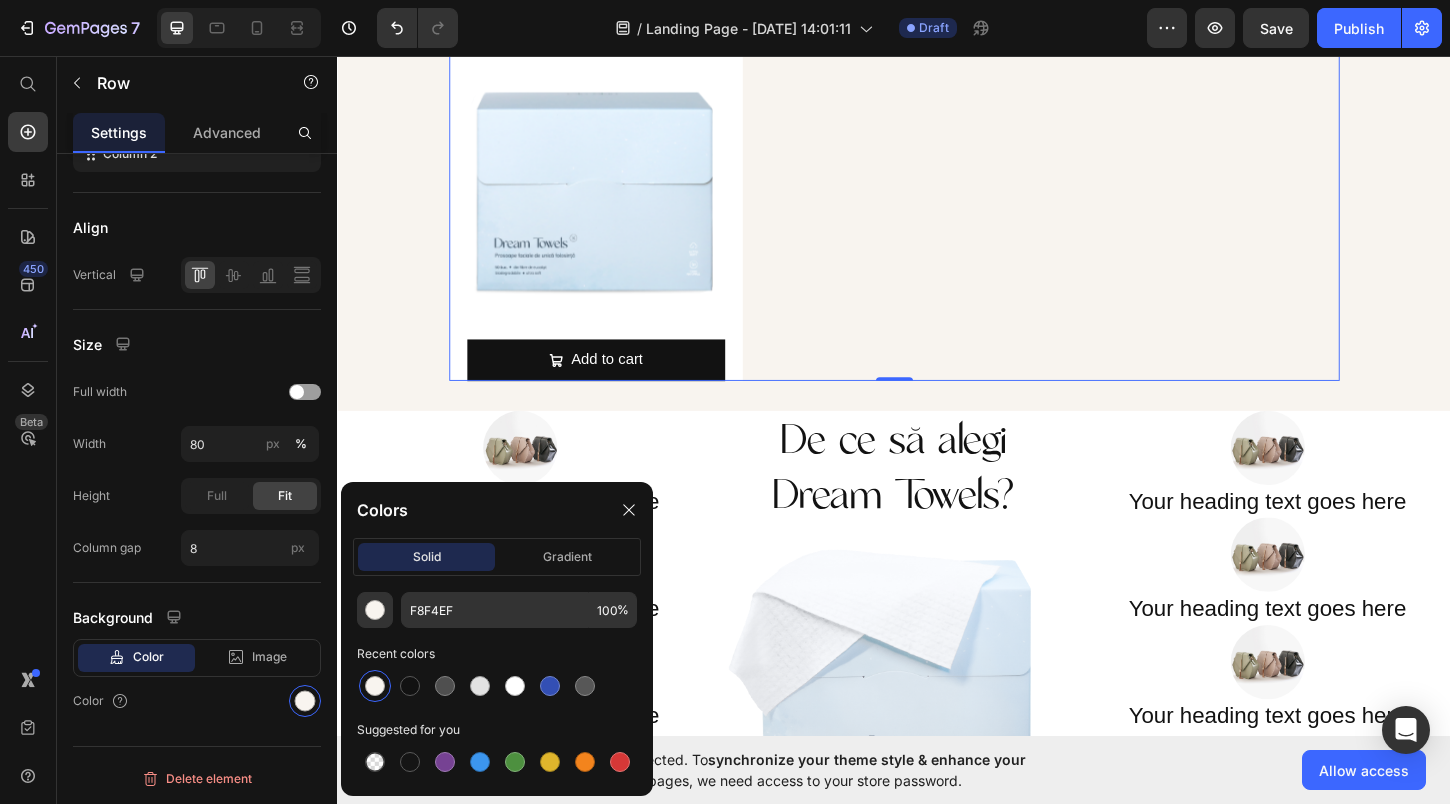 click on "Video Video Video
Carousel" at bounding box center [1099, 114] 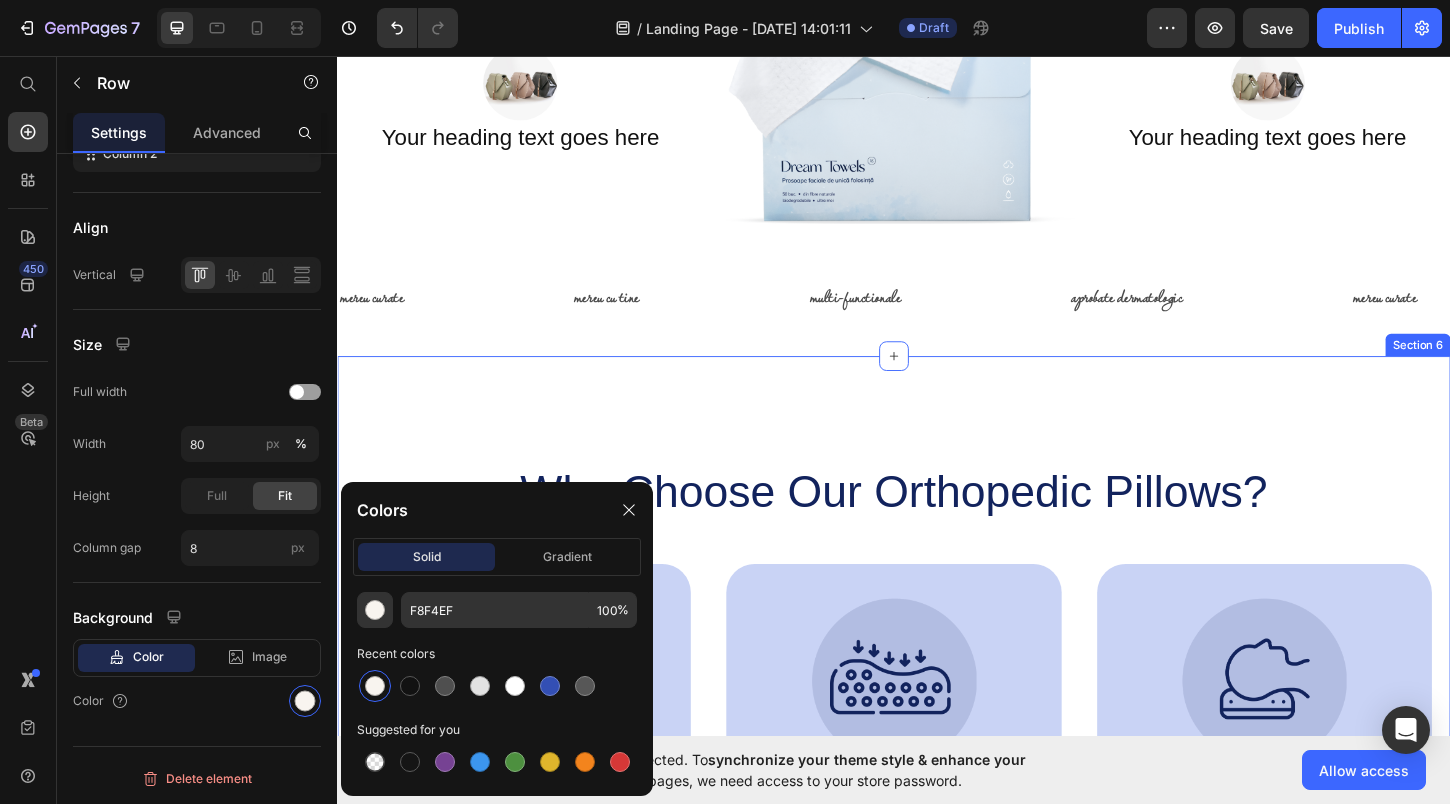 scroll, scrollTop: 1836, scrollLeft: 0, axis: vertical 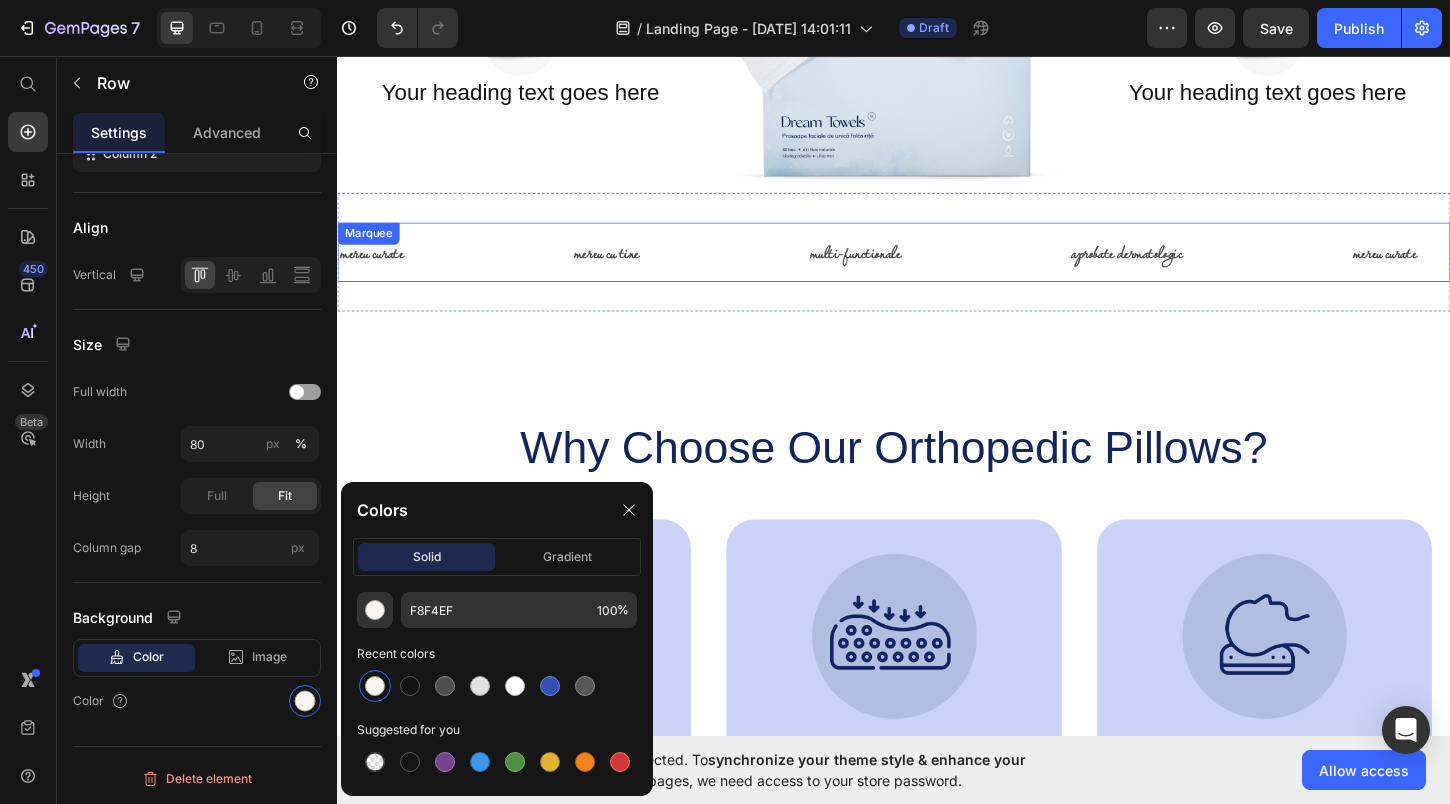 click on "multi-functionale Text" at bounding box center [985, 267] 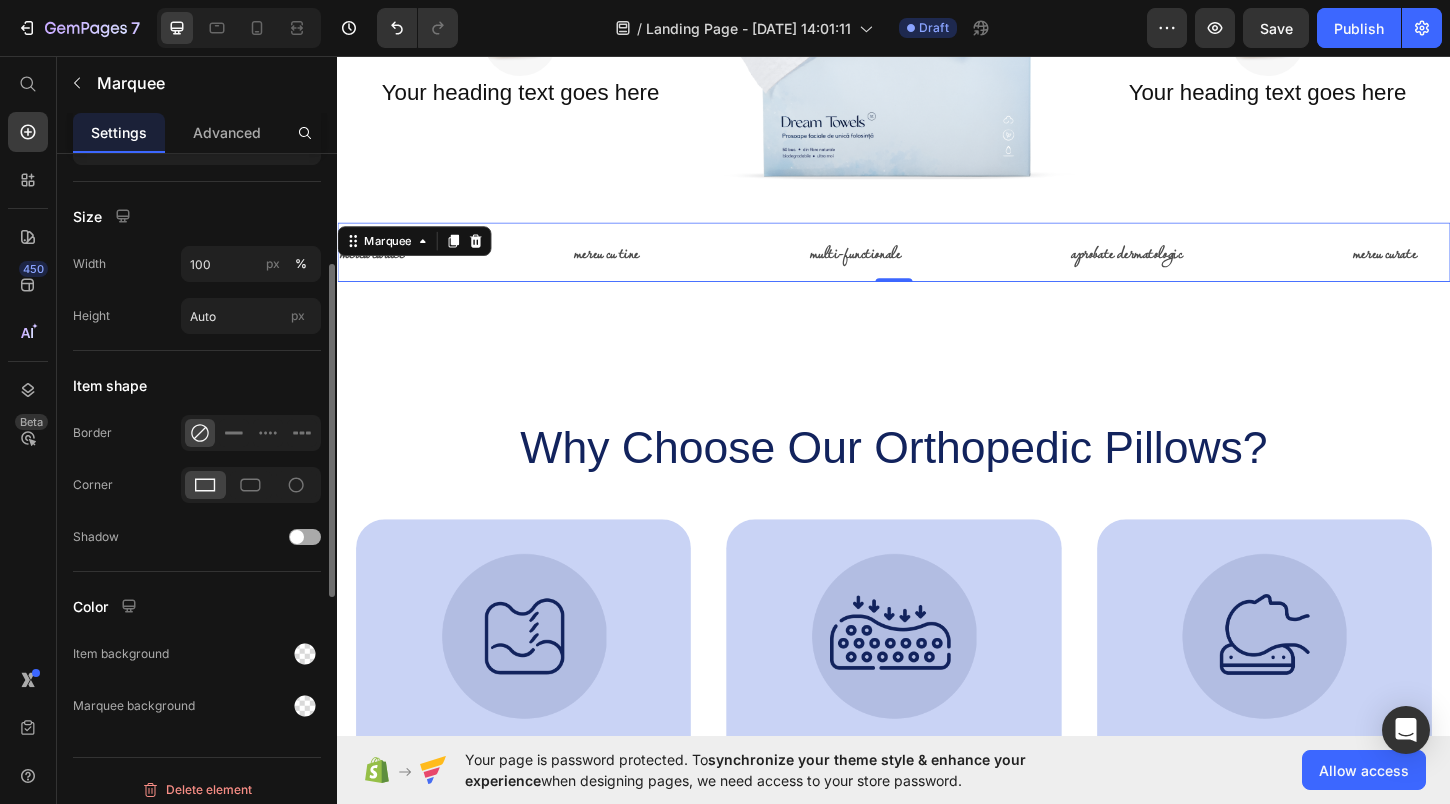 scroll, scrollTop: 790, scrollLeft: 0, axis: vertical 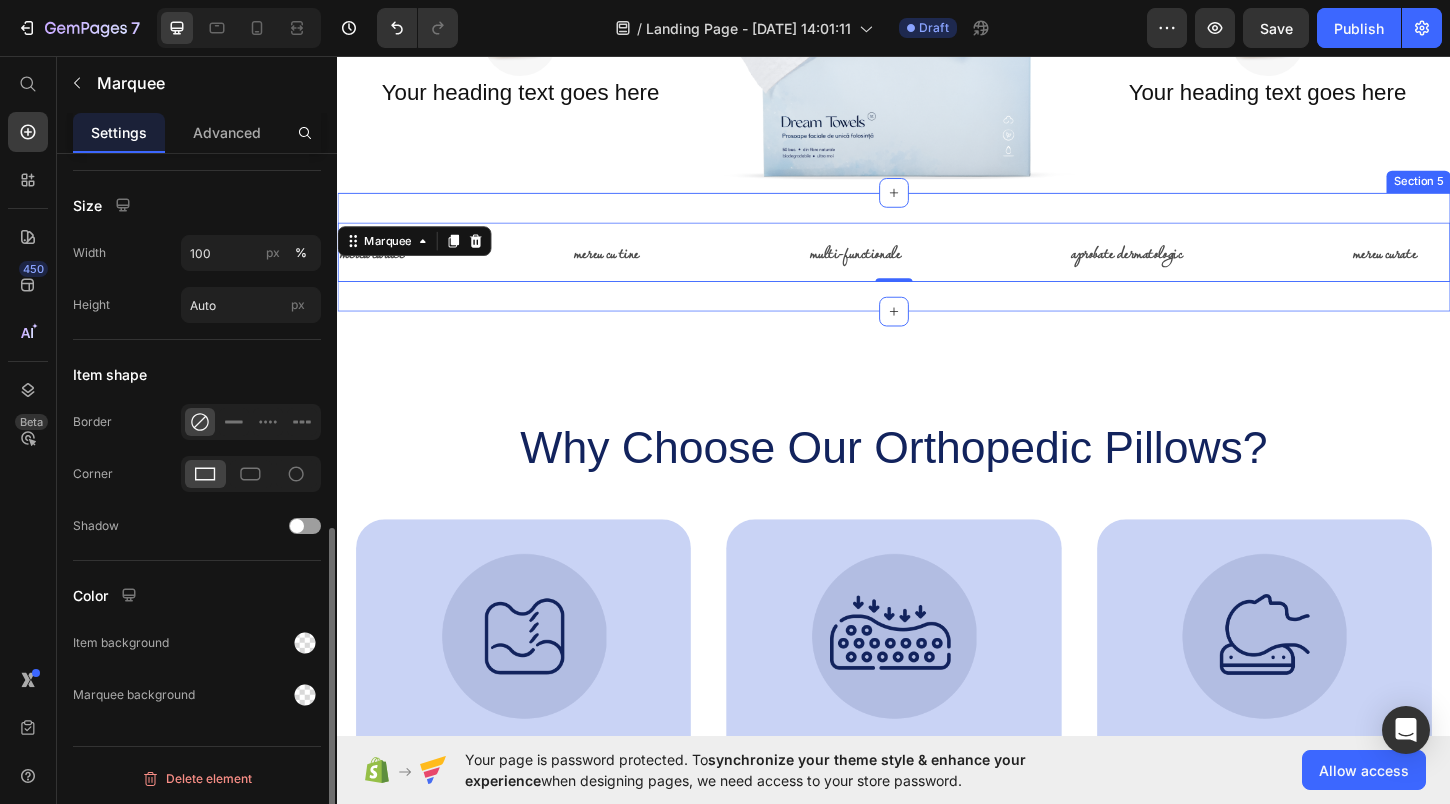 click on "mereu curate Text mereu cu tine Text multi-functionale Text aprobate dermatologic Text mereu curate Text mereu cu tine Text multi-functionale Text aprobate dermatologic Text mereu curate Text mereu cu tine Text multi-functionale Text aprobate dermatologic Text mereu curate Text mereu cu tine Text multi-functionale Text aprobate dermatologic Text mereu curate Text mereu cu tine Text multi-functionale Text aprobate dermatologic Text mereu curate Text mereu cu tine Text multi-functionale Text aprobate dermatologic Text Marquee   0 Section 5" at bounding box center [937, 267] 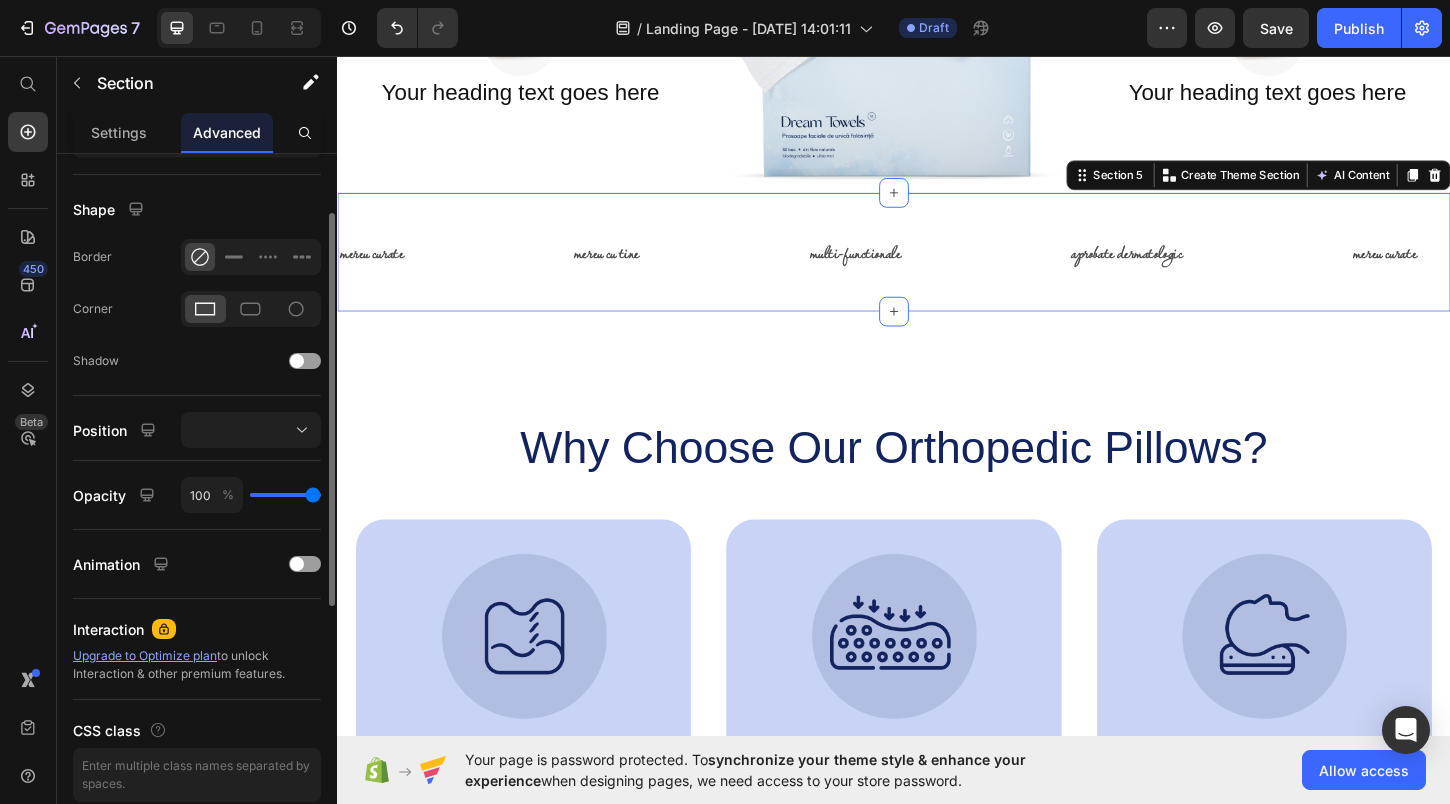 scroll, scrollTop: 344, scrollLeft: 0, axis: vertical 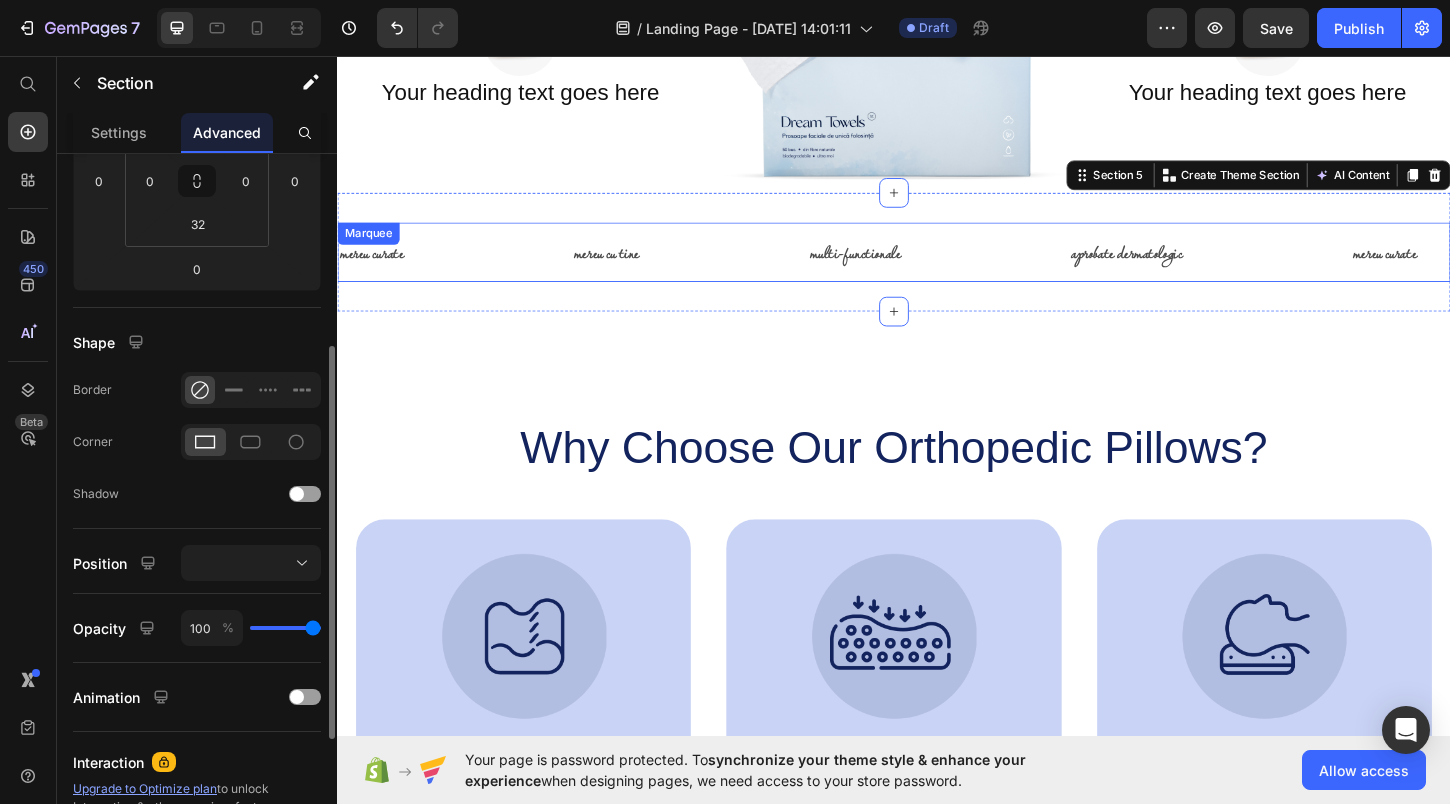 click on "mereu curate Text" at bounding box center [464, 267] 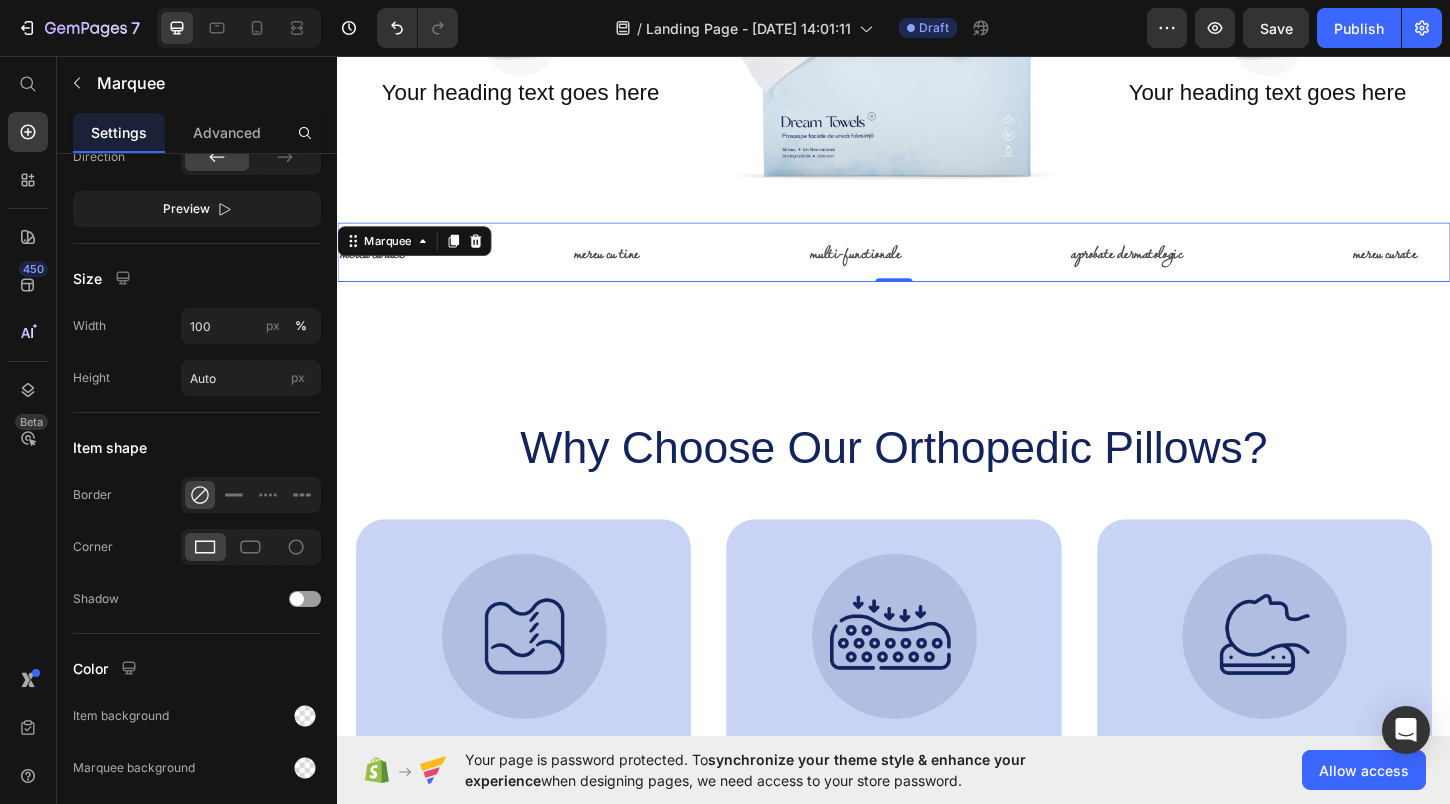 scroll, scrollTop: 790, scrollLeft: 0, axis: vertical 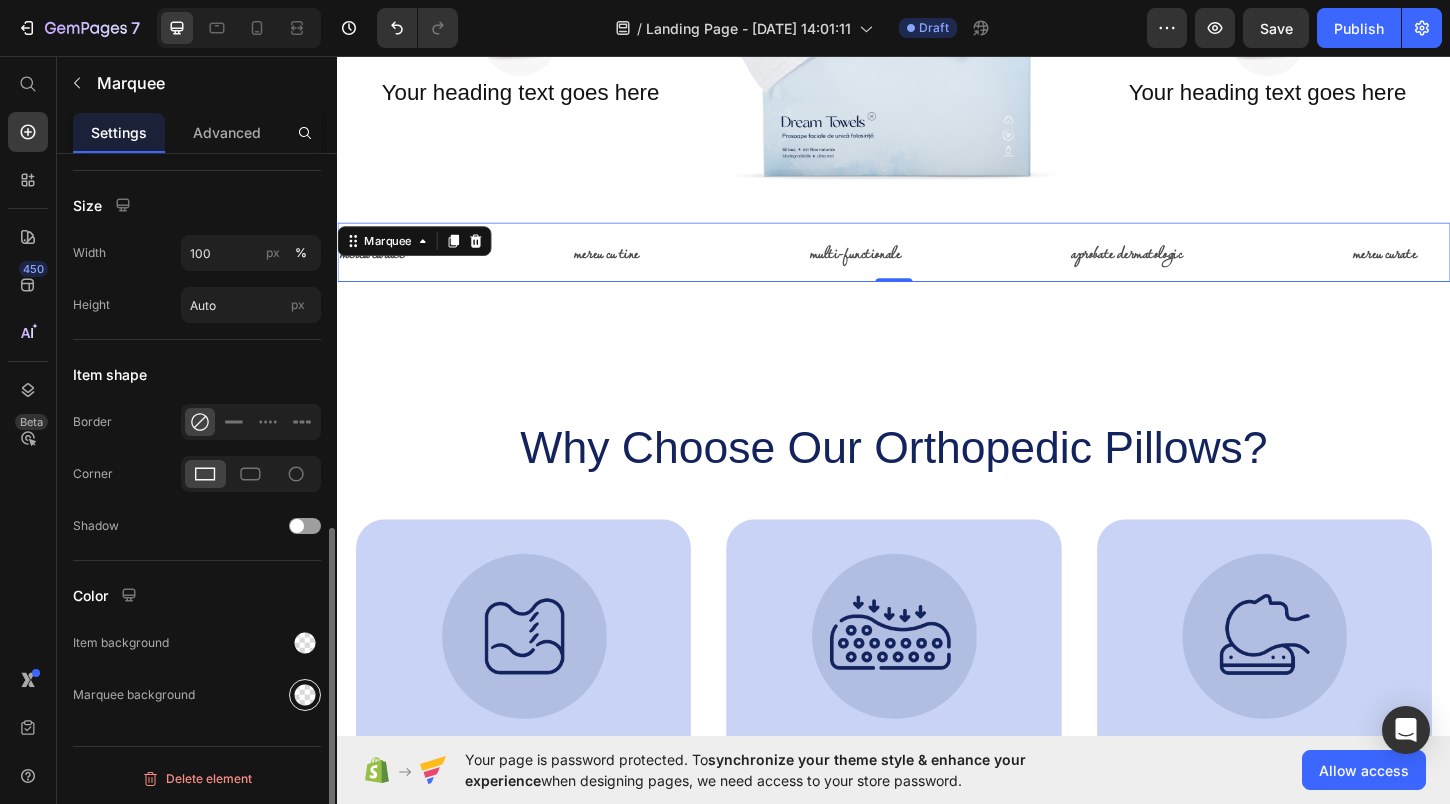 click 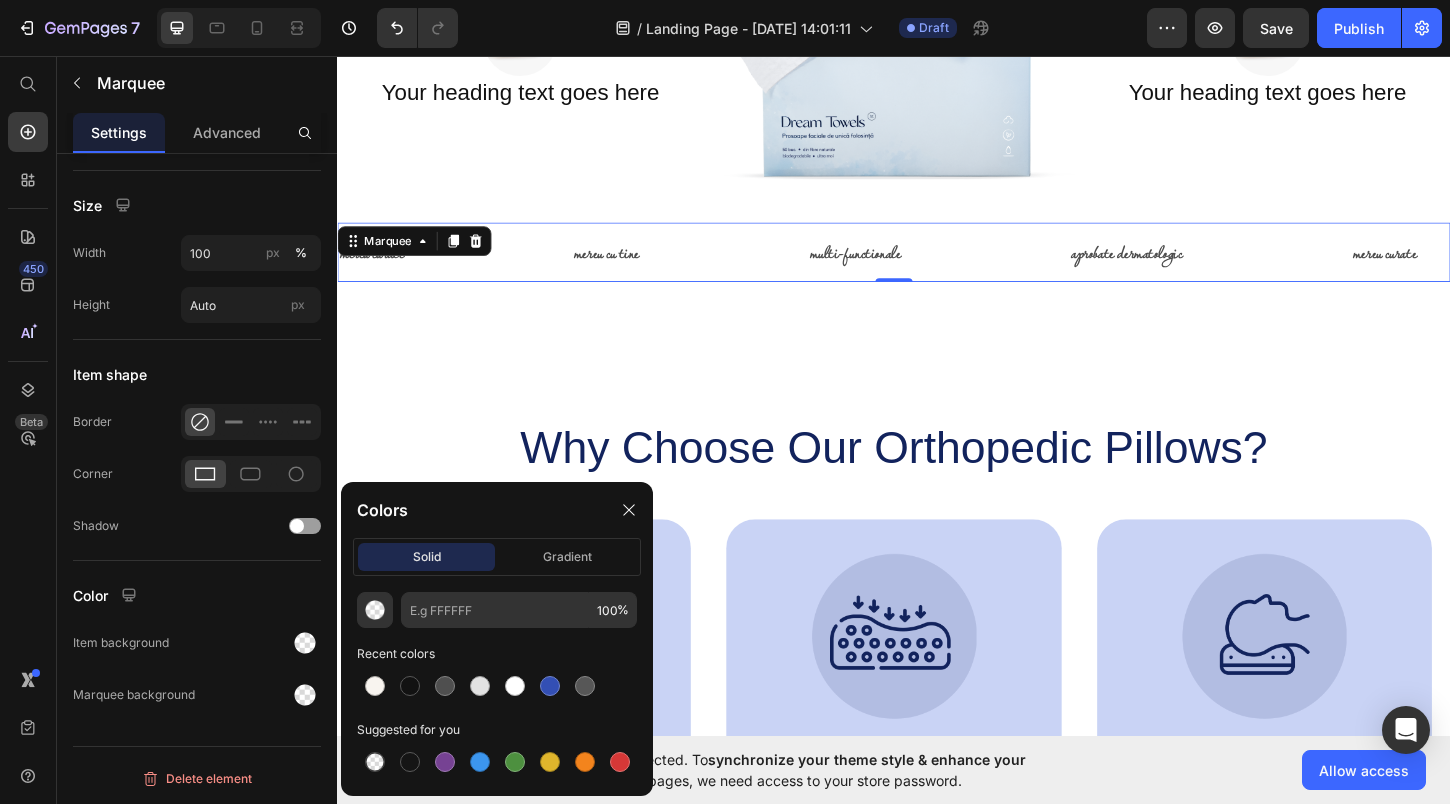 click on "100 % Recent colors Suggested for you" 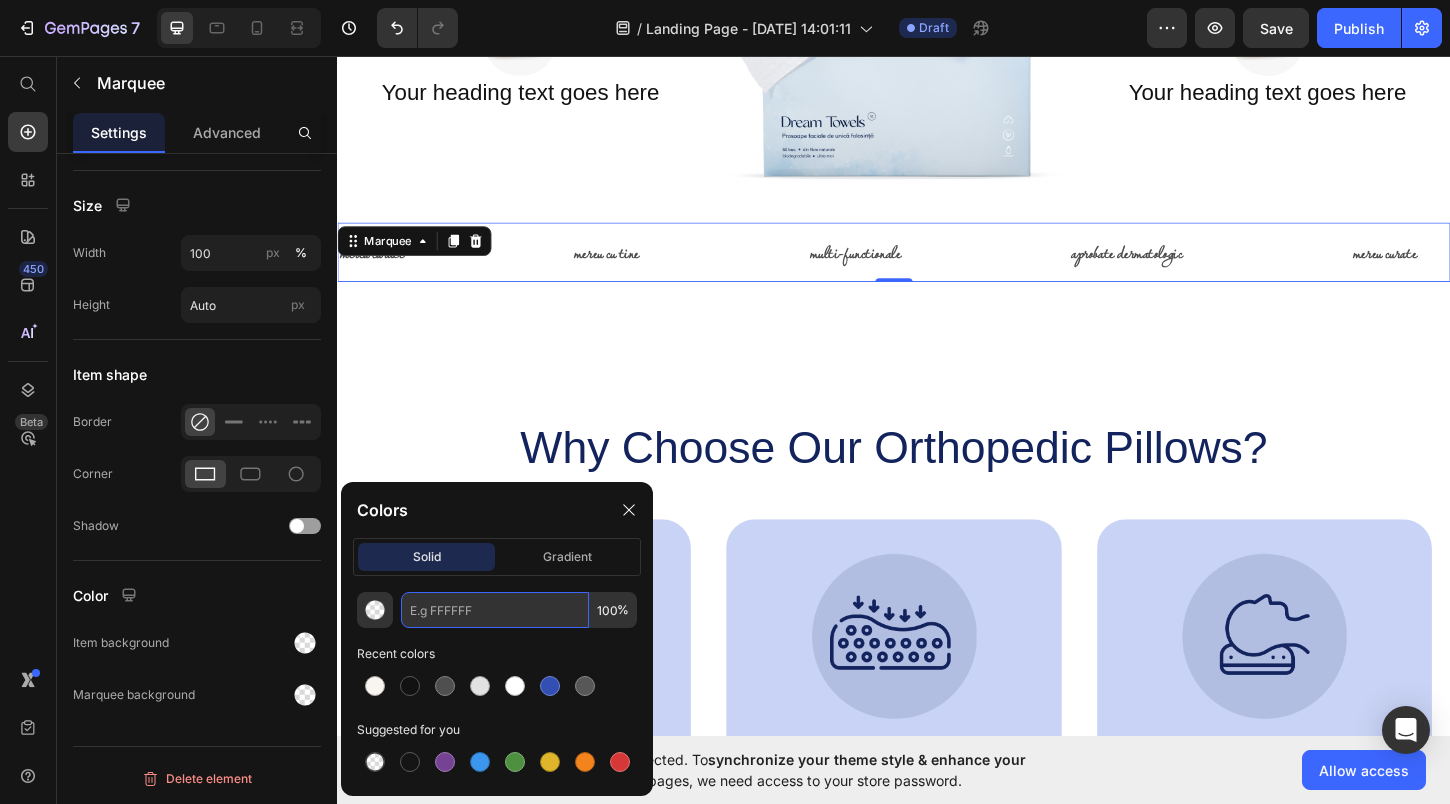 click at bounding box center [495, 610] 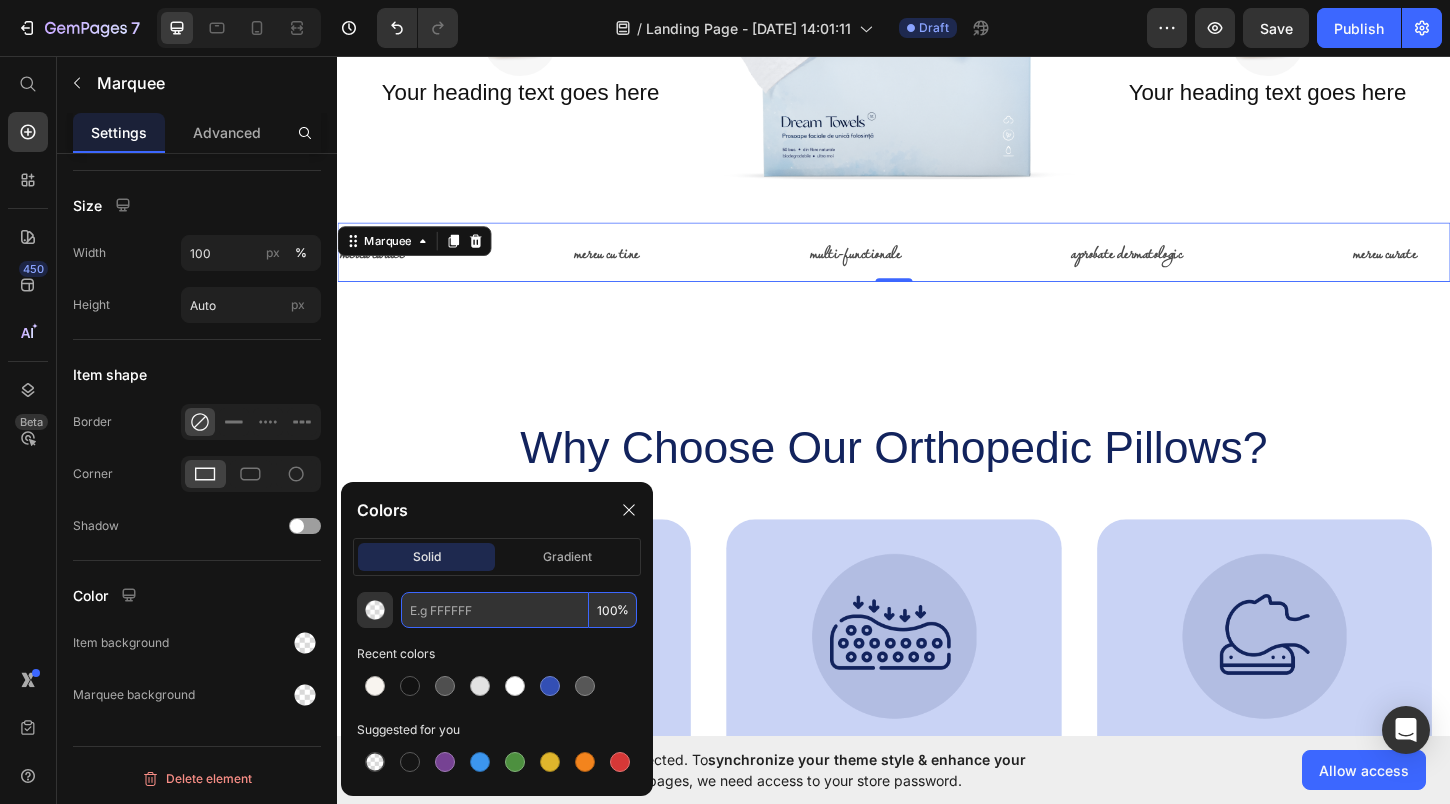 paste on "F8F4EF" 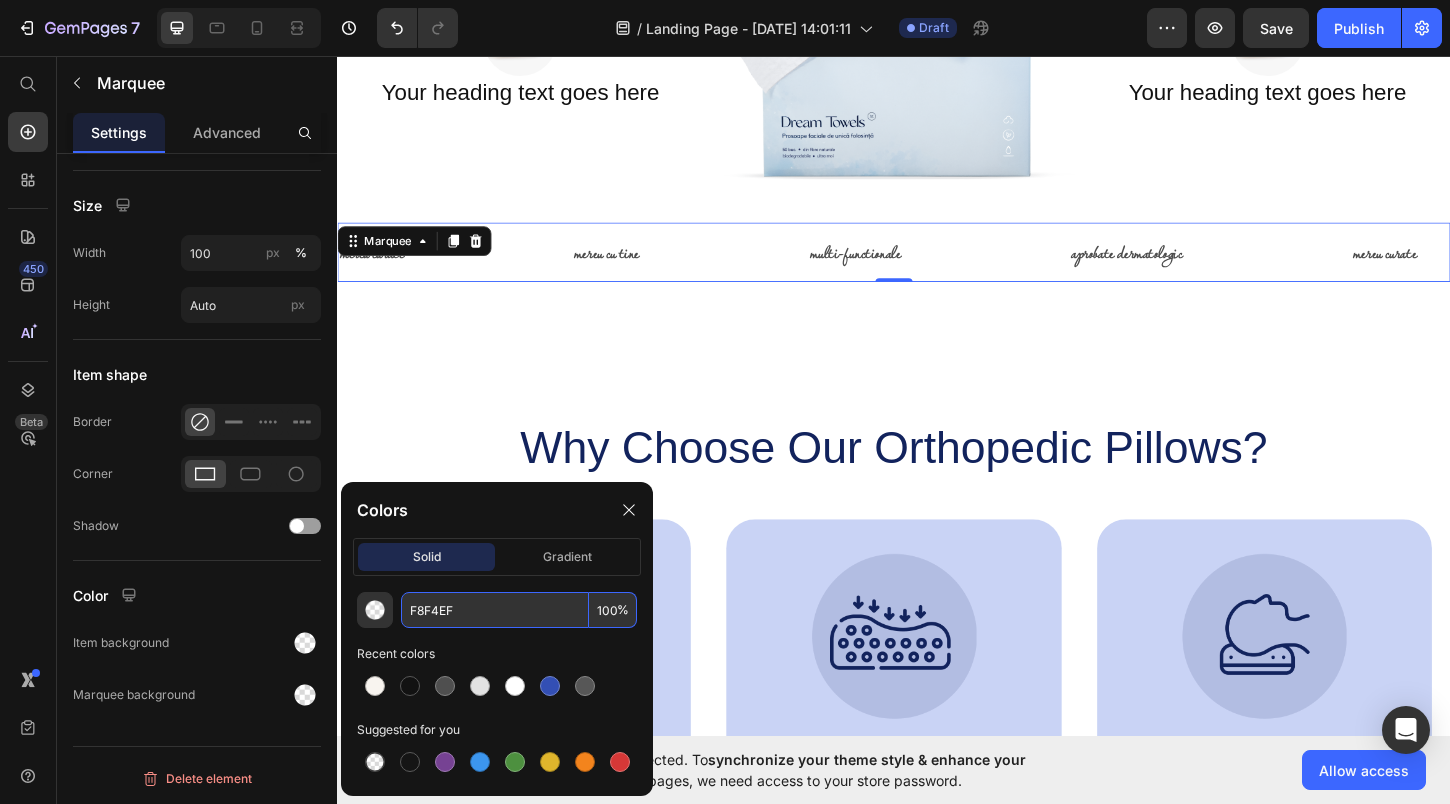 type on "F8F4EF" 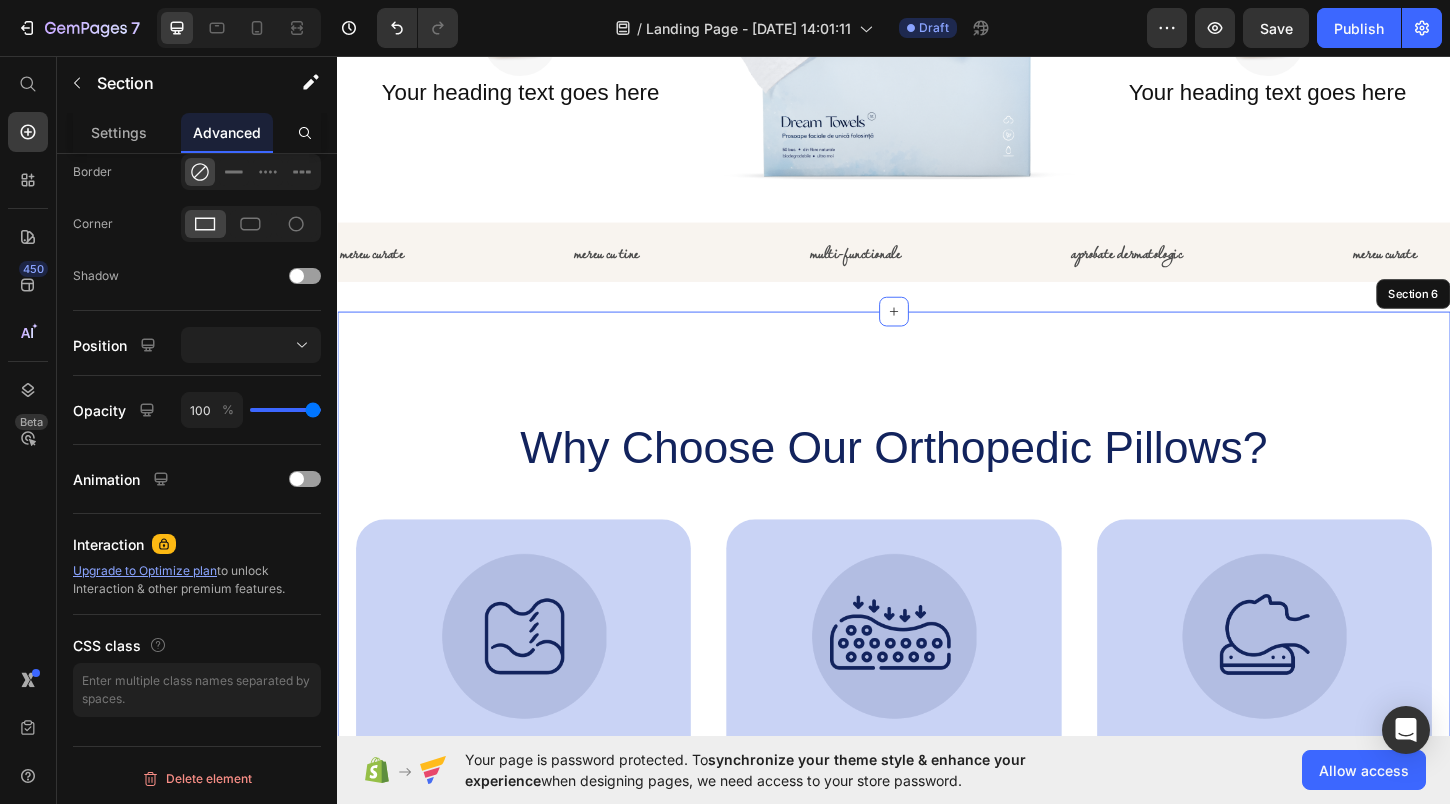 click on "Why Choose Our Orthopedic Pillows? Heading Image Supportive Design Text Block Ergonomically engineered for optimal spinal alignment Text Block Hero Banner Image Pressure Relief Text Block Reduces neck and shoulder discomfort Text Block Hero Banner Image Breathable Materials Text Block Ensures cool, comfortable sleep Text Block Hero Banner Row Image Supportive Design Text Block Ergonomically engineered for optimal spinal alignment Text Block Hero Banner Image Pressure Relief Text Block Reduces neck and shoulder discomfort Text Block Hero Banner Row Image Breathable Materials Text Block Ensures cool, comfortable sleep Text Block Hero Banner Row Section 6" at bounding box center (937, 701) 